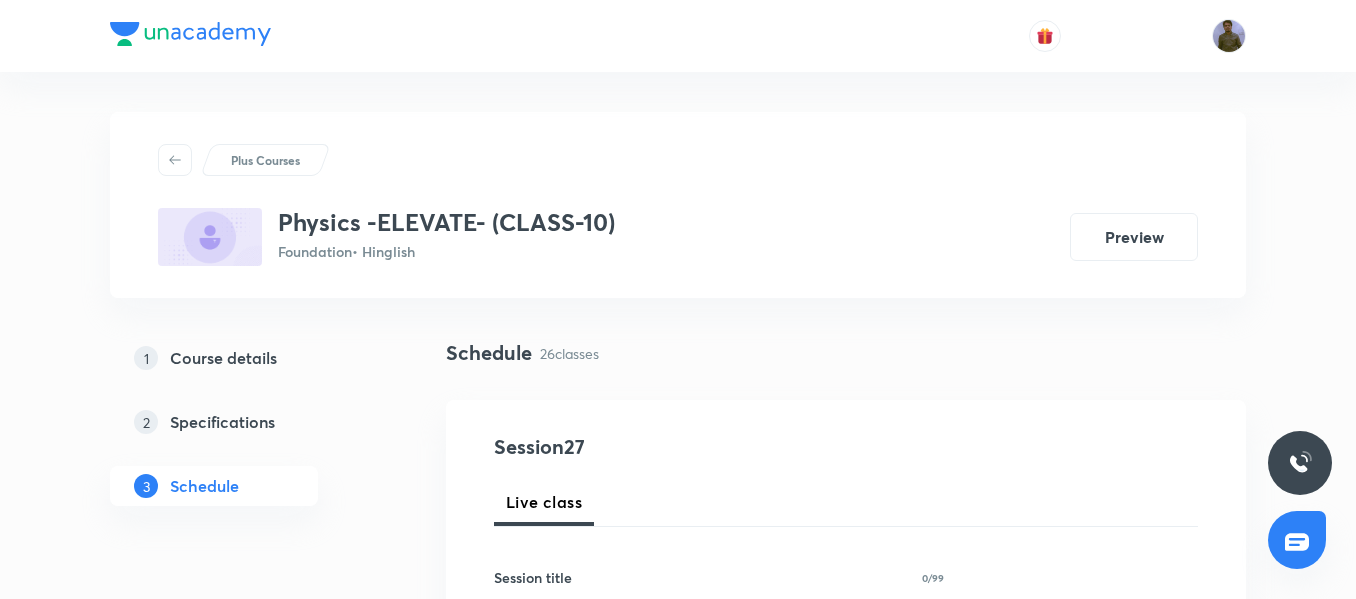 scroll, scrollTop: 0, scrollLeft: 0, axis: both 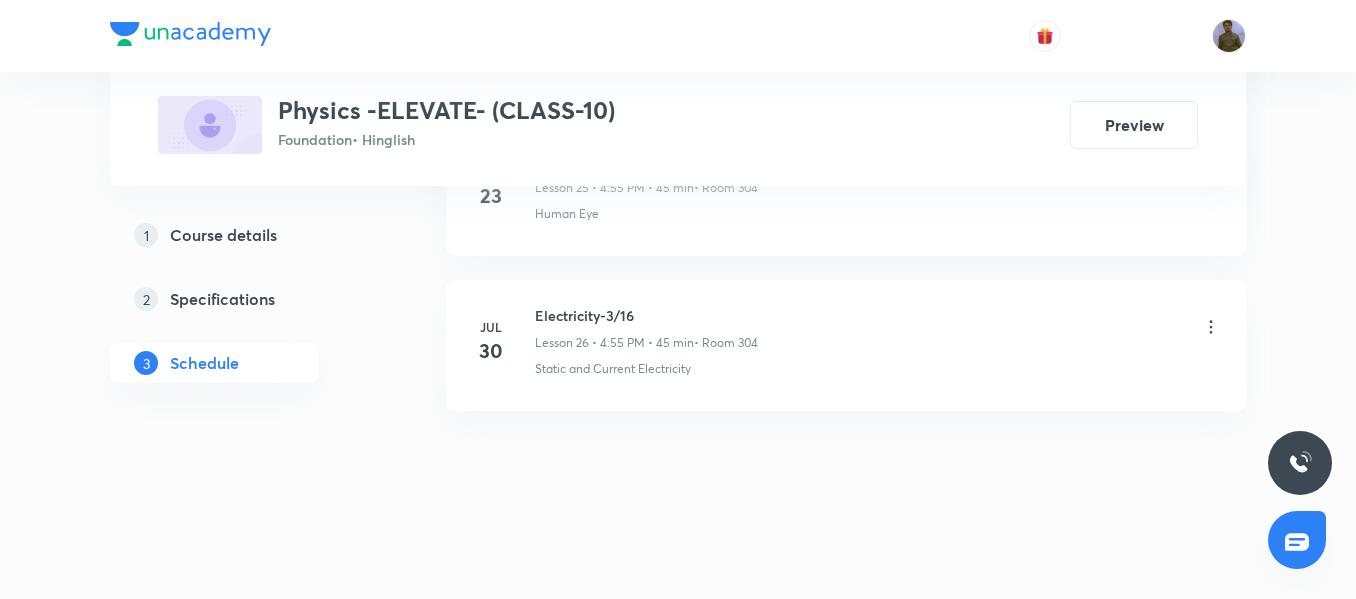 click on "Electricity-3/16" at bounding box center [646, 315] 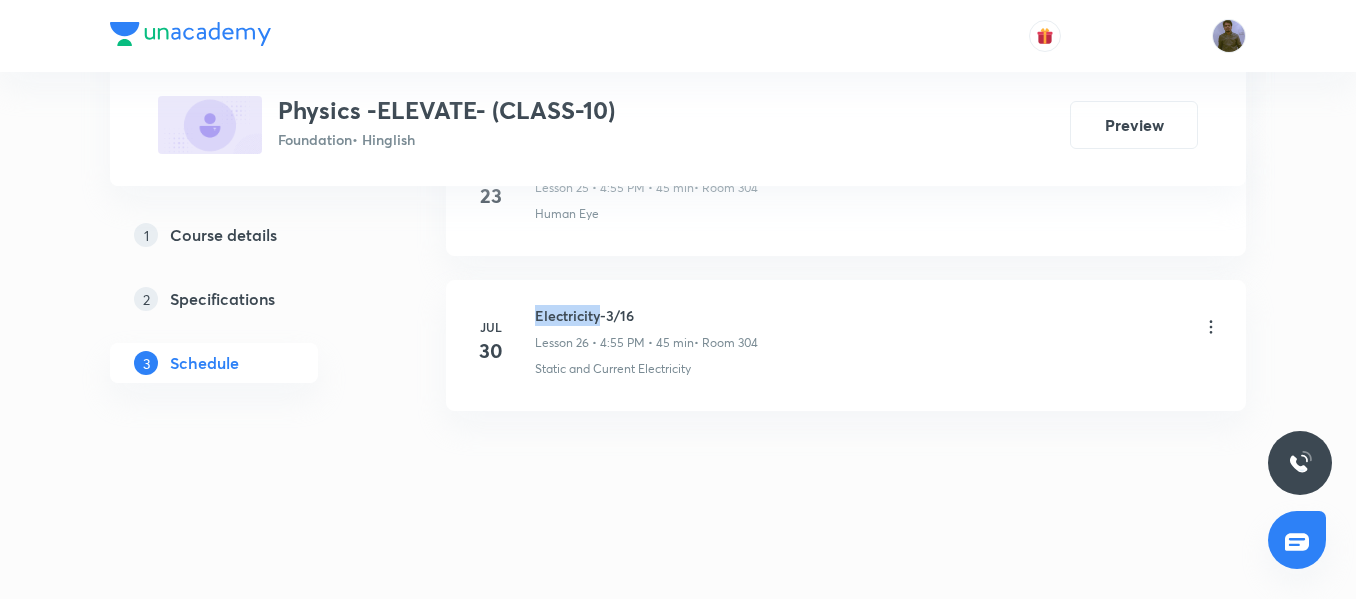 click on "Electricity-3/16" at bounding box center [646, 315] 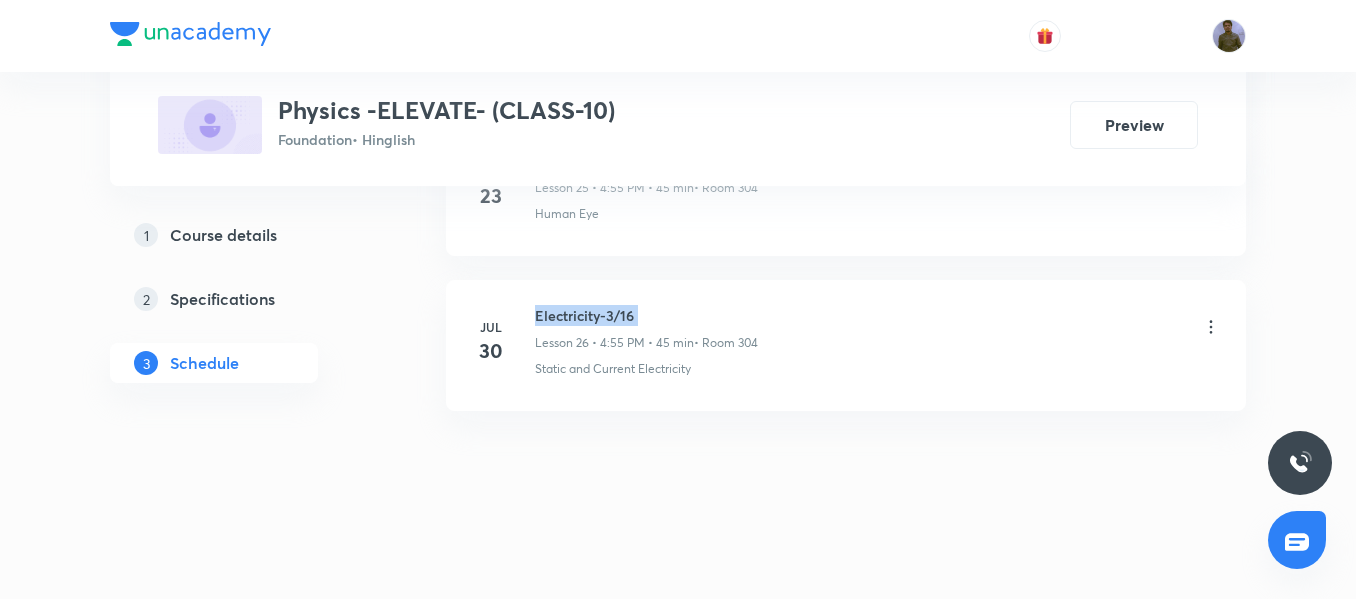click on "Electricity-3/16" at bounding box center (646, 315) 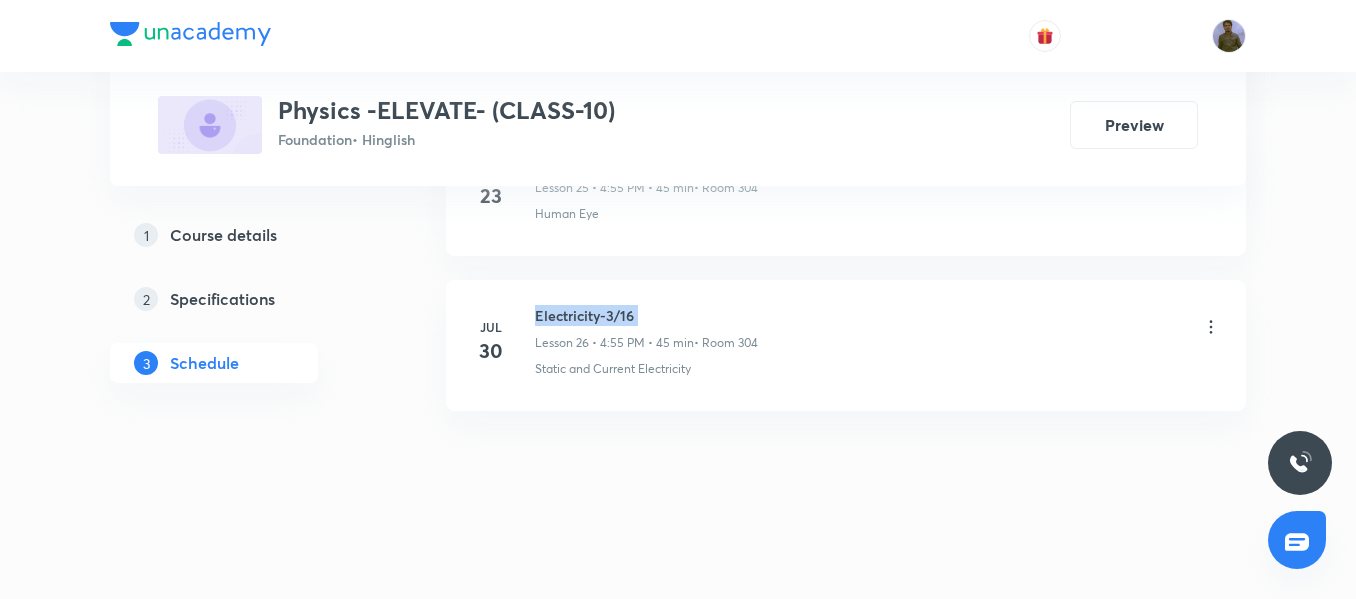 copy on "Electricity-3/16" 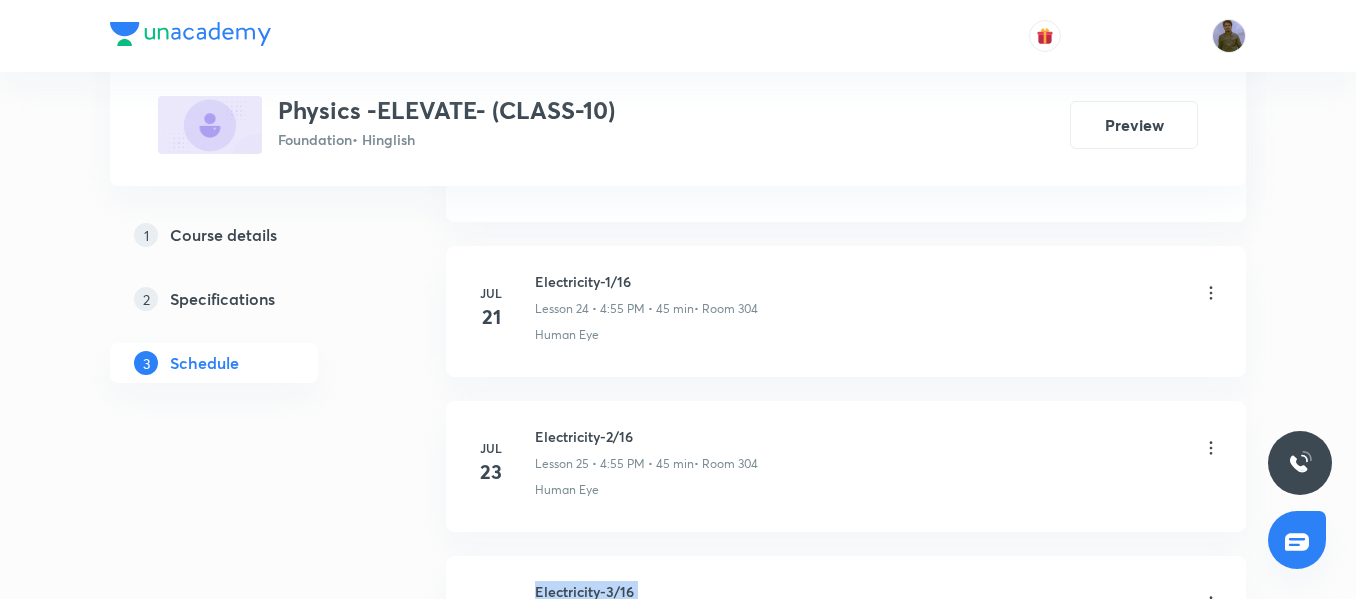 scroll, scrollTop: 5034, scrollLeft: 0, axis: vertical 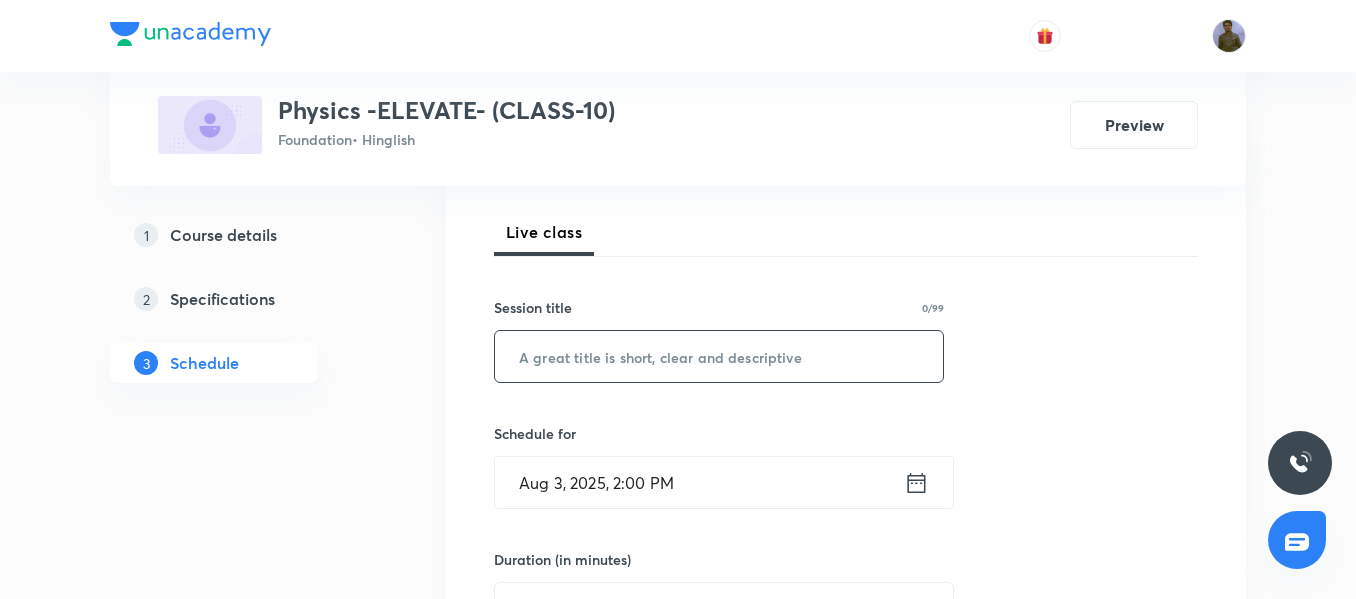 click at bounding box center (719, 356) 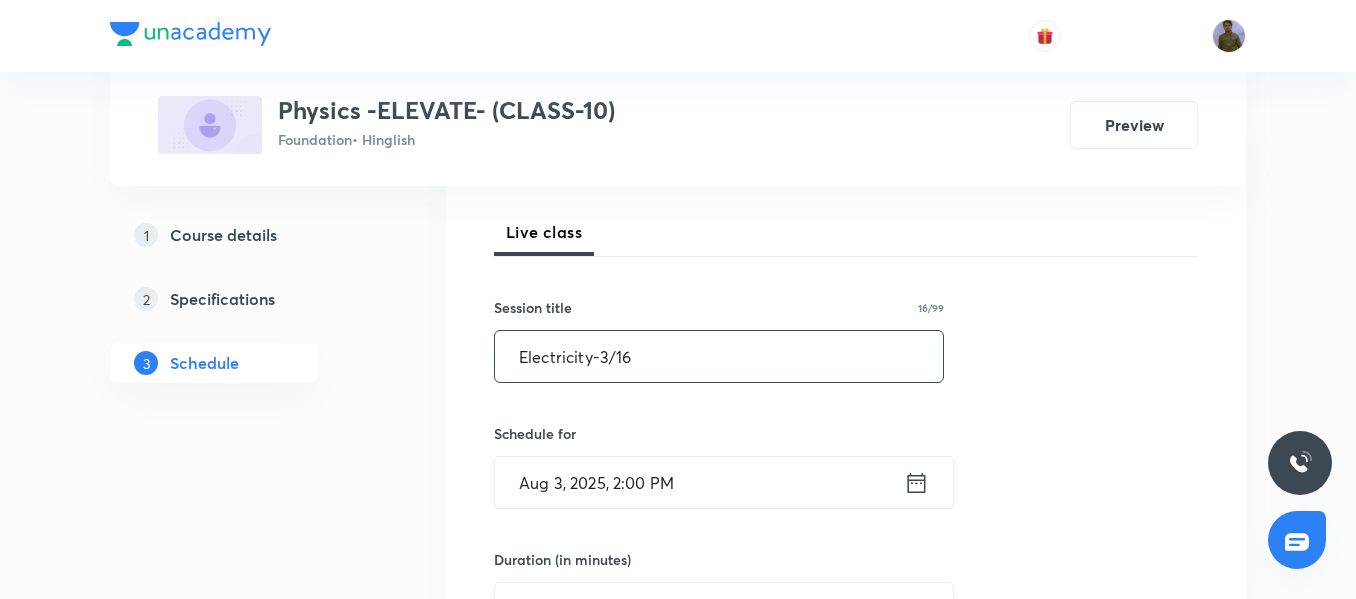 click on "Electricity-3/16" at bounding box center [719, 356] 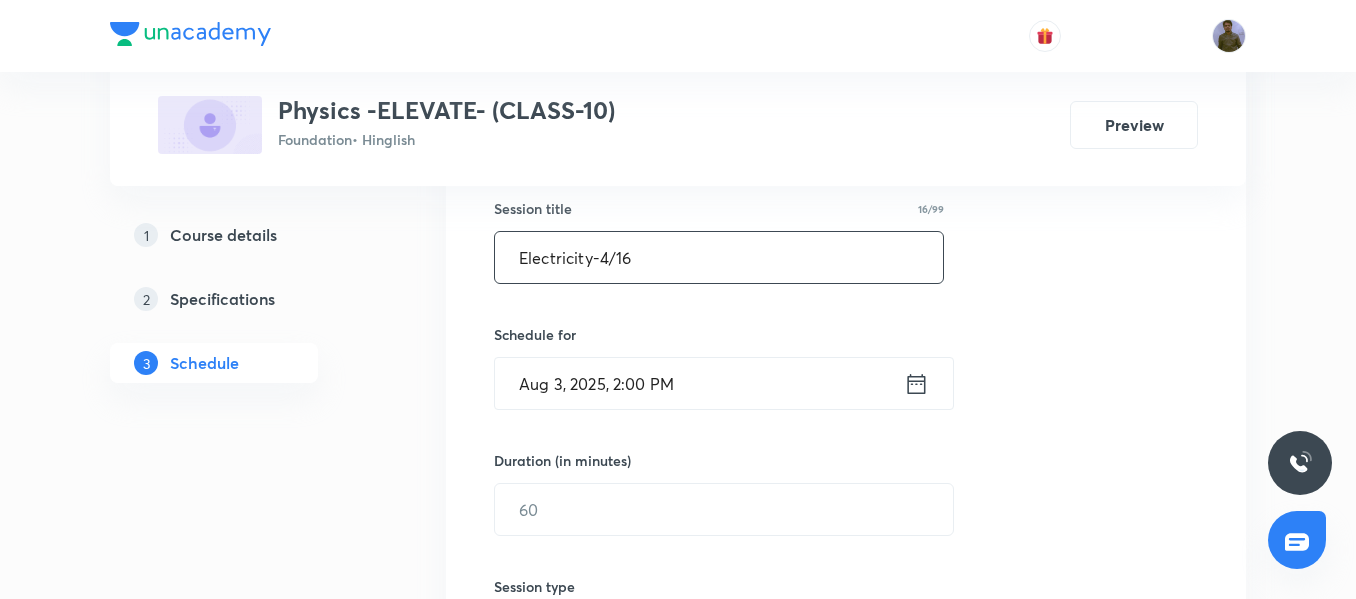 scroll, scrollTop: 370, scrollLeft: 0, axis: vertical 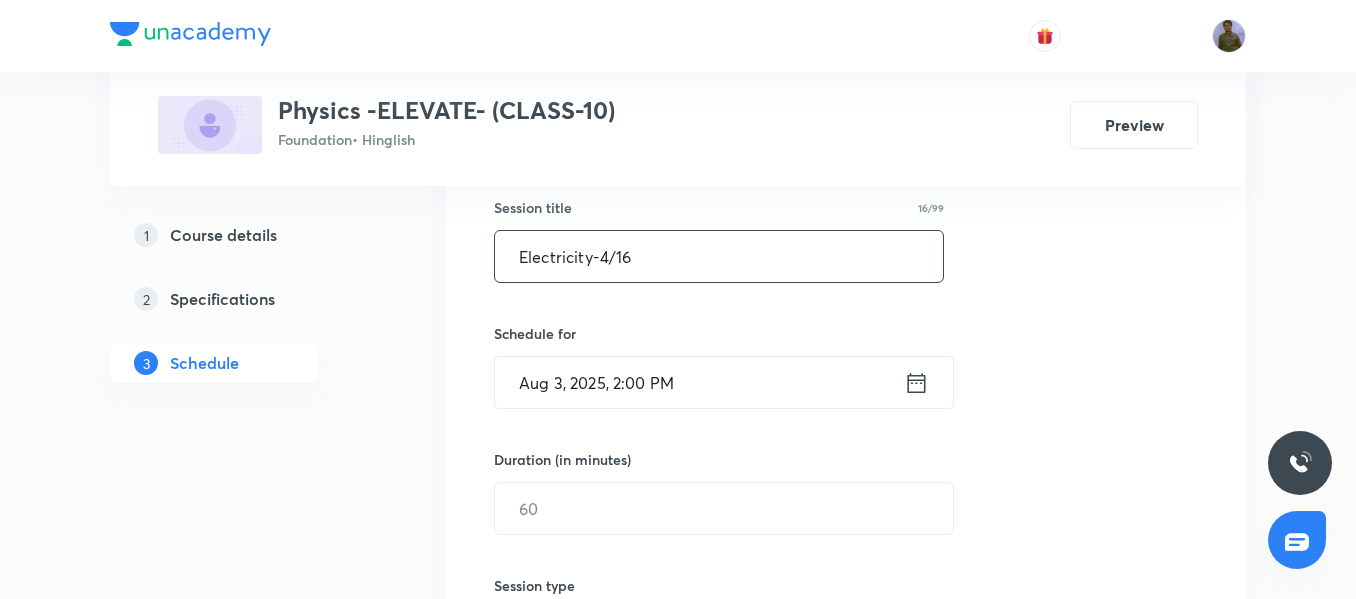 type on "Electricity-4/16" 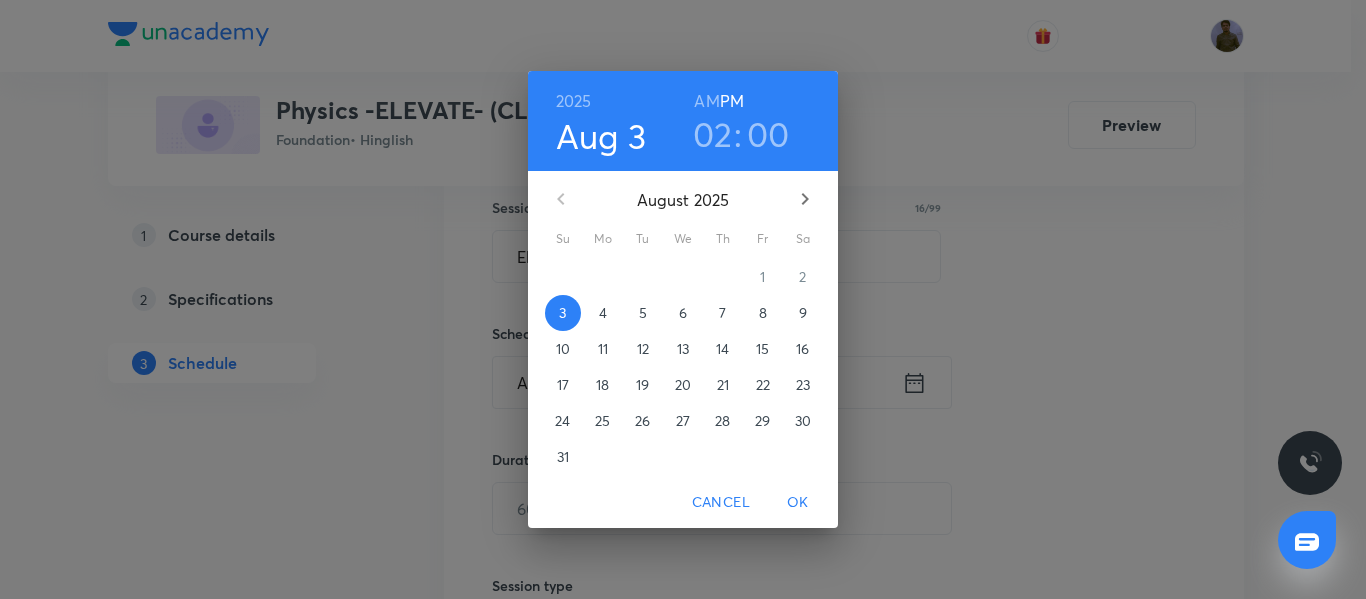 click on "4" at bounding box center (603, 313) 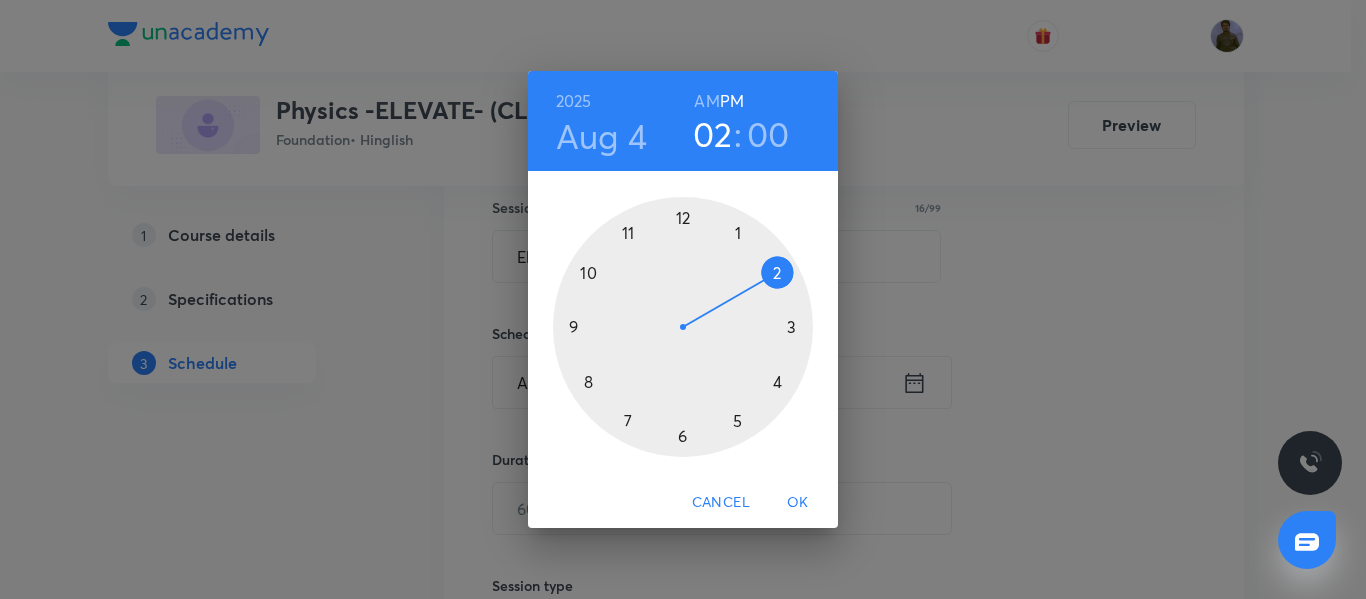 click at bounding box center [683, 327] 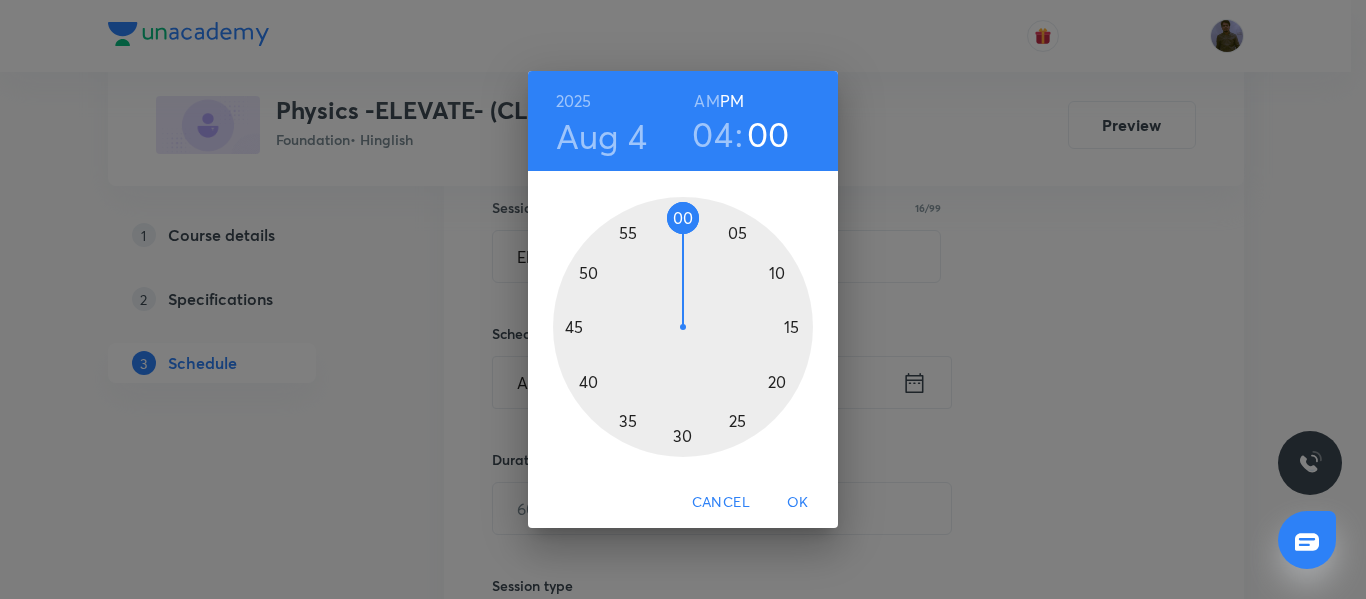 click on "OK" at bounding box center [798, 502] 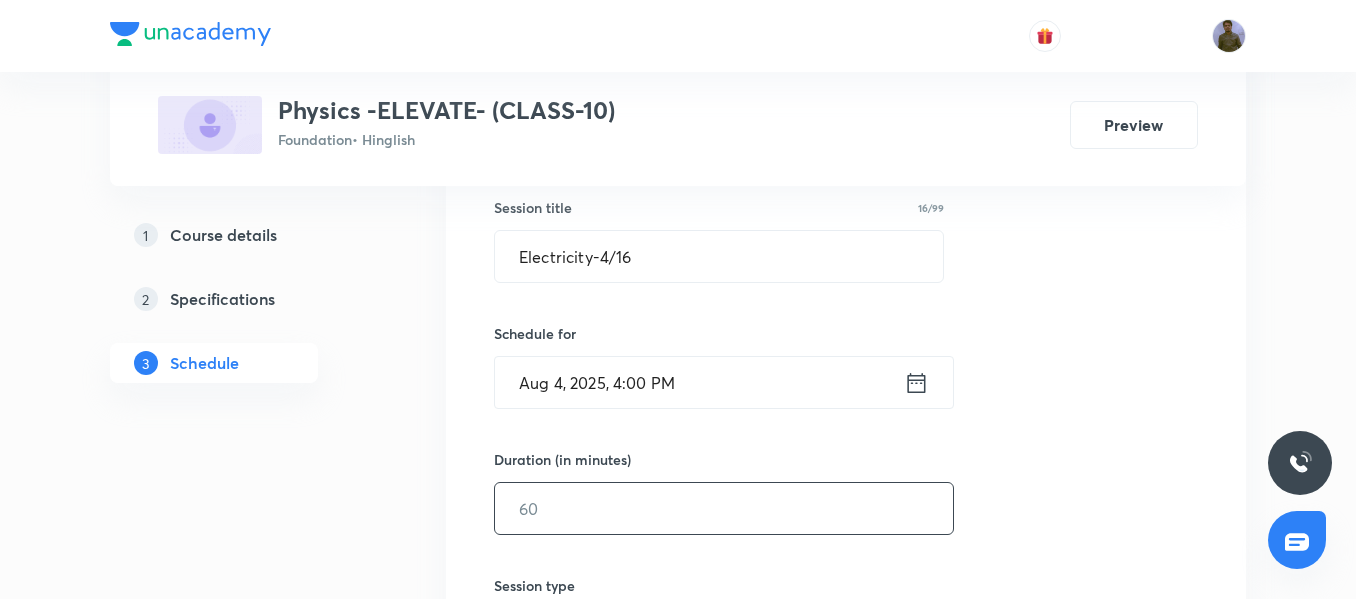click at bounding box center [724, 508] 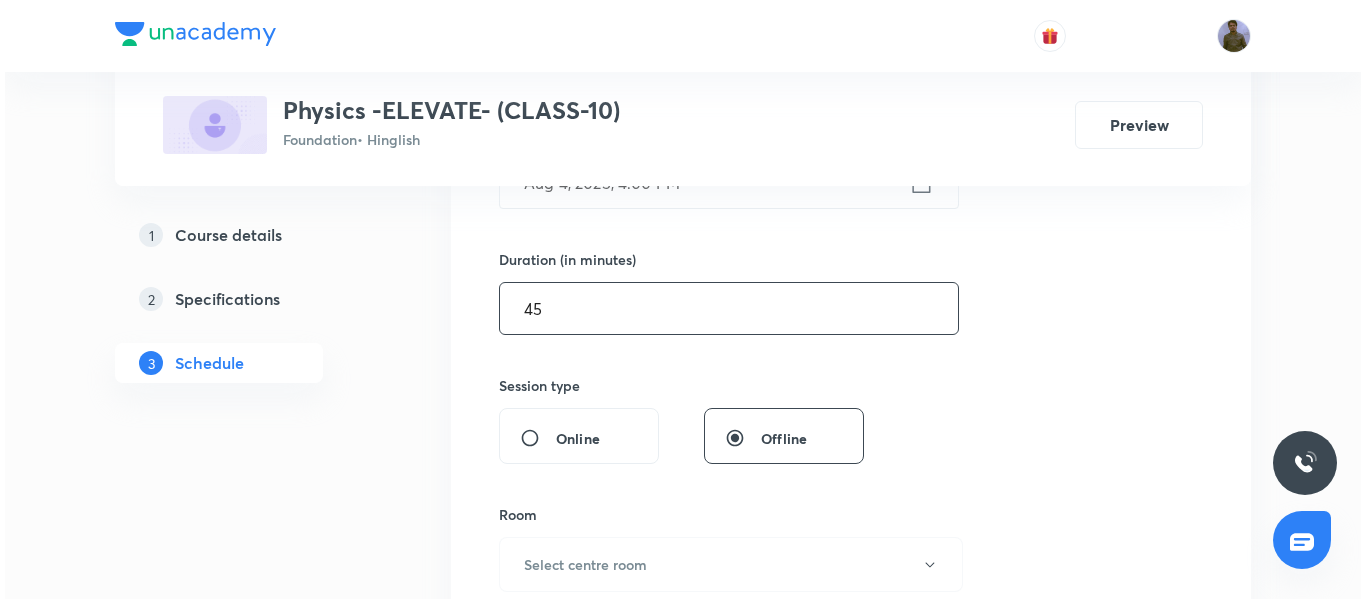 scroll, scrollTop: 770, scrollLeft: 0, axis: vertical 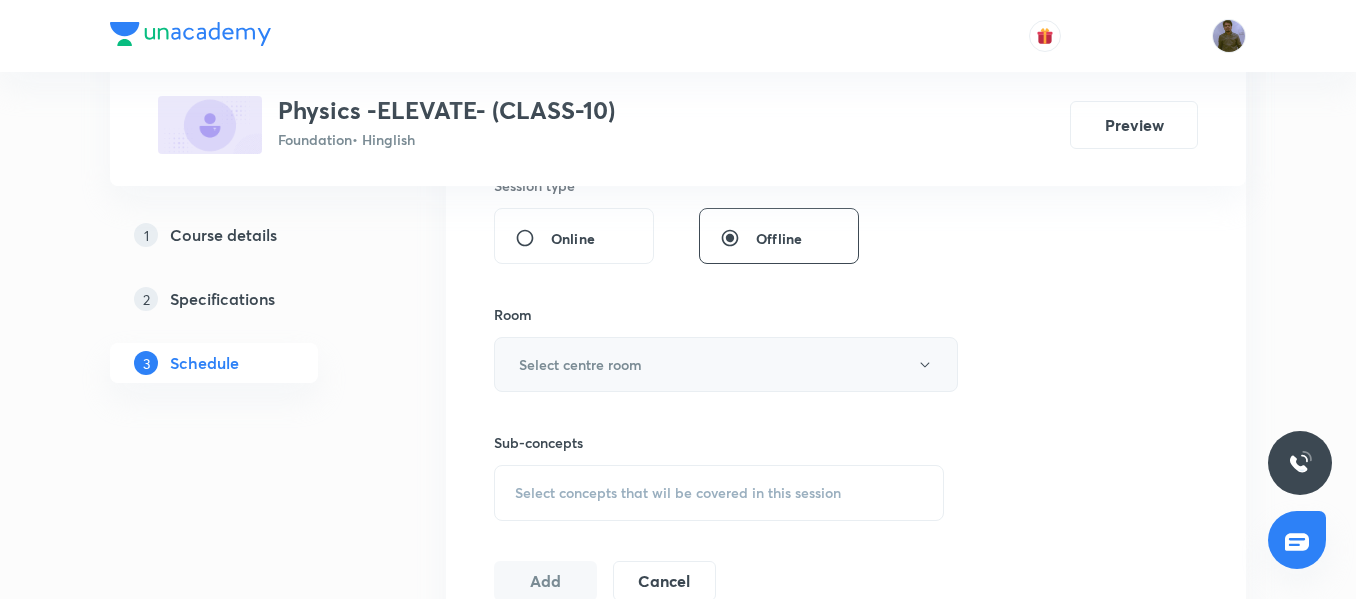 type on "45" 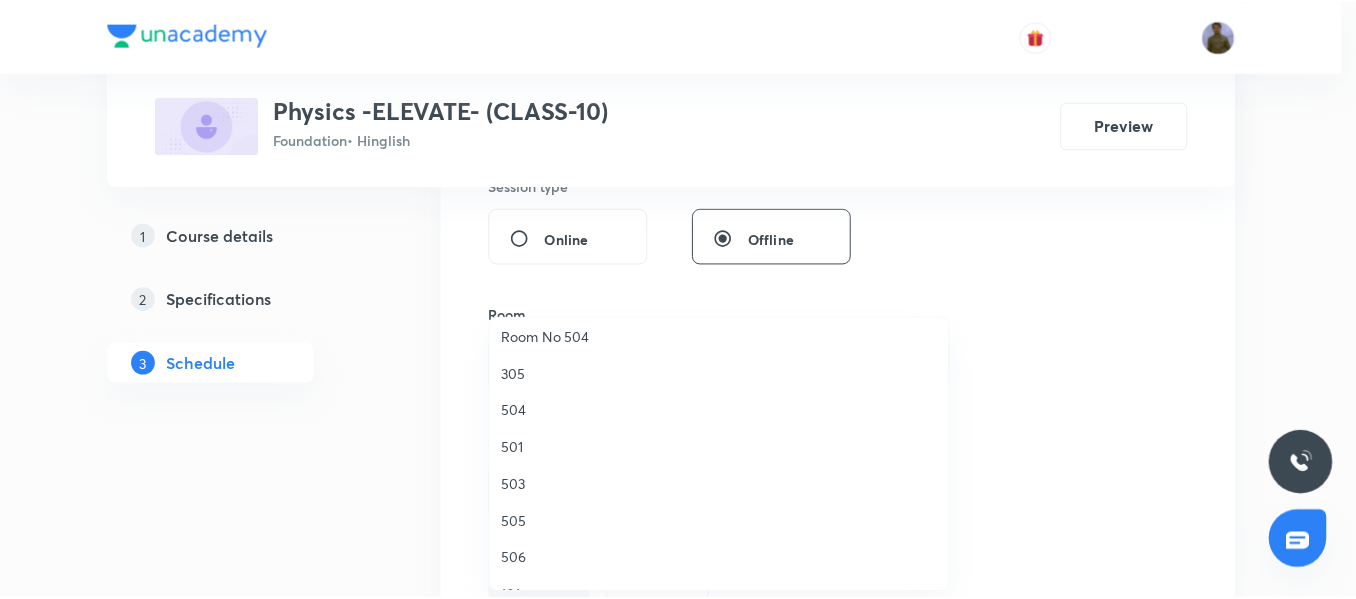 scroll, scrollTop: 300, scrollLeft: 0, axis: vertical 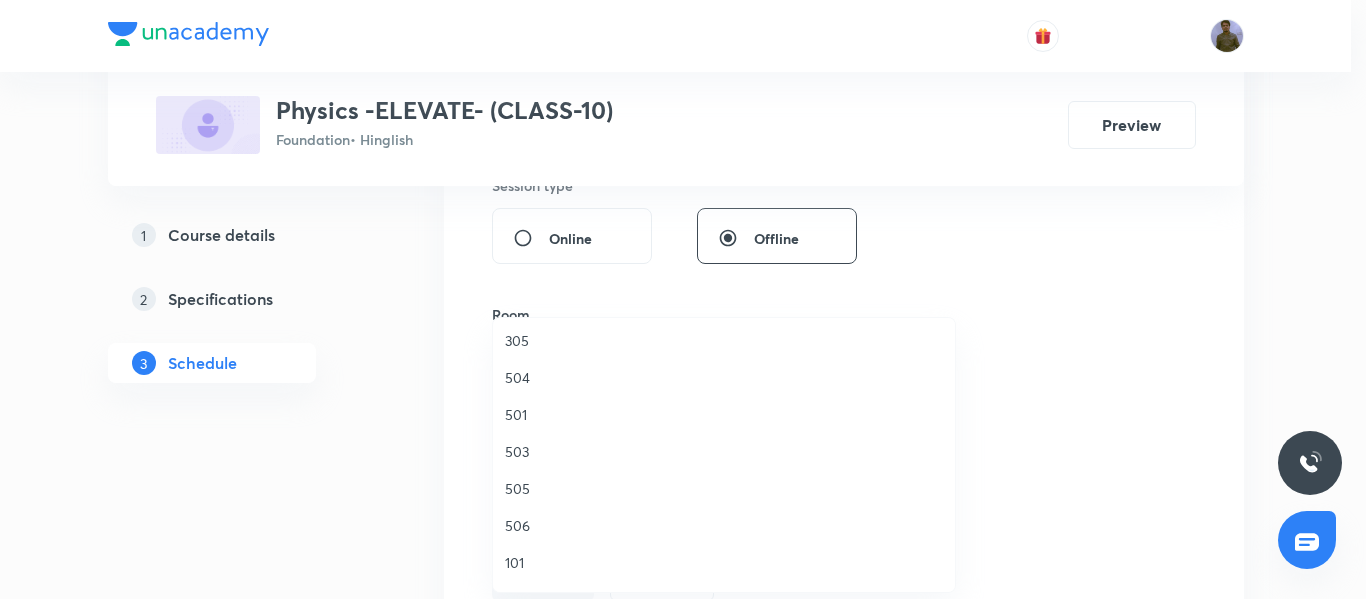 click on "503" at bounding box center (724, 451) 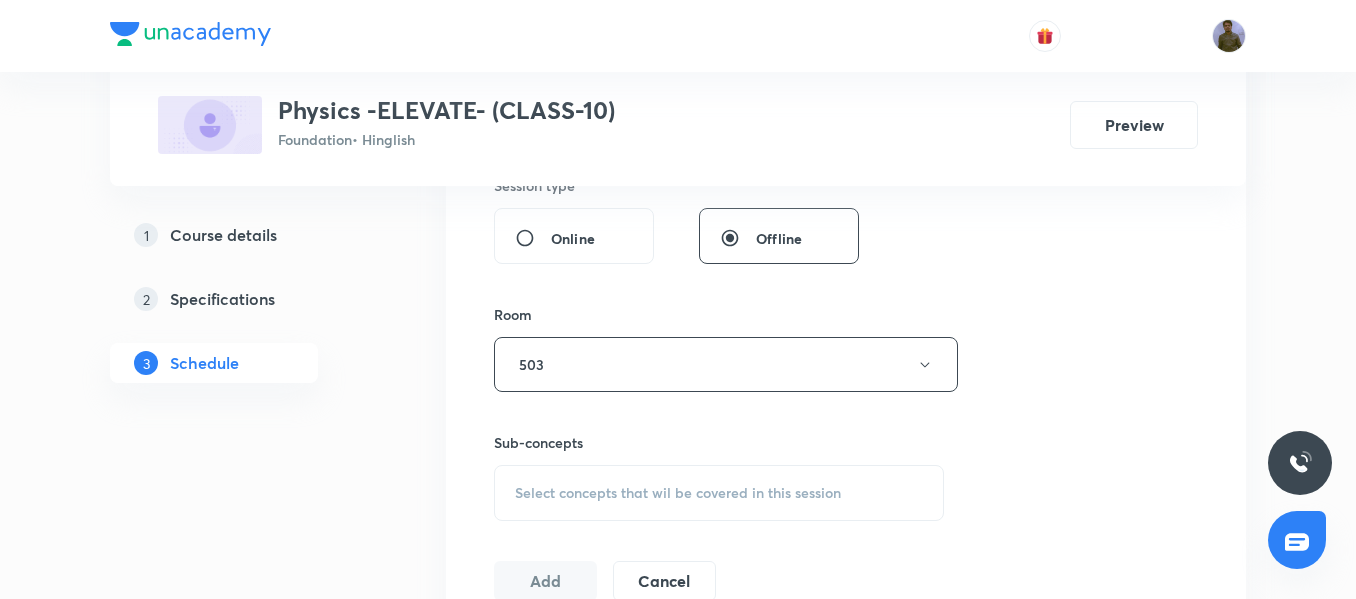 scroll, scrollTop: 870, scrollLeft: 0, axis: vertical 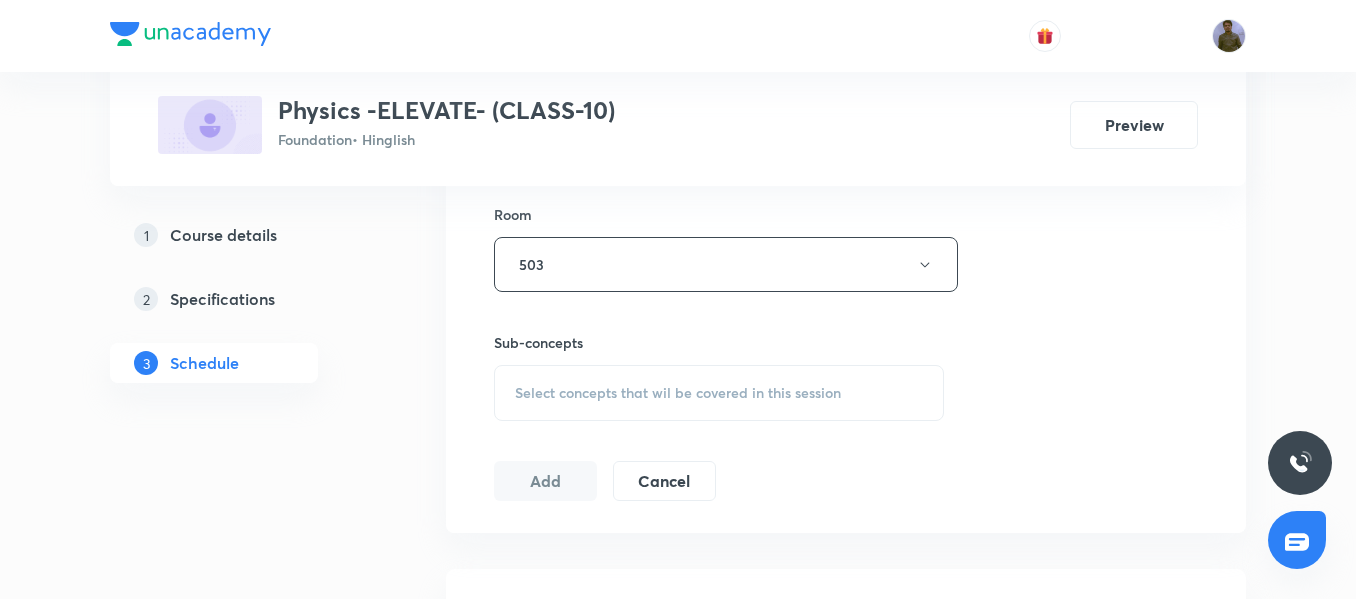 click on "Select concepts that wil be covered in this session" at bounding box center [678, 393] 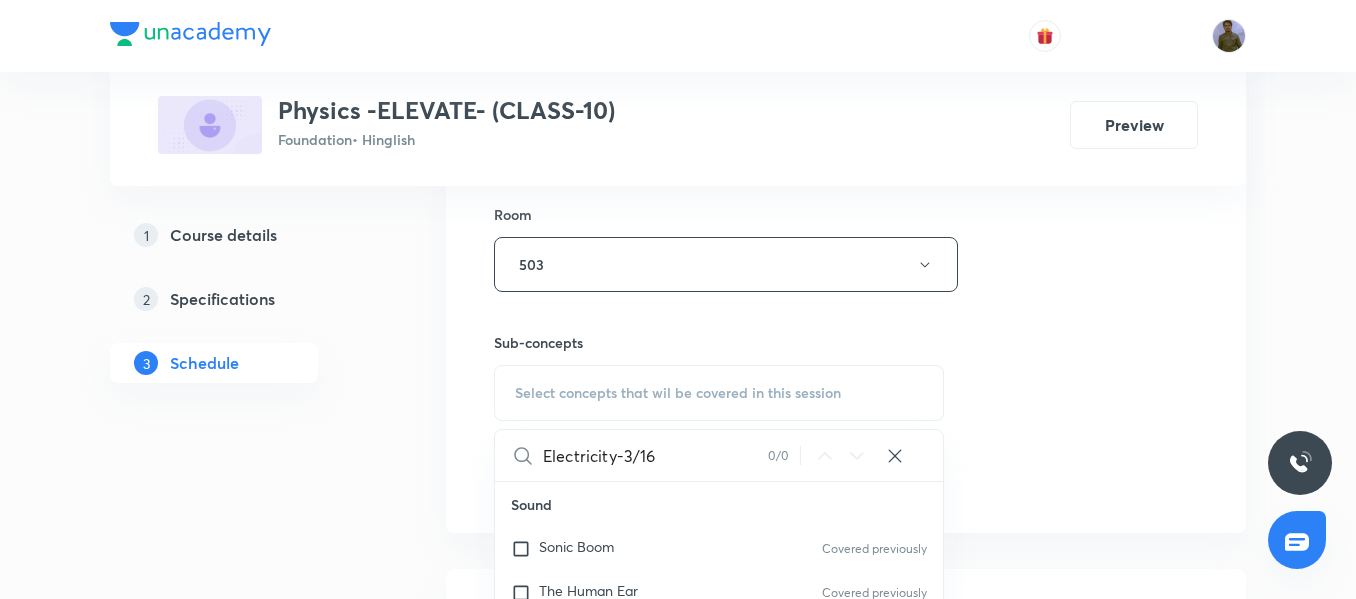 scroll, scrollTop: 970, scrollLeft: 0, axis: vertical 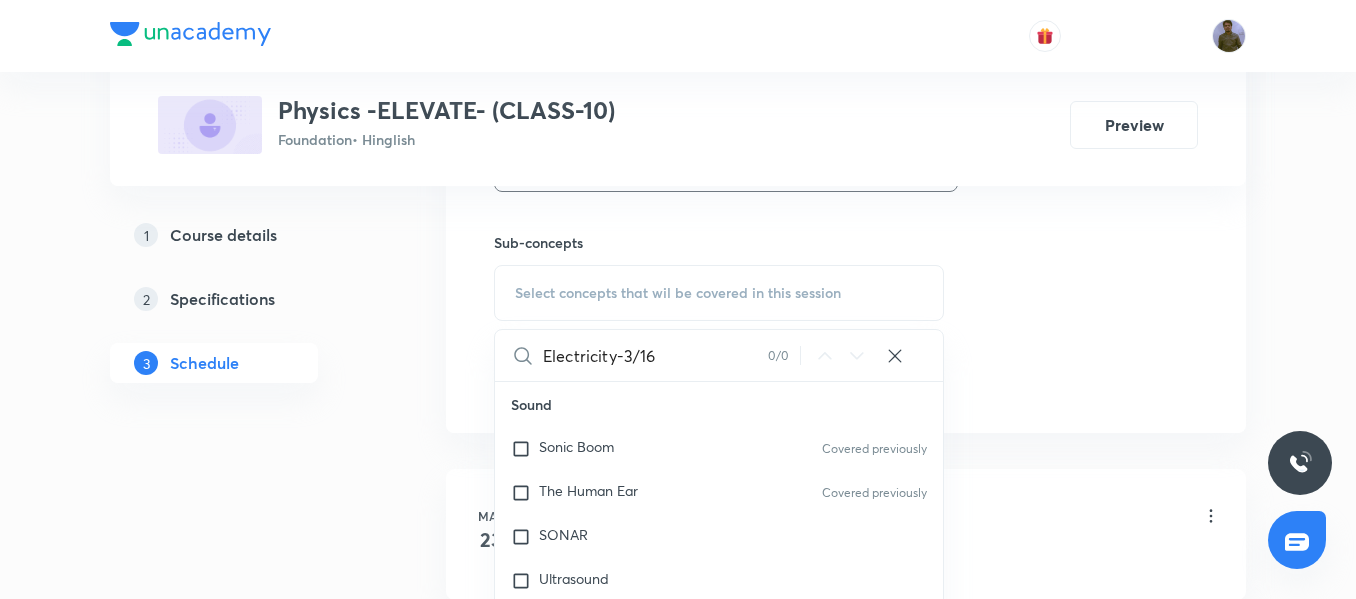 drag, startPoint x: 614, startPoint y: 362, endPoint x: 694, endPoint y: 371, distance: 80.50466 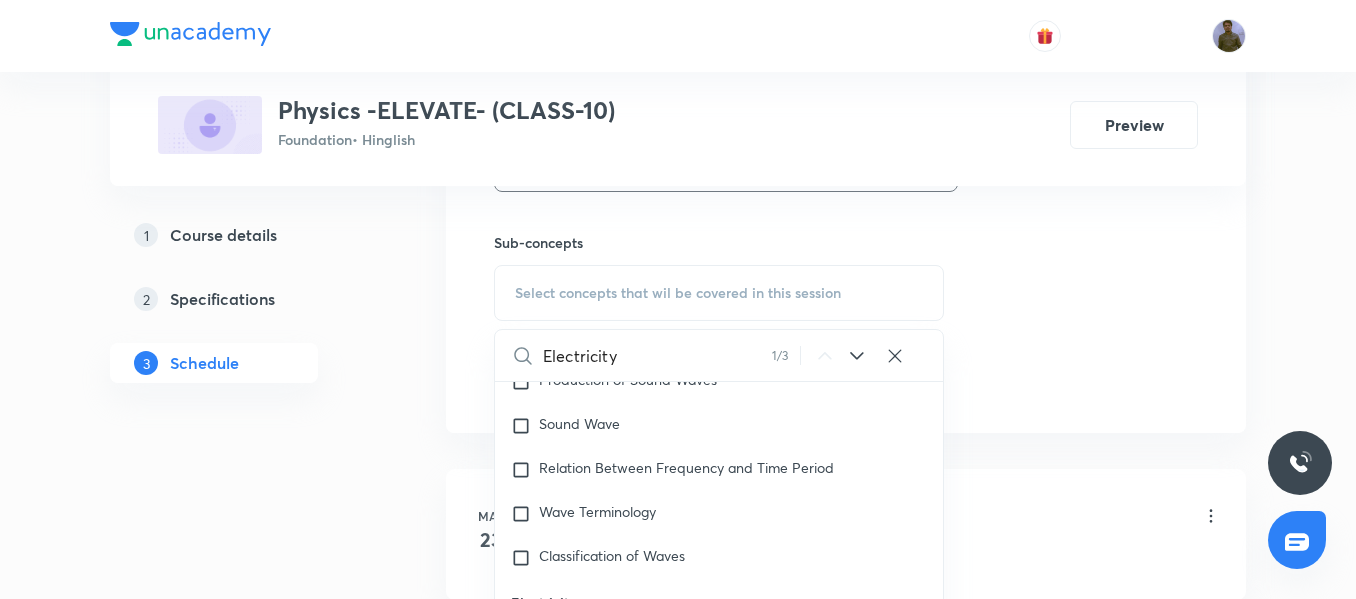 scroll, scrollTop: 778, scrollLeft: 0, axis: vertical 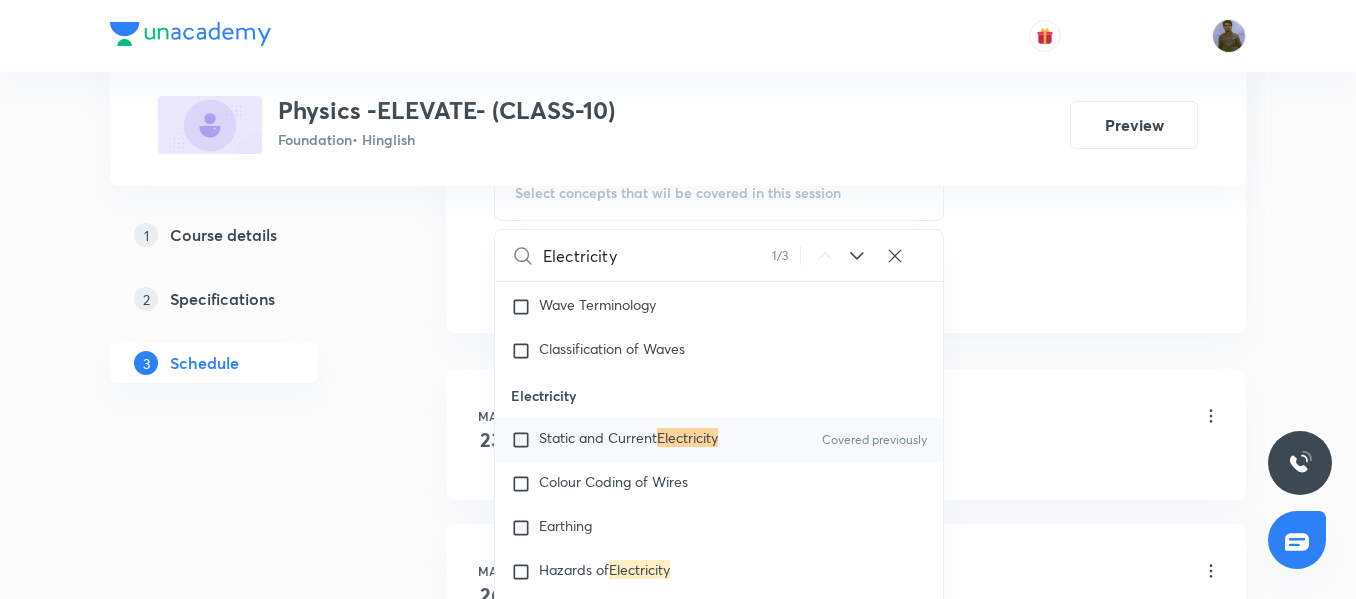 type on "Electricity" 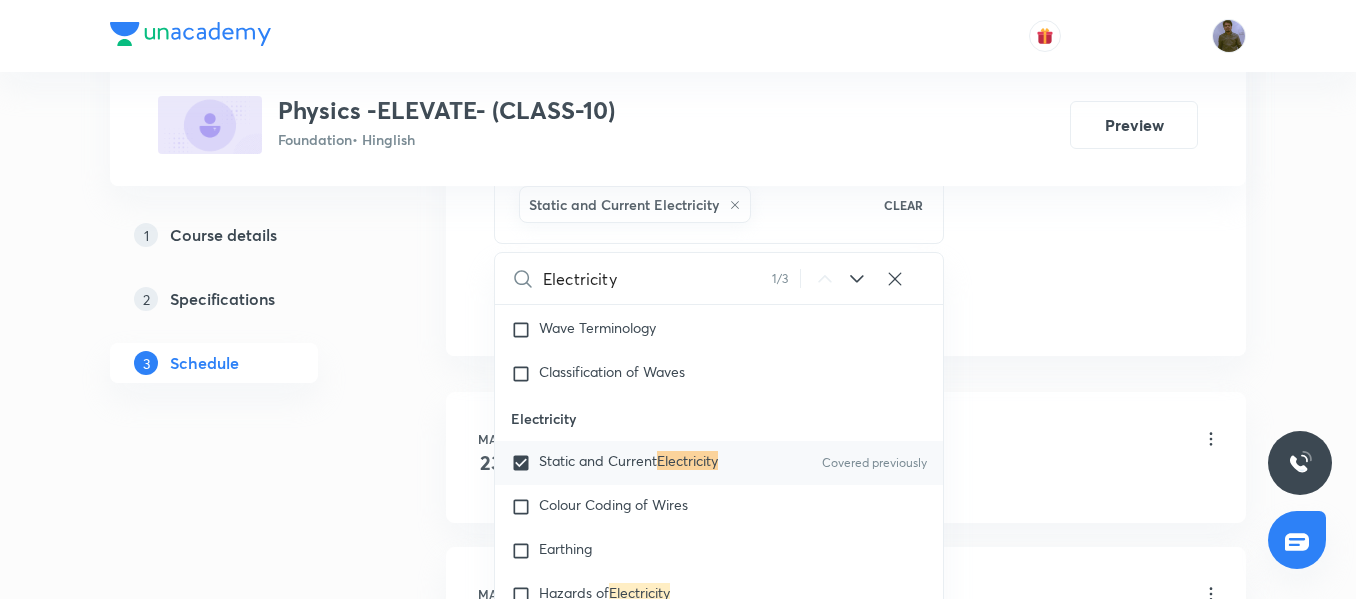 click on "May 23 Reflection of Light Lesson 1 • 6:45 PM • 45 min  • Room 505 Sonic Boom" at bounding box center (846, 457) 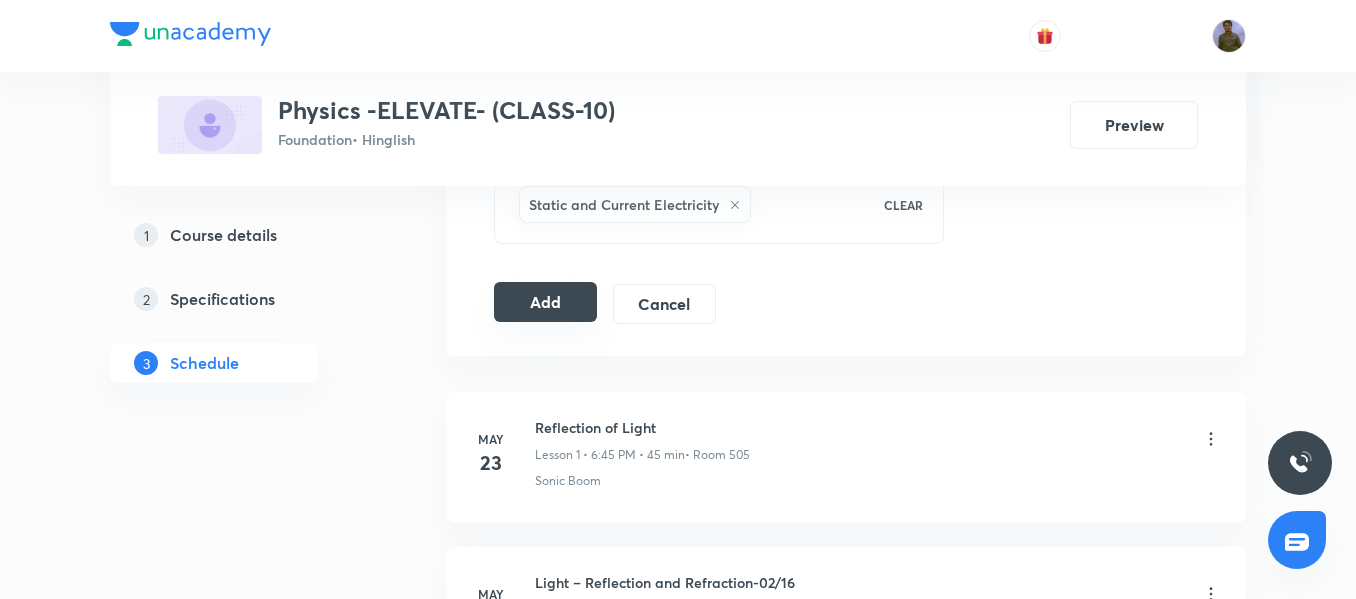 click on "Add" at bounding box center (545, 302) 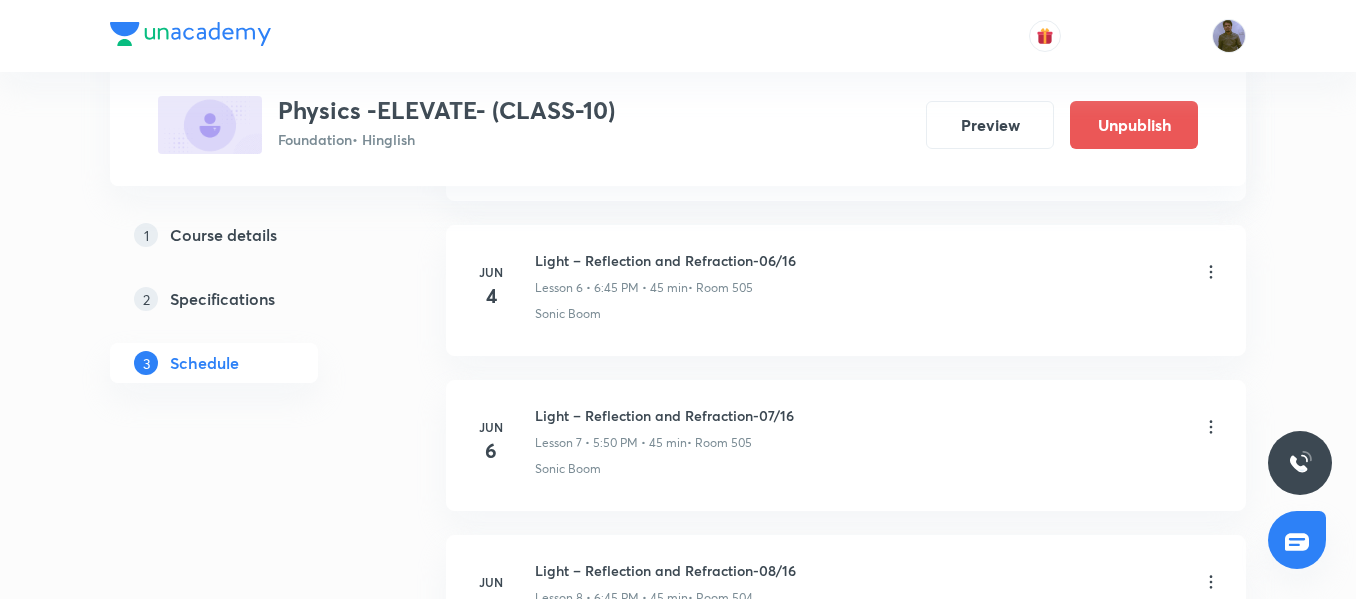 scroll, scrollTop: 0, scrollLeft: 0, axis: both 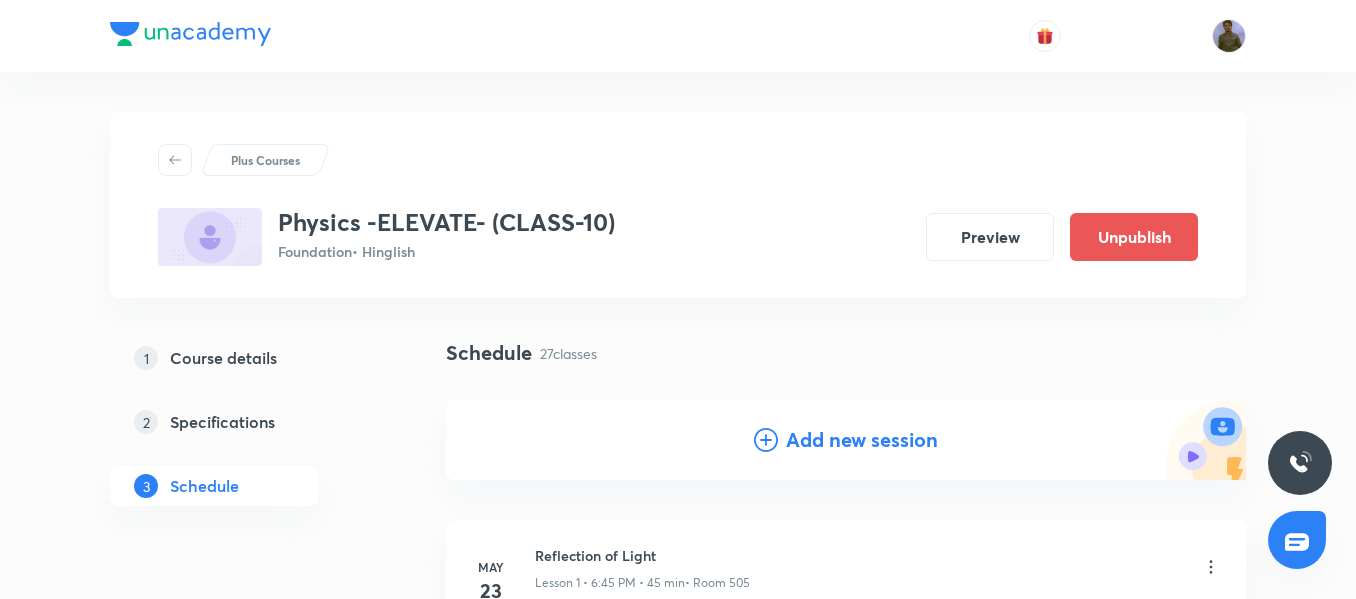 click on "Add new session" at bounding box center (862, 440) 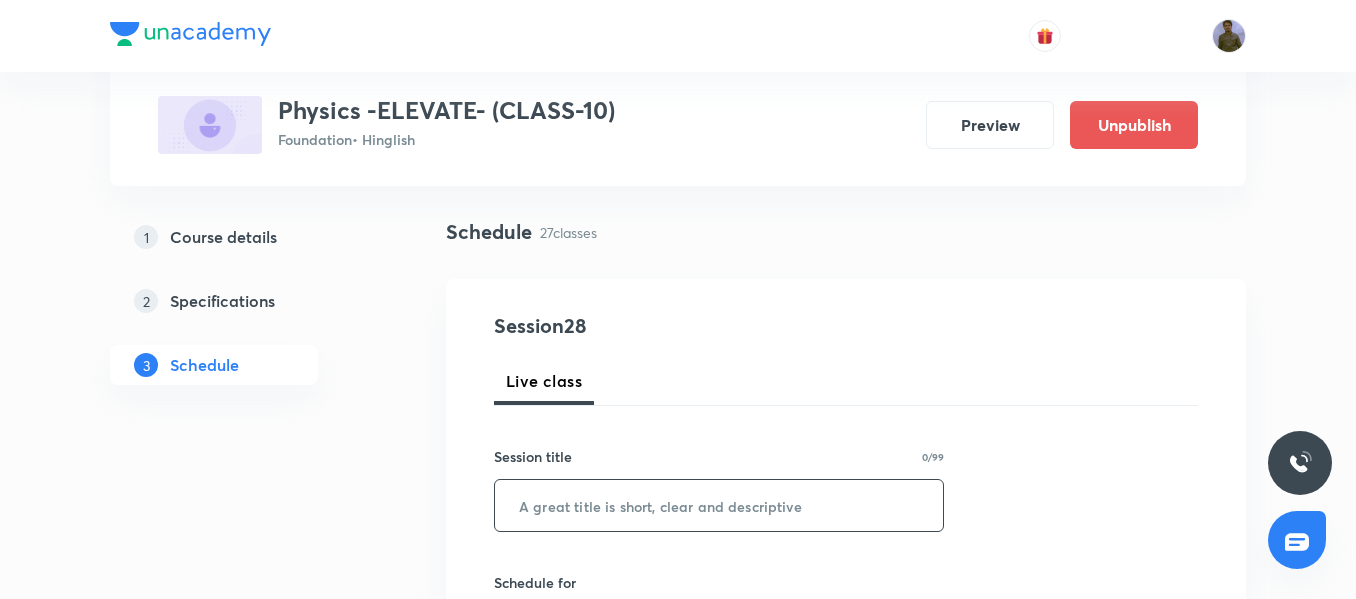 scroll, scrollTop: 200, scrollLeft: 0, axis: vertical 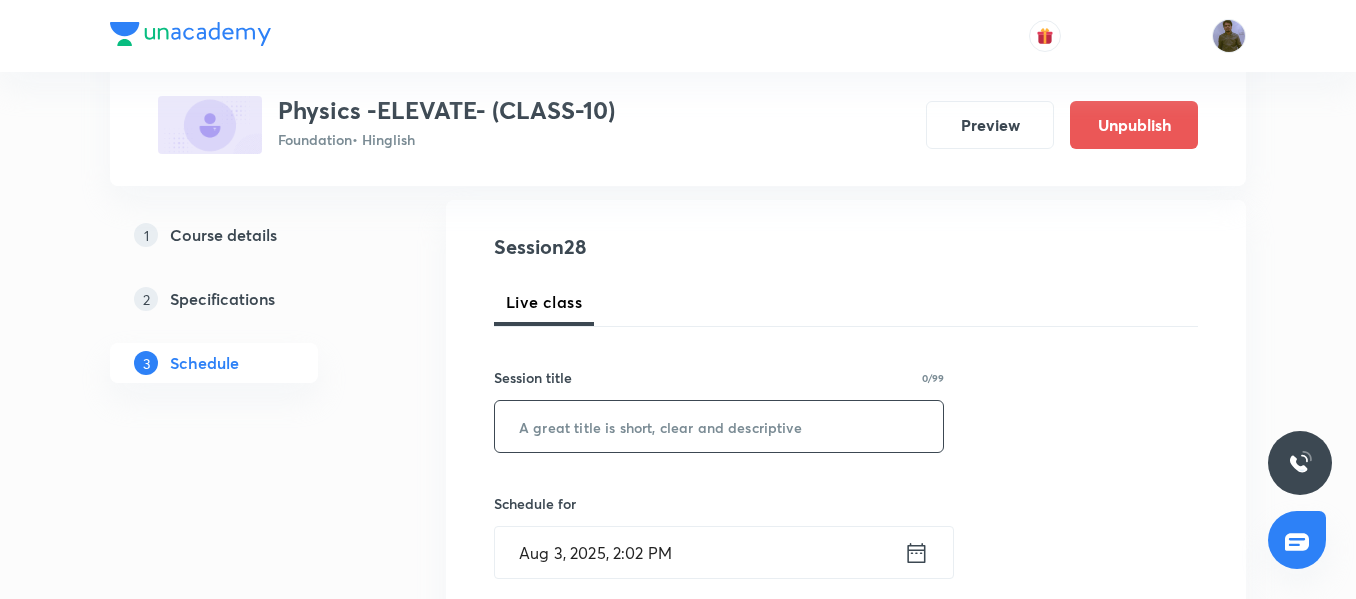 click at bounding box center [719, 426] 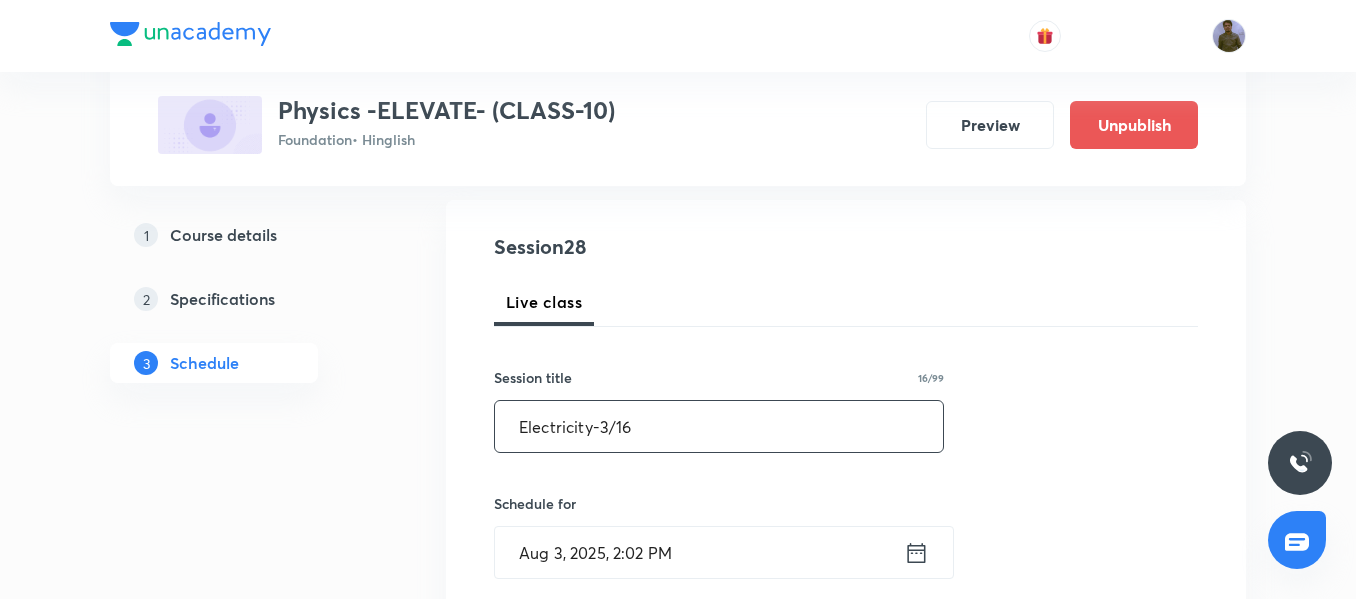 click on "Electricity-3/16" at bounding box center [719, 426] 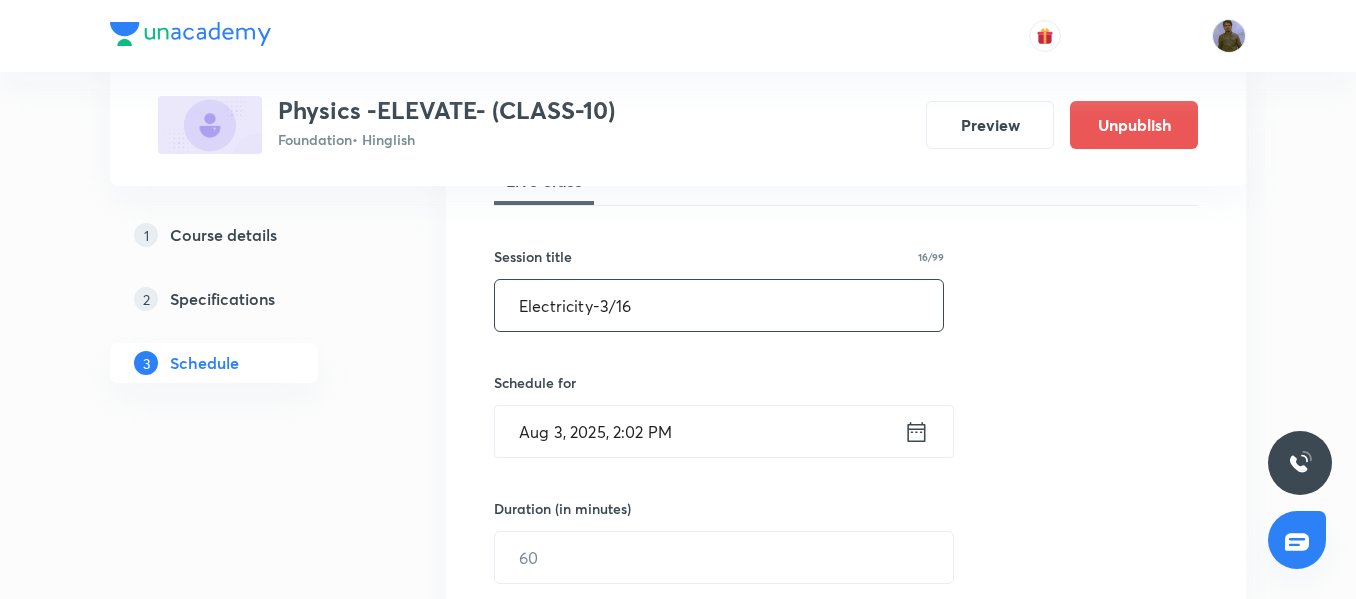 scroll, scrollTop: 325, scrollLeft: 0, axis: vertical 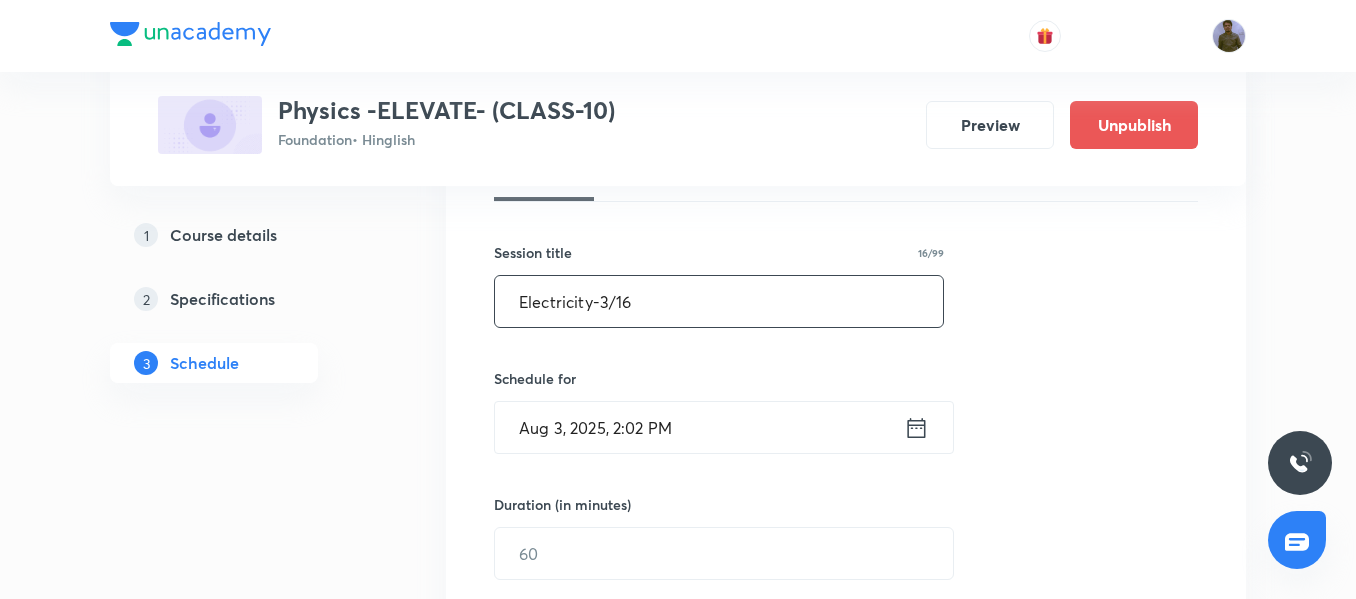 click on "Electricity-3/16" at bounding box center [719, 301] 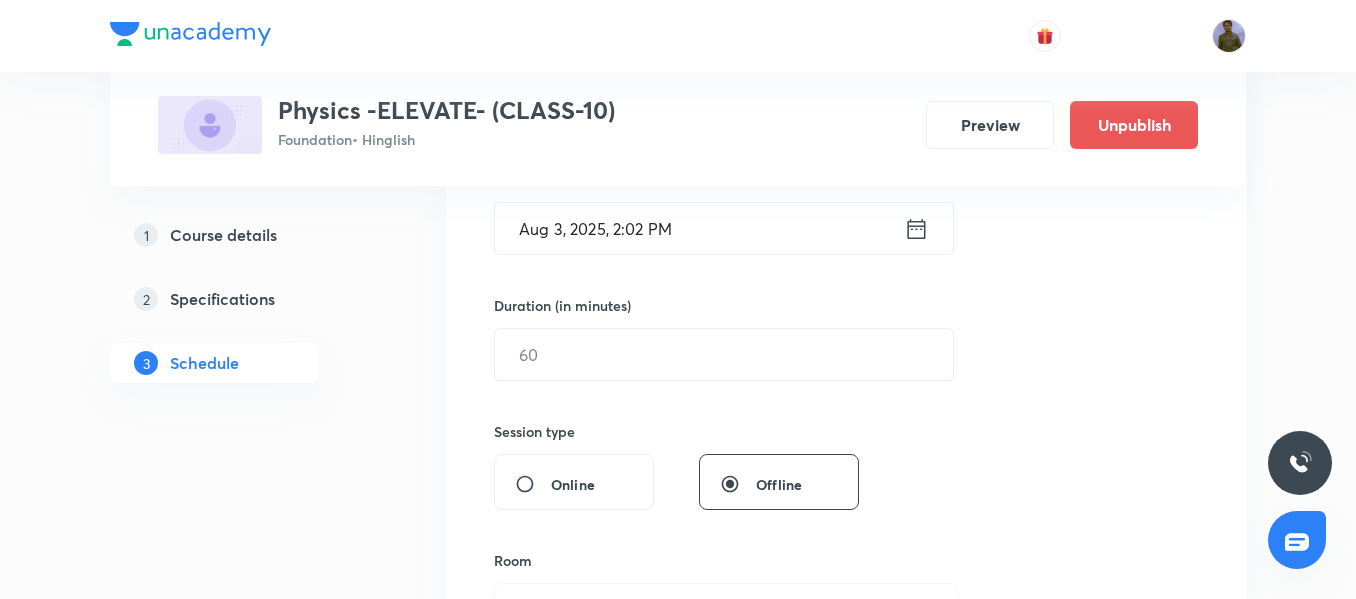 scroll, scrollTop: 525, scrollLeft: 0, axis: vertical 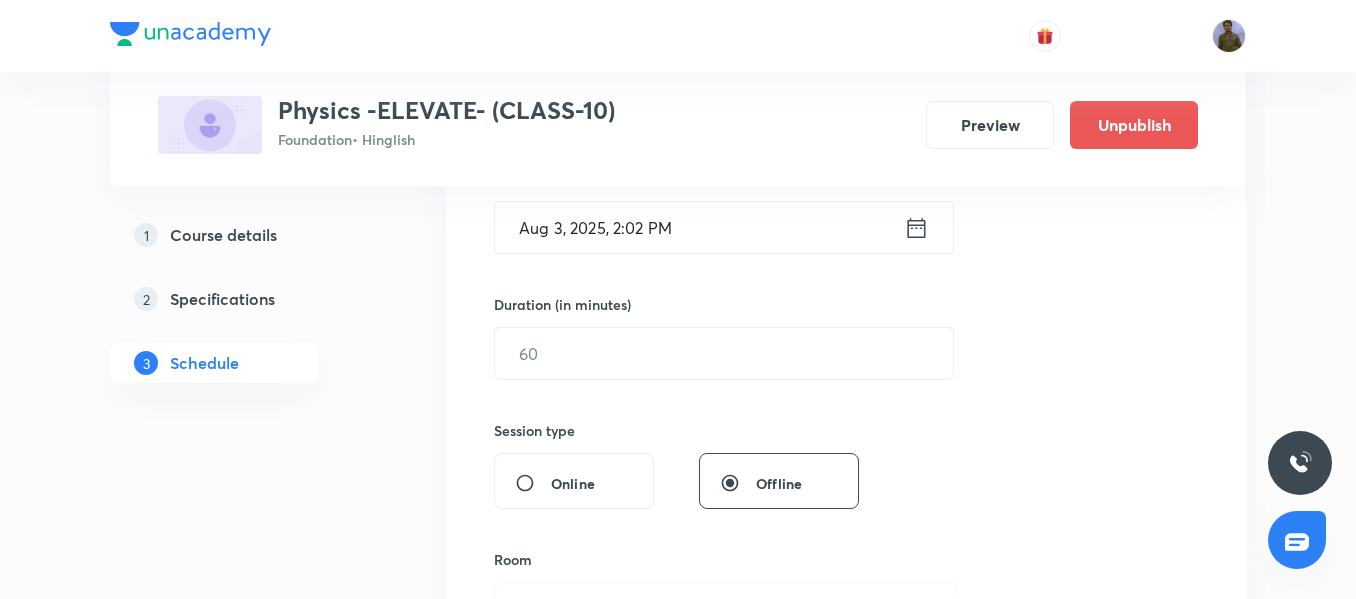 type on "Electricity-5/16" 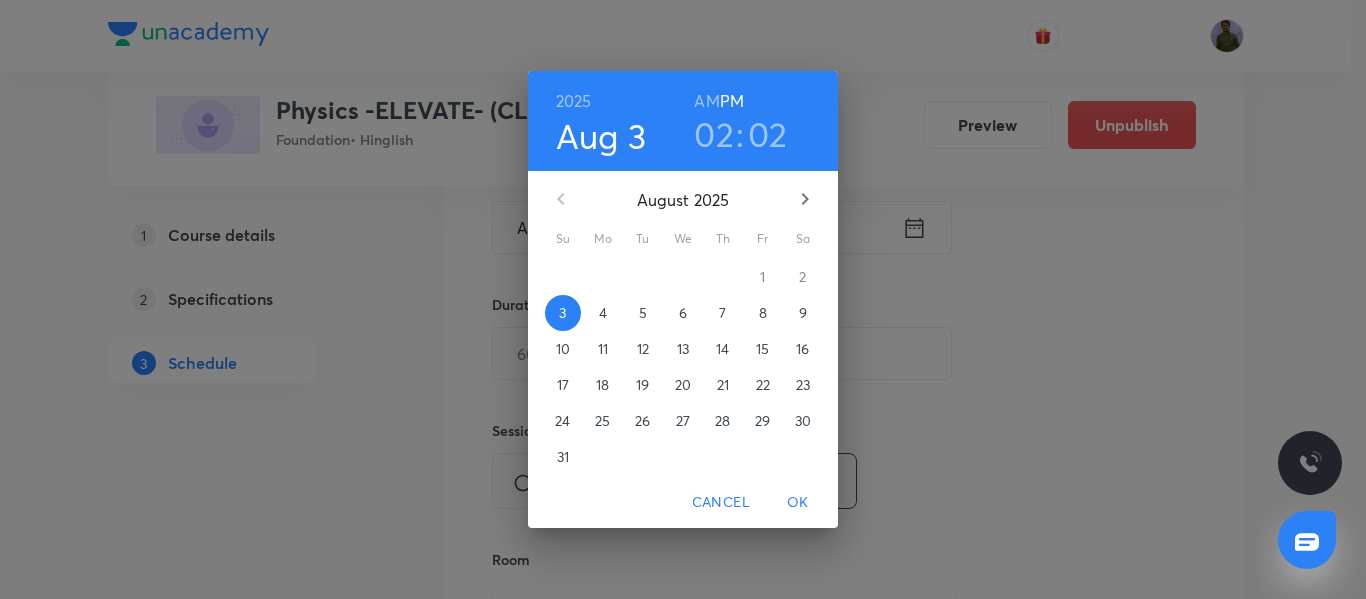 click on "5" at bounding box center (643, 313) 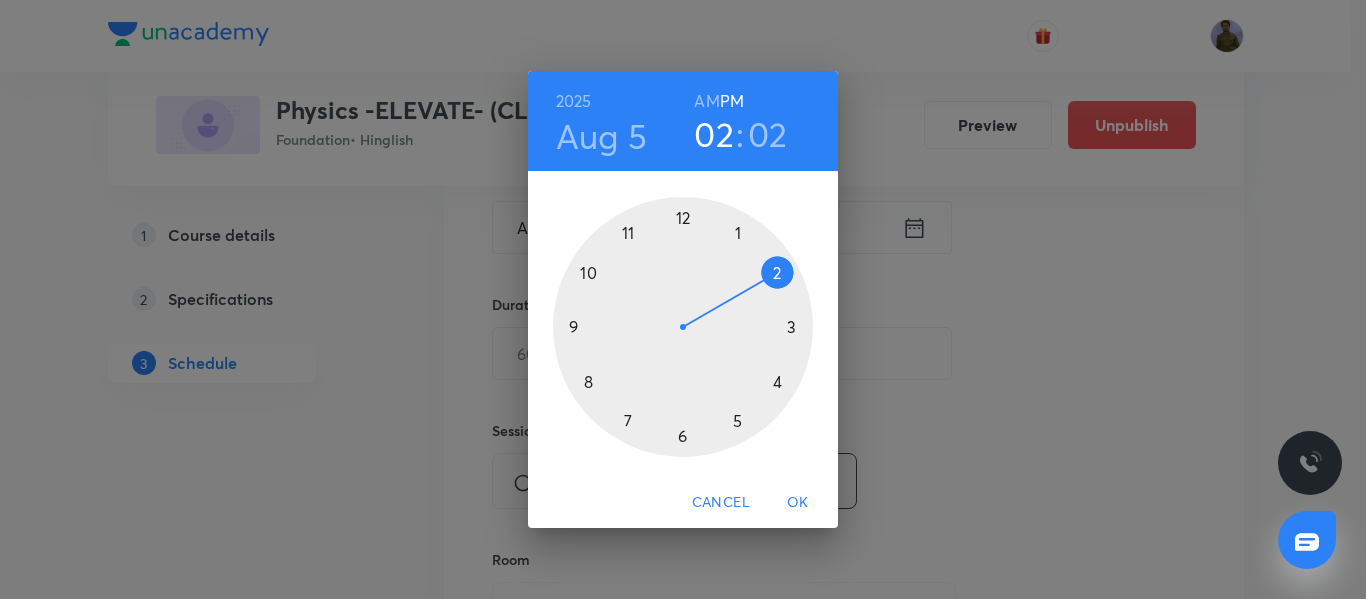click on "Aug 5" at bounding box center (601, 136) 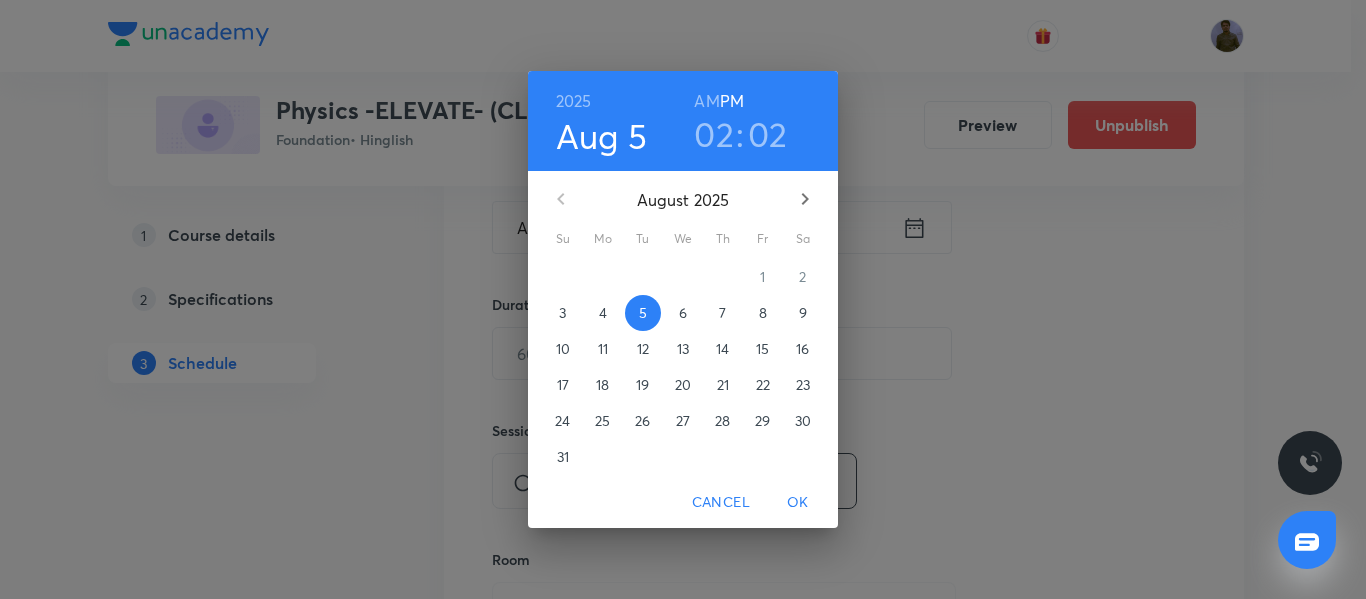 click on "6" at bounding box center (683, 313) 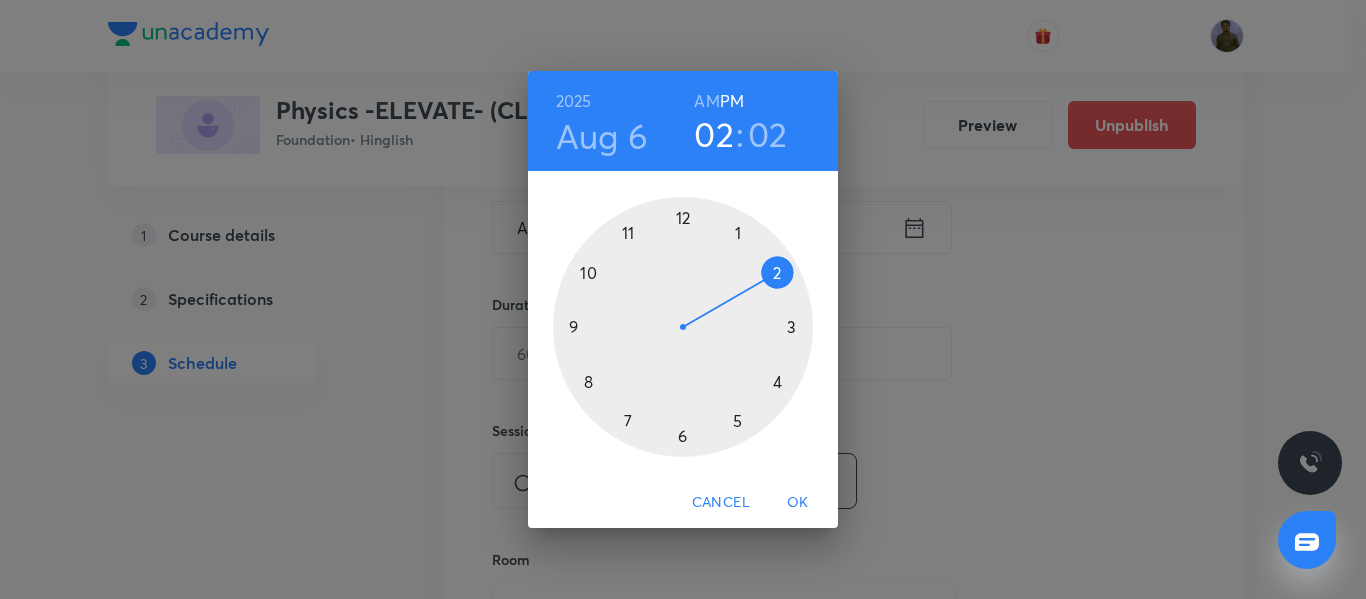 click at bounding box center [683, 327] 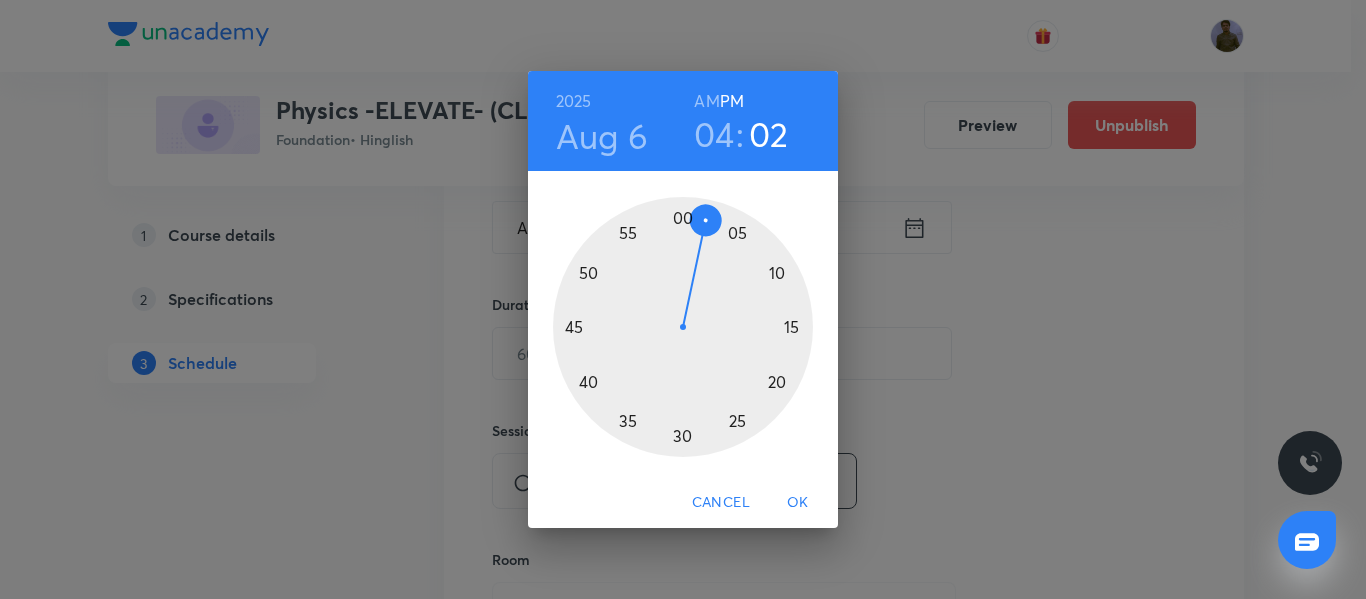 click at bounding box center [683, 327] 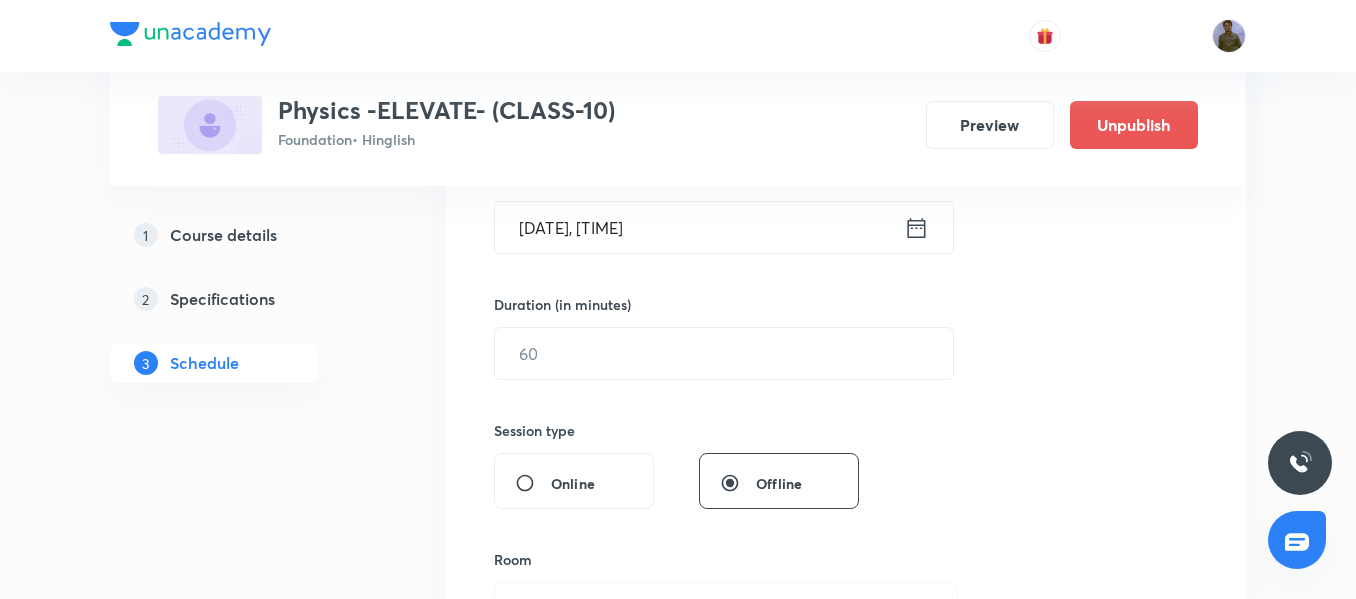 click on "Aug 6, 2025, 4:50 PM" at bounding box center (699, 227) 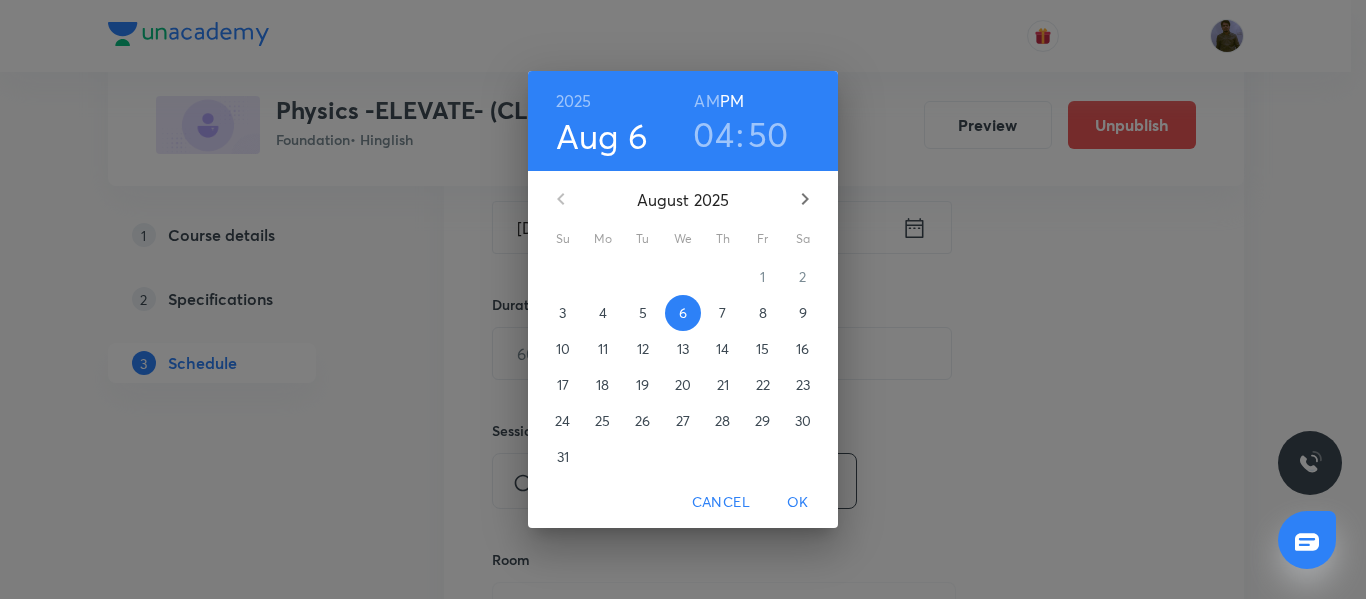 click on "50" at bounding box center [768, 134] 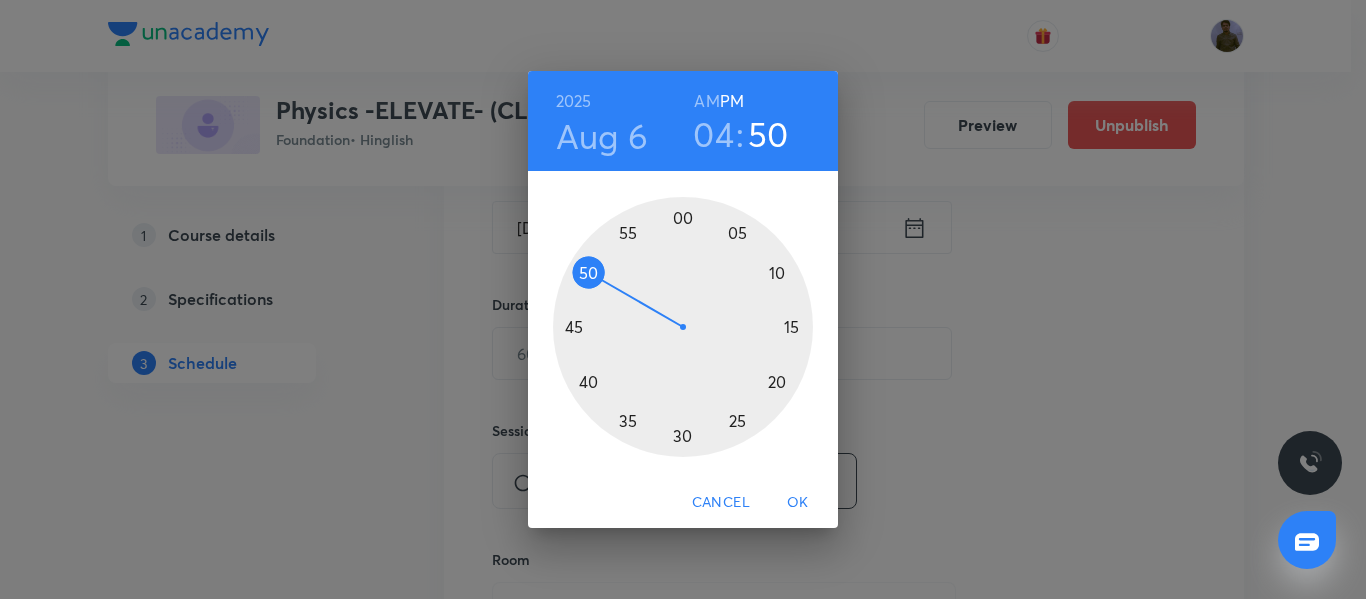click at bounding box center [683, 327] 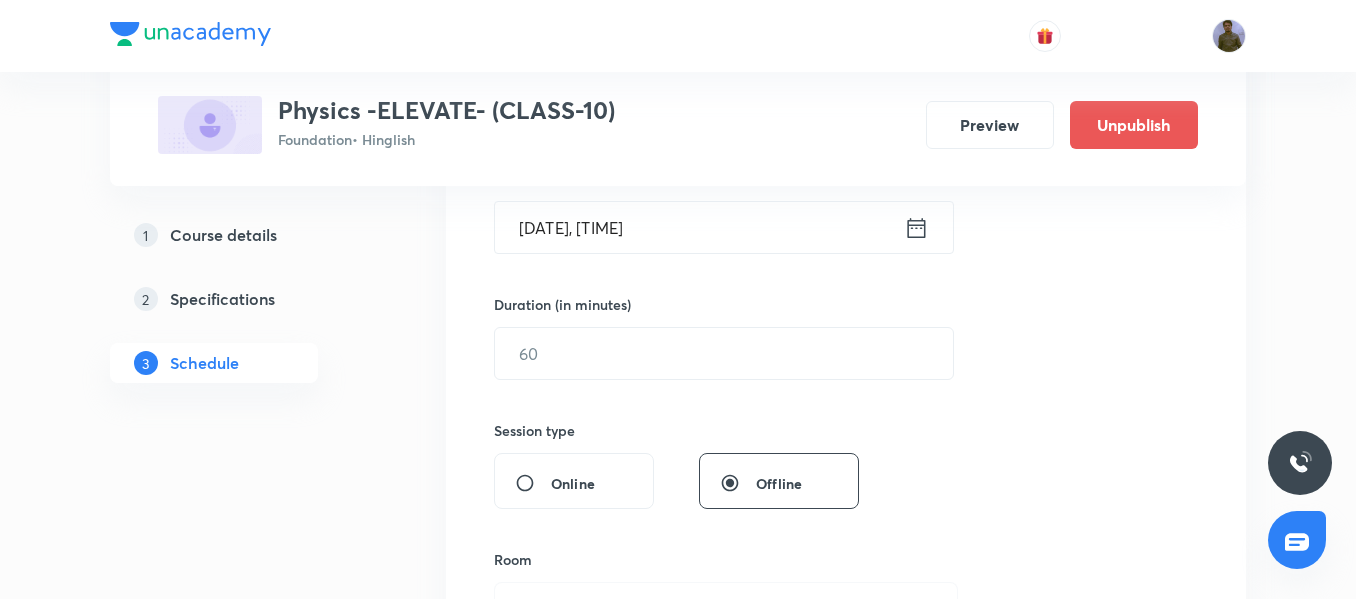 click on "Session  28 Live class Session title 16/99 Electricity-5/16 ​ Schedule for Aug 6, 2025, 4:55 PM ​ Duration (in minutes) ​   Session type Online Offline Room Select centre room Sub-concepts Select concepts that wil be covered in this session Add Cancel" at bounding box center [846, 376] 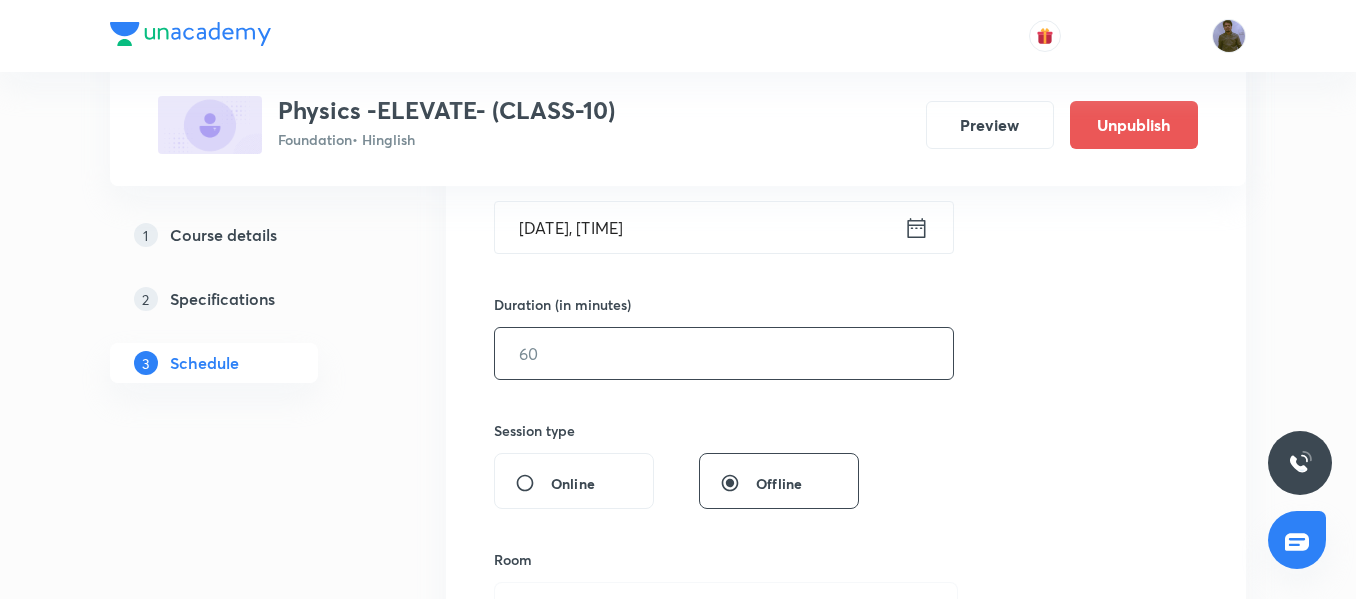 click at bounding box center [724, 353] 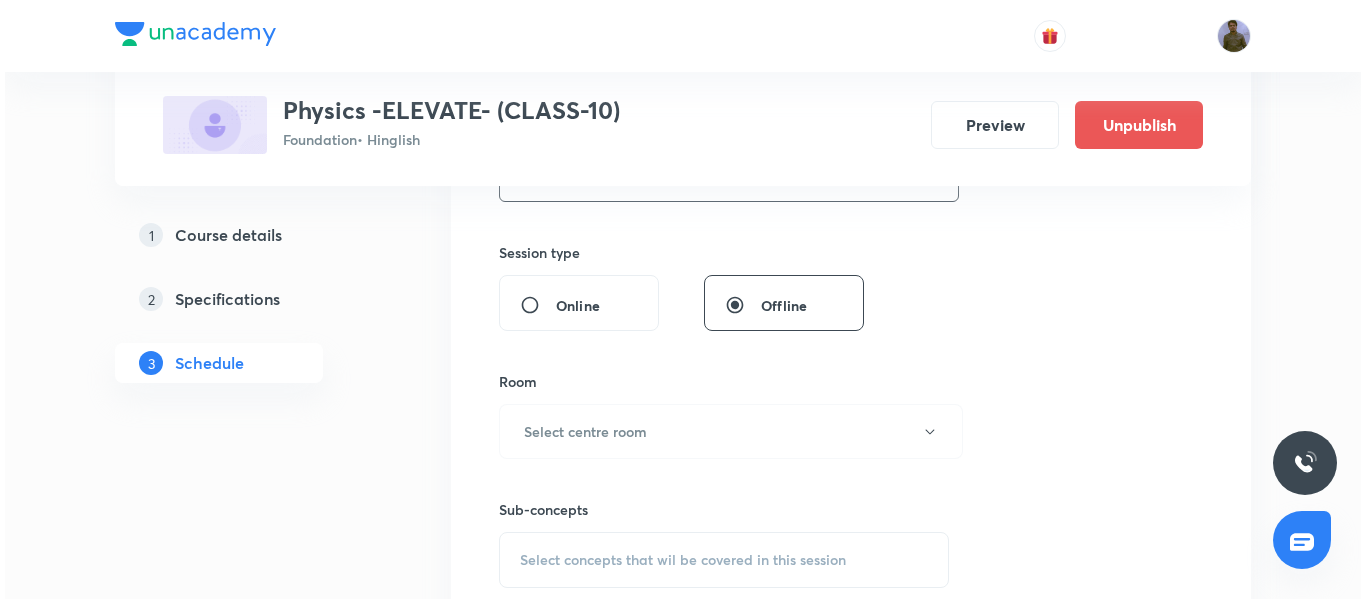 scroll, scrollTop: 825, scrollLeft: 0, axis: vertical 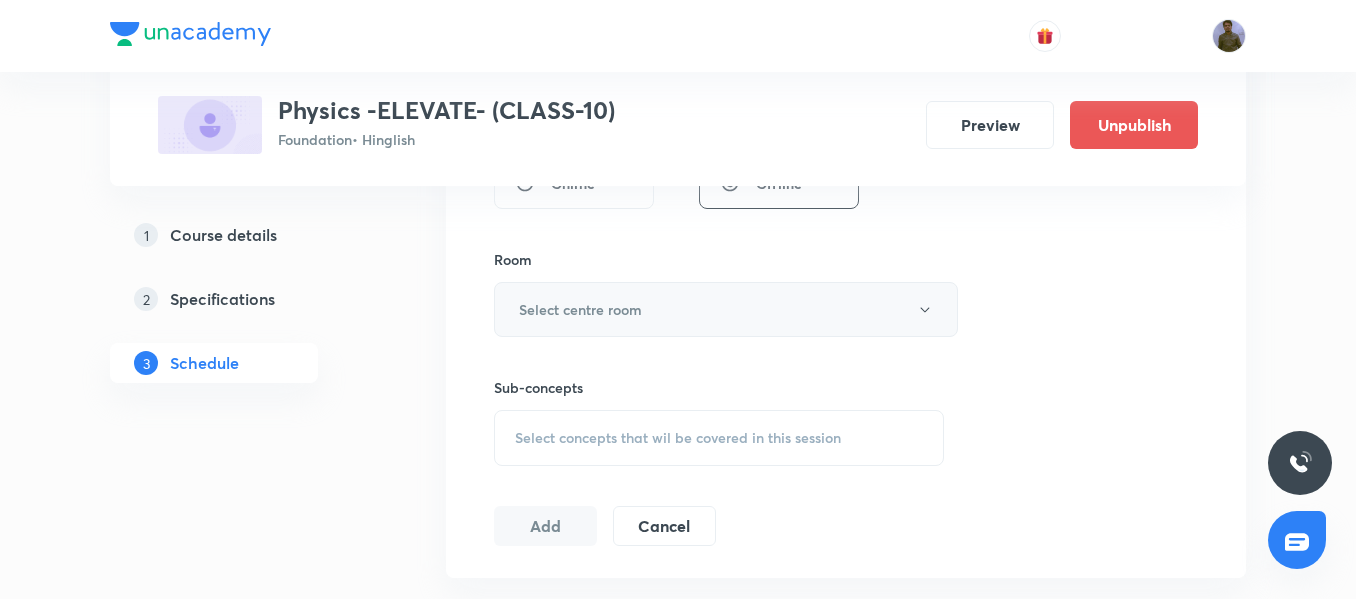 type on "45" 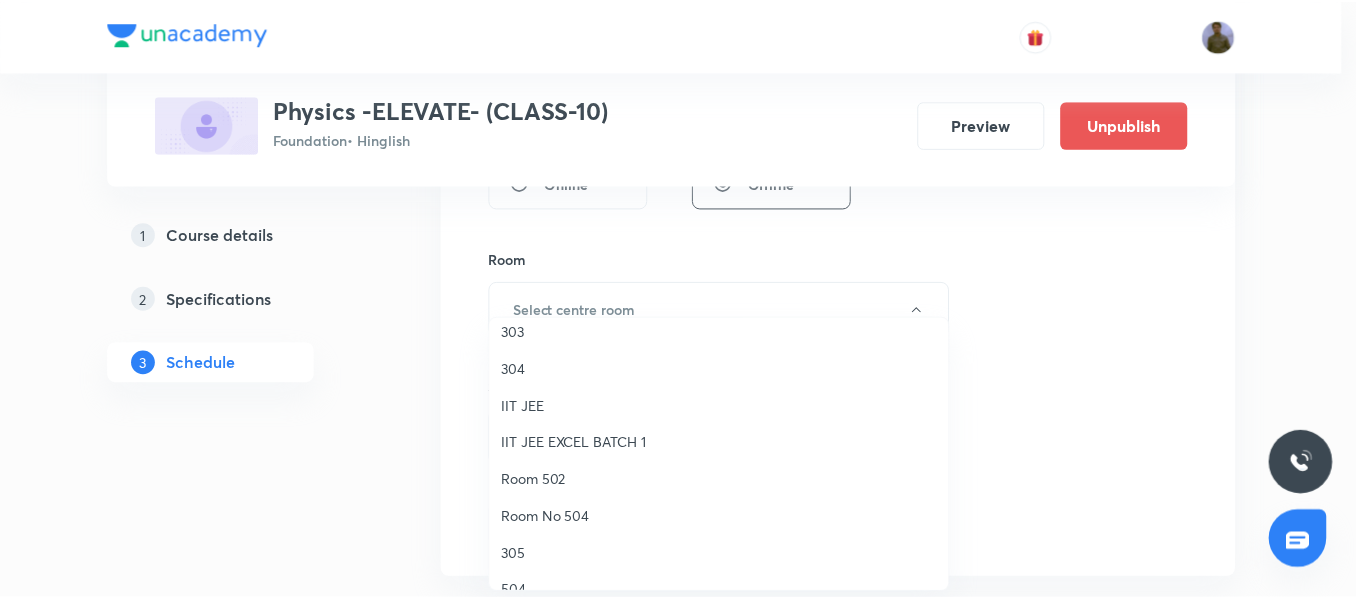 scroll, scrollTop: 200, scrollLeft: 0, axis: vertical 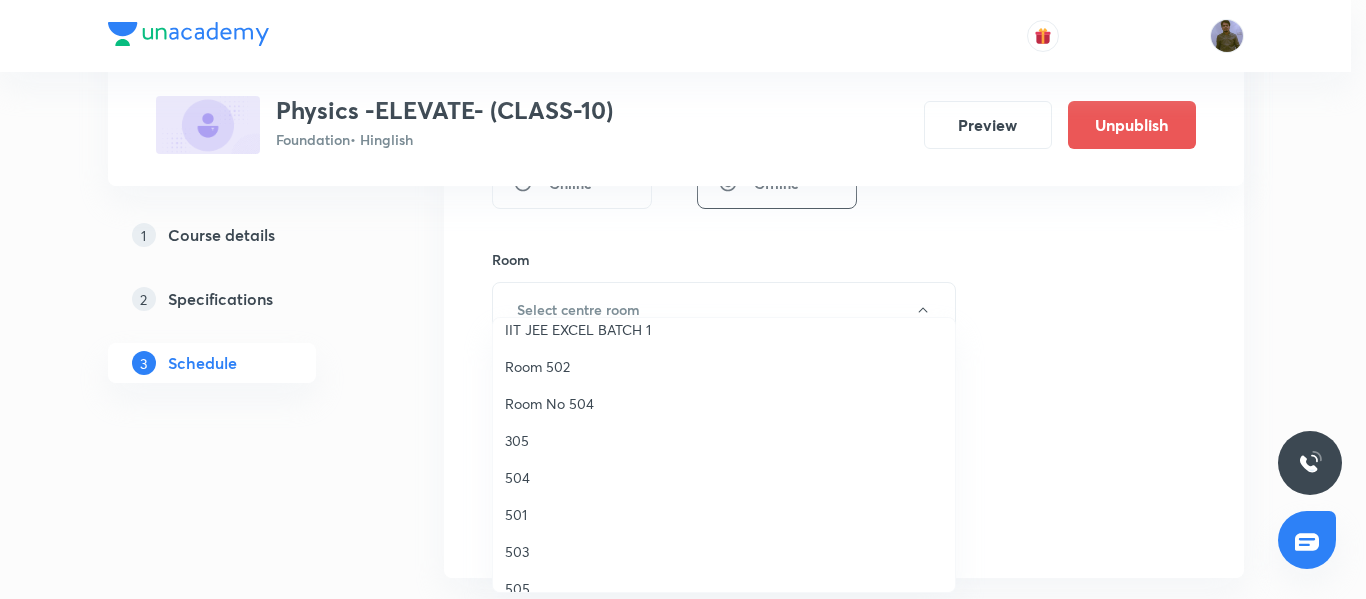 click on "501" at bounding box center (724, 514) 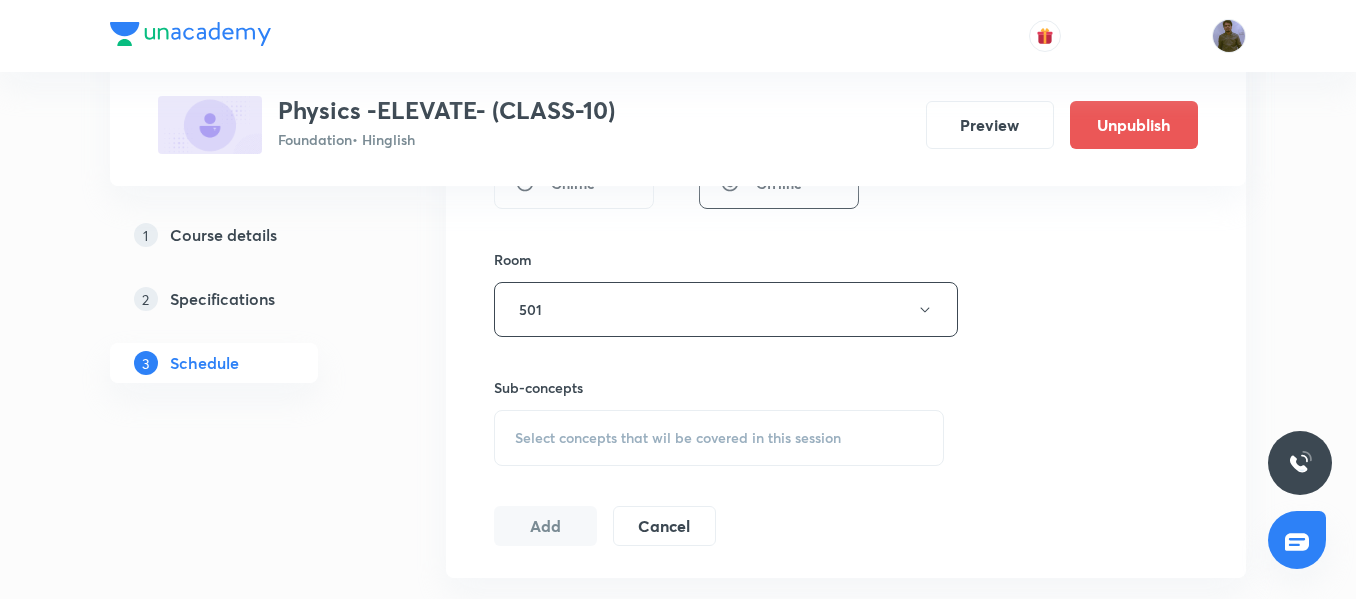 click on "Select concepts that wil be covered in this session" at bounding box center [719, 438] 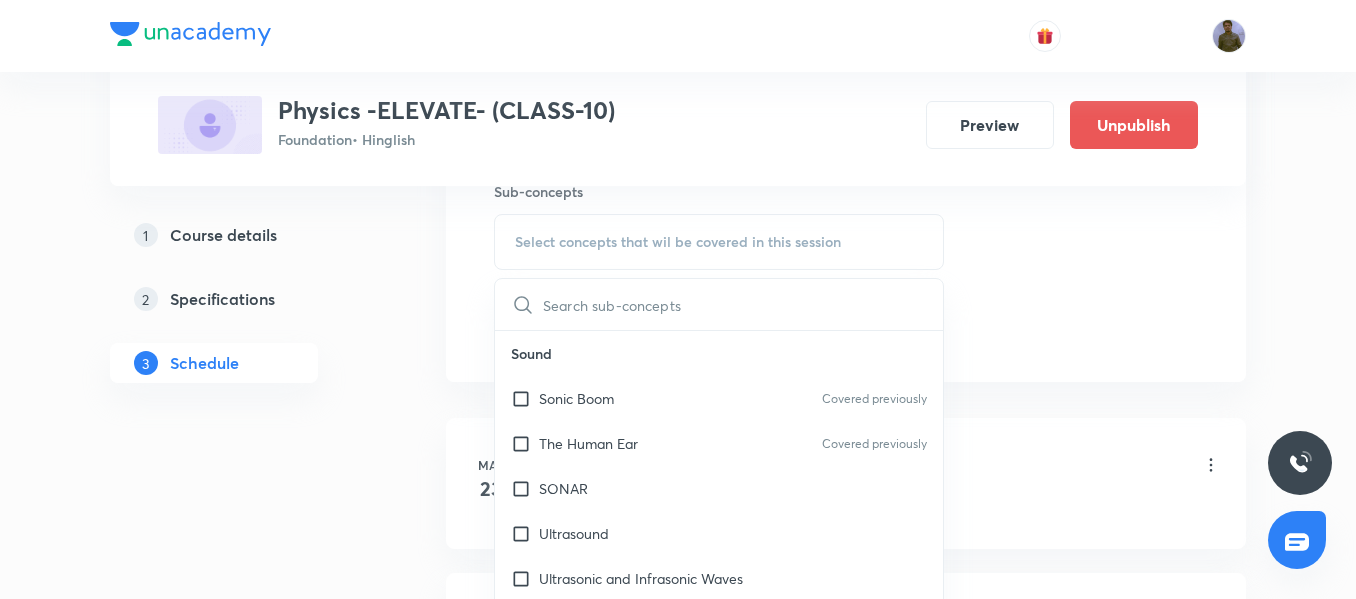 scroll, scrollTop: 1025, scrollLeft: 0, axis: vertical 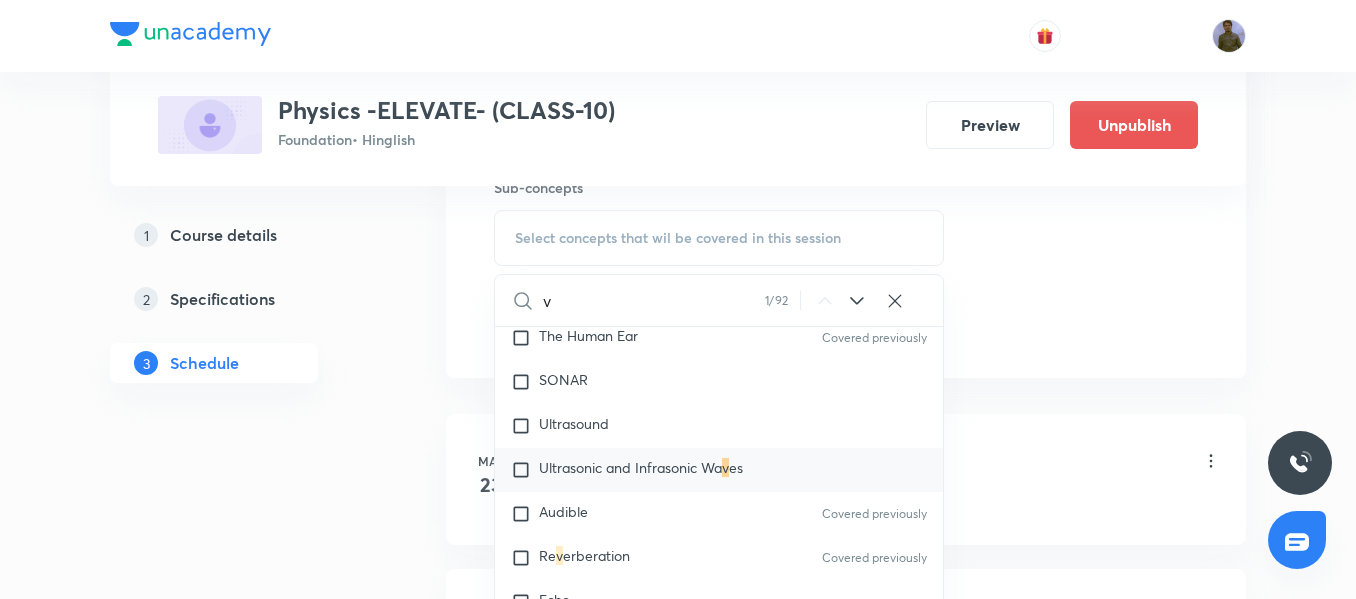 drag, startPoint x: 567, startPoint y: 299, endPoint x: 539, endPoint y: 296, distance: 28.160255 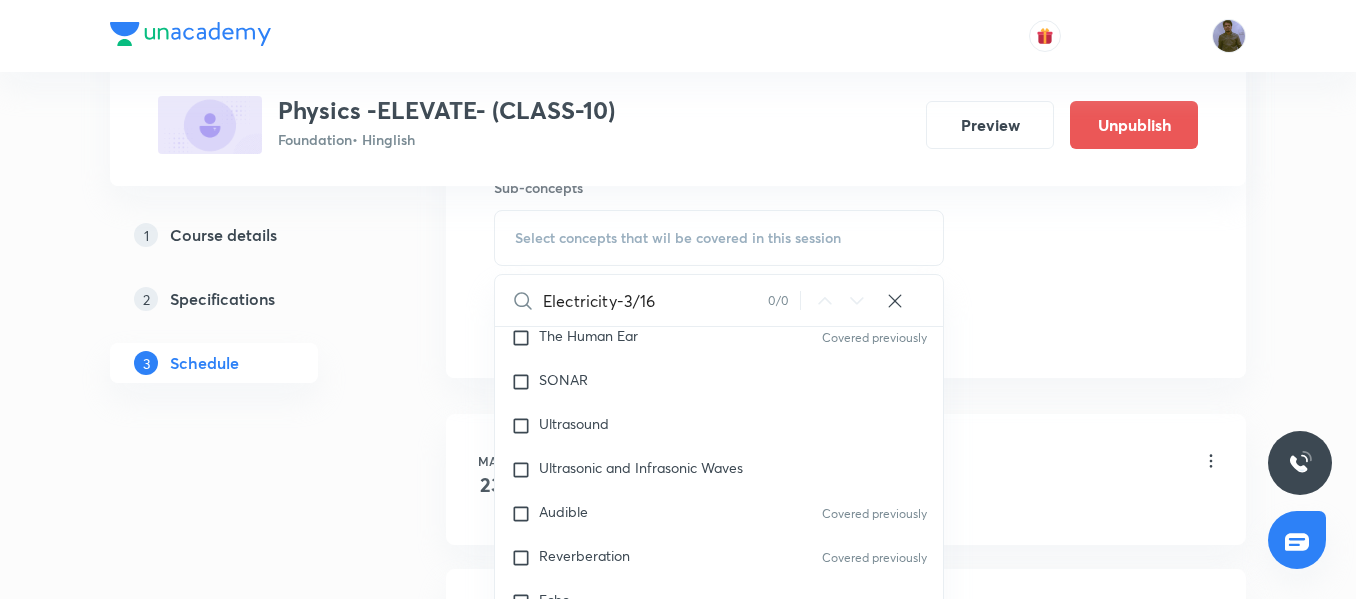 drag, startPoint x: 618, startPoint y: 296, endPoint x: 685, endPoint y: 288, distance: 67.47592 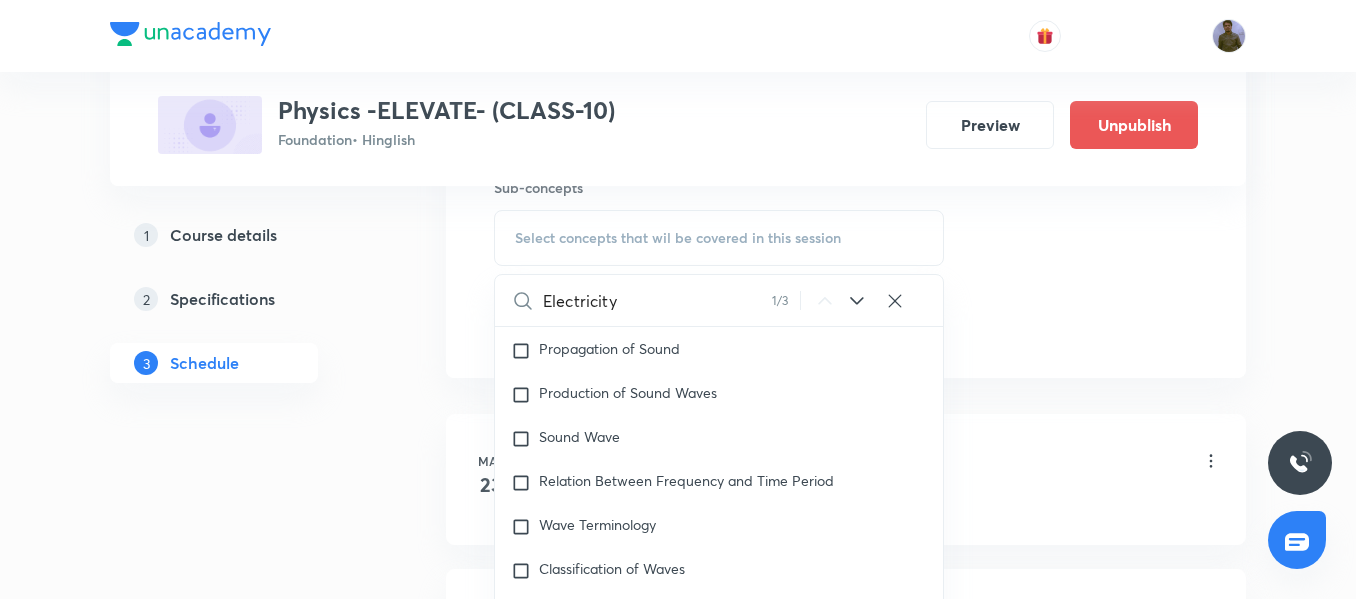 scroll, scrollTop: 778, scrollLeft: 0, axis: vertical 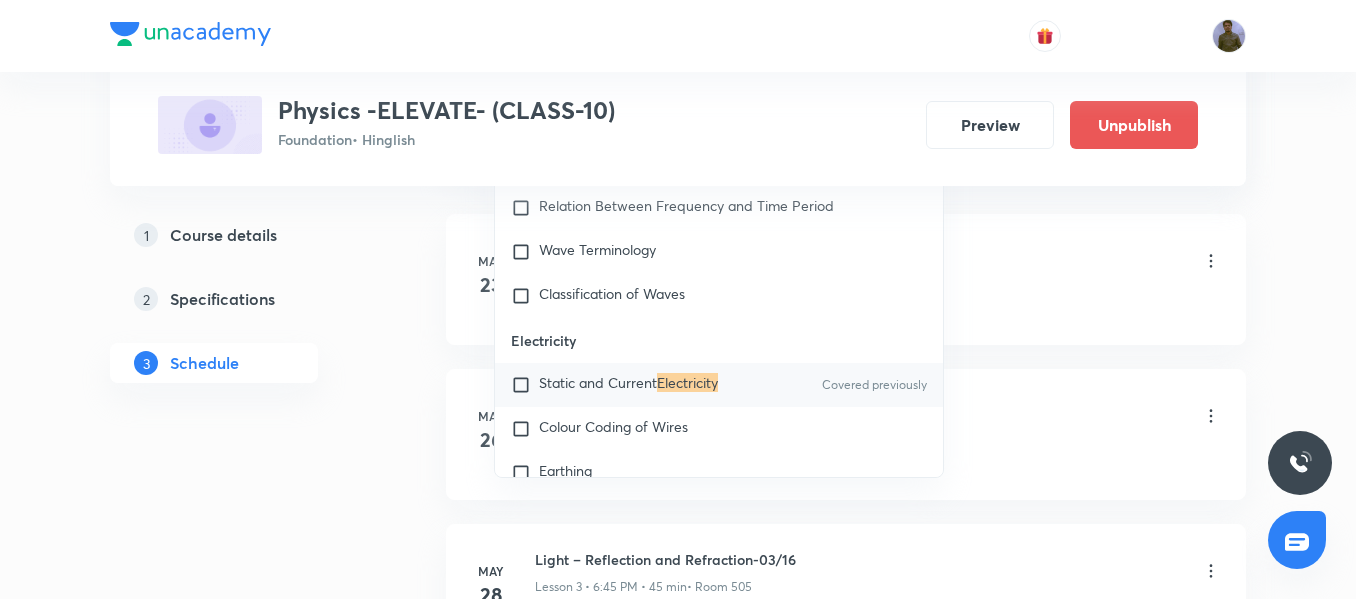 type on "Electricity" 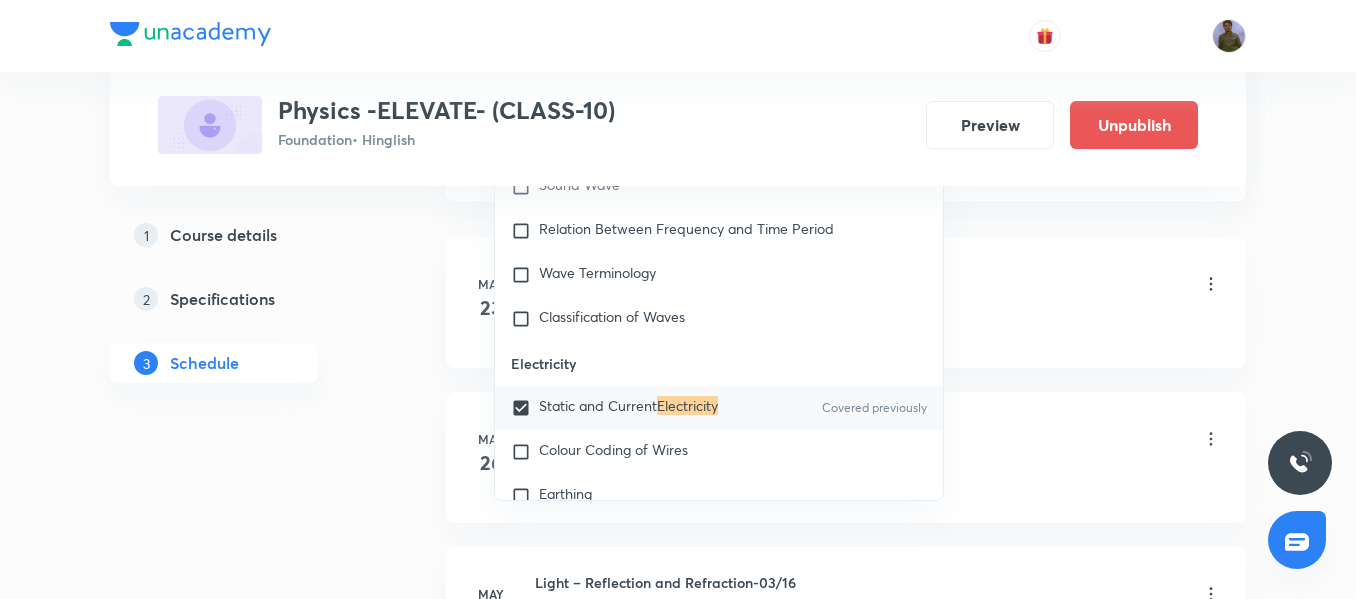 click on "Plus Courses Physics -ELEVATE- (CLASS-10) Foundation  • Hinglish Preview Unpublish 1 Course details 2 Specifications 3 Schedule Schedule 27  classes Session  28 Live class Session title 16/99 Electricity-5/16 ​ Schedule for Aug 6, 2025, 4:55 PM ​ Duration (in minutes) 45 ​   Session type Online Offline Room 501 Sub-concepts Static and Current Electricity CLEAR Electricity 1 / 3 ​ Sound Sonic Boom Covered previously The Human Ear Covered previously SONAR Ultrasound Ultrasonic and Infrasonic Waves Audible Covered previously Reverberation Covered previously Echo Effect of Temperature on the Speed of Sound Speed of Sound in Different Medium Reflection of Sound Covered previously Wave Motion Range of Hearing Characteristics of Sound Sound Needs a Material Medium for Its Propagation Propagation of Sound Production of Sound Waves Sound Wave Relation Between Frequency and Time Period Wave Terminology Classification of Waves Electricity Static and Current  Electricity Covered previously Earthing Hazards of" at bounding box center (678, 1718) 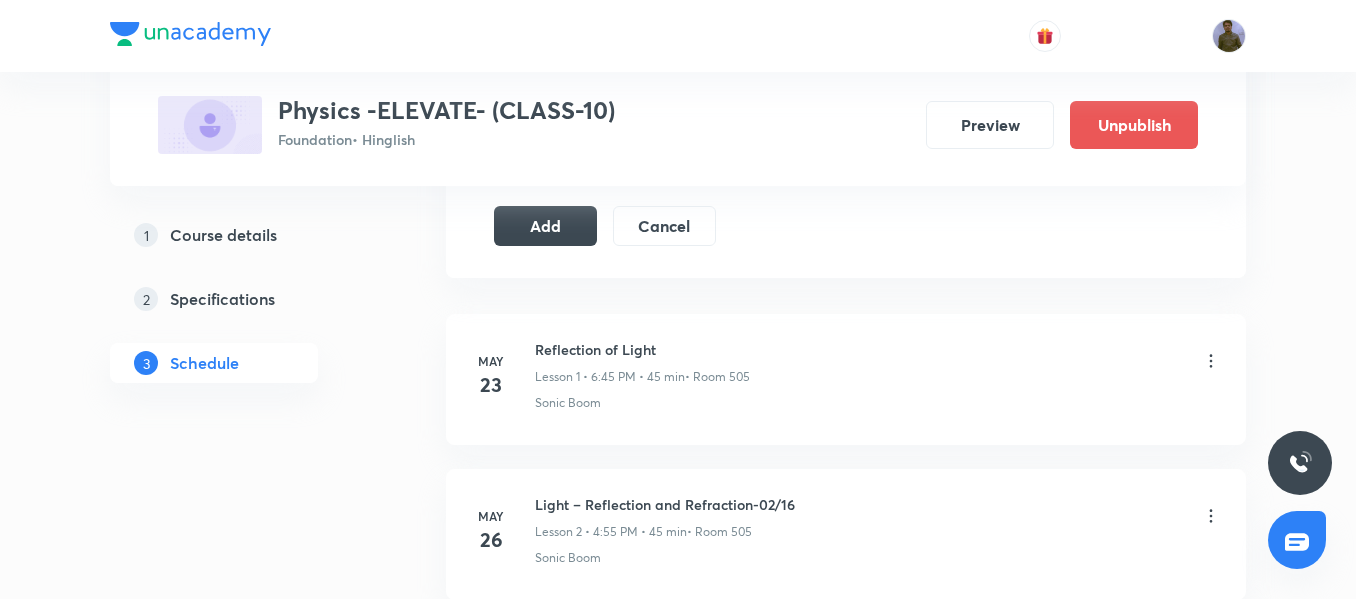 scroll, scrollTop: 1025, scrollLeft: 0, axis: vertical 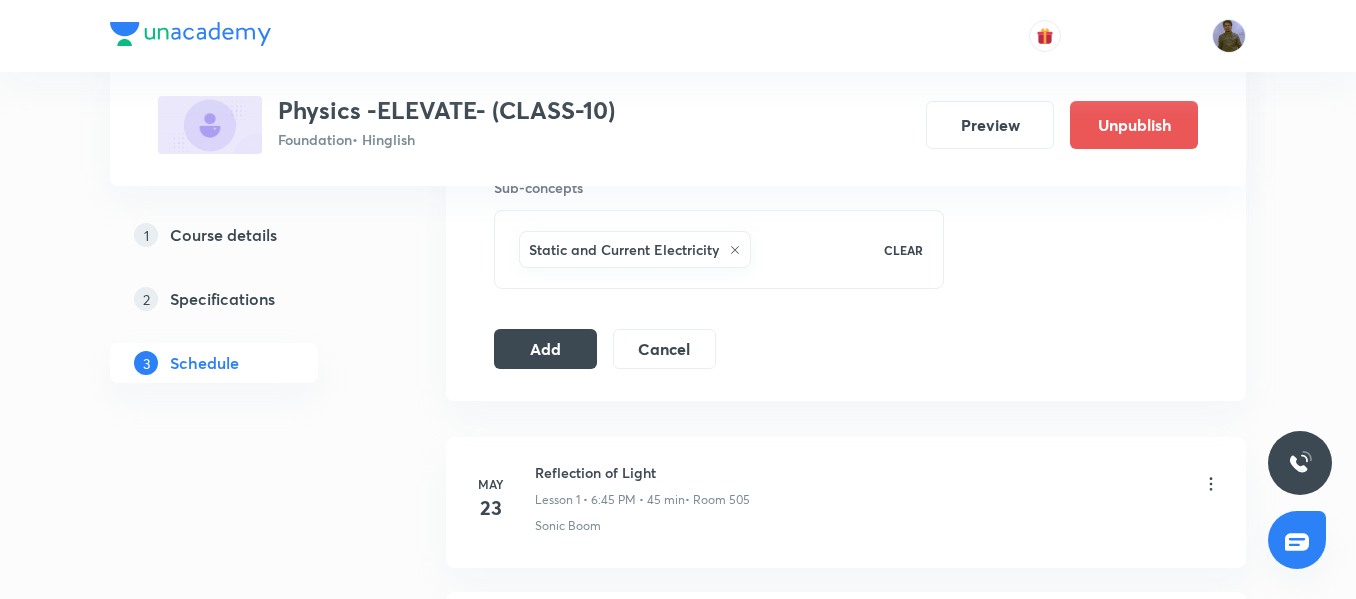 click on "Session  28 Live class Session title 16/99 Electricity-5/16 ​ Schedule for Aug 6, 2025, 4:55 PM ​ Duration (in minutes) 45 ​   Session type Online Offline Room 501 Sub-concepts Static and Current Electricity CLEAR Add Cancel" at bounding box center [846, -112] 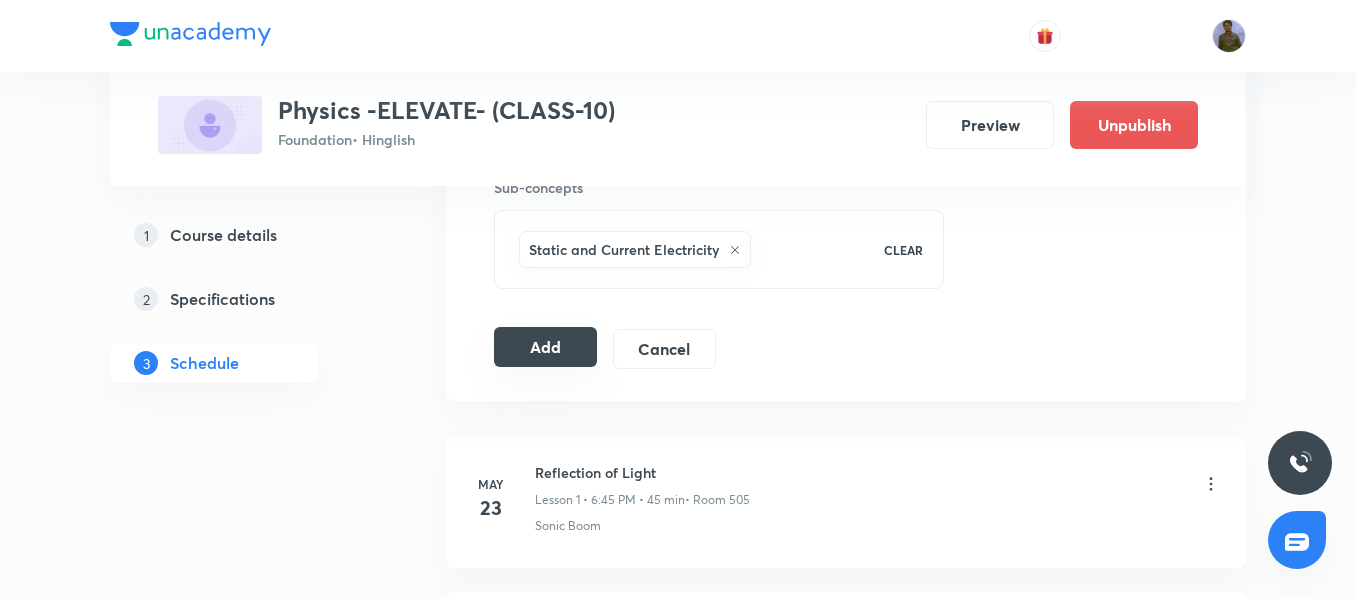 click on "Add" at bounding box center (545, 347) 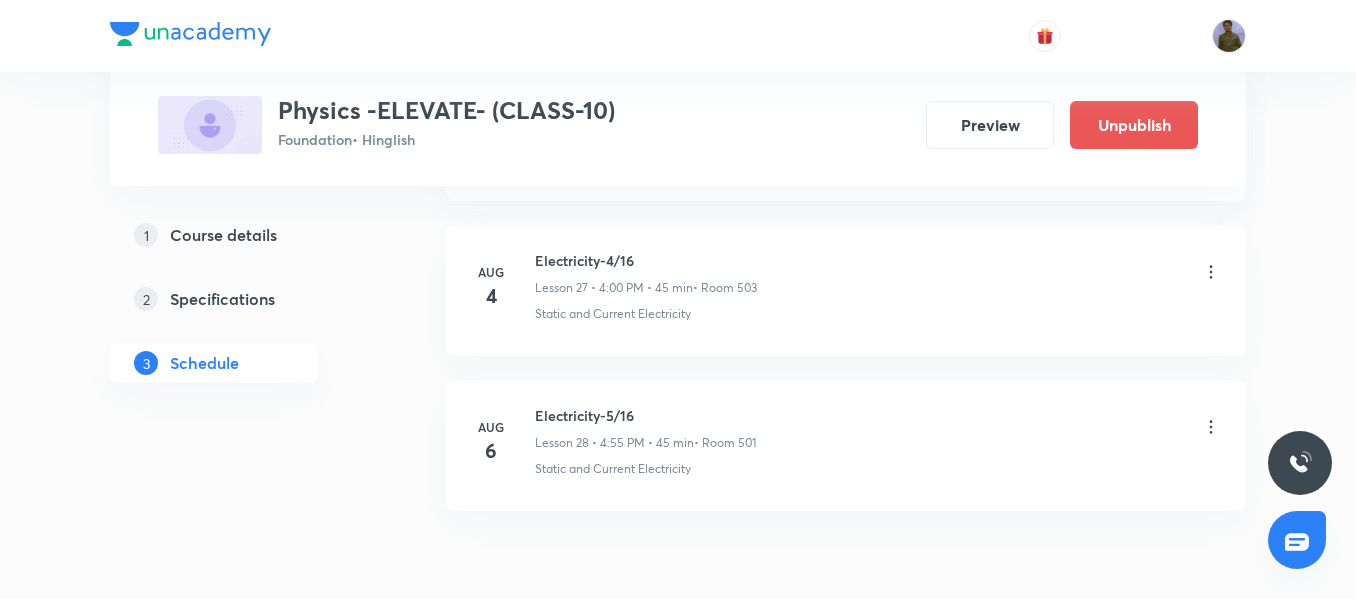 scroll, scrollTop: 4425, scrollLeft: 0, axis: vertical 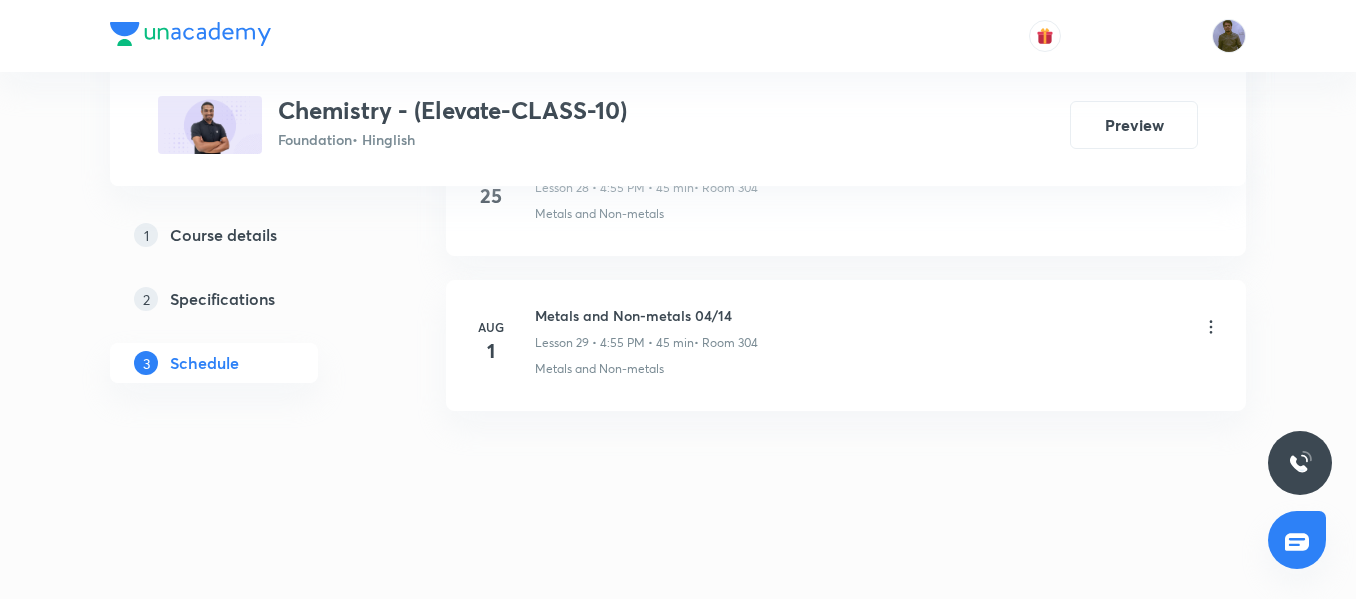 click on "Aug 1 Metals and Non-metals 04/14 Lesson 29 • 4:55 PM • 45 min  • Room 304 Metals and Non-metals" at bounding box center (846, 345) 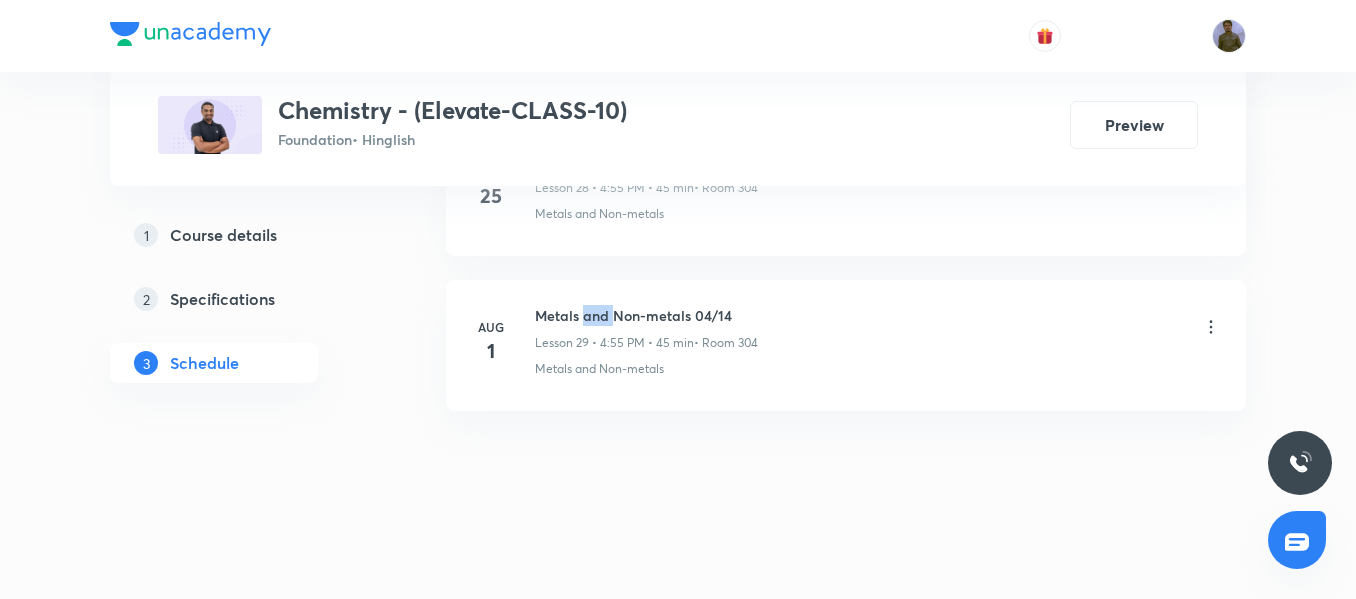 click on "Aug 1 Metals and Non-metals 04/14 Lesson 29 • 4:55 PM • 45 min  • Room 304 Metals and Non-metals" at bounding box center [846, 345] 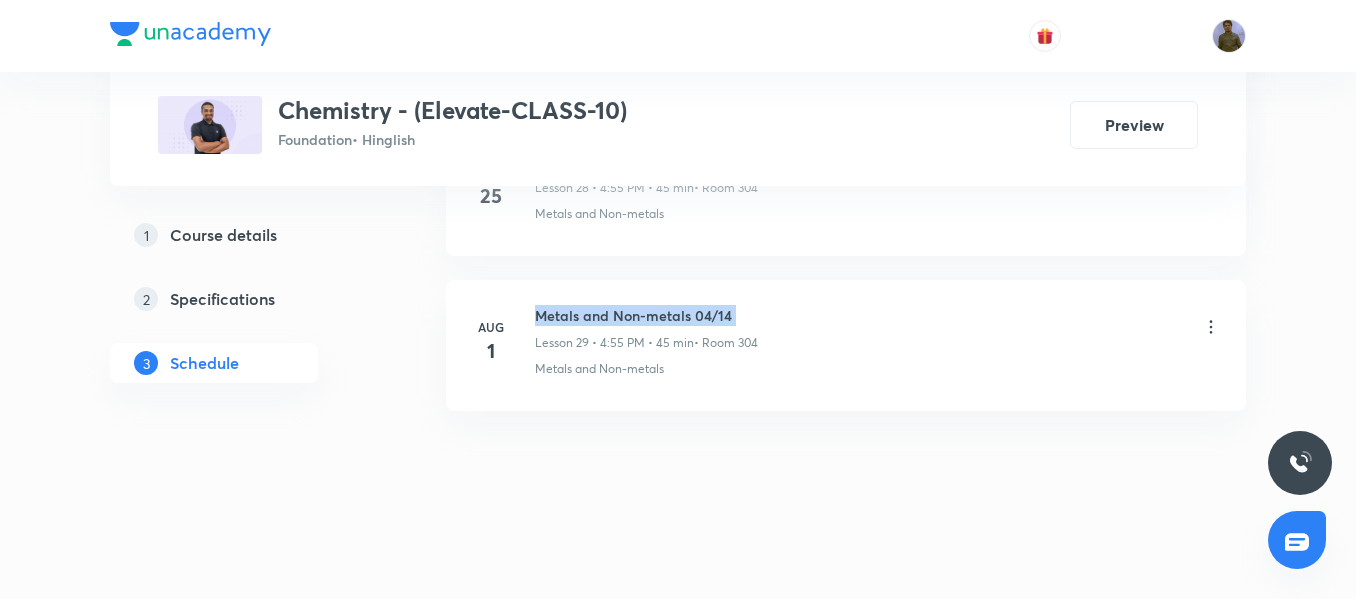 click on "Aug 1 Metals and Non-metals 04/14 Lesson 29 • 4:55 PM • 45 min  • Room 304 Metals and Non-metals" at bounding box center [846, 345] 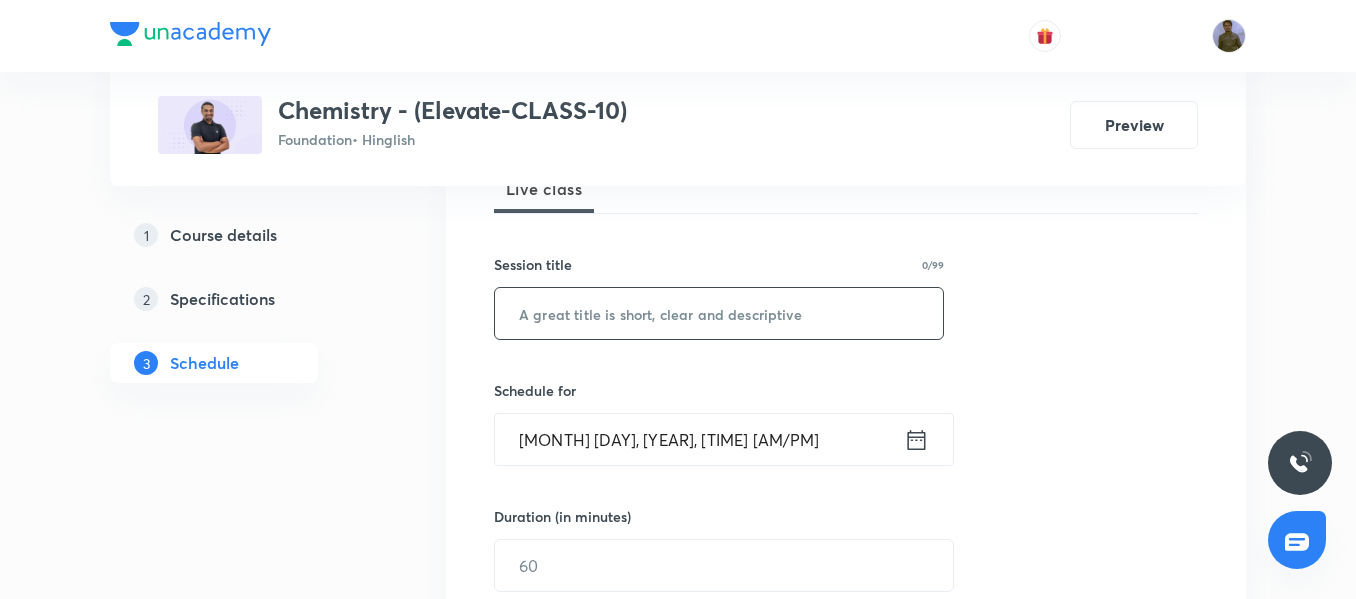 scroll, scrollTop: 228, scrollLeft: 0, axis: vertical 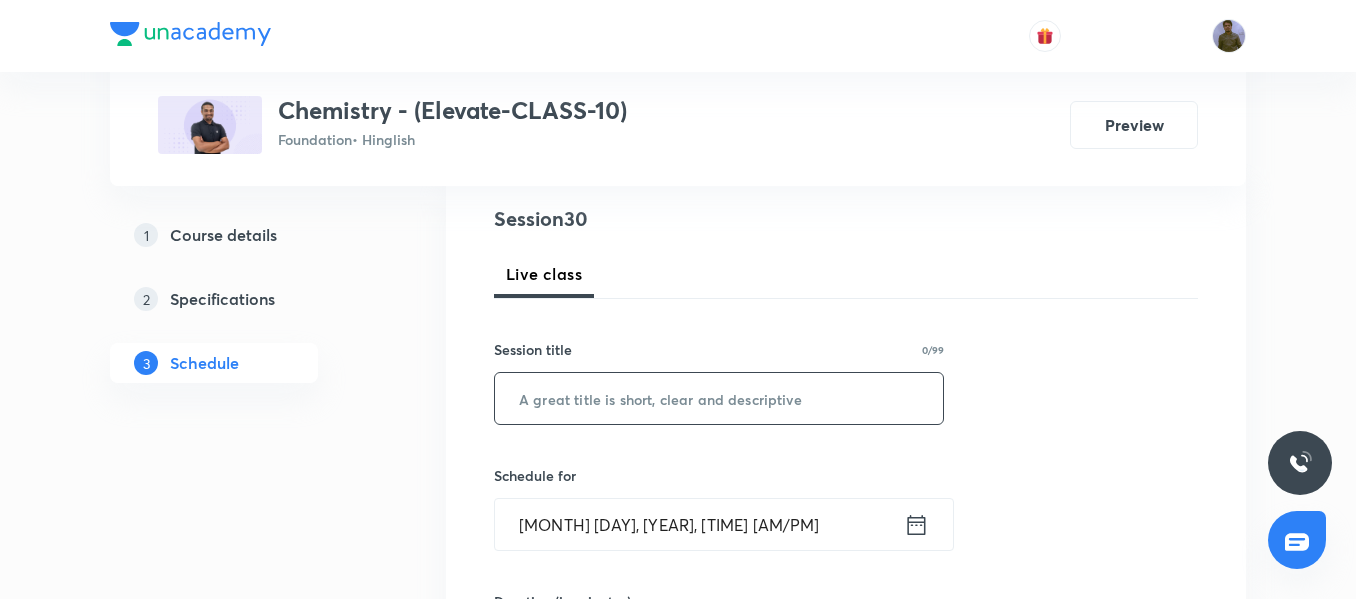 click at bounding box center [719, 398] 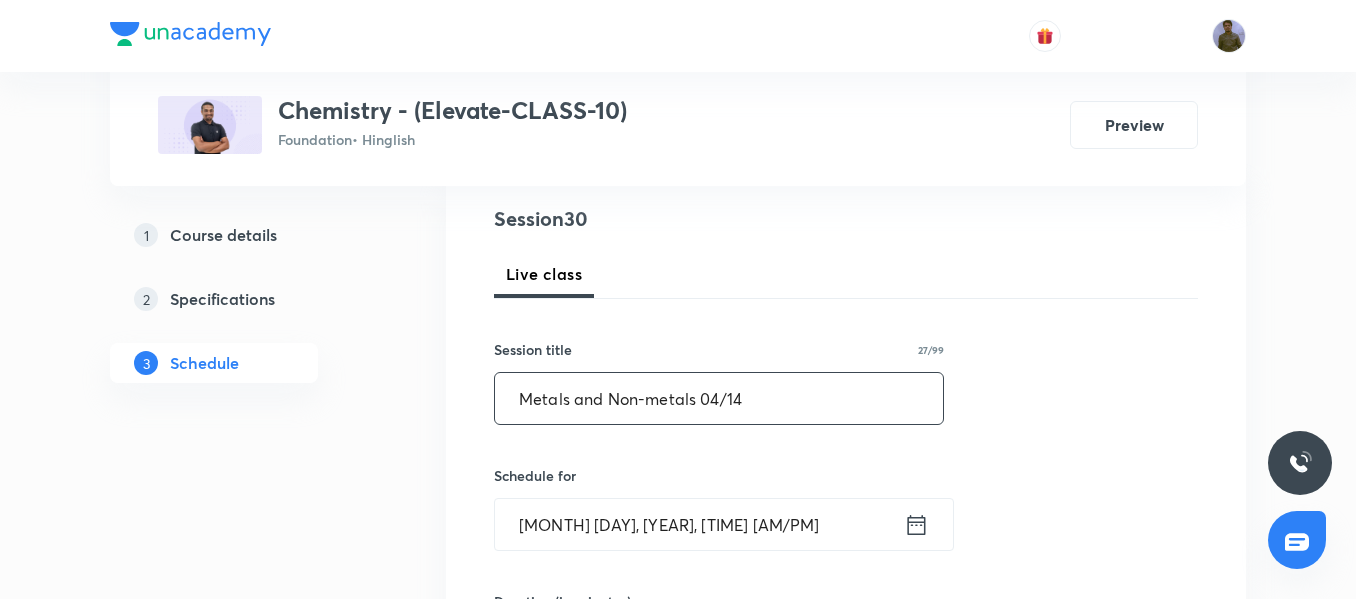 click on "Metals and Non-metals 04/14" at bounding box center (719, 398) 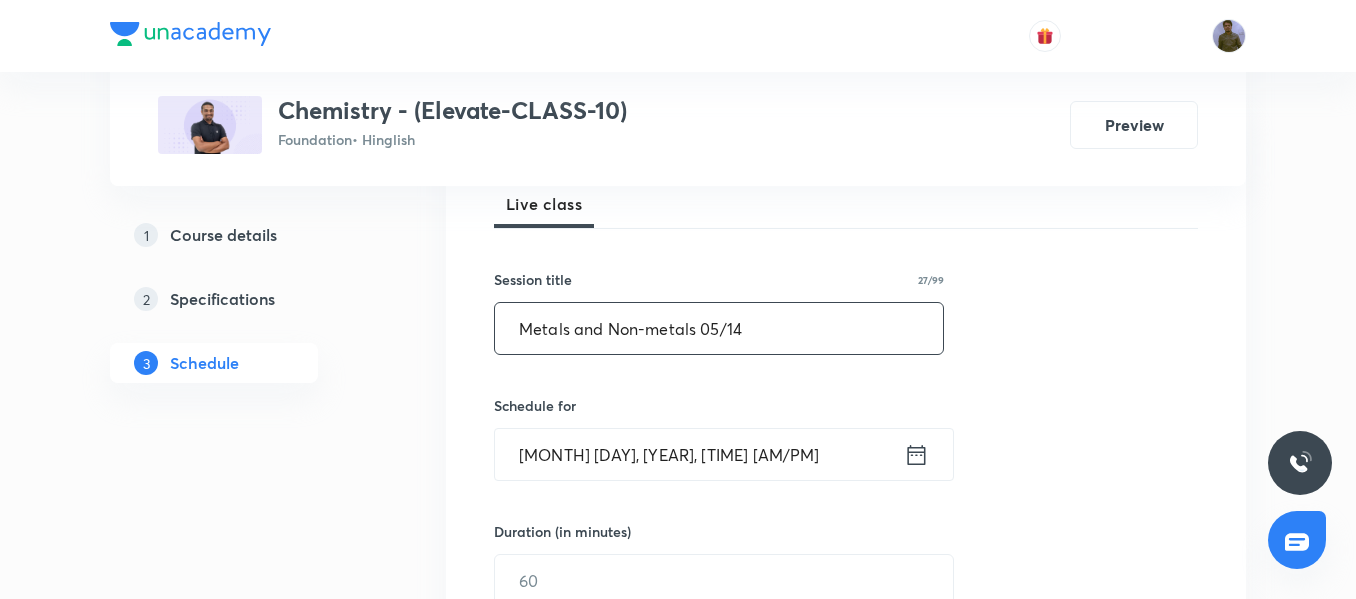 scroll, scrollTop: 328, scrollLeft: 0, axis: vertical 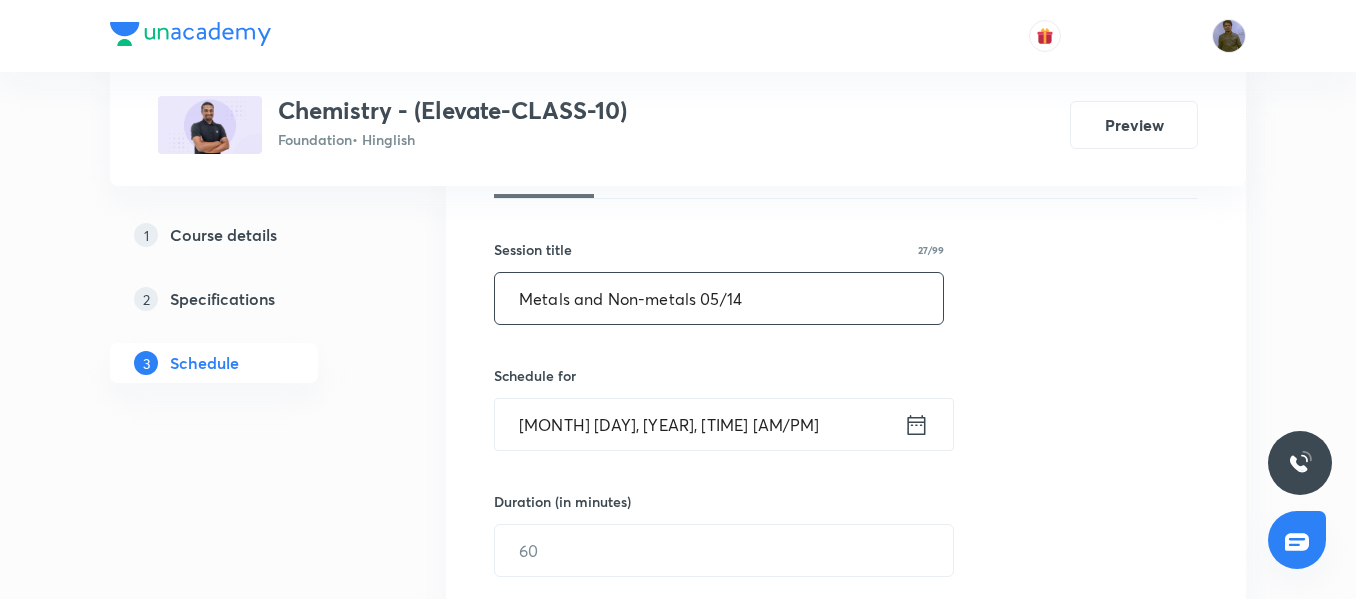 type on "Metals and Non-metals 05/14" 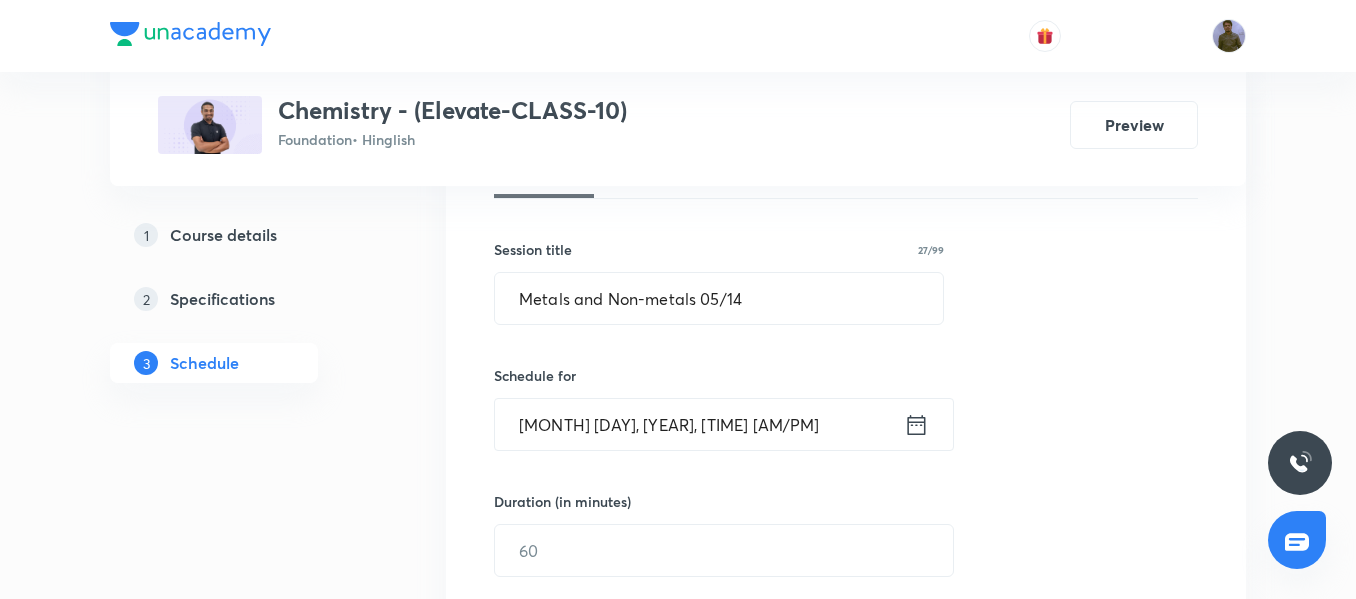 click on "Aug 3, 2025, 2:06 PM" at bounding box center [699, 424] 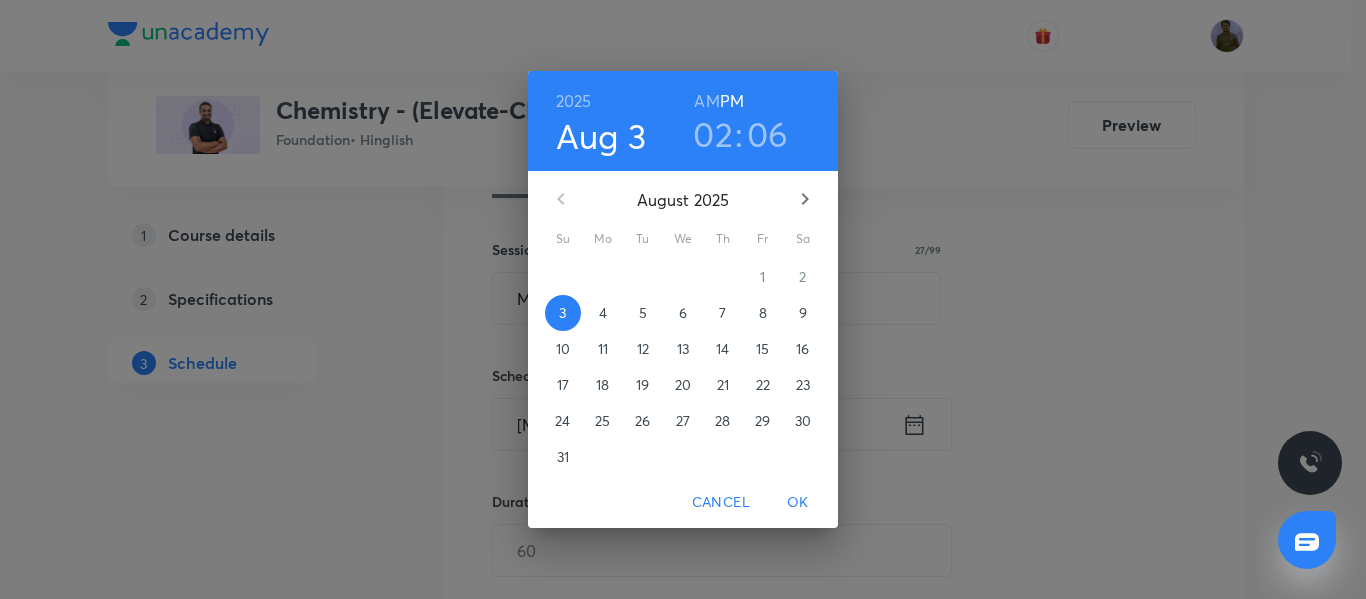 click on "4" at bounding box center [603, 313] 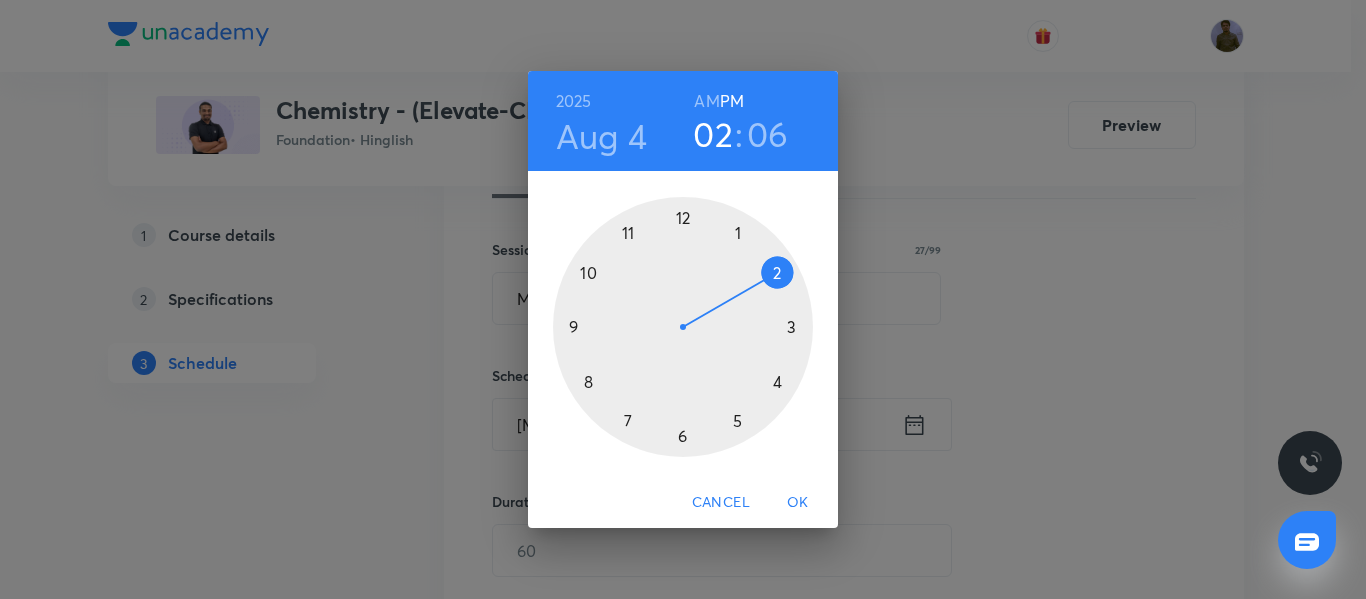 click at bounding box center [683, 327] 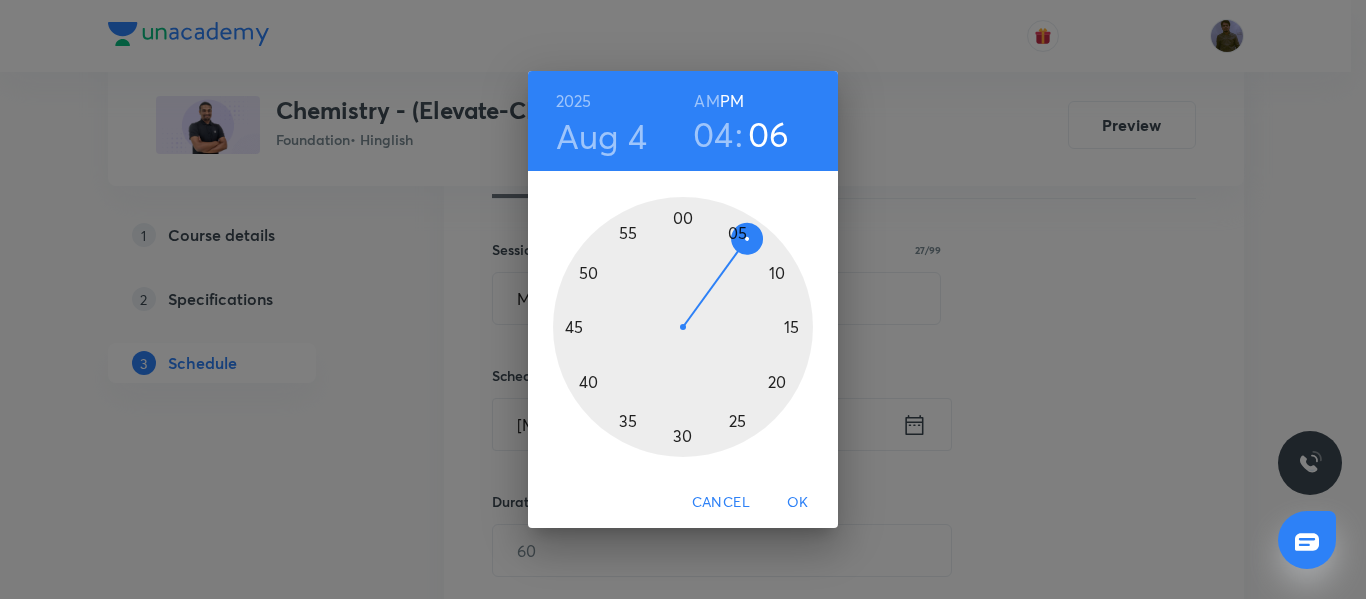 click at bounding box center (683, 327) 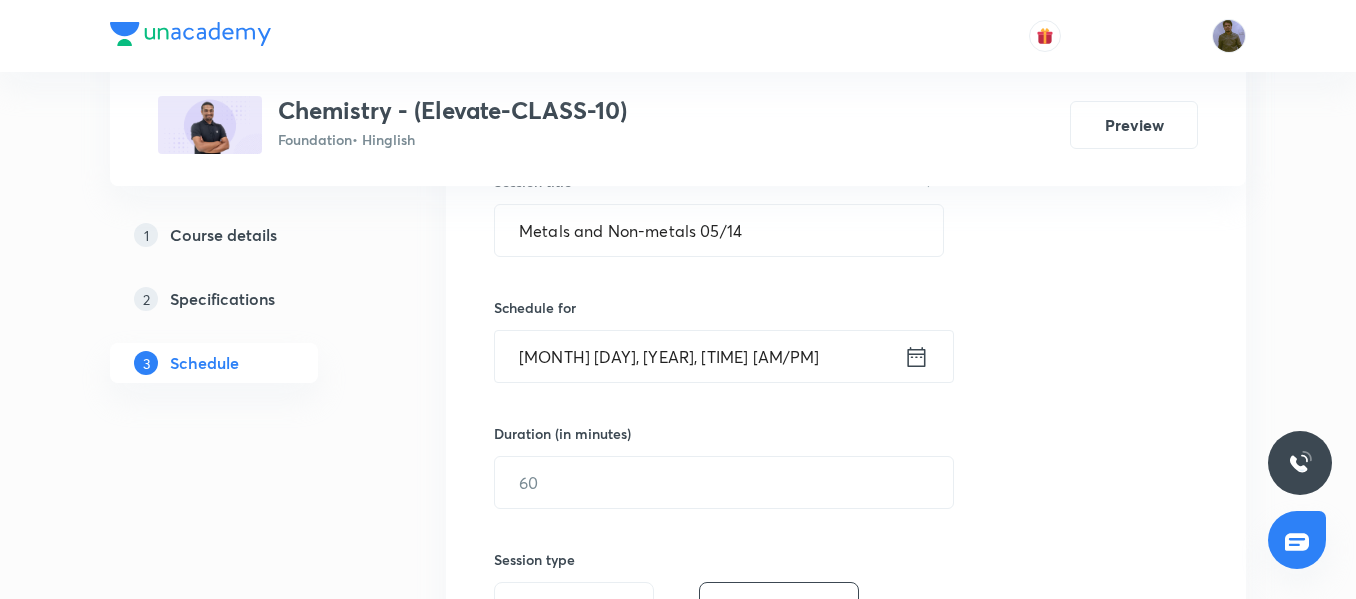 scroll, scrollTop: 428, scrollLeft: 0, axis: vertical 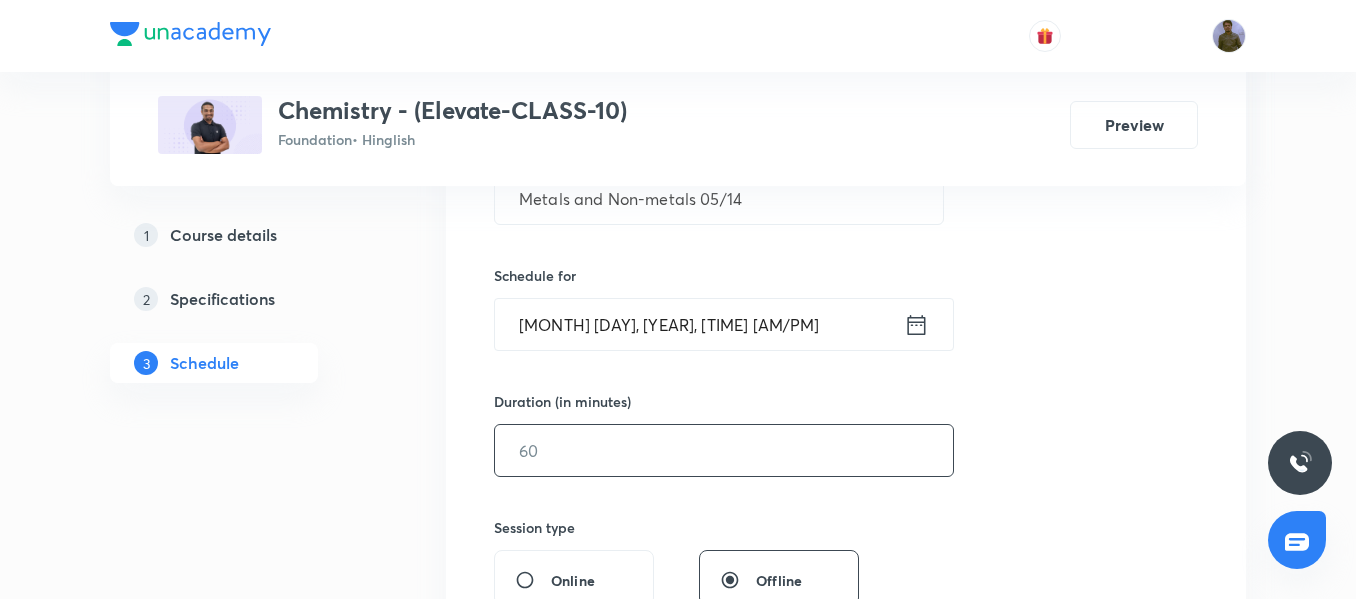 click at bounding box center [724, 450] 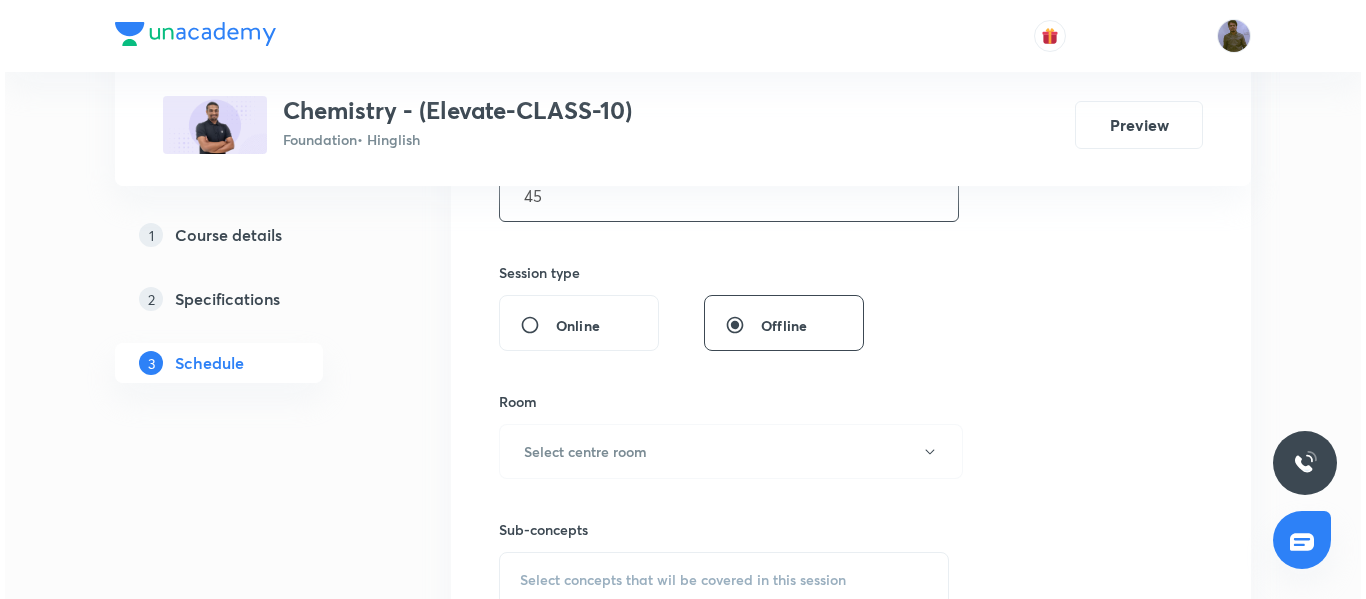 scroll, scrollTop: 728, scrollLeft: 0, axis: vertical 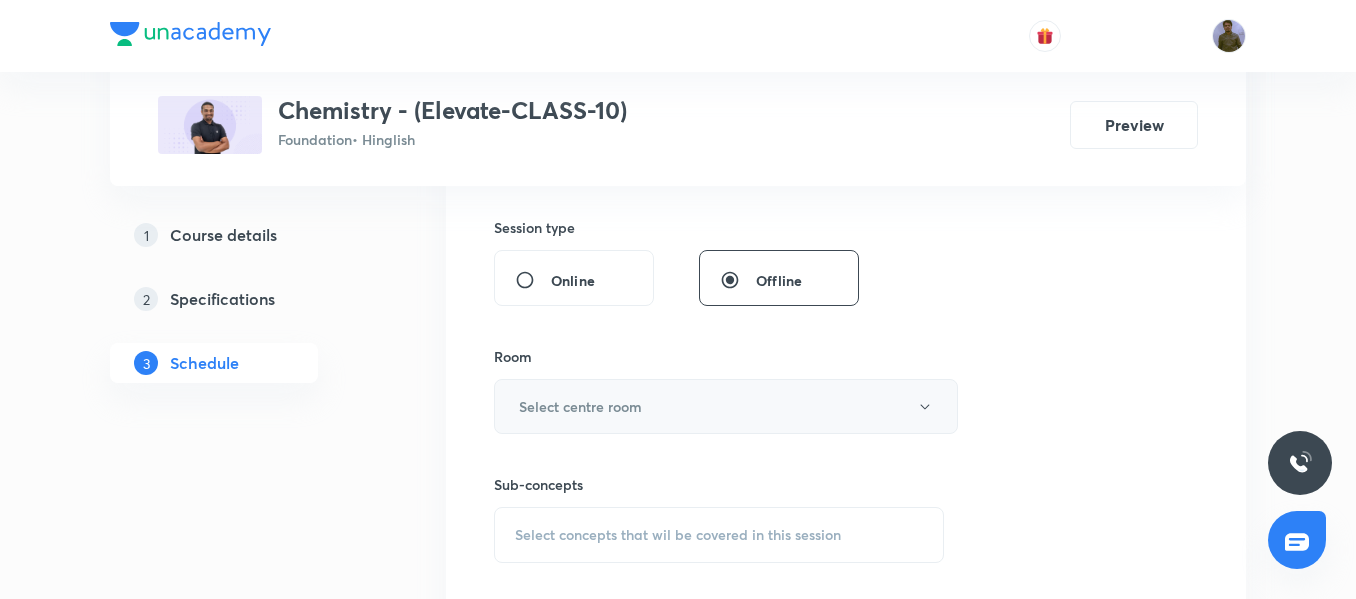 type on "45" 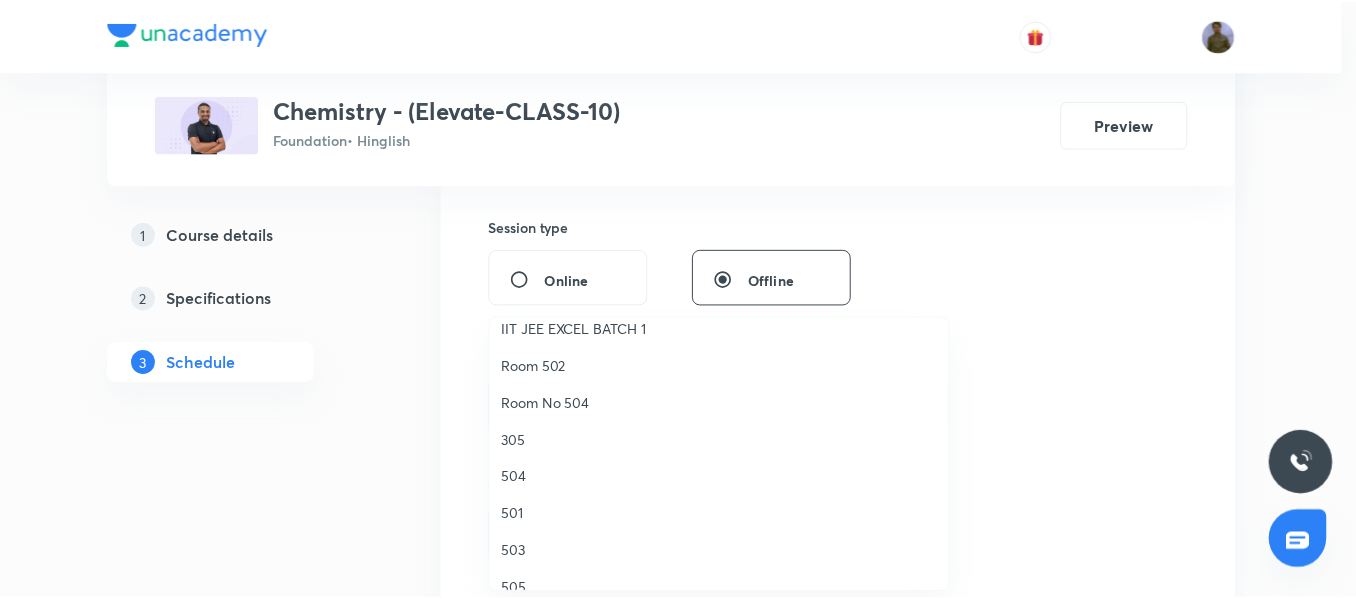 scroll, scrollTop: 300, scrollLeft: 0, axis: vertical 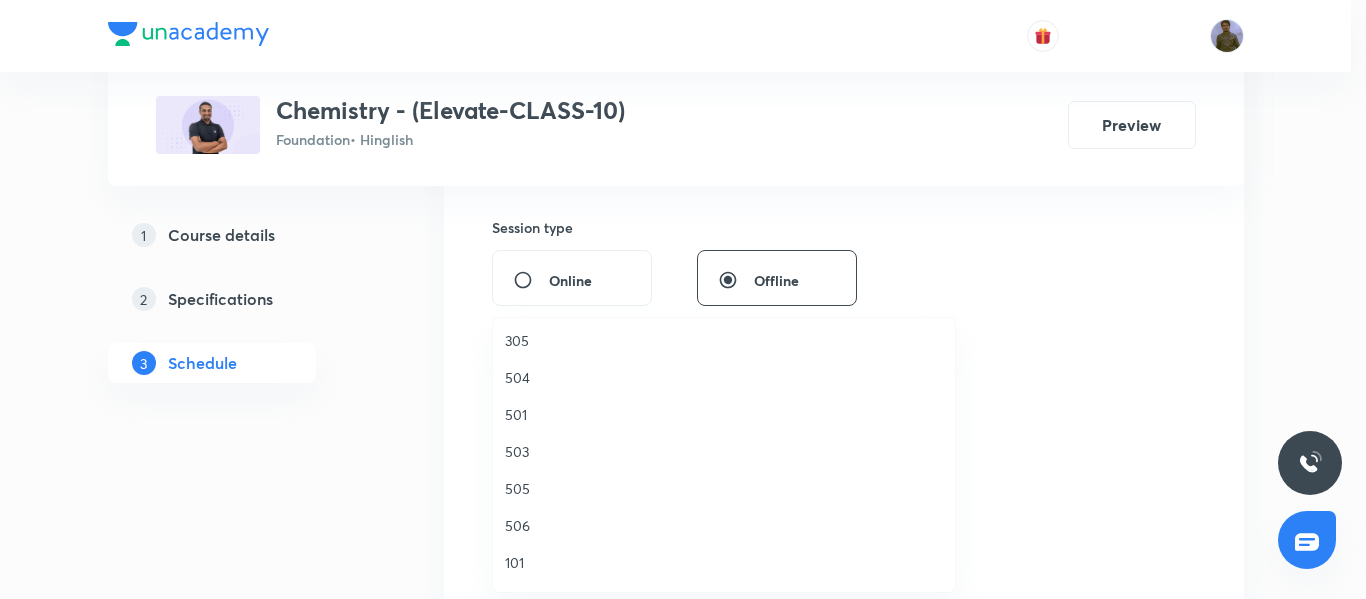 click on "503" at bounding box center [724, 451] 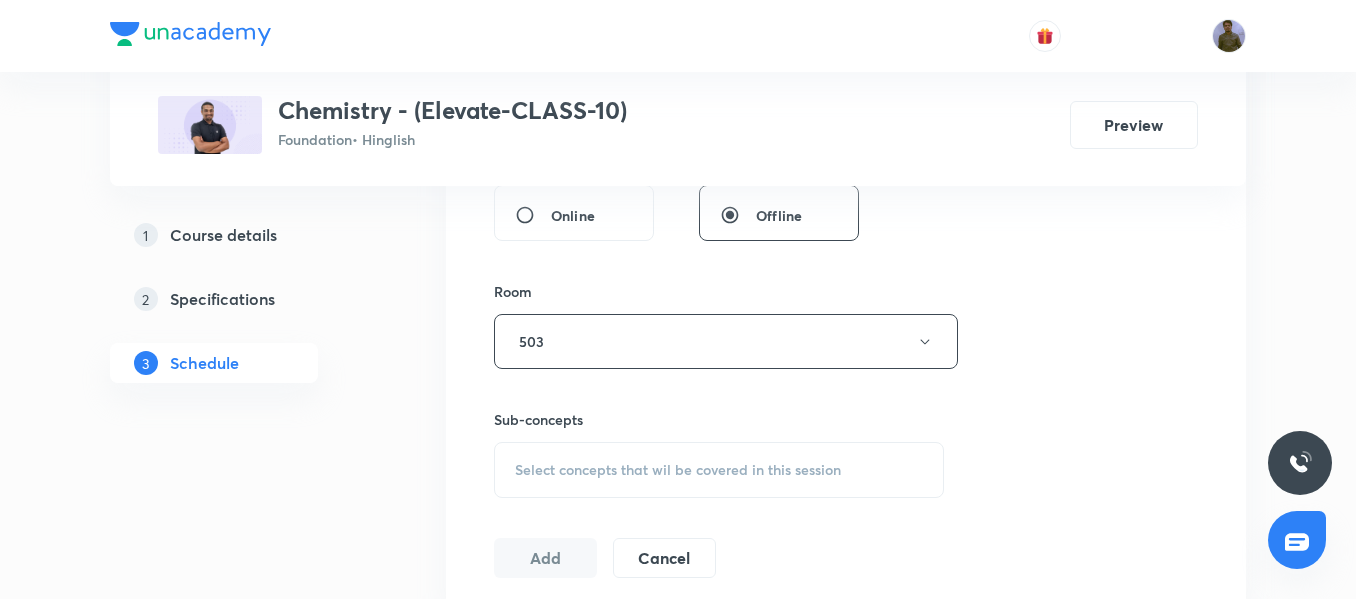 scroll, scrollTop: 828, scrollLeft: 0, axis: vertical 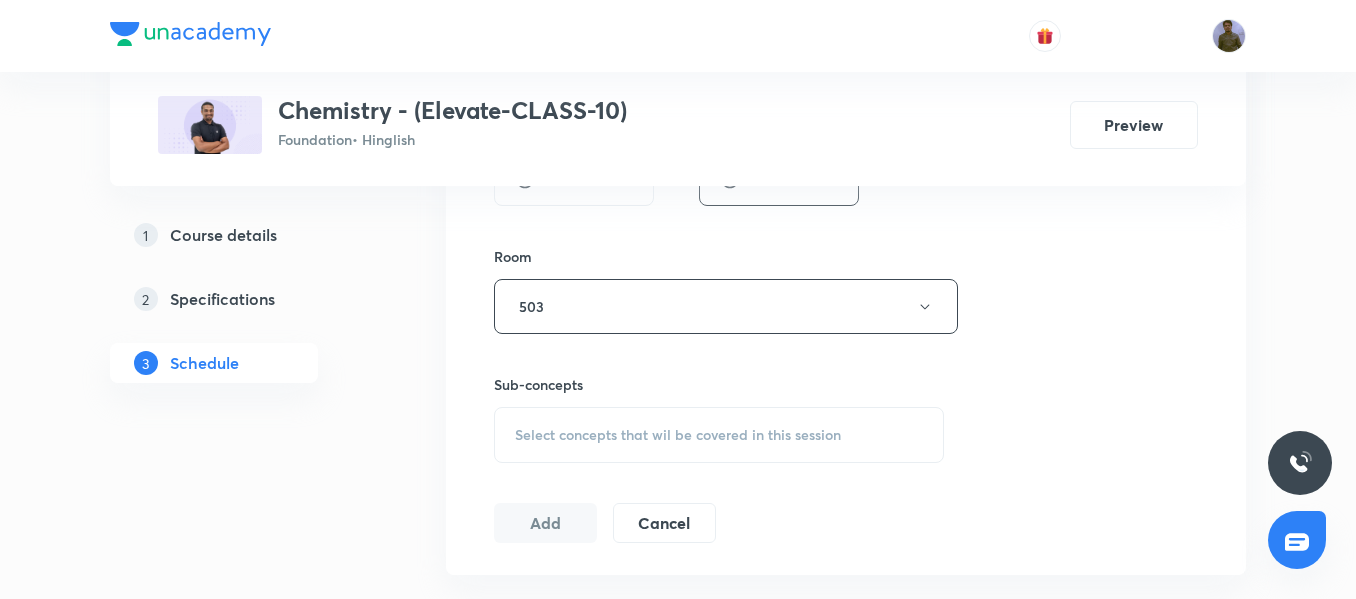 click on "Select concepts that wil be covered in this session" at bounding box center (678, 435) 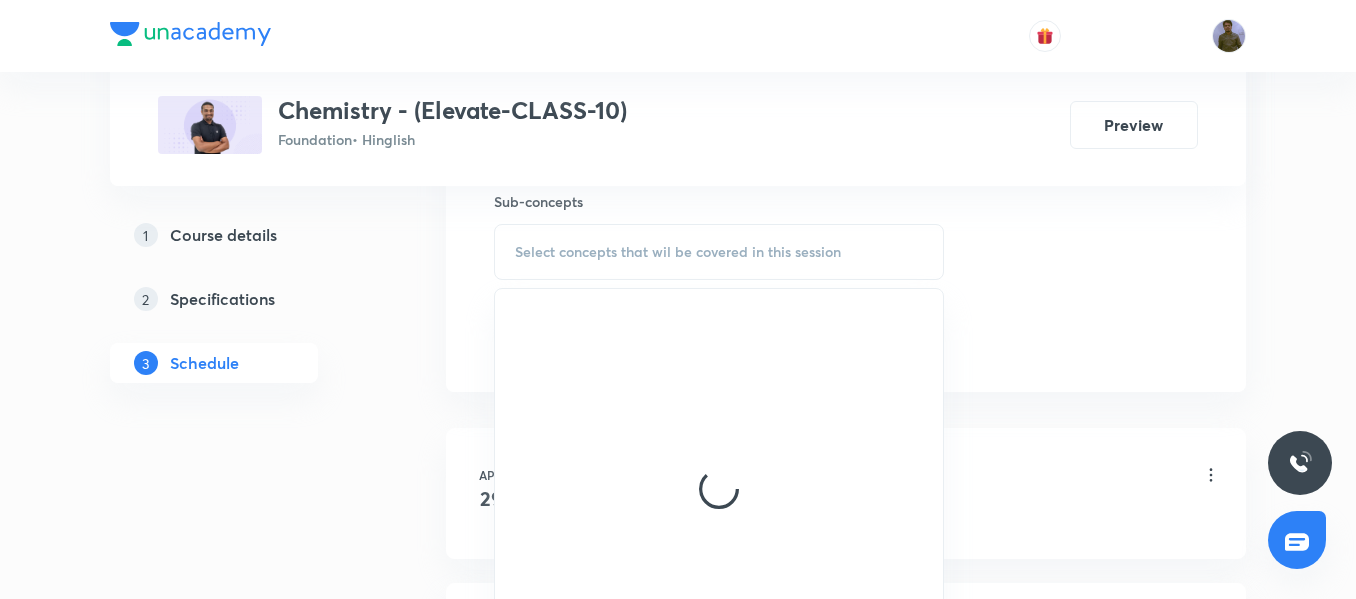 scroll, scrollTop: 1028, scrollLeft: 0, axis: vertical 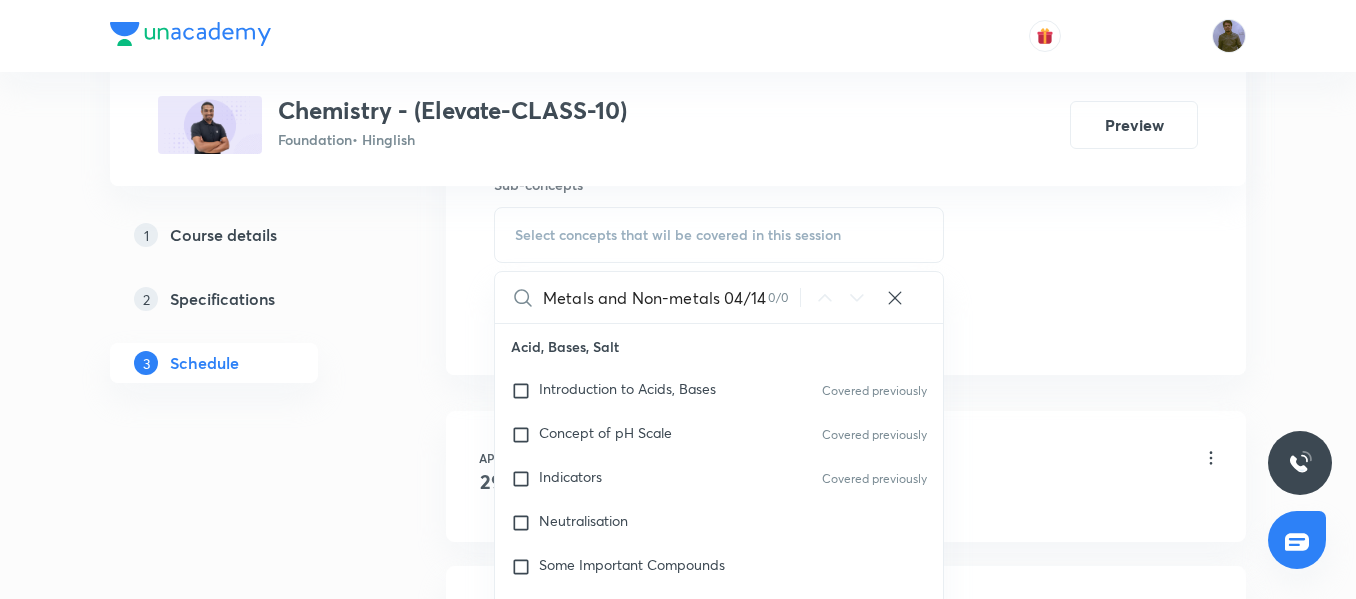 drag, startPoint x: 726, startPoint y: 296, endPoint x: 765, endPoint y: 296, distance: 39 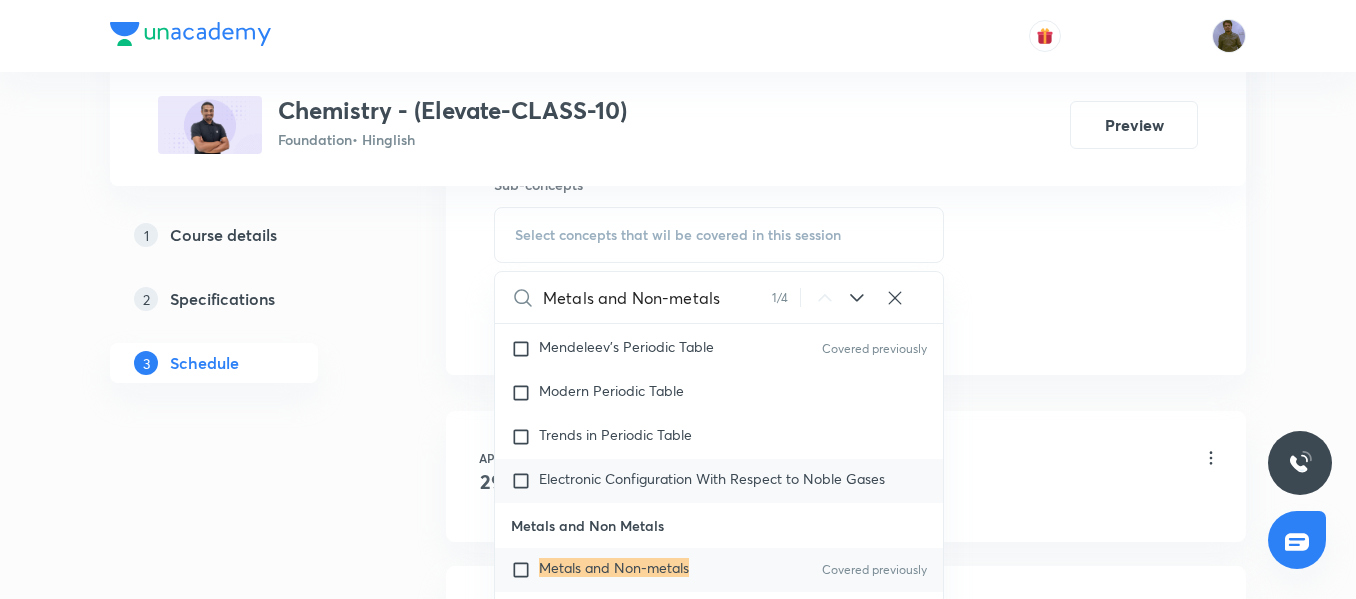 scroll, scrollTop: 595, scrollLeft: 0, axis: vertical 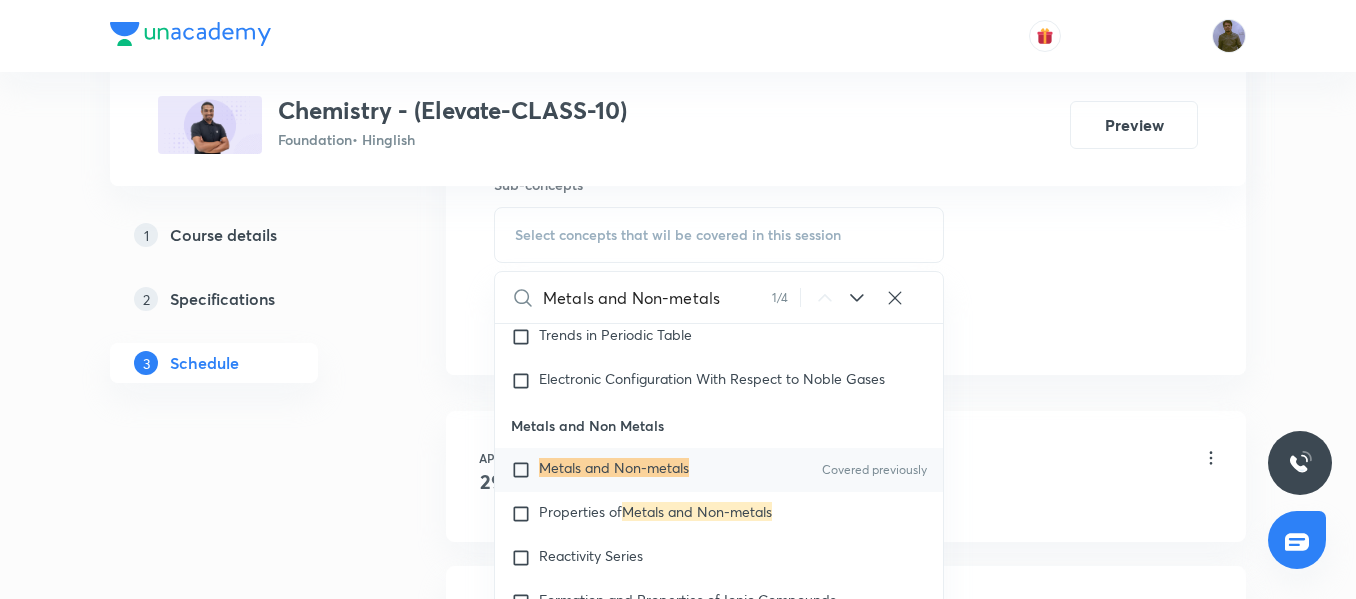 type on "Metals and Non-metals" 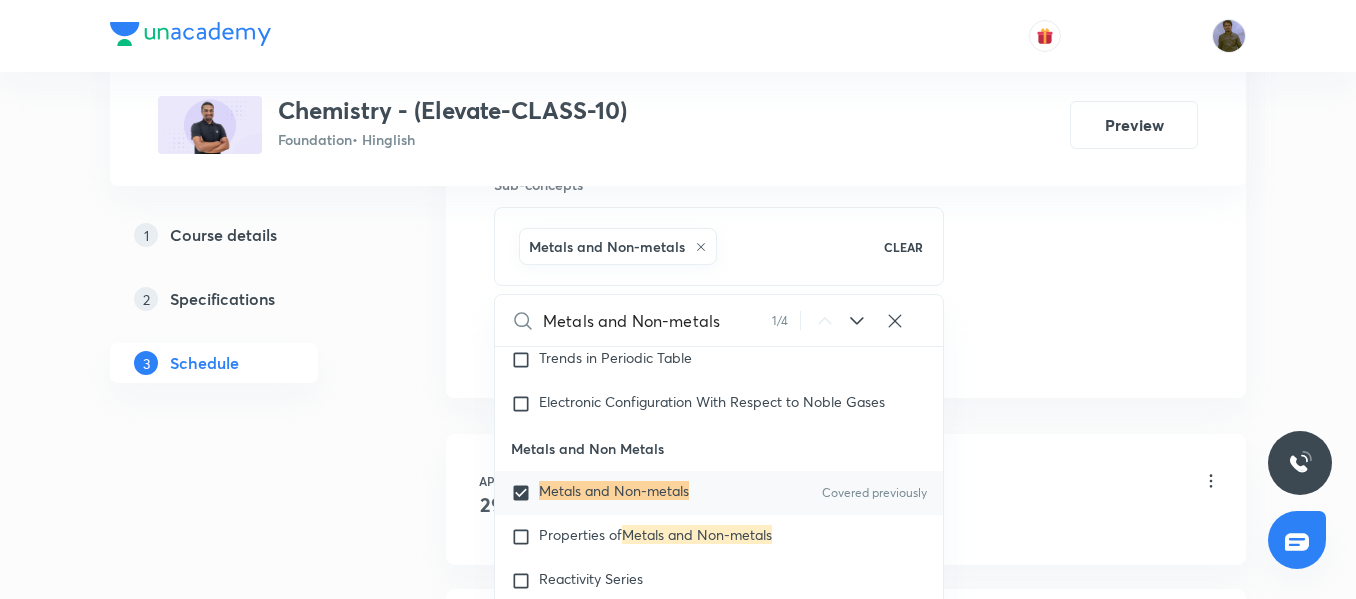 click on "Plus Courses Chemistry - (Elevate-CLASS-10) Foundation  • Hinglish Preview 1 Course details 2 Specifications 3 Schedule Schedule 29  classes Session  30 Live class Session title 27/99 Metals and Non-metals 05/14 ​ Schedule for Aug 4, 2025, 4:55 PM ​ Duration (in minutes) 45 ​   Session type Online Offline Room 503 Sub-concepts Metals and Non-metals CLEAR Metals and Non-metals 1 / 4 ​ Acid, Bases, Salt Introduction to Acids, Bases Covered previously Concept of pH Scale Covered previously Indicators Covered previously Neutralisation Some Important Compounds Chemical Properties of Acids and Bases Covered previously Periodic Classification Periodic Classification of Elements : Need for Classification Early Attempts at Classification of Elements Dobereiner’s Triads & Newland’s Law of Octaves Mendeleev’s Periodic Table Covered previously Modern Periodic Table Trends in Periodic Table Electronic Configuration With Respect to Noble Gases Metals and Non Metals Metals and Non-metals Covered previously 2" at bounding box center [678, 2070] 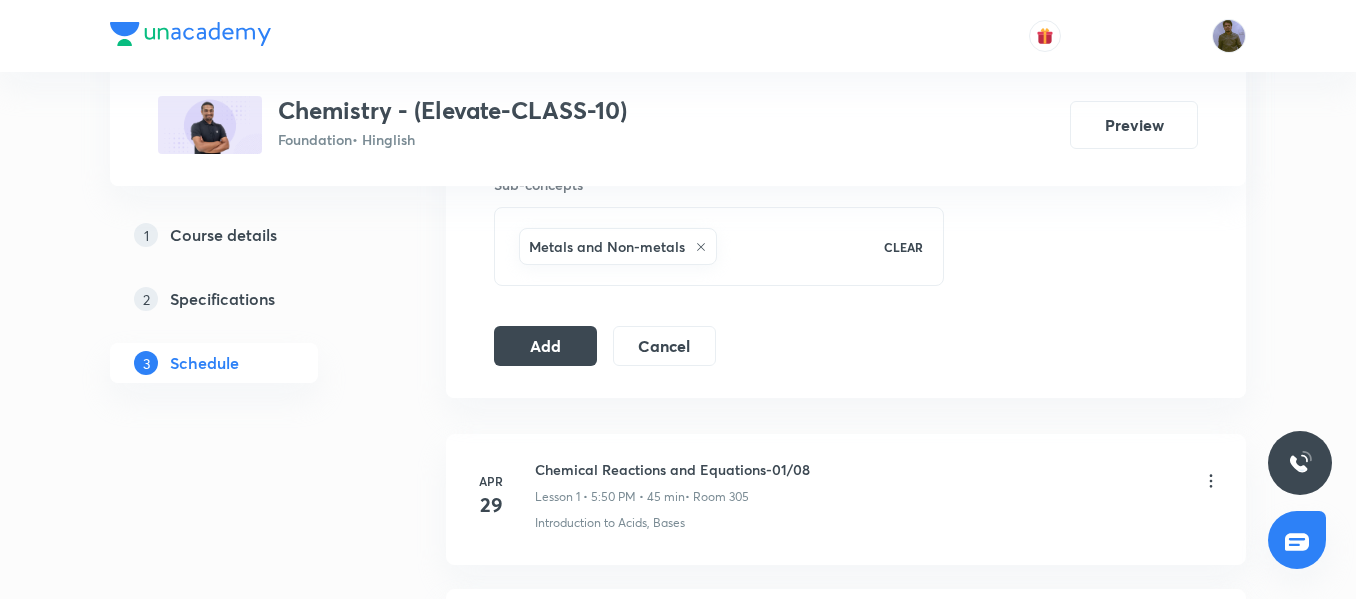 click on "Session  30 Live class Session title 27/99 Metals and Non-metals 05/14 ​ Schedule for Aug 4, 2025, 4:55 PM ​ Duration (in minutes) 45 ​   Session type Online Offline Room 503 Sub-concepts Metals and Non-metals CLEAR Add Cancel" at bounding box center (846, -115) 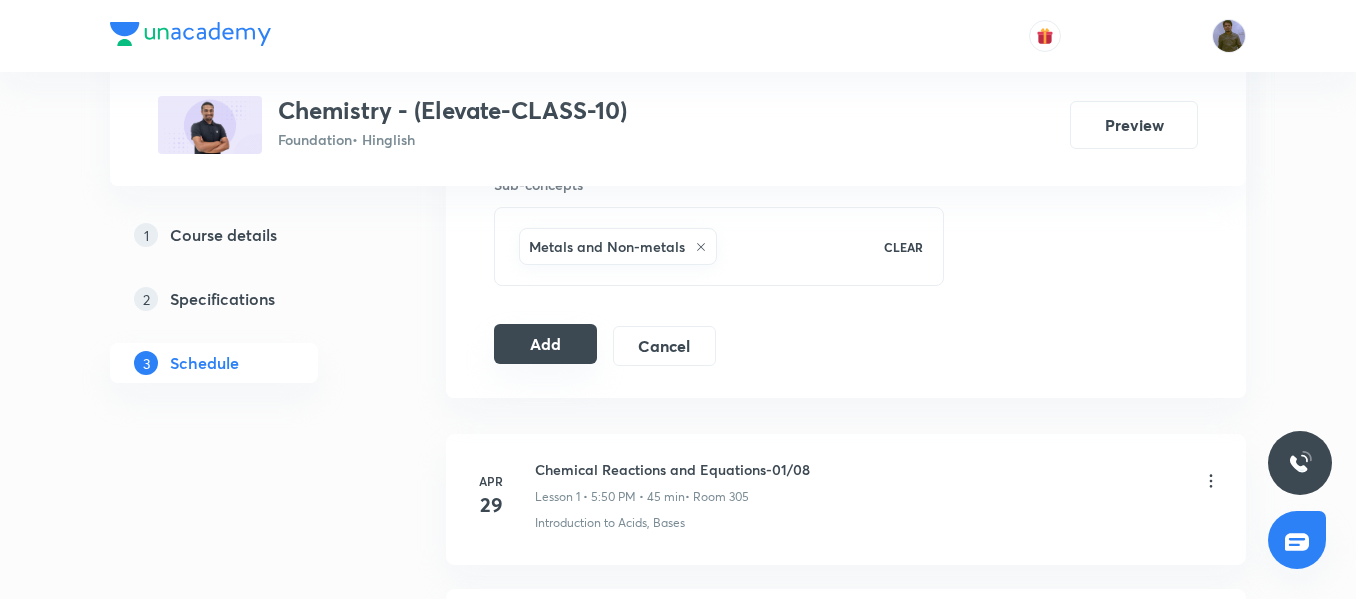 click on "Add" at bounding box center (545, 344) 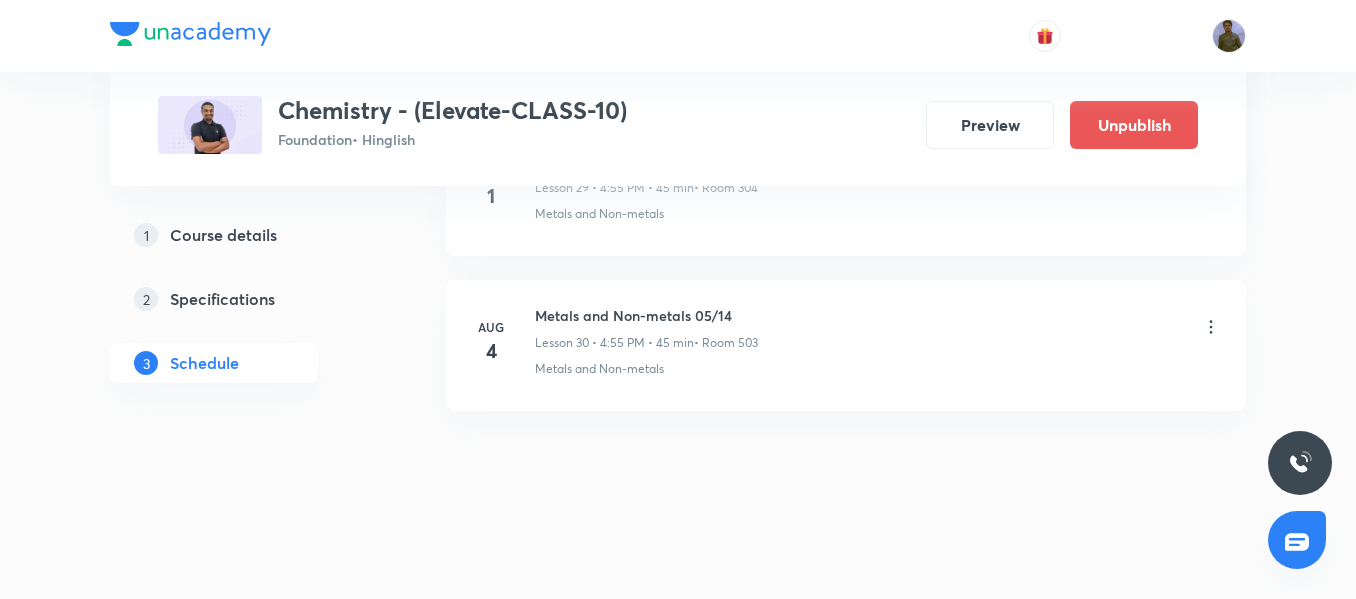 scroll, scrollTop: 4635, scrollLeft: 0, axis: vertical 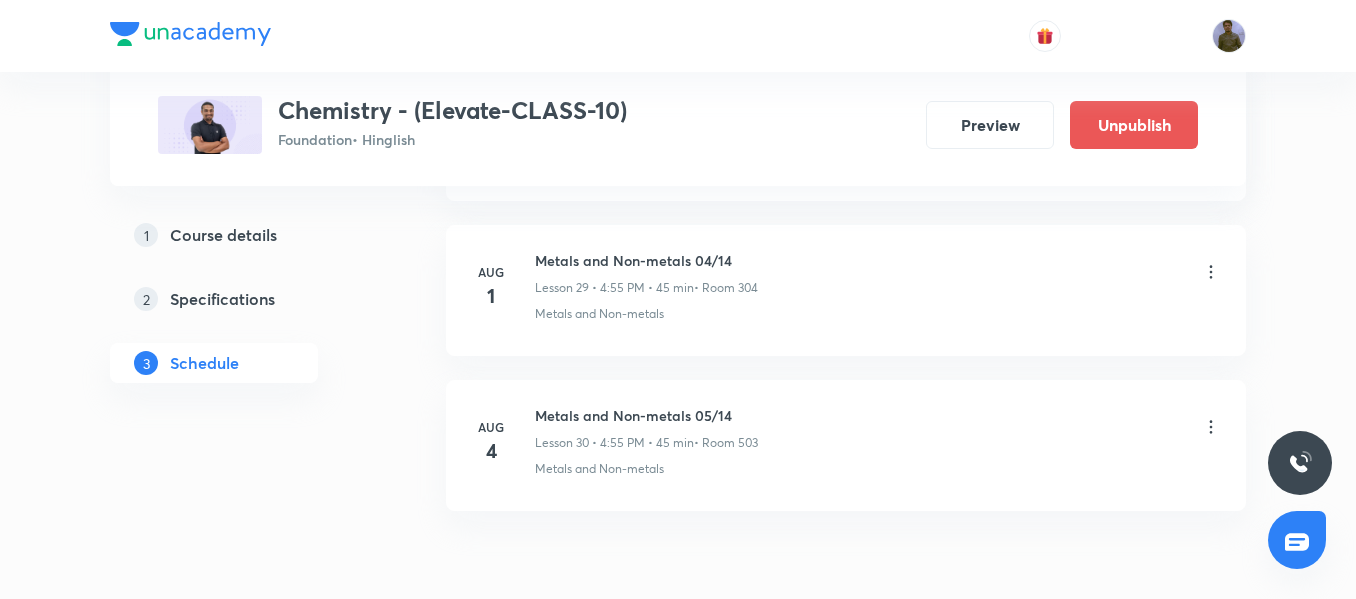 click on "Metals and Non-metals 05/14" at bounding box center (646, 415) 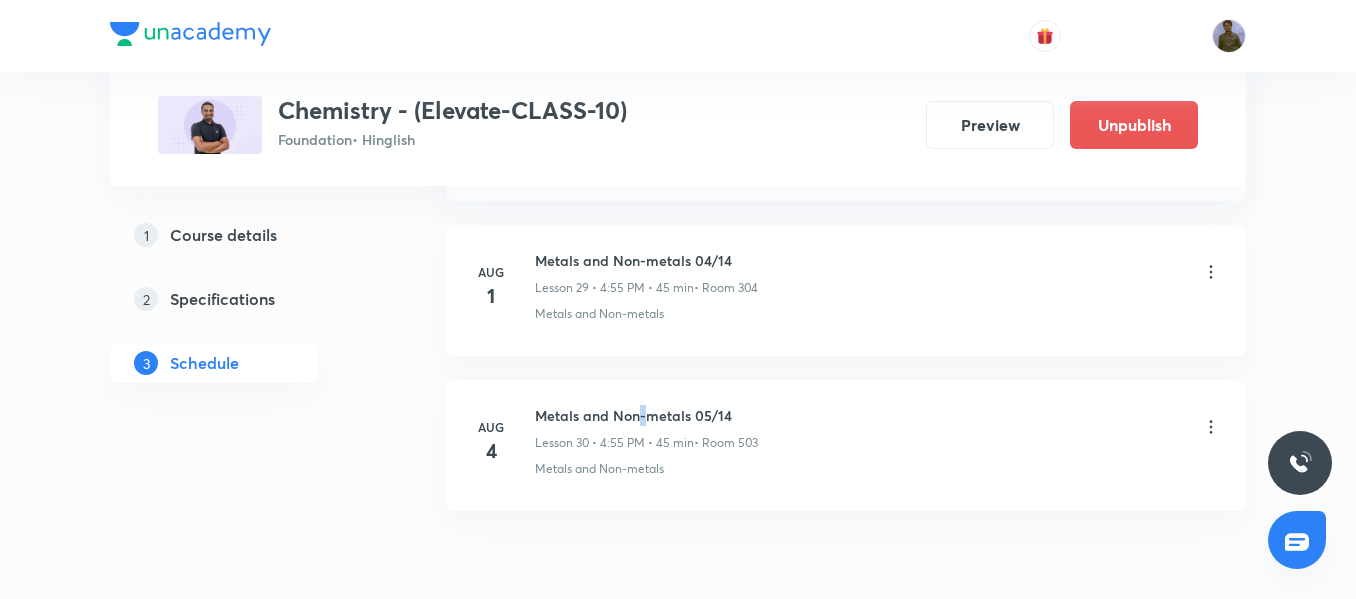 click on "Metals and Non-metals 05/14" at bounding box center [646, 415] 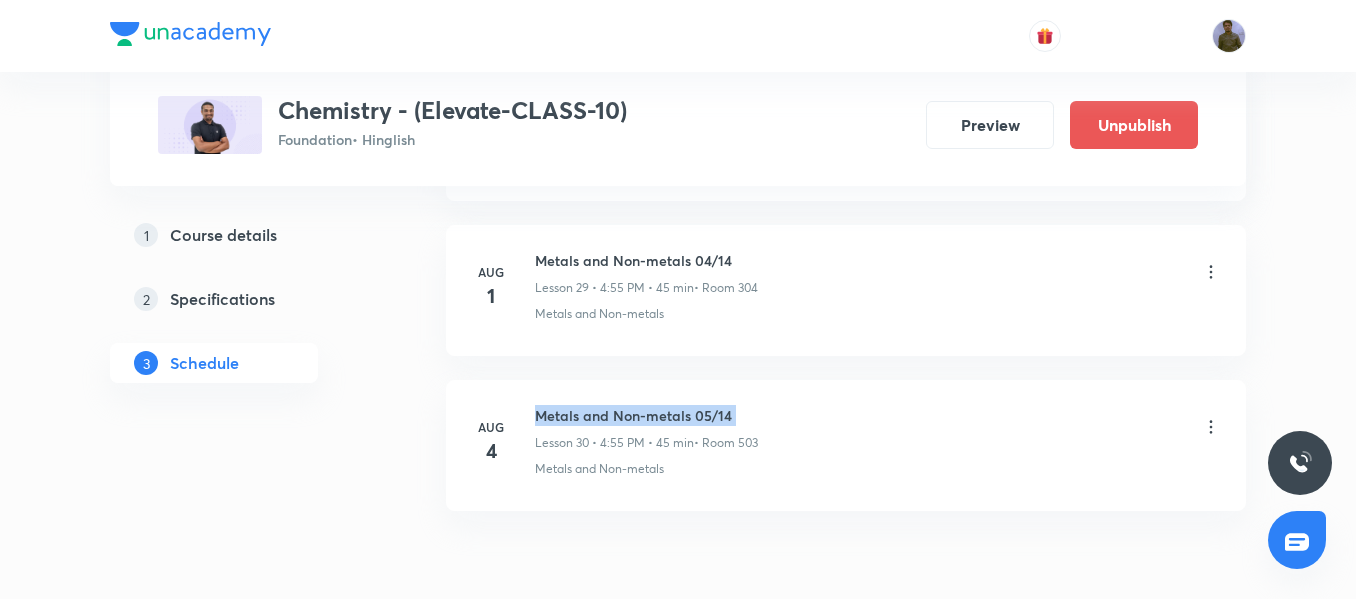 click on "Metals and Non-metals 05/14" at bounding box center [646, 415] 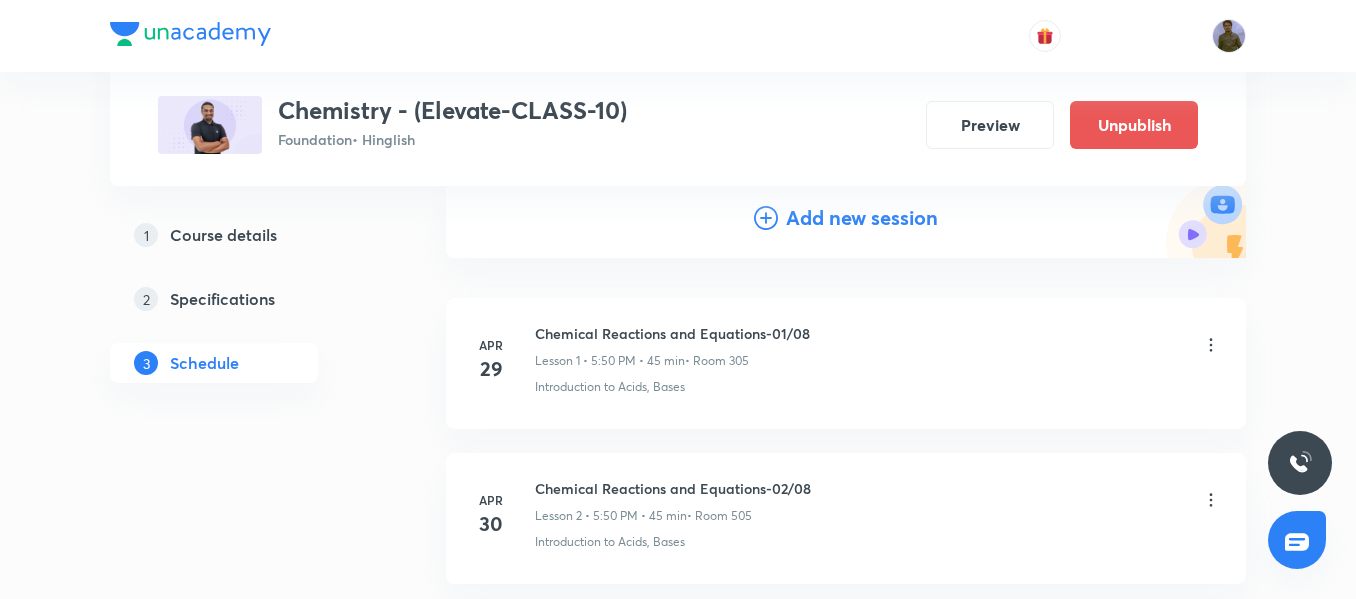 scroll, scrollTop: 133, scrollLeft: 0, axis: vertical 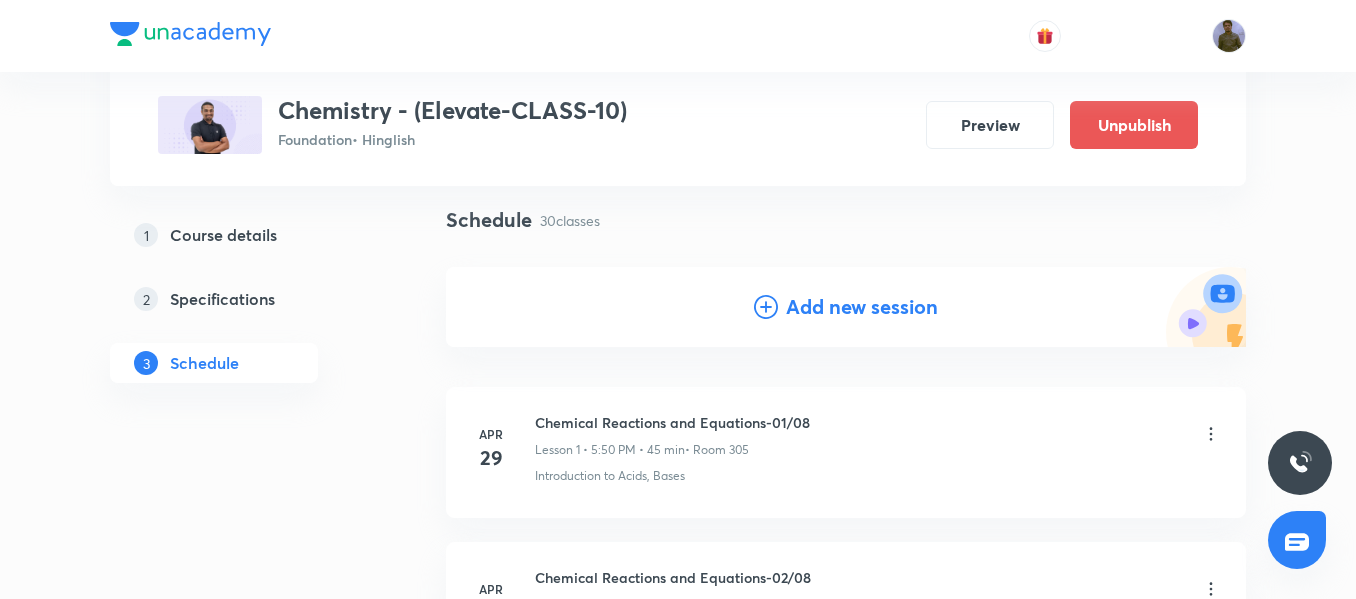 click on "Add new session" at bounding box center (846, 307) 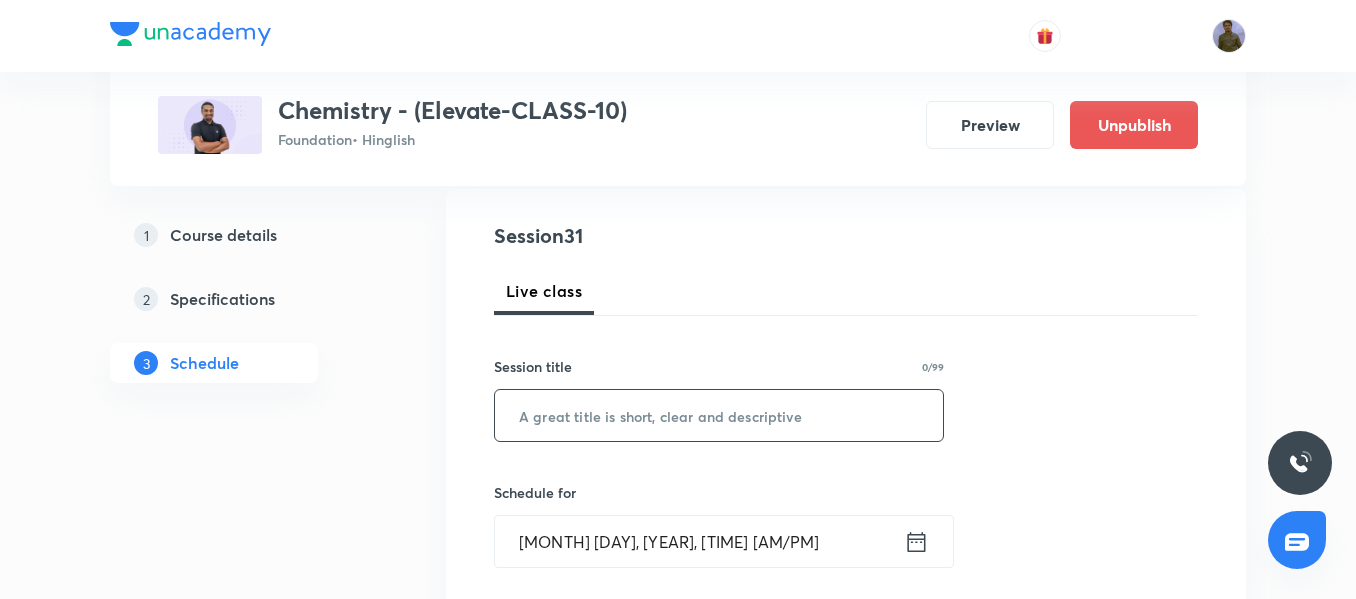 scroll, scrollTop: 233, scrollLeft: 0, axis: vertical 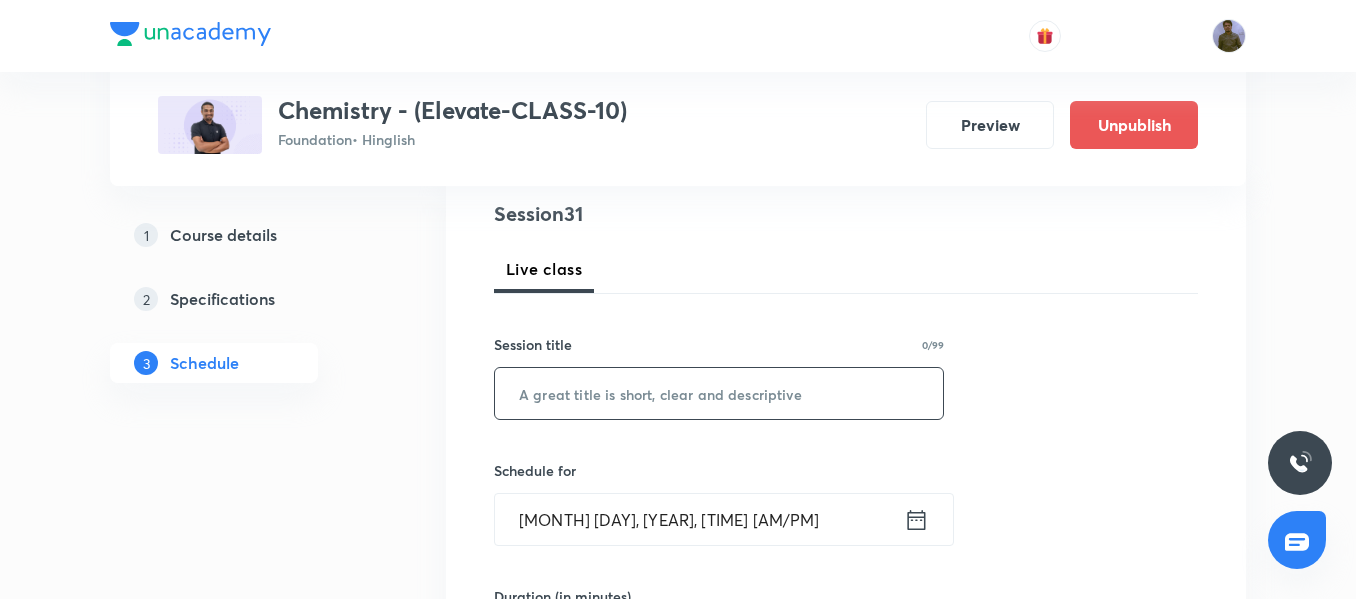 click at bounding box center (719, 393) 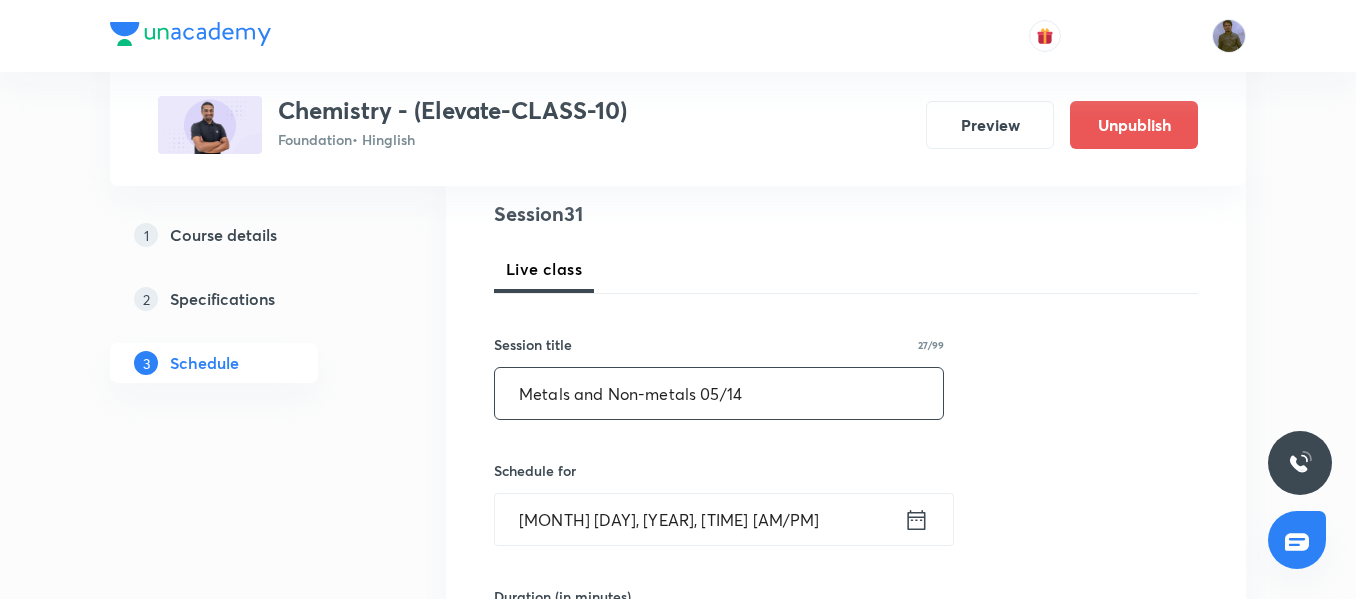 click on "Metals and Non-metals 05/14" at bounding box center (719, 393) 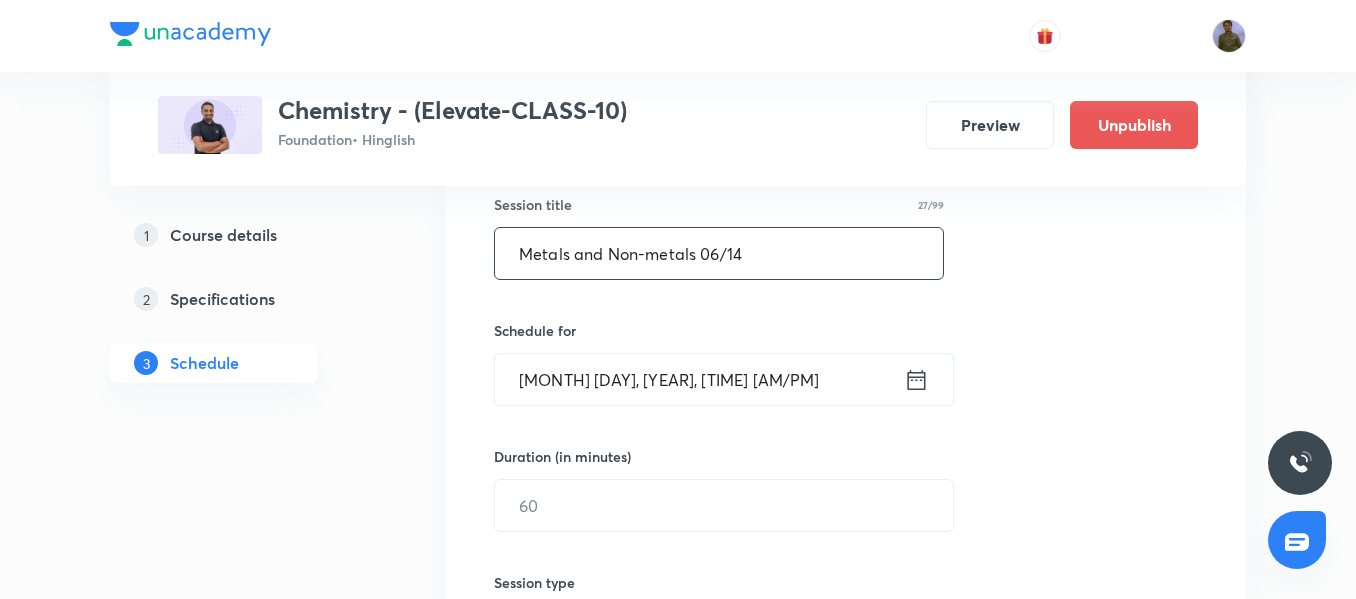 scroll, scrollTop: 433, scrollLeft: 0, axis: vertical 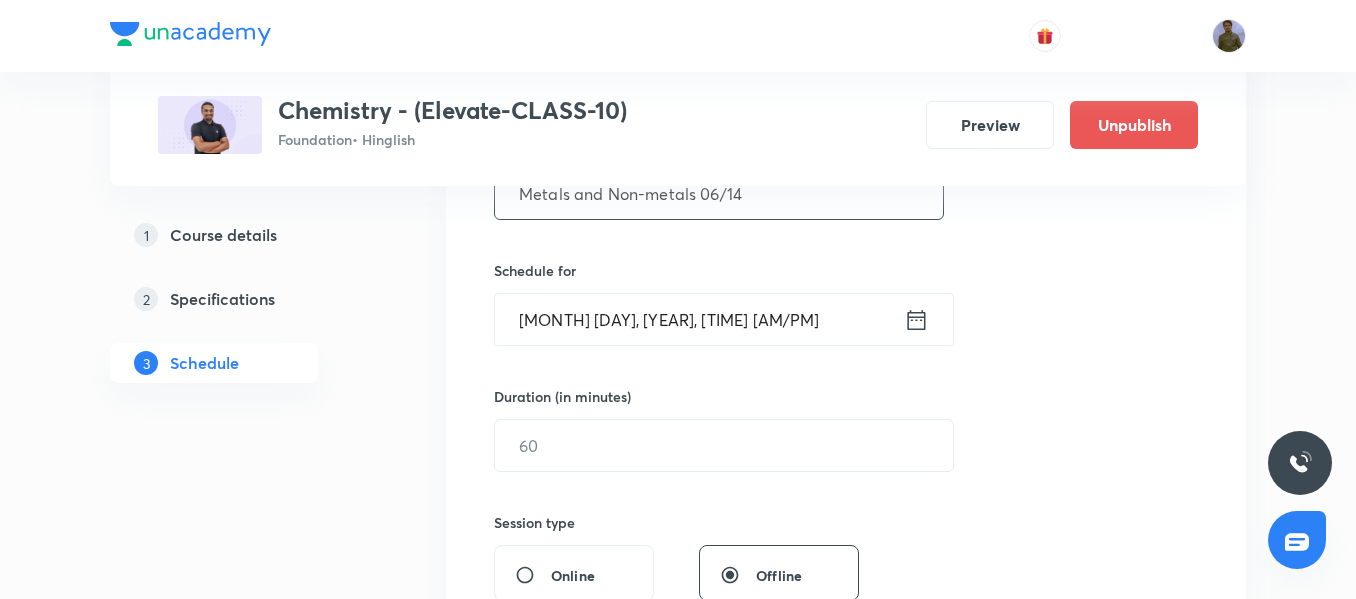type on "Metals and Non-metals 06/14" 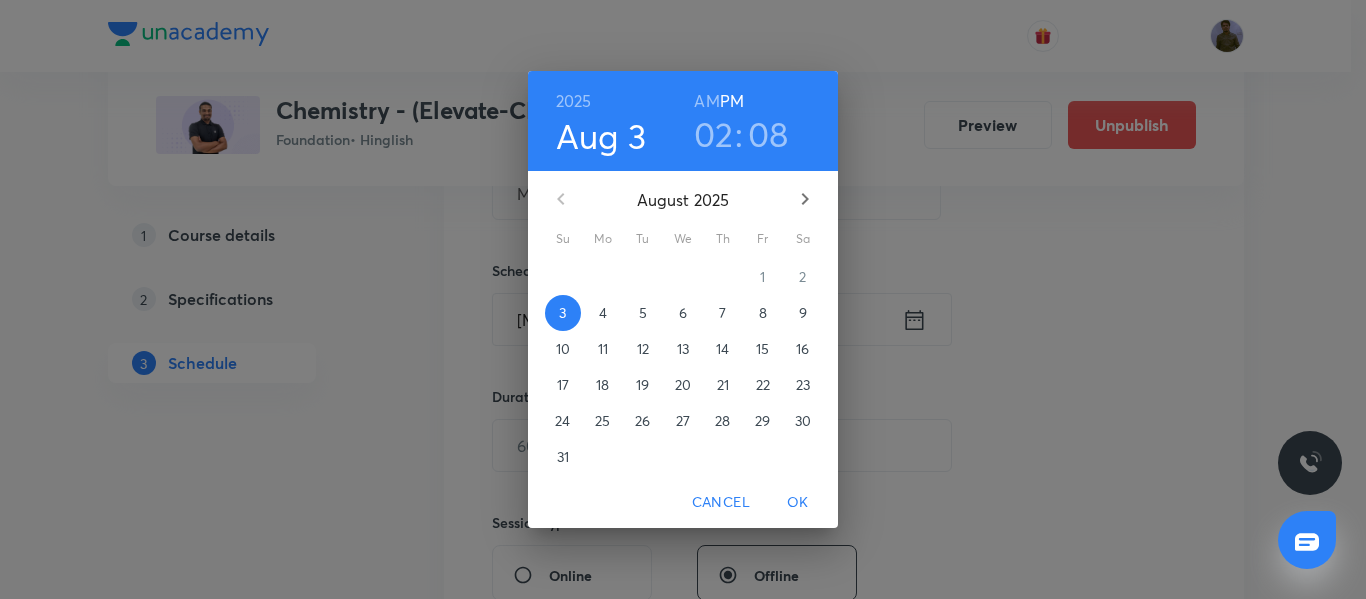 click on "8" at bounding box center (763, 313) 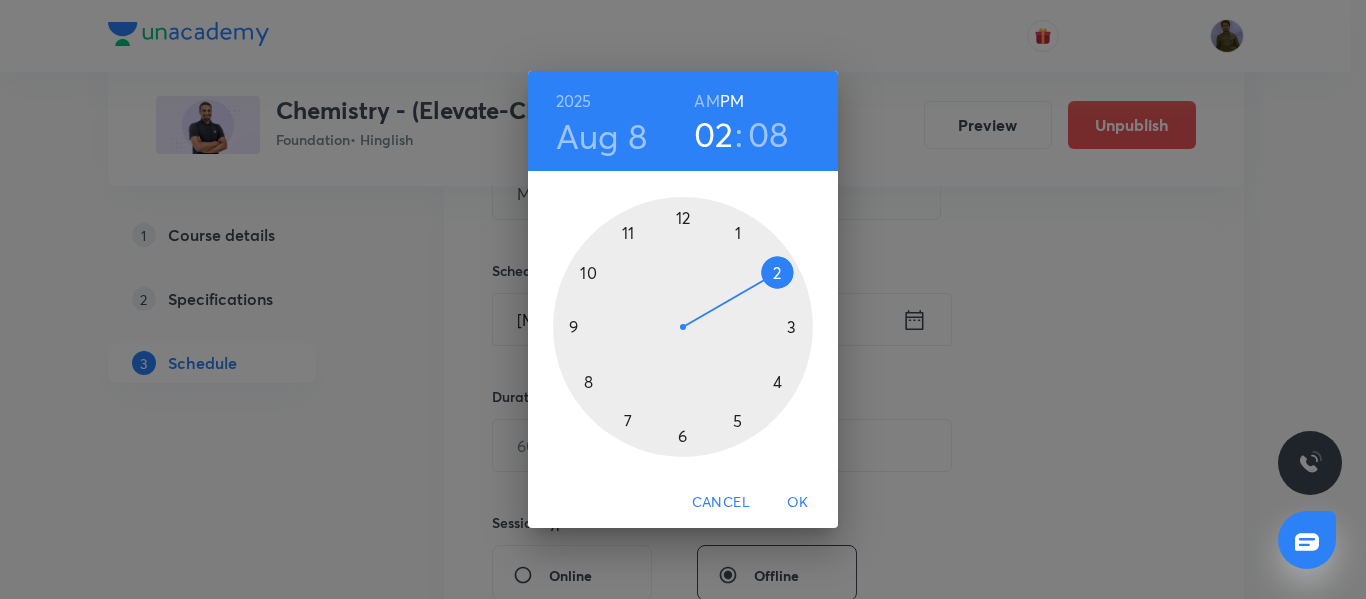click at bounding box center (683, 327) 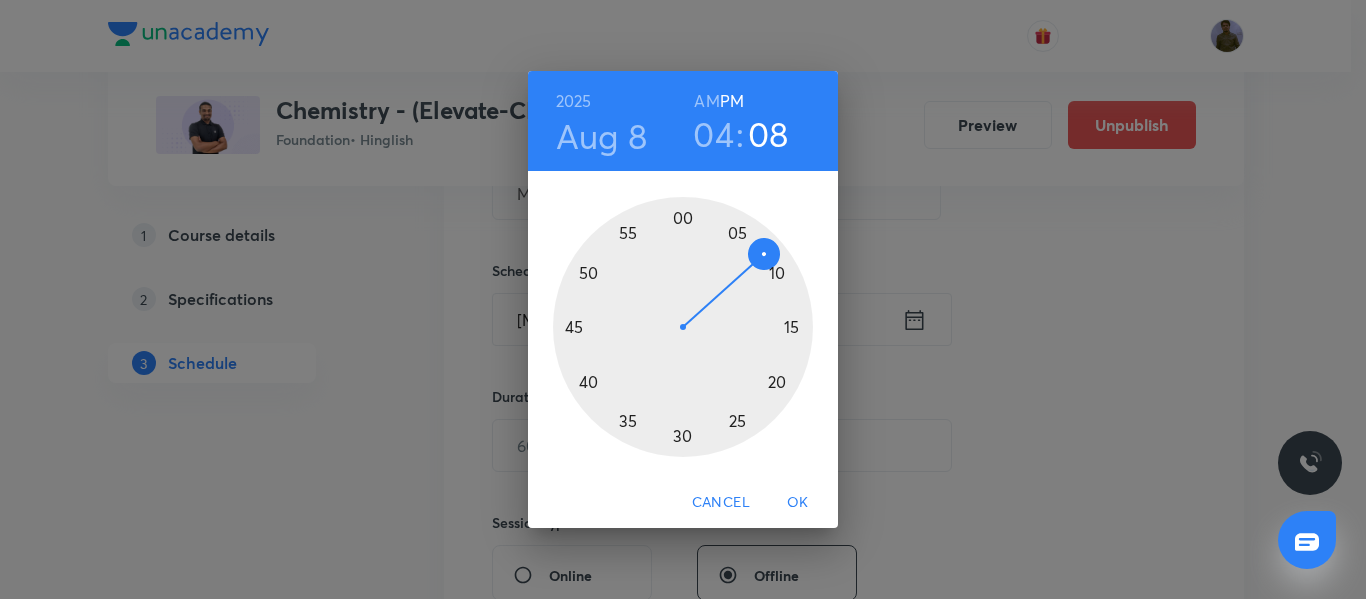 click at bounding box center [683, 327] 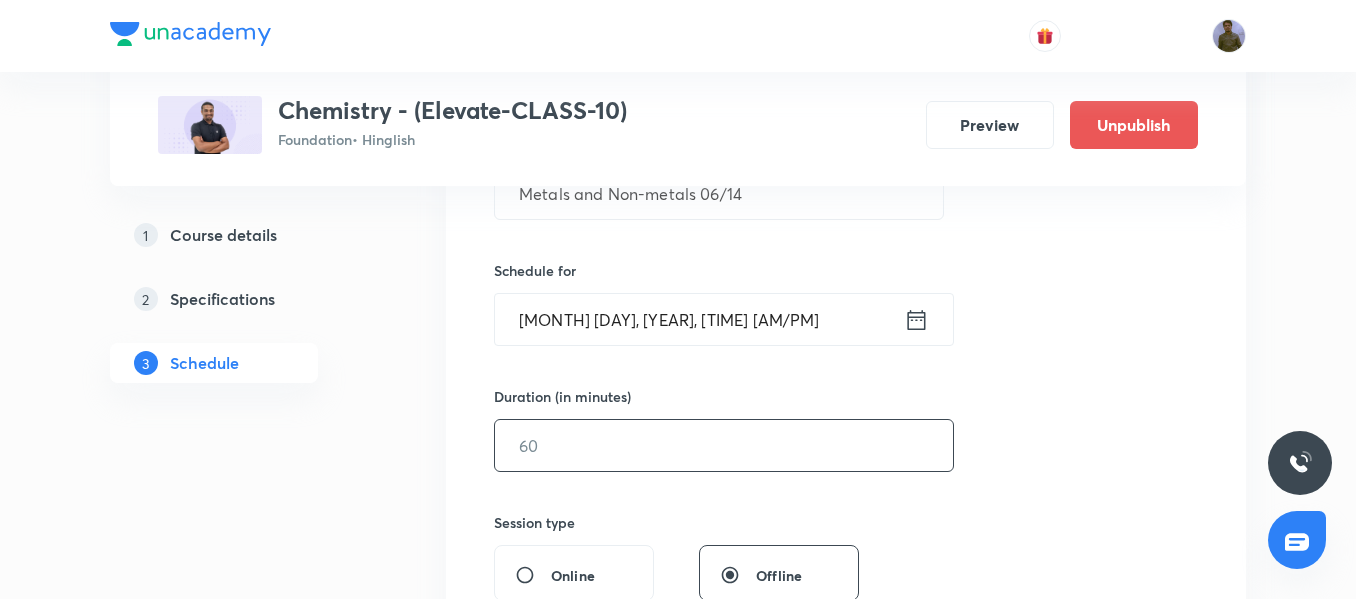 click at bounding box center [724, 445] 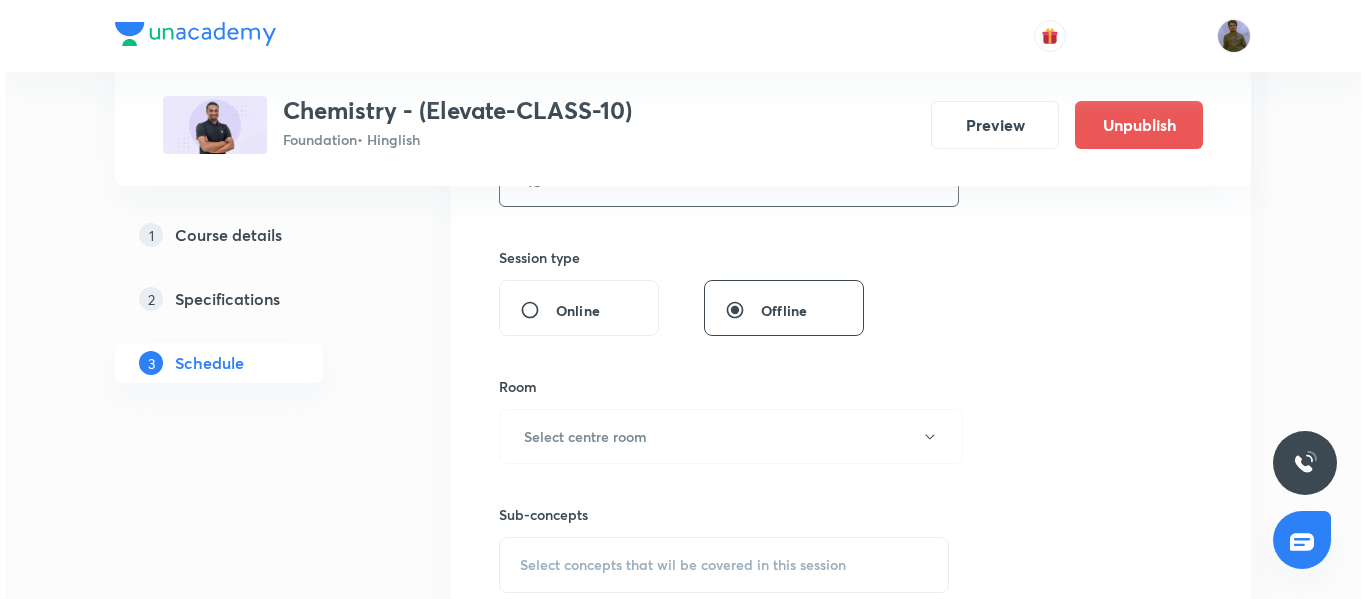 scroll, scrollTop: 733, scrollLeft: 0, axis: vertical 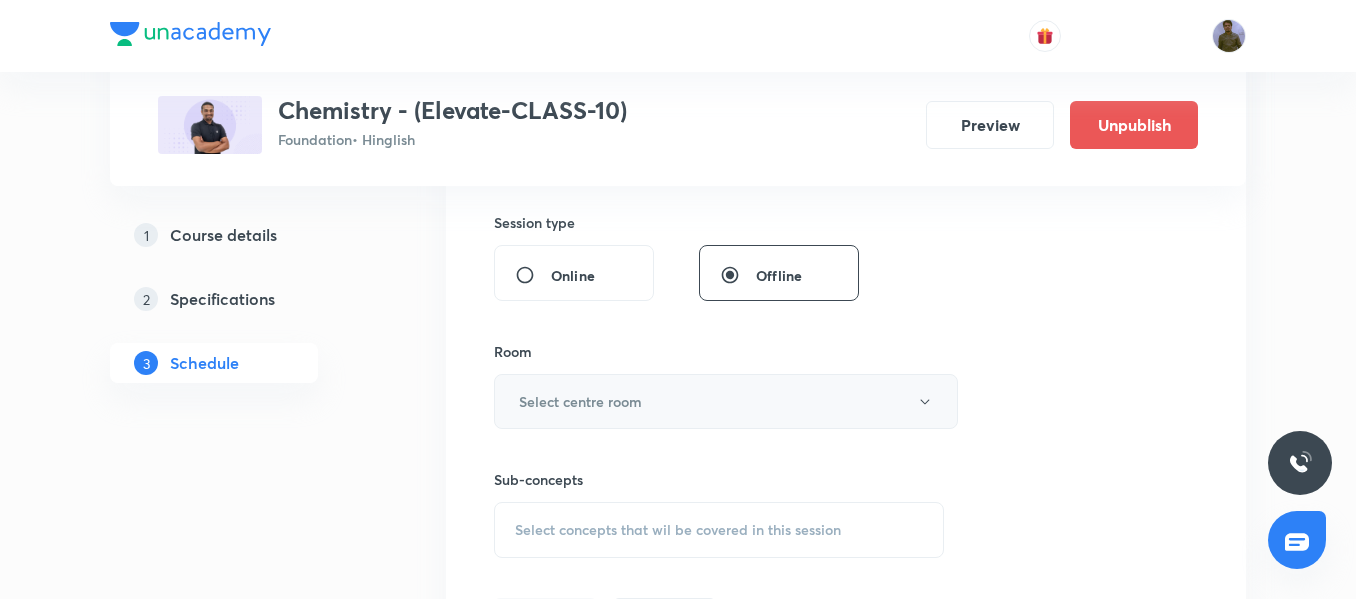 type on "45" 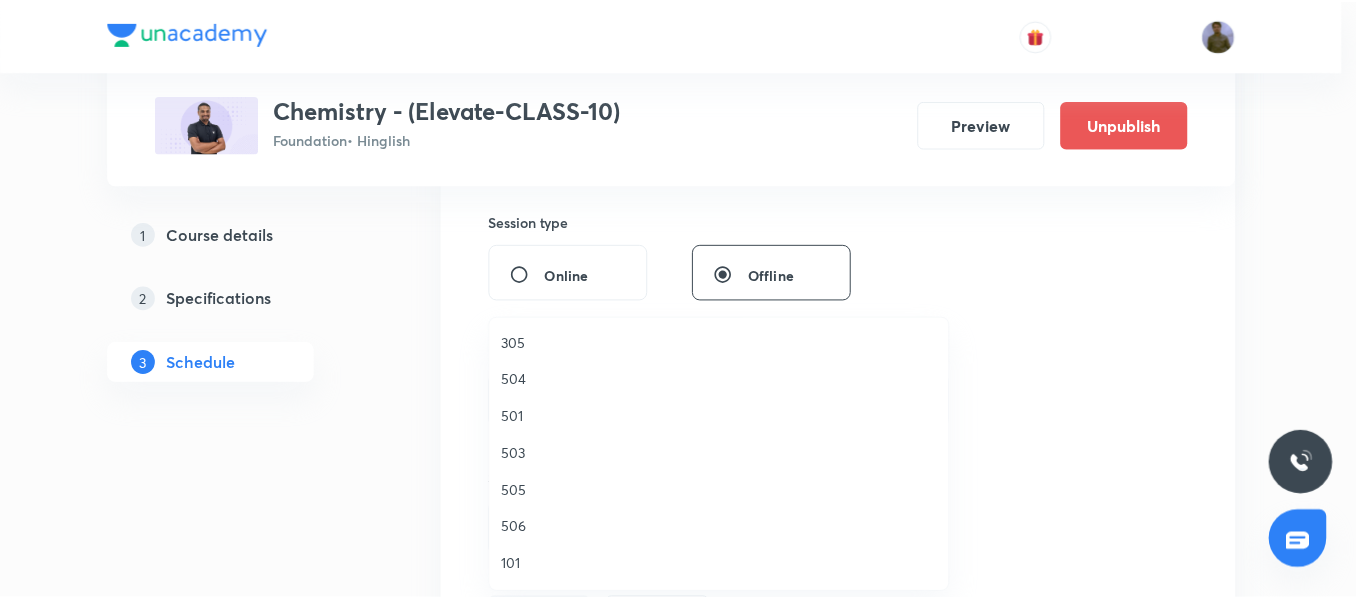 scroll, scrollTop: 300, scrollLeft: 0, axis: vertical 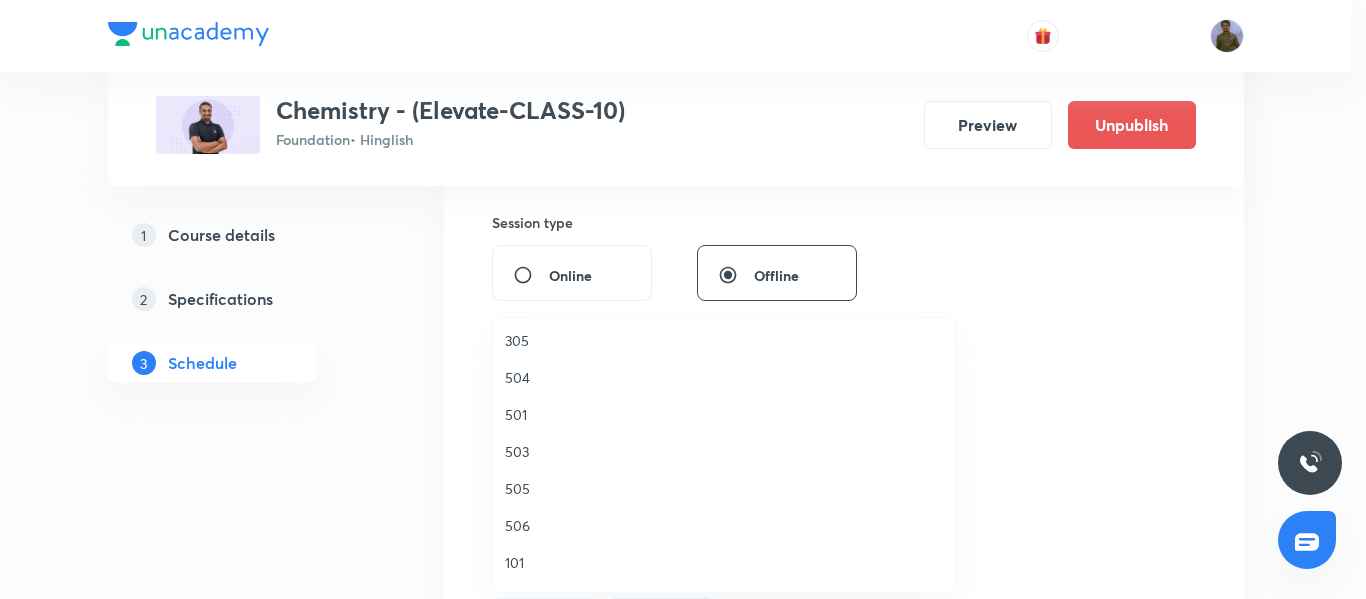 click on "501" at bounding box center (724, 414) 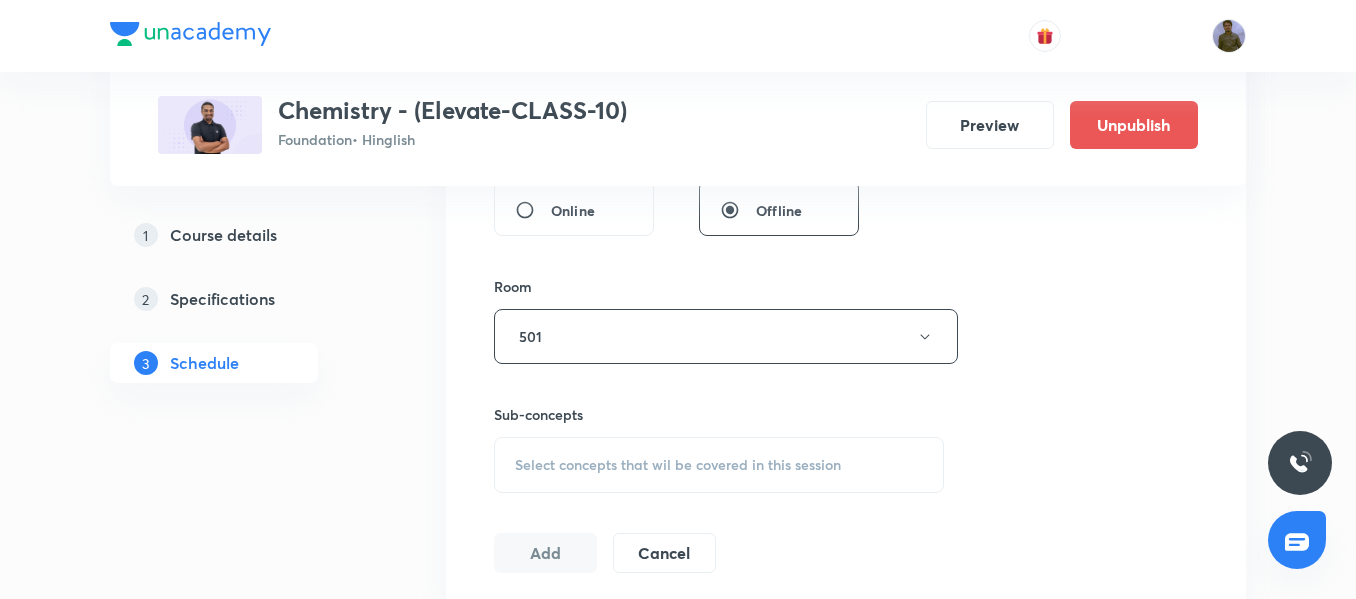 scroll, scrollTop: 833, scrollLeft: 0, axis: vertical 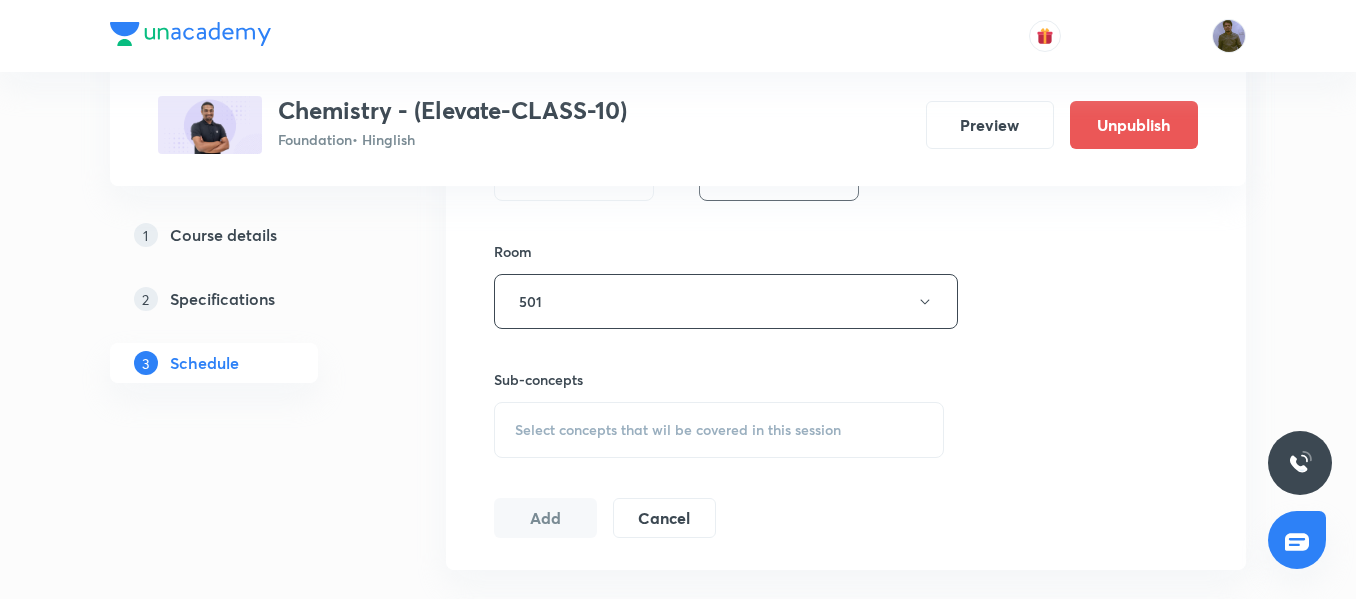 click on "Select concepts that wil be covered in this session" at bounding box center (678, 430) 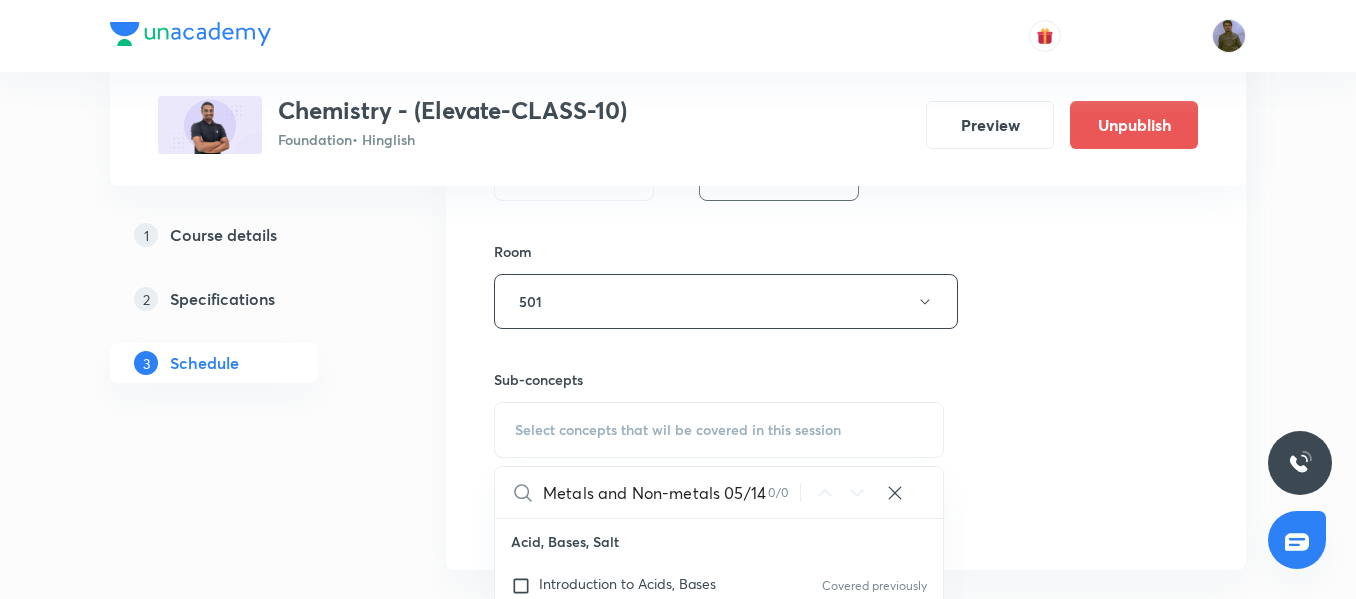 drag, startPoint x: 719, startPoint y: 487, endPoint x: 758, endPoint y: 488, distance: 39.012817 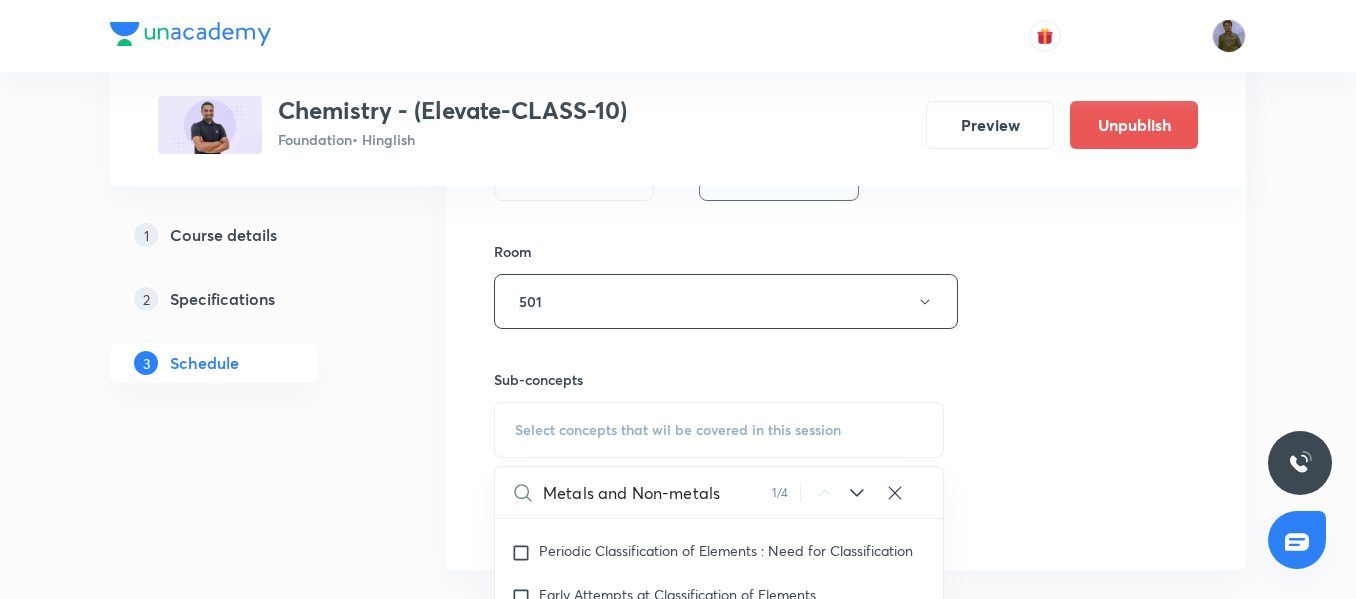 scroll, scrollTop: 495, scrollLeft: 0, axis: vertical 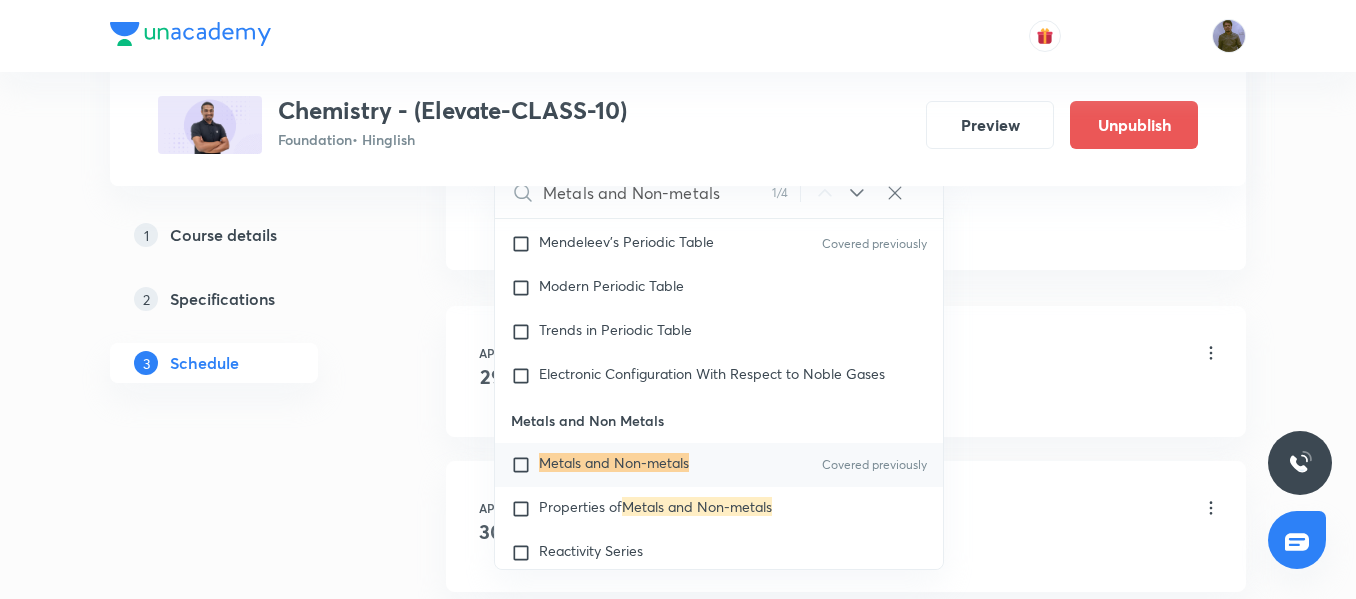 type on "Metals and Non-metals" 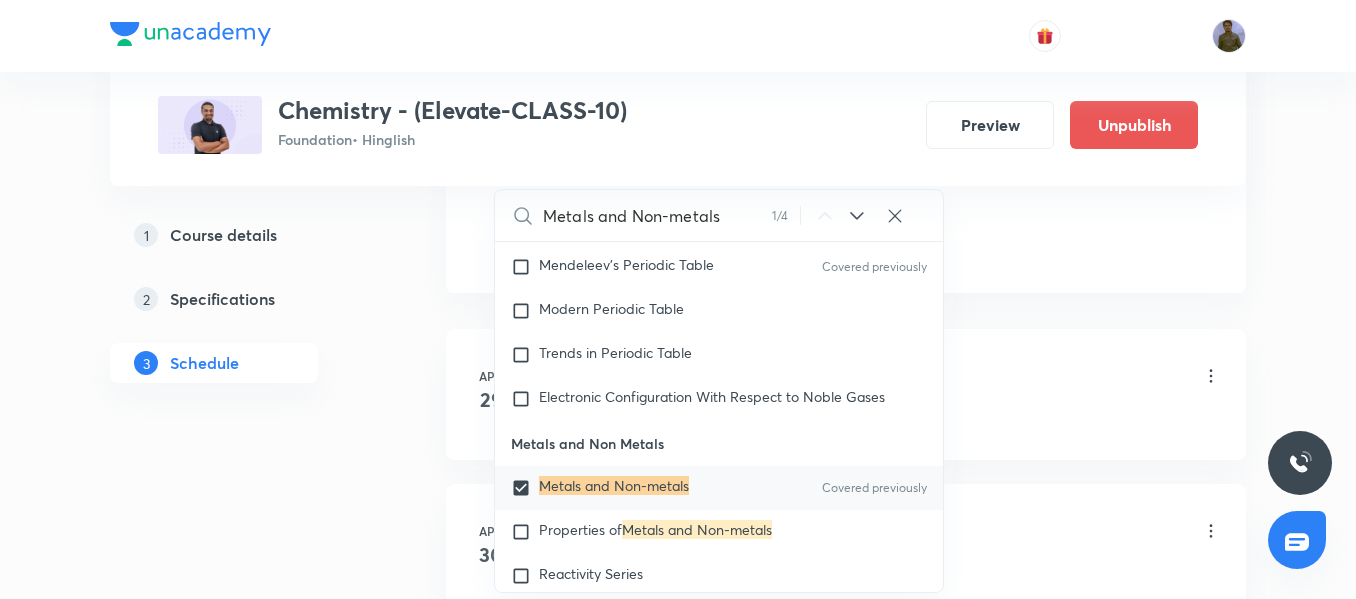 click on "Plus Courses Chemistry - (Elevate-CLASS-10) Foundation  • Hinglish Preview Unpublish 1 Course details 2 Specifications 3 Schedule Schedule 30  classes Session  31 Live class Session title 27/99 Metals and Non-metals 06/14 ​ Schedule for Aug 8, 2025, 4:55 PM ​ Duration (in minutes) 45 ​   Session type Online Offline Room 501 Sub-concepts Metals and Non-metals CLEAR Metals and Non-metals 1 / 4 ​ Acid, Bases, Salt Introduction to Acids, Bases Covered previously Concept of pH Scale Covered previously Indicators Covered previously Neutralisation Some Important Compounds Chemical Properties of Acids and Bases Covered previously Periodic Classification Periodic Classification of Elements : Need for Classification Early Attempts at Classification of Elements Dobereiner’s Triads & Newland’s Law of Octaves Mendeleev’s Periodic Table Covered previously Modern Periodic Table Trends in Periodic Table Electronic Configuration With Respect to Noble Gases Metals and Non Metals Metals and Non-metals Valency 29" at bounding box center (678, 2043) 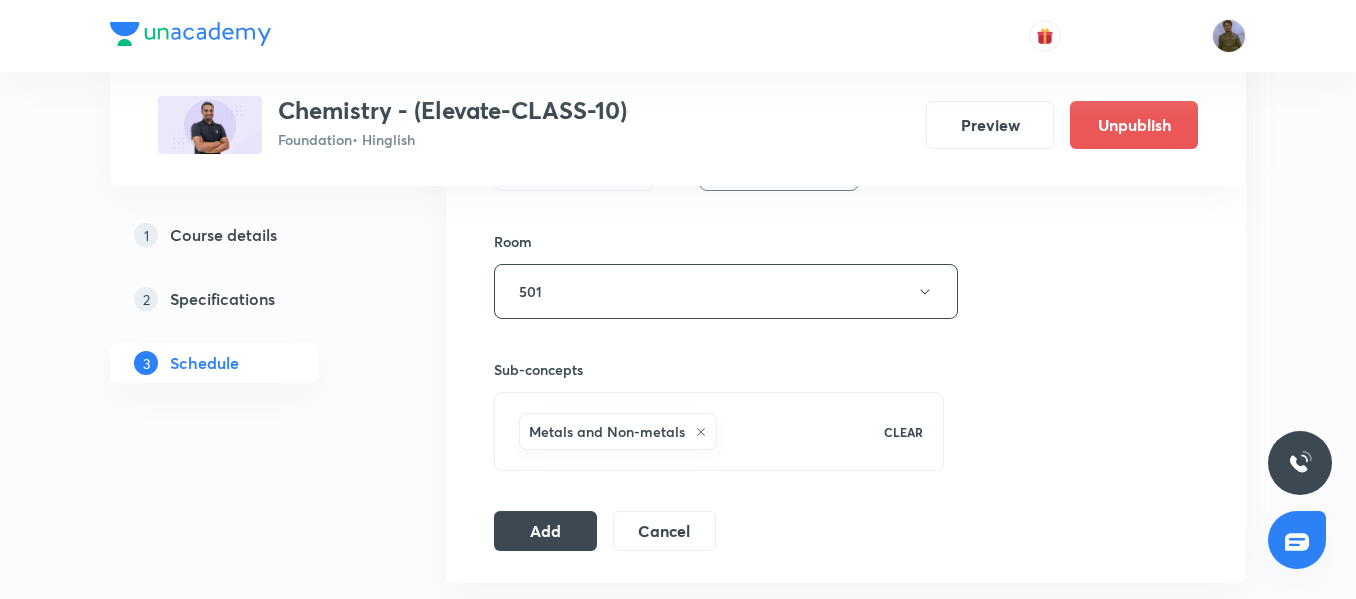 scroll, scrollTop: 833, scrollLeft: 0, axis: vertical 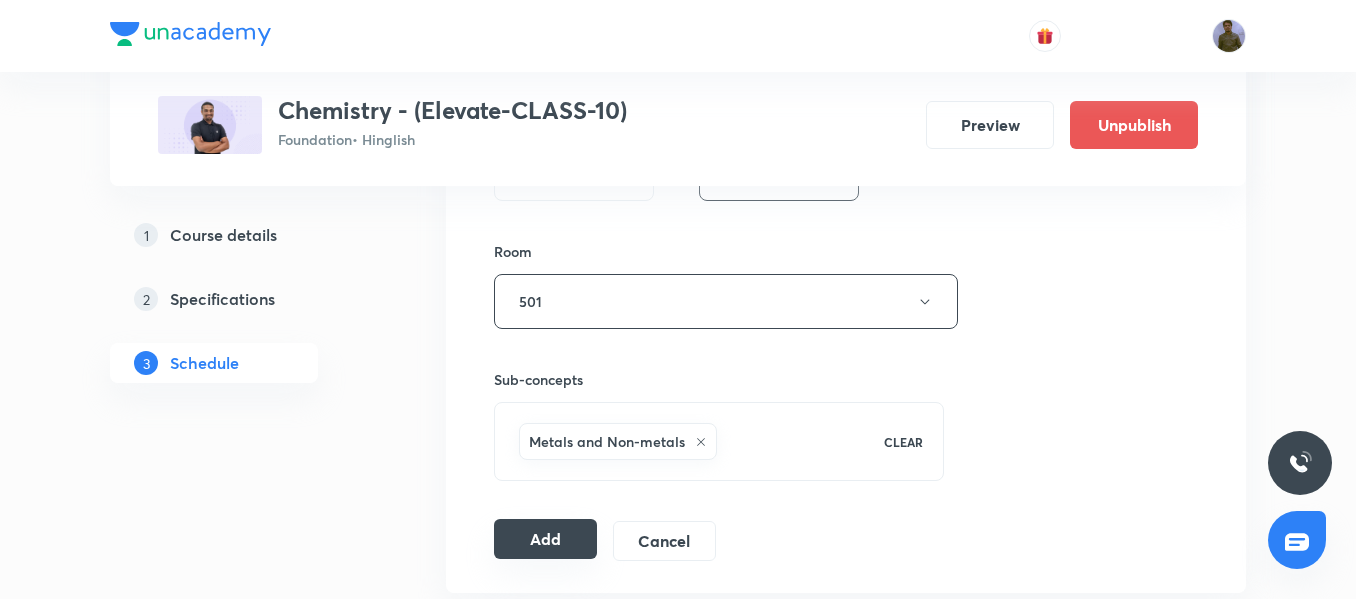 click on "Add" at bounding box center [545, 539] 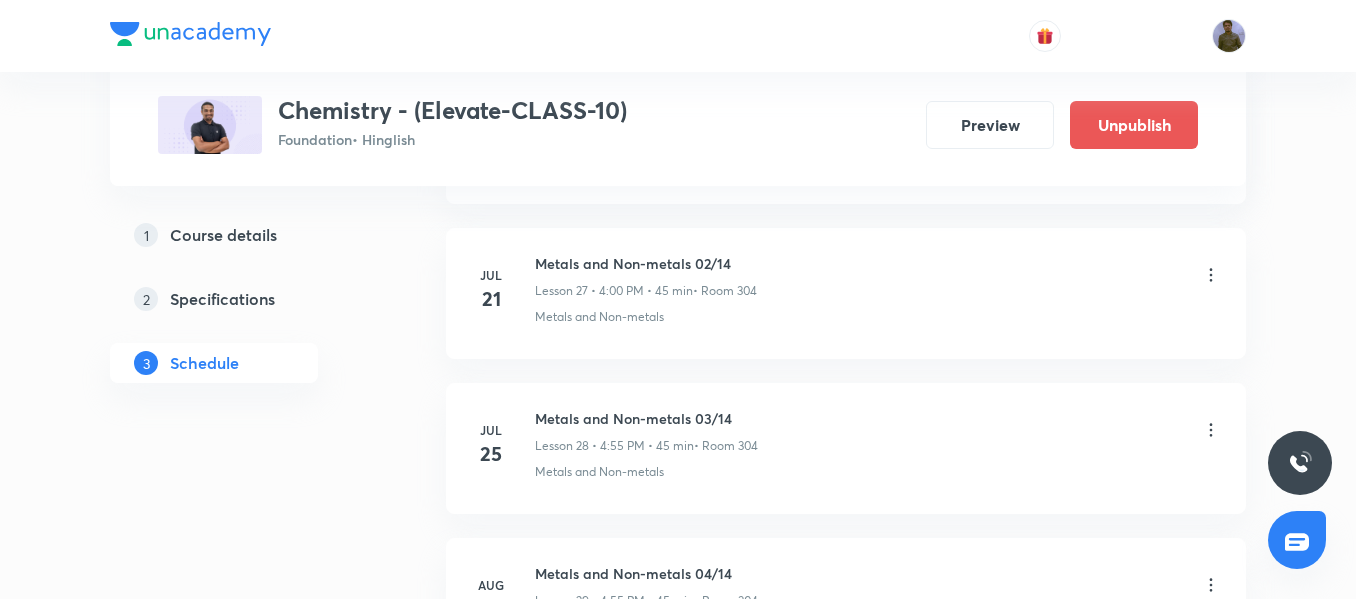 scroll, scrollTop: 4890, scrollLeft: 0, axis: vertical 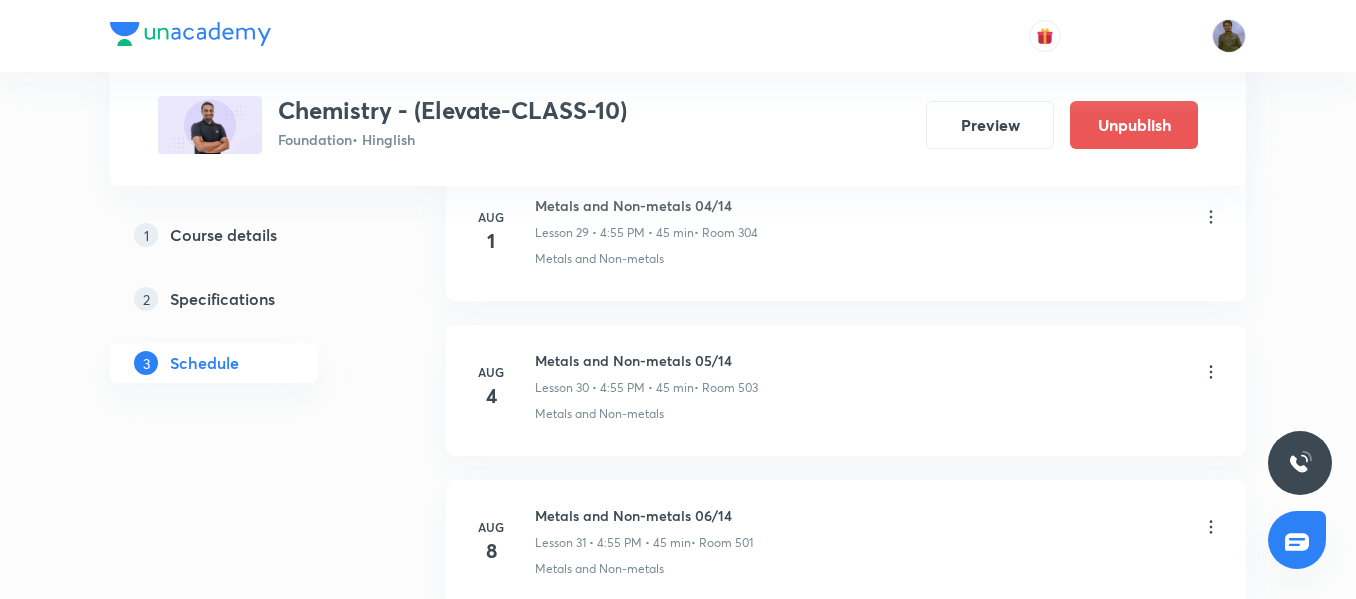 click on "Metals and Non-metals 05/14" at bounding box center [646, 360] 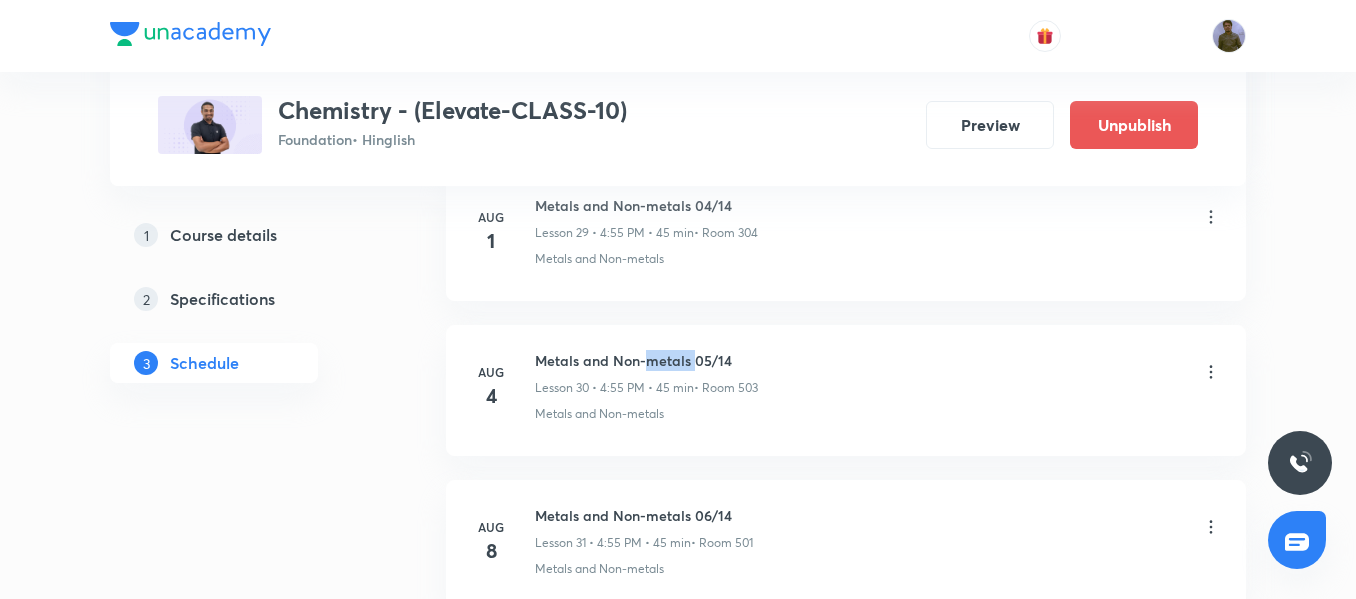 click on "Metals and Non-metals 05/14" at bounding box center [646, 360] 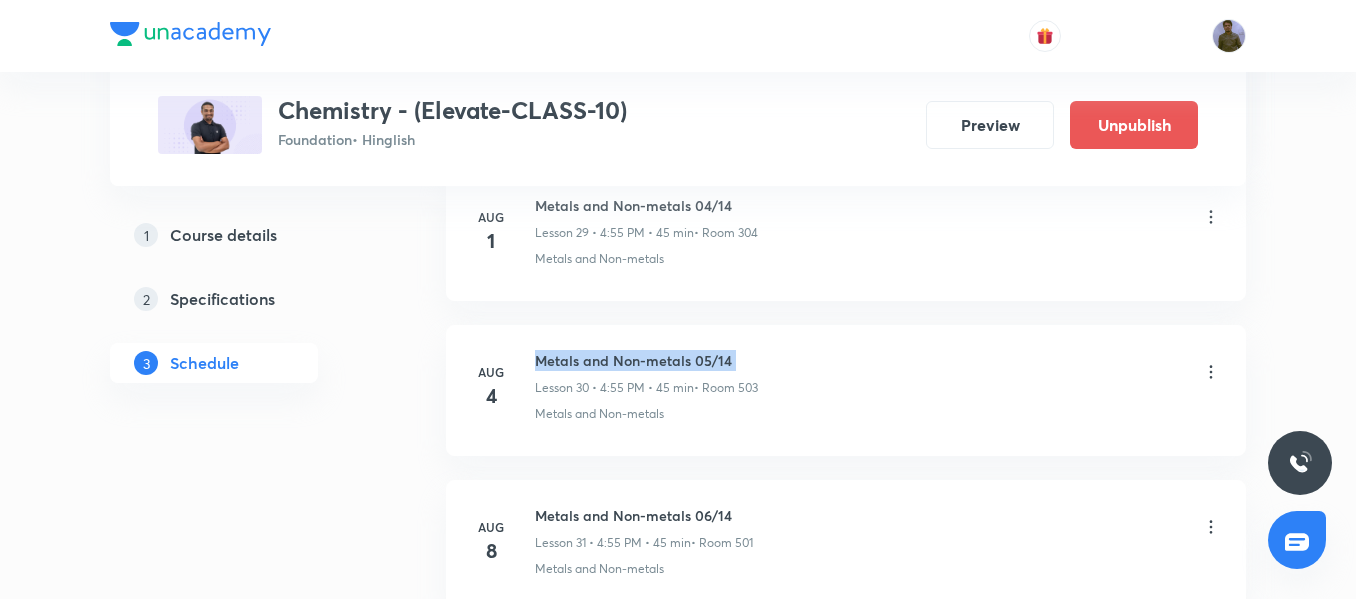 click on "Metals and Non-metals 05/14" at bounding box center (646, 360) 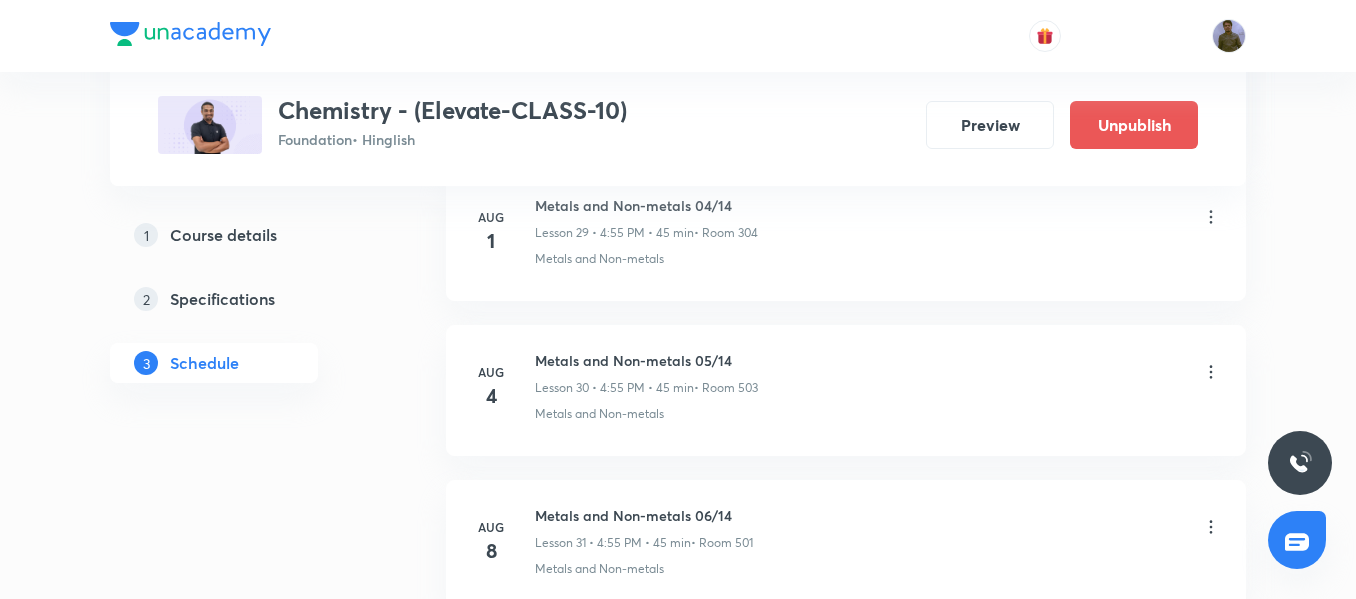 click on "Aug 4 Metals and Non-metals 05/14 Lesson 30 • 4:55 PM • 45 min  • Room 503 Metals and Non-metals" at bounding box center (846, 390) 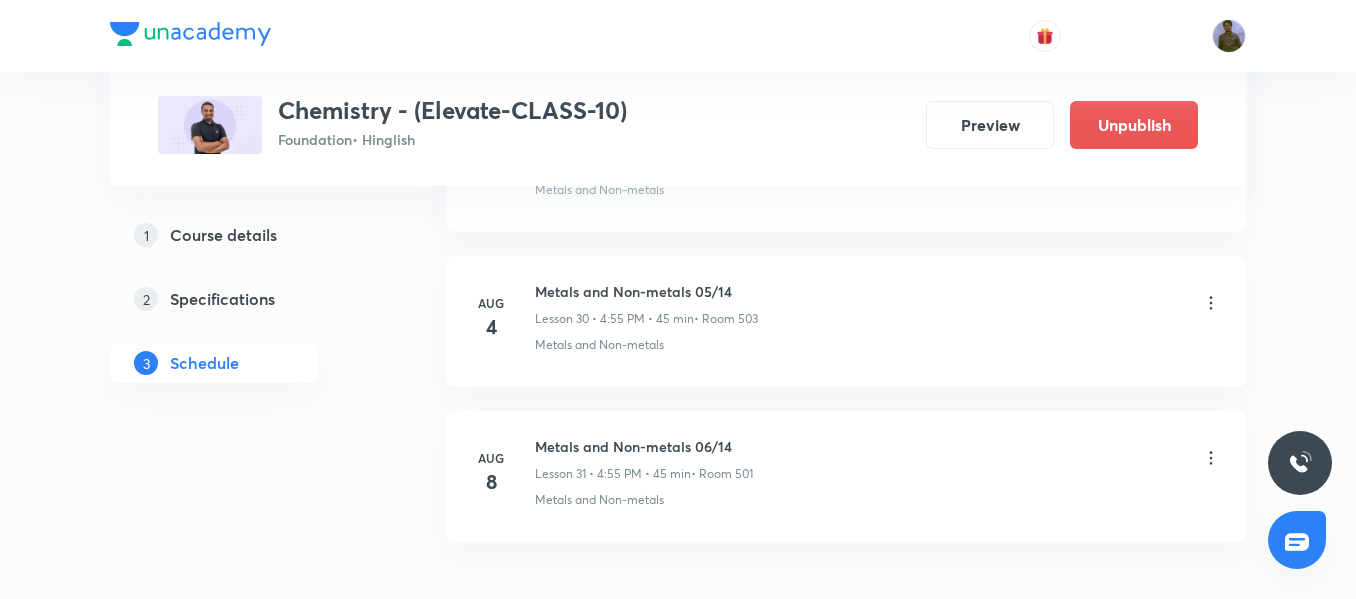 scroll, scrollTop: 4790, scrollLeft: 0, axis: vertical 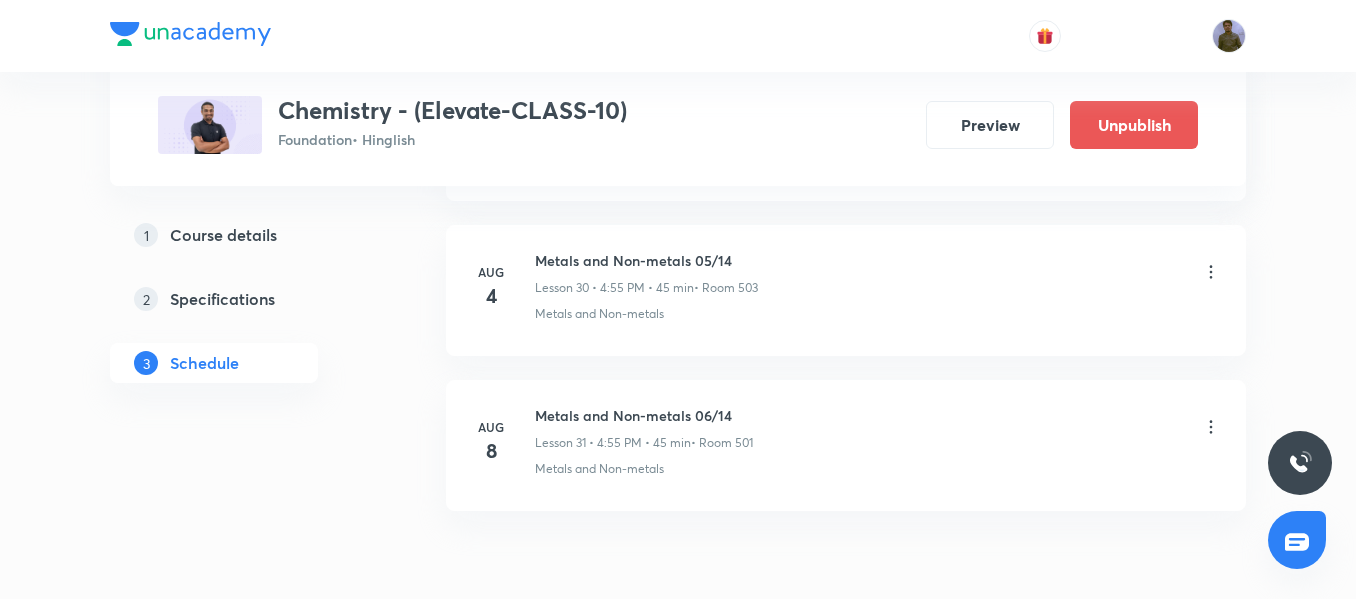 click on "Aug 8 Metals and Non-metals 06/14 Lesson 31 • 4:55 PM • 45 min  • Room 501 Metals and Non-metals" at bounding box center [846, 445] 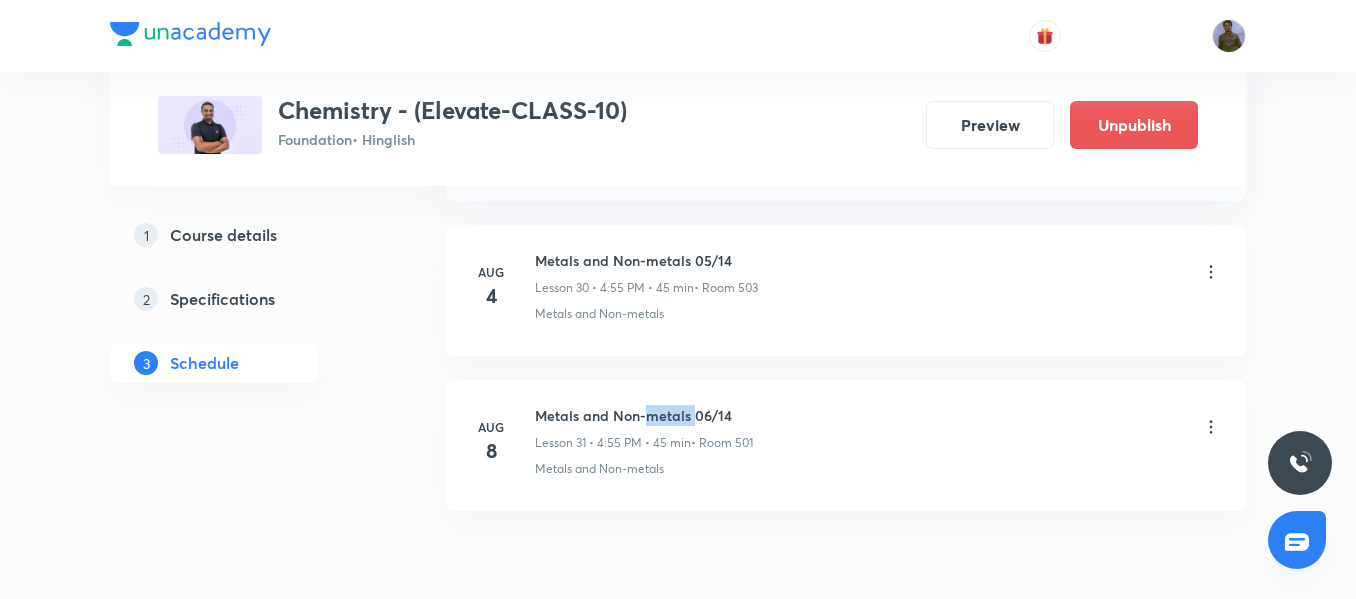 click on "Aug 8 Metals and Non-metals 06/14 Lesson 31 • 4:55 PM • 45 min  • Room 501 Metals and Non-metals" at bounding box center (846, 445) 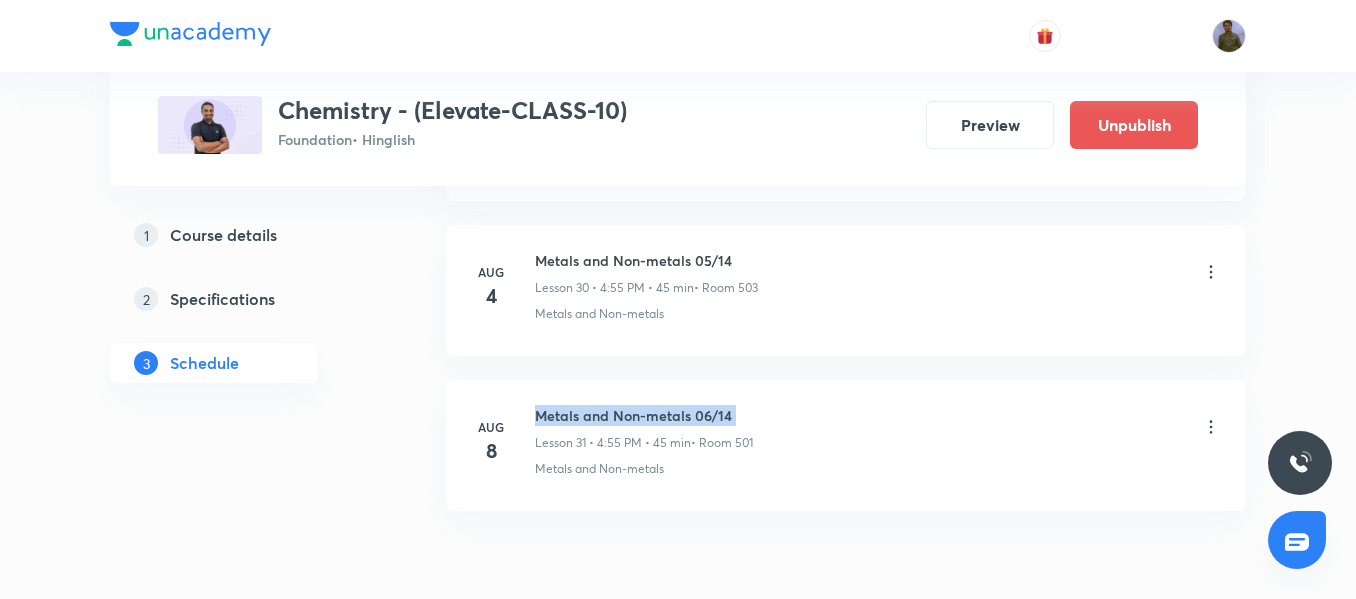 click on "Aug 8 Metals and Non-metals 06/14 Lesson 31 • 4:55 PM • 45 min  • Room 501 Metals and Non-metals" at bounding box center (846, 445) 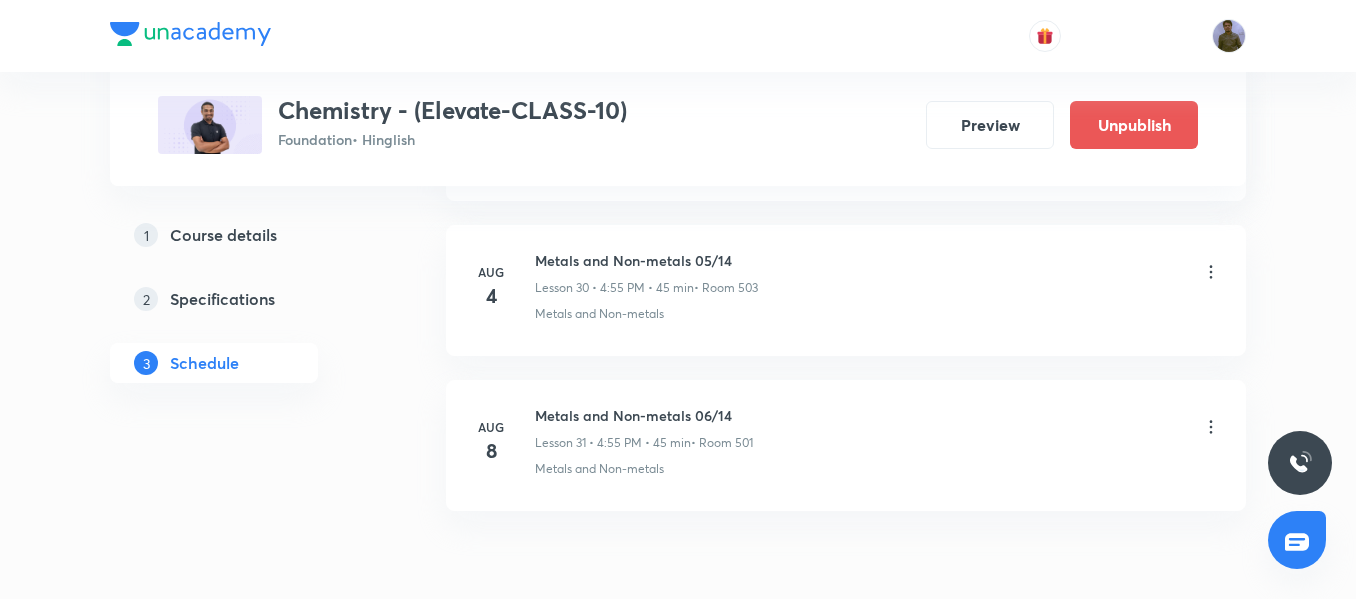 click on "Metals and Non-metals" at bounding box center (599, 469) 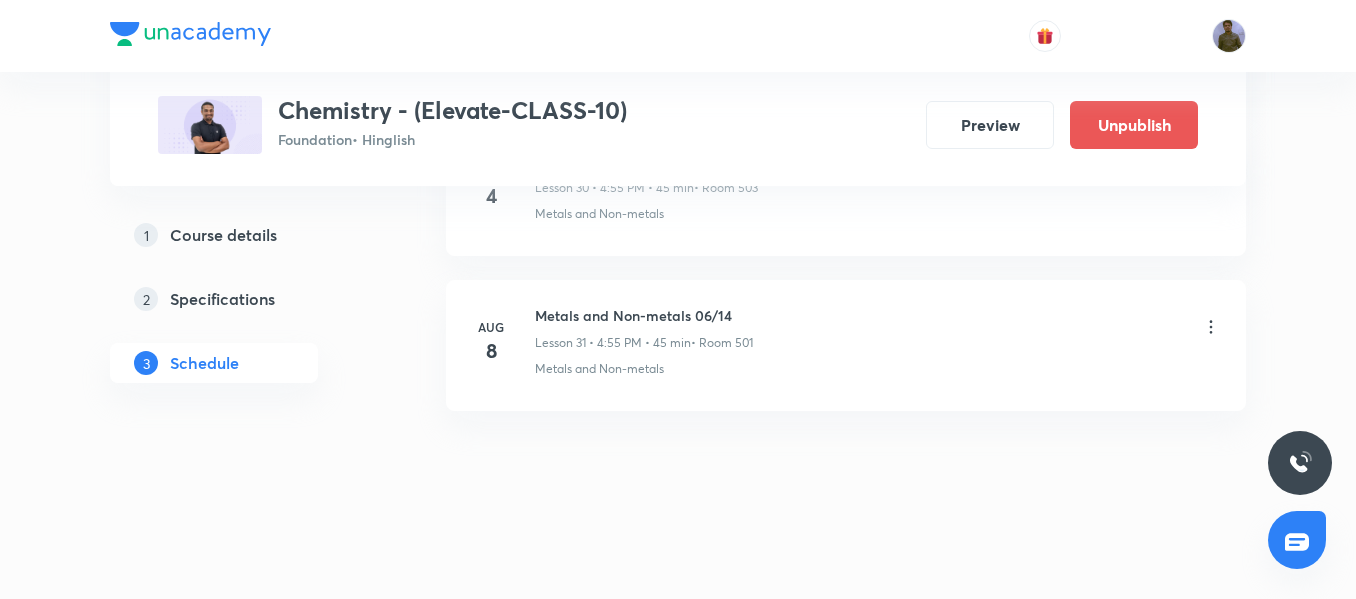 scroll, scrollTop: 4790, scrollLeft: 0, axis: vertical 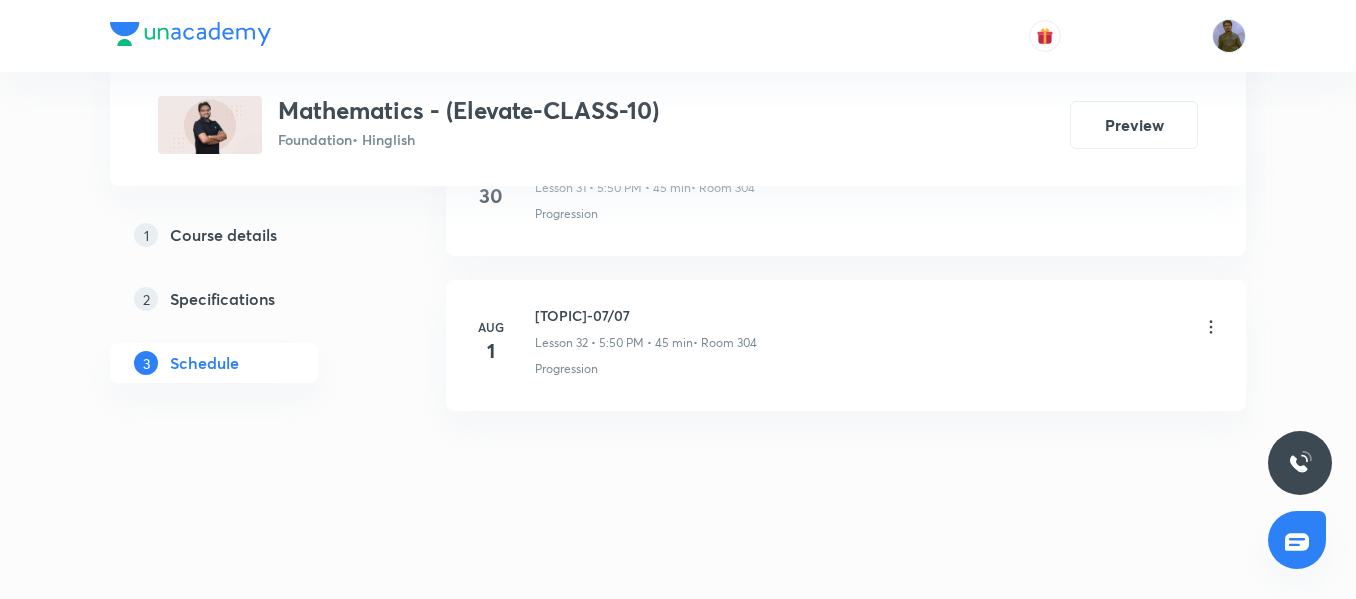 click on "Arithmetic Progressions-07/07" at bounding box center [646, 315] 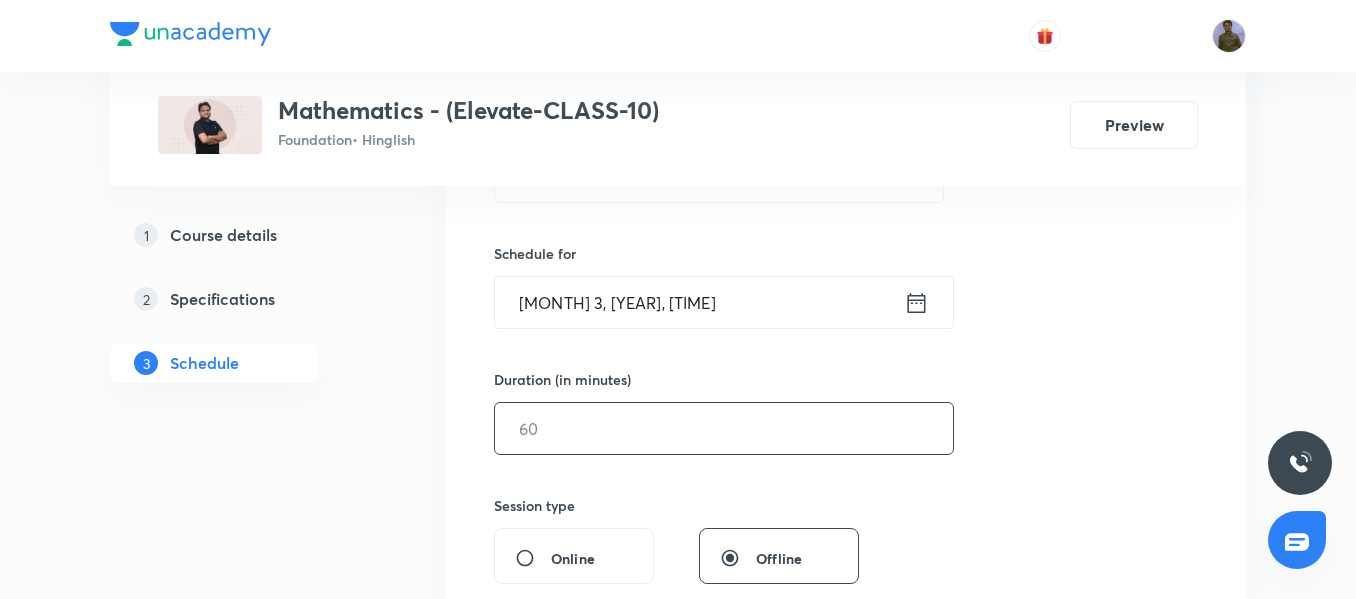 scroll, scrollTop: 250, scrollLeft: 0, axis: vertical 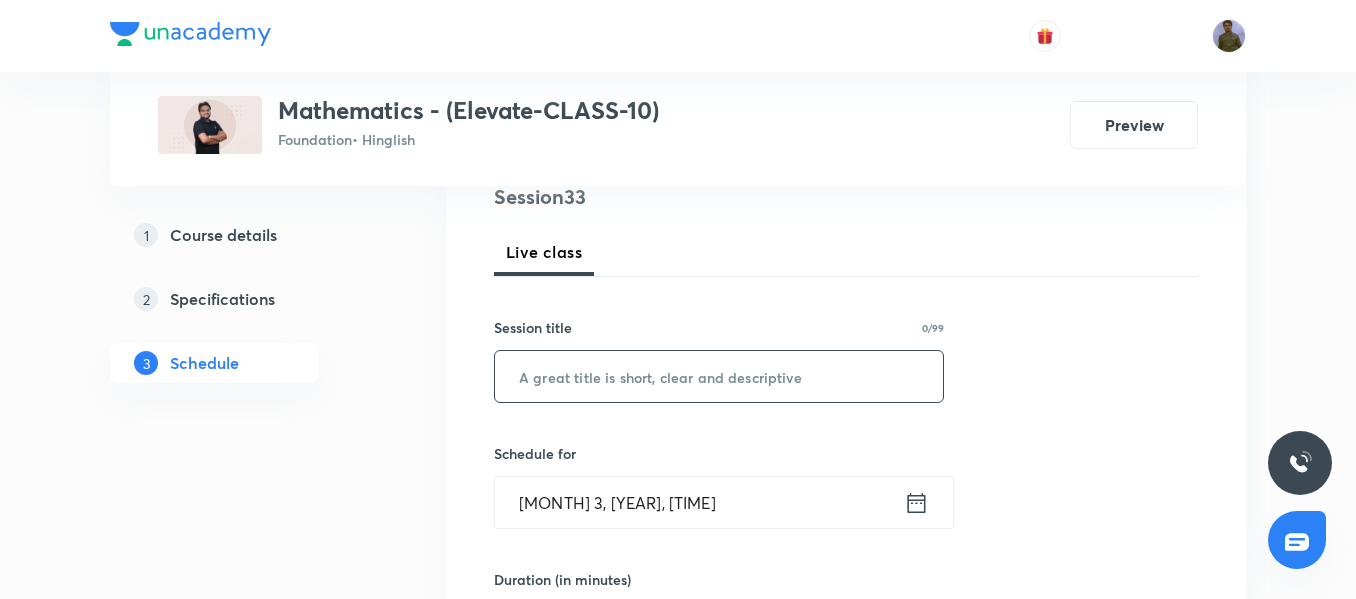 click at bounding box center [719, 376] 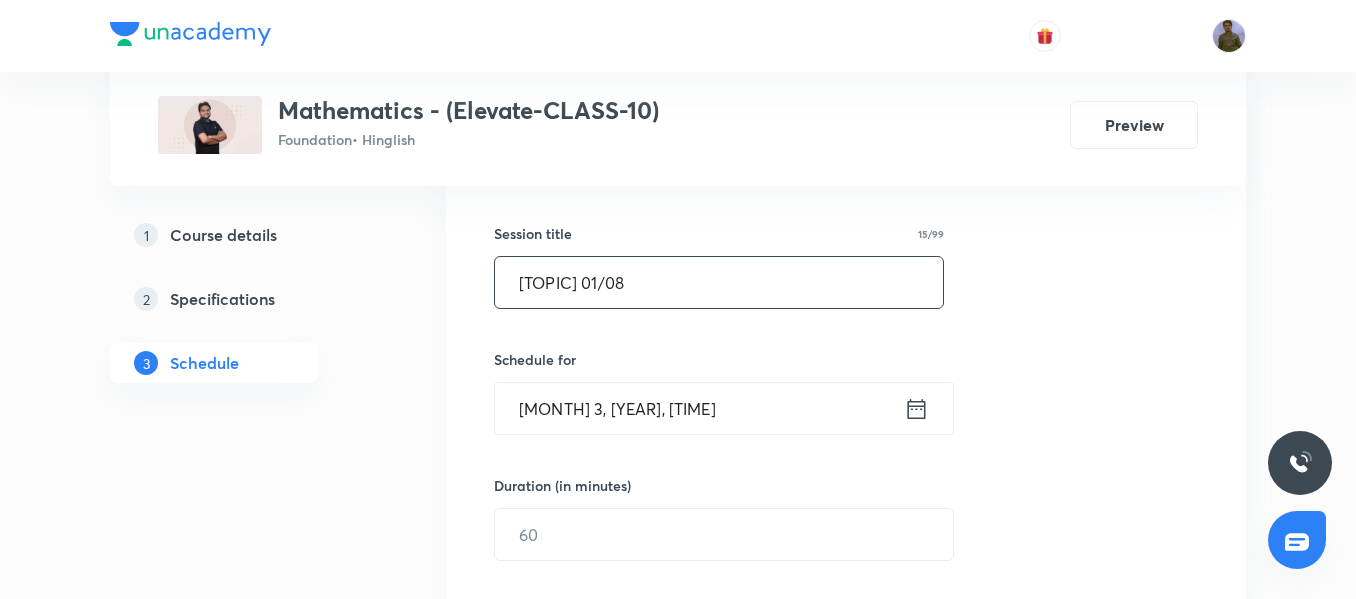 scroll, scrollTop: 450, scrollLeft: 0, axis: vertical 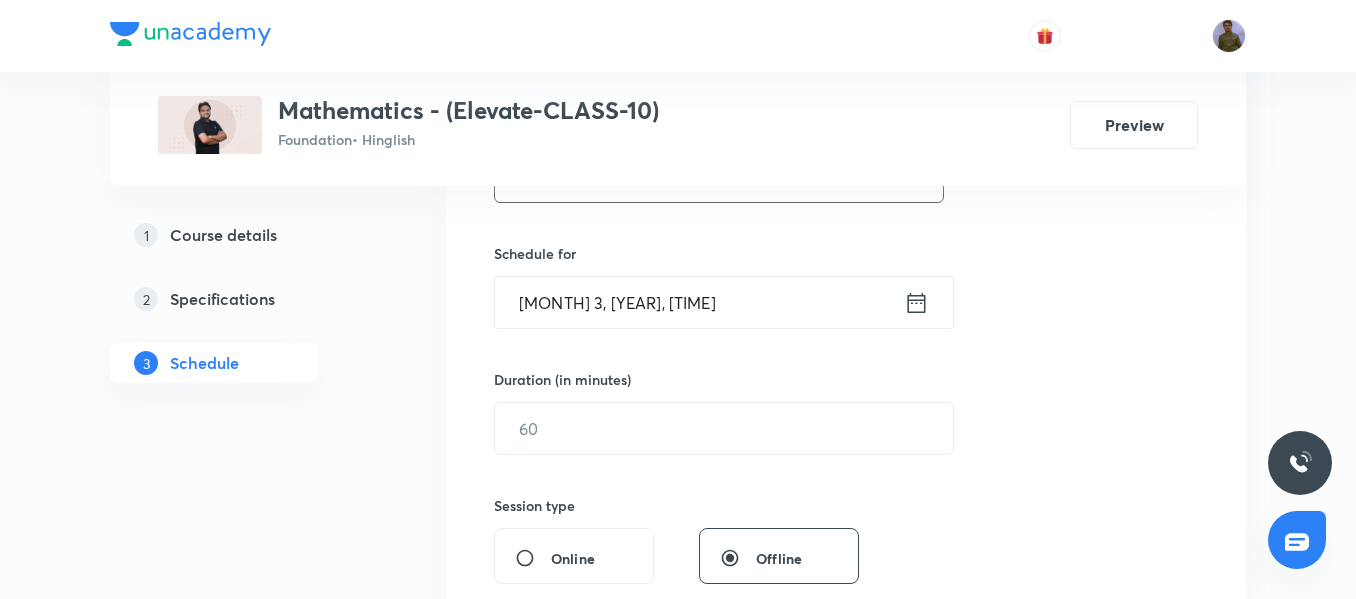 type on "Triangles 01/08" 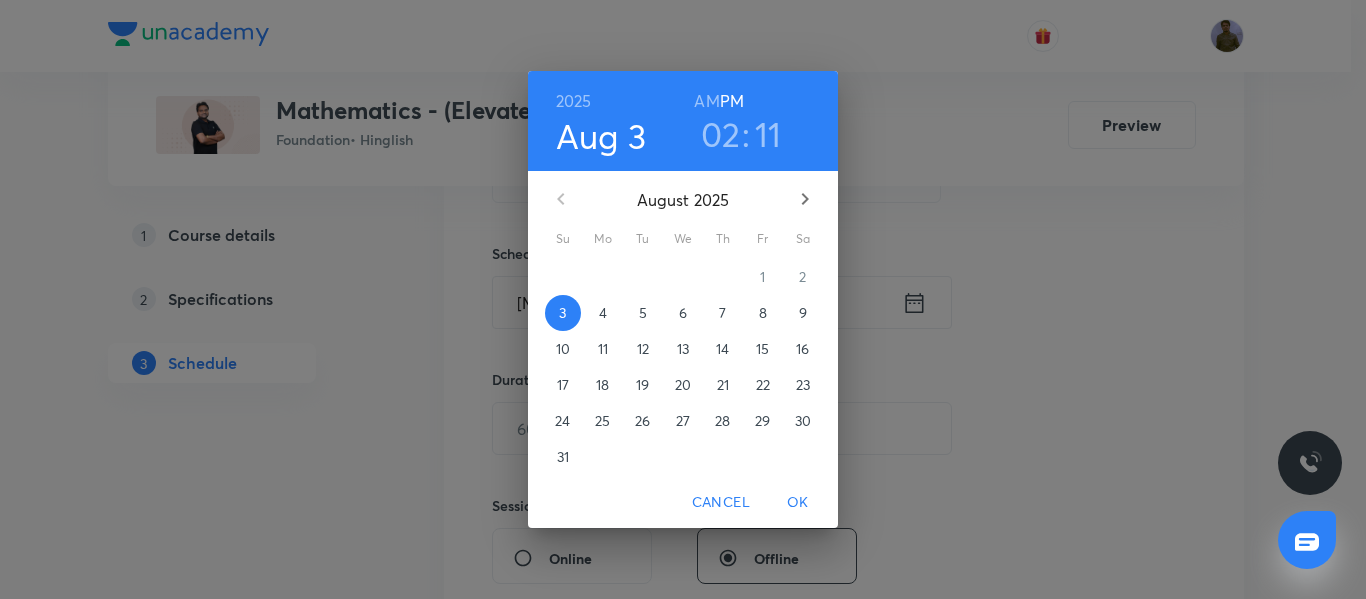 click on "28" at bounding box center (603, 277) 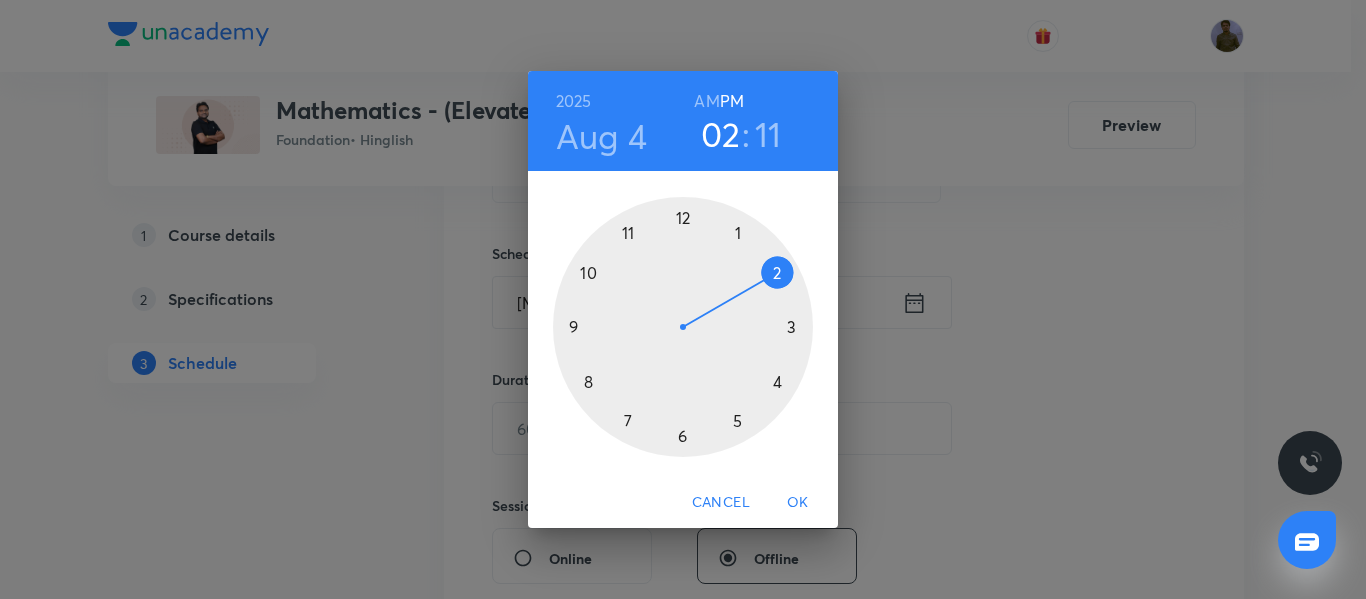 click at bounding box center (683, 327) 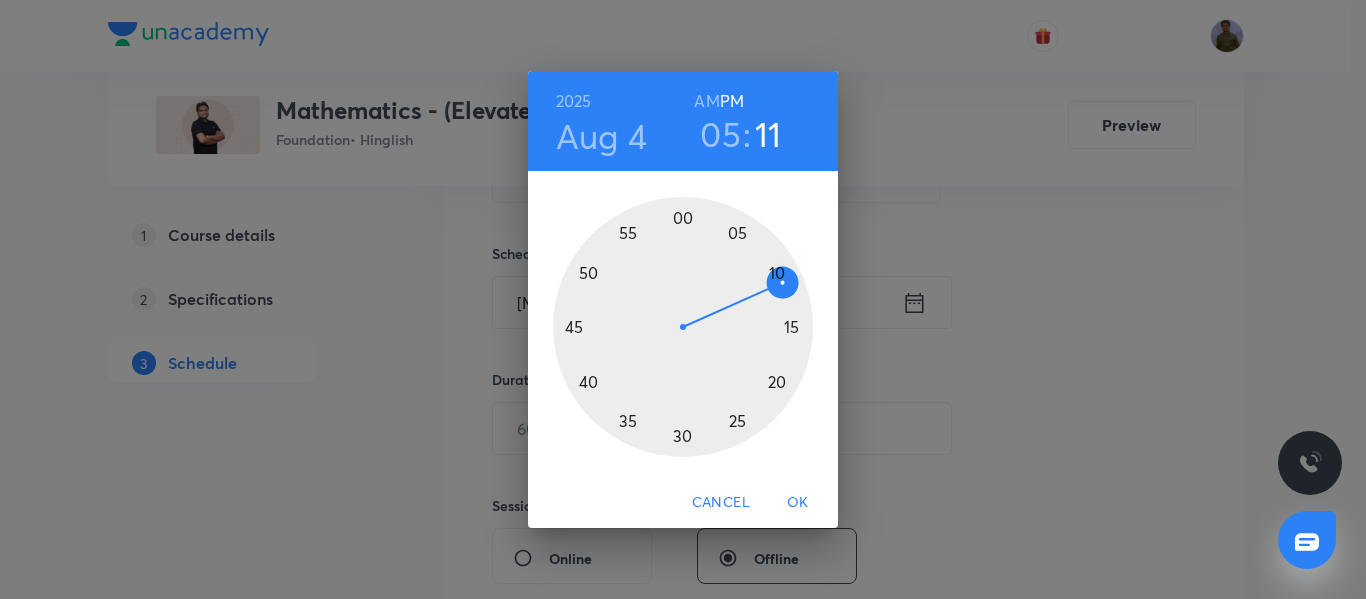 click at bounding box center [683, 327] 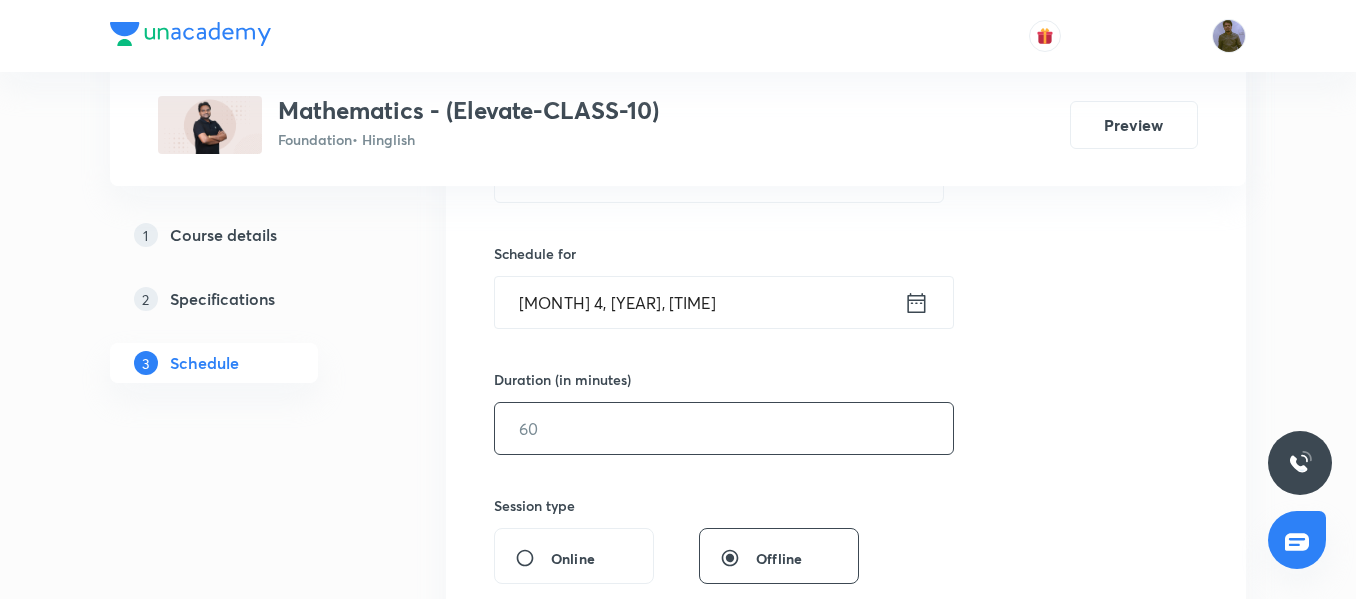 click at bounding box center [724, 428] 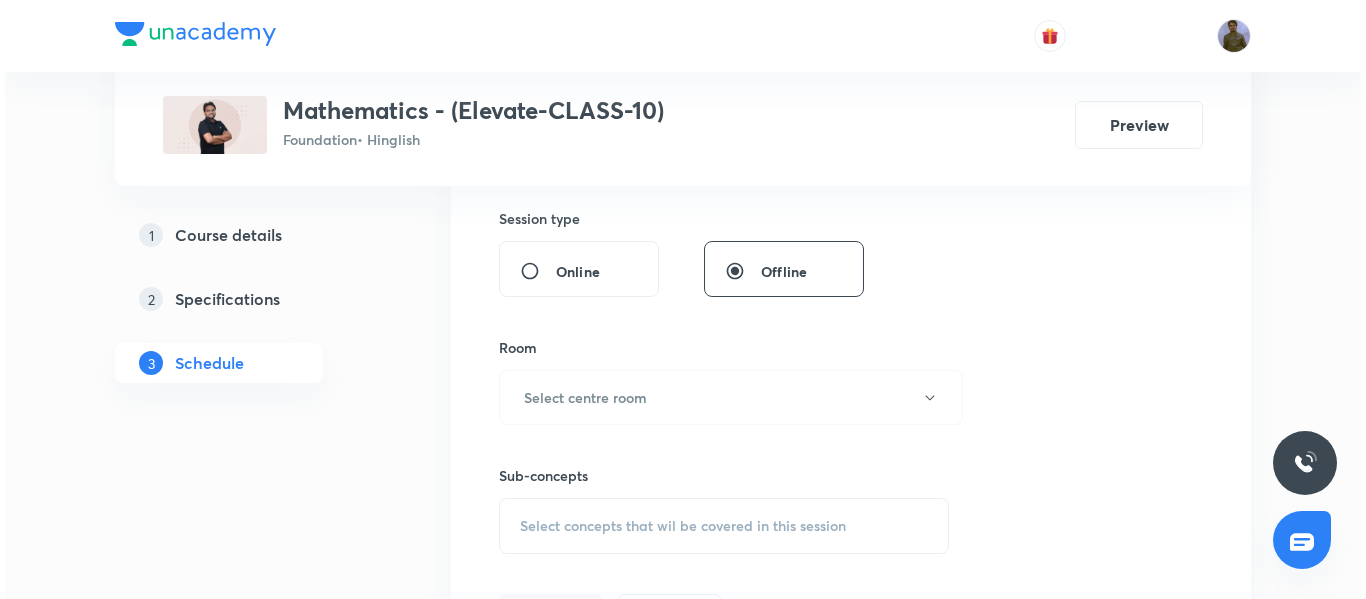 scroll, scrollTop: 750, scrollLeft: 0, axis: vertical 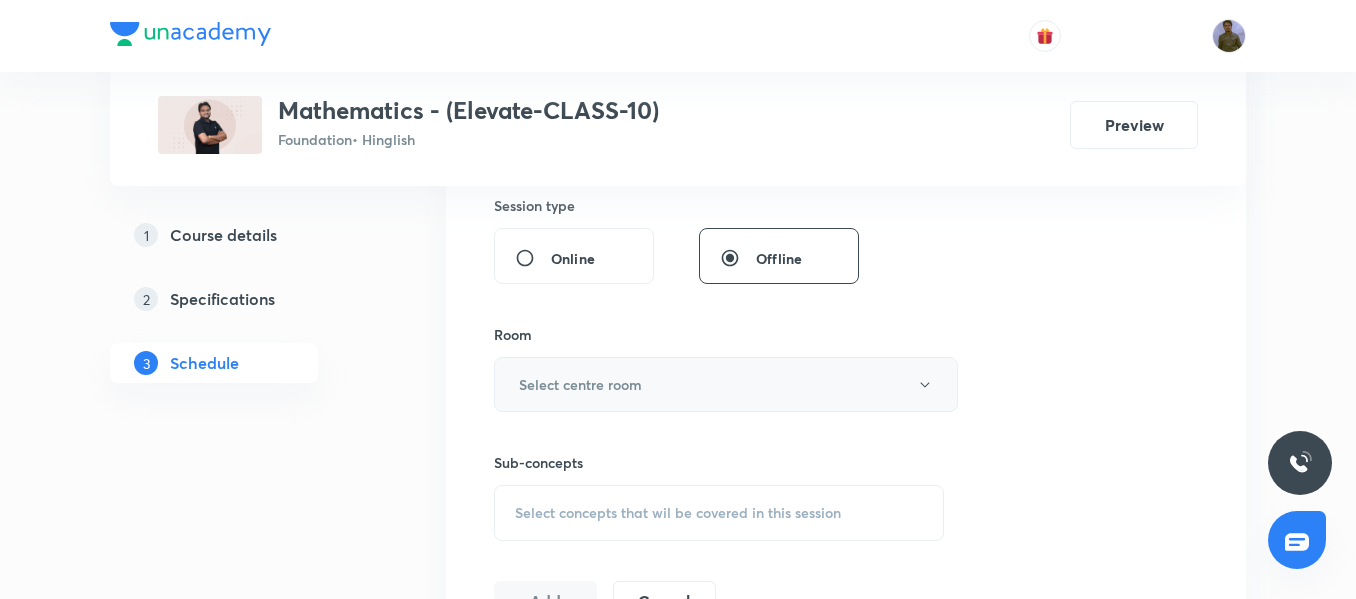 type on "45" 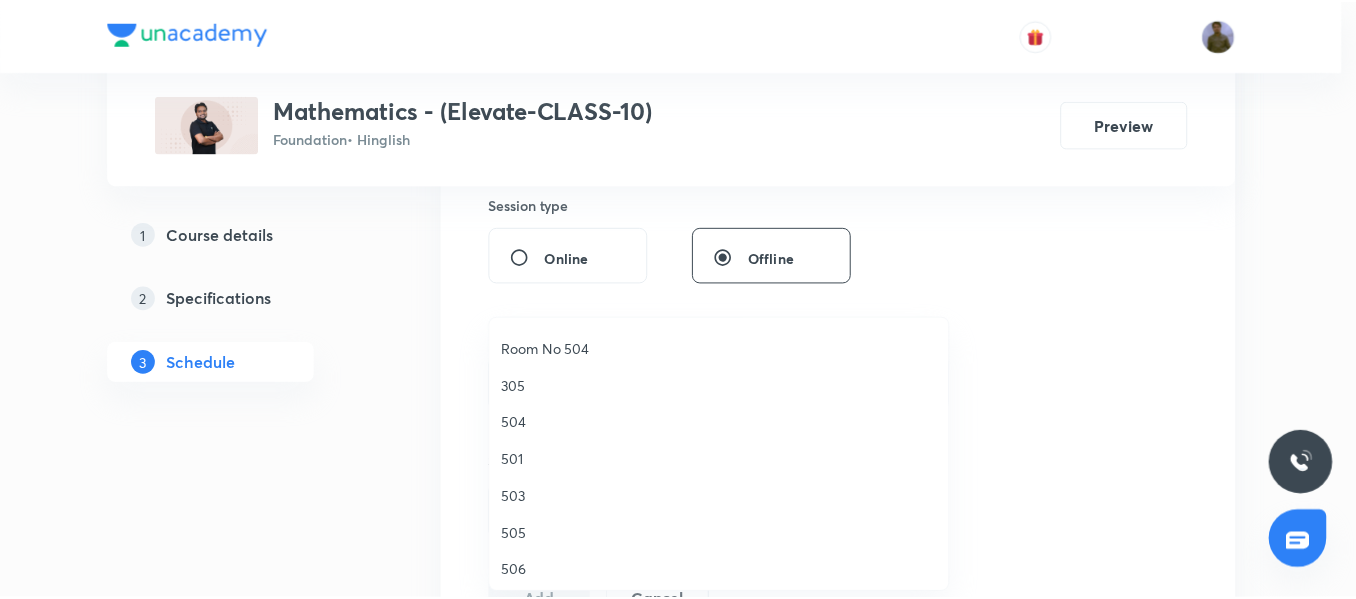 scroll, scrollTop: 300, scrollLeft: 0, axis: vertical 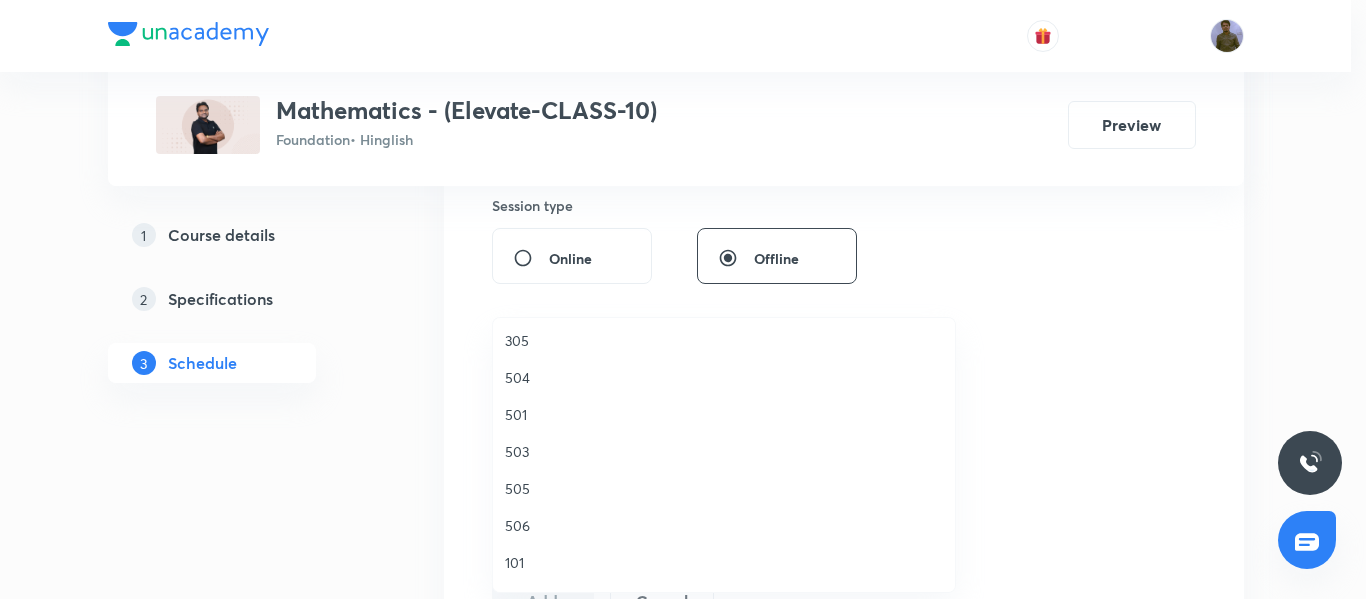 click on "503" at bounding box center [724, 451] 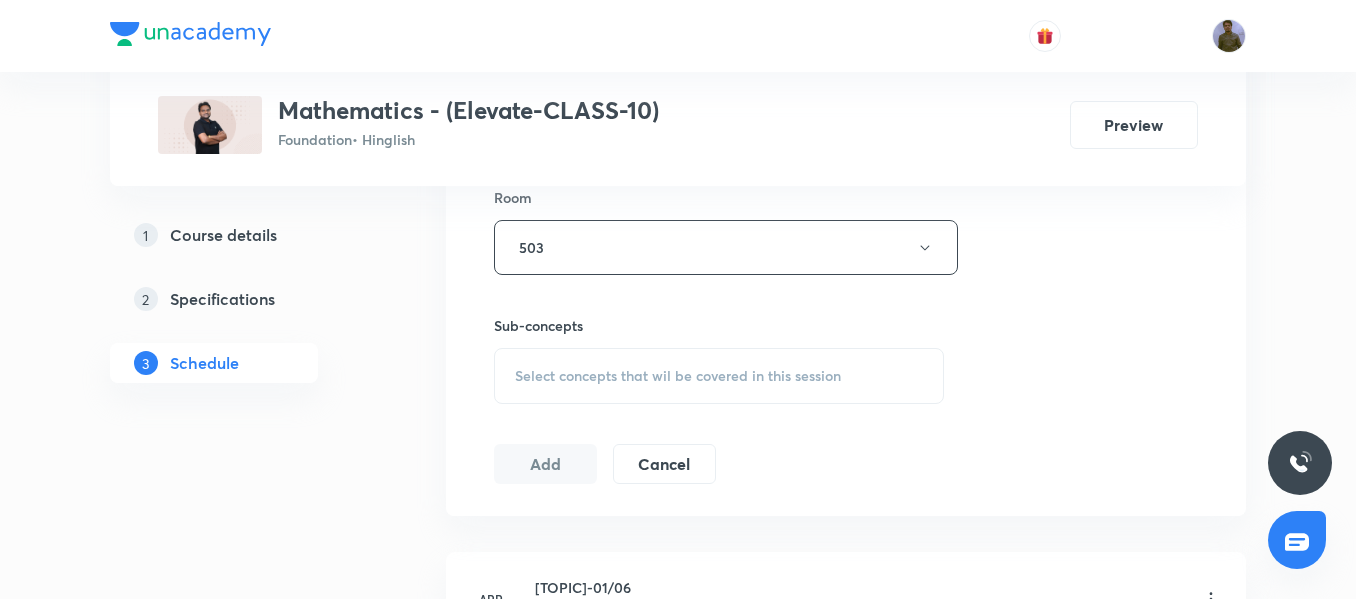 scroll, scrollTop: 1050, scrollLeft: 0, axis: vertical 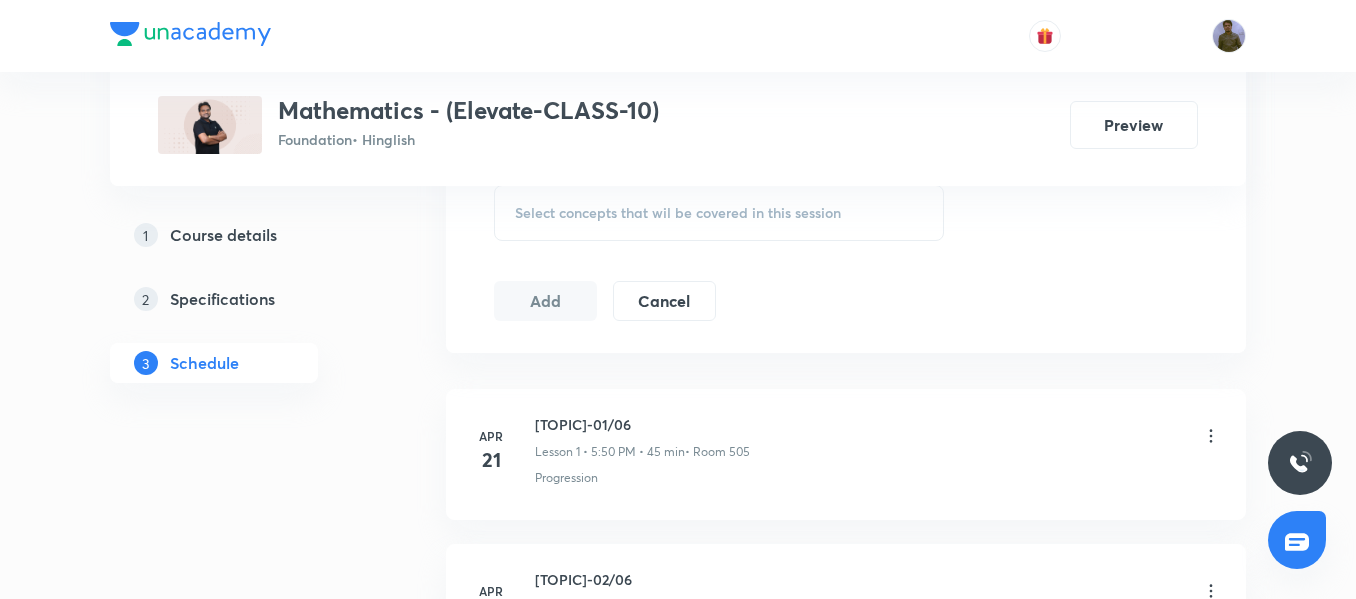 click on "Select concepts that wil be covered in this session" at bounding box center (719, 213) 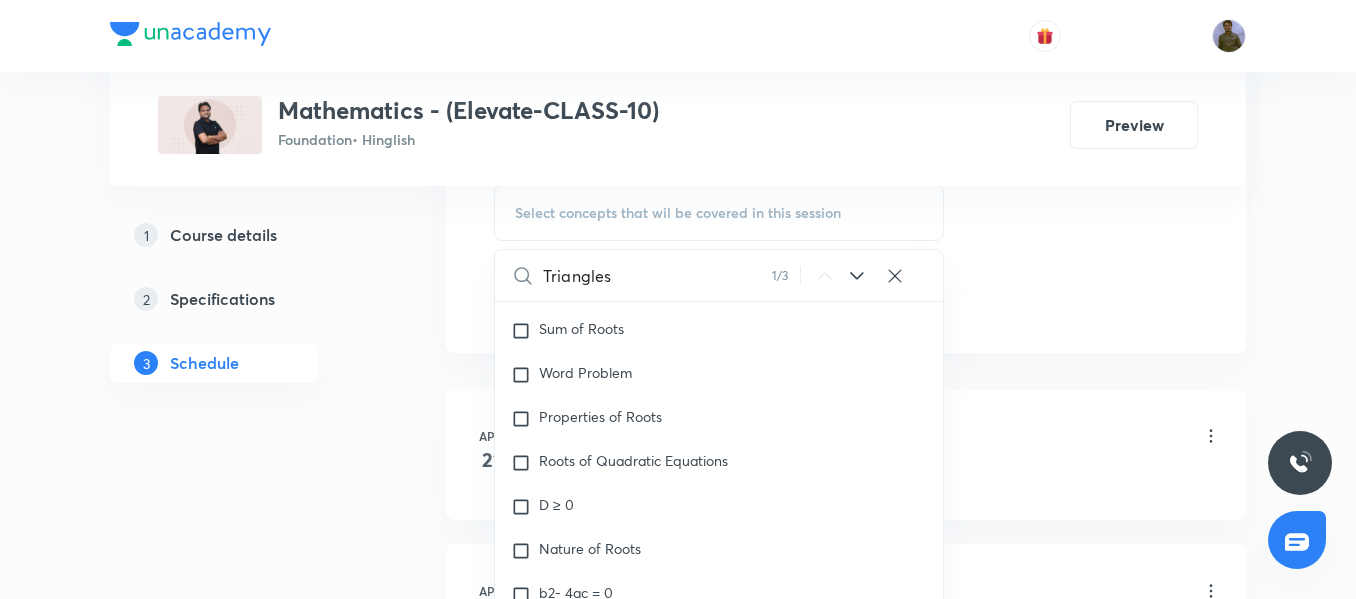 scroll, scrollTop: 3487, scrollLeft: 0, axis: vertical 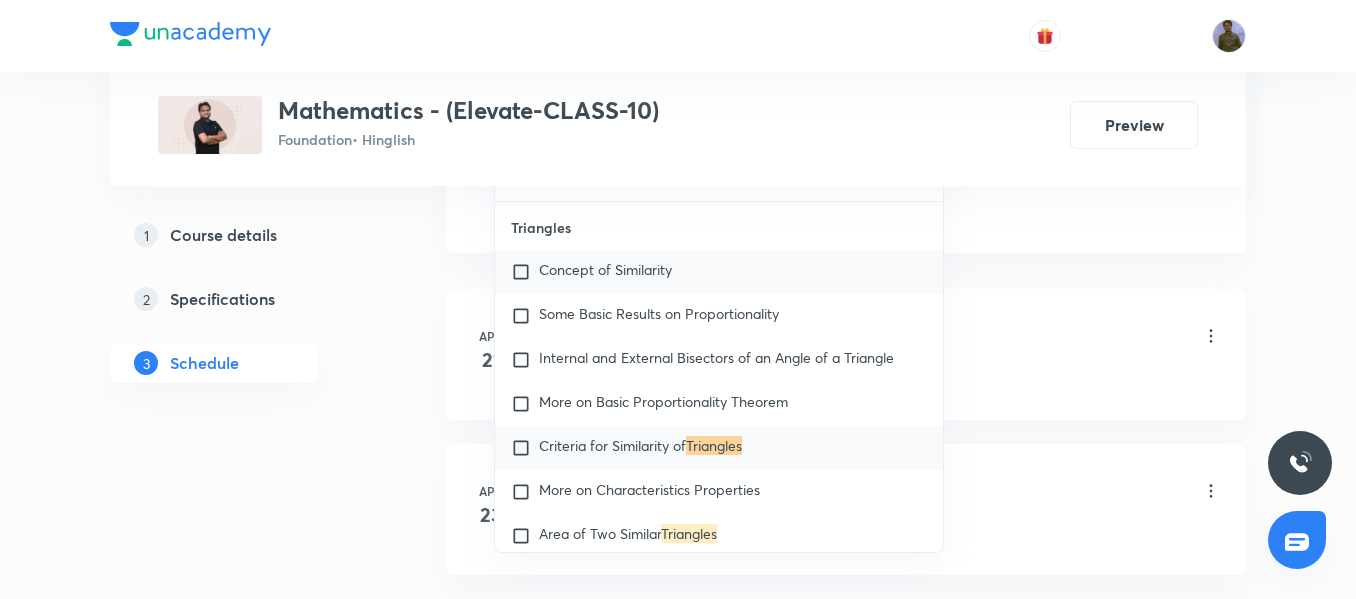 type on "Triangles" 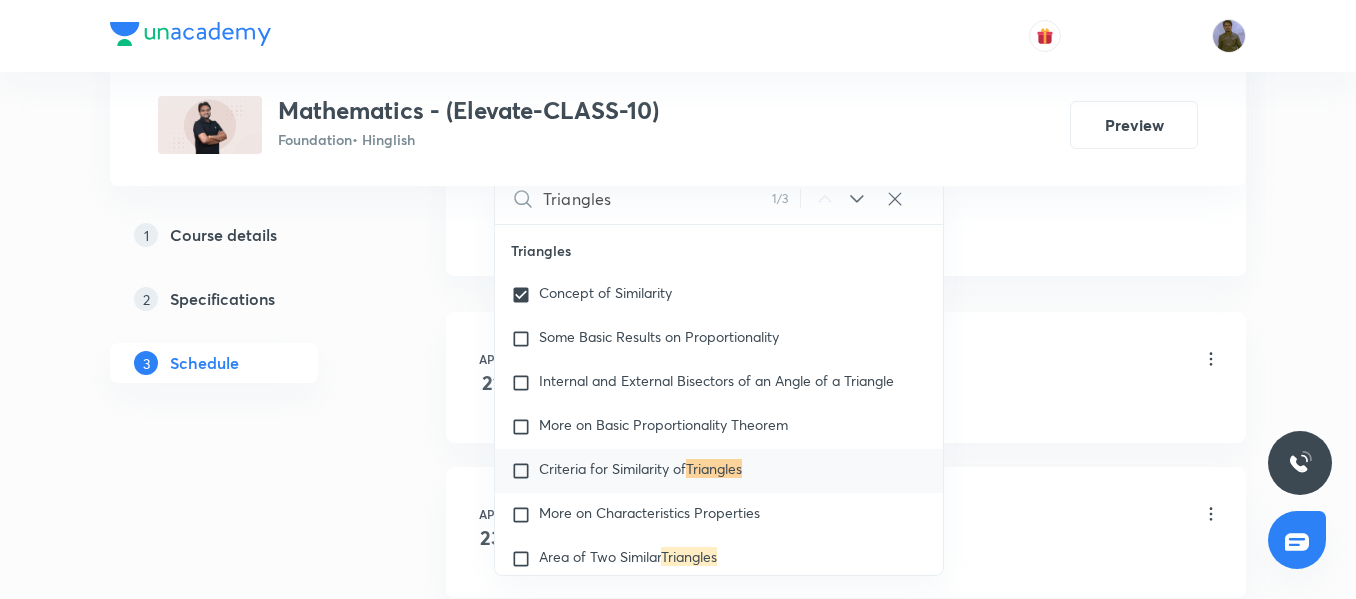 click on "Apr 21 Real Numbers-01/06 Lesson 1 • 5:50 PM • 45 min  • Room 505 Progression" at bounding box center [846, 377] 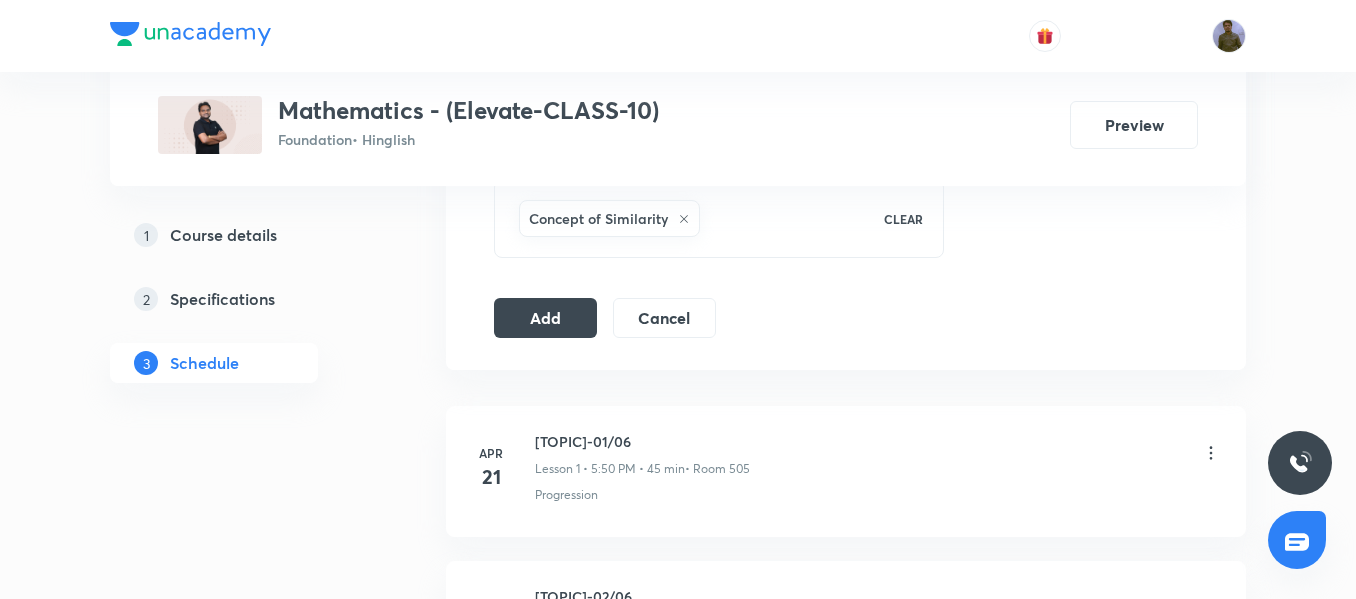 scroll, scrollTop: 950, scrollLeft: 0, axis: vertical 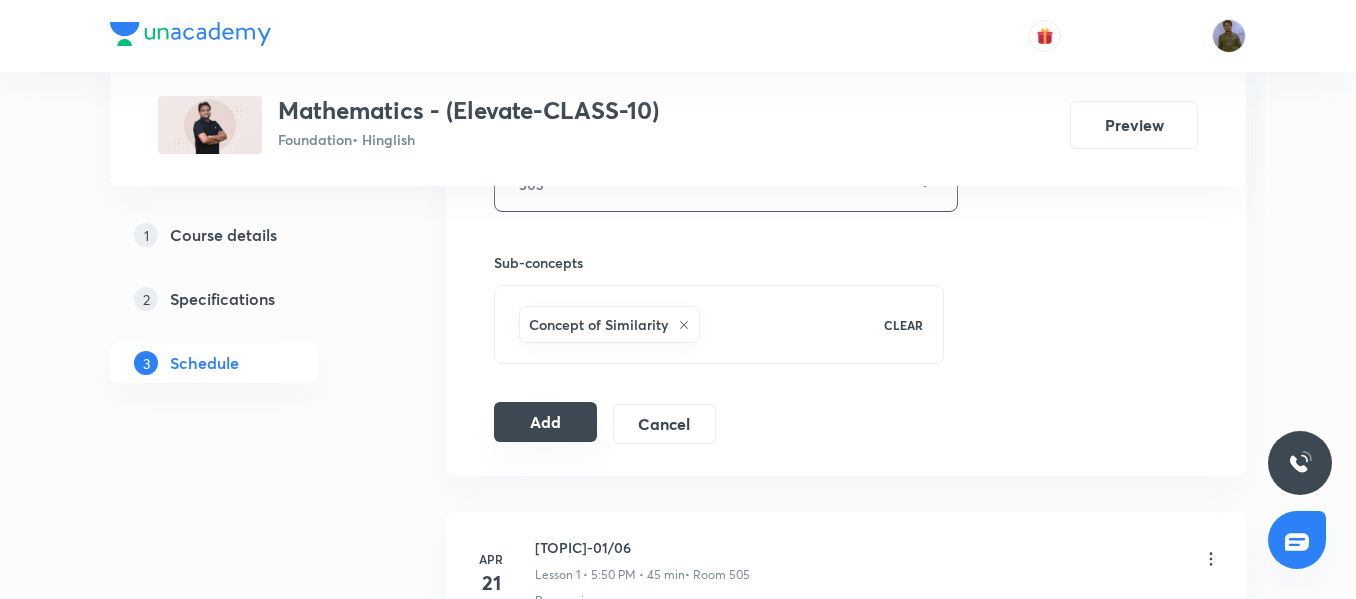 click on "Add" at bounding box center (545, 422) 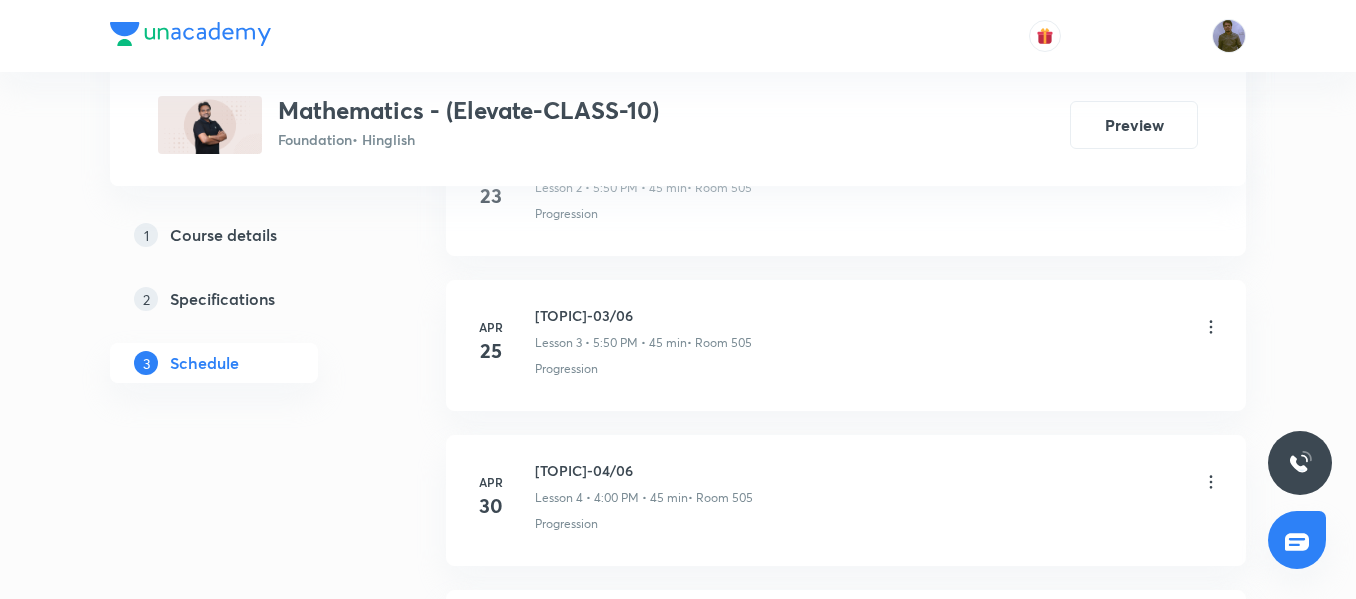 scroll, scrollTop: 1050, scrollLeft: 0, axis: vertical 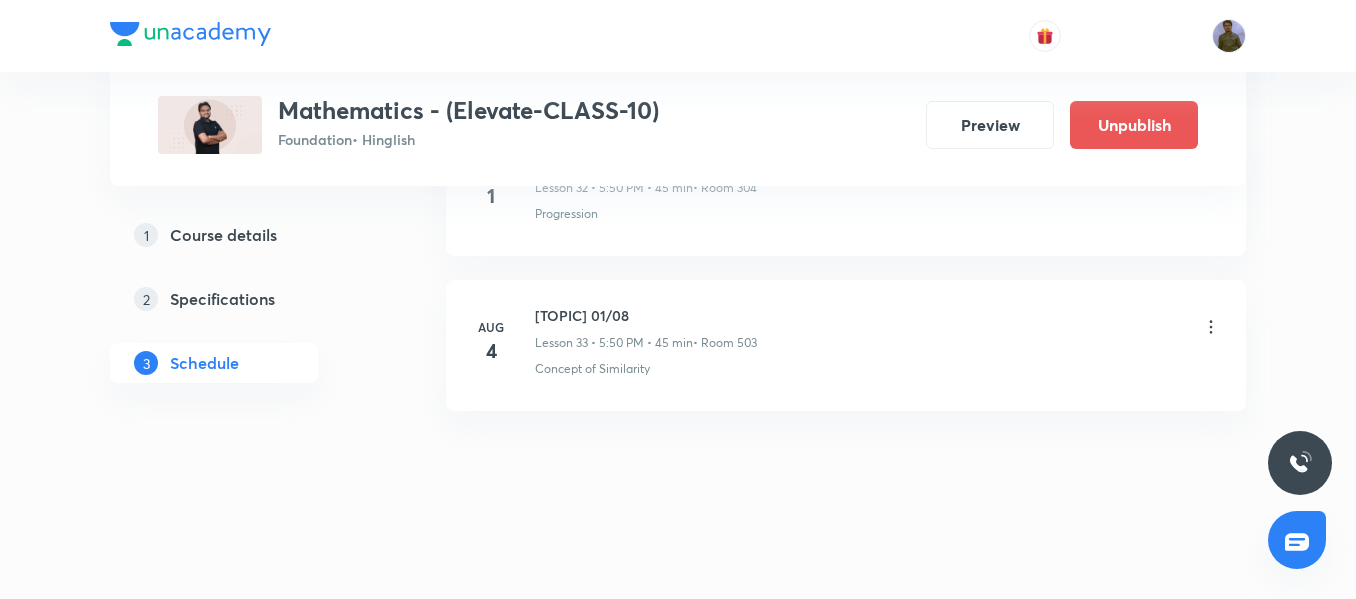 click on "Triangles 01/08 Lesson 33 • 5:50 PM • 45 min  • Room 503" at bounding box center (646, 328) 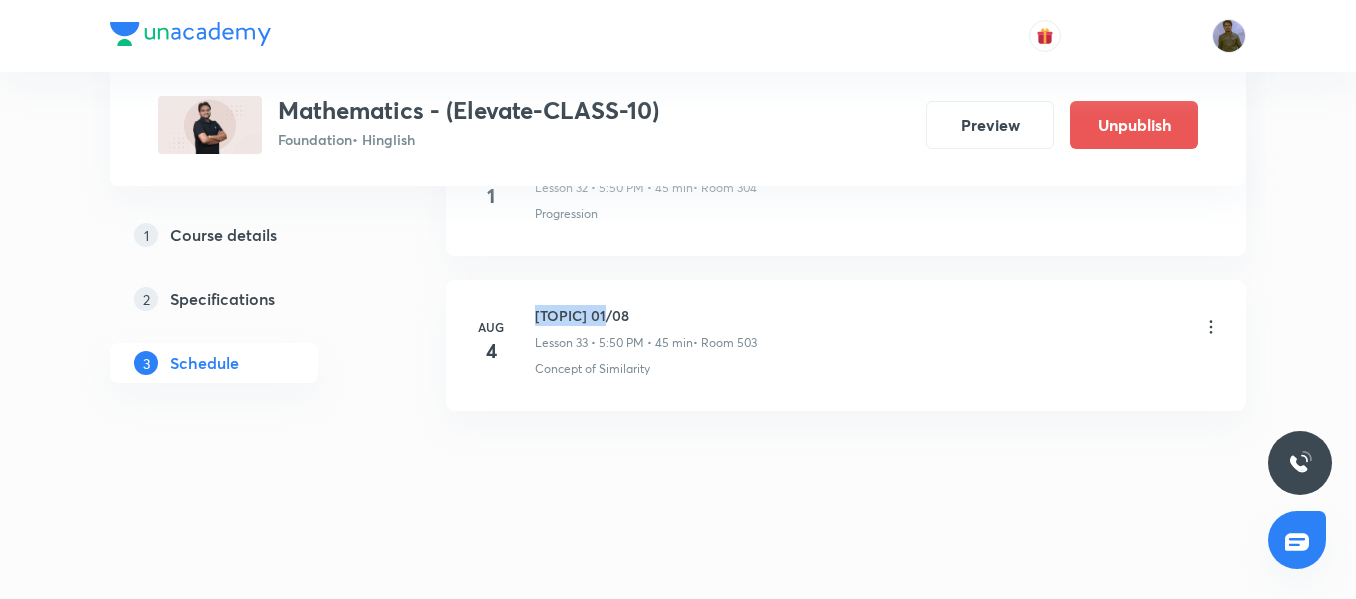click on "Aug 4 Triangles 01/08 Lesson 33 • 5:50 PM • 45 min  • Room 503 Concept of Similarity" at bounding box center (846, 345) 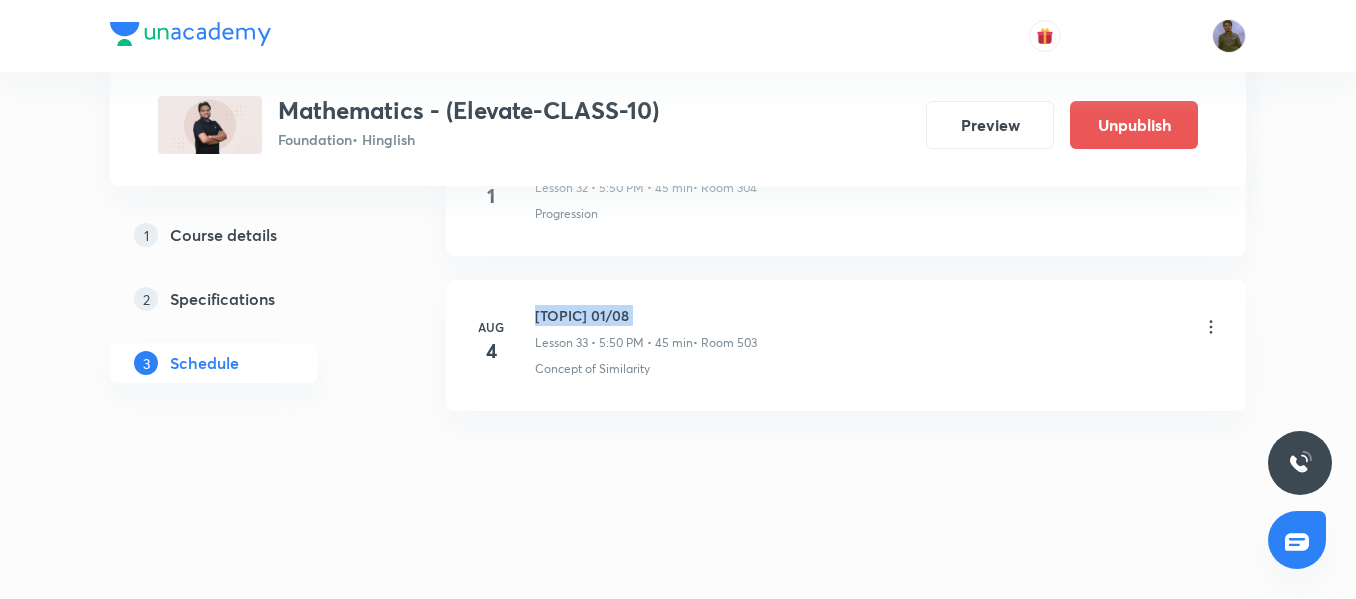 click on "Aug 4 Triangles 01/08 Lesson 33 • 5:50 PM • 45 min  • Room 503 Concept of Similarity" at bounding box center [846, 345] 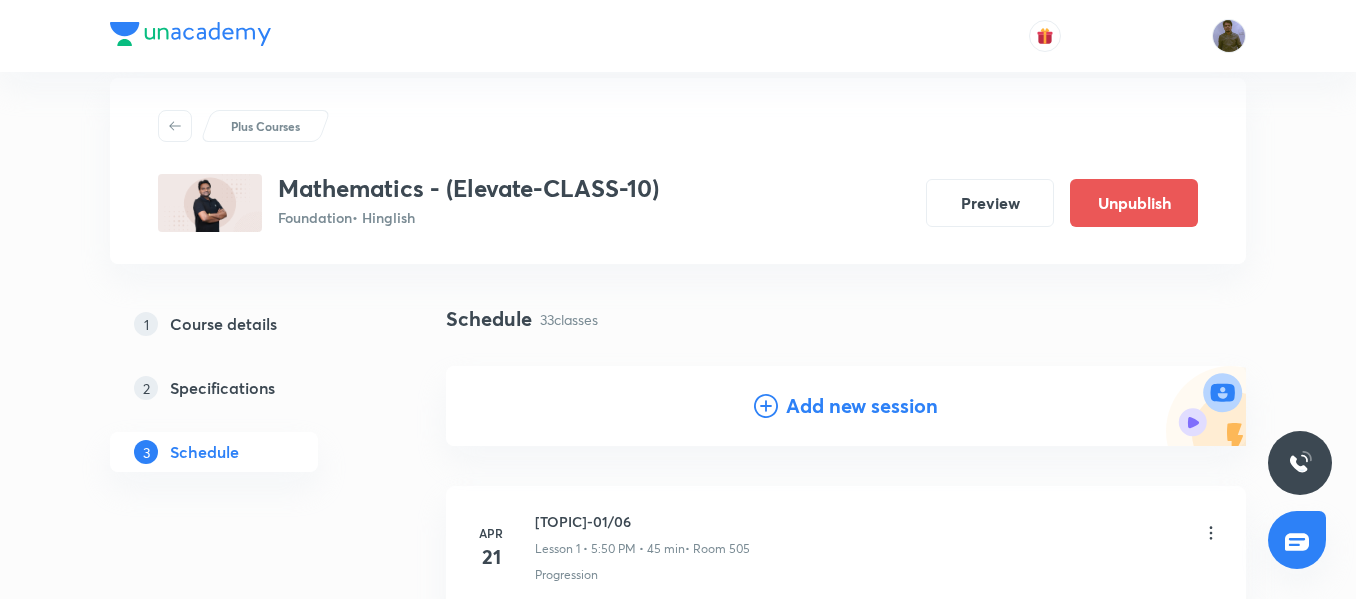scroll, scrollTop: 0, scrollLeft: 0, axis: both 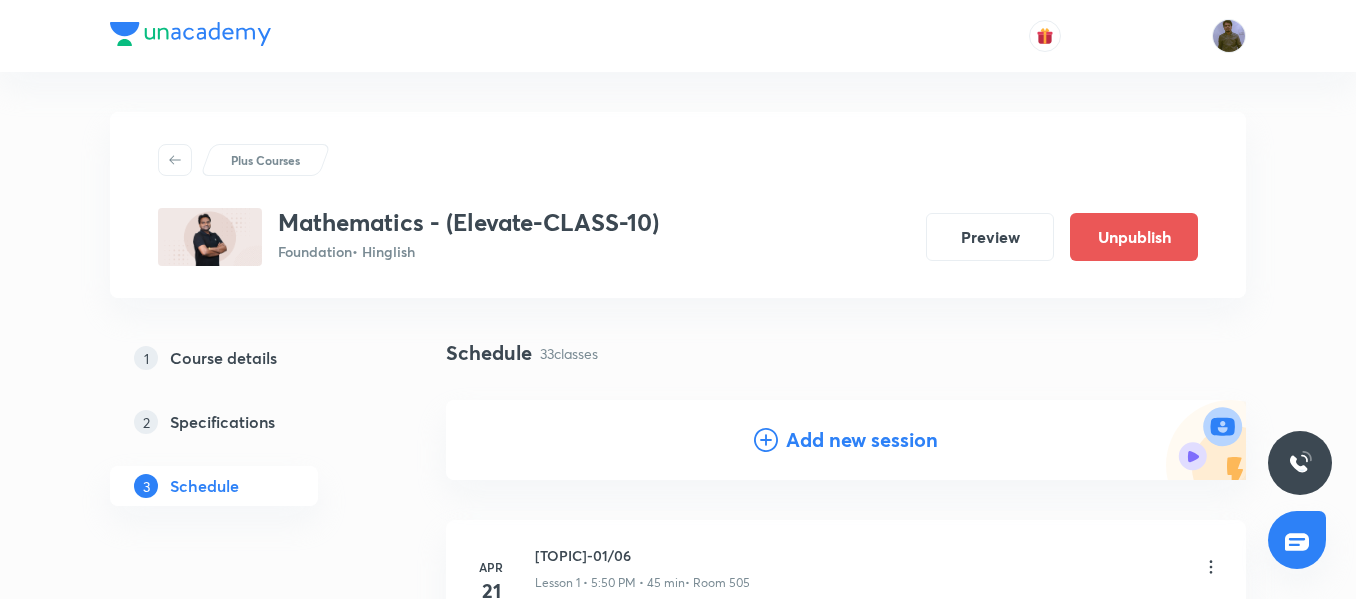 click on "Add new session" at bounding box center (862, 440) 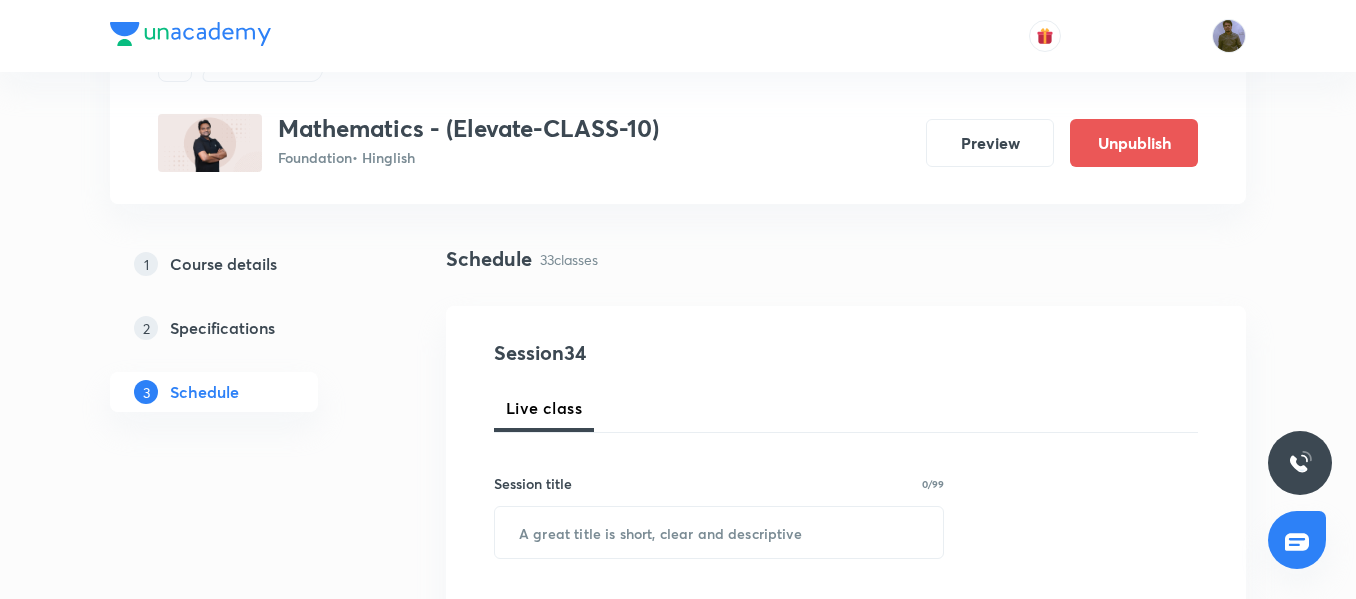 scroll, scrollTop: 200, scrollLeft: 0, axis: vertical 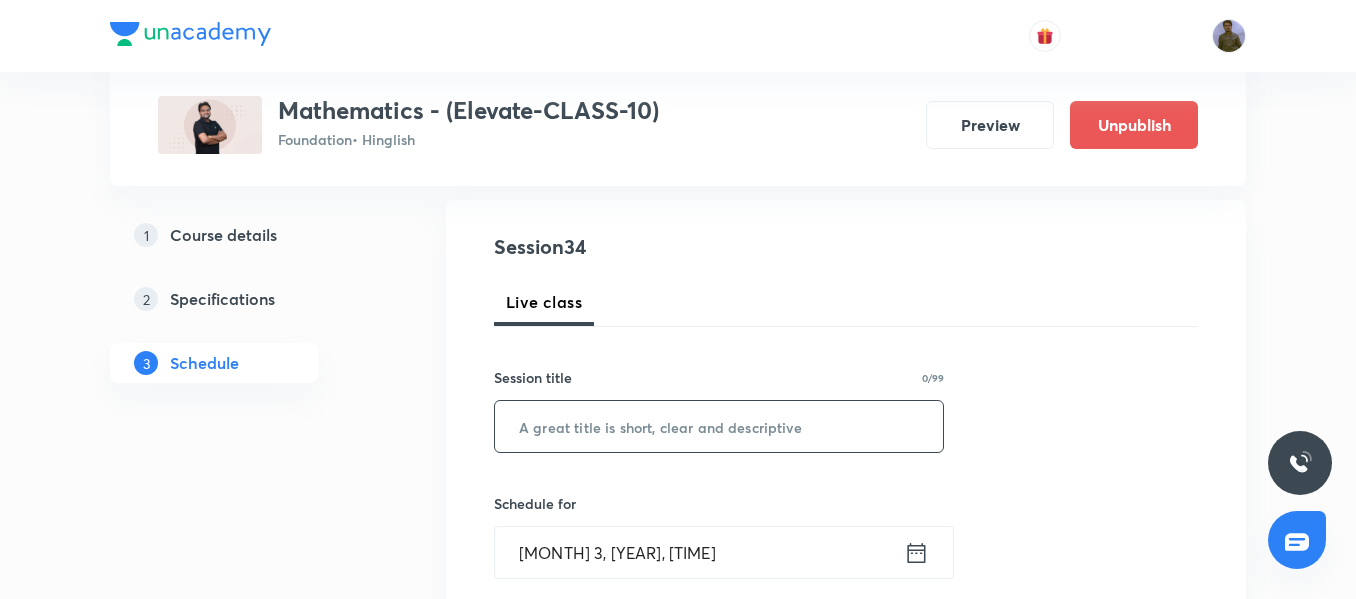 click at bounding box center (719, 426) 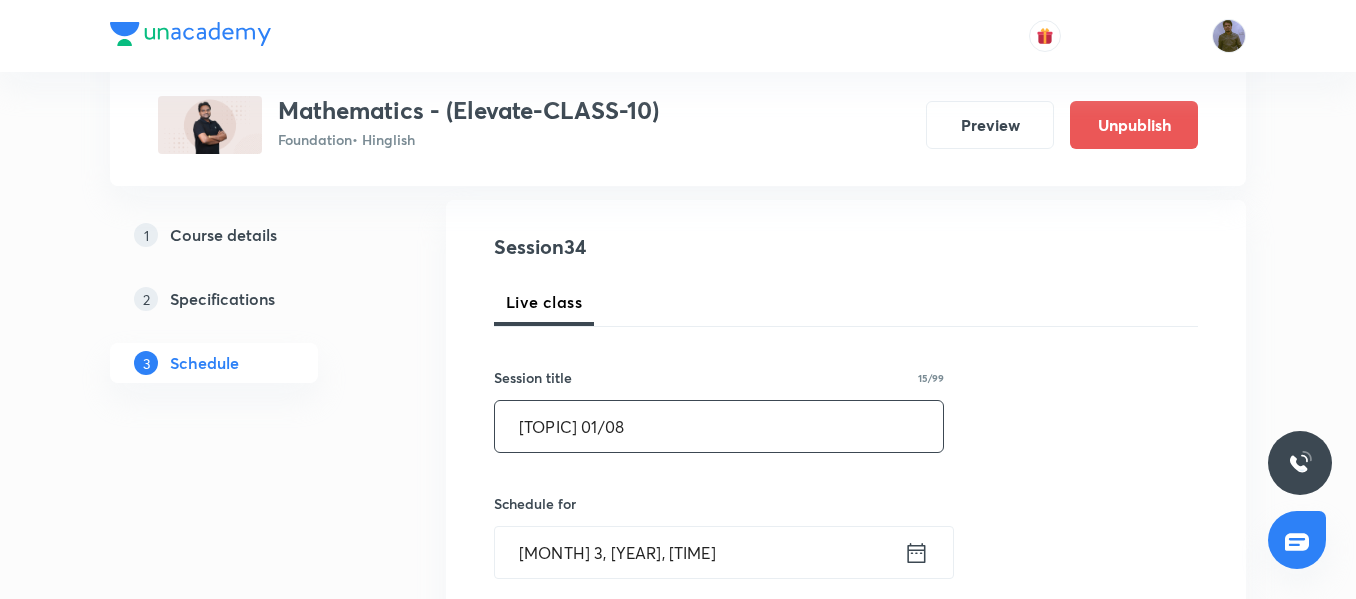 click on "Triangles 01/08" at bounding box center [719, 426] 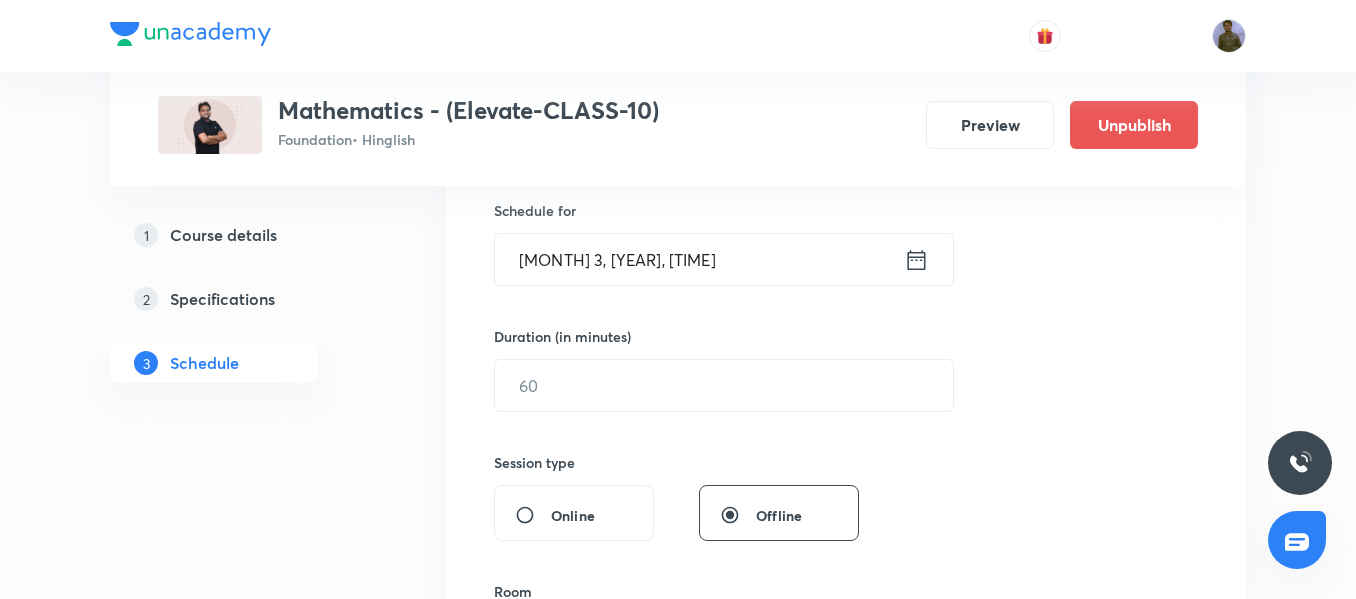 scroll, scrollTop: 500, scrollLeft: 0, axis: vertical 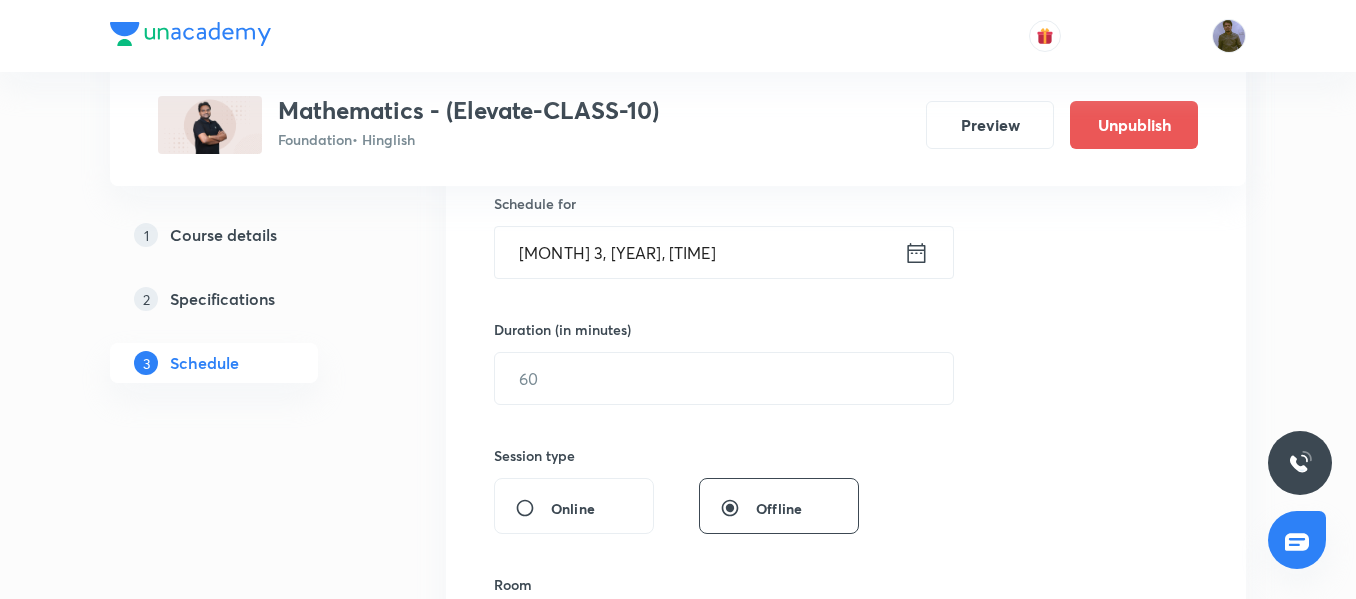 type on "Triangles 02/08" 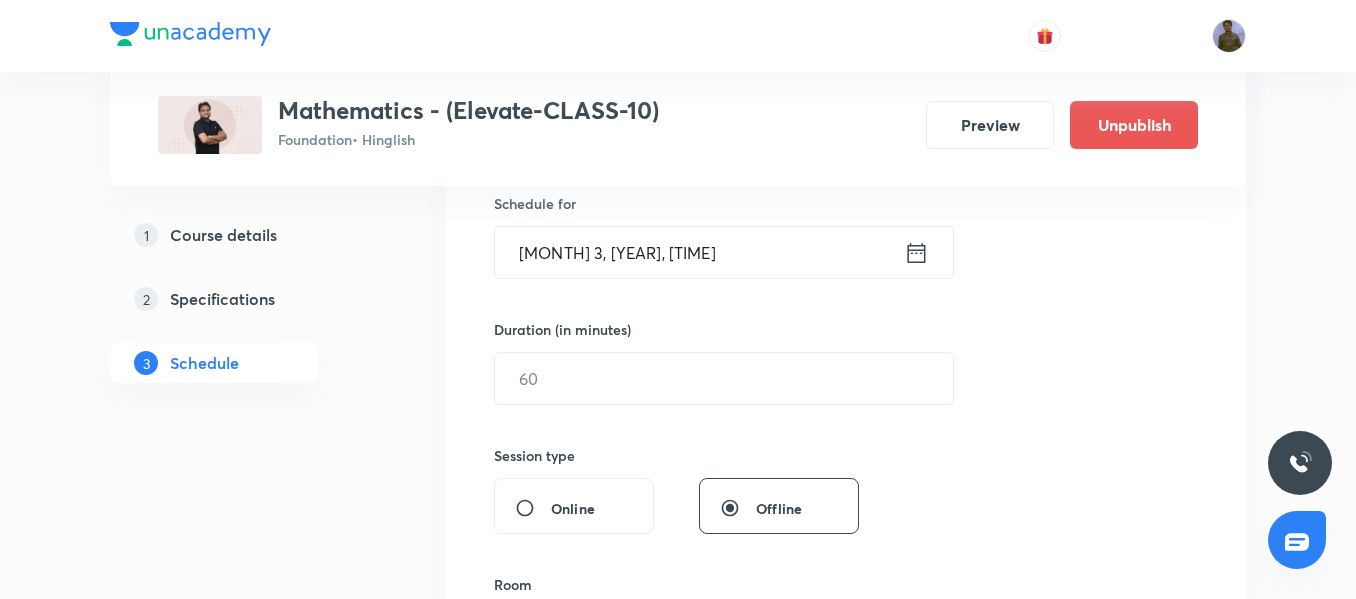 click on "Aug 3, 2025, 2:12 PM" at bounding box center (699, 252) 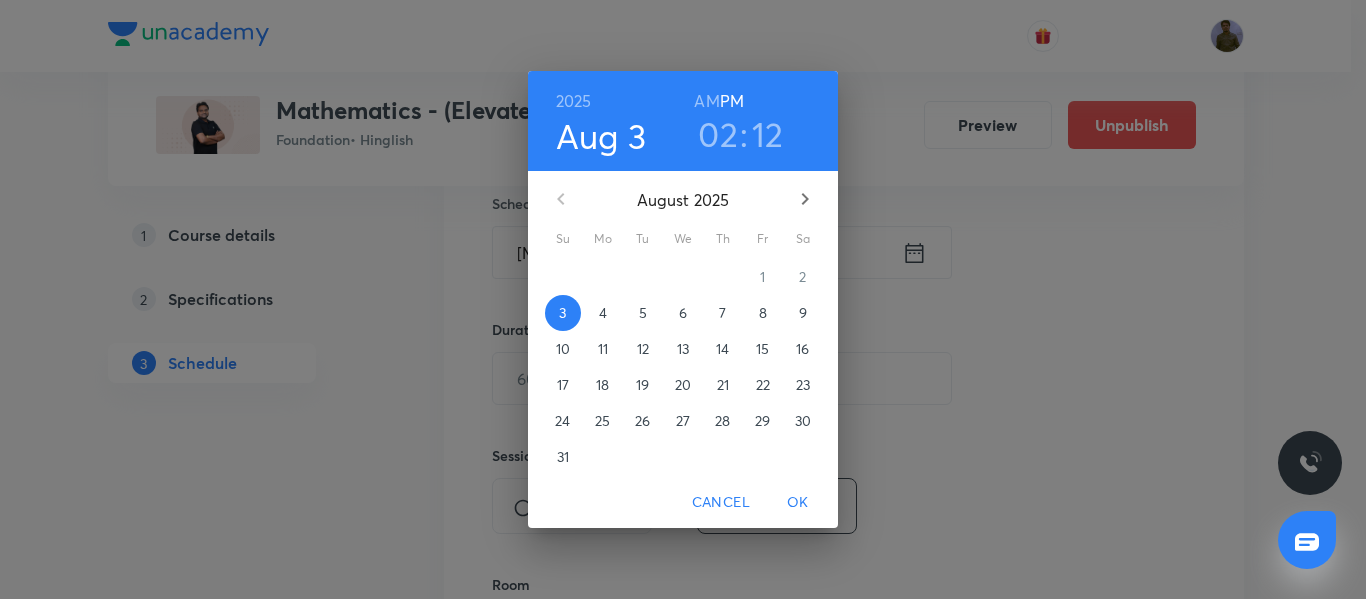 click on "6" at bounding box center (683, 313) 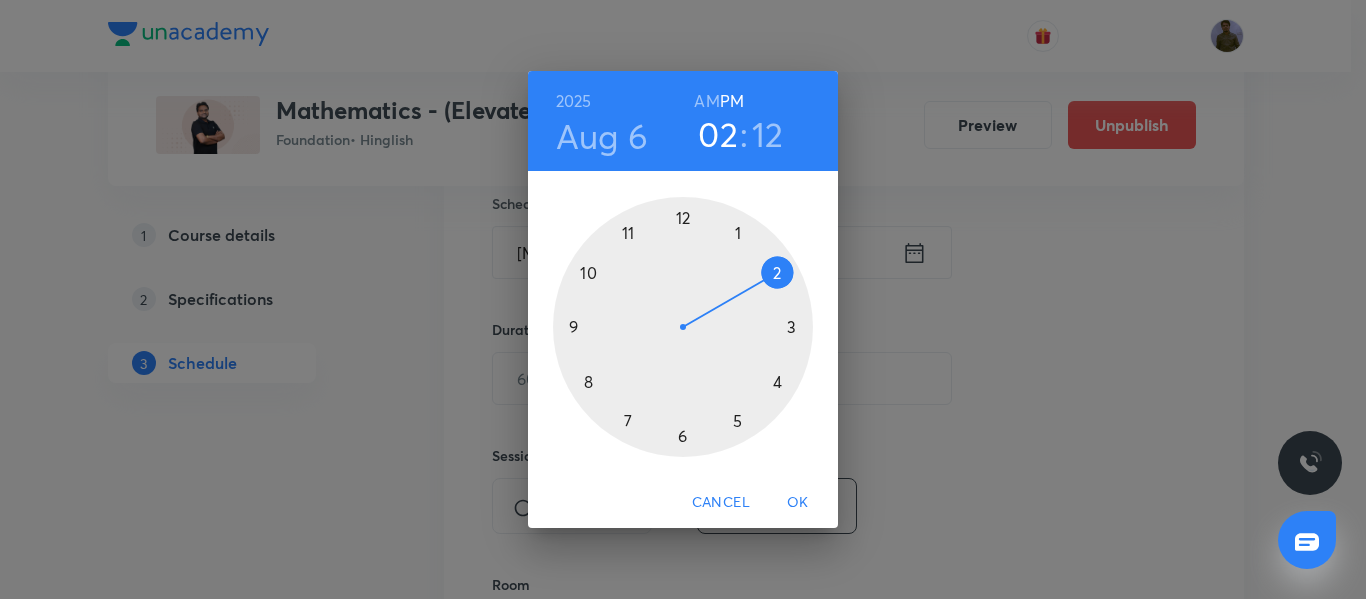 click at bounding box center (683, 327) 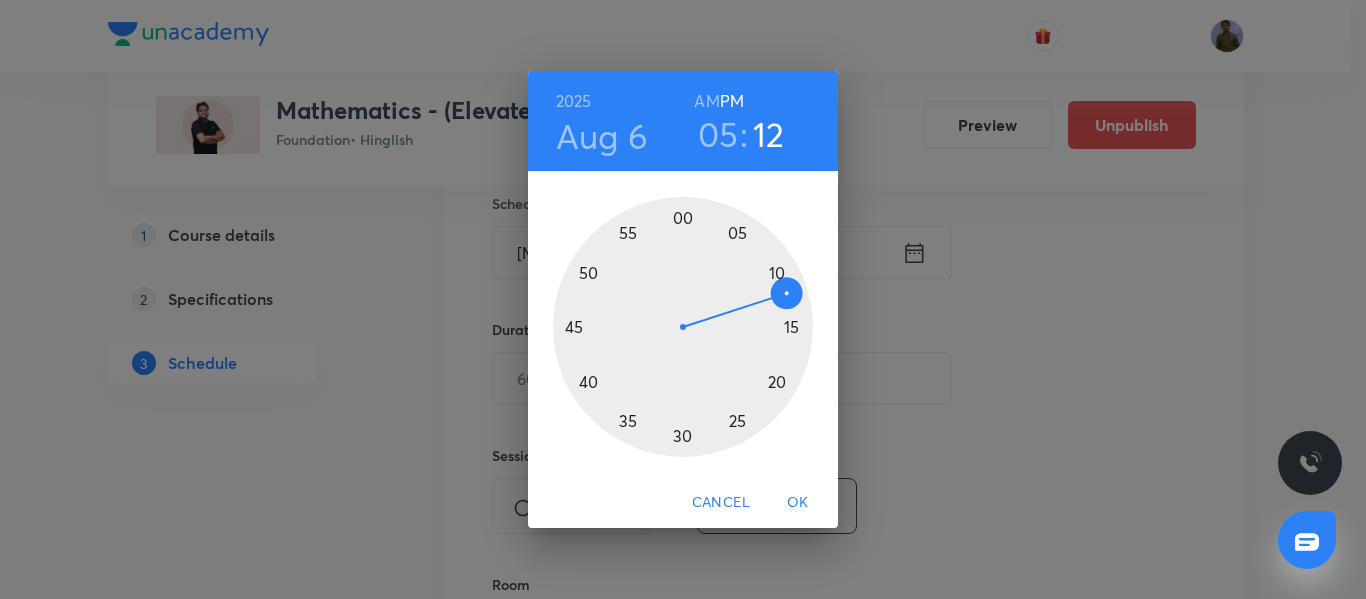 click at bounding box center [683, 327] 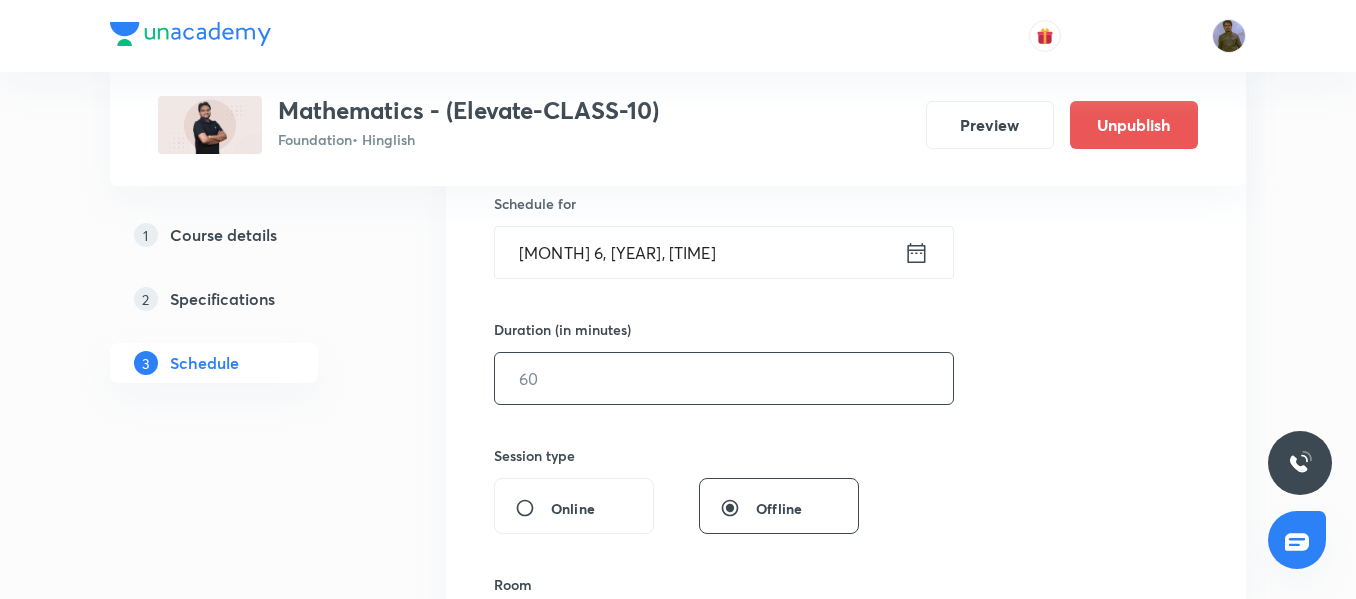 click at bounding box center (724, 378) 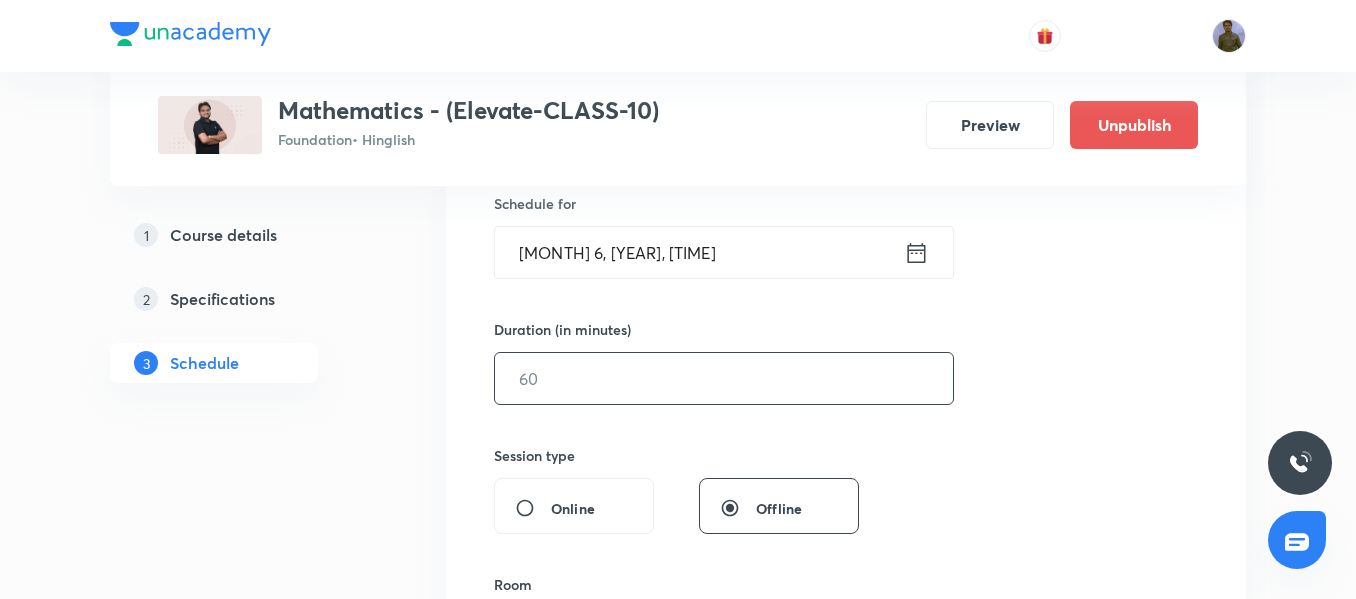 type on "5" 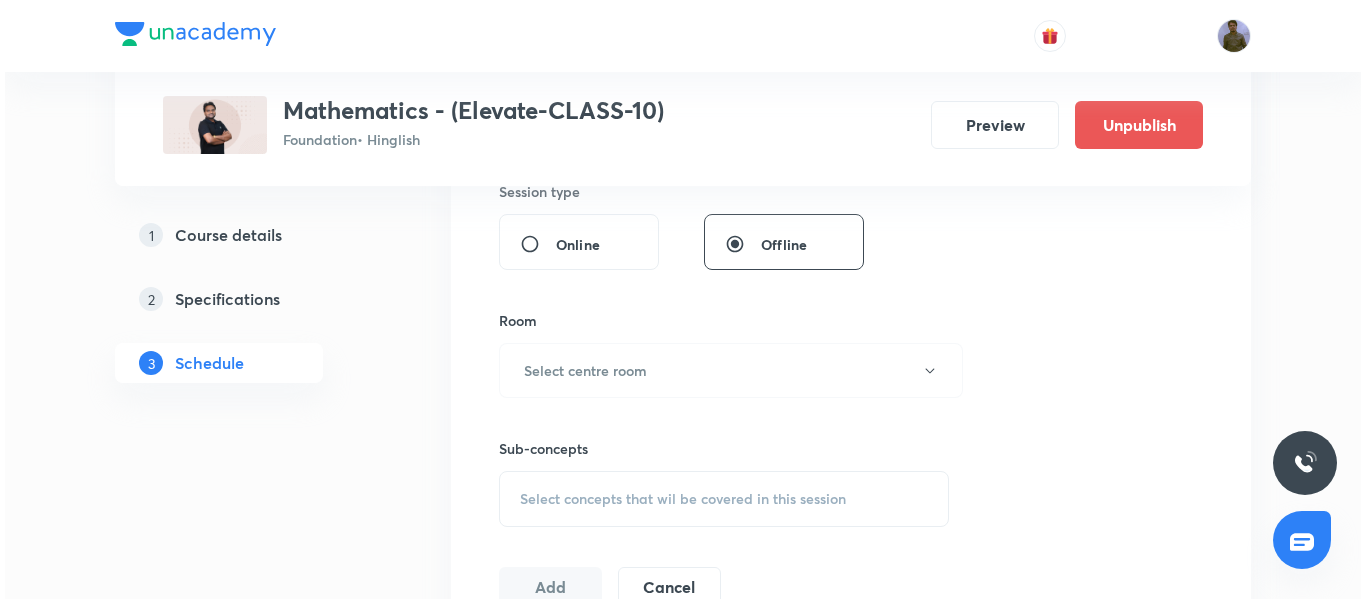 scroll, scrollTop: 800, scrollLeft: 0, axis: vertical 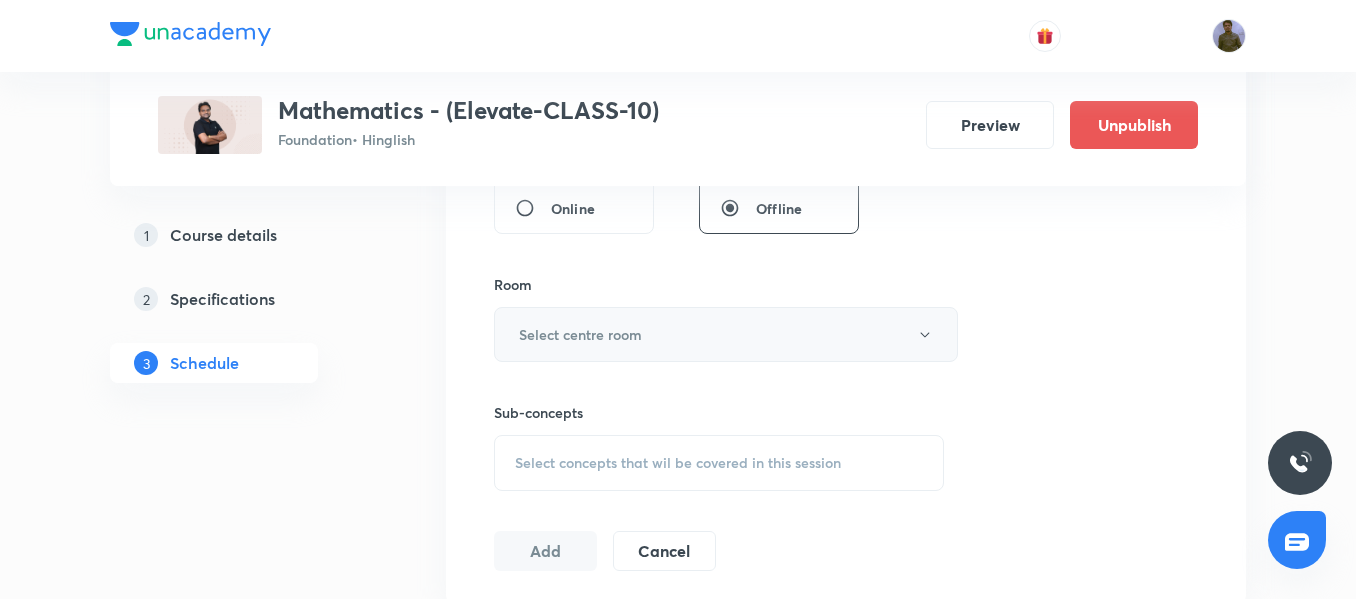 type on "45" 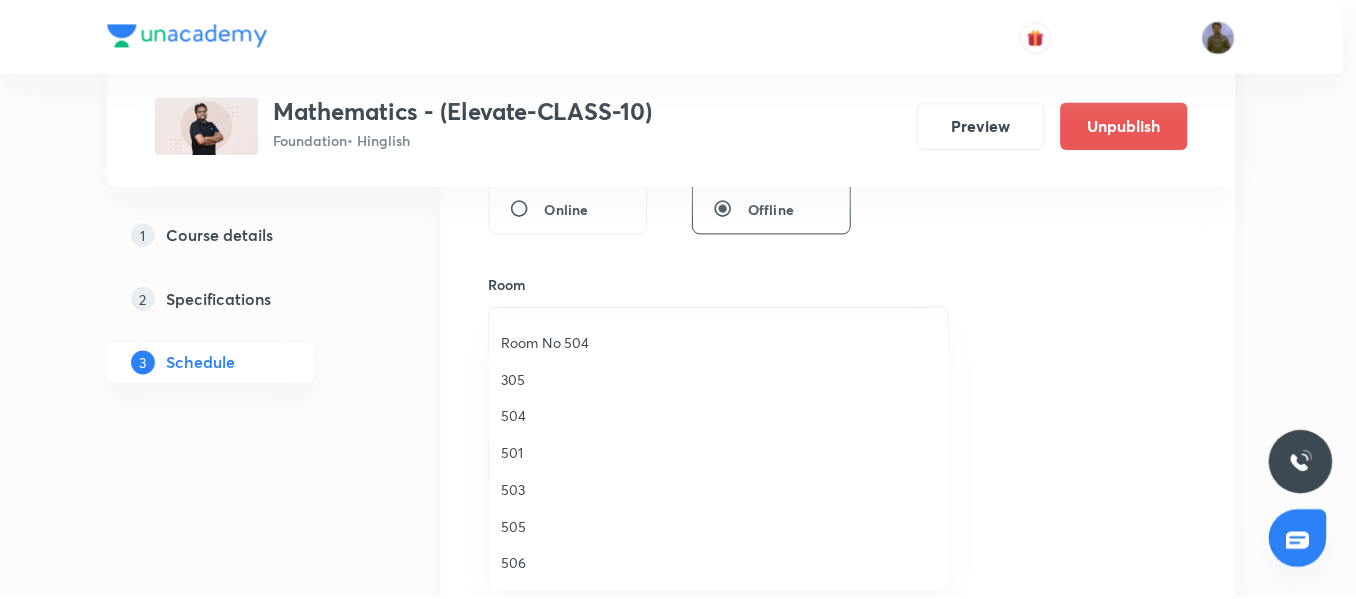 scroll, scrollTop: 300, scrollLeft: 0, axis: vertical 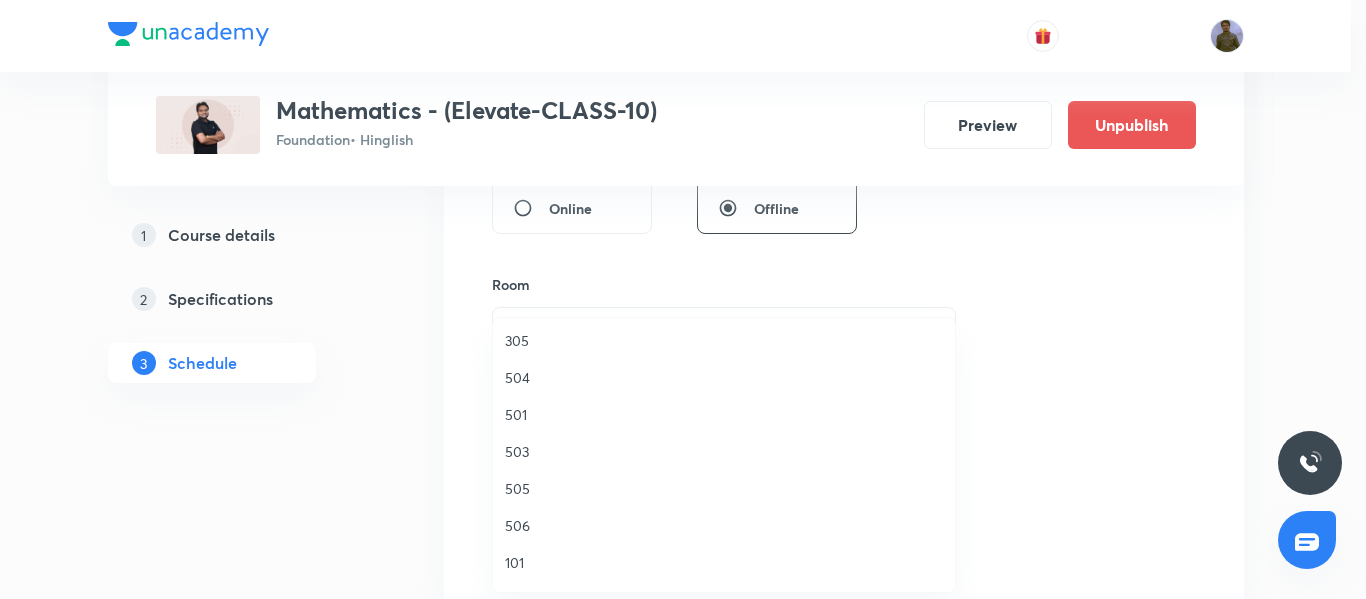 click on "501" at bounding box center [724, 414] 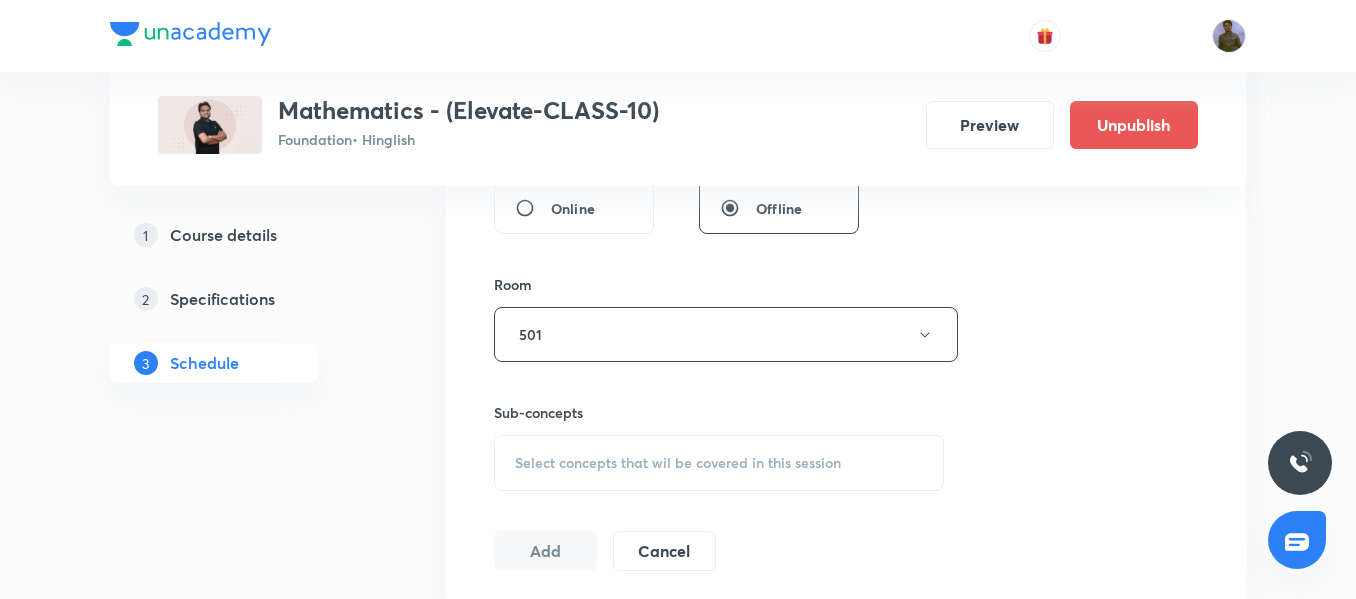 click on "Select concepts that wil be covered in this session" at bounding box center [719, 463] 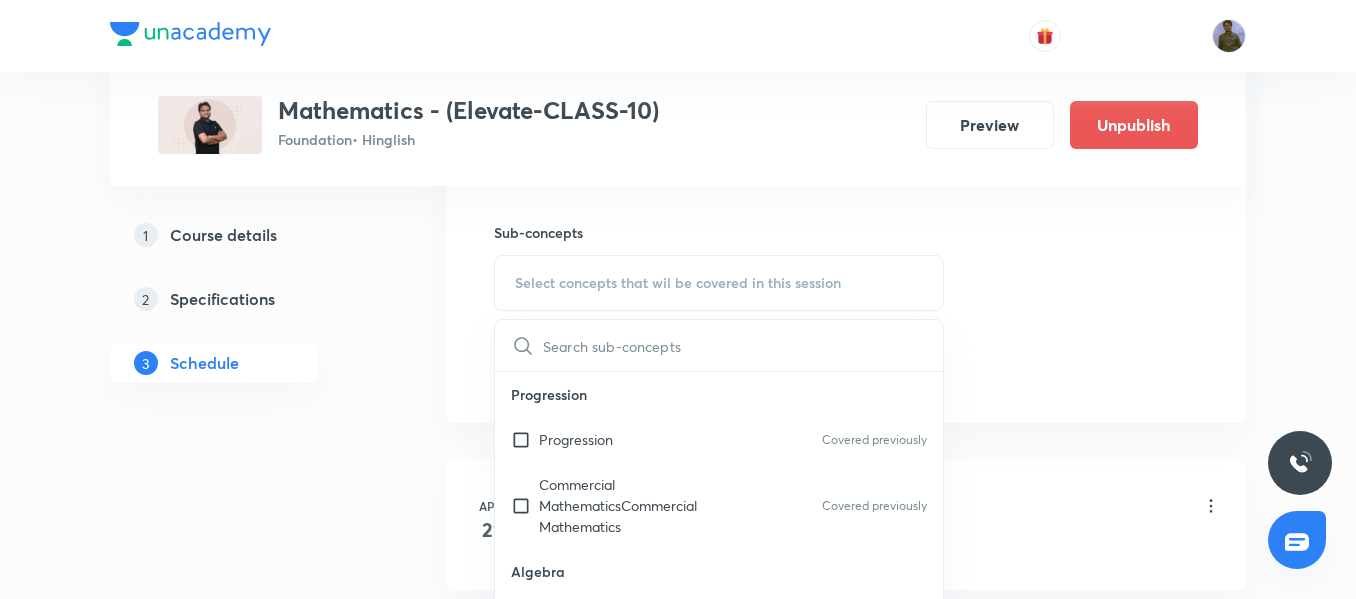 scroll, scrollTop: 1000, scrollLeft: 0, axis: vertical 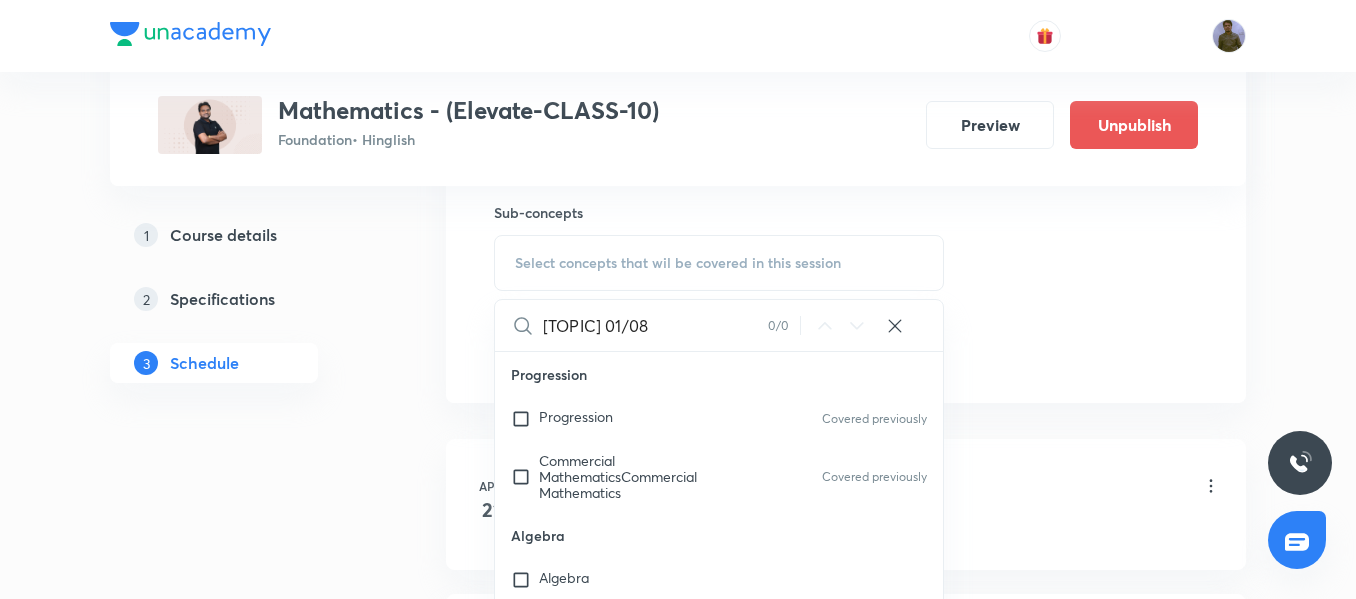 click on "Triangles 01/08" at bounding box center (655, 325) 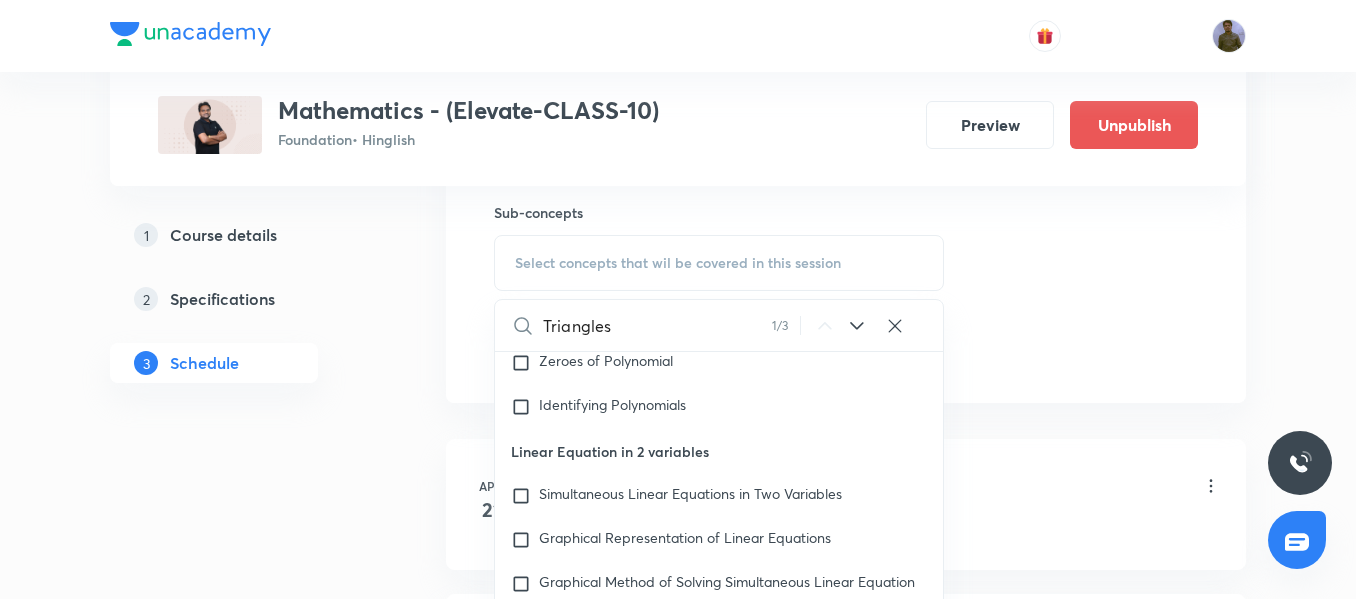 scroll, scrollTop: 2679, scrollLeft: 0, axis: vertical 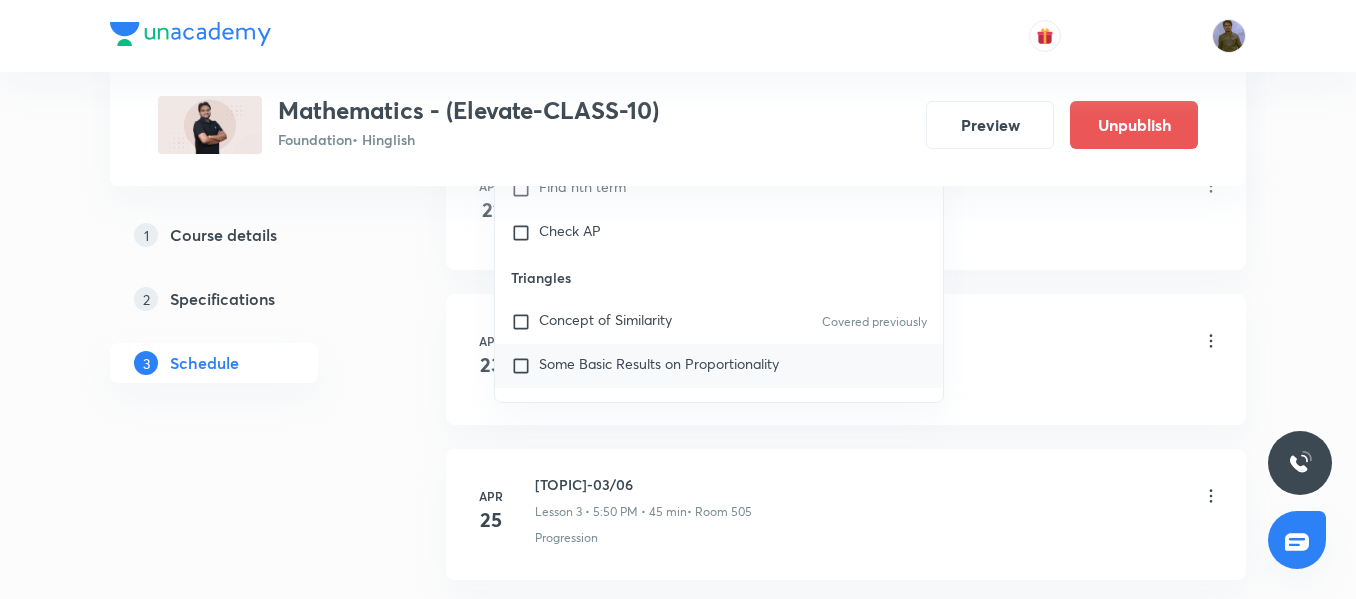 type on "Triangles" 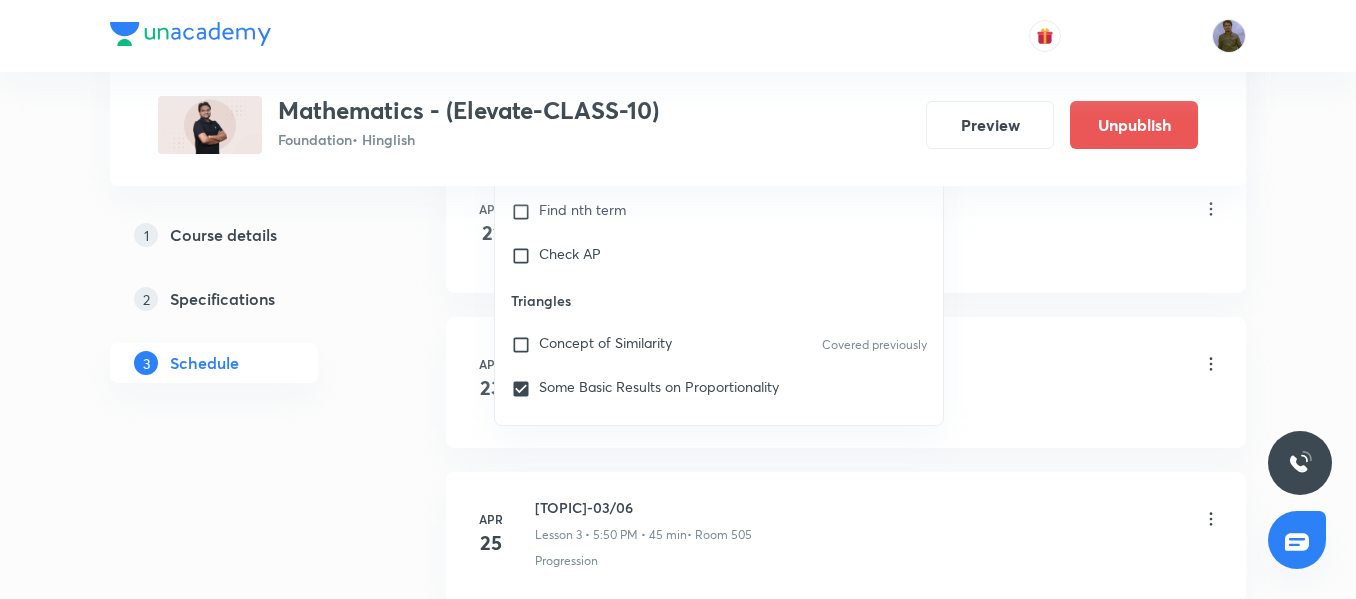 click on "Plus Courses Mathematics - (Elevate-CLASS-10) Foundation  • Hinglish Preview Unpublish 1 Course details 2 Specifications 3 Schedule Schedule 33  classes Session  34 Live class Session title 15/99 Triangles 02/08 ​ Schedule for Aug 6, 2025, 5:50 PM ​ Duration (in minutes) 45 ​   Session type Online Offline Room 501 Sub-concepts Some Basic Results on Proportionality CLEAR Triangles 1 / 3 ​ Progression Progression Covered previously Commercial MathematicsCommercial Mathematics Covered previously Algebra Algebra Mensuration Mensuration Geometry Geometry Number Systems Number Systems Commercial Mathematics Commercial Mathematics Trigonometry Trigonometry Statistics and Probability Statistics and Probability Real Numbers Some Applications of the Fundamental Theorem  of Arithmetic The Fundamental Theorem Arithmetic Euclid's Division Algorithm Euclid's Division Lemma Divisibility Introduction Classification of Number HCF by prime factorization Relation between HCF and LCM HCF Simplest Form Polynomials Angle" at bounding box center (678, 2108) 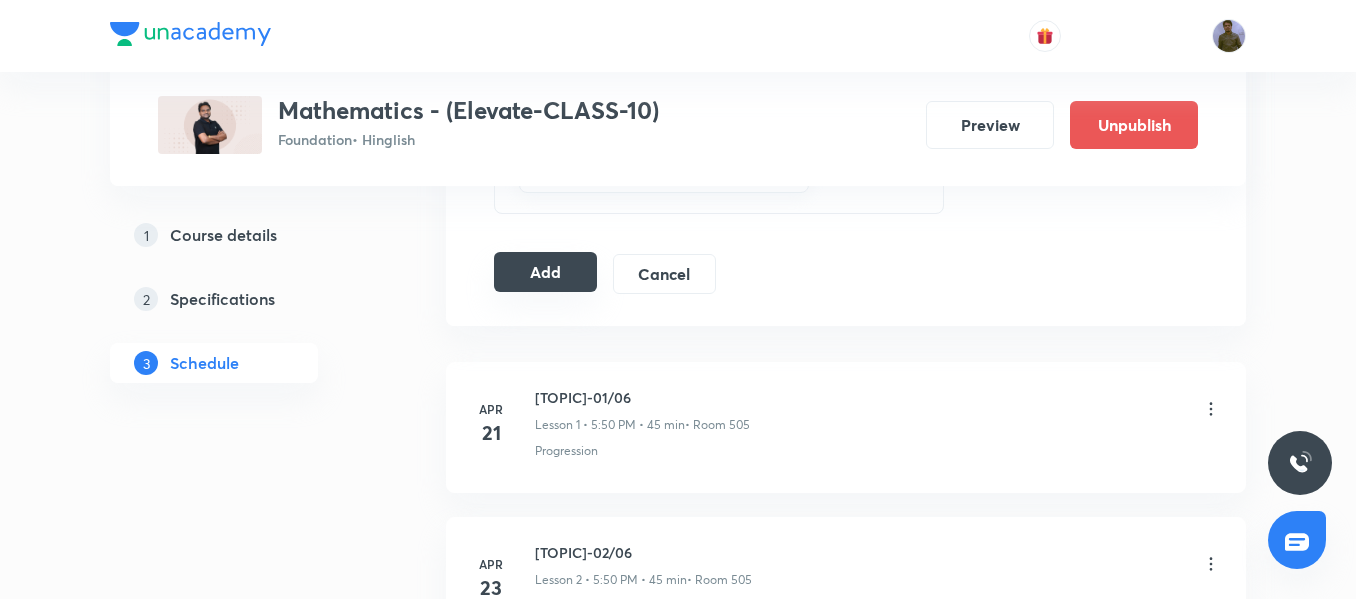 click on "Add" at bounding box center (545, 272) 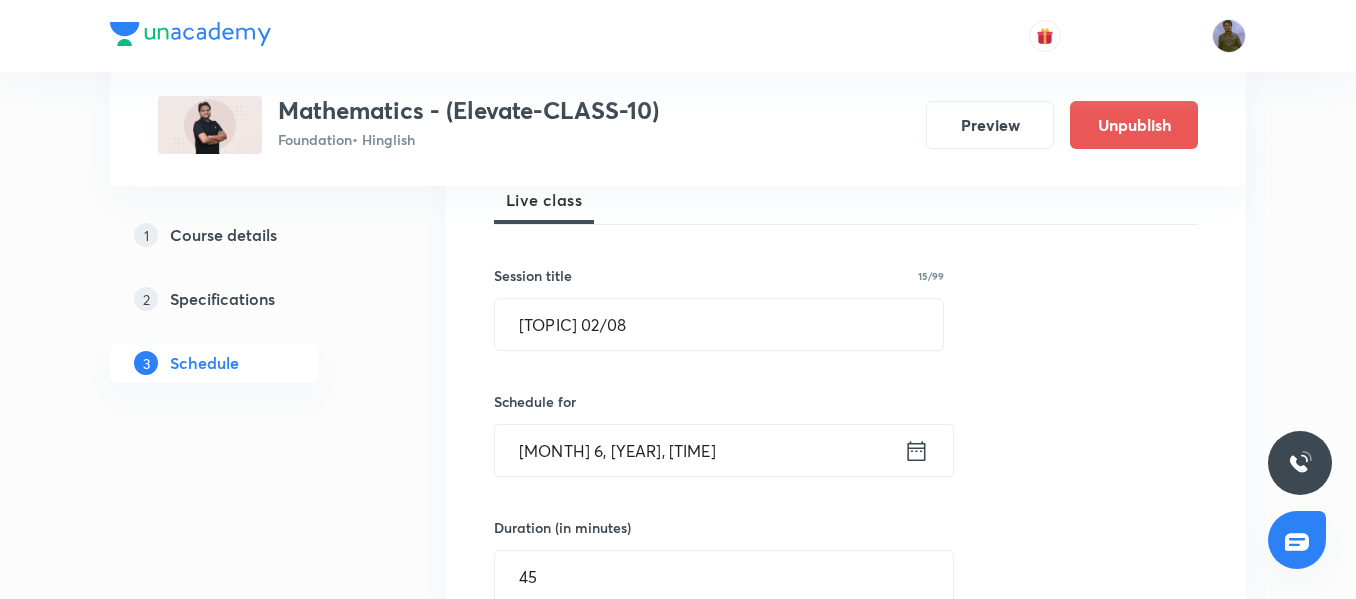scroll, scrollTop: 300, scrollLeft: 0, axis: vertical 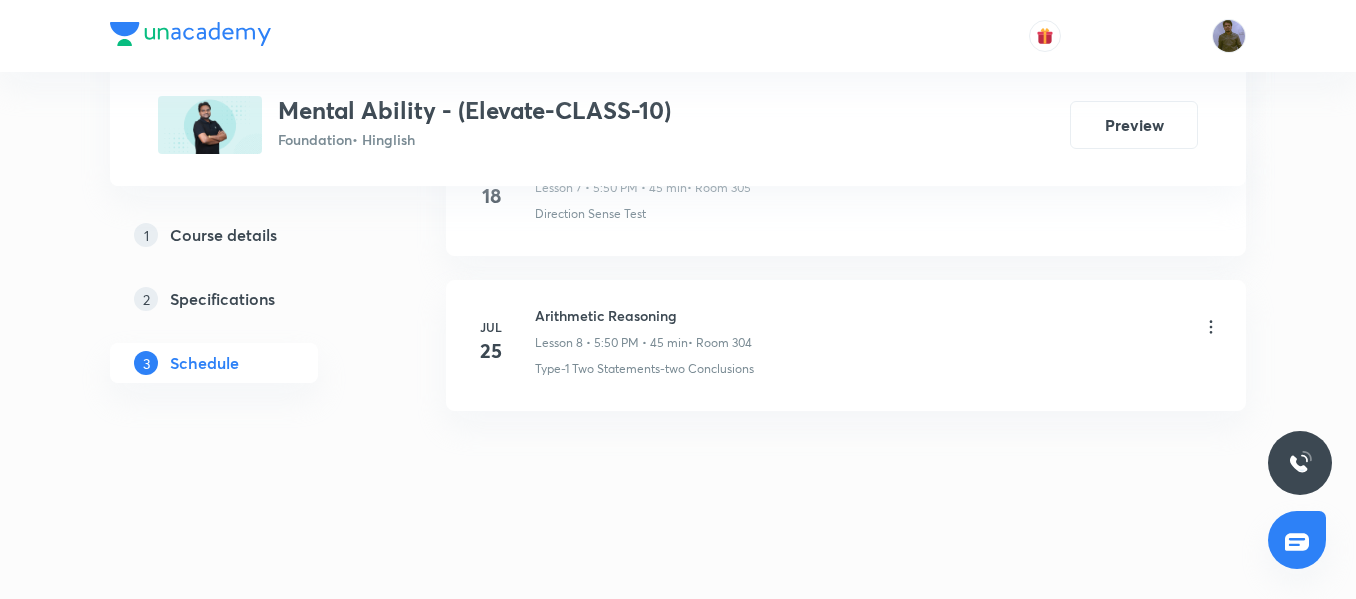 click on "Arithmetic Reasoning" at bounding box center (643, 315) 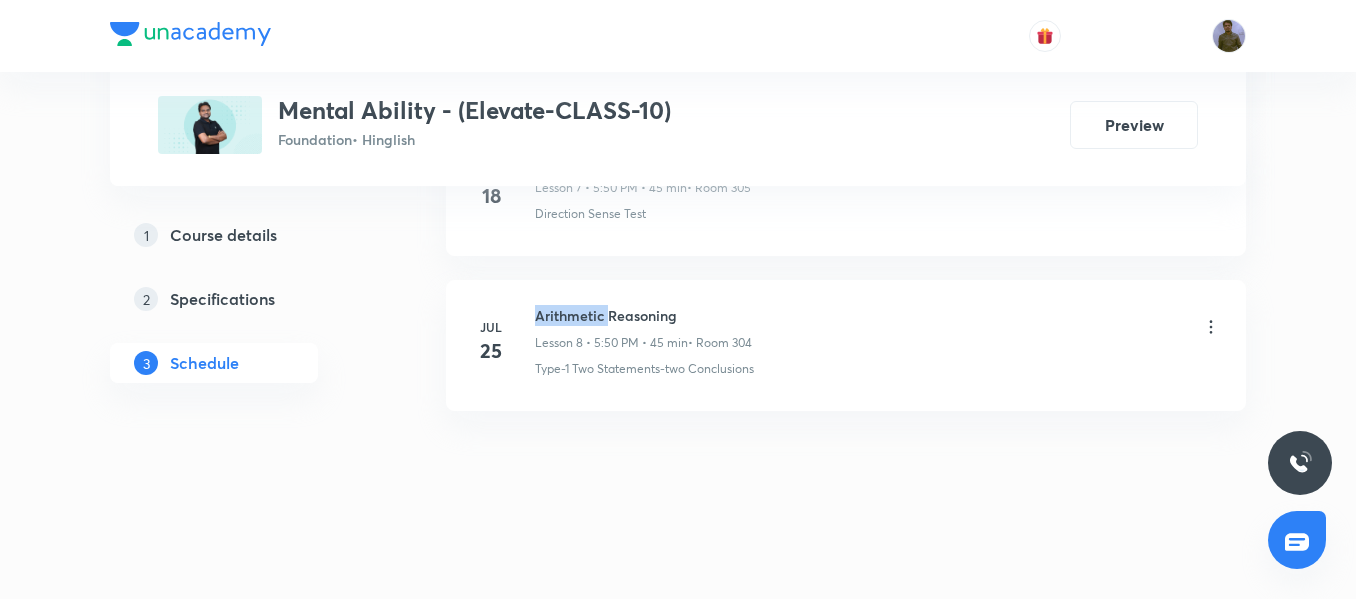 click on "Arithmetic Reasoning" at bounding box center [643, 315] 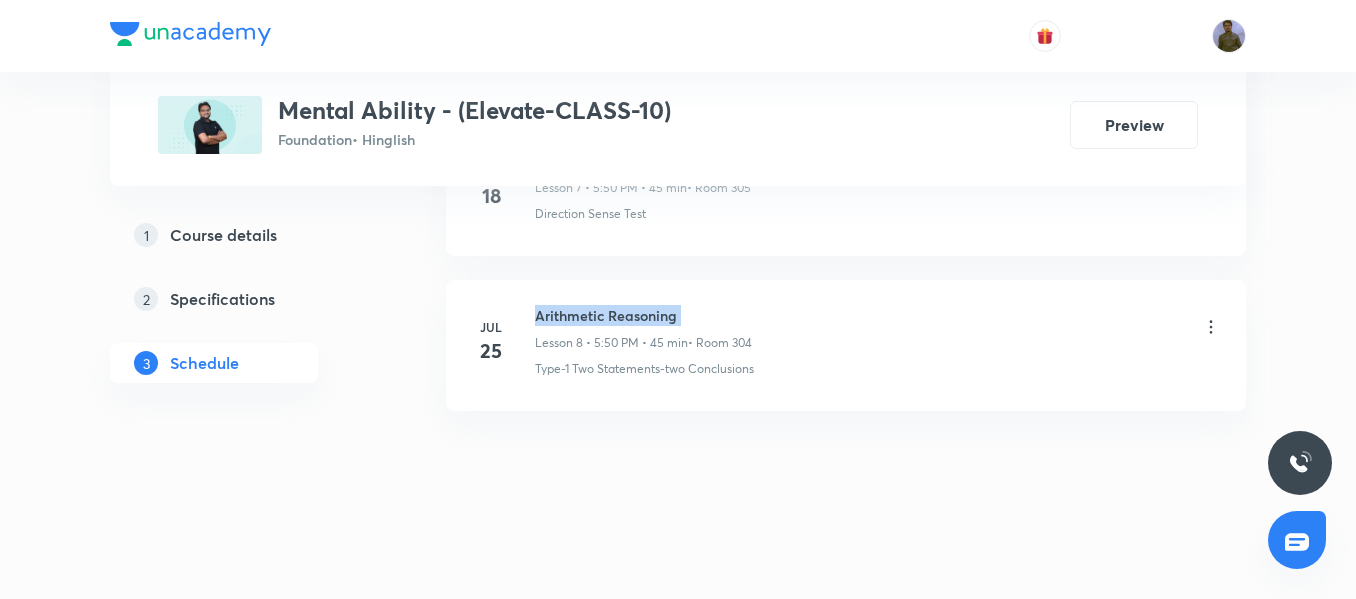 click on "Arithmetic Reasoning" at bounding box center [643, 315] 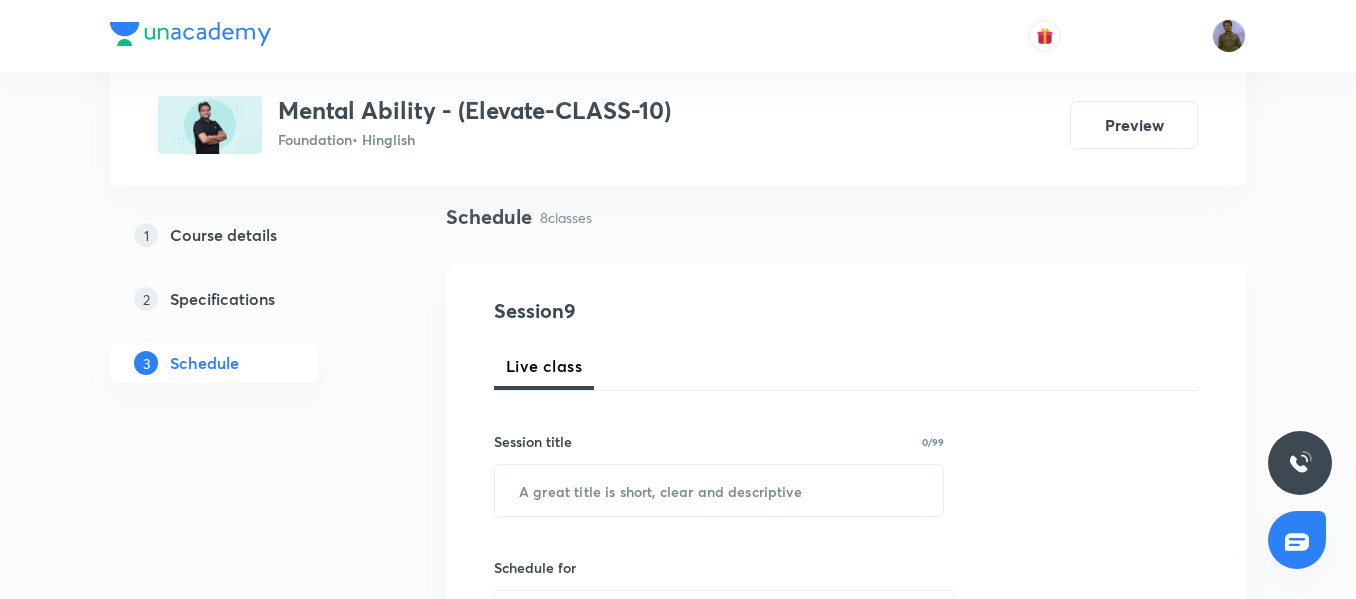 scroll, scrollTop: 244, scrollLeft: 0, axis: vertical 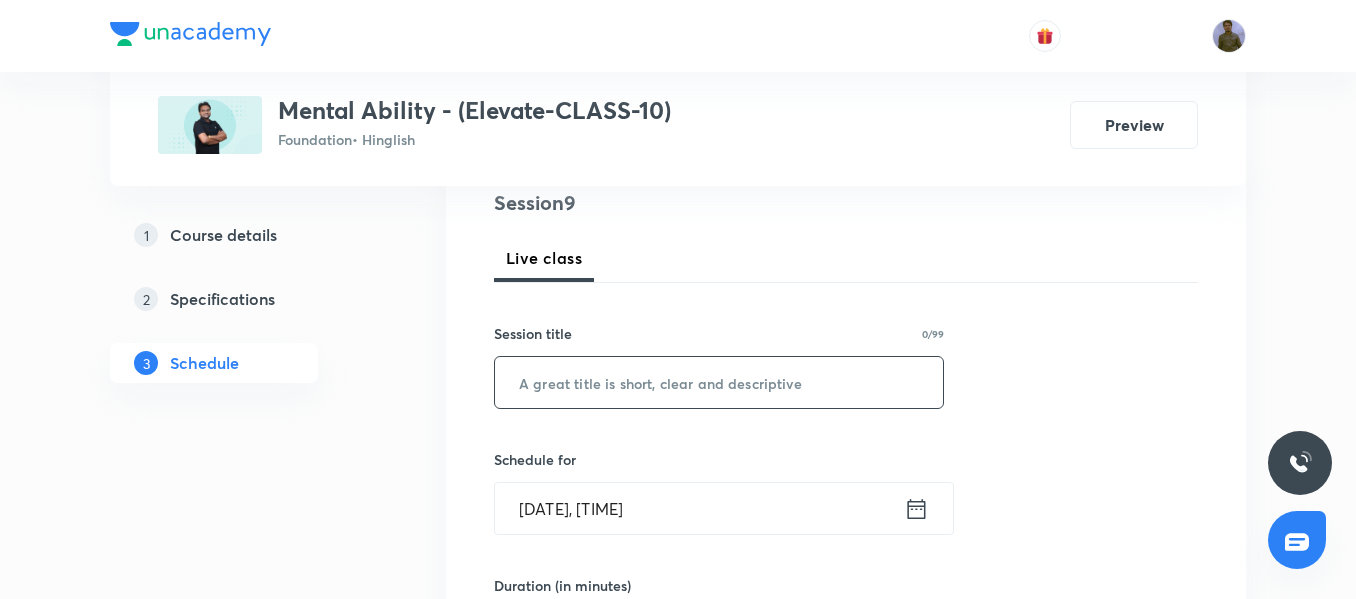 click at bounding box center (719, 382) 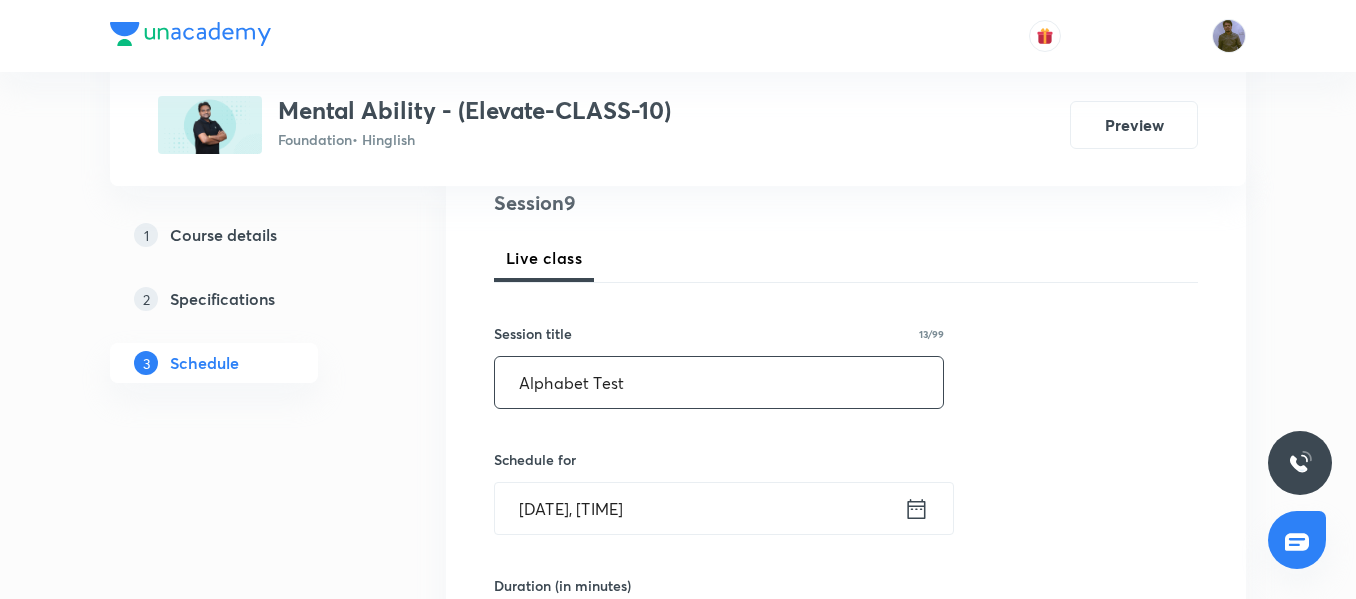 scroll, scrollTop: 344, scrollLeft: 0, axis: vertical 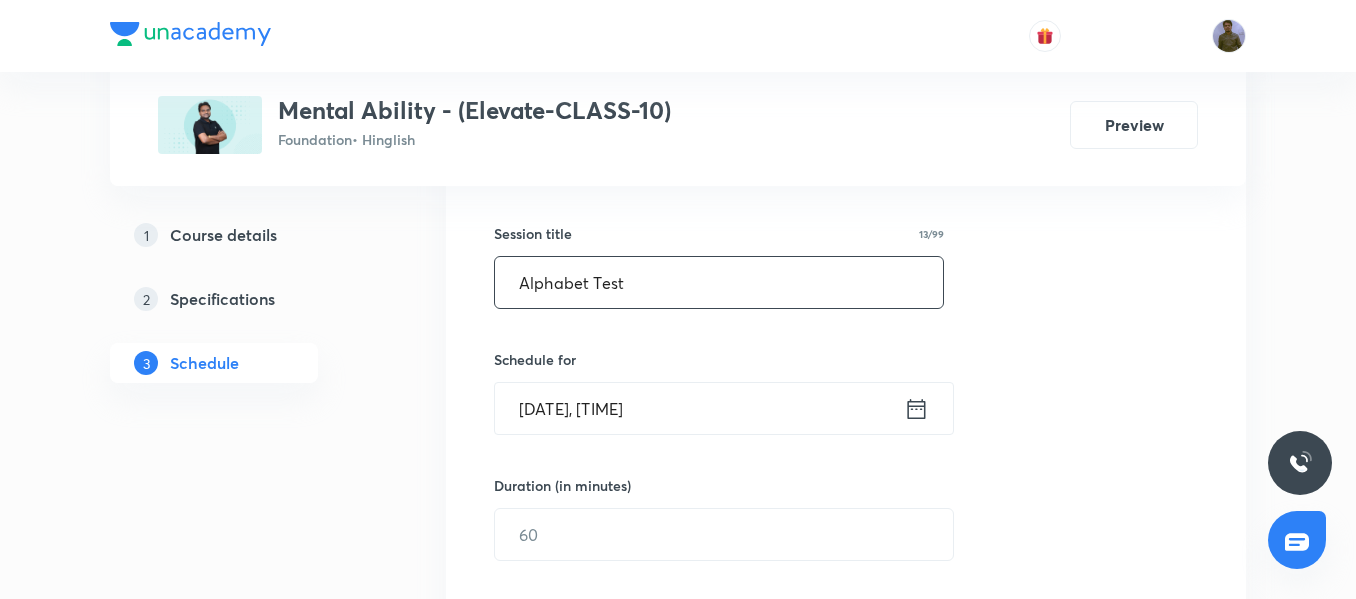 type on "Alphabet Test" 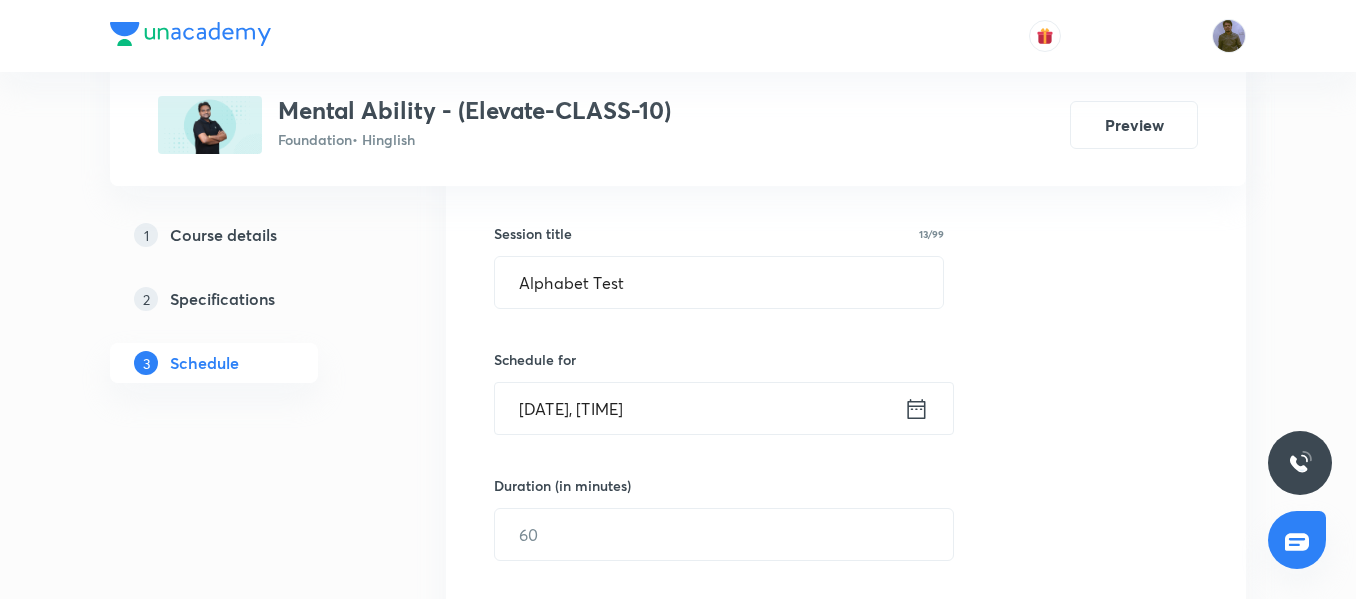 click on "[DATE], [TIME]" at bounding box center (699, 408) 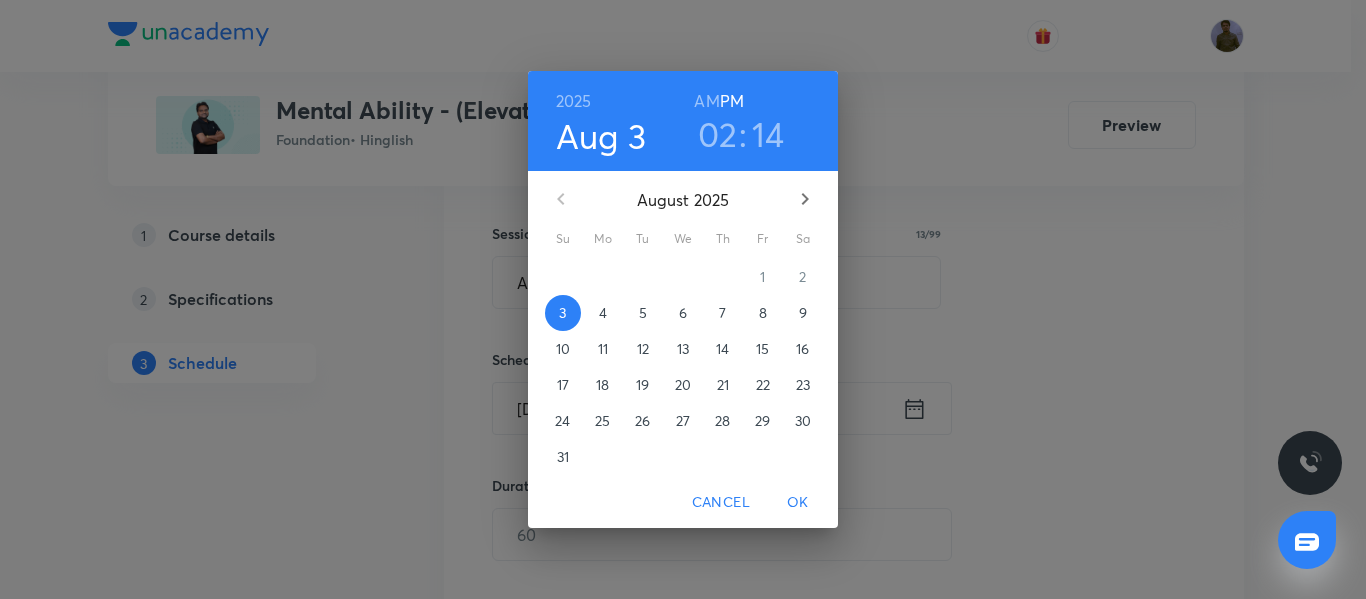 click on "8" at bounding box center [763, 313] 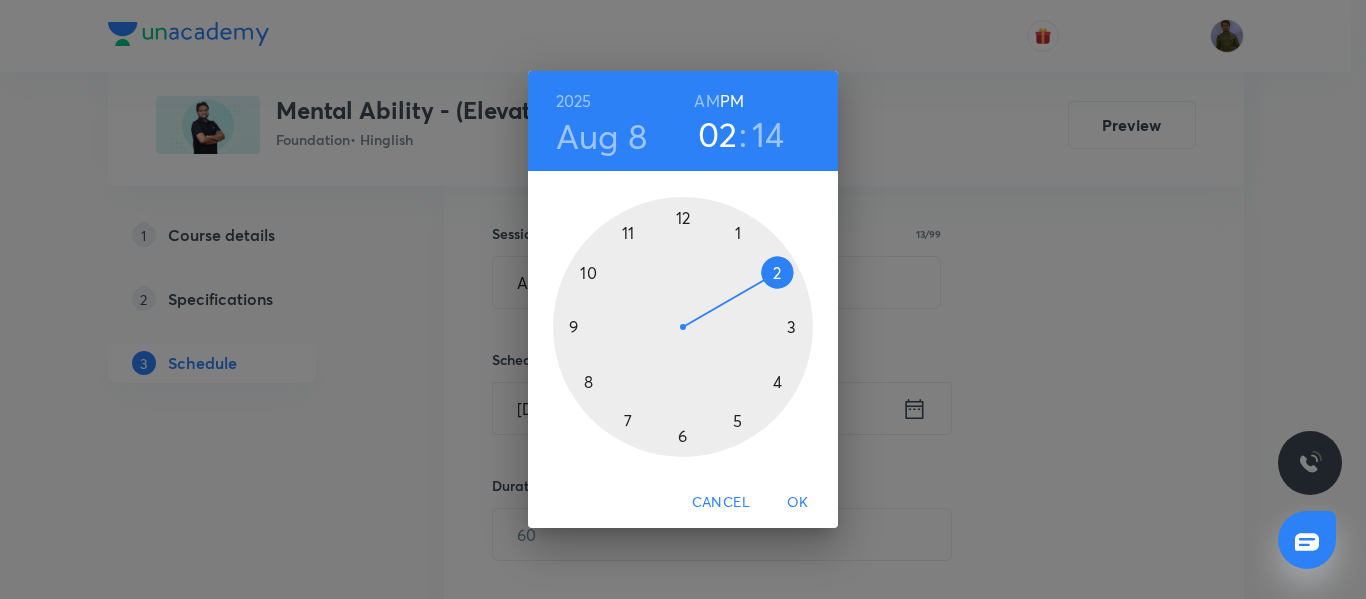 click at bounding box center [683, 327] 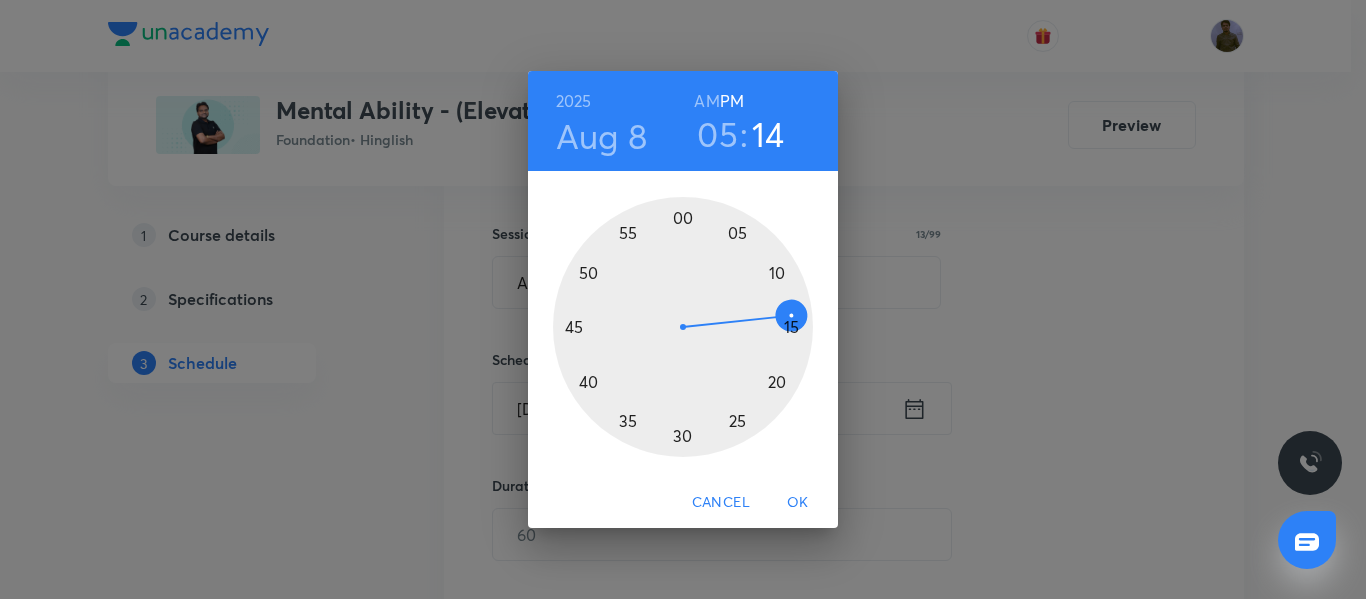 click at bounding box center (683, 327) 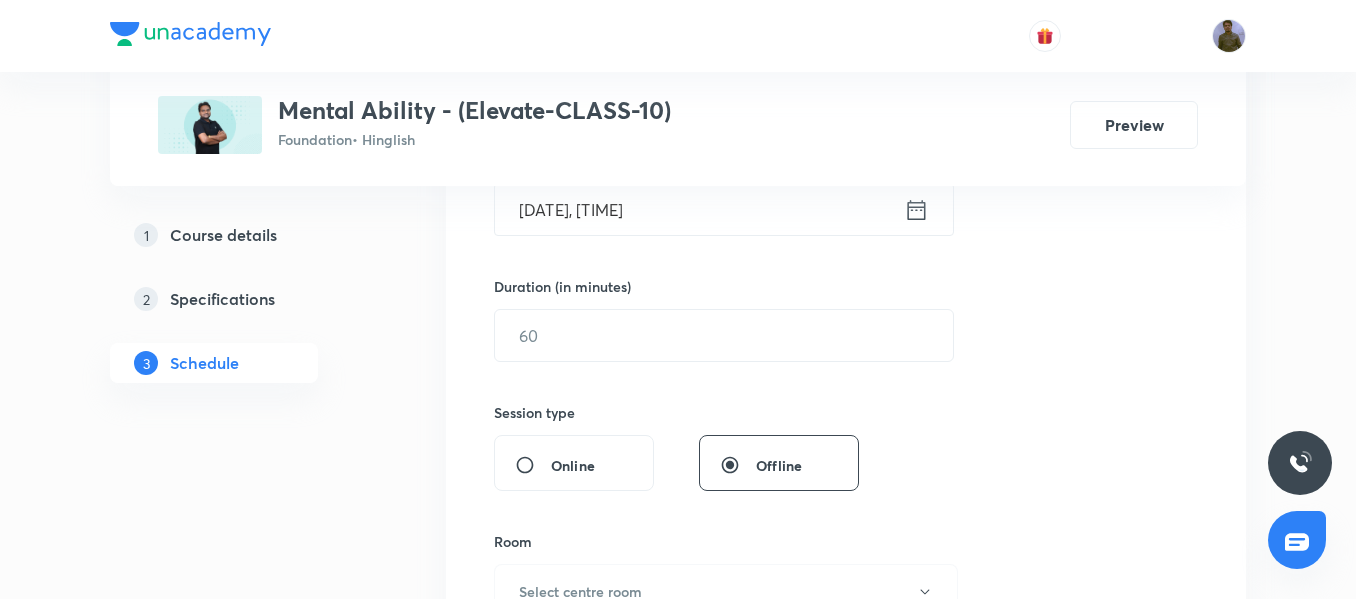 scroll, scrollTop: 544, scrollLeft: 0, axis: vertical 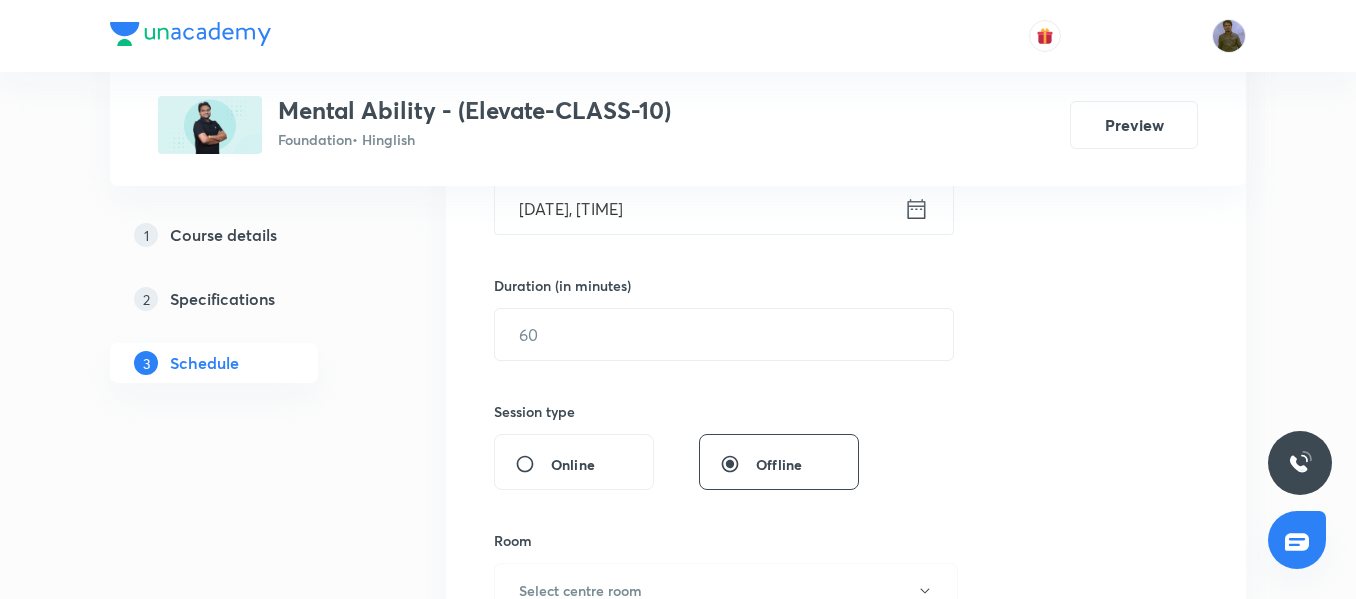 click on "Session  9 Live class Session title 13/99 Alphabet Test ​ Schedule for [DATE], [TIME] ​ Duration (in minutes) ​   Session type Online Offline Room Select centre room Sub-concepts Select concepts that wil be covered in this session Add Cancel" at bounding box center (846, 357) 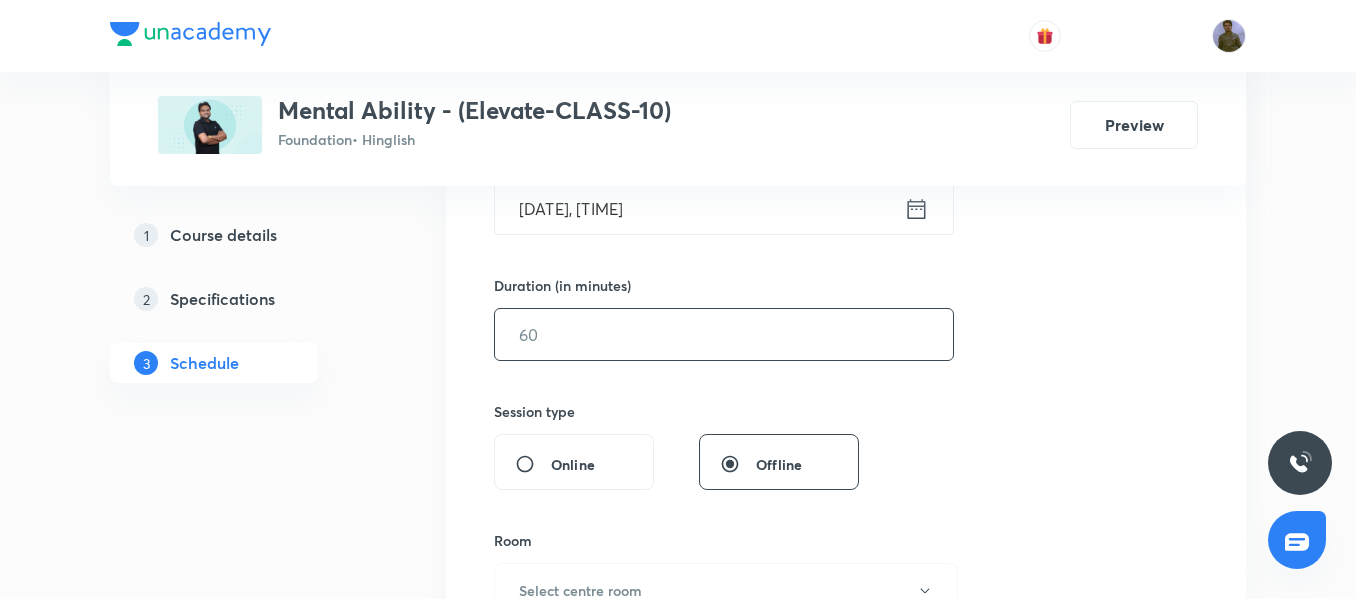 click at bounding box center (724, 334) 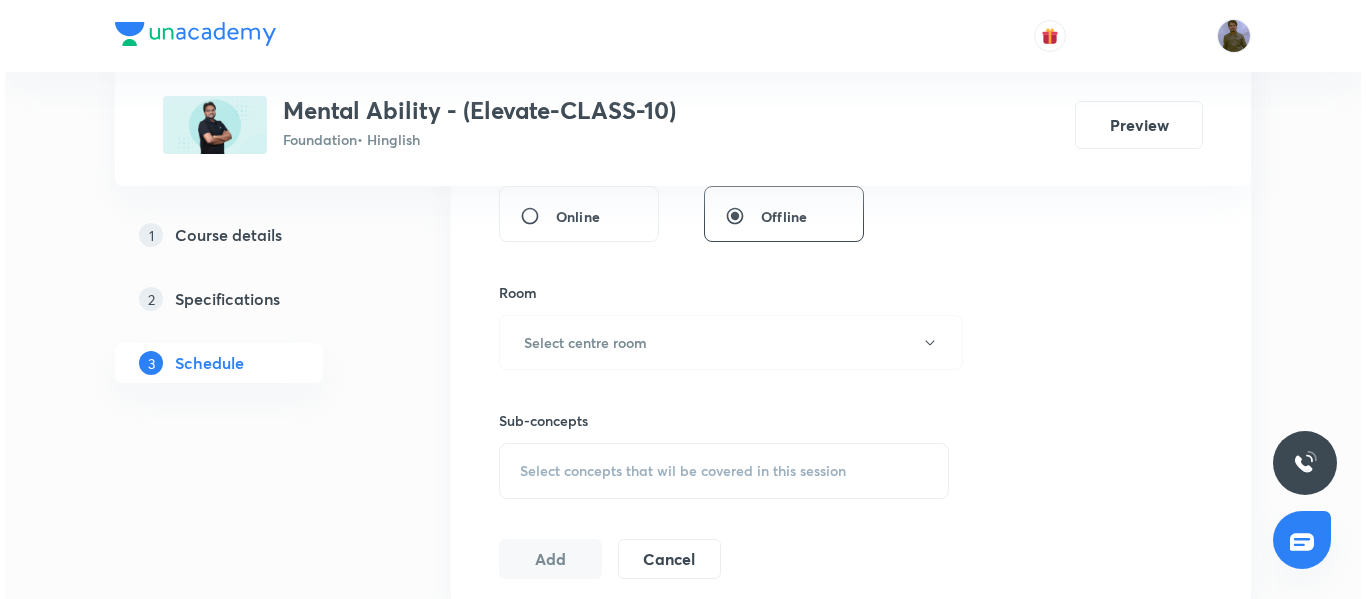 scroll, scrollTop: 844, scrollLeft: 0, axis: vertical 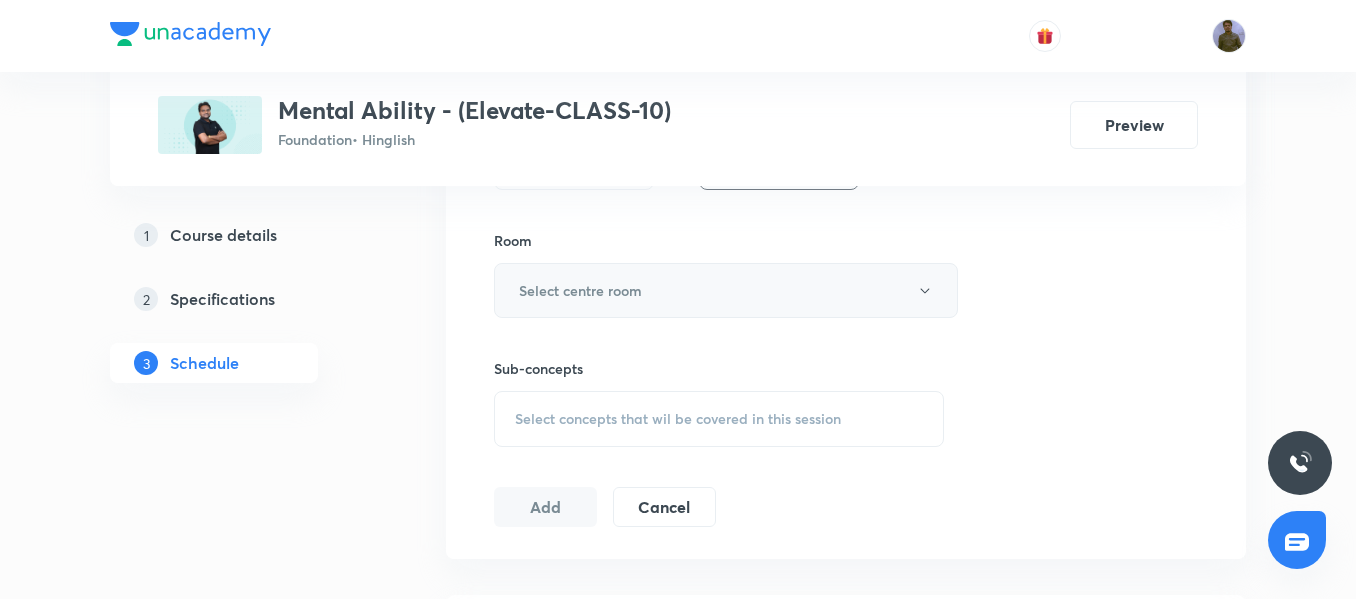 type on "45" 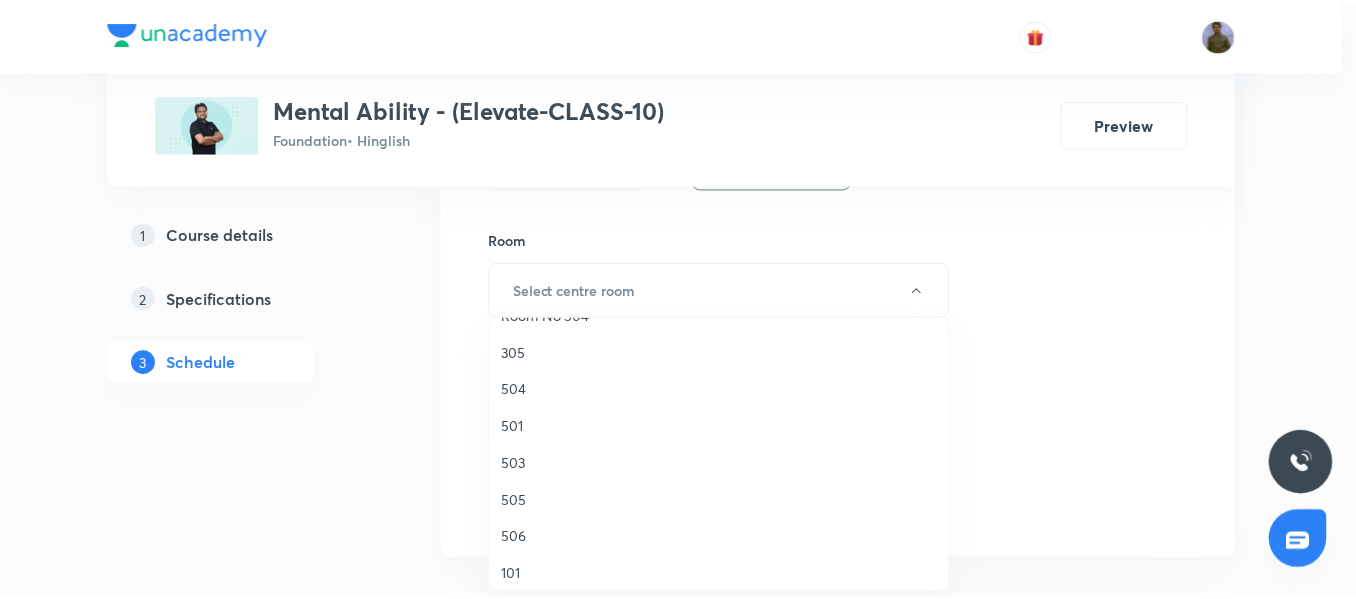 scroll, scrollTop: 300, scrollLeft: 0, axis: vertical 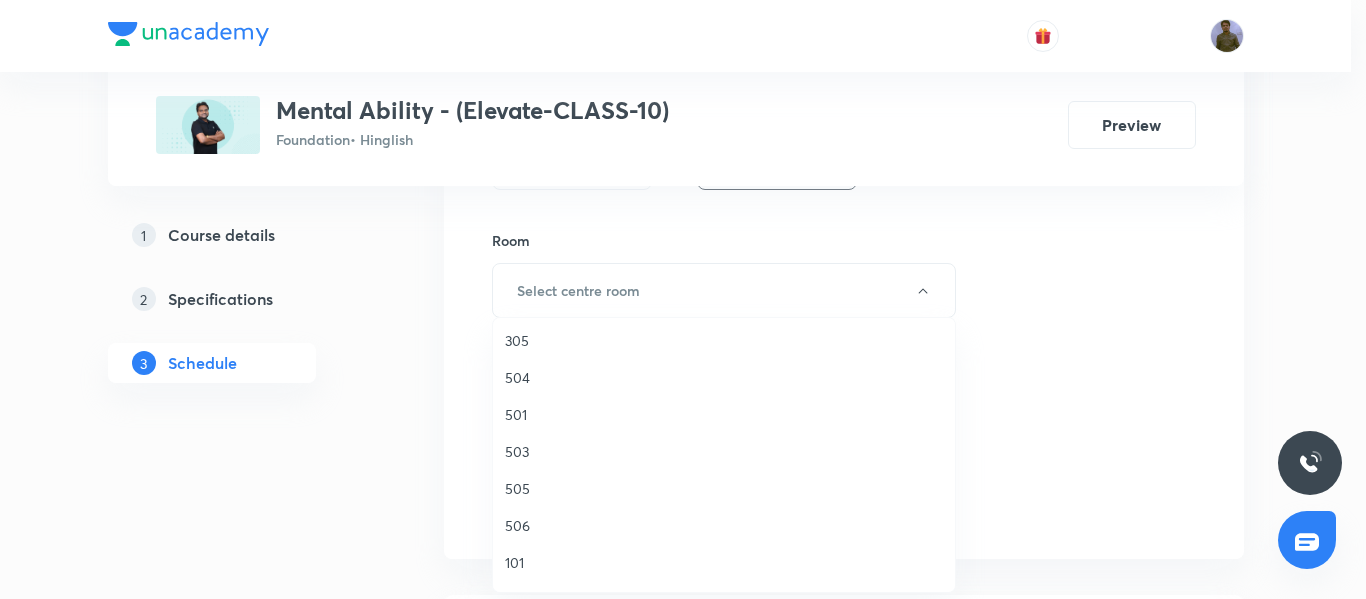 click on "501" at bounding box center [724, 414] 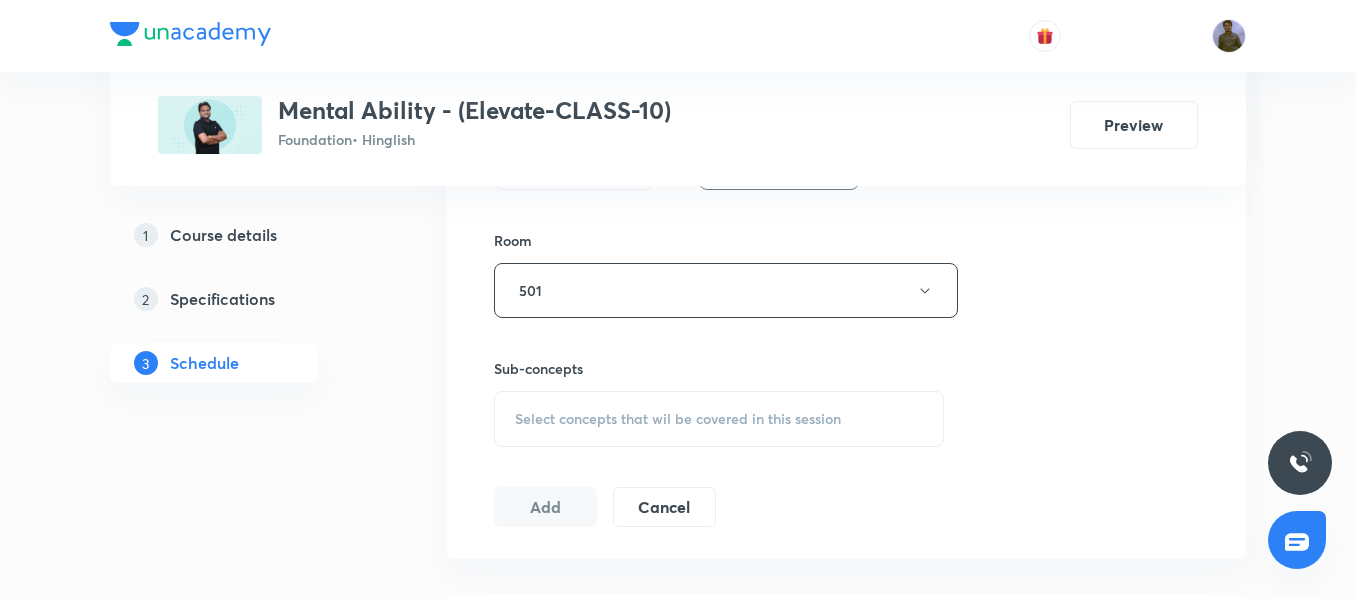 click on "Select concepts that wil be covered in this session" at bounding box center [678, 419] 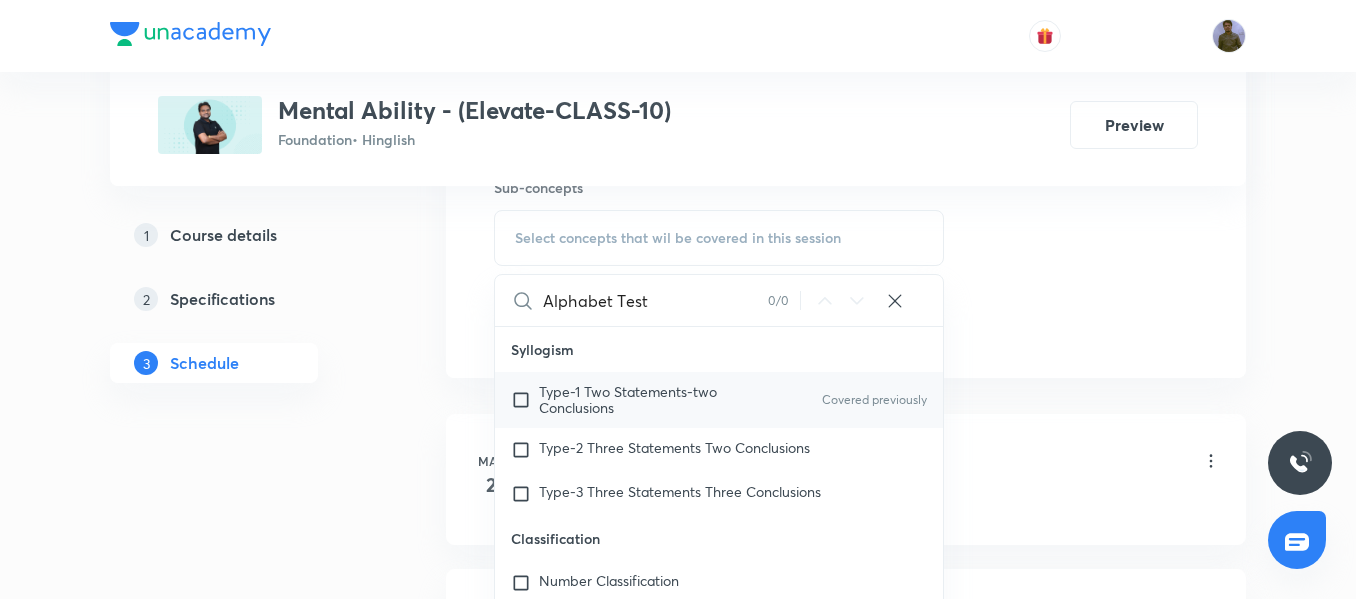 scroll, scrollTop: 1044, scrollLeft: 0, axis: vertical 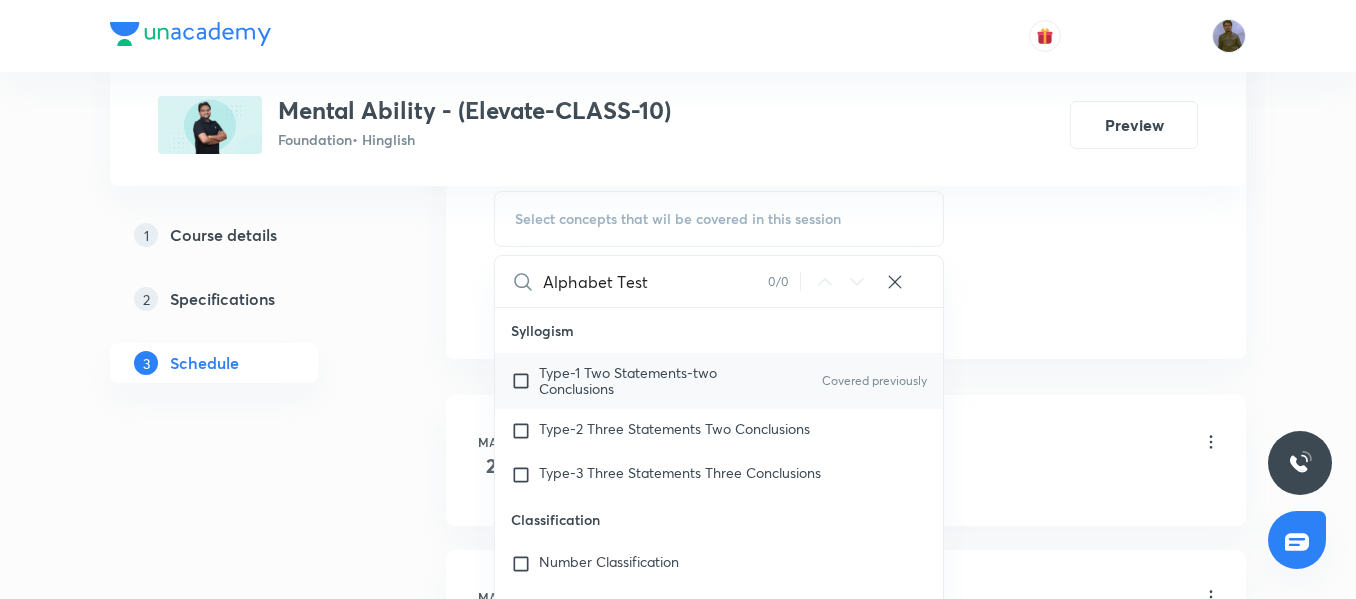 type on "Alphabet Test" 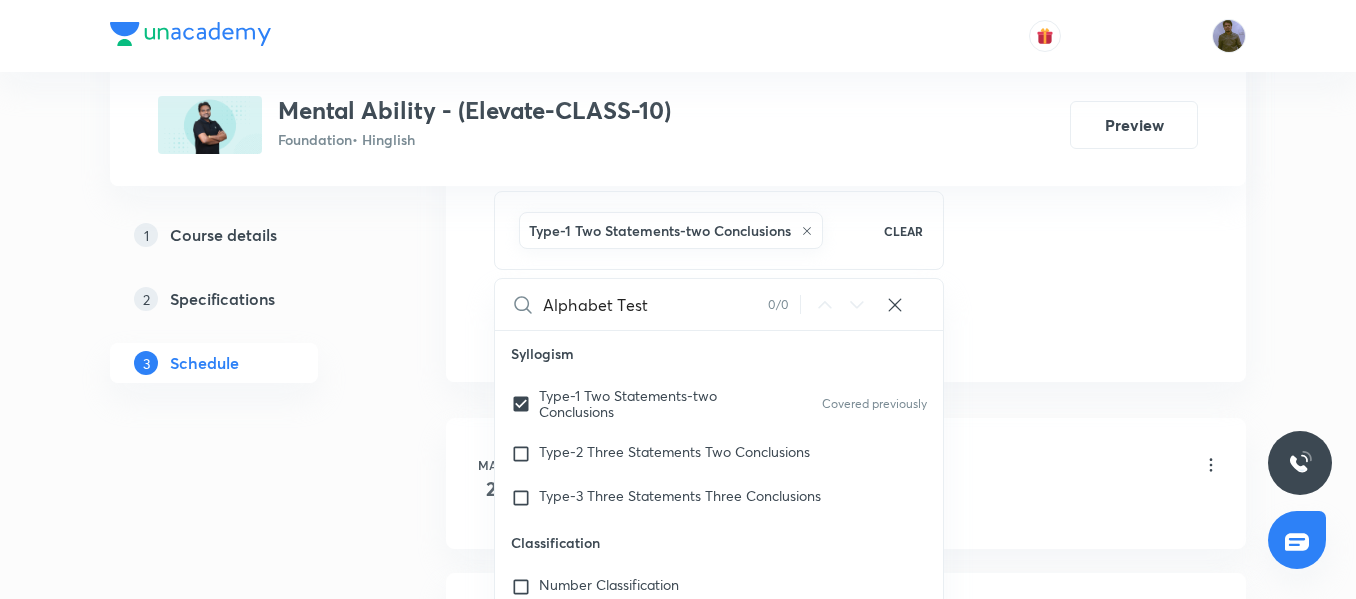 click on "Session  9 Live class Session title 13/99 Alphabet Test ​ Schedule for Aug 8, 2025, 5:50 PM ​ Duration (in minutes) 45 ​   Session type Online Offline Room 501 Sub-concepts Type-1 Two Statements-two Conclusions CLEAR Alphabet Test 0 / 0 ​ Syllogism Type-1 Two Statements-two Conclusions Covered previously Type-2 Three Statements Two Conclusions Type-3 Three Statements Three Conclusions Classification Number Classification Letter Classification Word Classification Distance and Direction Finding Distance Finding Direction Concept of Degree Alphabet and Number Test Word Formation Arrangement of Words in Alphabetical Order General and Random Alphabetical Series Letter Gap Problems Venn Diagrams Venn Diagrams Clock 90,180 and 0 Degree Angle Between Both Hands Slow and Fast Concept Cube and Cuboids Three Face Colored Cubes and Cuboids Two Face Colored Cubes and Cuboids No Face Colored Cubes and Cuboids Water and Mirror Images Images of Alphabets Mages  Number Images of Figures Coding - Decoding Number Coding" at bounding box center (846, -131) 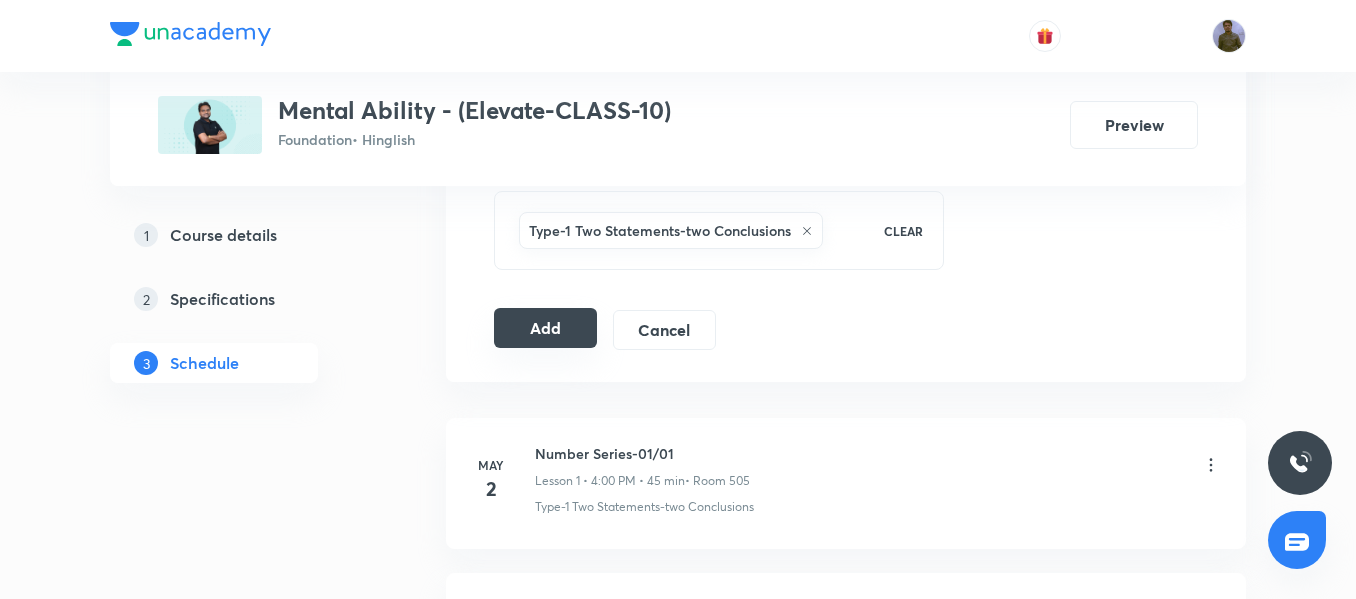 click on "Add" at bounding box center (545, 328) 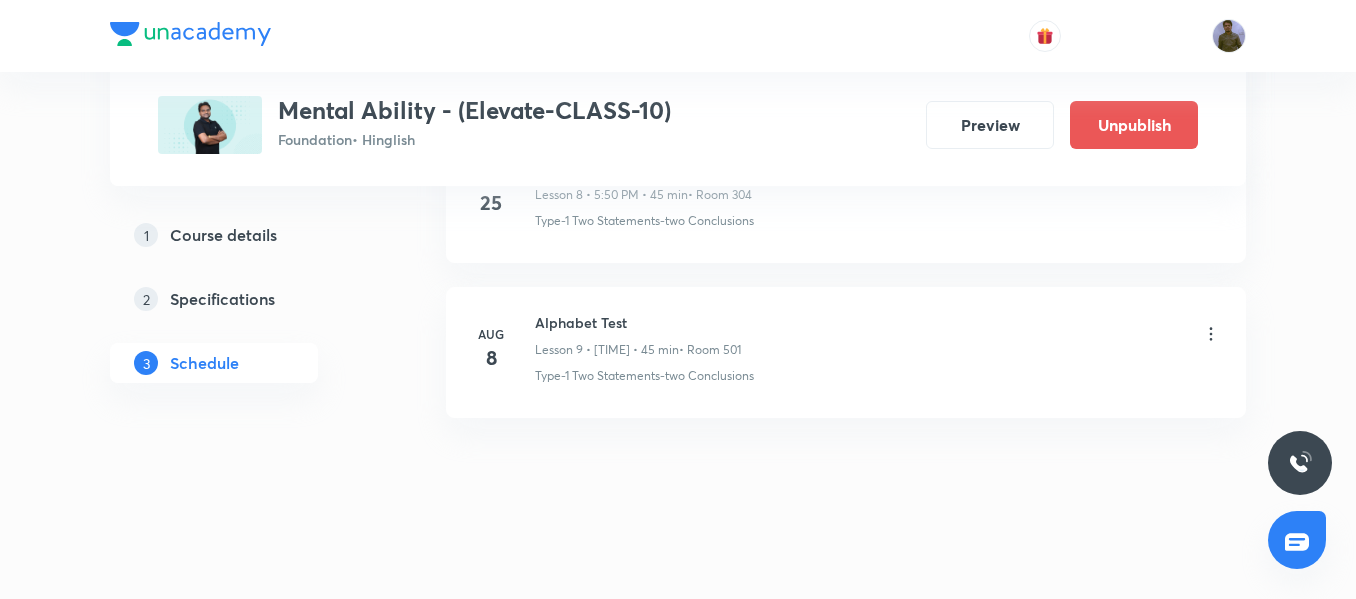 scroll, scrollTop: 1480, scrollLeft: 0, axis: vertical 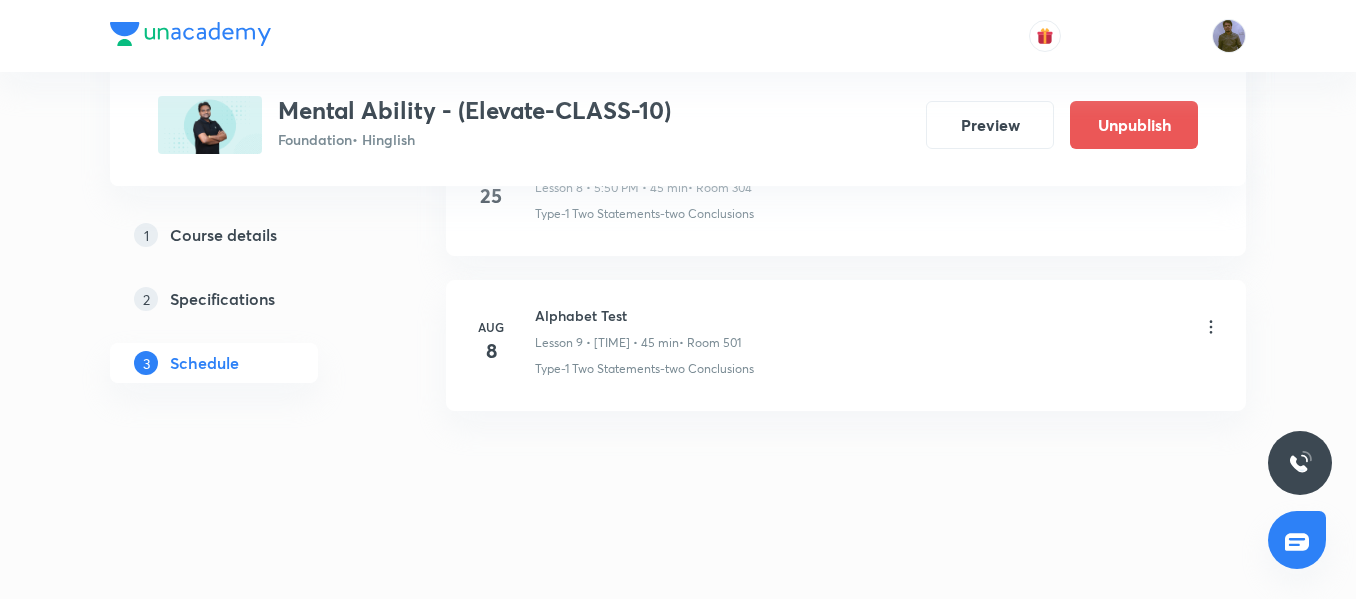 click on "Alphabet Test Lesson 9 • 5:50 PM • 45 min  • Room 501" at bounding box center [638, 328] 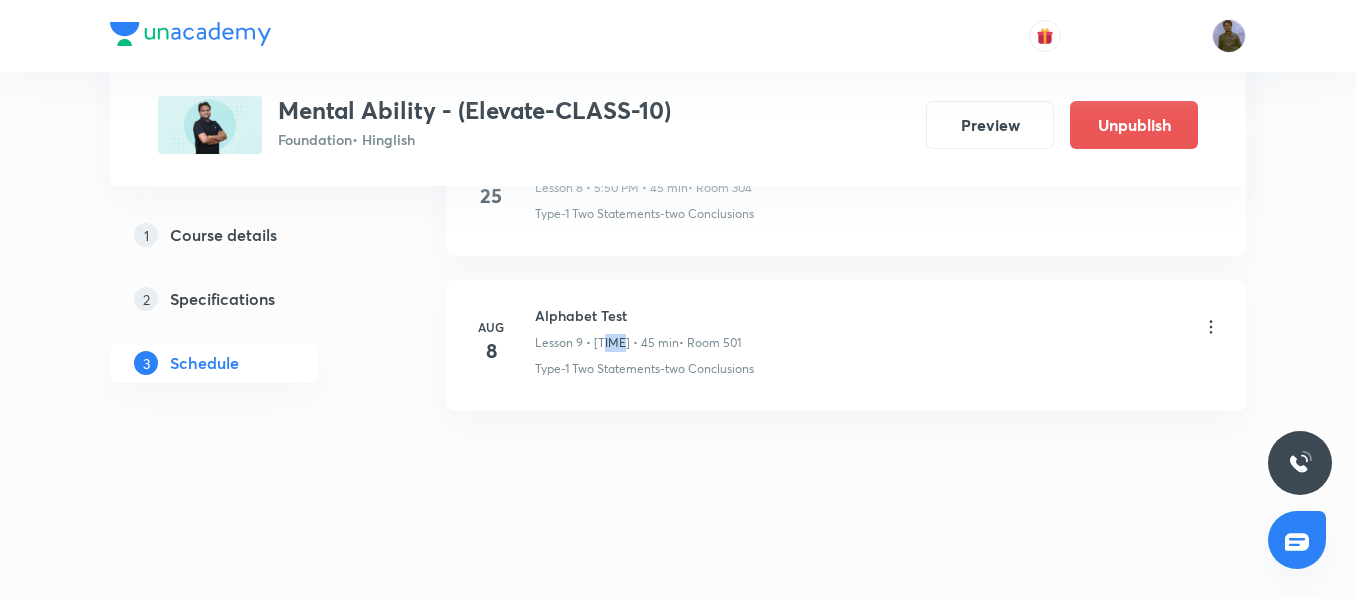 click on "Alphabet Test Lesson 9 • 5:50 PM • 45 min  • Room 501" at bounding box center [638, 328] 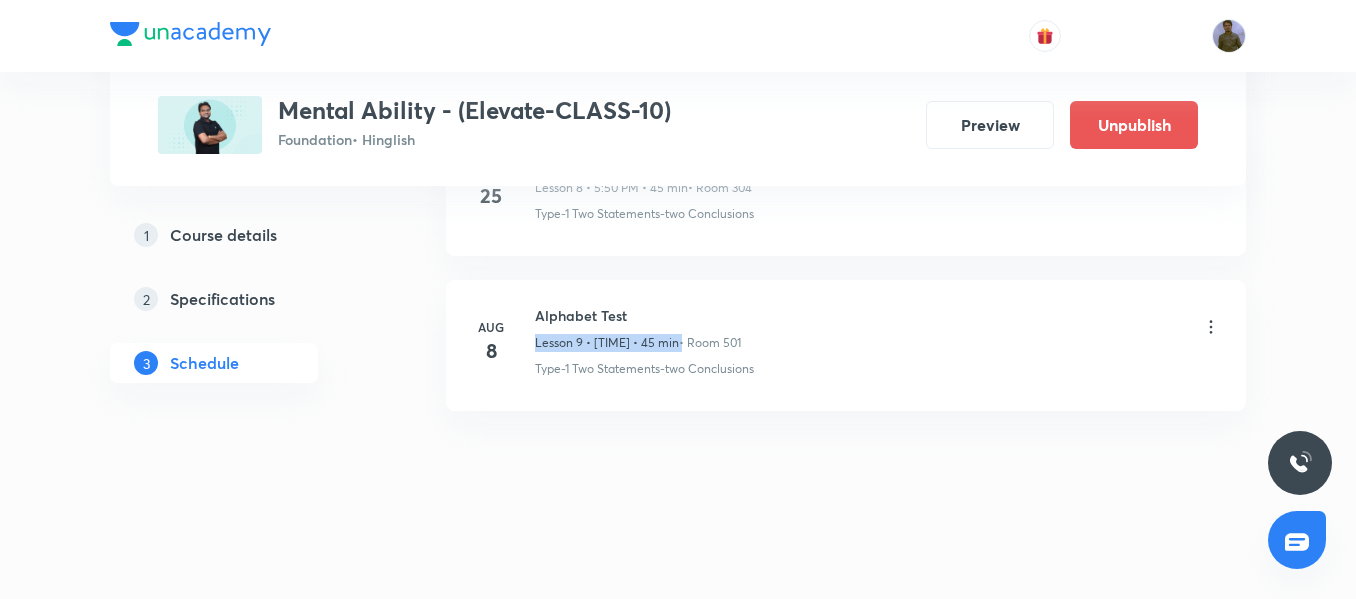 click on "Alphabet Test Lesson 9 • 5:50 PM • 45 min  • Room 501" at bounding box center [638, 328] 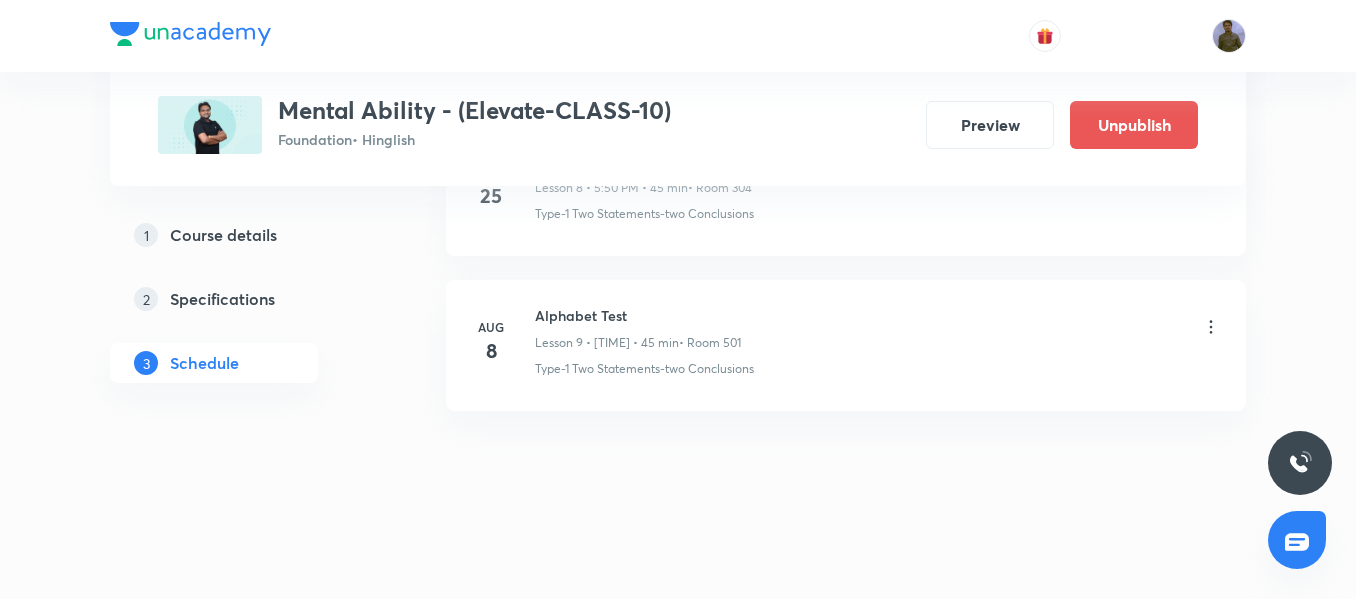 click on "Aug 8 Alphabet Test Lesson 9 • 5:50 PM • 45 min  • Room 501 Type-1 Two Statements-two Conclusions" at bounding box center (846, 345) 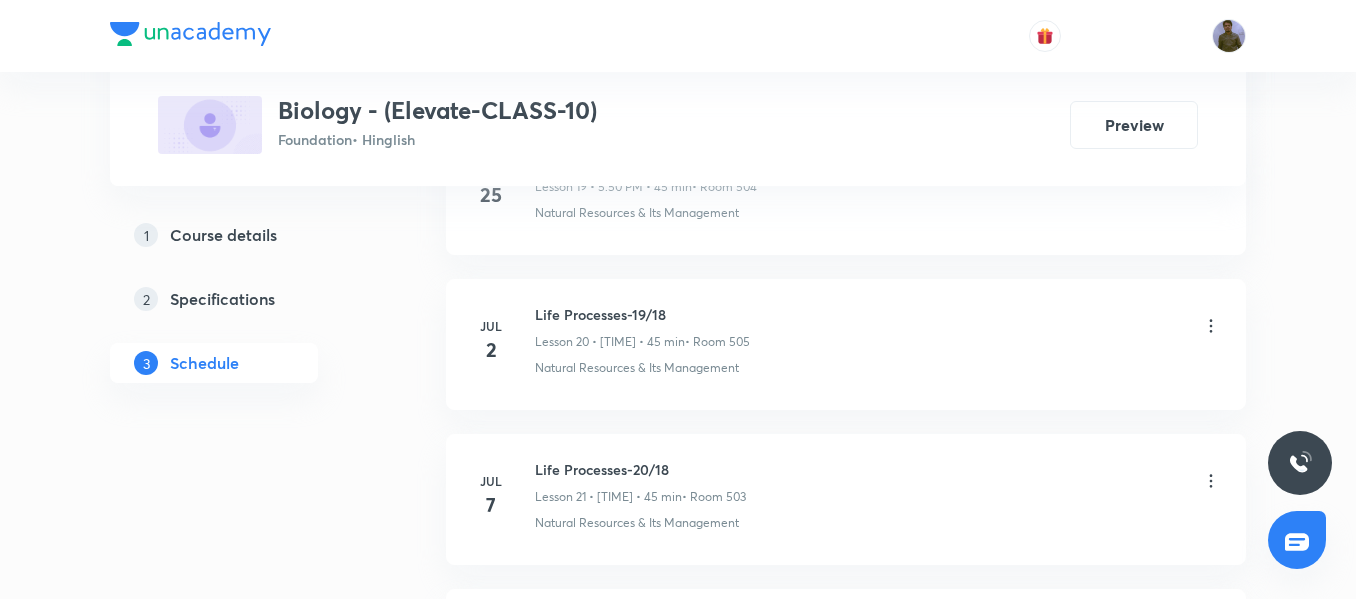 scroll, scrollTop: 5344, scrollLeft: 0, axis: vertical 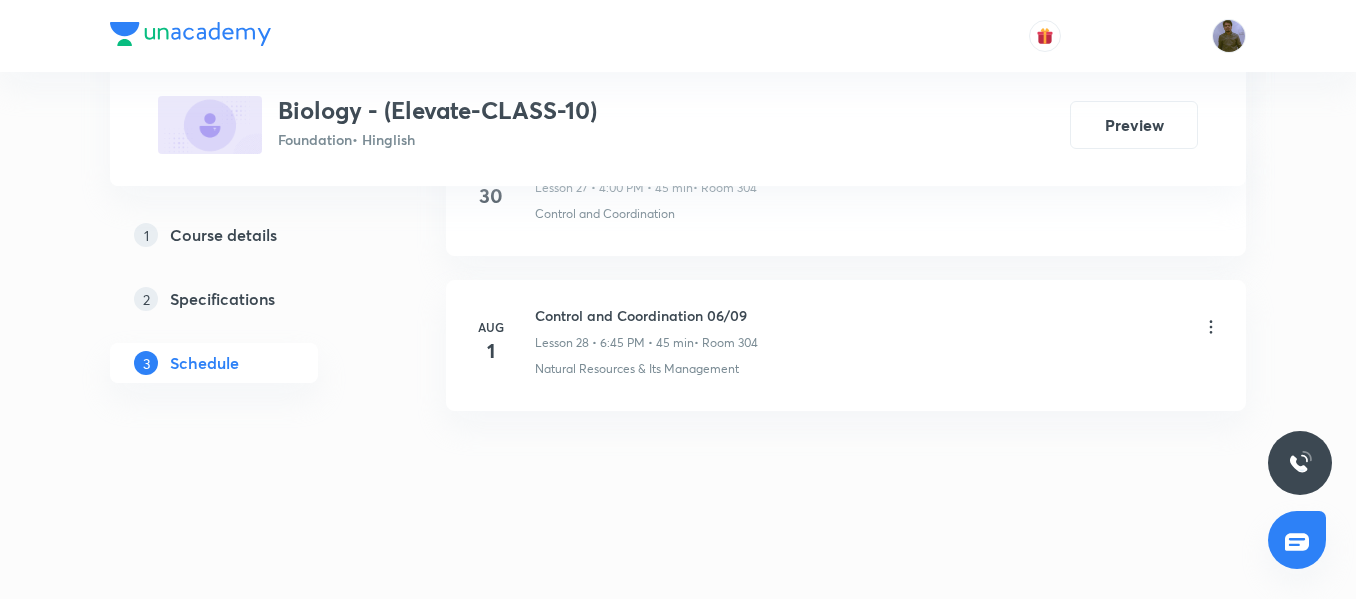 click on "Control and Coordination 06/09" at bounding box center [646, 315] 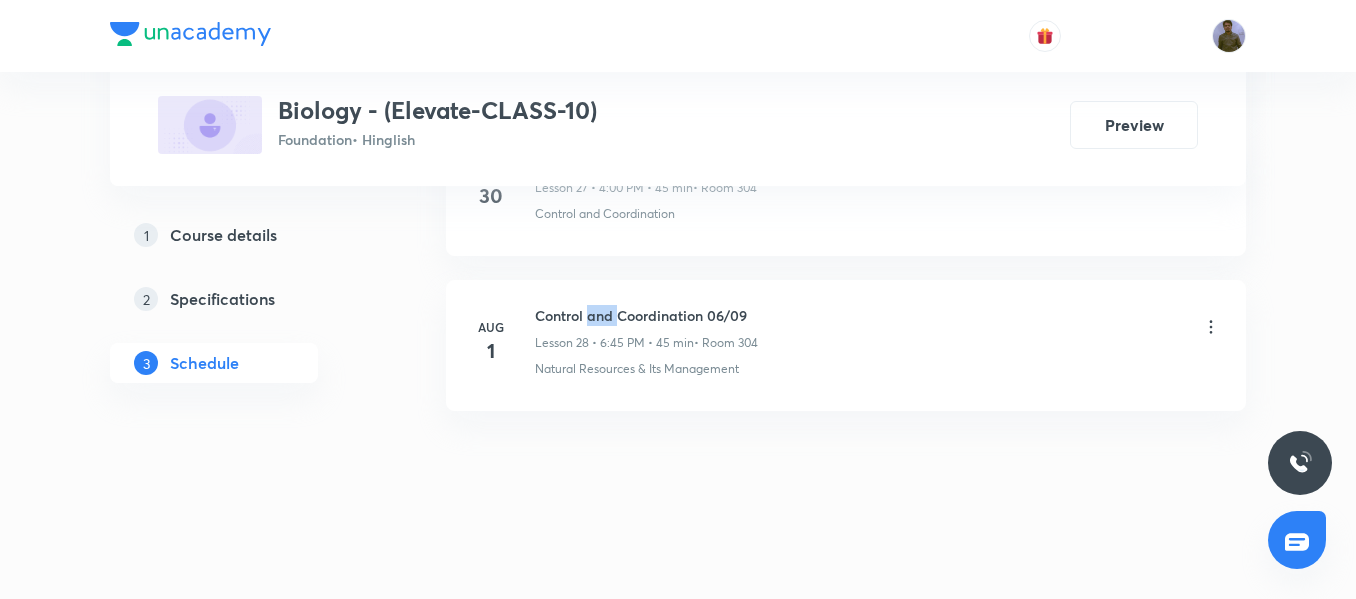 click on "Control and Coordination 06/09" at bounding box center (646, 315) 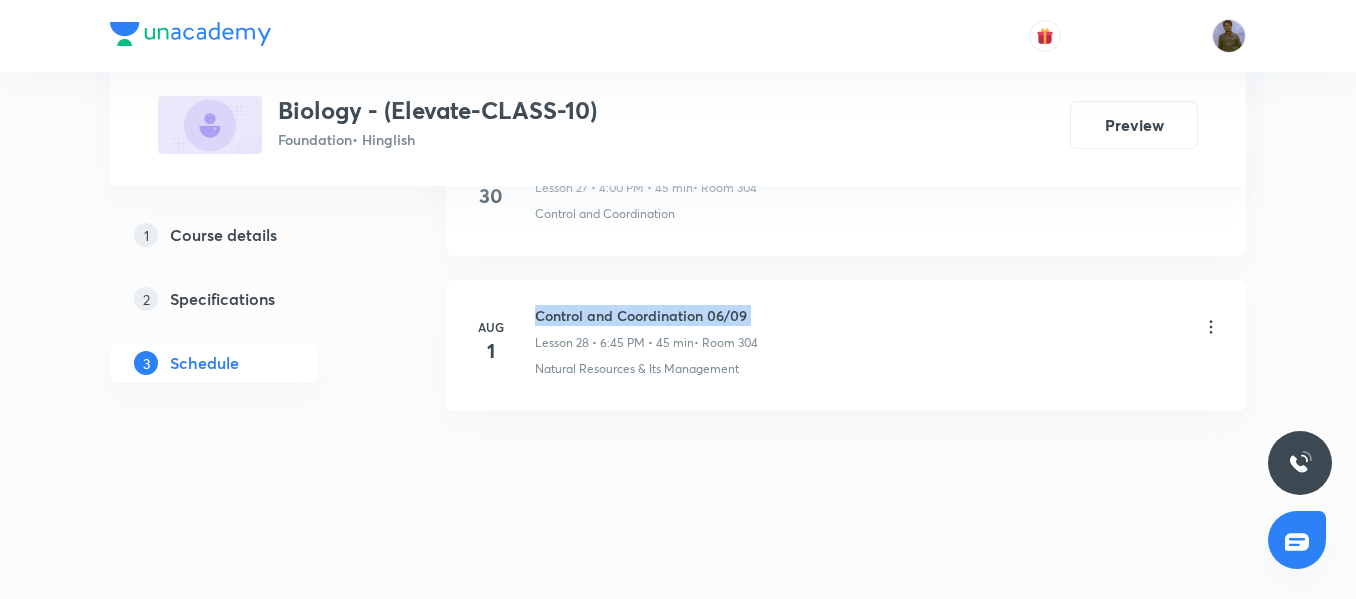 click on "Control and Coordination 06/09" at bounding box center [646, 315] 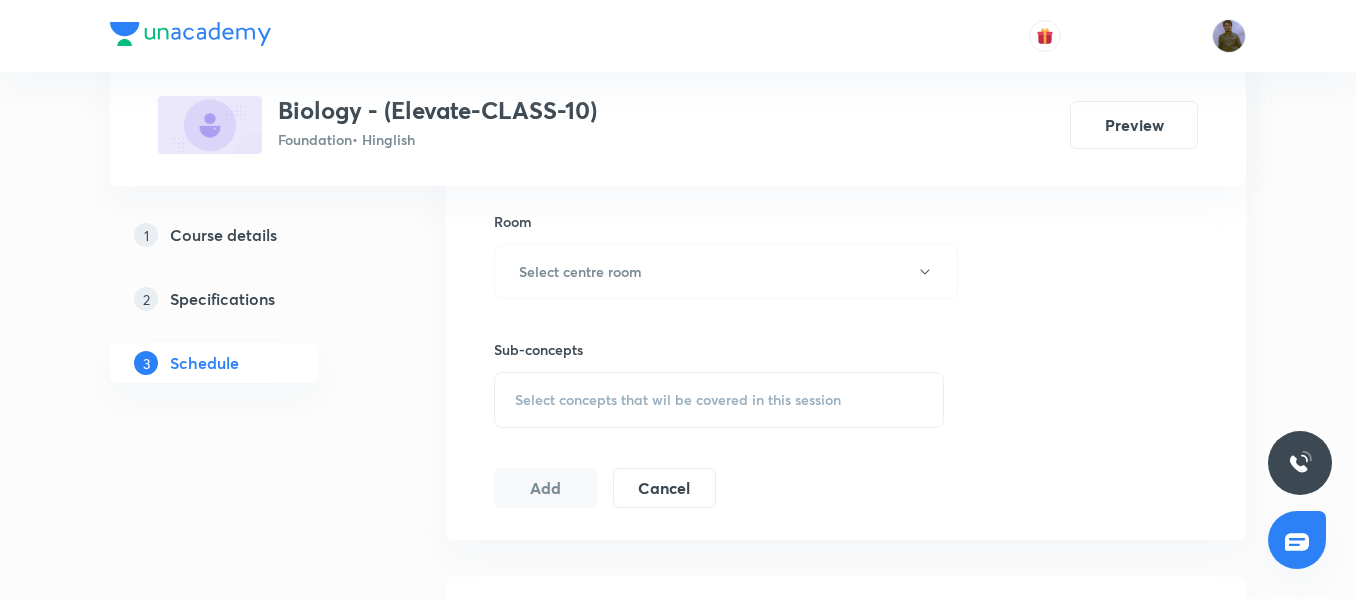 scroll, scrollTop: 90, scrollLeft: 0, axis: vertical 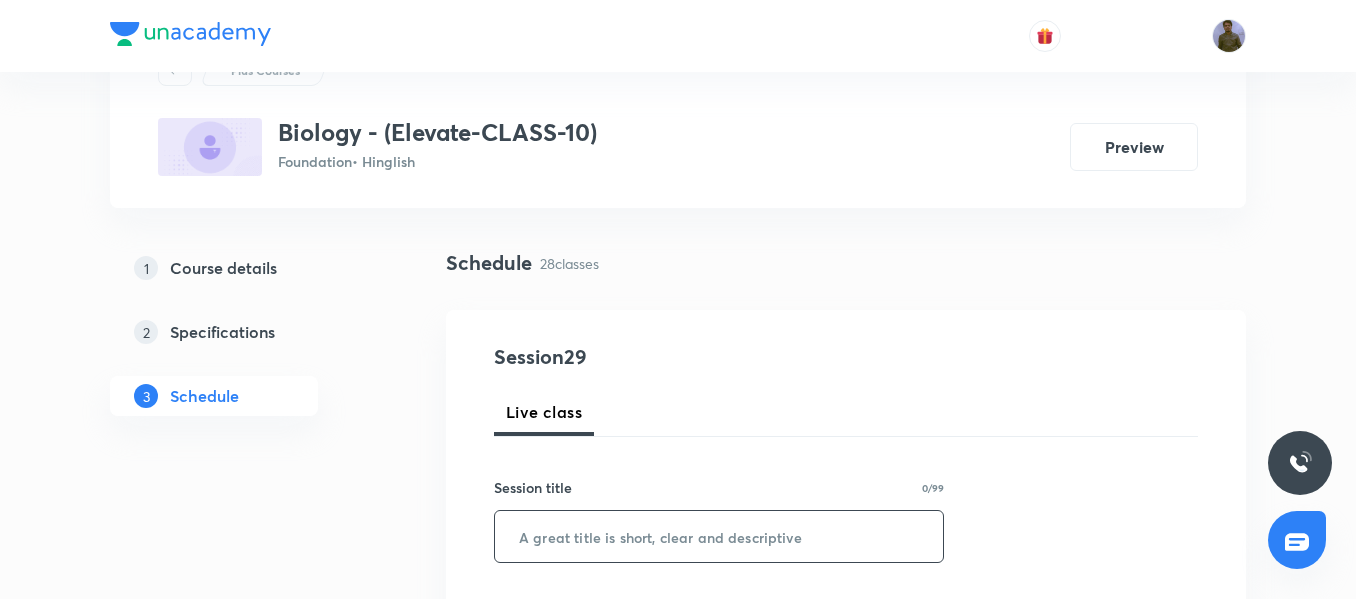 click at bounding box center [719, 536] 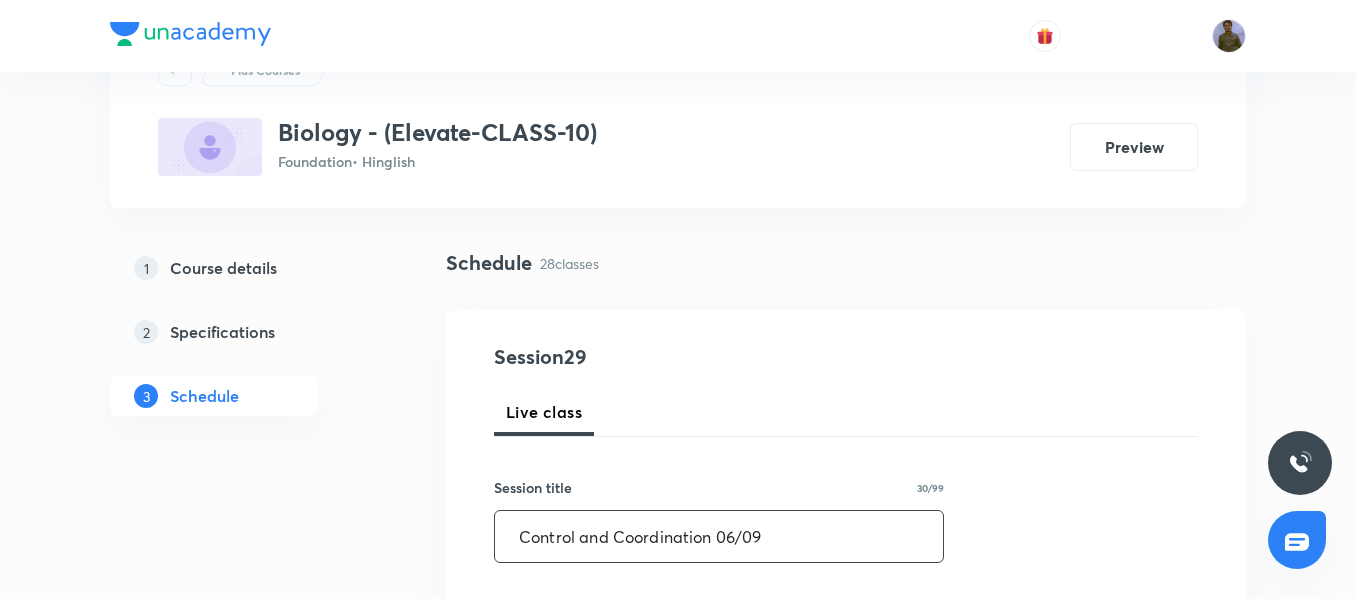 click on "Control and Coordination 06/09" at bounding box center [719, 536] 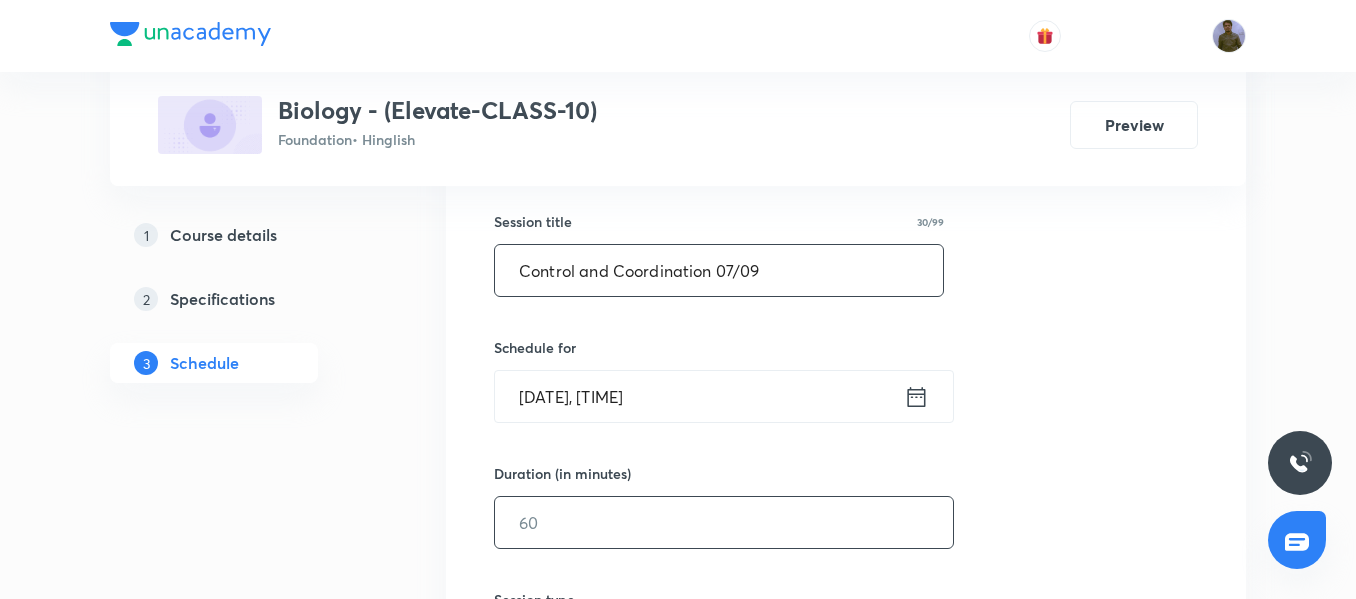 scroll, scrollTop: 390, scrollLeft: 0, axis: vertical 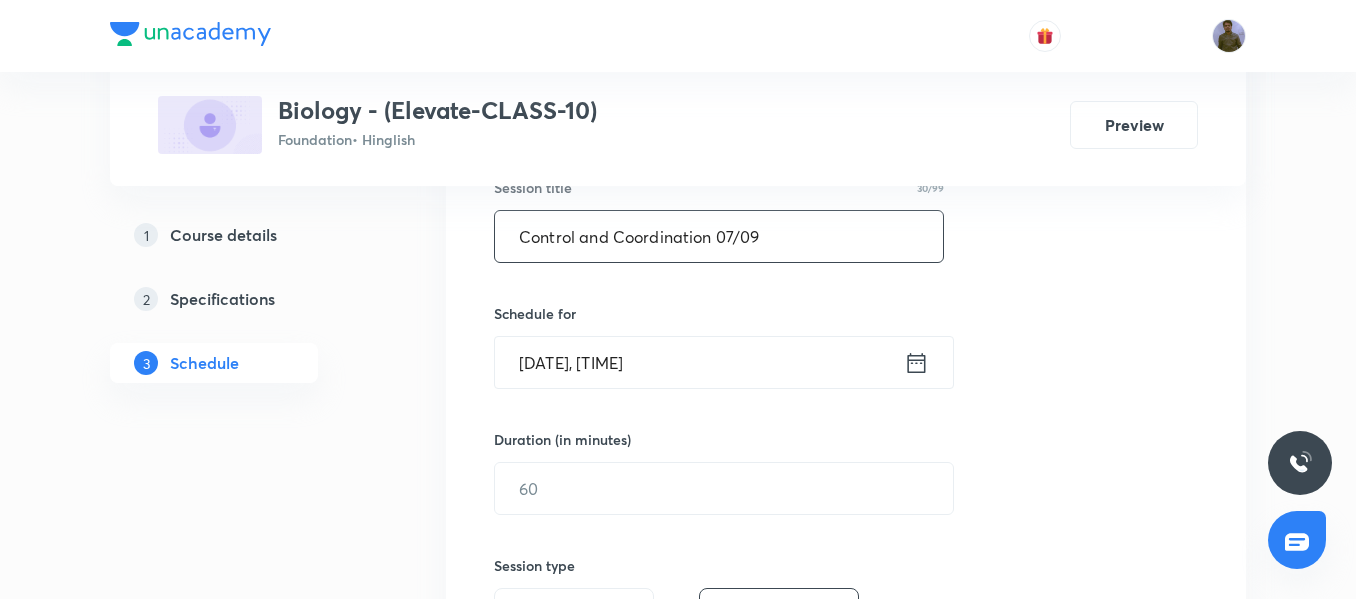 type on "Control and Coordination 07/09" 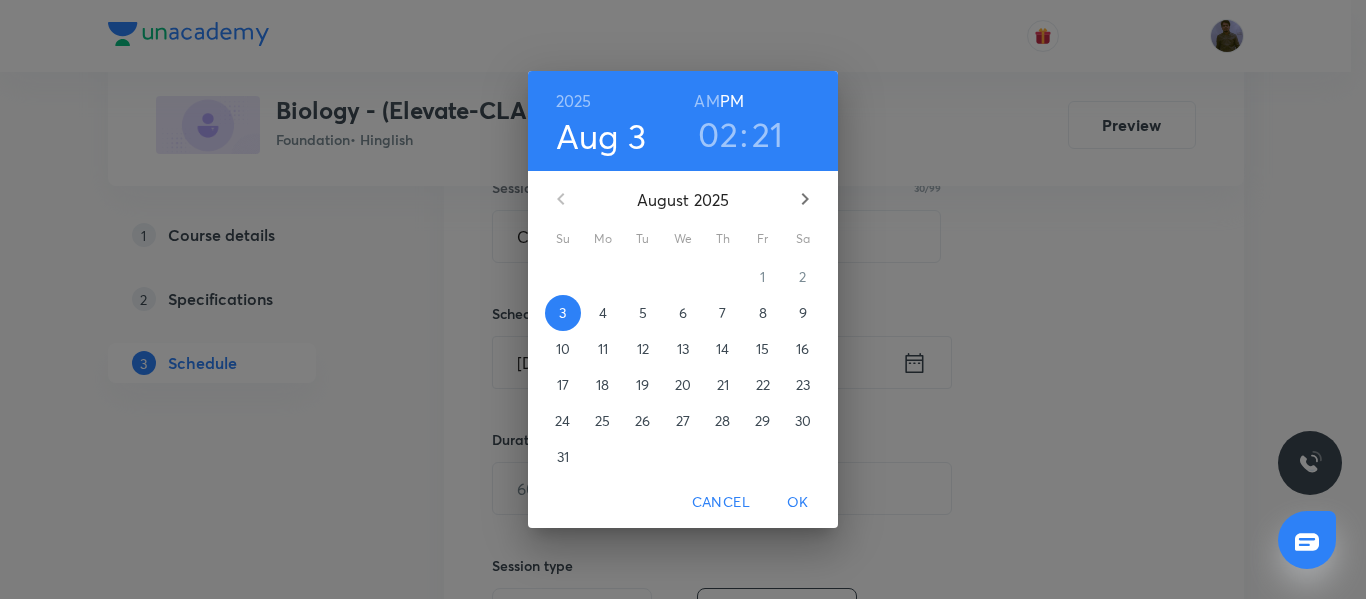 click on "6" at bounding box center [683, 313] 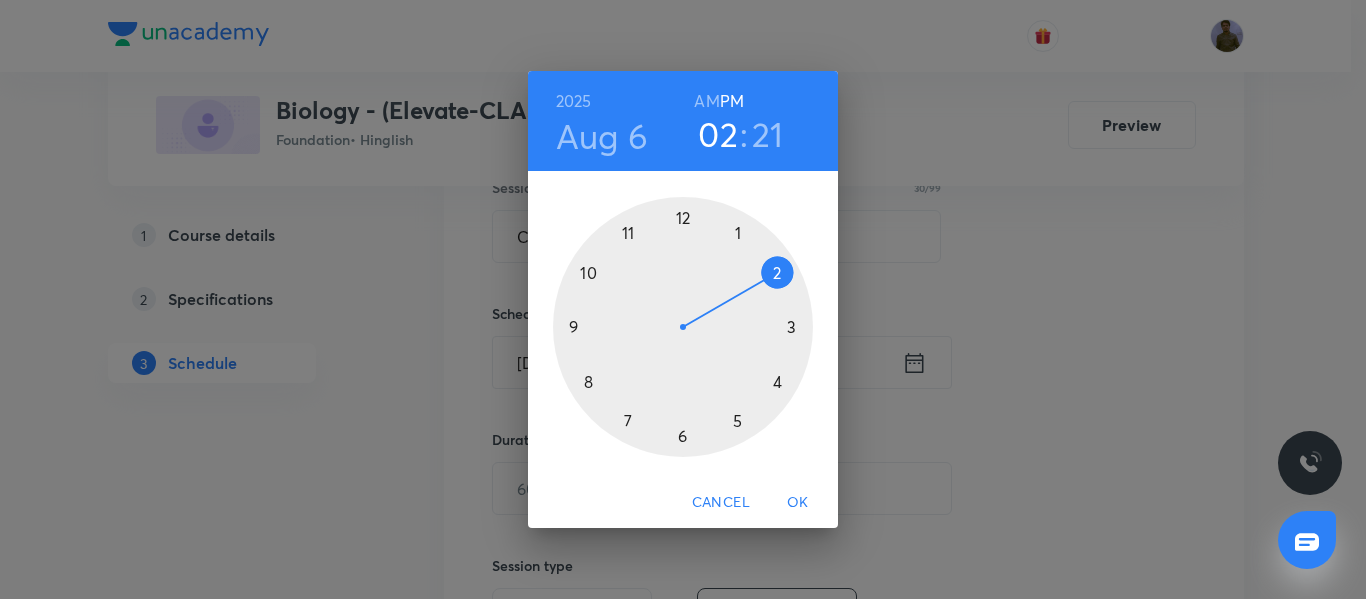 click at bounding box center [683, 327] 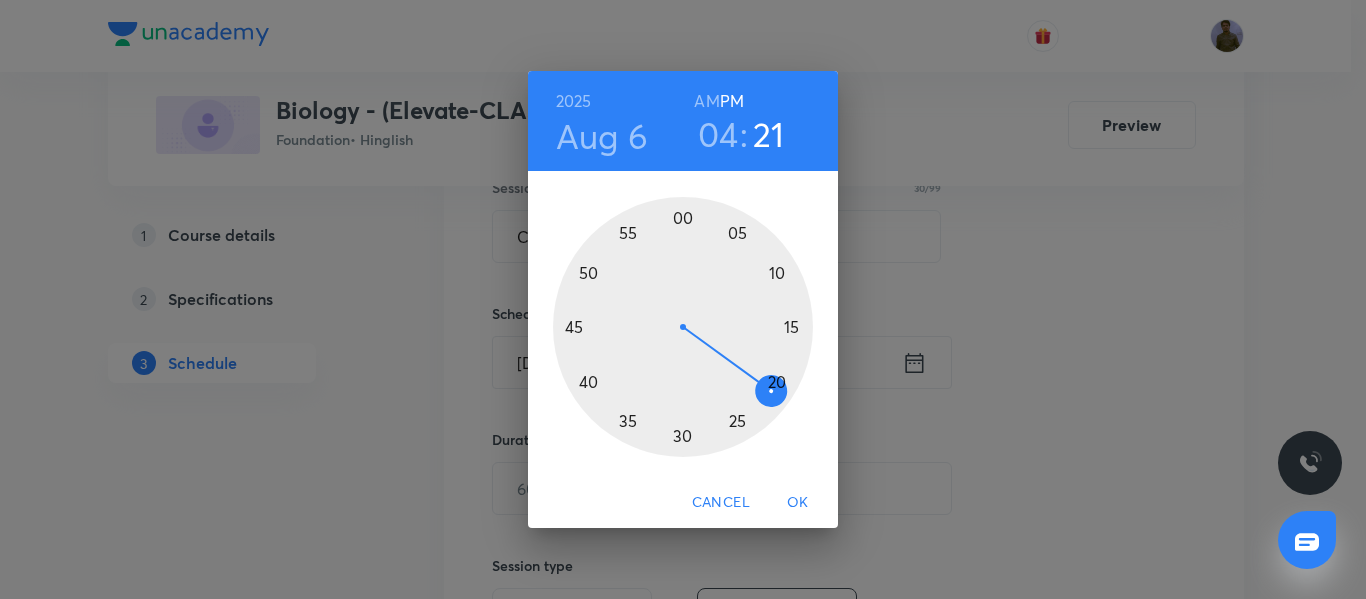click at bounding box center [683, 327] 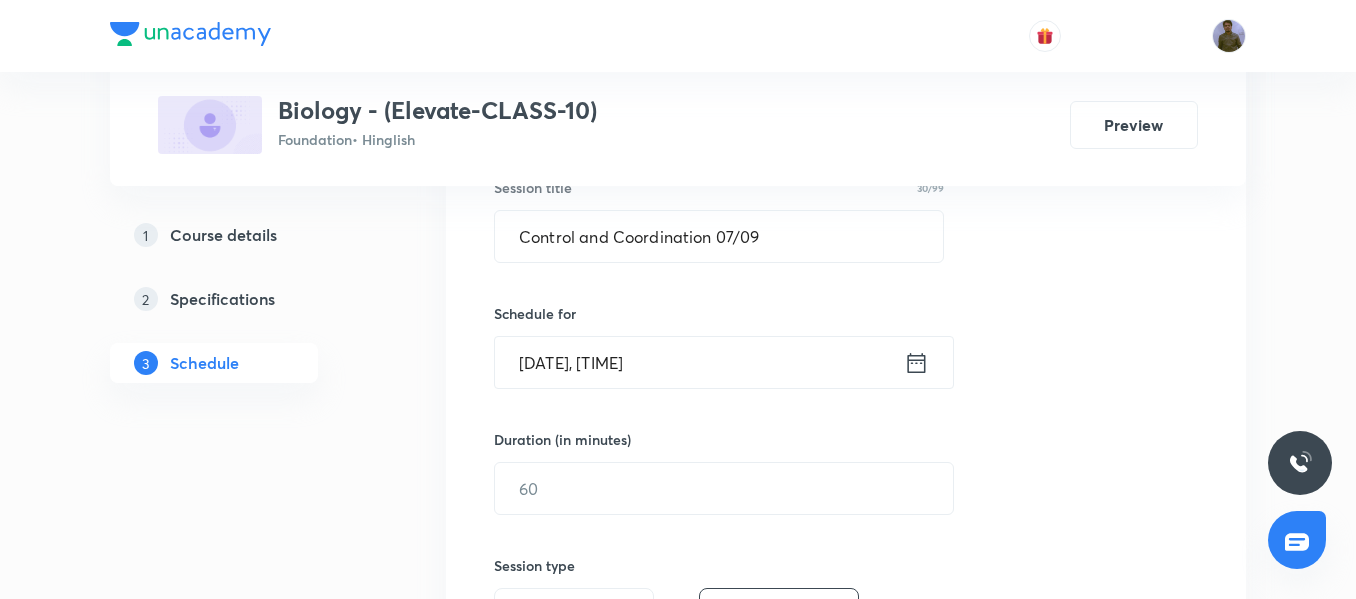 click on "Aug 6, 2025, 4:59 PM" at bounding box center (699, 362) 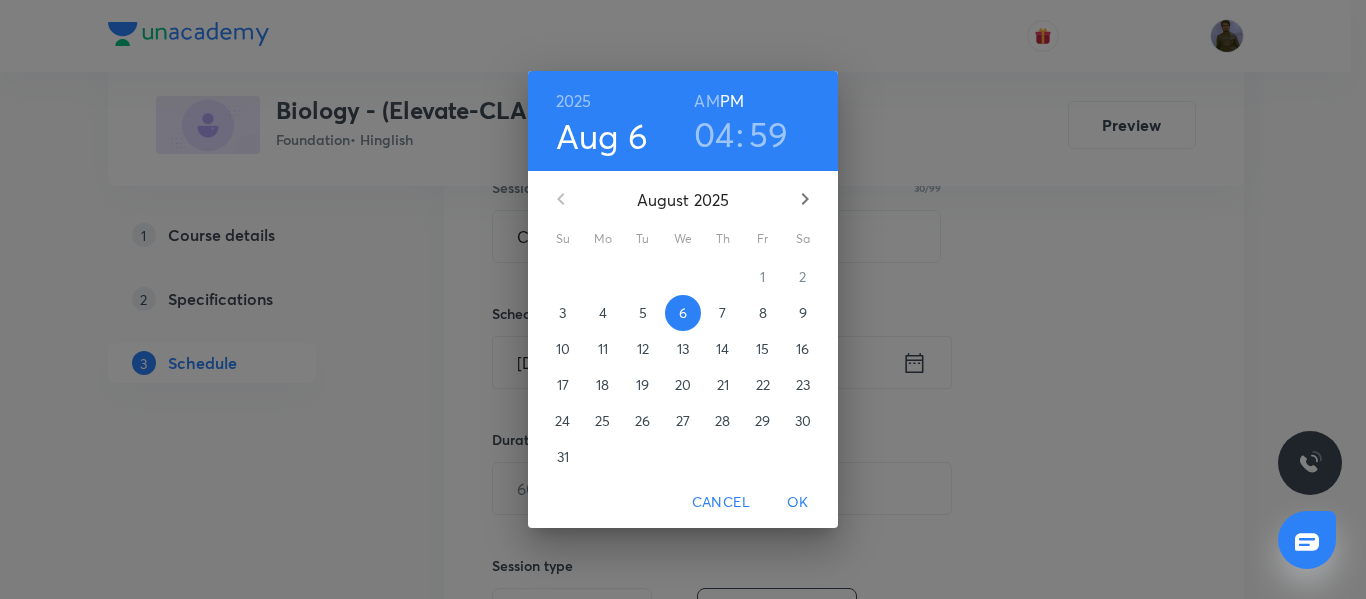 click on ":" at bounding box center [740, 134] 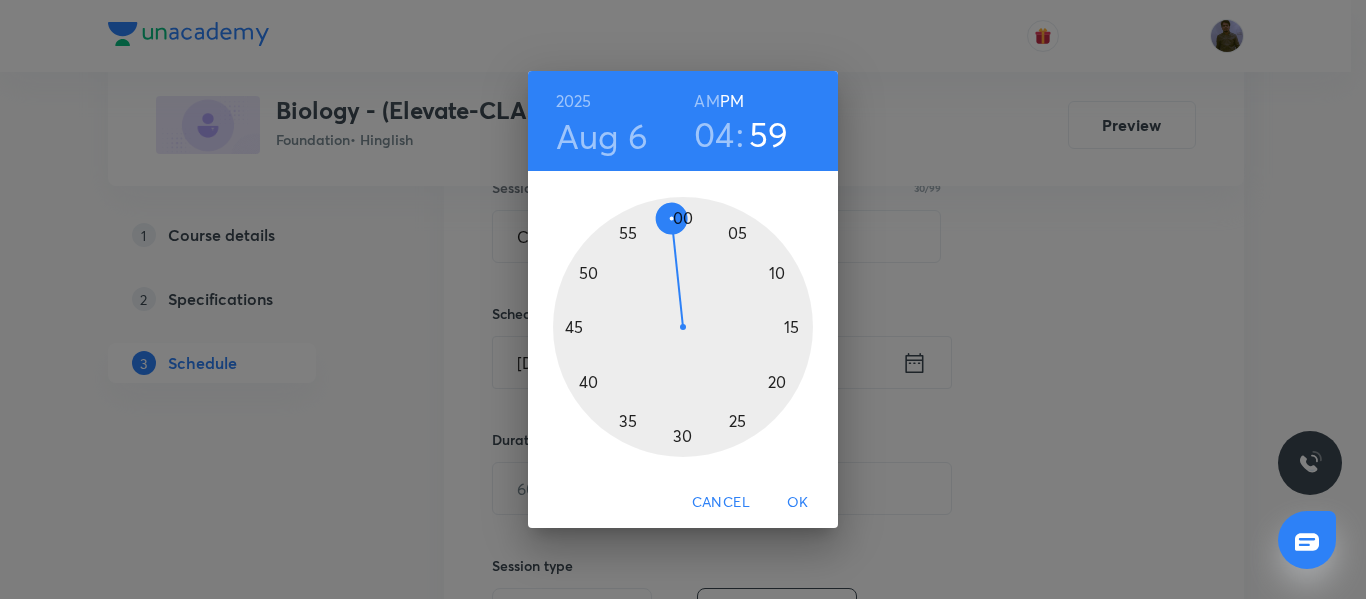 click at bounding box center [683, 327] 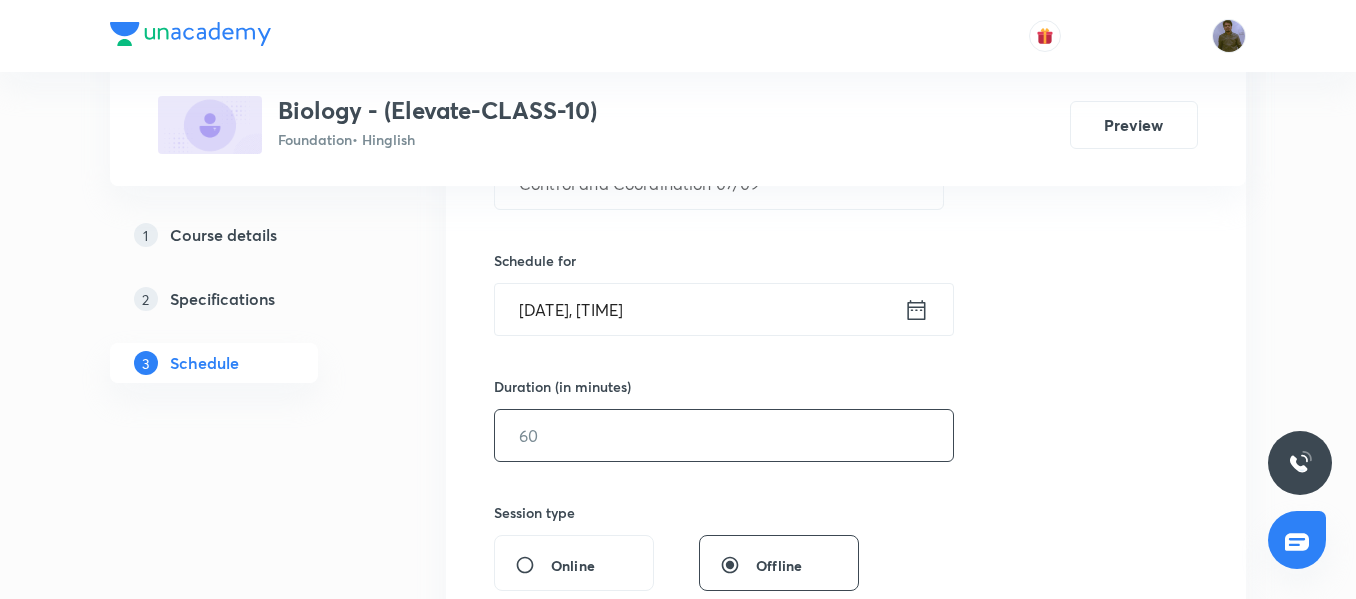 scroll, scrollTop: 490, scrollLeft: 0, axis: vertical 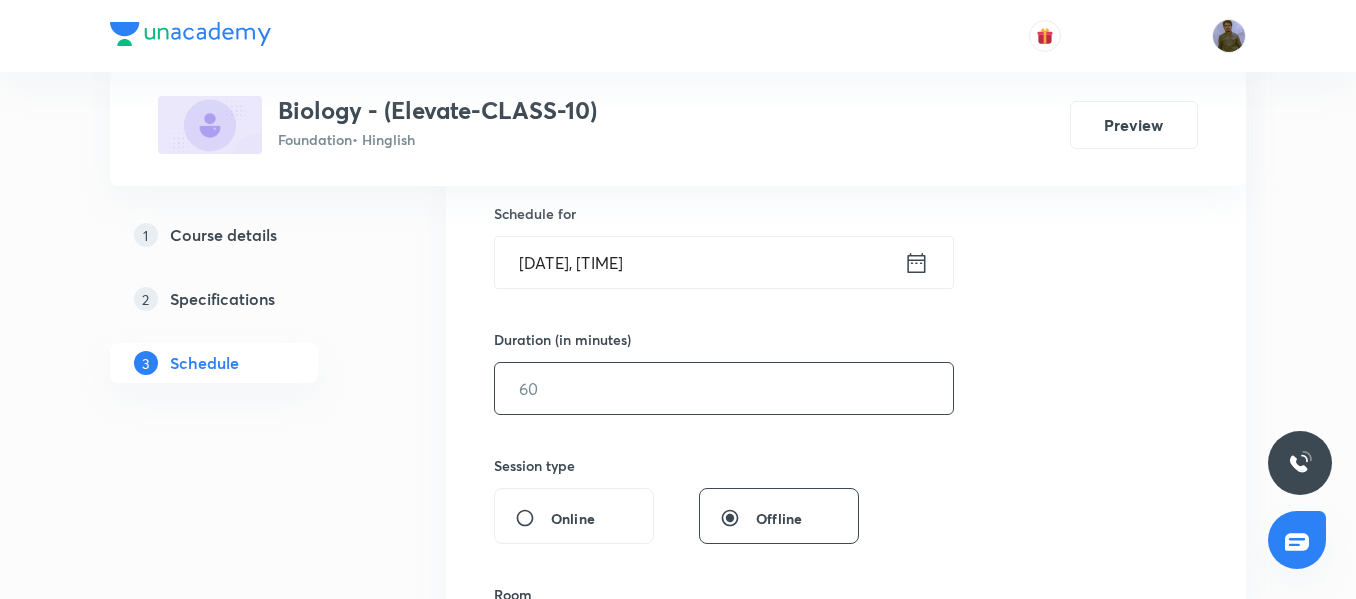 click at bounding box center [724, 388] 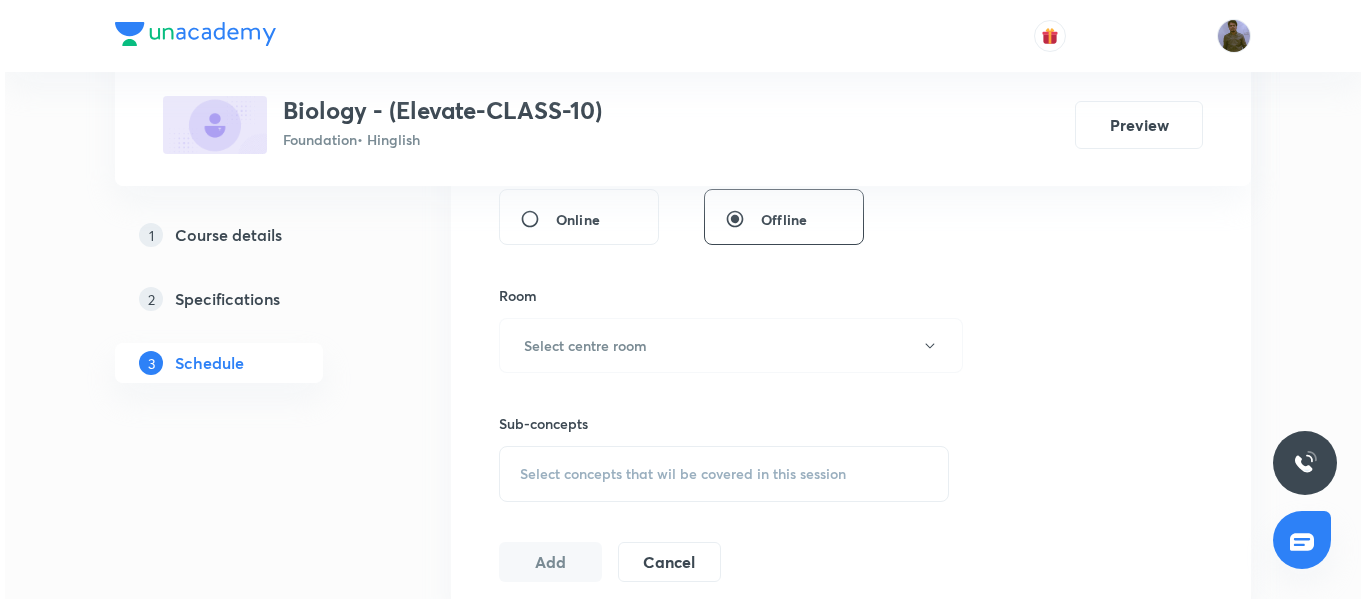 scroll, scrollTop: 790, scrollLeft: 0, axis: vertical 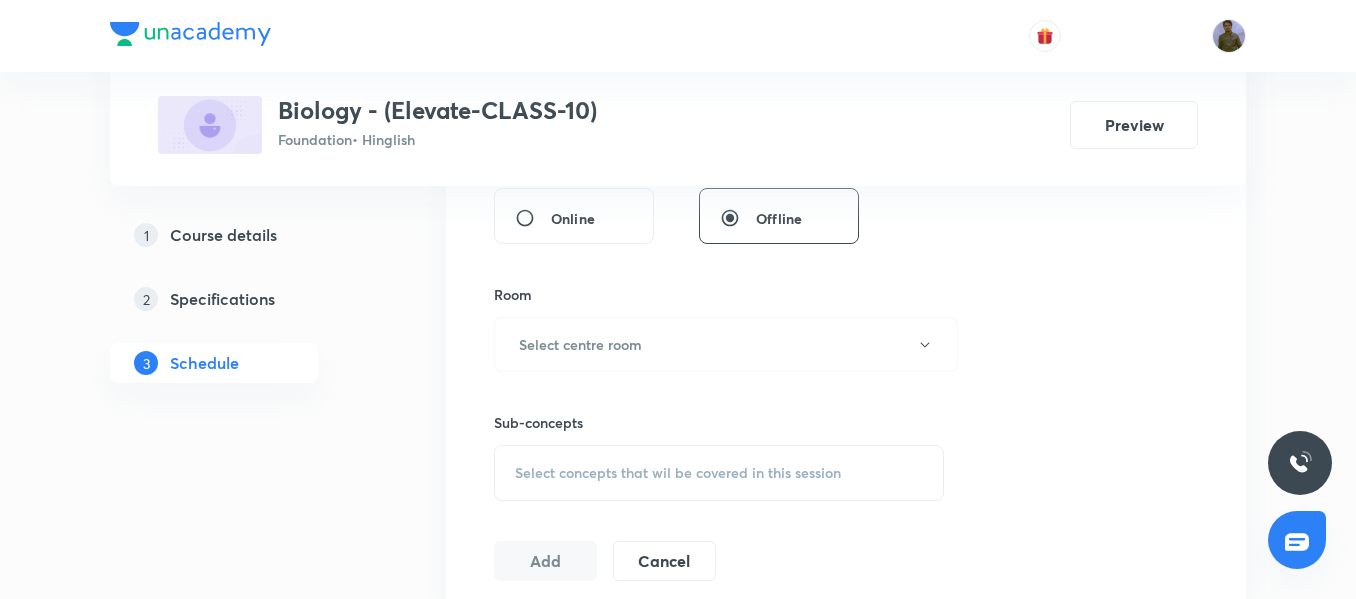 type on "45" 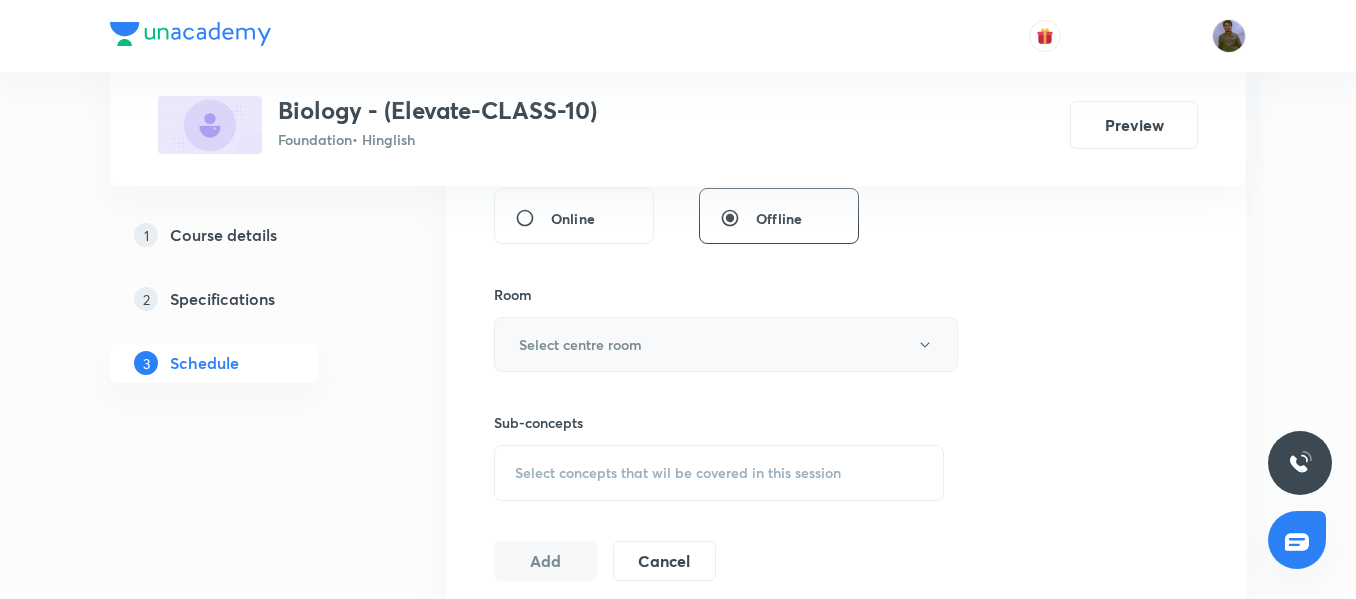 click on "Select centre room" at bounding box center (726, 344) 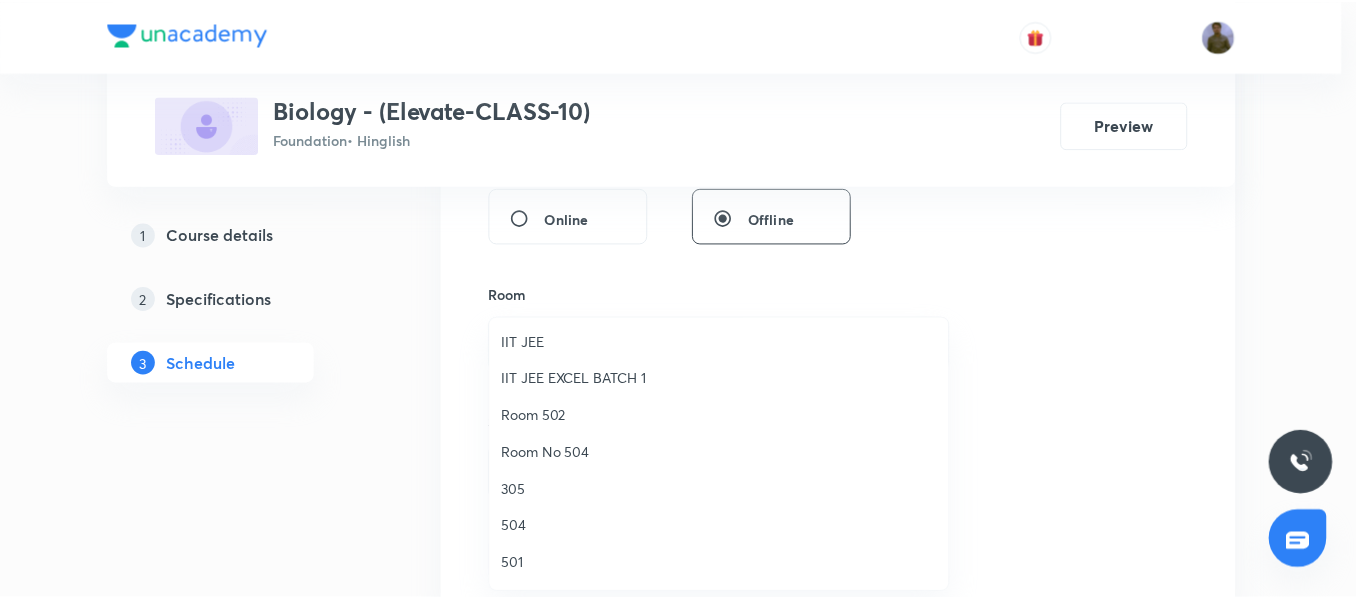scroll, scrollTop: 200, scrollLeft: 0, axis: vertical 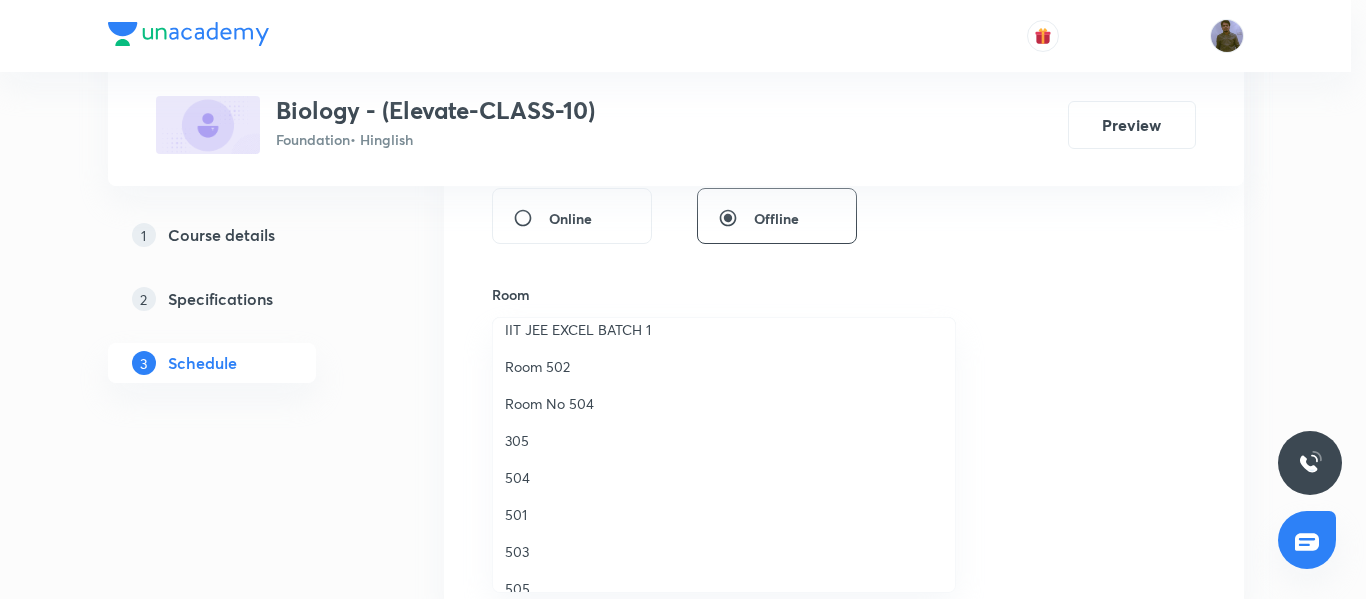 click on "501" at bounding box center [724, 514] 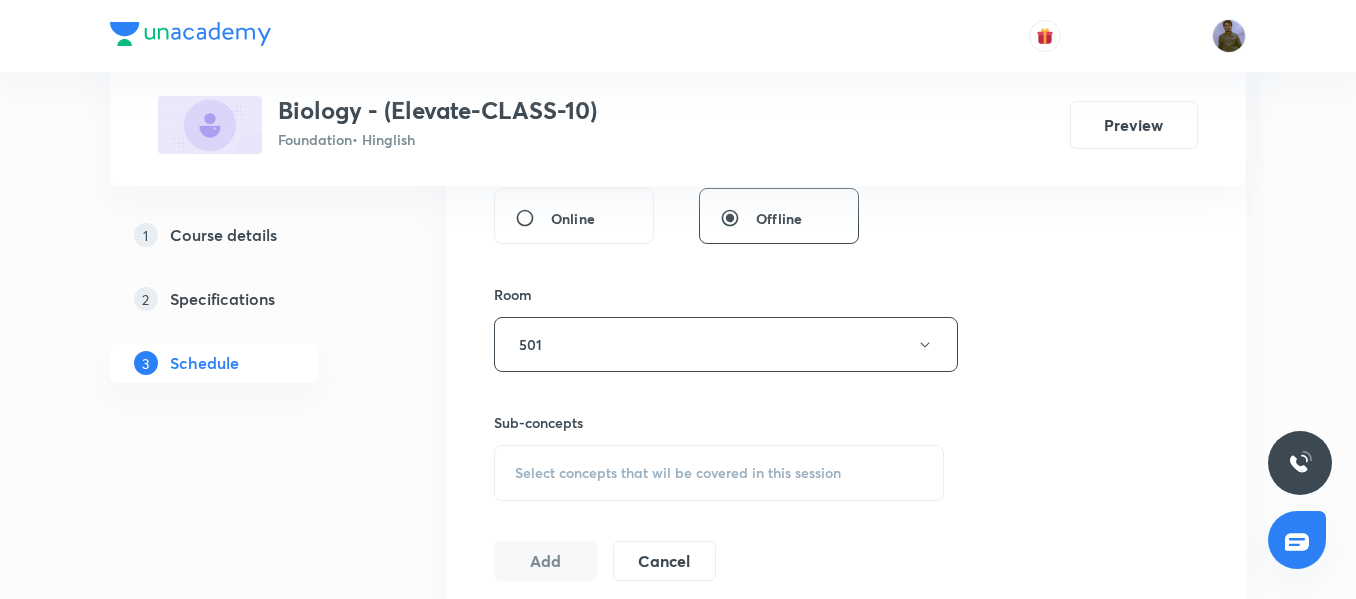 scroll, scrollTop: 890, scrollLeft: 0, axis: vertical 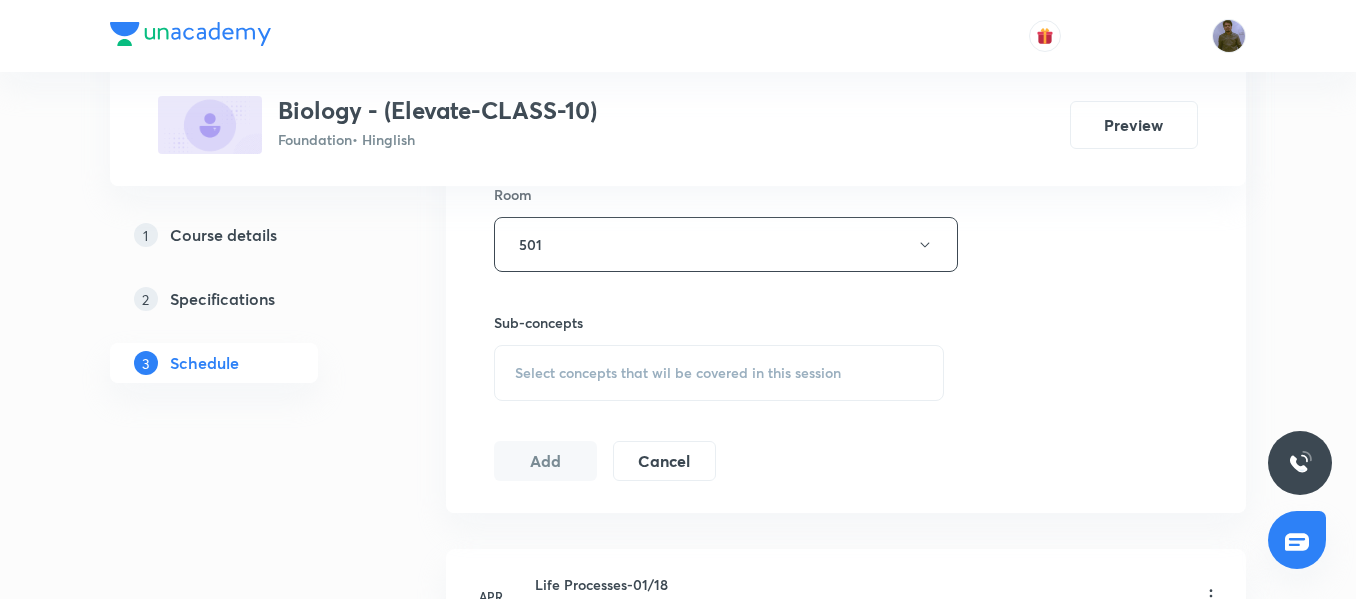 click on "Select concepts that wil be covered in this session" at bounding box center (678, 373) 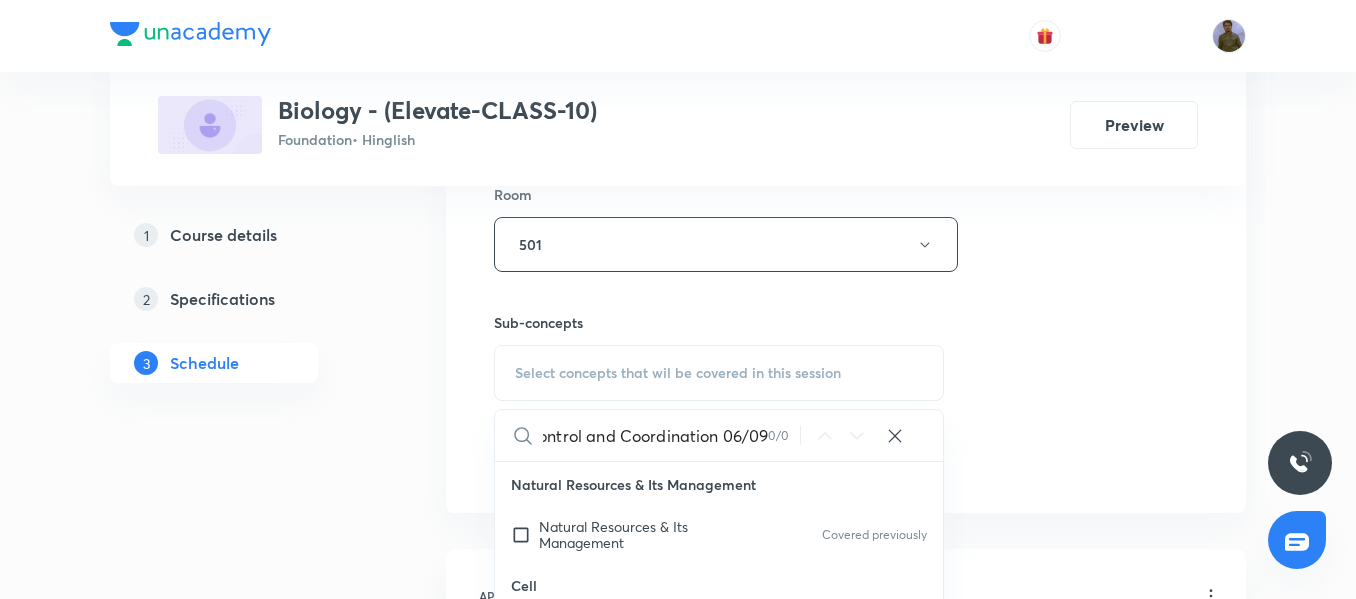 scroll, scrollTop: 0, scrollLeft: 18, axis: horizontal 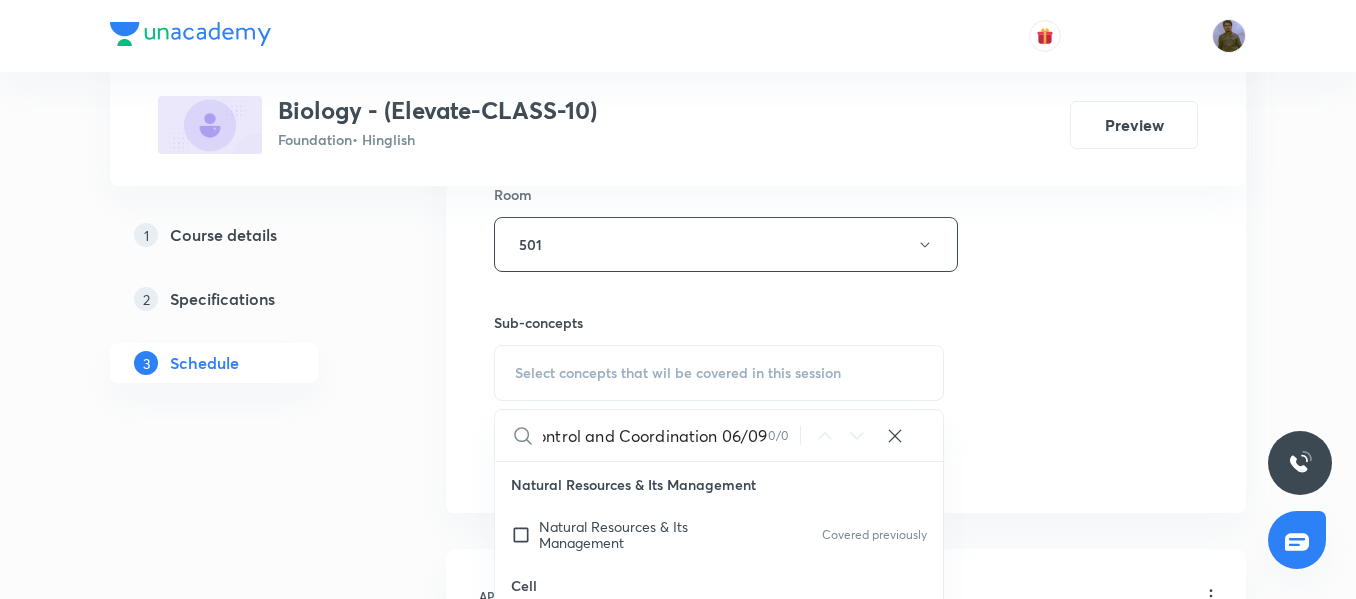 drag, startPoint x: 730, startPoint y: 431, endPoint x: 784, endPoint y: 434, distance: 54.08327 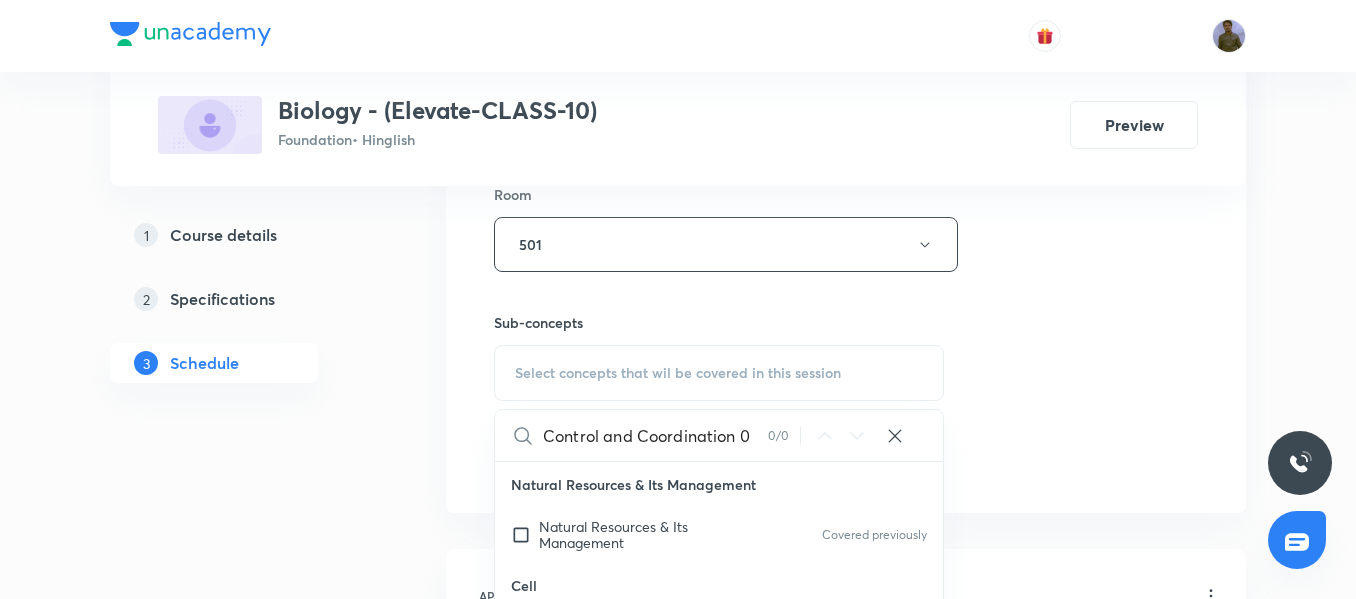 scroll, scrollTop: 0, scrollLeft: 0, axis: both 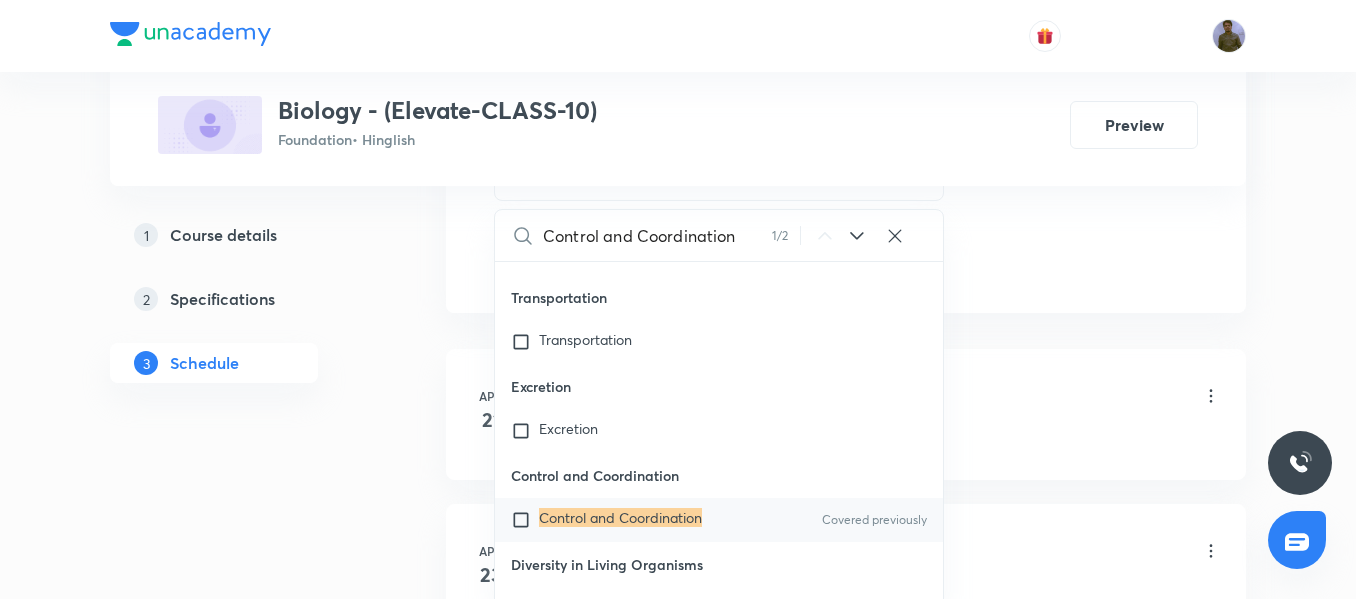 type on "Control and Coordination" 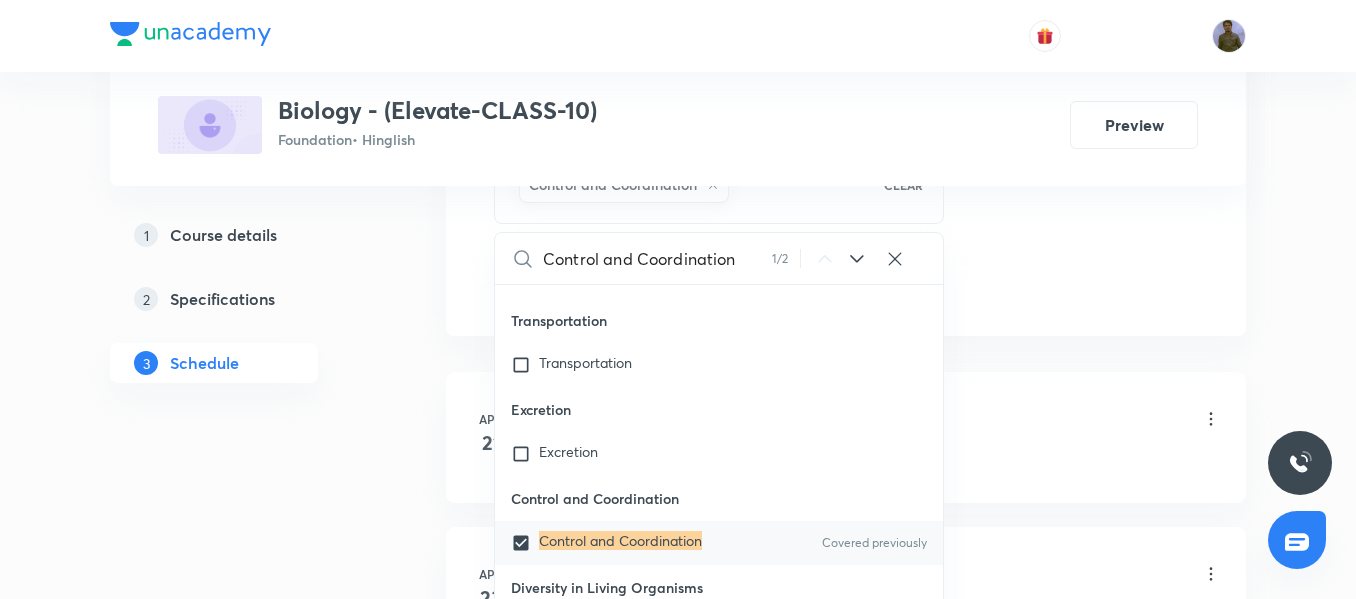 click on "Apr 21 Life Processes-01/18 Lesson 1 • 4:55 PM • 45 min  • Room 505 Natural Resources & Its Management" at bounding box center [846, 437] 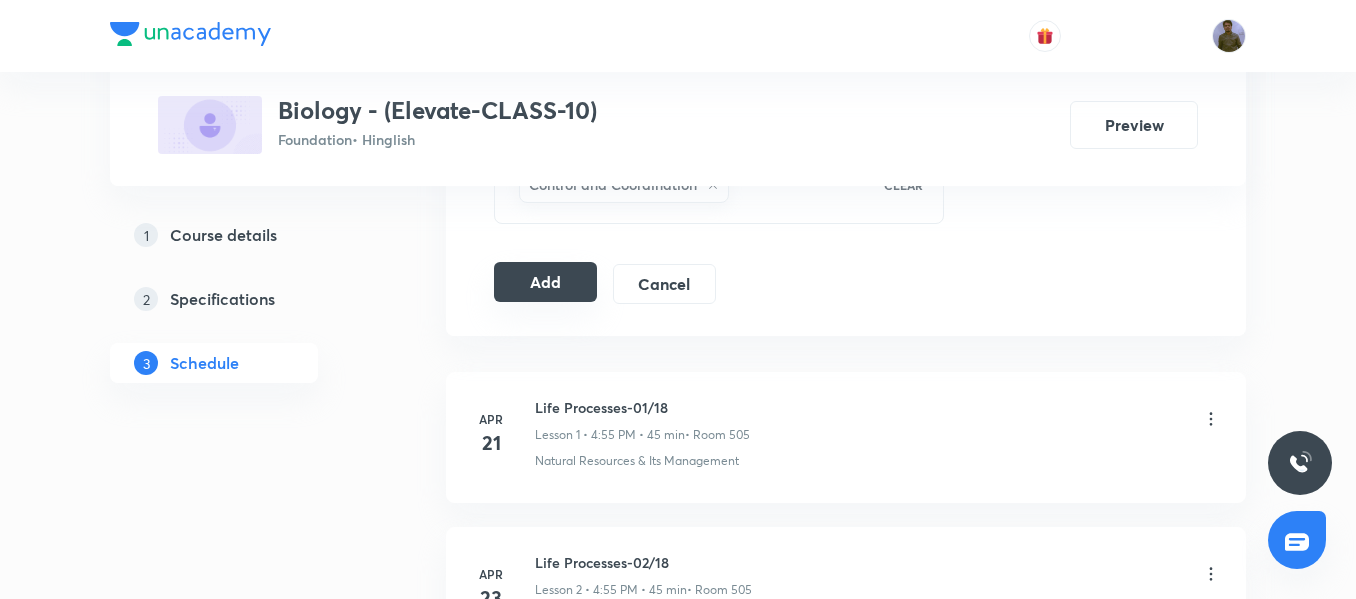 click on "Add" at bounding box center (545, 282) 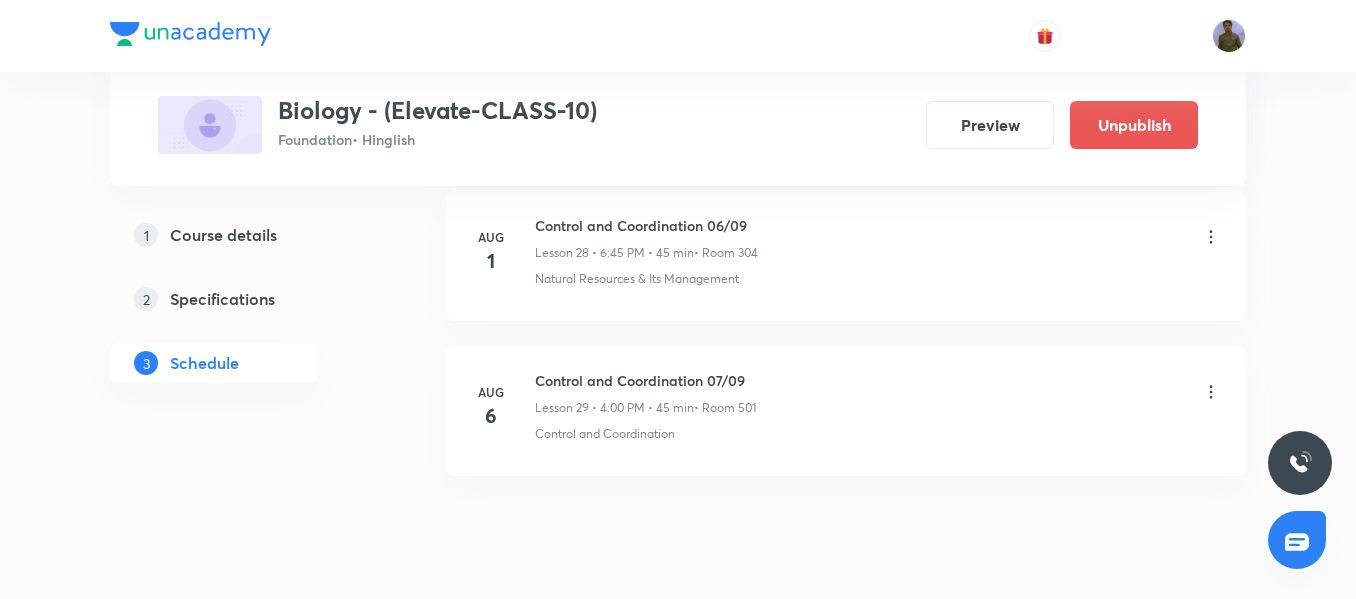 scroll, scrollTop: 4480, scrollLeft: 0, axis: vertical 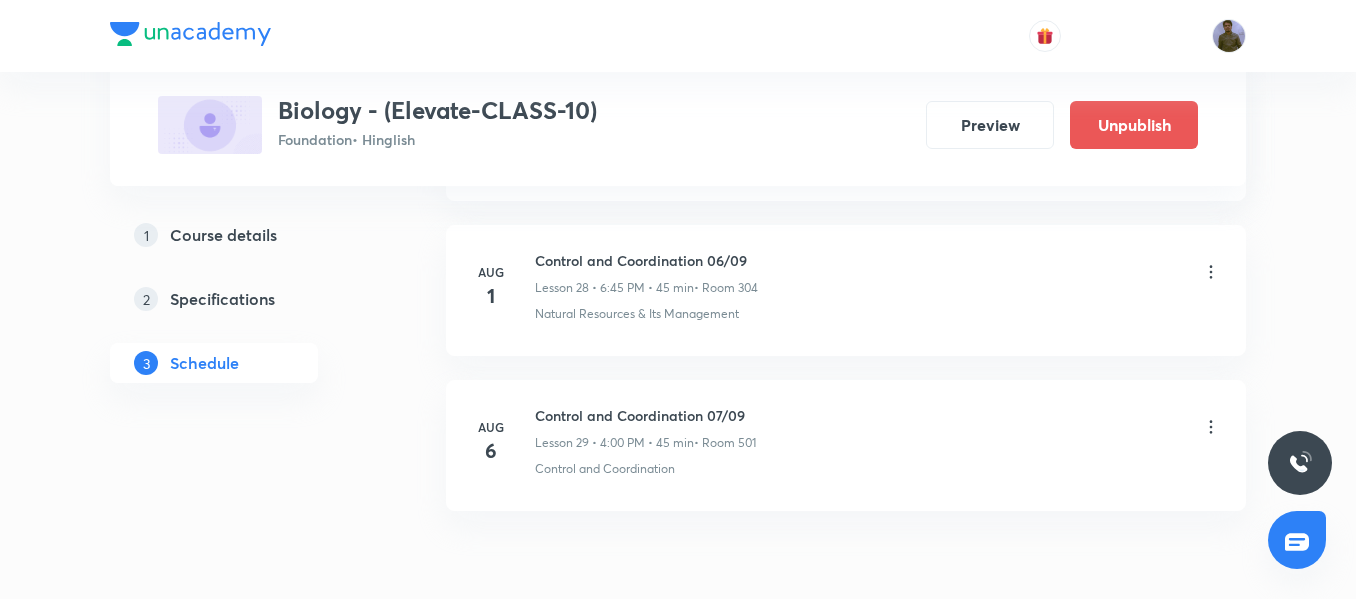 click on "Control and Coordination 07/09" at bounding box center [645, 415] 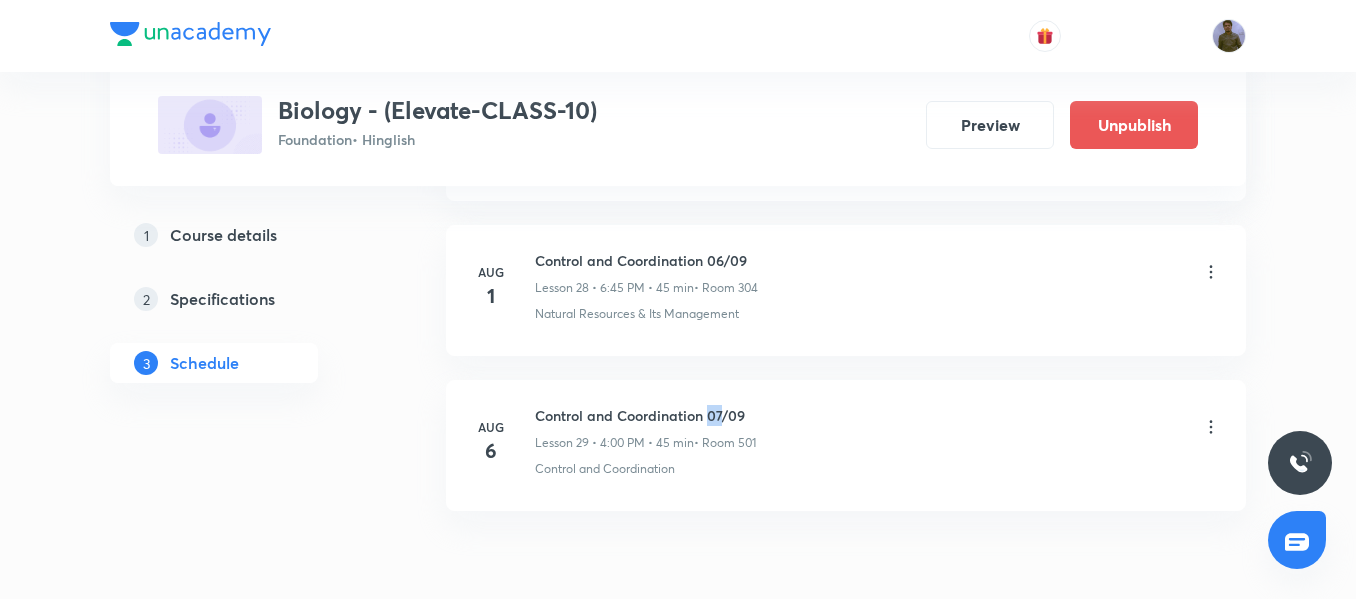 click on "Control and Coordination 07/09" at bounding box center (645, 415) 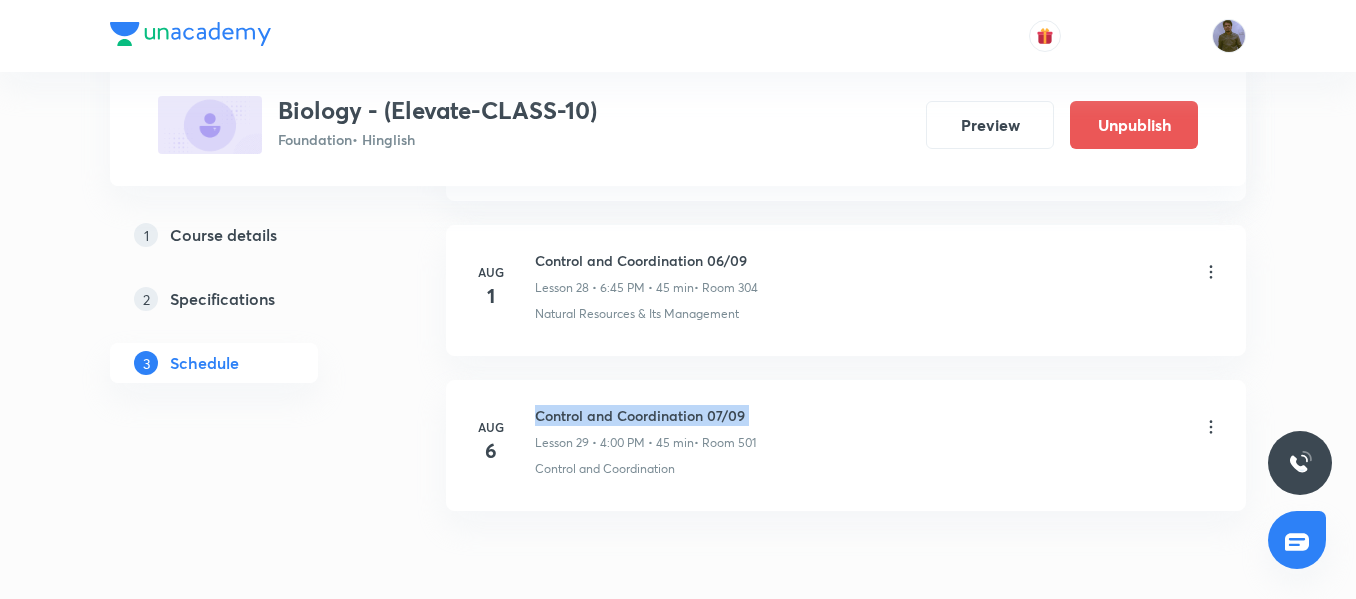 click on "Control and Coordination 07/09" at bounding box center [645, 415] 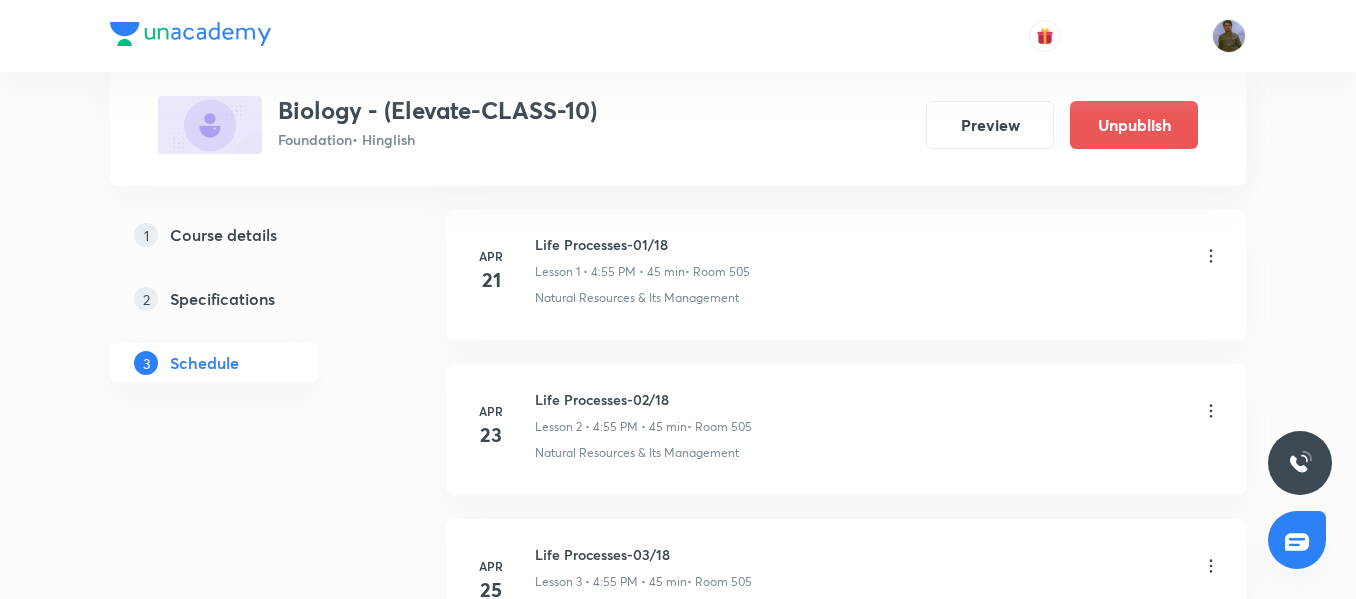 scroll, scrollTop: 190, scrollLeft: 0, axis: vertical 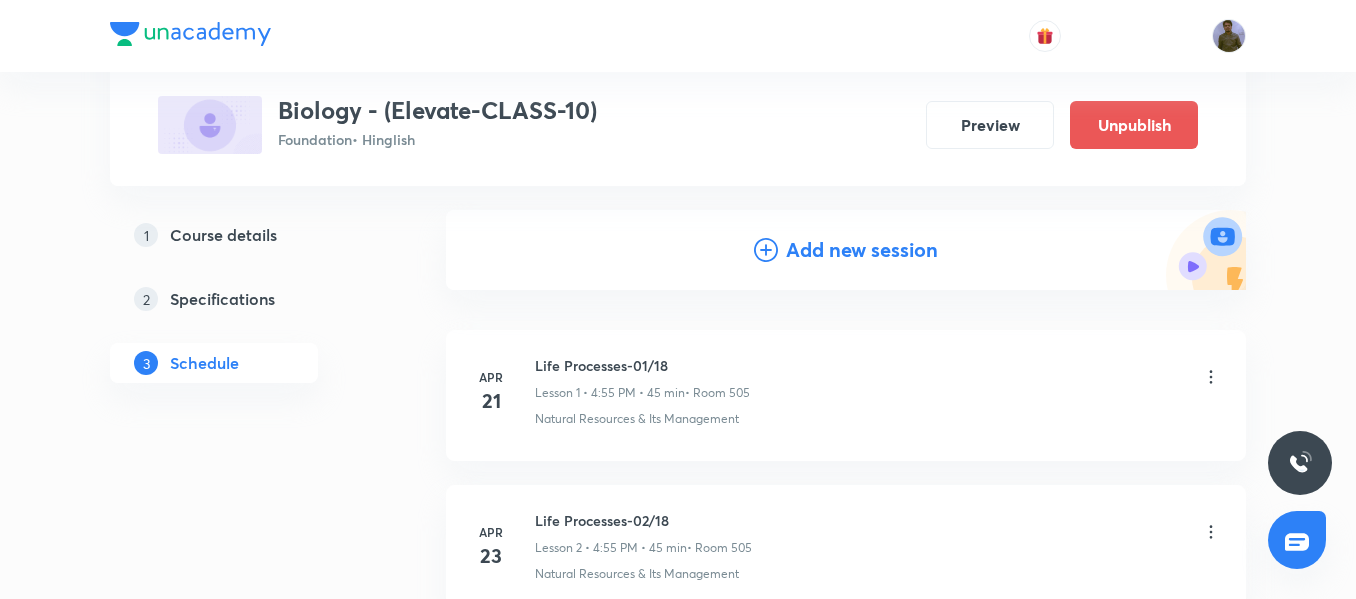 click on "Add new session" at bounding box center (846, 250) 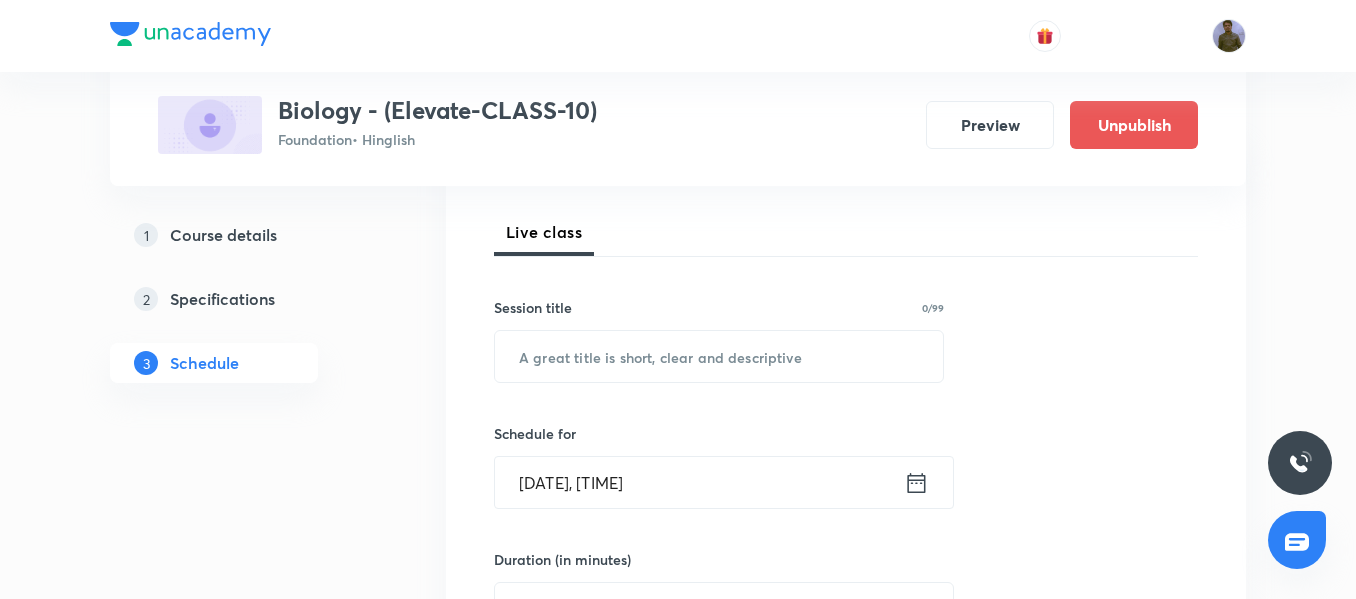scroll, scrollTop: 390, scrollLeft: 0, axis: vertical 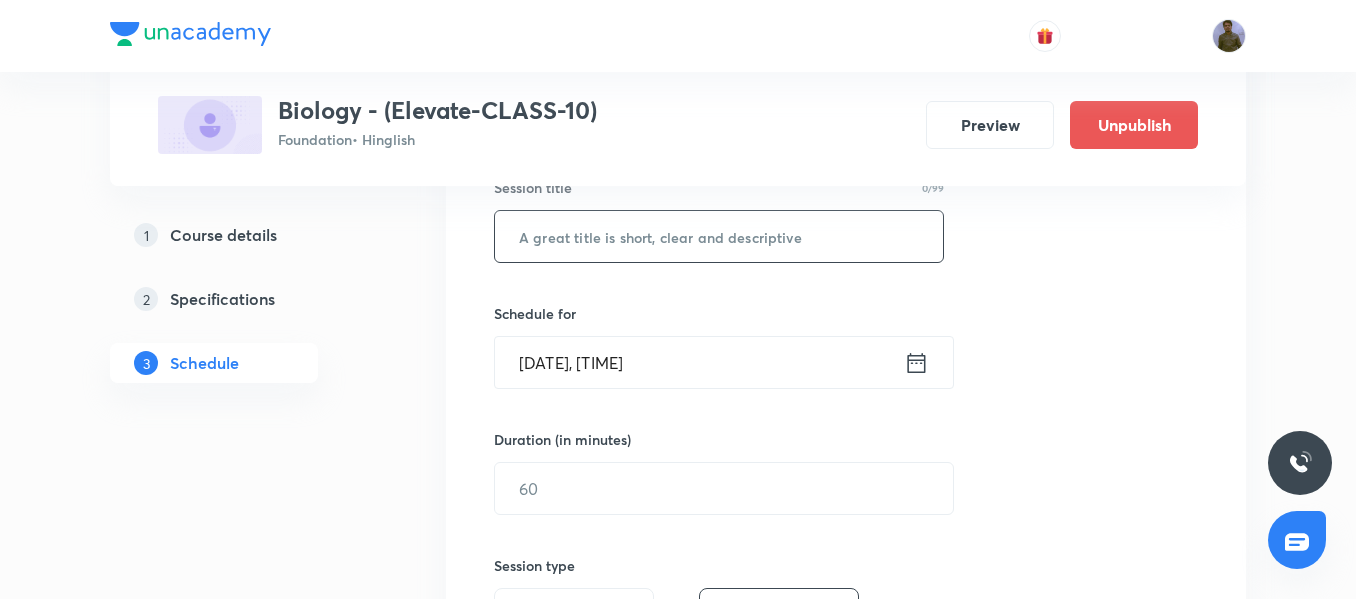 click at bounding box center [719, 236] 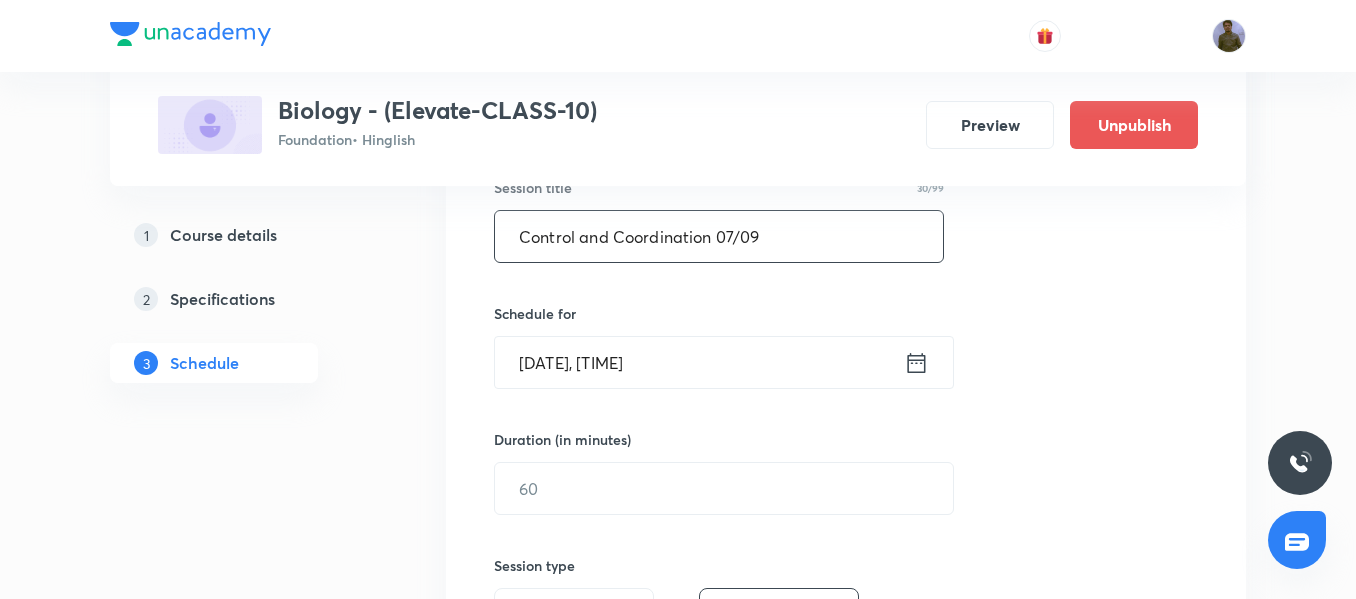click on "Control and Coordination 07/09" at bounding box center (719, 236) 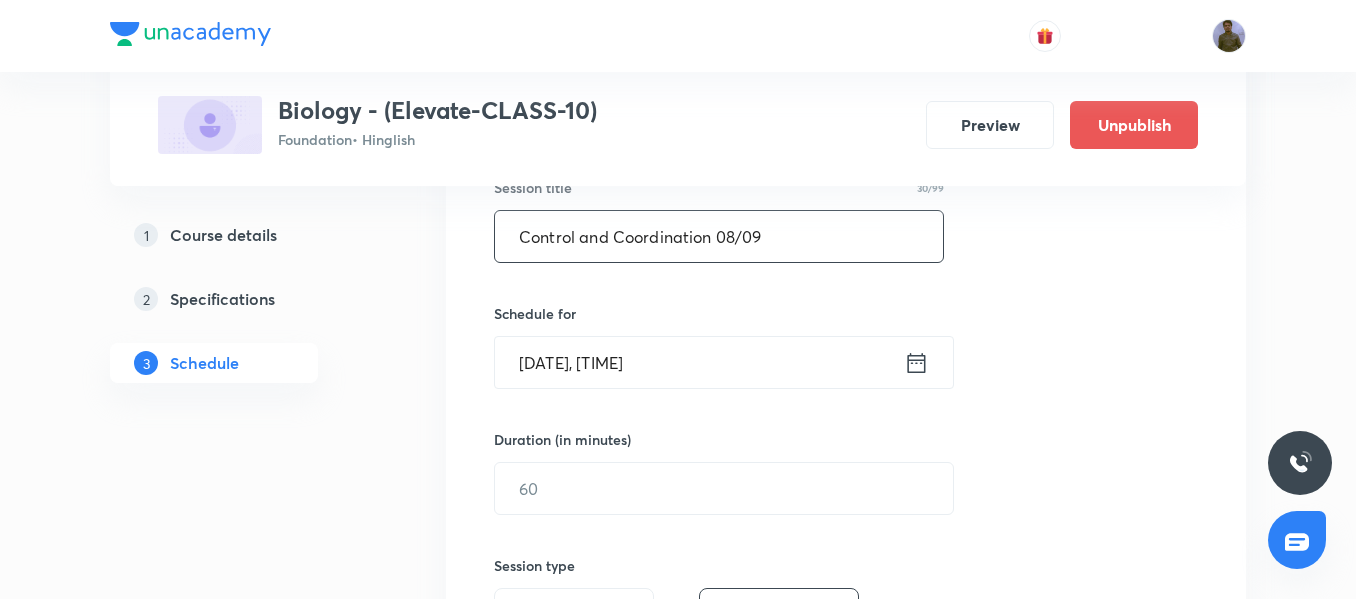 scroll, scrollTop: 490, scrollLeft: 0, axis: vertical 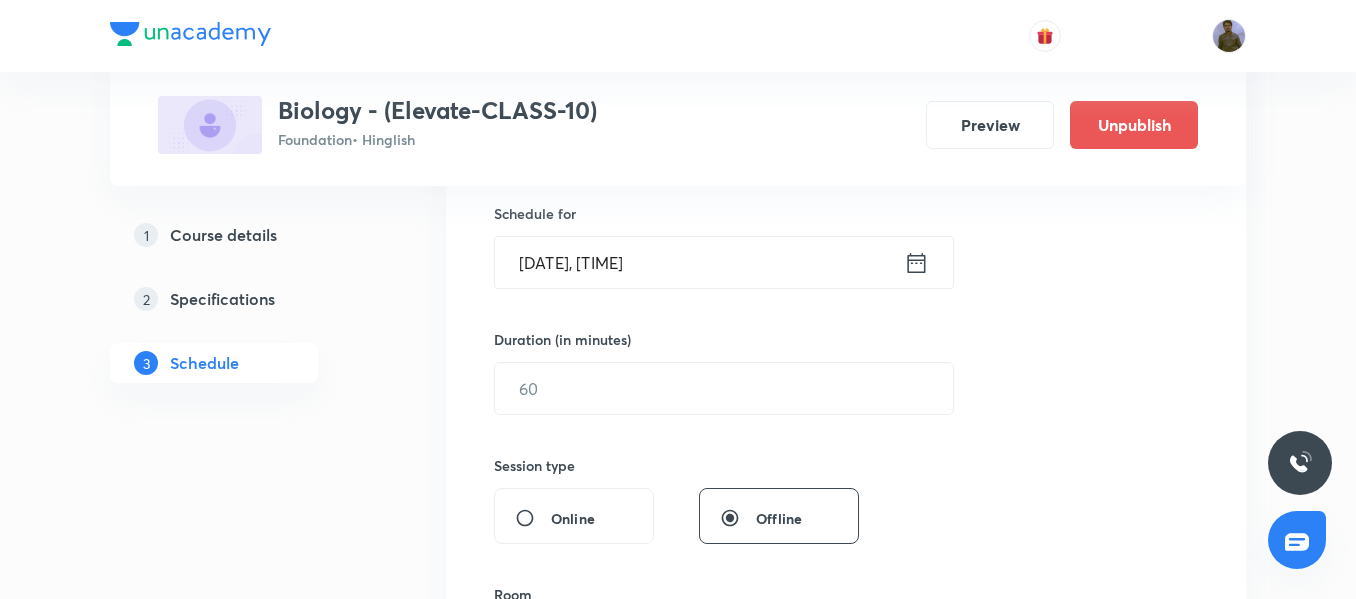 type on "Control and Coordination 08/09" 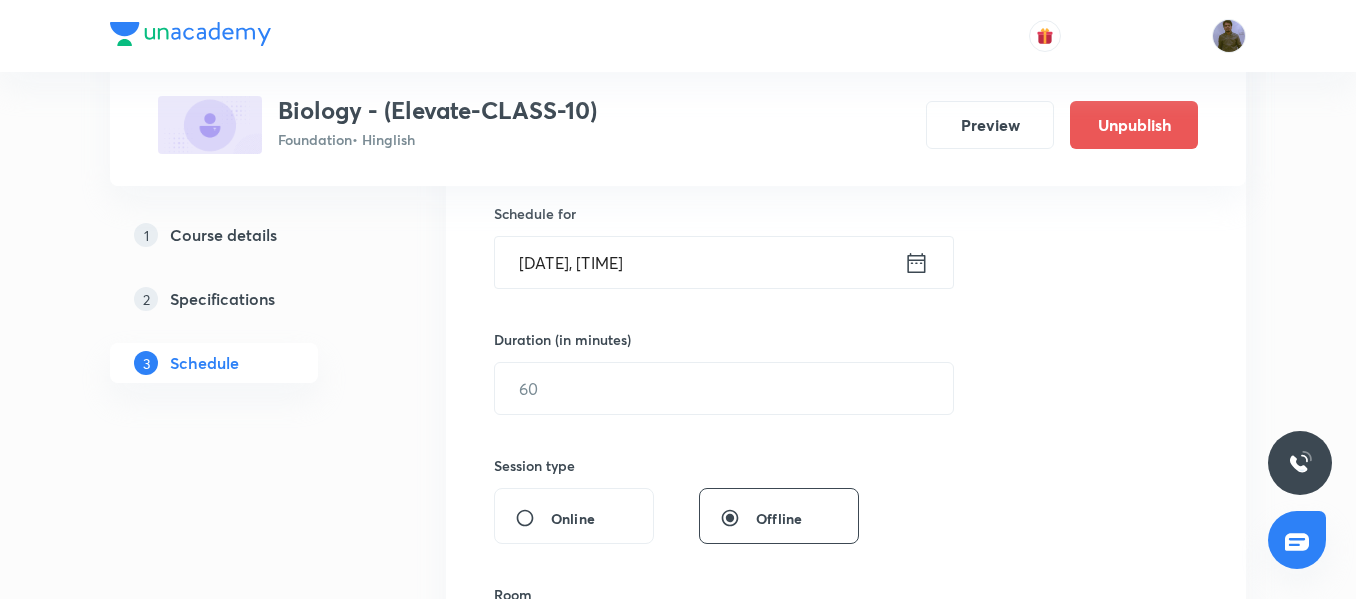 click on "Aug 3, 2025, 2:22 PM" at bounding box center (699, 262) 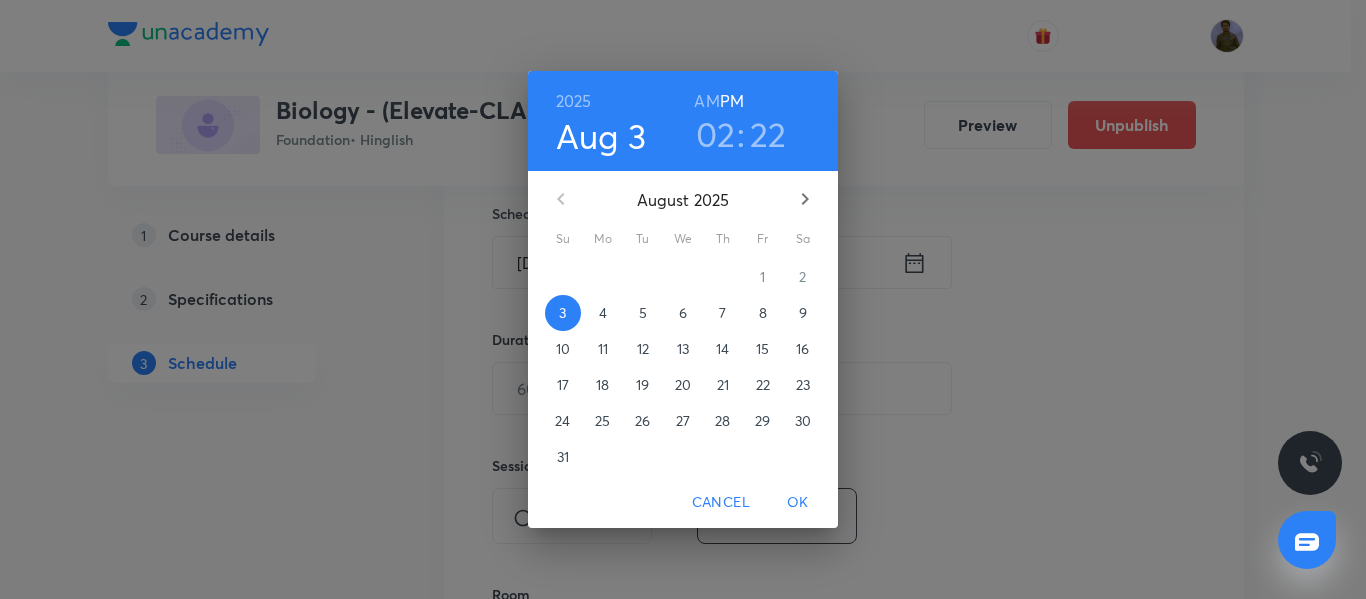 click on "8" at bounding box center (763, 313) 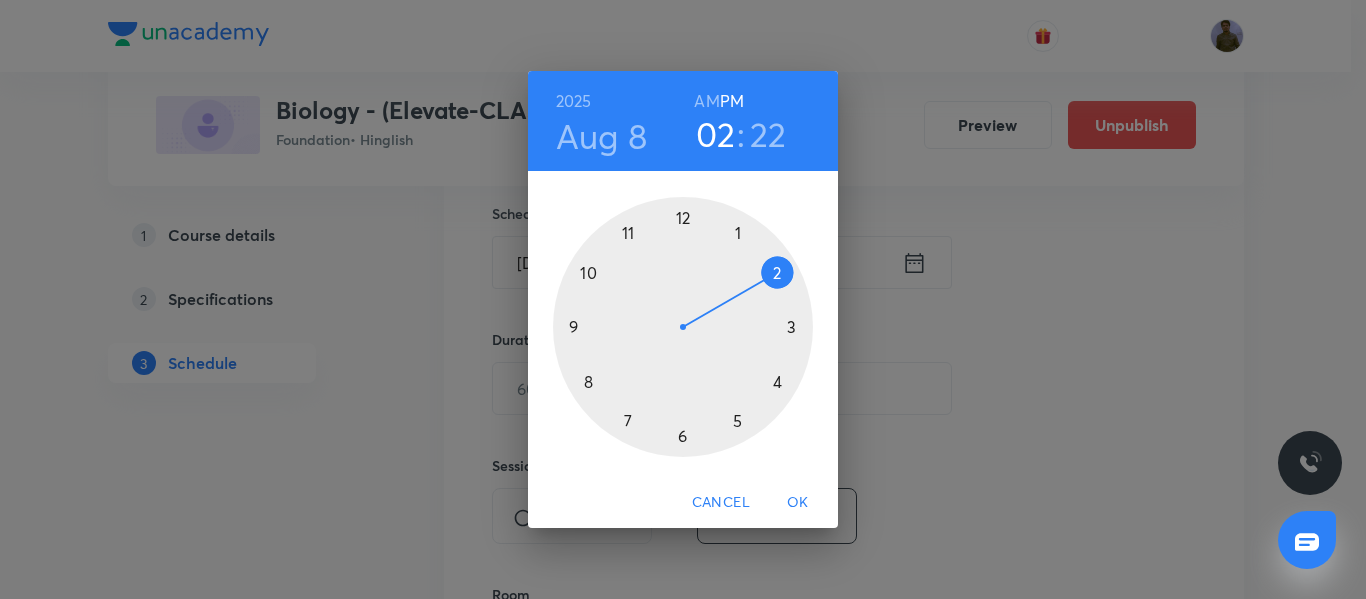 click at bounding box center [683, 327] 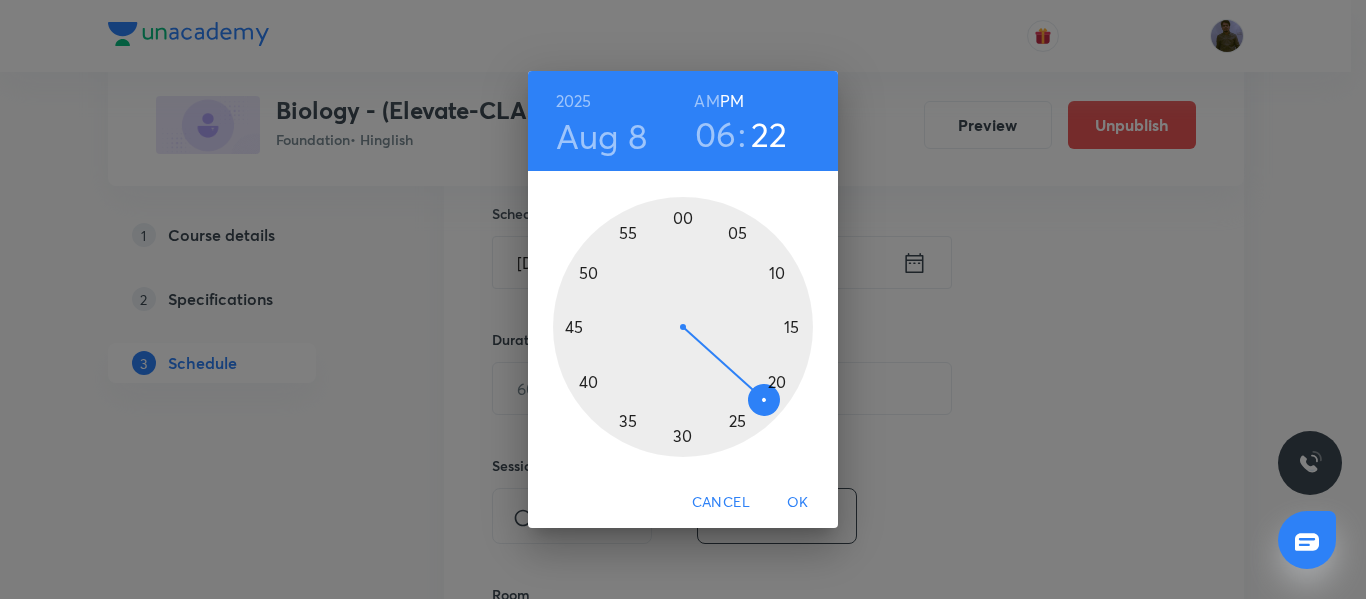 click at bounding box center [683, 327] 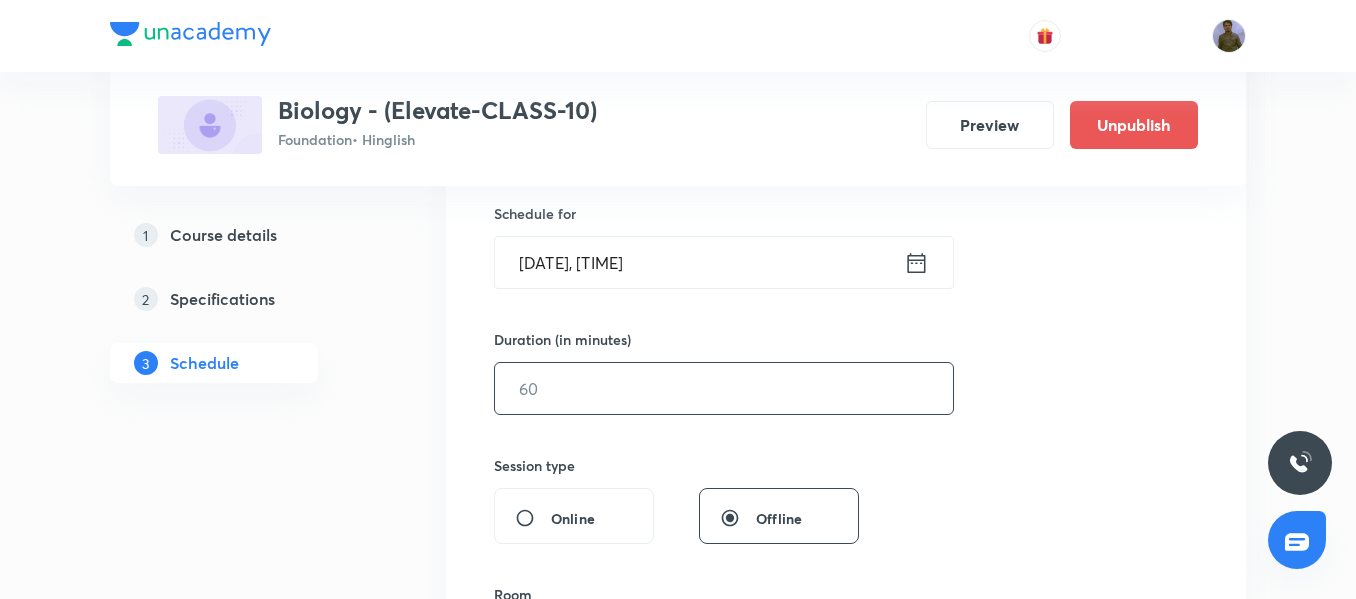 click at bounding box center (724, 388) 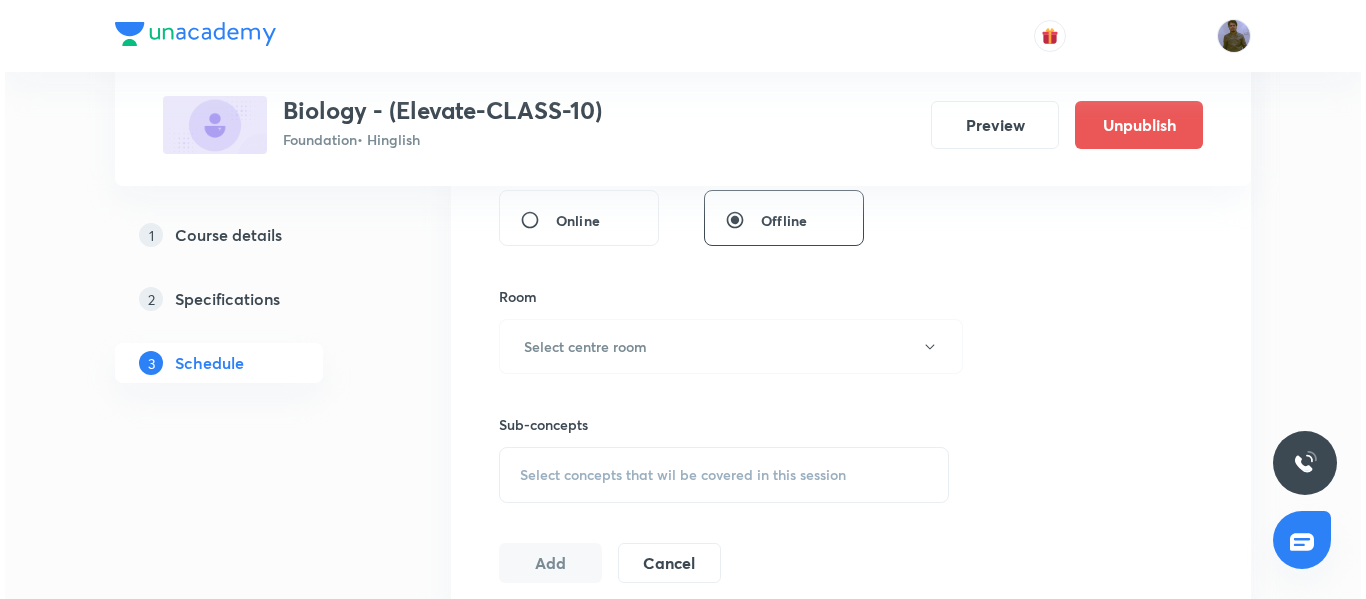 scroll, scrollTop: 790, scrollLeft: 0, axis: vertical 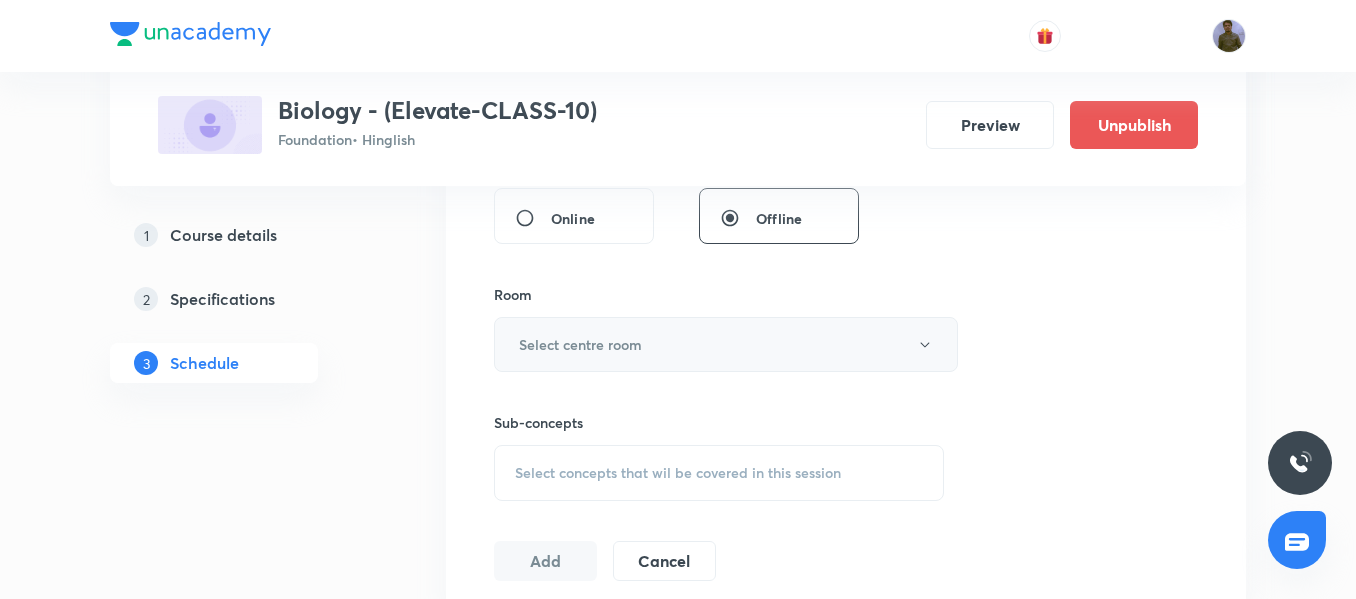 type on "45" 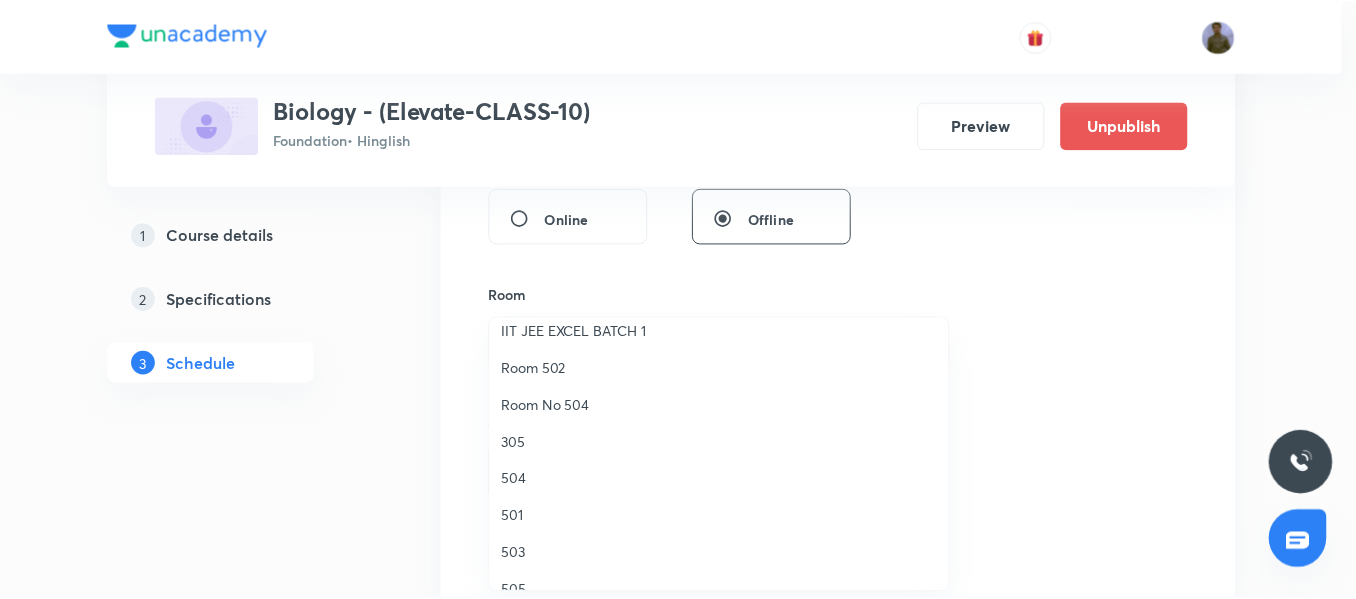 scroll, scrollTop: 200, scrollLeft: 0, axis: vertical 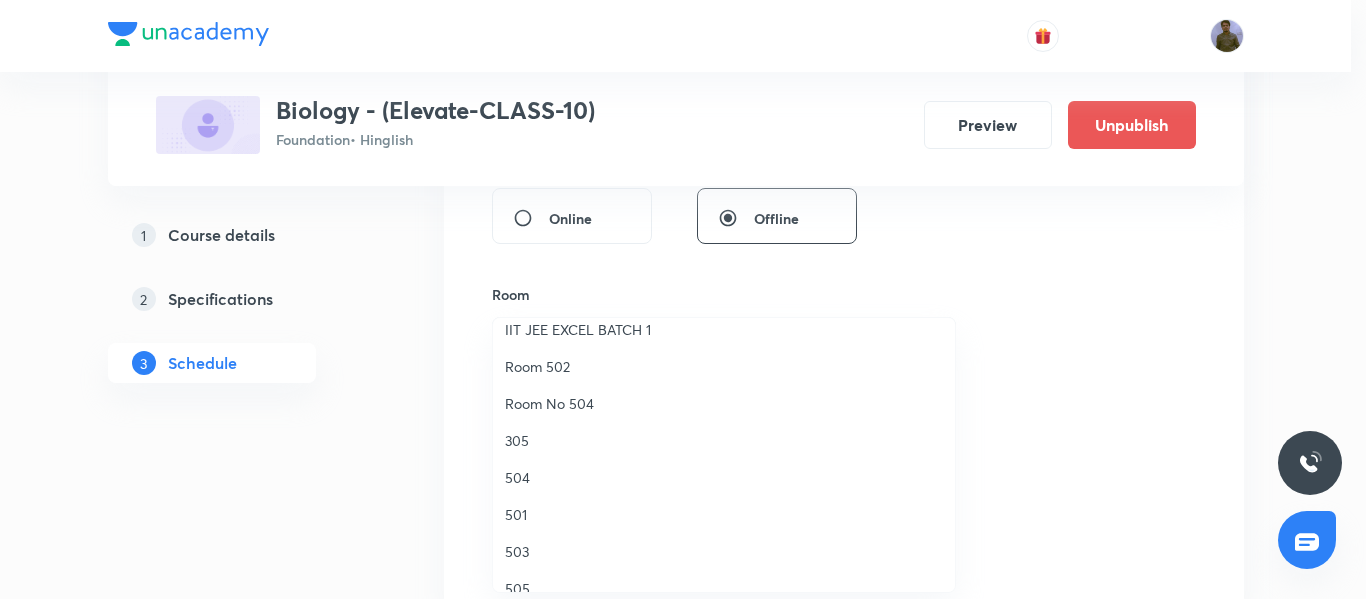 click on "501" at bounding box center (724, 514) 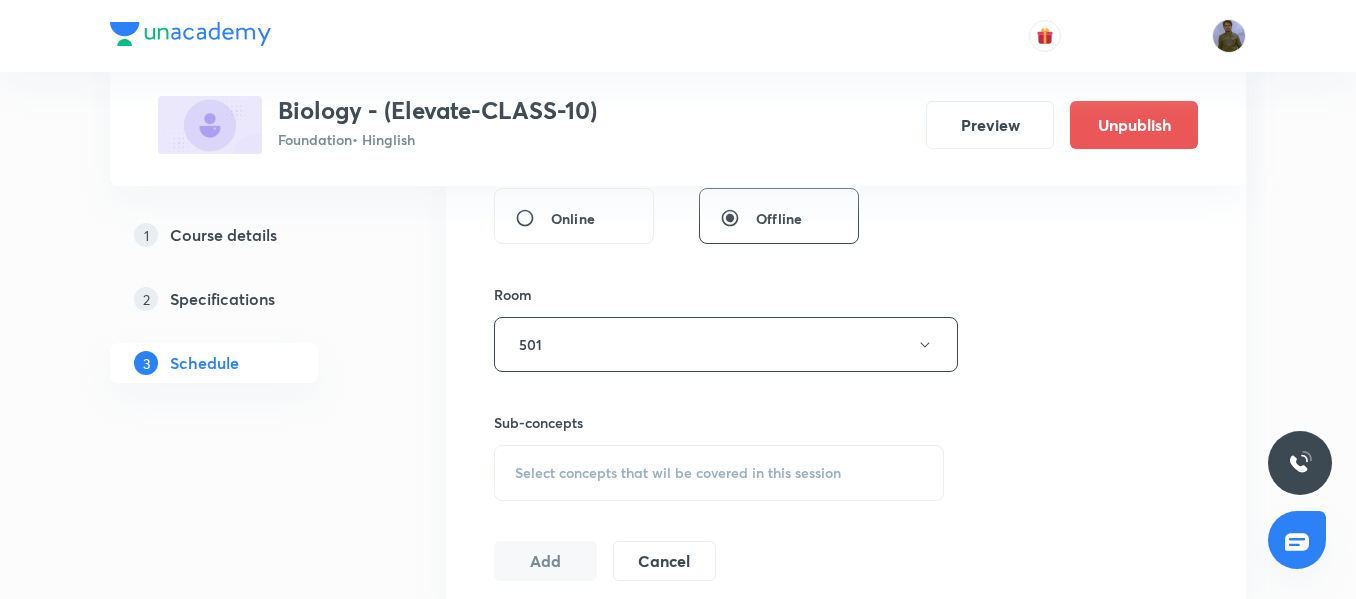 click on "Select concepts that wil be covered in this session" at bounding box center [678, 473] 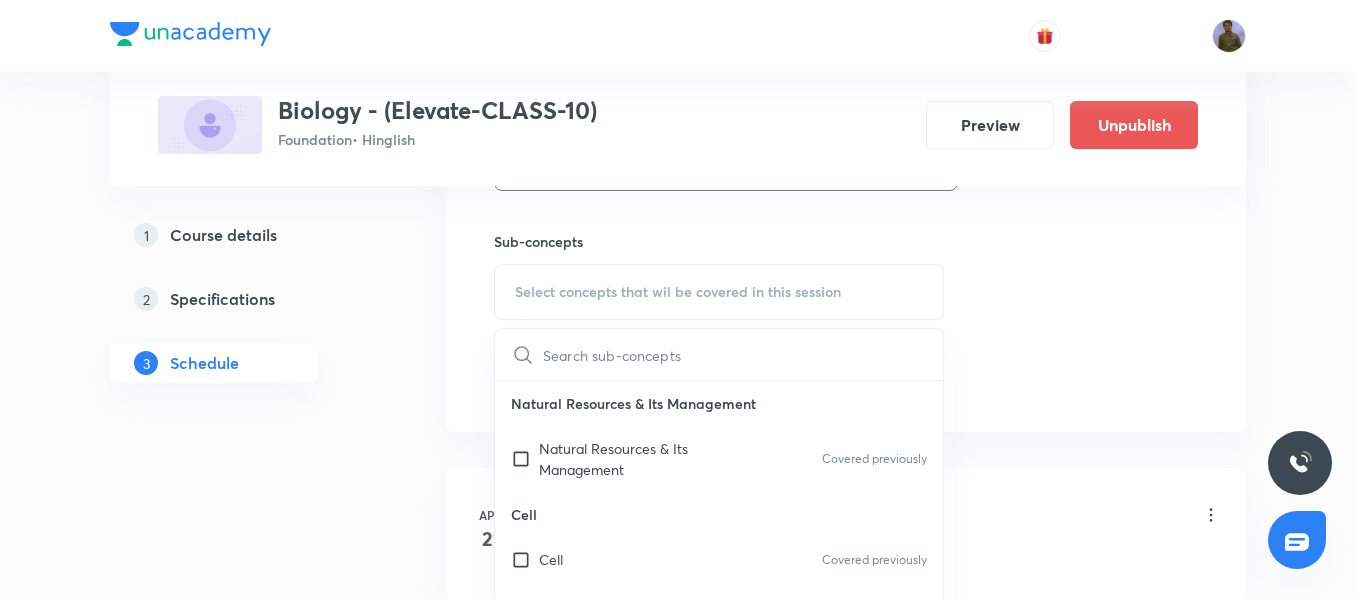 scroll, scrollTop: 990, scrollLeft: 0, axis: vertical 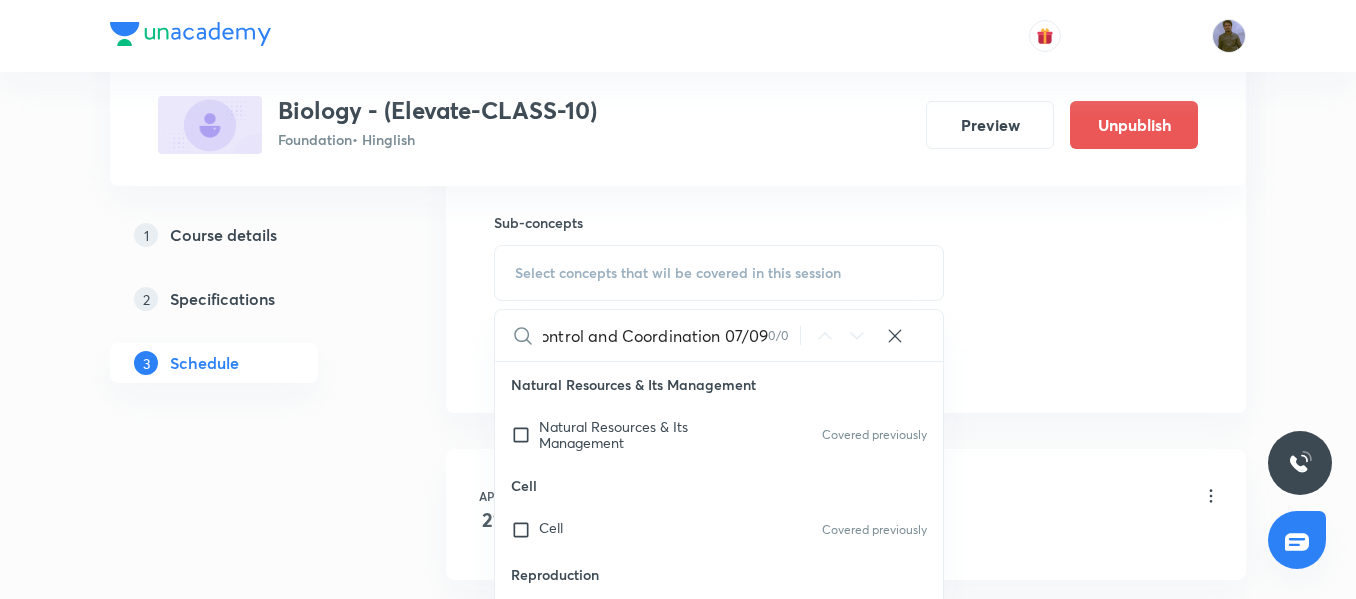 drag, startPoint x: 725, startPoint y: 328, endPoint x: 765, endPoint y: 331, distance: 40.112343 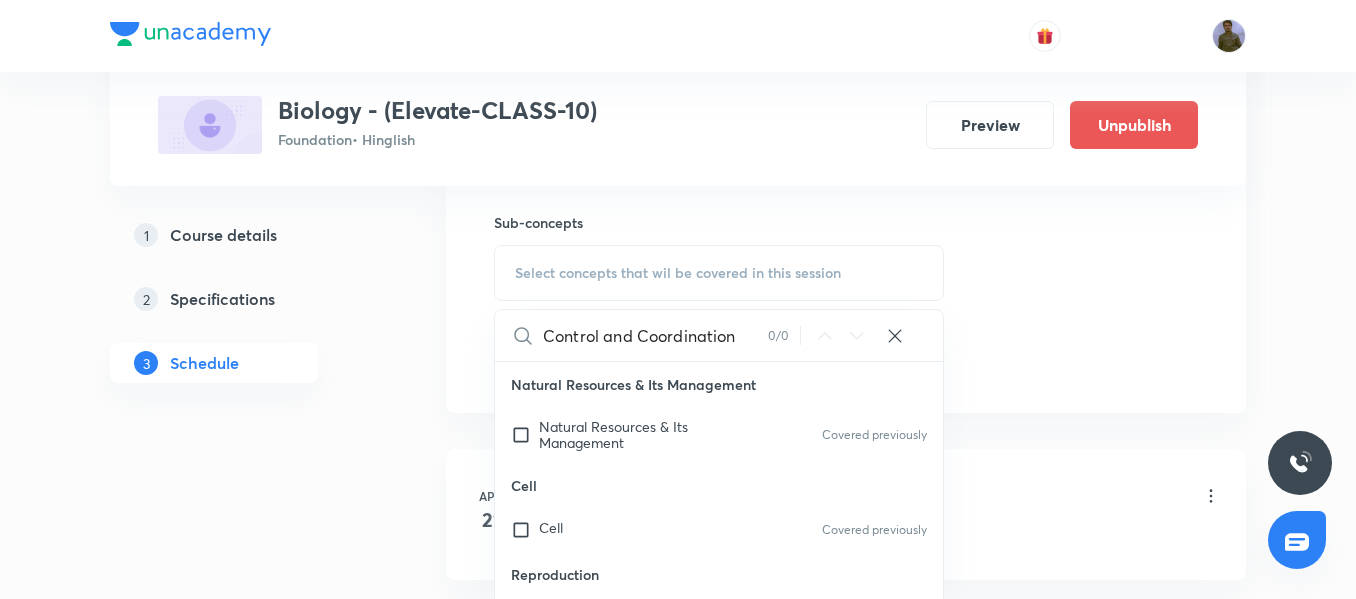 scroll, scrollTop: 0, scrollLeft: 0, axis: both 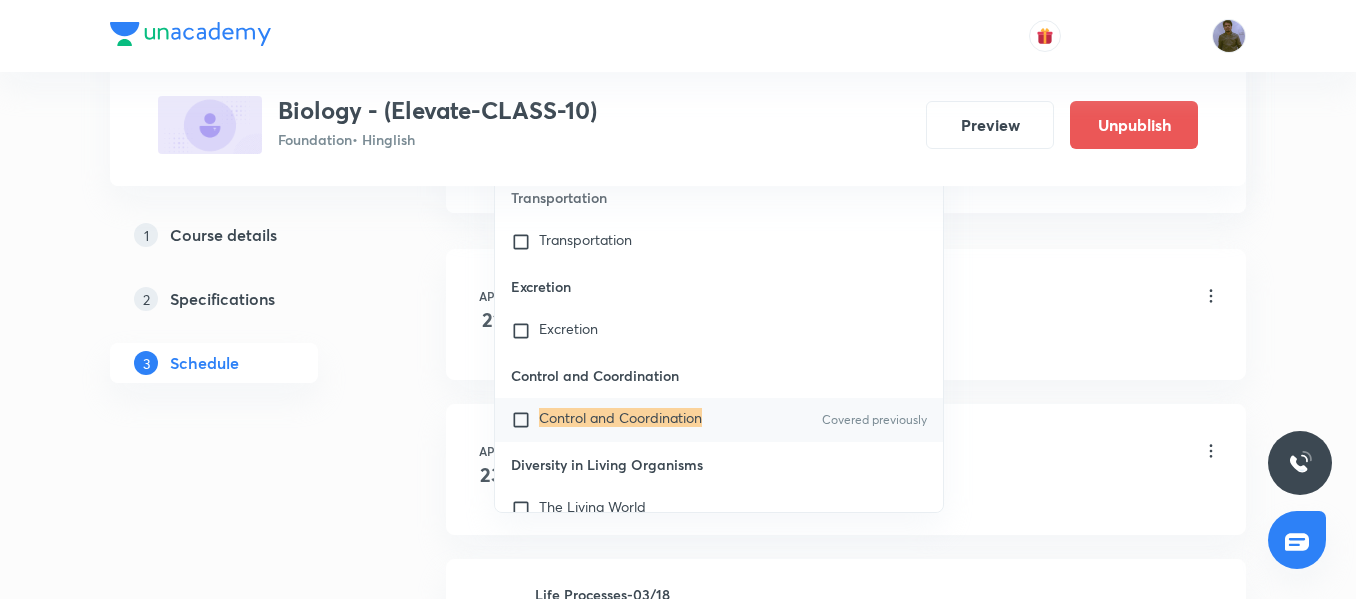 type on "Control and Coordination" 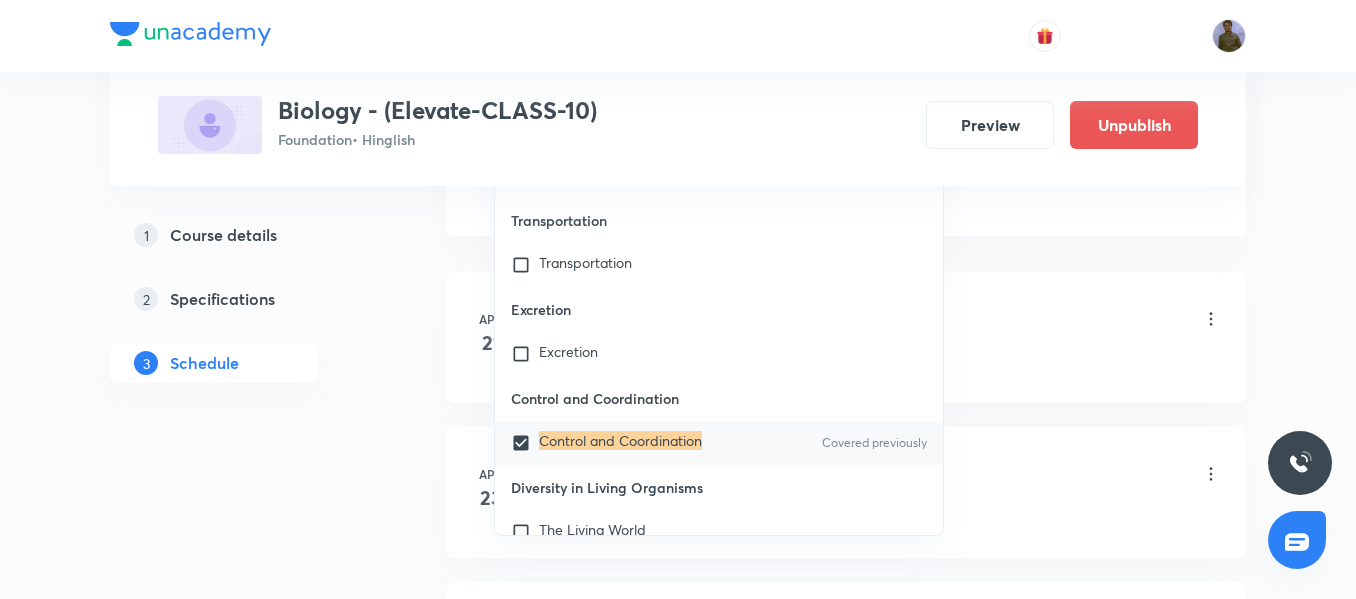 click on "Diversity in Living Organisms" at bounding box center [719, 487] 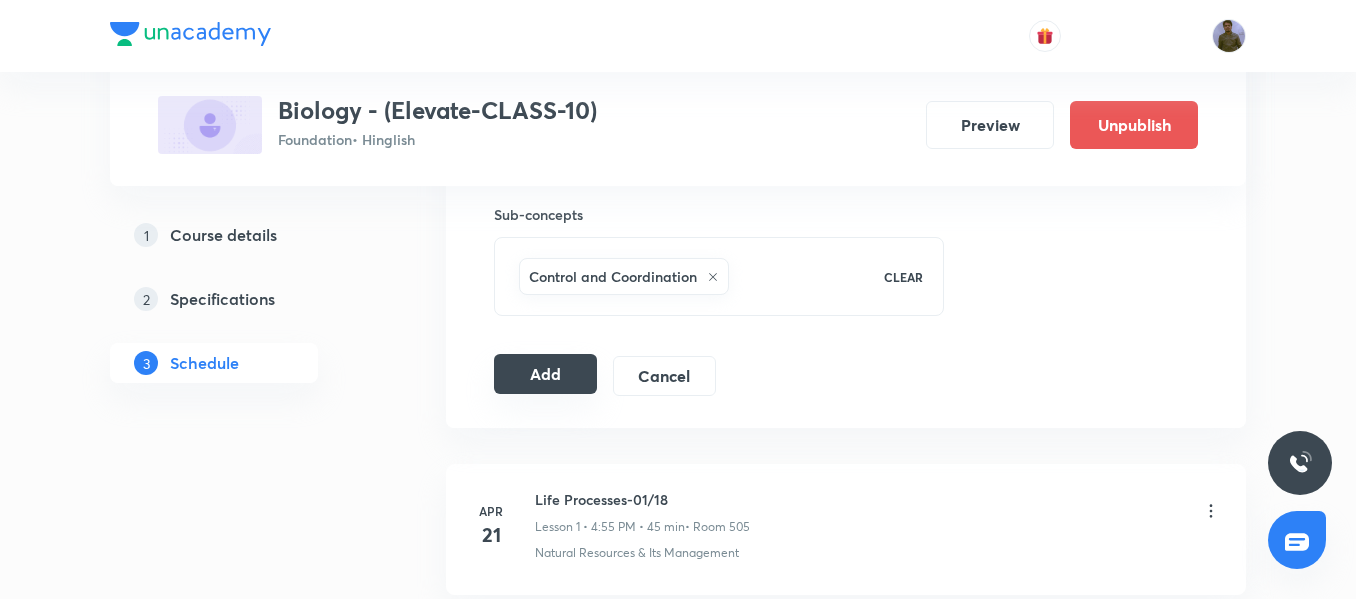 scroll, scrollTop: 990, scrollLeft: 0, axis: vertical 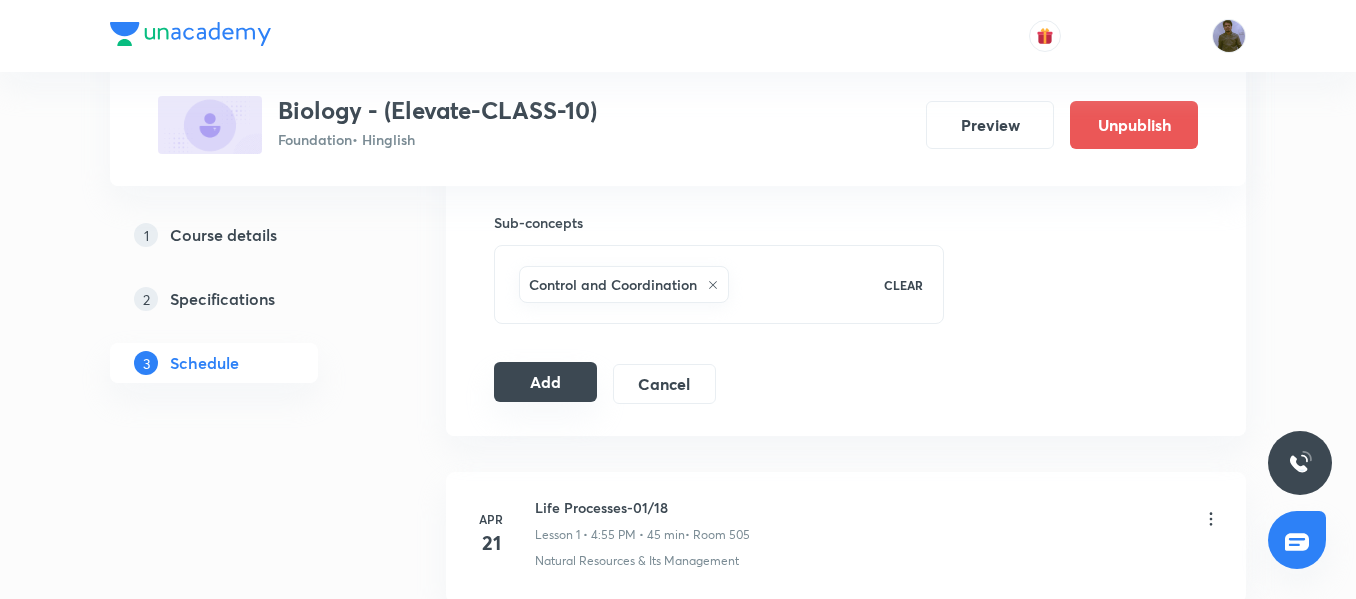 click on "Add" at bounding box center [545, 382] 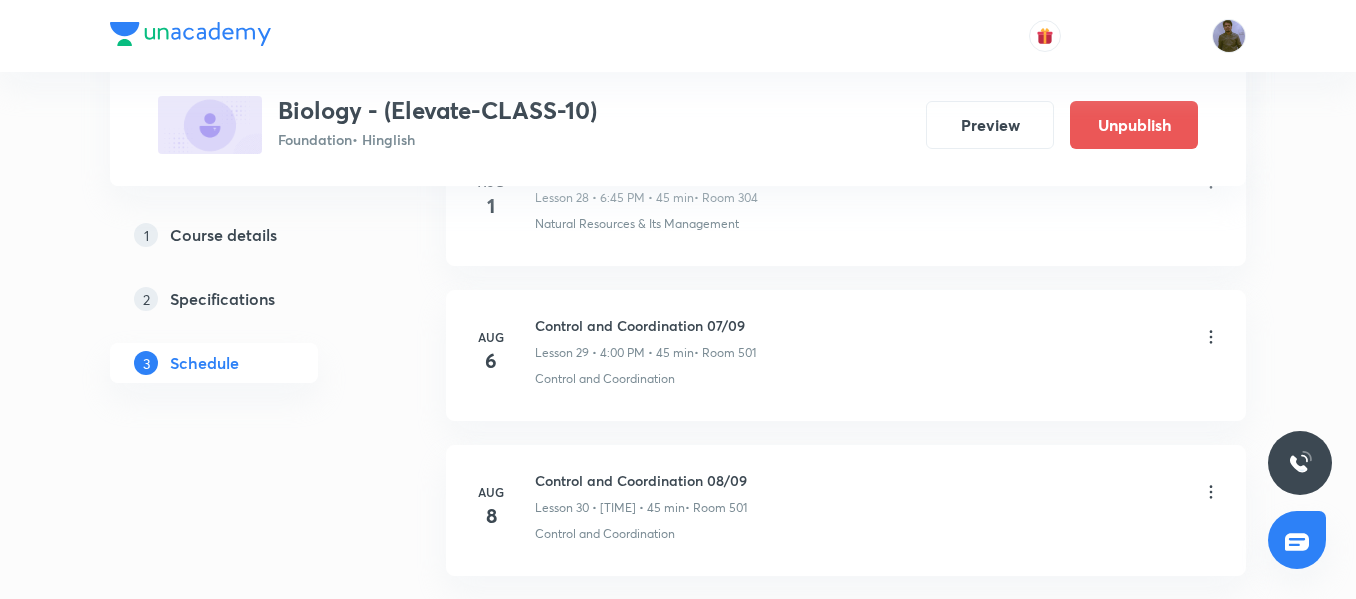 scroll, scrollTop: 4535, scrollLeft: 0, axis: vertical 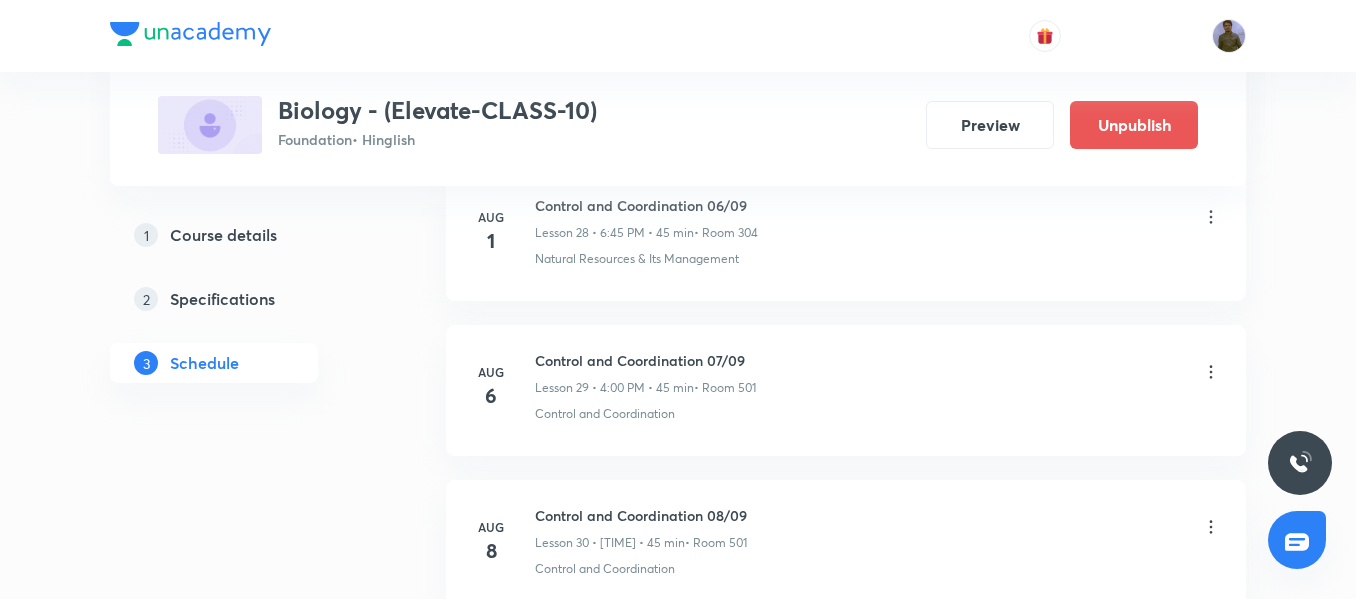 click on "Lesson 29 • 4:00 PM • 45 min" at bounding box center (614, 388) 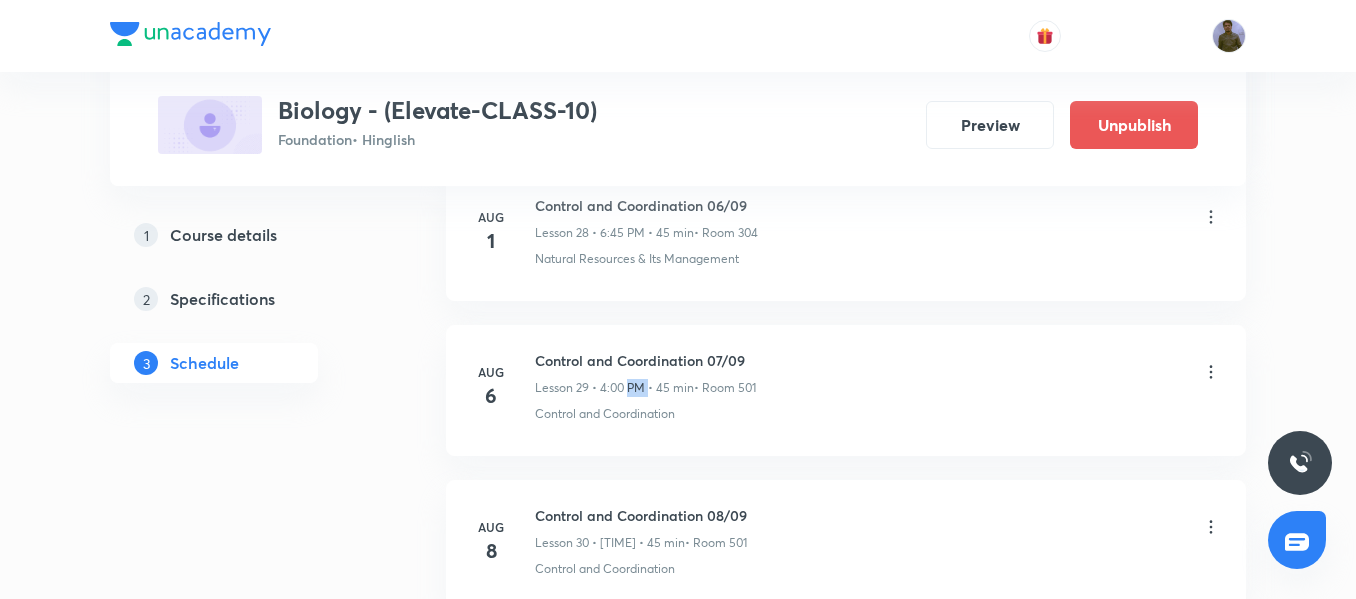 click on "Lesson 29 • 4:00 PM • 45 min" at bounding box center [614, 388] 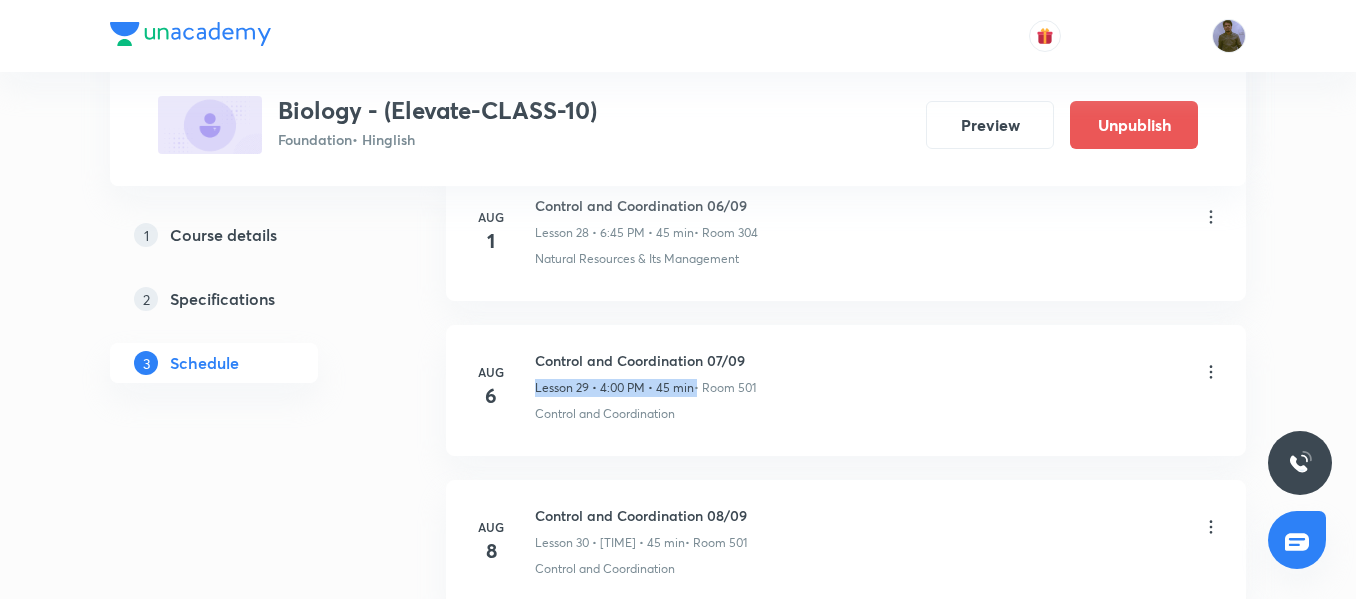 click on "Lesson 29 • 4:00 PM • 45 min" at bounding box center [614, 388] 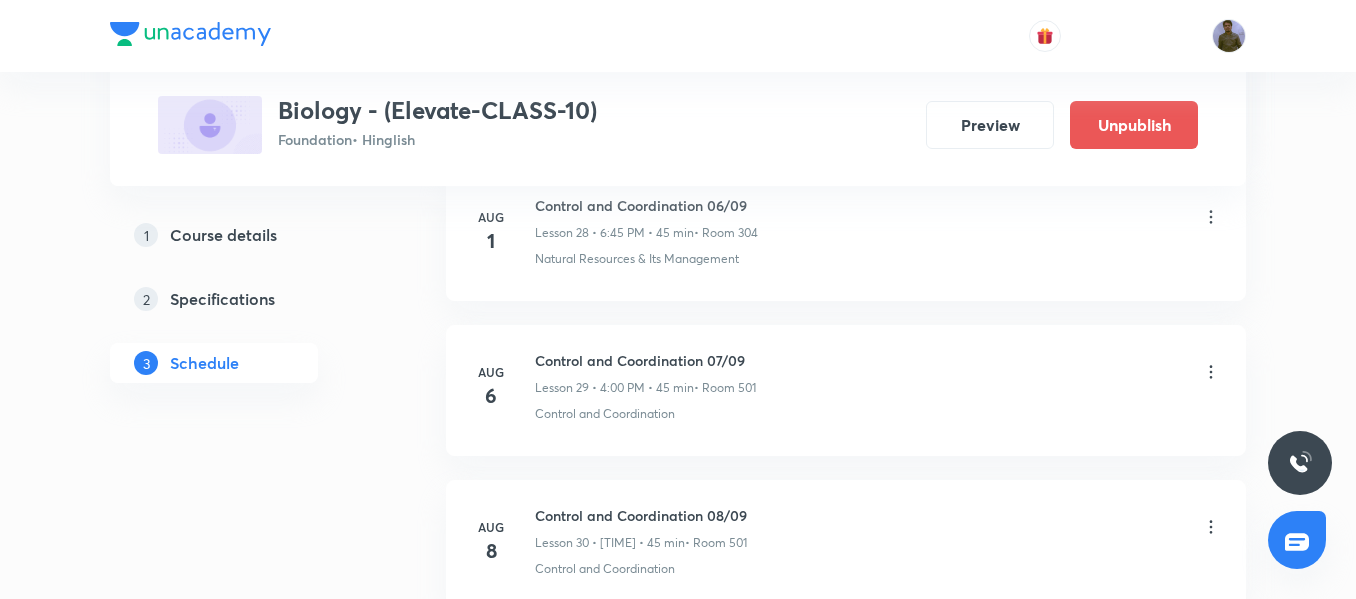 click on "Control and Coordination" at bounding box center (605, 414) 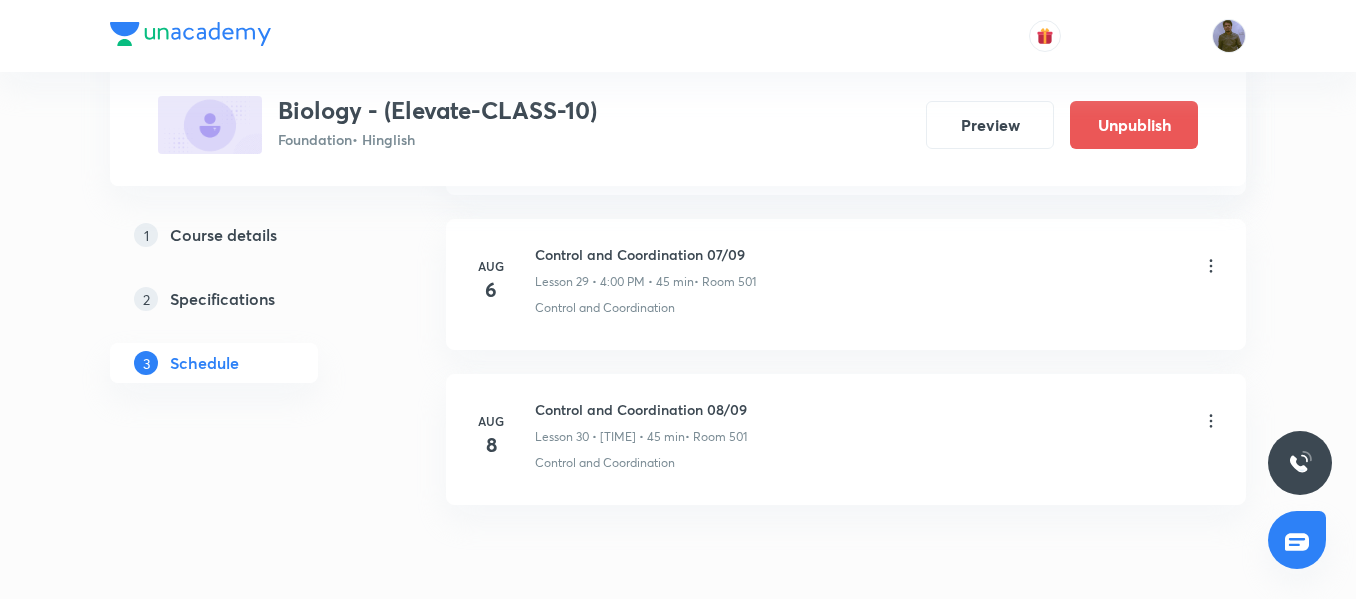 scroll, scrollTop: 4735, scrollLeft: 0, axis: vertical 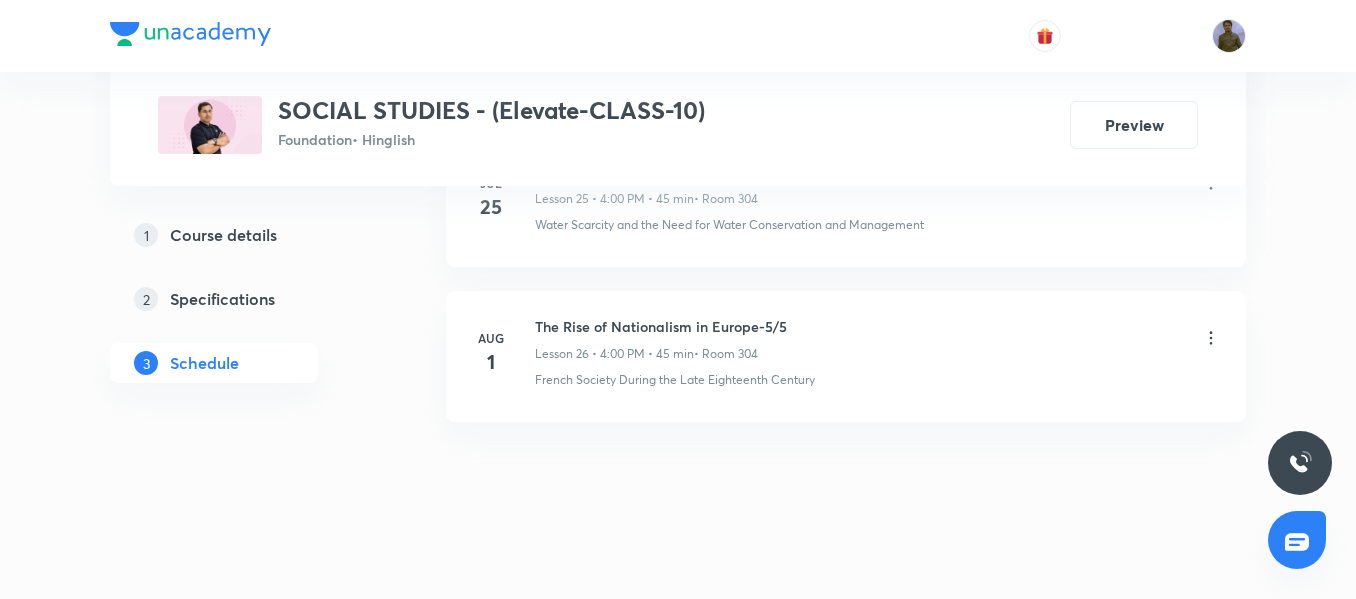 click on "The Rise of Nationalism in Europe-5/5" at bounding box center [661, 326] 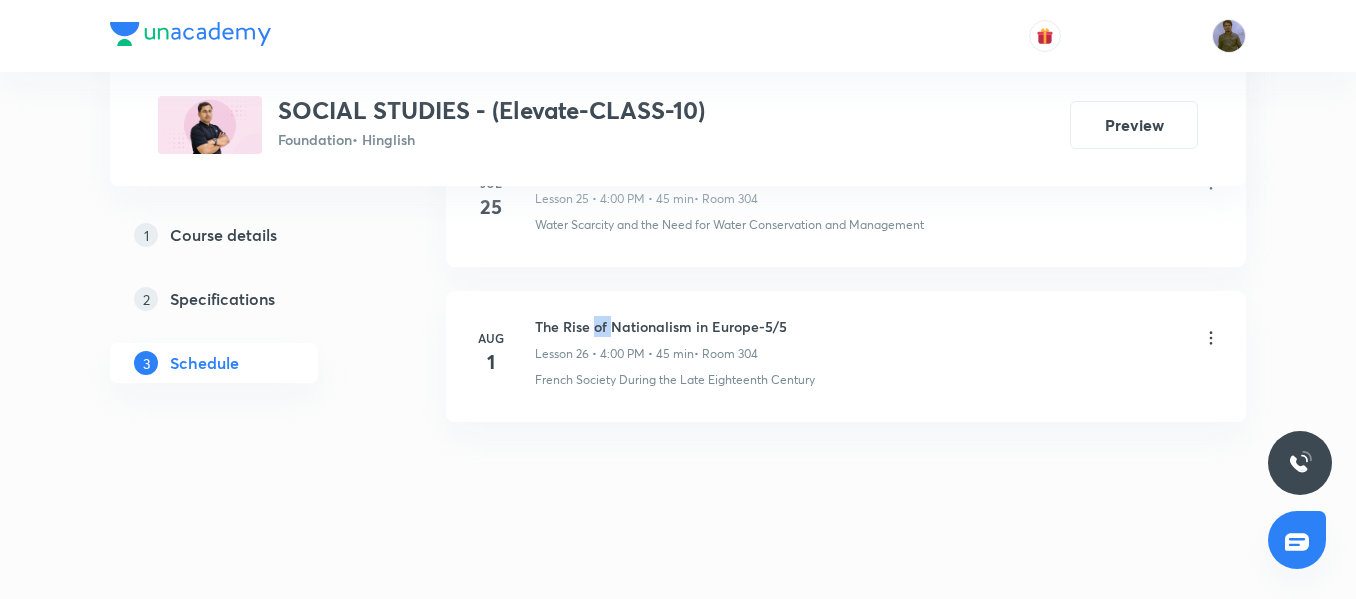 click on "The Rise of Nationalism in Europe-5/5" at bounding box center [661, 326] 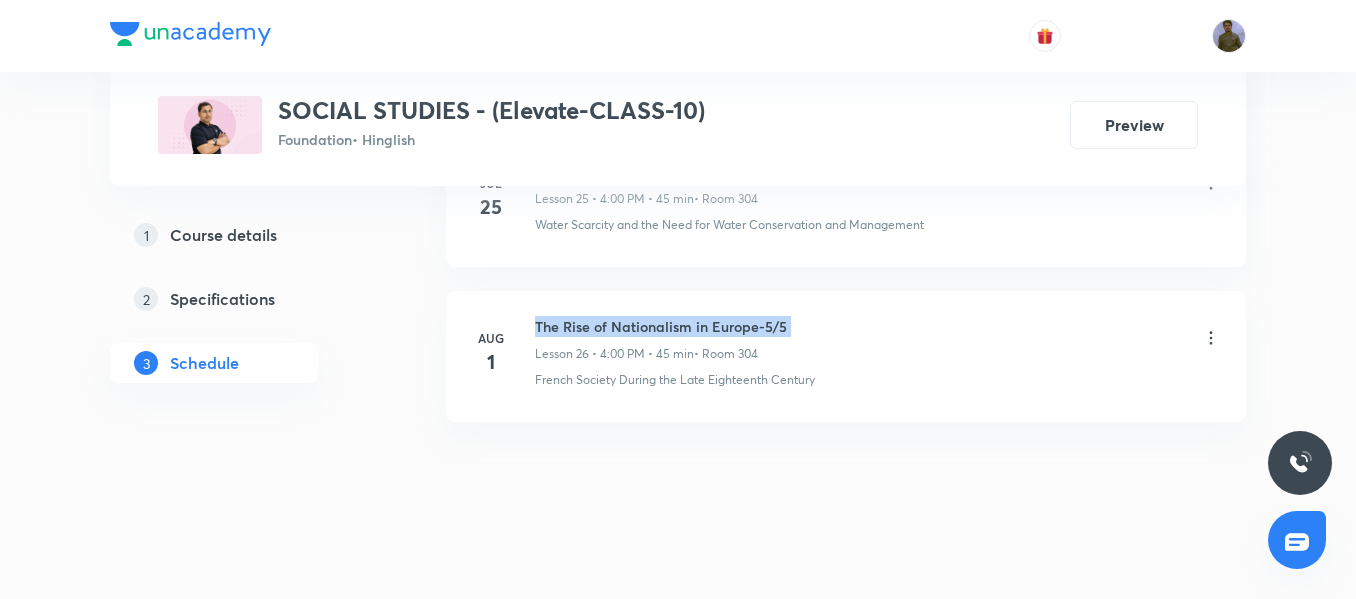 click on "The Rise of Nationalism in Europe-5/5" at bounding box center [661, 326] 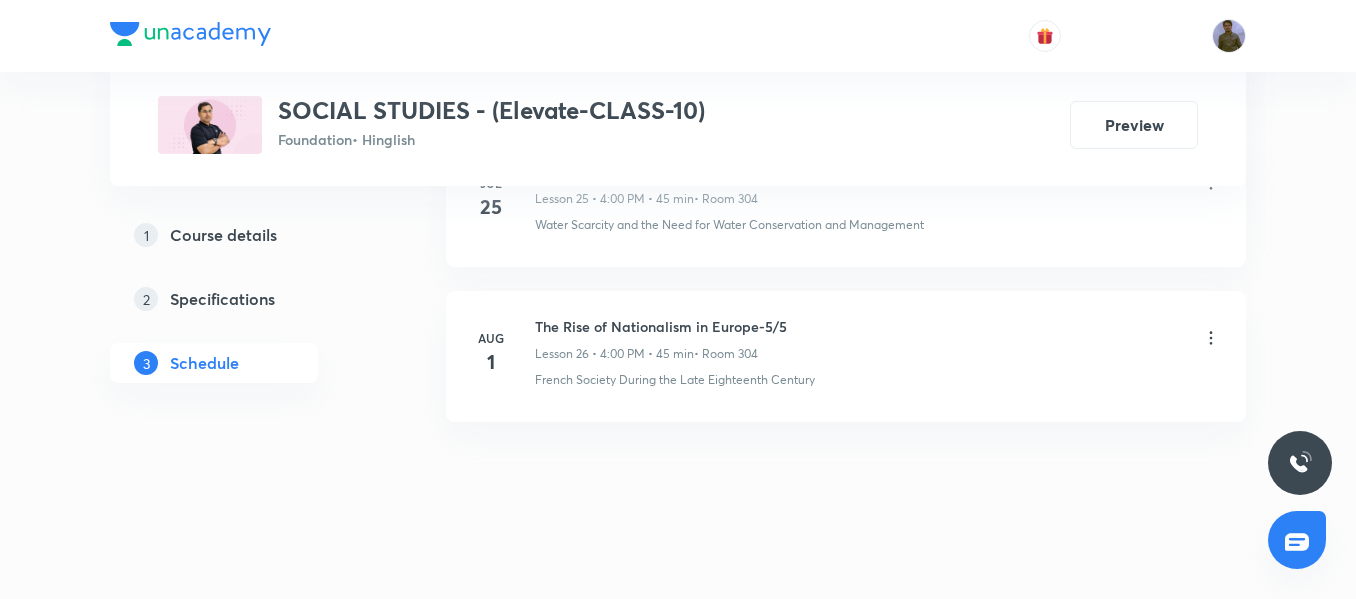 click on "The Rise of Nationalism in Europe-5/5 Lesson 26 • 4:00 PM • 45 min  • Room 304" at bounding box center [661, 339] 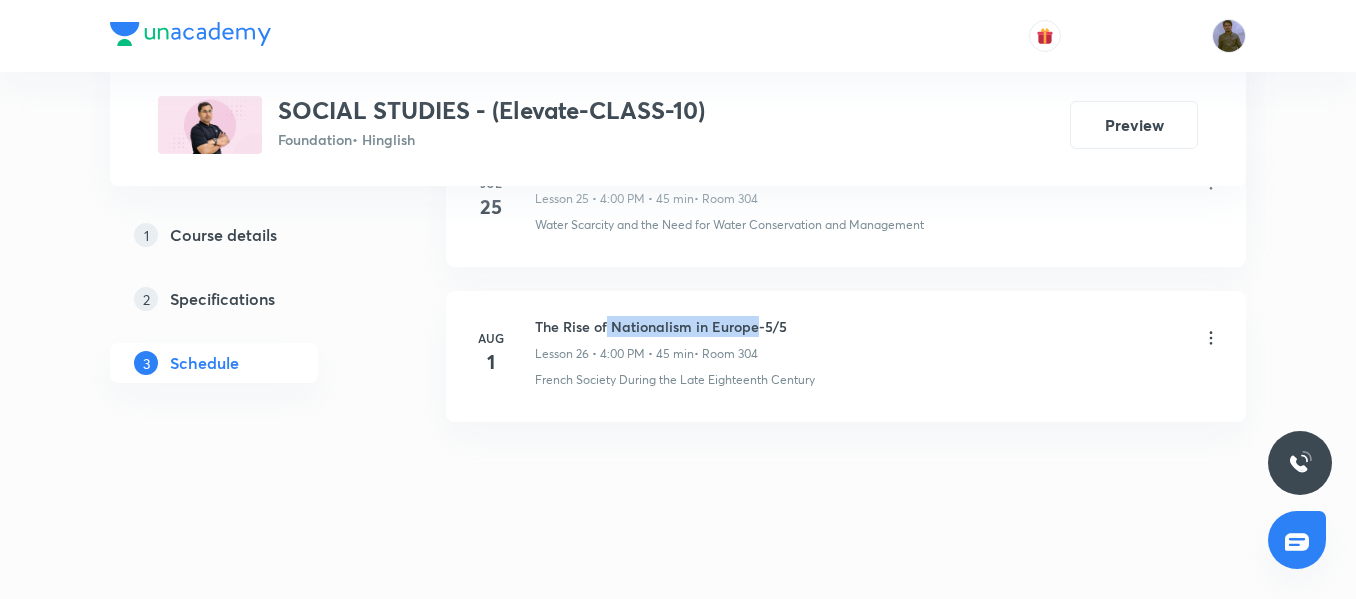 drag, startPoint x: 609, startPoint y: 328, endPoint x: 757, endPoint y: 316, distance: 148.48569 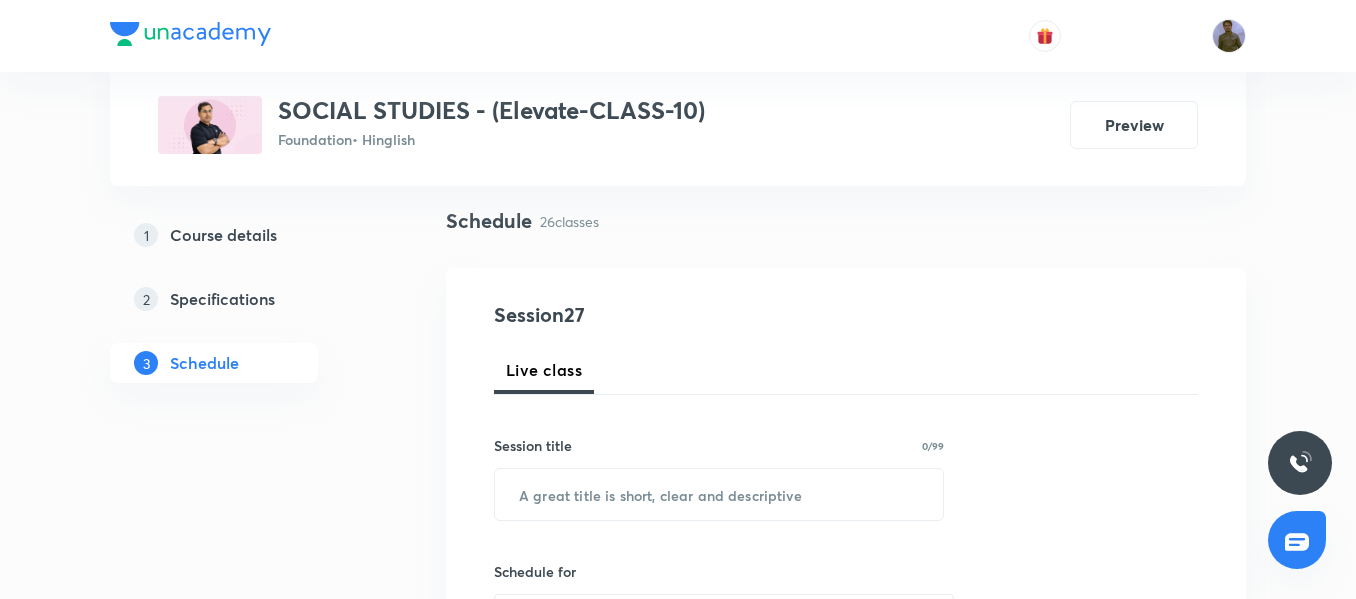 scroll, scrollTop: 0, scrollLeft: 0, axis: both 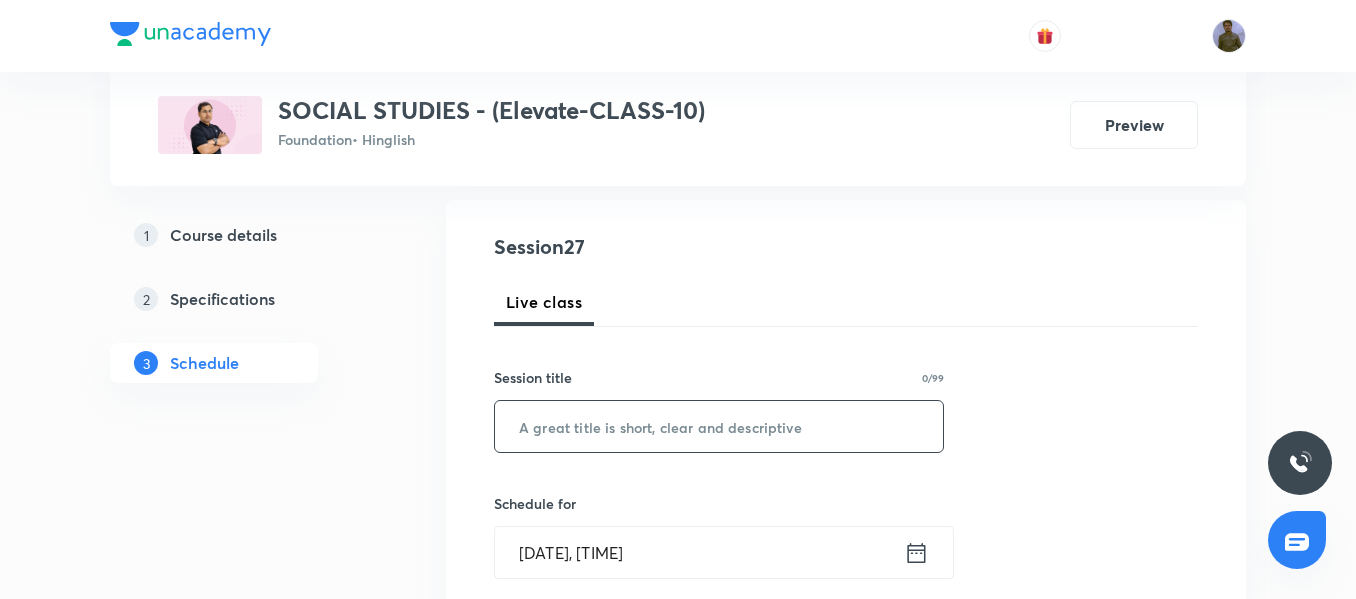 click at bounding box center [719, 426] 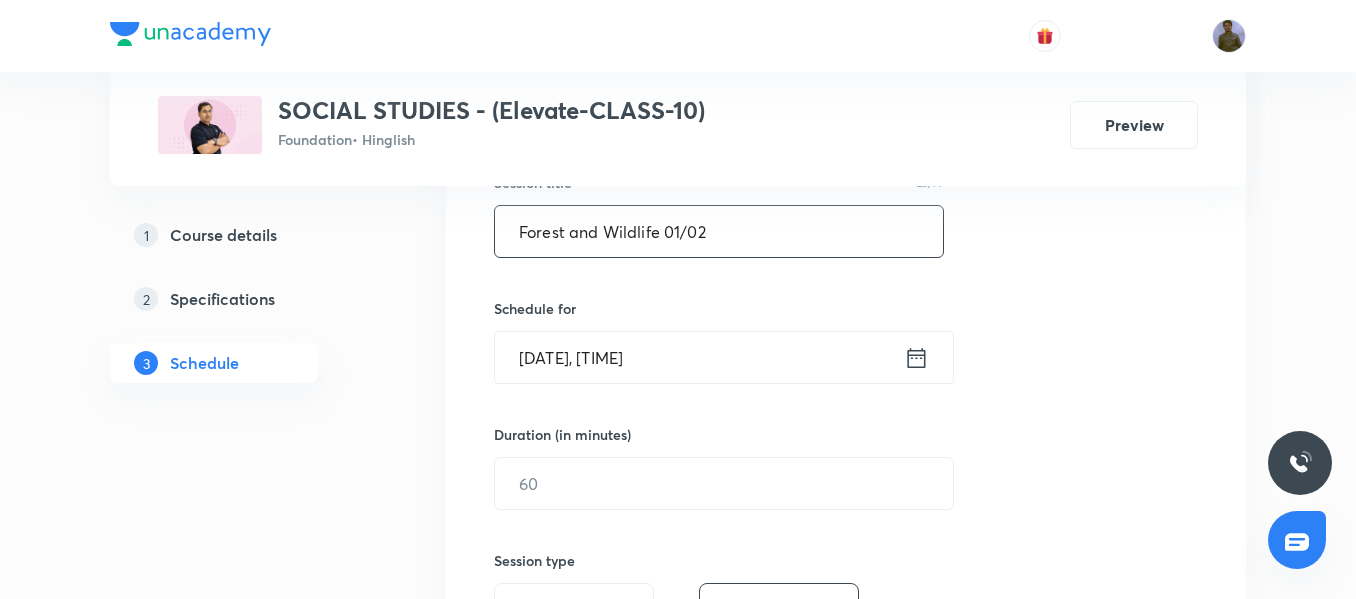 scroll, scrollTop: 400, scrollLeft: 0, axis: vertical 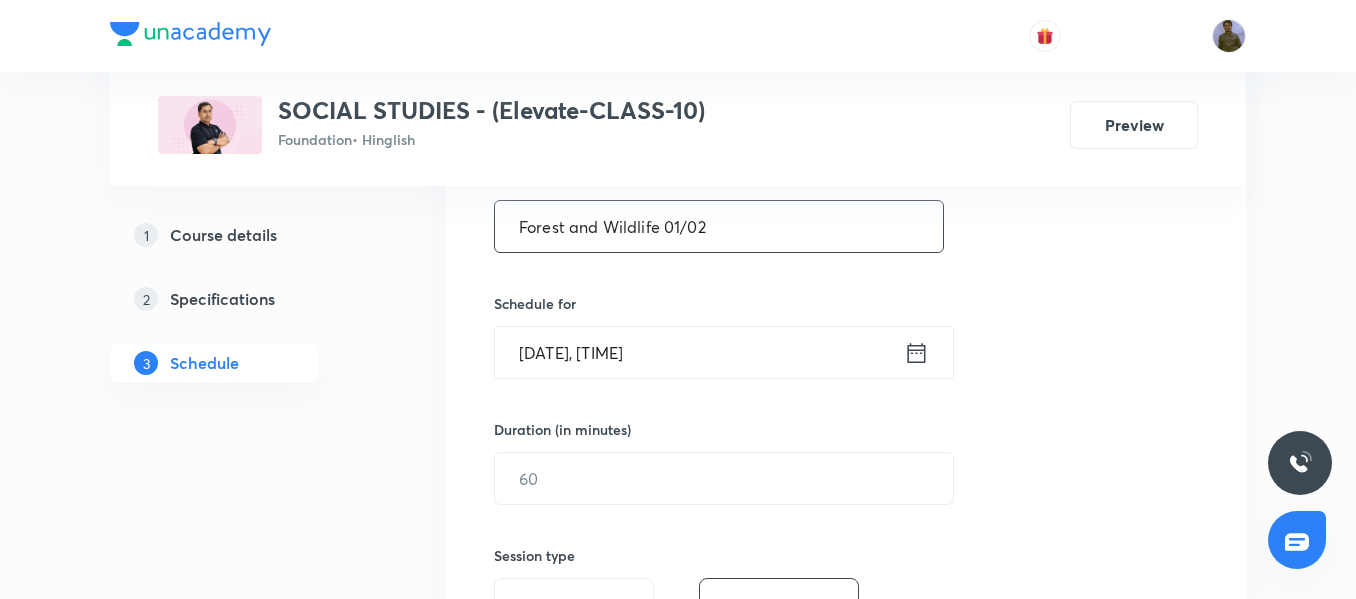 type on "Forest and Wildlife 01/02" 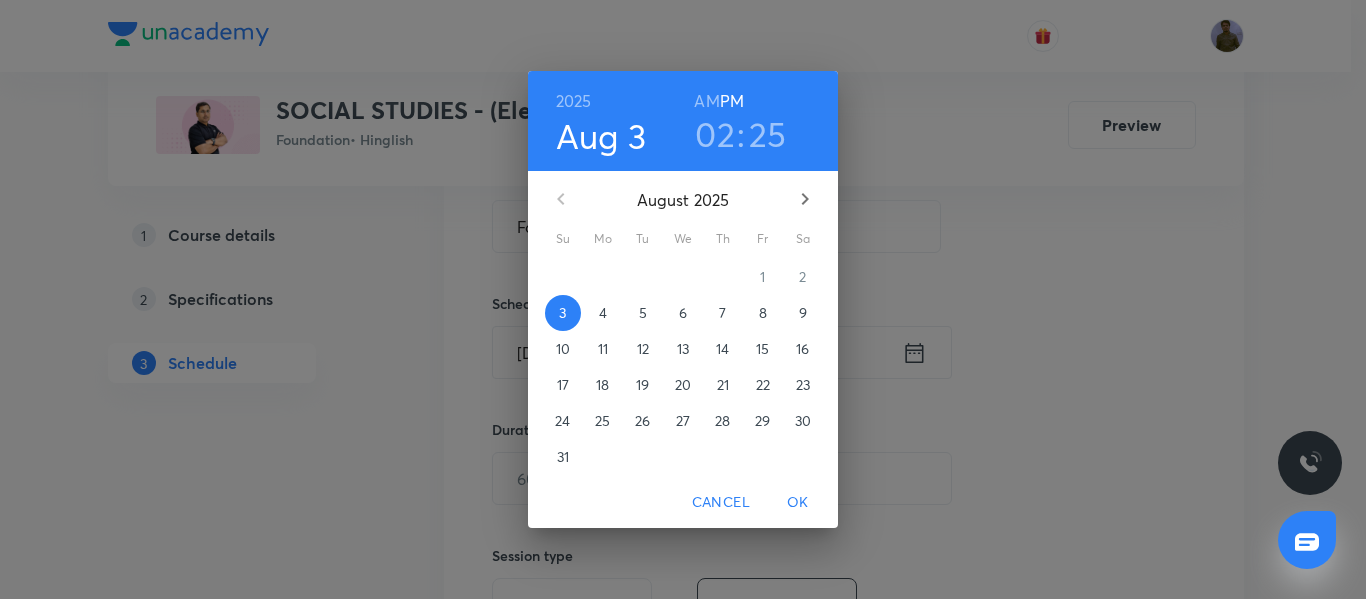 click on "6" at bounding box center (683, 313) 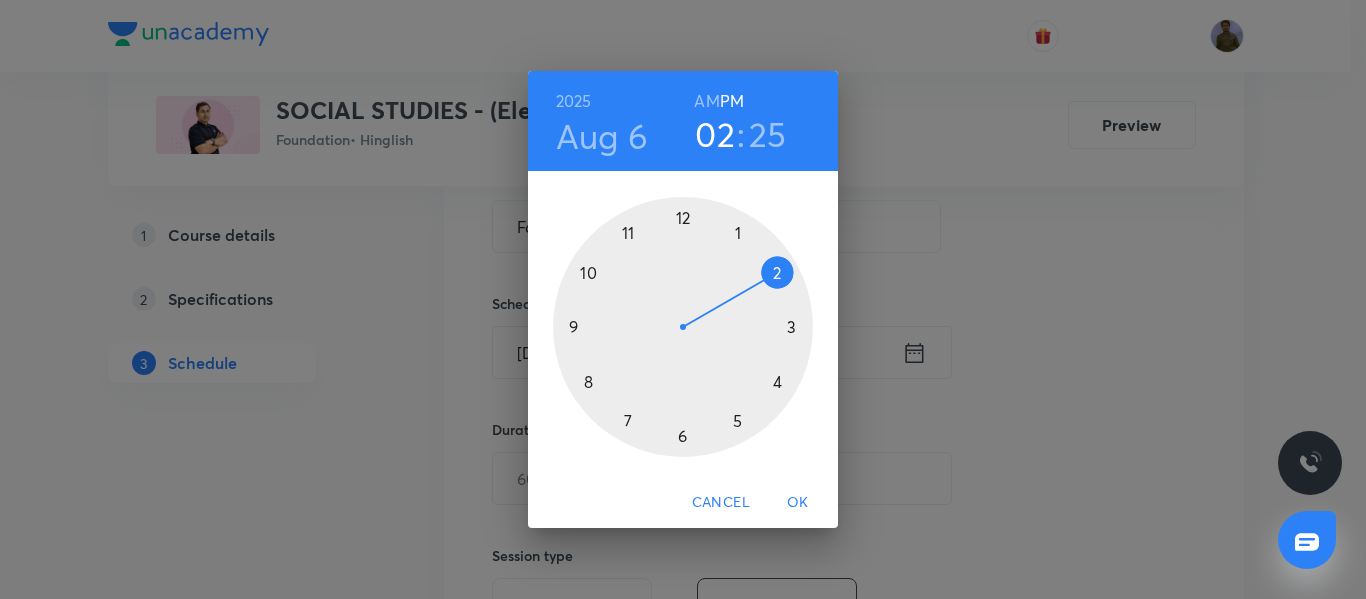 click at bounding box center (683, 327) 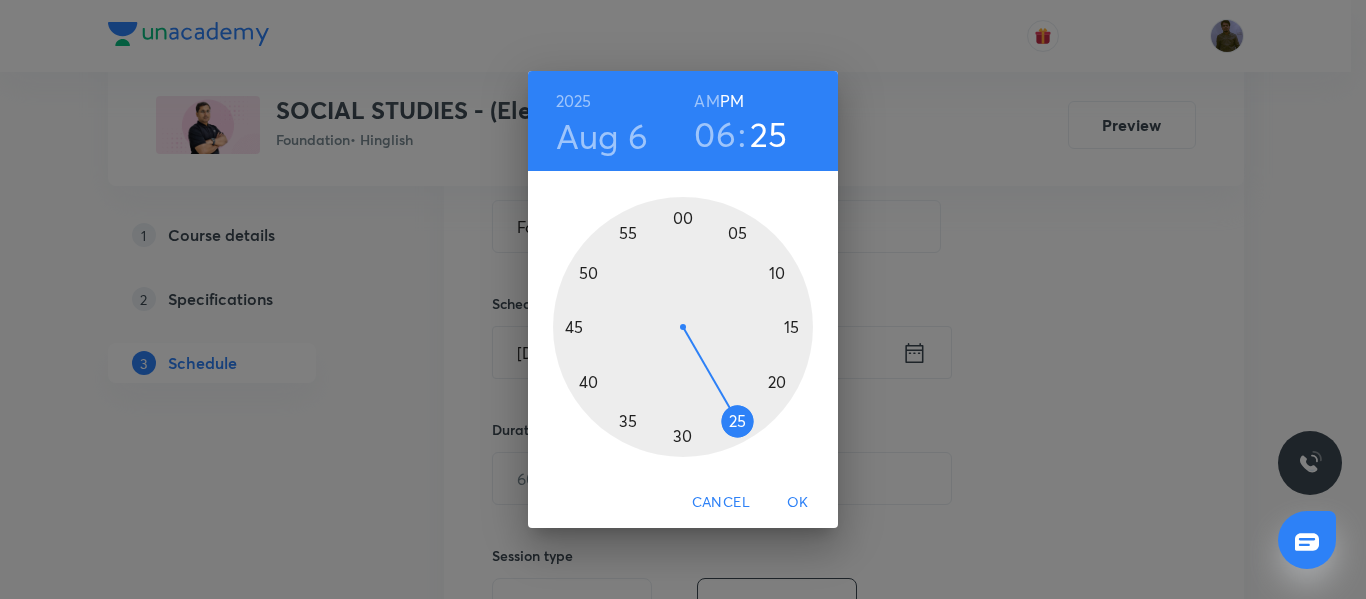 click at bounding box center (683, 327) 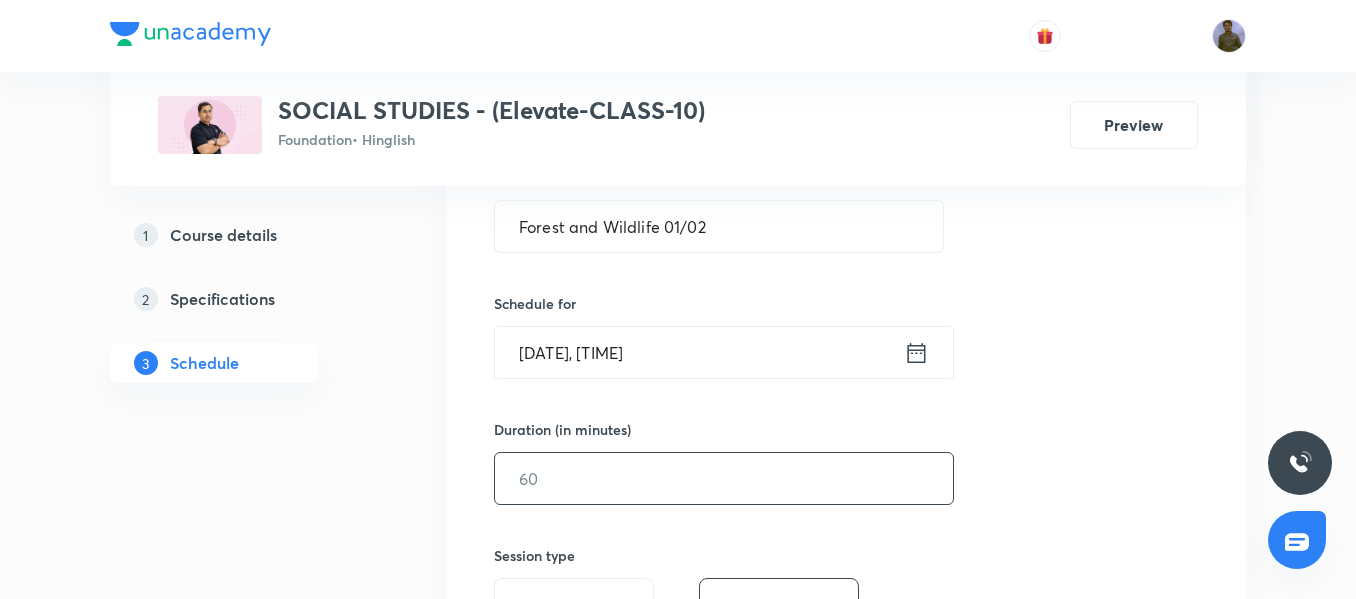 click at bounding box center (724, 478) 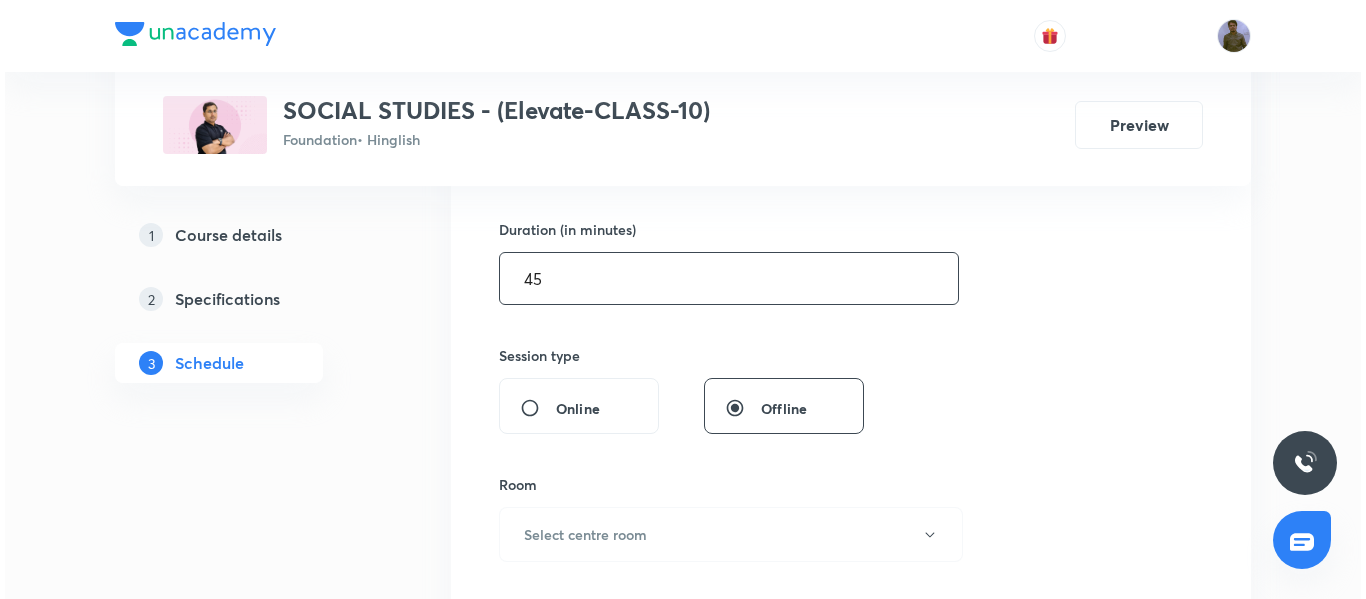 scroll, scrollTop: 700, scrollLeft: 0, axis: vertical 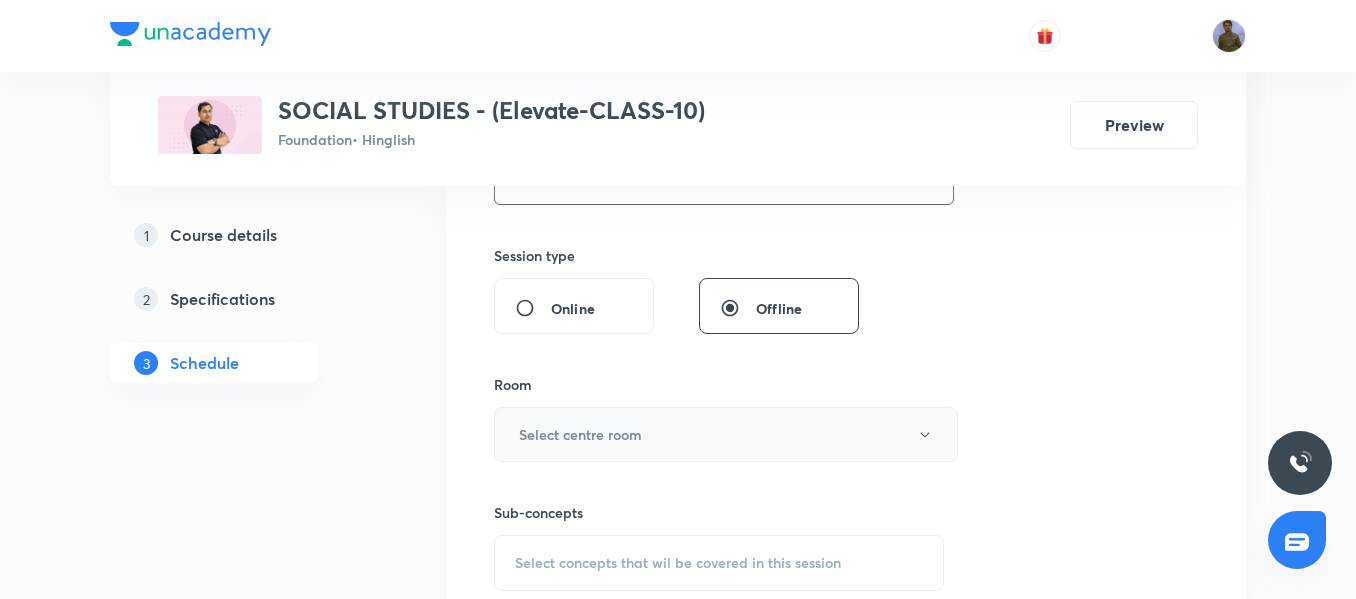 type on "45" 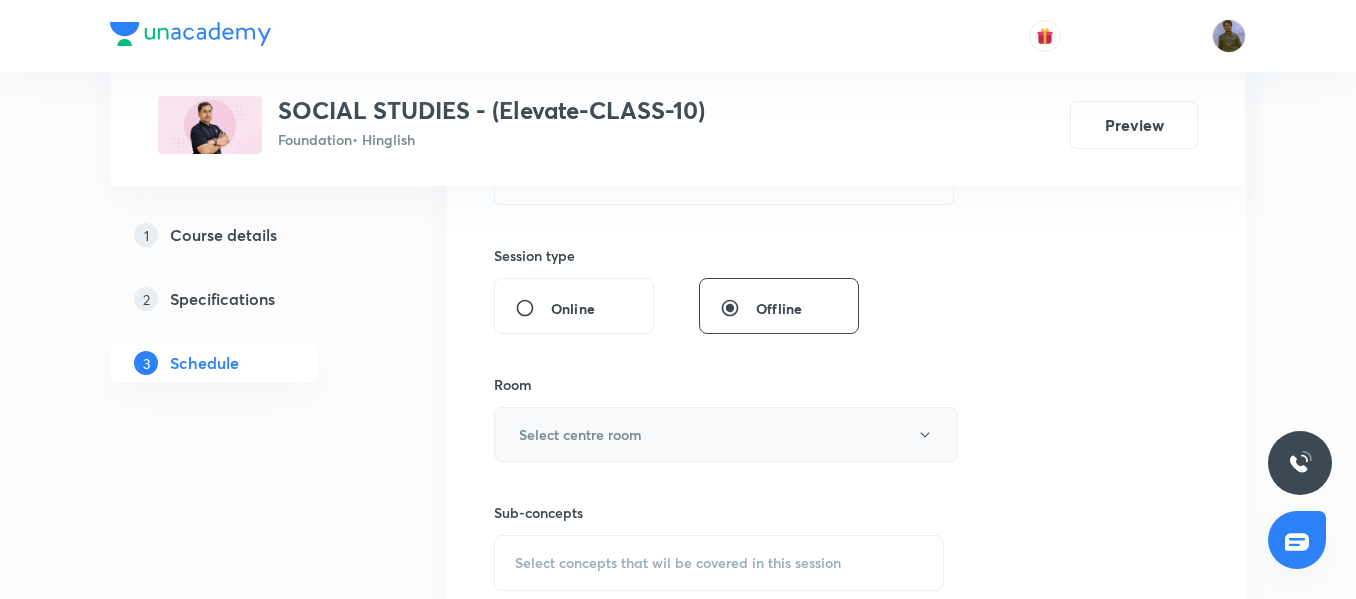 click on "Select centre room" at bounding box center (726, 434) 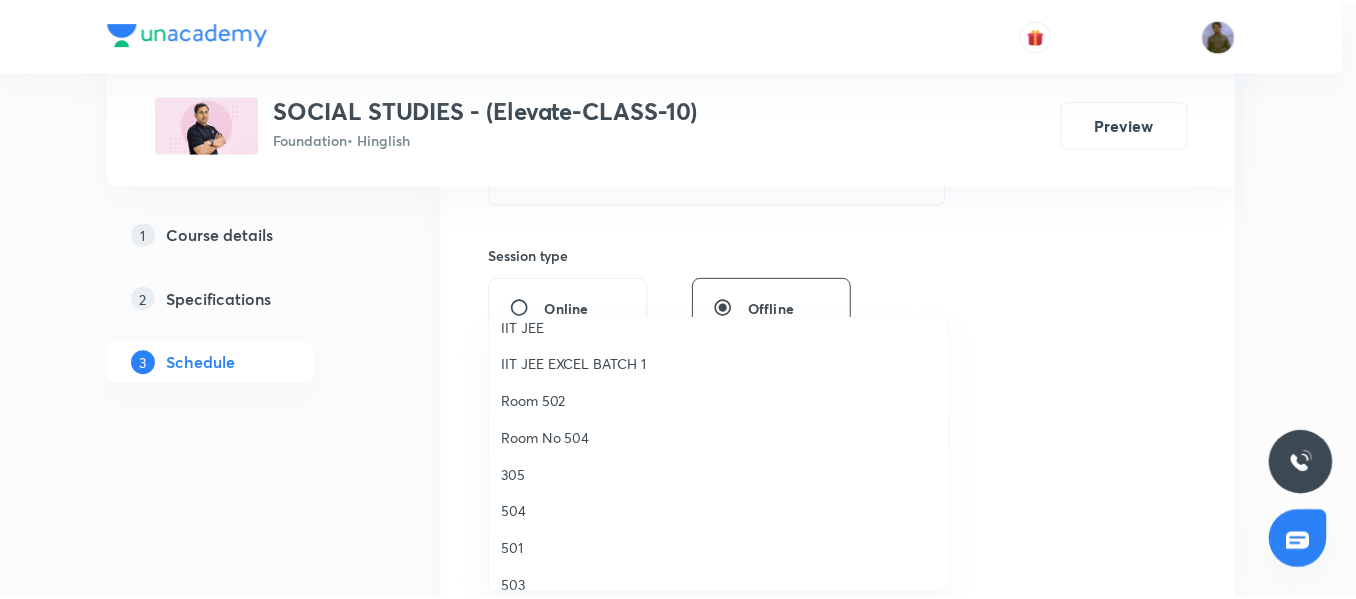 scroll, scrollTop: 200, scrollLeft: 0, axis: vertical 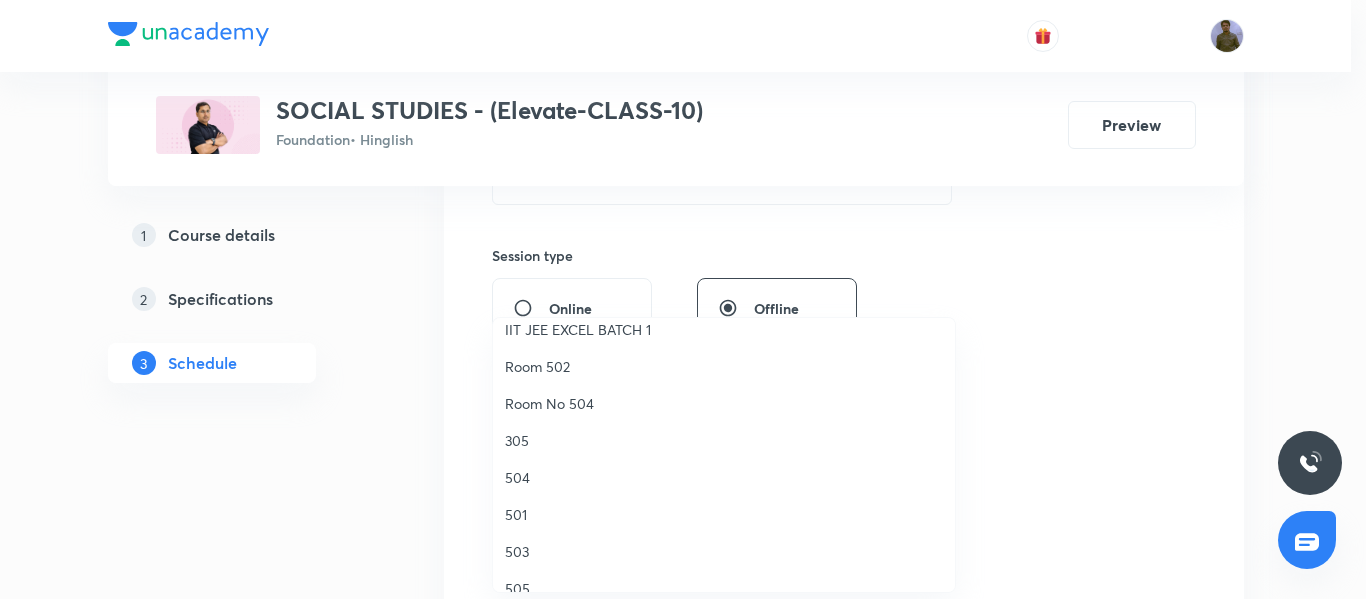 click on "501" at bounding box center [724, 514] 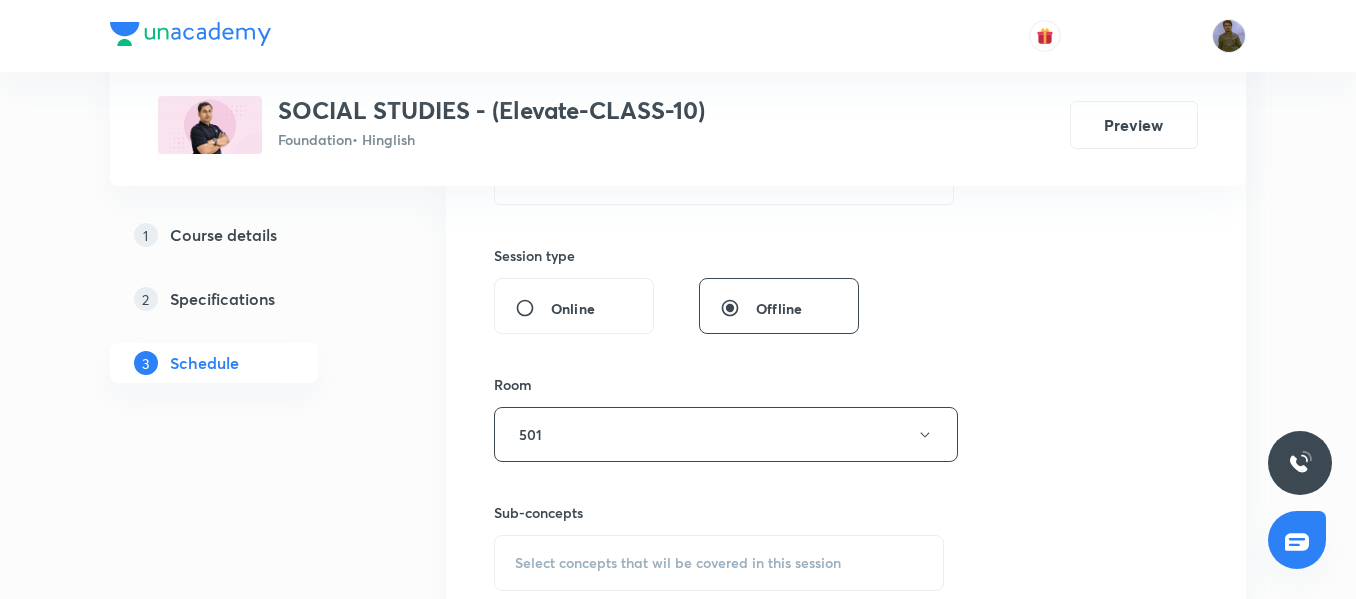 scroll, scrollTop: 900, scrollLeft: 0, axis: vertical 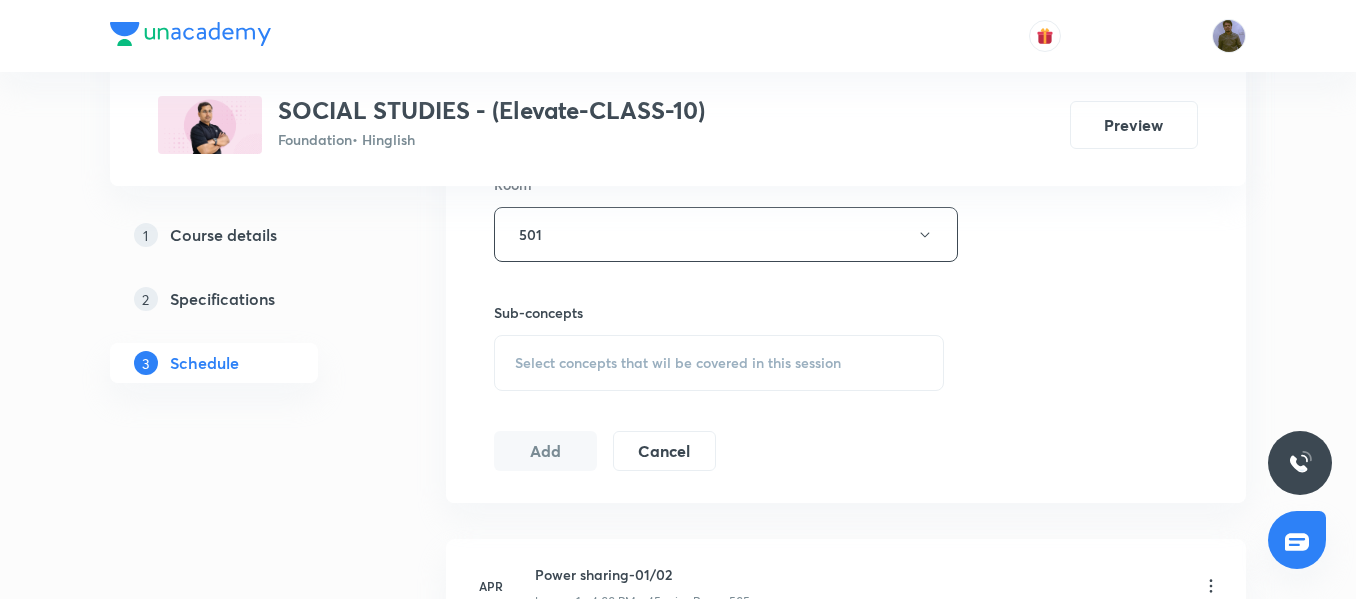 click on "Select concepts that wil be covered in this session" at bounding box center (678, 363) 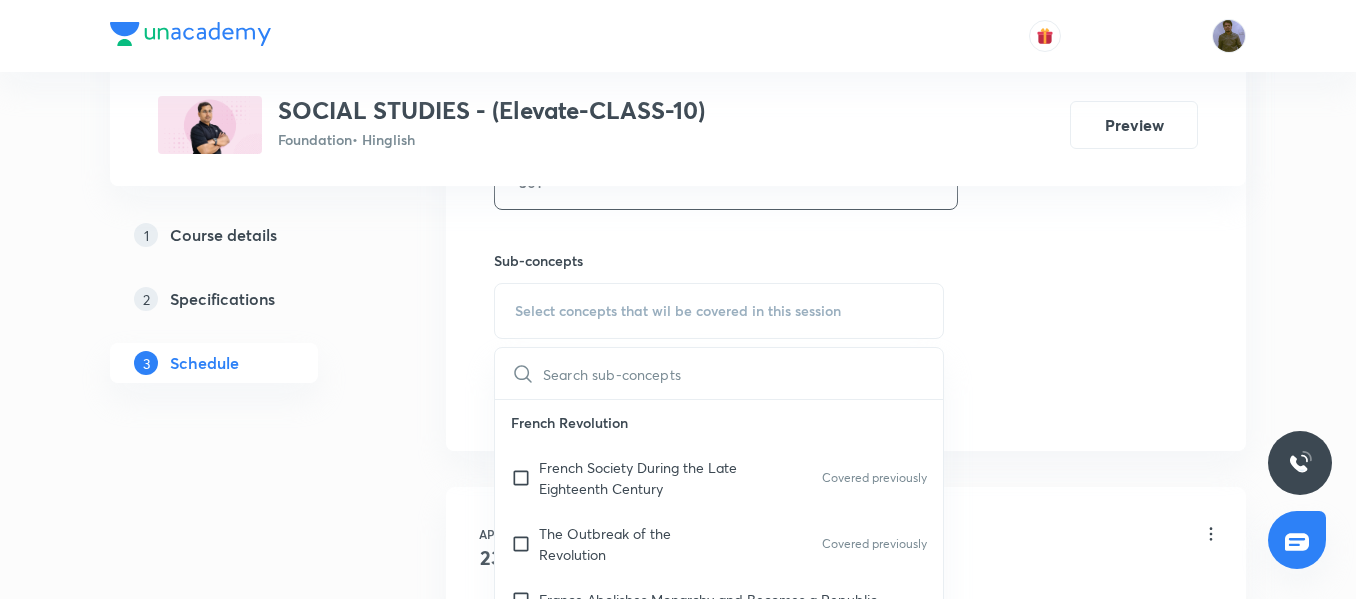 scroll, scrollTop: 1000, scrollLeft: 0, axis: vertical 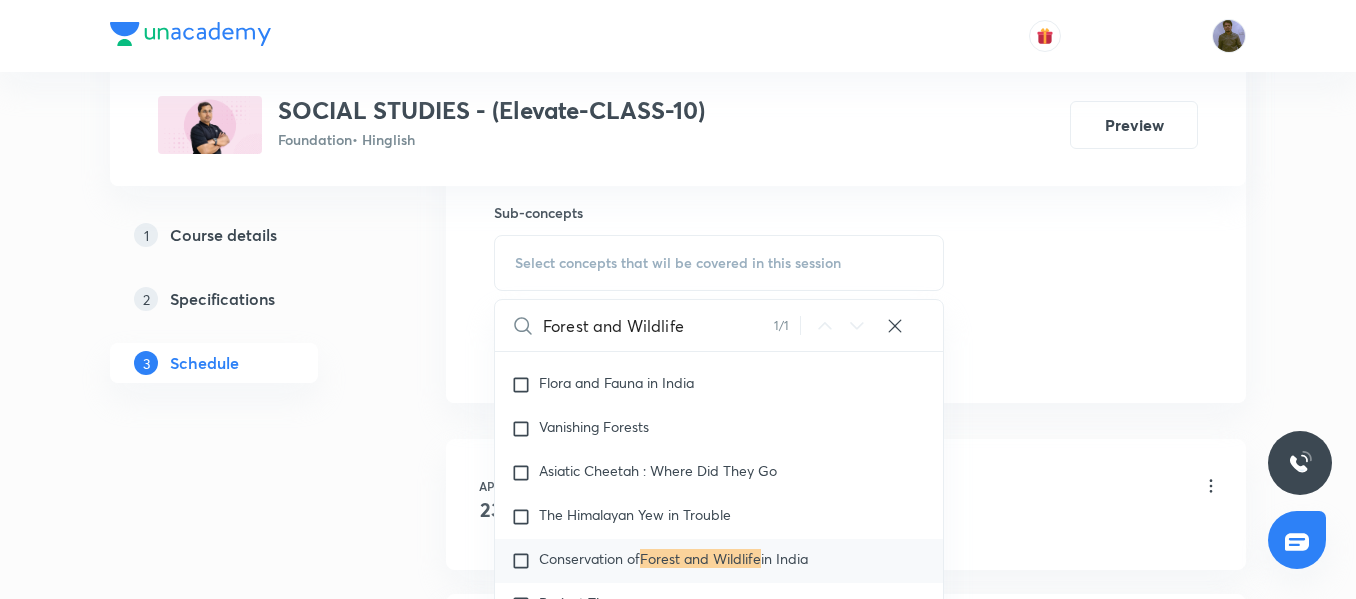 type on "Forest and Wildlife" 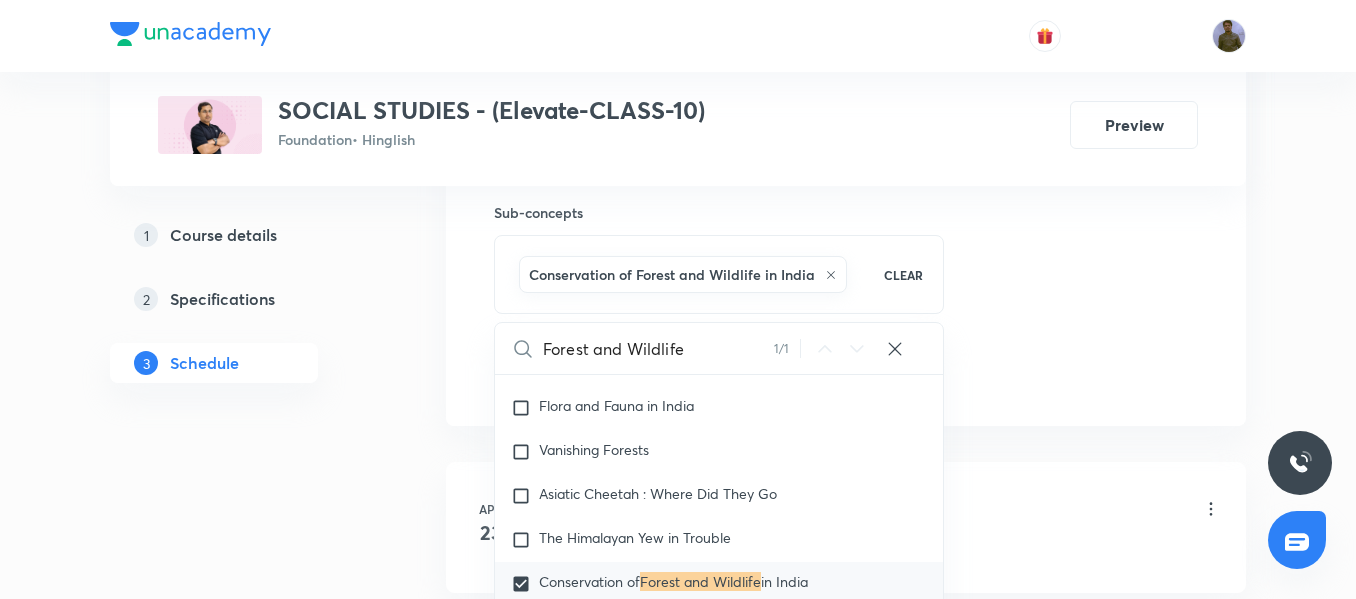 click on "Schedule 26  classes Session  27 Live class Session title 25/99 Forest and Wildlife 01/02 ​ Schedule for Aug 6, 2025, 6:45 PM ​ Duration (in minutes) 45 ​   Session type Online Offline Room 501 Sub-concepts Conservation of Forest and Wildlife in India CLEAR Forest and Wildlife 1 / 1 ​ French Revolution French Society During the Late Eighteenth Century Covered previously The Outbreak of the Revolution Covered previously France Abolishes Monarchy and Becomes a Republic Did Women Have a Revolution The Abolition of Slavery The Age of Industrializaiton Market for Goods Before the Industrial Revolution Hand Labour and Steam Power Industrialization in the Colonies Factories Come Up The Peculiarities of Industrial Growth Nationalism in India The Sense of Collective Belonging The First World War, Khilafat and Non-cooperation Differing Strands Within the Movement Towards Civil Disobedience Print Culture and the Modern World Print and Censorship The First Printed Books Print Comes to Europe The Reading Mania Add" at bounding box center [846, 1979] 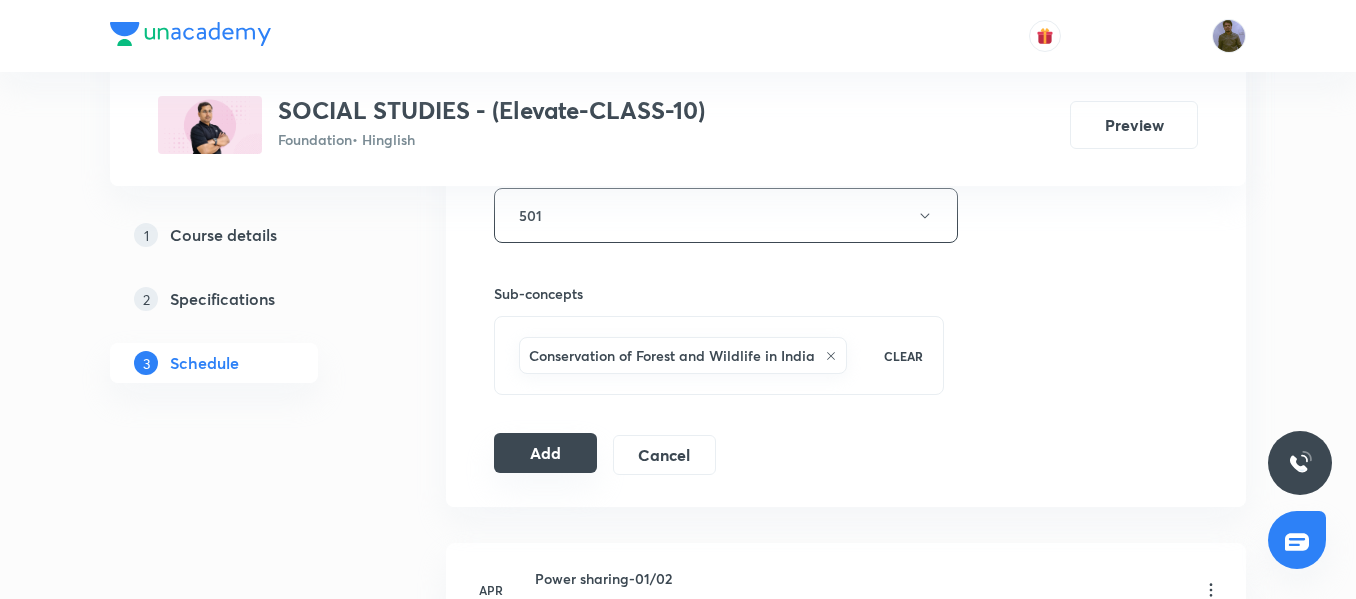 scroll, scrollTop: 1100, scrollLeft: 0, axis: vertical 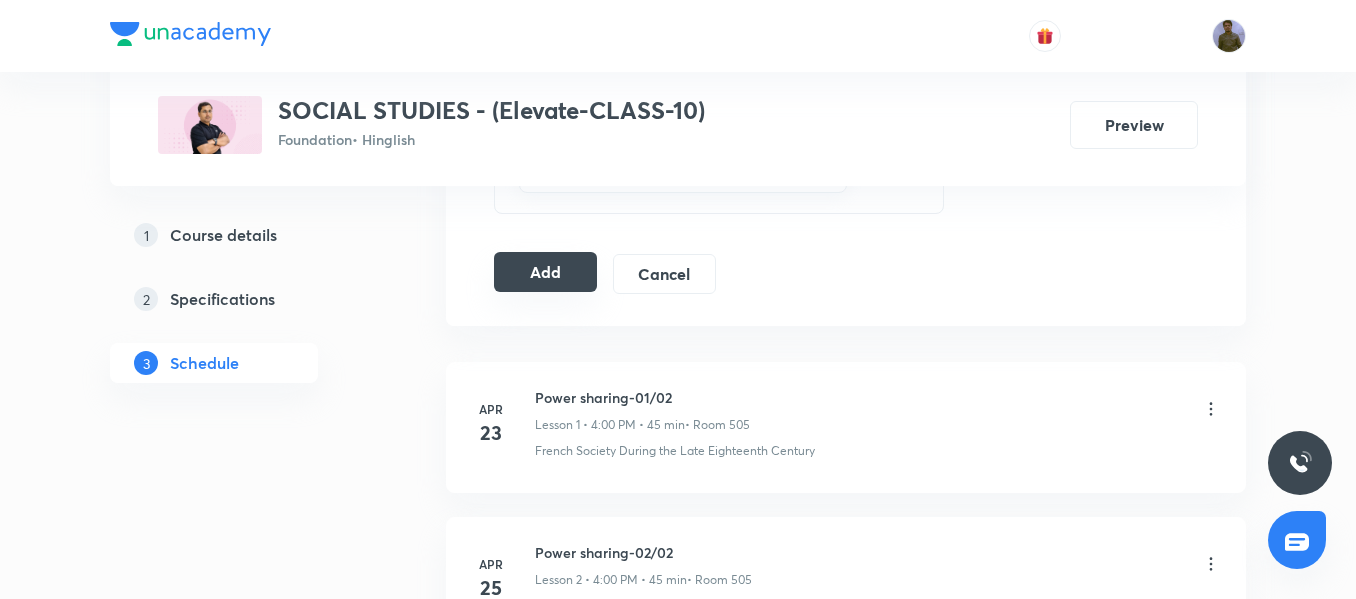 click on "Add" at bounding box center (545, 272) 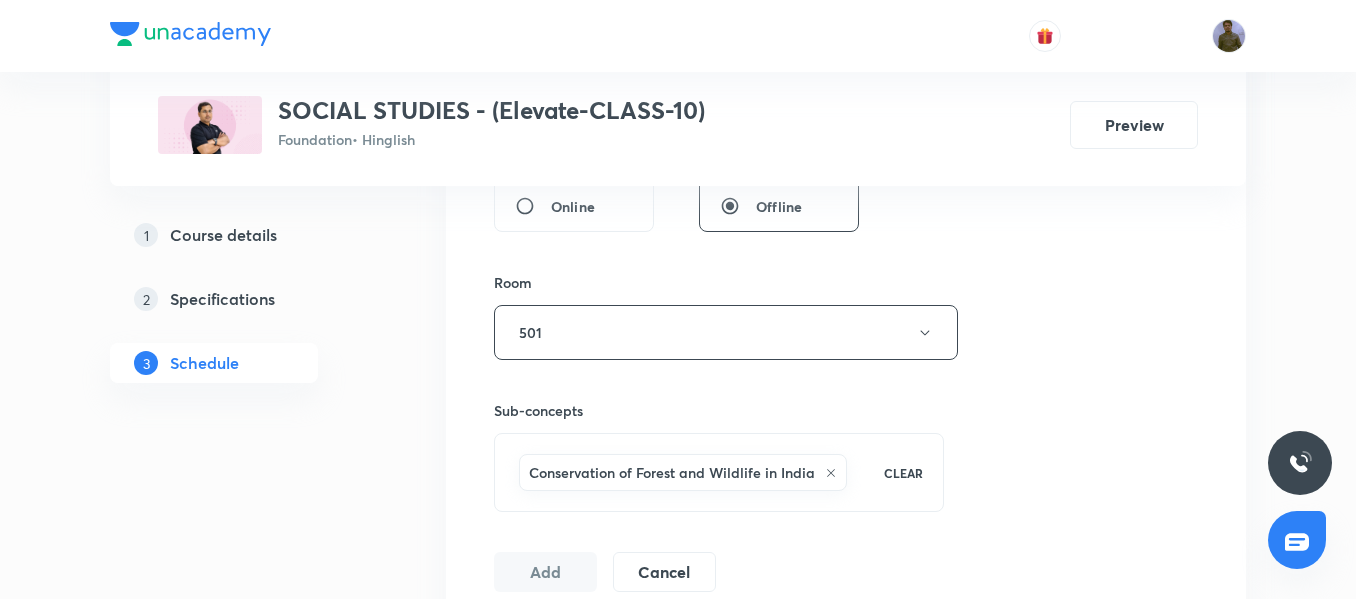 scroll, scrollTop: 800, scrollLeft: 0, axis: vertical 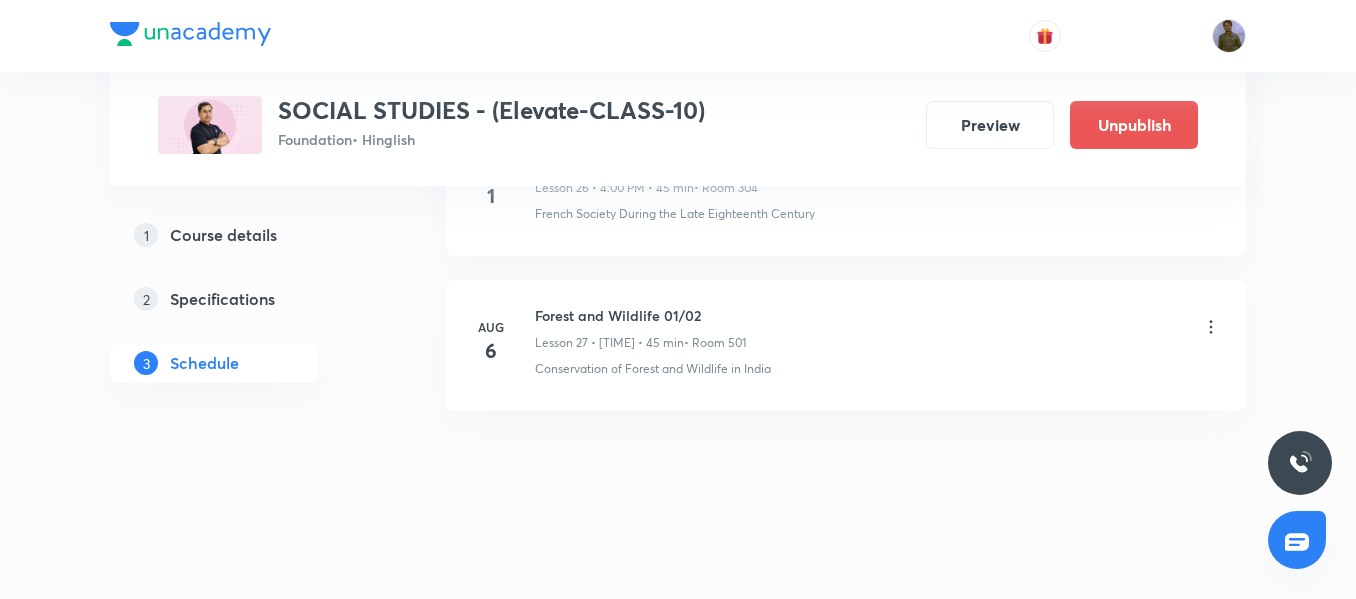 click on "Forest and Wildlife 01/02" at bounding box center [640, 315] 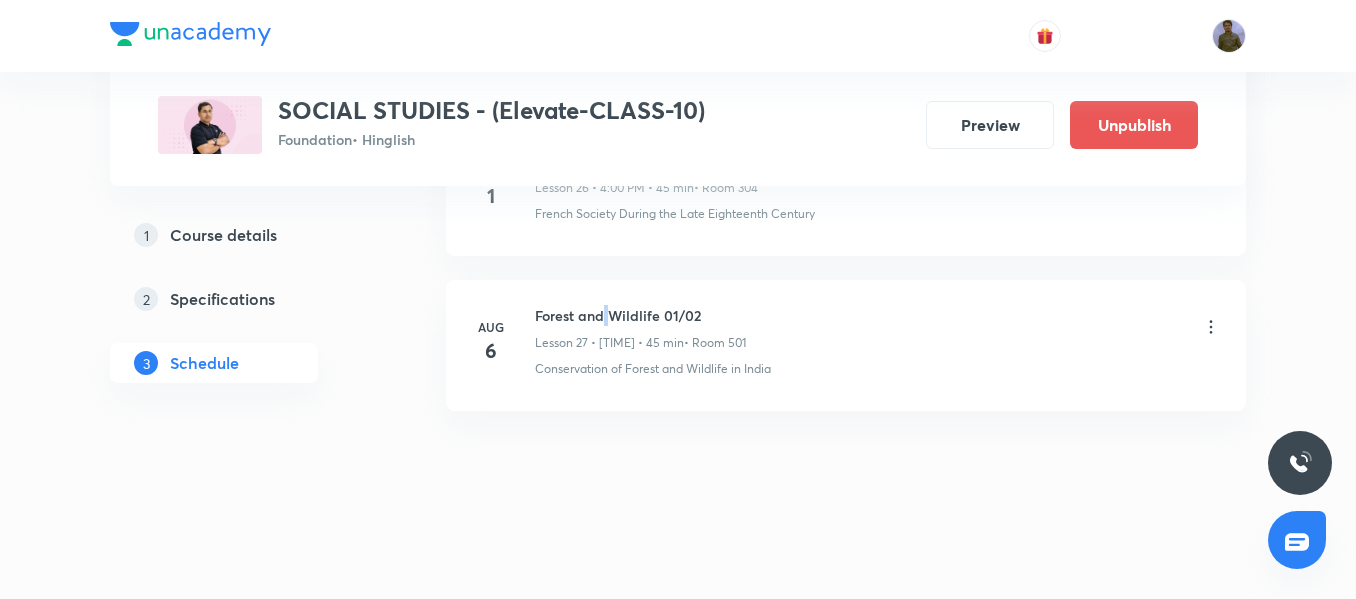click on "Forest and Wildlife 01/02" at bounding box center [640, 315] 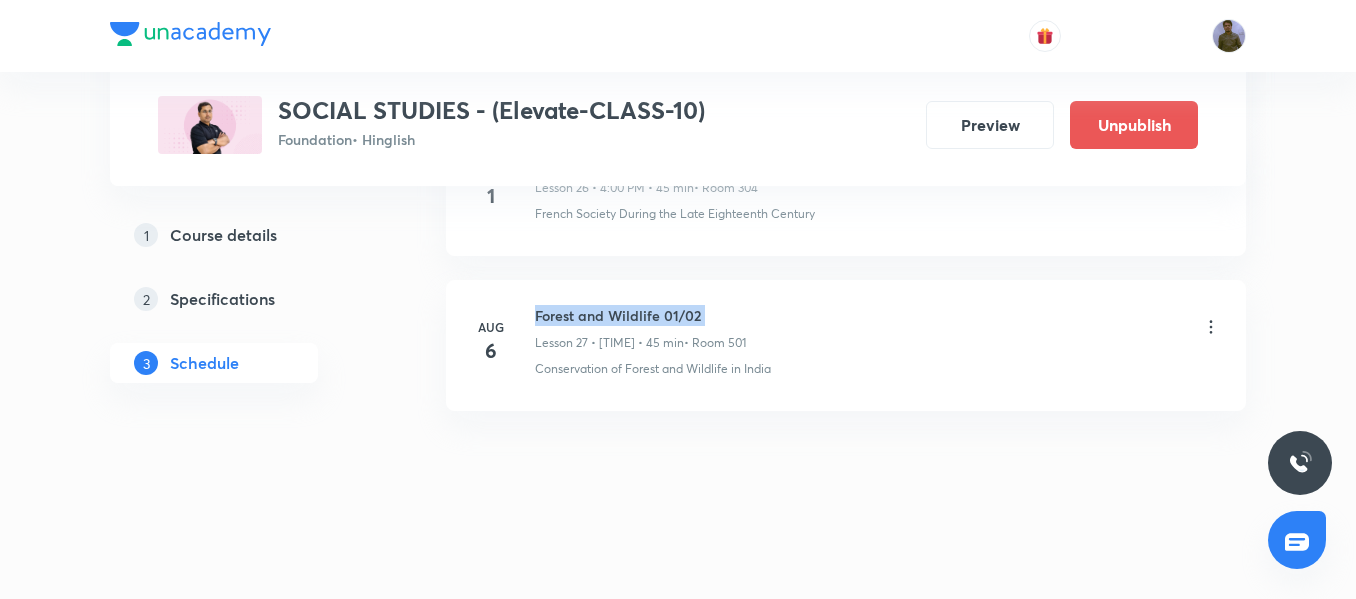 click on "Forest and Wildlife 01/02" at bounding box center (640, 315) 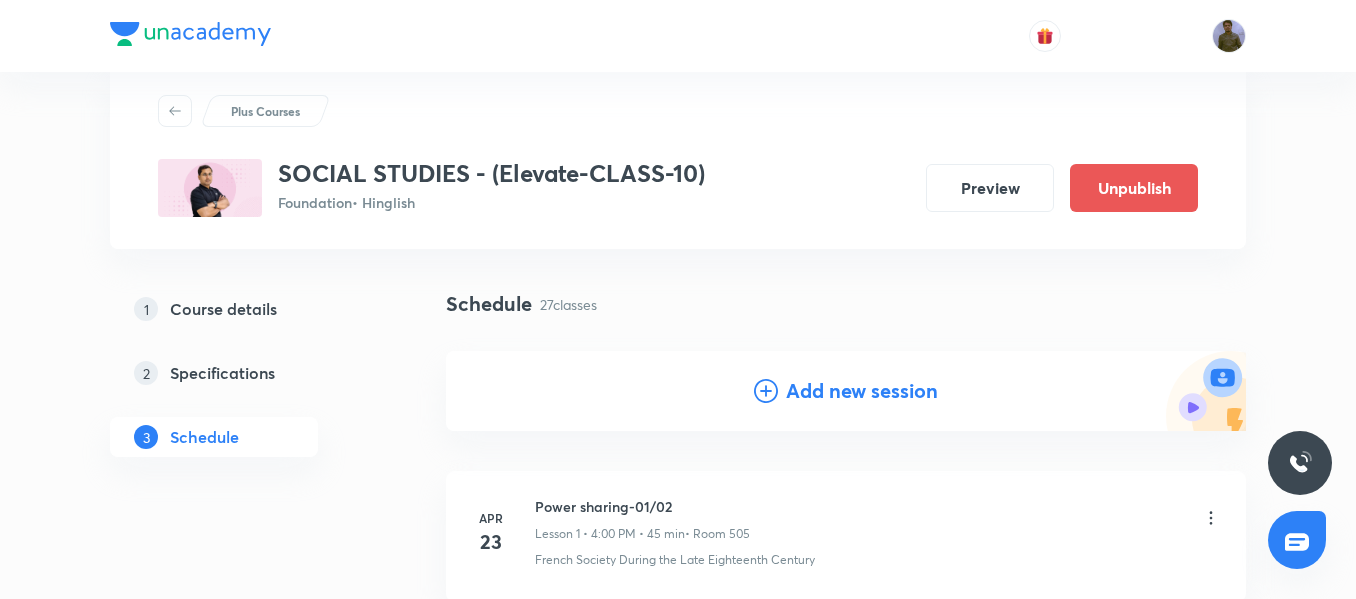 scroll, scrollTop: 32, scrollLeft: 0, axis: vertical 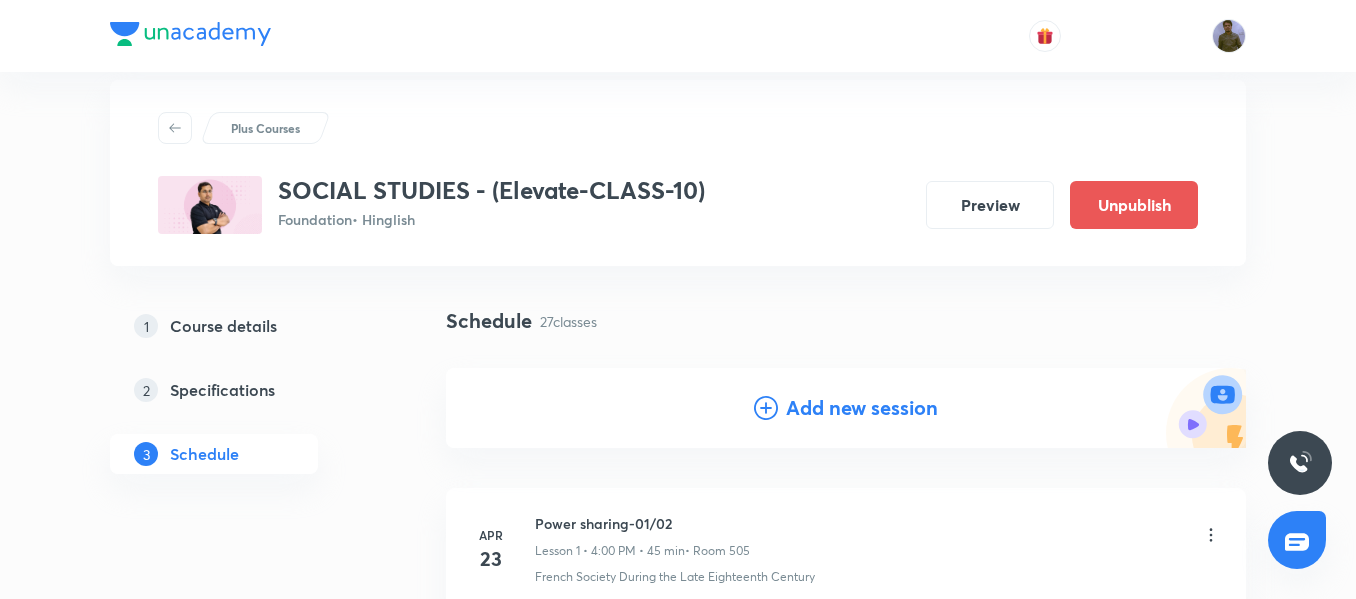 click on "Add new session" at bounding box center (862, 408) 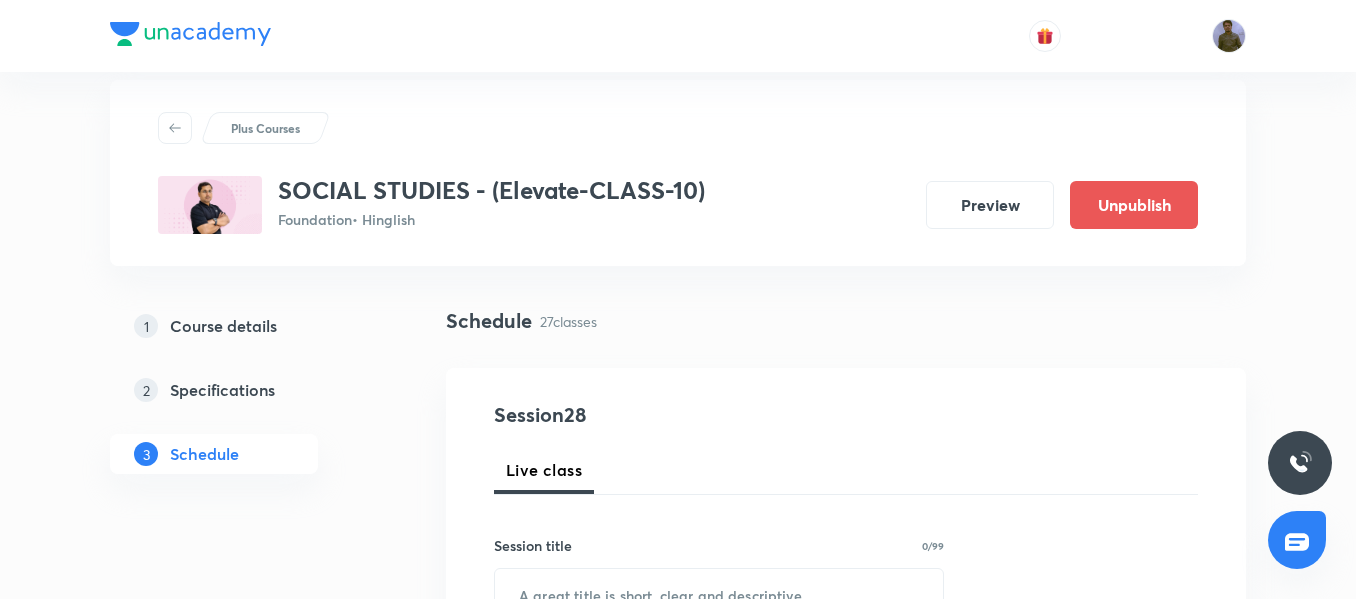 scroll, scrollTop: 132, scrollLeft: 0, axis: vertical 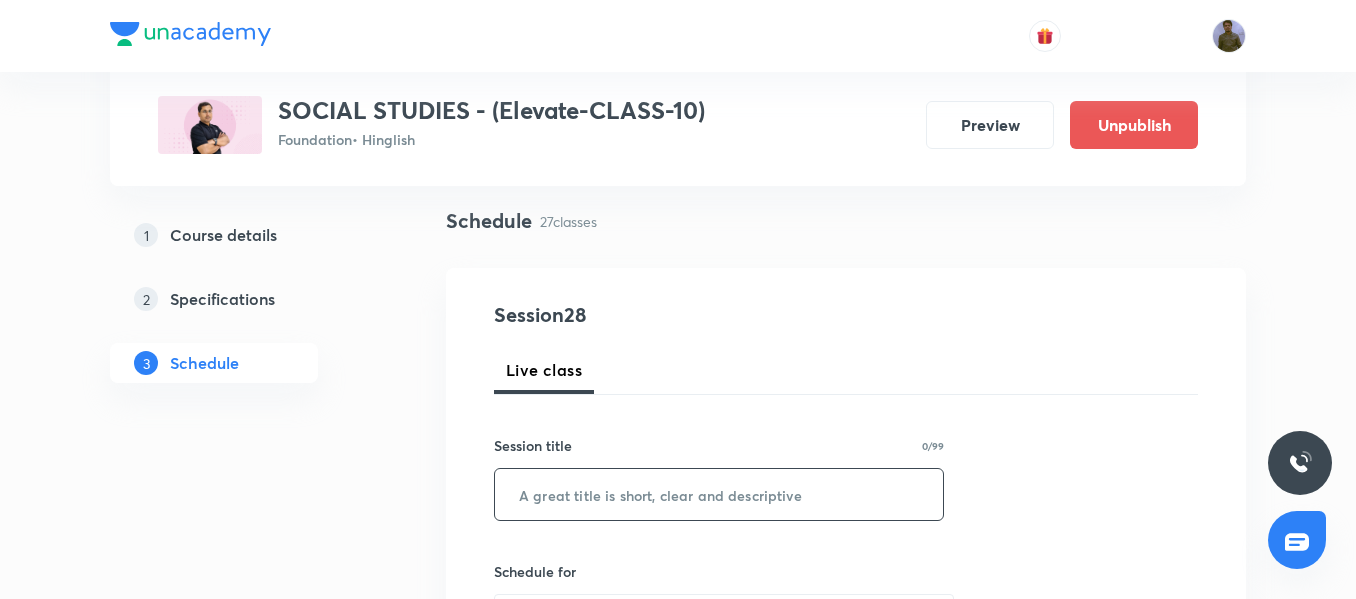 click at bounding box center [719, 494] 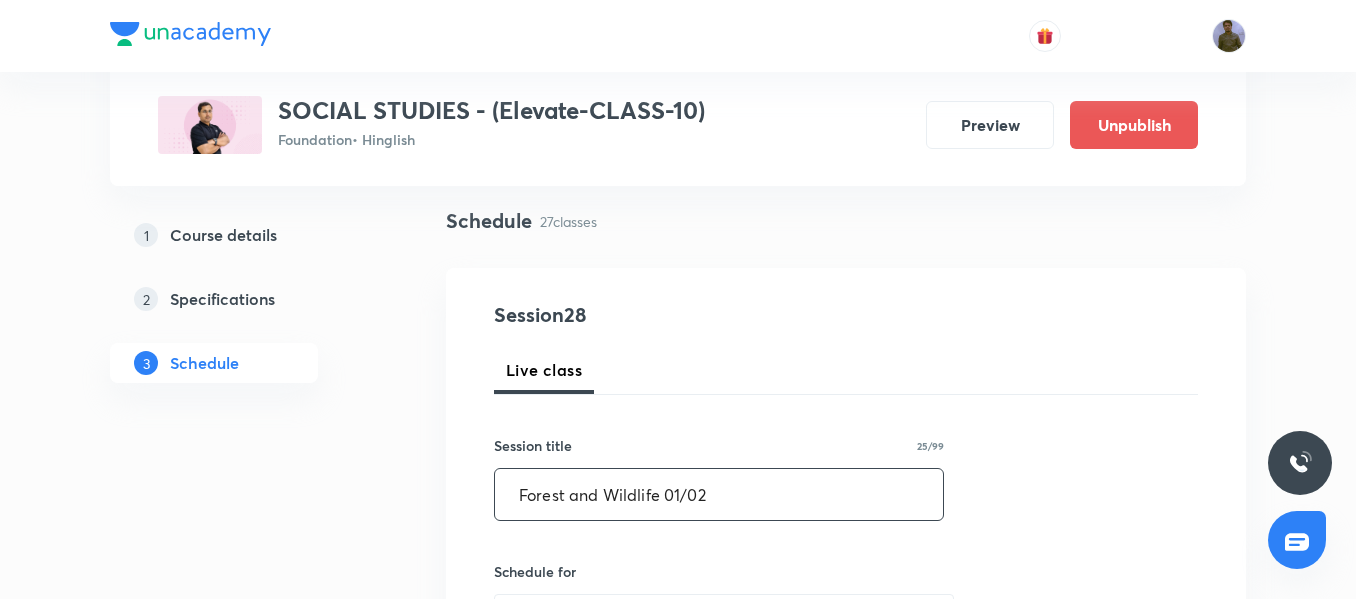 click on "Forest and Wildlife 01/02" at bounding box center (719, 494) 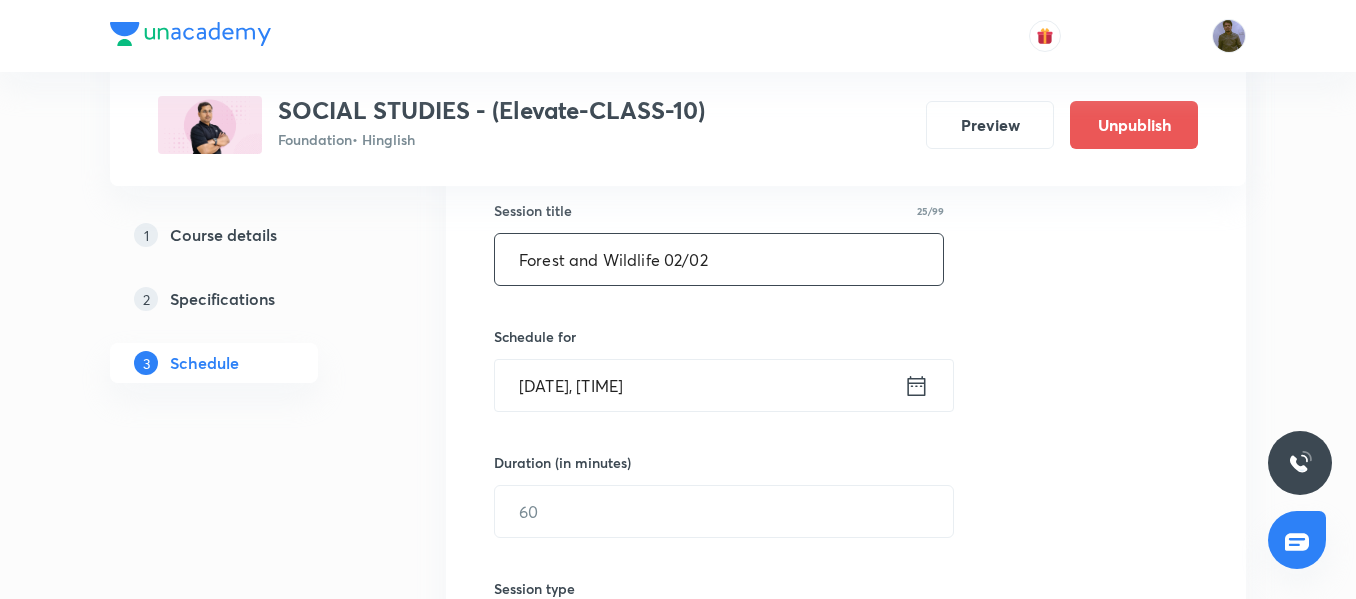scroll, scrollTop: 432, scrollLeft: 0, axis: vertical 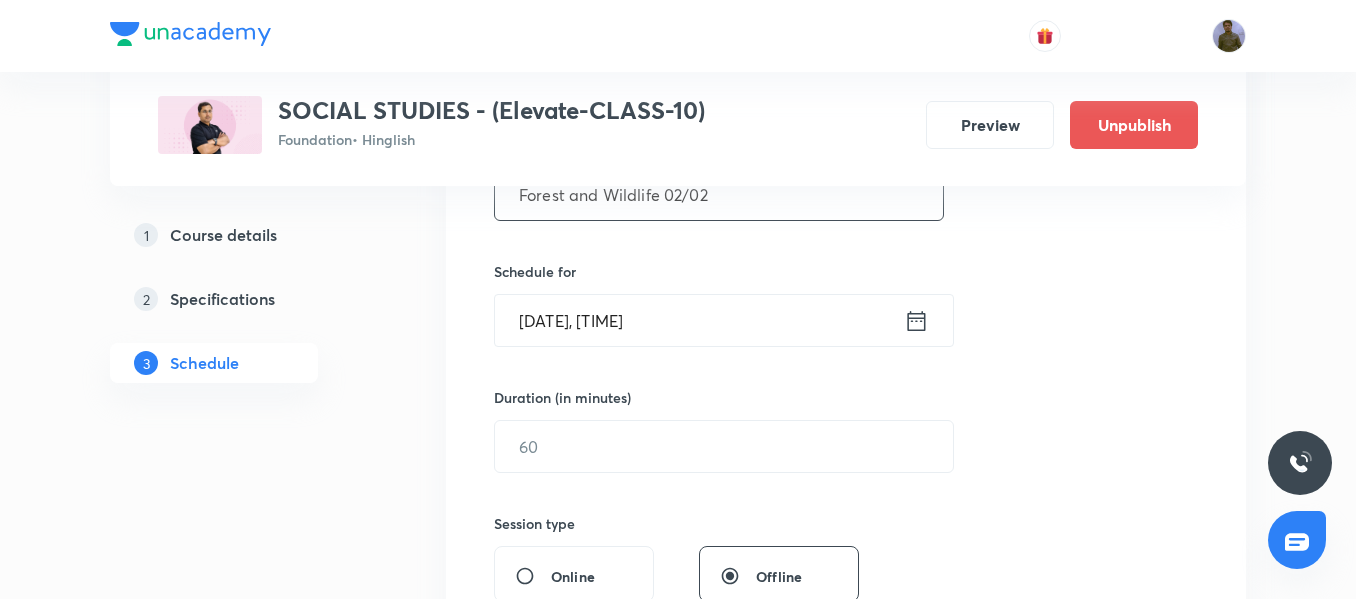type on "Forest and Wildlife 02/02" 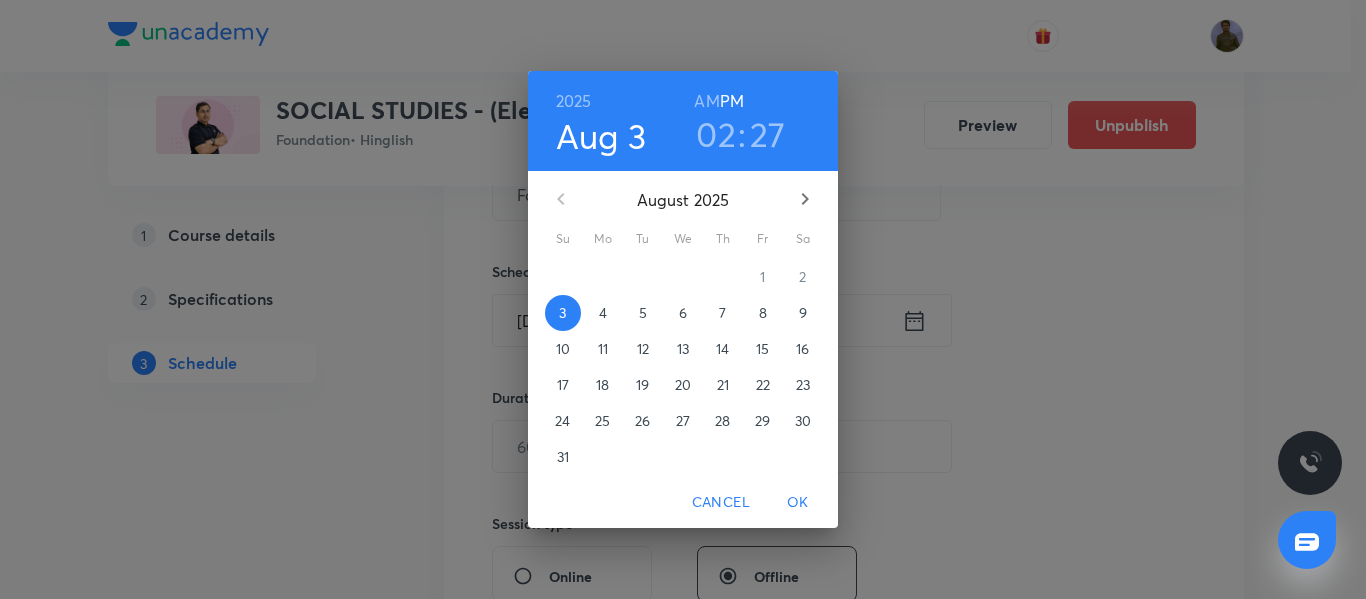 click on "8" at bounding box center (763, 313) 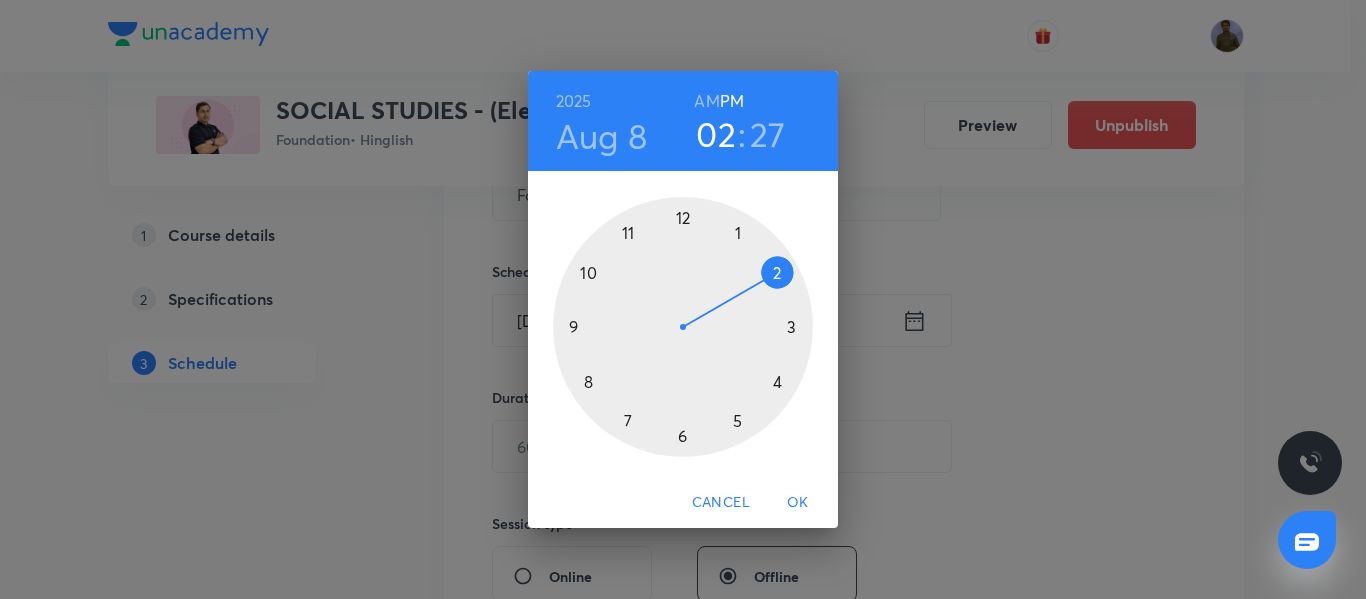 click at bounding box center [683, 327] 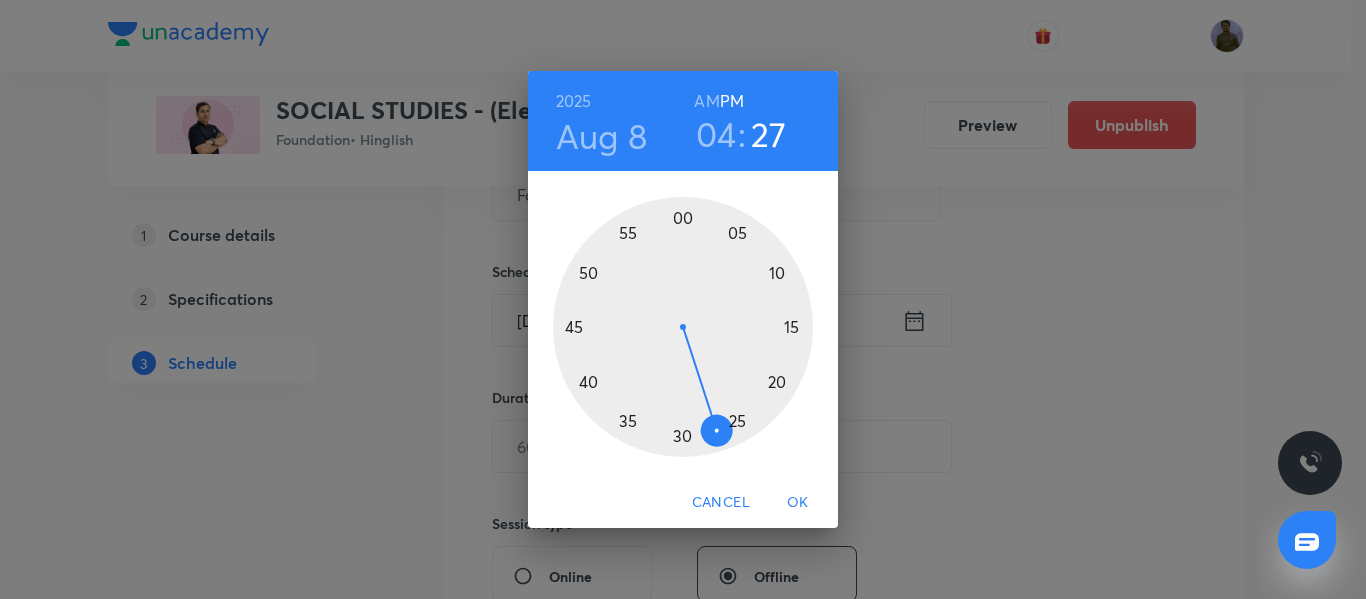 click at bounding box center (683, 327) 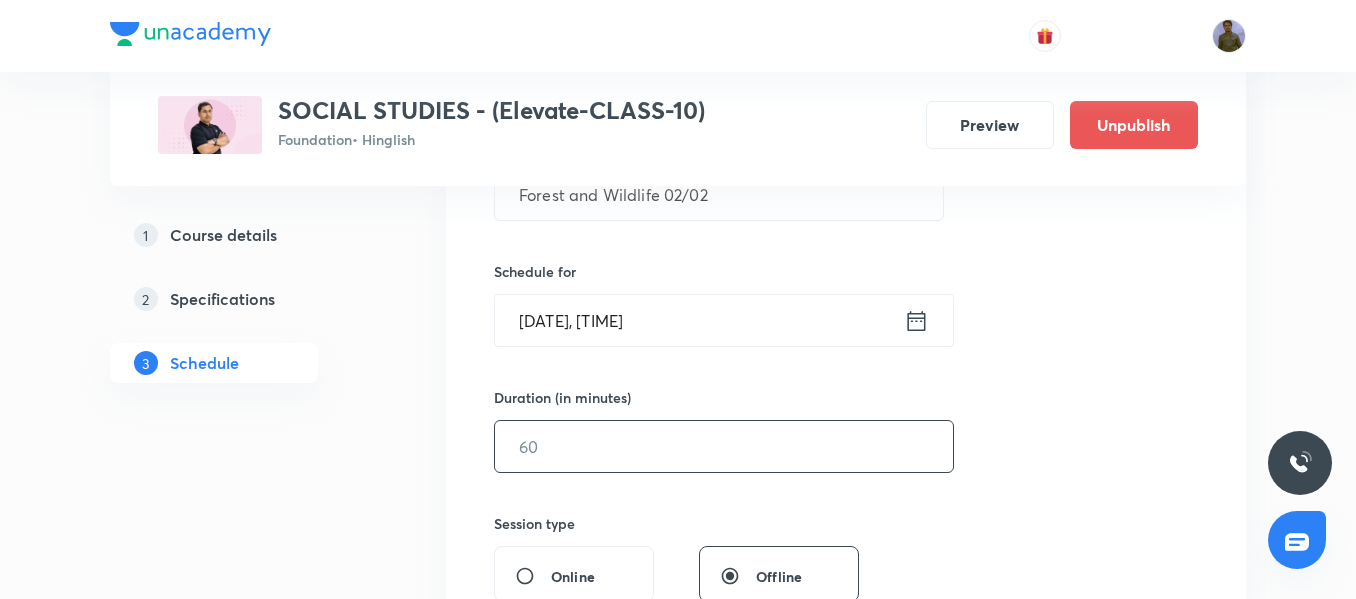 click at bounding box center (724, 446) 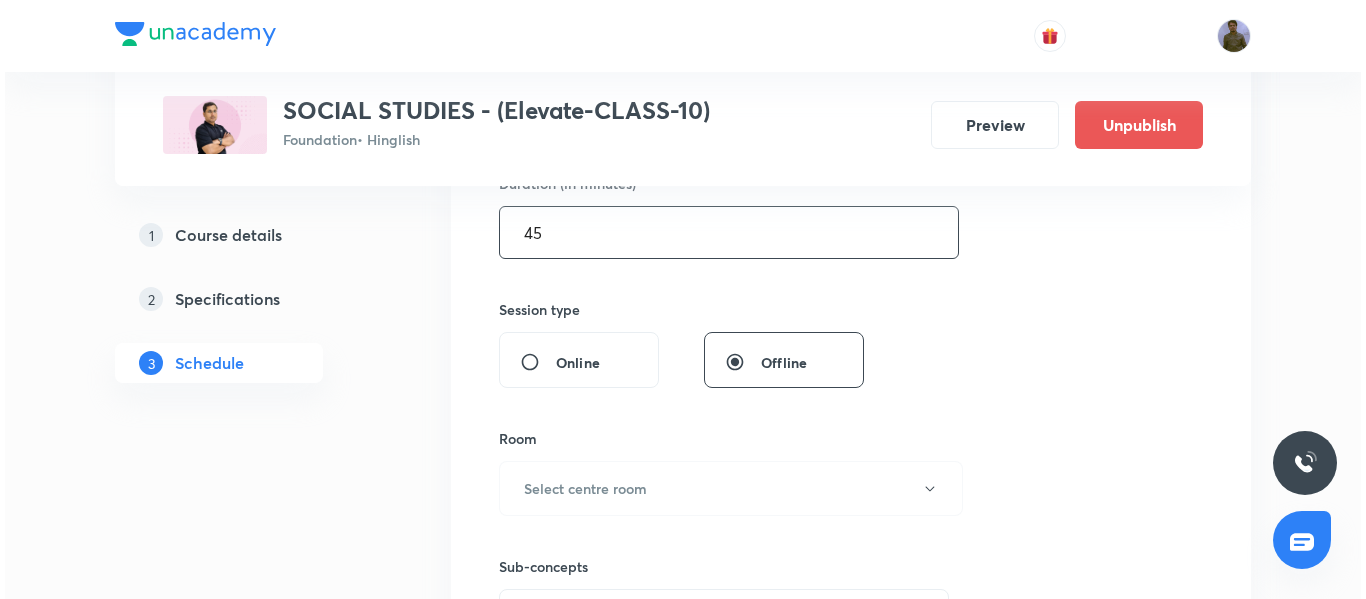 scroll, scrollTop: 732, scrollLeft: 0, axis: vertical 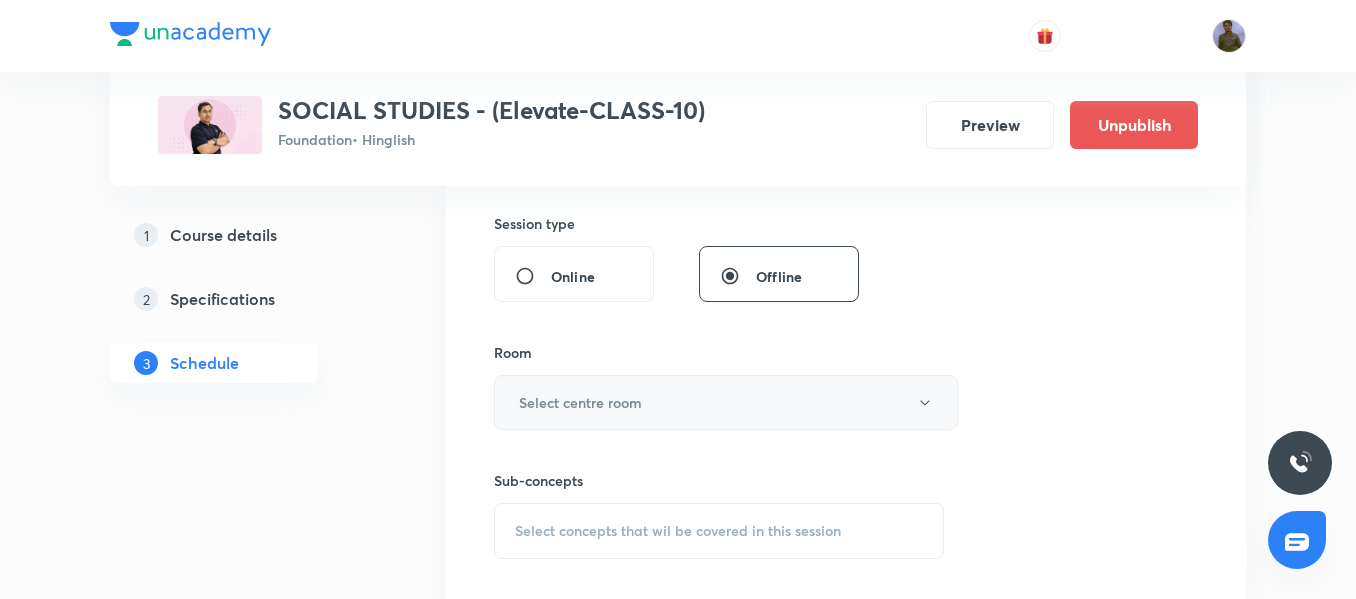 type on "45" 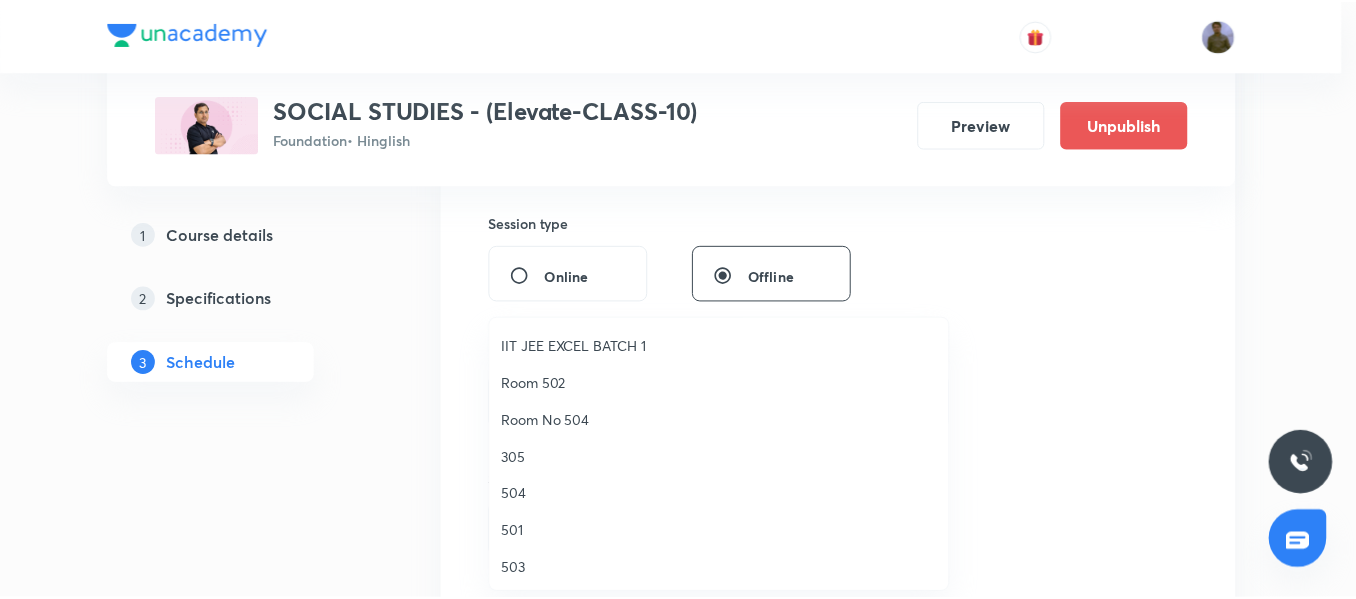 scroll, scrollTop: 200, scrollLeft: 0, axis: vertical 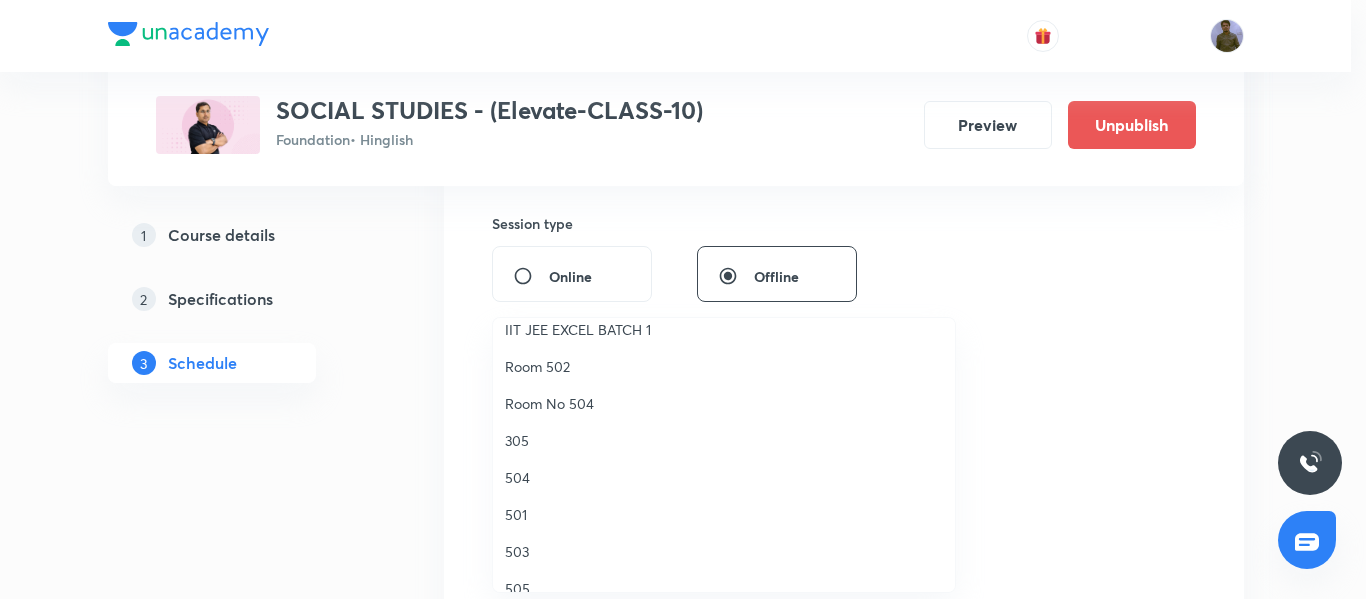 click on "501" at bounding box center (724, 514) 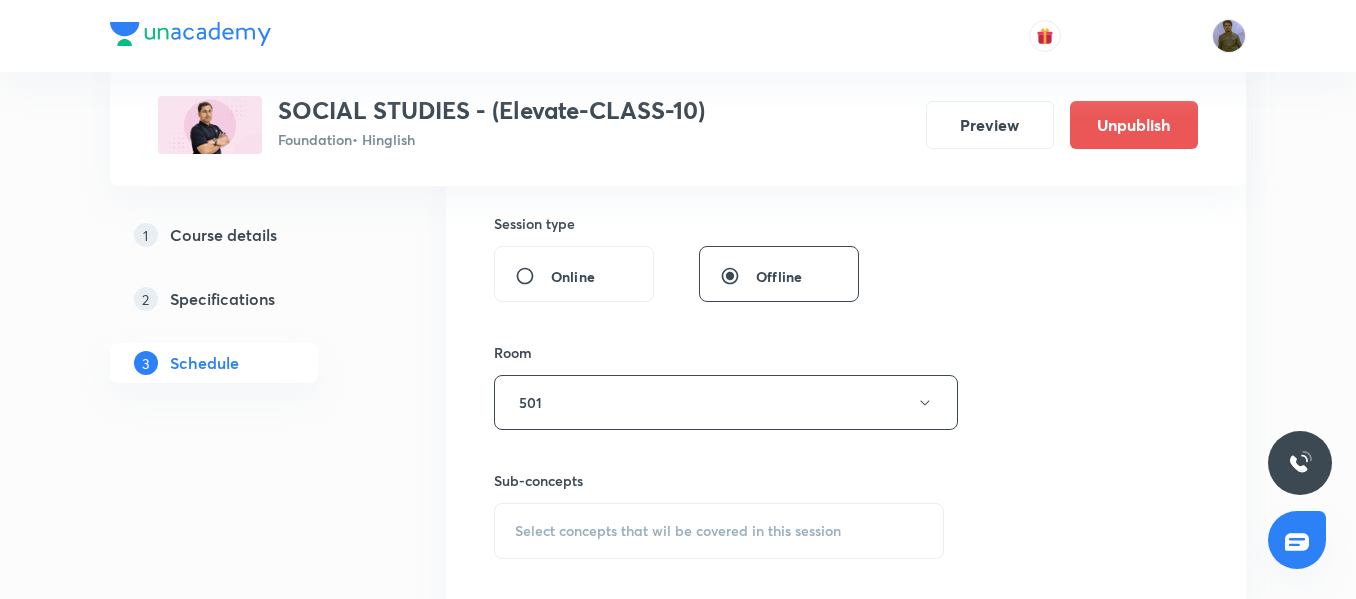 scroll, scrollTop: 832, scrollLeft: 0, axis: vertical 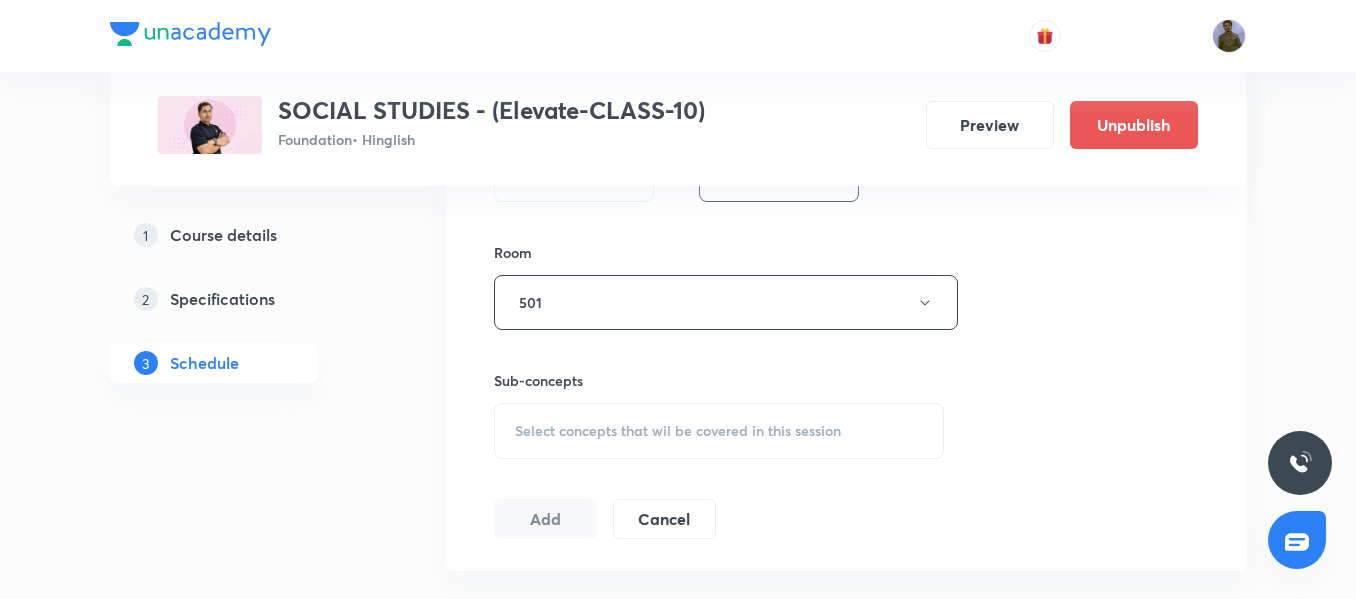 click on "Select concepts that wil be covered in this session" at bounding box center (678, 431) 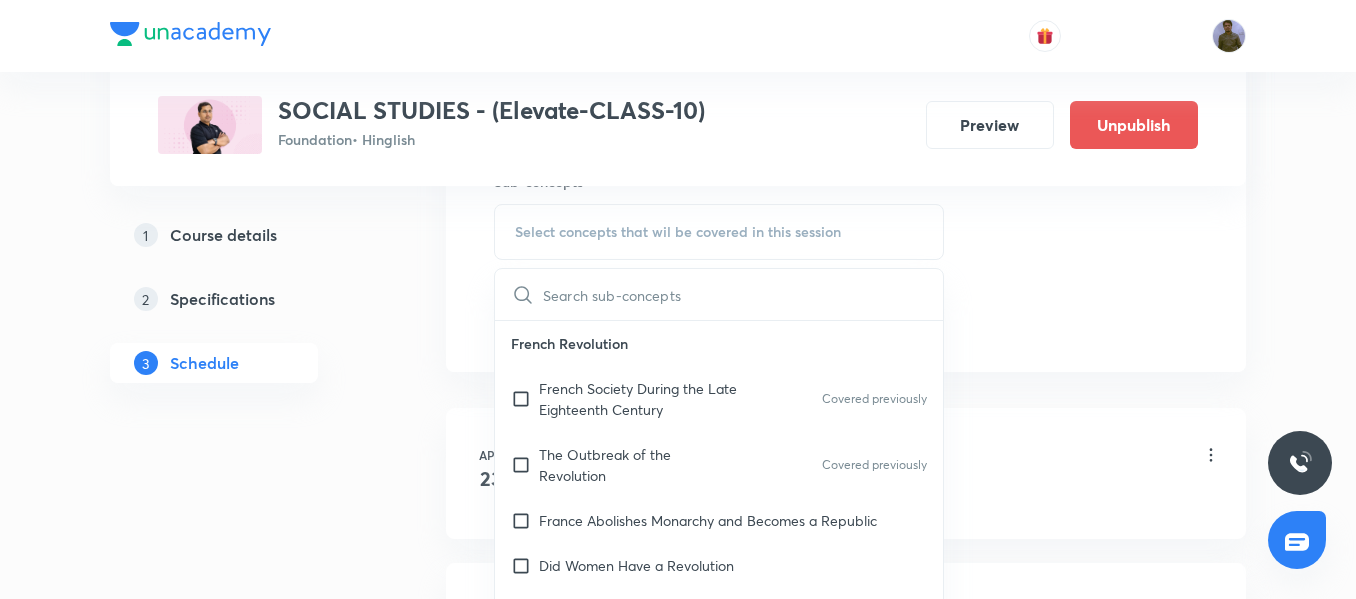 scroll, scrollTop: 1032, scrollLeft: 0, axis: vertical 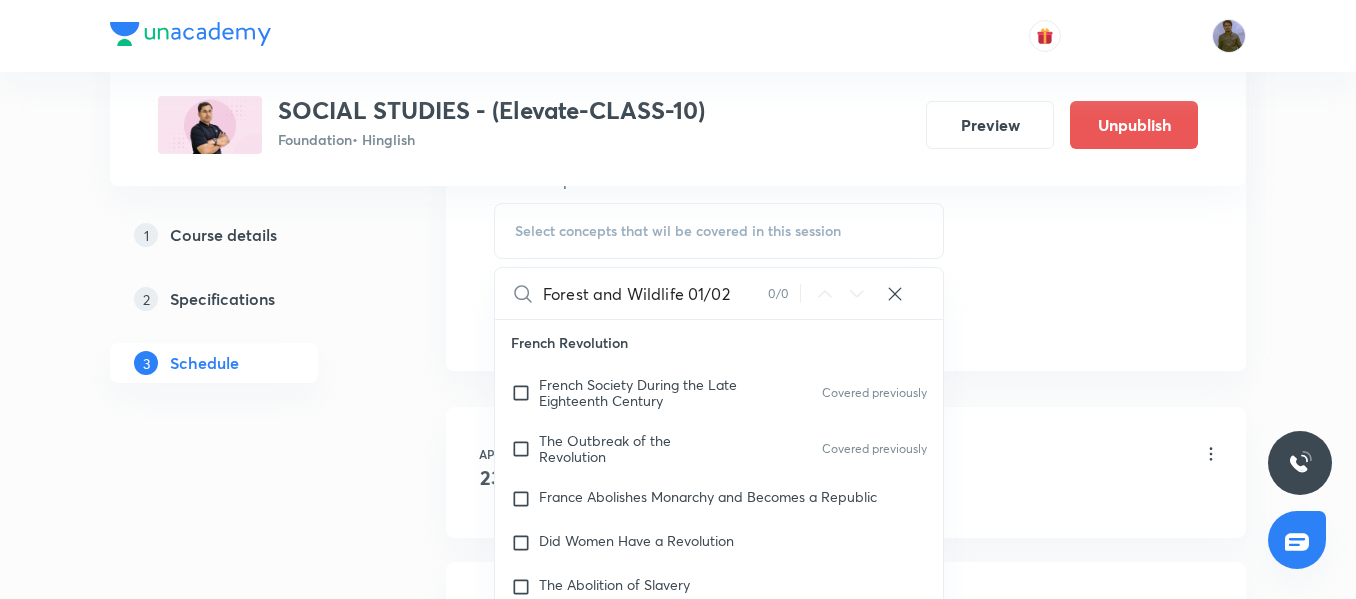 drag, startPoint x: 685, startPoint y: 284, endPoint x: 735, endPoint y: 280, distance: 50.159744 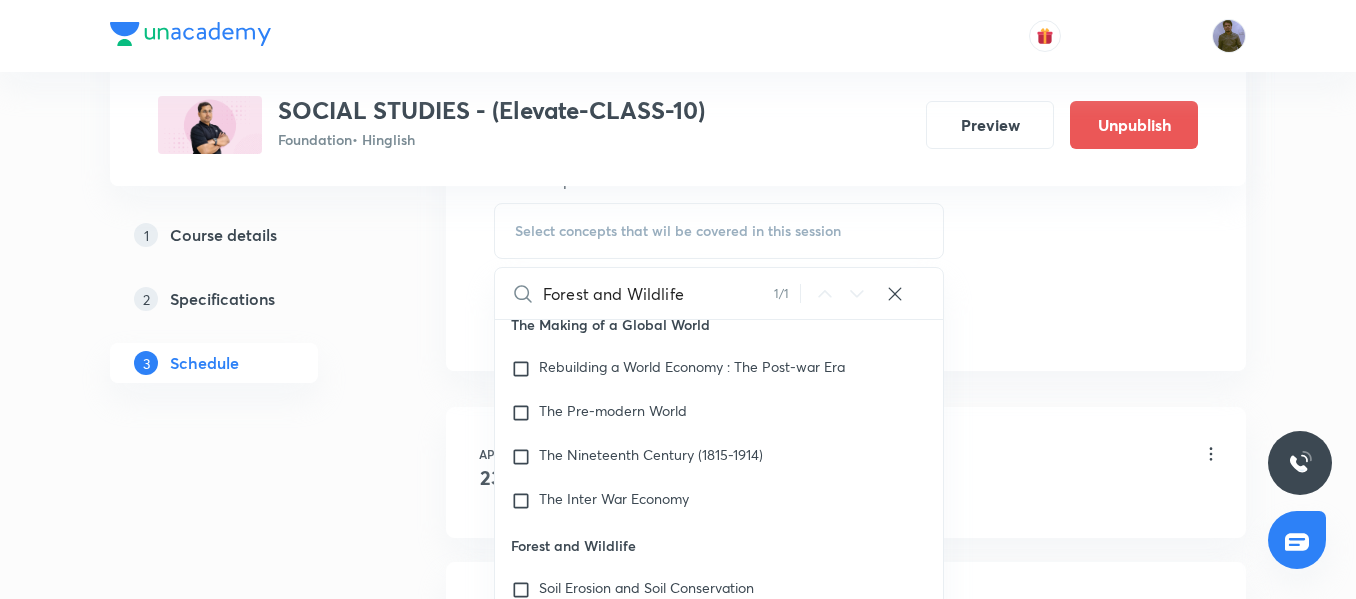 scroll, scrollTop: 1521, scrollLeft: 0, axis: vertical 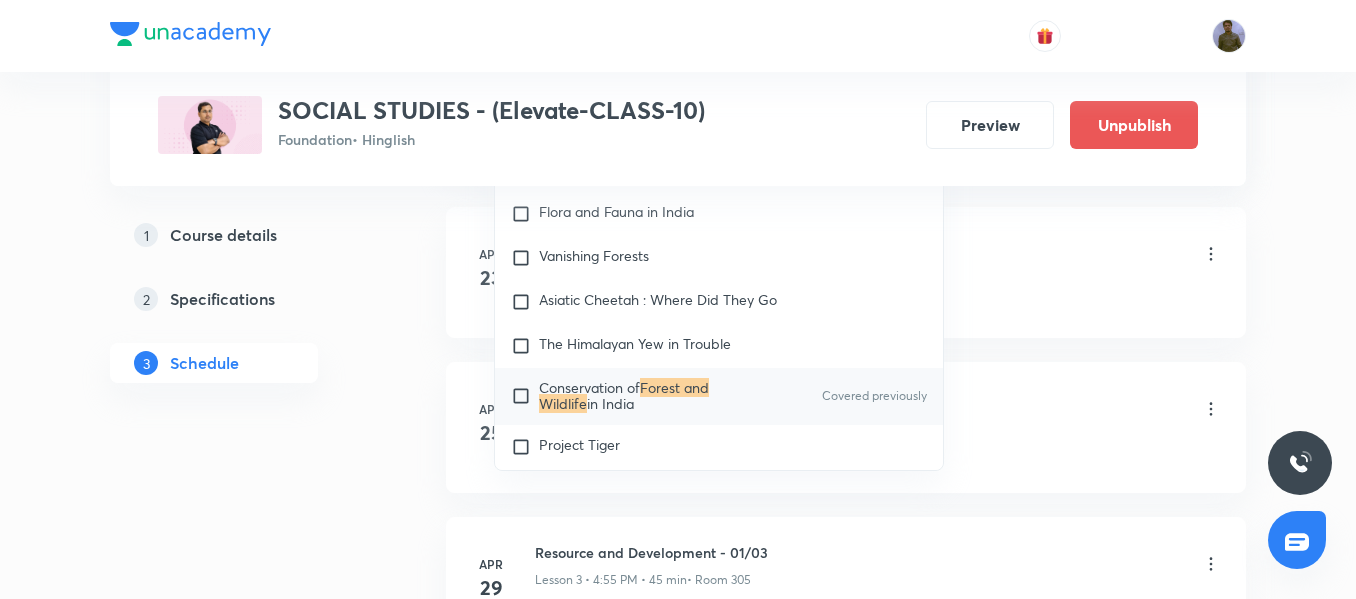 type on "Forest and Wildlife" 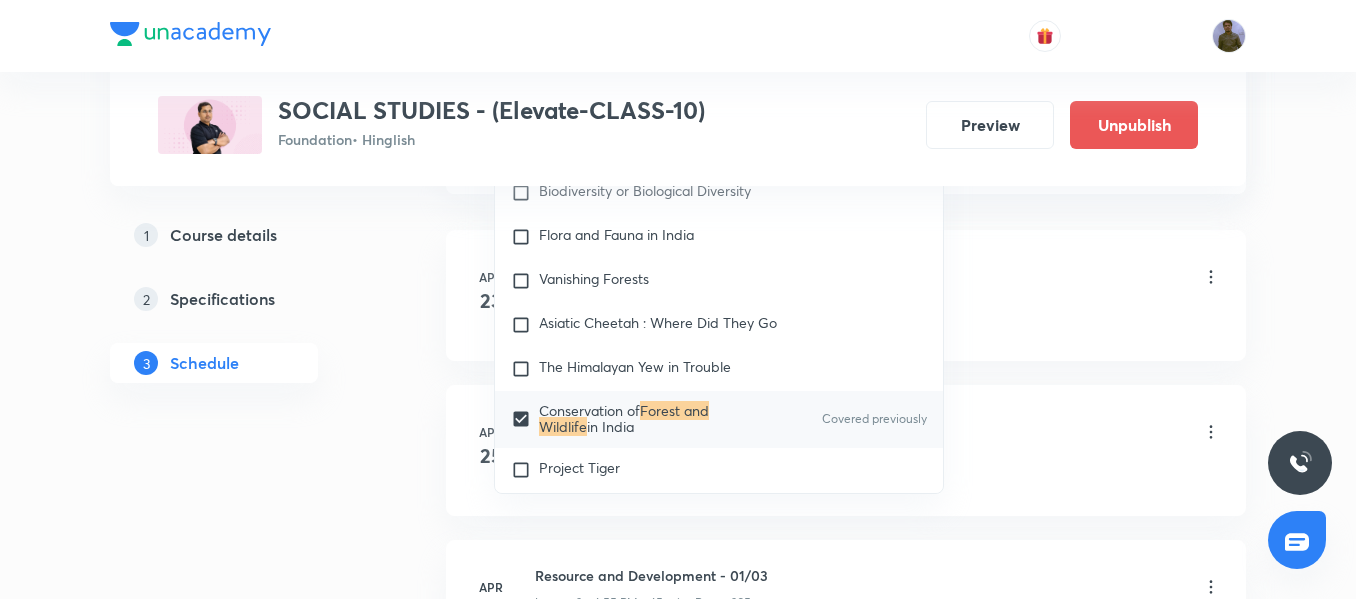 click on "Plus Courses SOCIAL STUDIES - (Elevate-CLASS-10) Foundation  • Hinglish Preview Unpublish 1 Course details 2 Specifications 3 Schedule Schedule 27  classes Session  28 Live class Session title 25/99 Forest and Wildlife 02/02 ​ Schedule for Aug 8, 2025, 4:00 PM ​ Duration (in minutes) 45 ​   Session type Online Offline Room 501 Sub-concepts Conservation of Forest and Wildlife in India CLEAR Forest and Wildlife 1 / 1 ​ French Revolution French Society During the Late Eighteenth Century Covered previously The Outbreak of the Revolution Covered previously France Abolishes Monarchy and Becomes a Republic Did Women Have a Revolution The Abolition of Slavery The Age of Industrializaiton Market for Goods Before the Industrial Revolution Hand Labour and Steam Power Industrialization in the Colonies Factories Come Up The Peculiarities of Industrial Growth Nationalism in India The Sense of Collective Belonging The First World War, Khilafat and Non-cooperation Differing Strands Within the Movement  in India Add" at bounding box center [678, 1711] 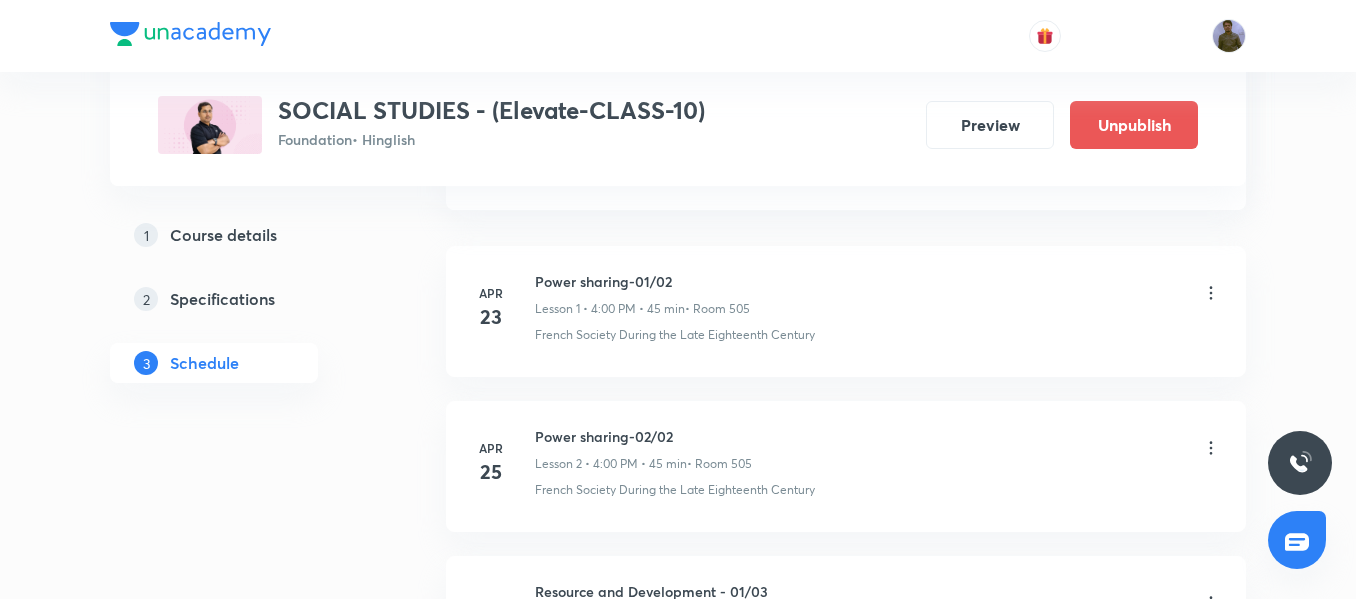 scroll, scrollTop: 1032, scrollLeft: 0, axis: vertical 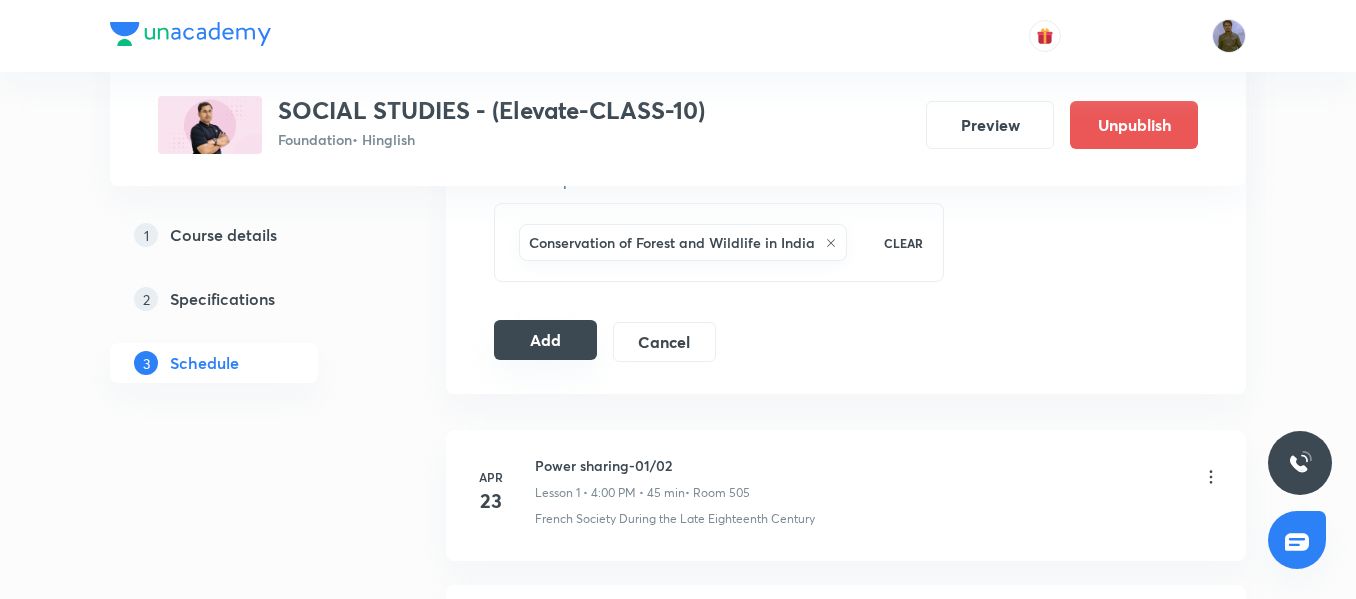 click on "Add" at bounding box center [545, 340] 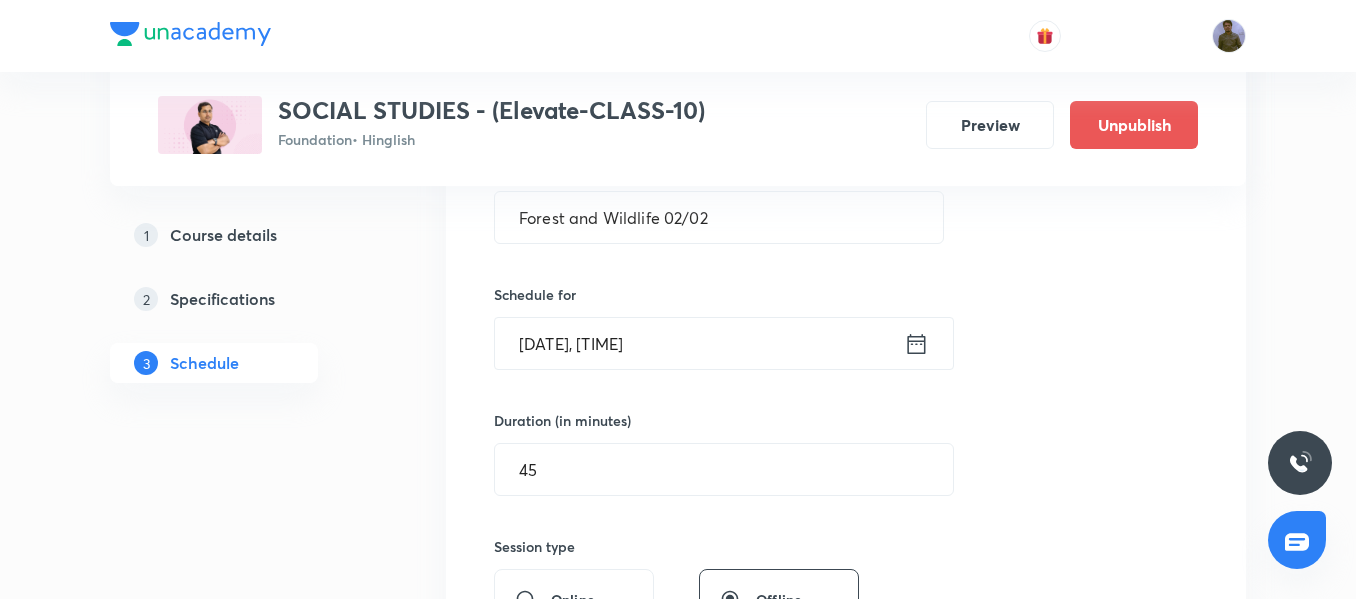 scroll, scrollTop: 232, scrollLeft: 0, axis: vertical 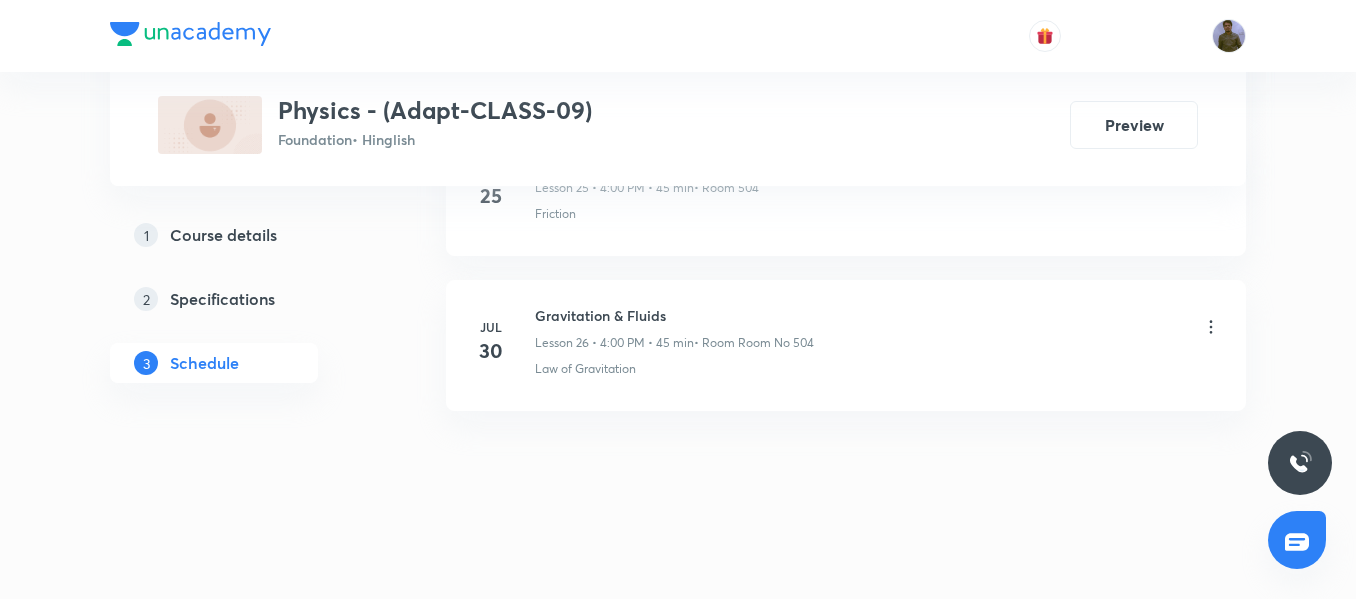 click on "Gravitation & Fluids" at bounding box center [674, 315] 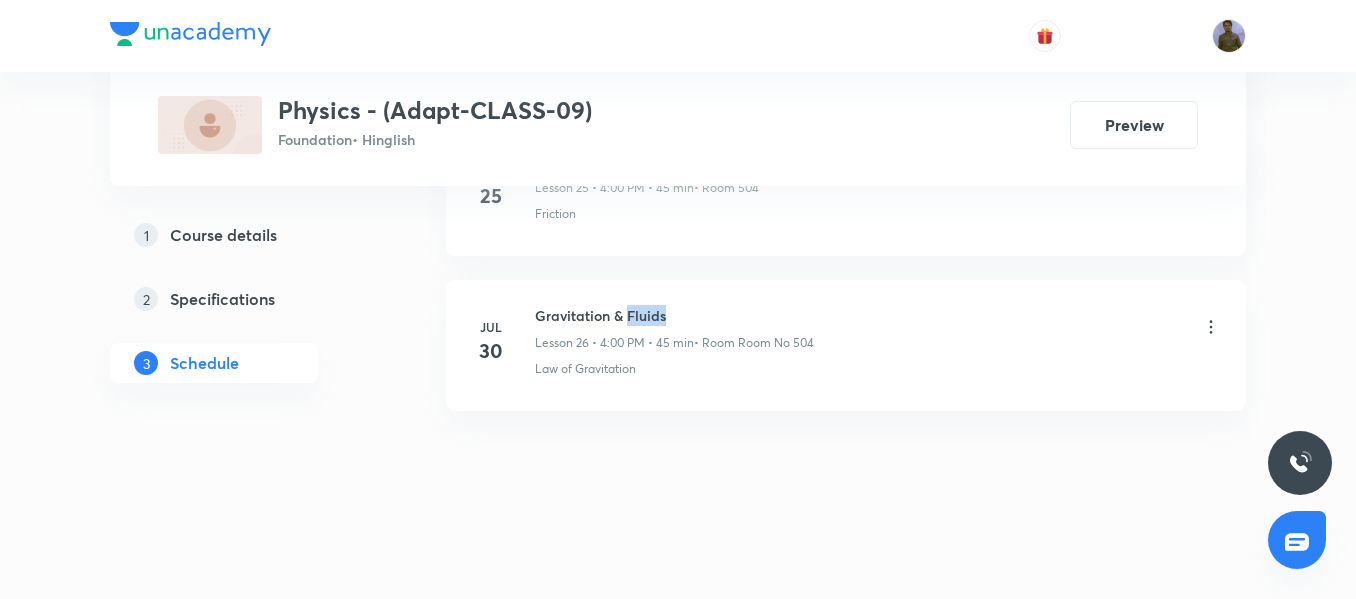 click on "Gravitation & Fluids" at bounding box center [674, 315] 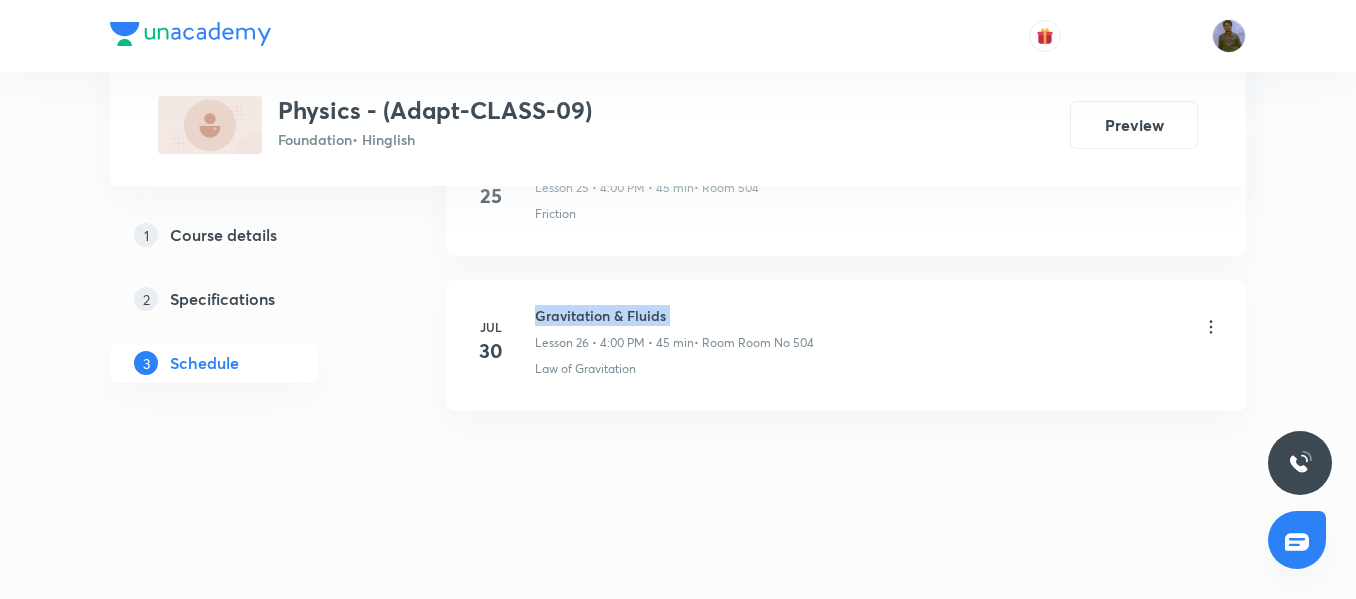 click on "Gravitation & Fluids" at bounding box center [674, 315] 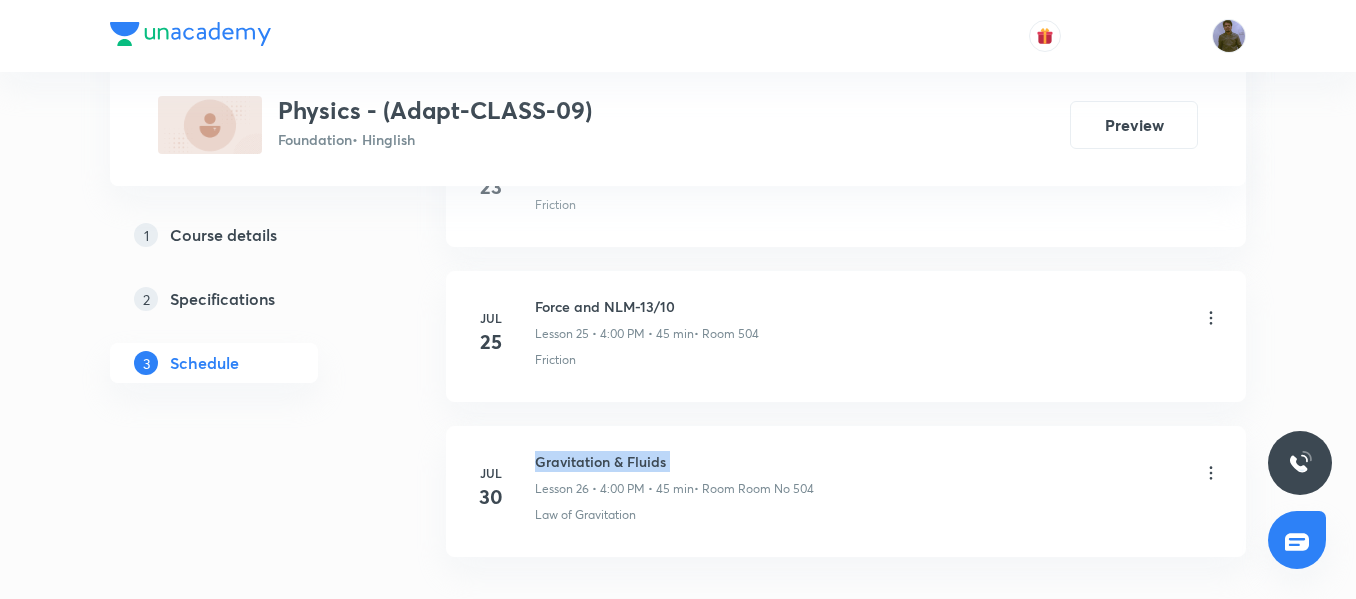 scroll, scrollTop: 5034, scrollLeft: 0, axis: vertical 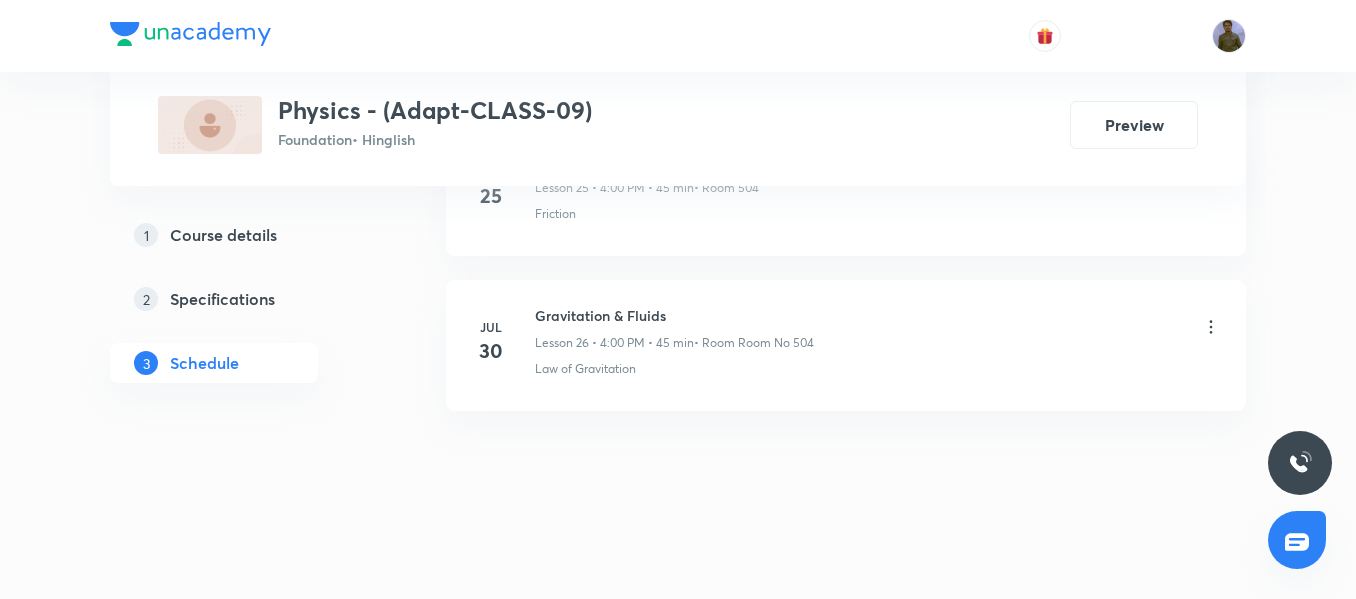 click on "• Room Room No 504" at bounding box center [754, 343] 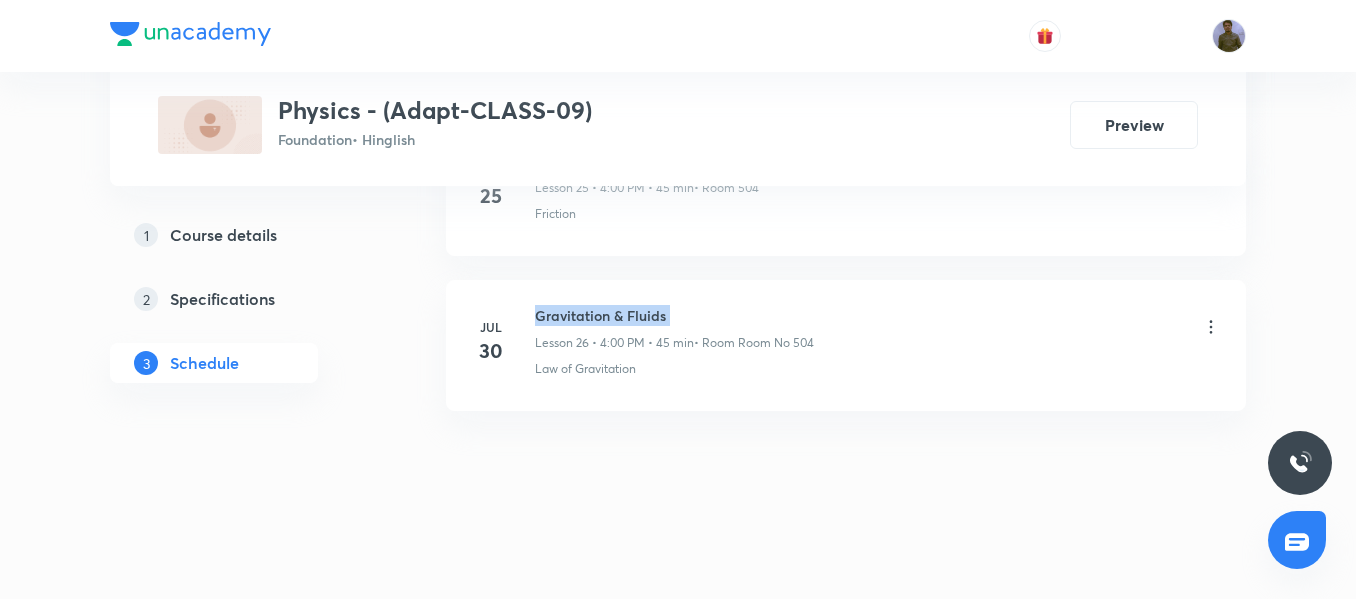 copy on "Gravitation & Fluids" 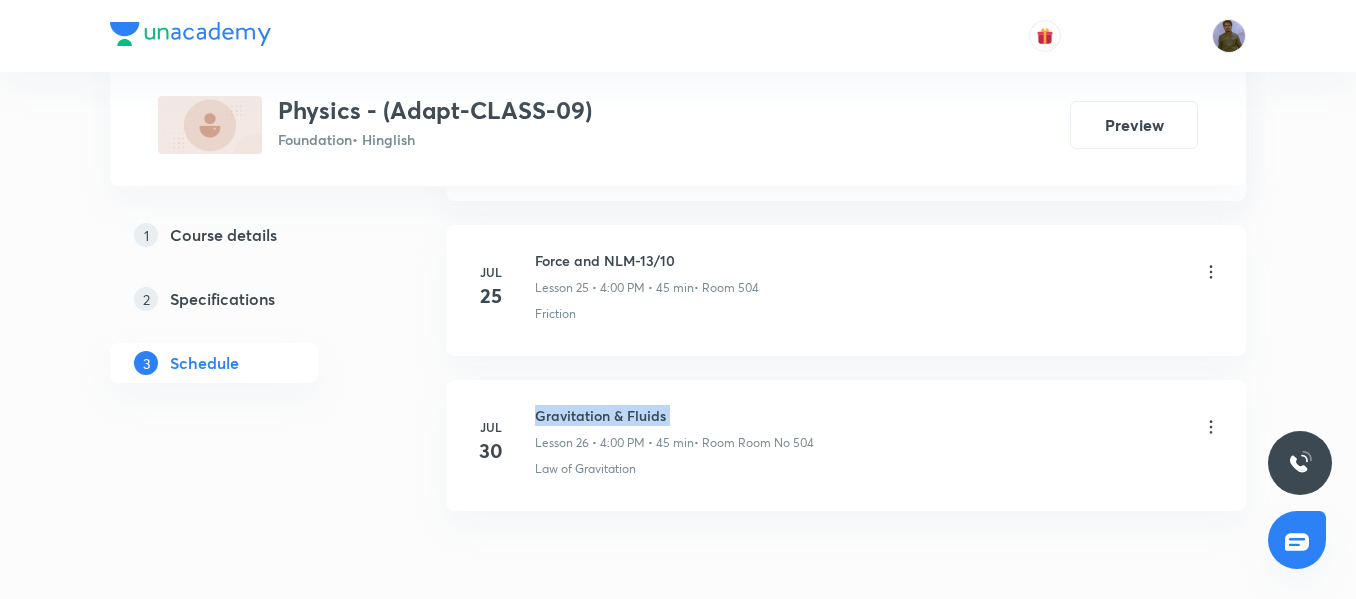 scroll, scrollTop: 5034, scrollLeft: 0, axis: vertical 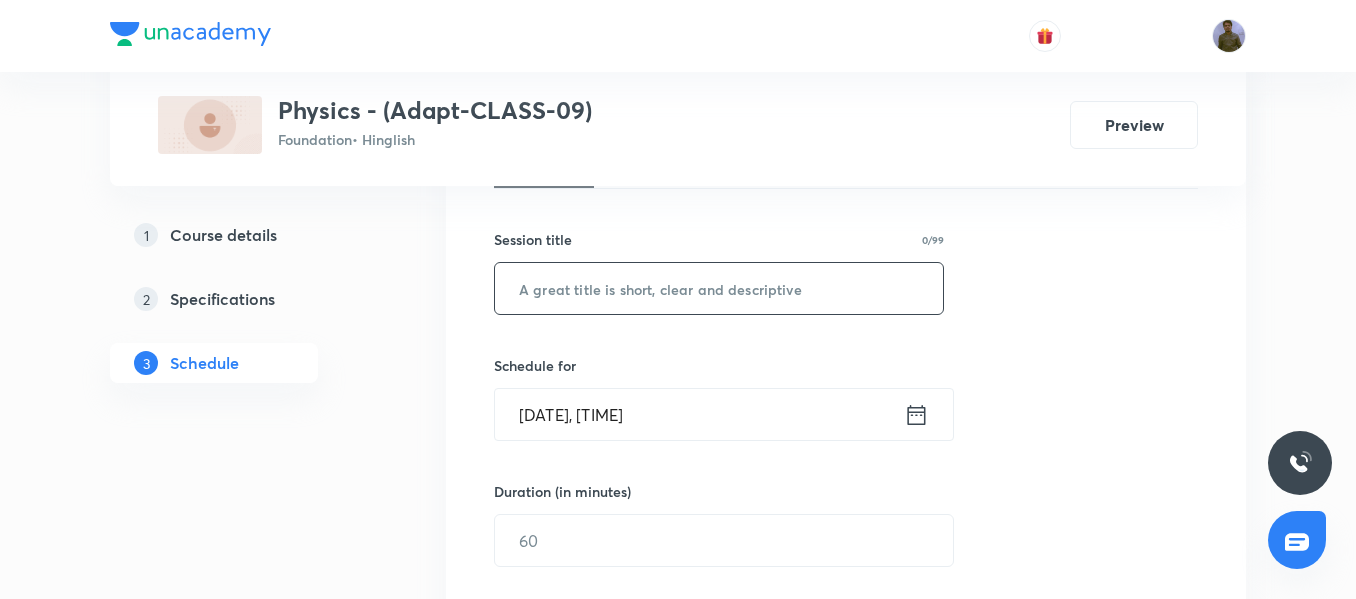 click at bounding box center (719, 288) 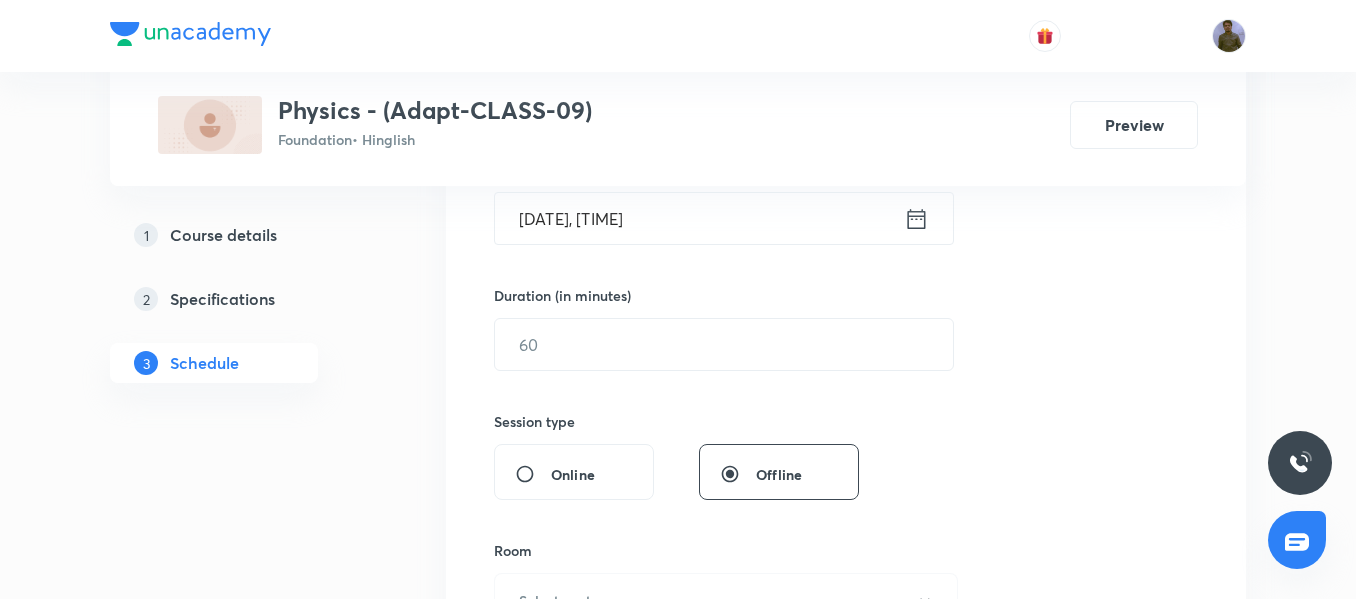 scroll, scrollTop: 538, scrollLeft: 0, axis: vertical 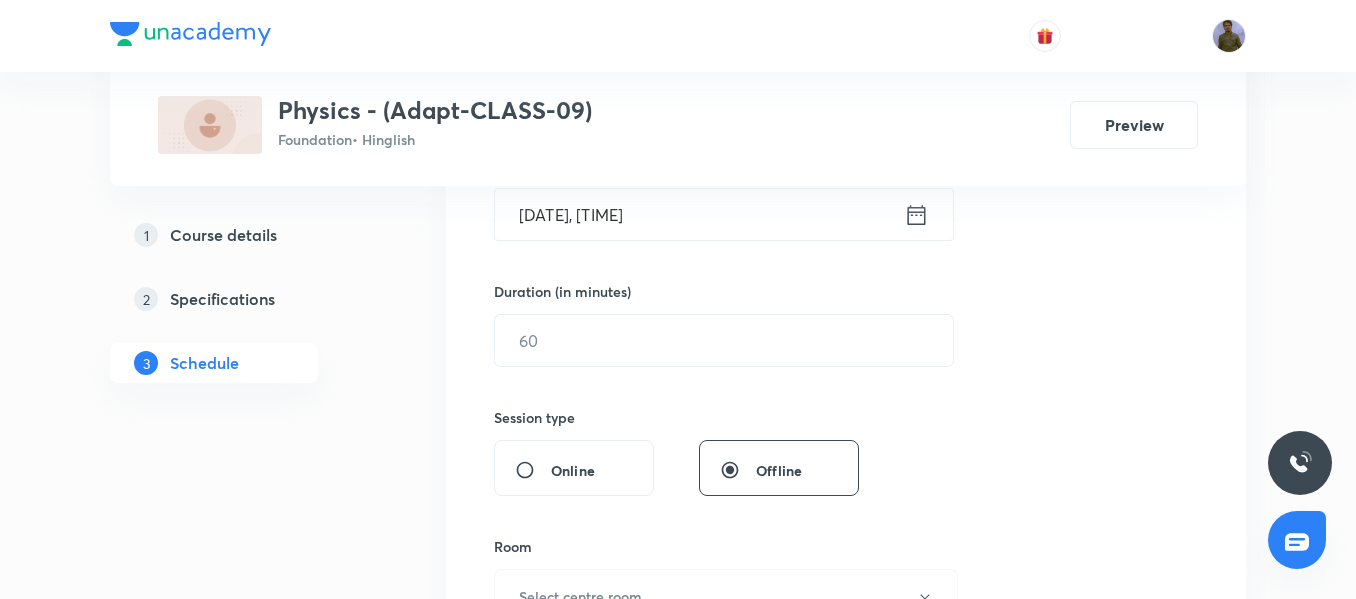 type on "Gravitation & Fluids 02/12" 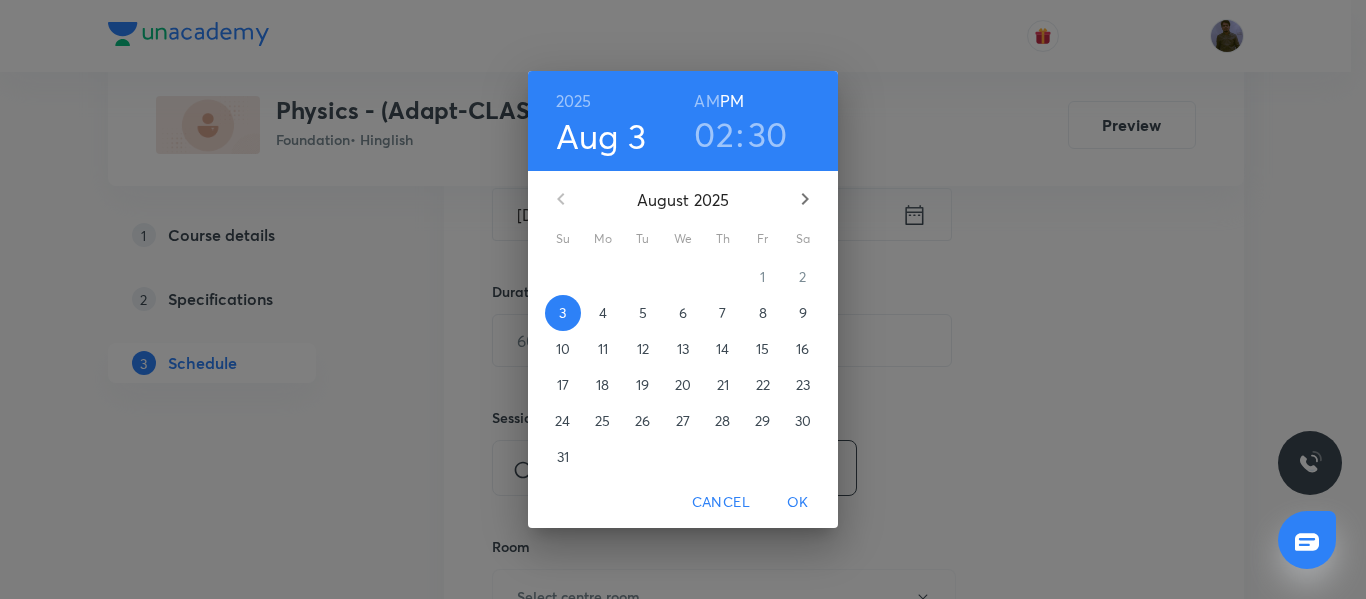 click on "4" at bounding box center [603, 313] 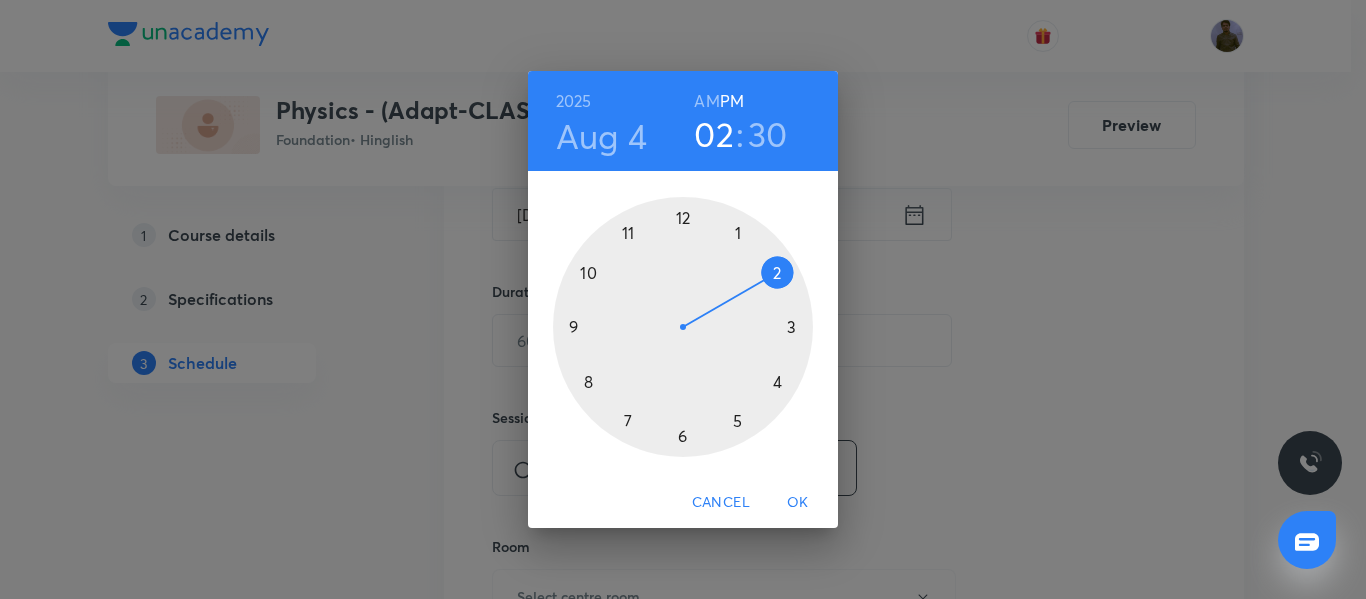 click at bounding box center (683, 327) 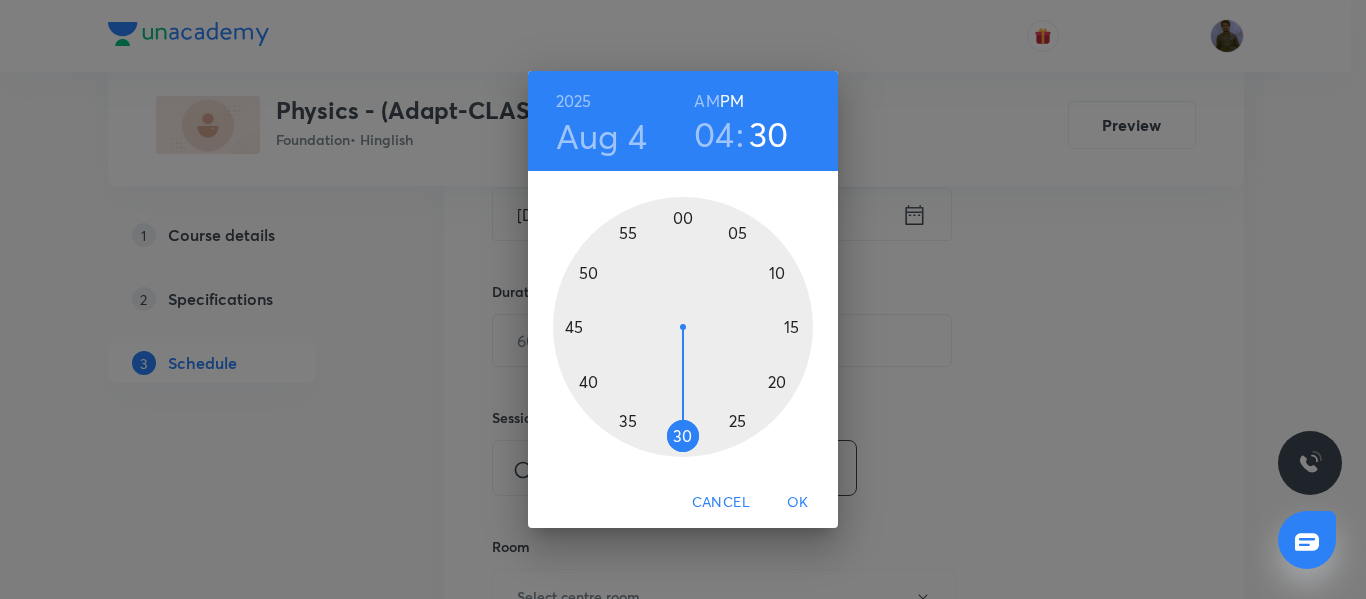 click at bounding box center (683, 327) 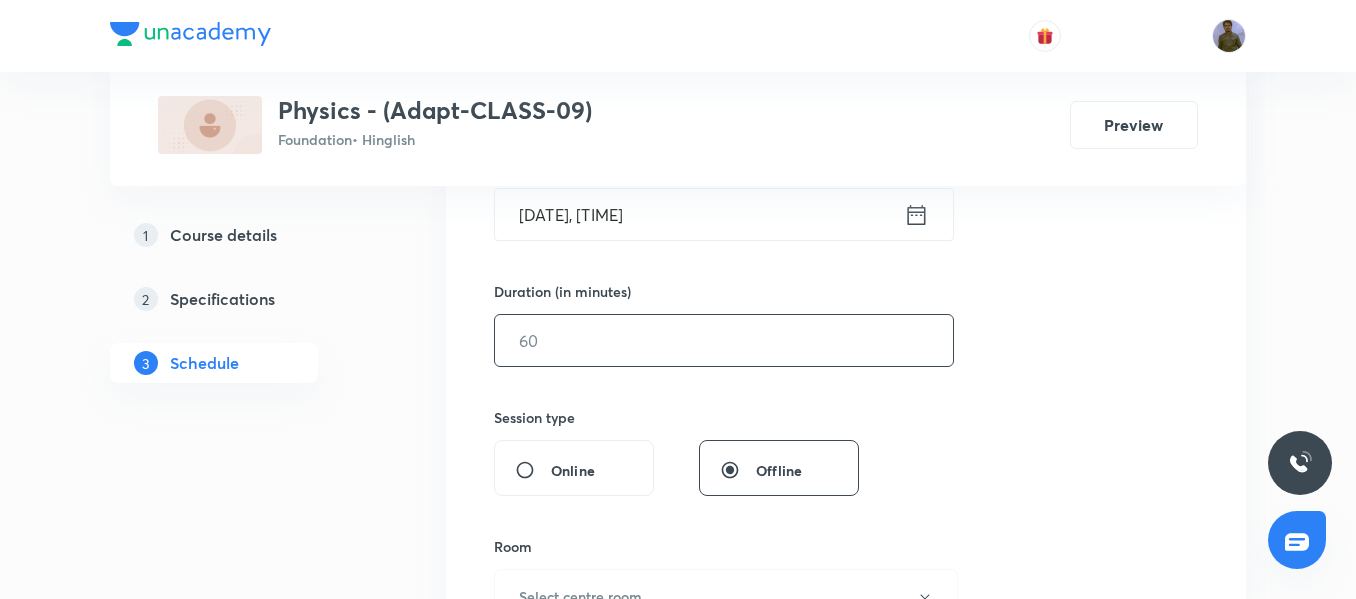 click at bounding box center (724, 340) 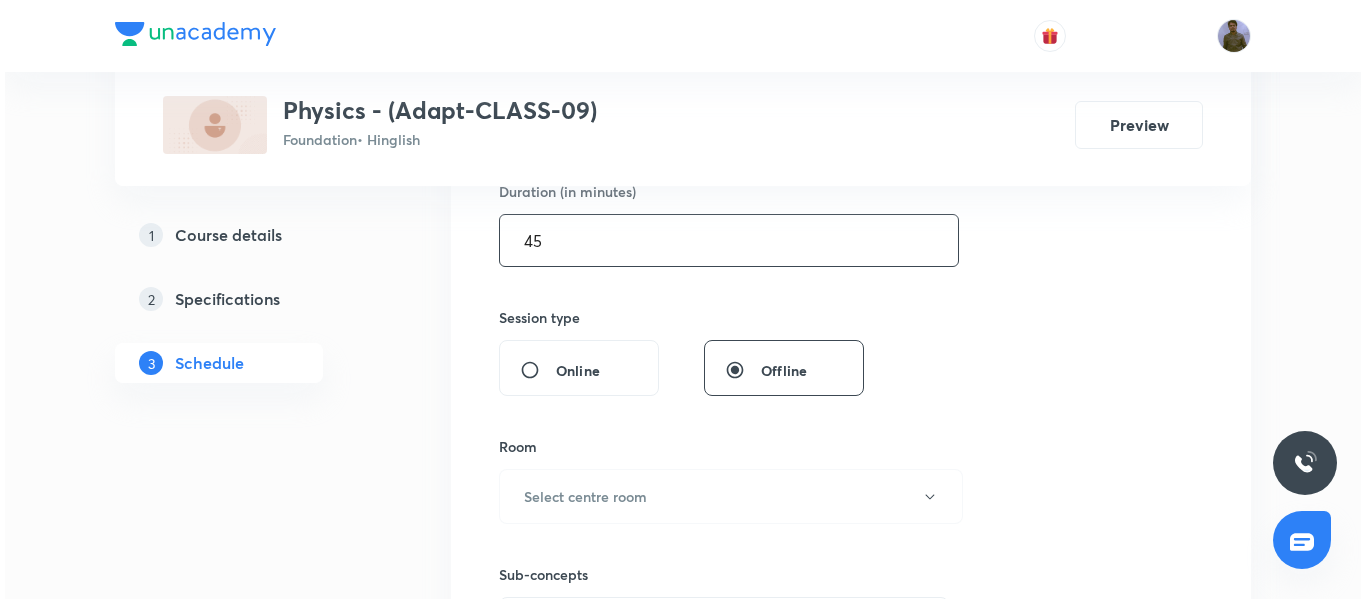 scroll, scrollTop: 738, scrollLeft: 0, axis: vertical 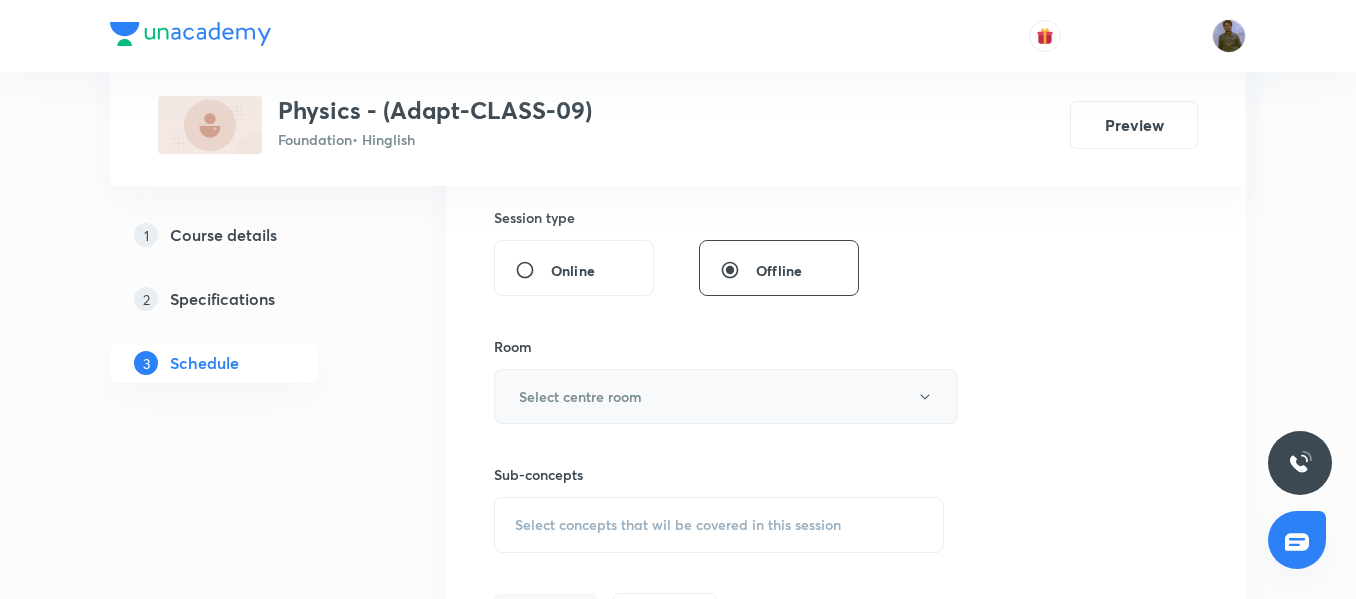 type on "45" 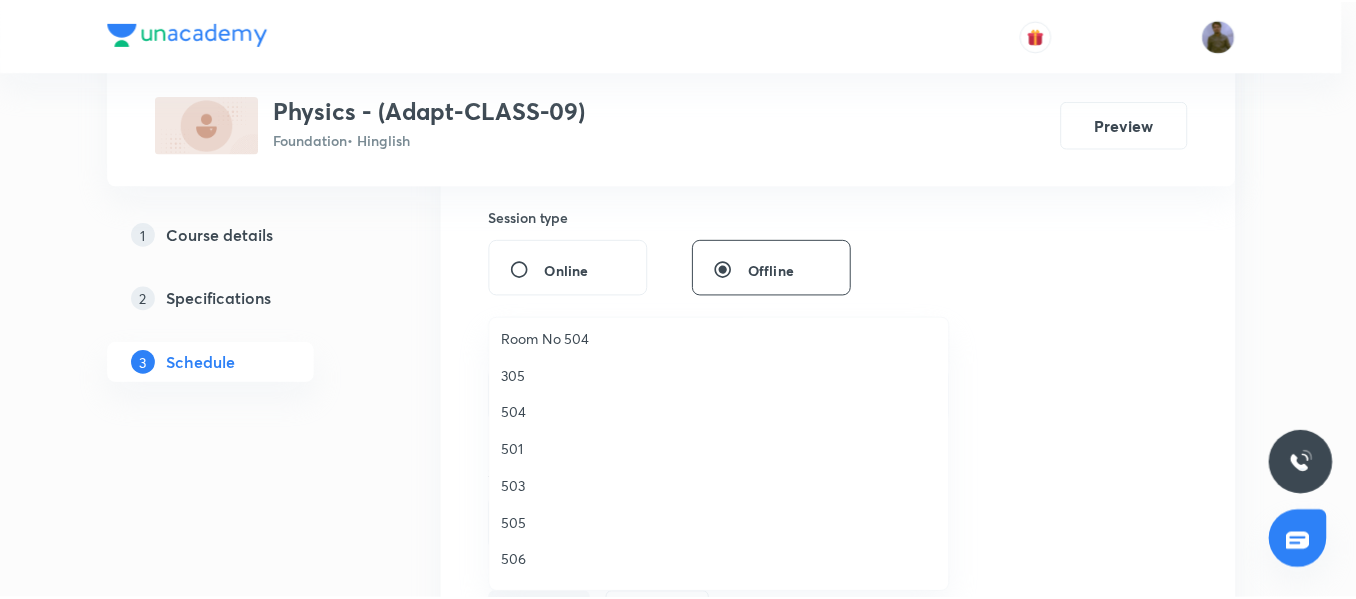 scroll, scrollTop: 300, scrollLeft: 0, axis: vertical 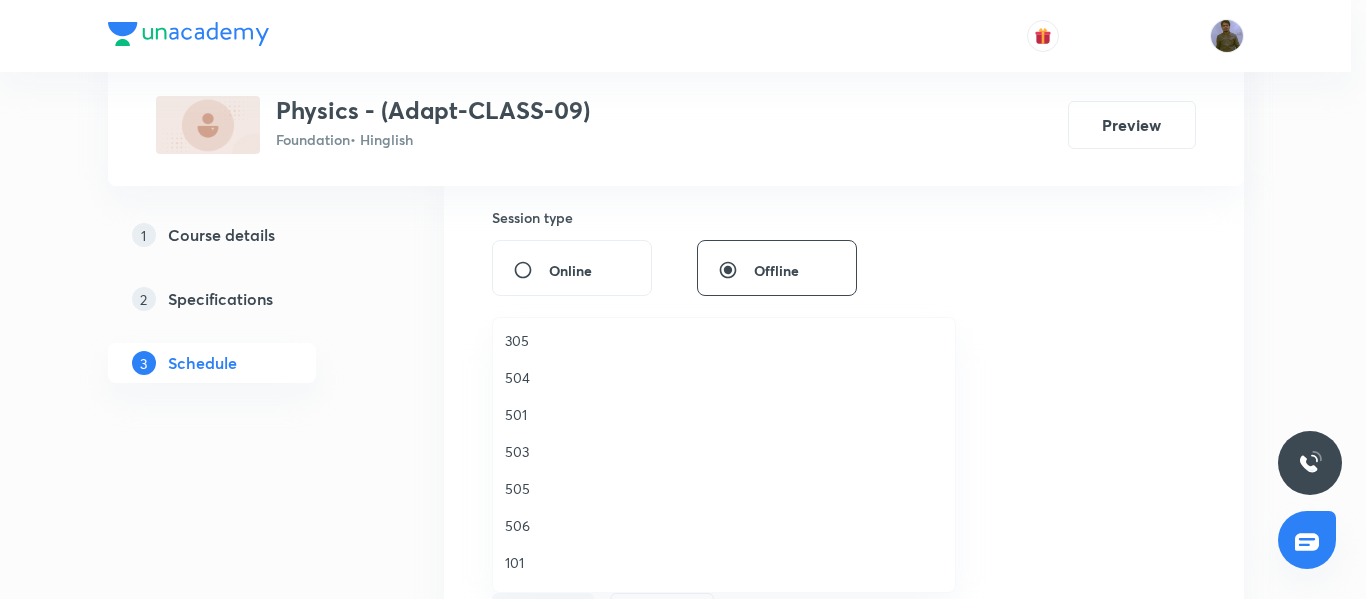 click on "504" at bounding box center [724, 377] 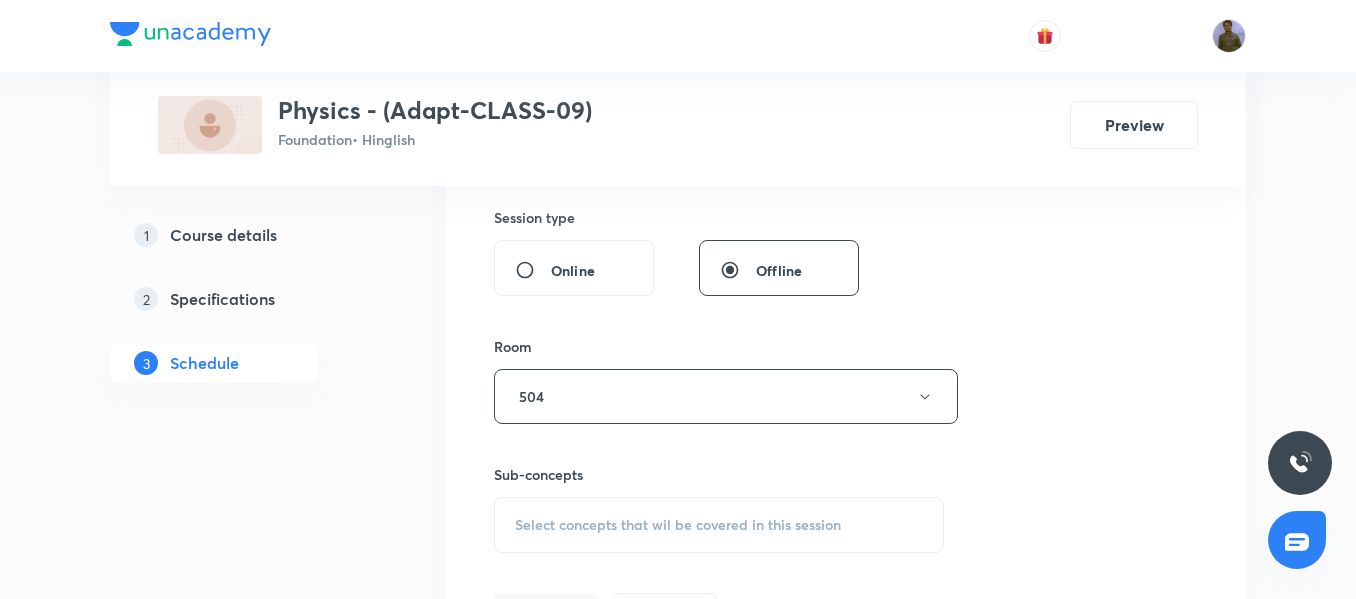 scroll, scrollTop: 838, scrollLeft: 0, axis: vertical 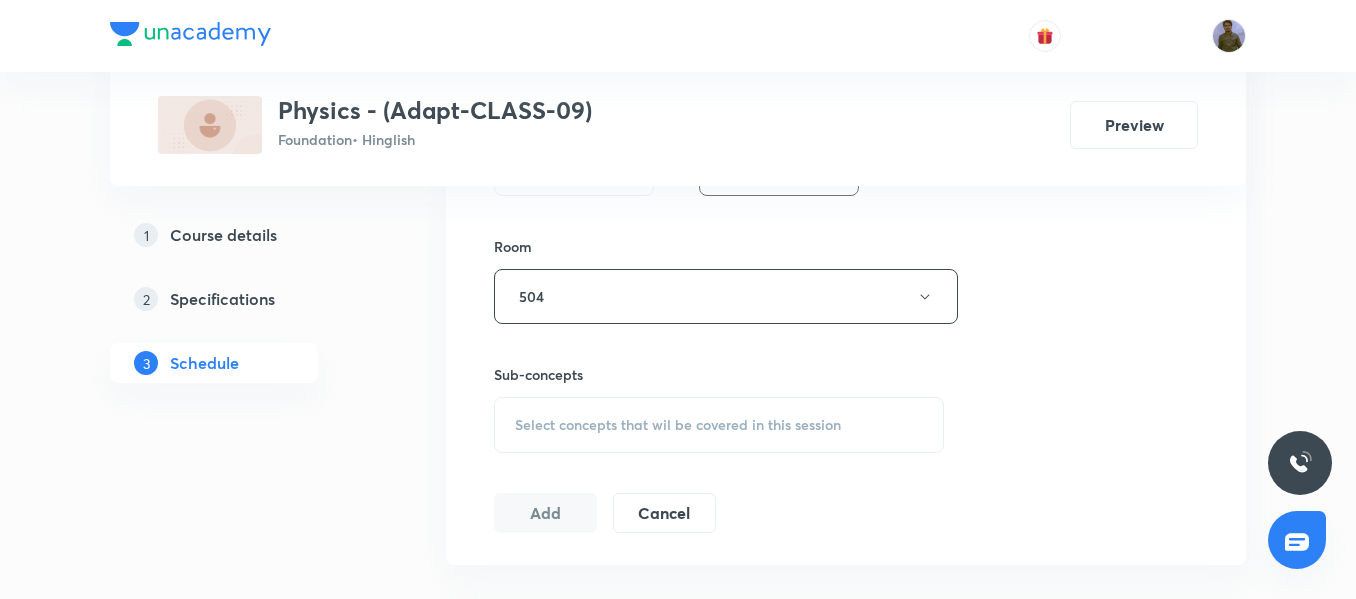 click on "Select concepts that wil be covered in this session" at bounding box center [719, 425] 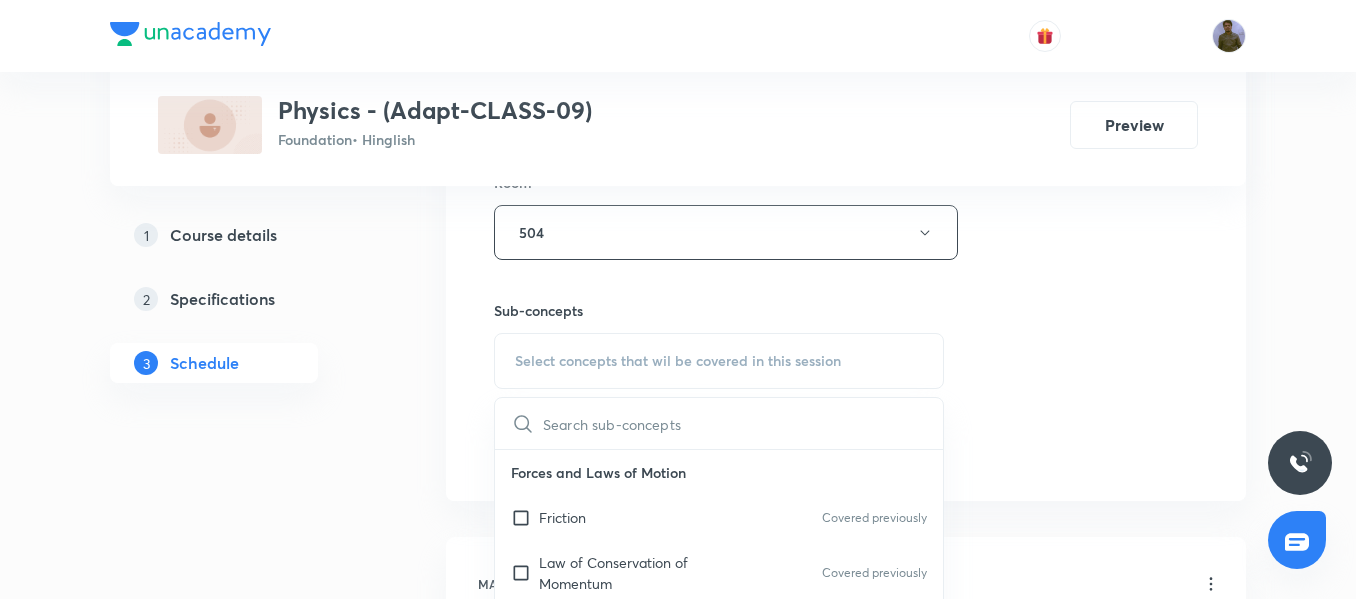 scroll, scrollTop: 938, scrollLeft: 0, axis: vertical 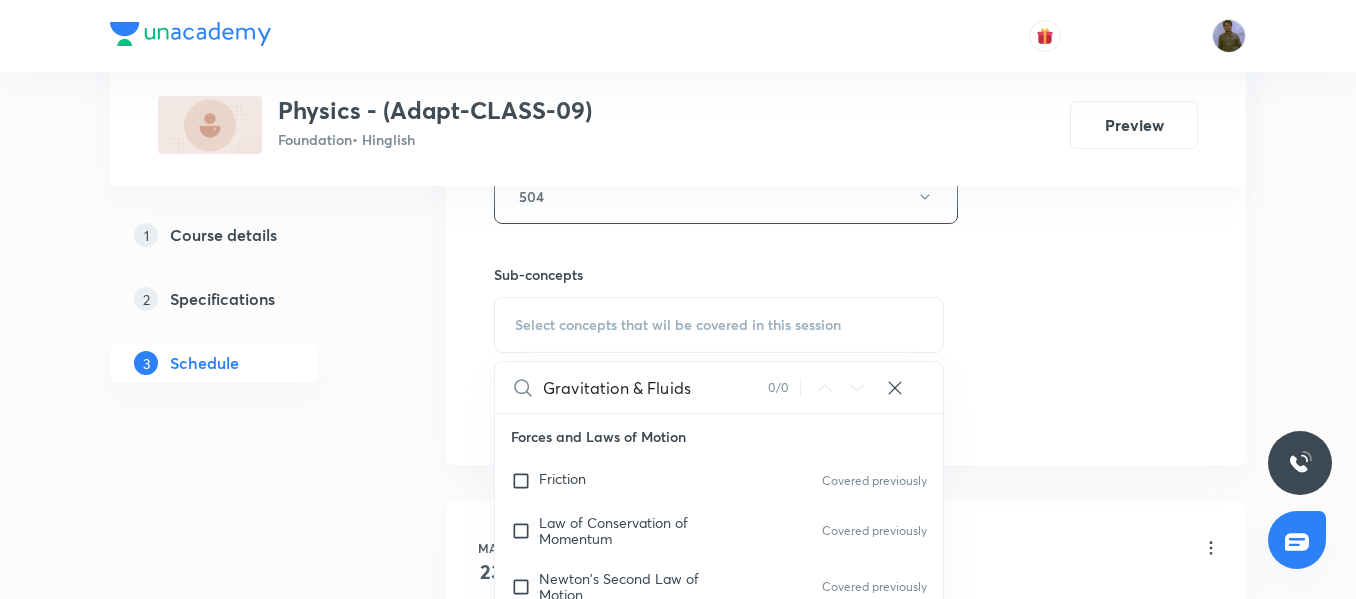 drag, startPoint x: 626, startPoint y: 392, endPoint x: 727, endPoint y: 391, distance: 101.00495 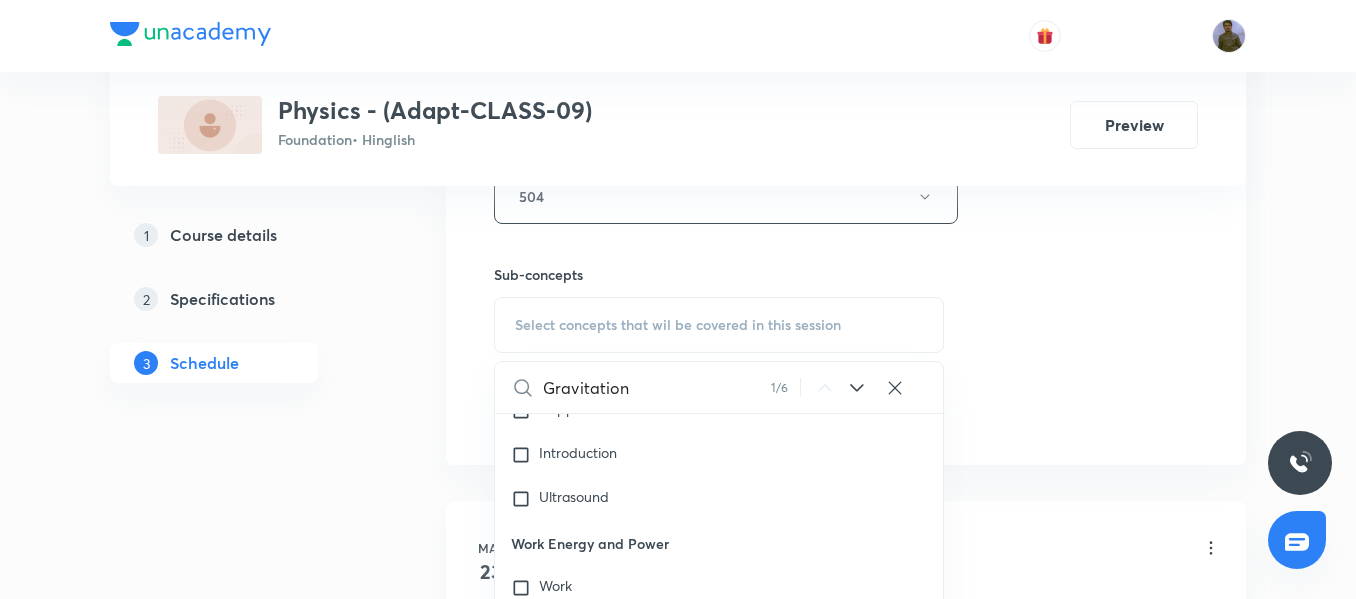 scroll, scrollTop: 1552, scrollLeft: 0, axis: vertical 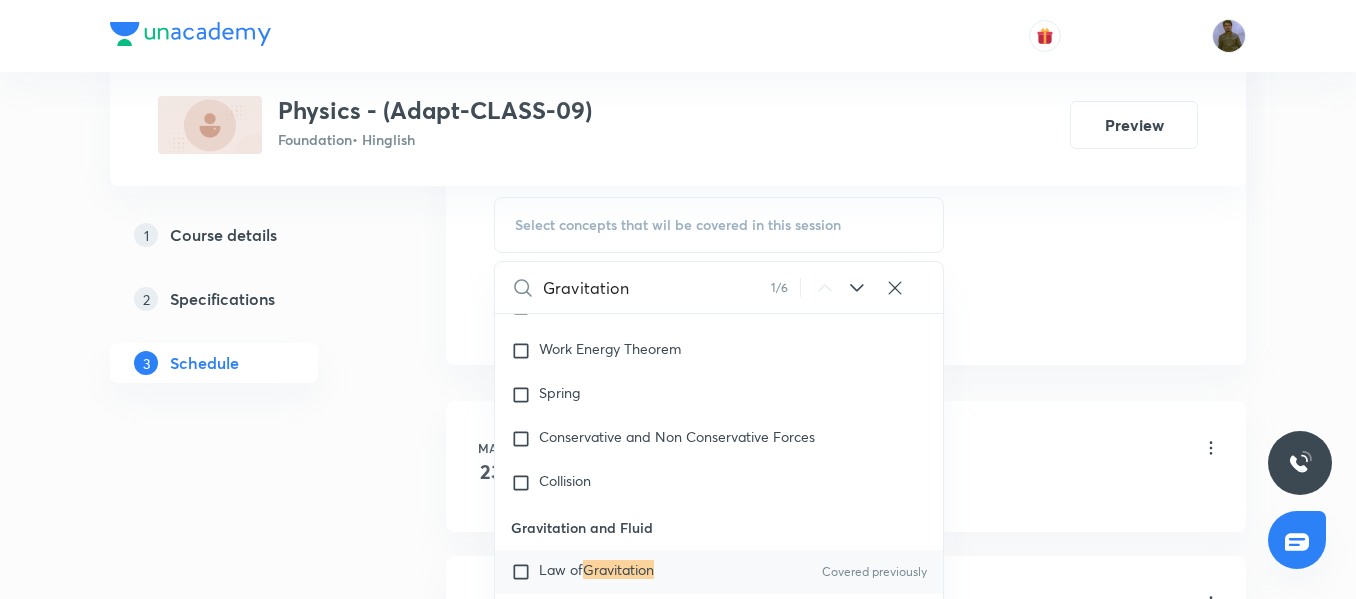 type on "Gravitation" 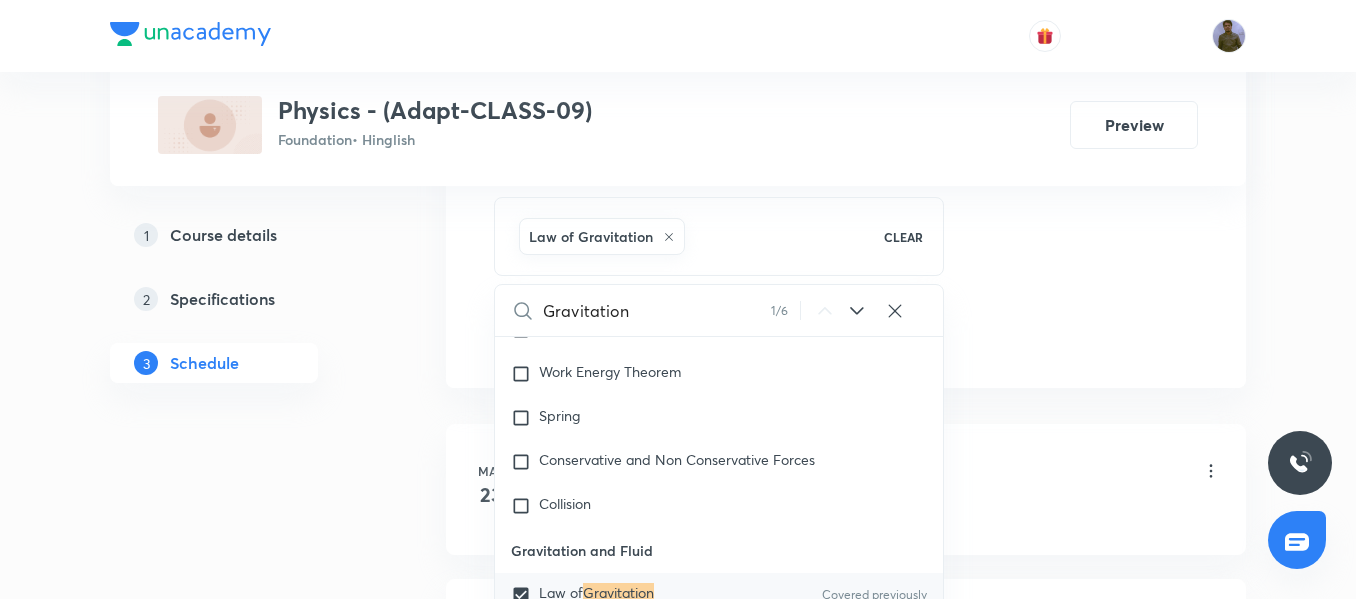 click on "Session  27 Live class Session title 26/99 Gravitation & Fluids 02/12 ​ Schedule for [DATE], [TIME] ​ Duration (in minutes) 45 ​   Session type Online Offline Room 504 Sub-concepts Law of Gravitation CLEAR Gravitation 1 / 6 ​ Forces and Laws of Motion Friction Covered previously Law of Conservation of Momentum Covered previously Newton's Second Law of Motion Covered previously Newton Laws of Motion SI Unit Covered previously System of Force Force Newton's First Law Momentum Acceleration and Force Relationship Linear Momentum Inertia Vector Quantity Uniform motion Balanced and Unbalanced force Archimedes Las Weight Forces and Laws of Motion Sound Sound as a Wave Components of Sound Properties of Sound Wave Echo Categorisation of Sound Based on Frequency Human Ear Concept of Beats Speed of Sound in Mediums Doppler's Effect Introduction Ultrasound Work Energy 23" at bounding box center [678, 1828] 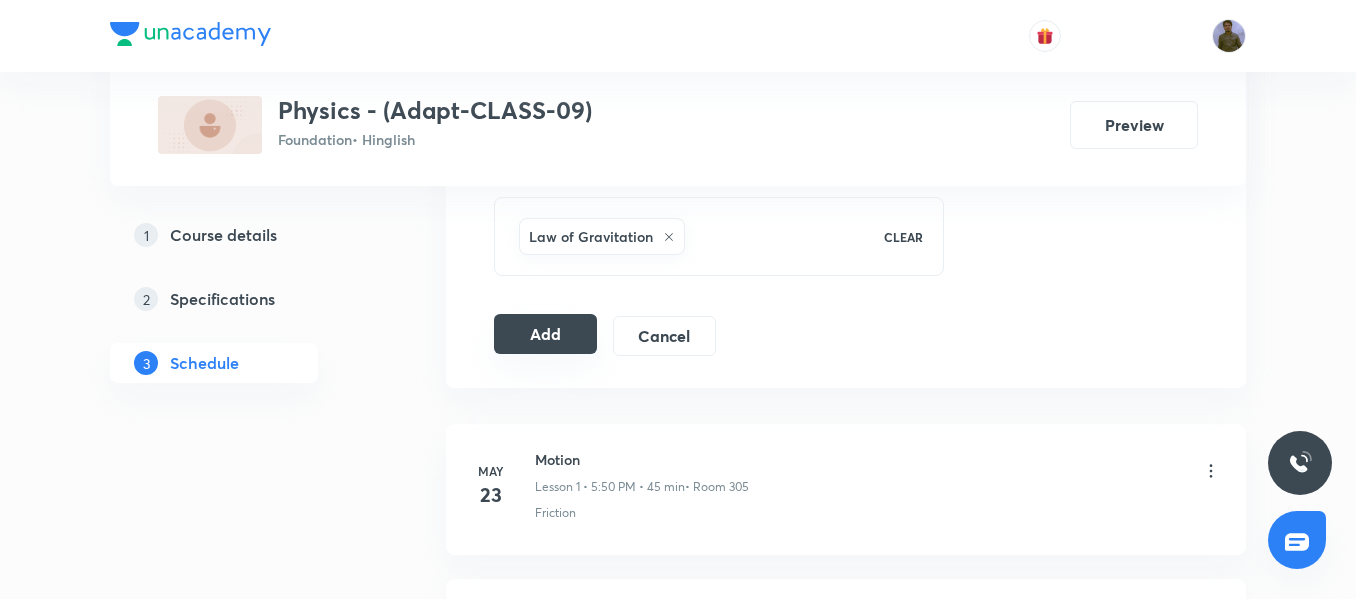 click on "Add" at bounding box center (545, 334) 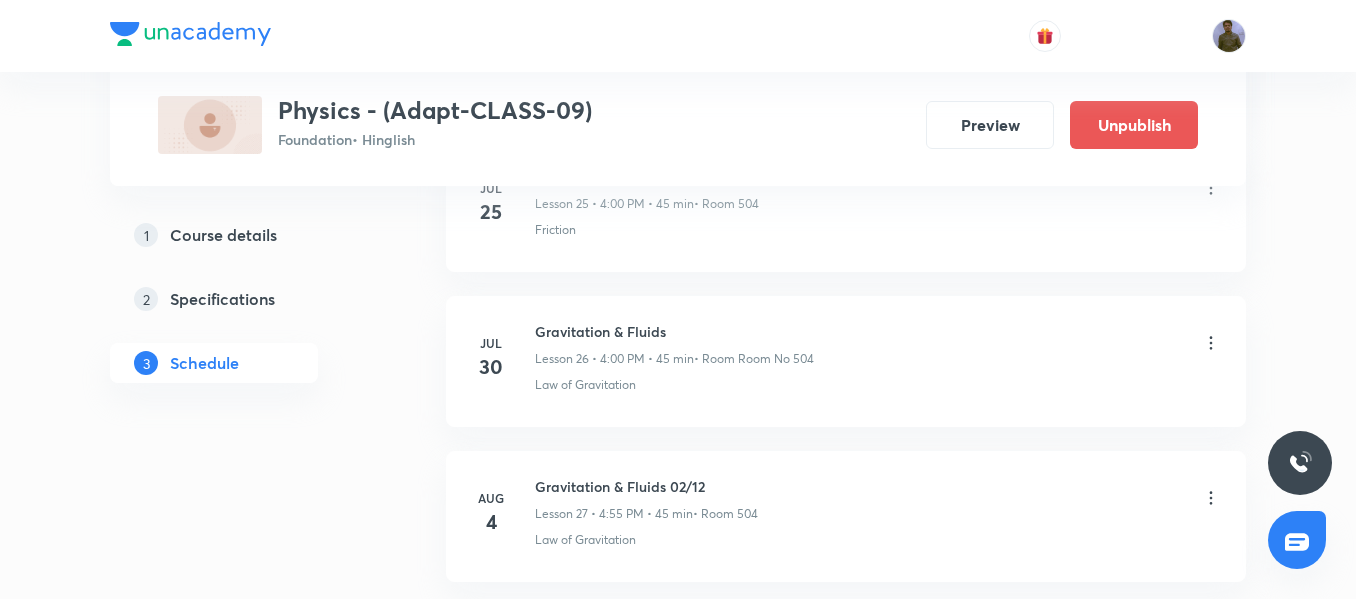scroll, scrollTop: 4270, scrollLeft: 0, axis: vertical 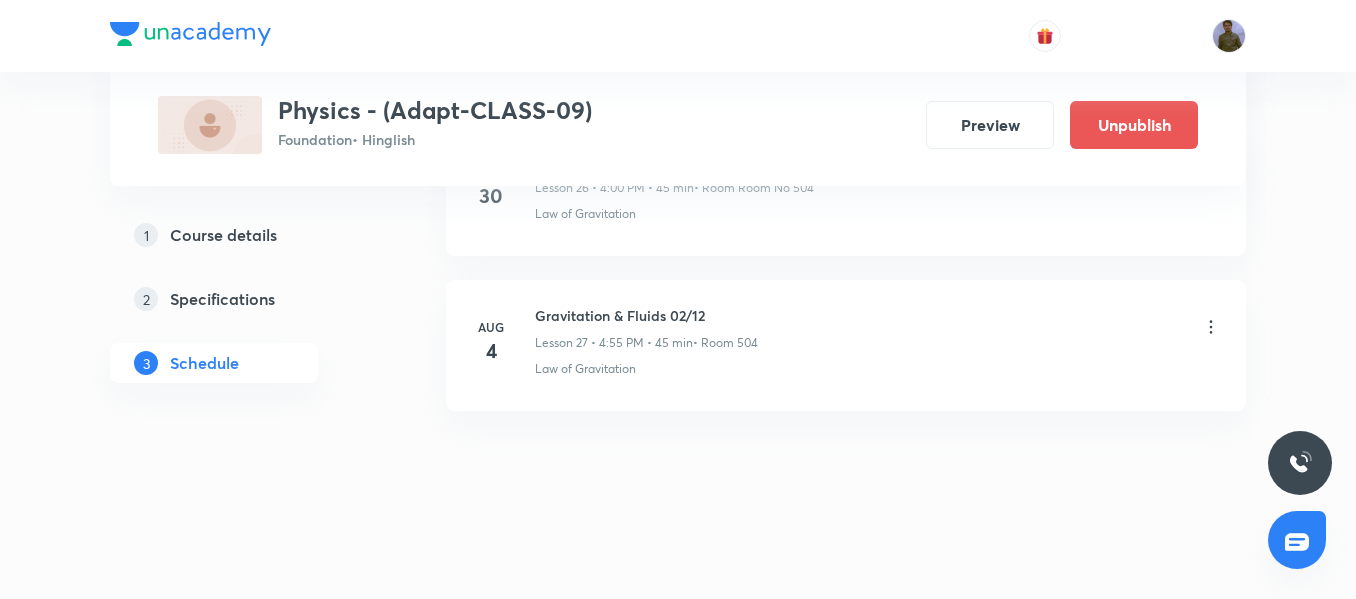 click on "[DATE], [TIME] • 45 min  • Room 504 Law of Gravitation" at bounding box center (846, 345) 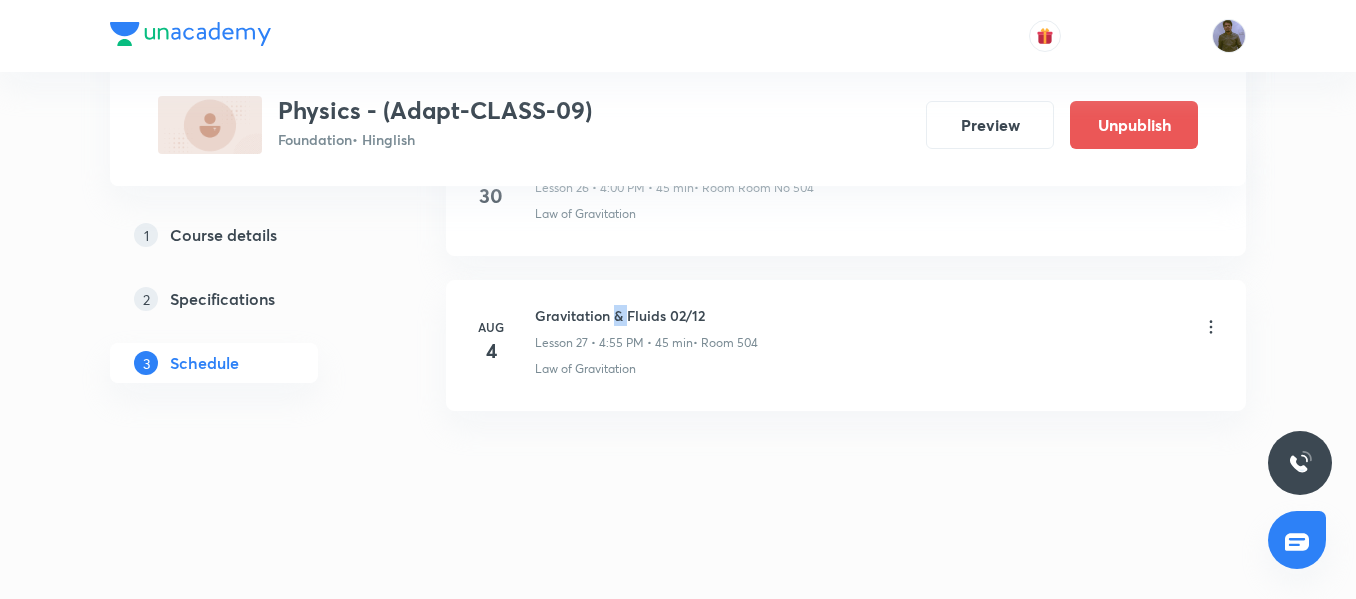 click on "[DATE], [TIME] • 45 min  • Room 504 Law of Gravitation" at bounding box center [846, 345] 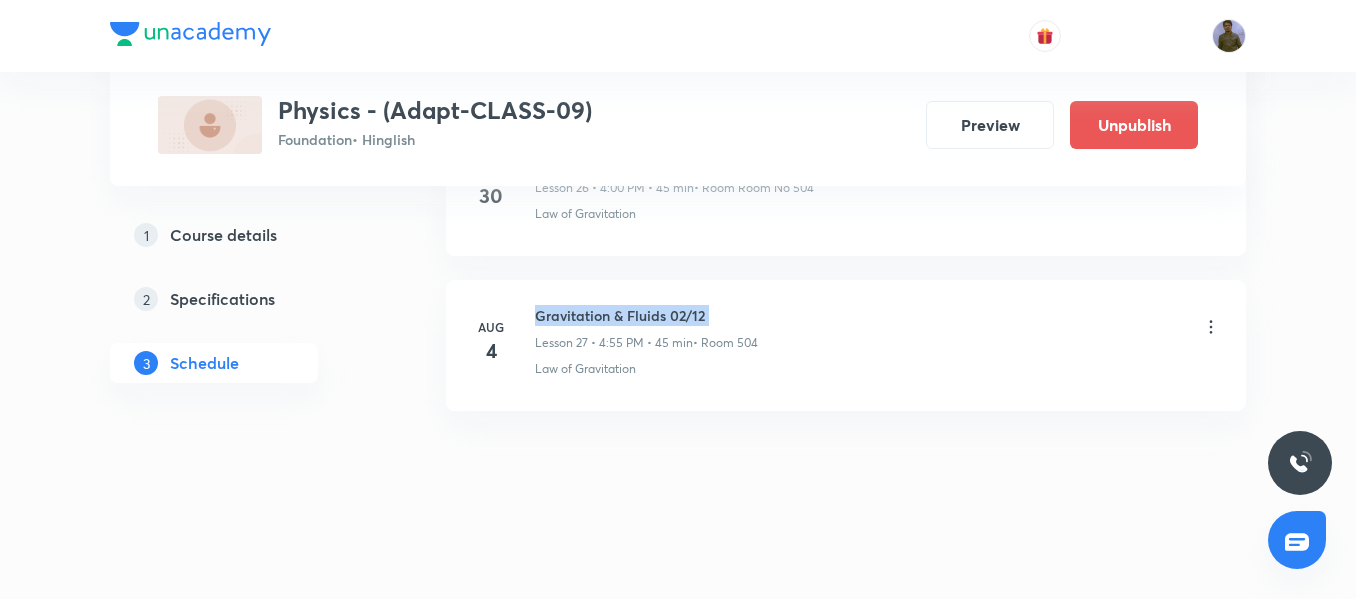 click on "[DATE], [TIME] • 45 min  • Room 504 Law of Gravitation" at bounding box center (846, 345) 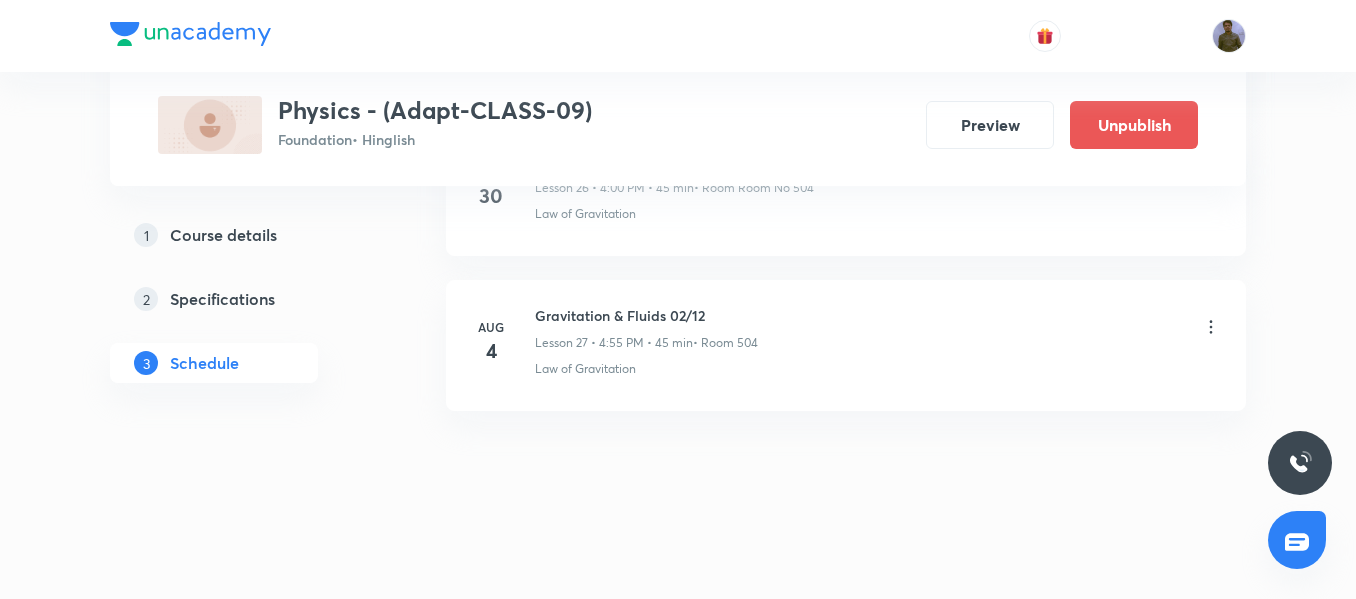 drag, startPoint x: 1351, startPoint y: 568, endPoint x: 1365, endPoint y: 427, distance: 141.69333 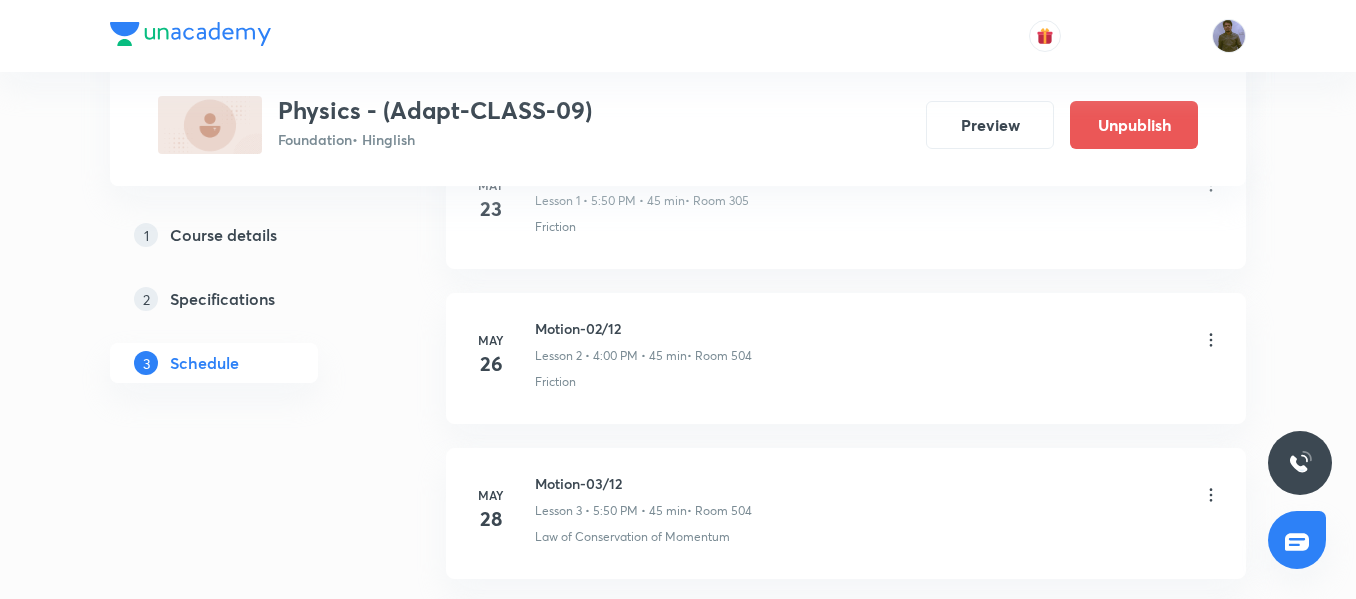 scroll, scrollTop: 317, scrollLeft: 0, axis: vertical 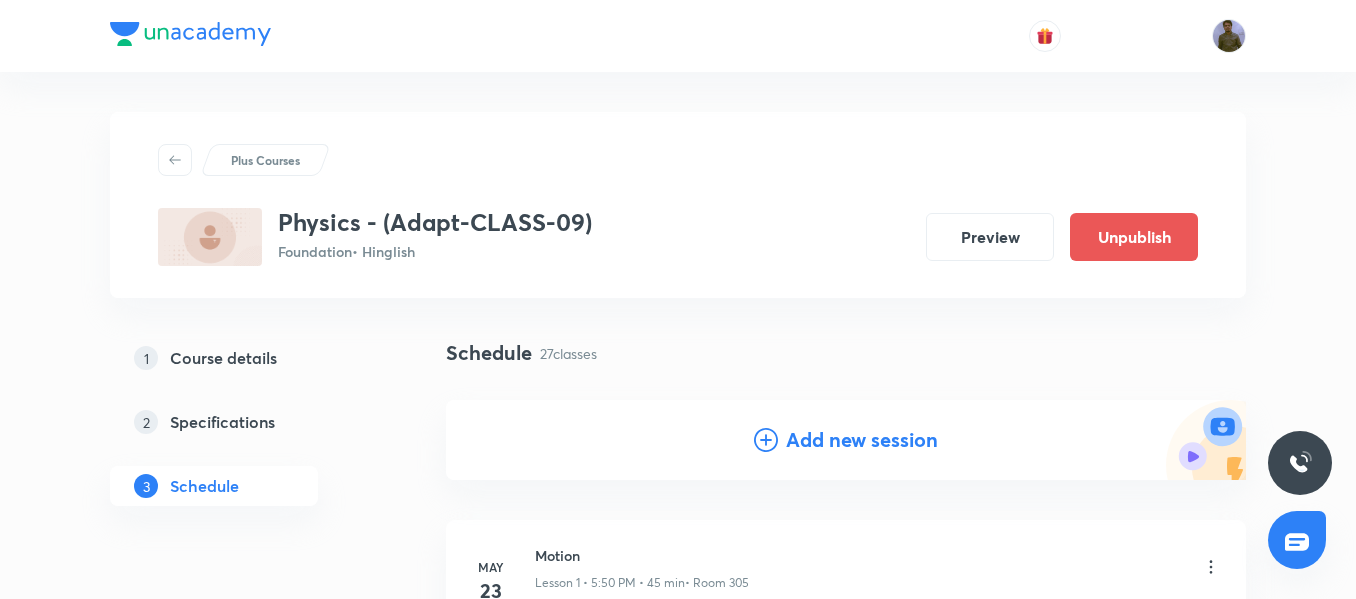 click on "Add new session" at bounding box center (862, 440) 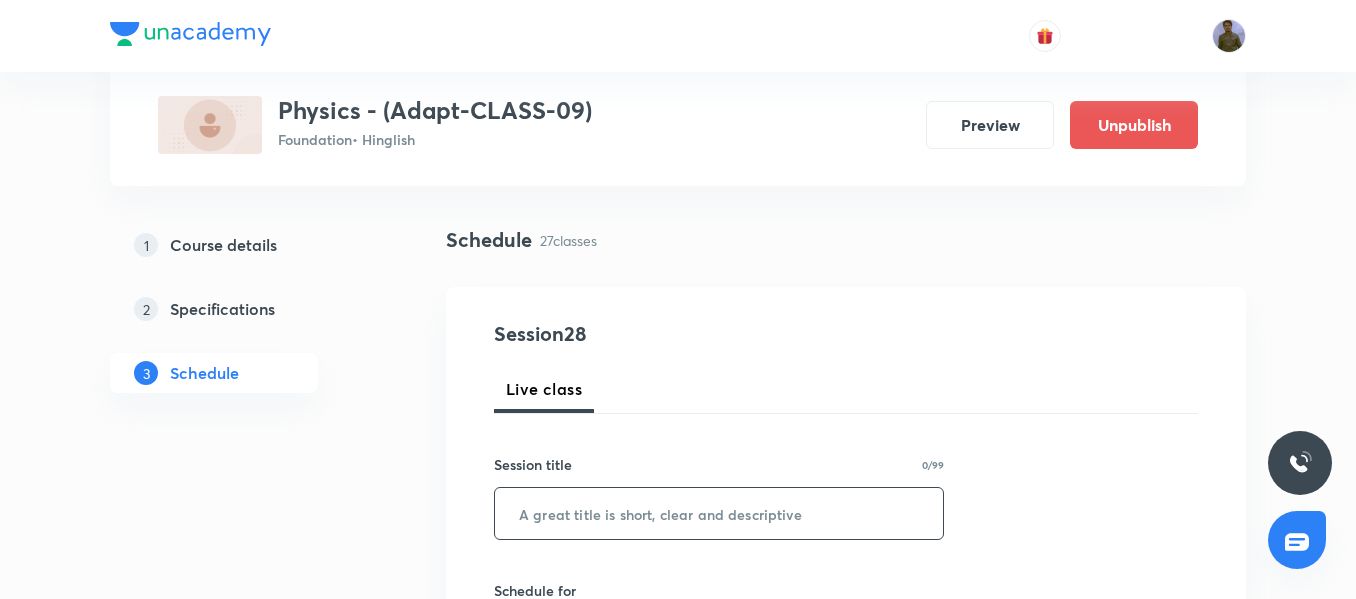 scroll, scrollTop: 200, scrollLeft: 0, axis: vertical 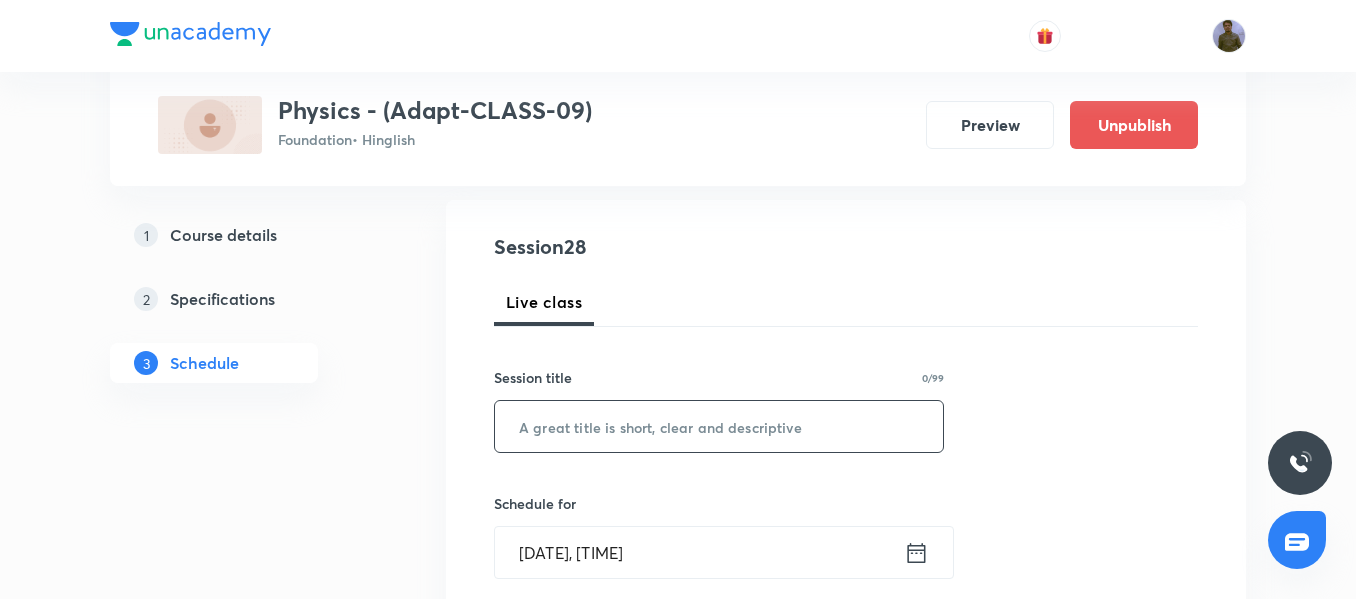 click at bounding box center [719, 426] 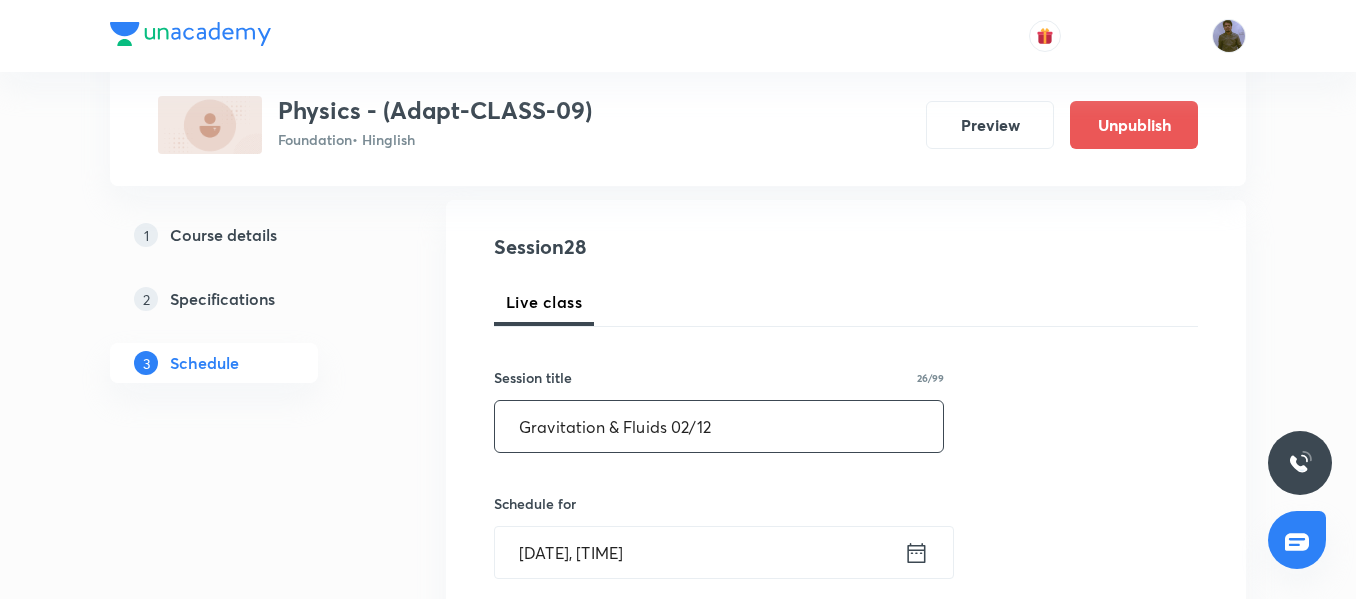 click on "Gravitation & Fluids 02/12" at bounding box center (719, 426) 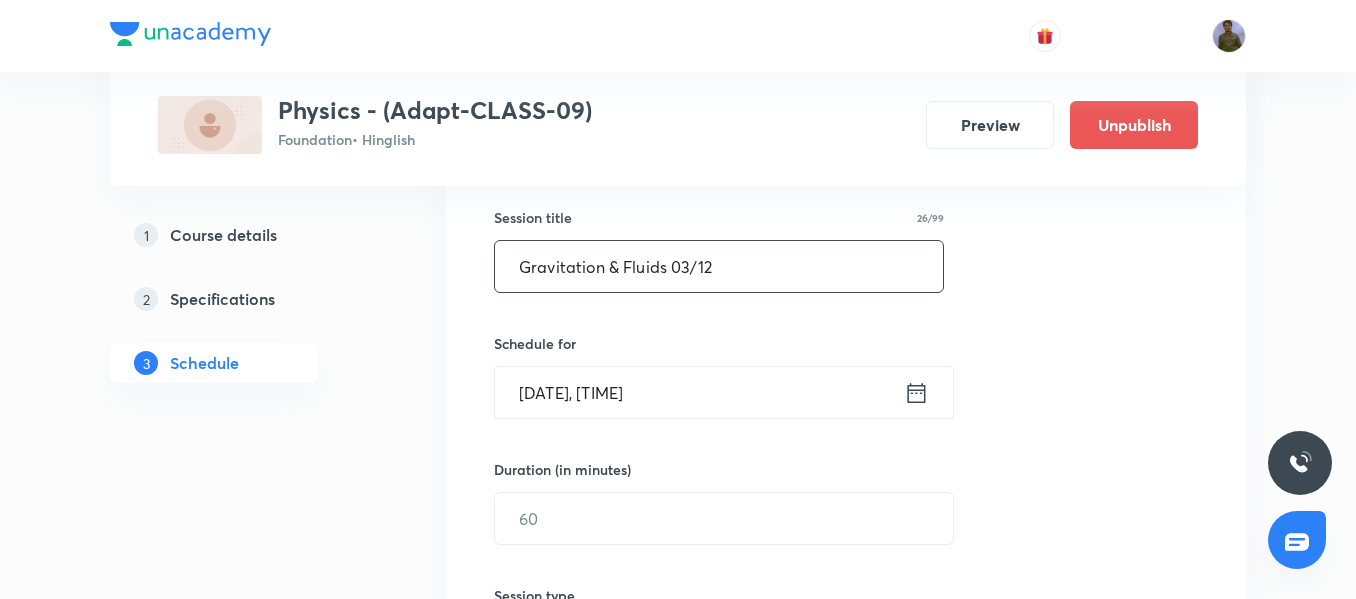 scroll, scrollTop: 400, scrollLeft: 0, axis: vertical 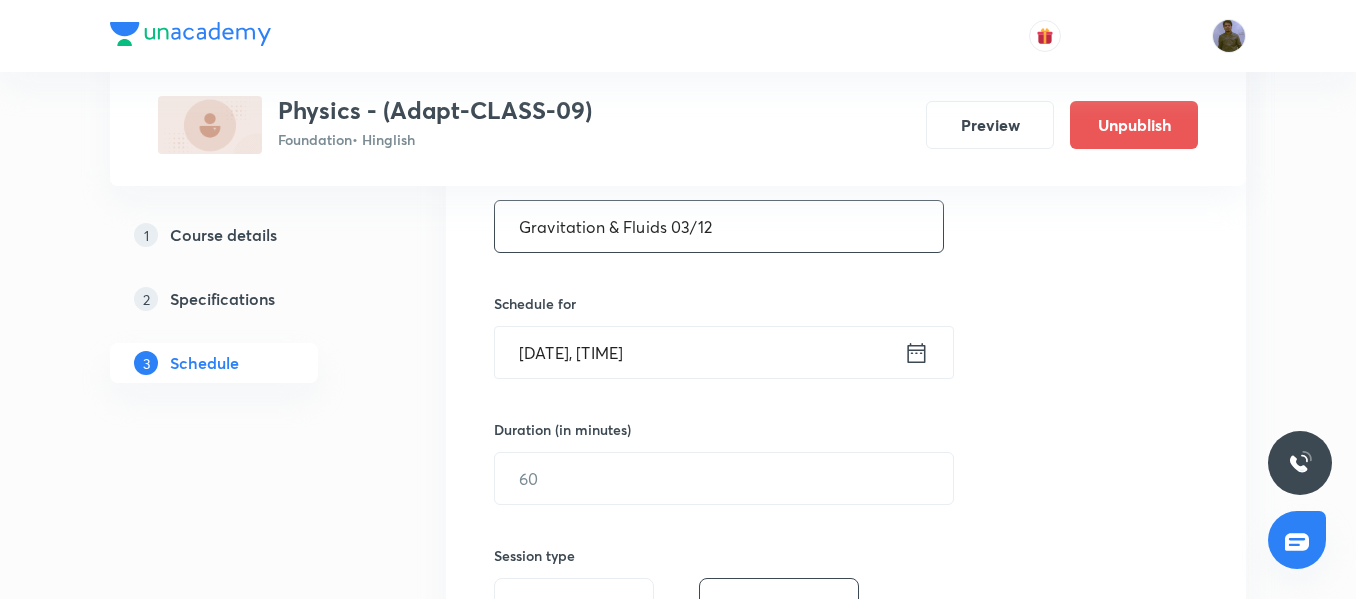 type on "Gravitation & Fluids 03/12" 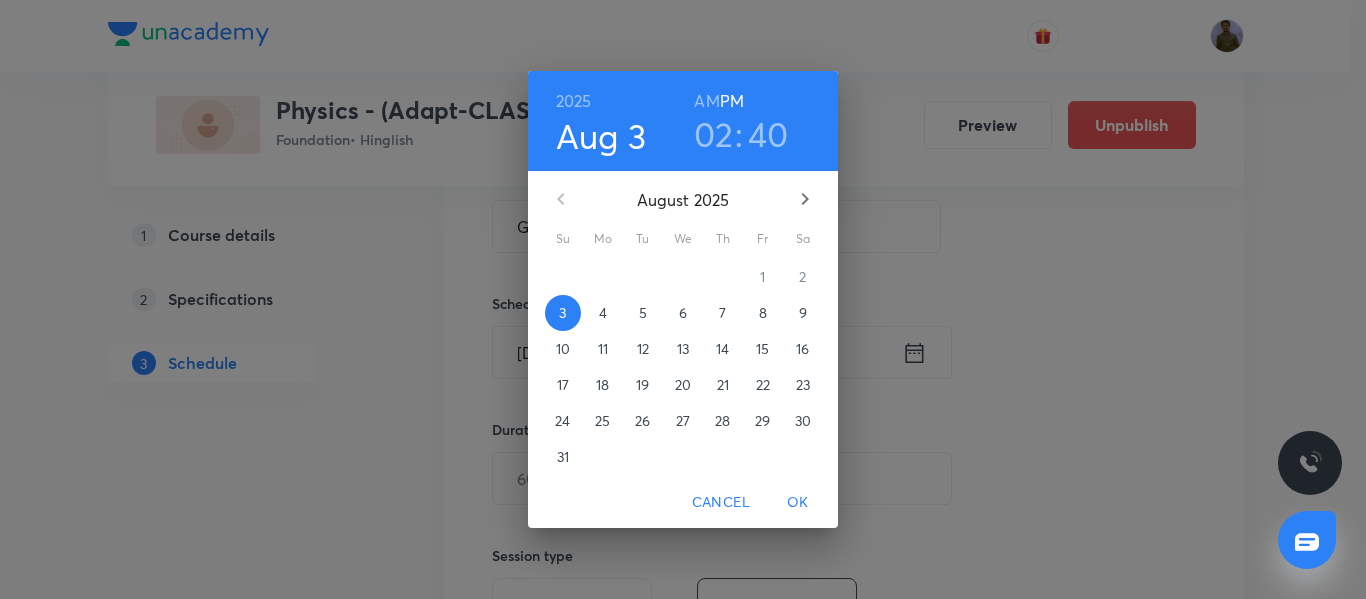 click on "6" at bounding box center (683, 313) 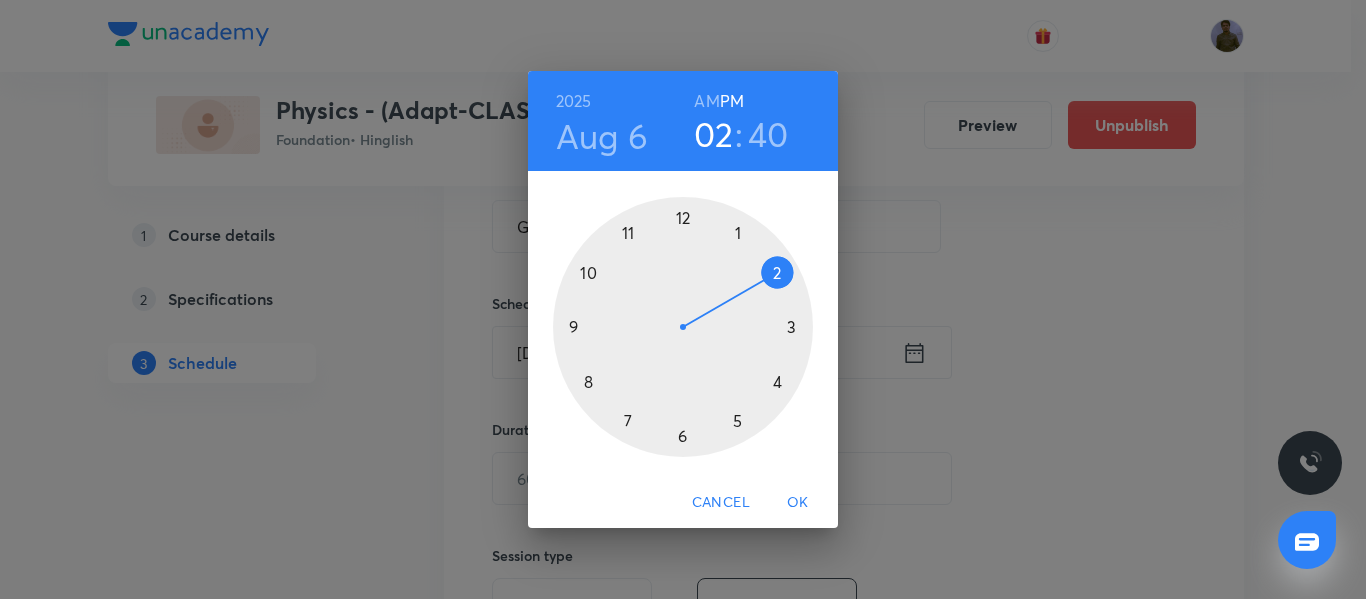 click at bounding box center [683, 327] 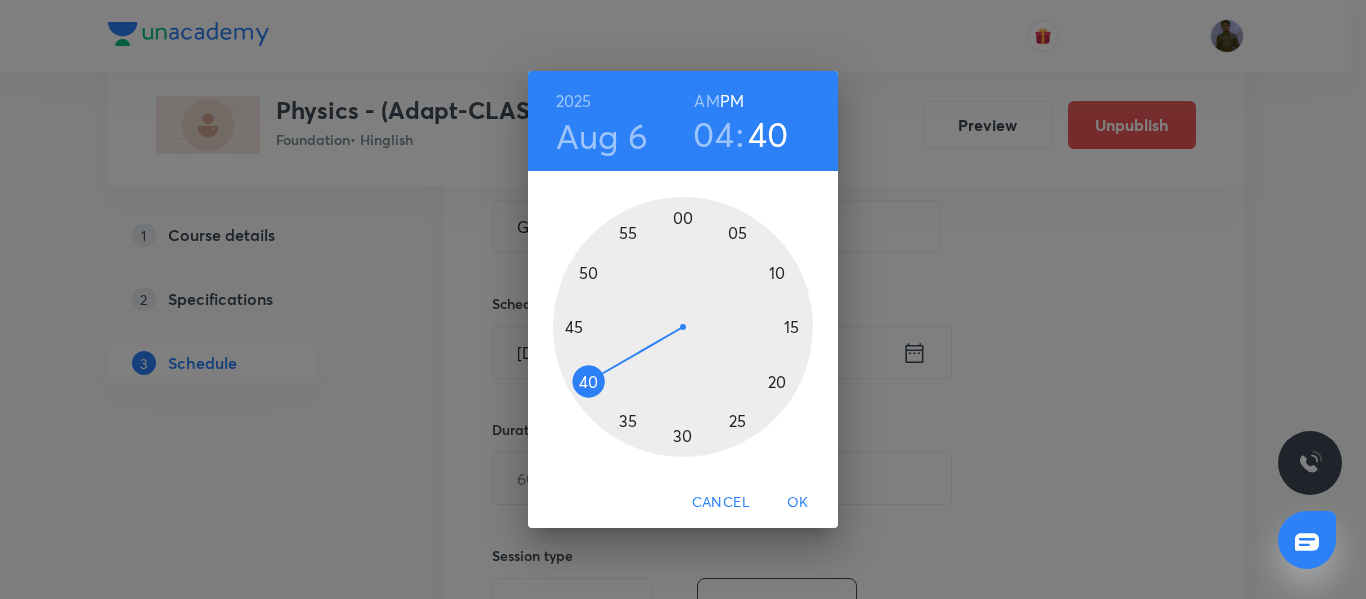 click at bounding box center [683, 327] 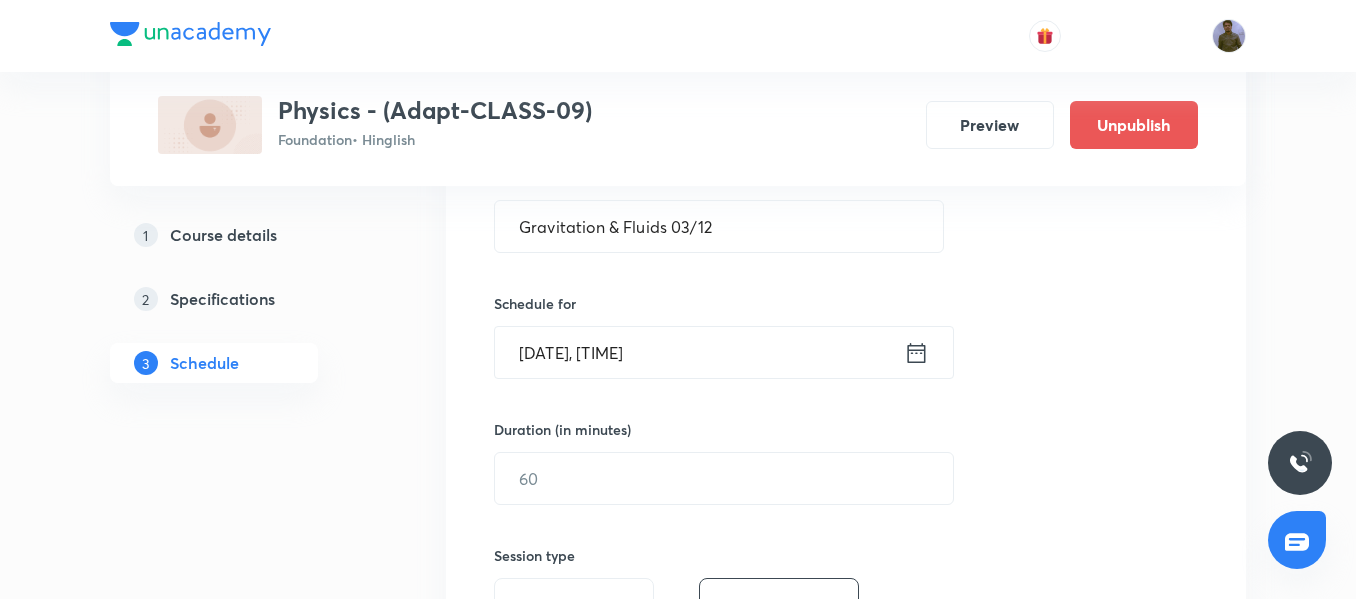 click on "Duration (in minutes) ​" at bounding box center (676, 462) 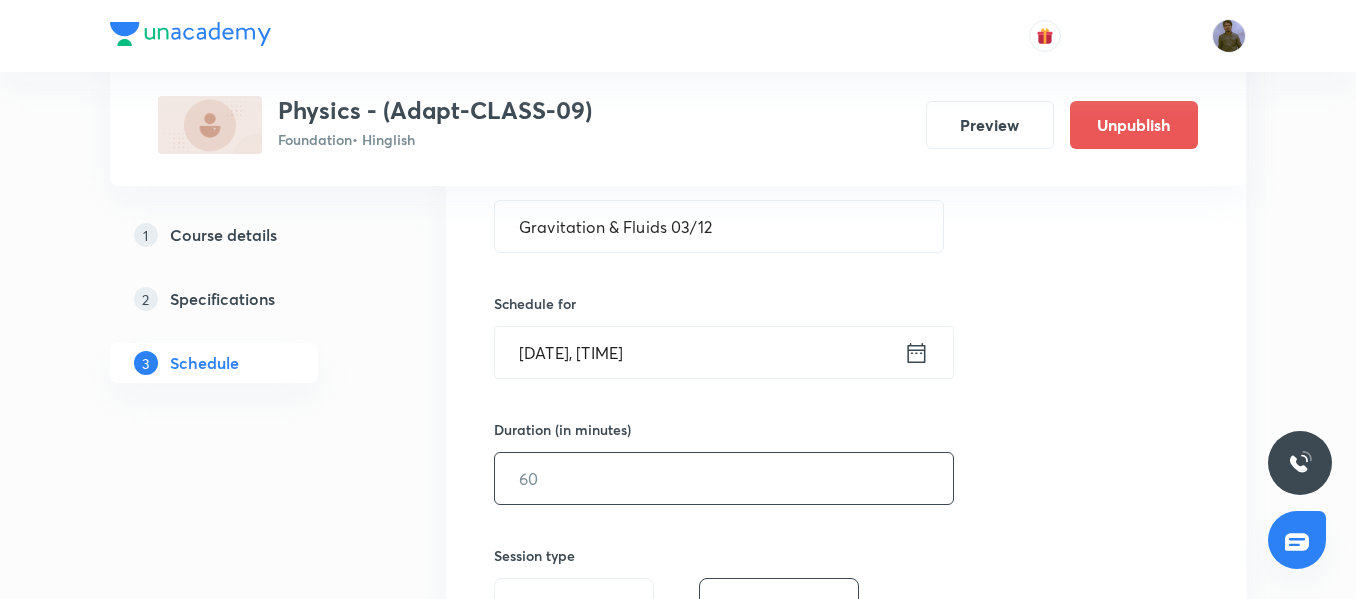 click at bounding box center [724, 478] 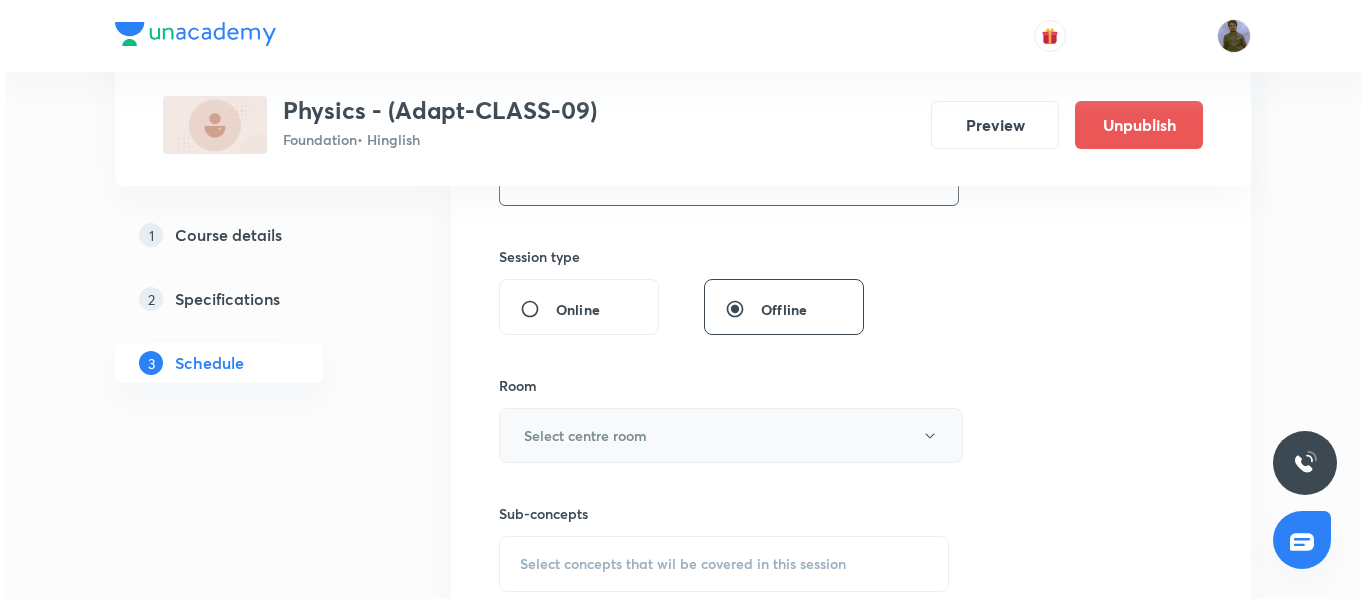 scroll, scrollTop: 700, scrollLeft: 0, axis: vertical 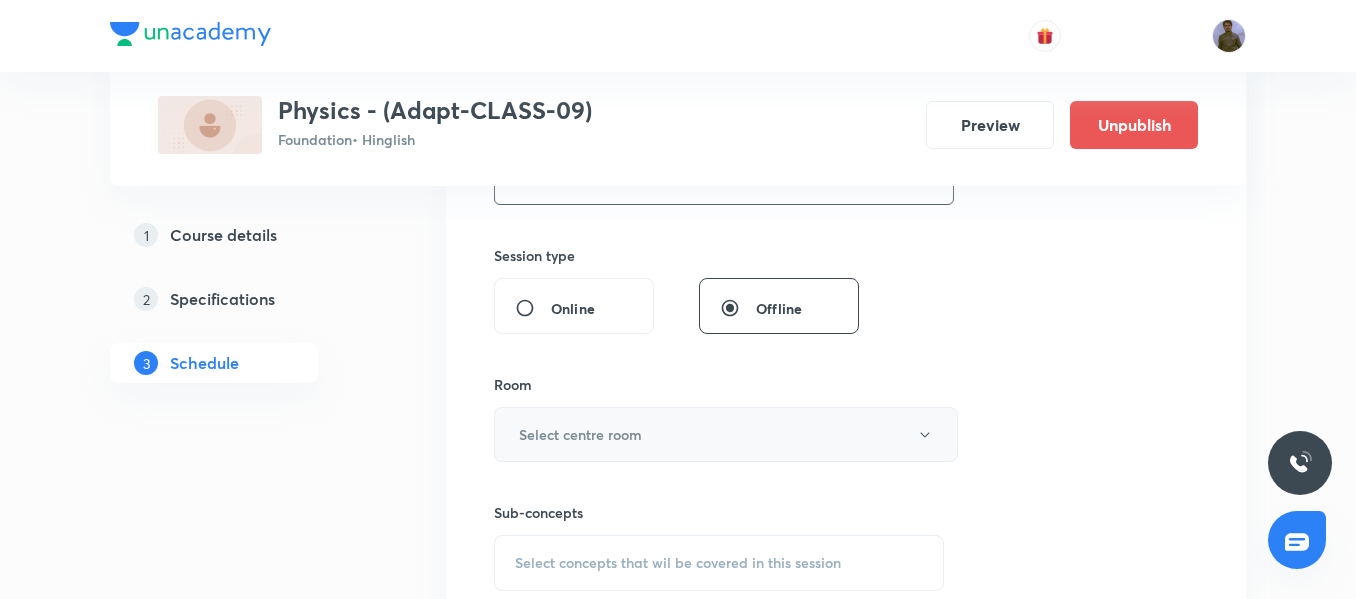 type on "45" 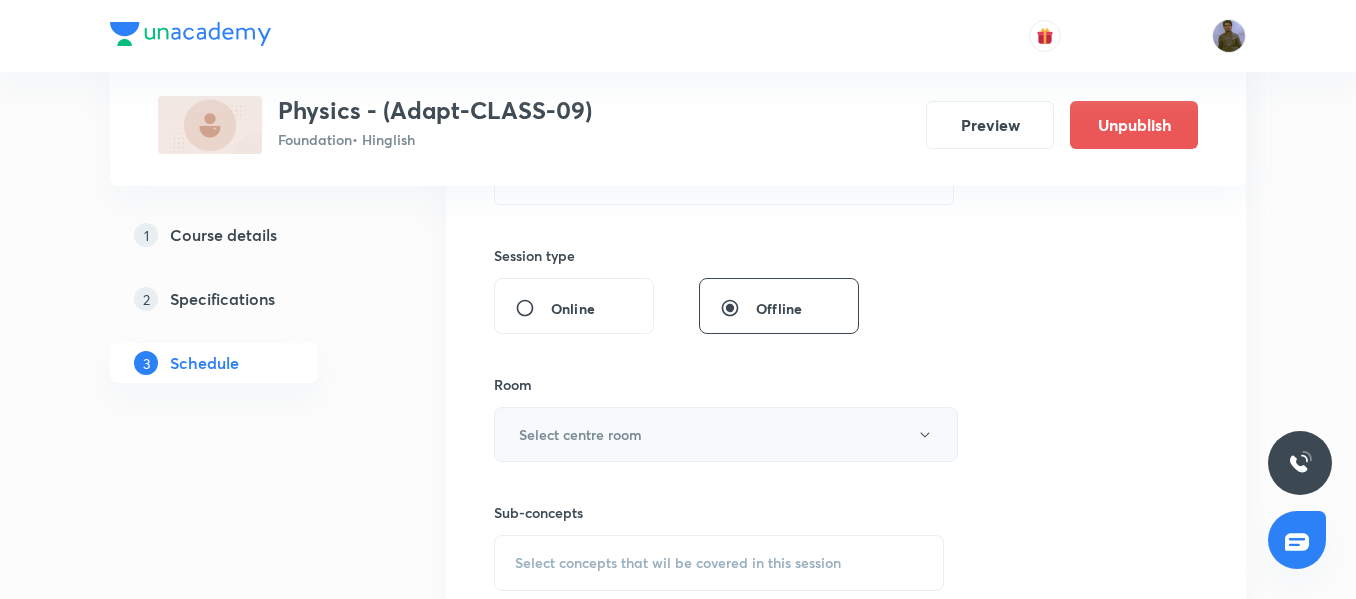 click on "Select centre room" at bounding box center (726, 434) 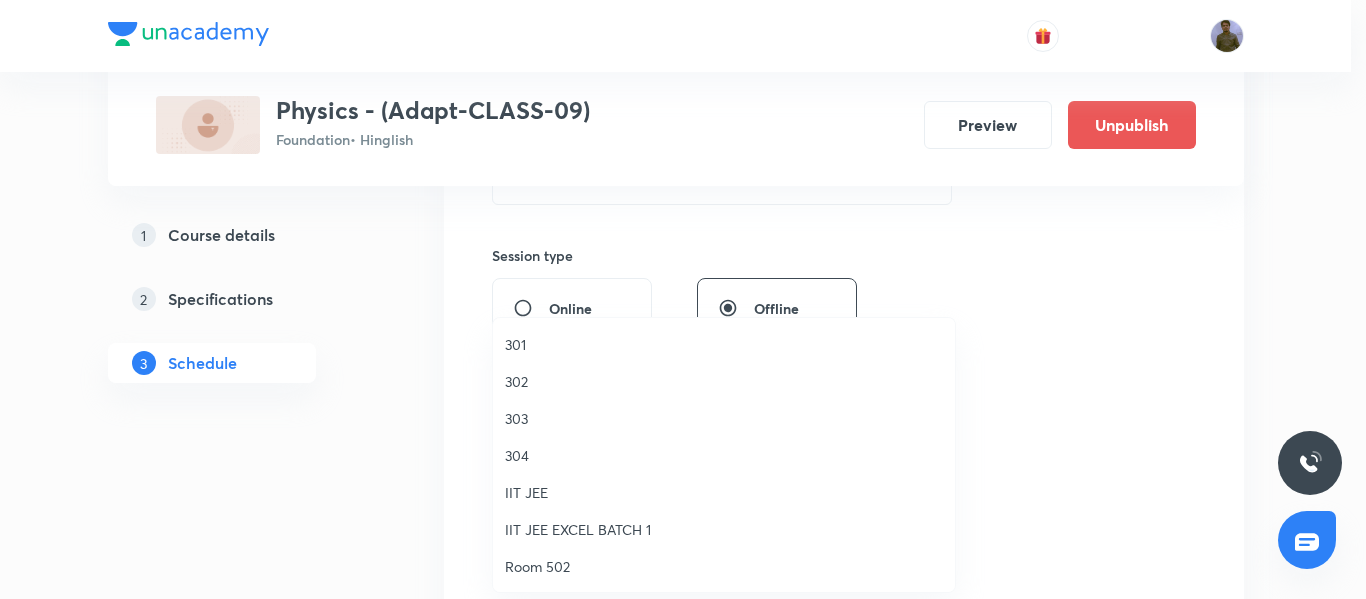click at bounding box center (683, 299) 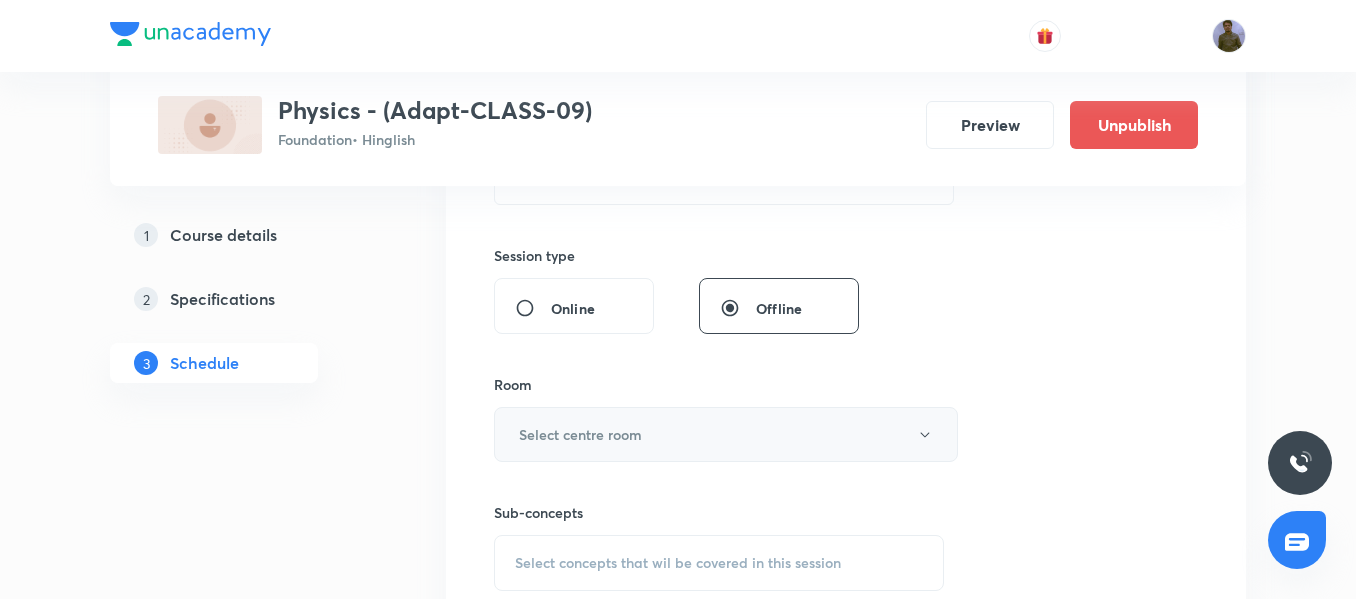 click on "Select centre room" at bounding box center (580, 434) 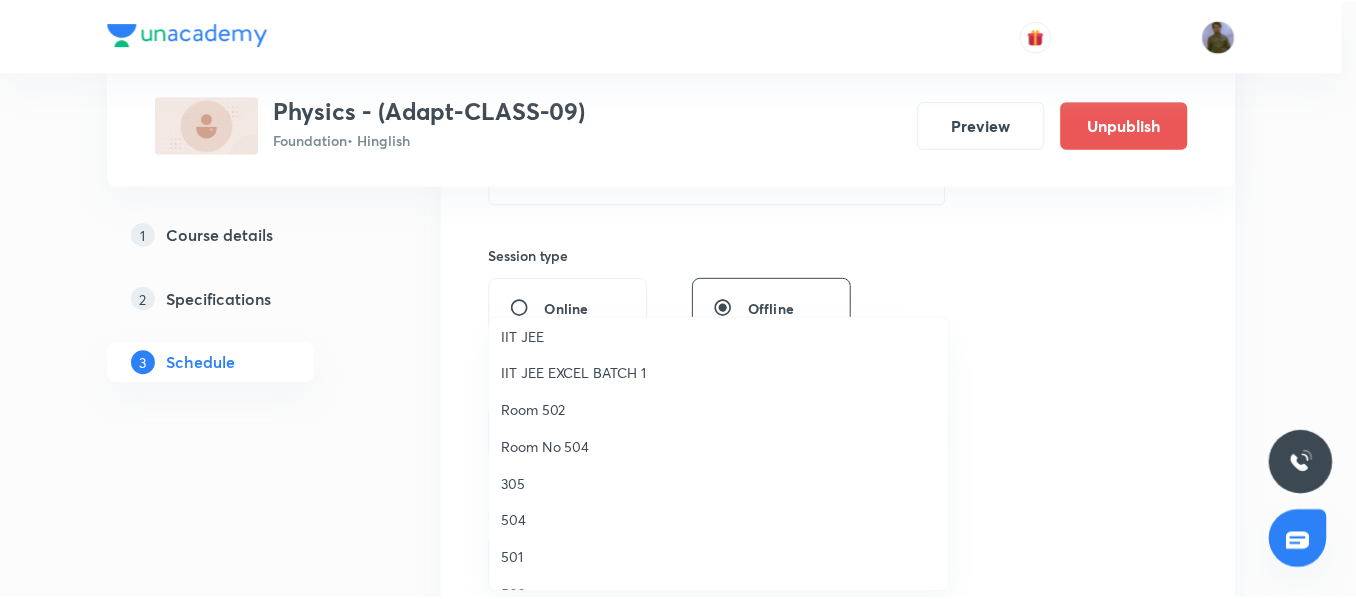 scroll, scrollTop: 200, scrollLeft: 0, axis: vertical 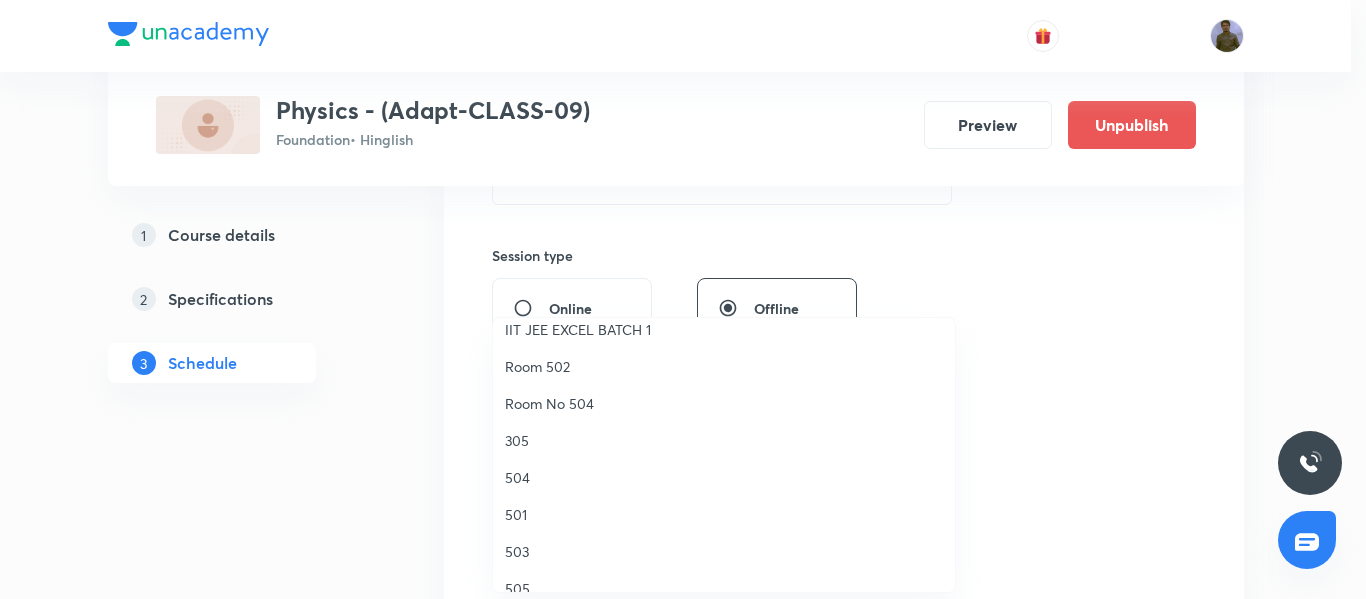 click on "504" at bounding box center [724, 477] 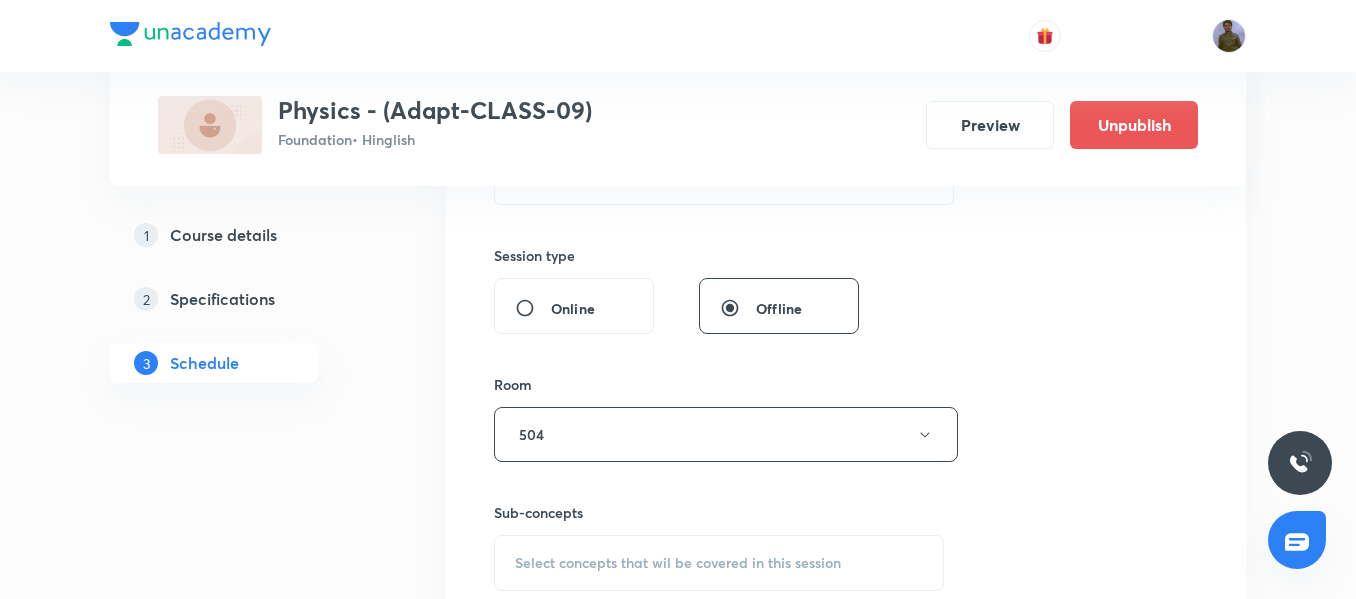 scroll, scrollTop: 900, scrollLeft: 0, axis: vertical 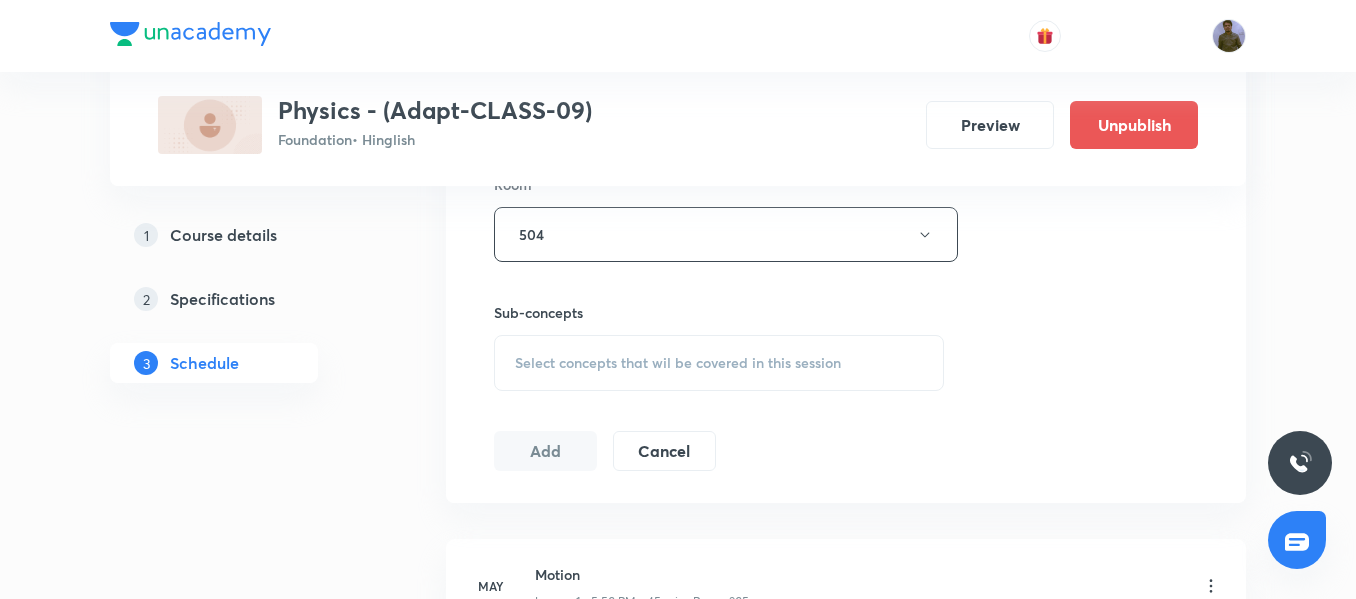 click on "Select concepts that wil be covered in this session" at bounding box center (719, 363) 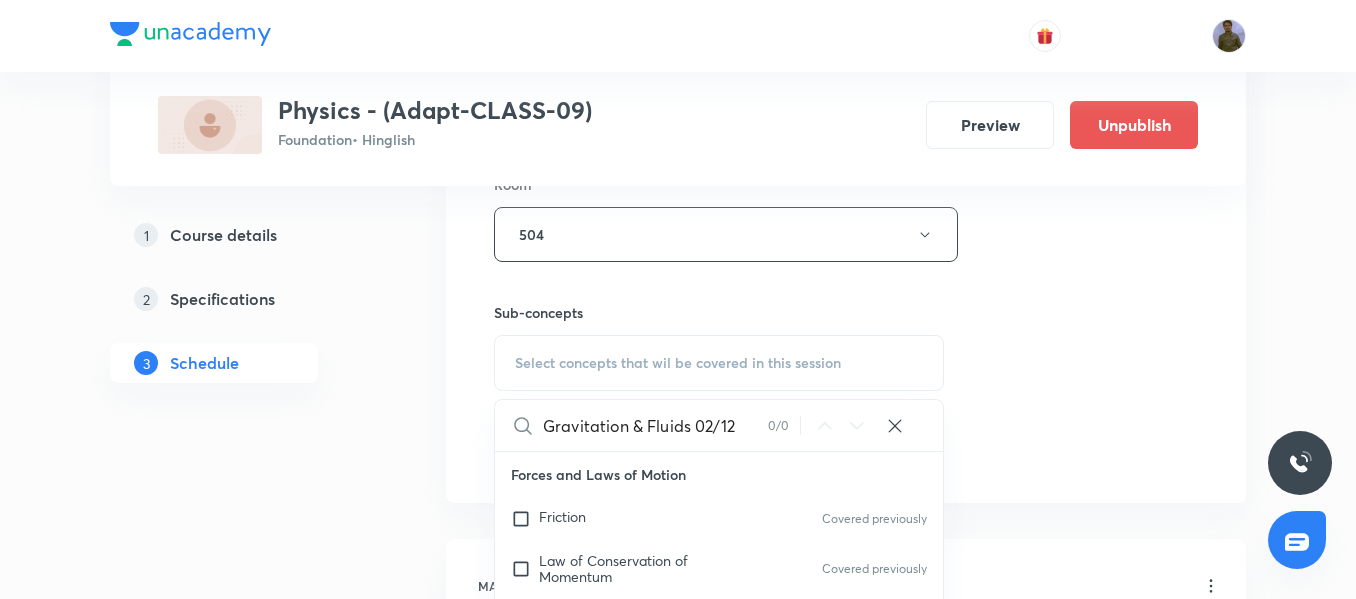 drag, startPoint x: 633, startPoint y: 433, endPoint x: 799, endPoint y: 452, distance: 167.08382 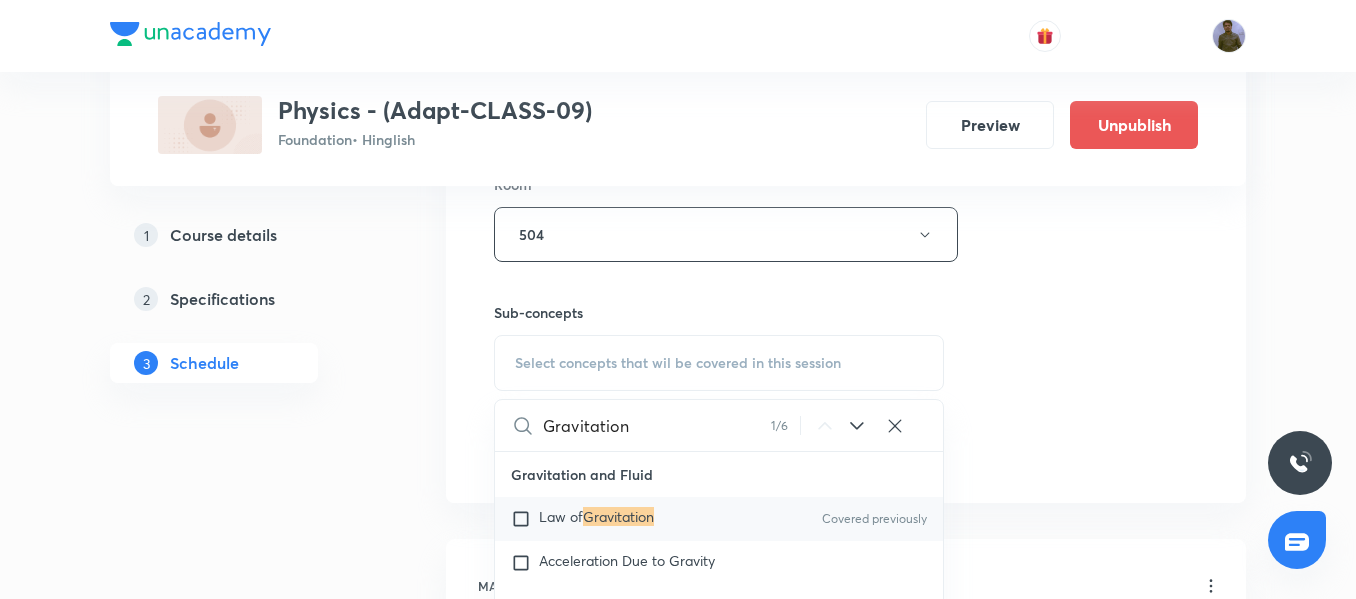 scroll, scrollTop: 1552, scrollLeft: 0, axis: vertical 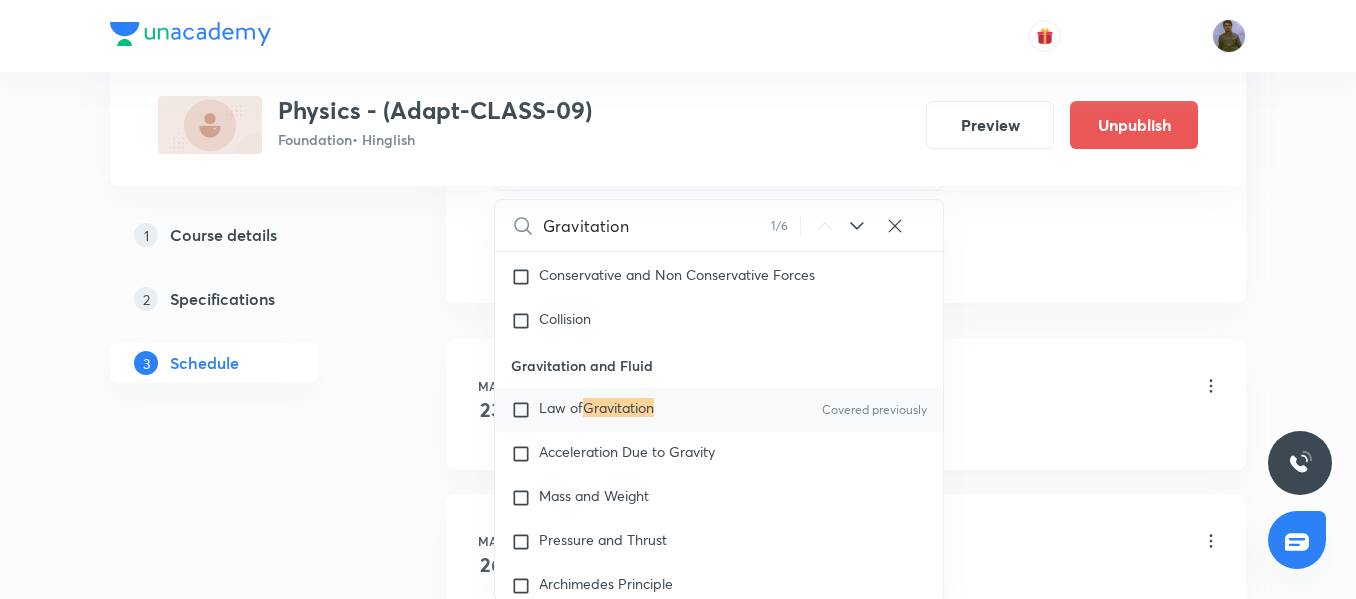 type on "Gravitation" 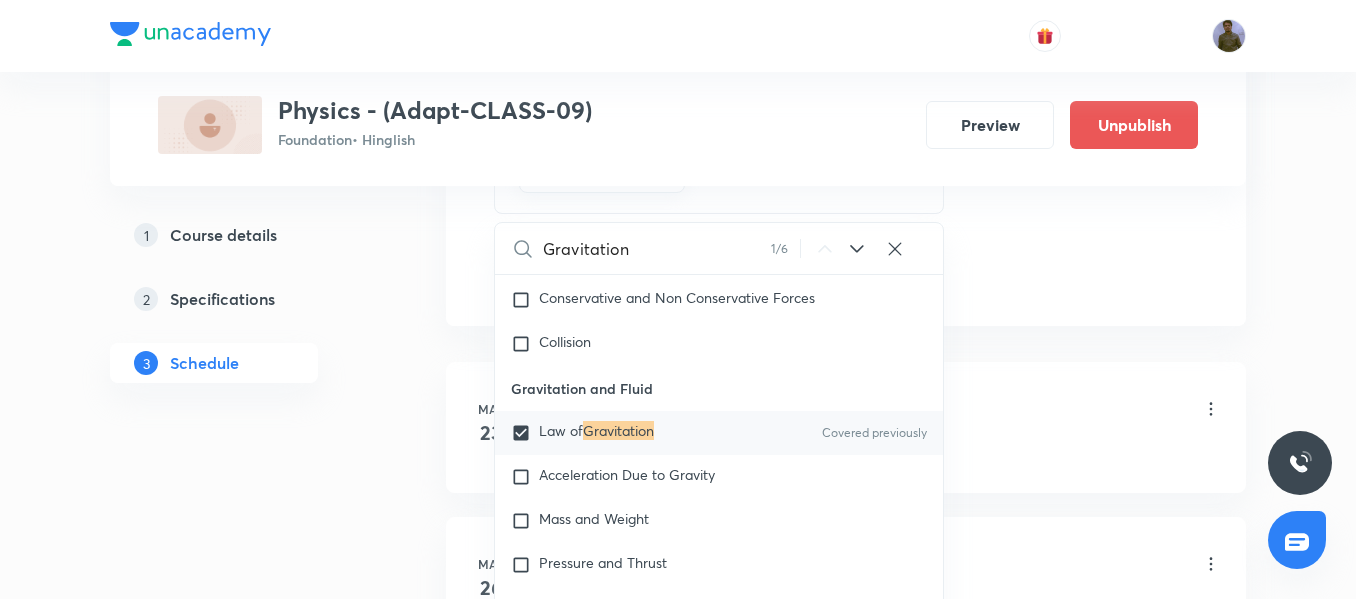 click on "May 23 Motion Lesson 1 • [TIME] • 45 min  • Room 305 Friction" at bounding box center [846, 427] 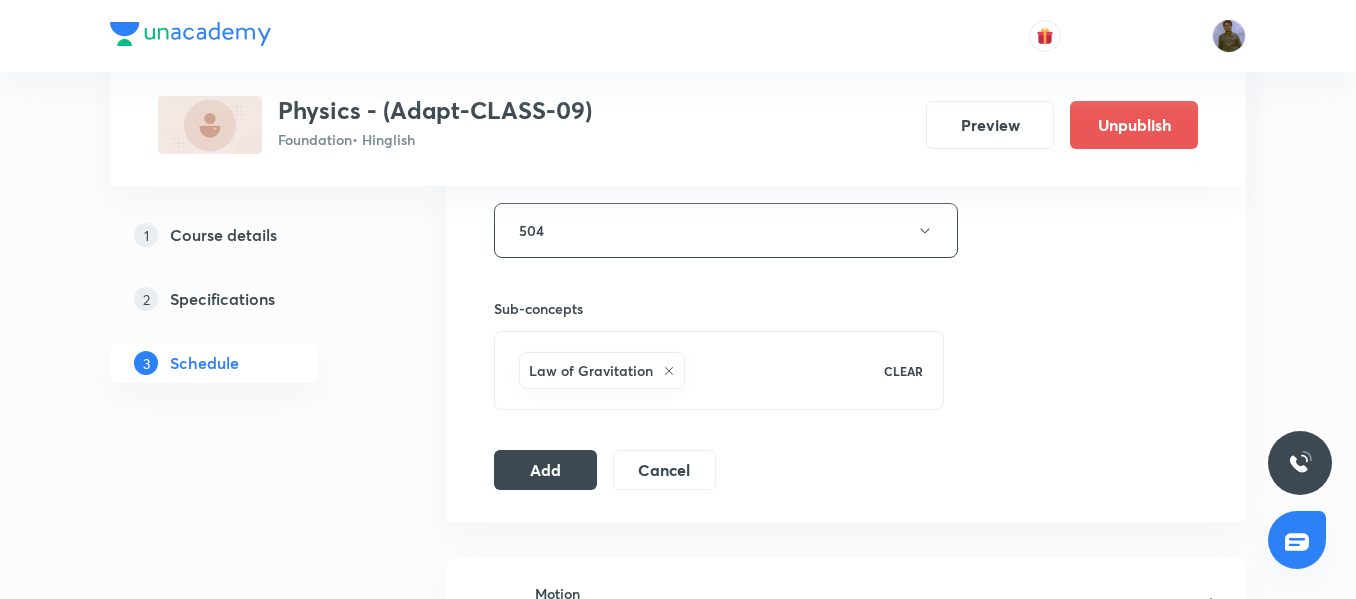 scroll, scrollTop: 900, scrollLeft: 0, axis: vertical 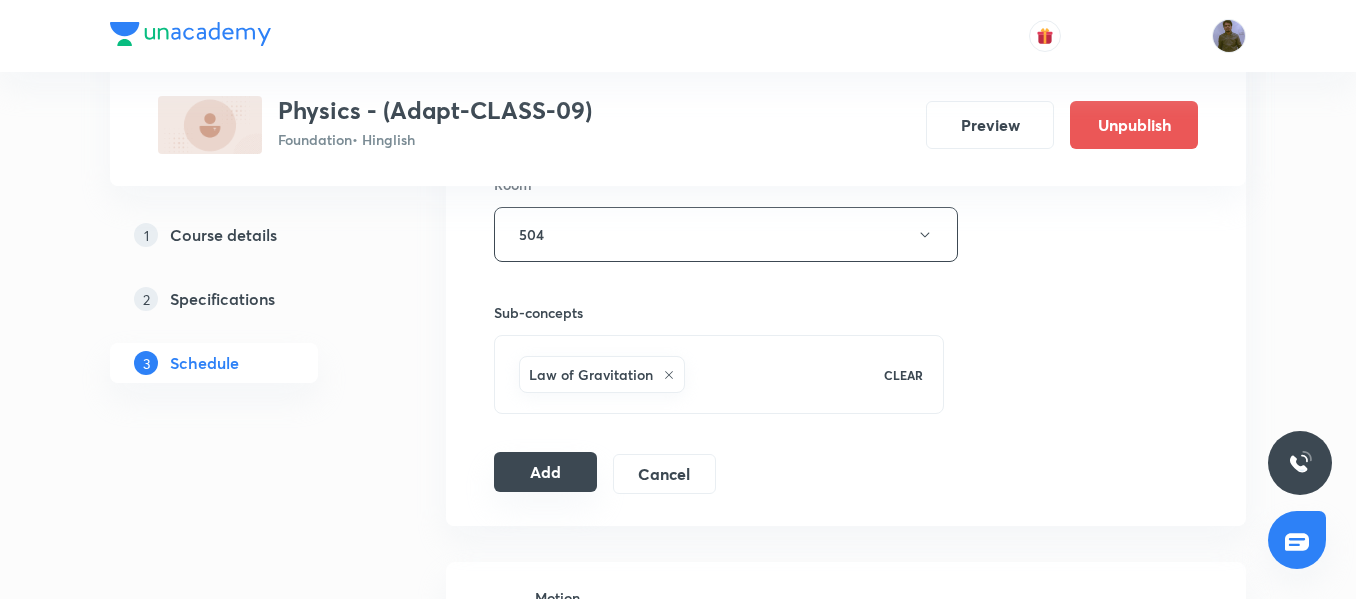 click on "Add" at bounding box center (545, 472) 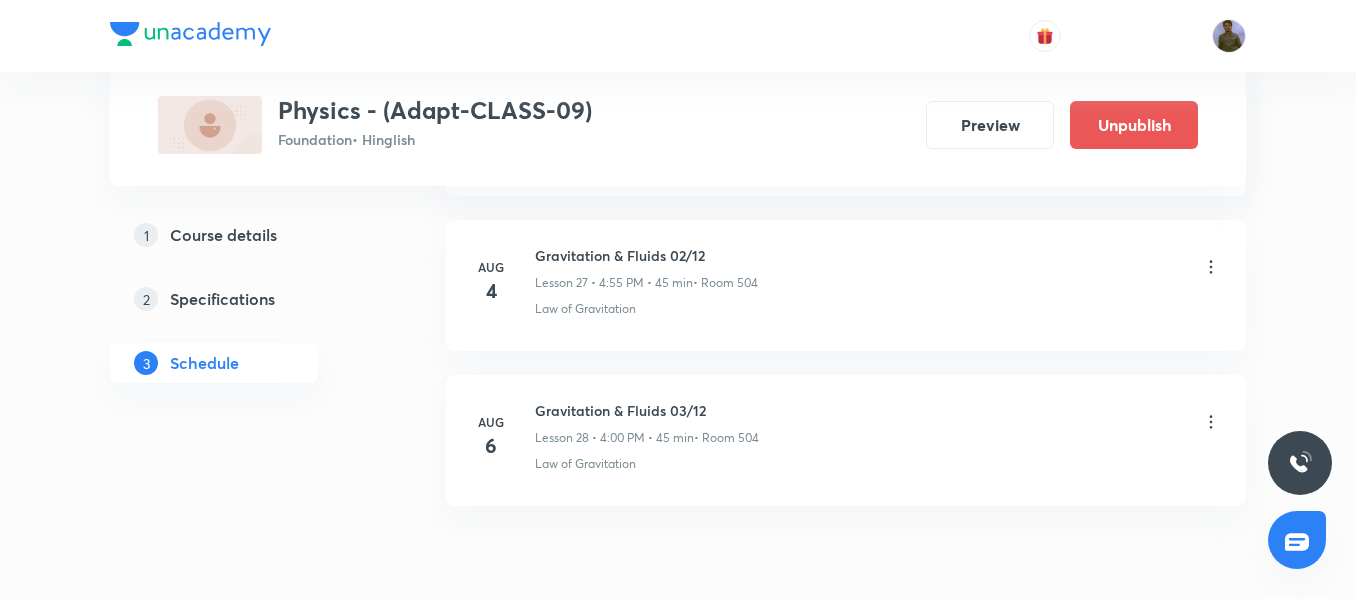 scroll, scrollTop: 4425, scrollLeft: 0, axis: vertical 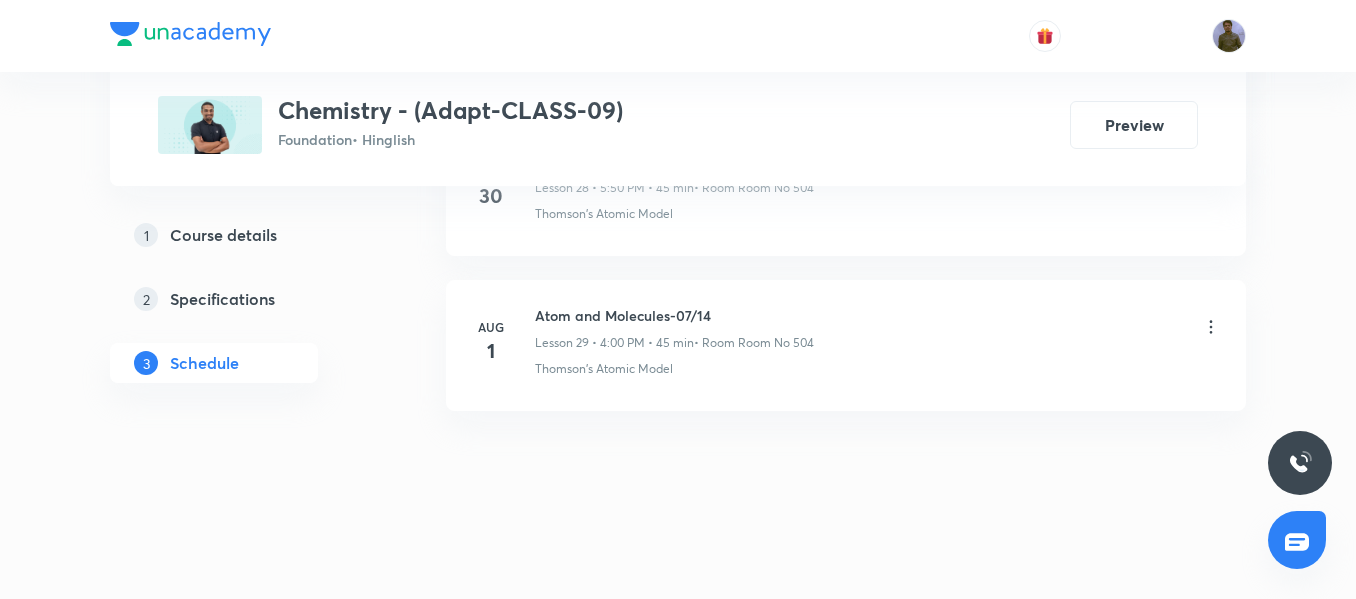click on "Atom and Molecules-07/14" at bounding box center [674, 315] 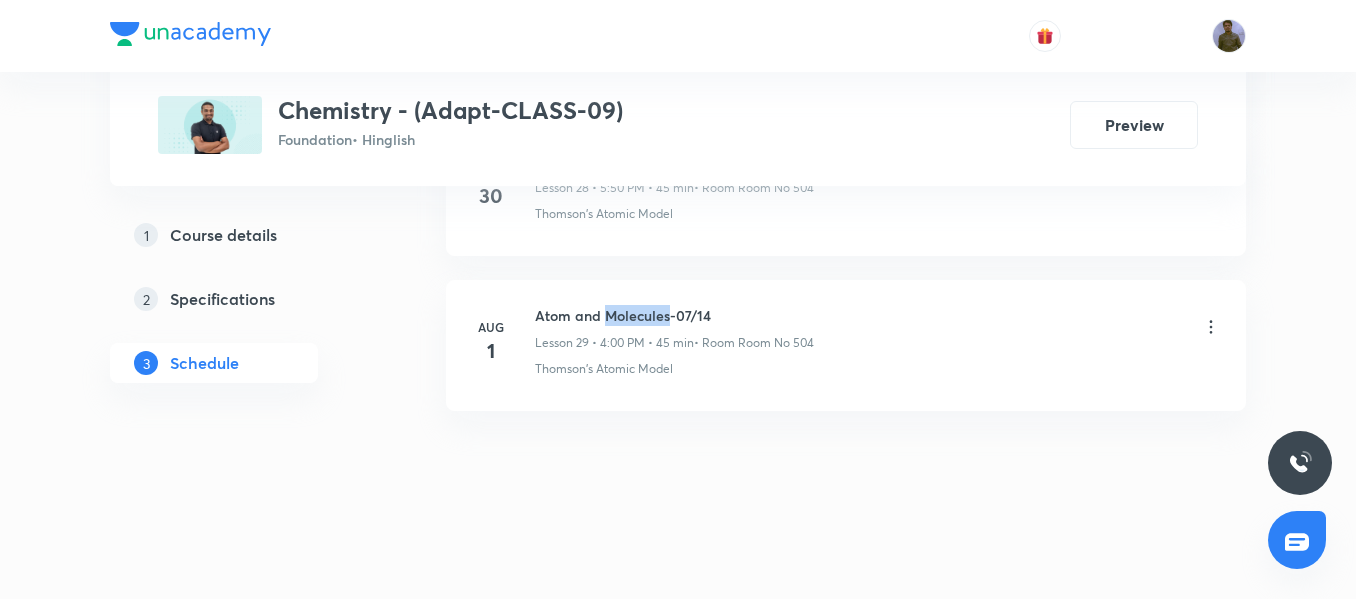 click on "Atom and Molecules-07/14" at bounding box center (674, 315) 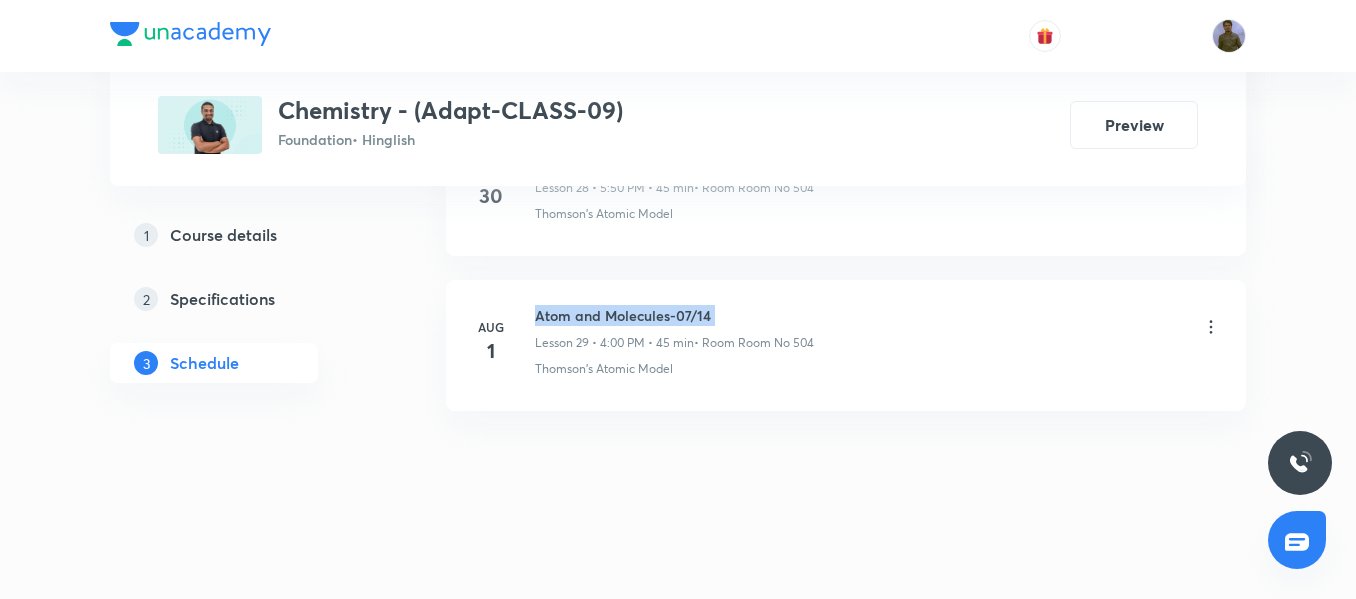 click on "Atom and Molecules-07/14" at bounding box center [674, 315] 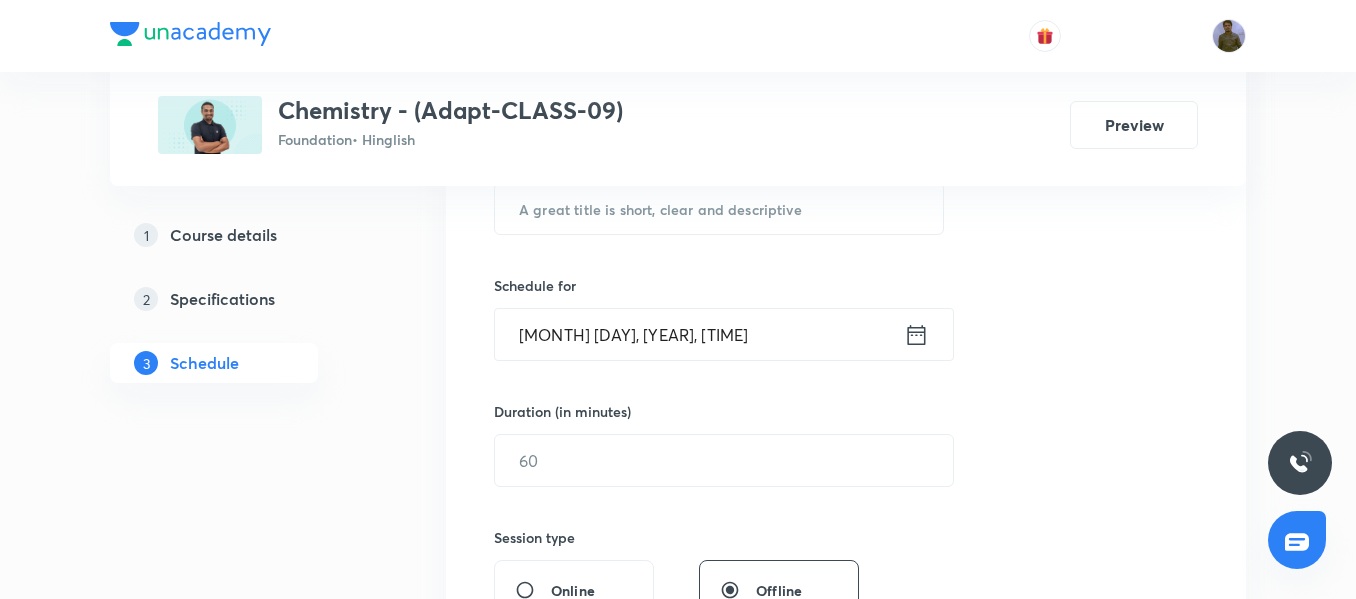 scroll, scrollTop: 0, scrollLeft: 0, axis: both 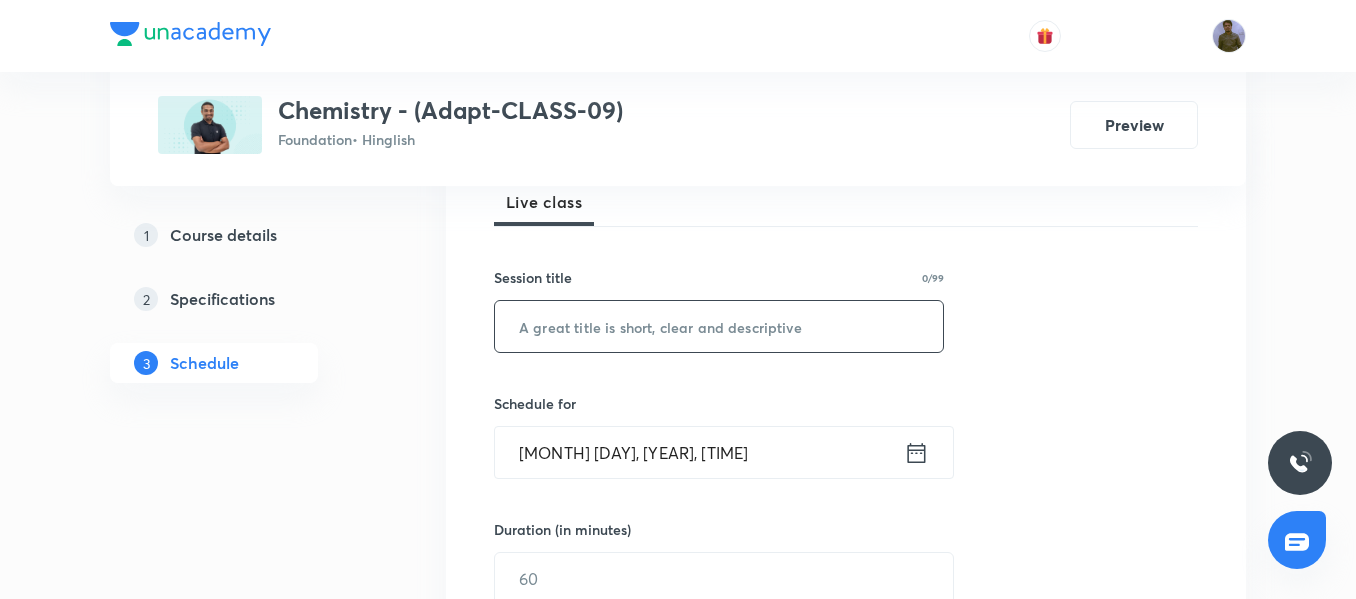 click at bounding box center (719, 326) 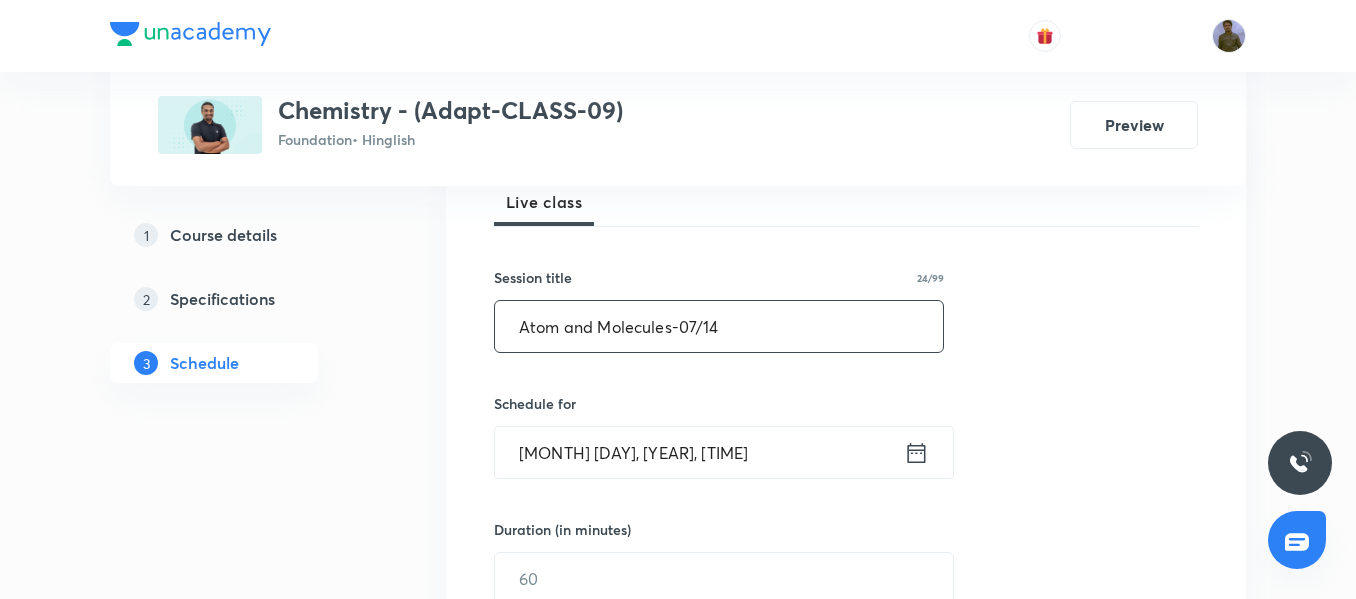 click on "Atom and Molecules-07/14" at bounding box center (719, 326) 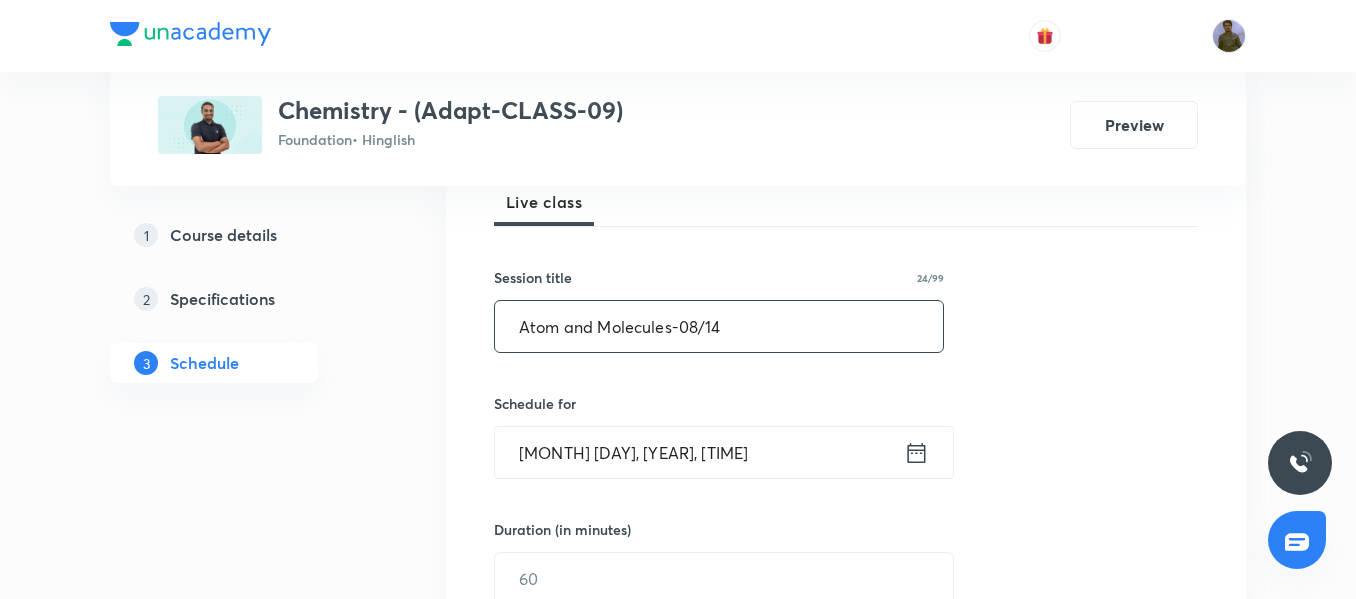 type on "Atom and Molecules-08/14" 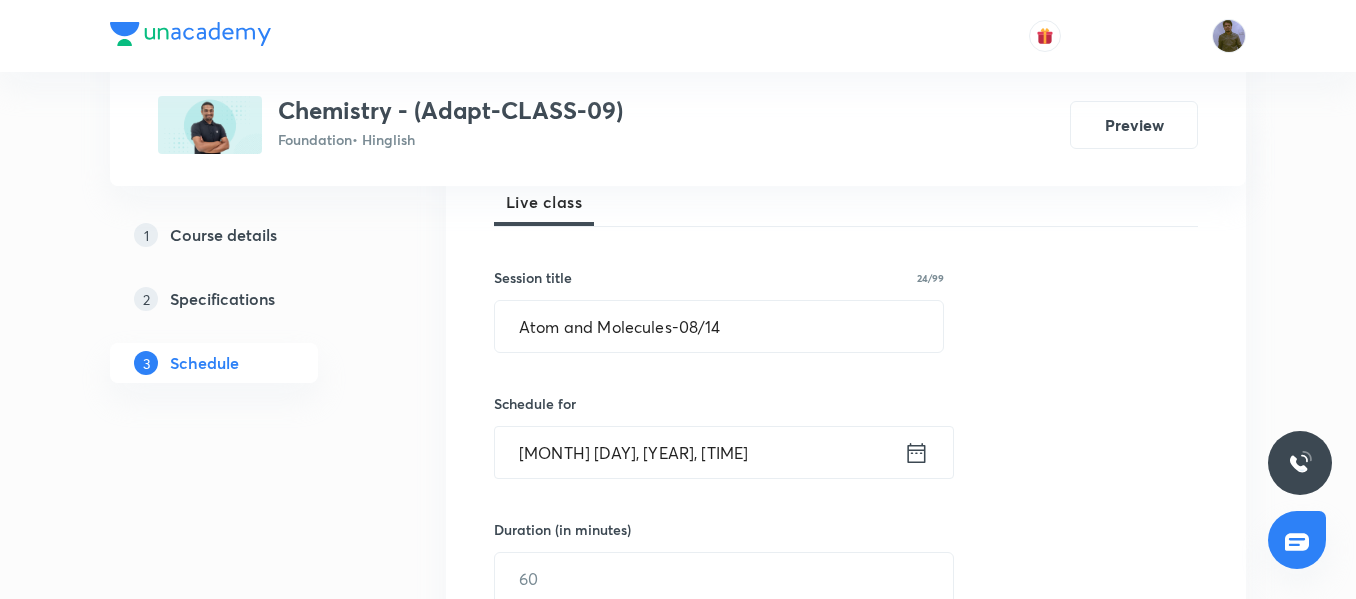 click on "Aug 3, 2025, 2:42 PM" at bounding box center [699, 452] 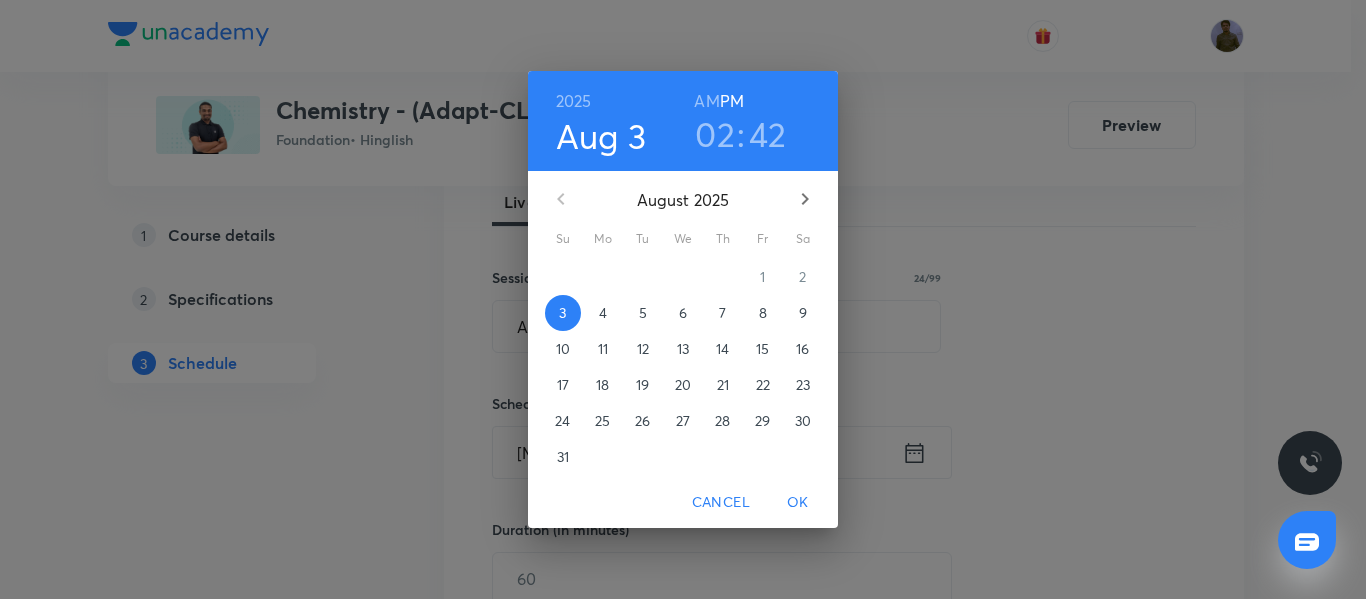 click on "4" at bounding box center [603, 313] 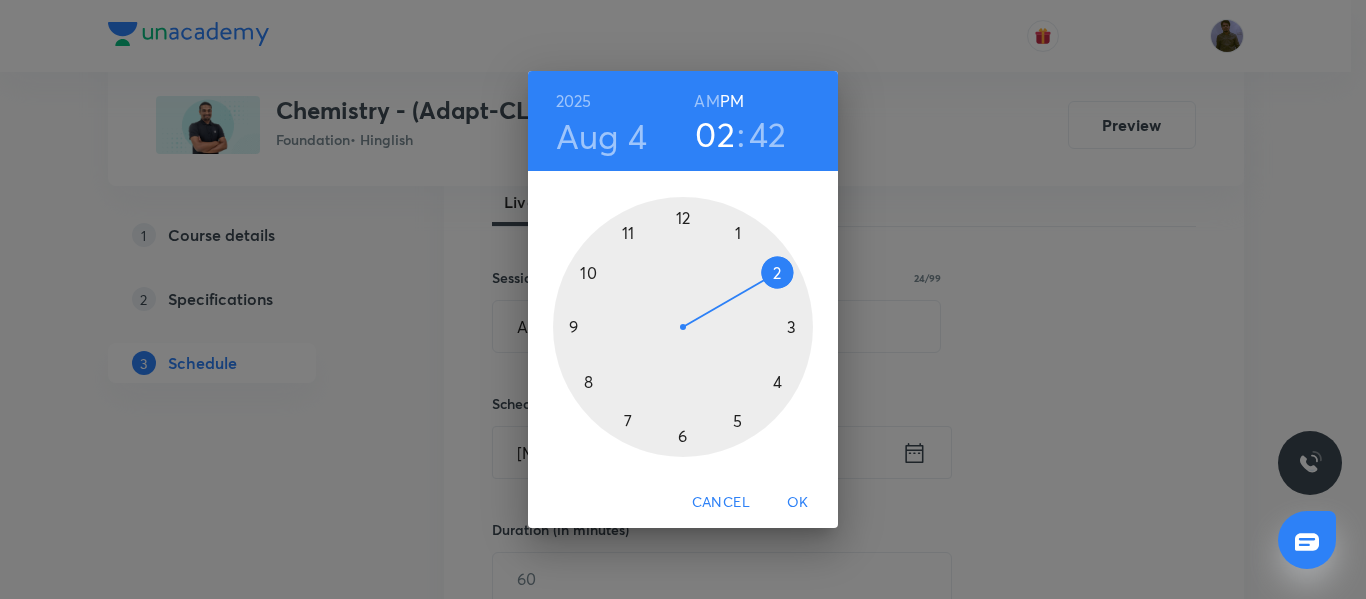 click at bounding box center [683, 327] 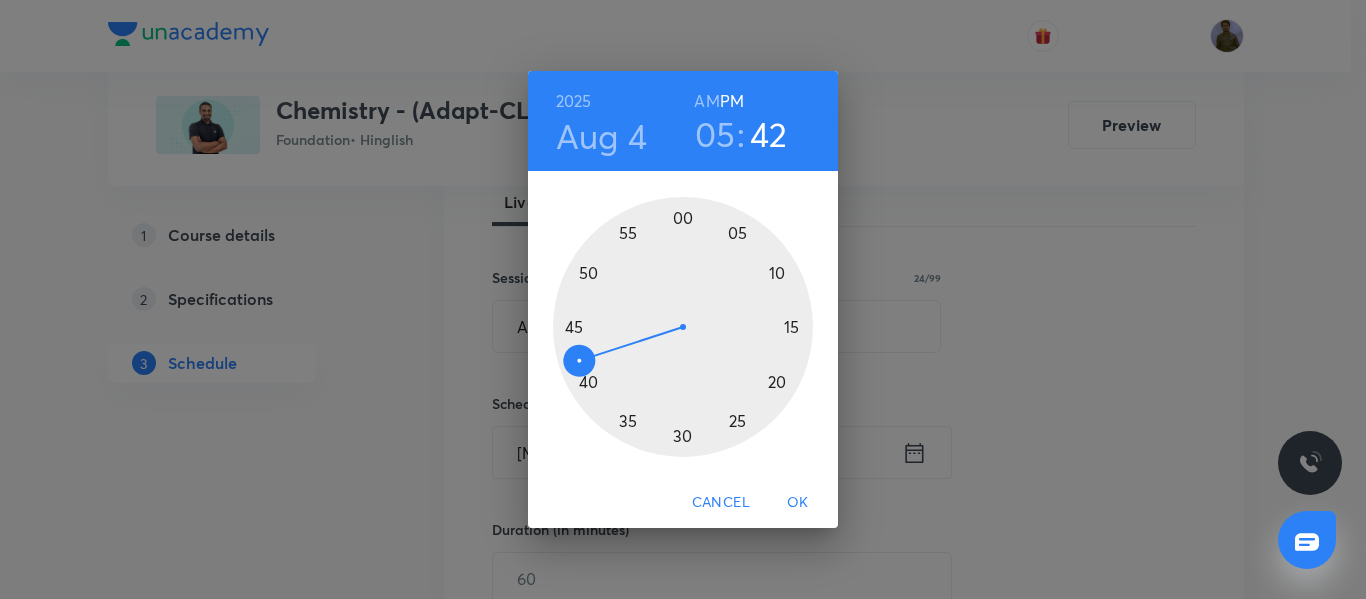 click at bounding box center (683, 327) 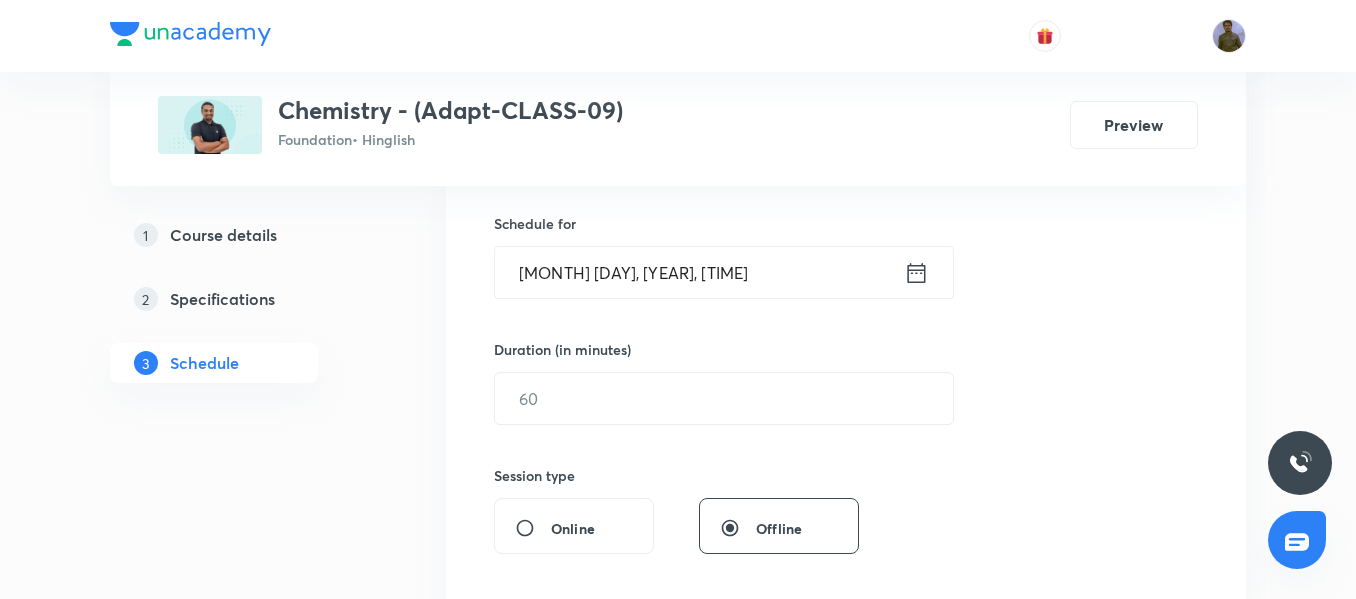 scroll, scrollTop: 500, scrollLeft: 0, axis: vertical 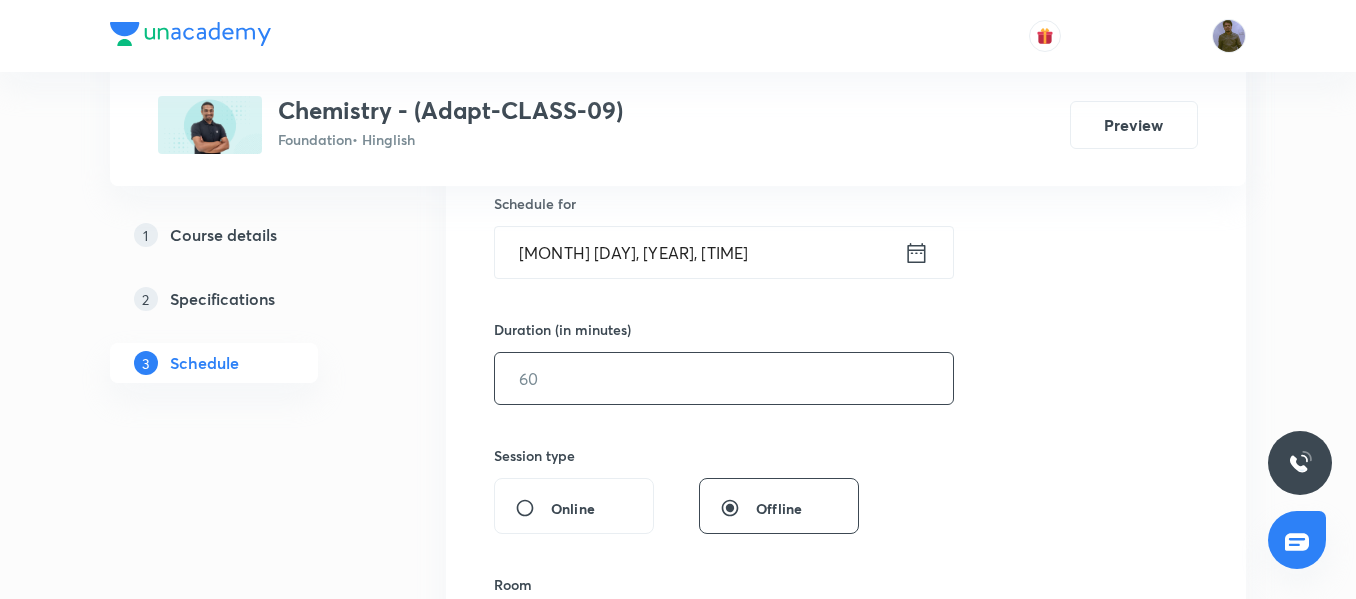 click at bounding box center [724, 378] 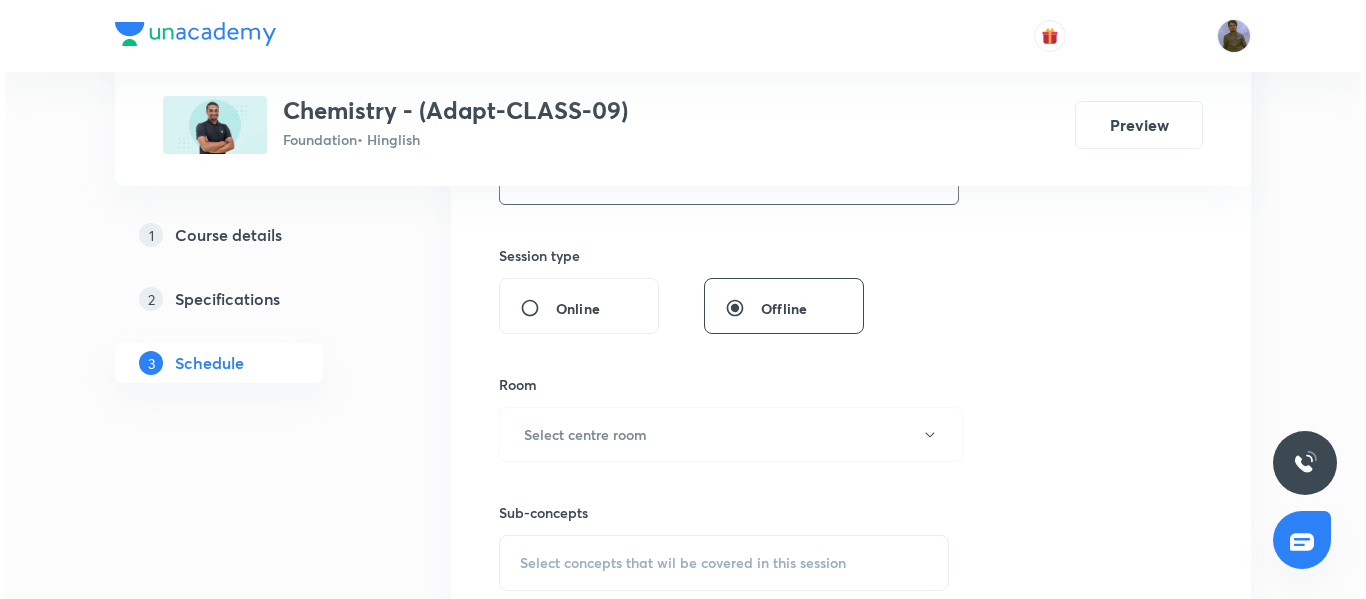 scroll, scrollTop: 800, scrollLeft: 0, axis: vertical 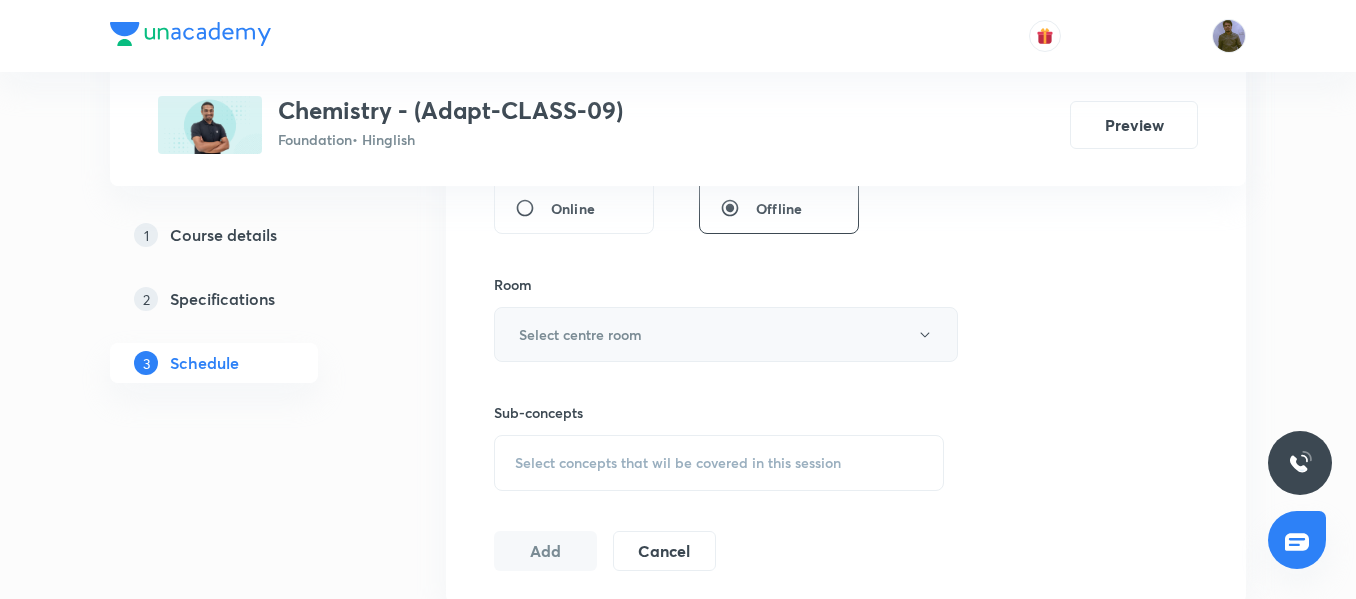 type on "45" 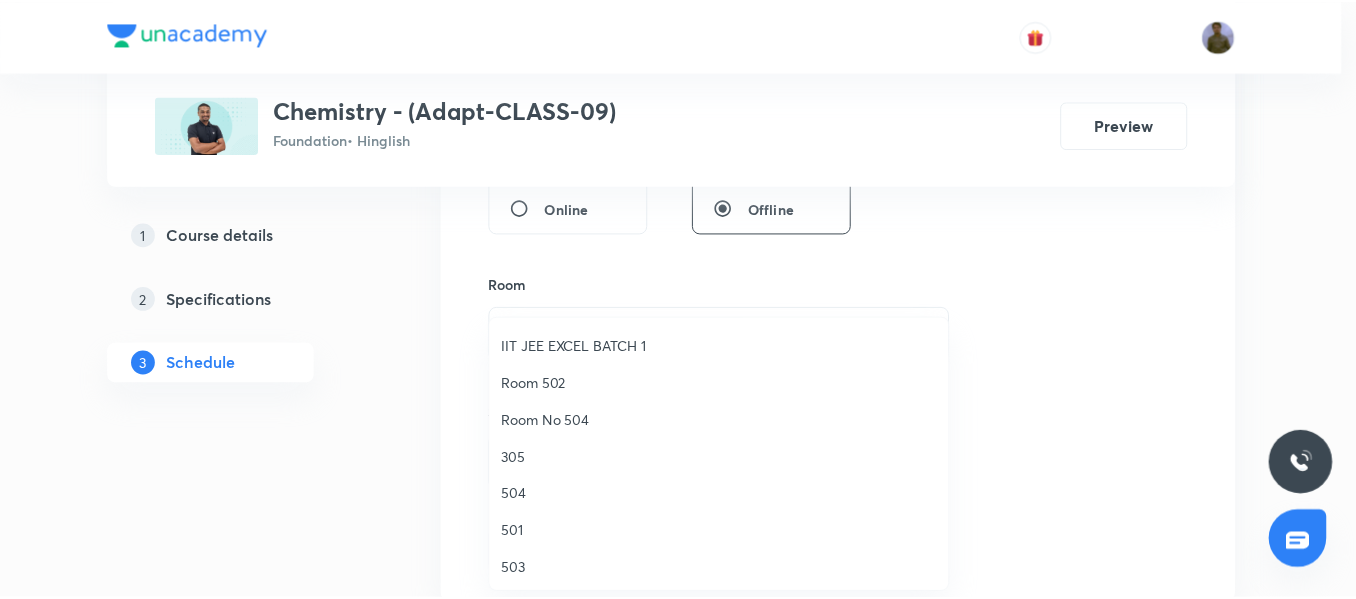 scroll, scrollTop: 200, scrollLeft: 0, axis: vertical 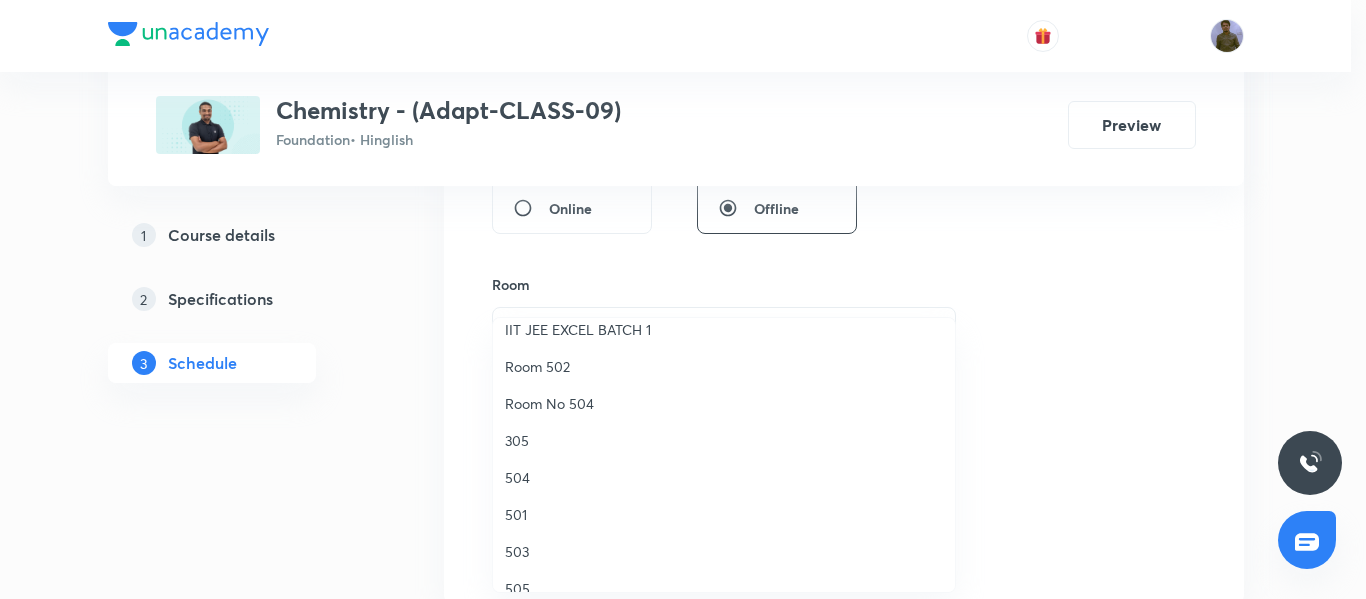 click on "Room No 504" at bounding box center [724, 403] 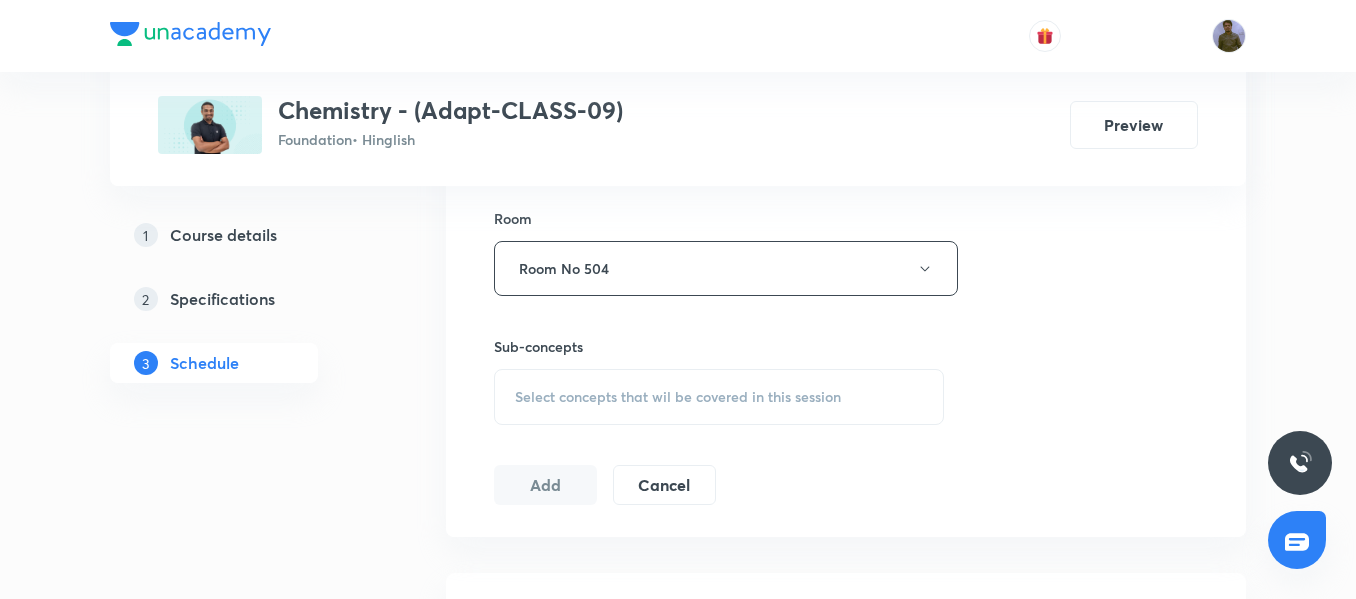 scroll, scrollTop: 900, scrollLeft: 0, axis: vertical 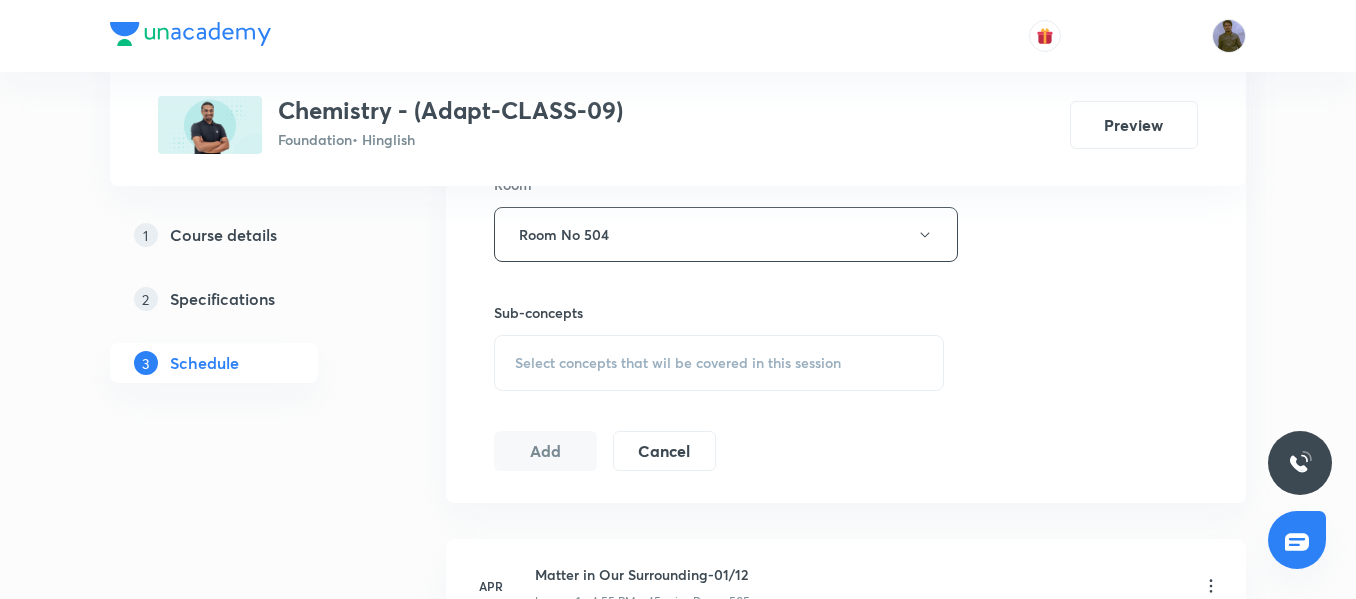 click on "Select concepts that wil be covered in this session" at bounding box center [719, 363] 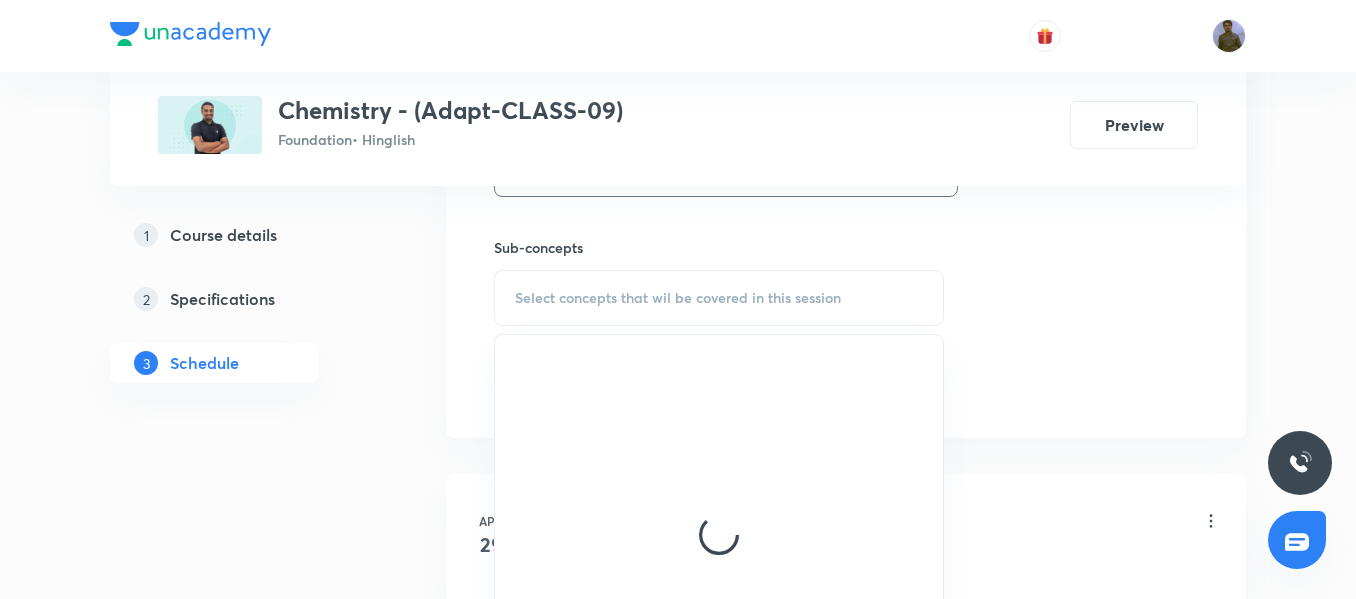 scroll, scrollTop: 1000, scrollLeft: 0, axis: vertical 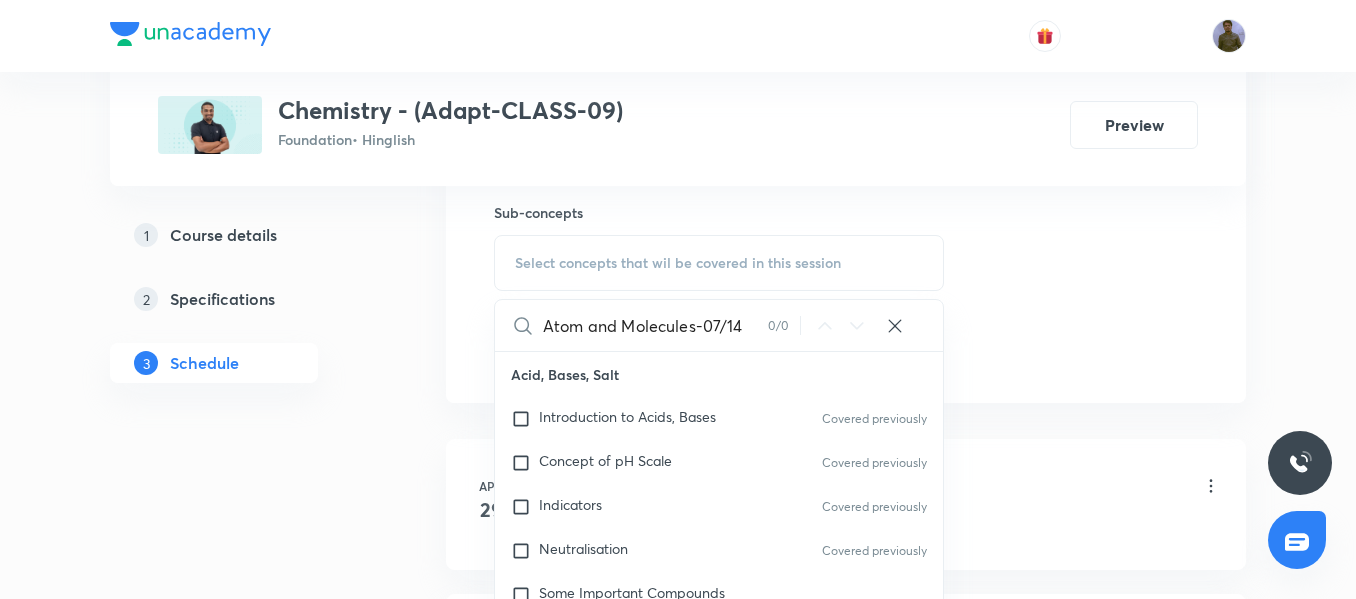 drag, startPoint x: 697, startPoint y: 328, endPoint x: 748, endPoint y: 326, distance: 51.0392 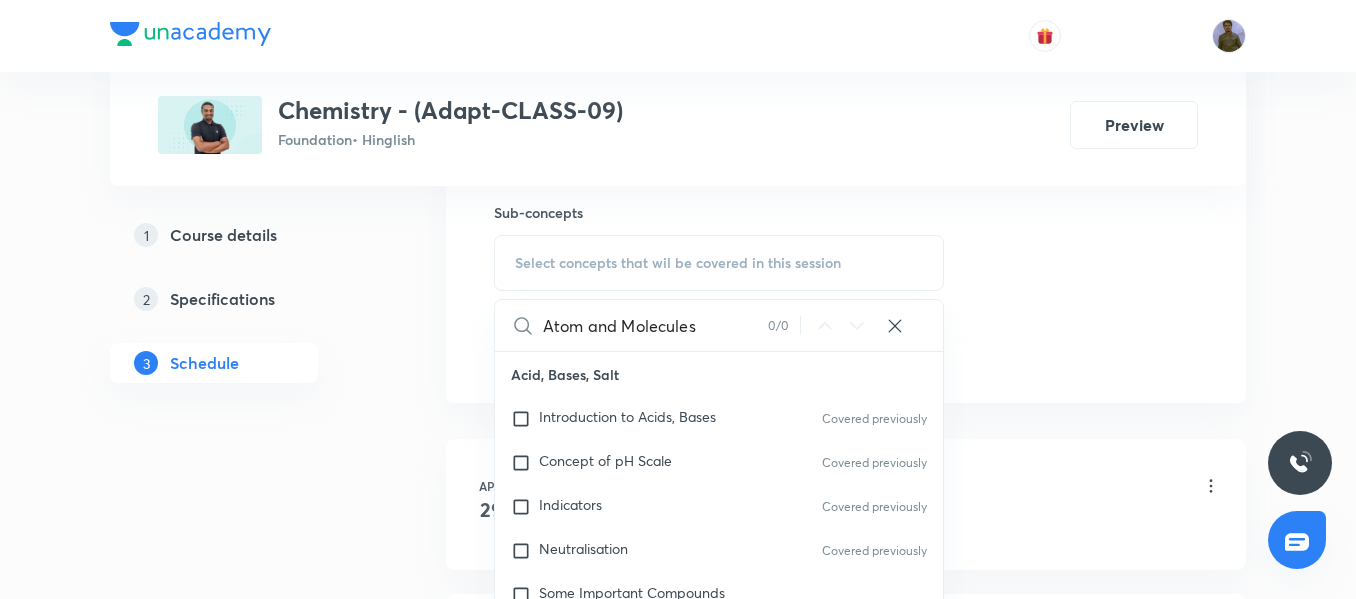 drag, startPoint x: 587, startPoint y: 321, endPoint x: 714, endPoint y: 320, distance: 127.00394 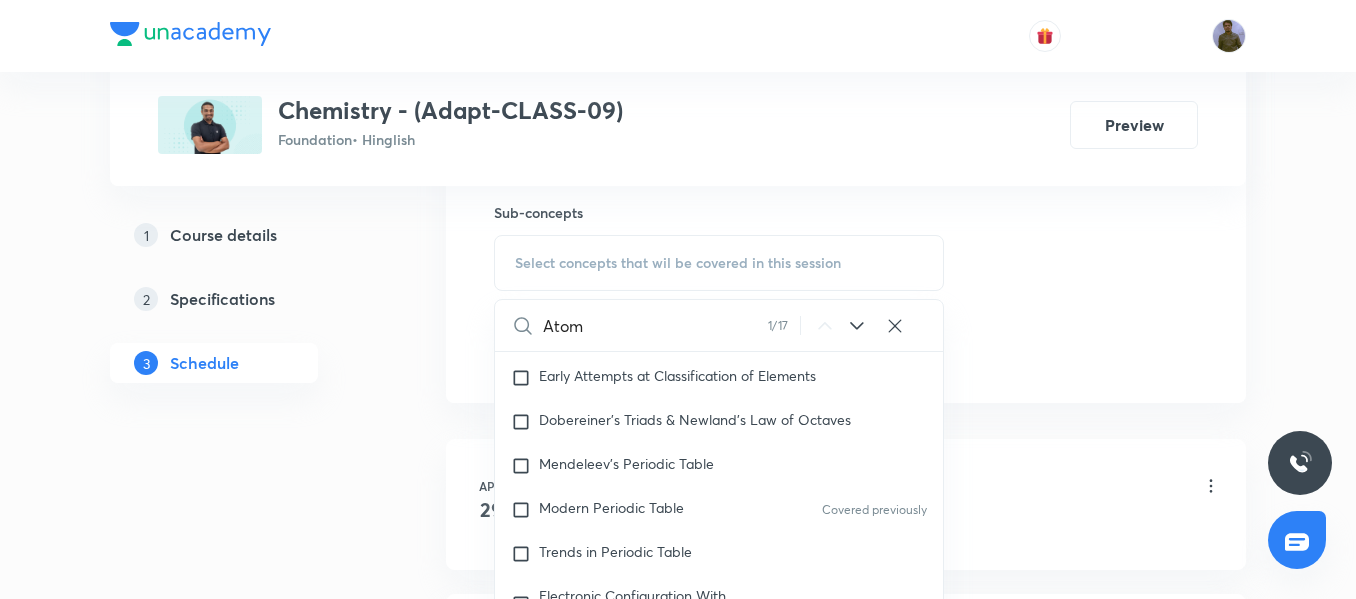 scroll, scrollTop: 693, scrollLeft: 0, axis: vertical 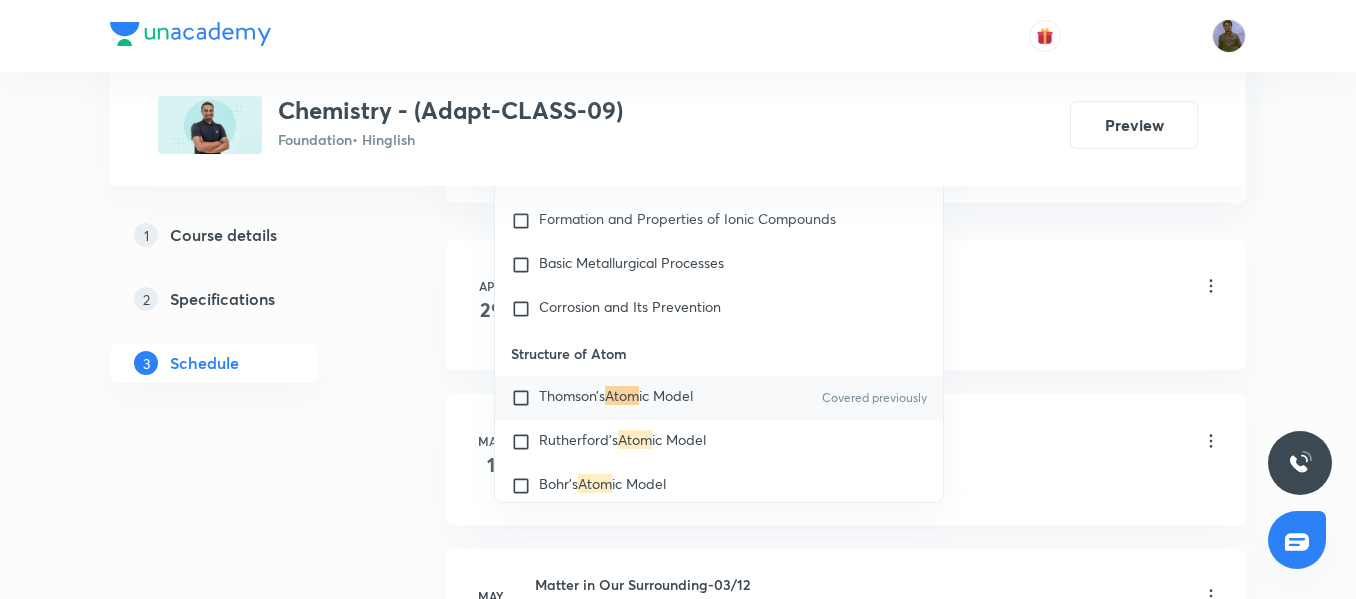 type on "Atom" 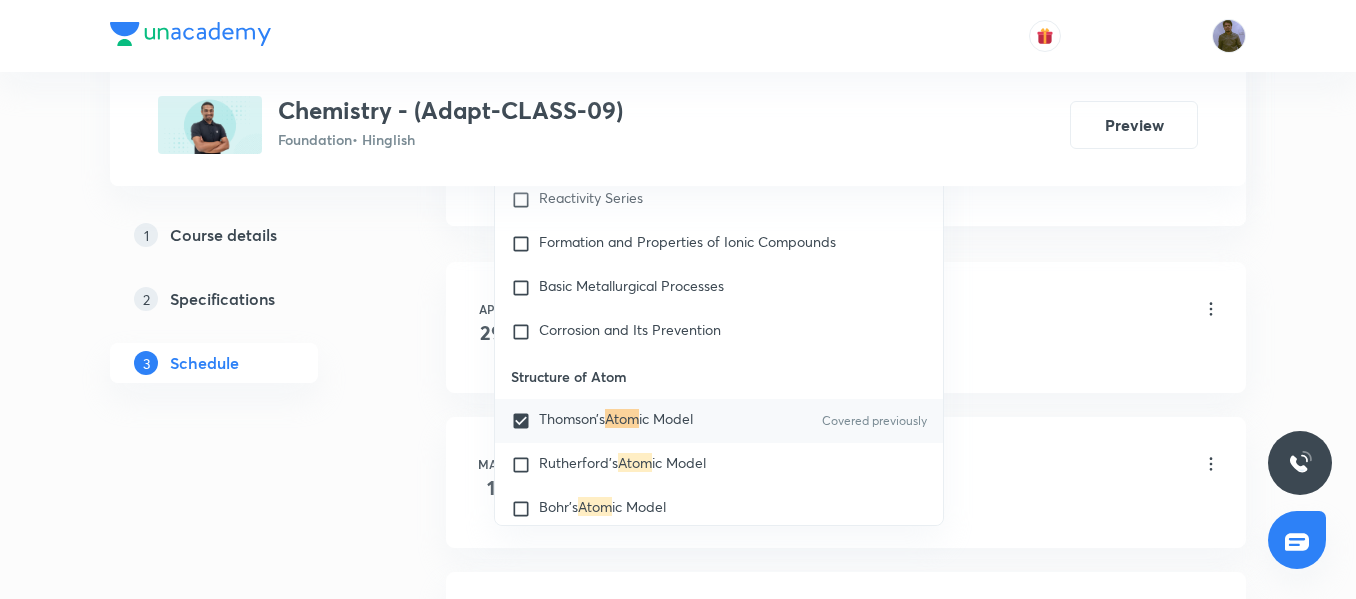 click on "May 1 Matter in Our Surrounding-02/12 Lesson 2 • 5:50 PM • 45 min  • Room 505 Introduction to Acids, Bases" at bounding box center [846, 482] 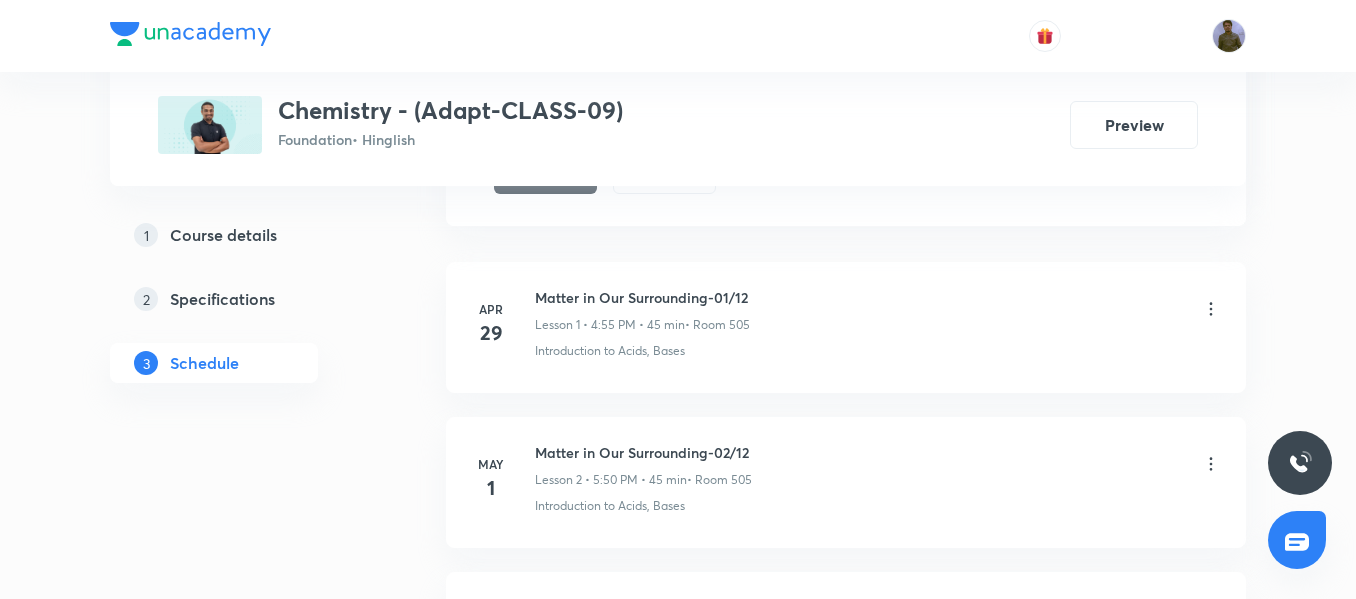 scroll, scrollTop: 1000, scrollLeft: 0, axis: vertical 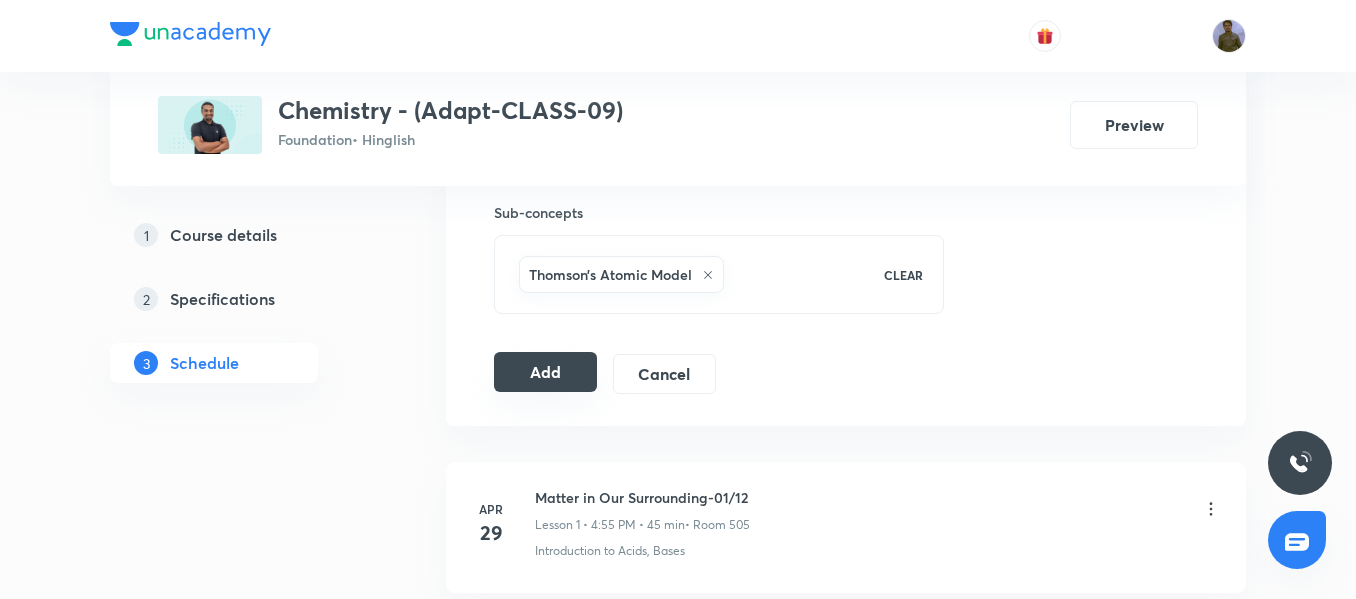 click on "Add" at bounding box center [545, 372] 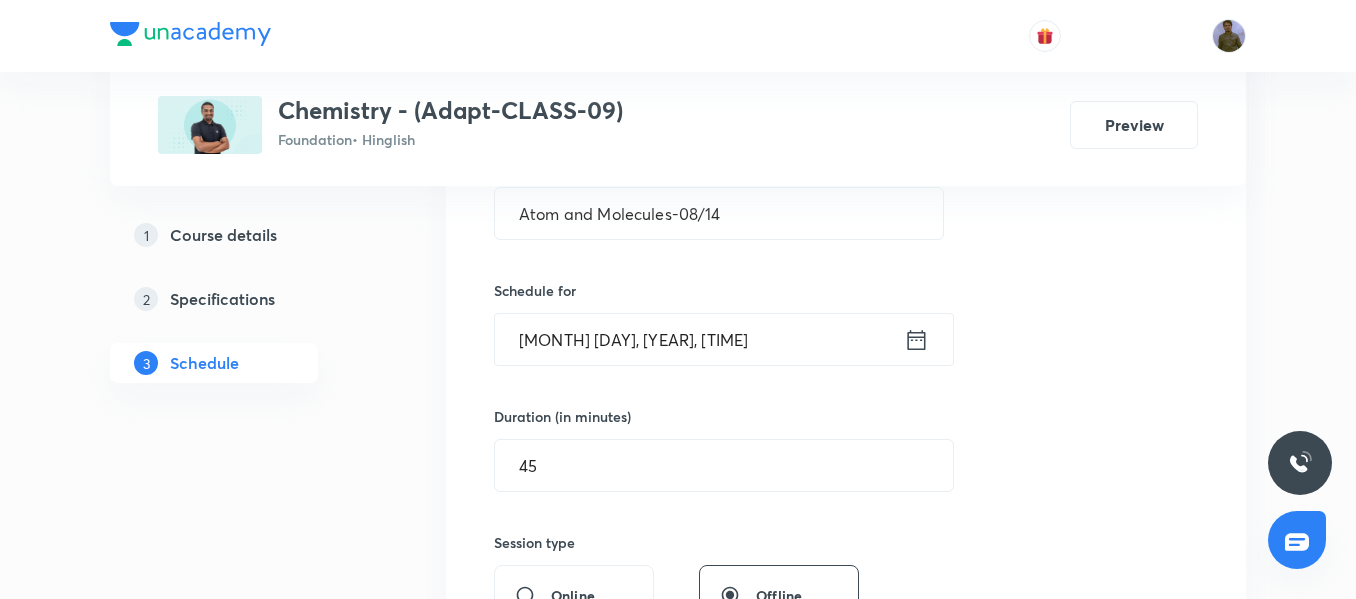 scroll, scrollTop: 400, scrollLeft: 0, axis: vertical 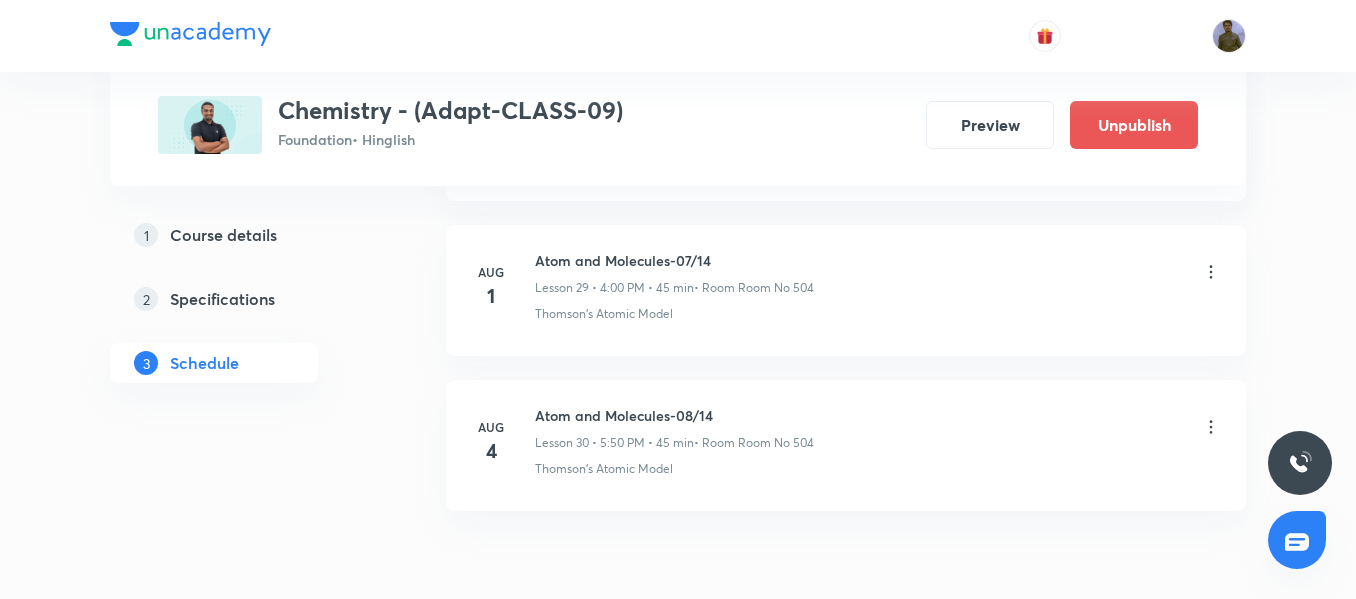 click on "Atom and Molecules-08/14 Lesson 30 • 5:50 PM • 45 min  • Room Room No 504" at bounding box center (674, 428) 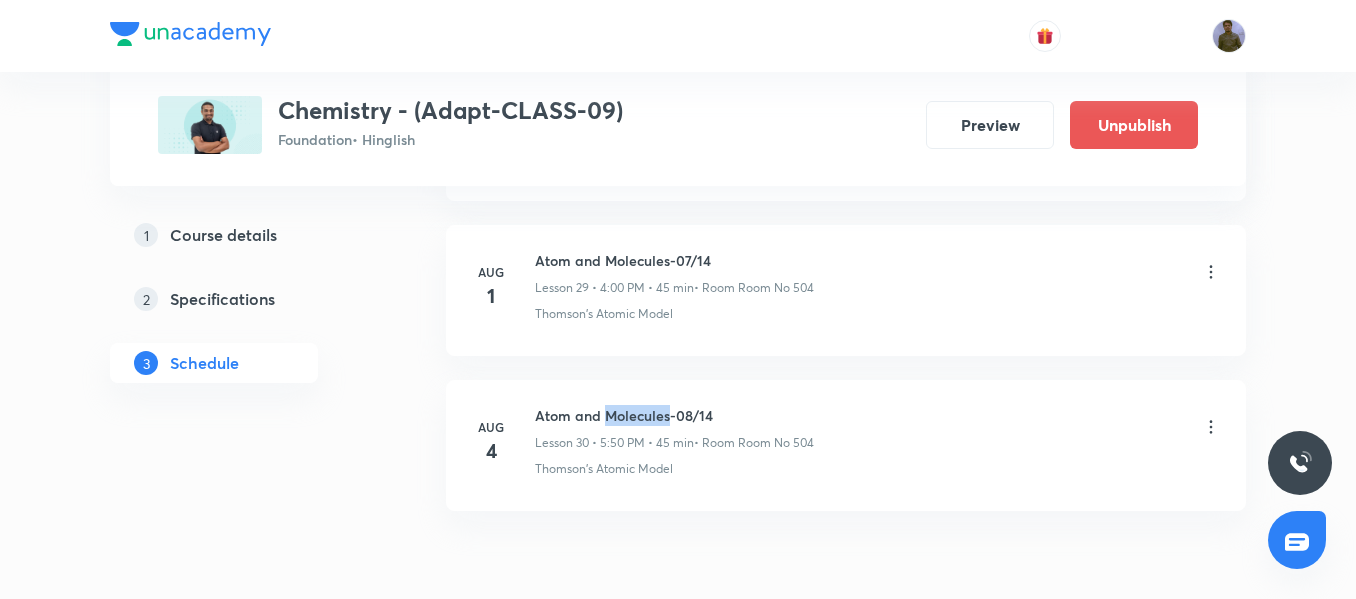 click on "Atom and Molecules-08/14" at bounding box center (674, 415) 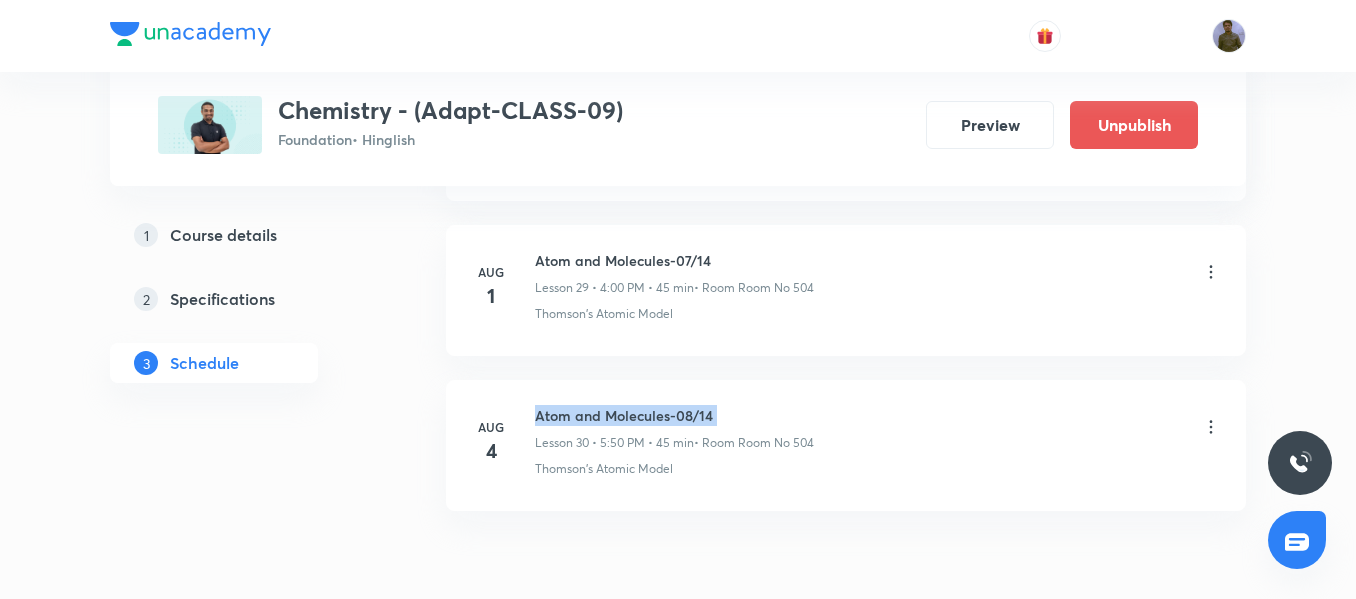 click on "Atom and Molecules-08/14" at bounding box center (674, 415) 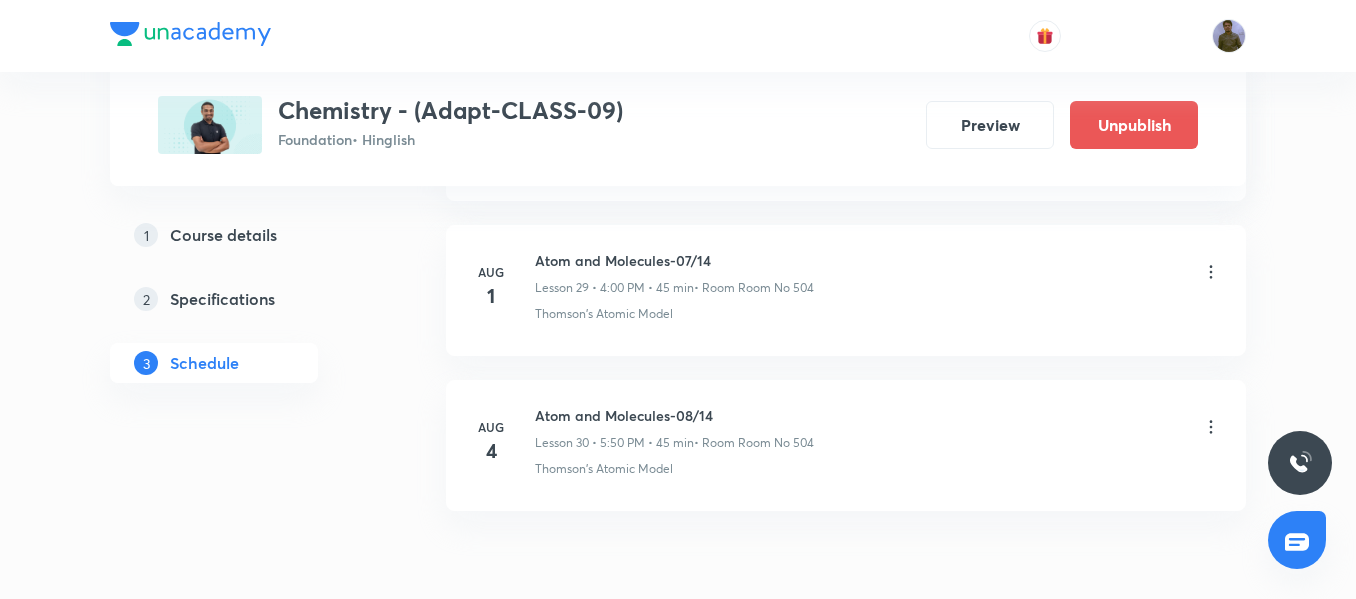 click on "Thomson’s Atomic Model" at bounding box center [604, 469] 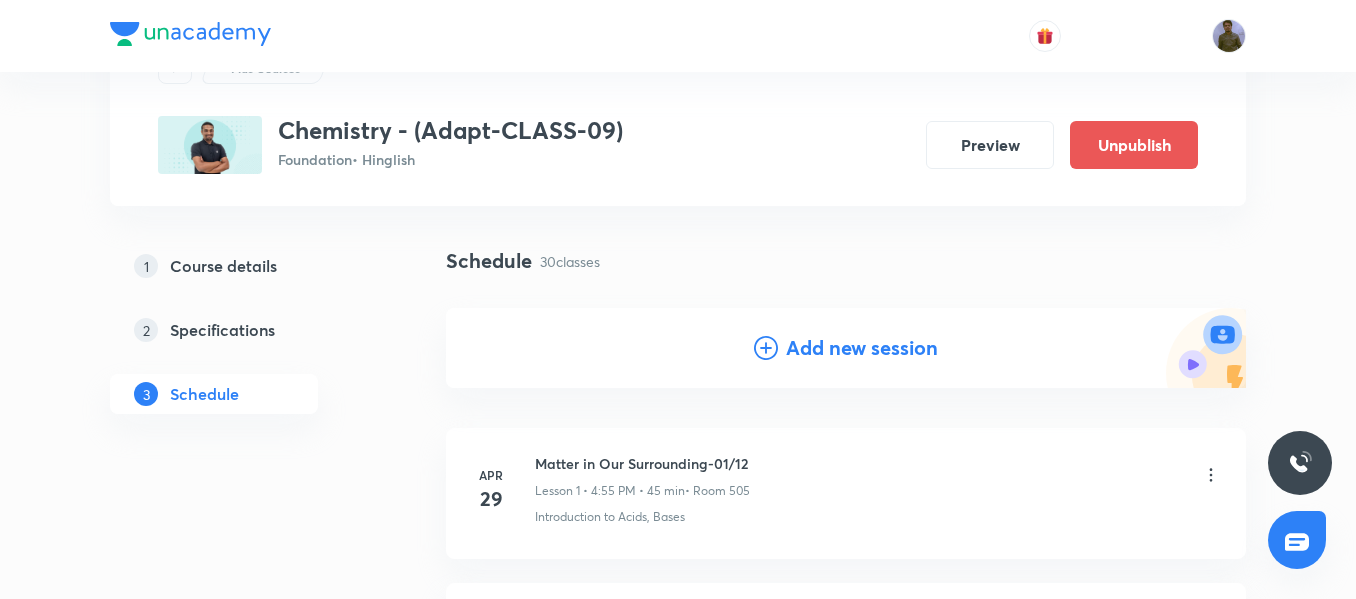 scroll, scrollTop: 0, scrollLeft: 0, axis: both 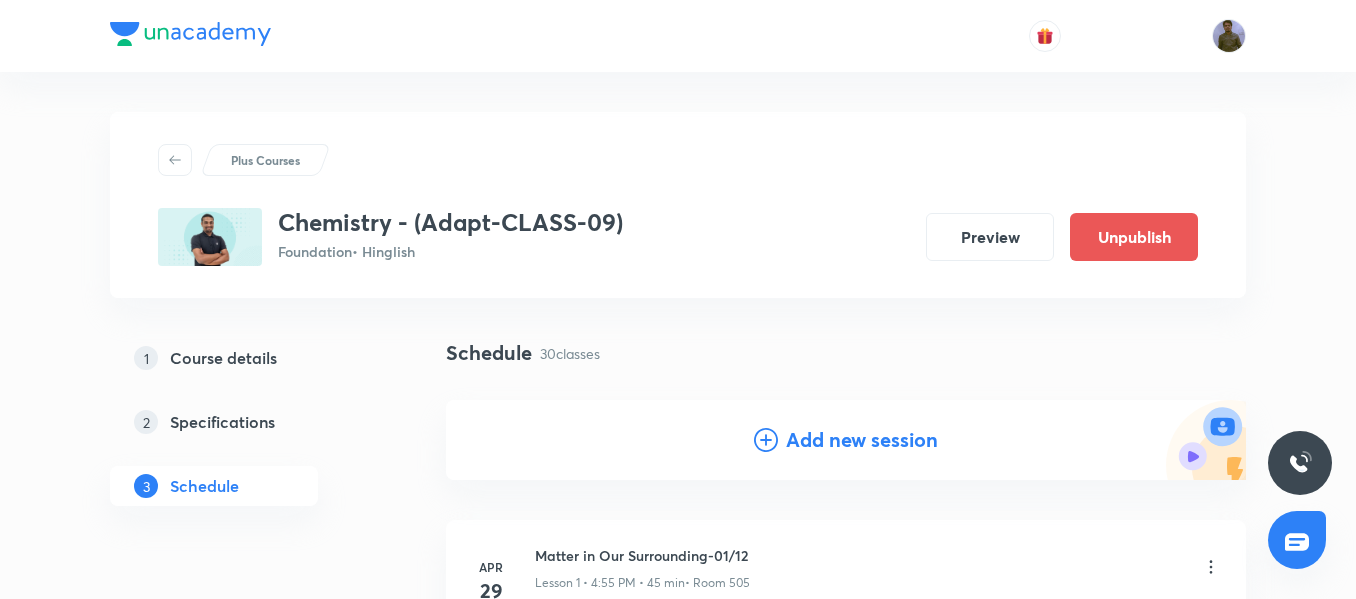 click on "Add new session" at bounding box center [846, 440] 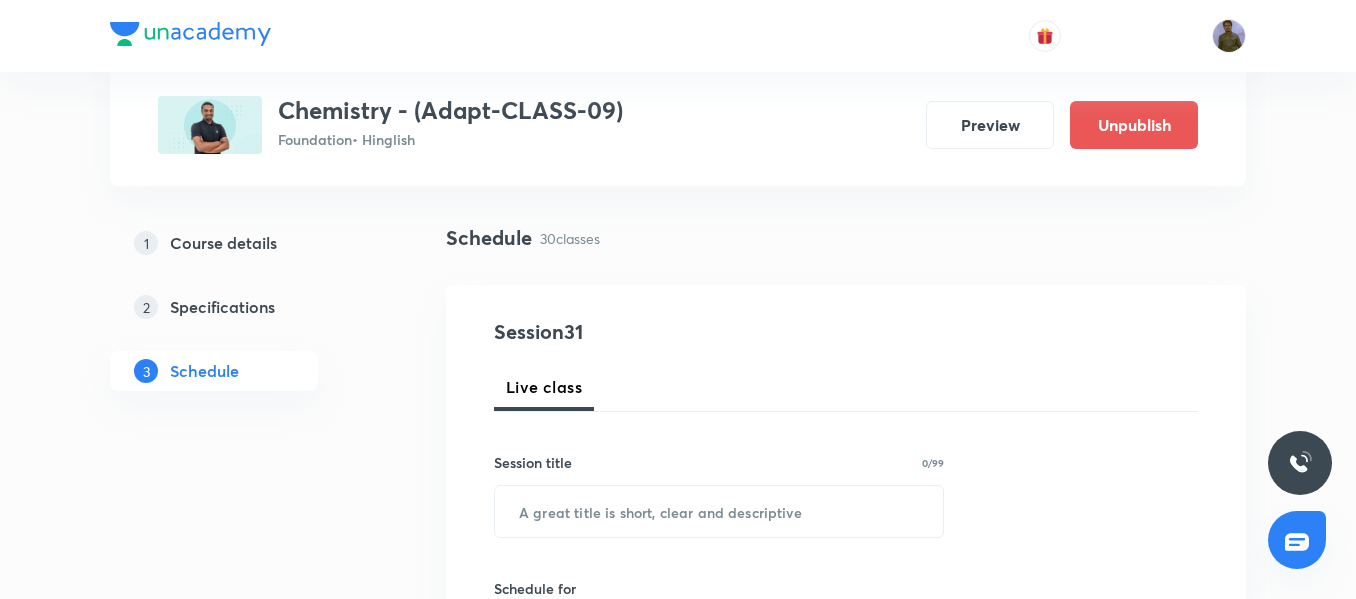 scroll, scrollTop: 200, scrollLeft: 0, axis: vertical 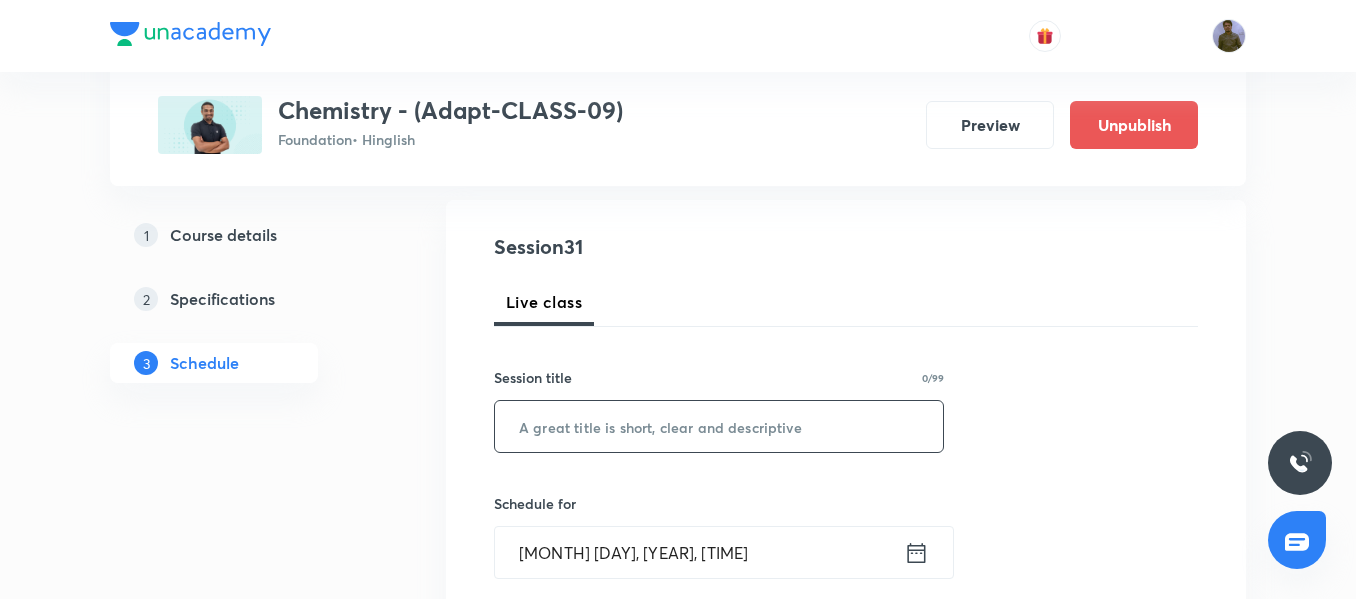 click at bounding box center (719, 426) 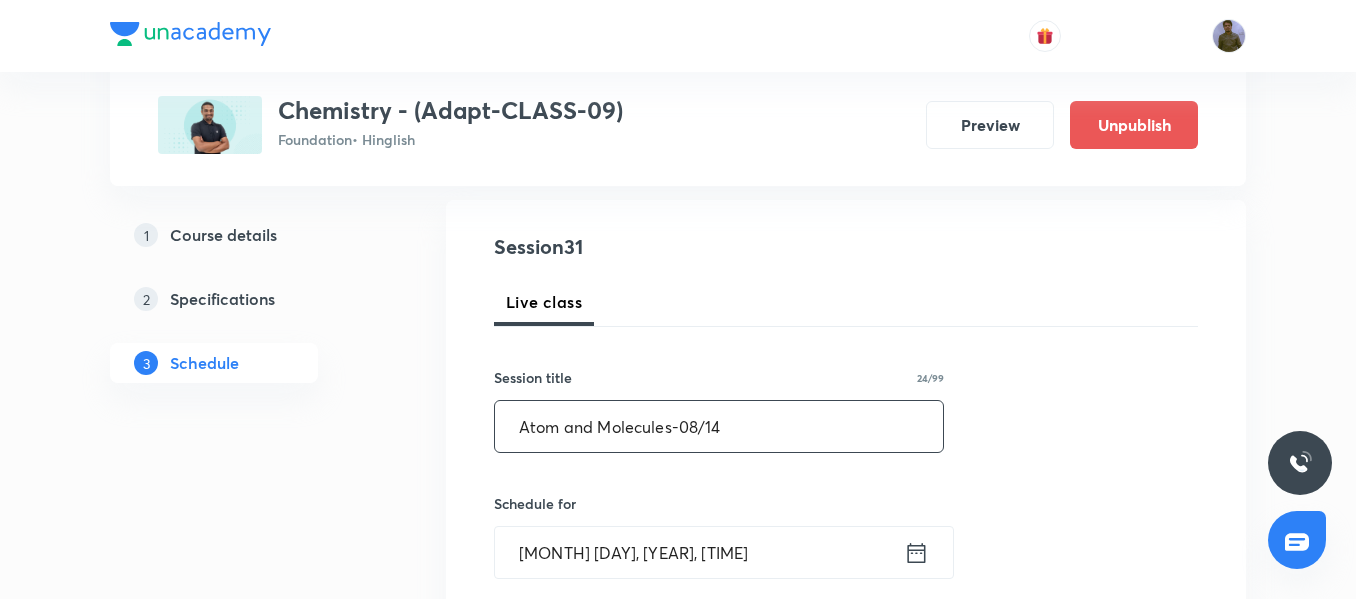 click on "Atom and Molecules-08/14" at bounding box center (719, 426) 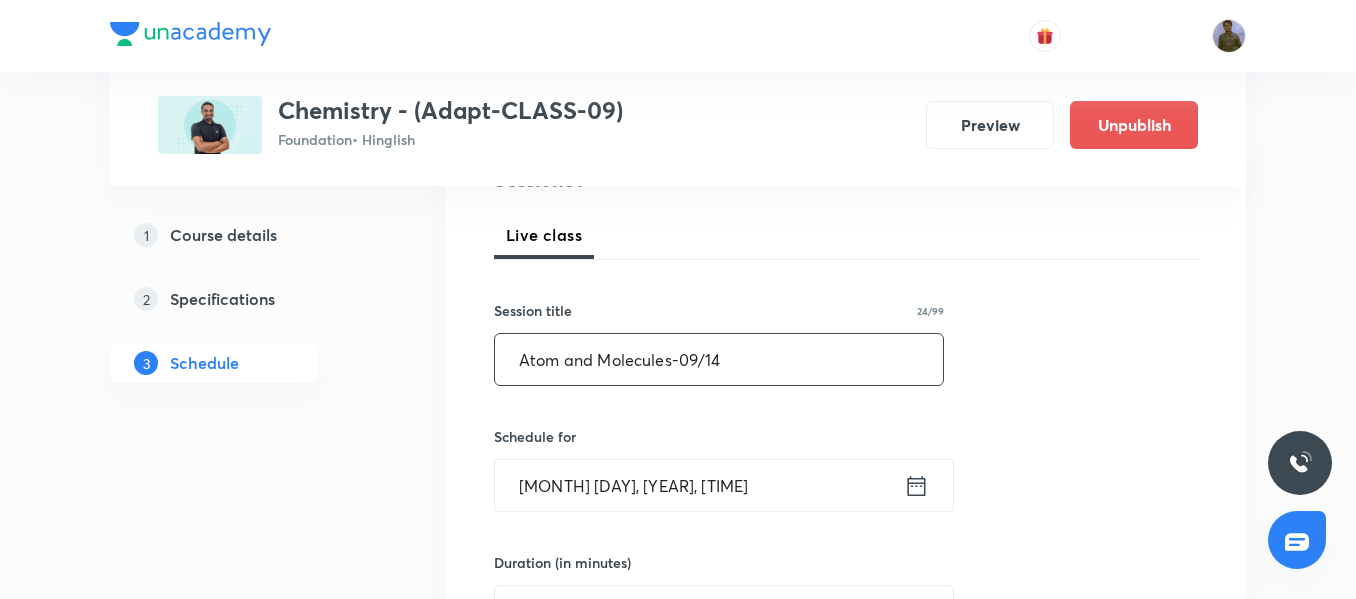scroll, scrollTop: 300, scrollLeft: 0, axis: vertical 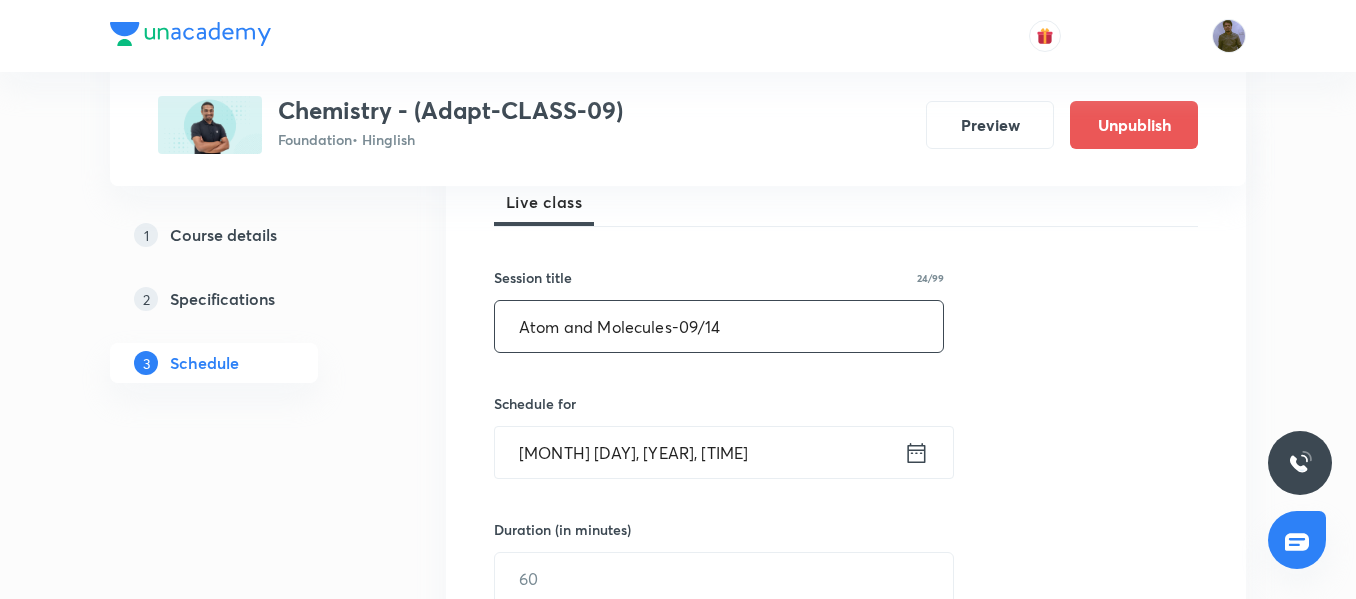 type on "Atom and Molecules-09/14" 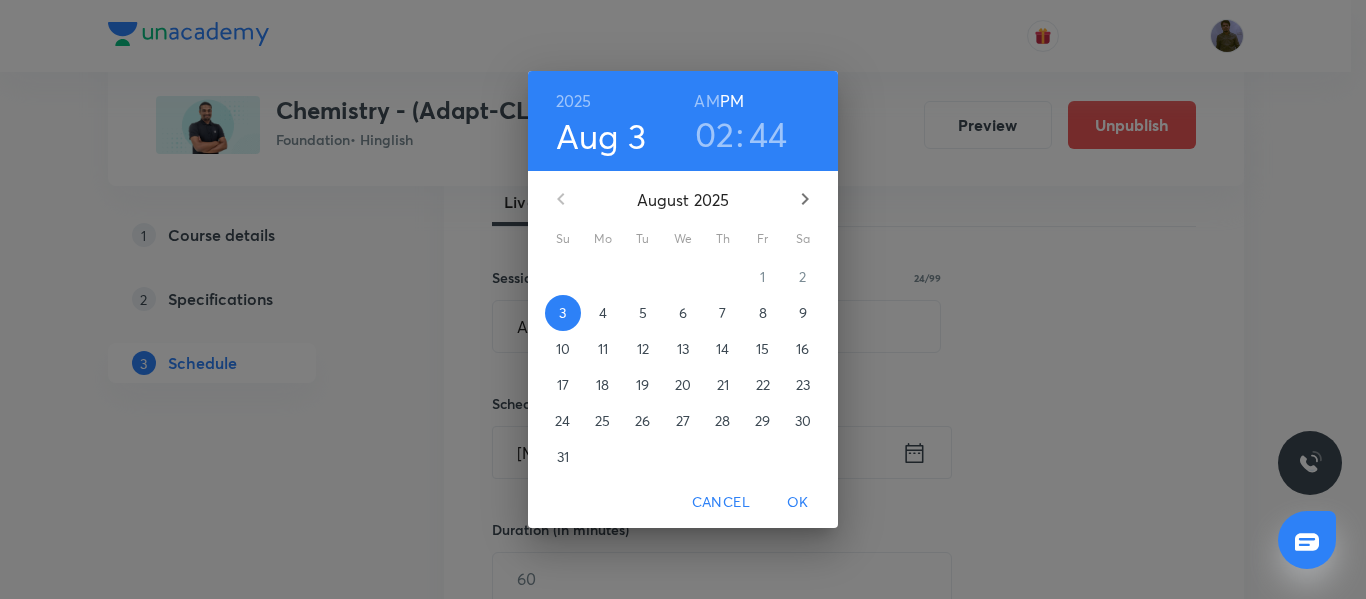 click on "8" at bounding box center (763, 313) 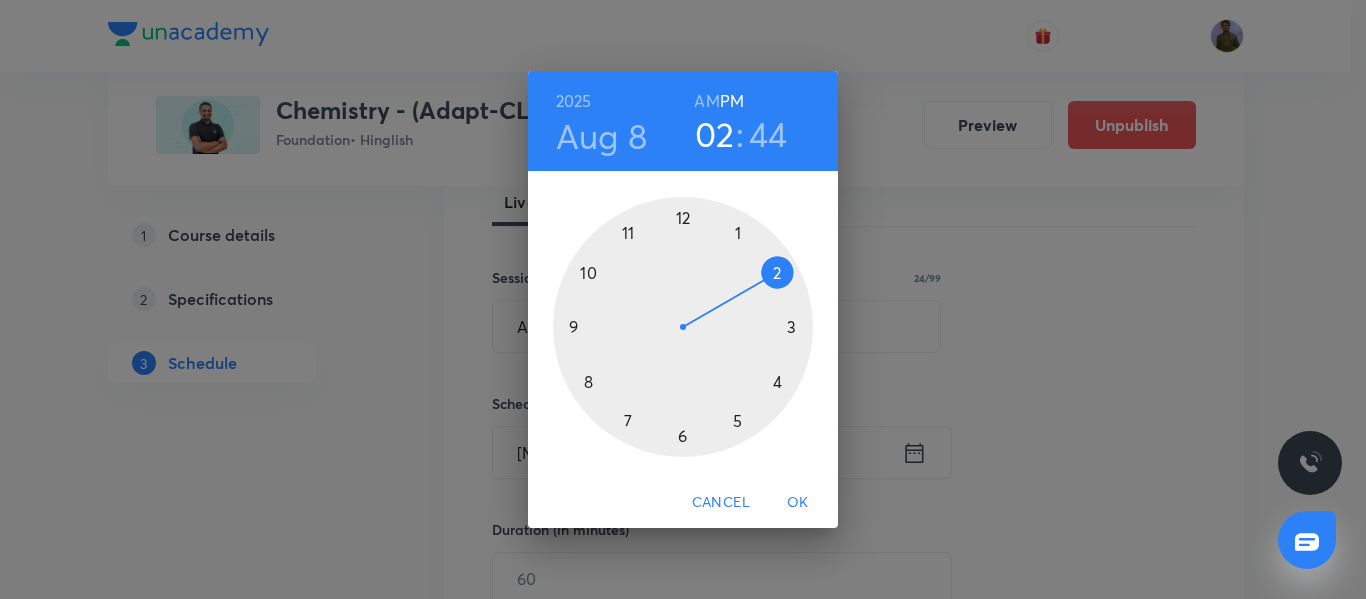 click at bounding box center (683, 327) 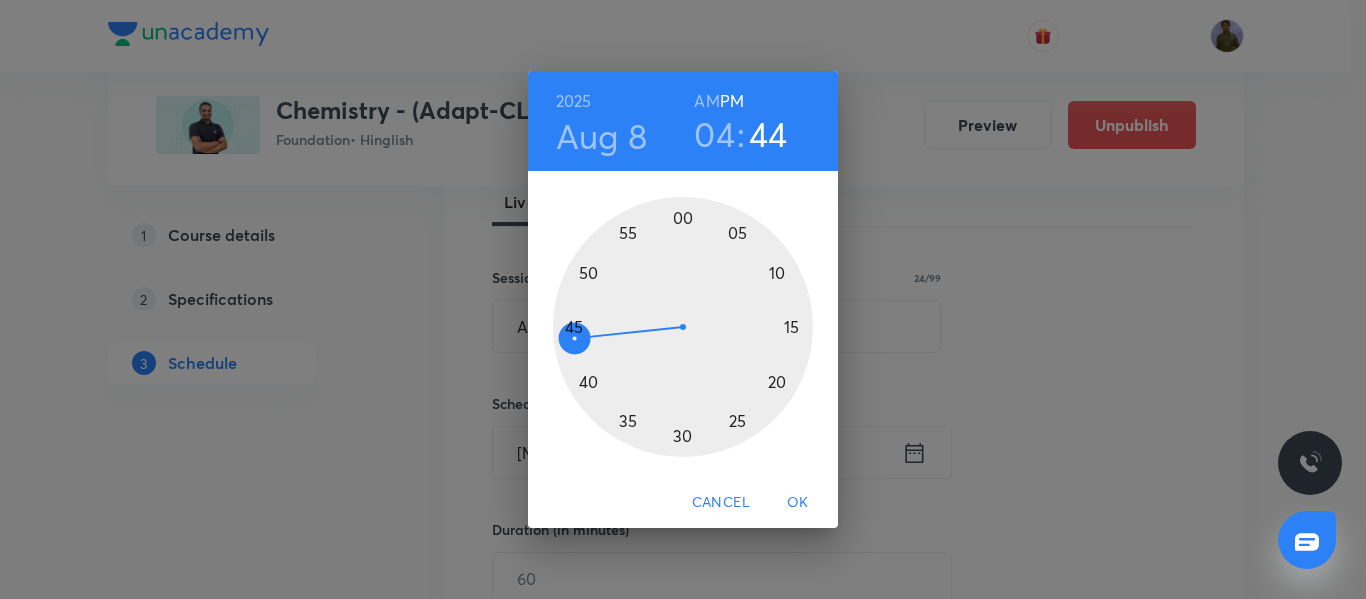 click at bounding box center (683, 327) 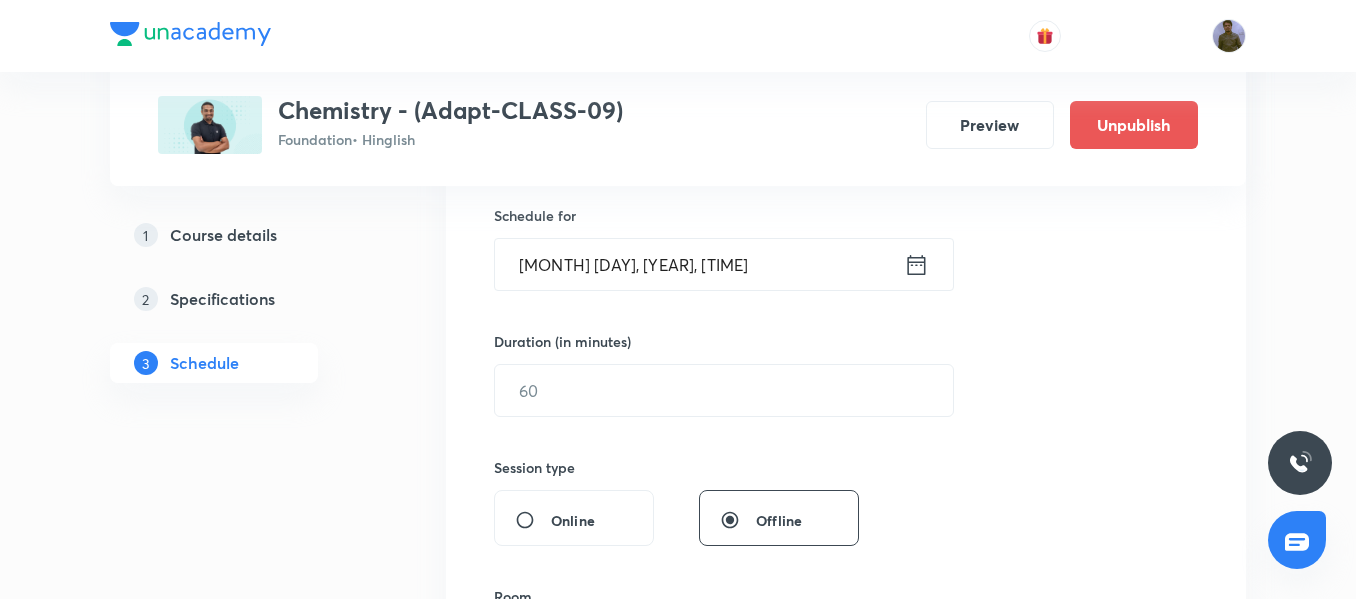 scroll, scrollTop: 500, scrollLeft: 0, axis: vertical 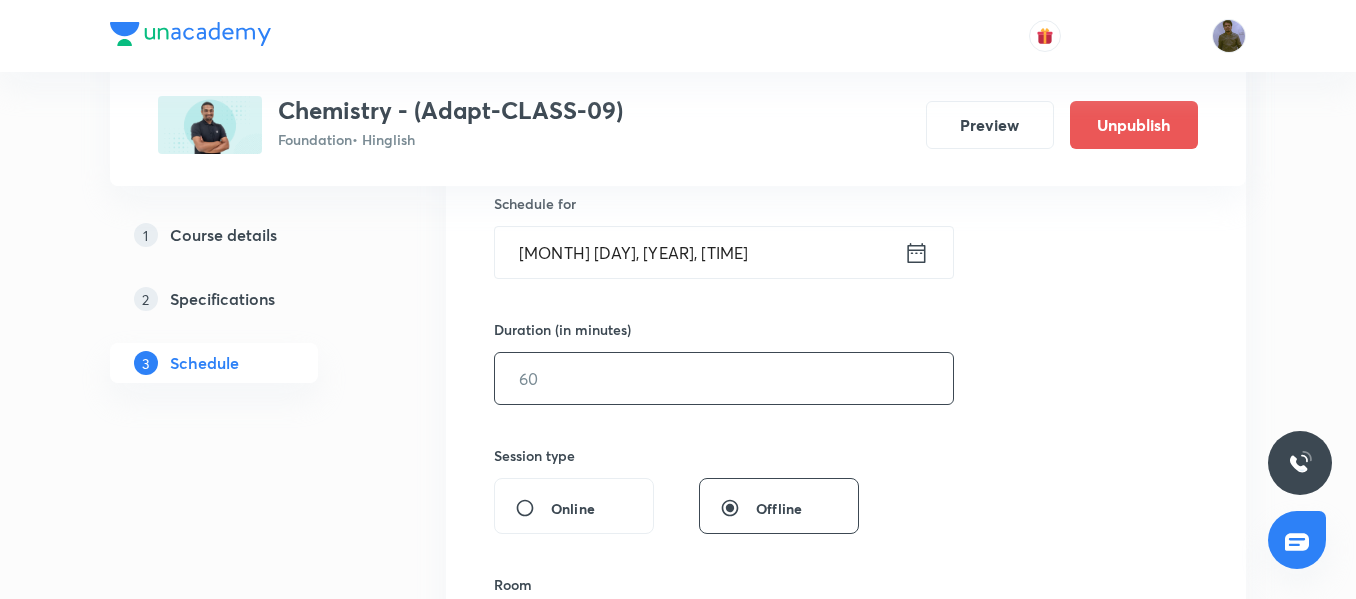 click at bounding box center [724, 378] 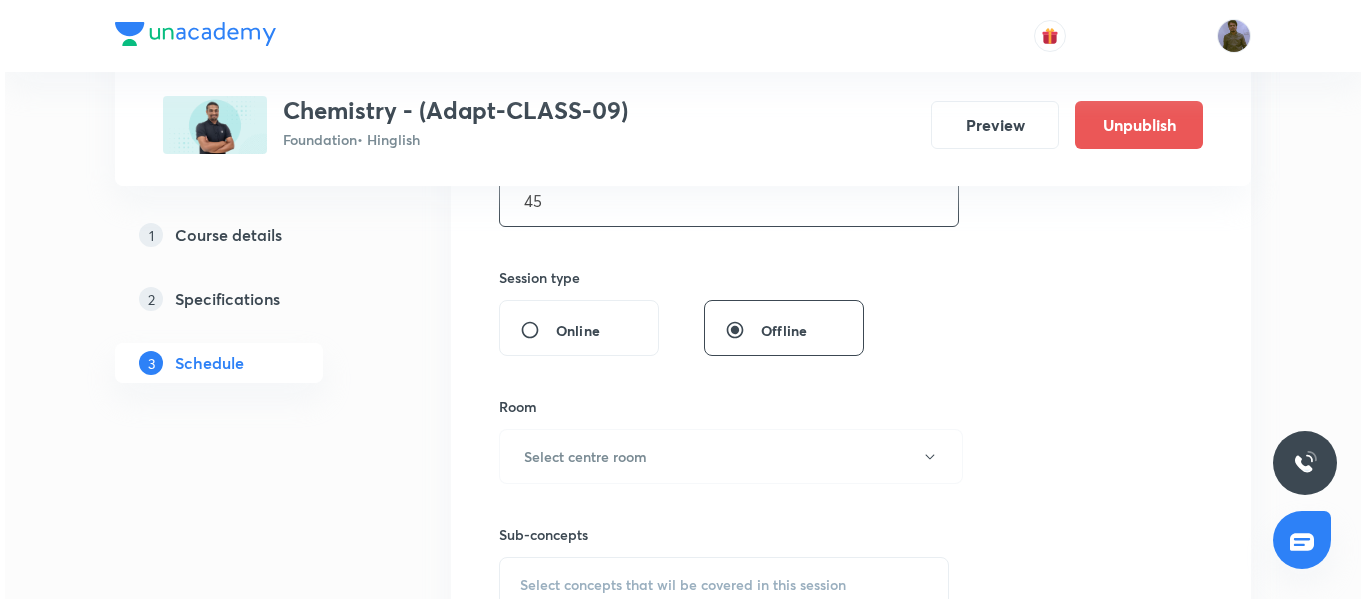 scroll, scrollTop: 700, scrollLeft: 0, axis: vertical 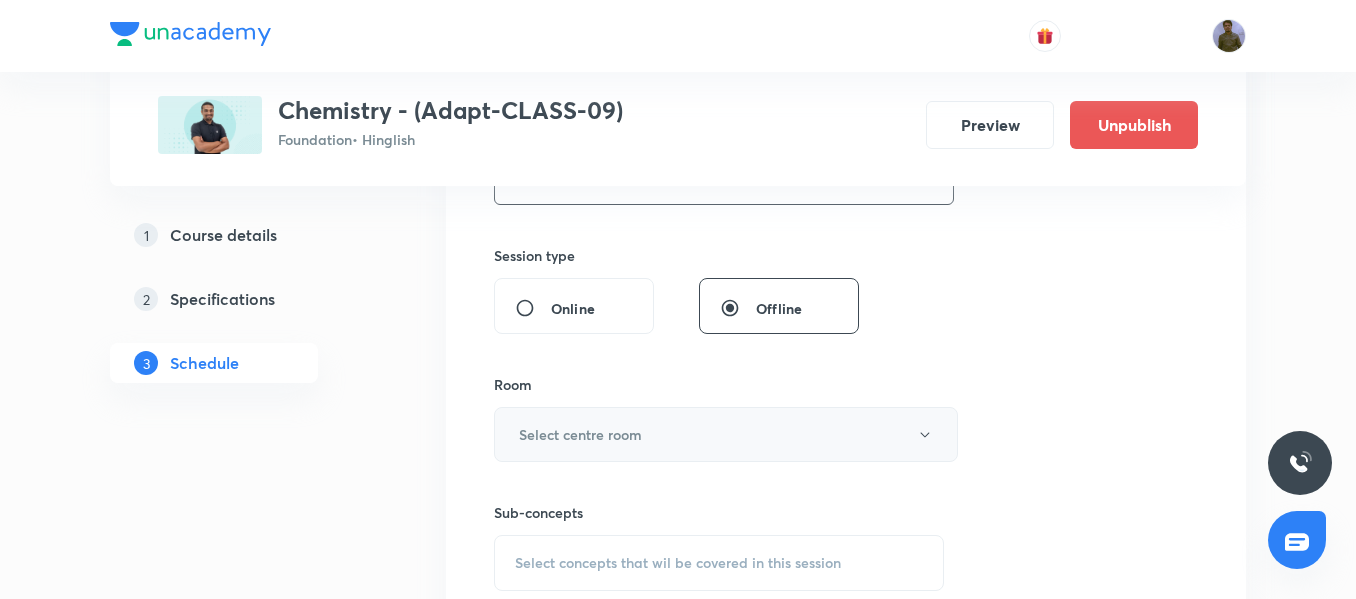 type on "45" 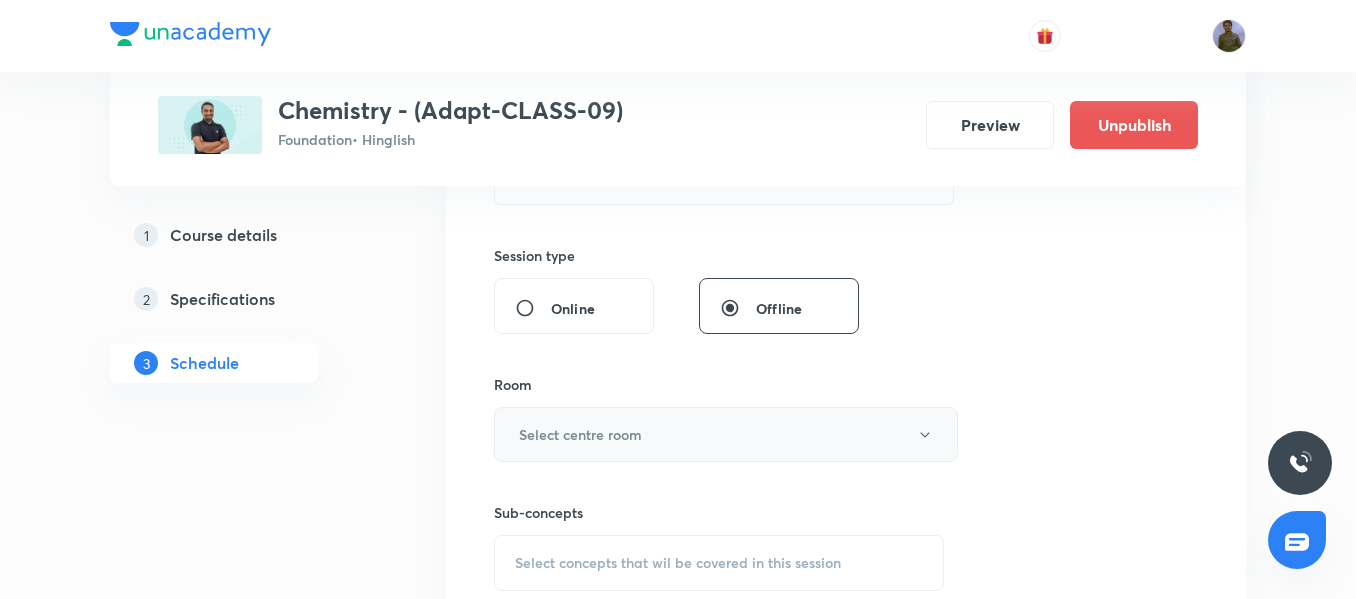 click on "Select centre room" at bounding box center [580, 434] 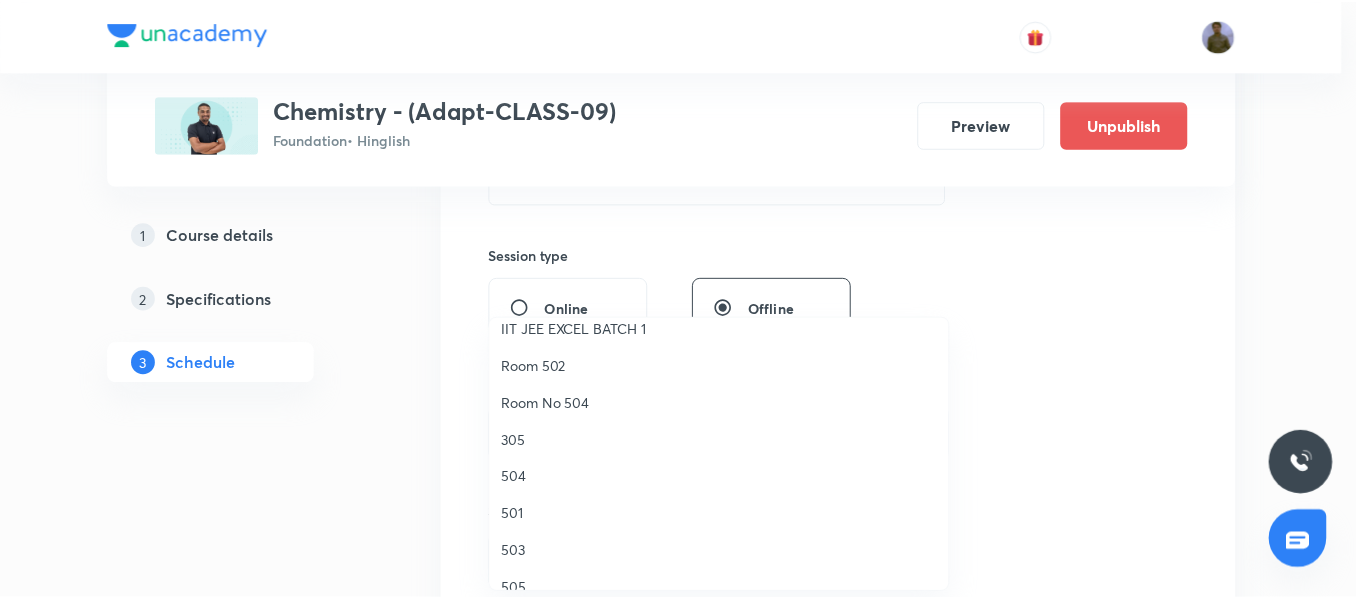scroll, scrollTop: 300, scrollLeft: 0, axis: vertical 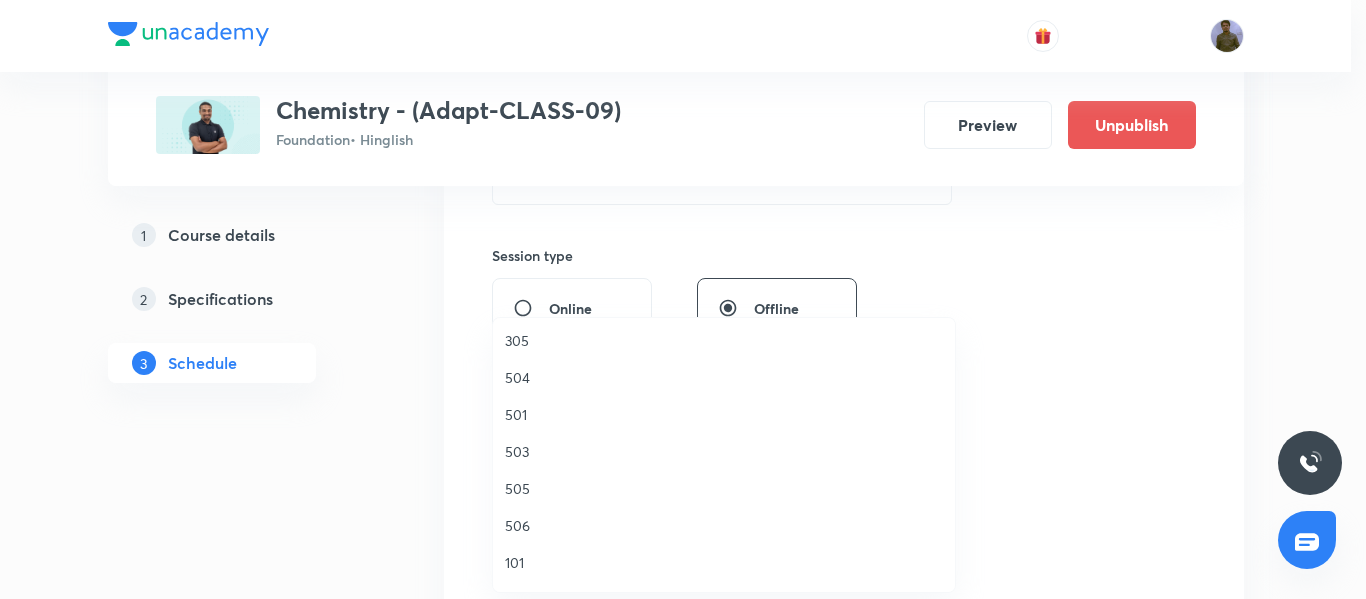 click on "504" at bounding box center (724, 377) 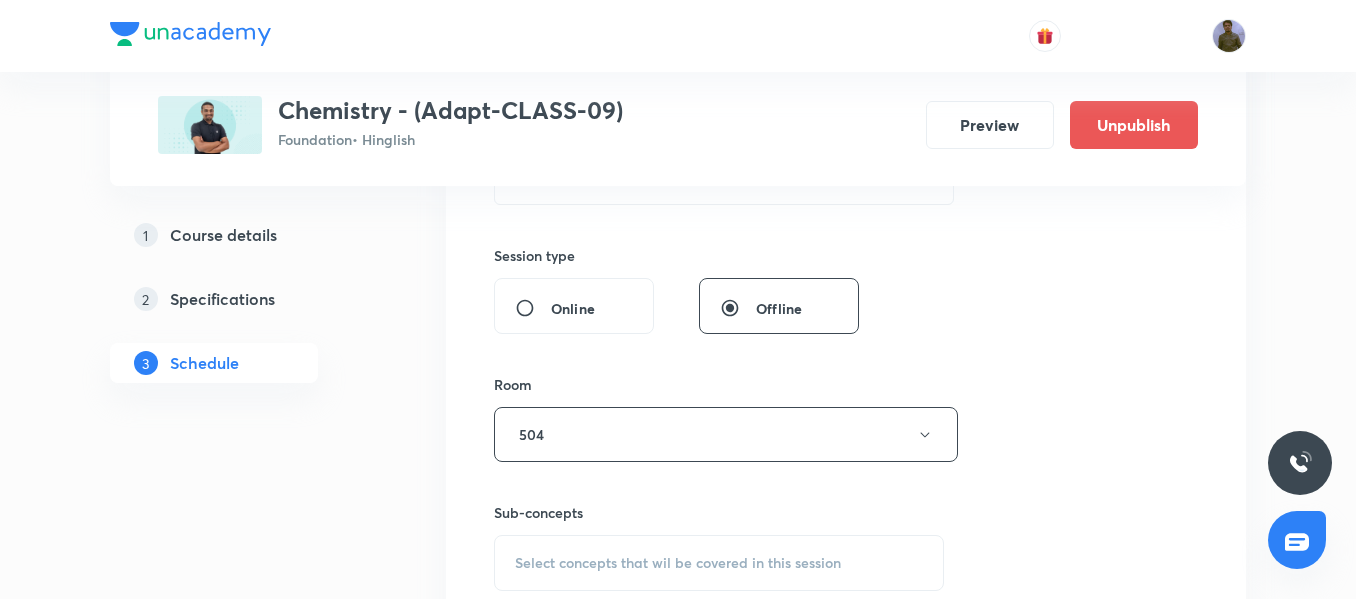 scroll, scrollTop: 900, scrollLeft: 0, axis: vertical 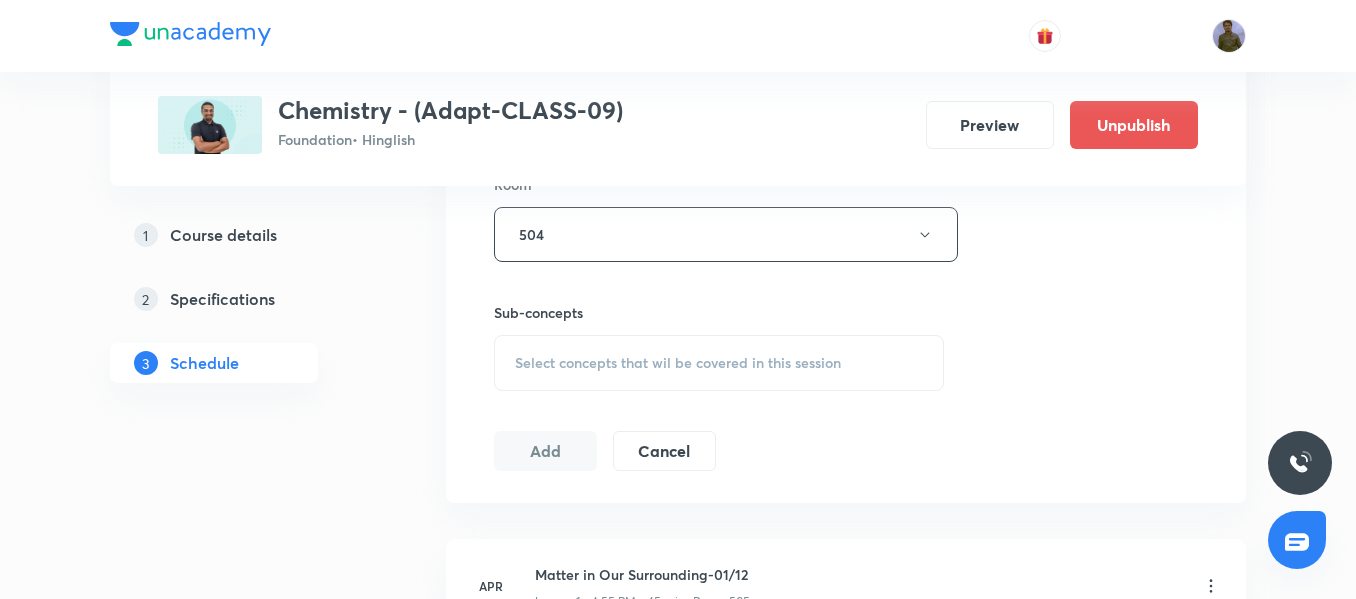 click on "Select concepts that wil be covered in this session" at bounding box center [719, 363] 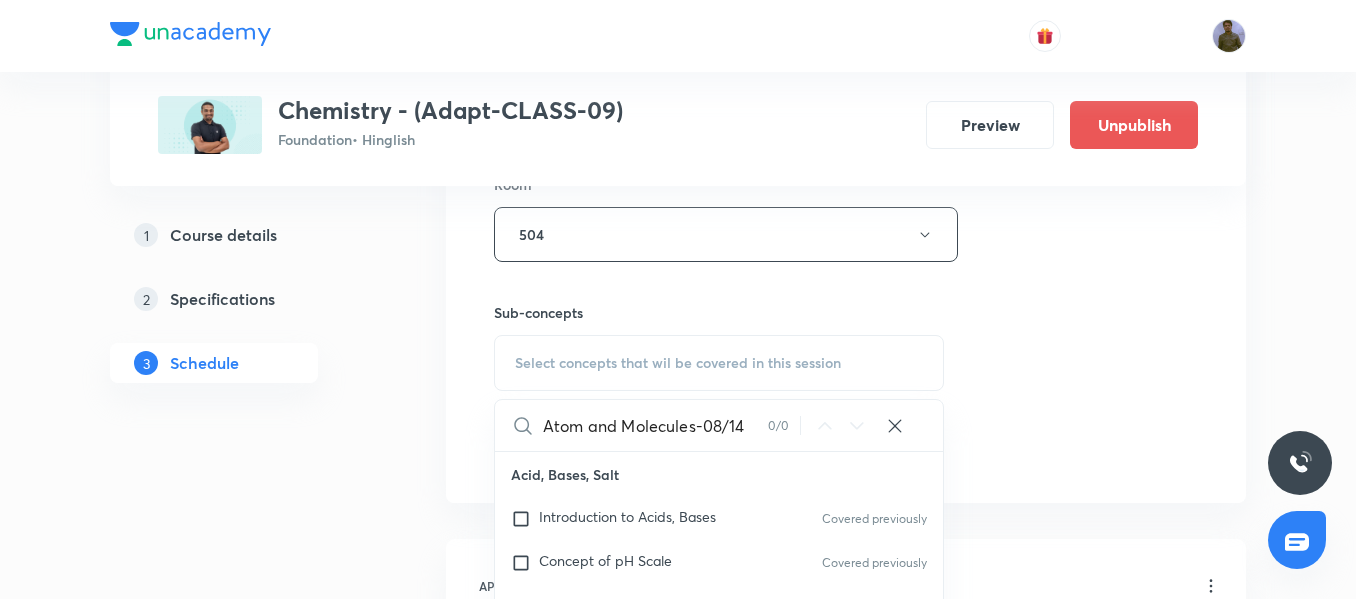 drag, startPoint x: 703, startPoint y: 429, endPoint x: 744, endPoint y: 424, distance: 41.303753 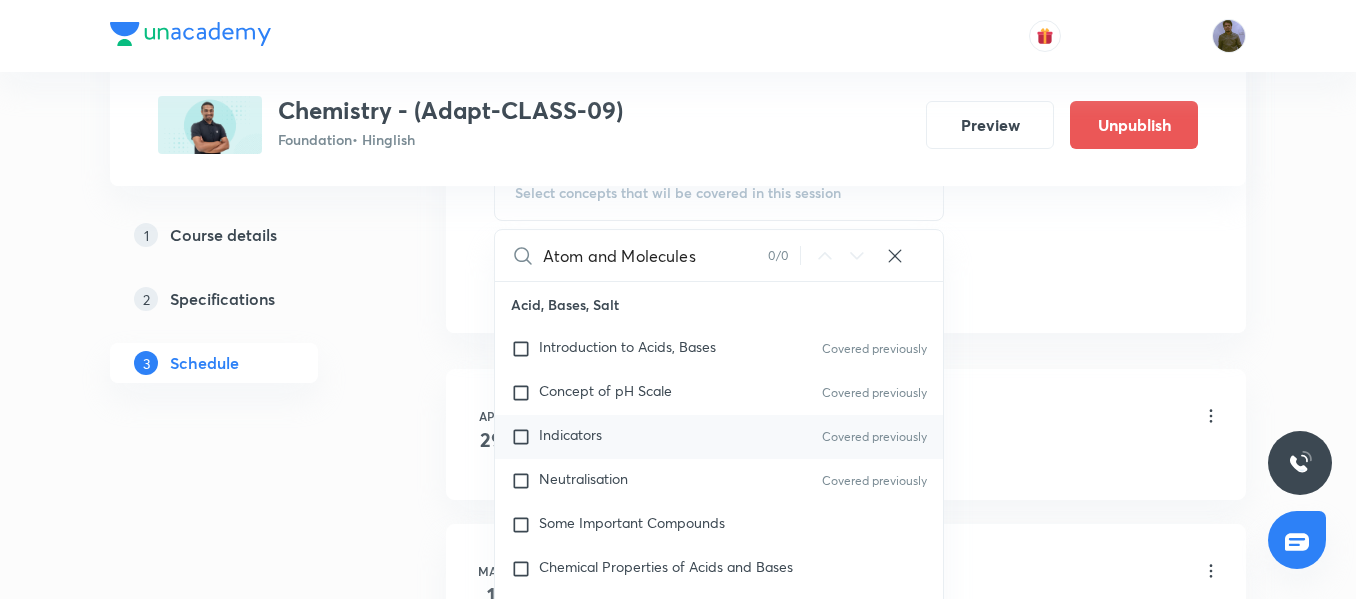 scroll, scrollTop: 1100, scrollLeft: 0, axis: vertical 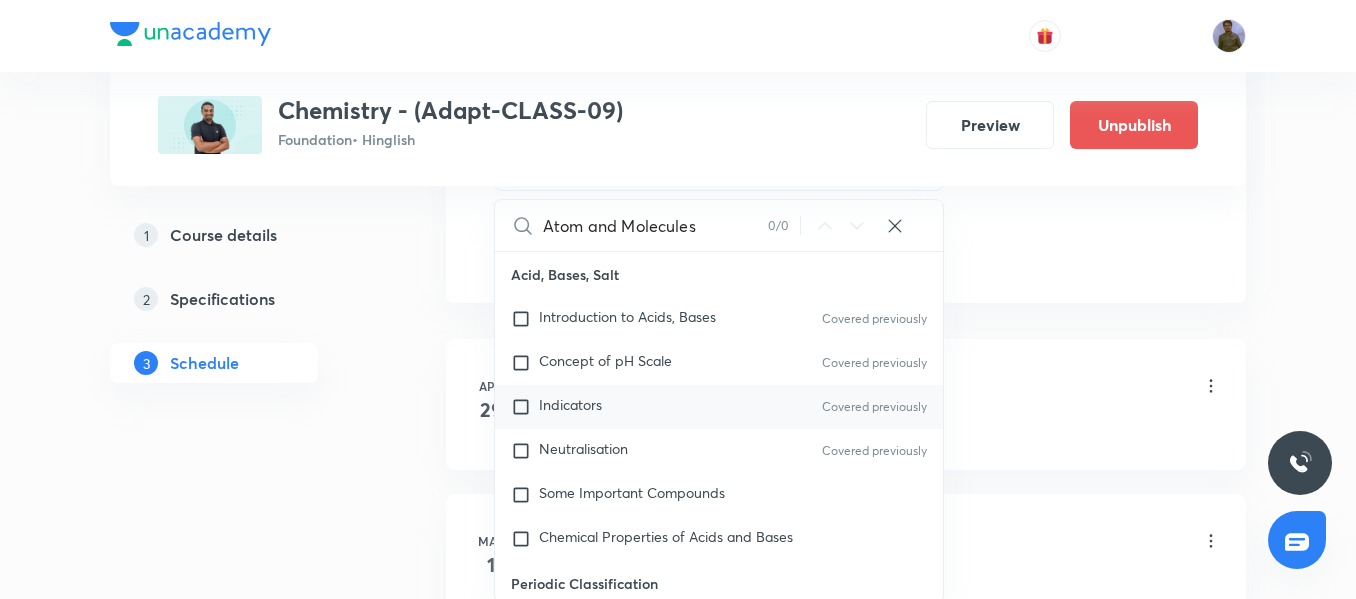 type on "Atom and Molecules" 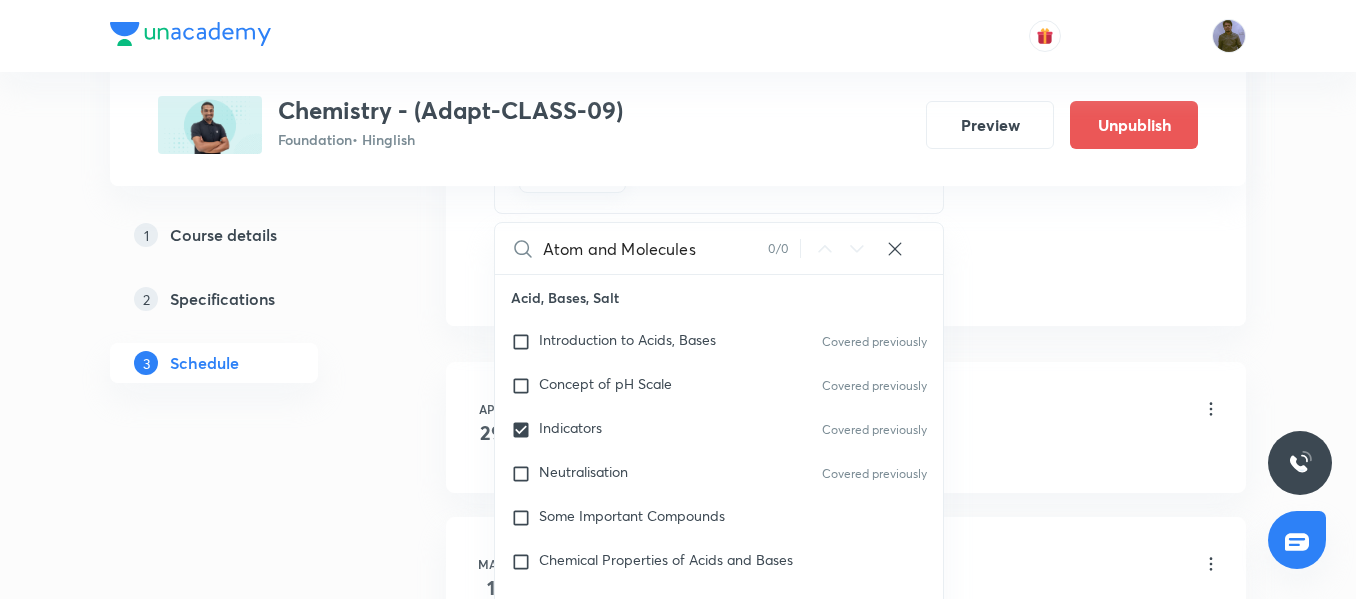 click on "Apr 29 Matter in Our Surrounding-01/12 Lesson 1 • 4:55 PM • 45 min  • Room 505 Introduction to Acids, Bases" at bounding box center (846, 427) 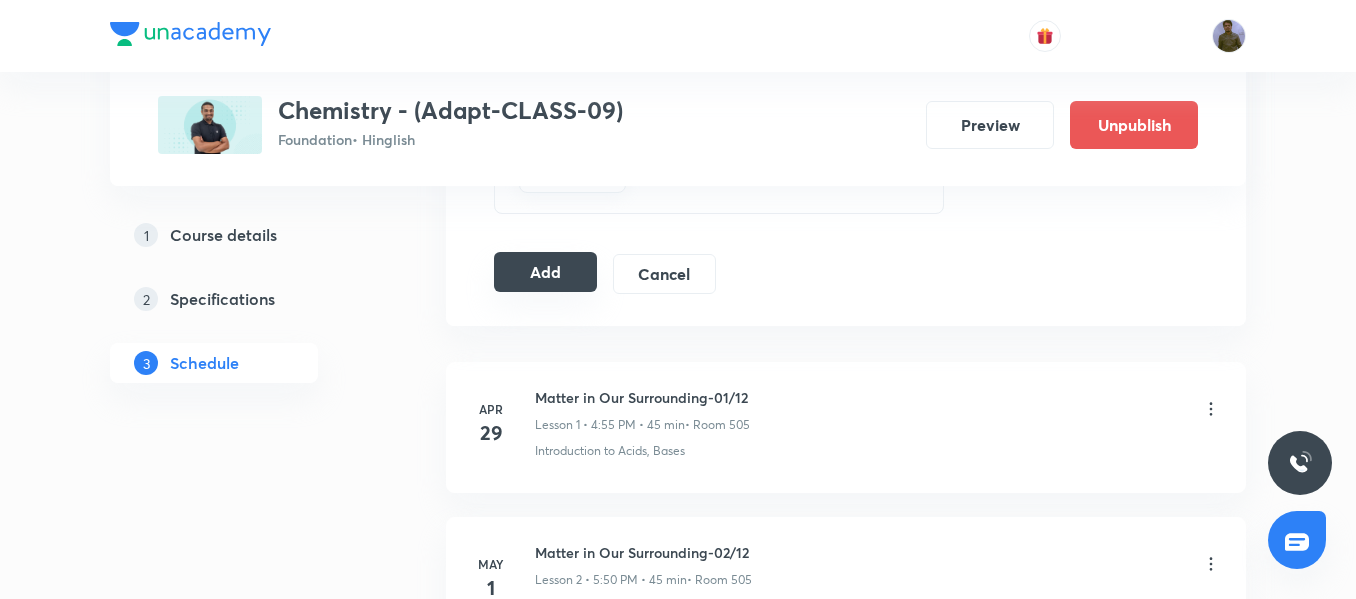 click on "Add" at bounding box center [545, 272] 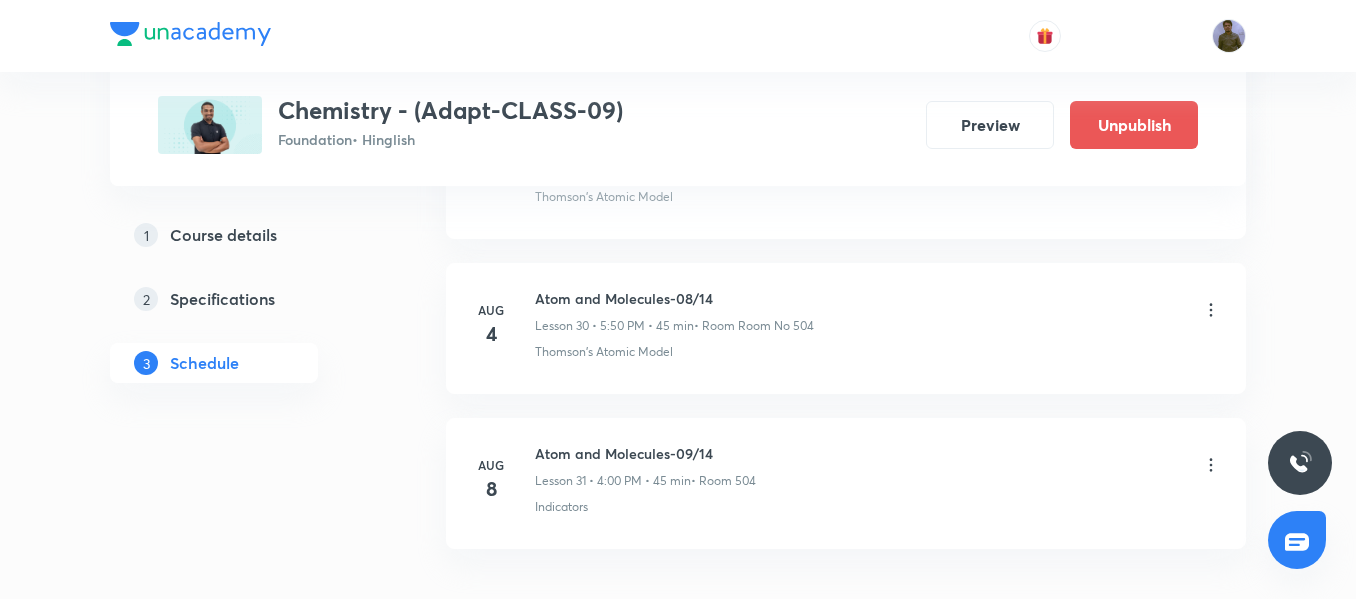 scroll, scrollTop: 4690, scrollLeft: 0, axis: vertical 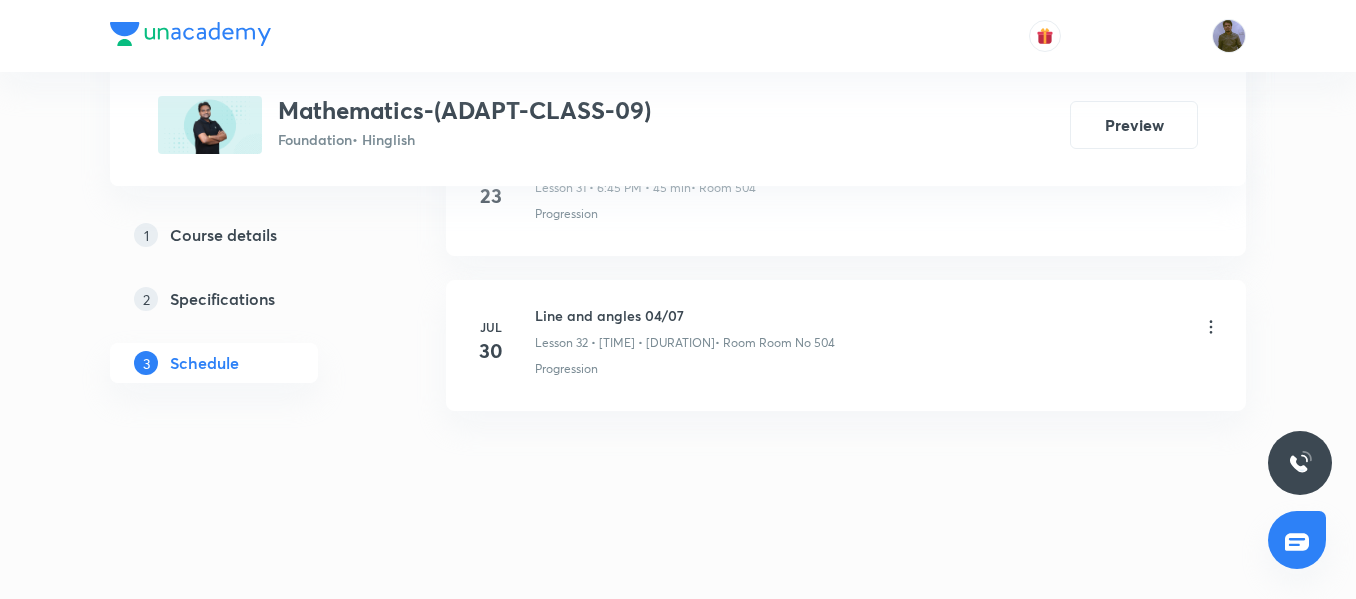 click on "Line and angles 04/07" at bounding box center [685, 315] 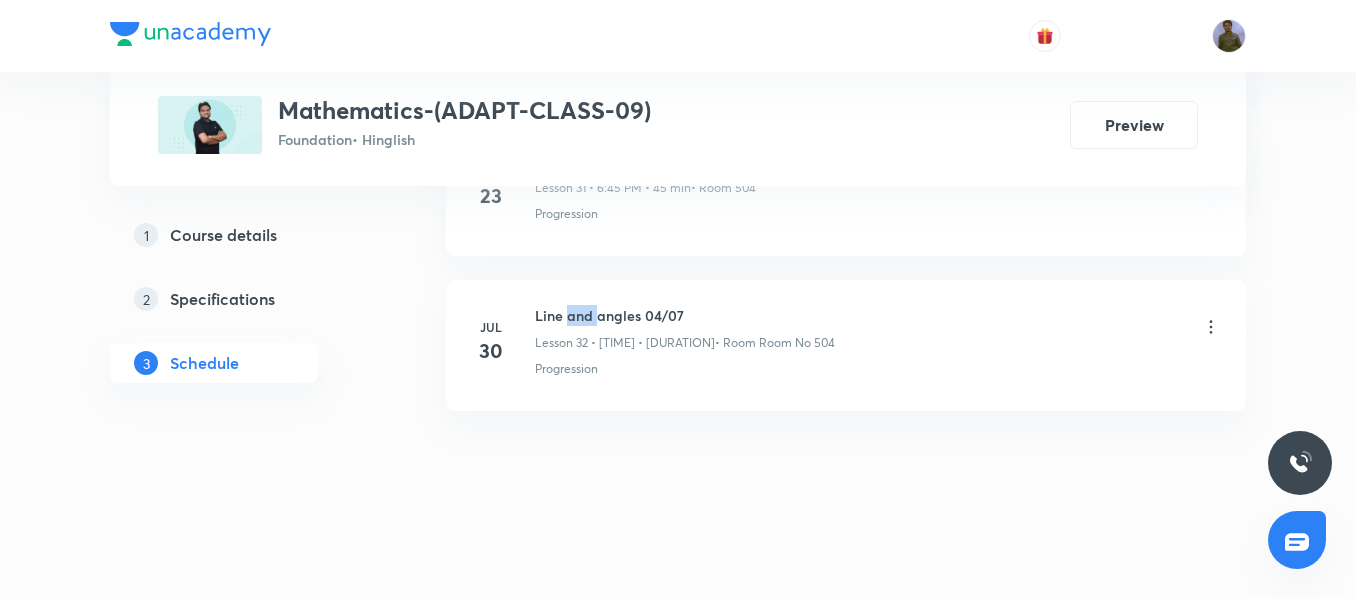 click on "Line and angles 04/07" at bounding box center [685, 315] 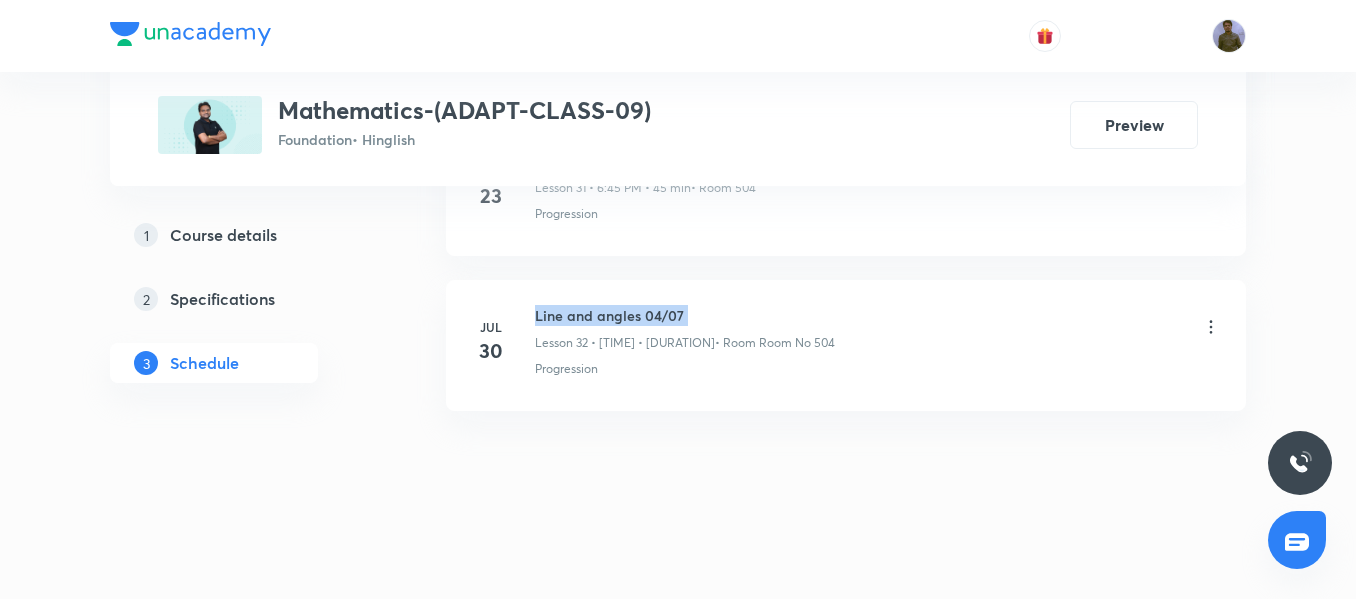 click on "Line and angles 04/07" at bounding box center [685, 315] 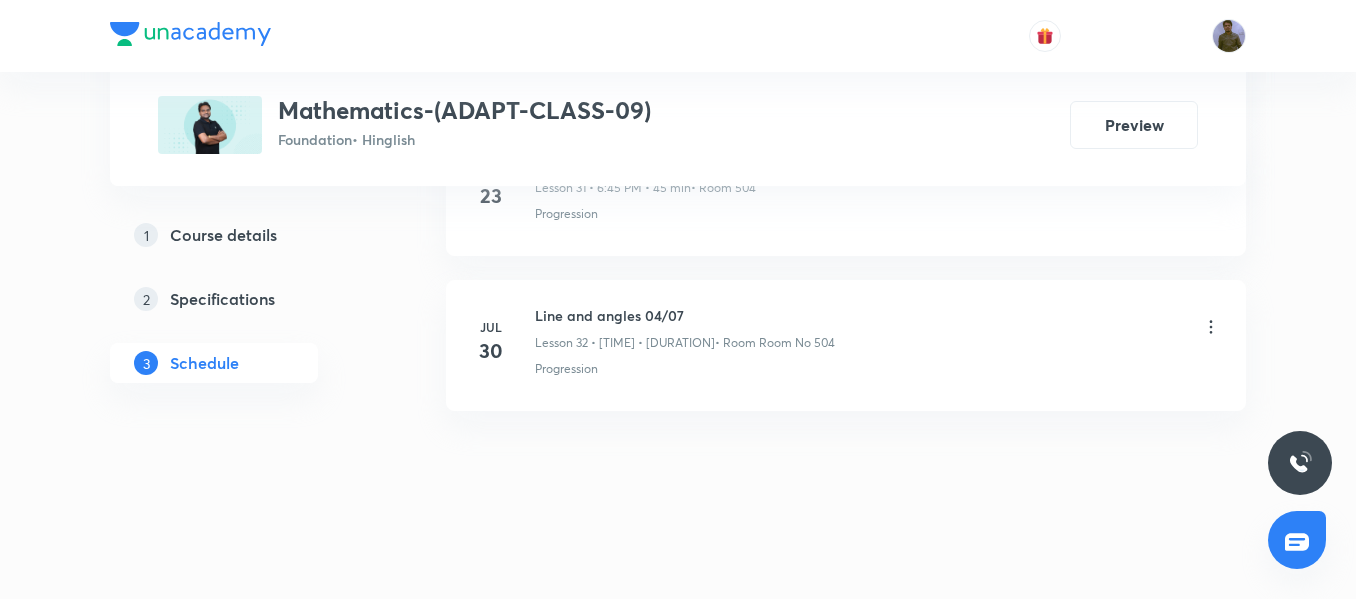 click on "Progression" at bounding box center [566, 369] 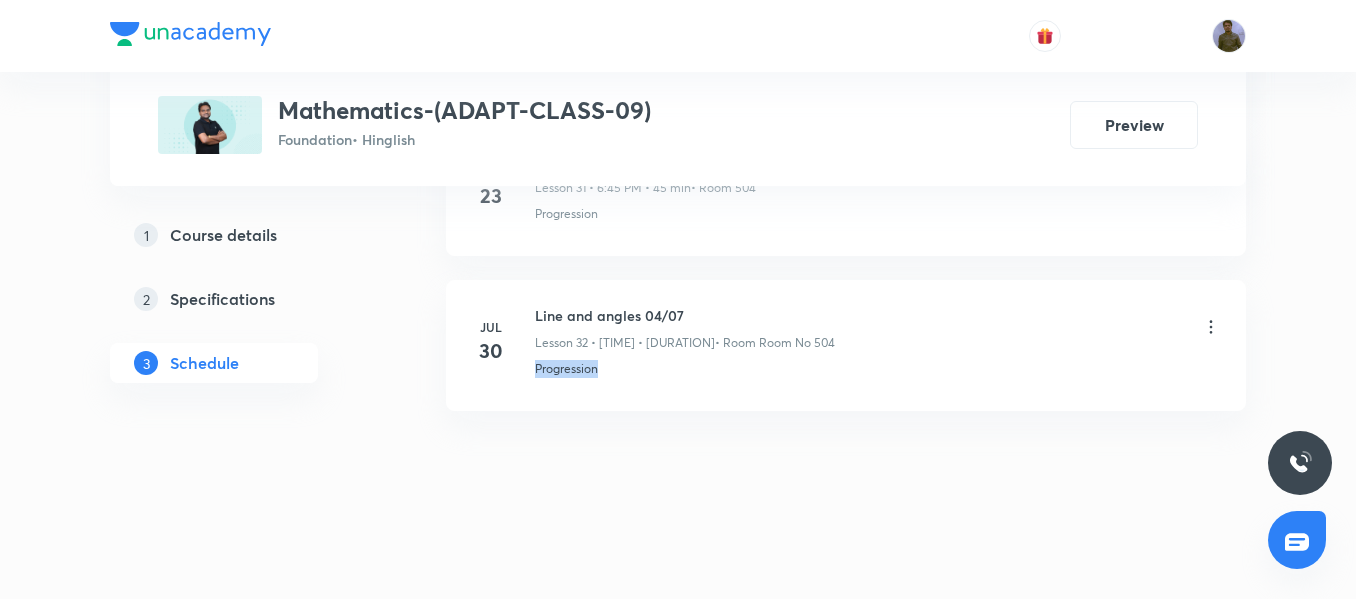 click on "Progression" at bounding box center (566, 369) 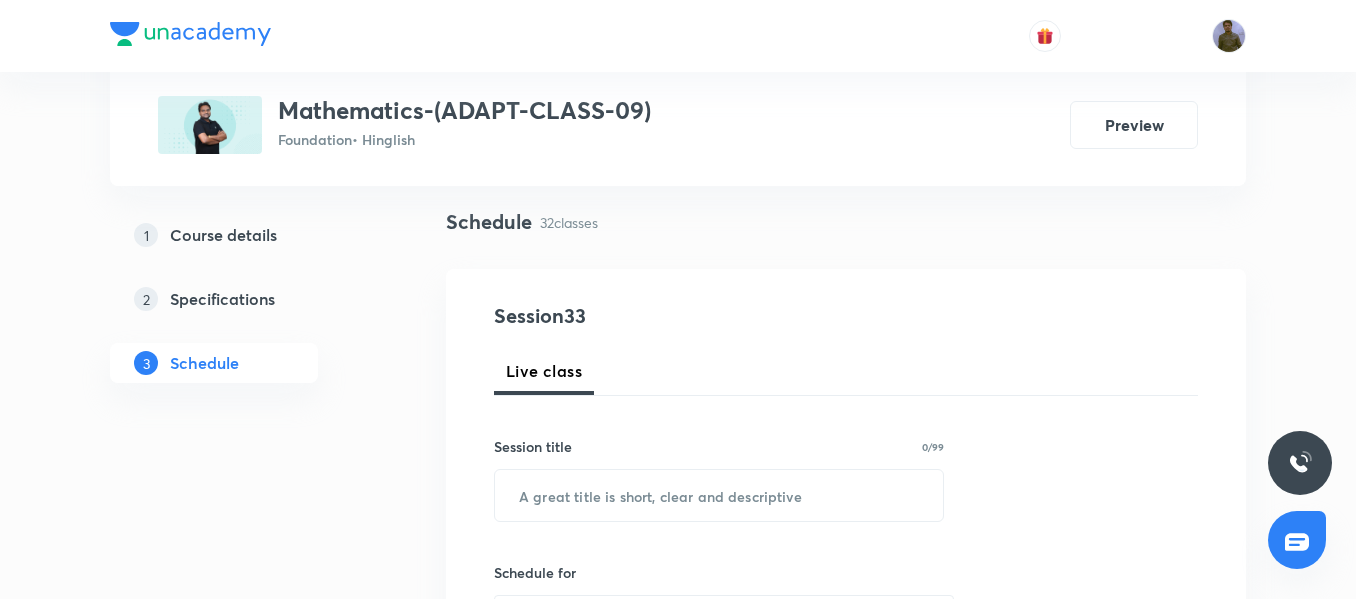 scroll, scrollTop: 0, scrollLeft: 0, axis: both 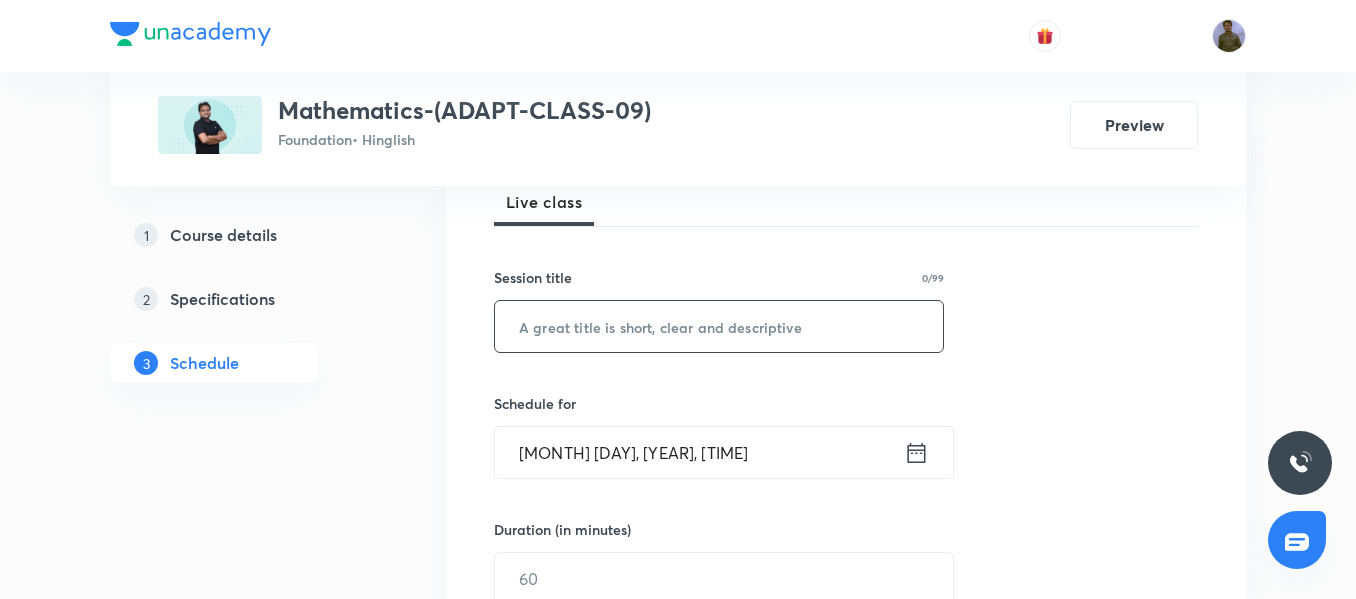 click at bounding box center (719, 326) 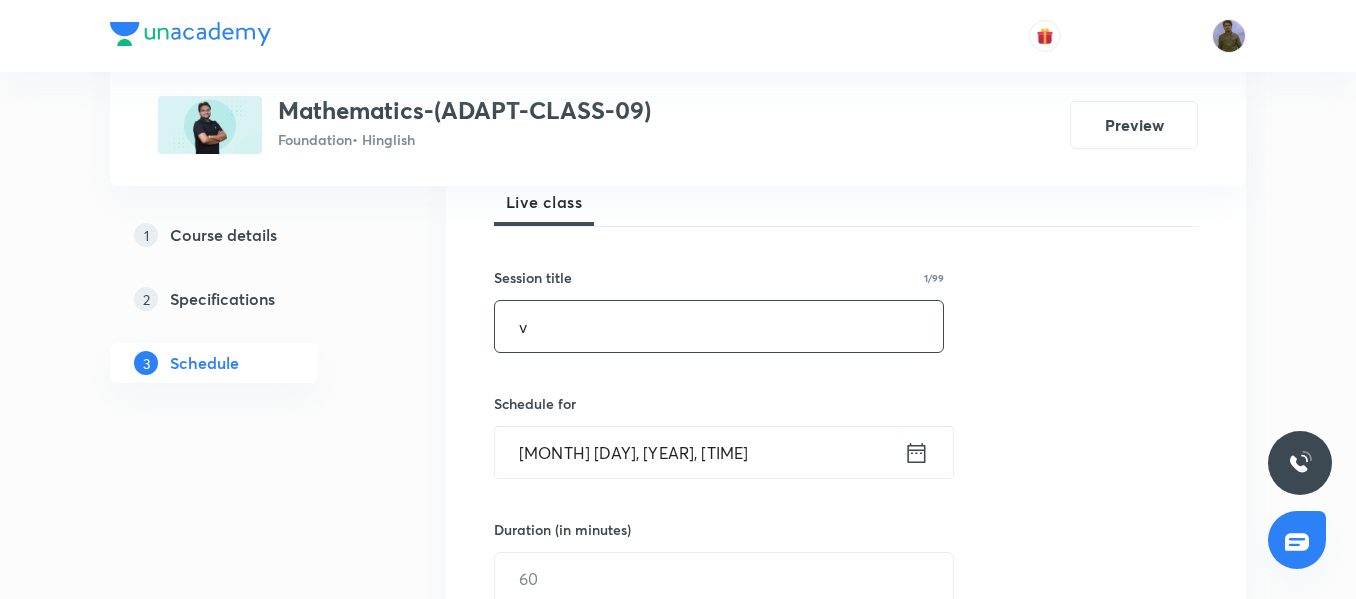 click on "v" at bounding box center [719, 326] 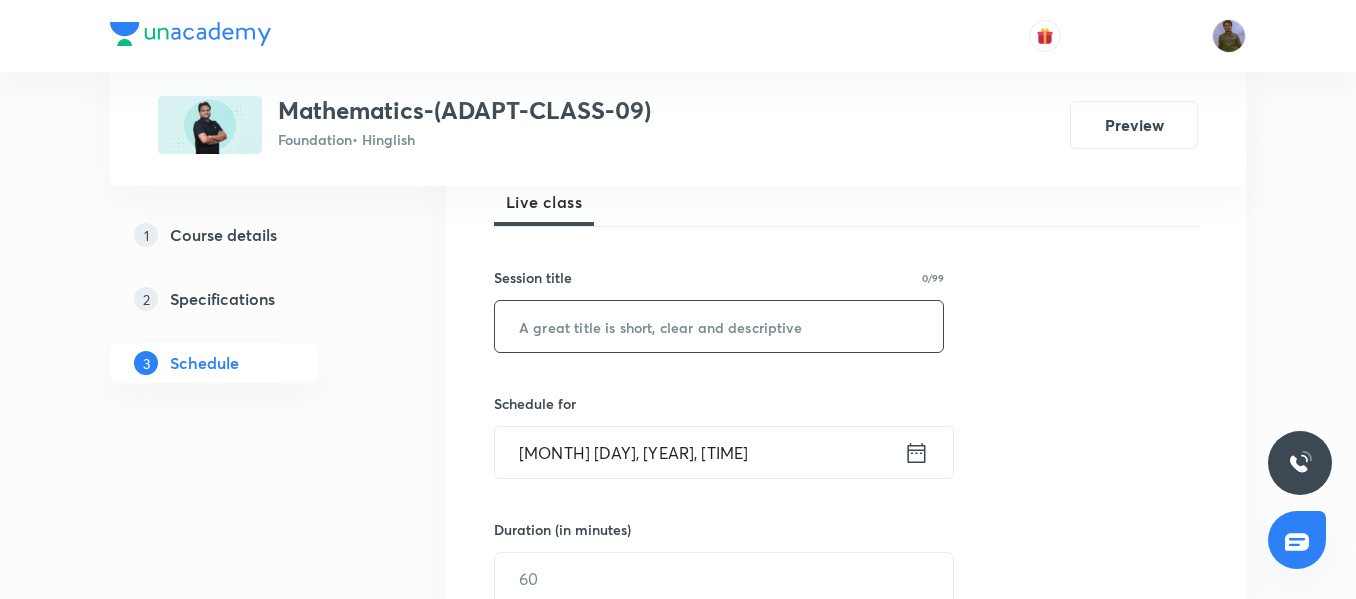 paste on "Line and angles 04/07" 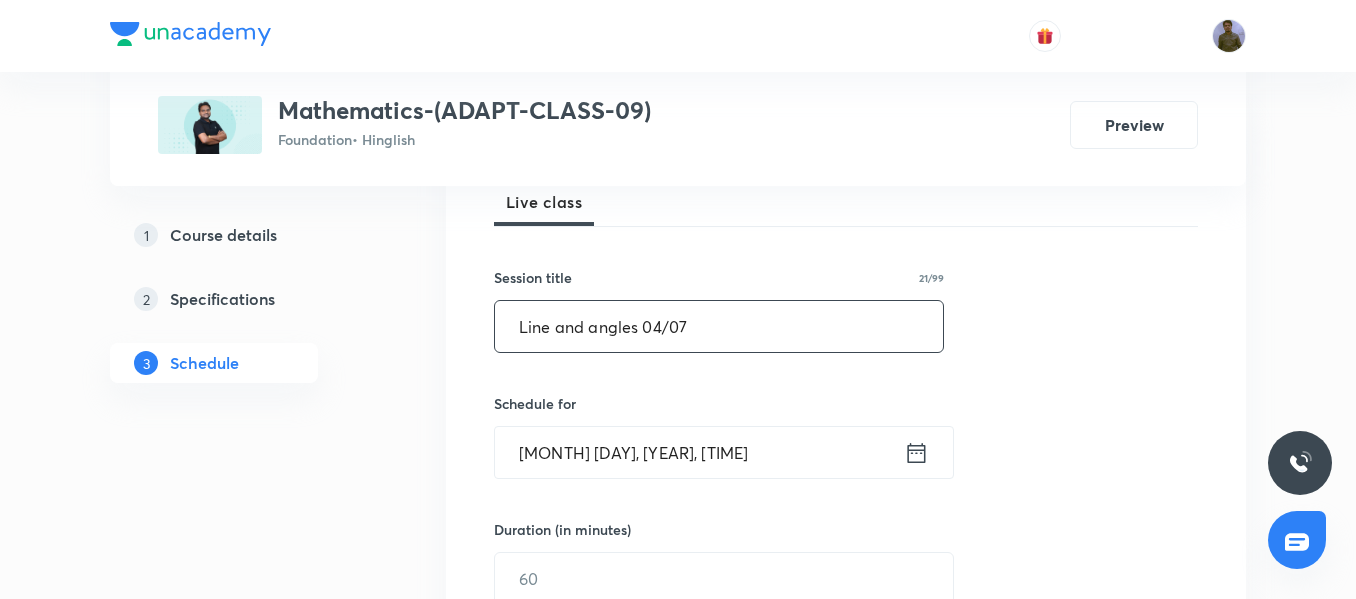 click on "Line and angles 04/07" at bounding box center (719, 326) 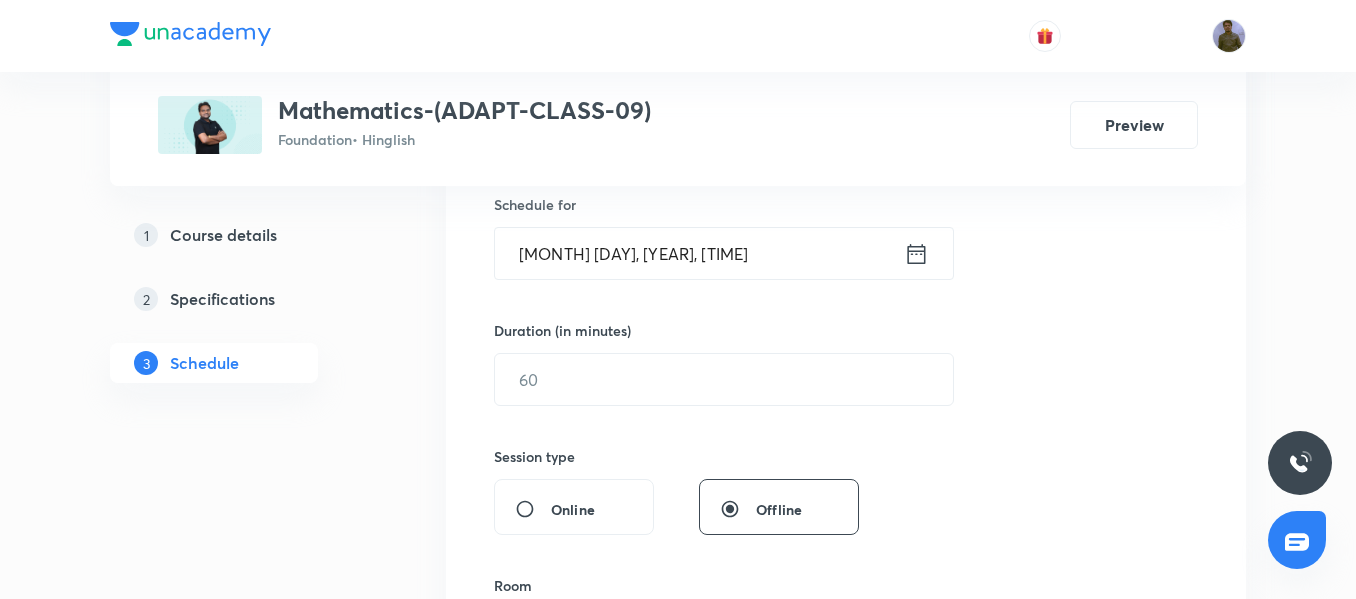 scroll, scrollTop: 500, scrollLeft: 0, axis: vertical 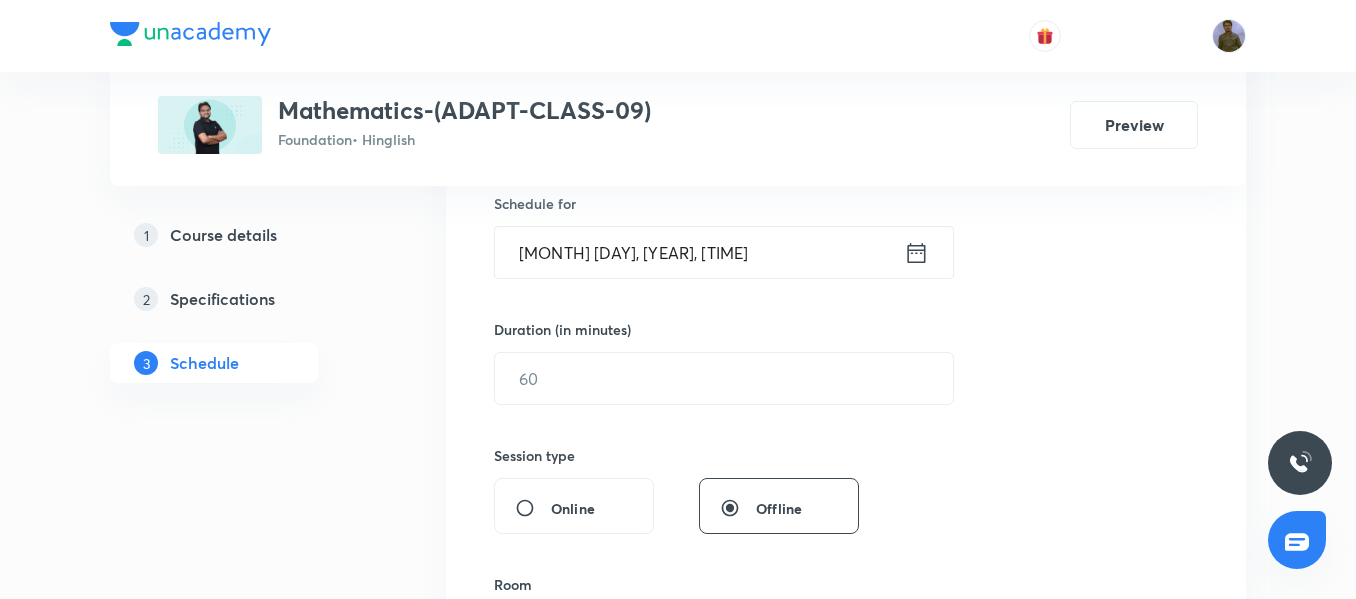 type on "Line and angles 05/07" 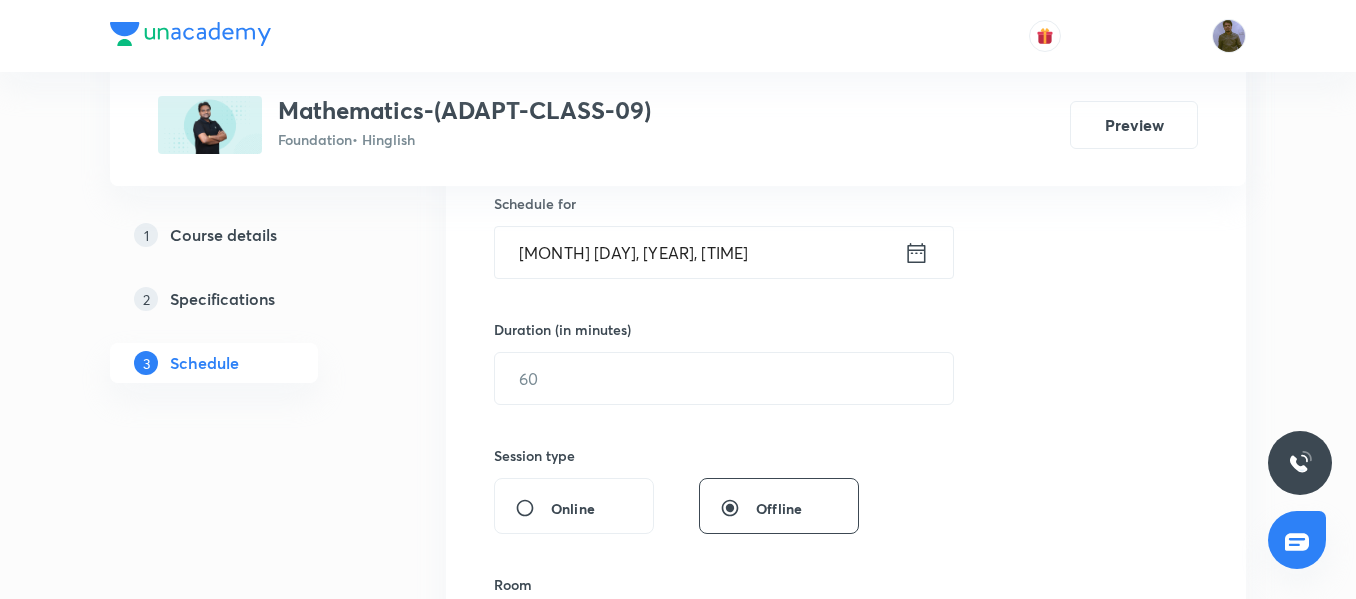 click on "[MONTH] [DAY], [YEAR], [TIME]" at bounding box center [699, 252] 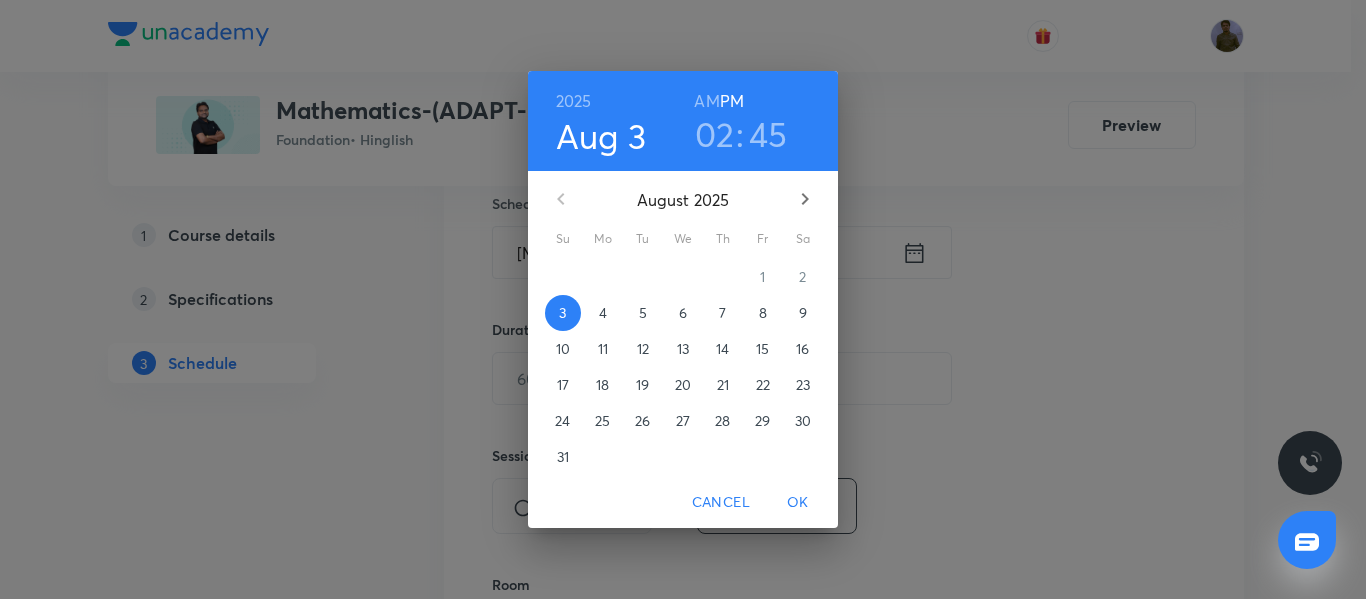 click on "4" at bounding box center [603, 313] 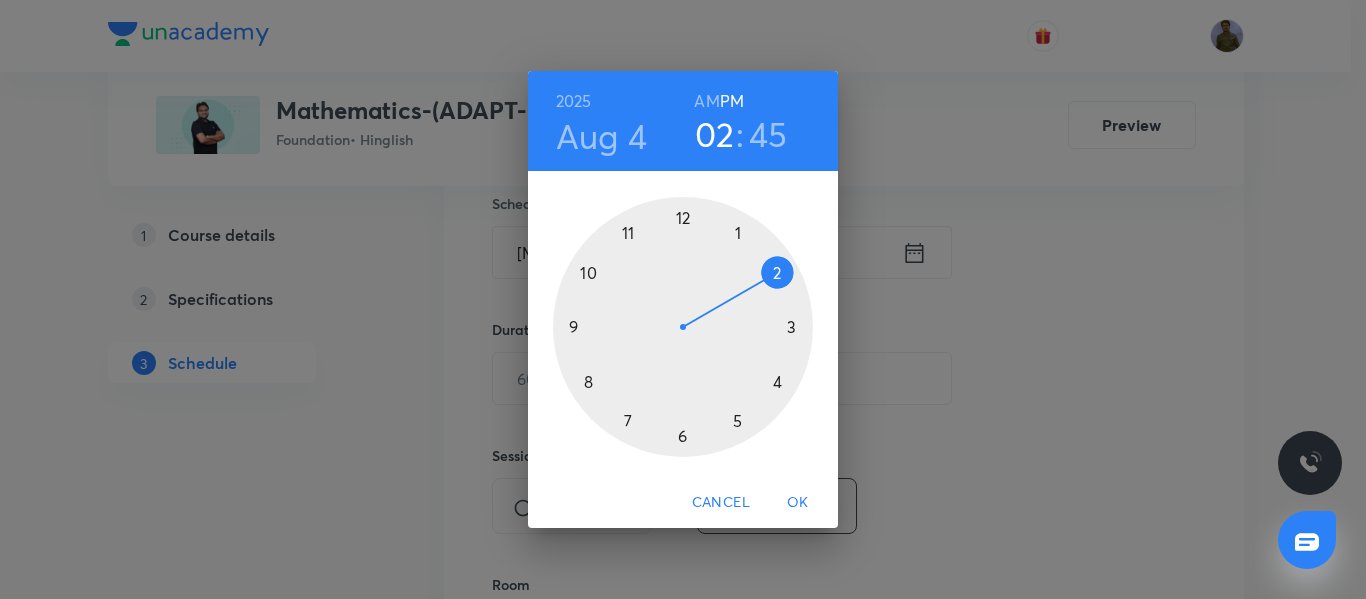 click at bounding box center [683, 327] 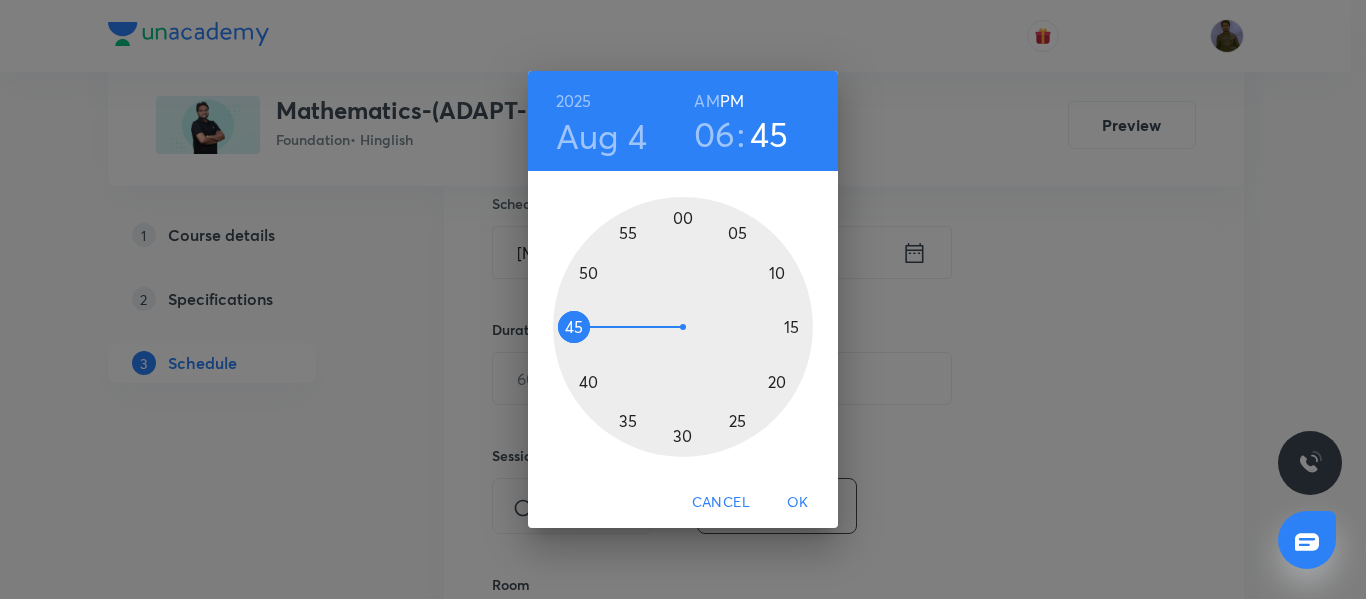 click at bounding box center (683, 327) 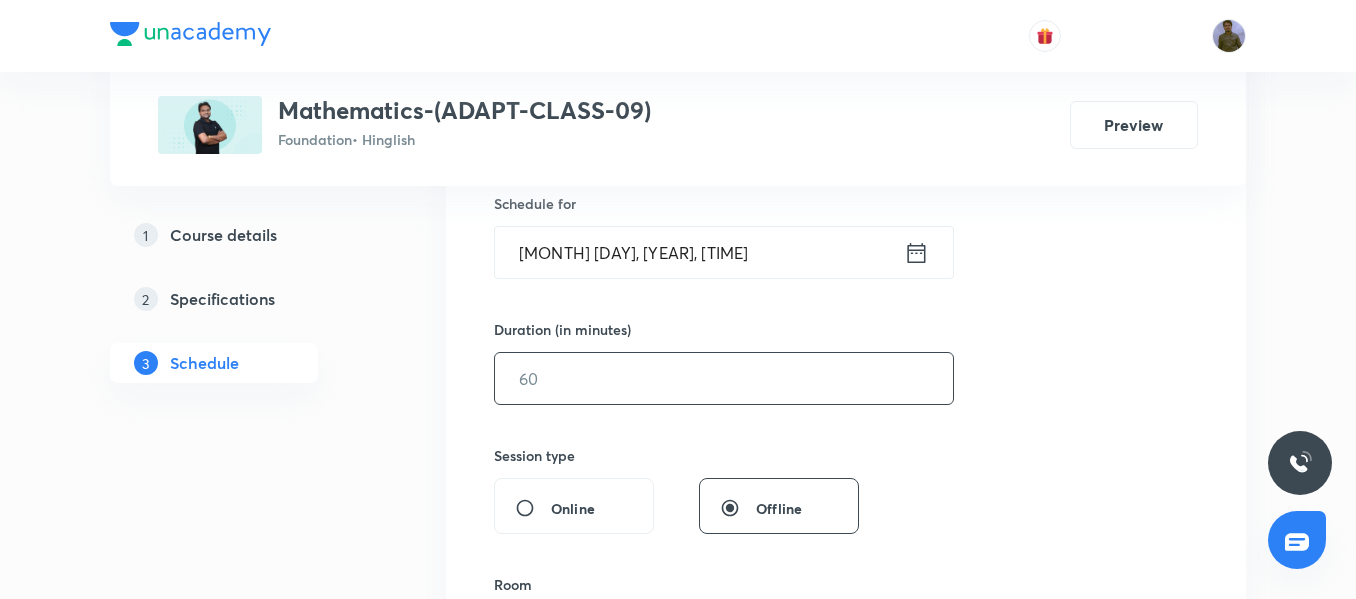 click at bounding box center [724, 378] 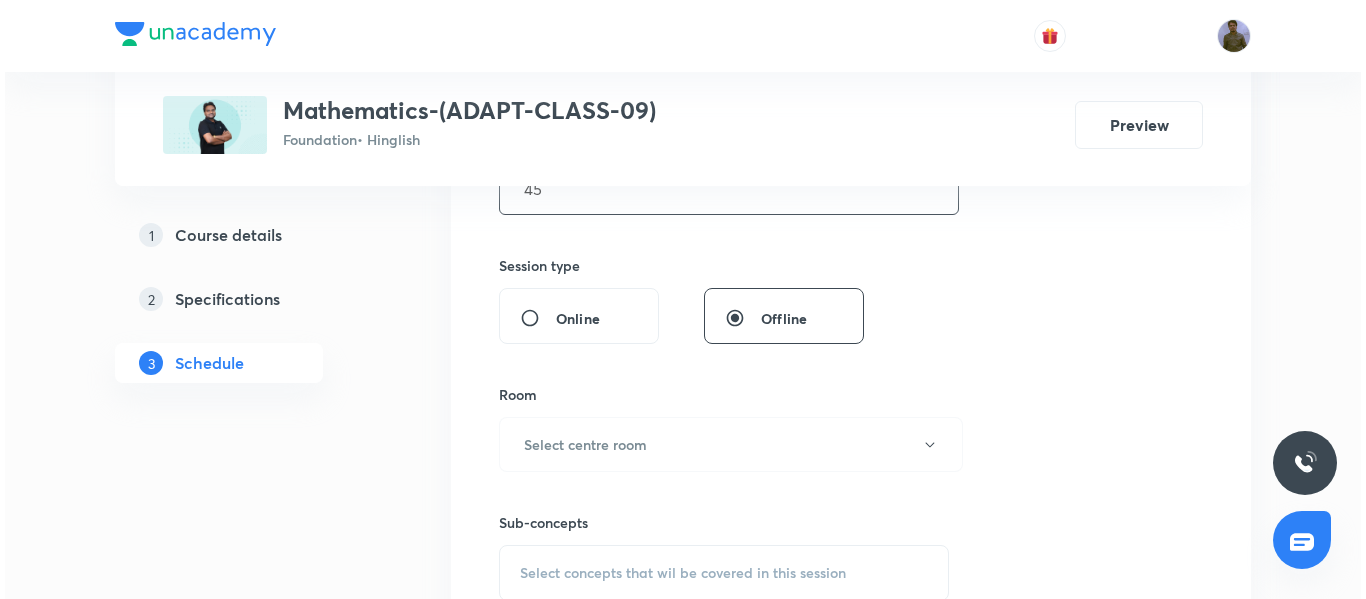 scroll, scrollTop: 800, scrollLeft: 0, axis: vertical 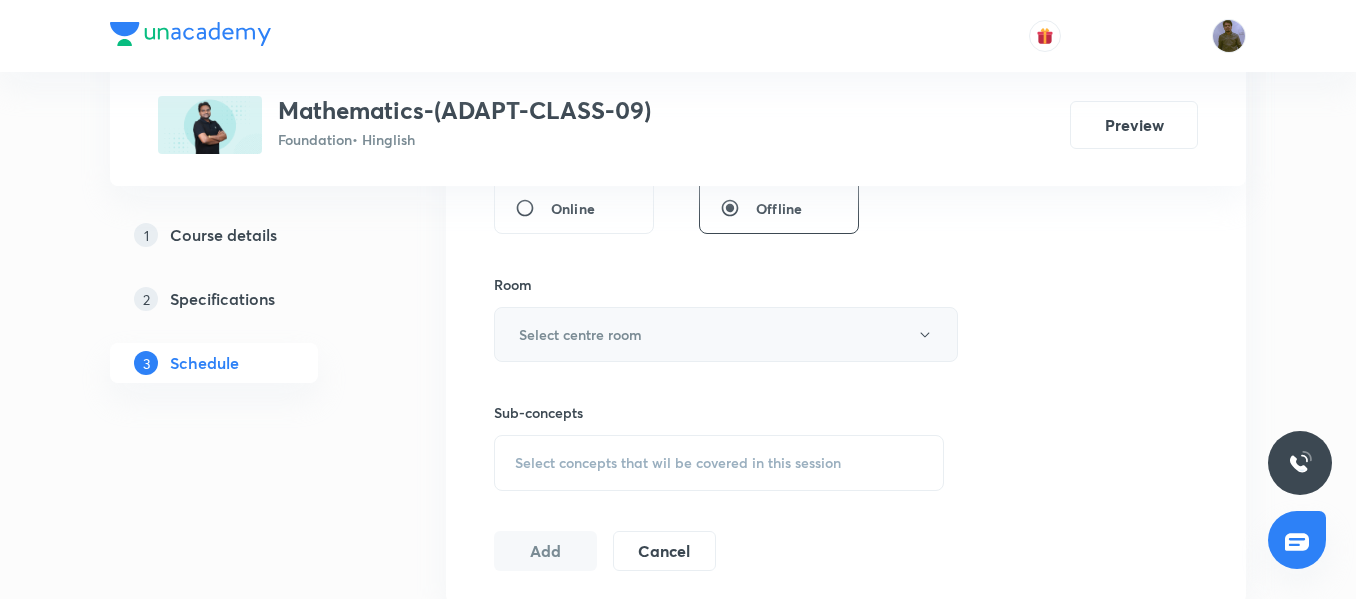 type on "45" 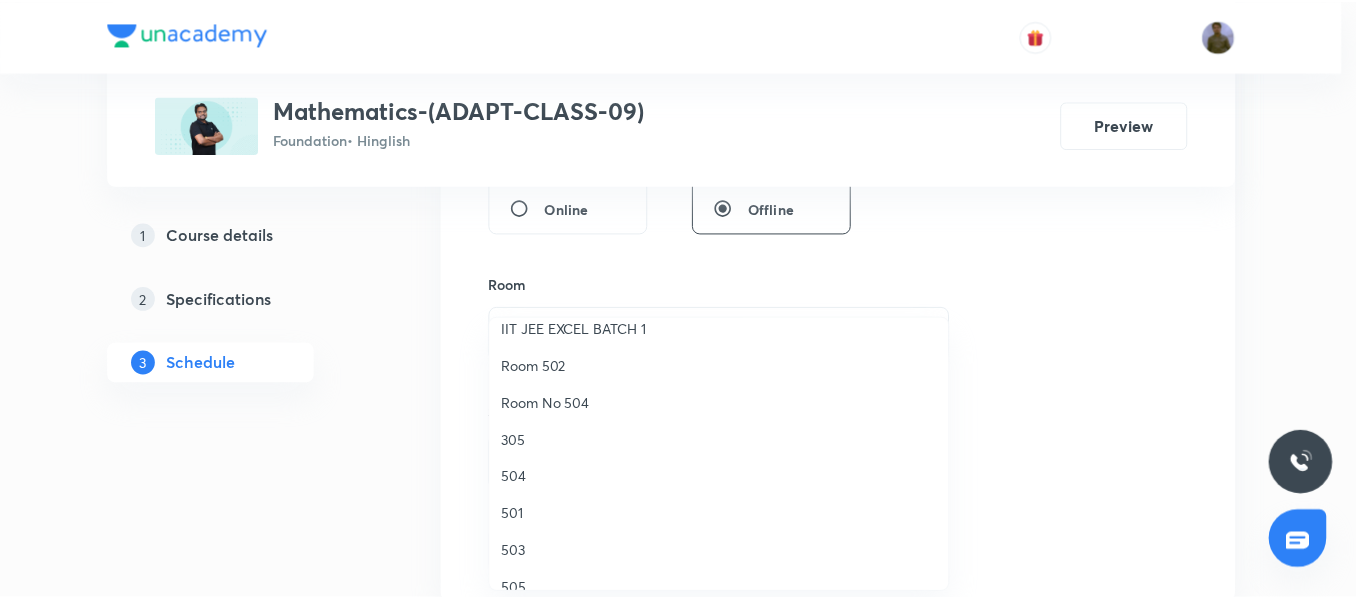 scroll, scrollTop: 300, scrollLeft: 0, axis: vertical 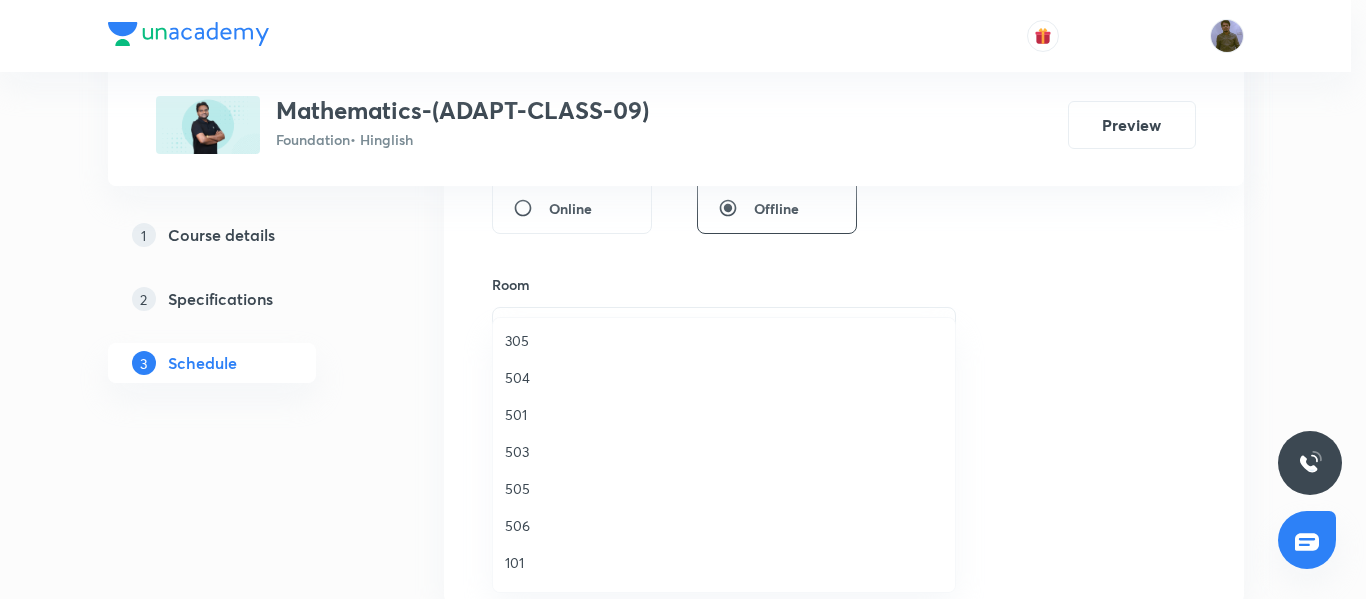 click on "504" at bounding box center [724, 377] 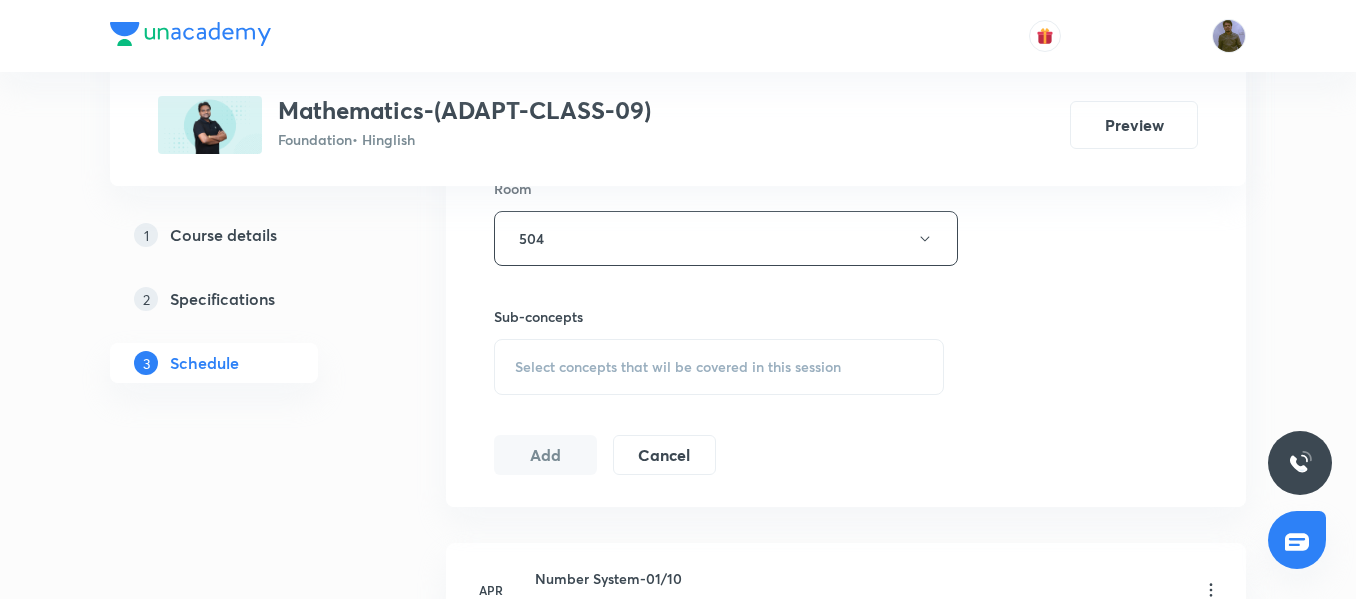 scroll, scrollTop: 900, scrollLeft: 0, axis: vertical 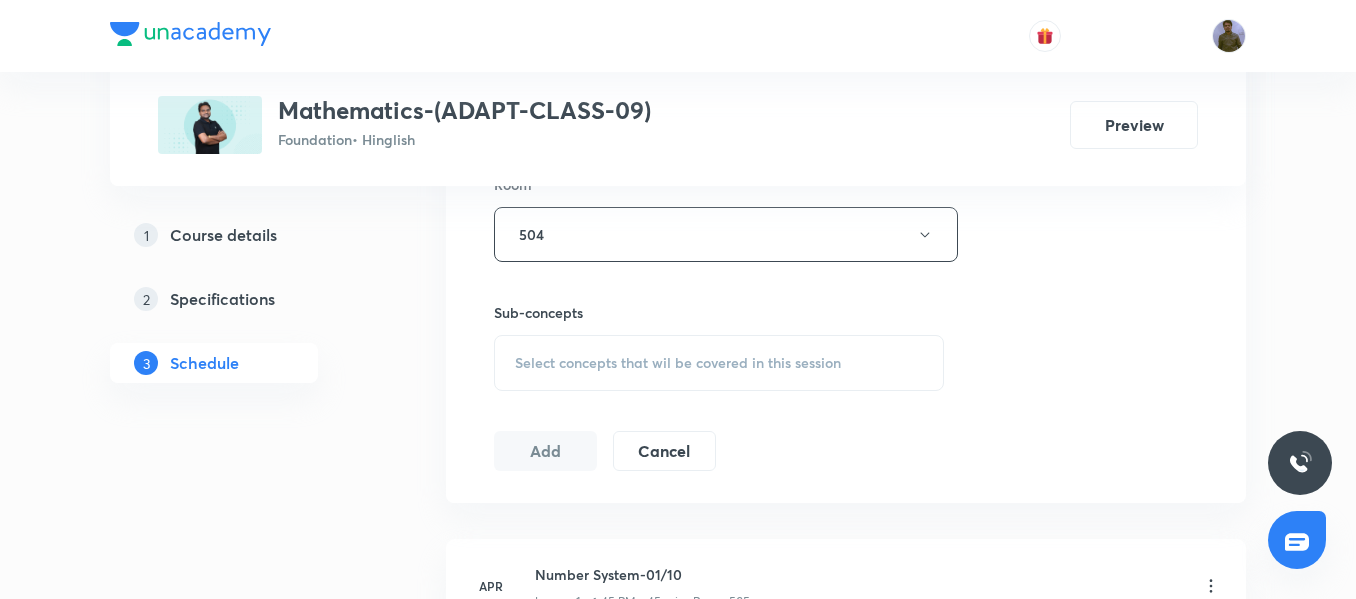 click on "Select concepts that wil be covered in this session" at bounding box center (678, 363) 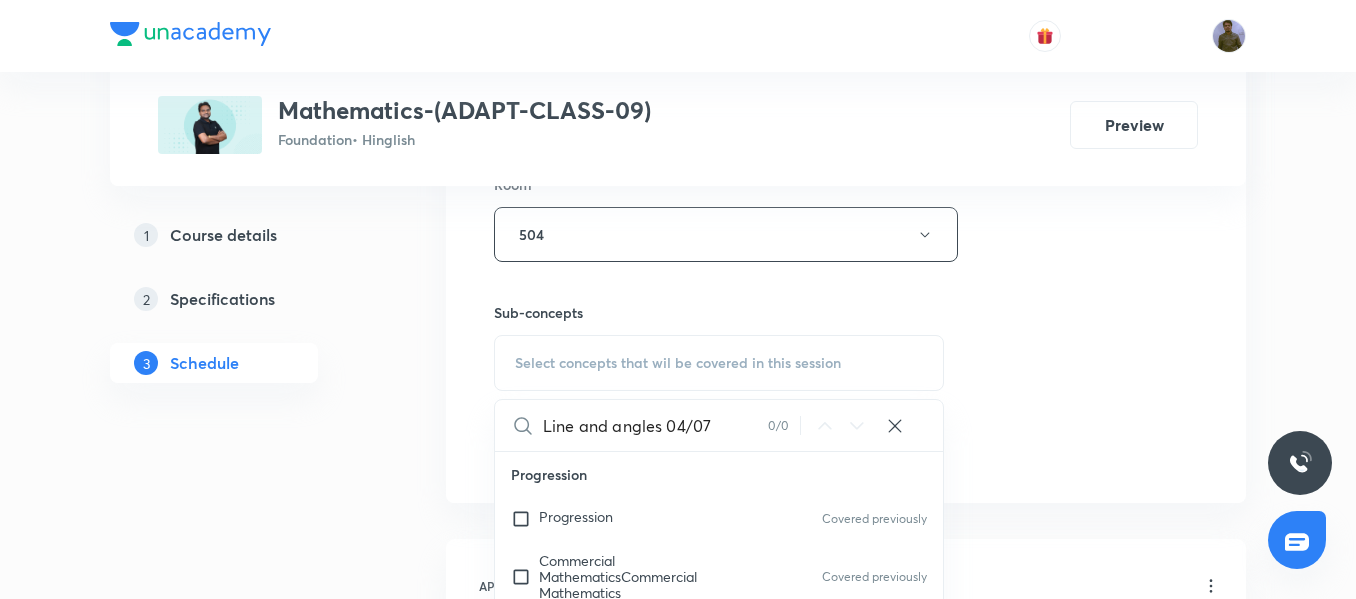 drag, startPoint x: 668, startPoint y: 415, endPoint x: 750, endPoint y: 437, distance: 84.89994 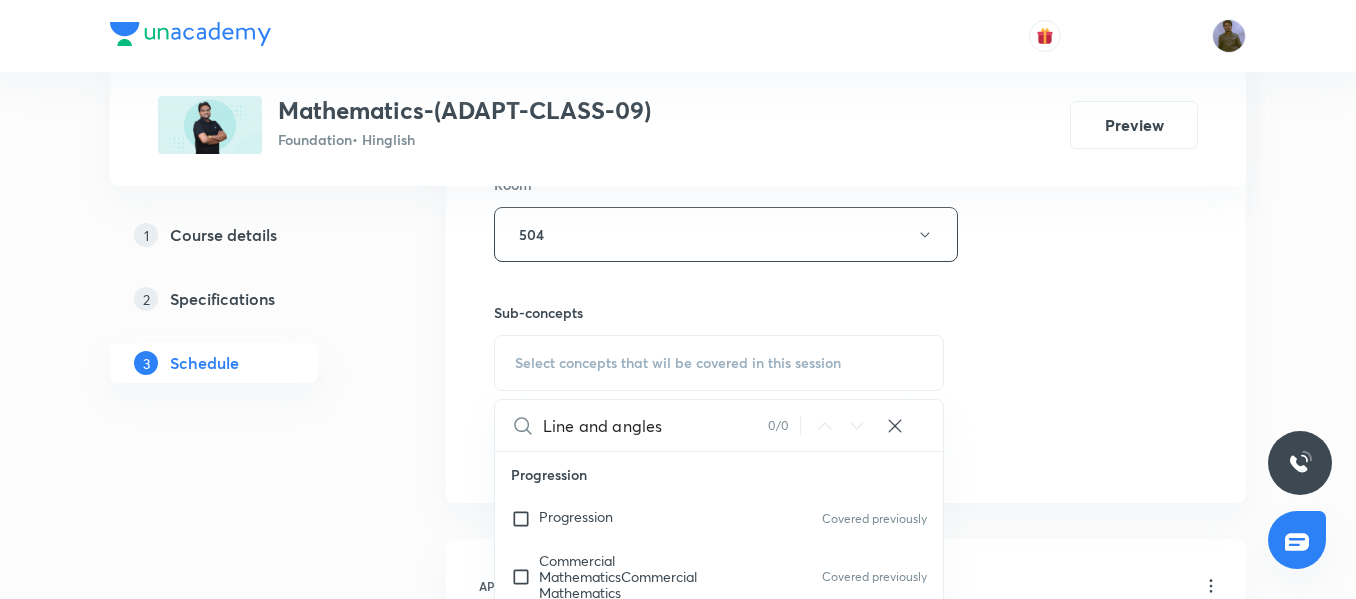 drag, startPoint x: 587, startPoint y: 424, endPoint x: 724, endPoint y: 442, distance: 138.17743 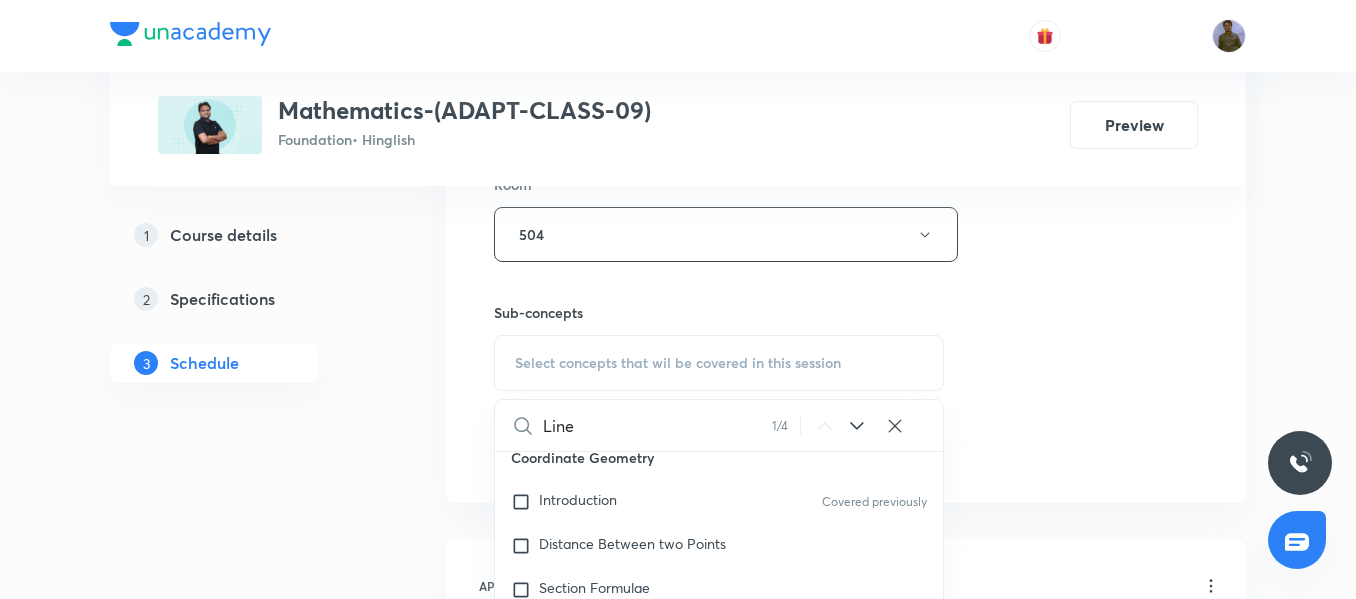 scroll, scrollTop: 857, scrollLeft: 0, axis: vertical 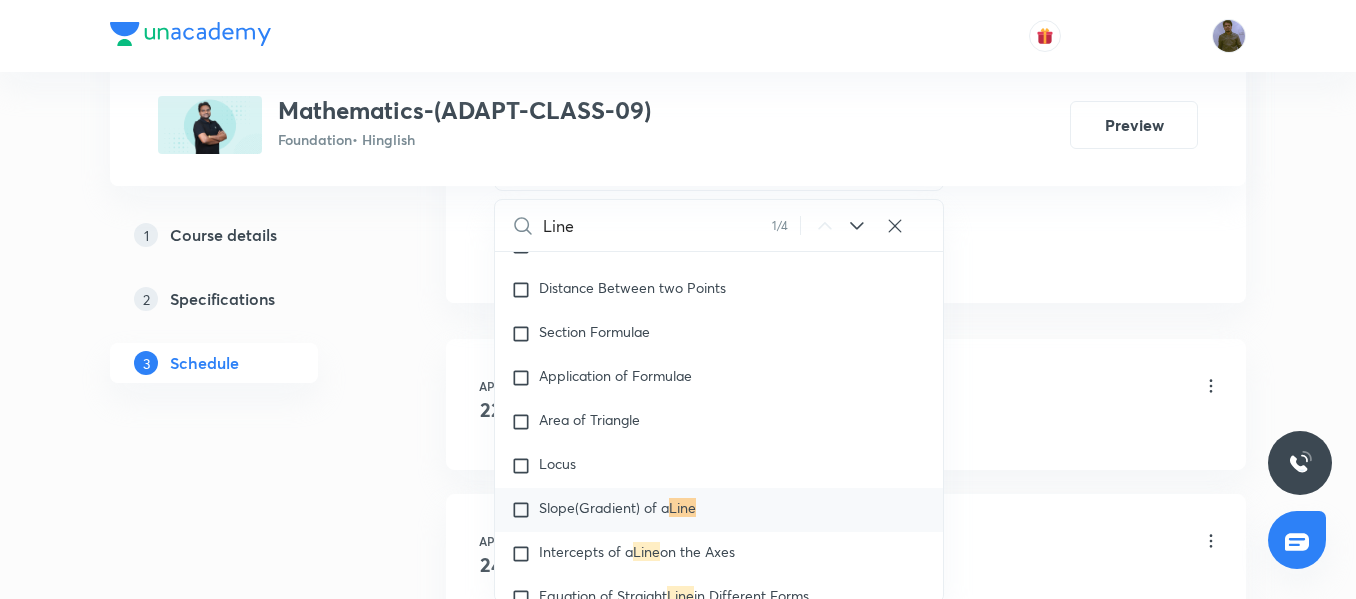 type on "Line" 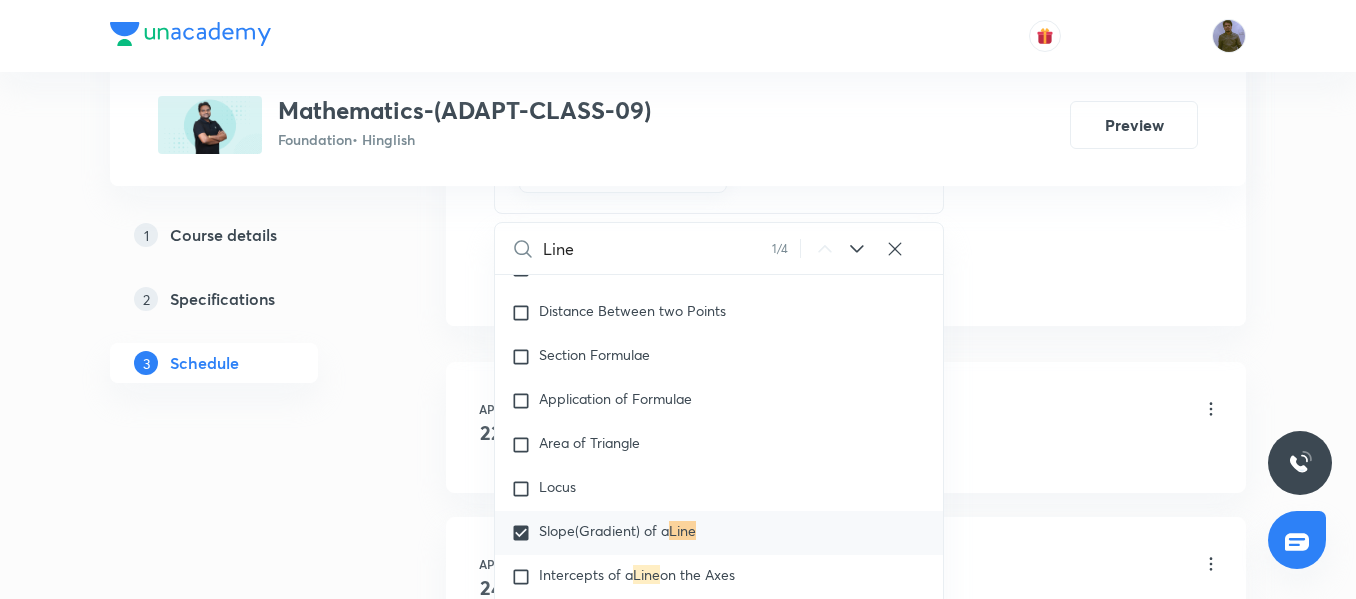 click on "[MONTH] [DAY] Number System-01/10 Lesson 1 • [TIME] • [DURATION]  • Room [NUMBER] Progression [MONTH] [DAY] Number System-02/10 Lesson 2 • [TIME] • [DURATION]  • Room [NUMBER] Progression [MONTH] [DAY] Number System-03/10 Lesson 3 • [TIME] • [DURATION]  • Room [NUMBER] Progression [MONTH] [DAY] Number System-04/10 Lesson 4 • [TIME] • [DURATION]  • Room [NUMBER] Progression [MONTH] [DAY] Number System-05/10 Lesson 5 • [TIME] • [DURATION]  • Room [NUMBER] Progression [MONTH] [DAY] Number System-06/10 Lesson 6 • [TIME] • [DURATION]  • Room [NUMBER] Progression [MONTH] [DAY] Number System-07/10 Lesson 7 • [TIME] • [DURATION]  • Room [NUMBER] Progression [MONTH] [DAY] Number System-08/10 Lesson 8 • [TIME] • [DURATION]  • Room [NUMBER] Commercial MathematicsCommercial Mathematics [MONTH] [DAY] Number System-09/10 Lesson 9 • [TIME] • [DURATION]  • Room [NUMBER] Progression [MONTH] [DAY] Number System-10/10 Lesson 10 • [TIME] • [DURATION]  • Room [NUMBER] Progression [MONTH] [DAY] Polynomials -01/10 Lesson 11 • [TIME] • [DURATION]  • Room [NUMBER] Progression [MONTH] [DAY] Polynomials -02/10  • Room [NUMBER] [MONTH] [DAY]" at bounding box center [846, 2830] 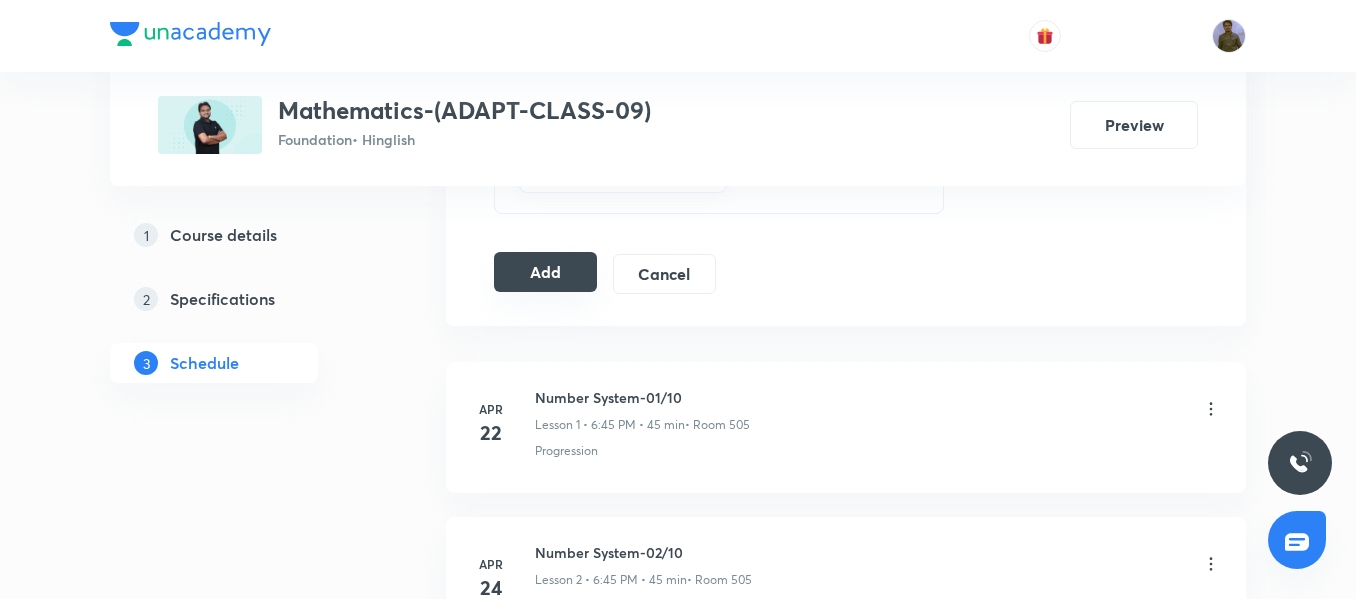 click on "Add" at bounding box center [545, 272] 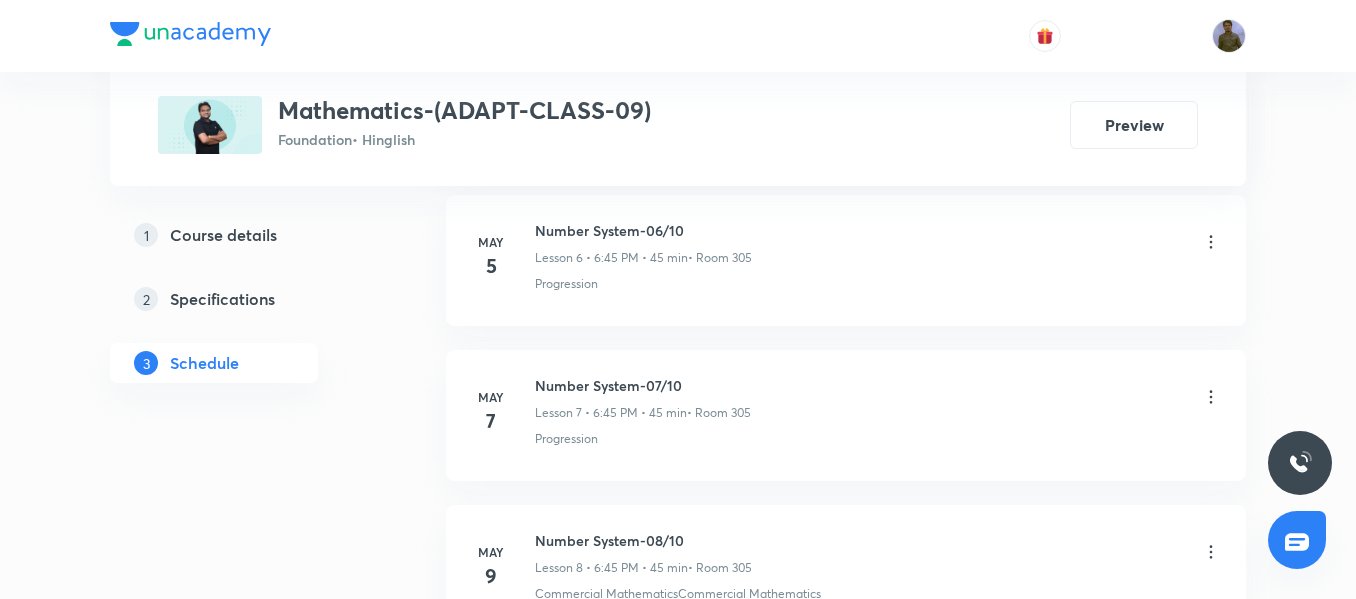 scroll, scrollTop: 1300, scrollLeft: 0, axis: vertical 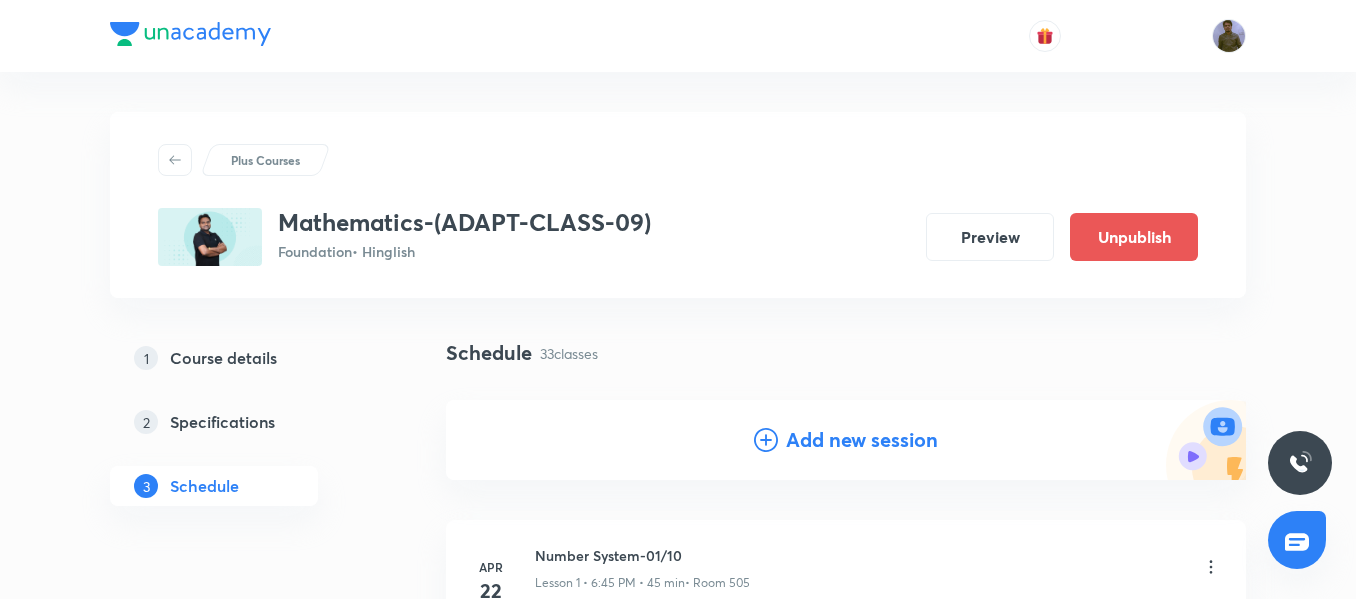 click on "Add new session" at bounding box center (846, 440) 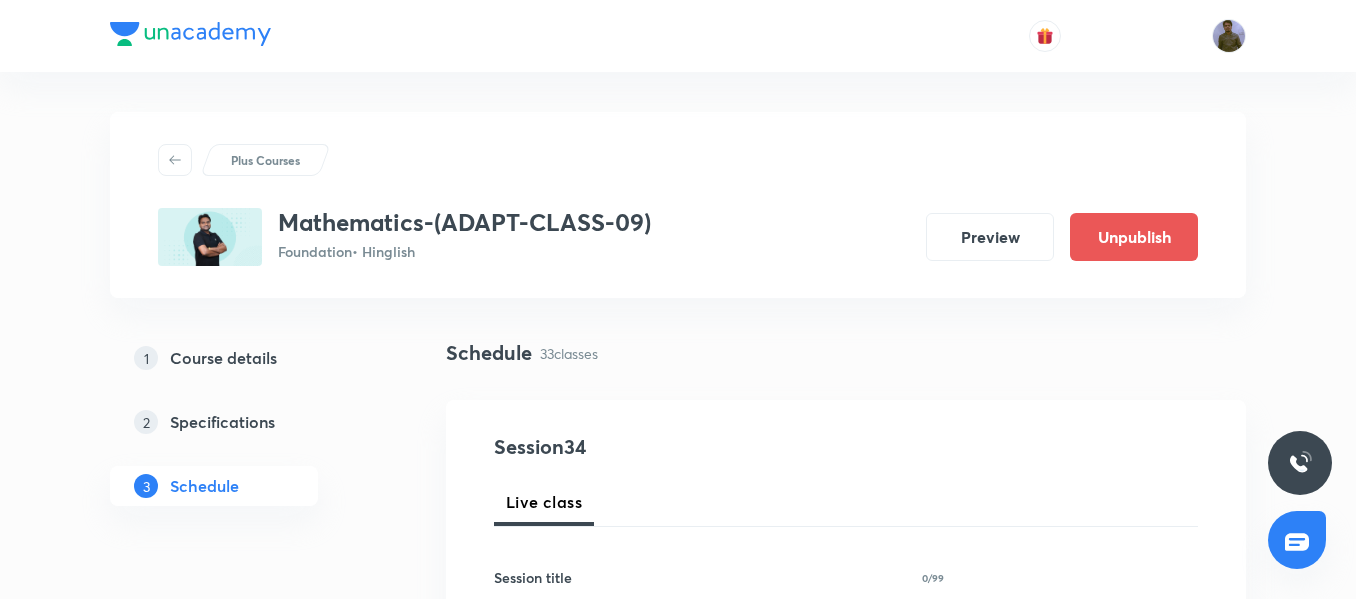 scroll, scrollTop: 200, scrollLeft: 0, axis: vertical 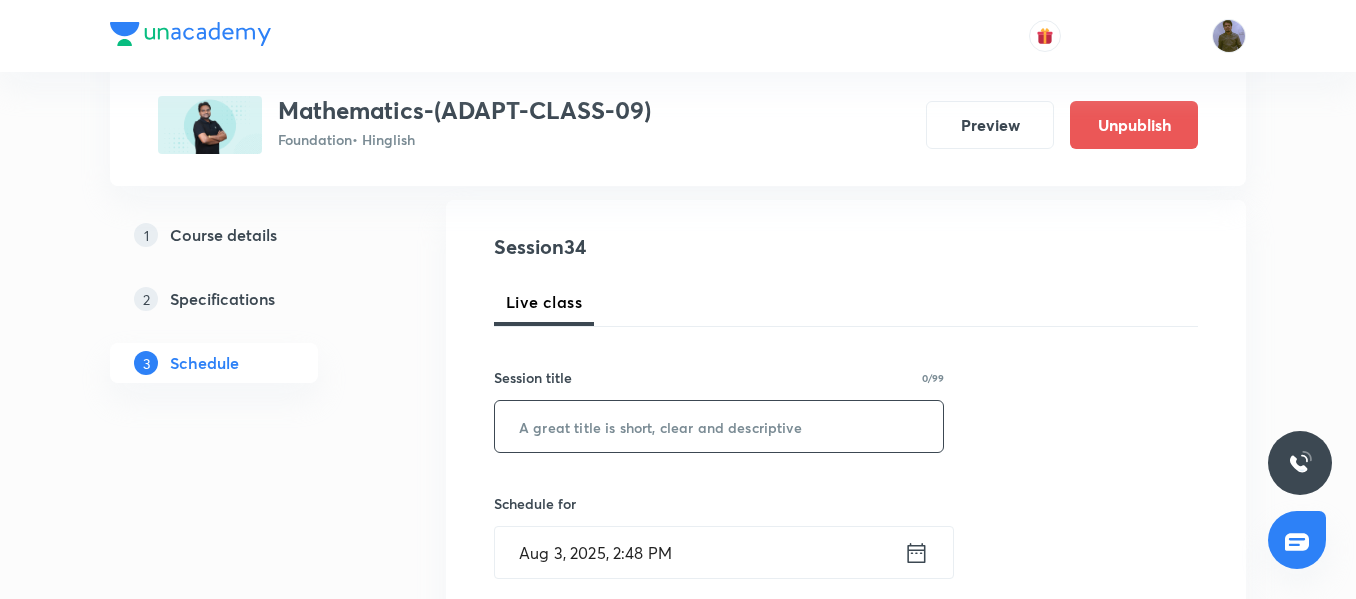 click at bounding box center (719, 426) 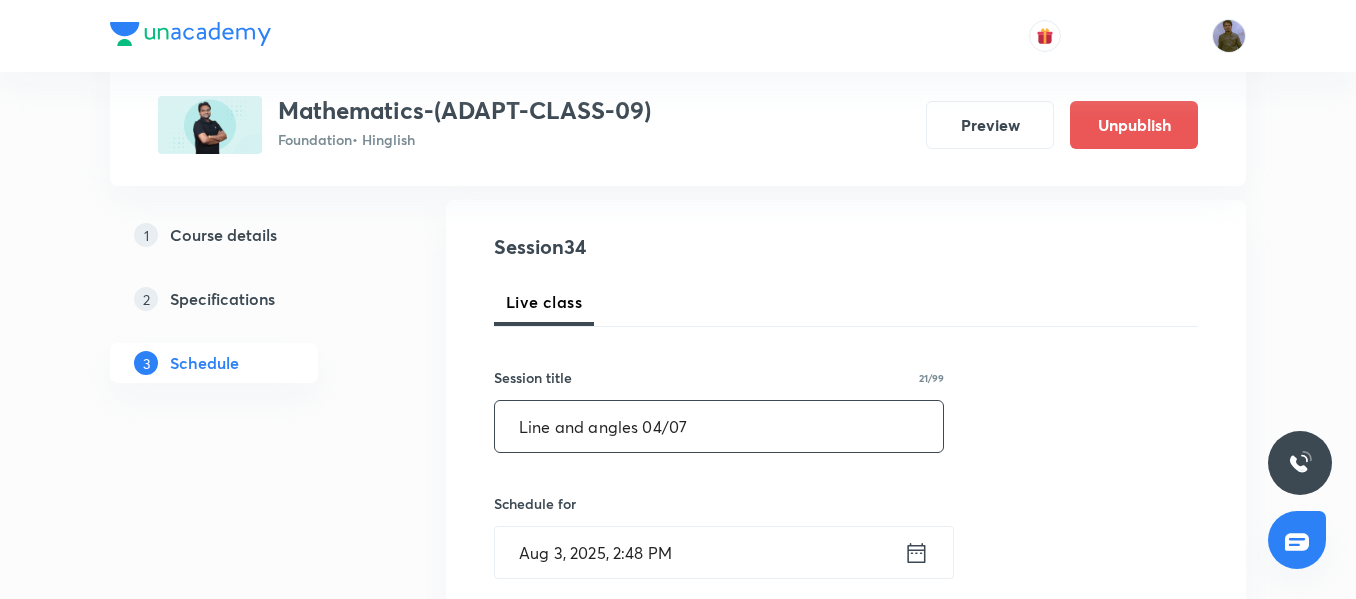 click on "Line and angles 04/07" at bounding box center (719, 426) 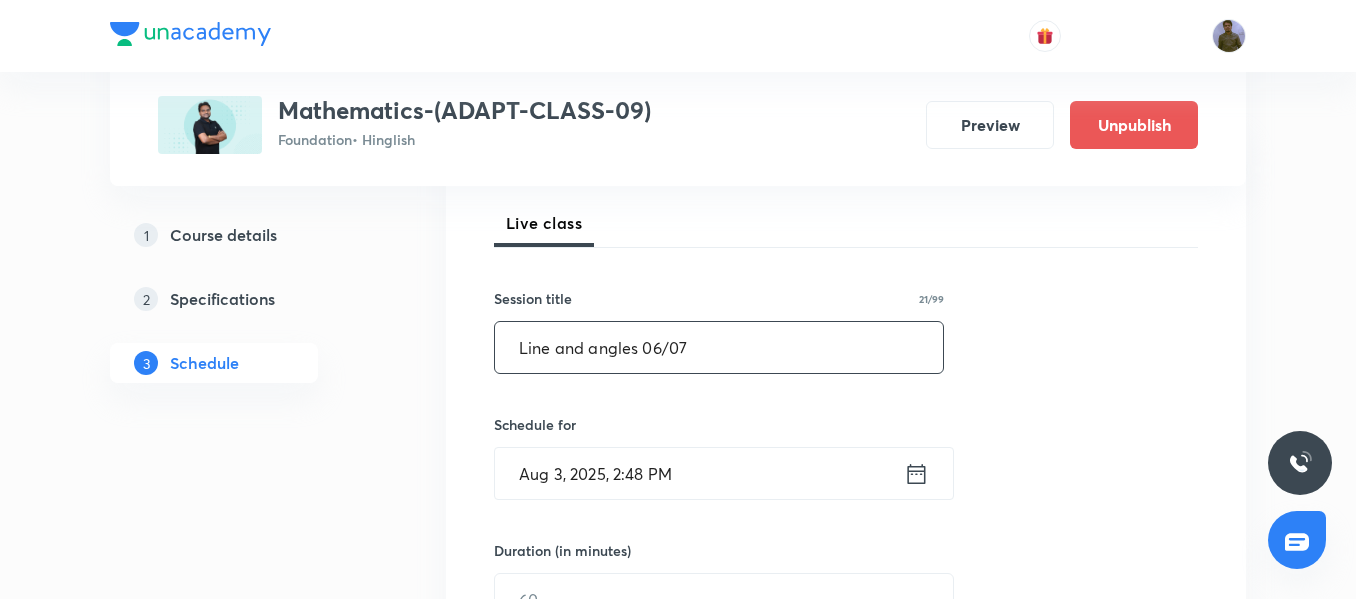 scroll, scrollTop: 500, scrollLeft: 0, axis: vertical 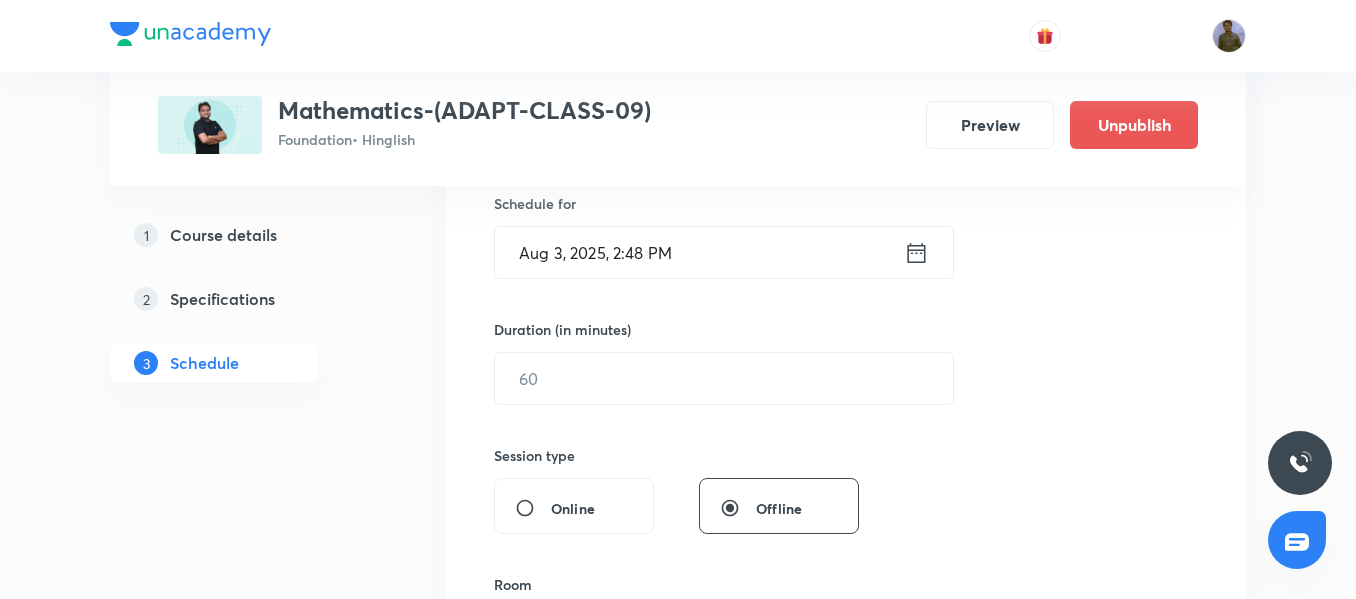 type on "Line and angles 06/07" 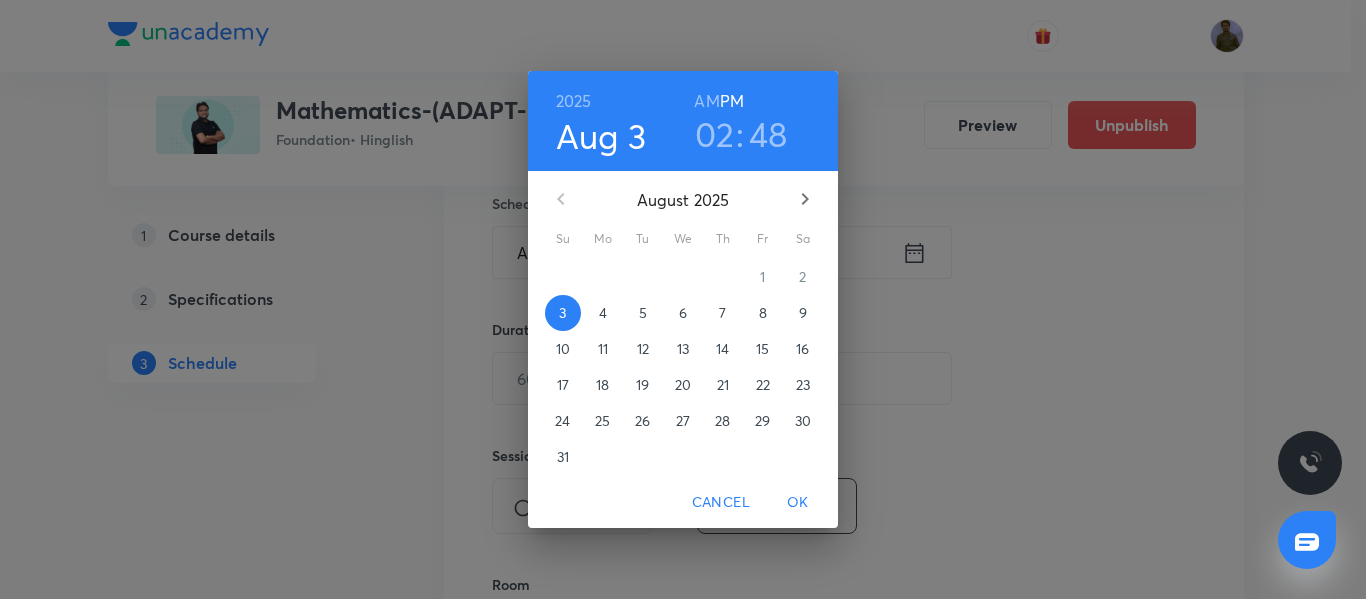 click on "6" at bounding box center [683, 313] 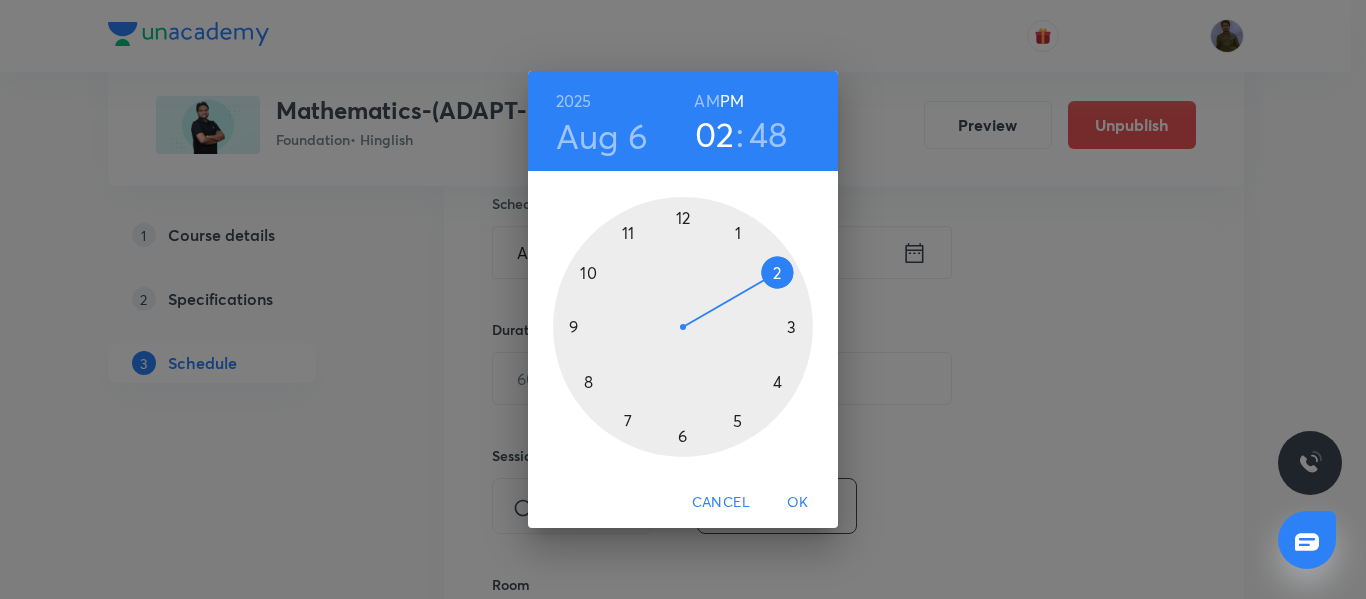 click at bounding box center [683, 327] 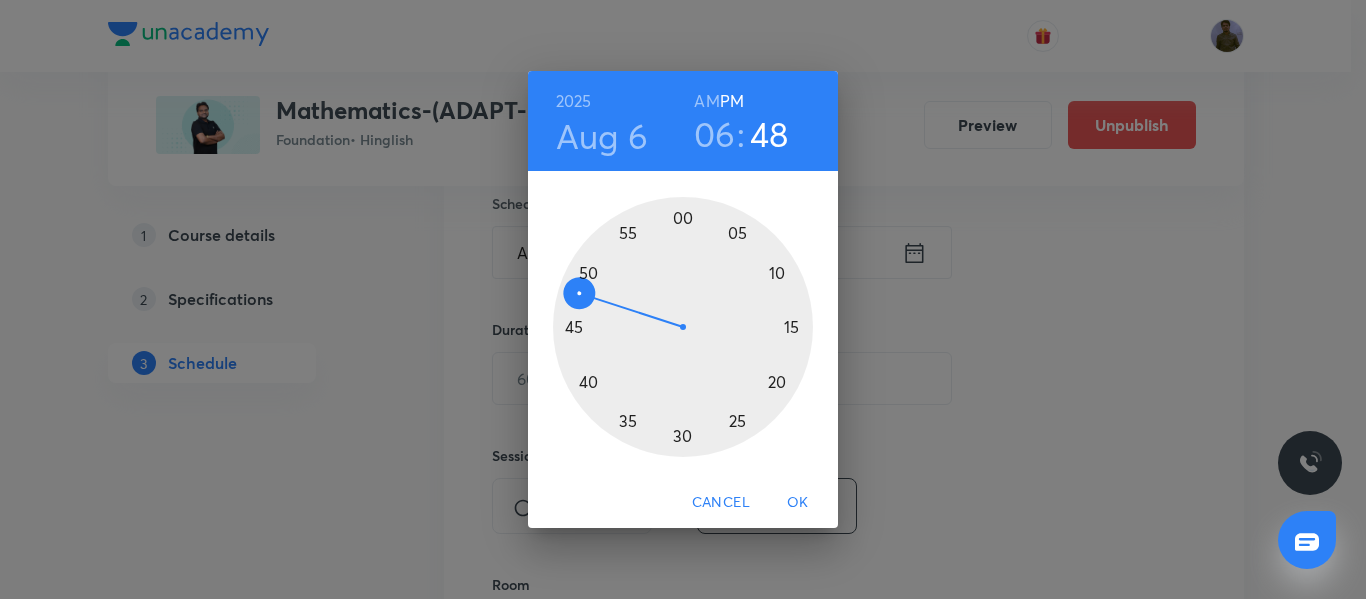 click at bounding box center [683, 327] 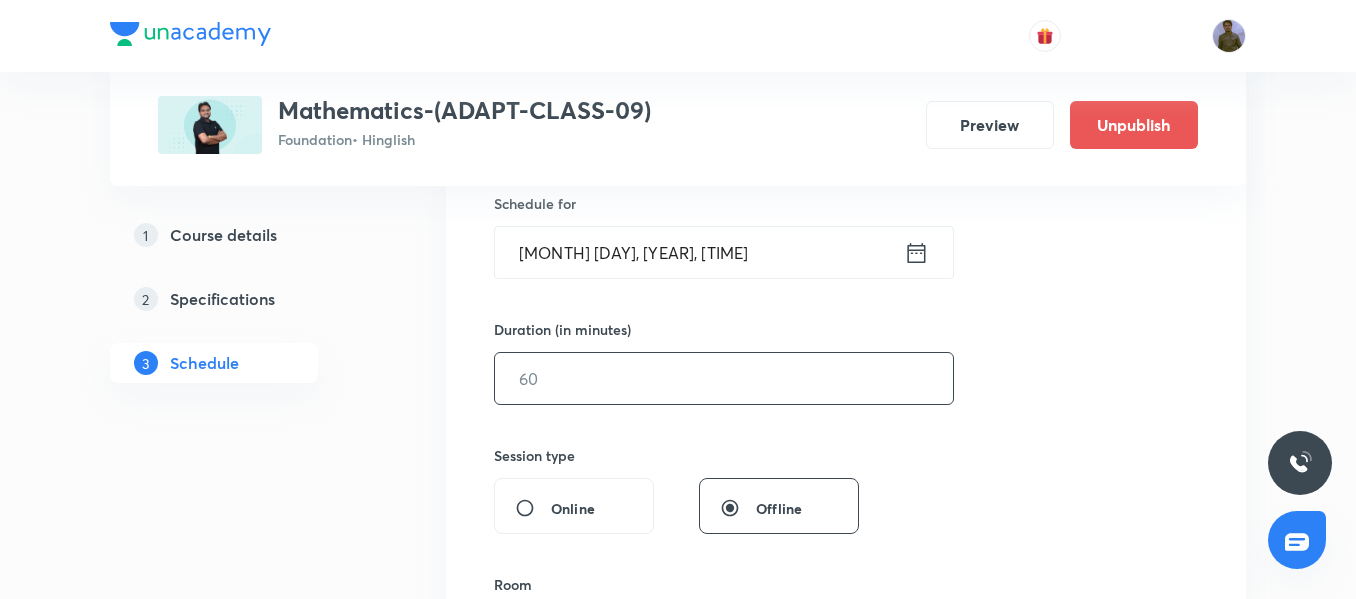 click at bounding box center (724, 378) 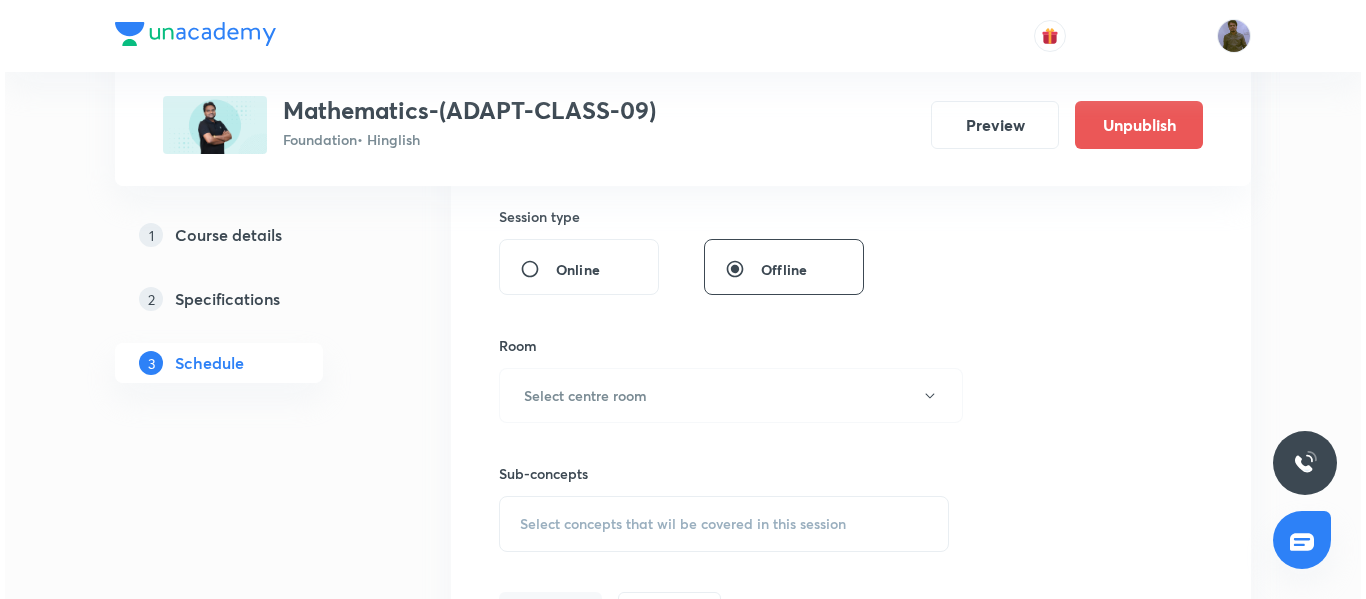 scroll, scrollTop: 800, scrollLeft: 0, axis: vertical 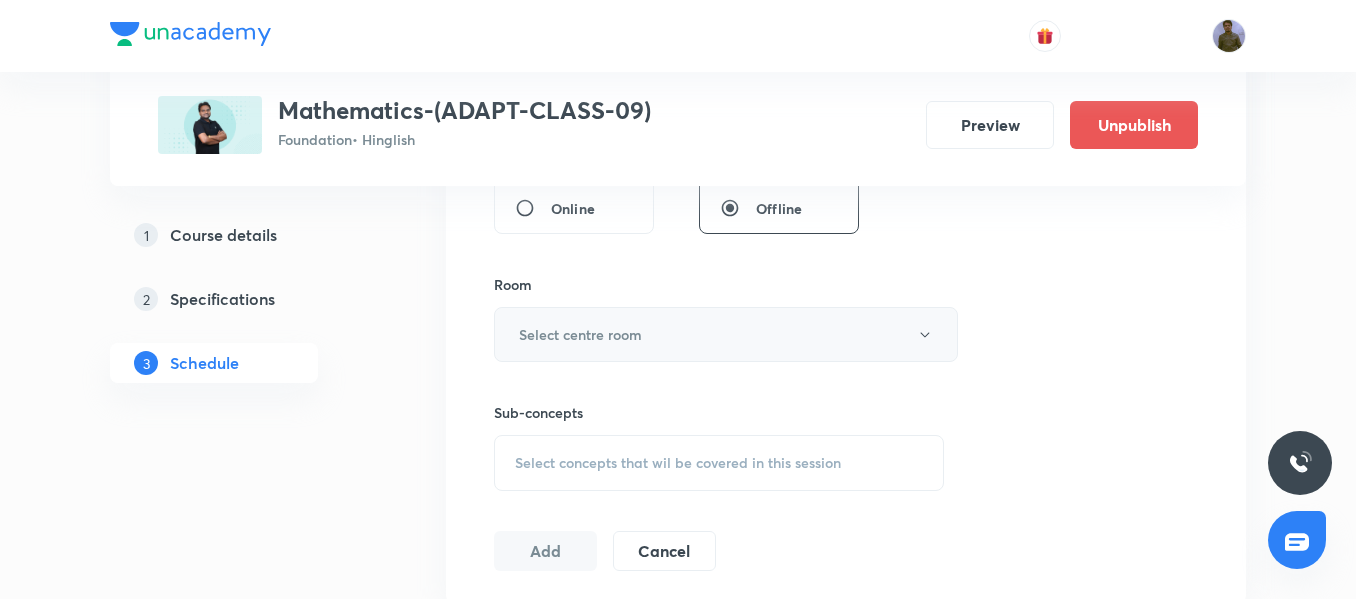 type on "45" 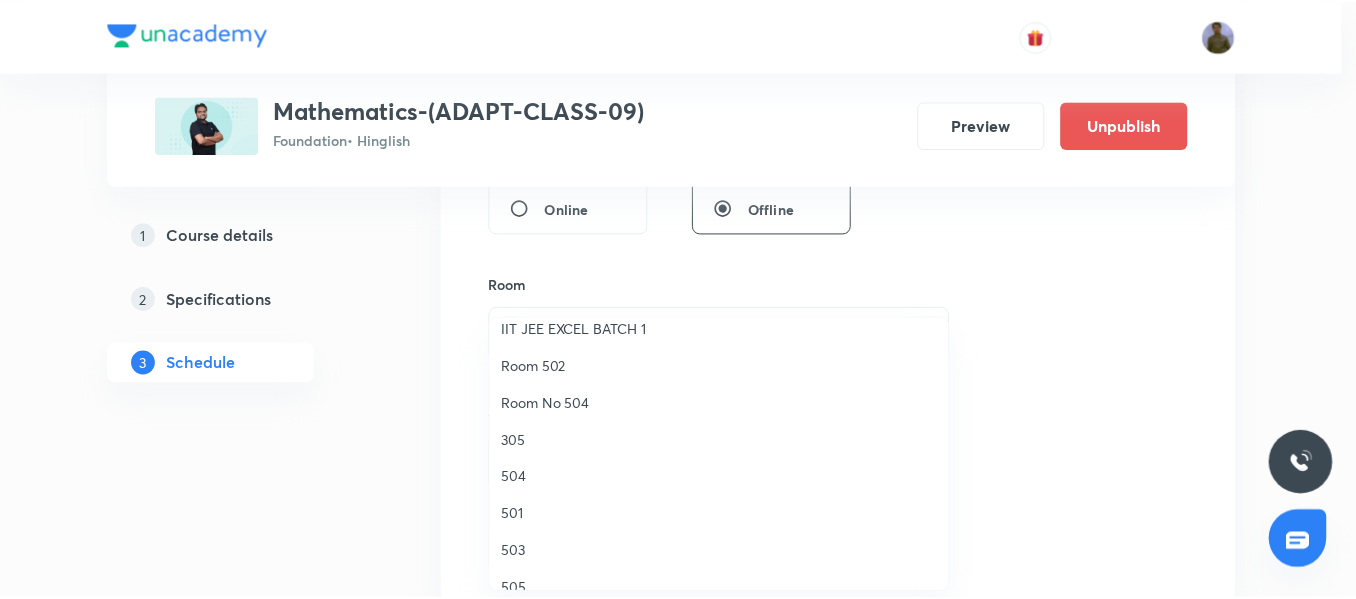 scroll, scrollTop: 300, scrollLeft: 0, axis: vertical 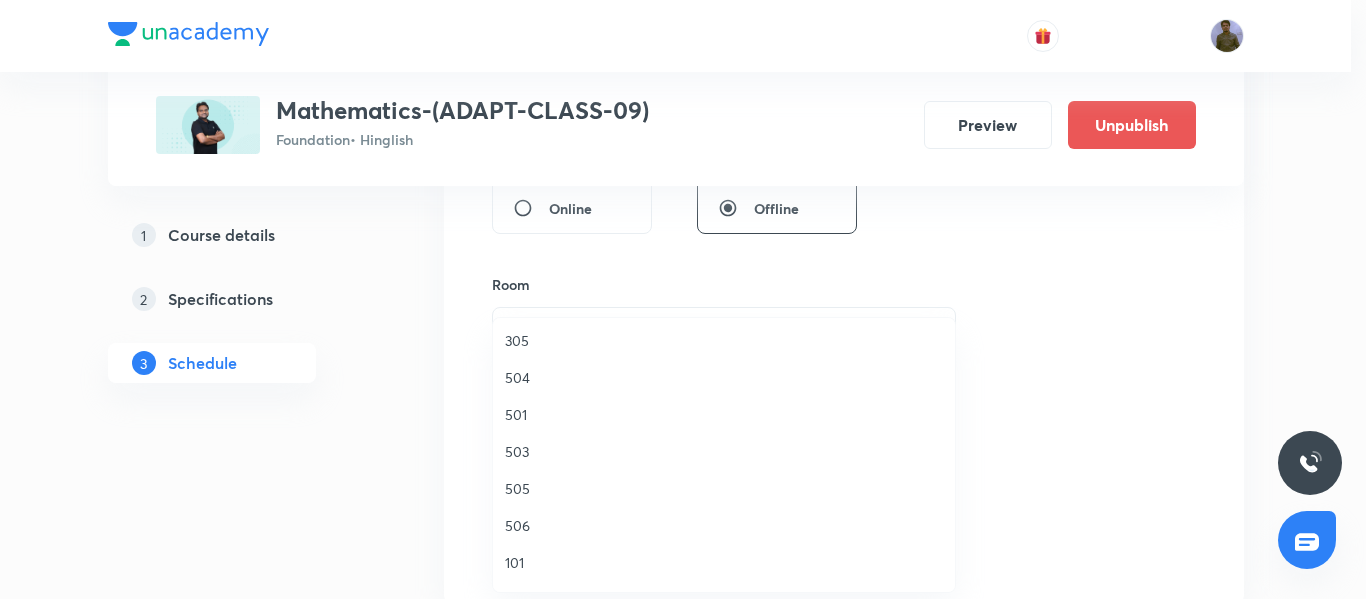 click on "504" at bounding box center (724, 377) 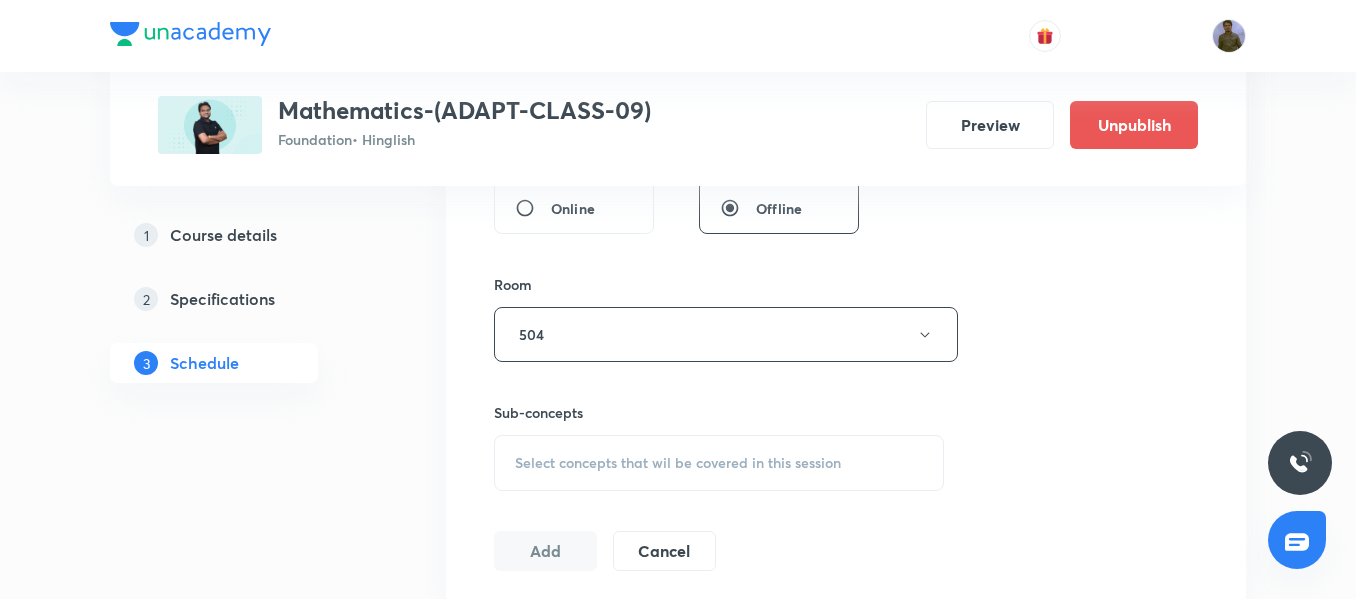 click on "Sub-concepts Select concepts that wil be covered in this session" at bounding box center (719, 446) 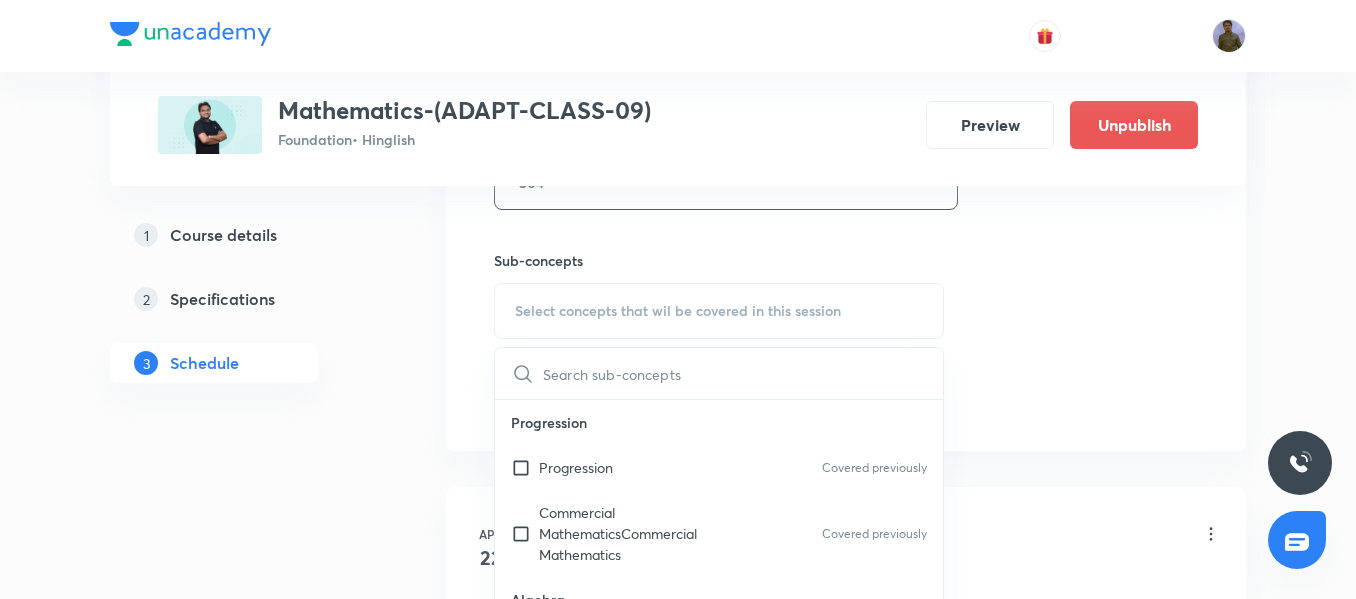 scroll, scrollTop: 1000, scrollLeft: 0, axis: vertical 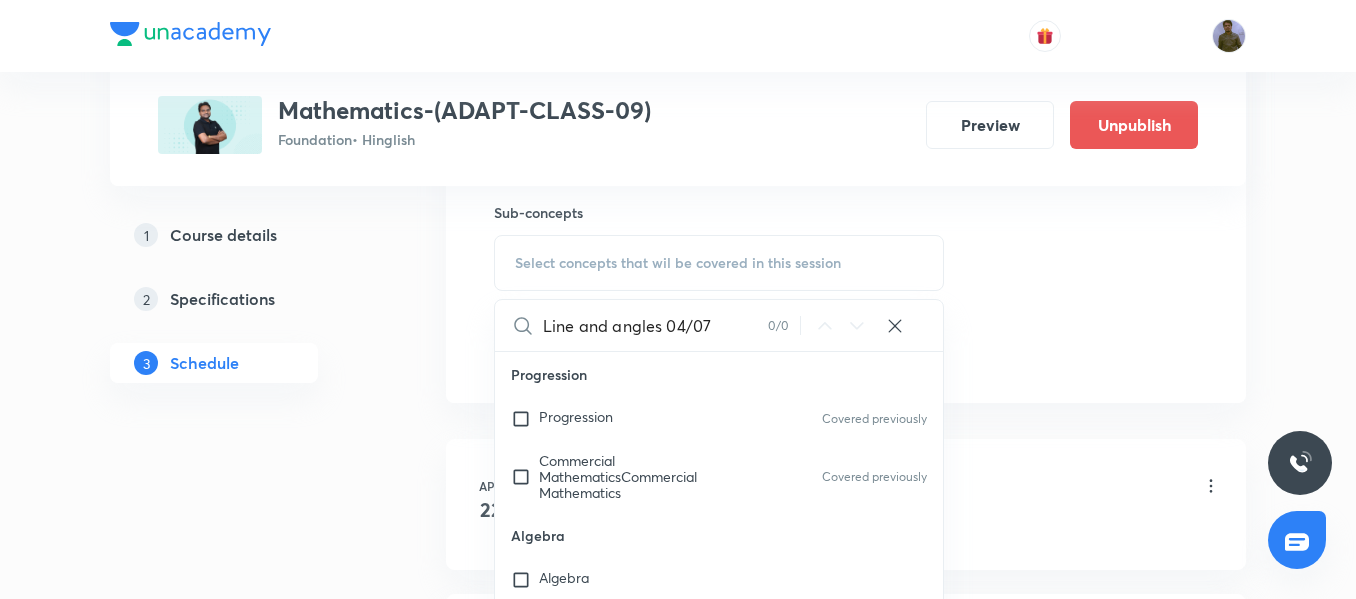 drag, startPoint x: 661, startPoint y: 329, endPoint x: 791, endPoint y: 327, distance: 130.01538 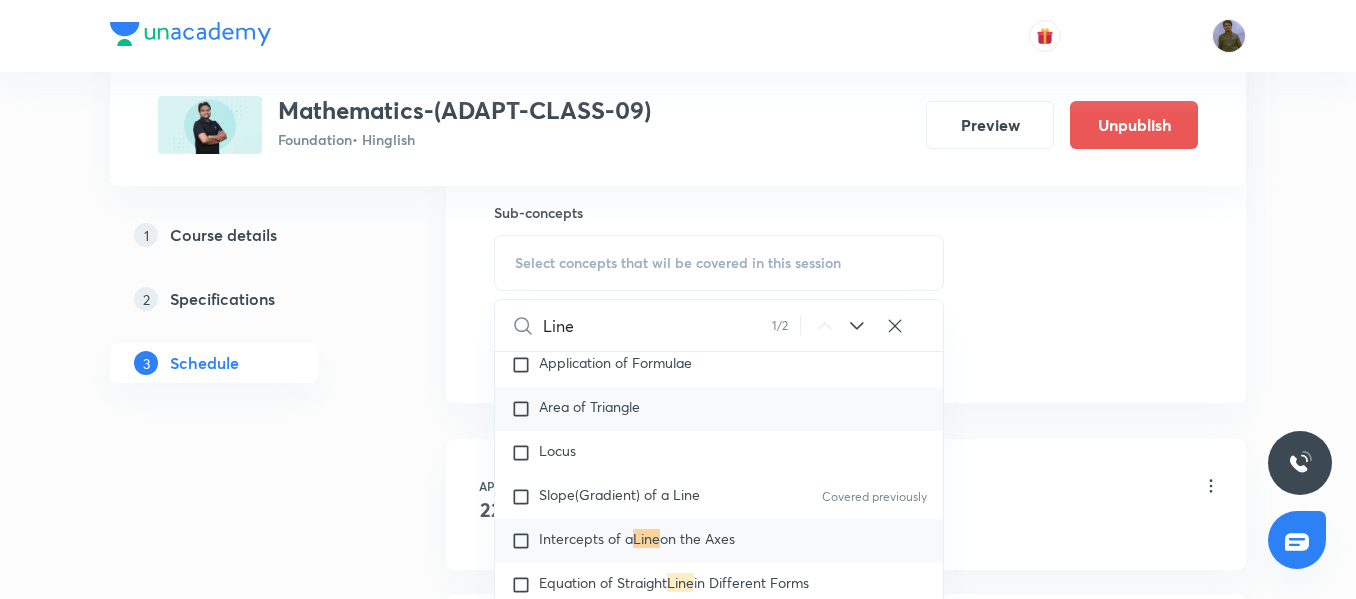 scroll, scrollTop: 1001, scrollLeft: 0, axis: vertical 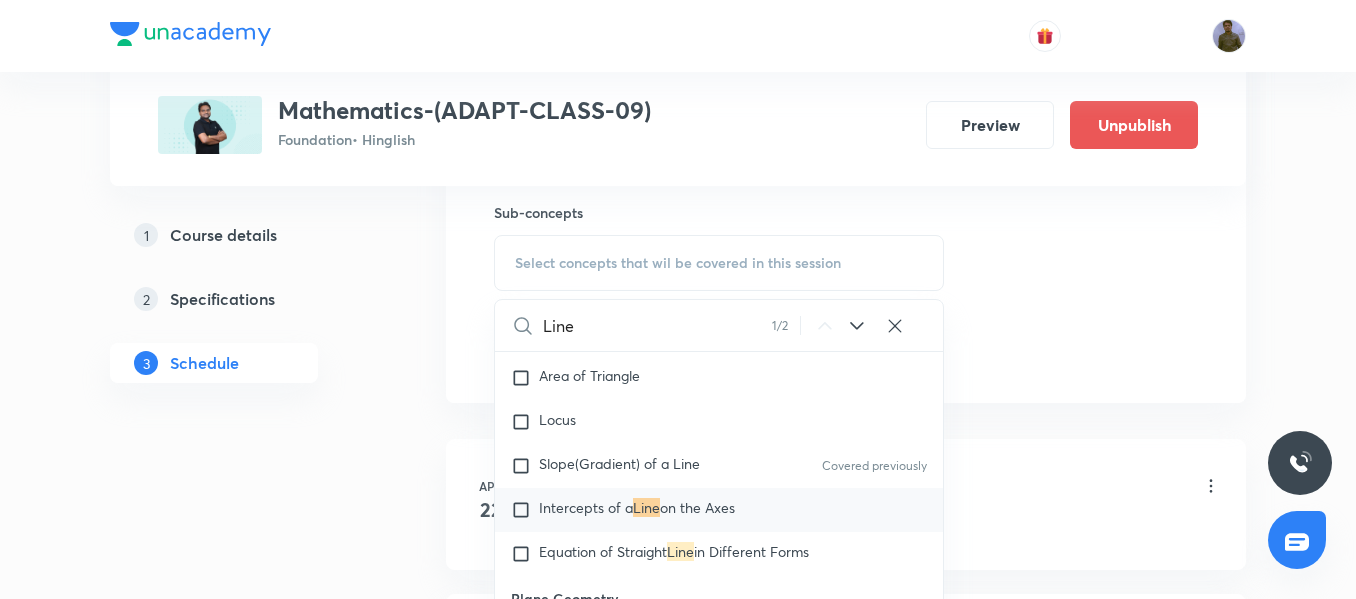 type on "Line" 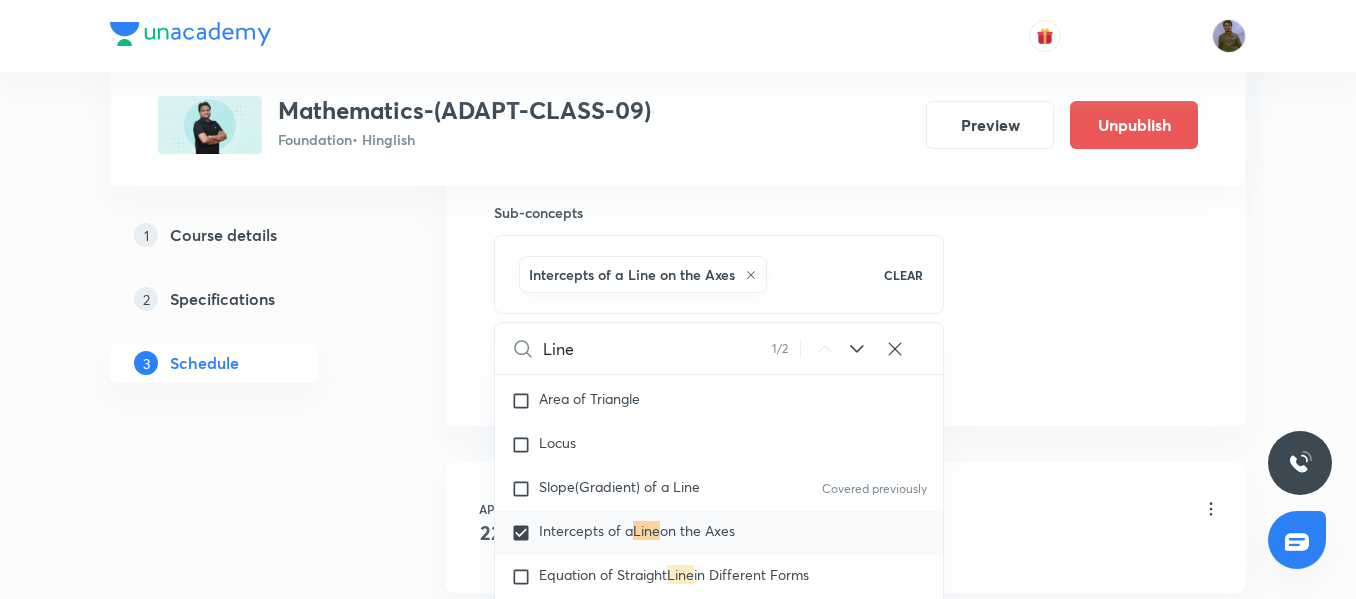 click on "Session  34 Live class Session title 21/99 Line and angles 06/07 ​ Schedule for Aug 6, 2025, 6:45 PM ​ Duration (in minutes) 45 ​   Session type Online Offline Room 504 Sub-concepts Intercepts of a Line on the Axes CLEAR Line 1 / 2 ​ Progression Progression Covered previously Commercial MathematicsCommercial Mathematics Covered previously Algebra Algebra Mensuration Mensuration Geometry Geometry Number Systems Number Systems Commercial Mathematics Commercial Mathematics Trigonometry Trigonometry Statistics and Probability Statistics and Probability Coordinate Geometry Introduction Covered previously Distance Between two Points Section Formulae Application of Formulae Area of Triangle Locus Slope(Gradient) of a Line Covered previously Intercepts of a  Line  on the Axes Equation of Straight  Line  in Different Forms Plane Geometry Types of Quadrilaterals Theorems Circles Quadrilaterals Similar Triangles Congruence of Triangles Triangles Lines & Angles Complex Numbers Introduction General Form Series Add" at bounding box center [846, -87] 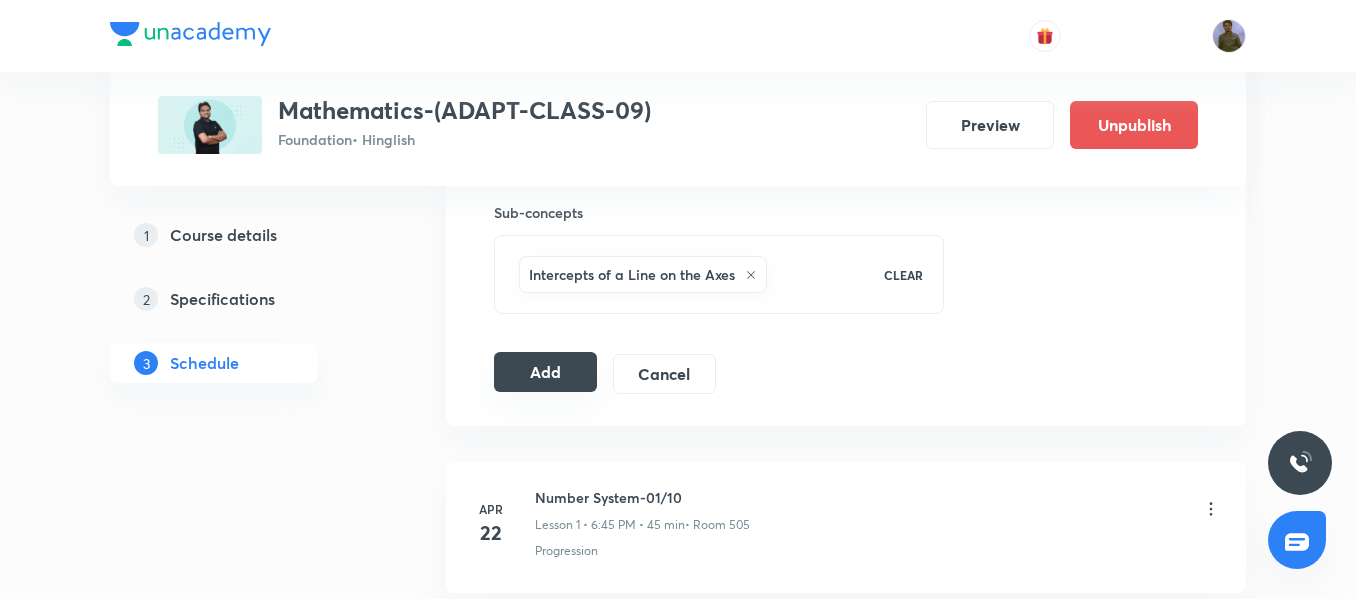 click on "Add" at bounding box center (545, 372) 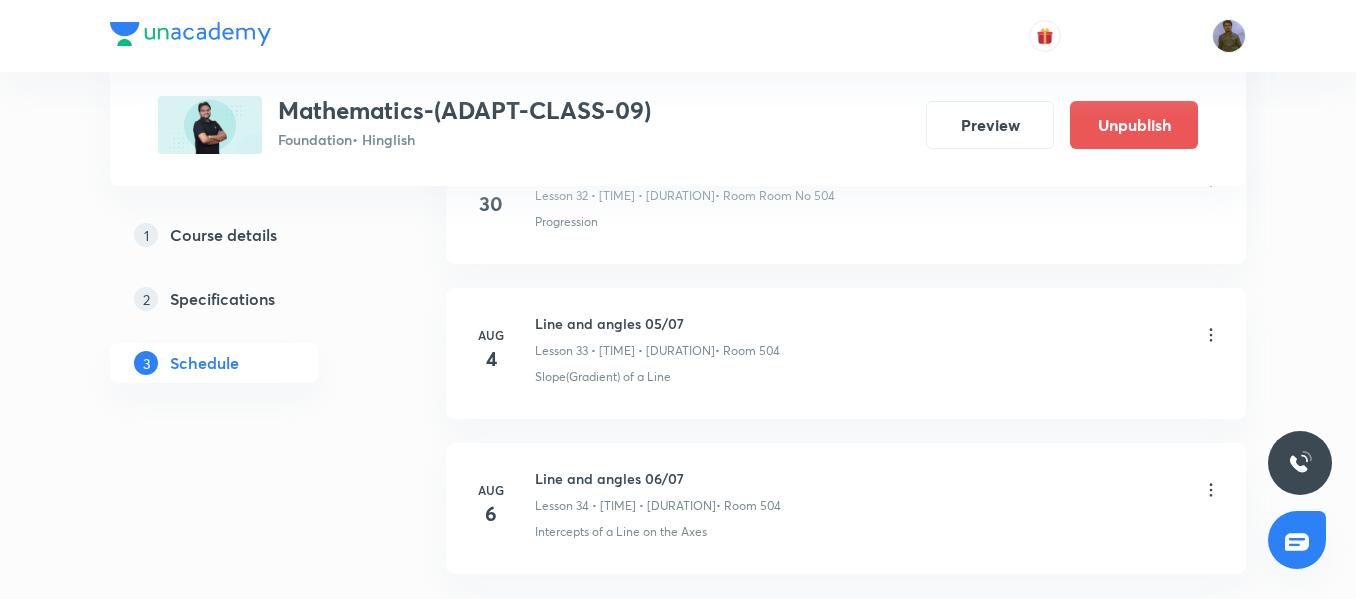 scroll, scrollTop: 5155, scrollLeft: 0, axis: vertical 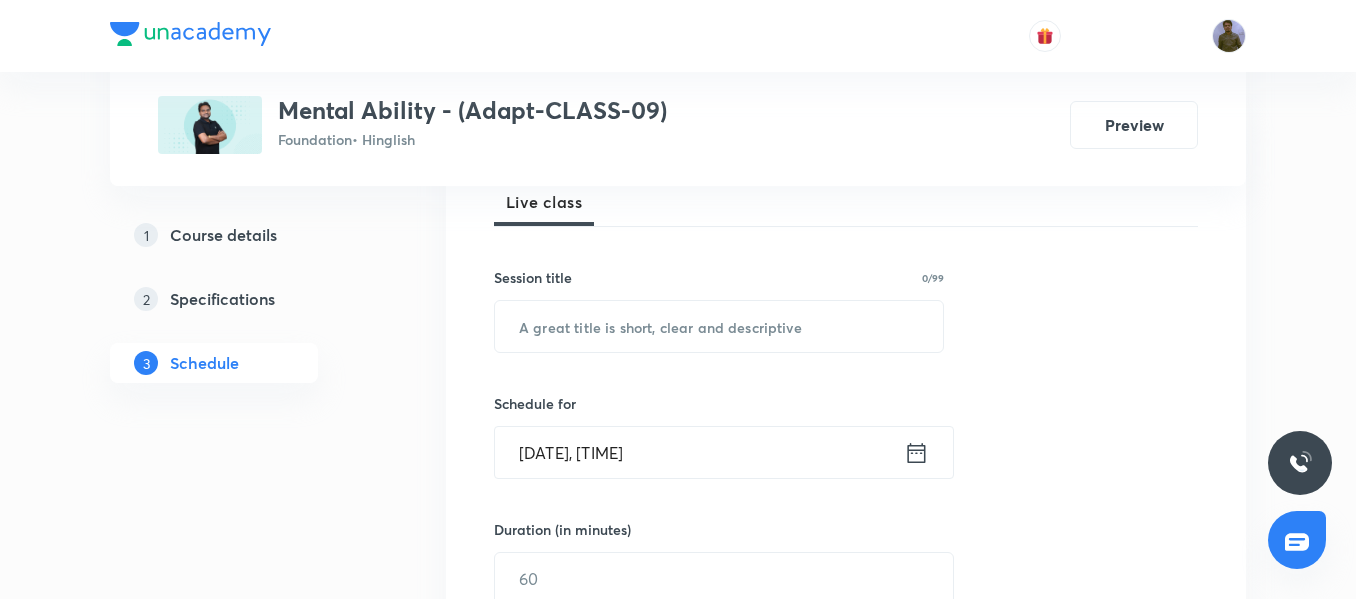 drag, startPoint x: 1353, startPoint y: 139, endPoint x: 1365, endPoint y: 383, distance: 244.2949 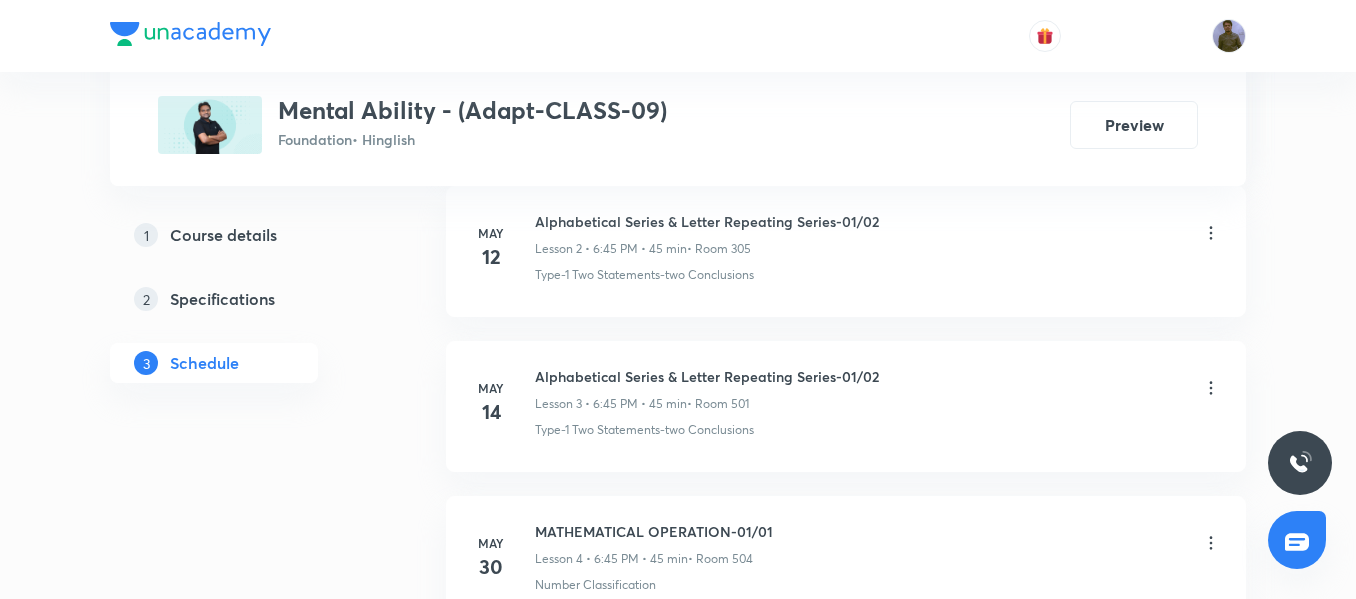 scroll, scrollTop: 2224, scrollLeft: 0, axis: vertical 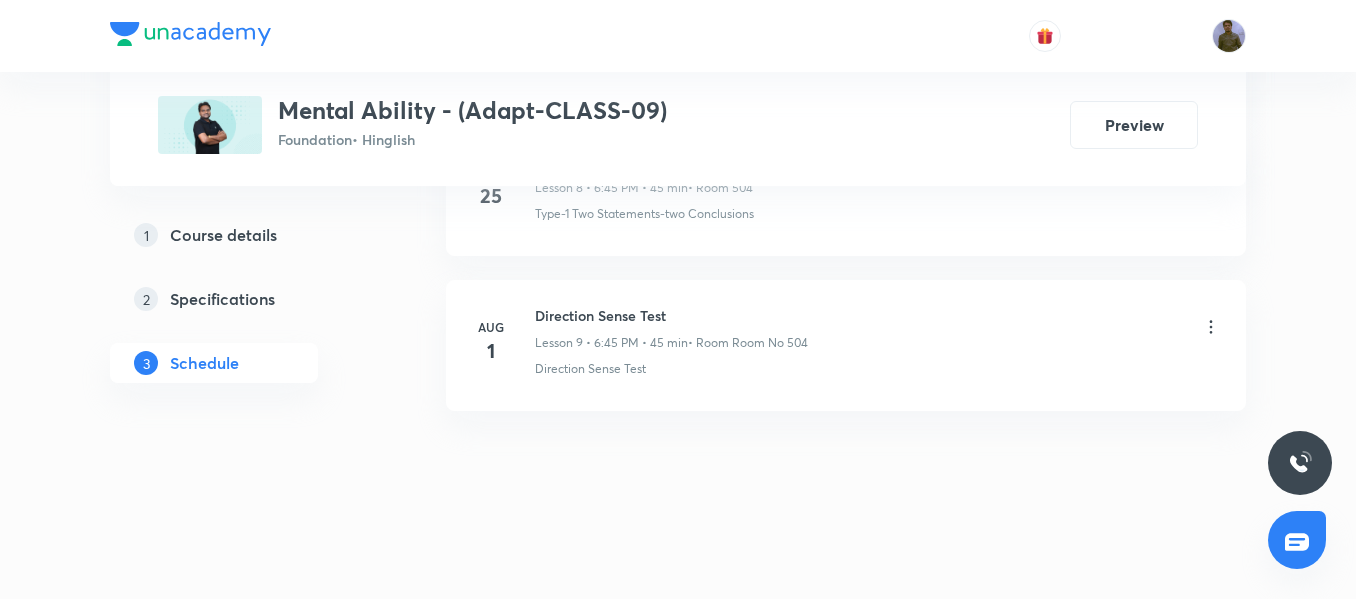 click on "Aug 1 Direction Sense Test Lesson 9 • 6:45 PM • 45 min  • Room Room No 504 Direction Sense Test" at bounding box center (846, 345) 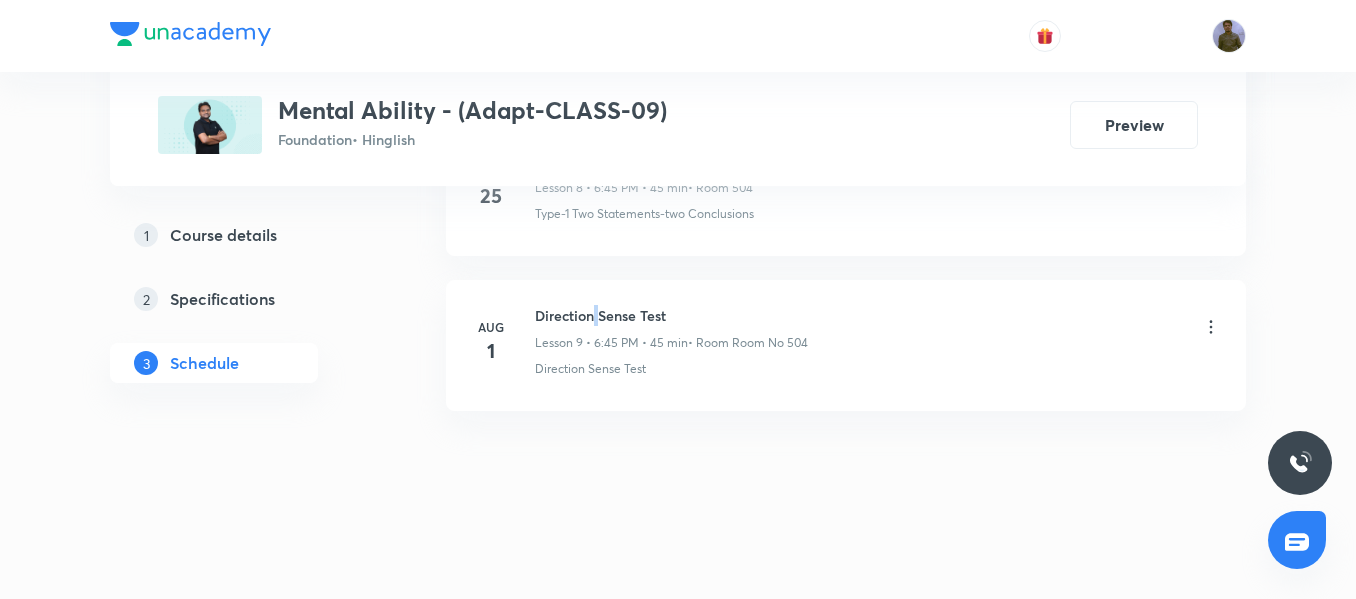click on "Aug 1 Direction Sense Test Lesson 9 • 6:45 PM • 45 min  • Room Room No 504 Direction Sense Test" at bounding box center (846, 345) 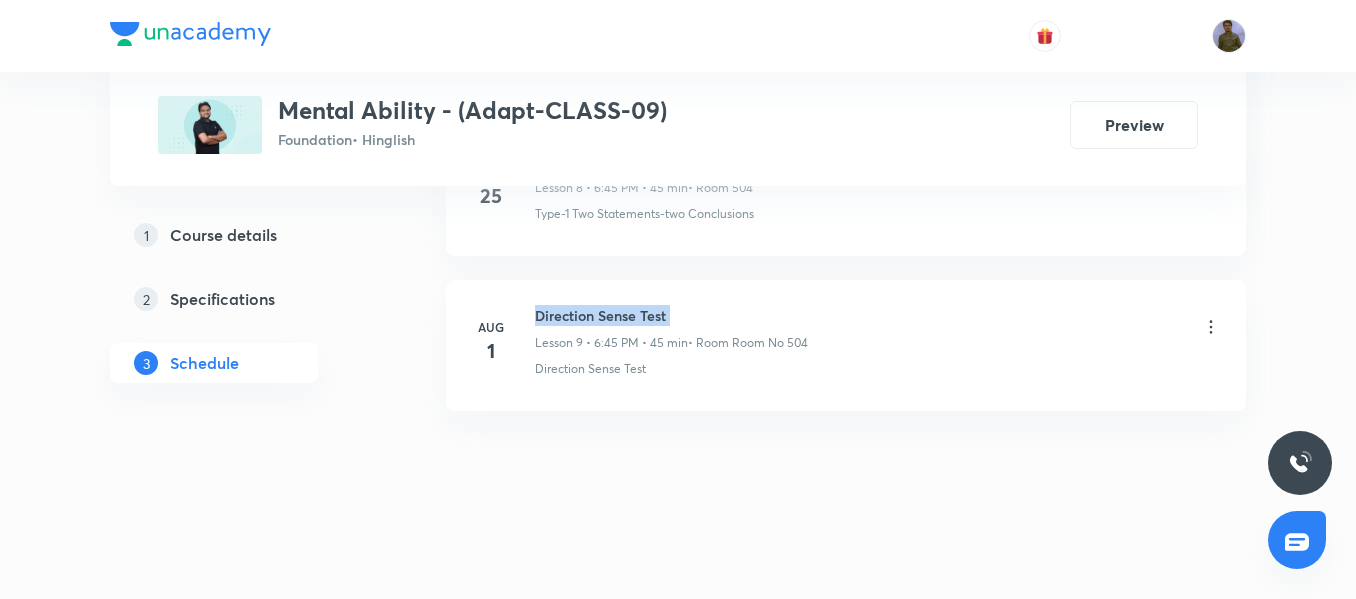 click on "Aug 1 Direction Sense Test Lesson 9 • 6:45 PM • 45 min  • Room Room No 504 Direction Sense Test" at bounding box center [846, 345] 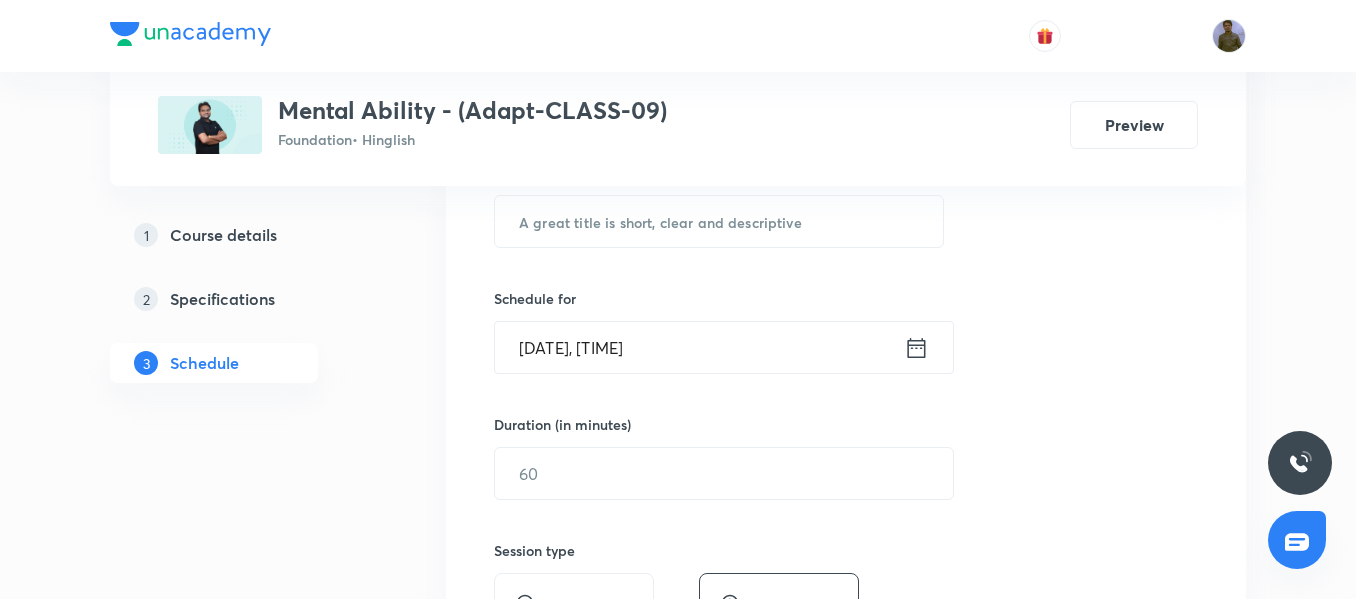 scroll, scrollTop: 399, scrollLeft: 0, axis: vertical 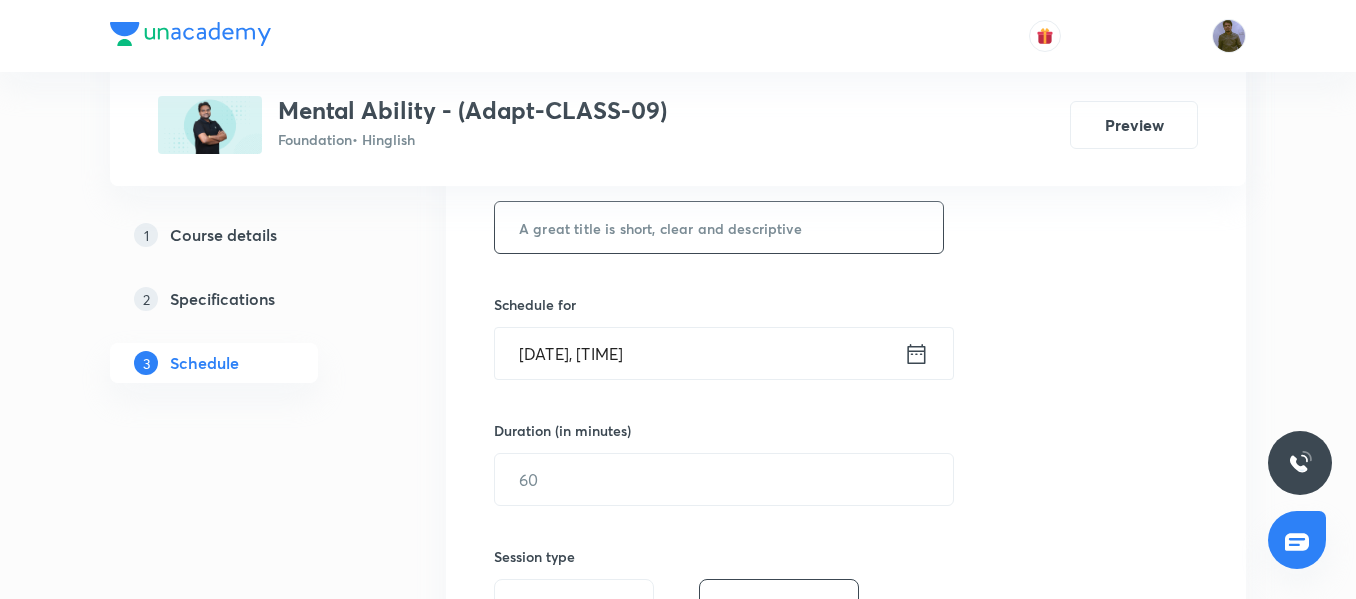 click at bounding box center (719, 227) 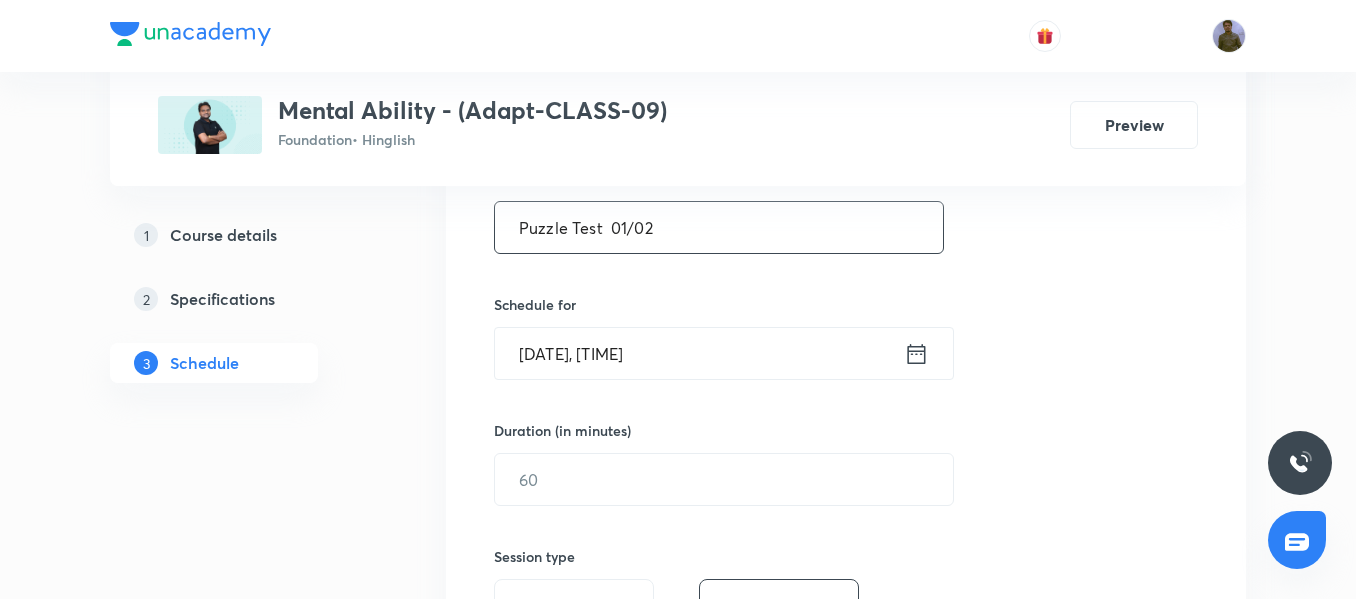 type on "Puzzle Test  01/02" 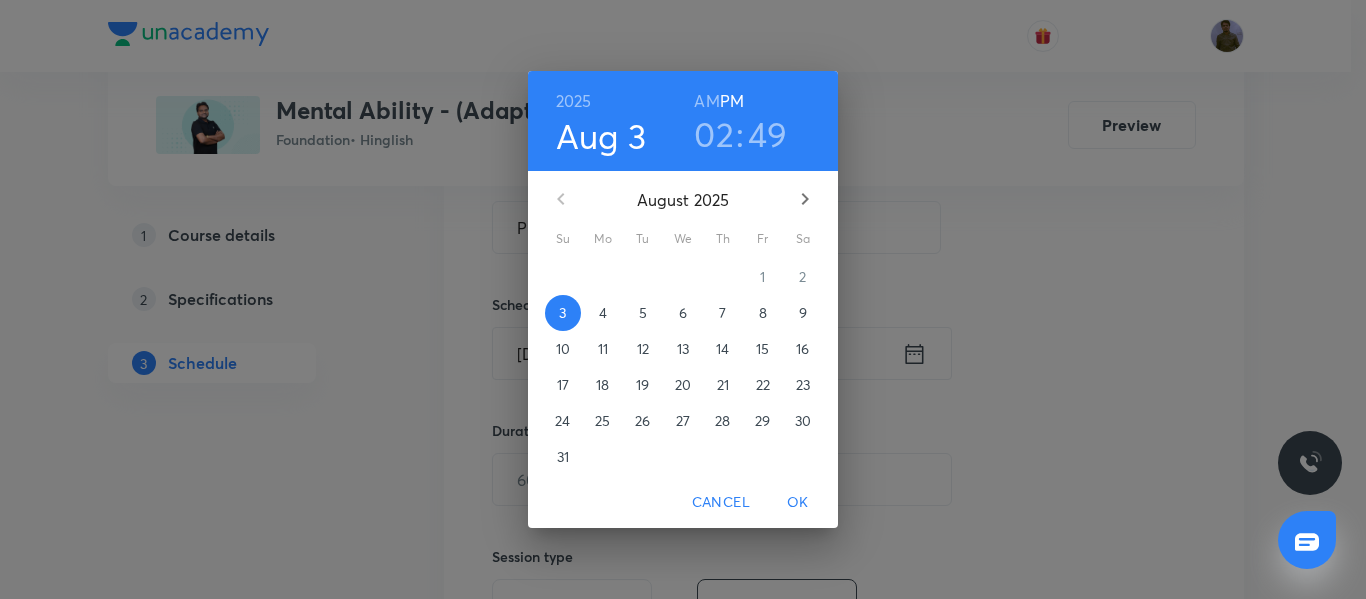 click on "8" at bounding box center (763, 313) 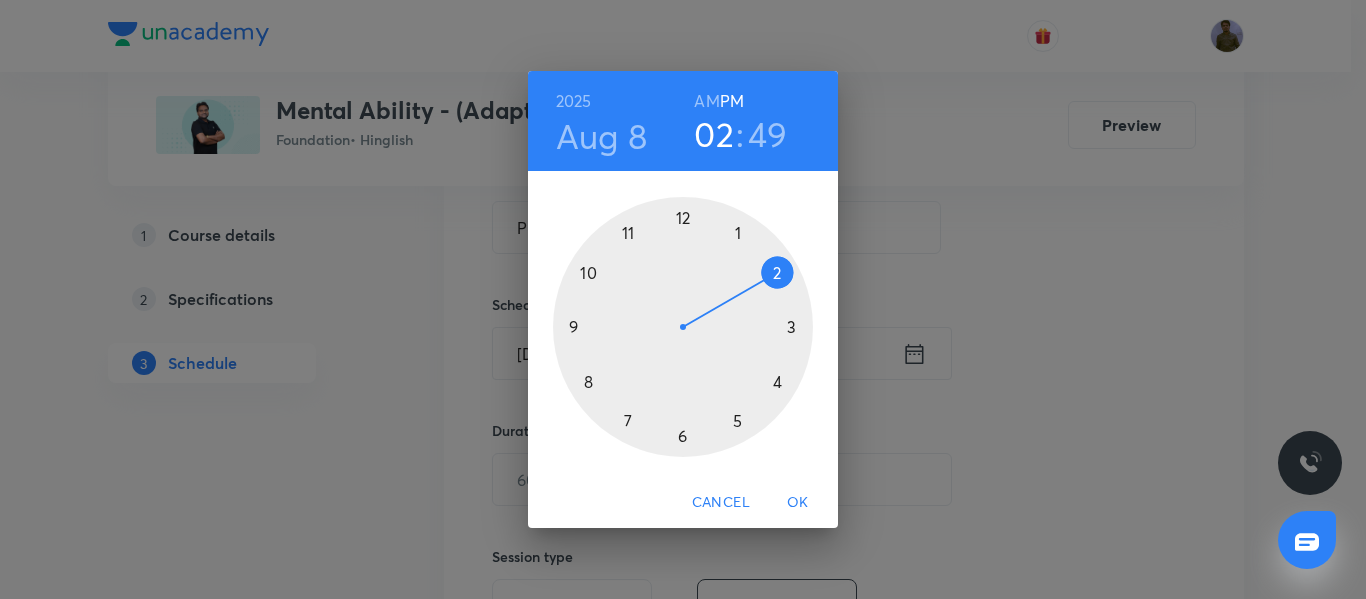 click at bounding box center (683, 327) 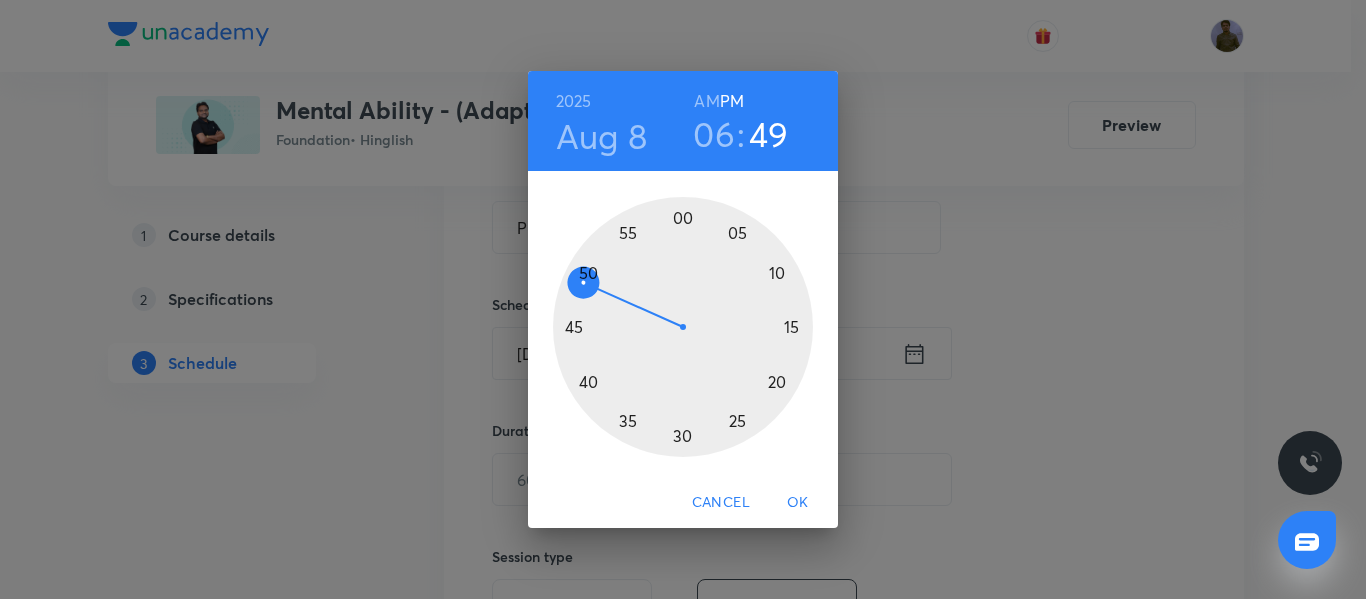 click at bounding box center [683, 327] 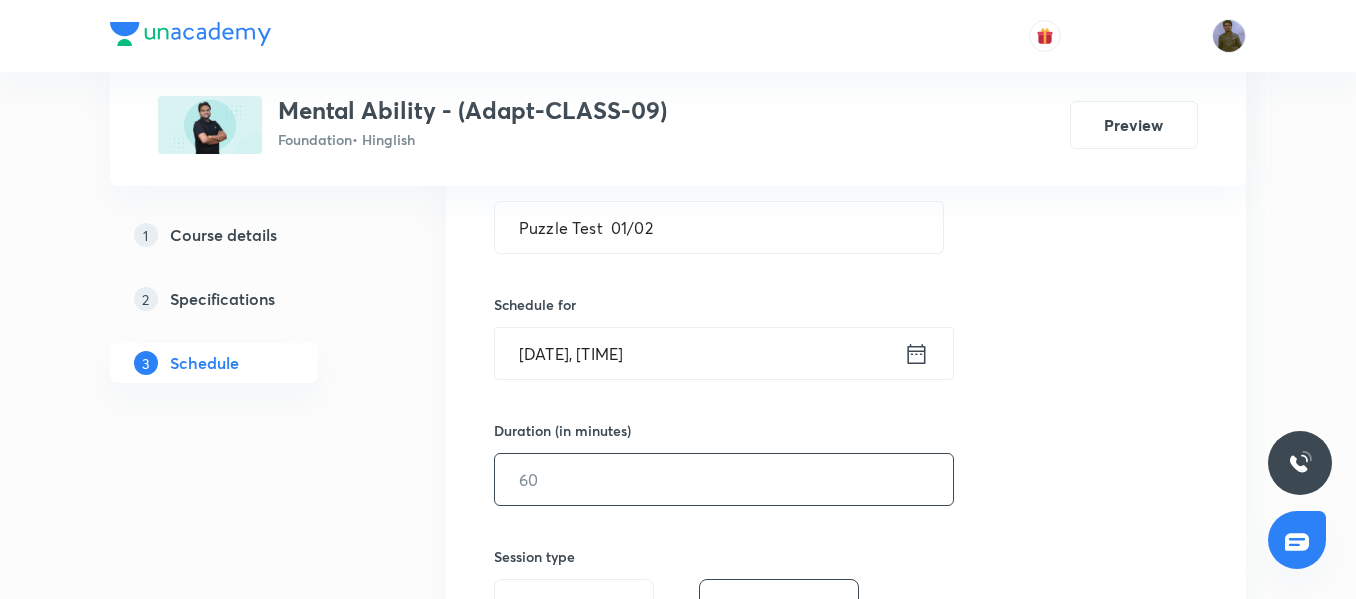 click at bounding box center (724, 479) 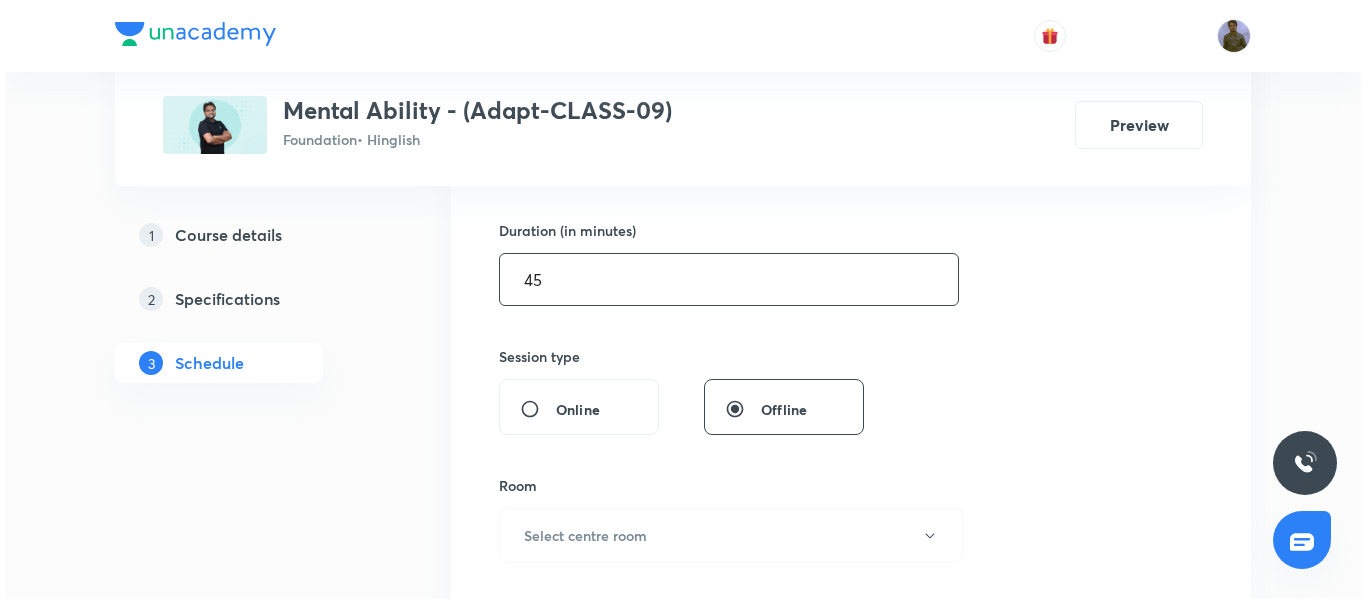 scroll, scrollTop: 699, scrollLeft: 0, axis: vertical 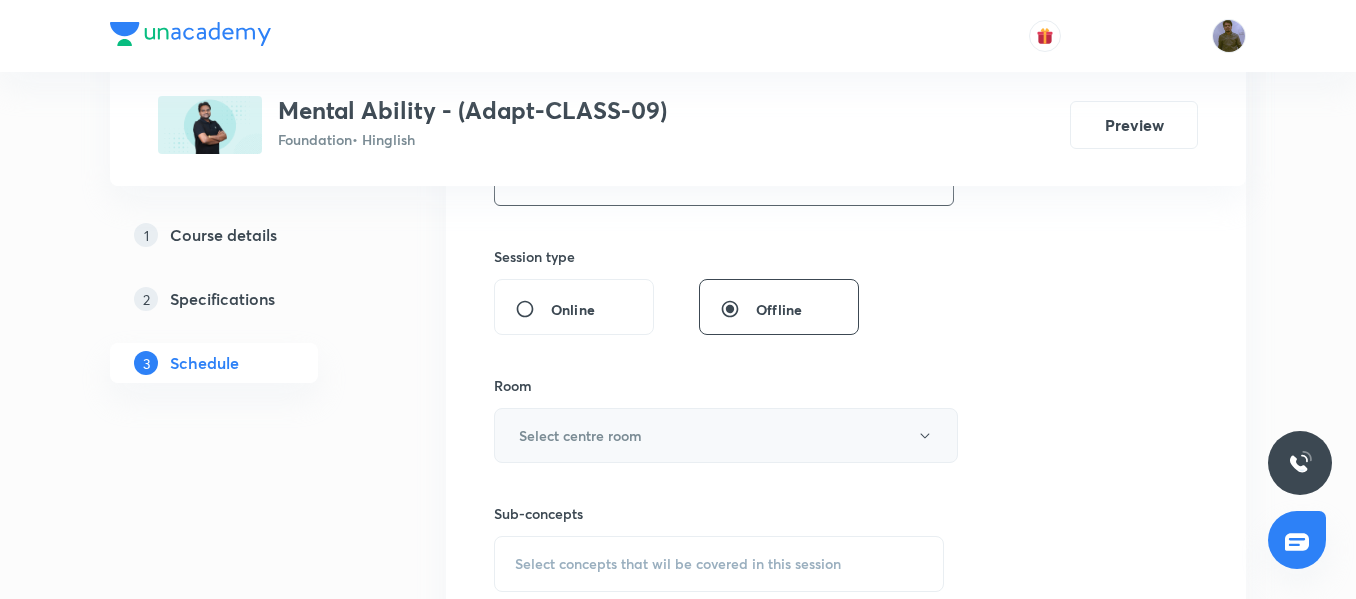 type on "45" 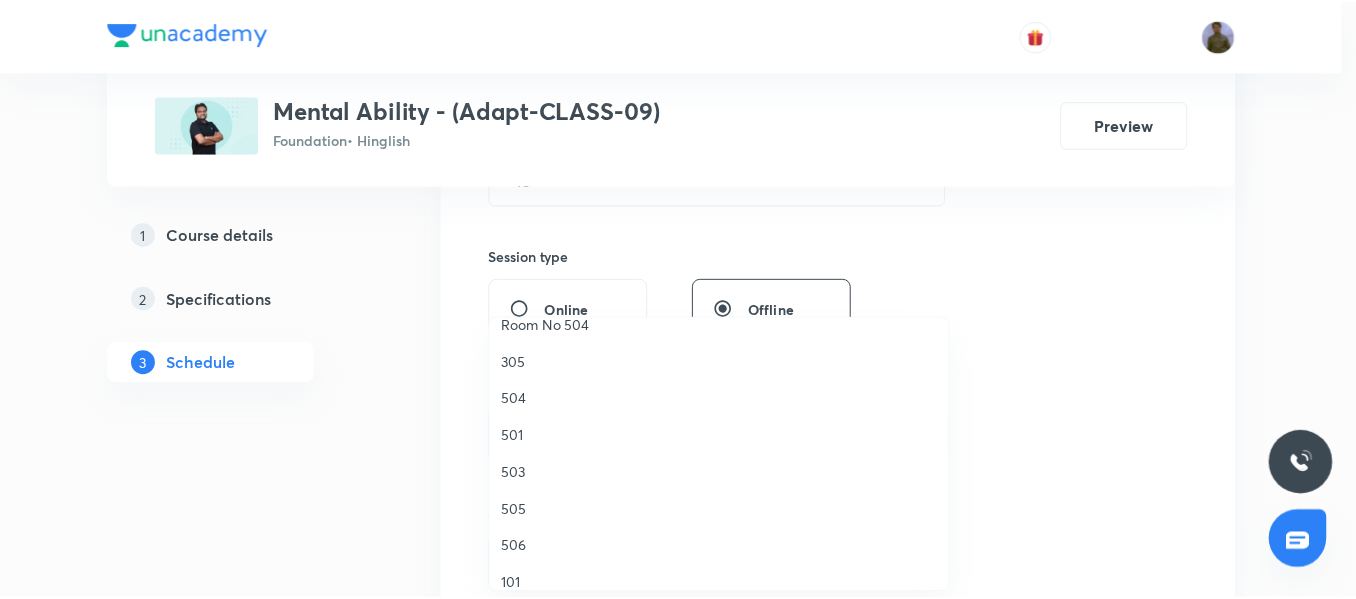 scroll, scrollTop: 300, scrollLeft: 0, axis: vertical 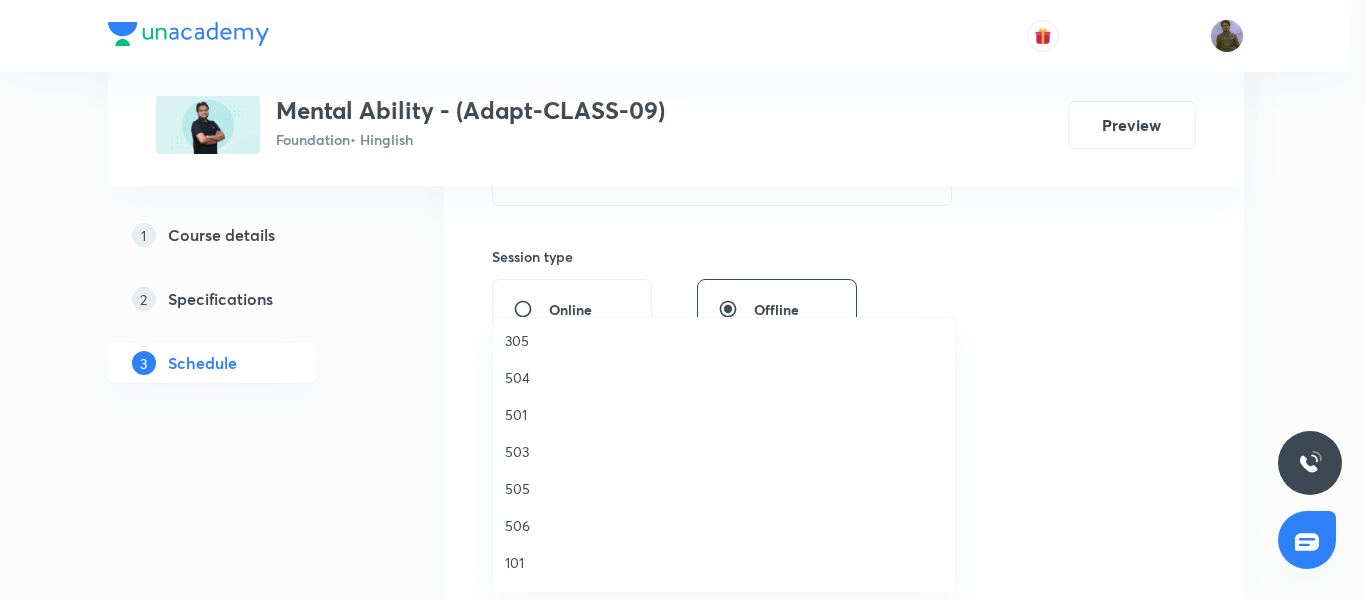 click on "504" at bounding box center (724, 377) 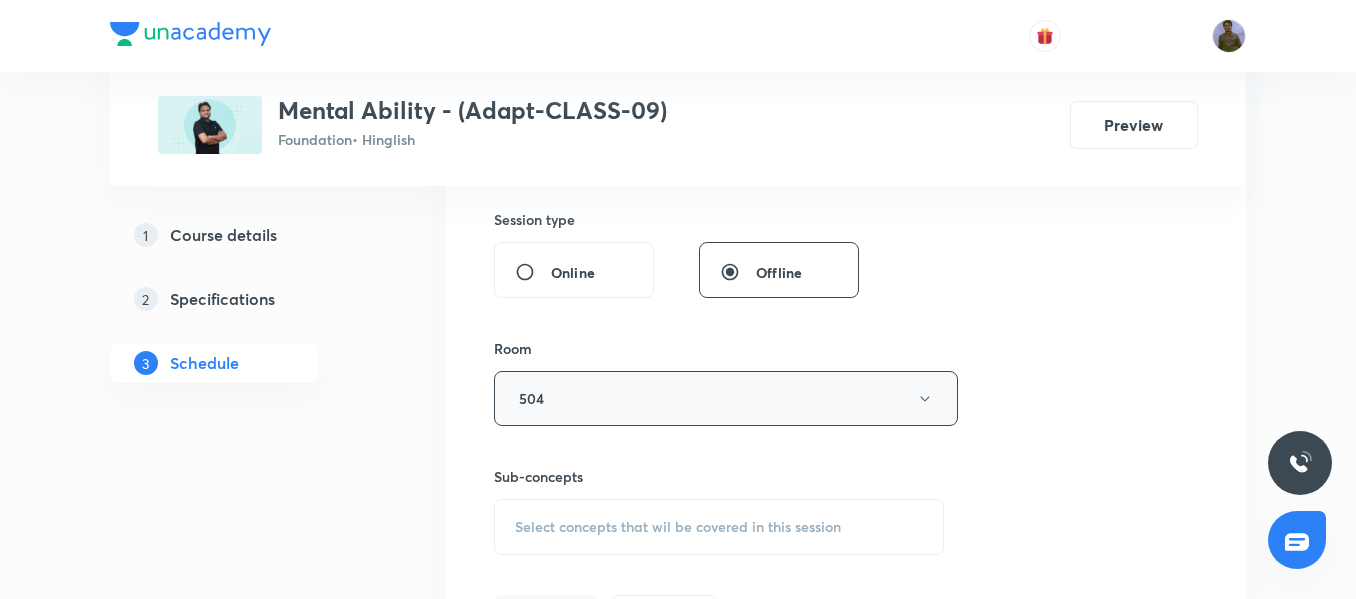 scroll, scrollTop: 799, scrollLeft: 0, axis: vertical 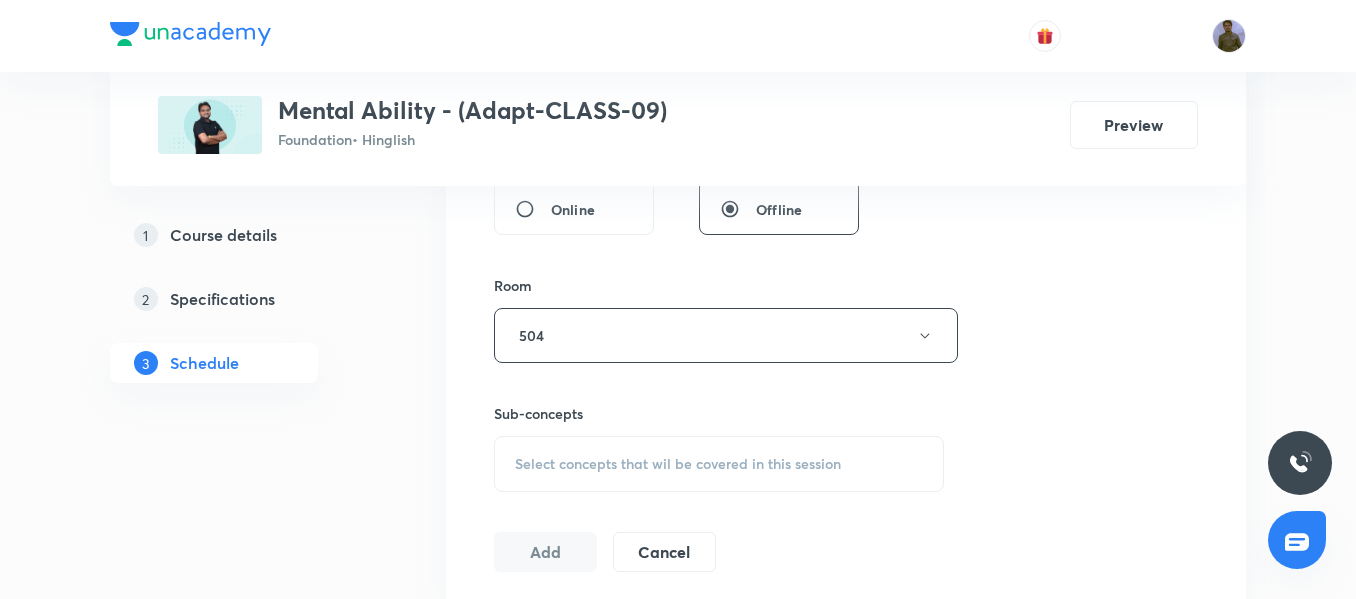 click on "Select concepts that wil be covered in this session" at bounding box center (719, 464) 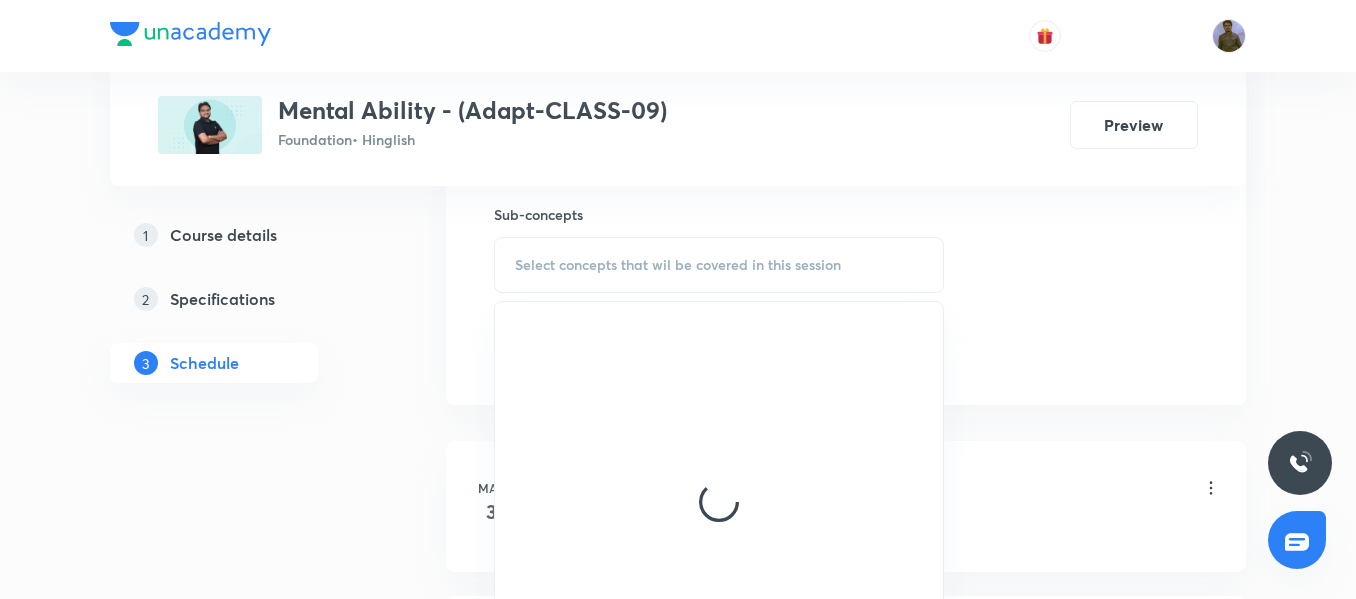 scroll, scrollTop: 999, scrollLeft: 0, axis: vertical 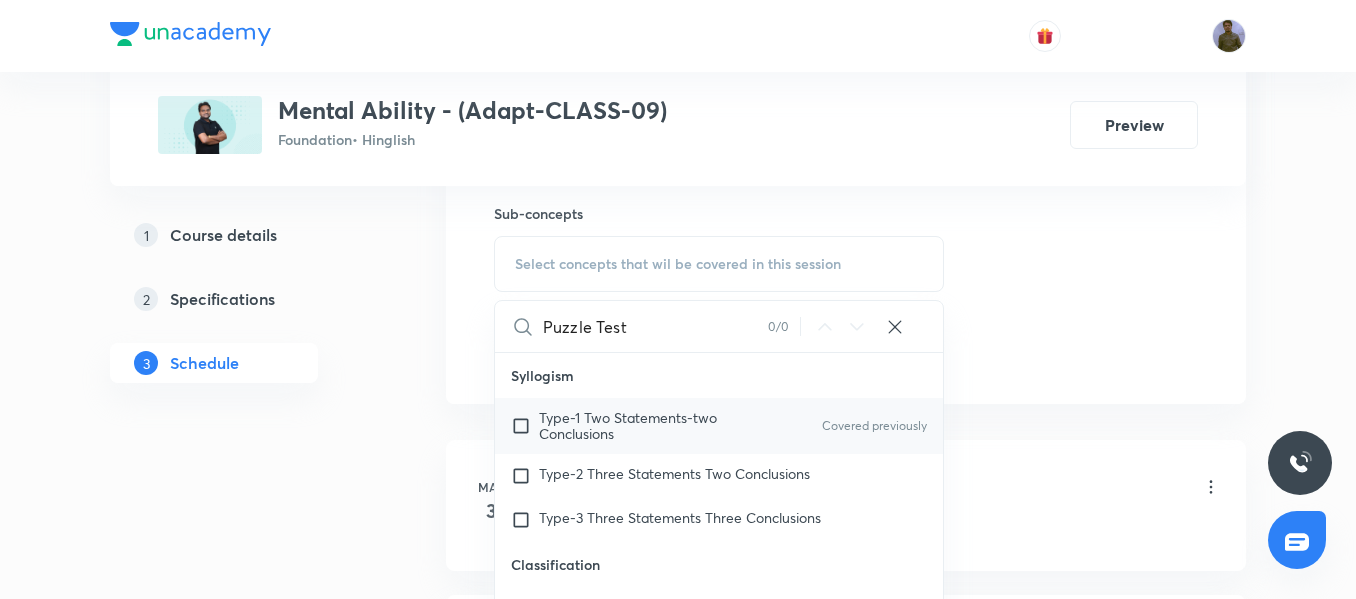 type on "Puzzle Test" 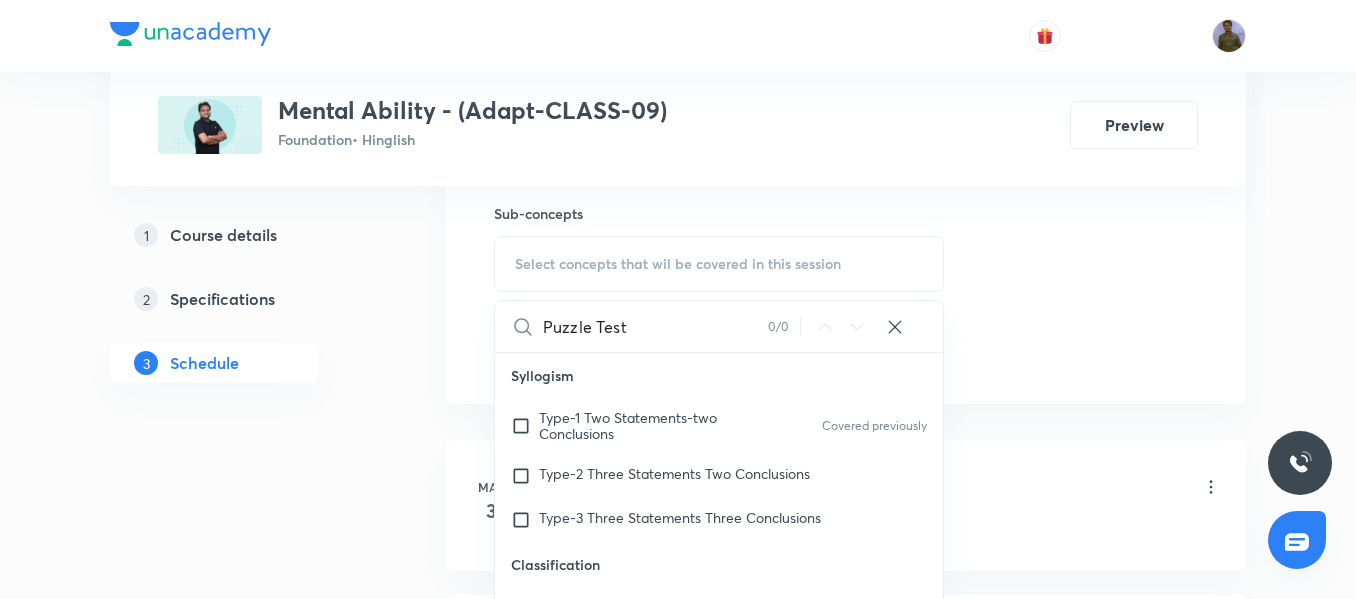 checkbox on "true" 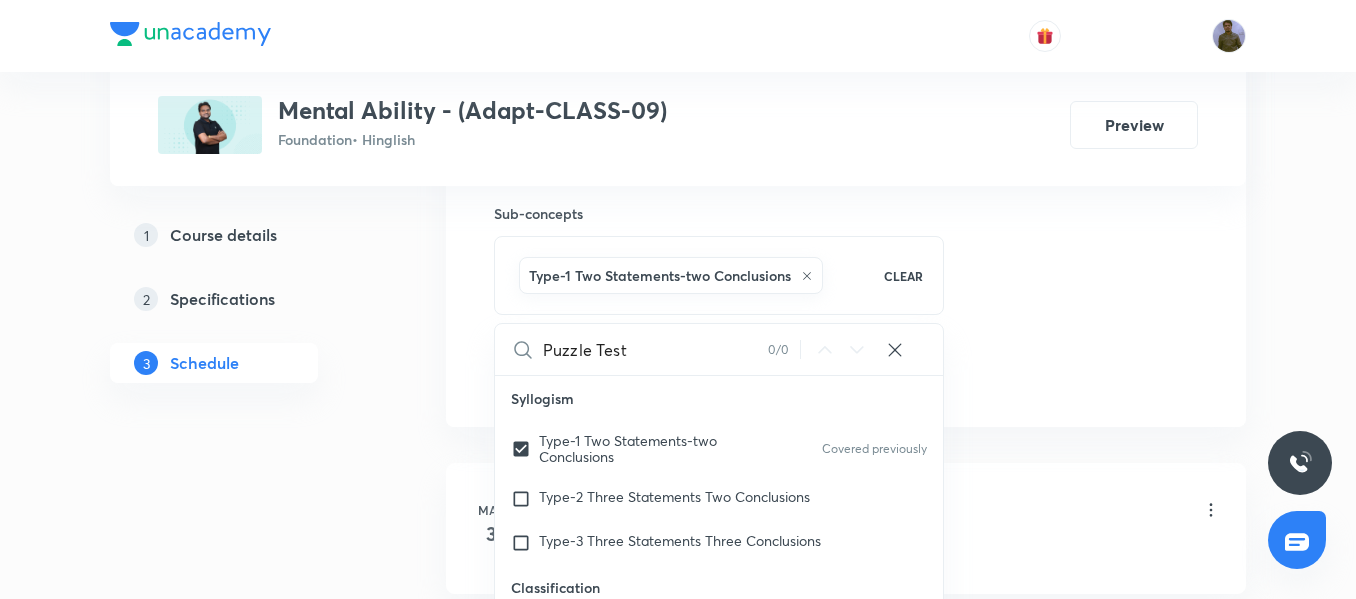 click on "Plus Courses Mental Ability - (Adapt-CLASS-09) Foundation  • Hinglish Preview 1 Course details 2 Specifications 3 Schedule Schedule 9  classes Session  10 Live class Session title 18/99 Puzzle Test  01/02 ​ Schedule for Aug 8, 2025, 6:45 PM ​ Duration (in minutes) 45 ​   Session type Online Offline Room 504 Sub-concepts Type-1 Two Statements-two Conclusions CLEAR Puzzle Test 0 / 0 ​ Syllogism Type-1 Two Statements-two Conclusions Covered previously Type-2 Three Statements Two Conclusions Type-3 Three Statements Three Conclusions Classification Number Classification Covered previously Letter Classification Word Classification Distance and Direction Finding Distance Finding Direction Concept of Degree Alphabet and Number Test Word Formation Arrangement of Words in Alphabetical Order General and Random Alphabetical Series Letter Gap Problems Venn Diagrams Venn Diagrams Clock 90,180 and 0 Degree Angle Between Both Hands Slow and Fast Concept Cube and Cuboids Three Face Colored Cubes and Cuboids Puzzles" at bounding box center (678, 549) 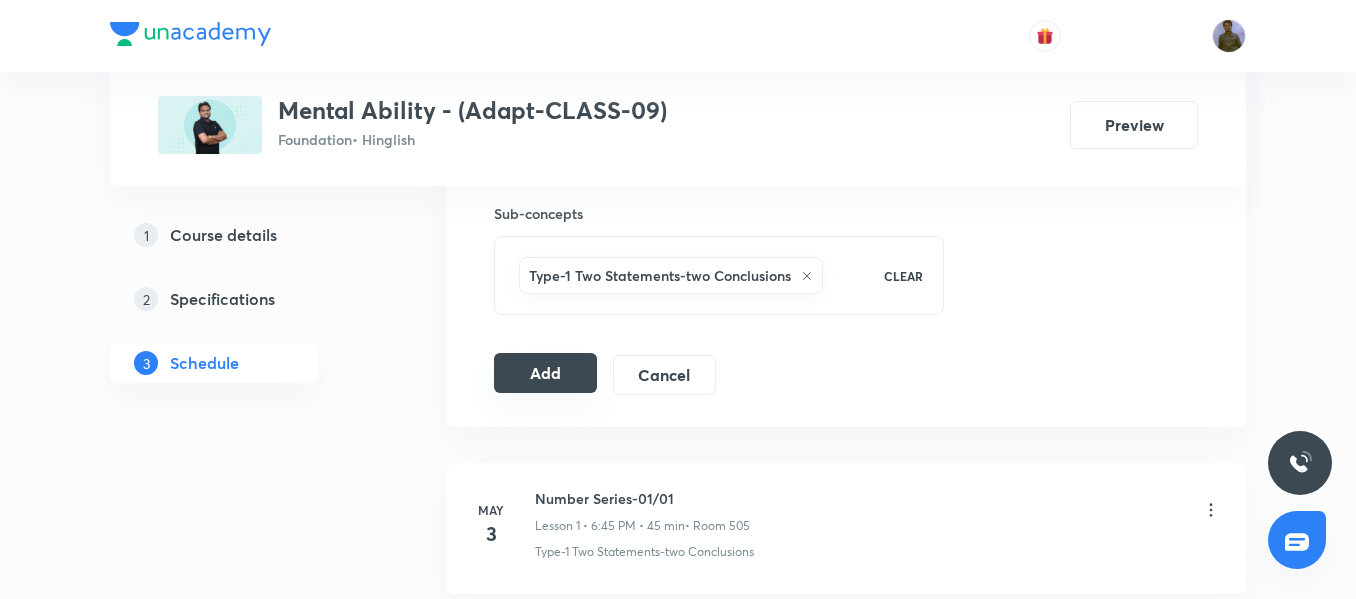 click on "Add" at bounding box center [545, 373] 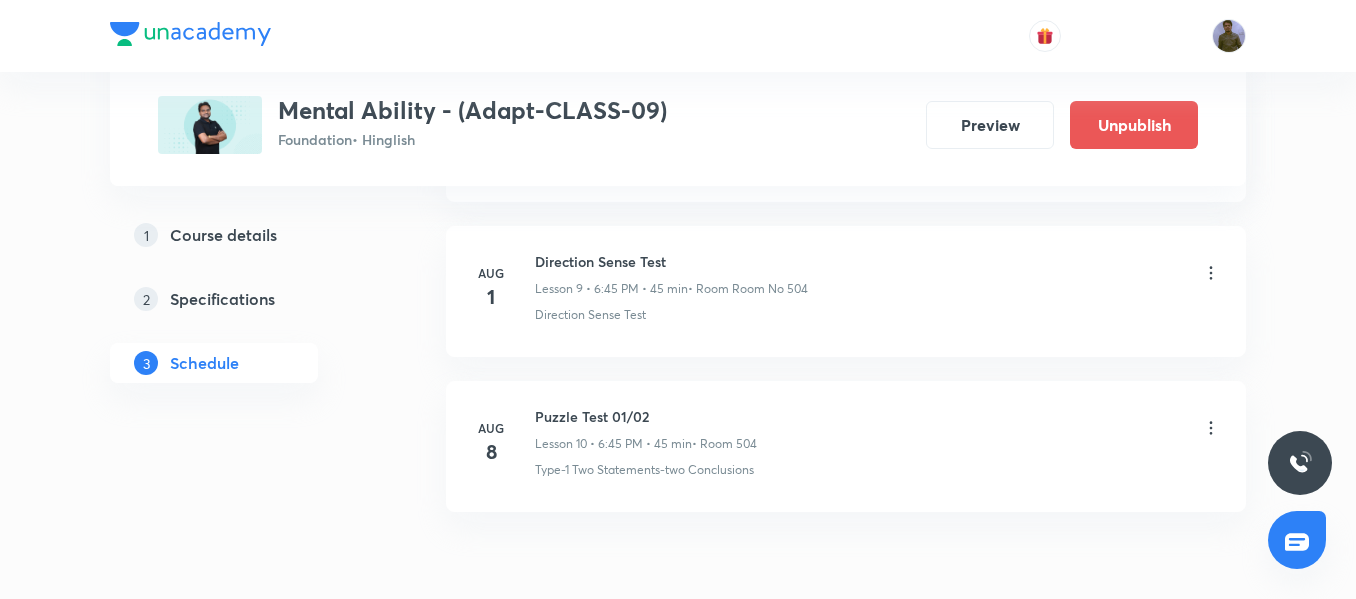 scroll, scrollTop: 1635, scrollLeft: 0, axis: vertical 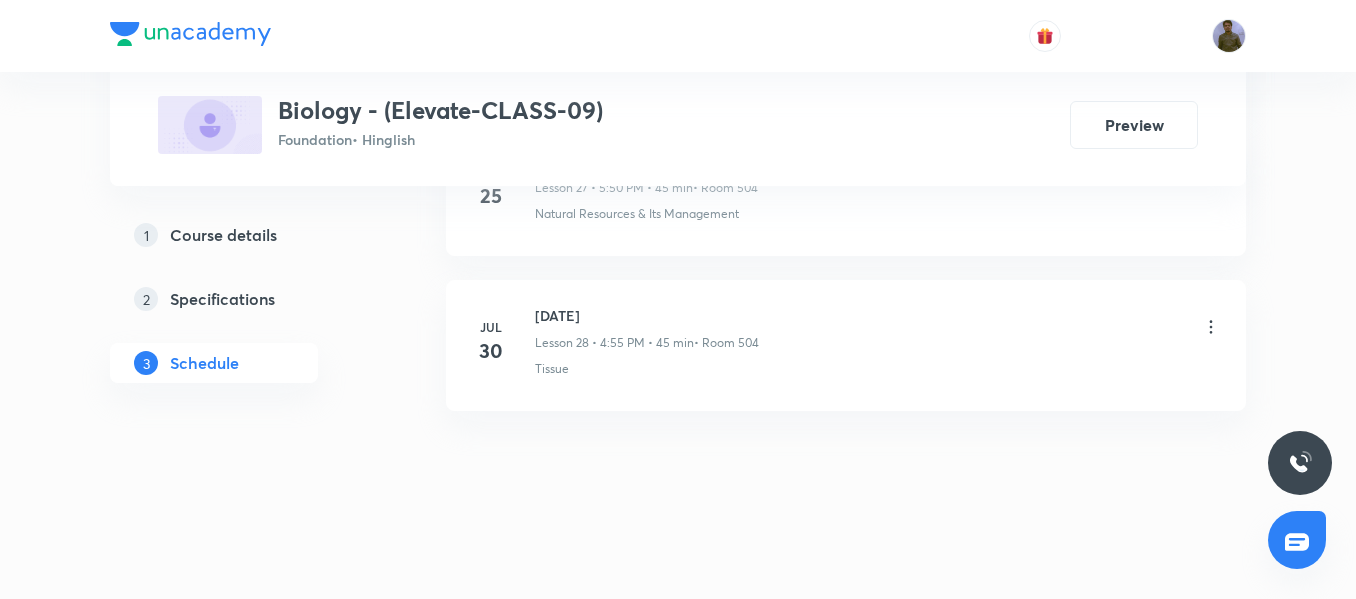 click on "[DATE]" at bounding box center [647, 315] 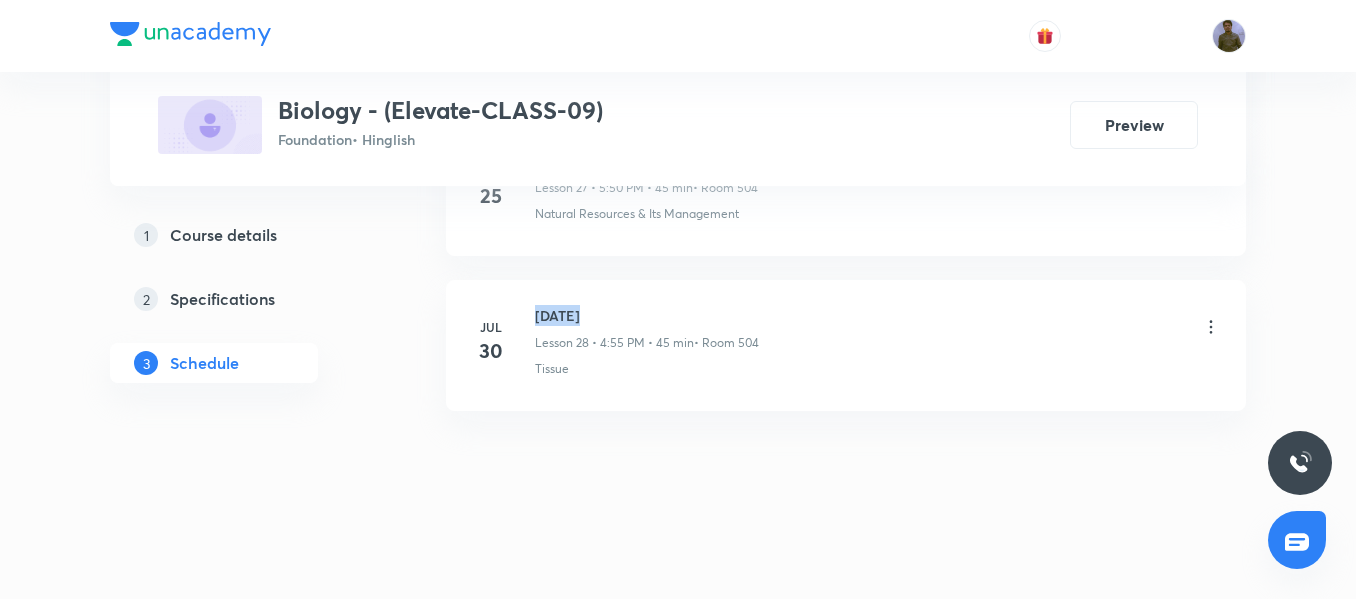 click on "[DATE]" at bounding box center (647, 315) 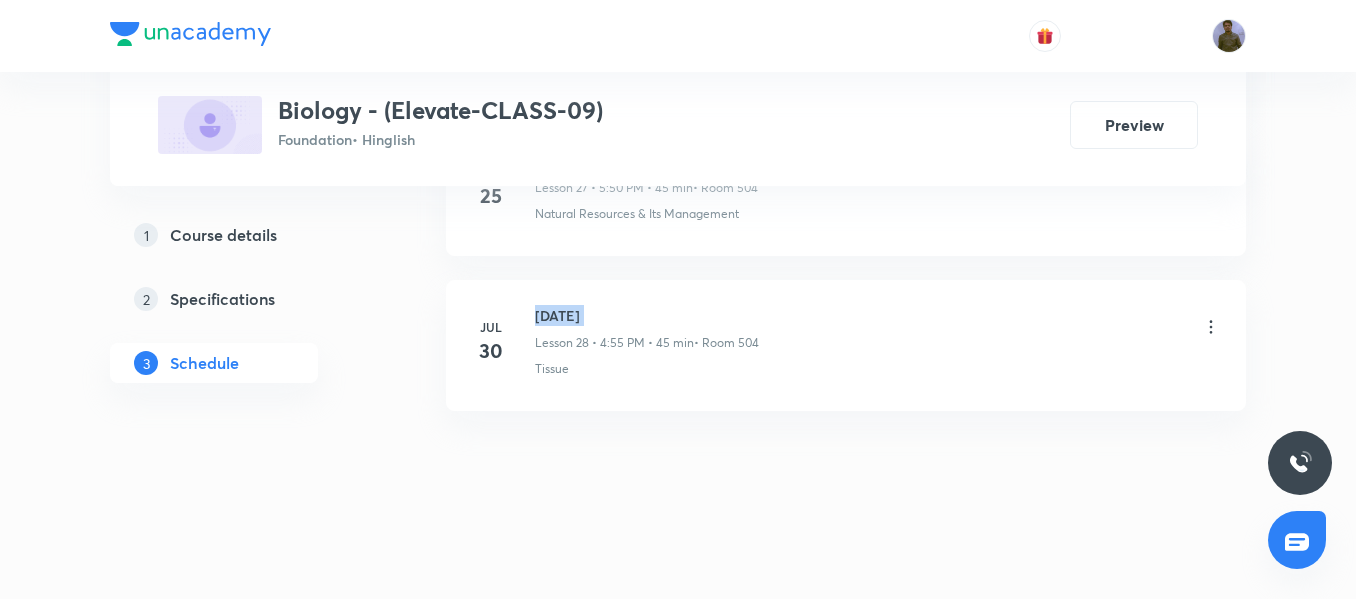 click on "[DATE]" at bounding box center [647, 315] 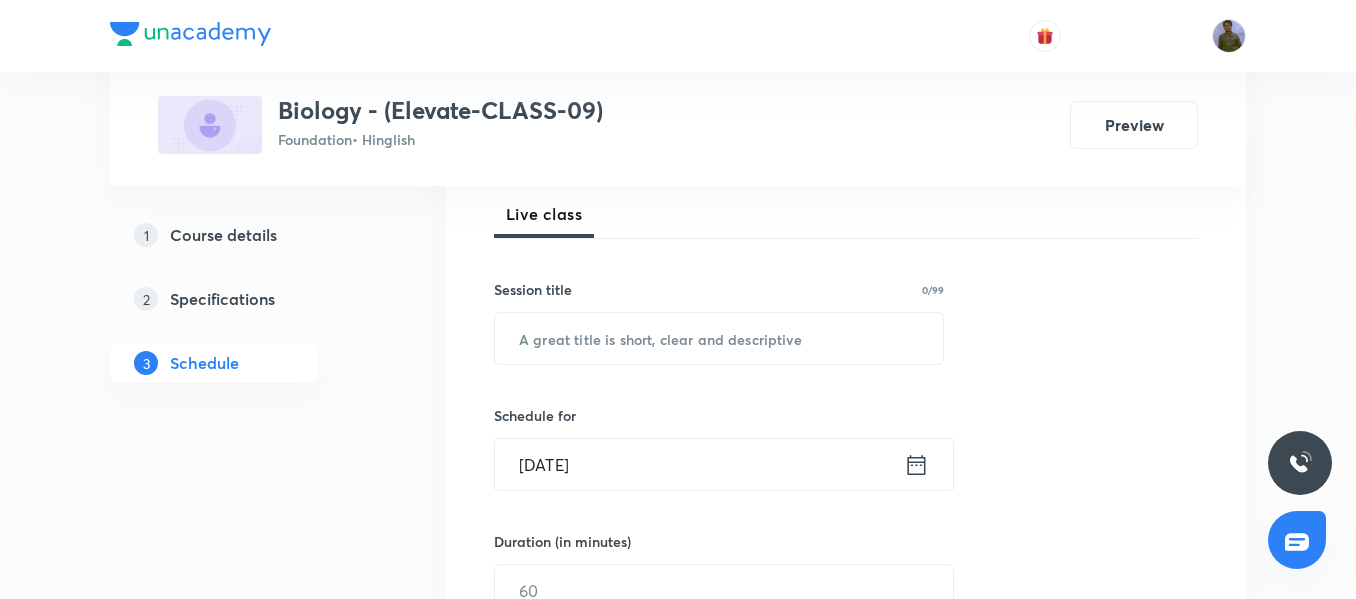 scroll, scrollTop: 0, scrollLeft: 0, axis: both 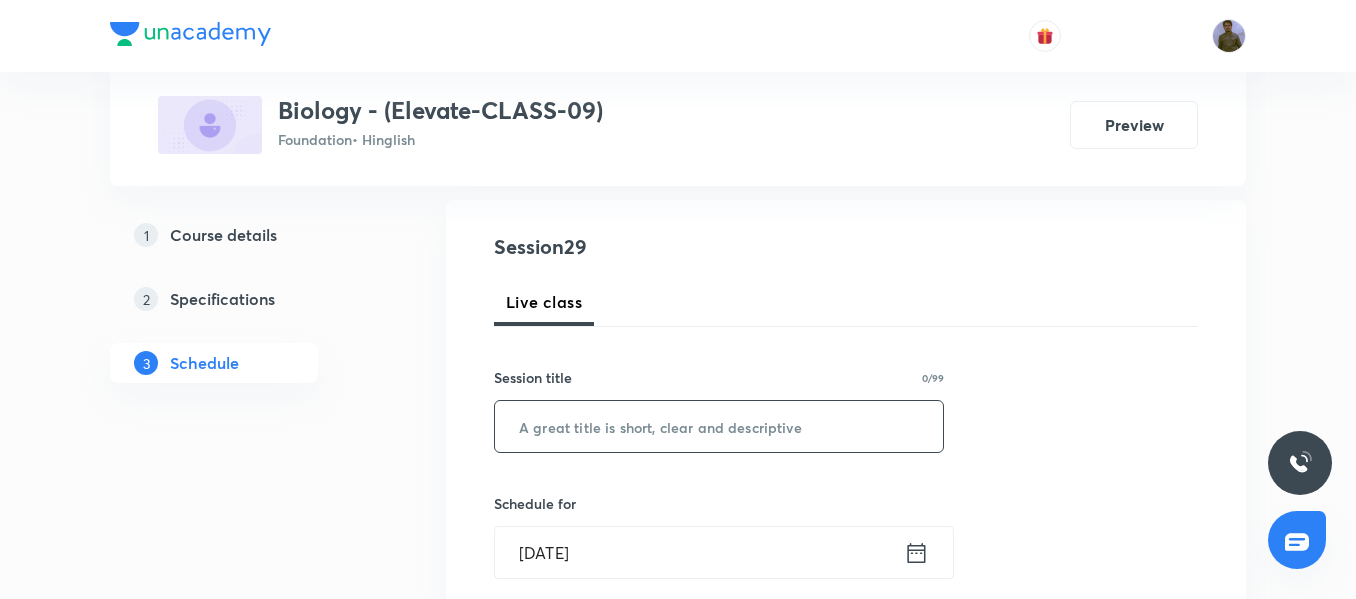 click at bounding box center [719, 426] 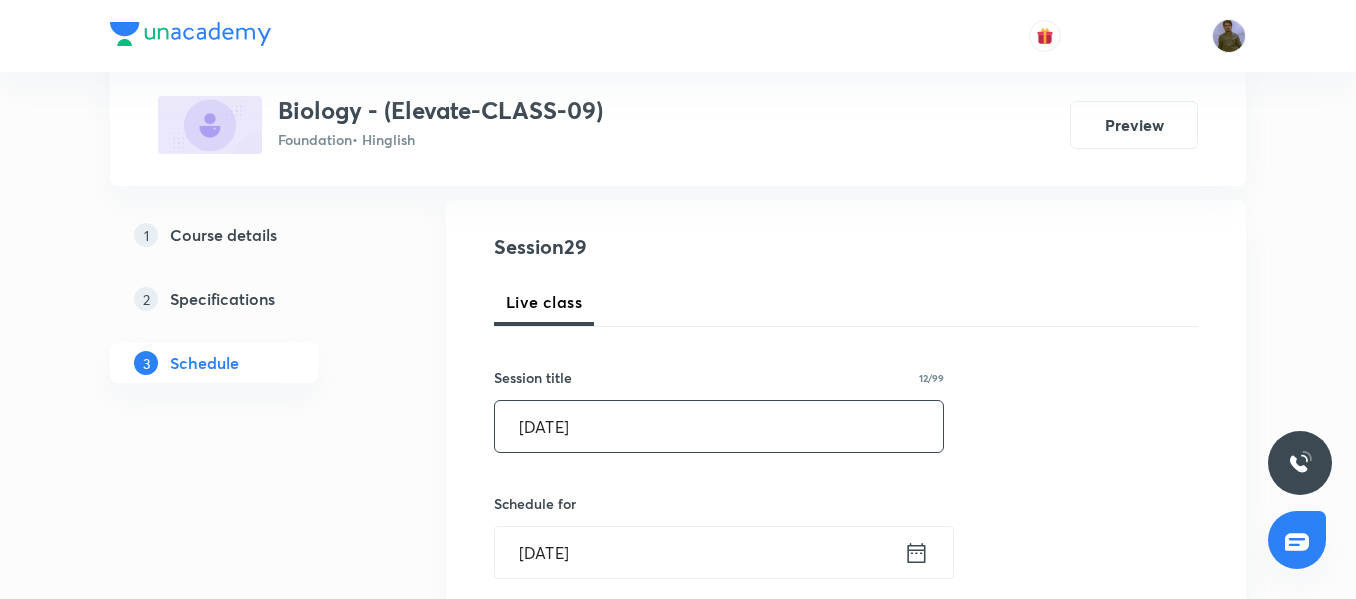 click on "[DATE]" at bounding box center (719, 426) 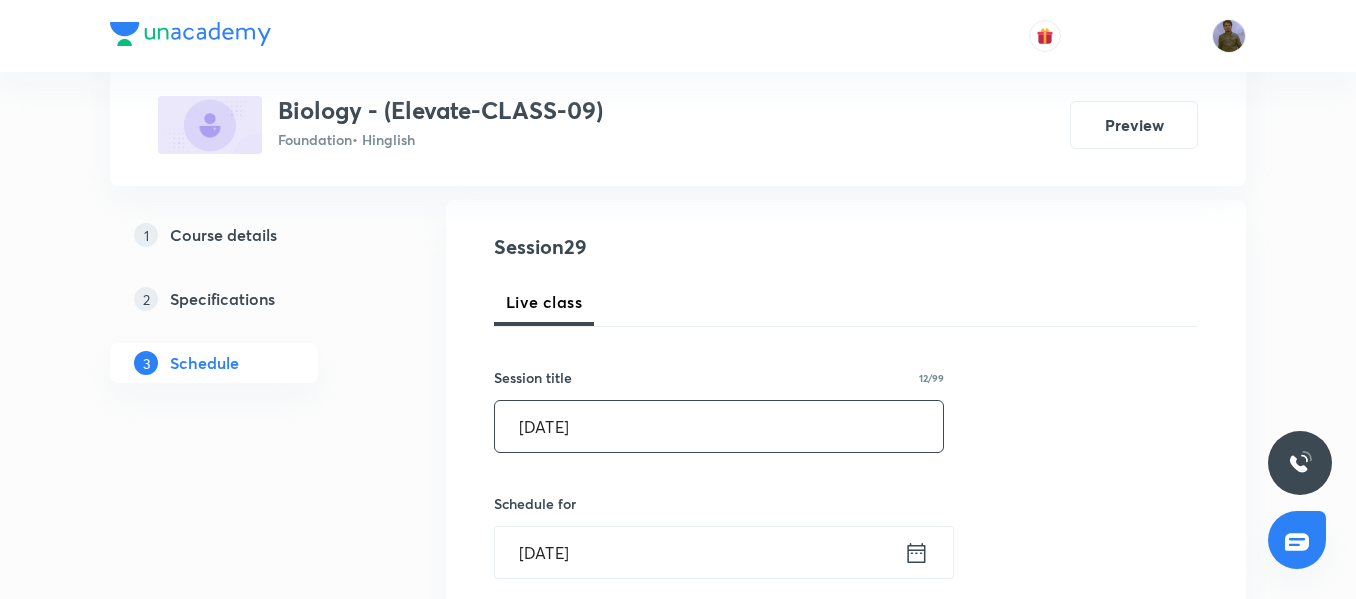 scroll, scrollTop: 400, scrollLeft: 0, axis: vertical 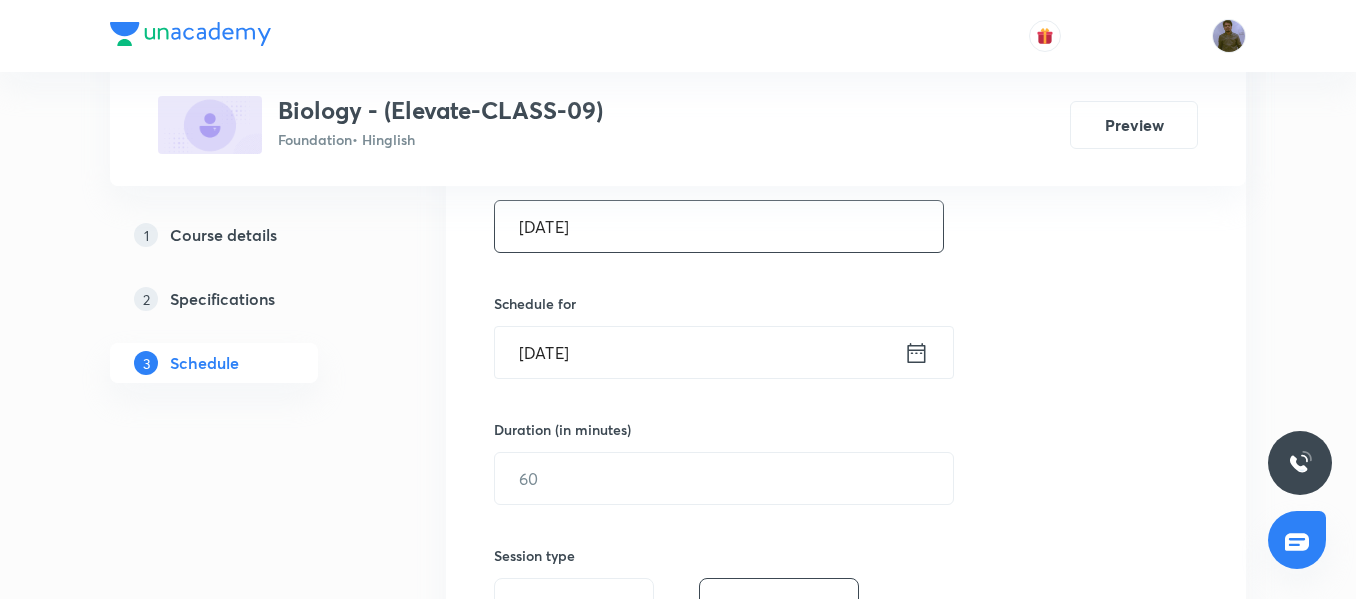 type on "[DATE]" 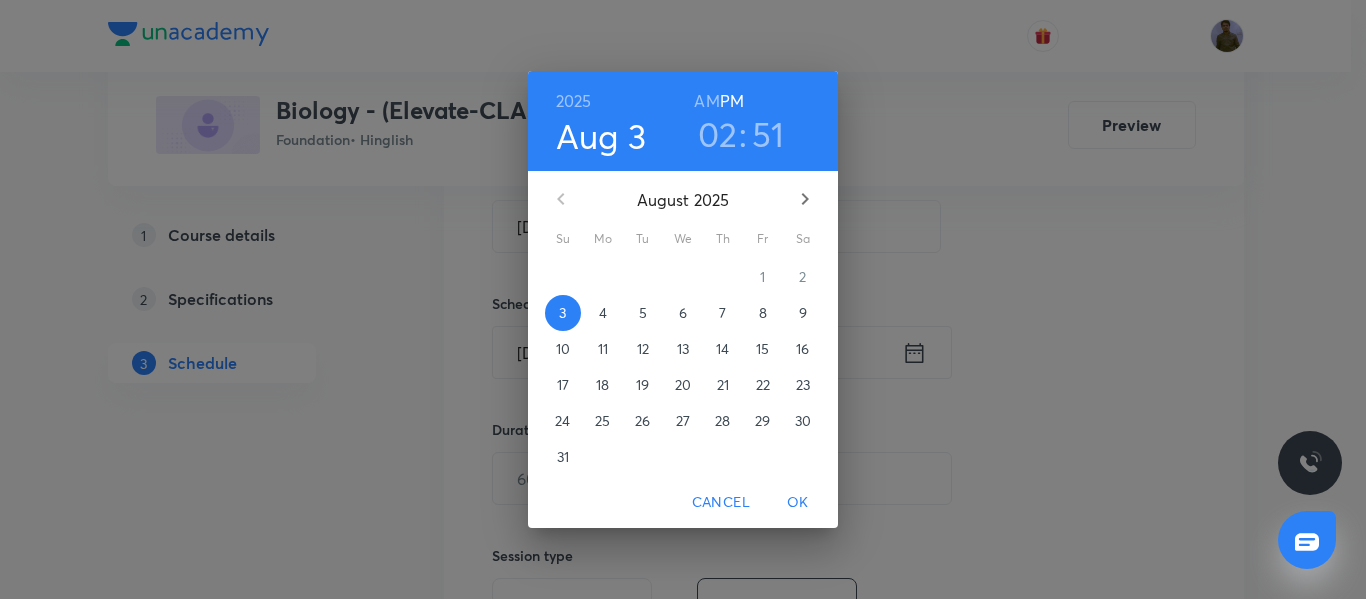 click on "6" at bounding box center (683, 313) 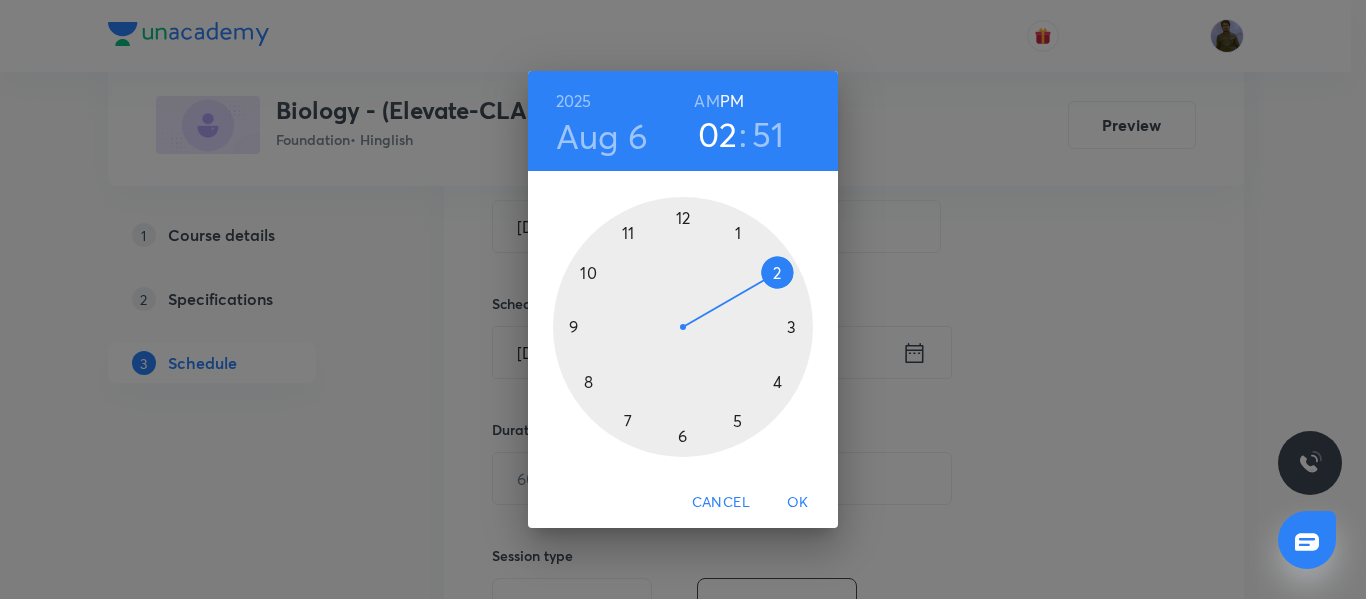 click at bounding box center (683, 327) 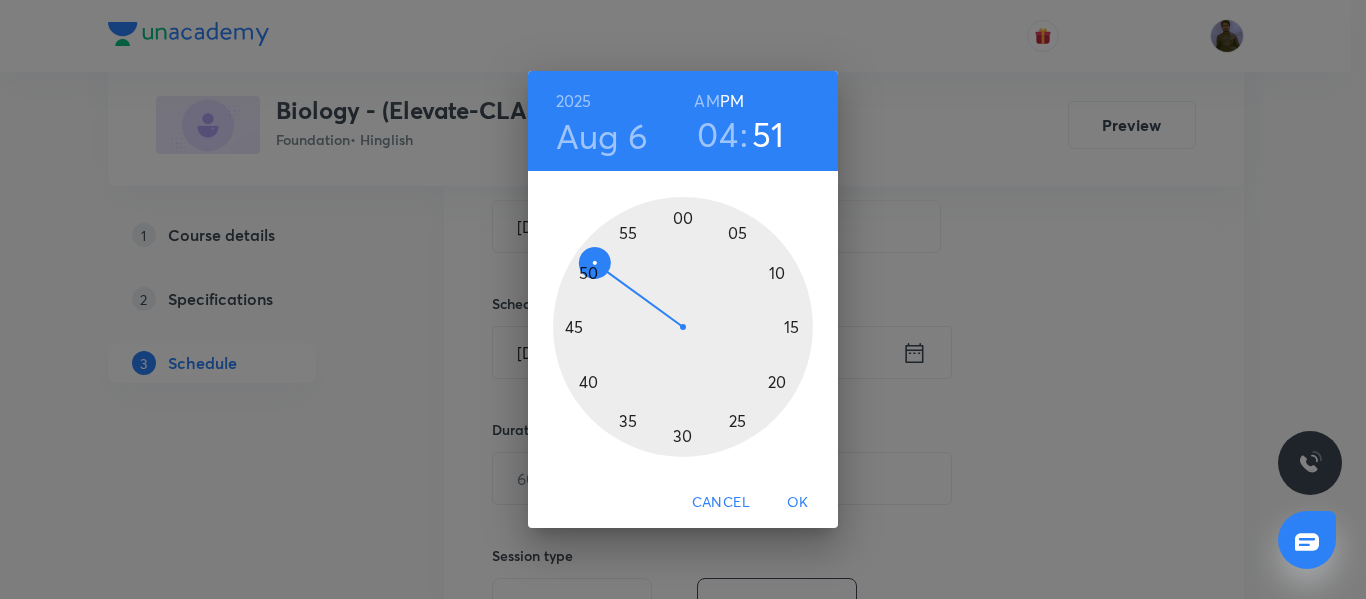 click at bounding box center [683, 327] 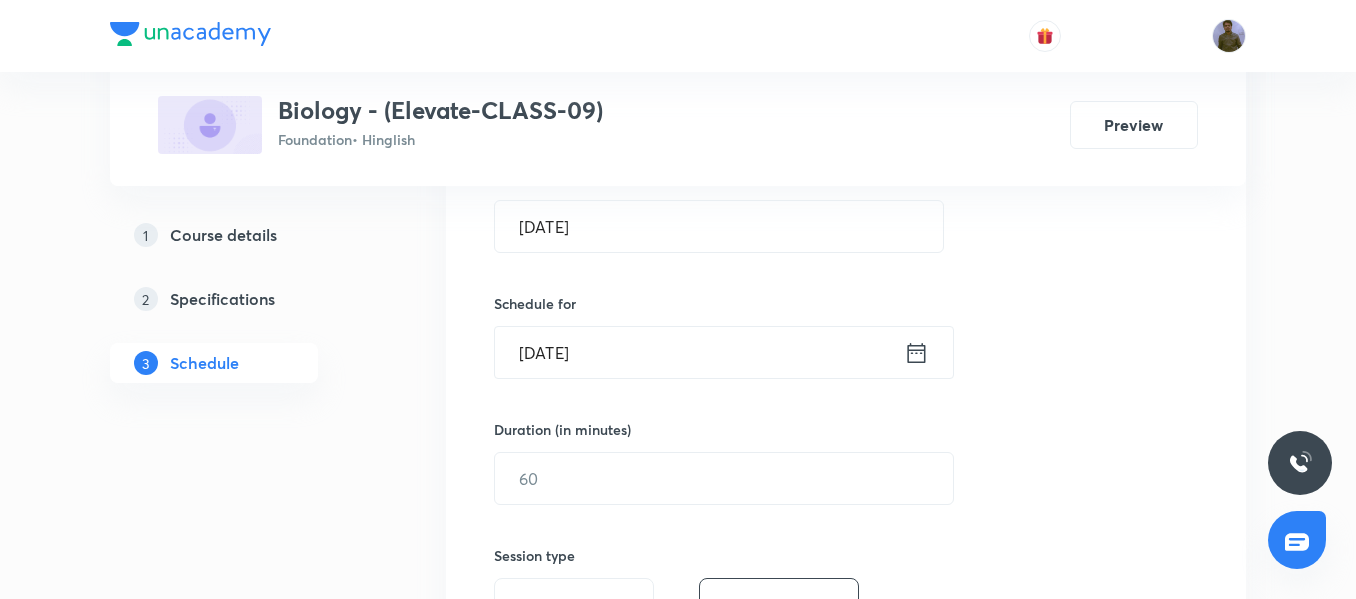 click on "Duration (in minutes)" at bounding box center (562, 429) 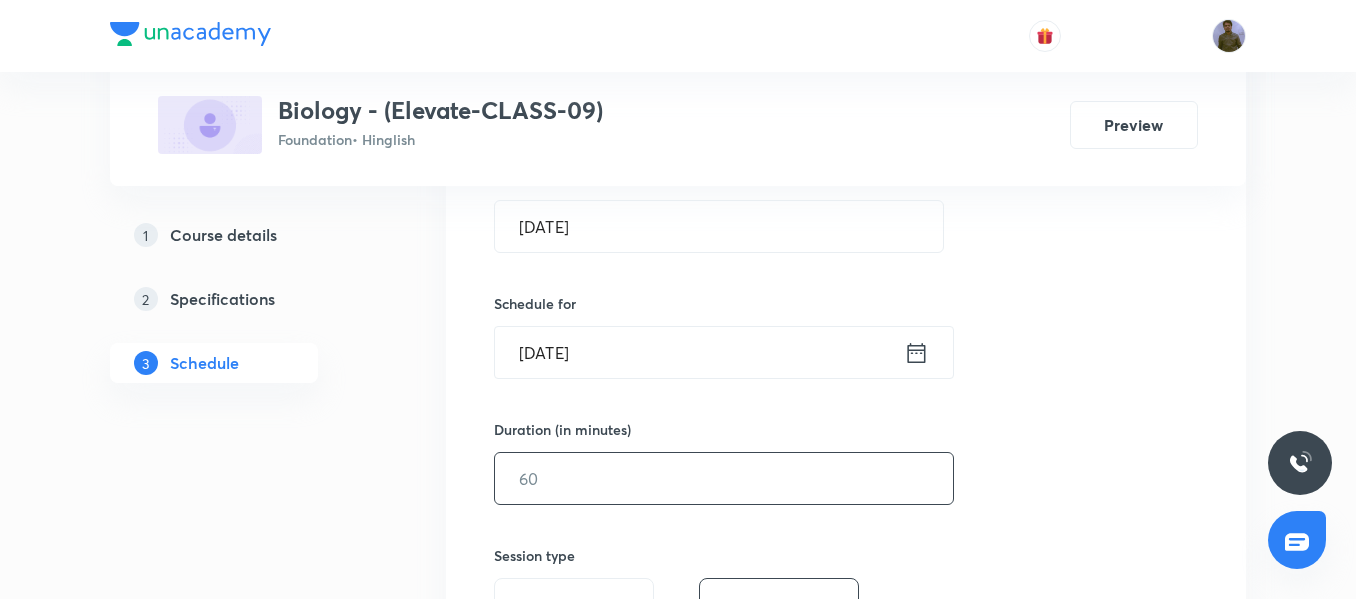 click at bounding box center (724, 478) 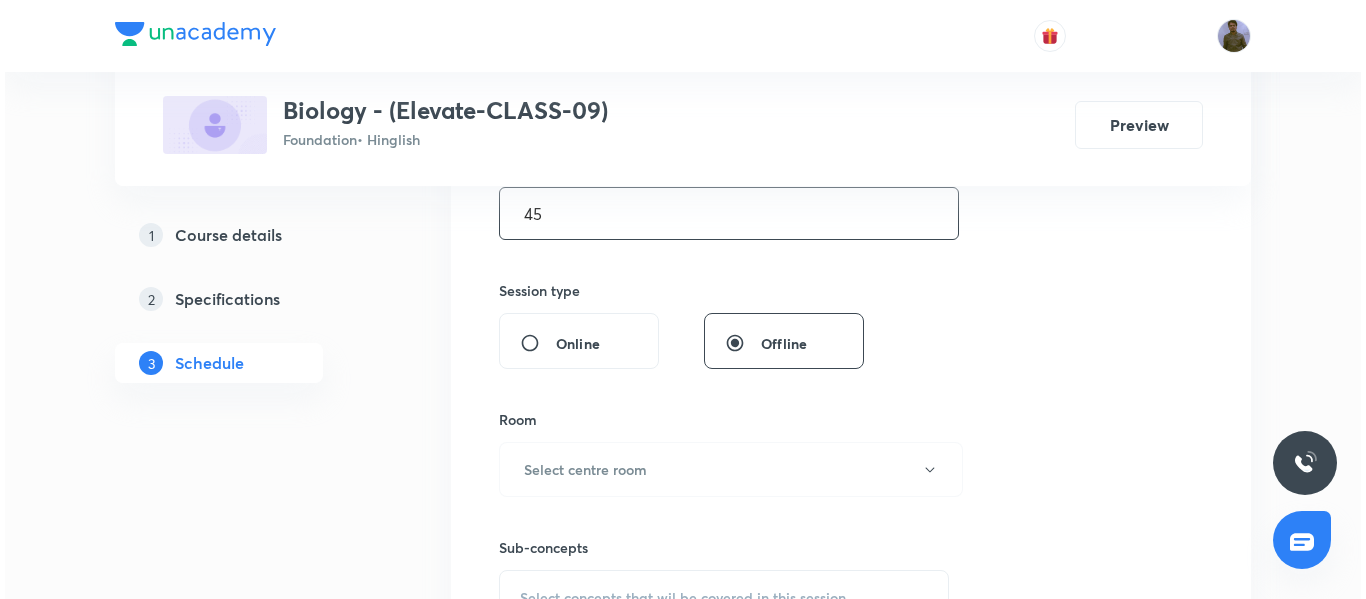 scroll, scrollTop: 700, scrollLeft: 0, axis: vertical 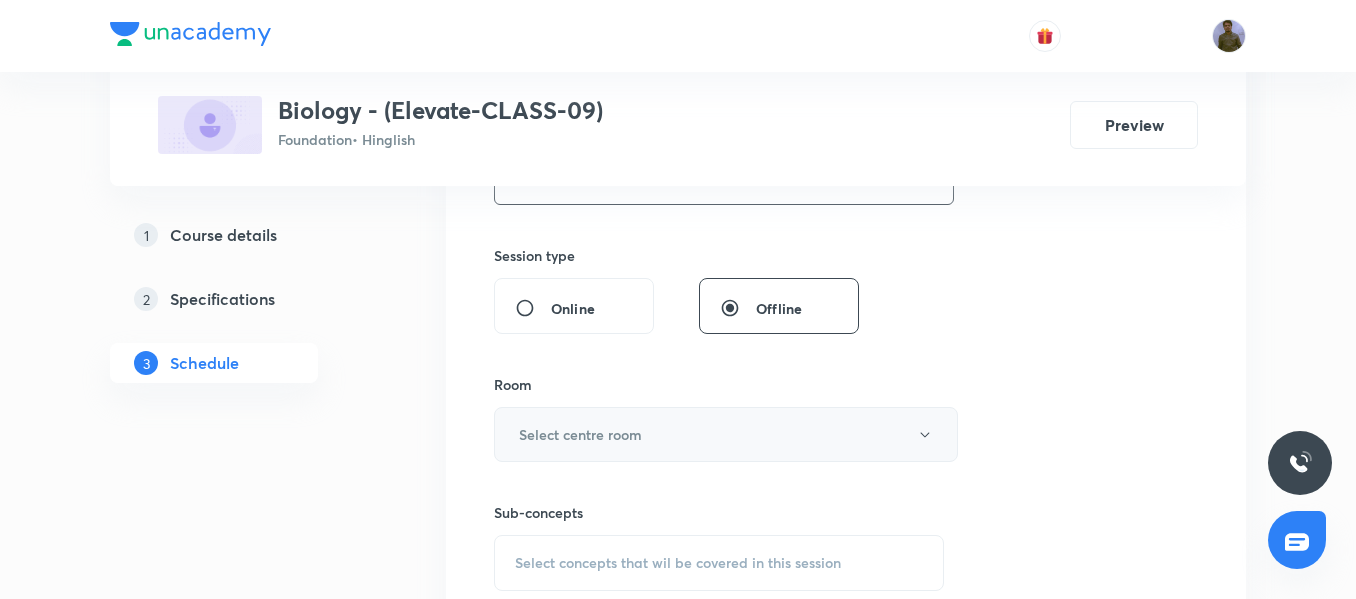 type on "45" 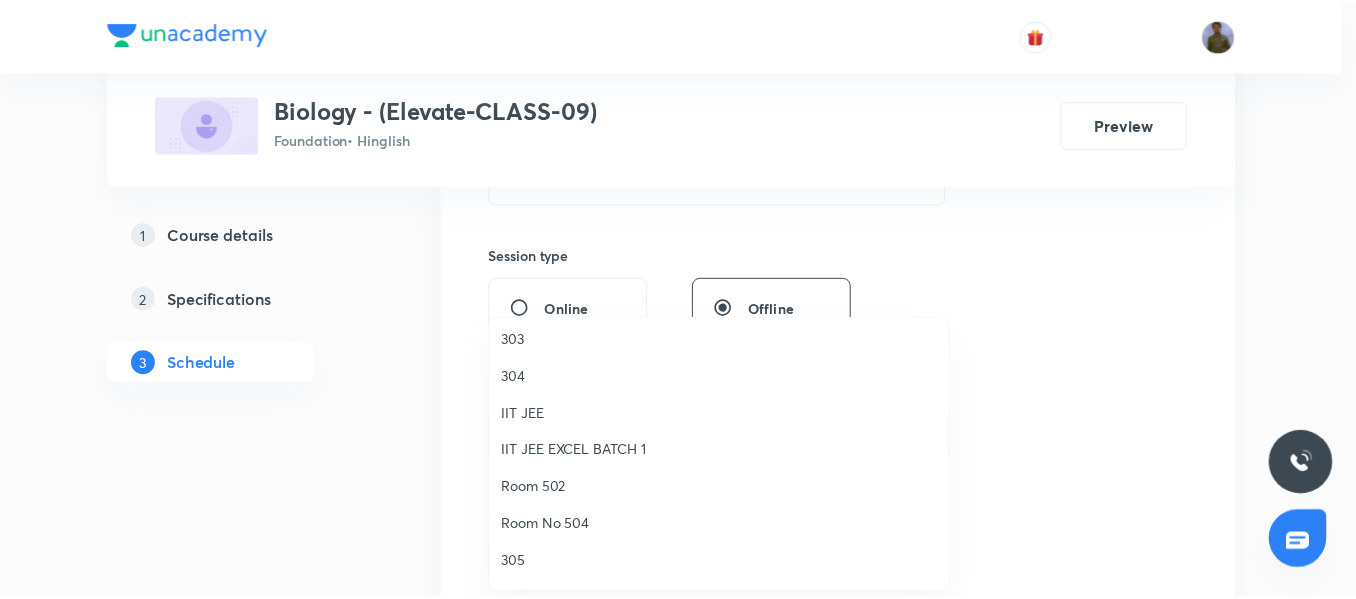 scroll, scrollTop: 200, scrollLeft: 0, axis: vertical 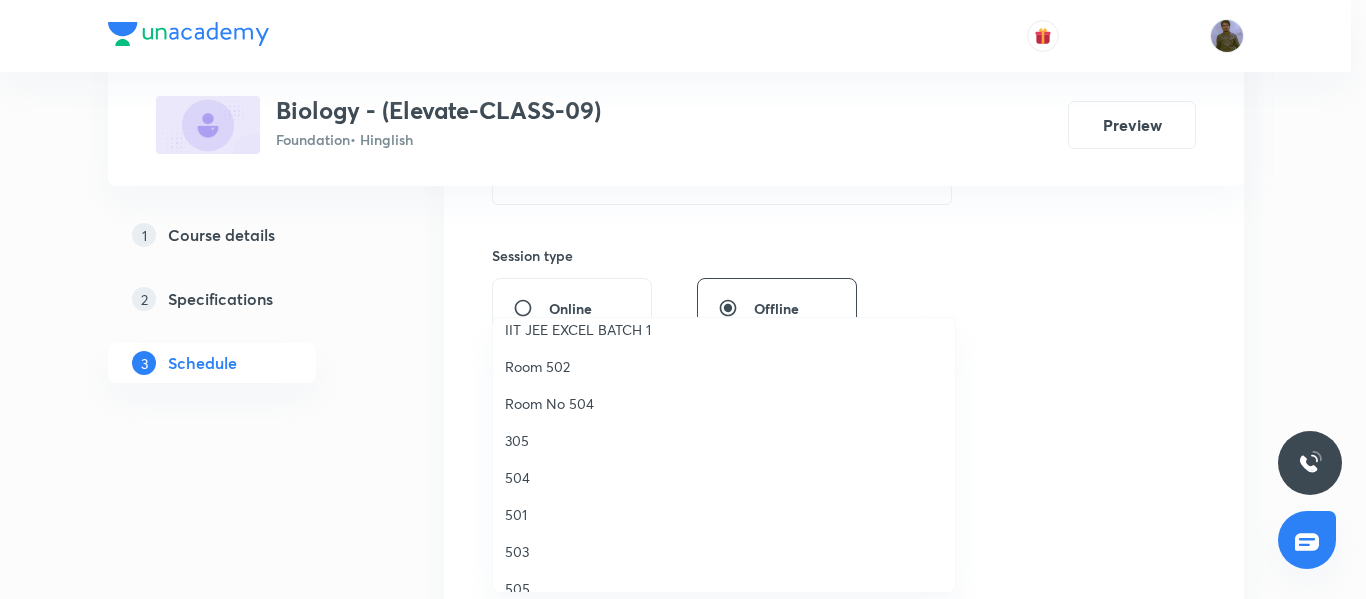 click on "504" at bounding box center (724, 477) 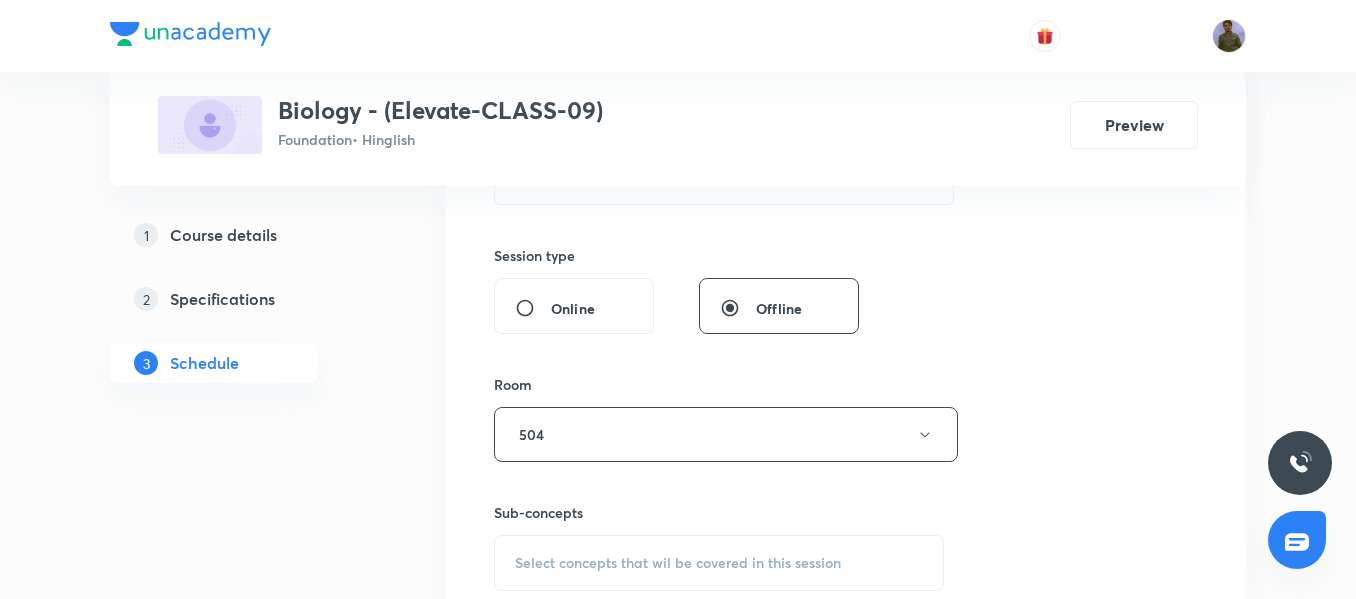 scroll, scrollTop: 800, scrollLeft: 0, axis: vertical 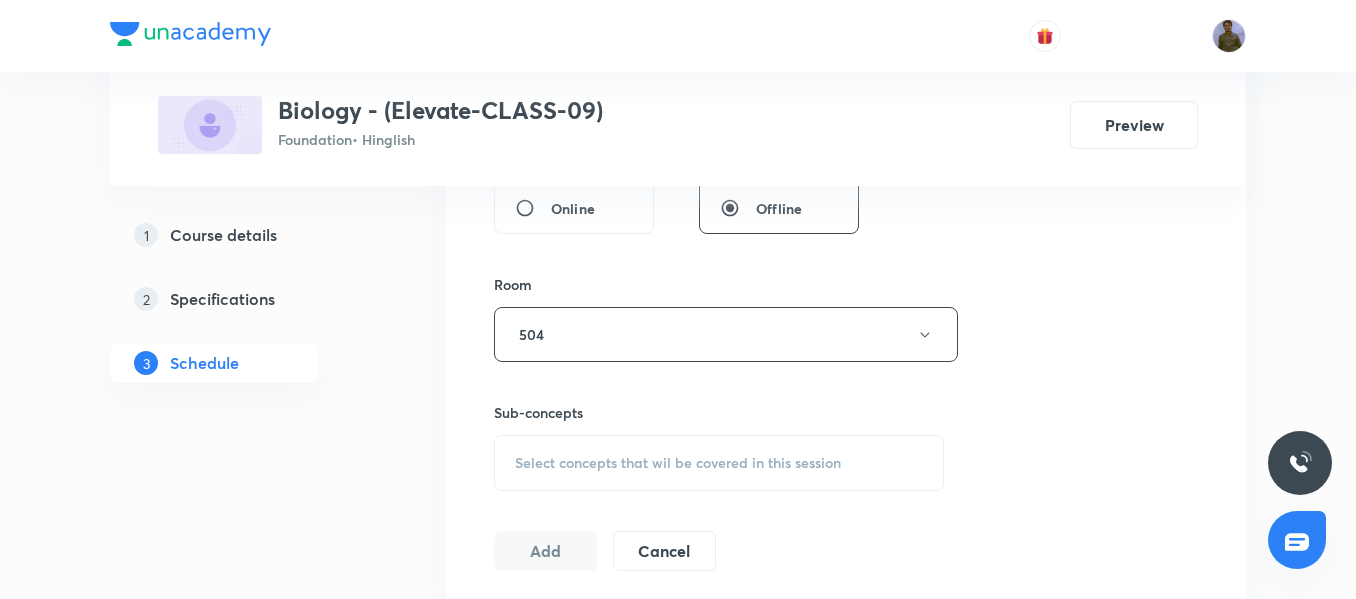 click on "Select concepts that wil be covered in this session" at bounding box center (719, 463) 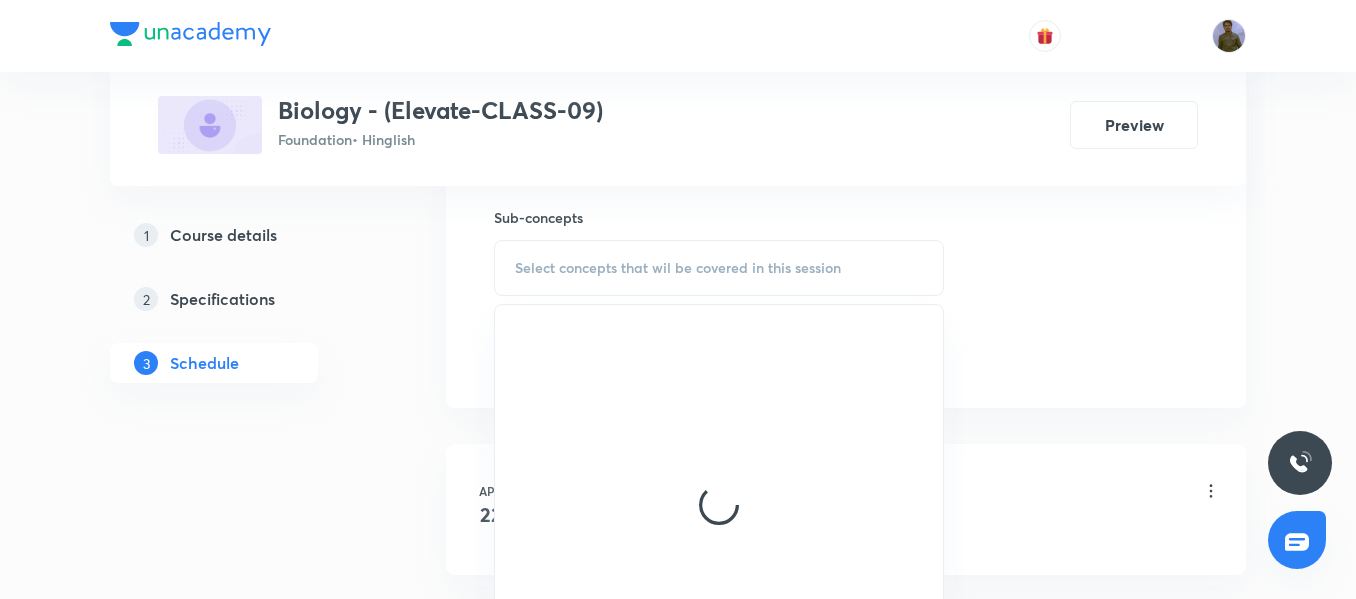 scroll, scrollTop: 1000, scrollLeft: 0, axis: vertical 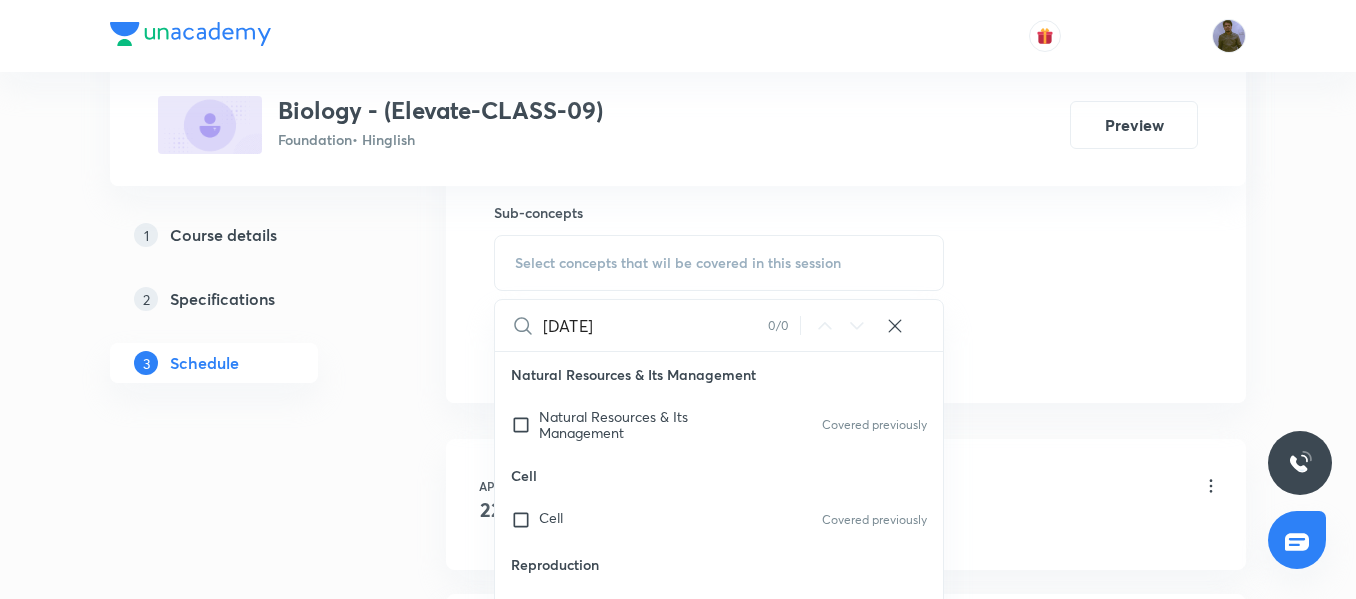 drag, startPoint x: 589, startPoint y: 321, endPoint x: 643, endPoint y: 327, distance: 54.33231 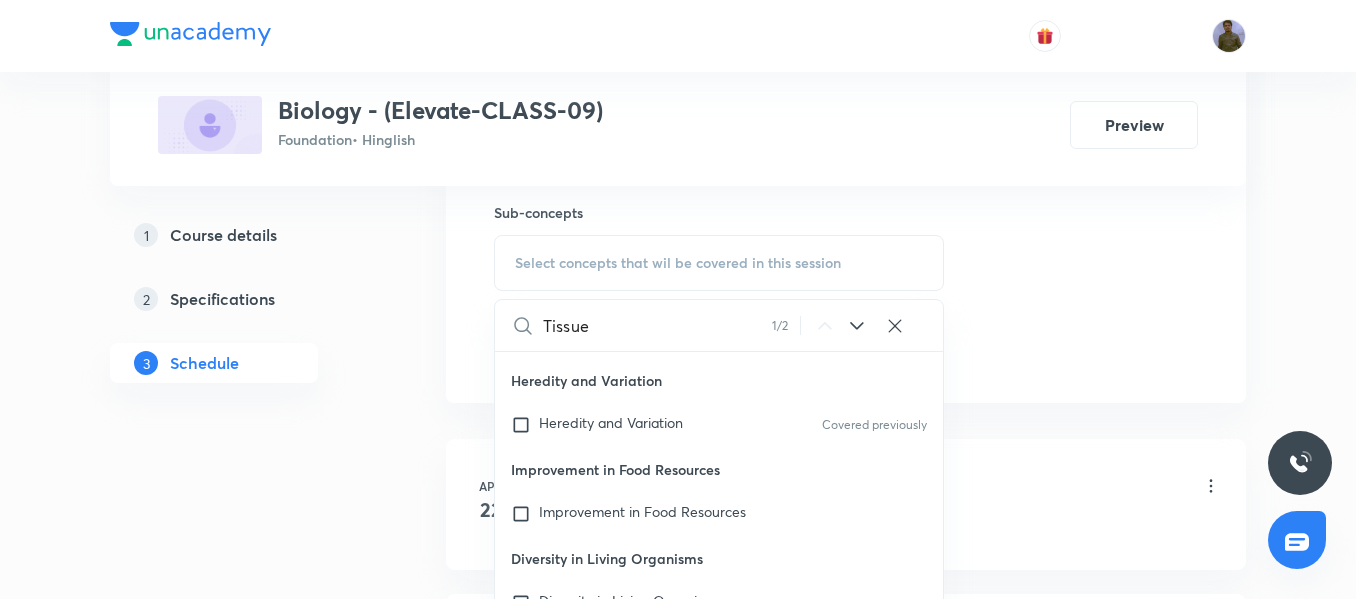 scroll, scrollTop: 533, scrollLeft: 0, axis: vertical 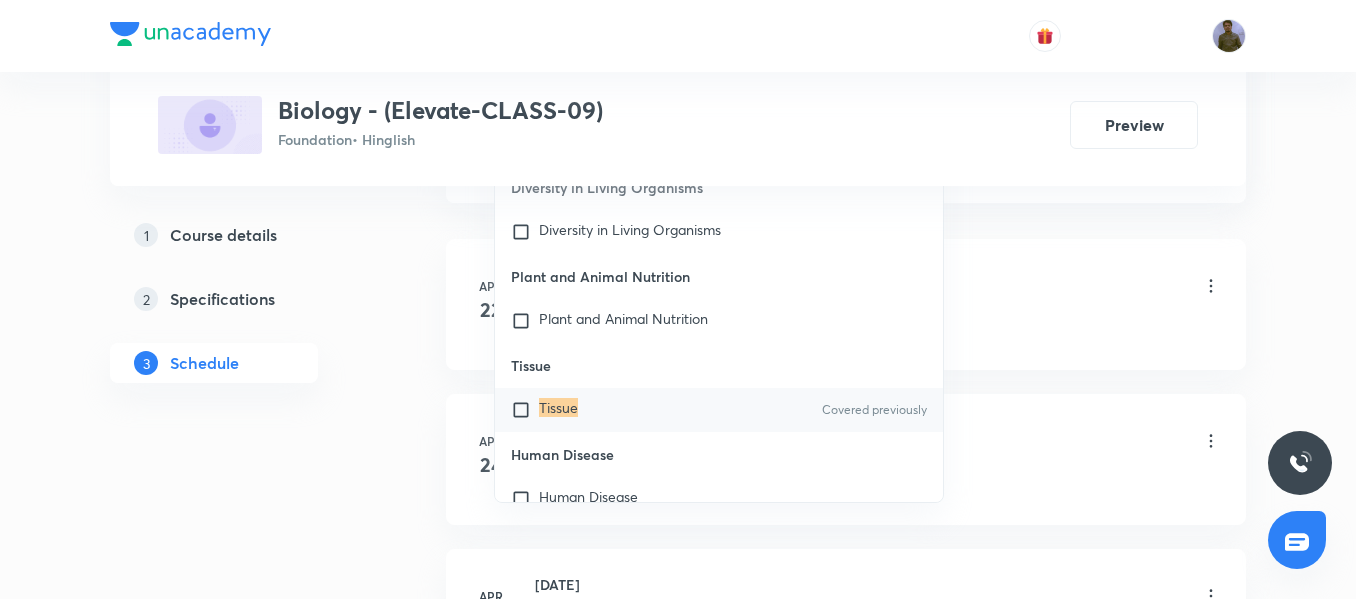 type on "Tissue" 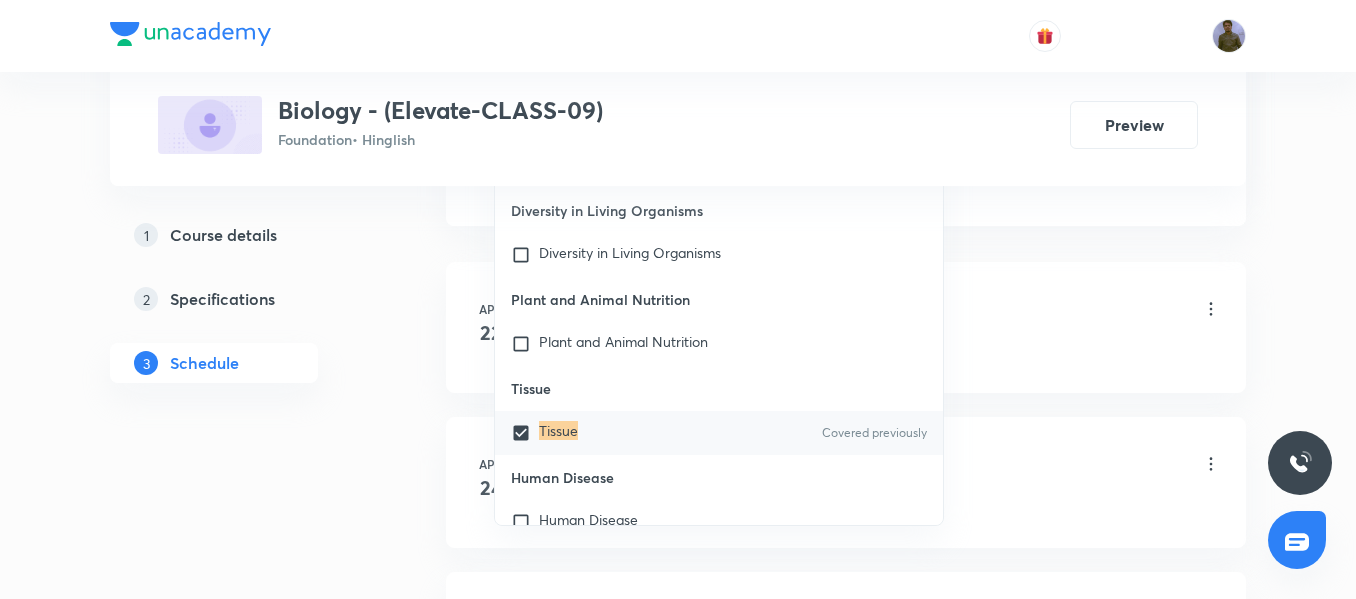 click on "Apr 22 Cell-The unit of life-01/14 Lesson 1 • 4:55 PM • 45 min  • Room 505 Natural Resources & Its Management" at bounding box center (846, 327) 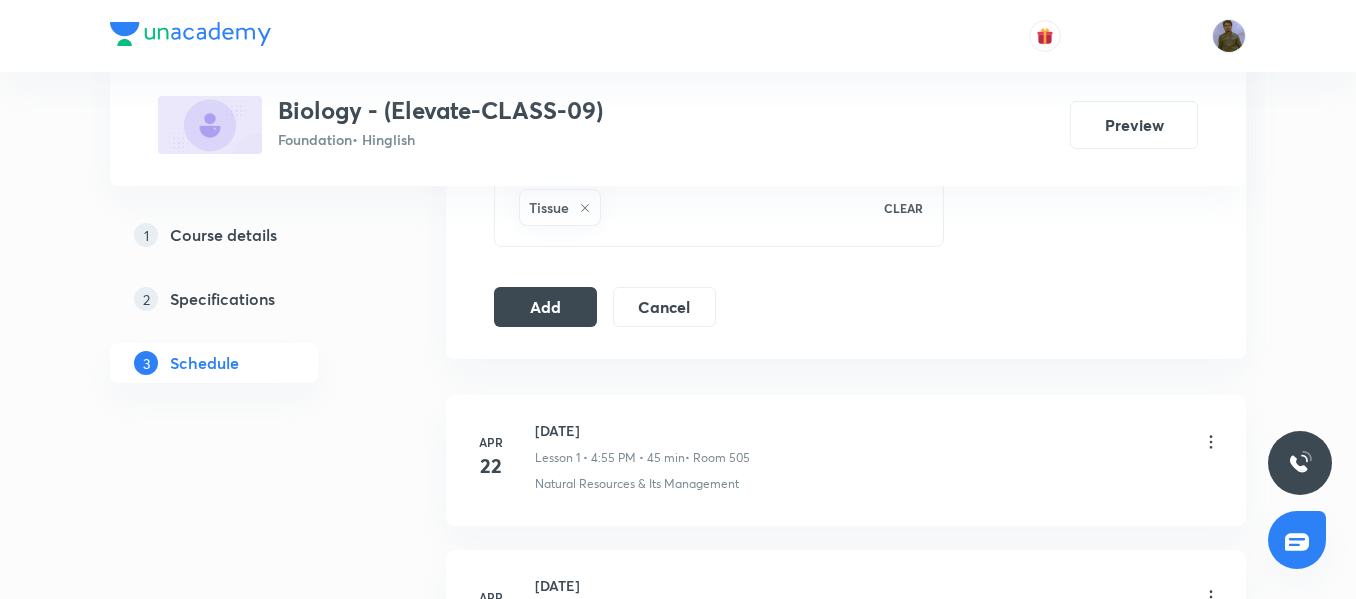 scroll, scrollTop: 900, scrollLeft: 0, axis: vertical 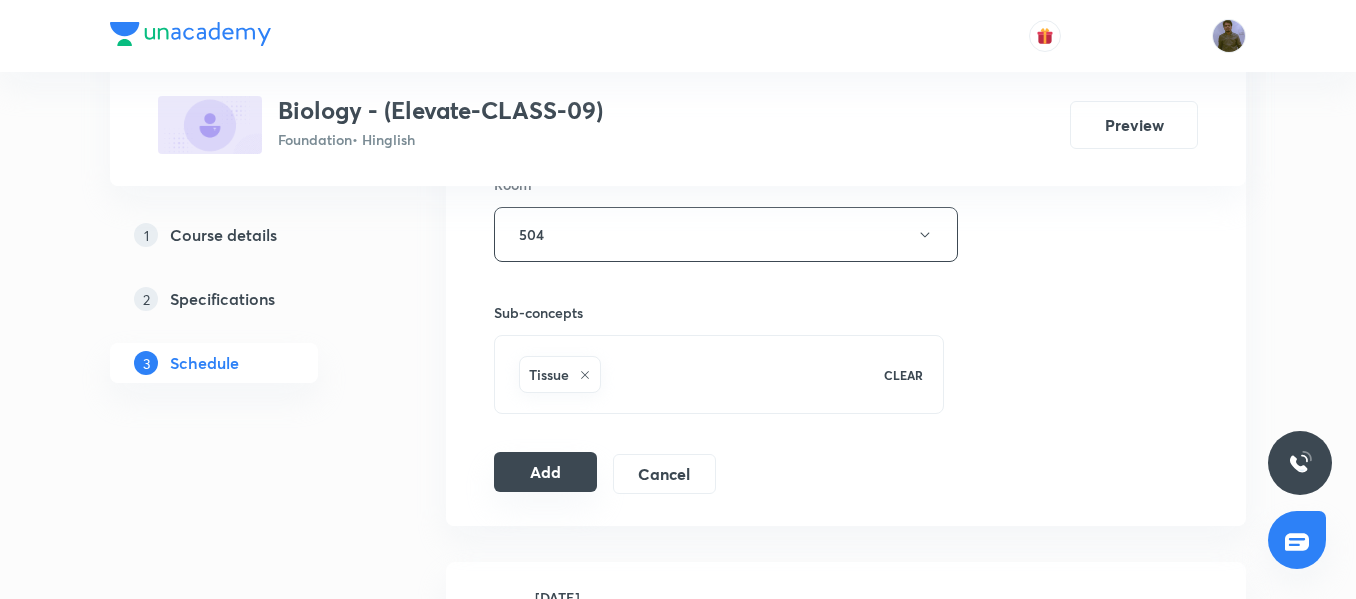 click on "Add" at bounding box center [545, 472] 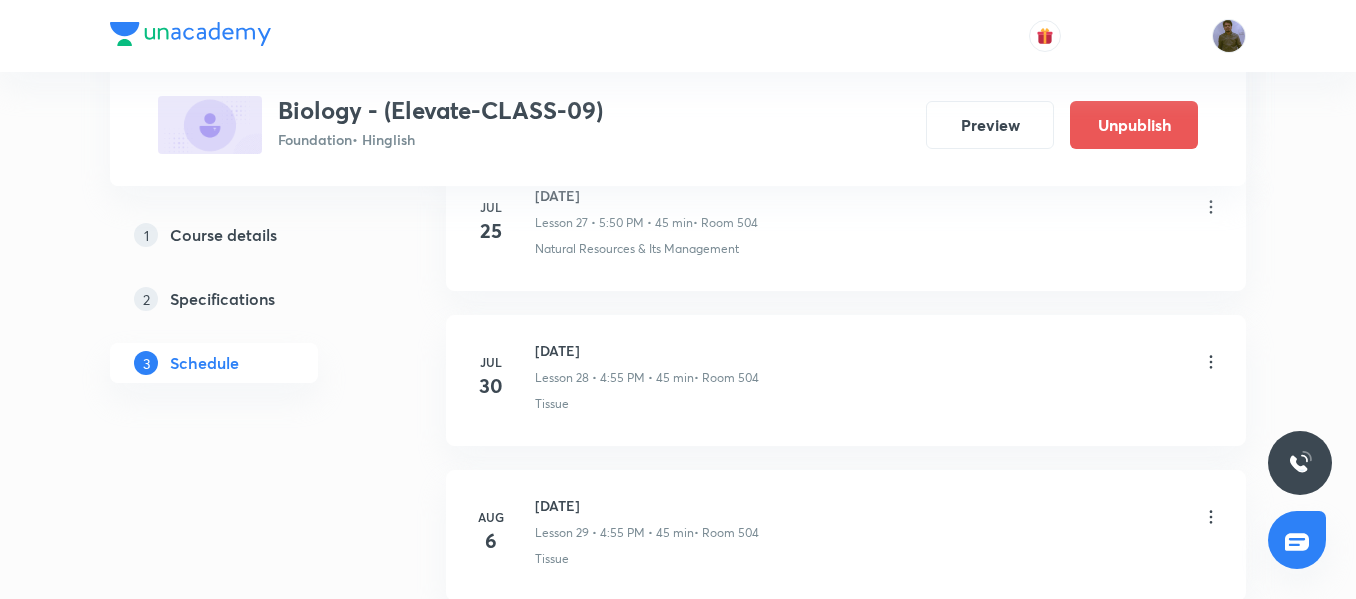 scroll, scrollTop: 4580, scrollLeft: 0, axis: vertical 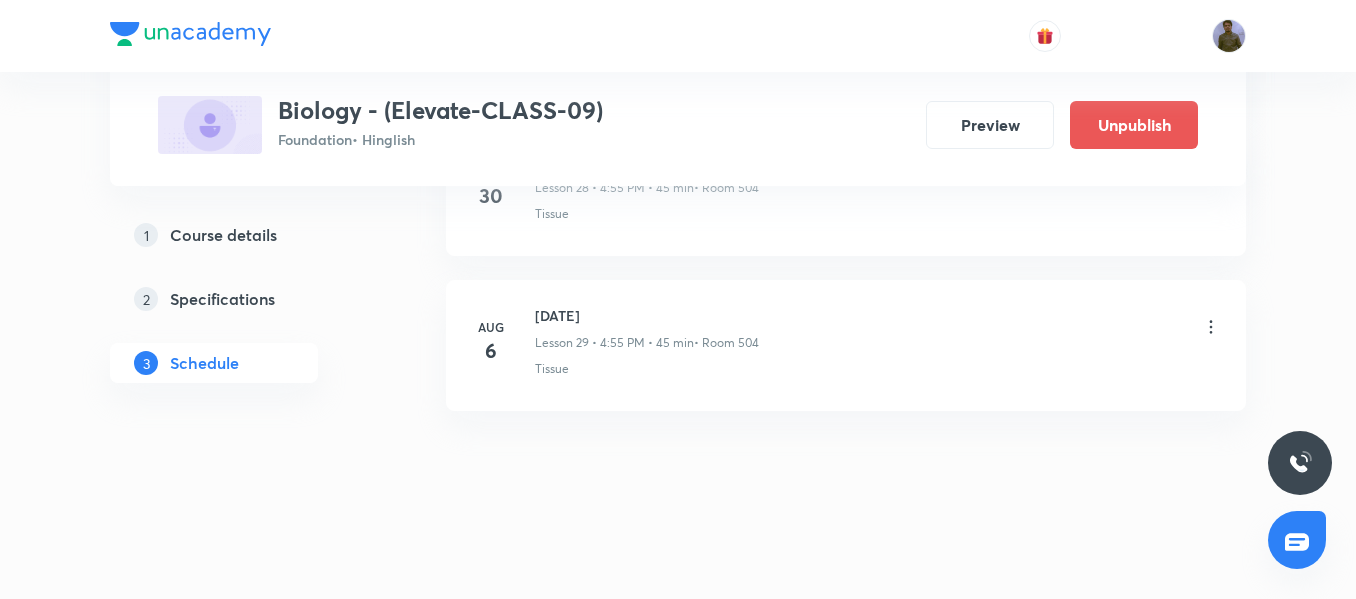 click on "[DATE]" at bounding box center [647, 315] 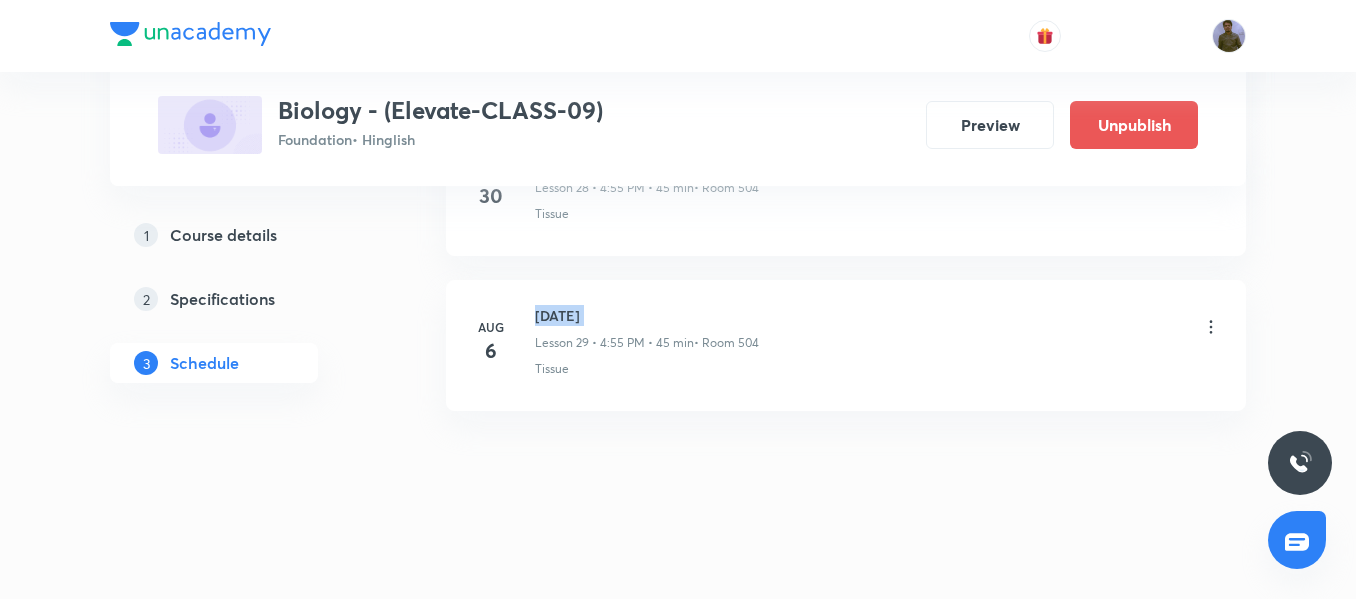 click on "[DATE]" at bounding box center [647, 315] 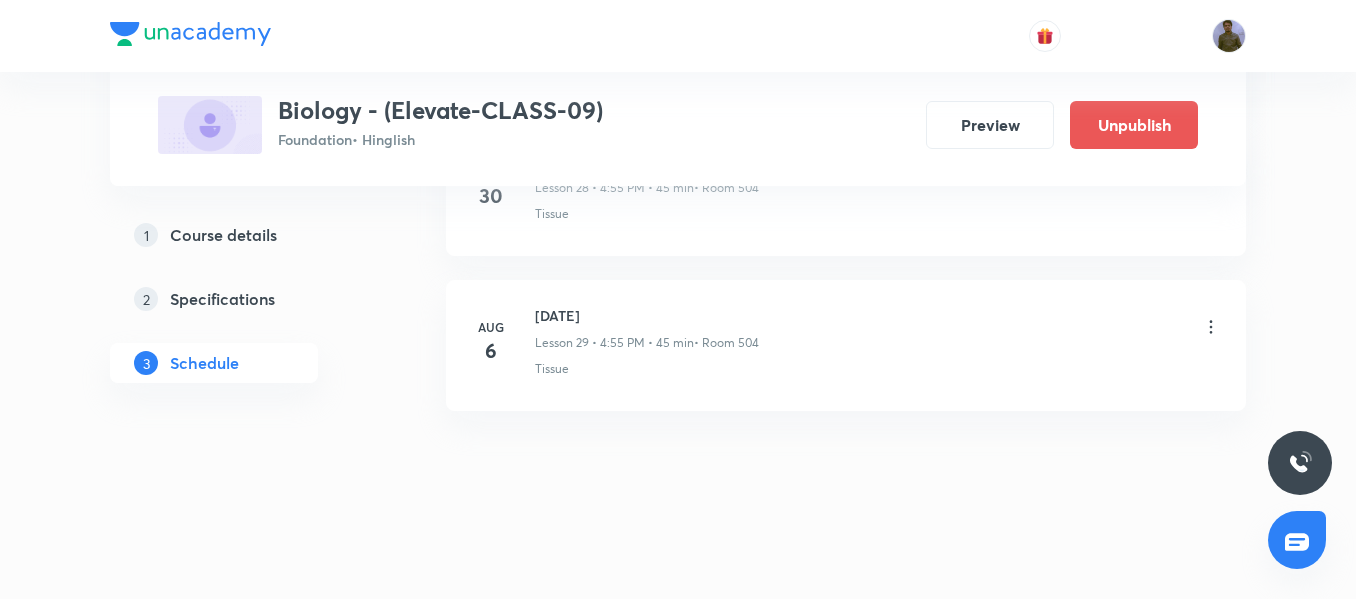 click on "Tissue" at bounding box center [552, 369] 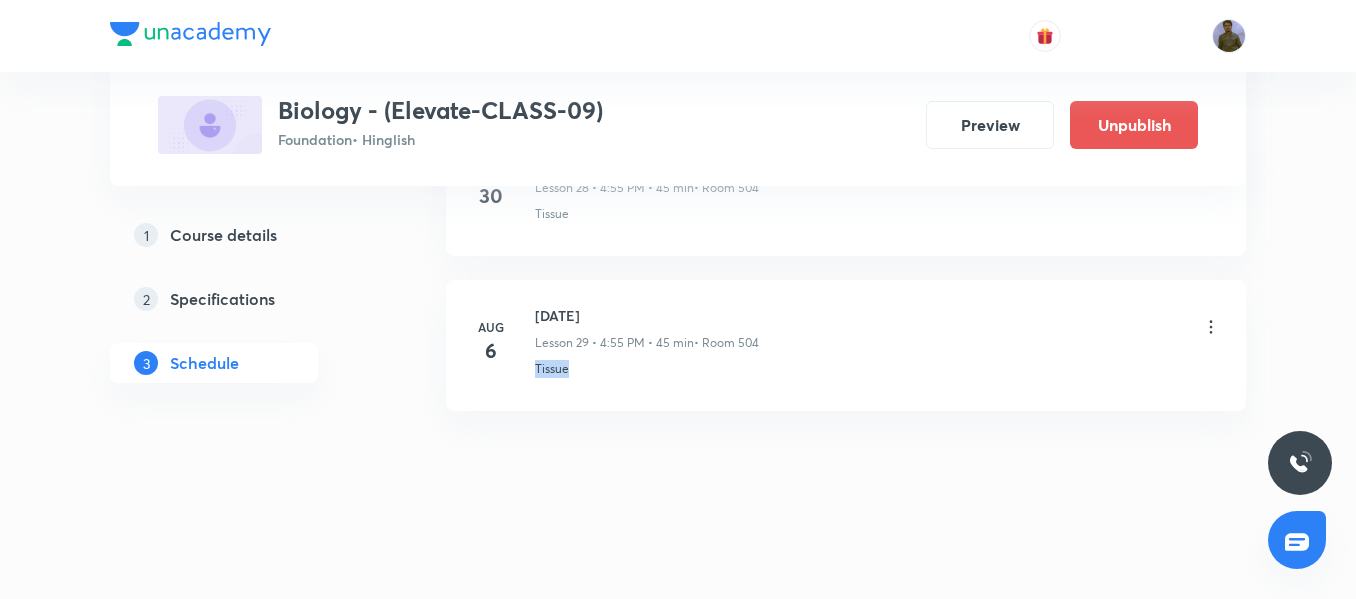 click on "Tissue" at bounding box center (552, 369) 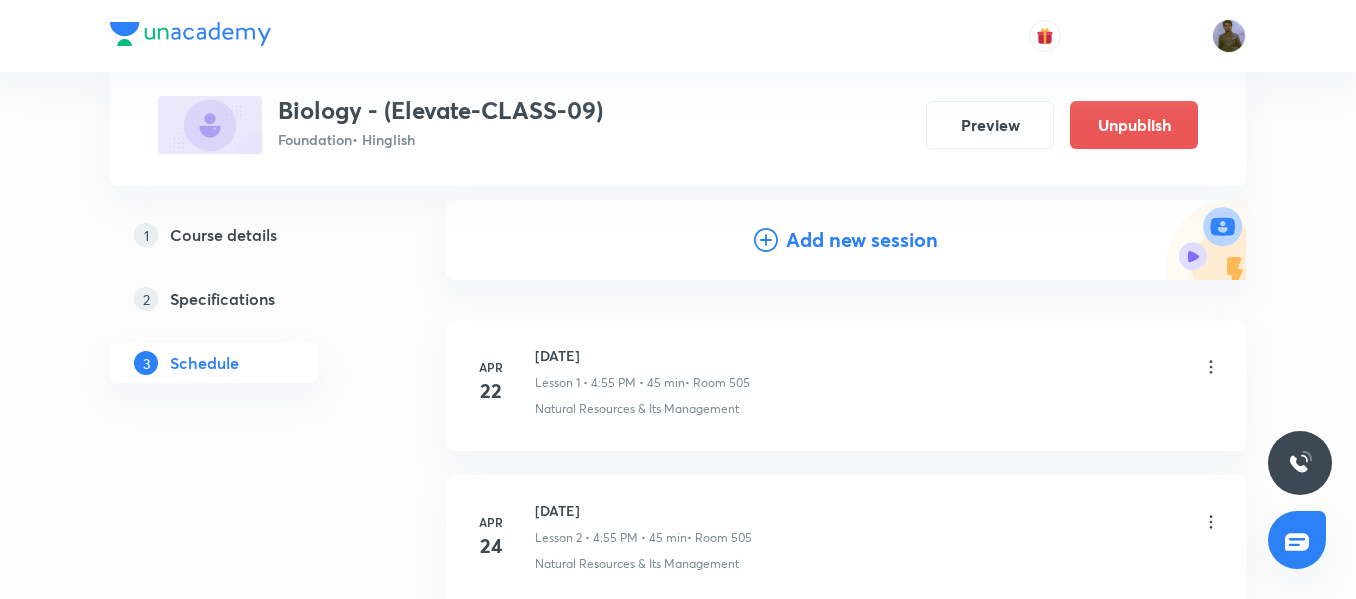 scroll, scrollTop: 0, scrollLeft: 0, axis: both 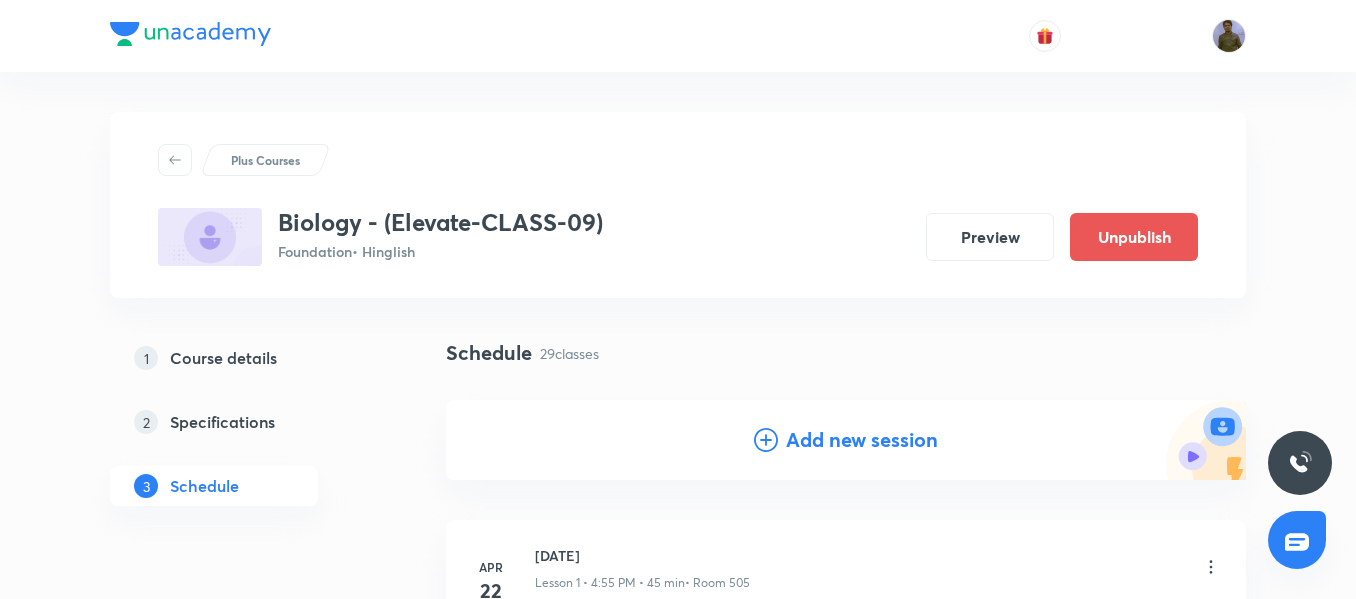 click on "Add new session" at bounding box center (862, 440) 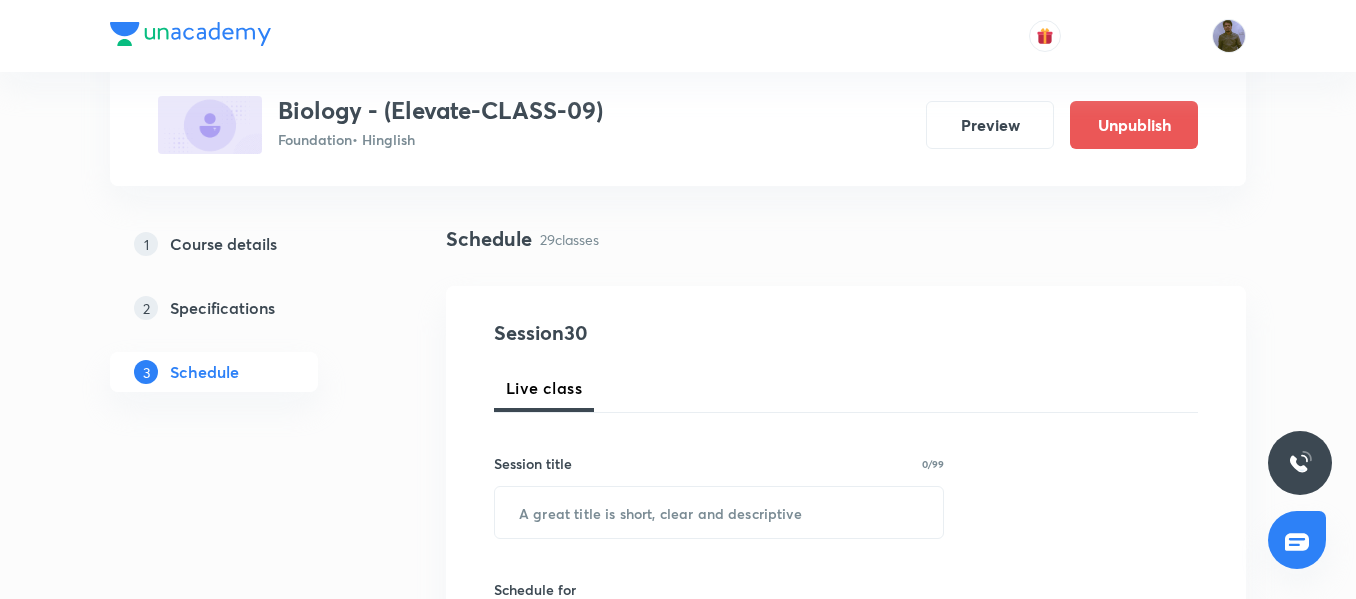 scroll, scrollTop: 200, scrollLeft: 0, axis: vertical 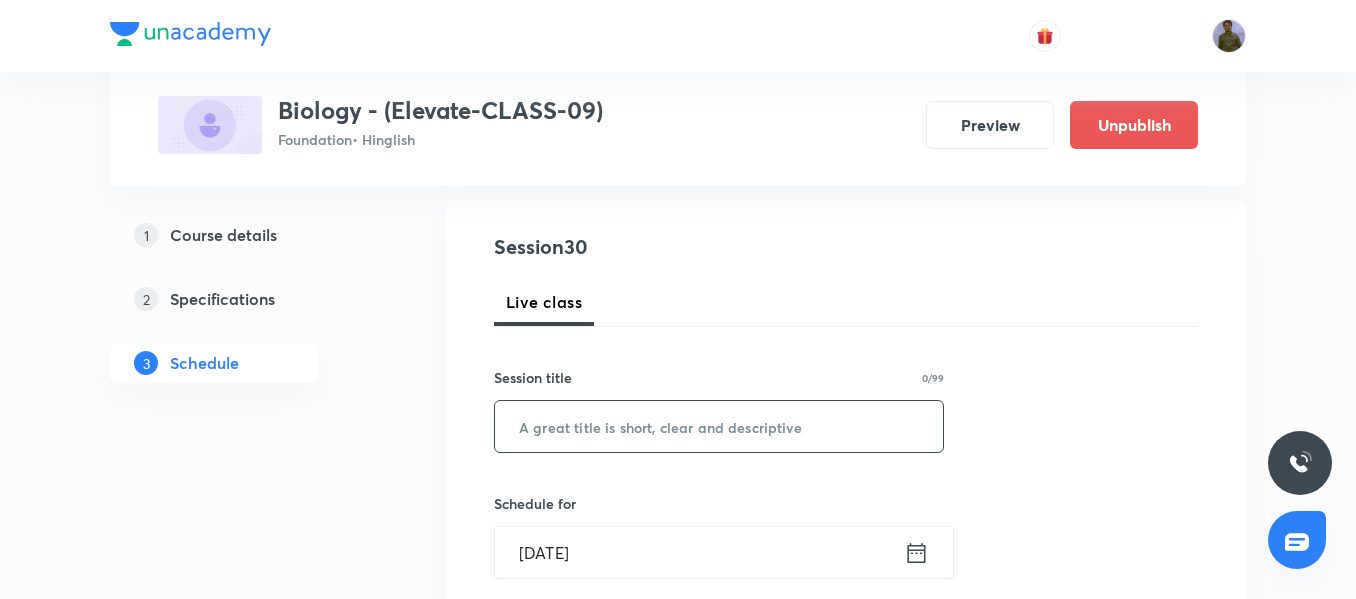 click at bounding box center (719, 426) 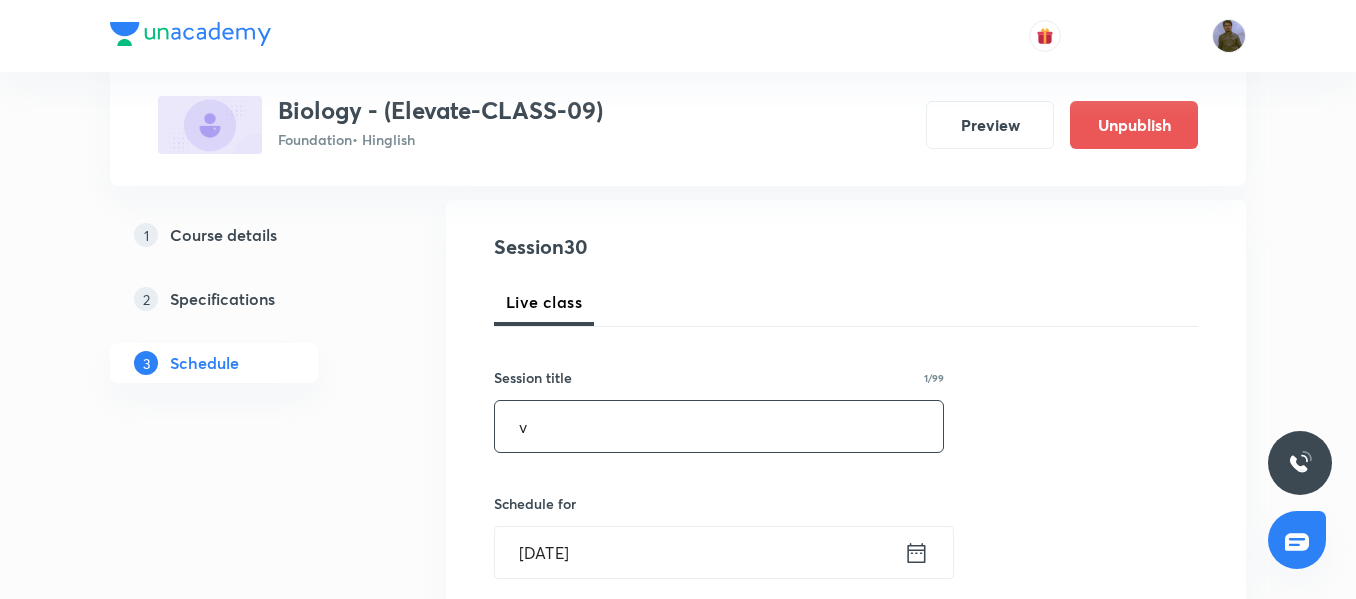 drag, startPoint x: 621, startPoint y: 423, endPoint x: 366, endPoint y: 413, distance: 255.196 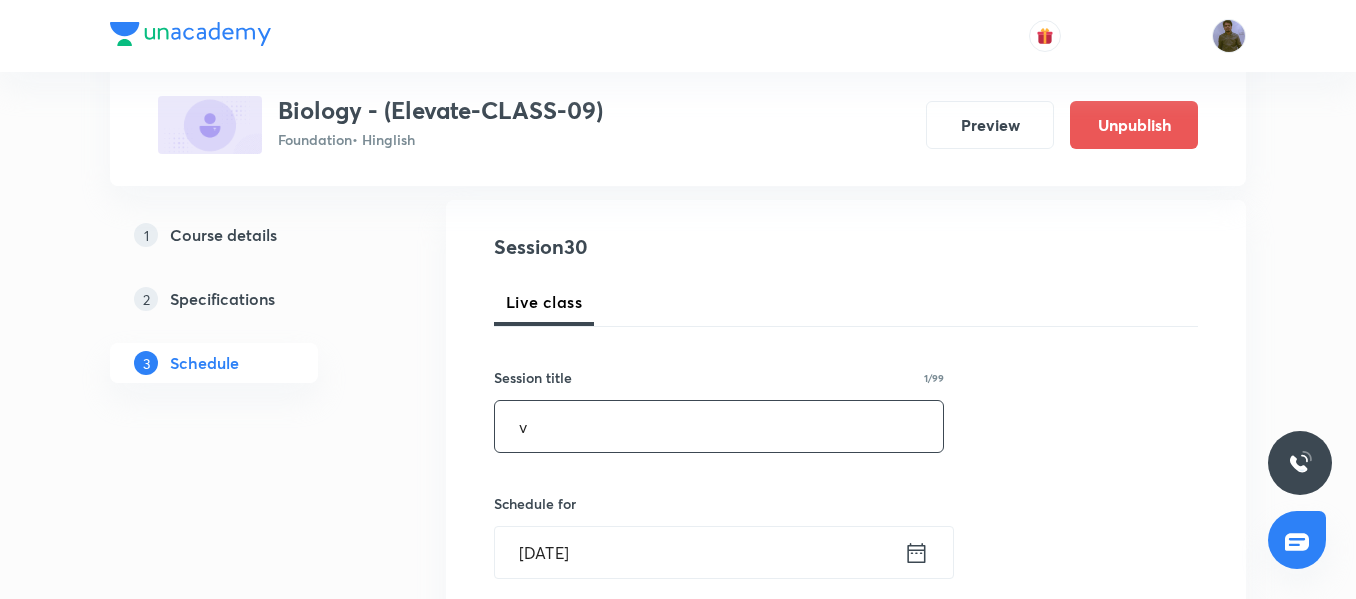 paste on "[DATE]" 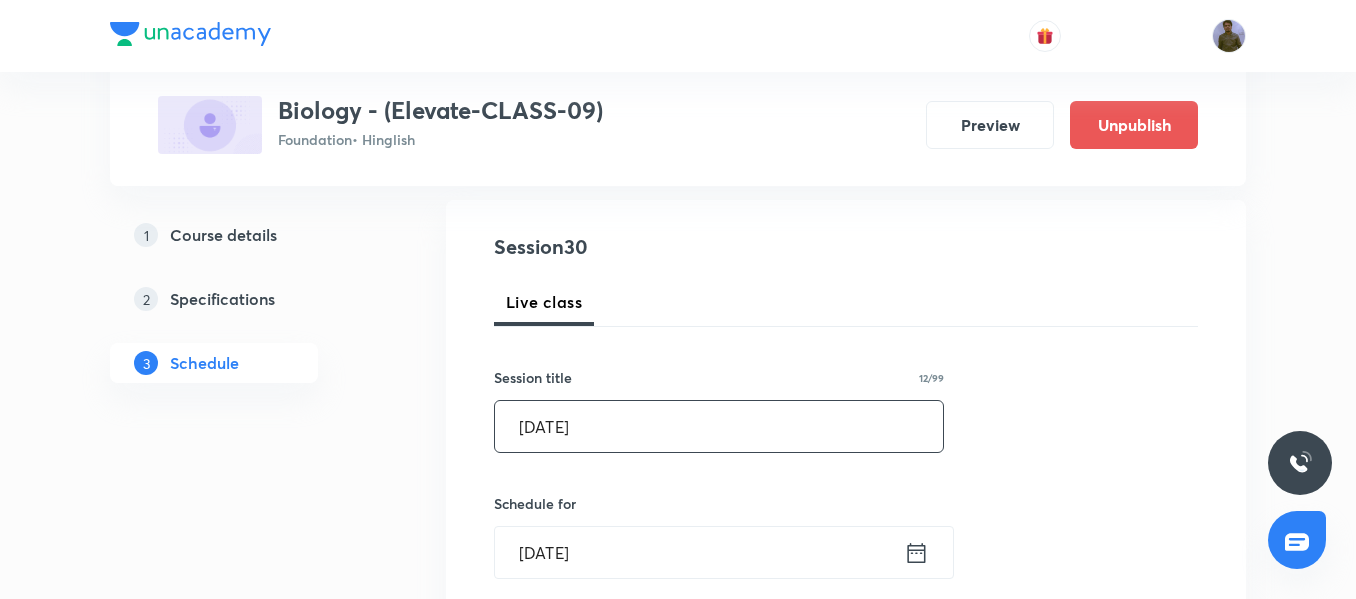 click on "[DATE]" at bounding box center [719, 426] 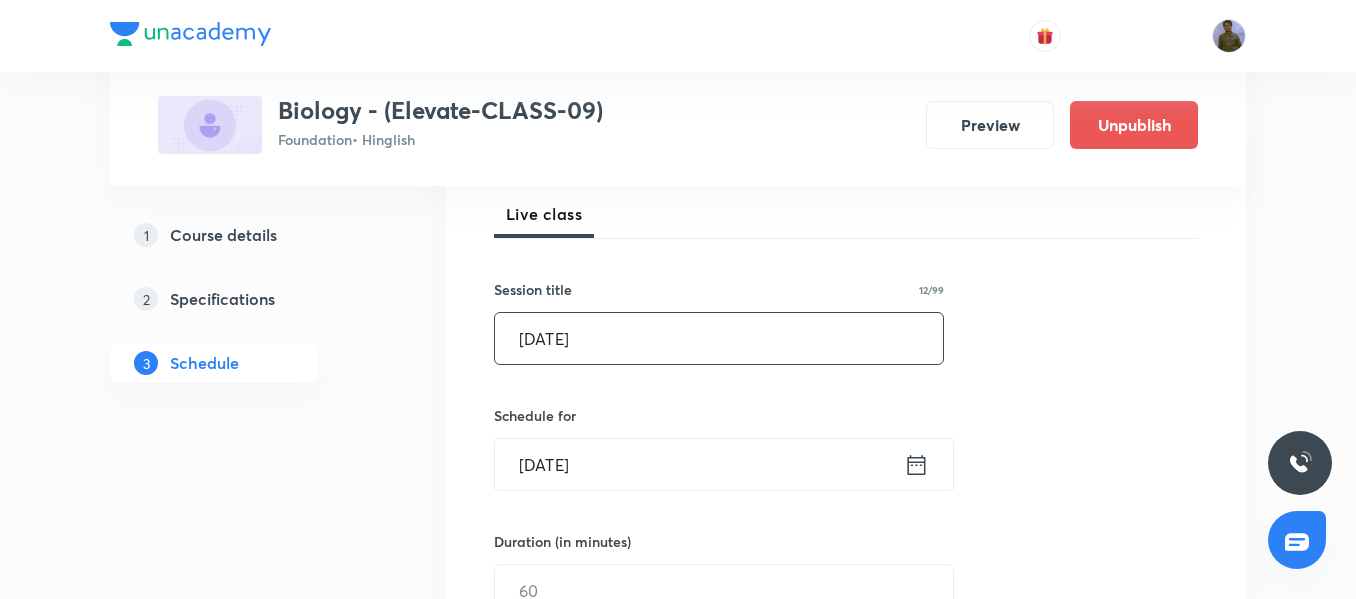 scroll, scrollTop: 500, scrollLeft: 0, axis: vertical 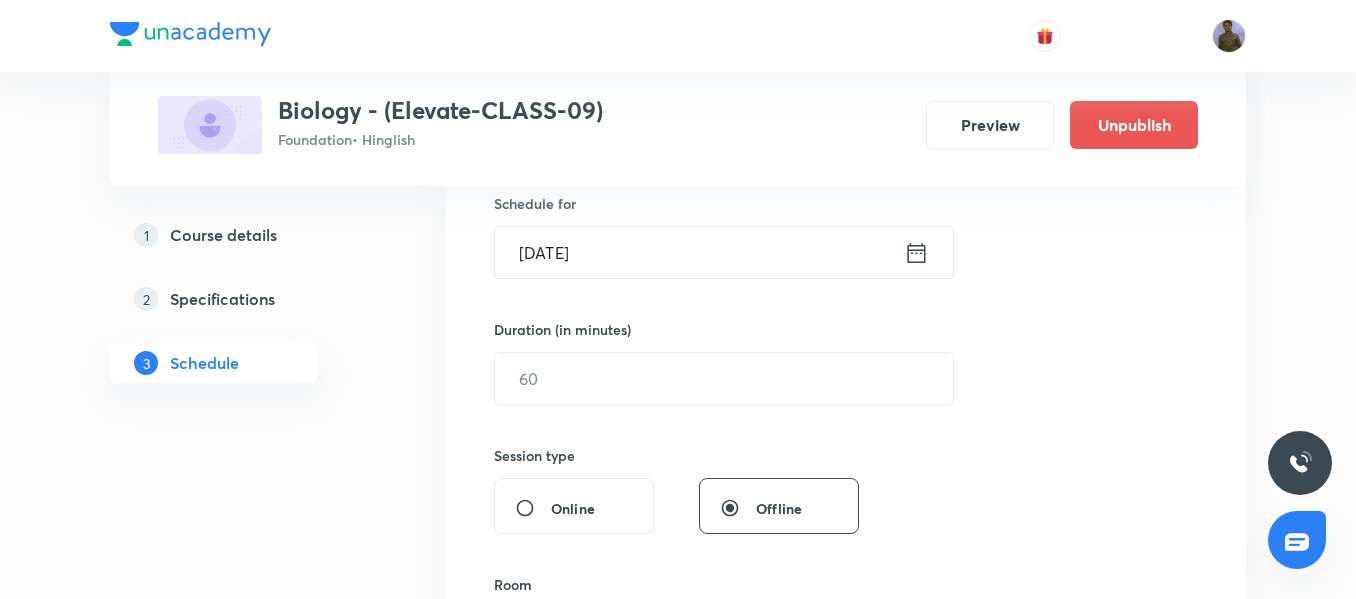 type on "[DATE]" 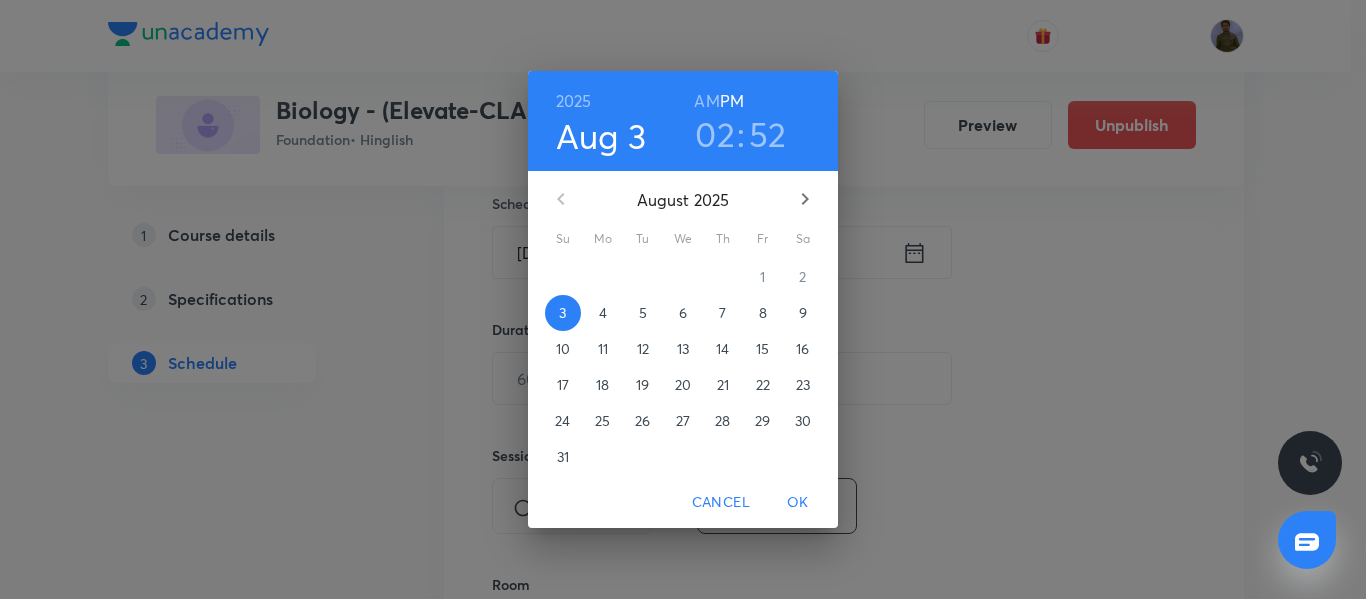 click on "8" at bounding box center [763, 313] 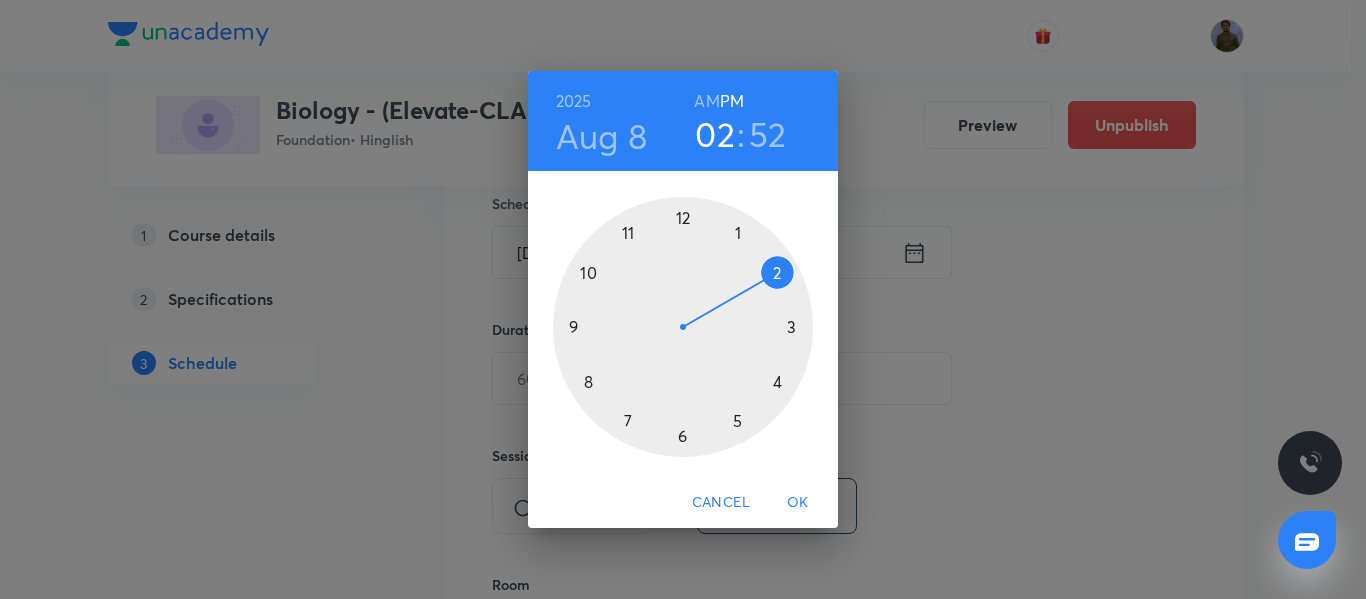 click at bounding box center (683, 327) 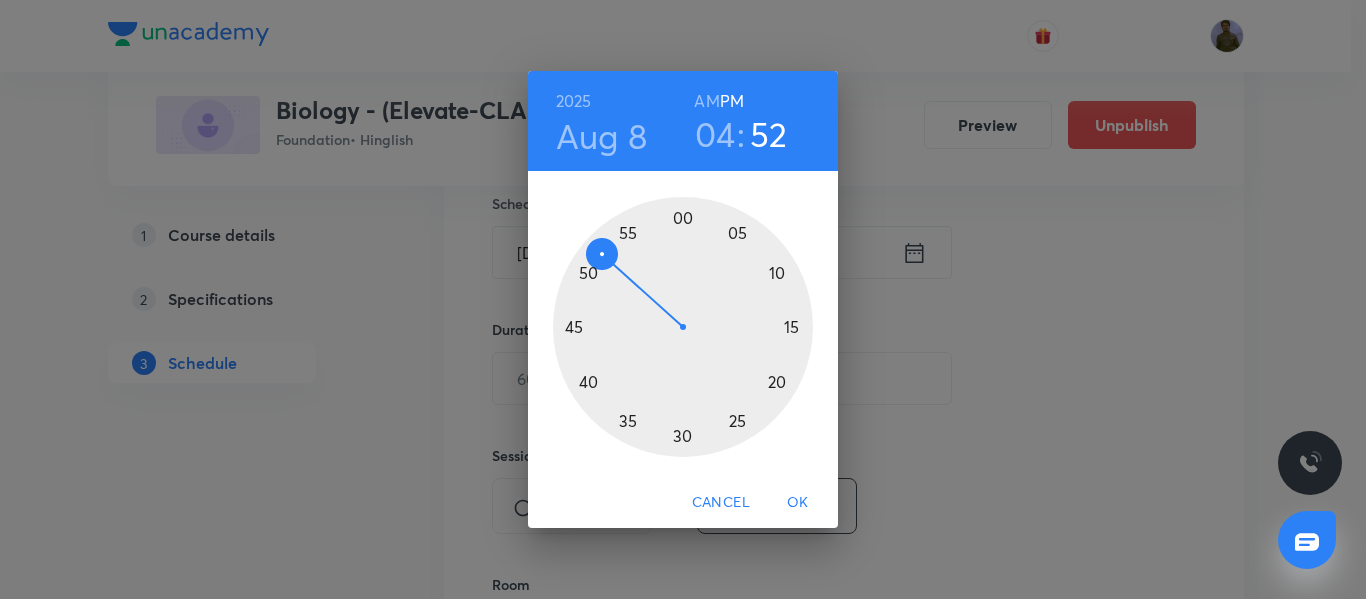 click at bounding box center (683, 327) 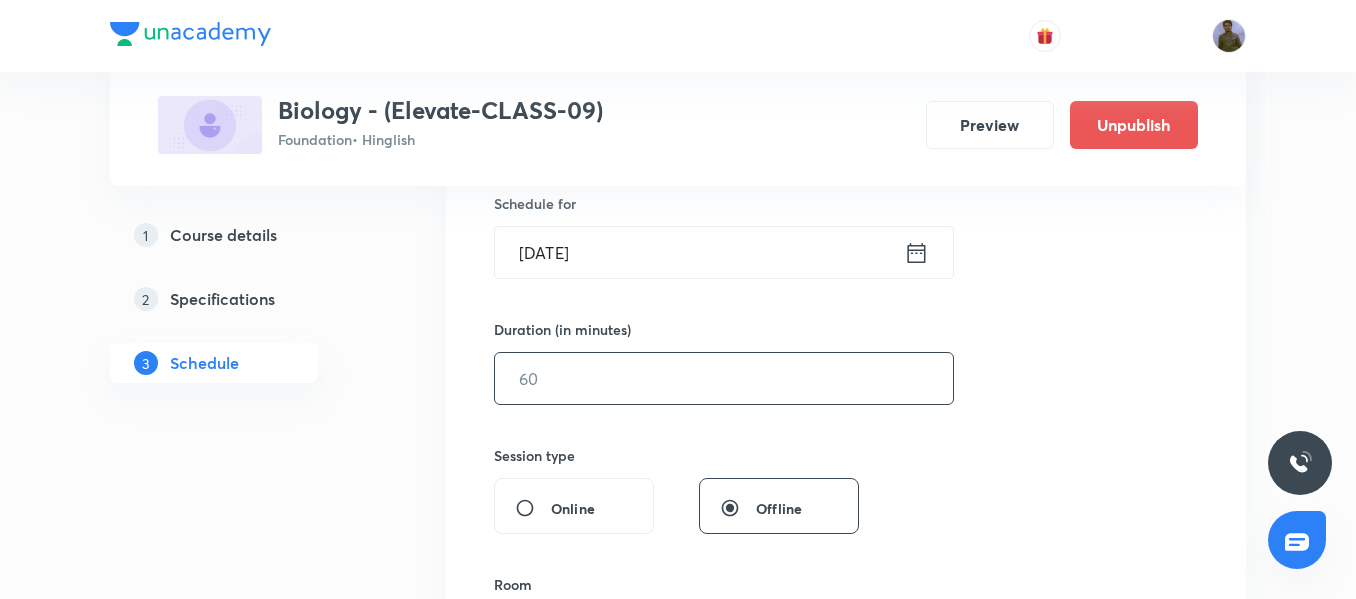 click at bounding box center (724, 378) 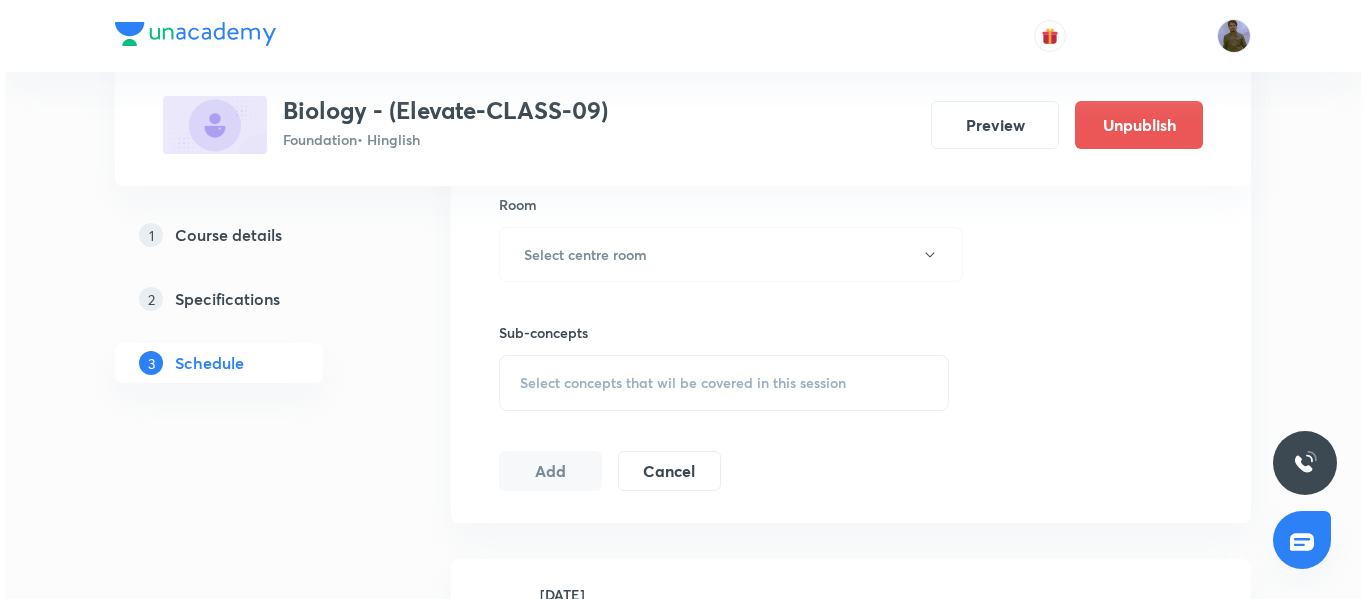 scroll, scrollTop: 900, scrollLeft: 0, axis: vertical 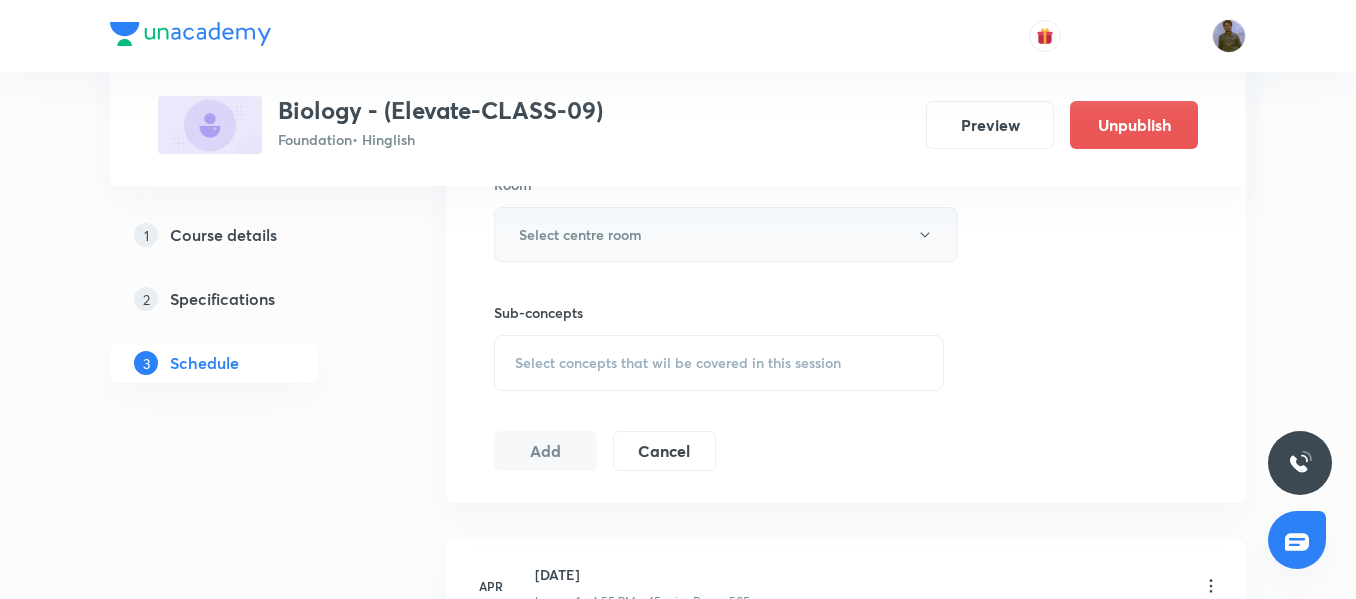 type on "45" 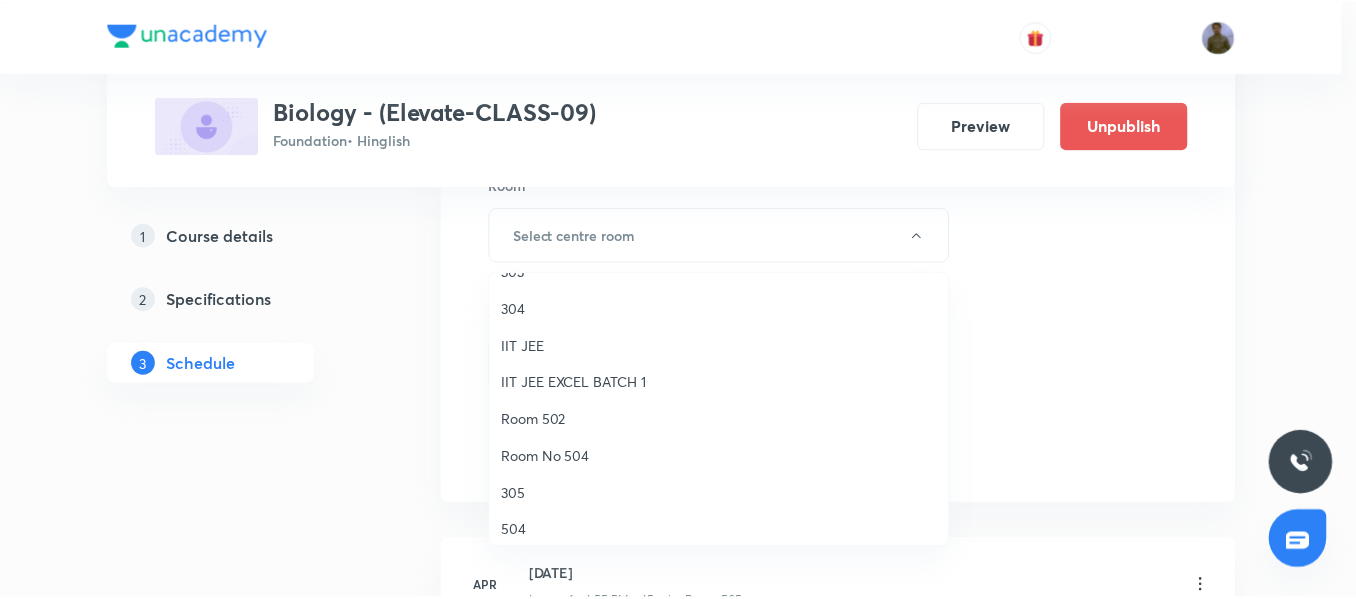 scroll, scrollTop: 200, scrollLeft: 0, axis: vertical 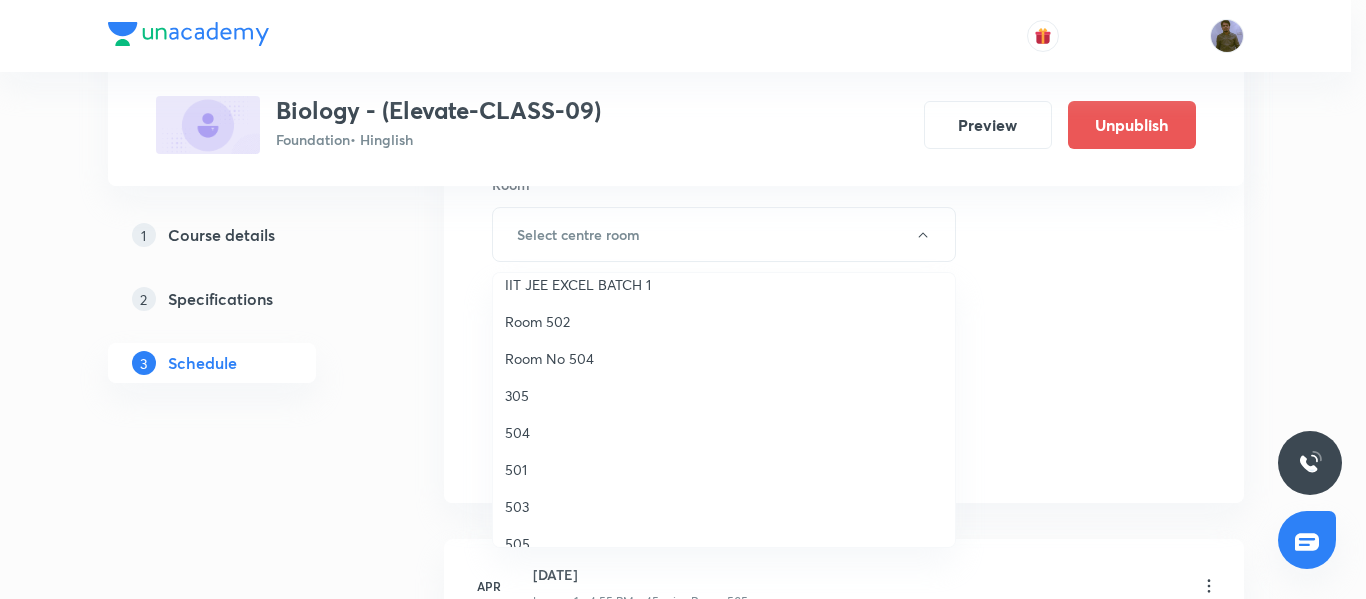 click on "Room No 504" at bounding box center (724, 358) 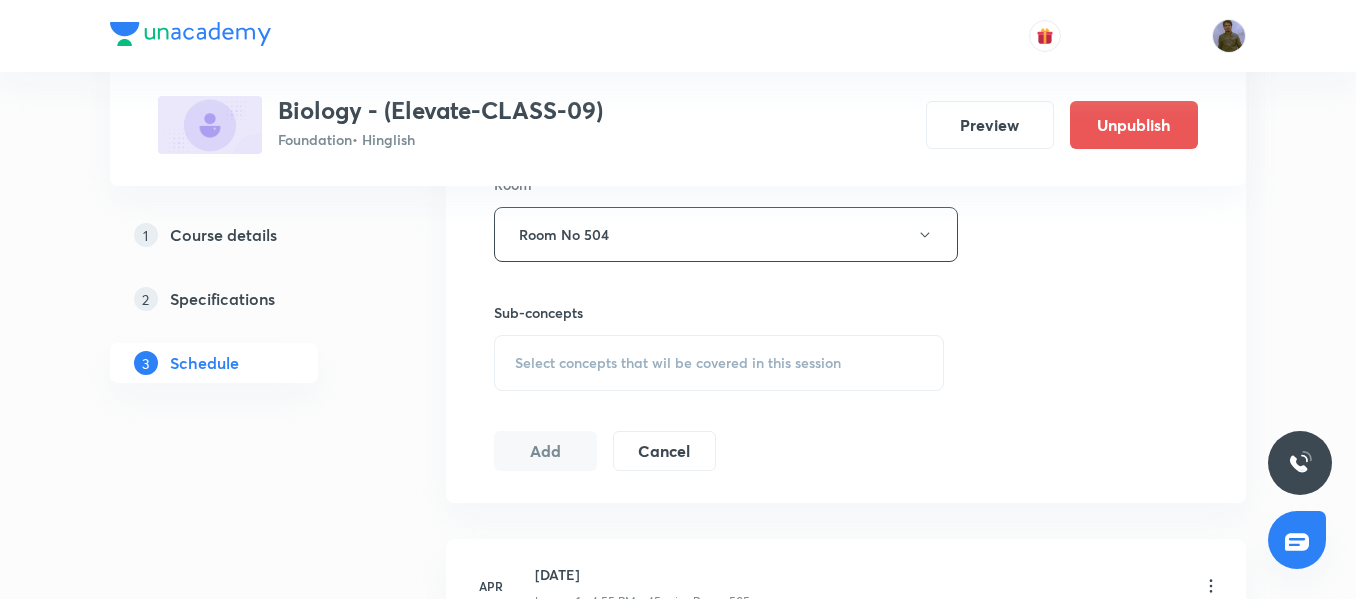 click on "Select concepts that wil be covered in this session" at bounding box center (678, 363) 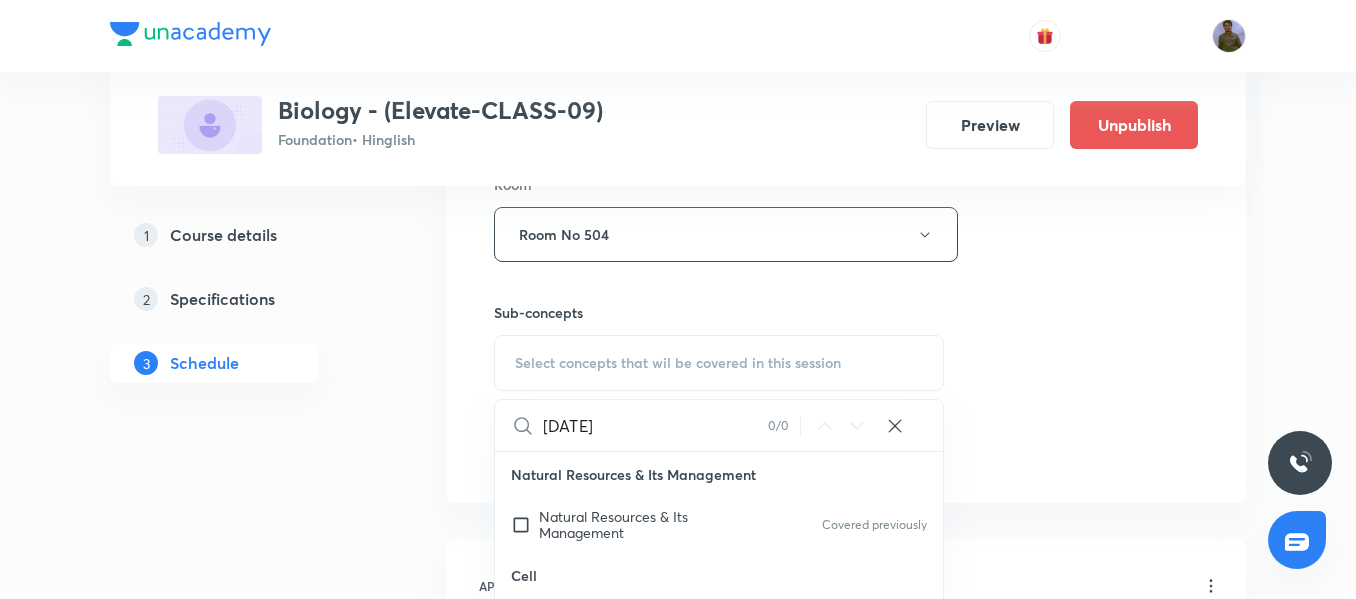 drag, startPoint x: 588, startPoint y: 425, endPoint x: 648, endPoint y: 433, distance: 60.530983 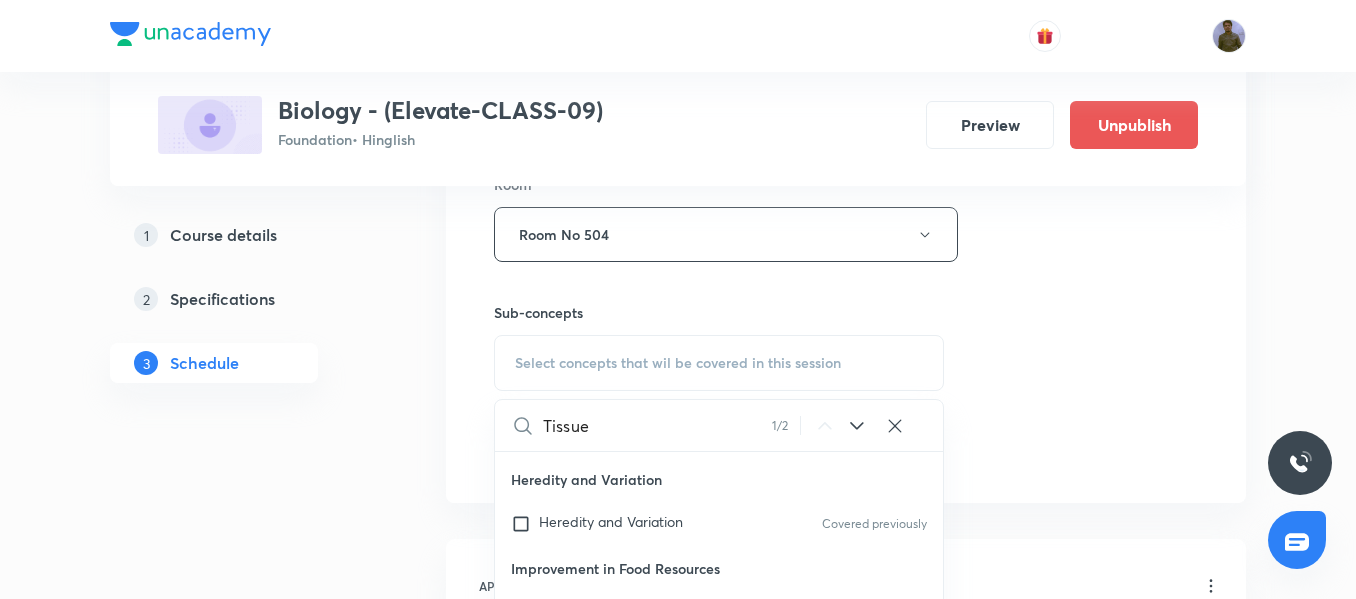 scroll, scrollTop: 525, scrollLeft: 0, axis: vertical 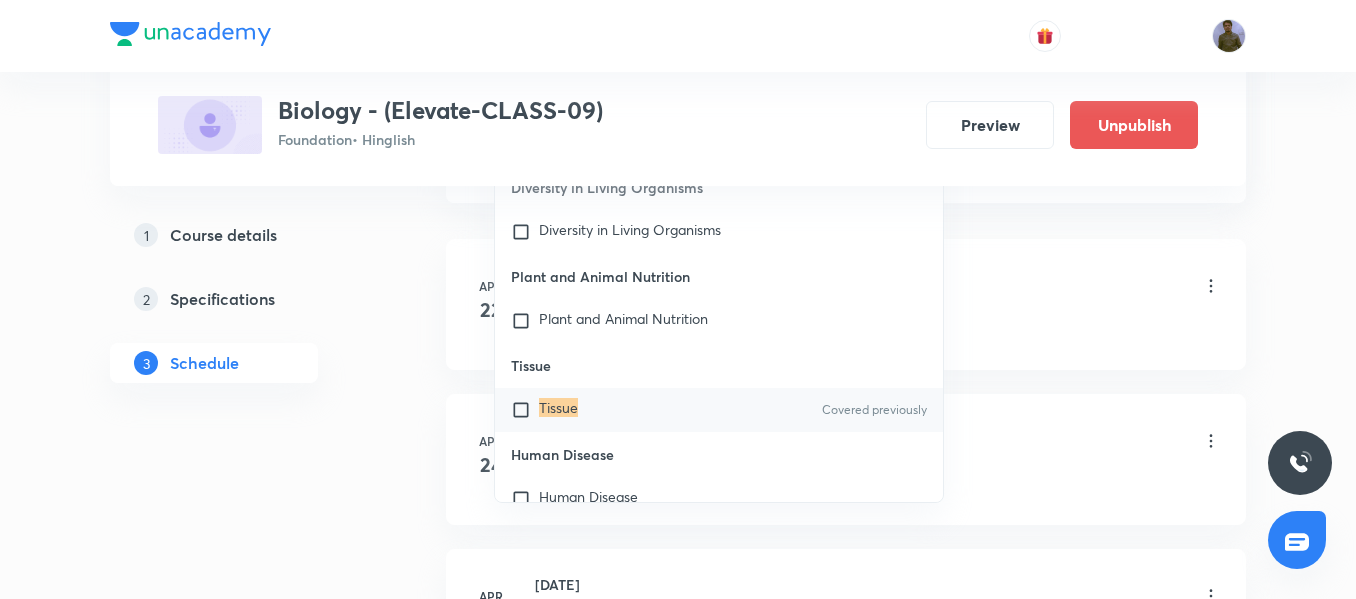 type on "Tissue" 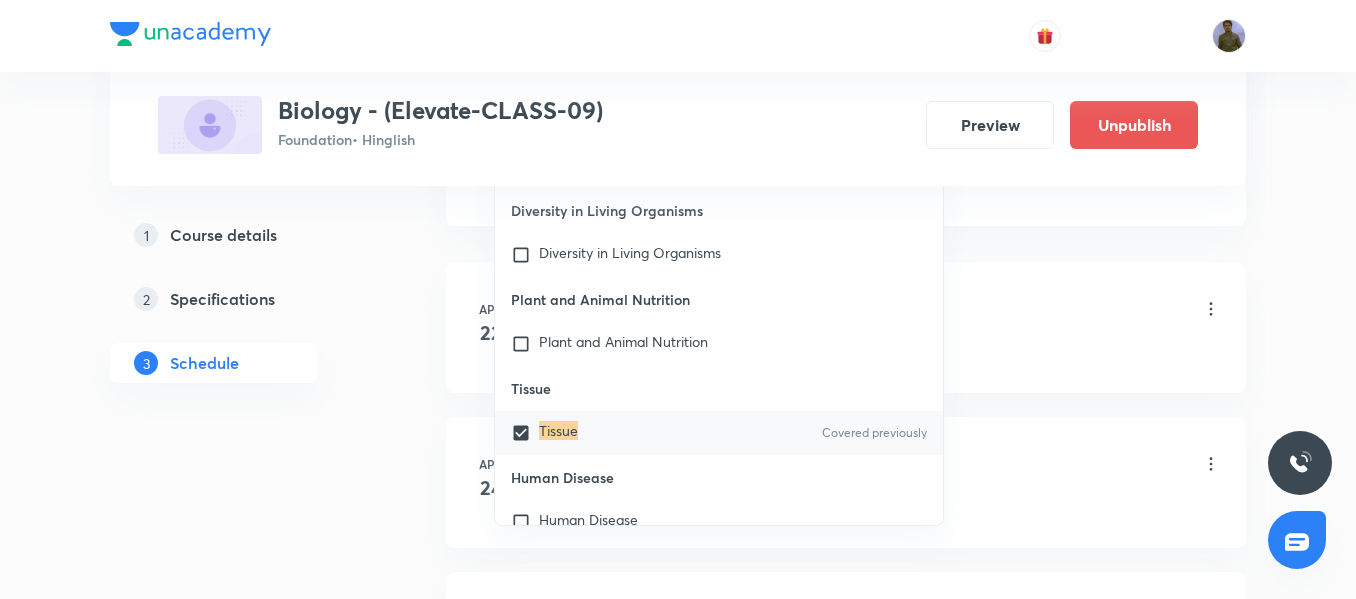 click on "Apr 22 Cell-The unit of life-01/14 Lesson 1 • 4:55 PM • 45 min  • Room 505 Natural Resources & Its Management Apr 24 Cell-The unit of life-02/14 Lesson 2 • 4:55 PM • 45 min  • Room 505 Natural Resources & Its Management Apr 26 Cell-The unit of life-03/14 Lesson 3 • 4:55 PM • 45 min  • Room 503 Natural Resources & Its Management May 1 Cell-The unit of life-04/14 Lesson 4 • 4:55 PM • 45 min  • Room 505 Natural Resources & Its Management May 3 Cell-The unit of life-05/14 Lesson 5 • 4:00 PM • 45 min  • Room 505 Natural Resources & Its Management May 5 Cell-The unit of life-06/14 Lesson 6 • 4:00 PM • 45 min  • Room 305 Natural Resources & Its Management May 7 Cell-The unit of life-07/14 Lesson 7 • 4:55 PM • 45 min  • Room 305 Natural Resources & Its Management May 9 Cell-The unit of life-07/14 Lesson 8 • 4:00 PM • 45 min  • Room 305 Natural Resources & Its Management May 12 Cell-The unit of life-08/14 Lesson 9 • 4:00 PM • 45 min  • Room 305 Cell May 16" at bounding box center [846, 2497] 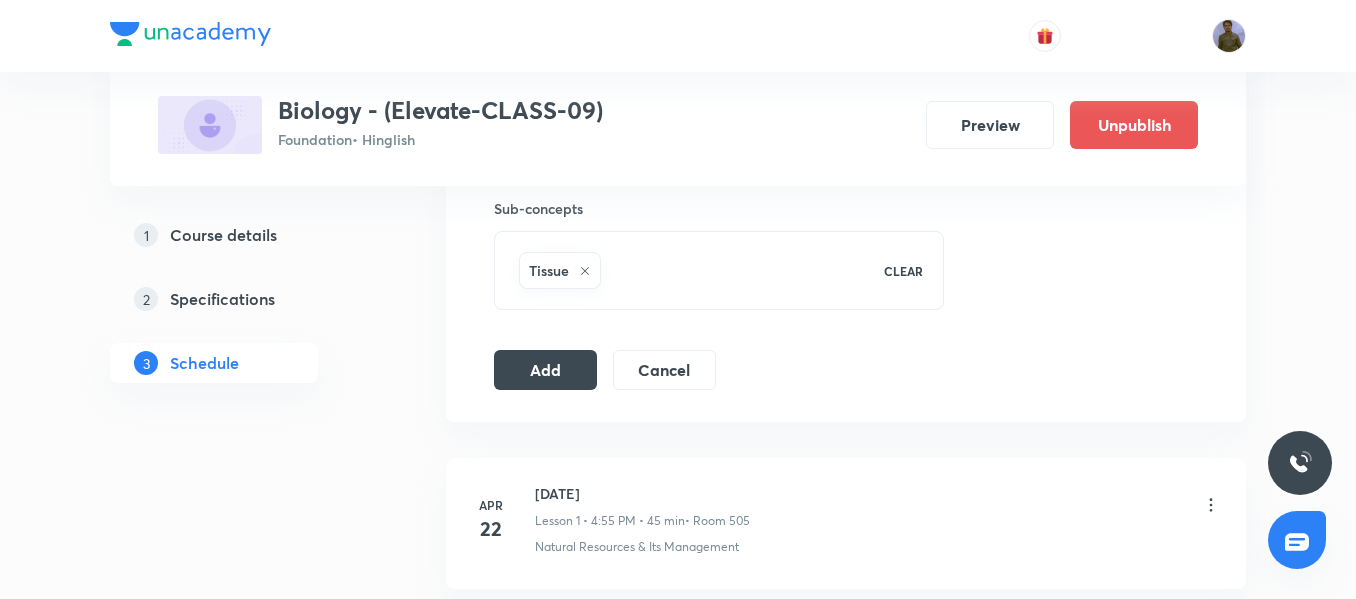 scroll, scrollTop: 1000, scrollLeft: 0, axis: vertical 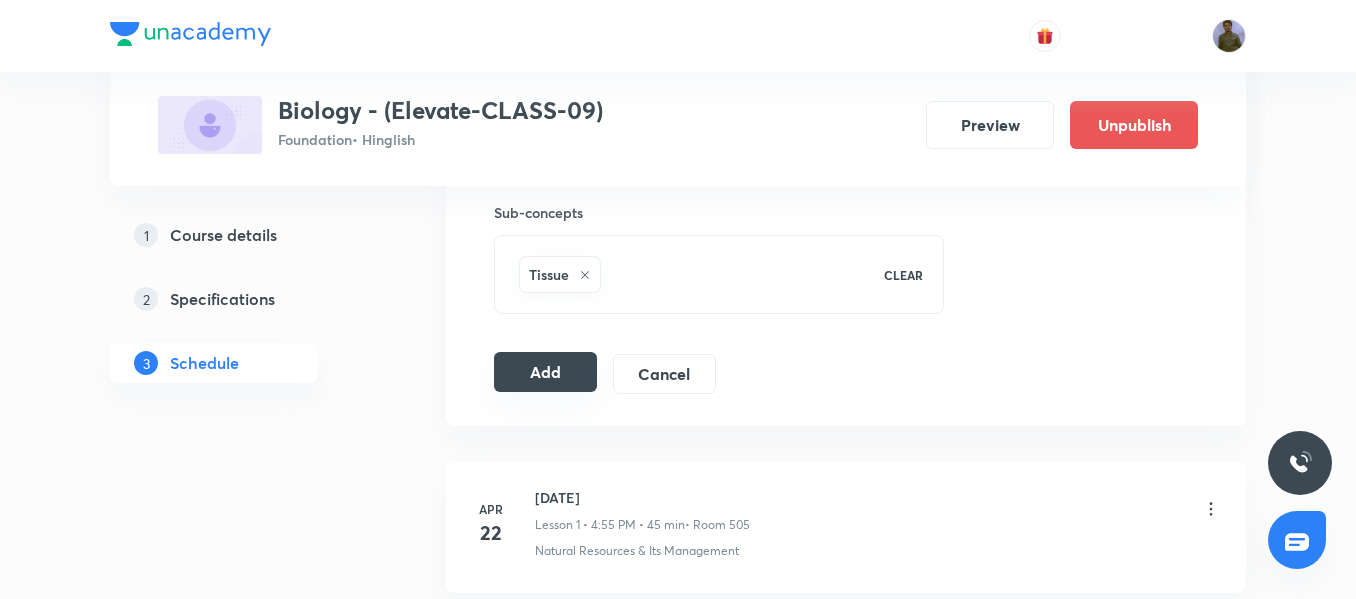 click on "Add" at bounding box center [545, 372] 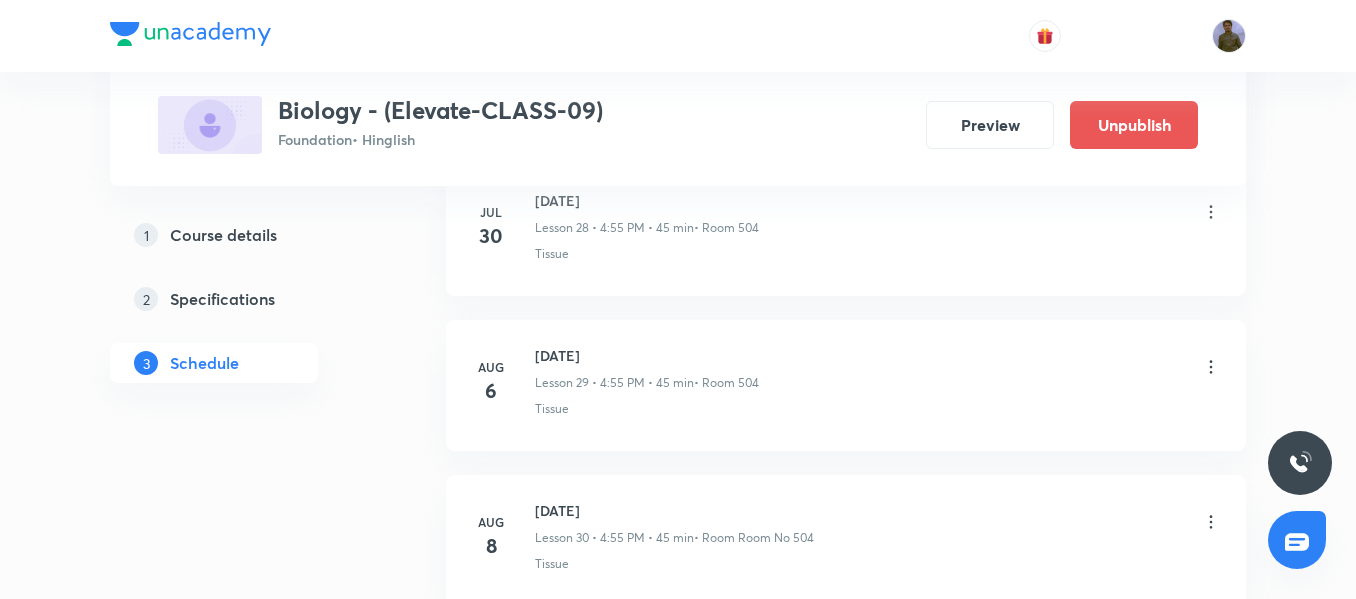 scroll, scrollTop: 4535, scrollLeft: 0, axis: vertical 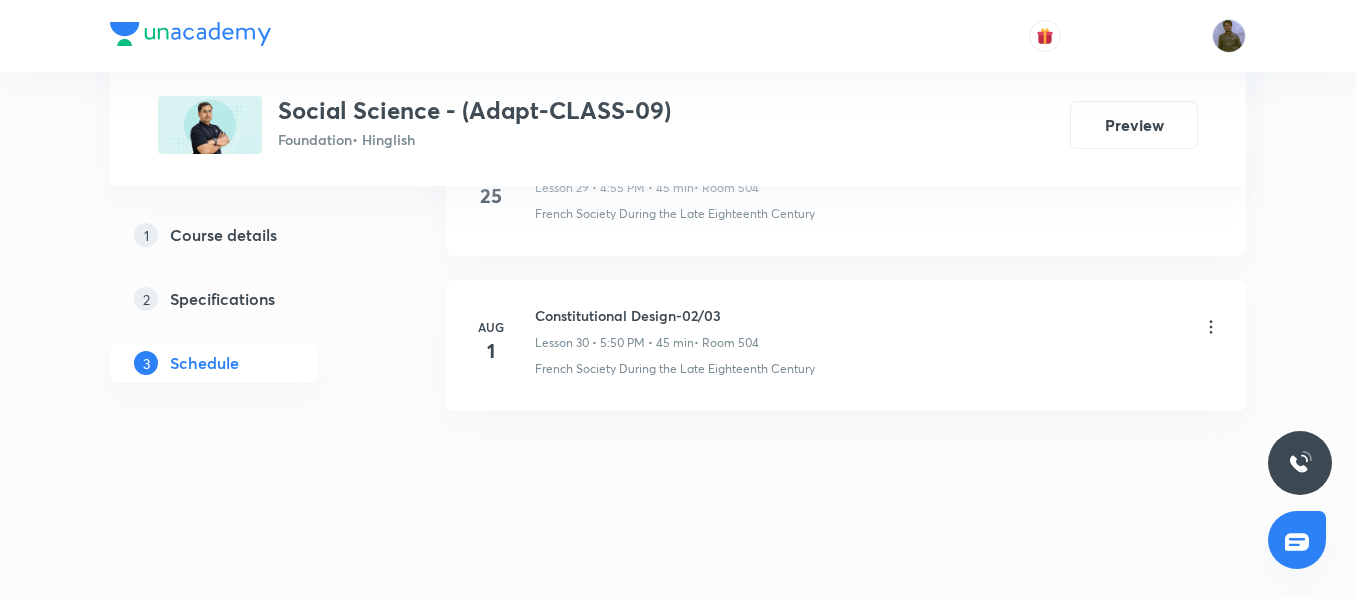 click on "Constitutional Design-02/03" at bounding box center [647, 315] 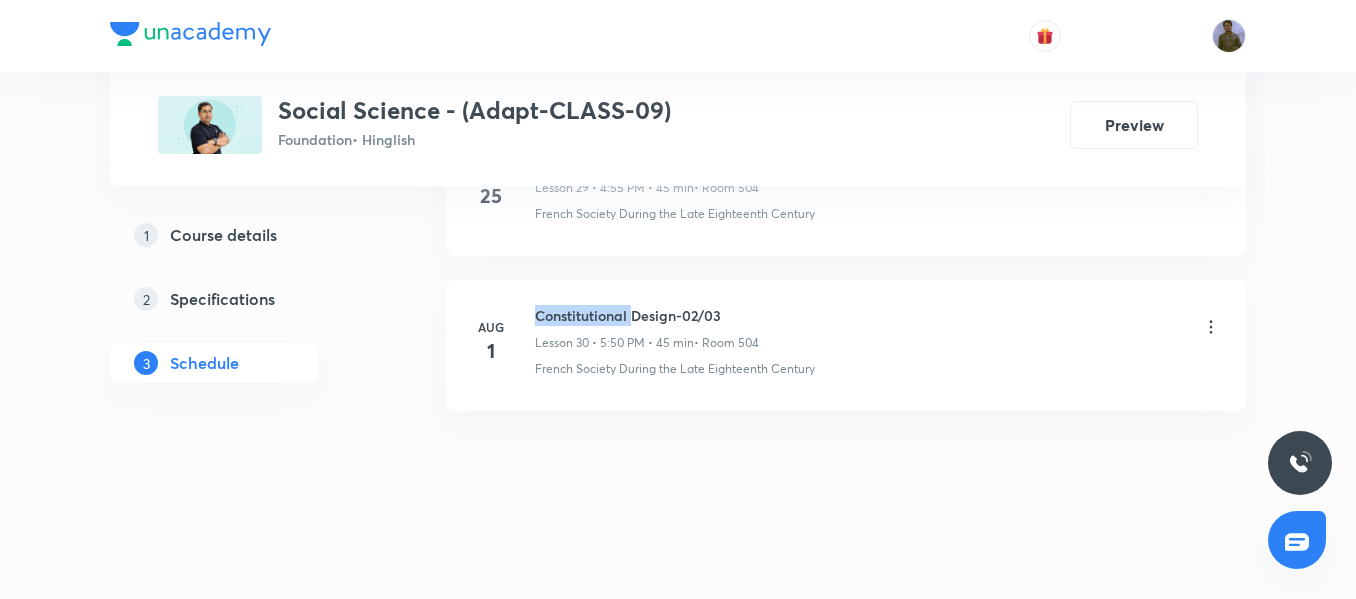 click on "Constitutional Design-02/03" at bounding box center (647, 315) 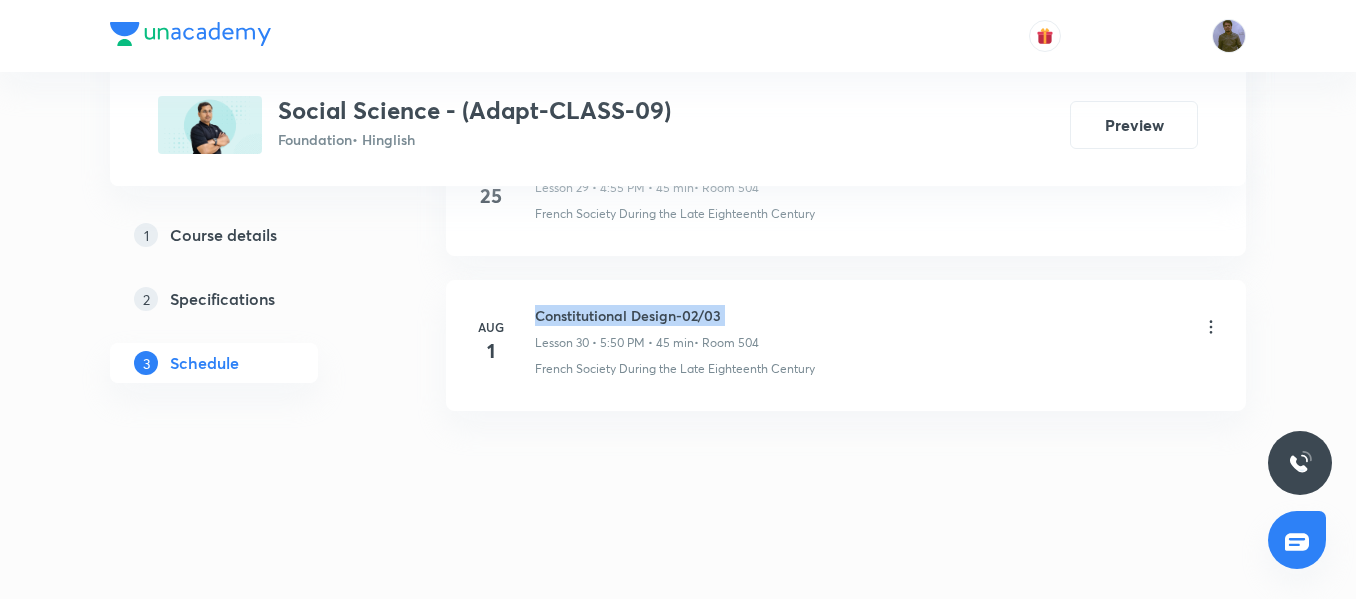 click on "Constitutional Design-02/03" at bounding box center [647, 315] 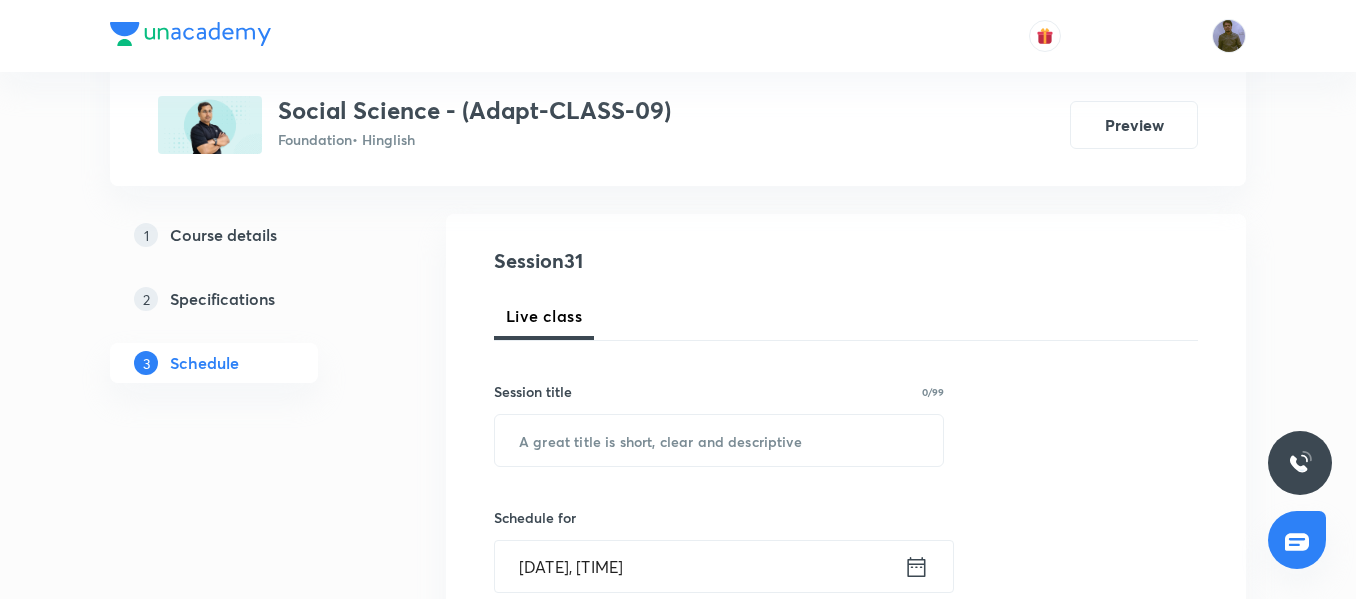 scroll, scrollTop: 185, scrollLeft: 0, axis: vertical 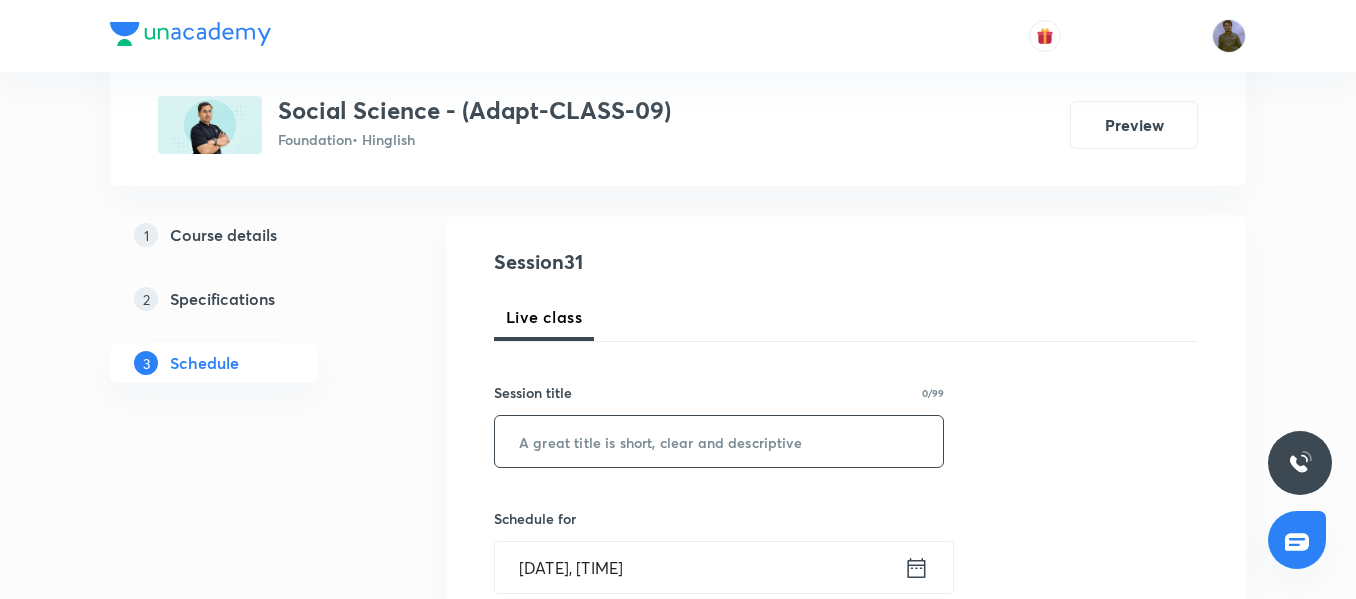 click at bounding box center (719, 441) 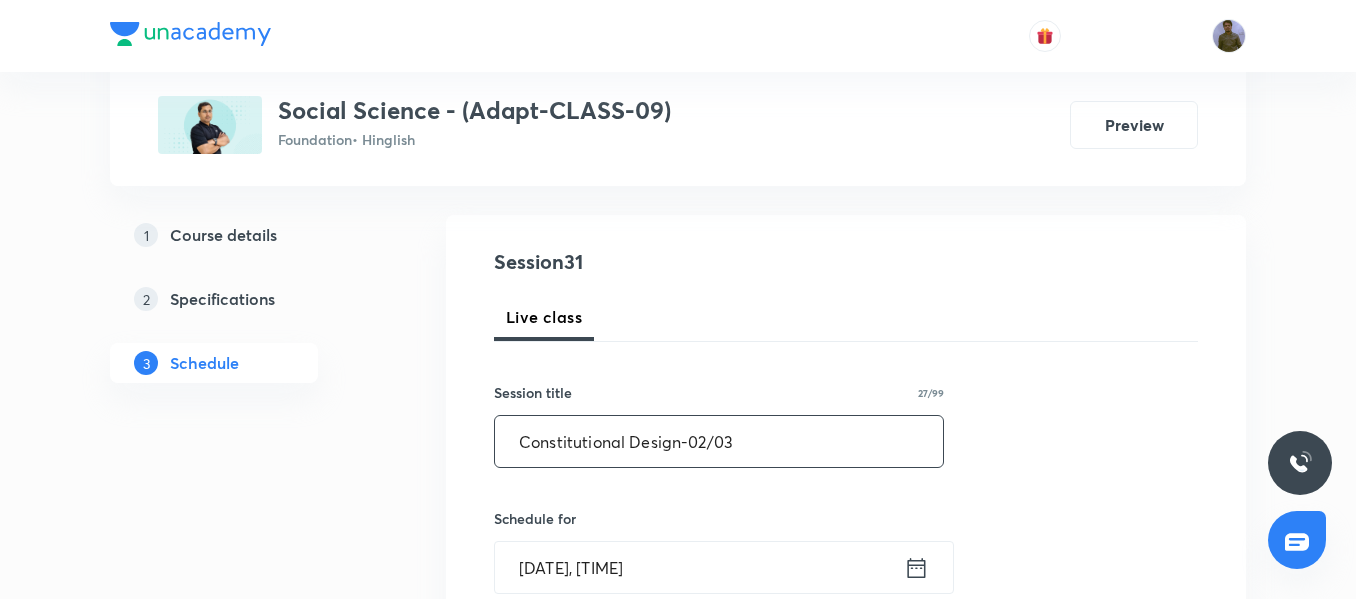 click on "Constitutional Design-02/03" at bounding box center (719, 441) 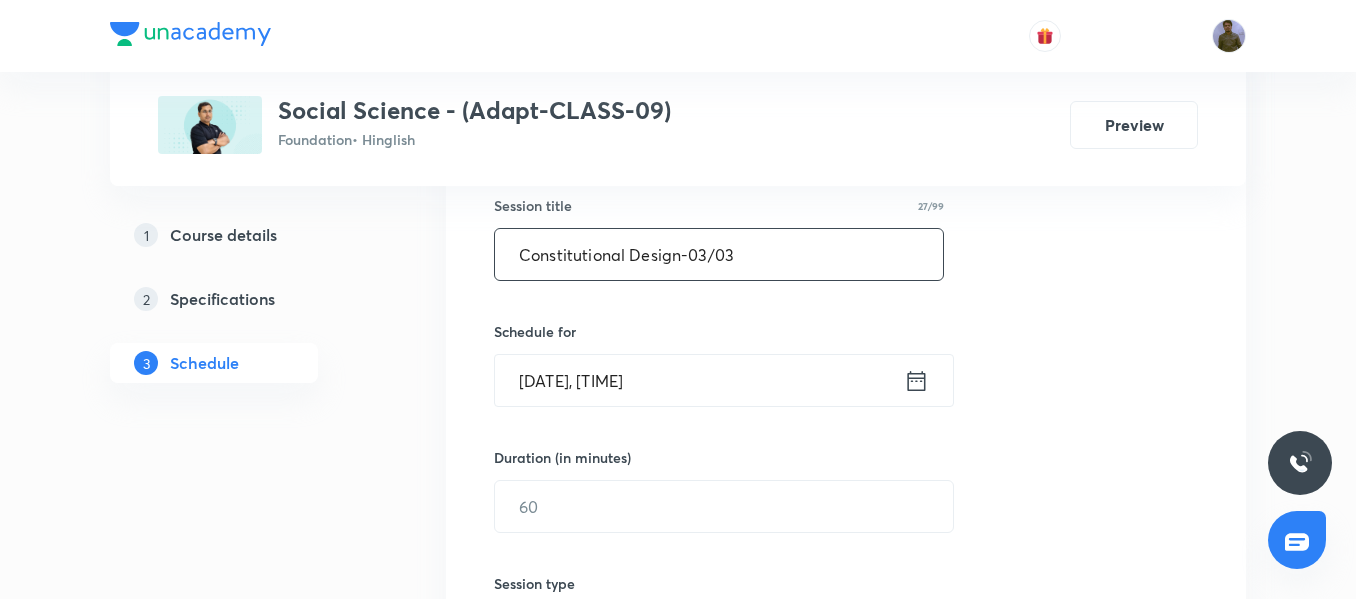 scroll, scrollTop: 385, scrollLeft: 0, axis: vertical 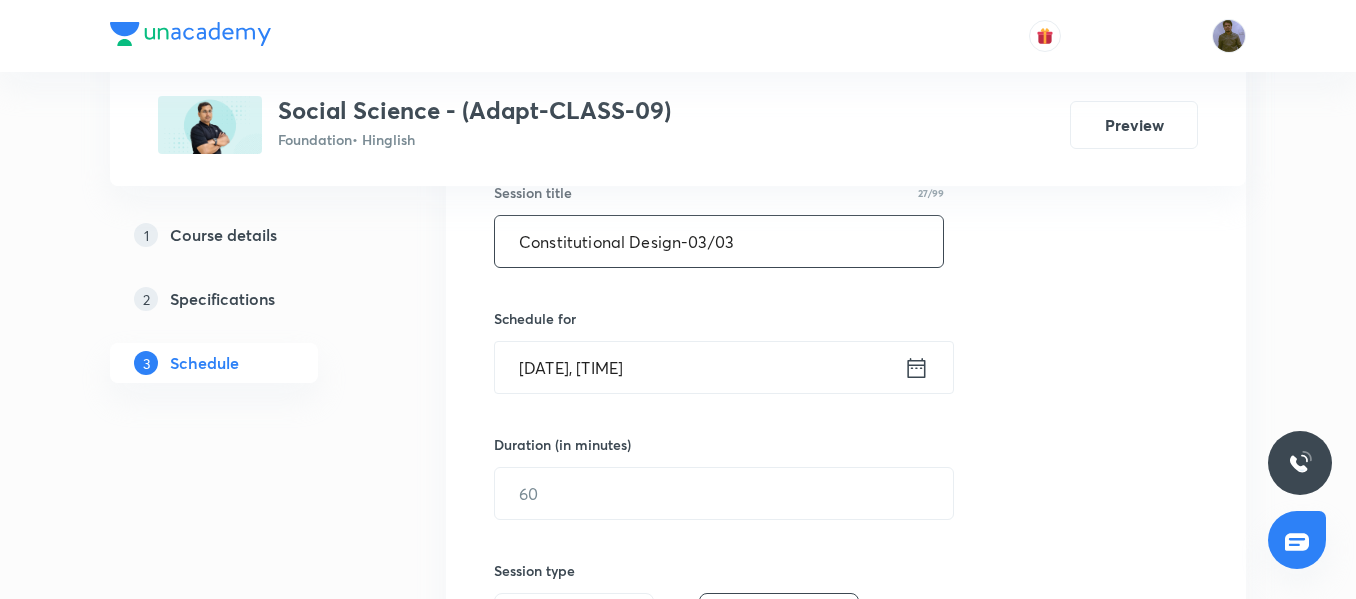 type on "Constitutional Design-03/03" 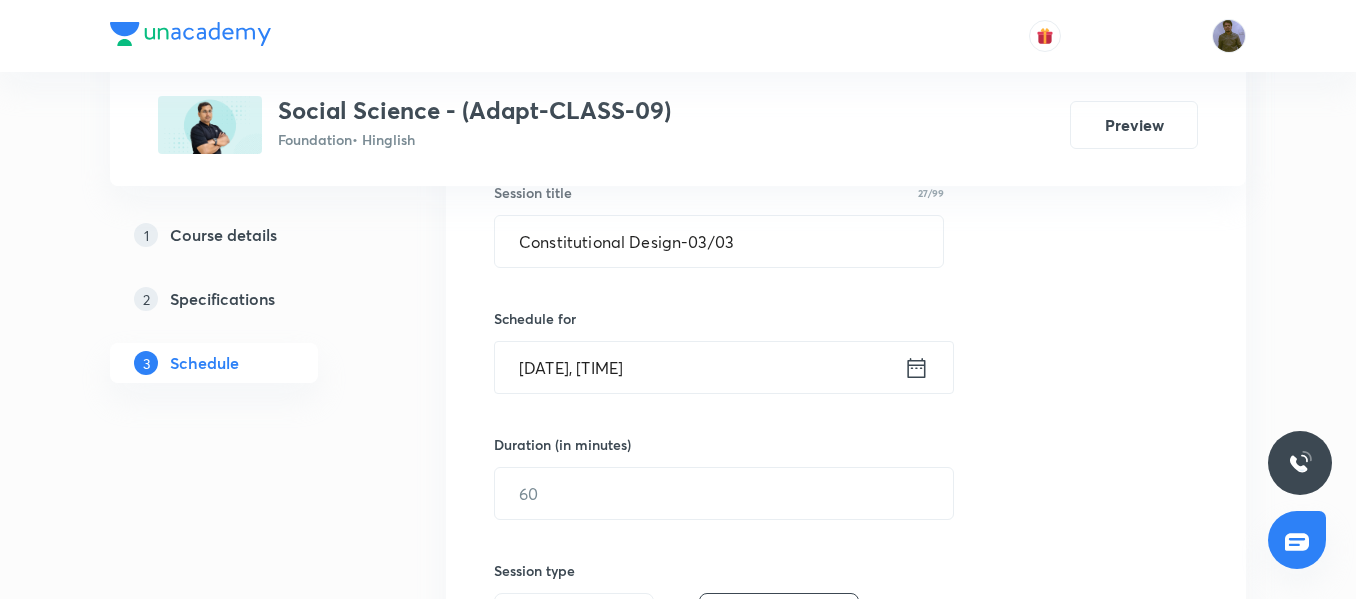 click on "[DATE], [TIME]" at bounding box center (699, 367) 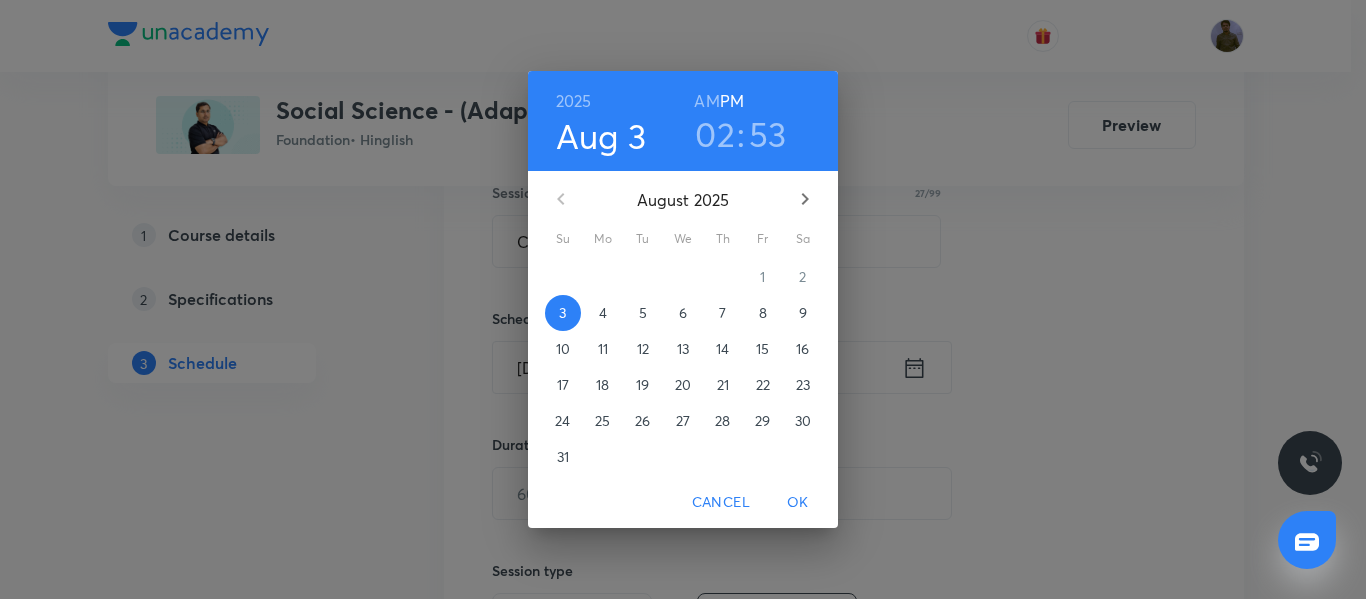 click on "6" at bounding box center [683, 313] 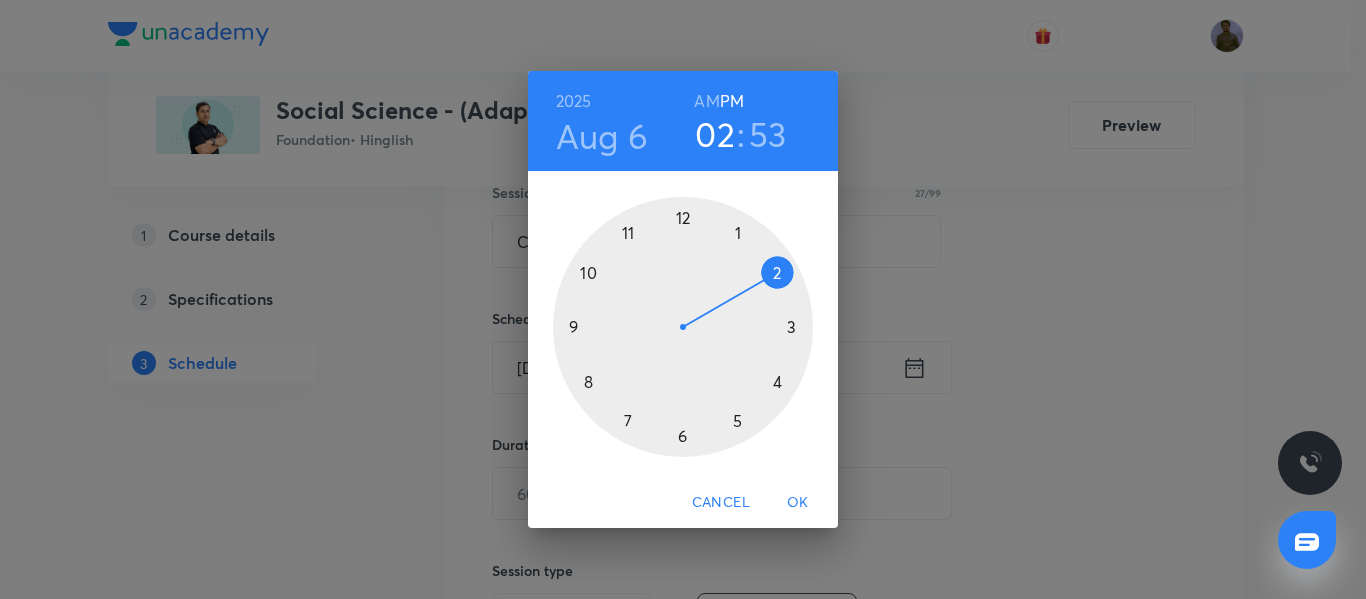 click at bounding box center (683, 327) 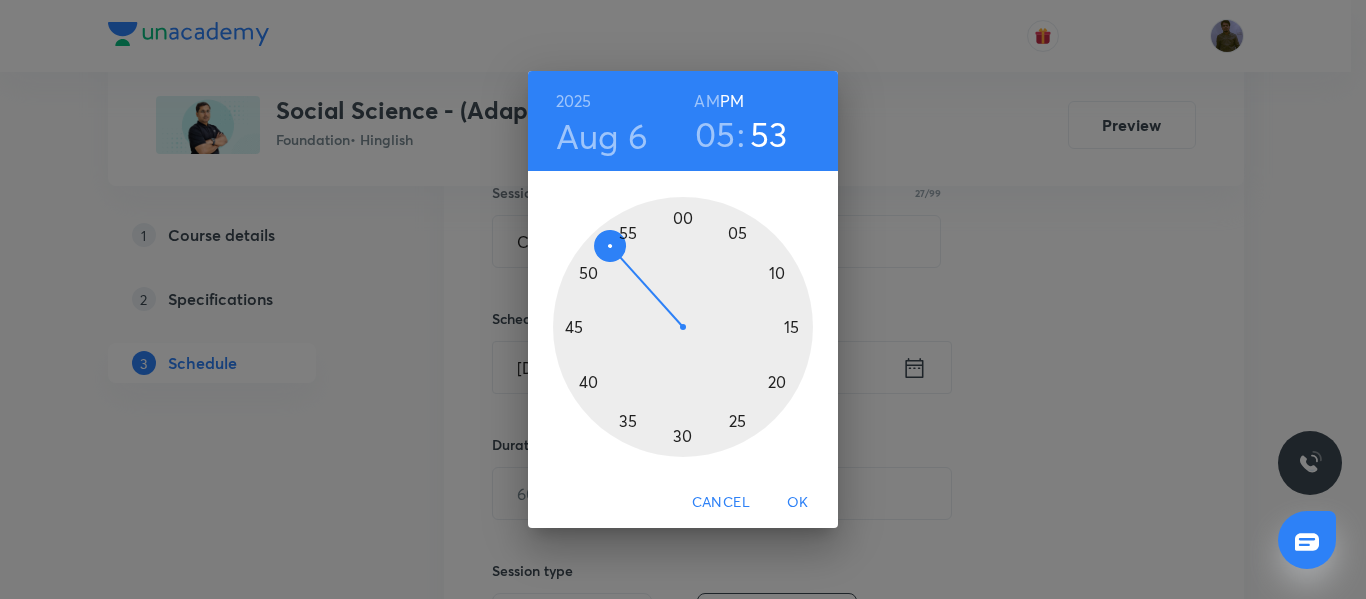 click at bounding box center (683, 327) 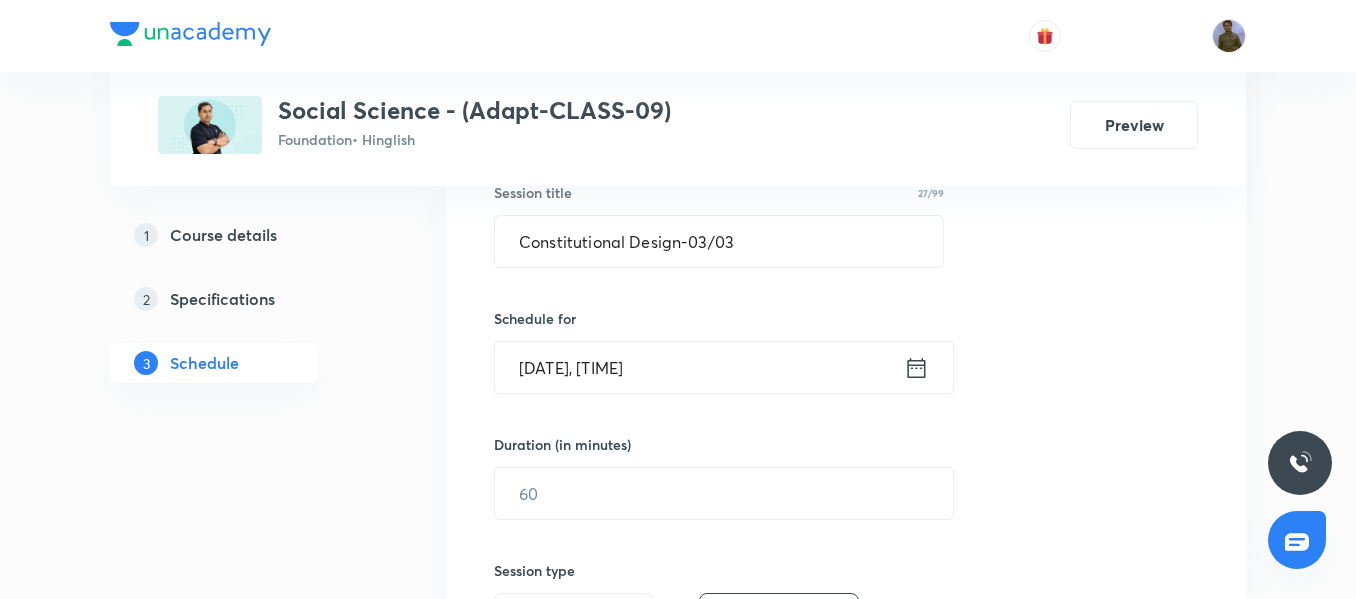 click on "[DATE], [TIME]" at bounding box center [699, 367] 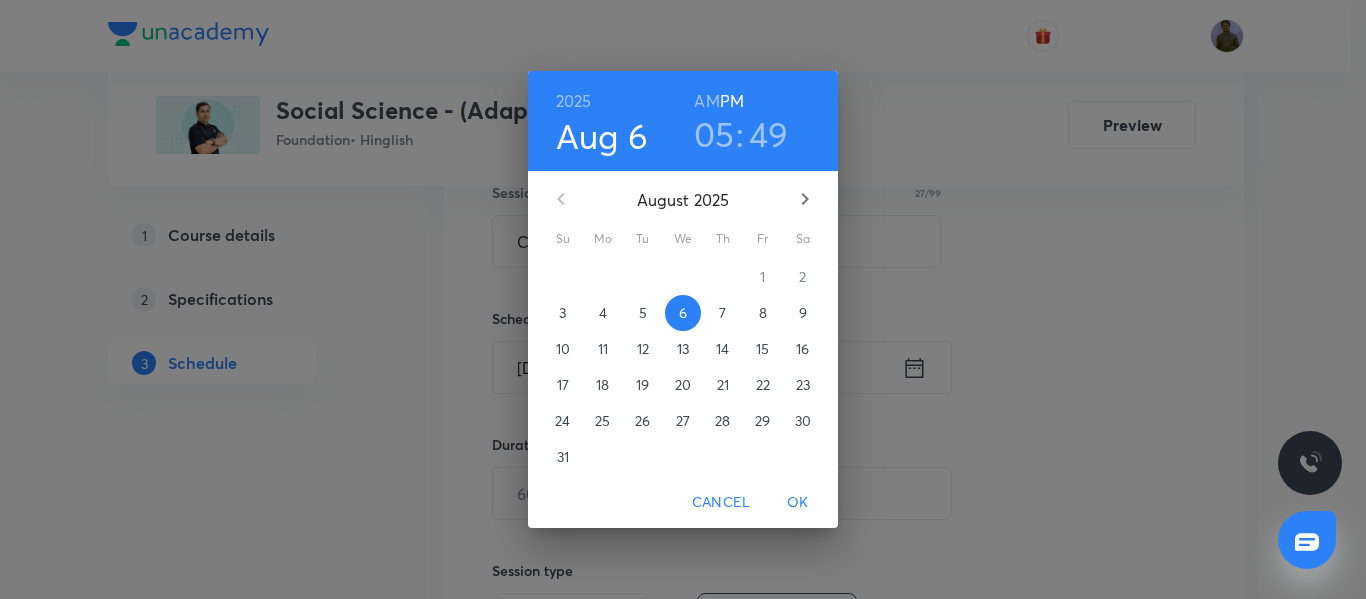 click on "49" at bounding box center [769, 134] 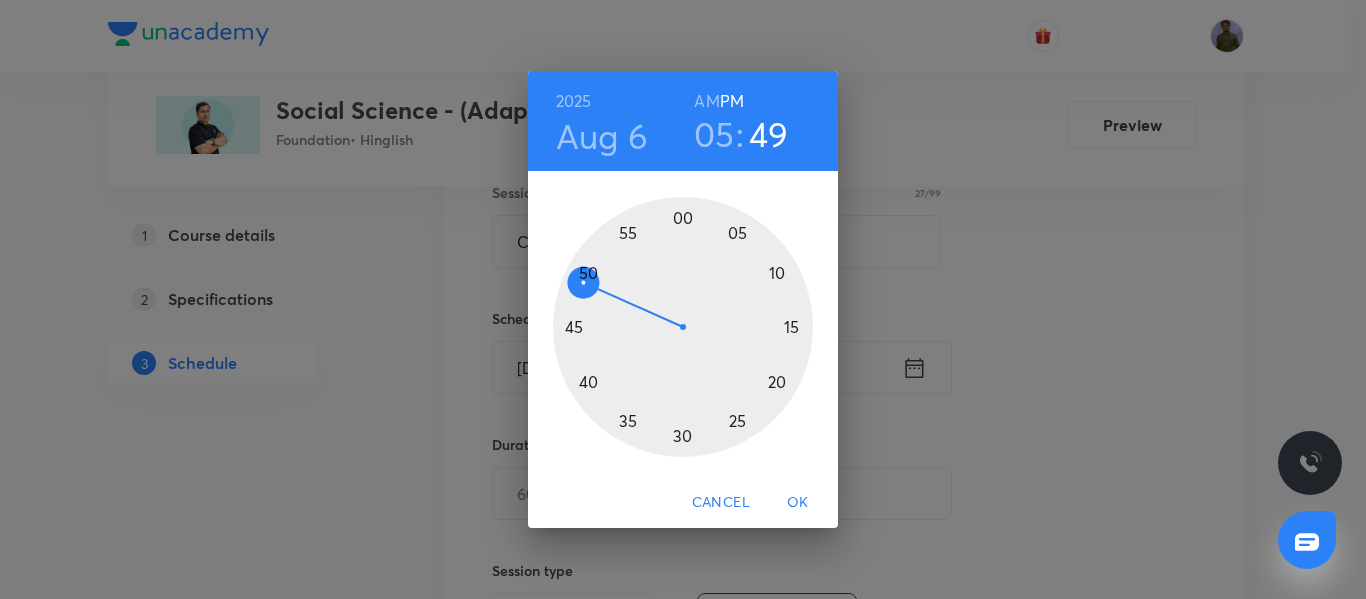 click at bounding box center (683, 327) 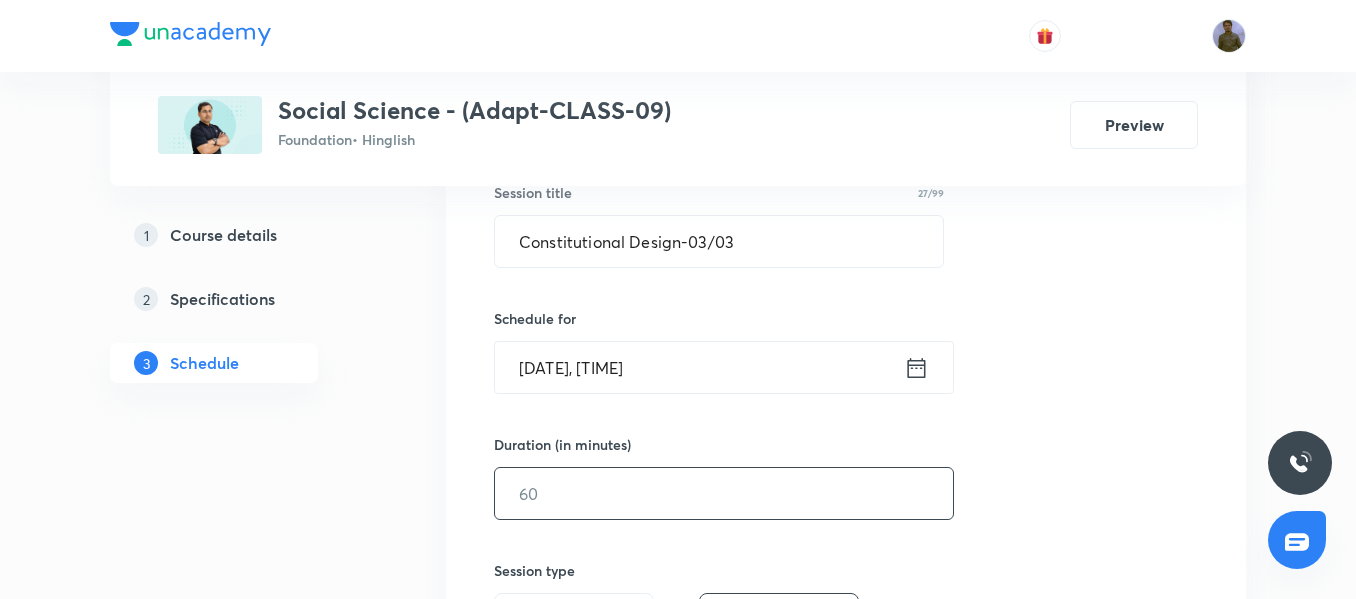 click at bounding box center (724, 493) 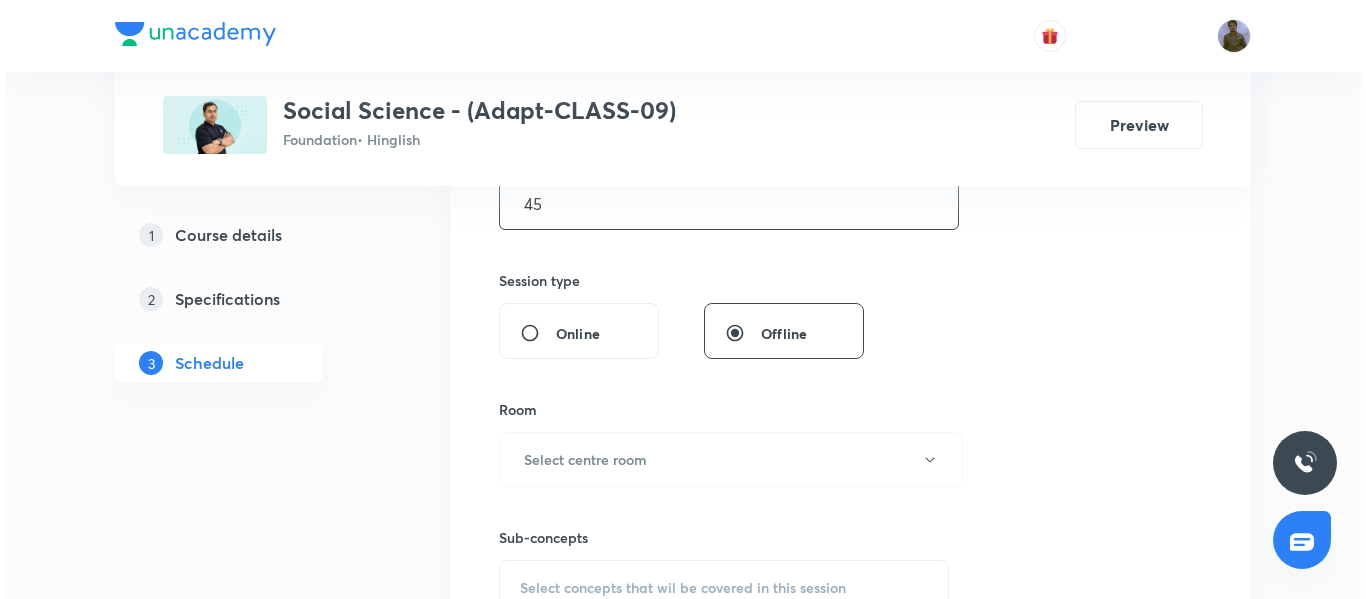 scroll, scrollTop: 785, scrollLeft: 0, axis: vertical 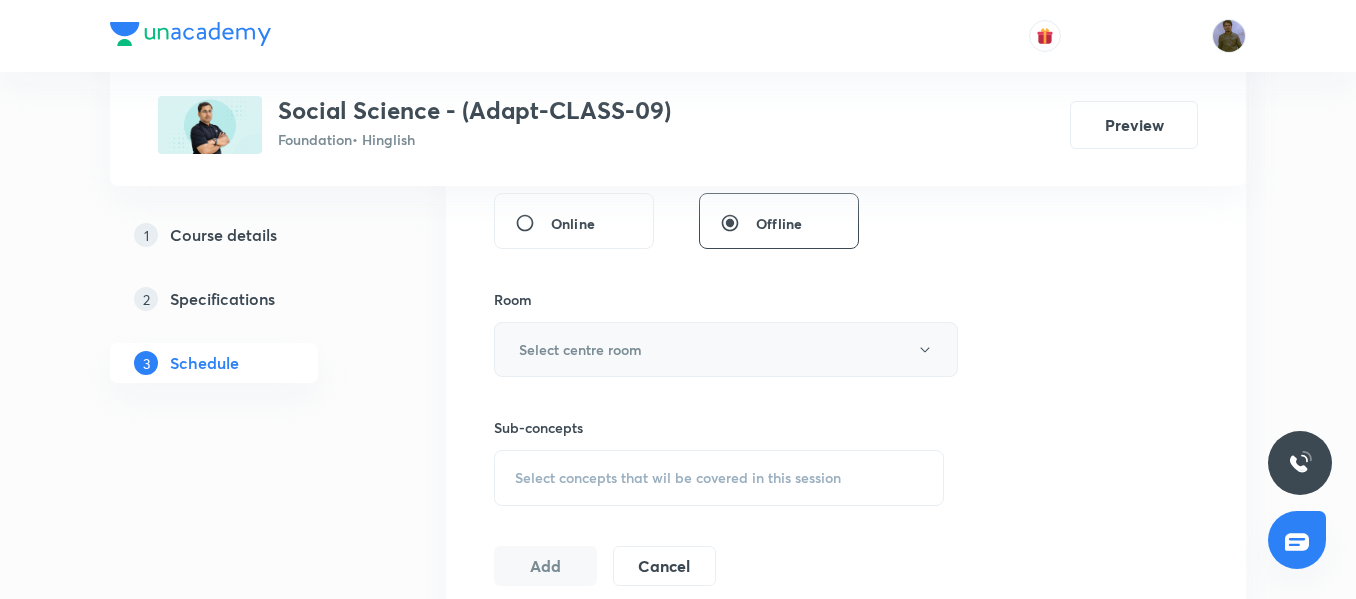 type on "45" 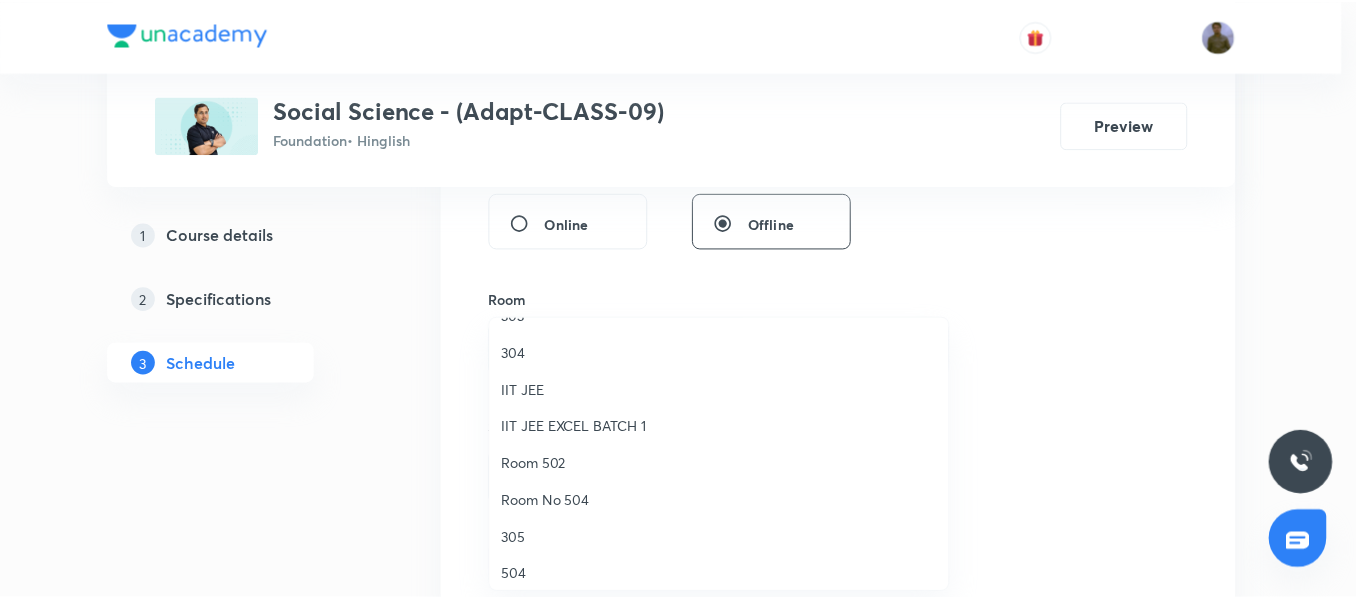 scroll, scrollTop: 200, scrollLeft: 0, axis: vertical 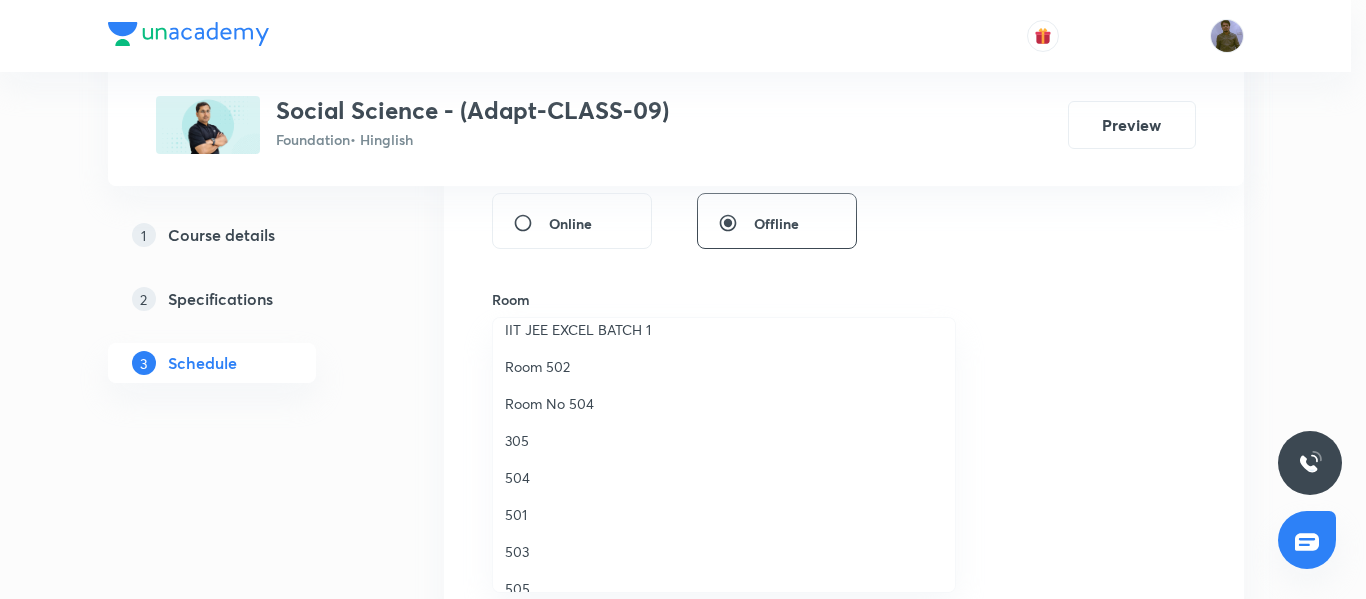 click on "504" at bounding box center (724, 477) 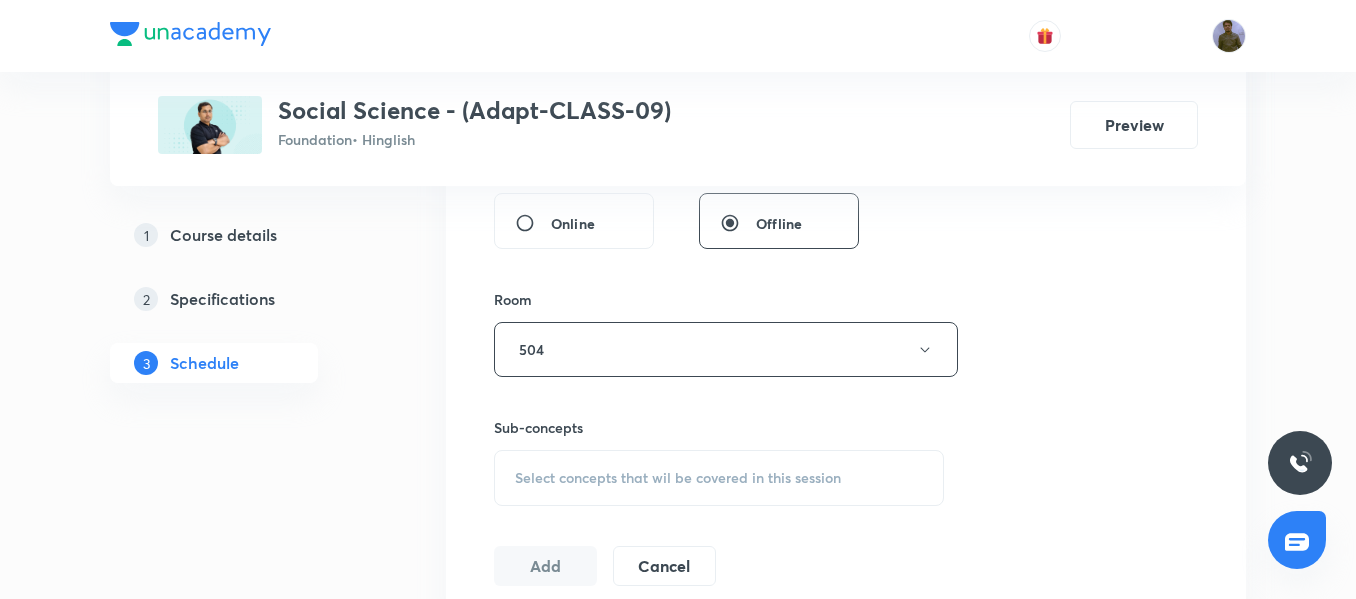 click on "Select concepts that wil be covered in this session" at bounding box center (719, 478) 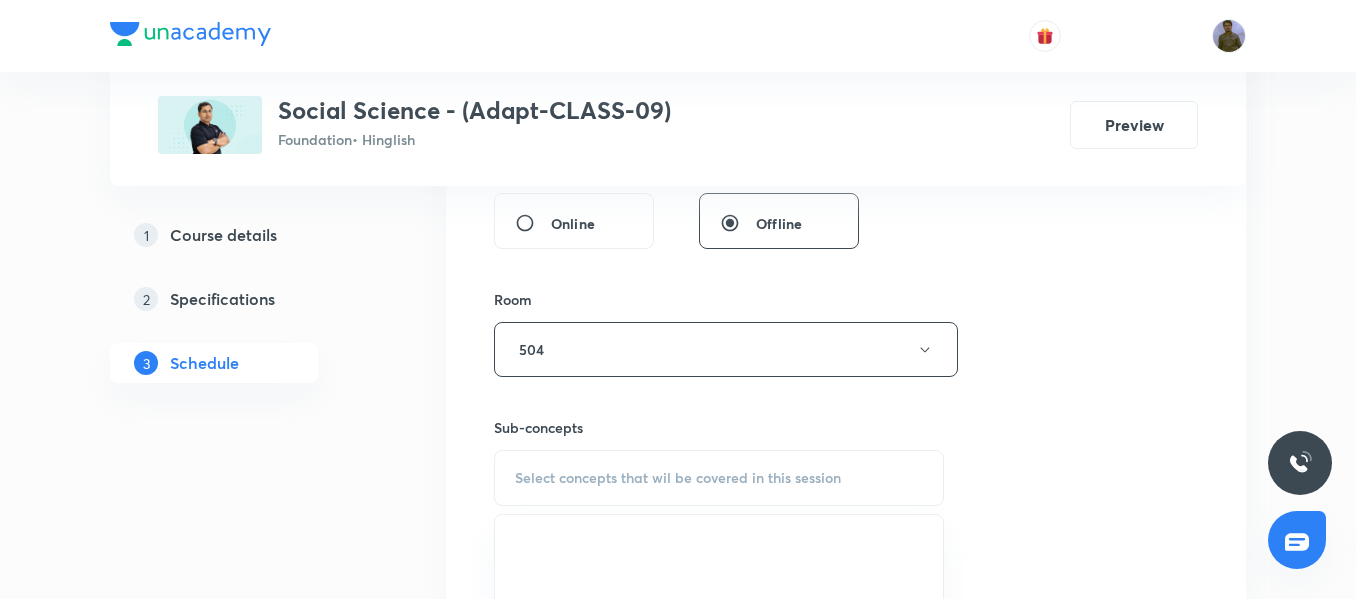 scroll, scrollTop: 885, scrollLeft: 0, axis: vertical 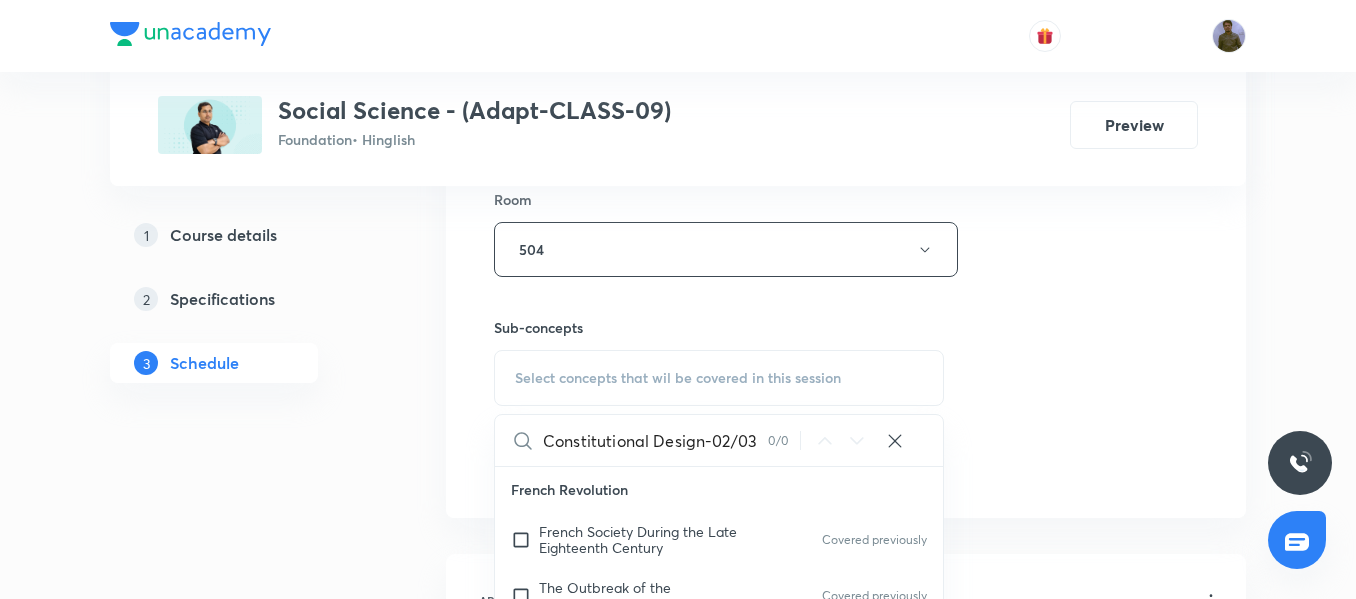 drag, startPoint x: 702, startPoint y: 442, endPoint x: 816, endPoint y: 452, distance: 114.43776 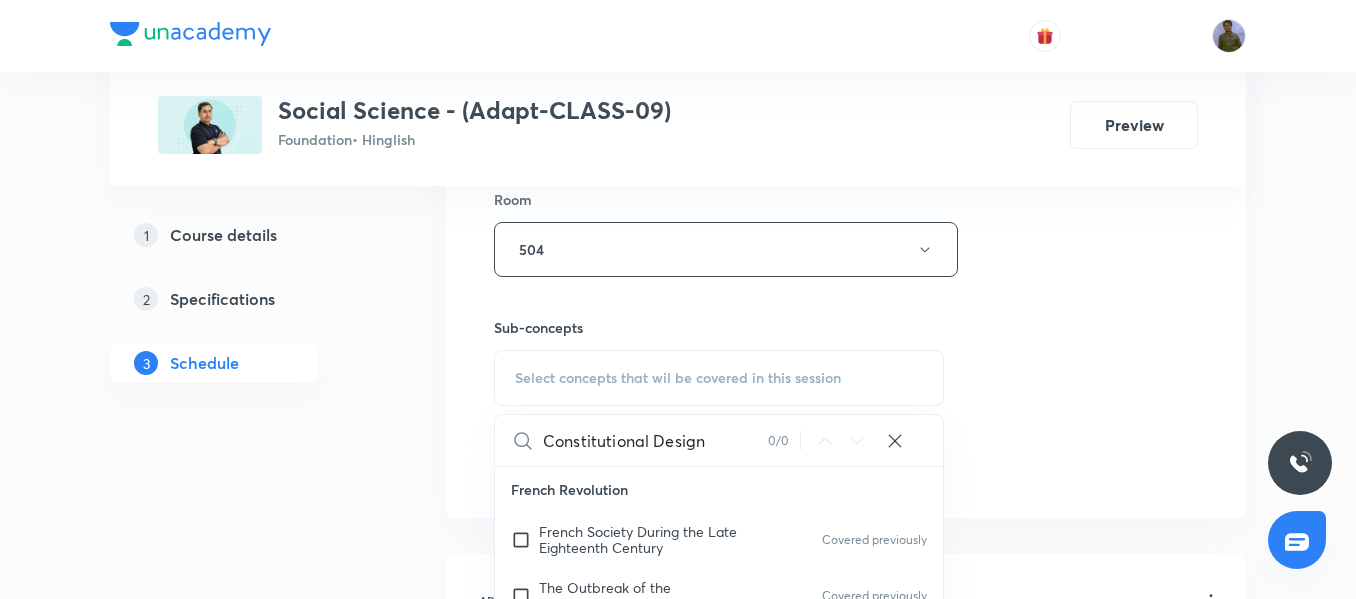 drag, startPoint x: 649, startPoint y: 445, endPoint x: 761, endPoint y: 440, distance: 112.11155 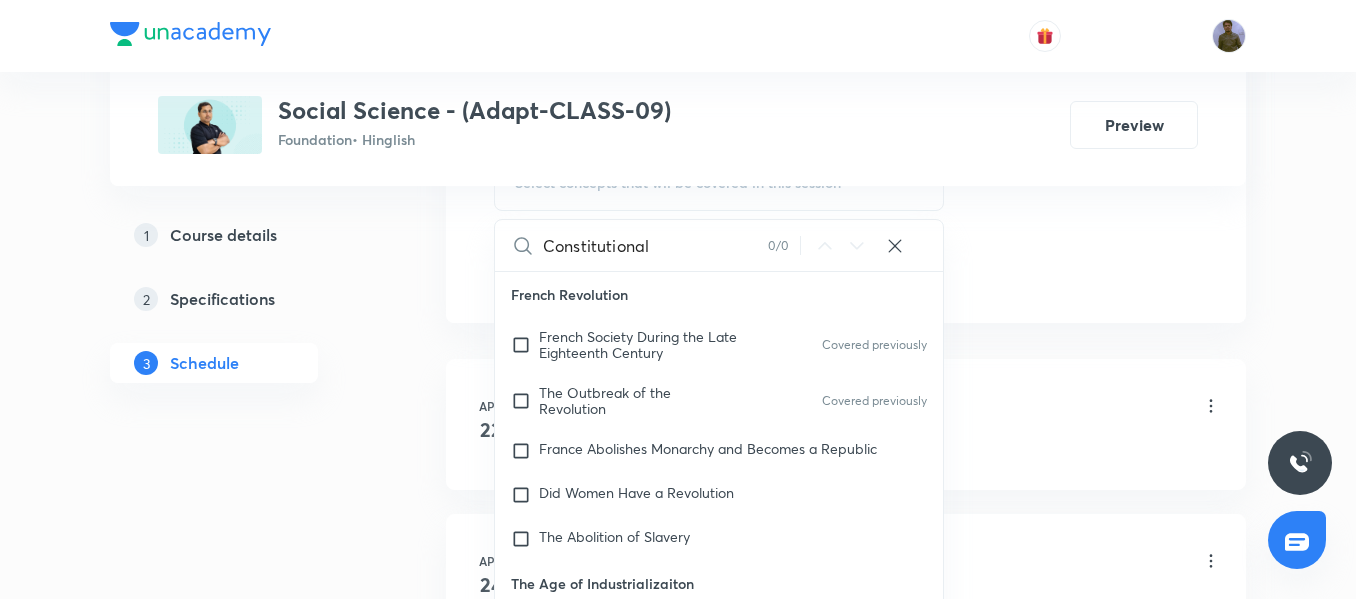 scroll, scrollTop: 1085, scrollLeft: 0, axis: vertical 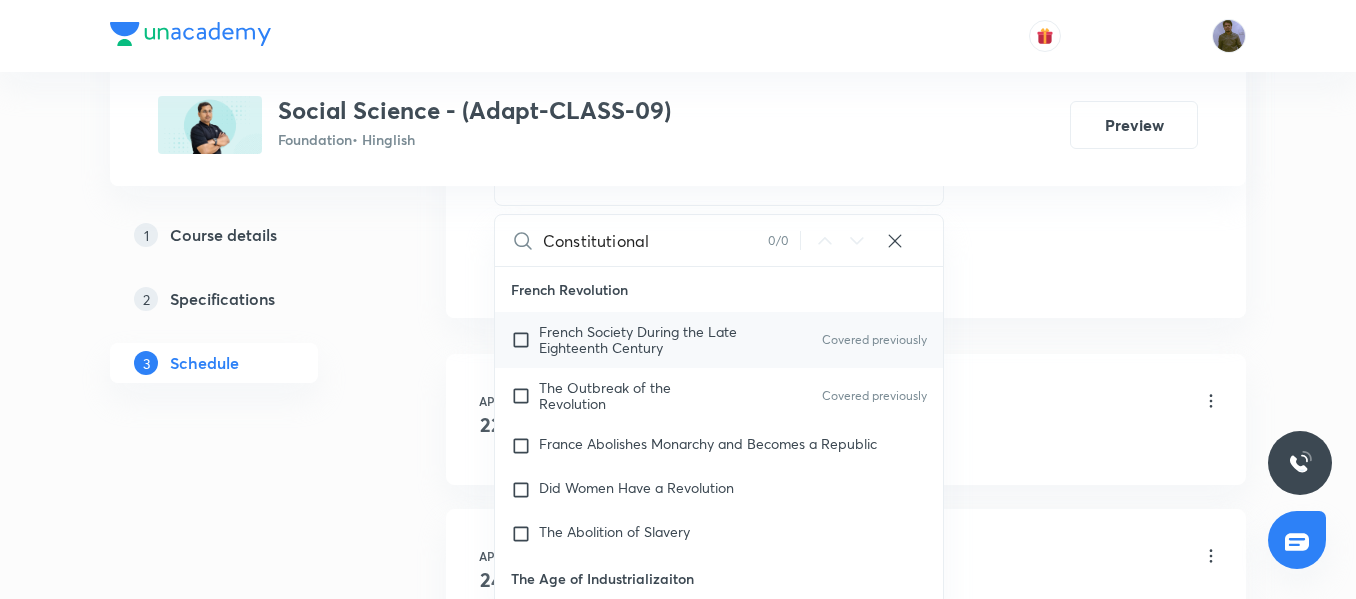 type on "Constitutional" 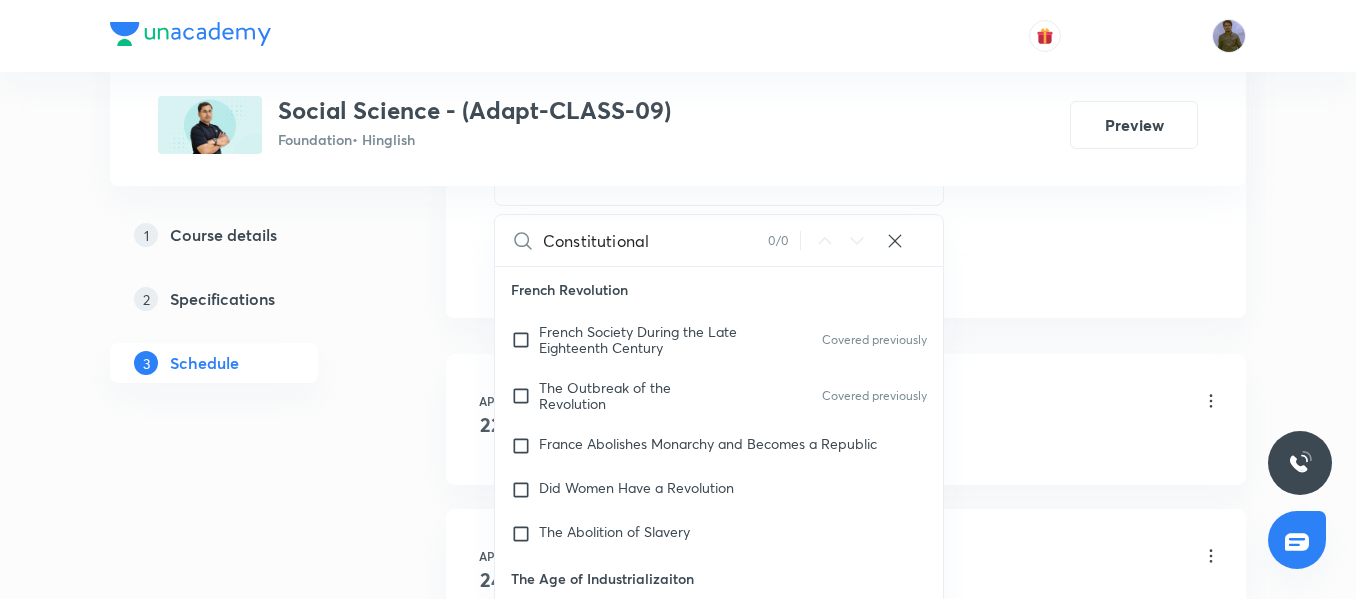 checkbox on "true" 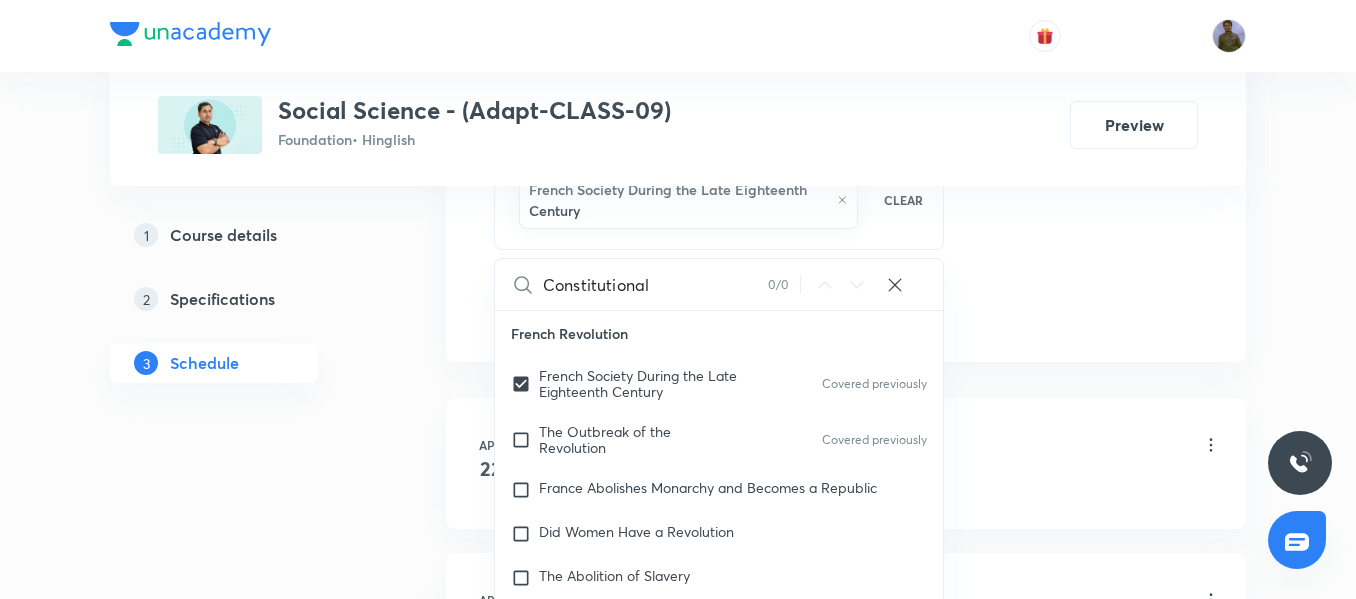 click on "Session  31 Live class Session title 27/99 Constitutional Design-03/03 ​ Schedule for Aug 6, 2025, 5:50 PM ​ Duration (in minutes) 45 ​   Session type Online Offline Room 504 Sub-concepts French Society During the Late Eighteenth Century CLEAR Constitutional 0 / 0 ​ French Revolution French Society During the Late Eighteenth Century Covered previously The Outbreak of the Revolution Covered previously France Abolishes Monarchy and Becomes a Republic Did Women Have a Revolution The Abolition of Slavery The Age of Industrializaiton Market for Goods Before the Industrial Revolution Hand Labour and Steam Power Industrialization in the Colonies Factories Come Up The Peculiarities of Industrial Growth Nationalism in India The Sense of Collective Belonging The First World War, Khilafat and Non-cooperation Differing Strands Within the Movement Towards Civil Disobedience Print Culture and the Modern World Print and Censorship The First Printed Books Print Comes to Europe The Print Revolution and Its Impact Maps" at bounding box center (846, -162) 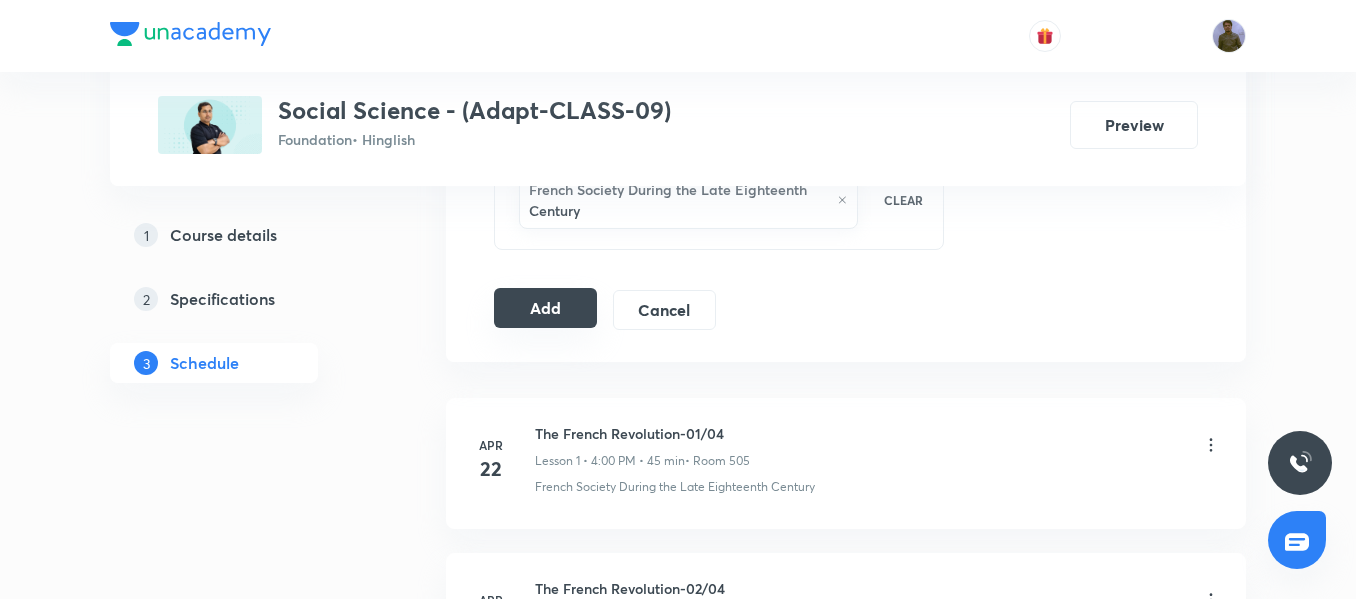 click on "Add" at bounding box center (545, 308) 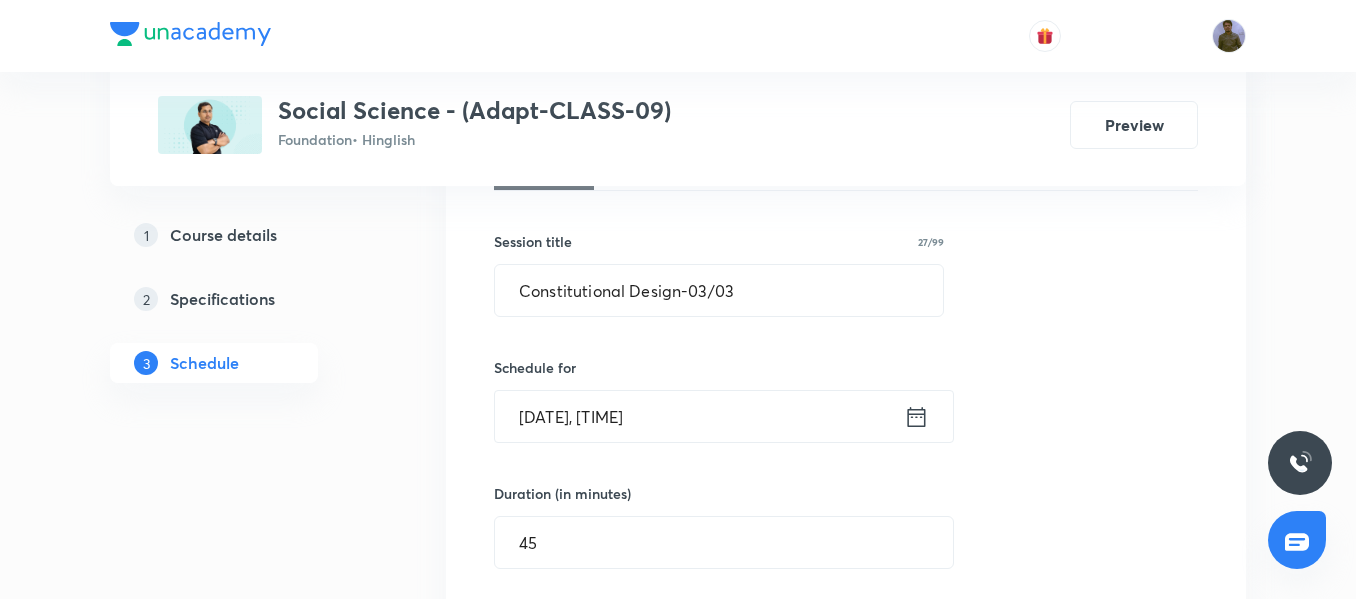 scroll, scrollTop: 485, scrollLeft: 0, axis: vertical 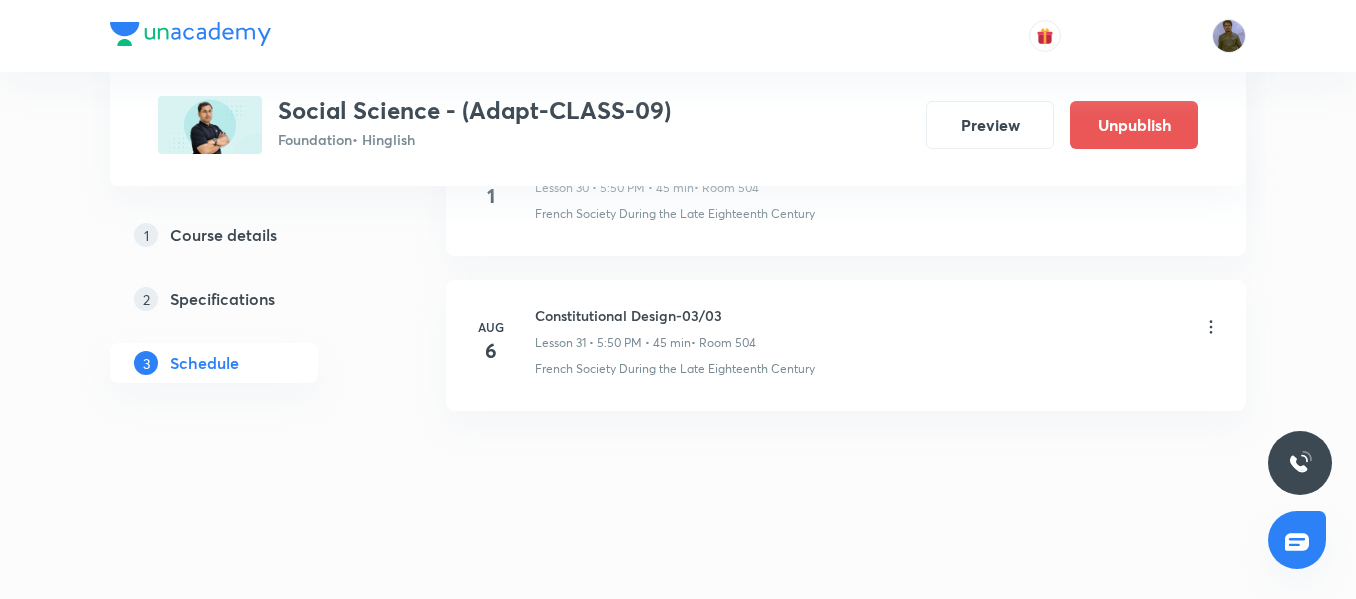 click on "Lesson 31 • 5:50 PM • 45 min" at bounding box center [613, 343] 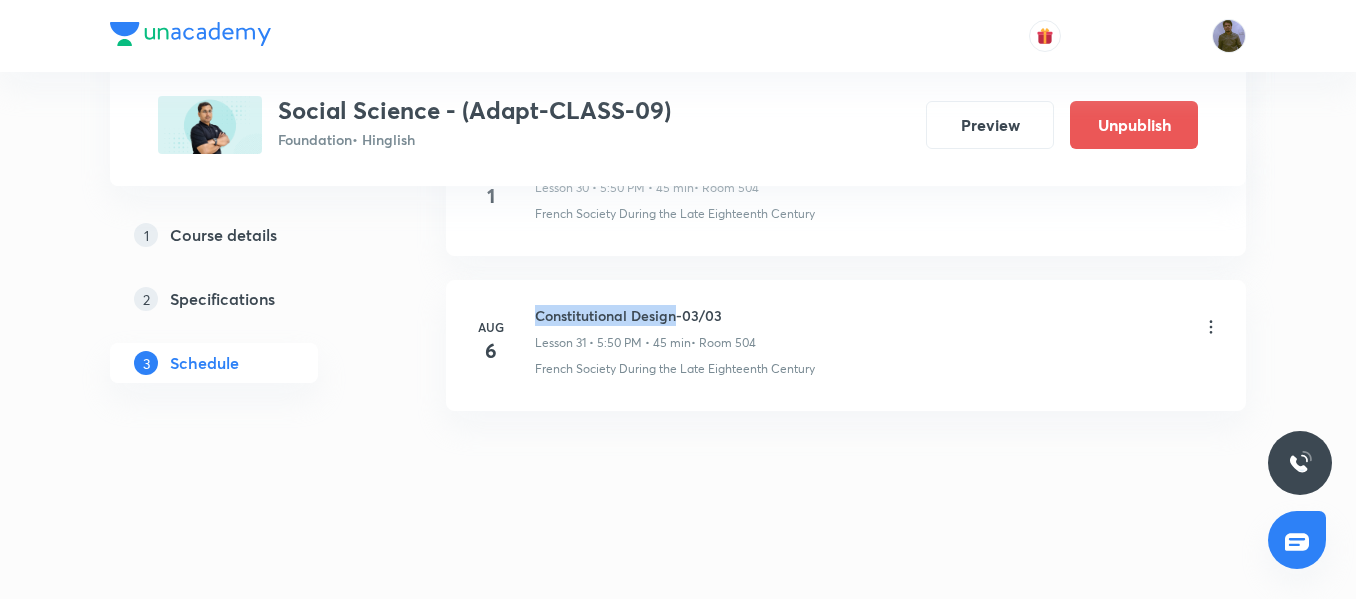 drag, startPoint x: 538, startPoint y: 310, endPoint x: 679, endPoint y: 321, distance: 141.42842 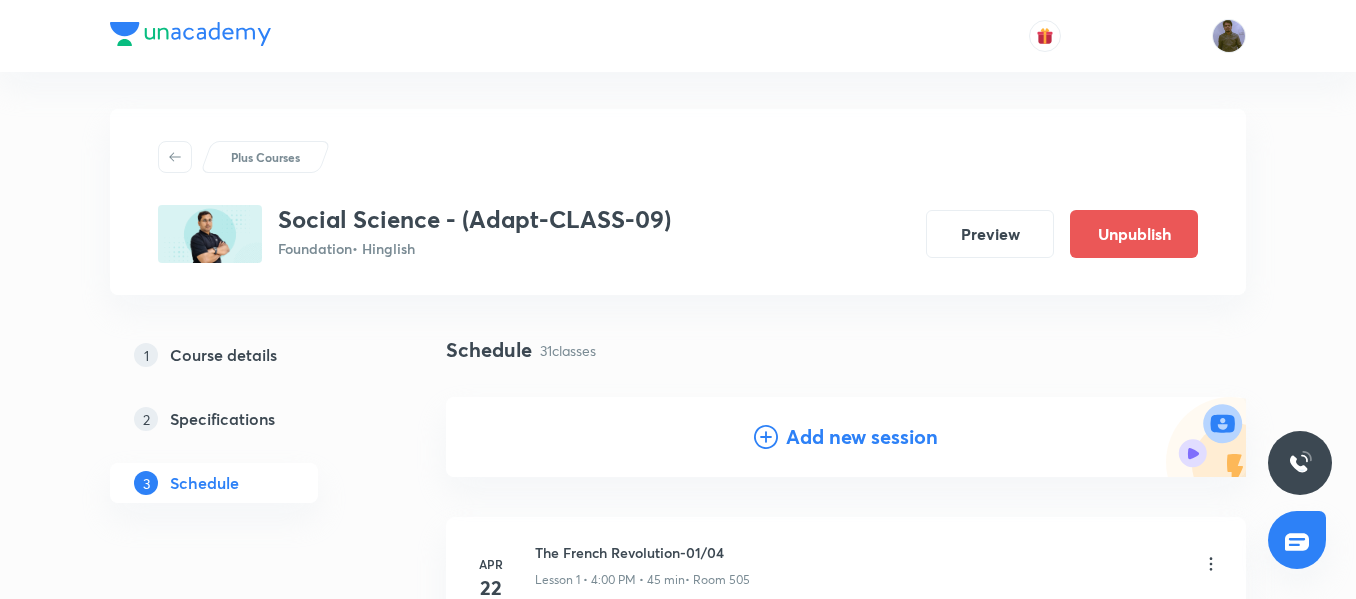 scroll, scrollTop: 0, scrollLeft: 0, axis: both 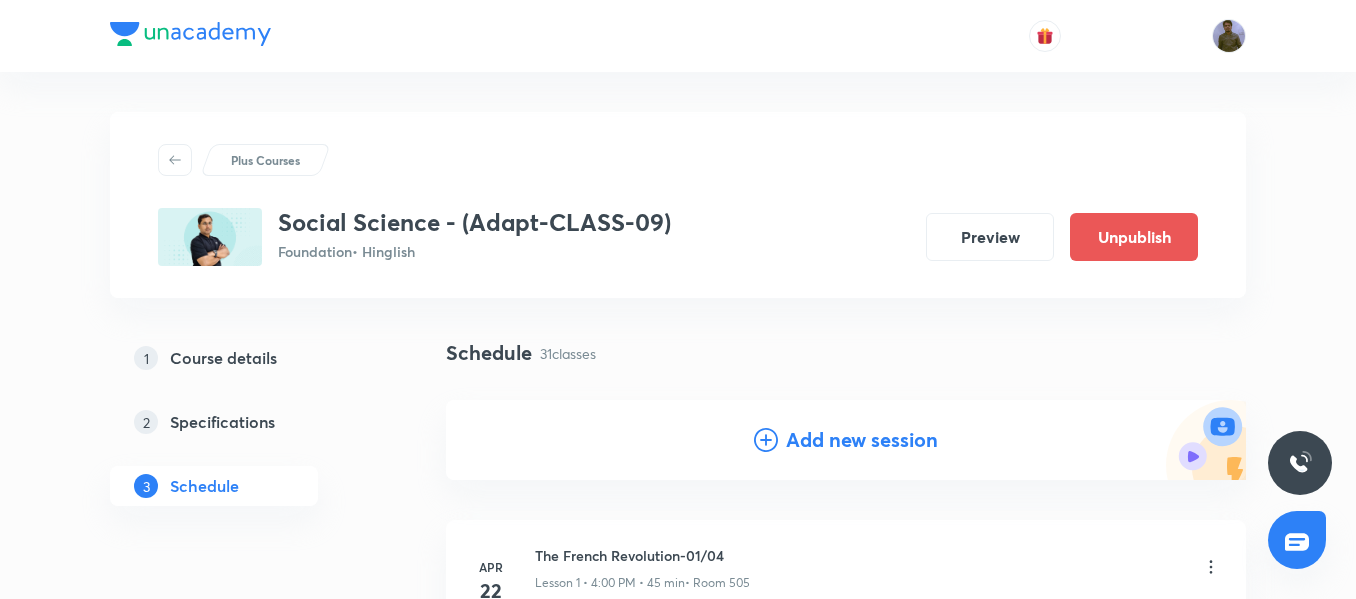 click on "Add new session" at bounding box center (846, 440) 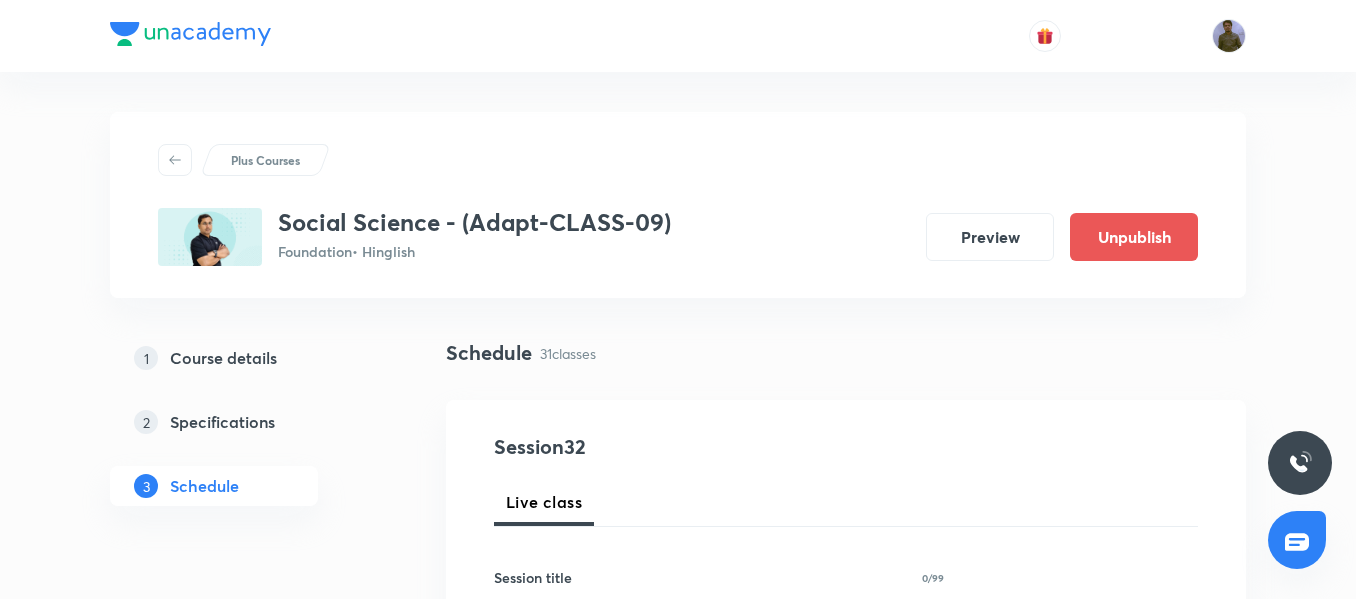 scroll, scrollTop: 100, scrollLeft: 0, axis: vertical 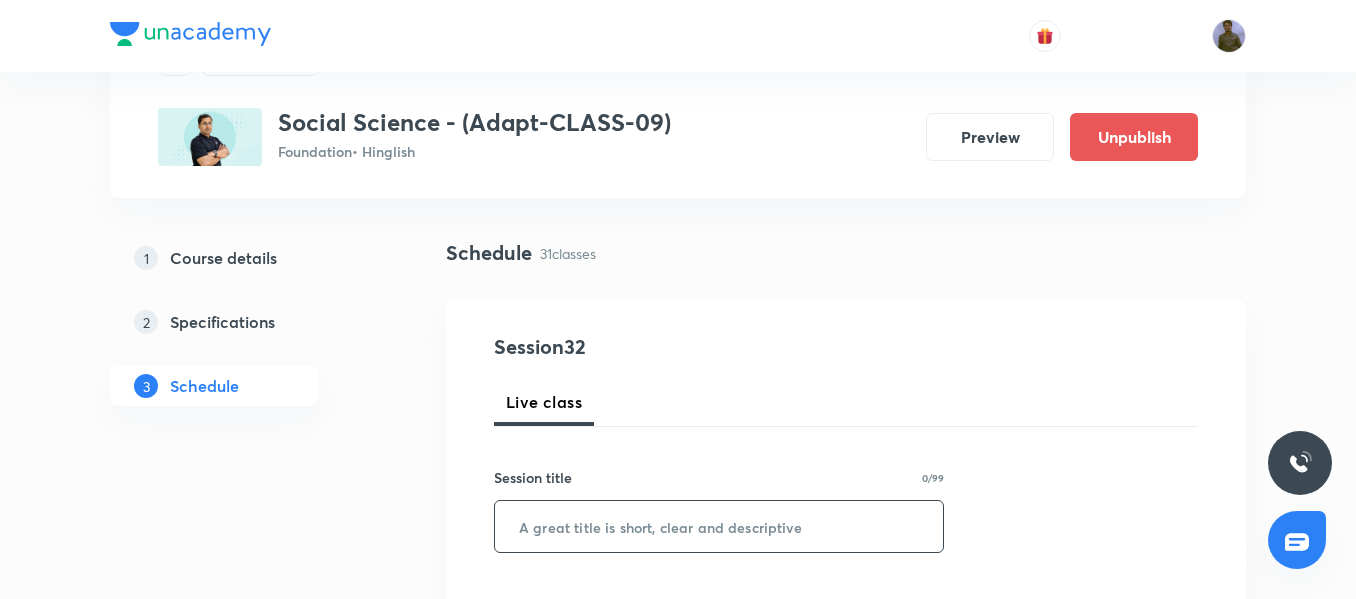 click at bounding box center (719, 526) 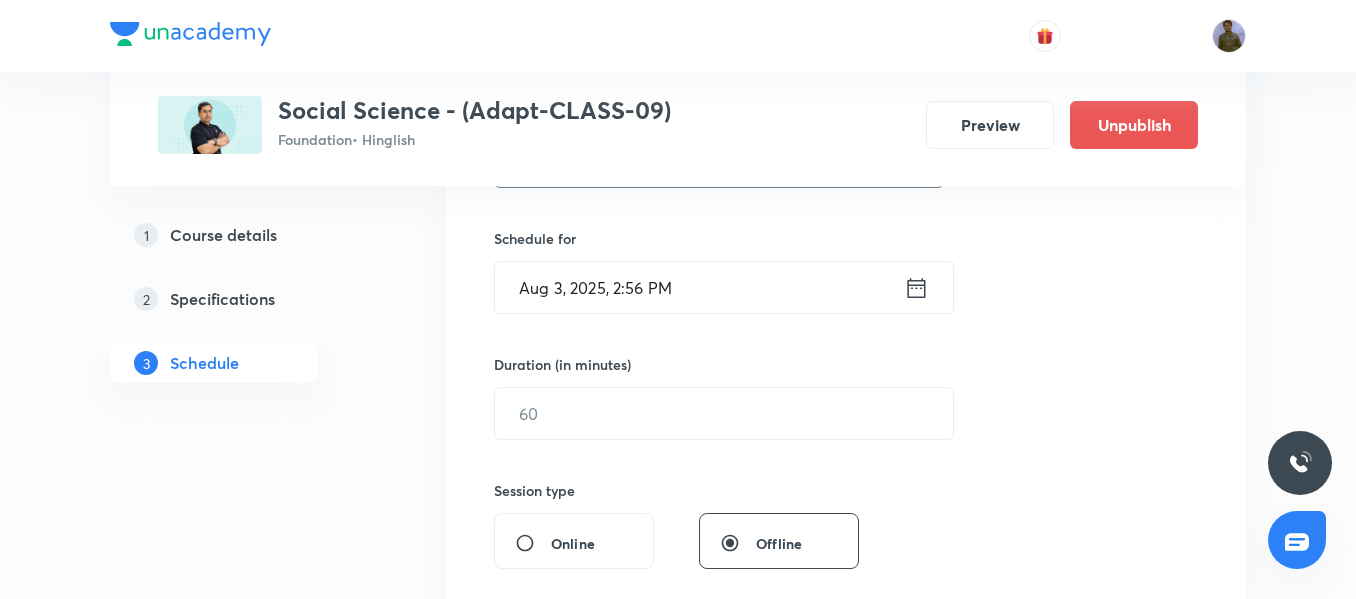 scroll, scrollTop: 500, scrollLeft: 0, axis: vertical 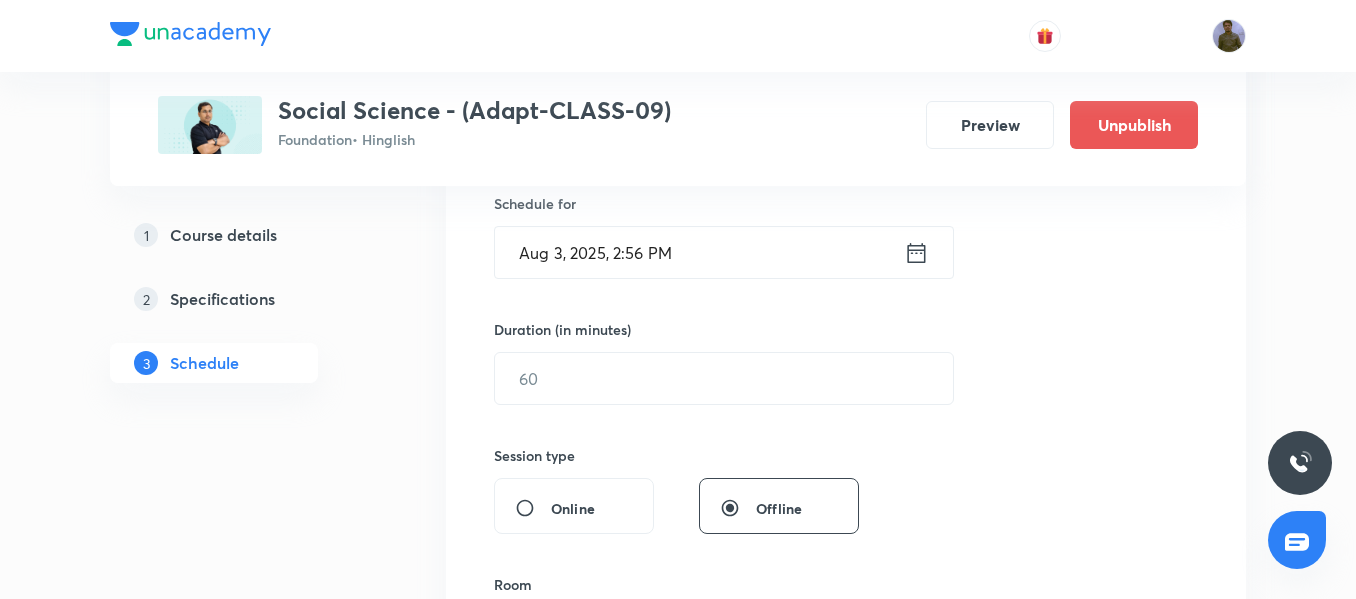 type on "Drainage 01/03" 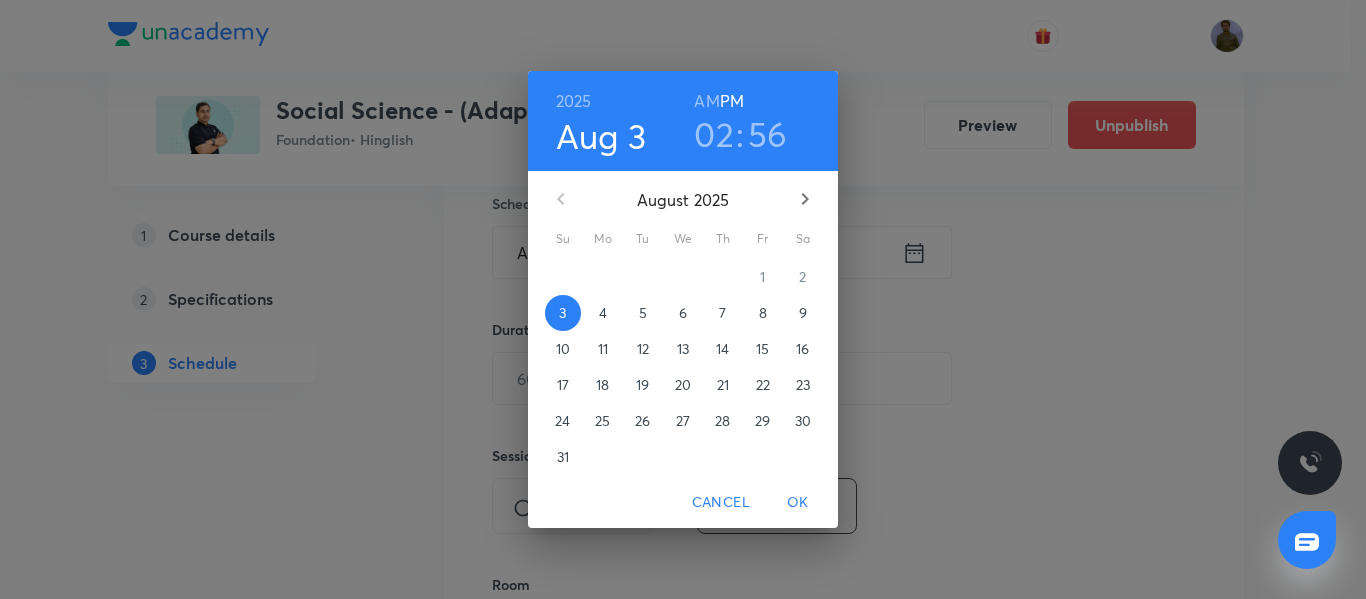 click on "8" at bounding box center [763, 313] 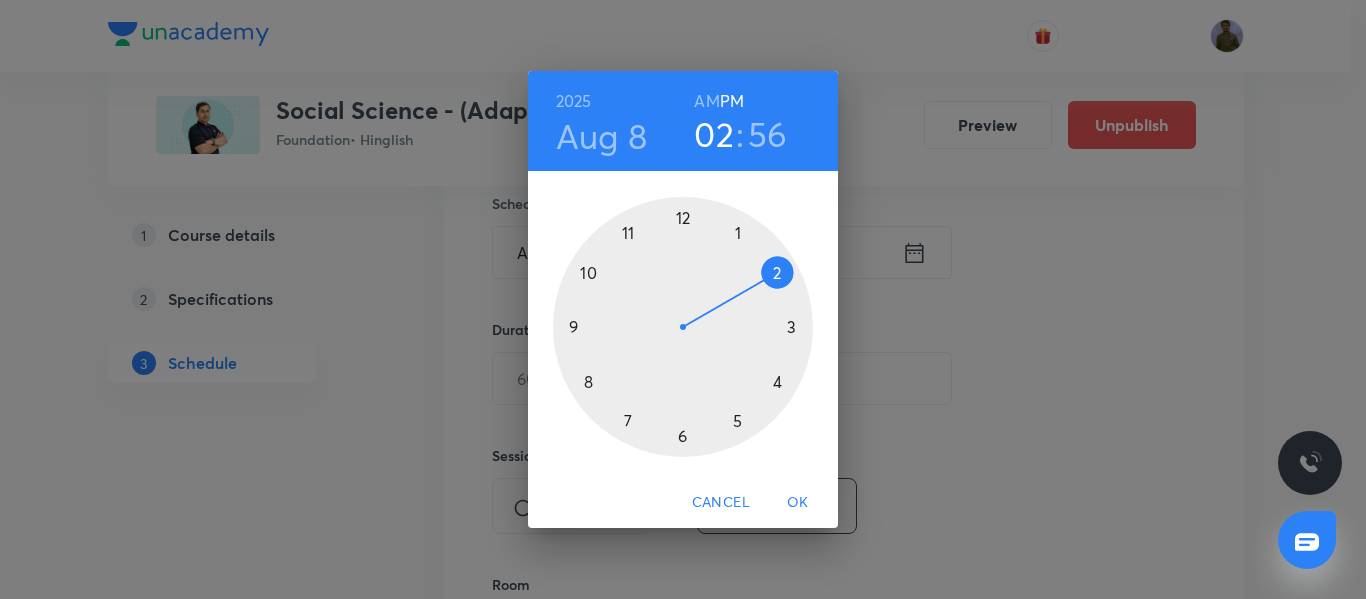 click at bounding box center [683, 327] 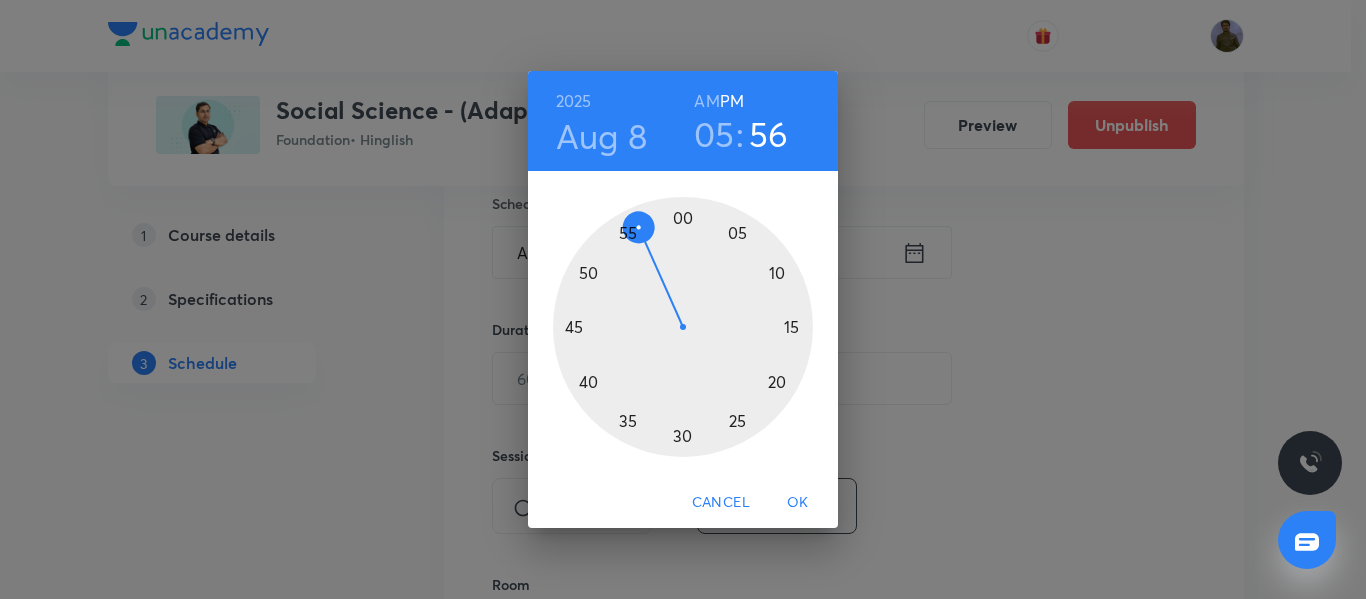 click at bounding box center [683, 327] 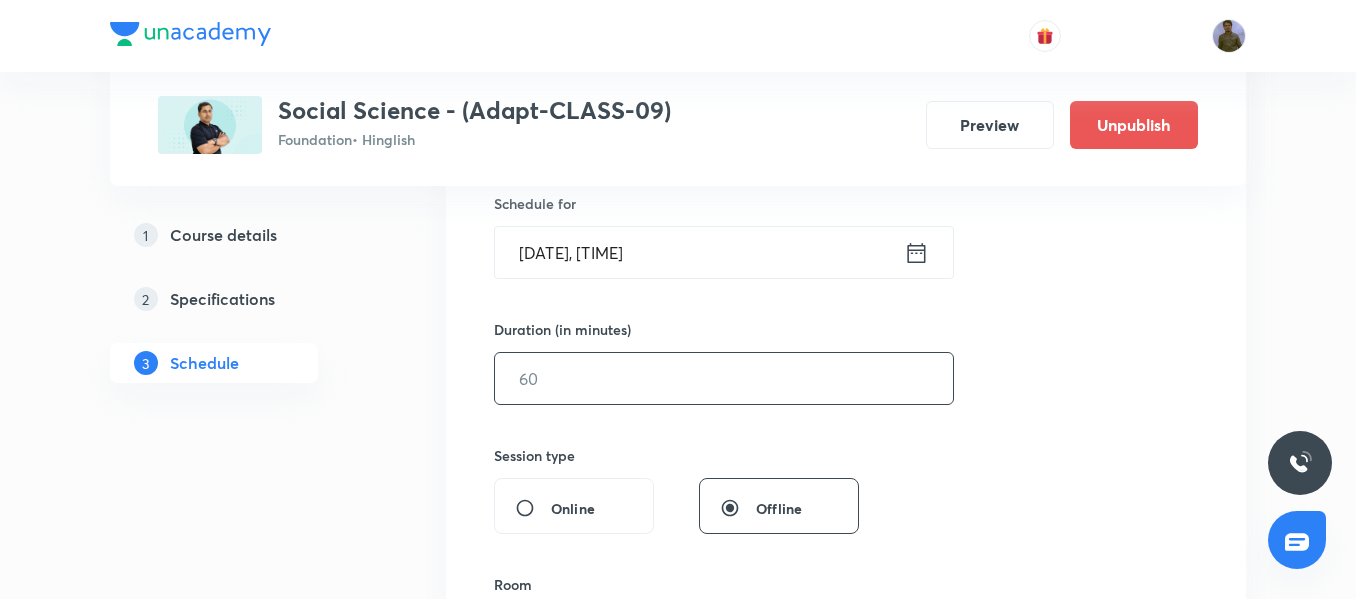 click at bounding box center (724, 378) 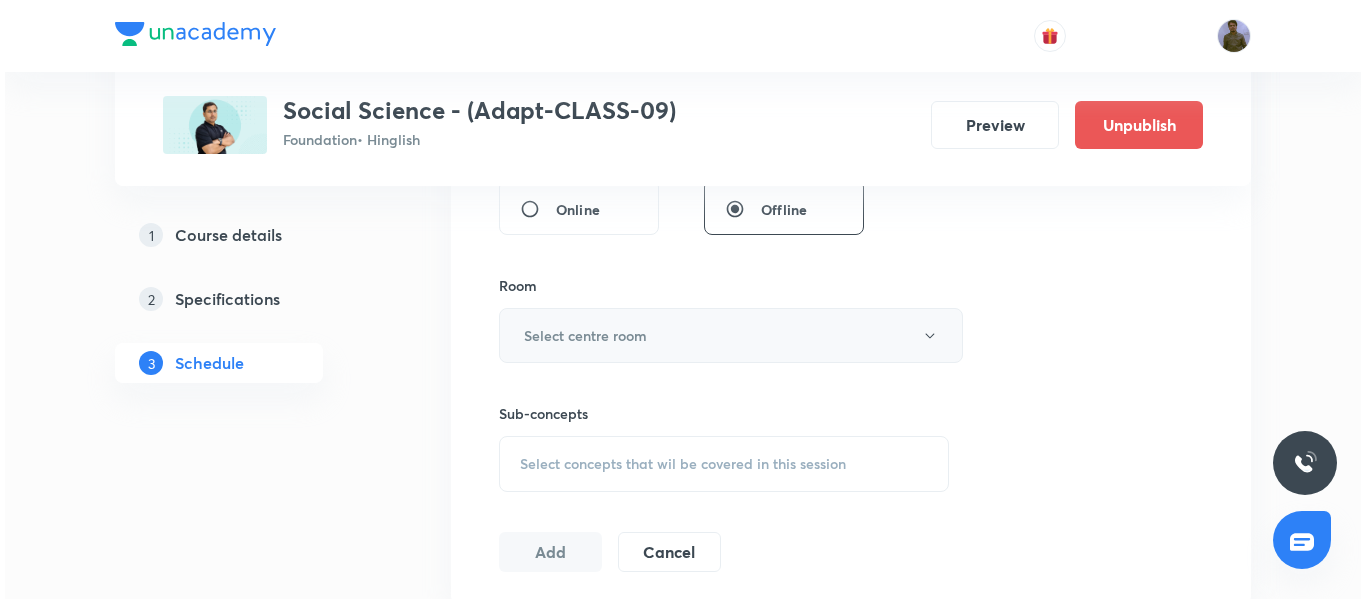 scroll, scrollTop: 800, scrollLeft: 0, axis: vertical 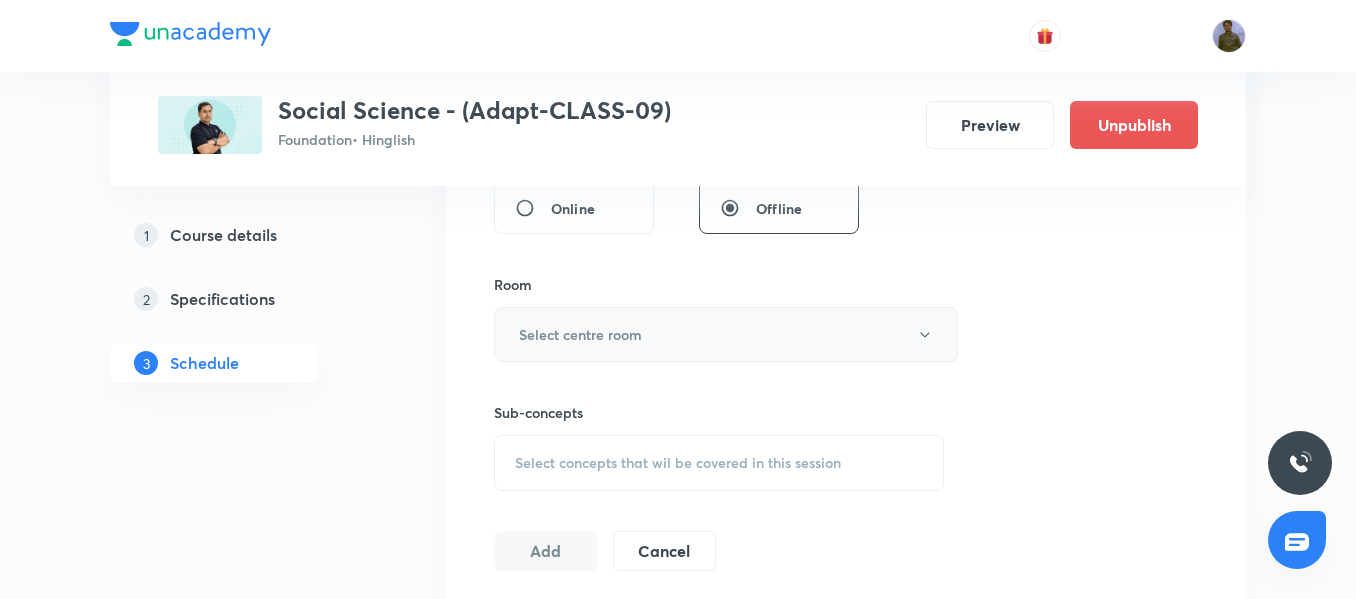 type on "45" 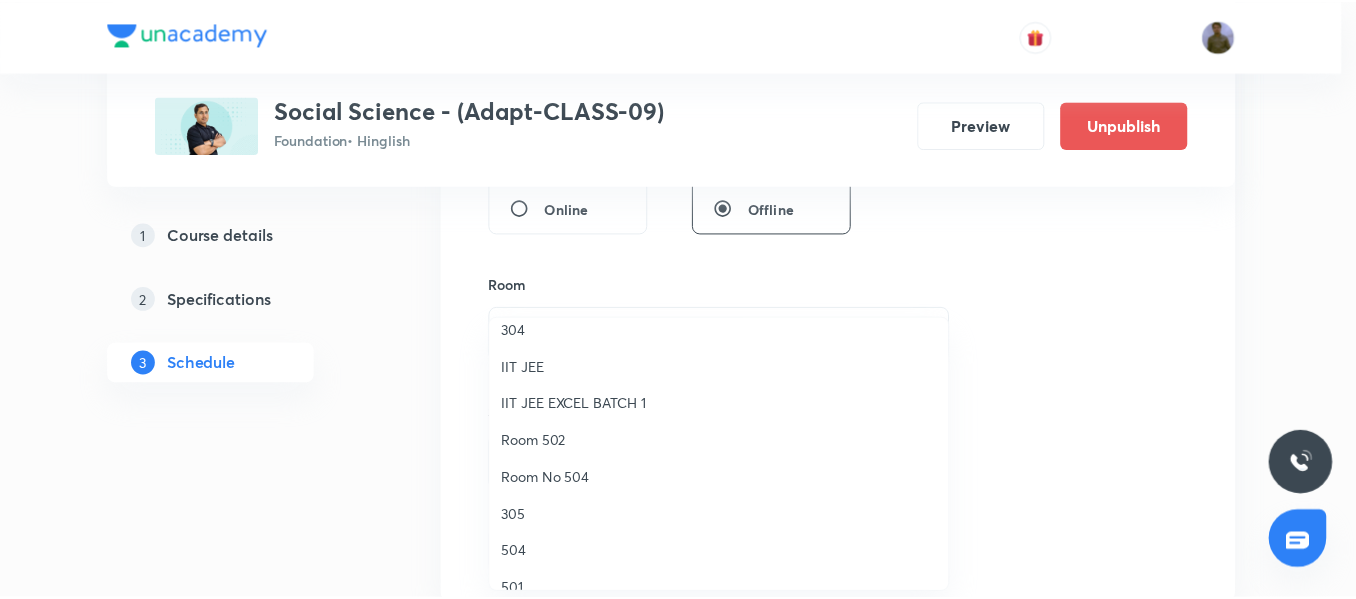 scroll, scrollTop: 300, scrollLeft: 0, axis: vertical 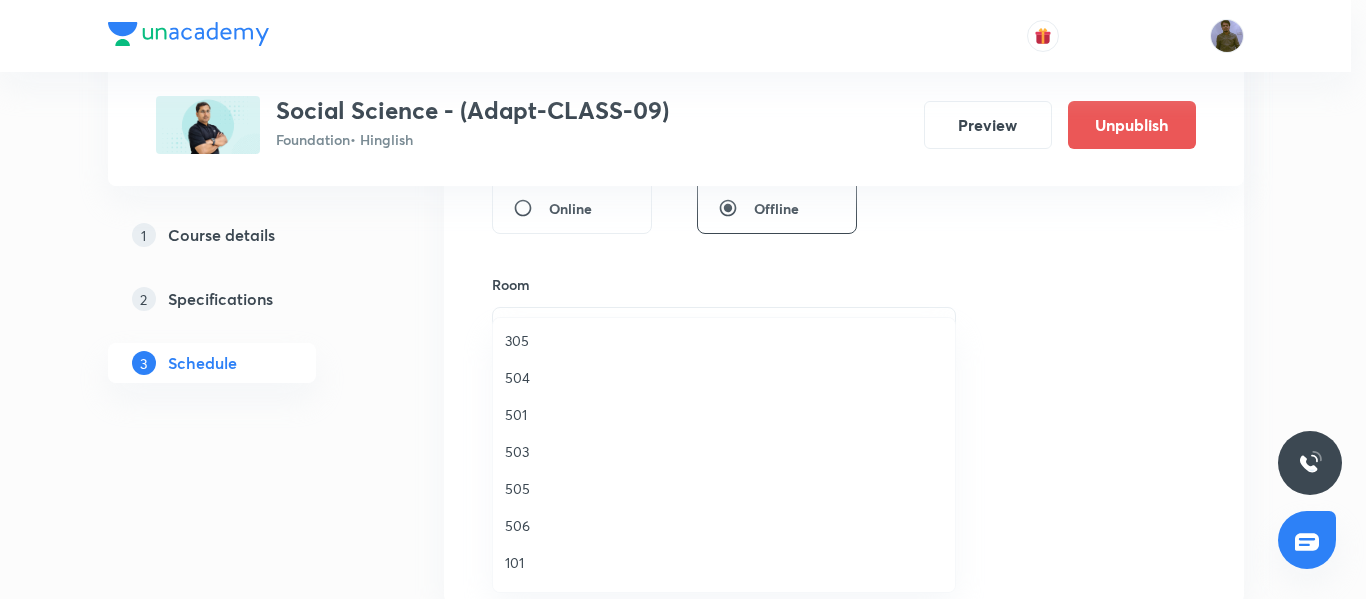 click on "504" at bounding box center (724, 377) 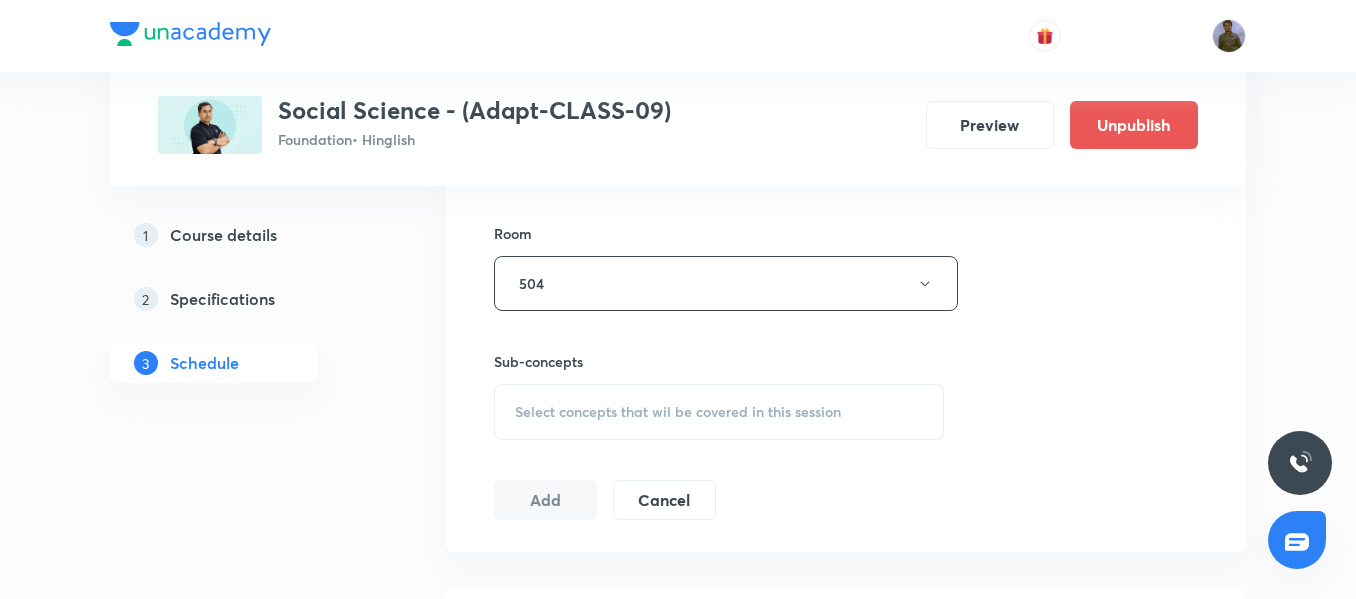scroll, scrollTop: 900, scrollLeft: 0, axis: vertical 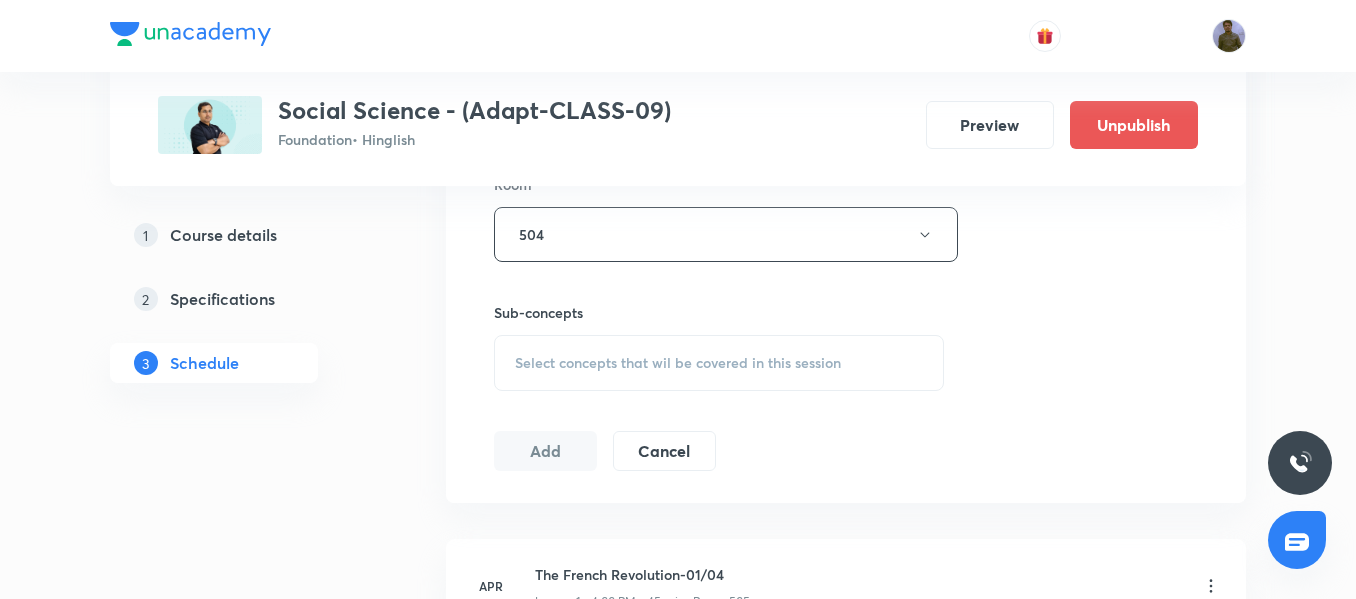 click on "Select concepts that wil be covered in this session" at bounding box center (678, 363) 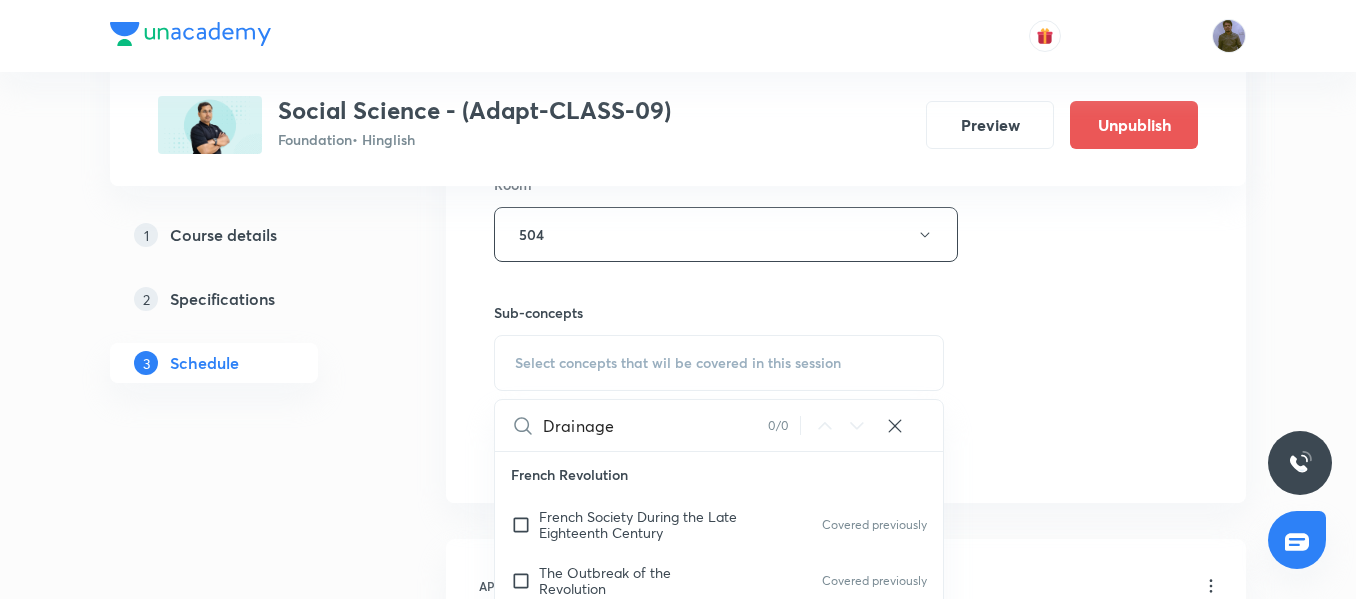 scroll, scrollTop: 1000, scrollLeft: 0, axis: vertical 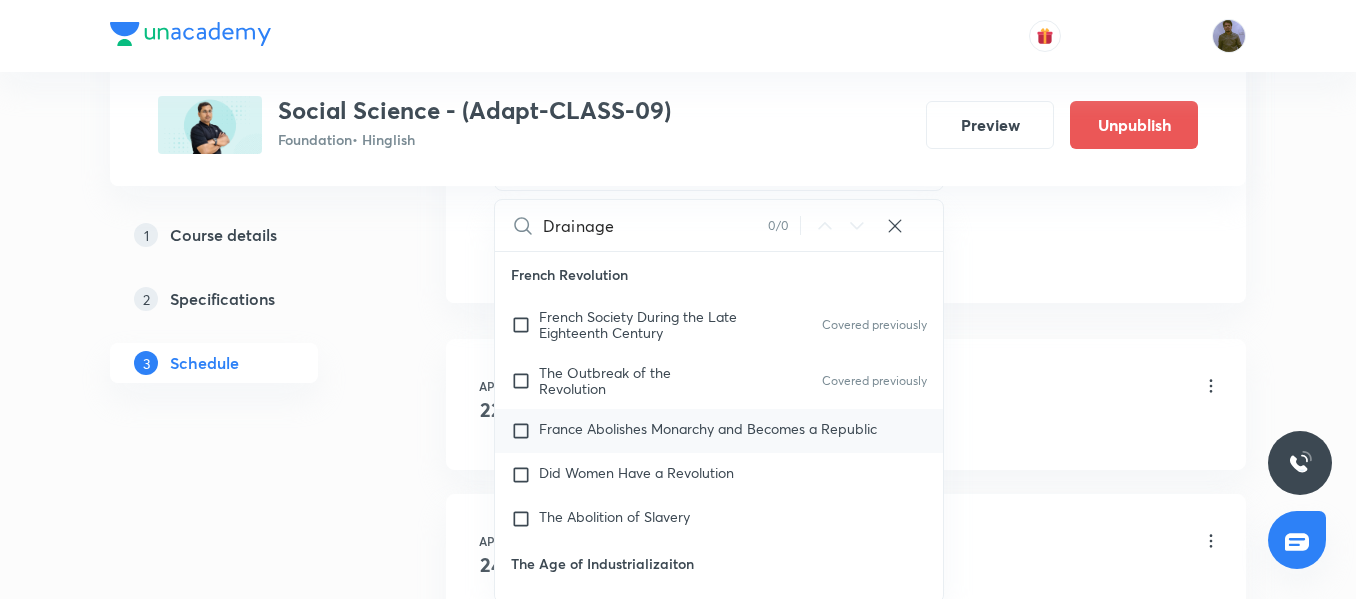 type on "Drainage" 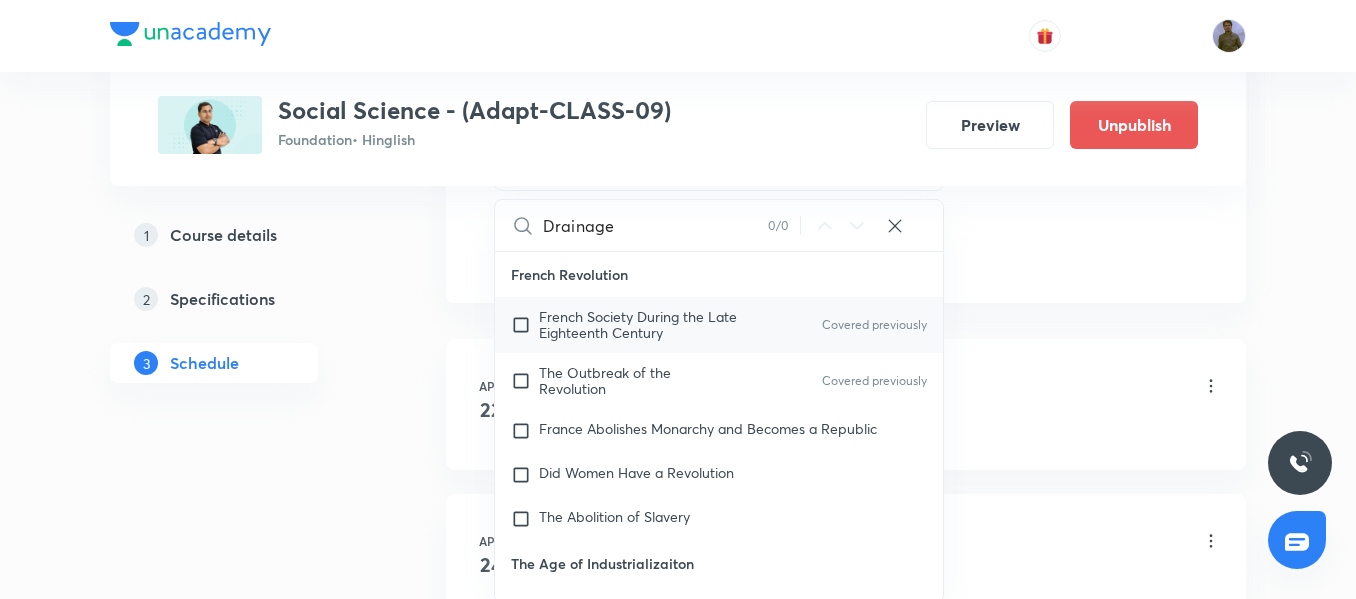 checkbox on "true" 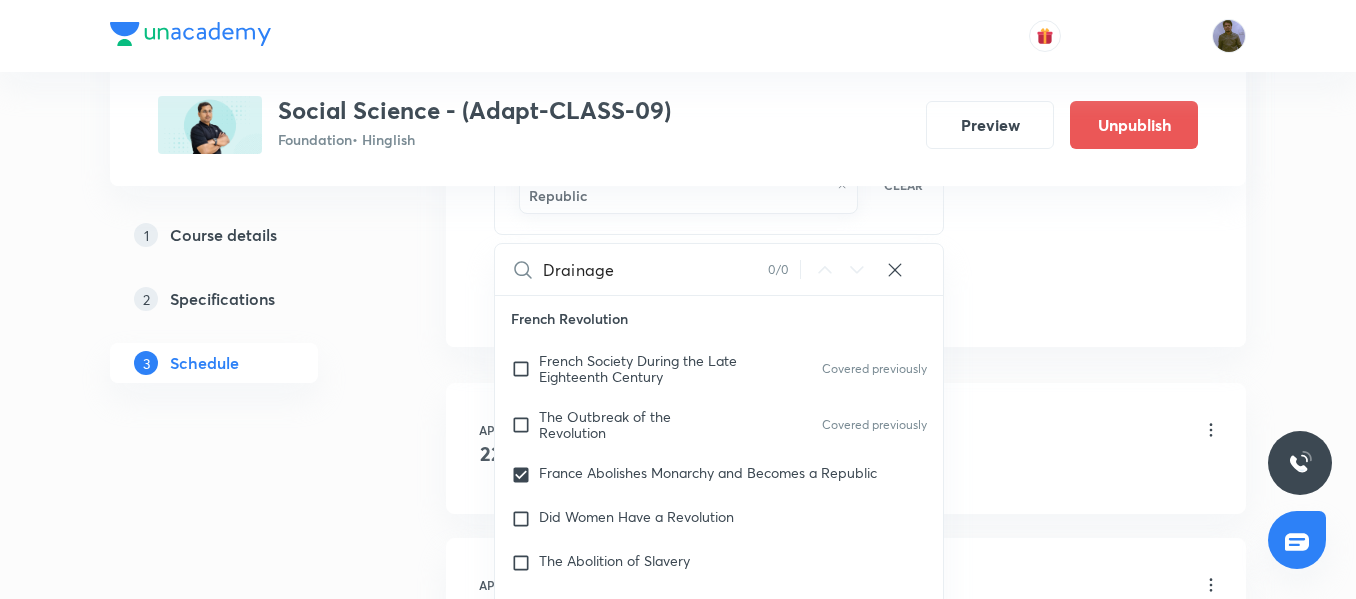 click on "Plus Courses Social Science - (Adapt-CLASS-09) Foundation  • Hinglish Preview Unpublish 1 Course details 2 Specifications 3 Schedule Schedule 31  classes Session  32 Live class Session title 14/99 Drainage 01/03 ​ Schedule for Aug 8, 2025, 5:50 PM ​ Duration (in minutes) 45 ​   Session type Online Offline Room 504 Sub-concepts France Abolishes Monarchy and Becomes a Republic CLEAR Drainage 0 / 0 ​ French Revolution French Society During the Late Eighteenth Century Covered previously The Outbreak of the Revolution Covered previously France Abolishes Monarchy and Becomes a Republic Did Women Have a Revolution The Abolition of Slavery The Age of Industrializaiton Market for Goods Before the Industrial Revolution Hand Labour and Steam Power Industrialization in the Colonies Factories Come Up The Peculiarities of Industrial Growth Nationalism in India The Sense of Collective Belonging The First World War, Khilafat and Non-cooperation Differing Strands Within the Movement Towards Civil Disobedience India" at bounding box center (678, 2164) 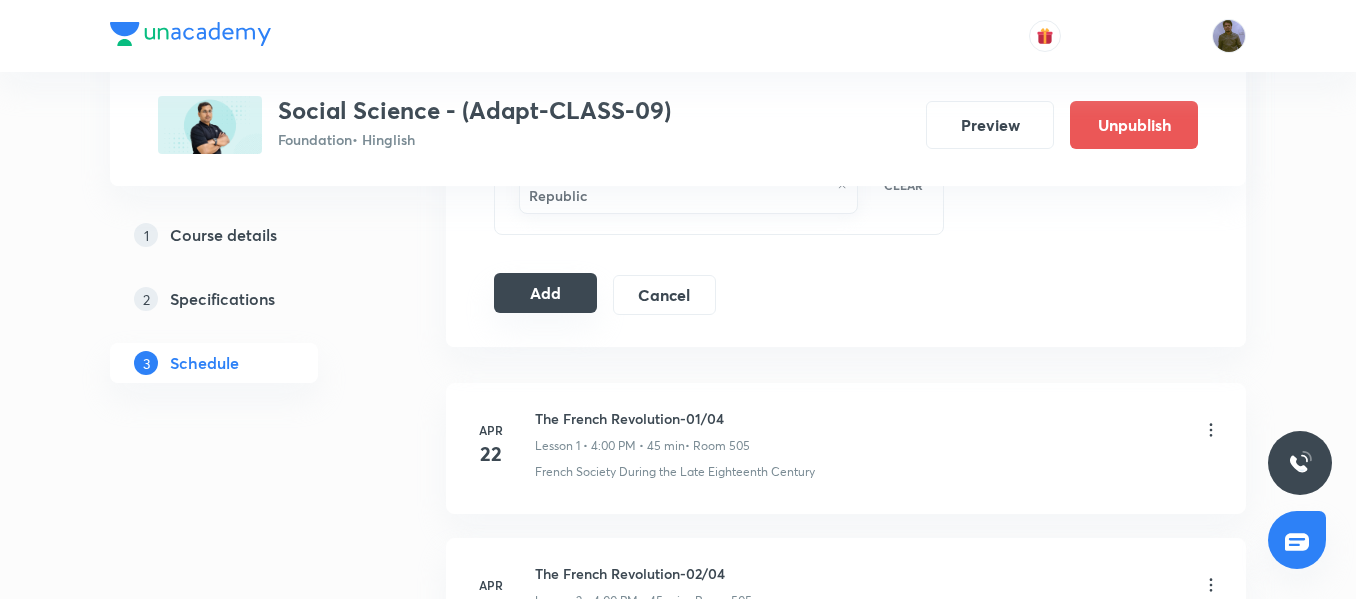 click on "Add" at bounding box center (545, 293) 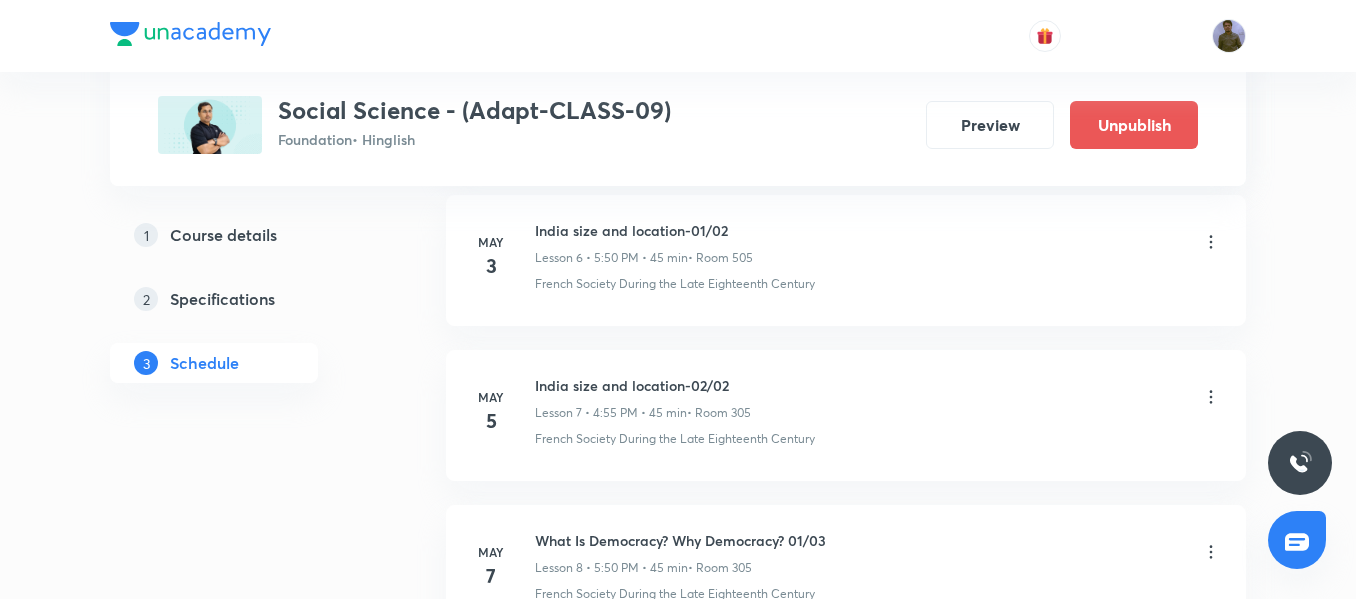 scroll, scrollTop: 5045, scrollLeft: 0, axis: vertical 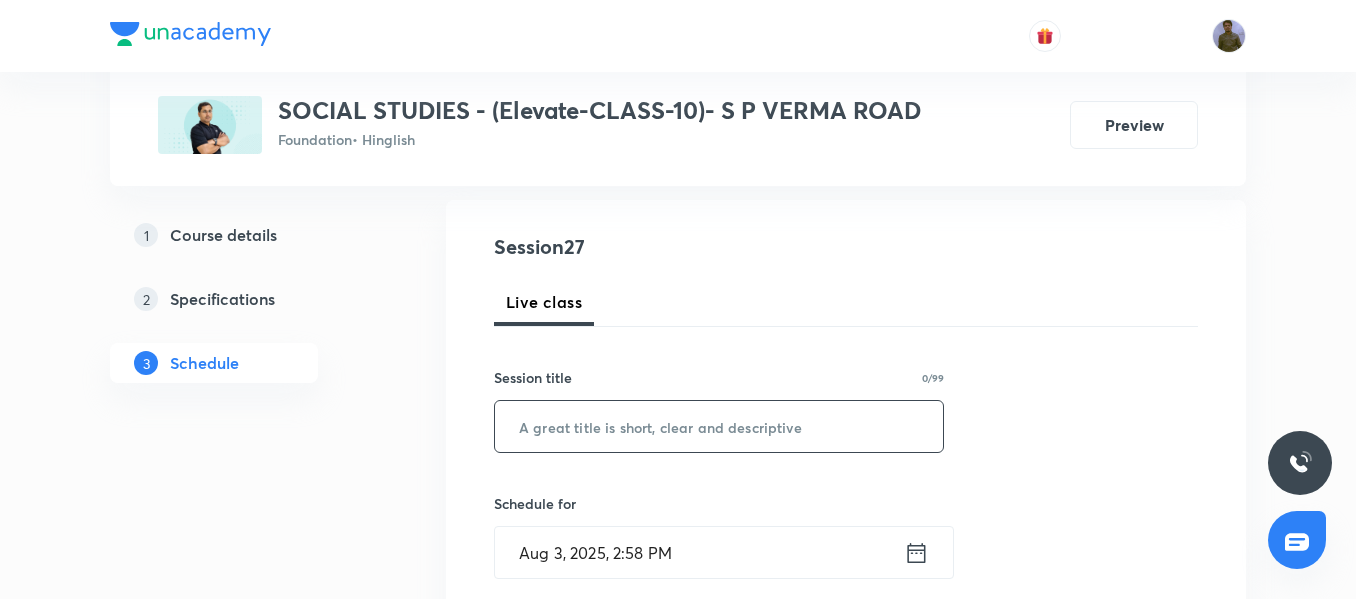 click at bounding box center (719, 426) 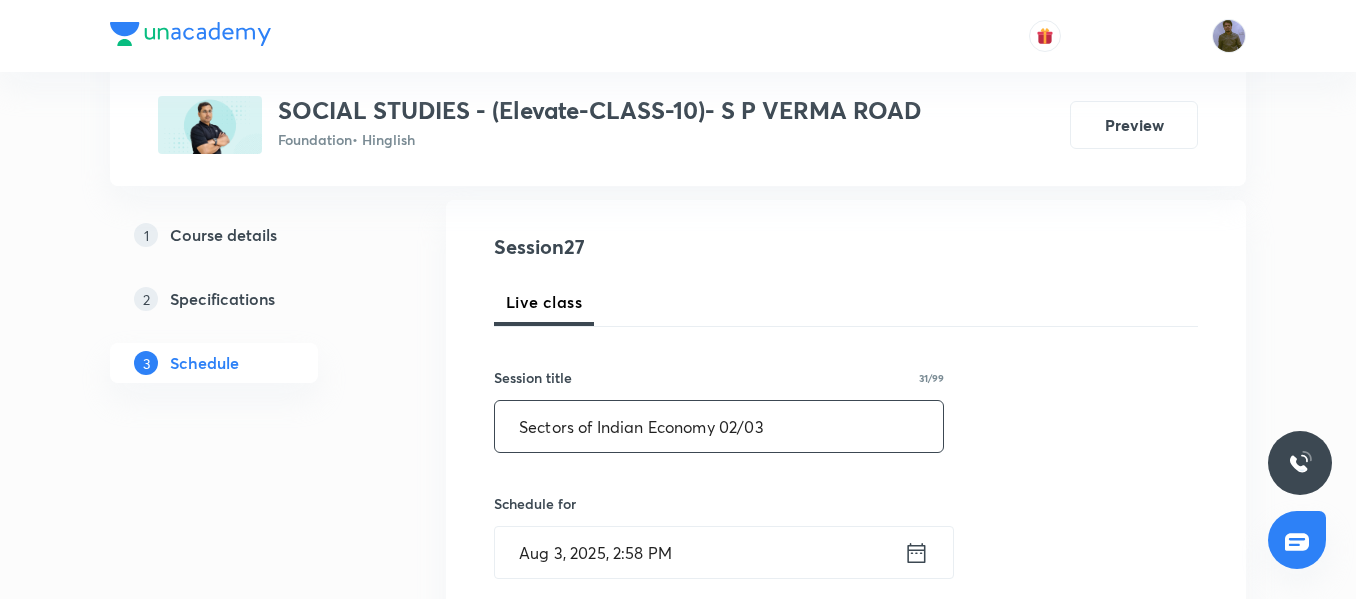 click on "Sectors of Indian Economy 02/03" at bounding box center (719, 426) 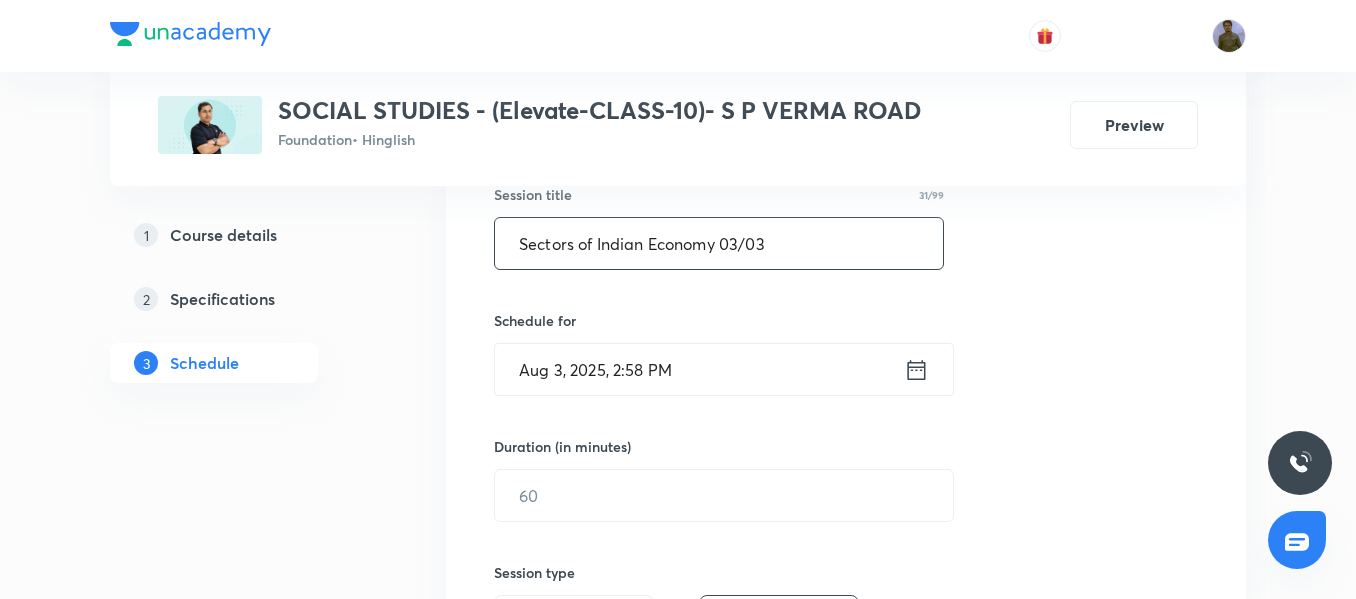 scroll, scrollTop: 400, scrollLeft: 0, axis: vertical 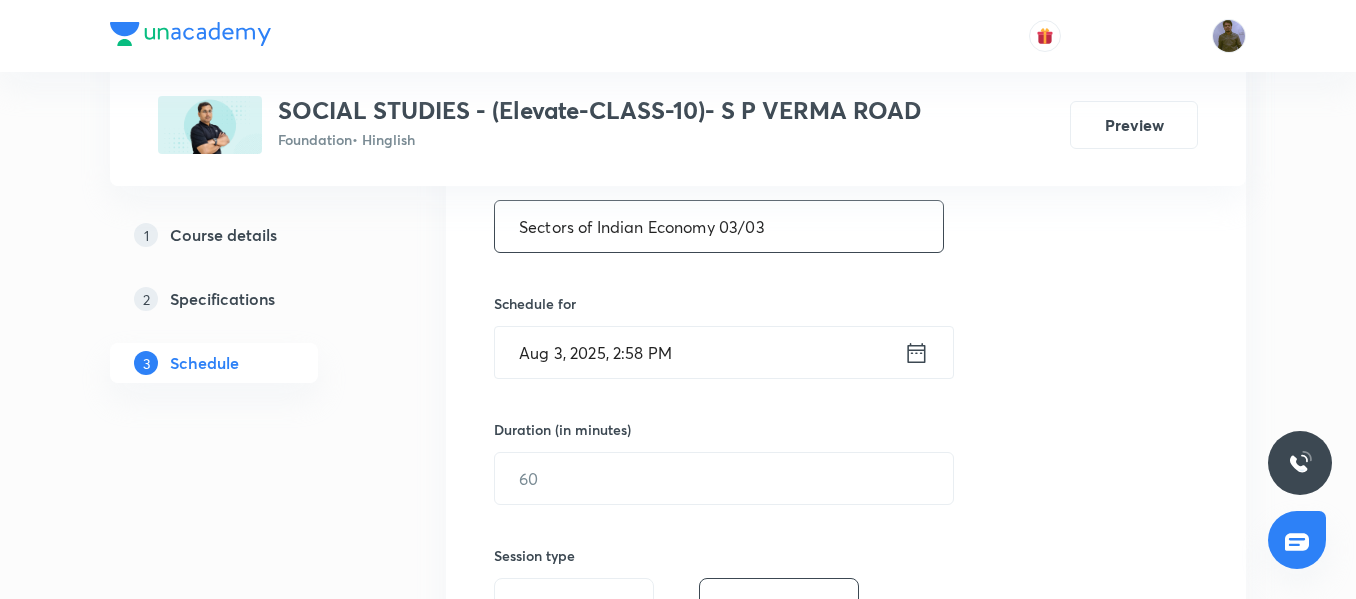 type on "Sectors of Indian Economy 03/03" 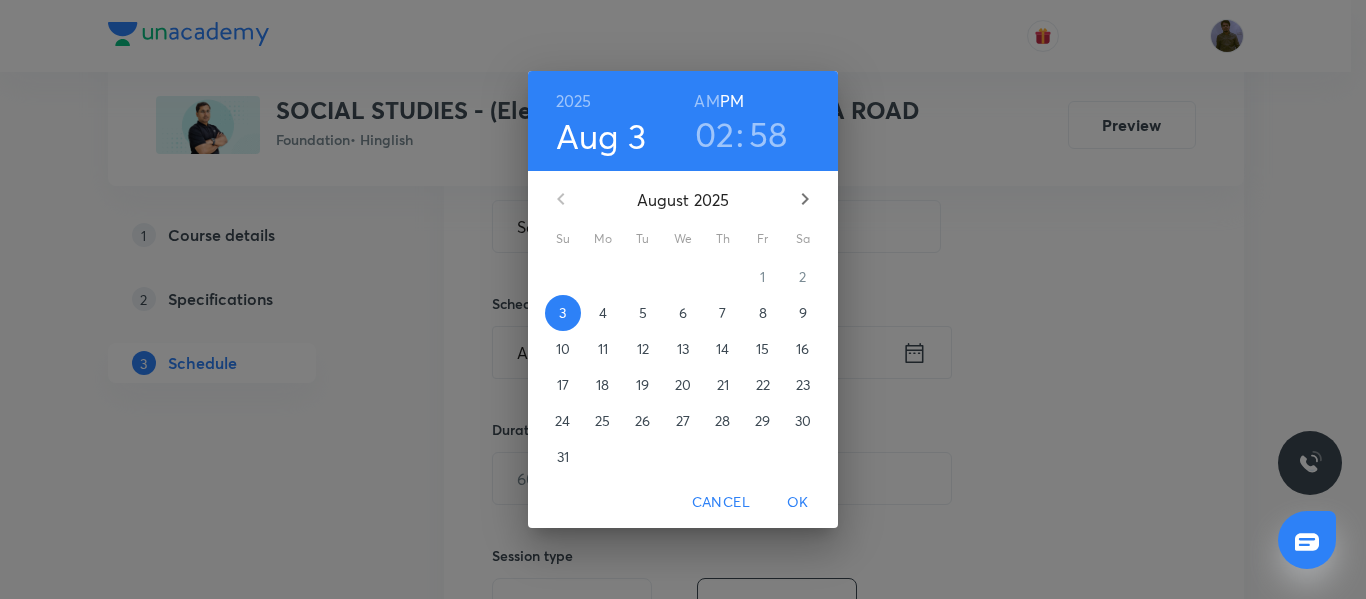 click on "5" at bounding box center [643, 313] 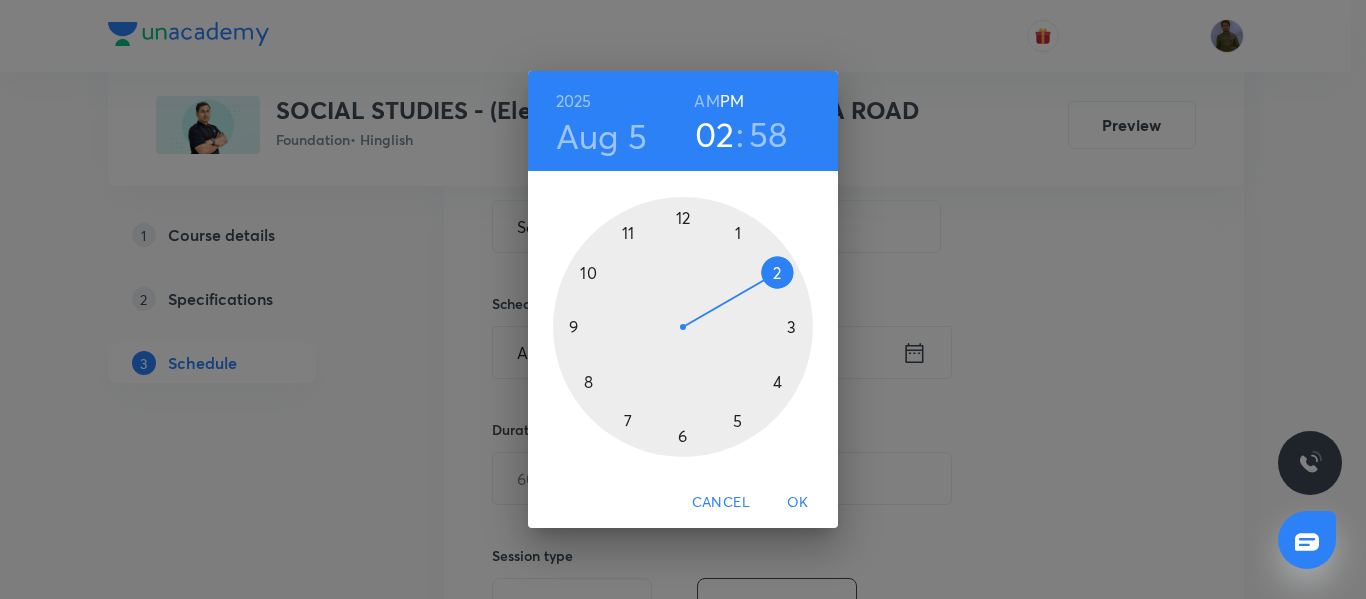 click at bounding box center (683, 327) 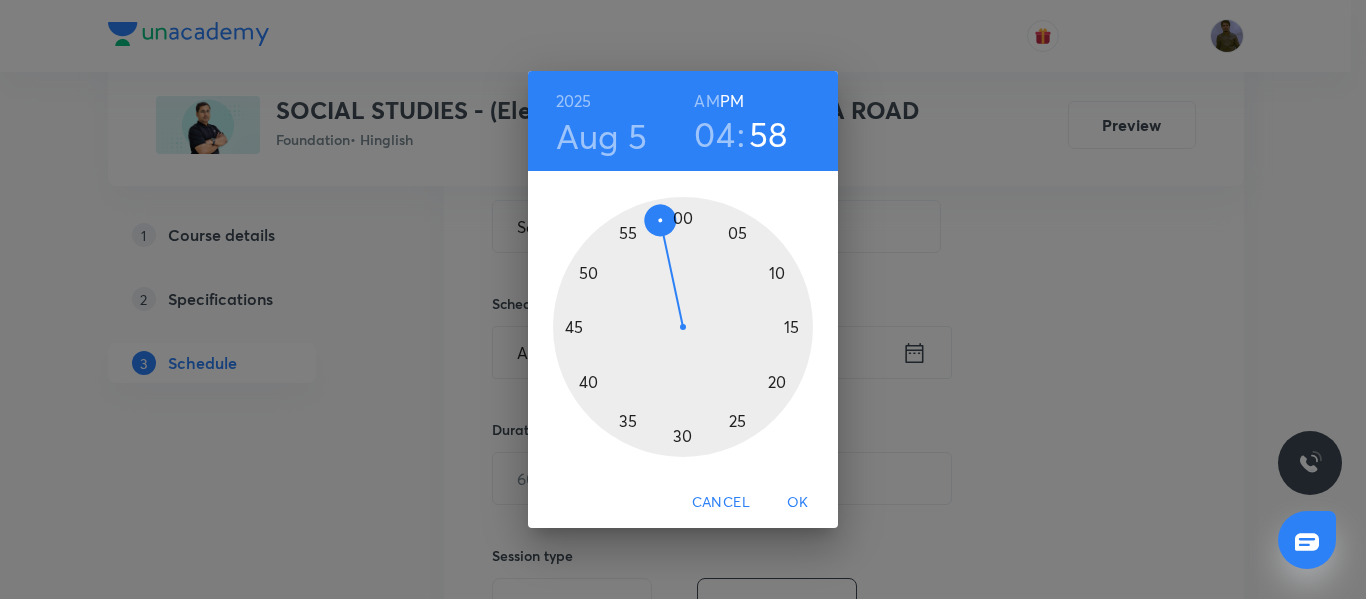 click at bounding box center [683, 327] 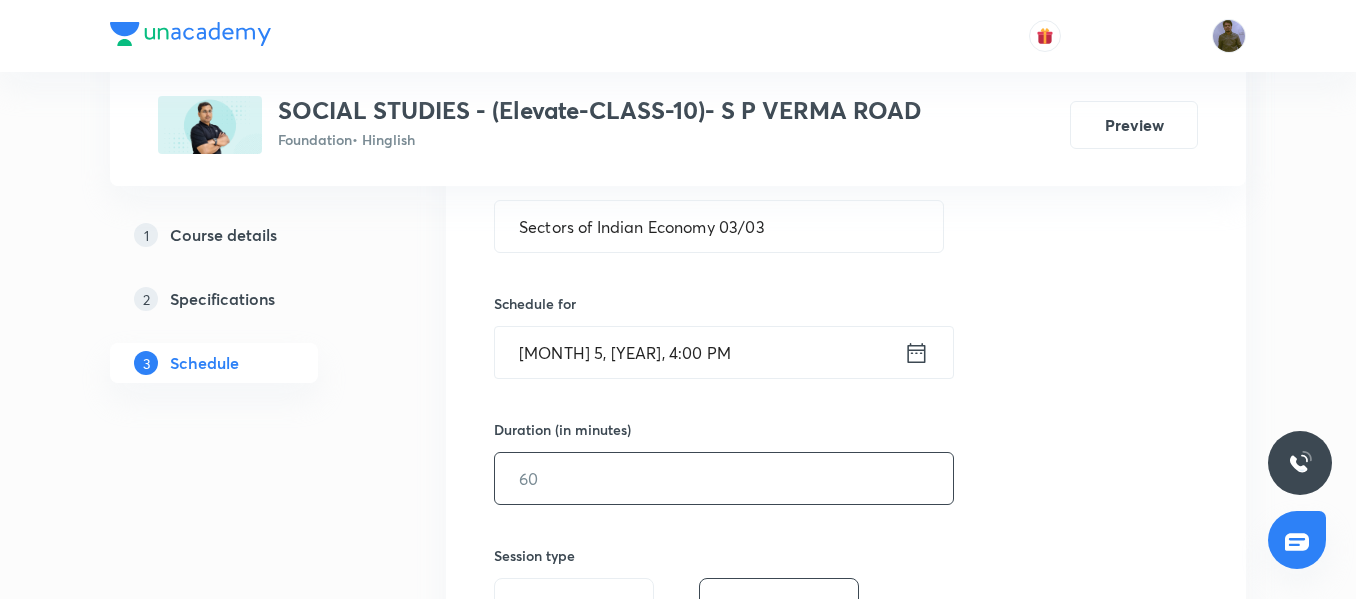 click at bounding box center (724, 478) 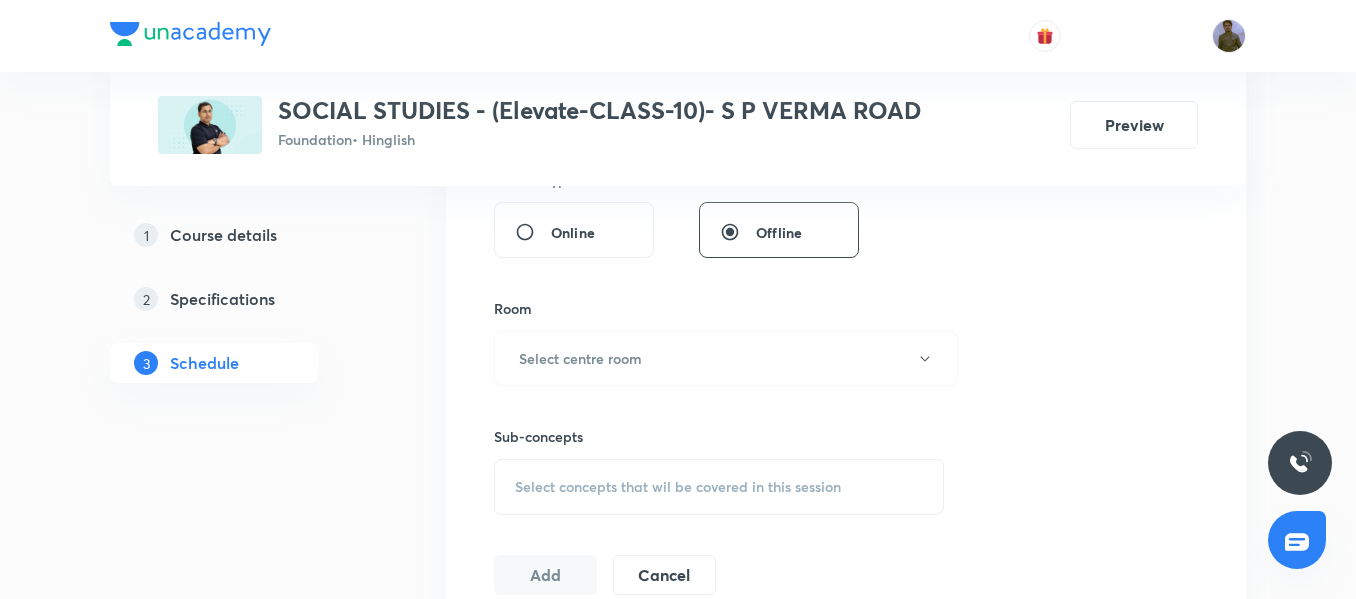 scroll, scrollTop: 800, scrollLeft: 0, axis: vertical 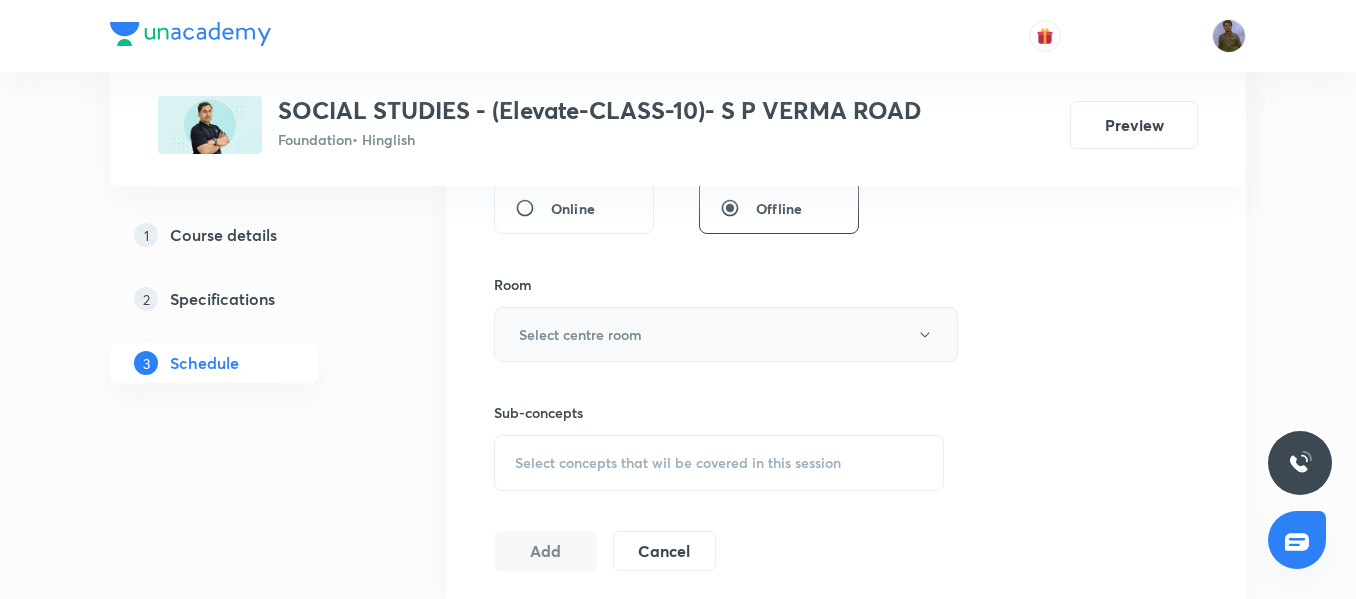 type on "45" 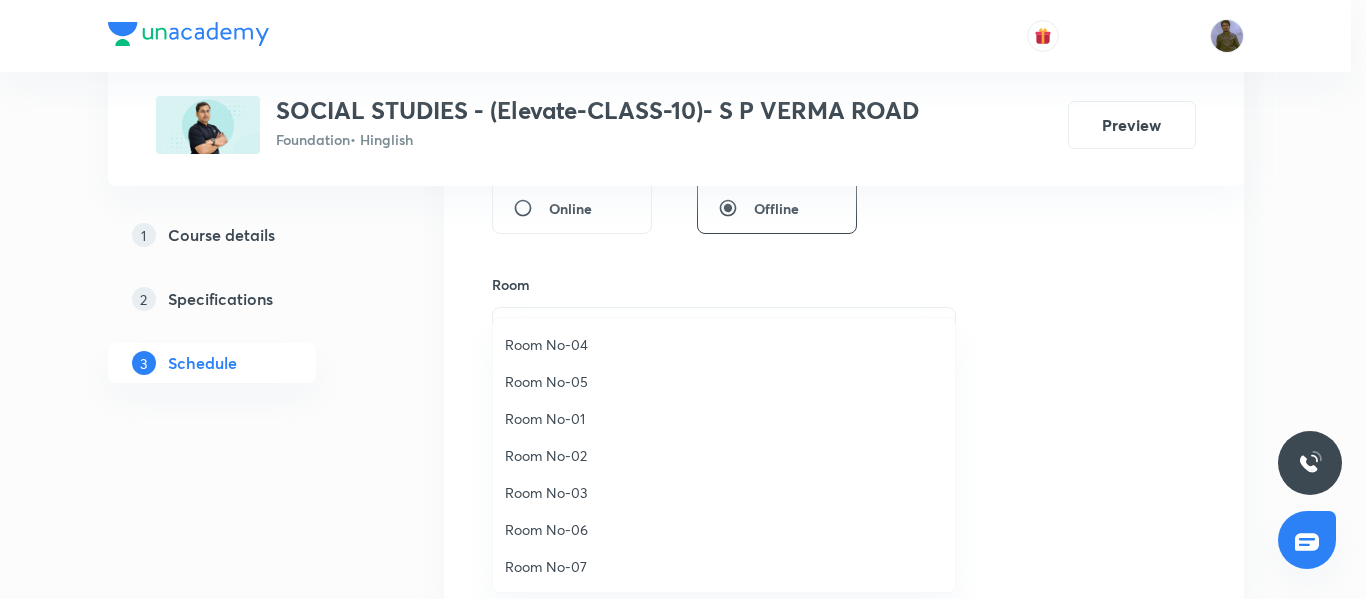 click on "Room No-03" at bounding box center (724, 492) 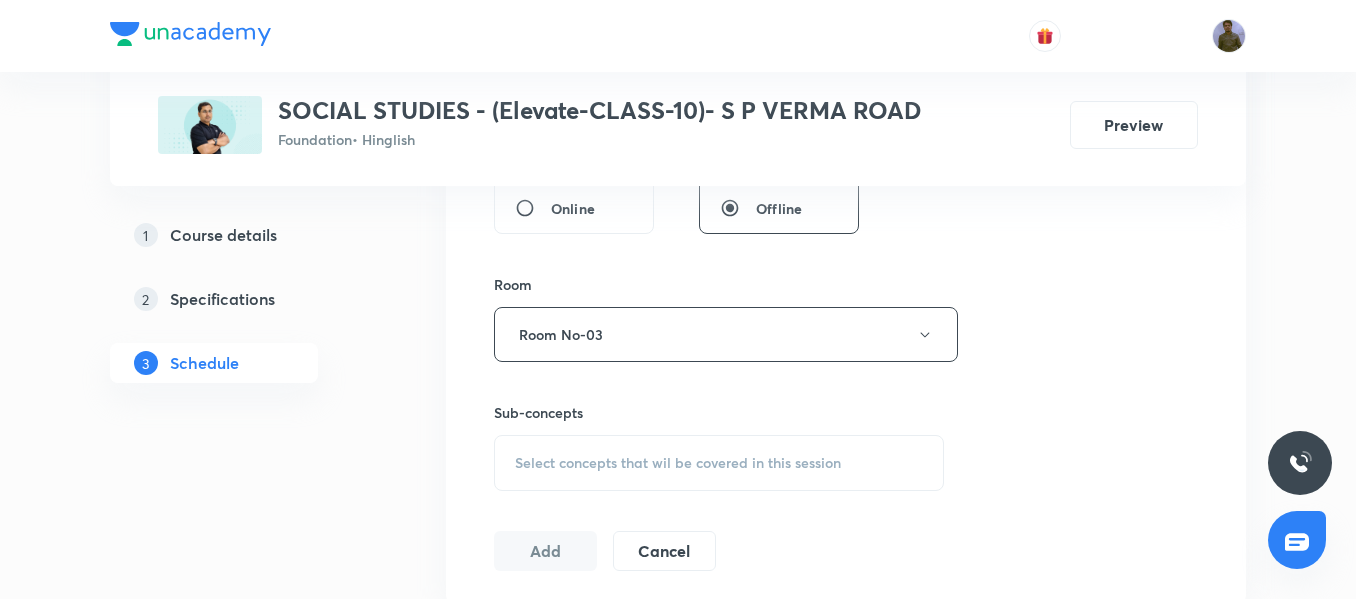 click on "Select concepts that wil be covered in this session" at bounding box center [678, 463] 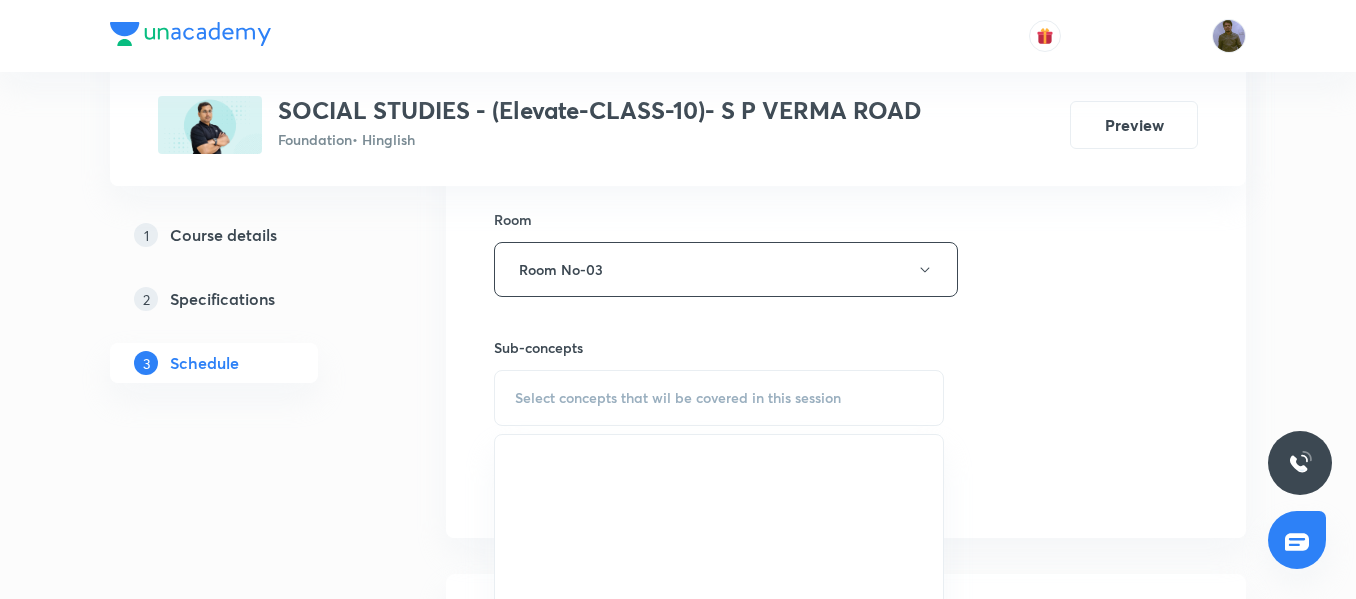 scroll, scrollTop: 900, scrollLeft: 0, axis: vertical 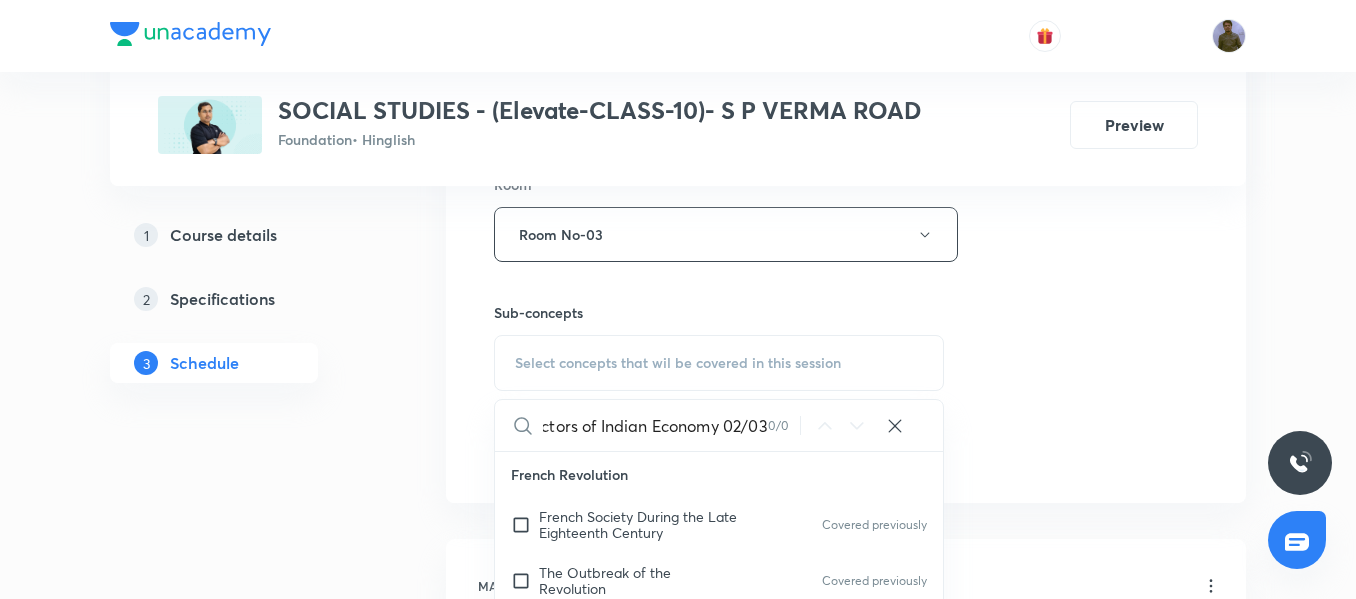 drag, startPoint x: 656, startPoint y: 423, endPoint x: 778, endPoint y: 418, distance: 122.10242 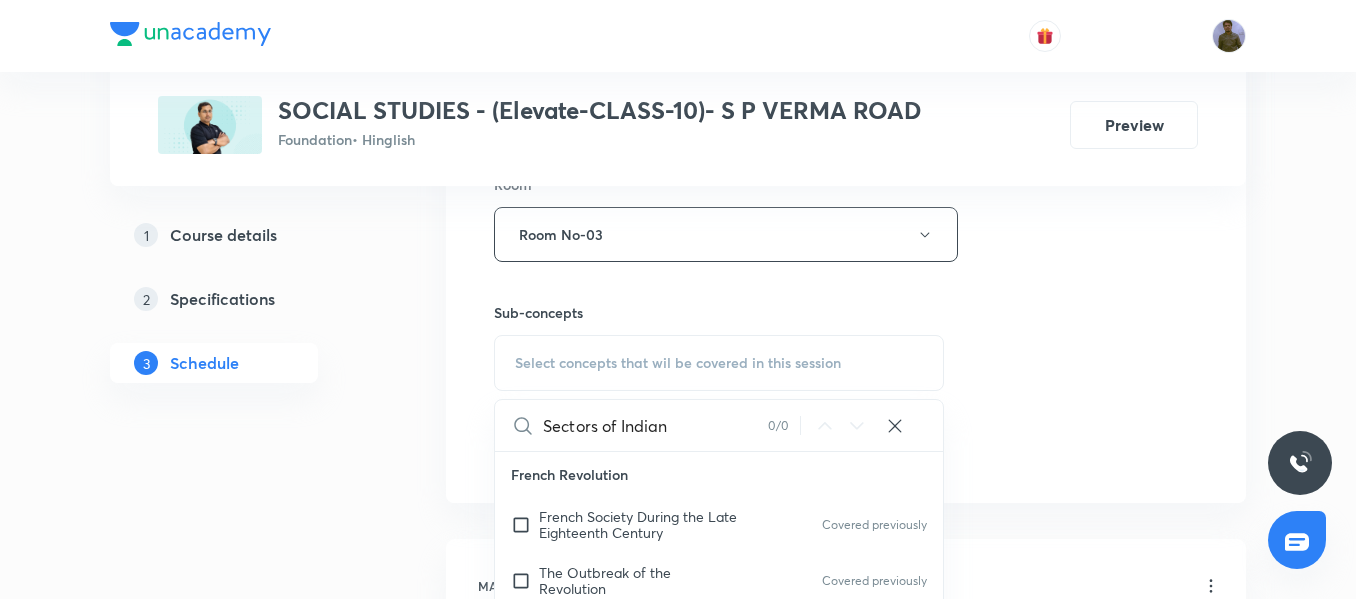 scroll, scrollTop: 0, scrollLeft: 0, axis: both 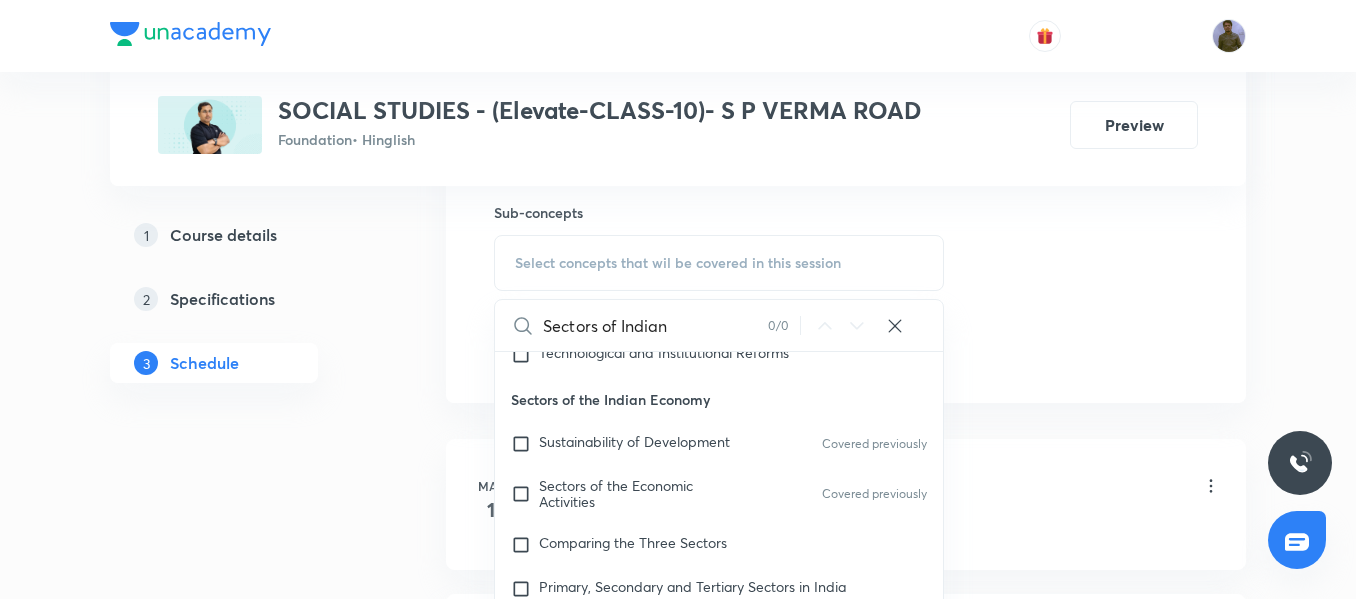 drag, startPoint x: 706, startPoint y: 330, endPoint x: 524, endPoint y: 308, distance: 183.32484 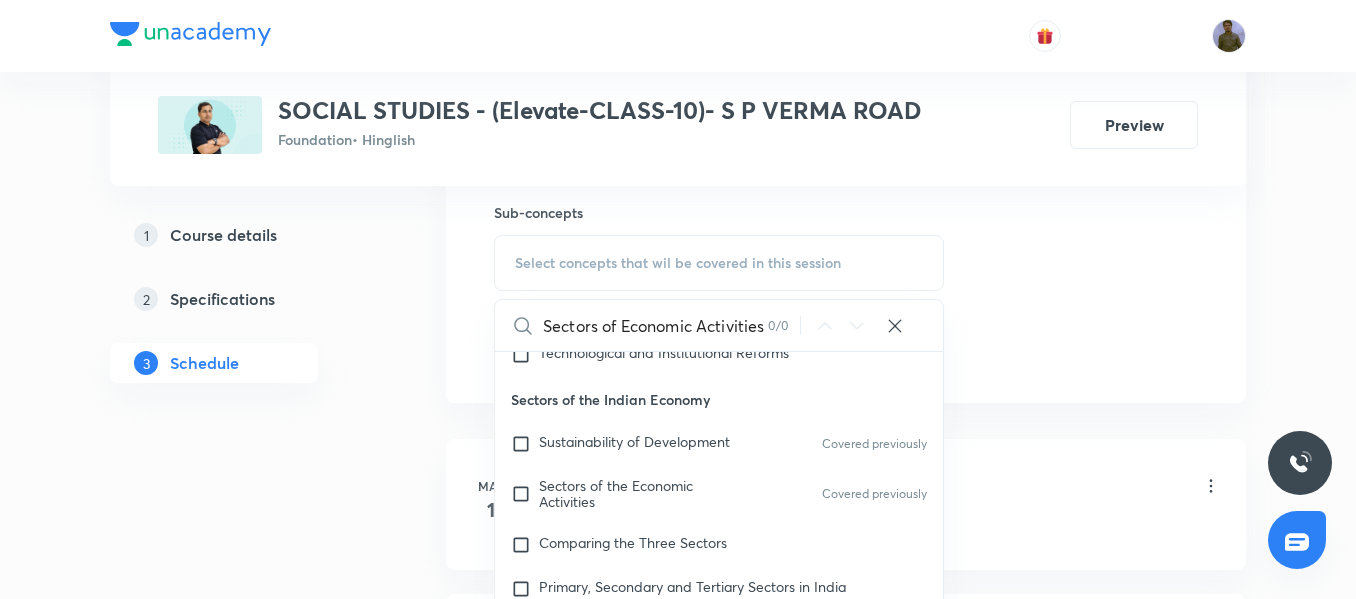 click on "Sectors of Economic Activities" at bounding box center (655, 325) 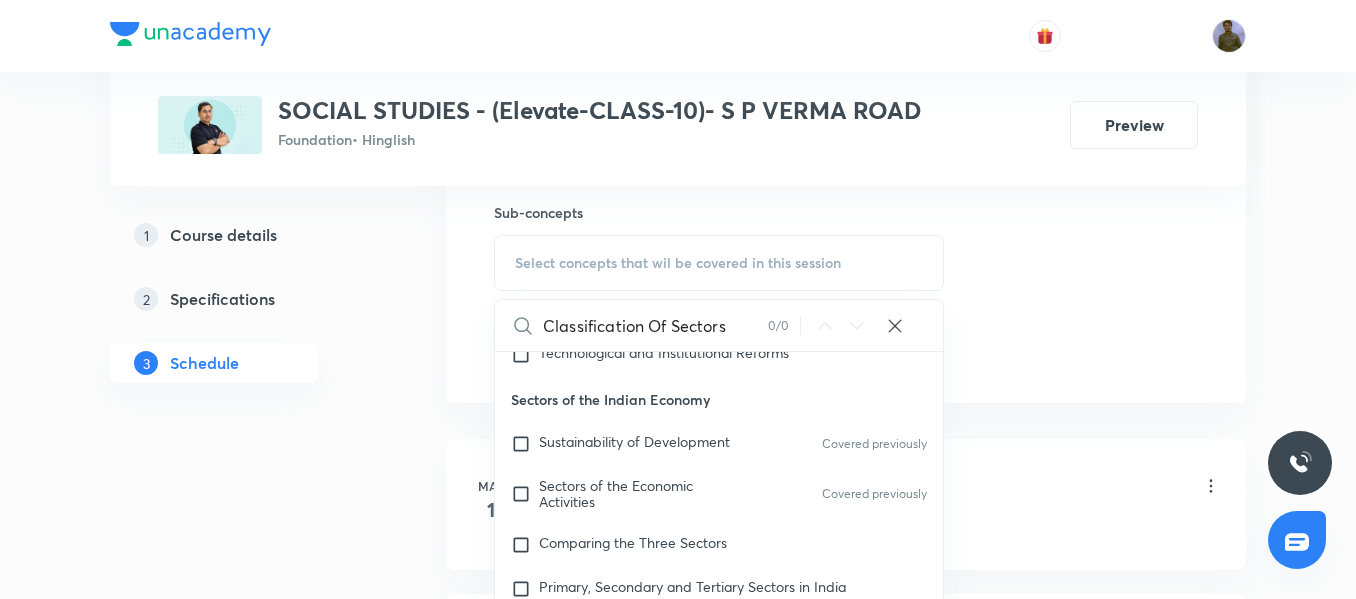 click on "Classification Of Sectors" at bounding box center (655, 325) 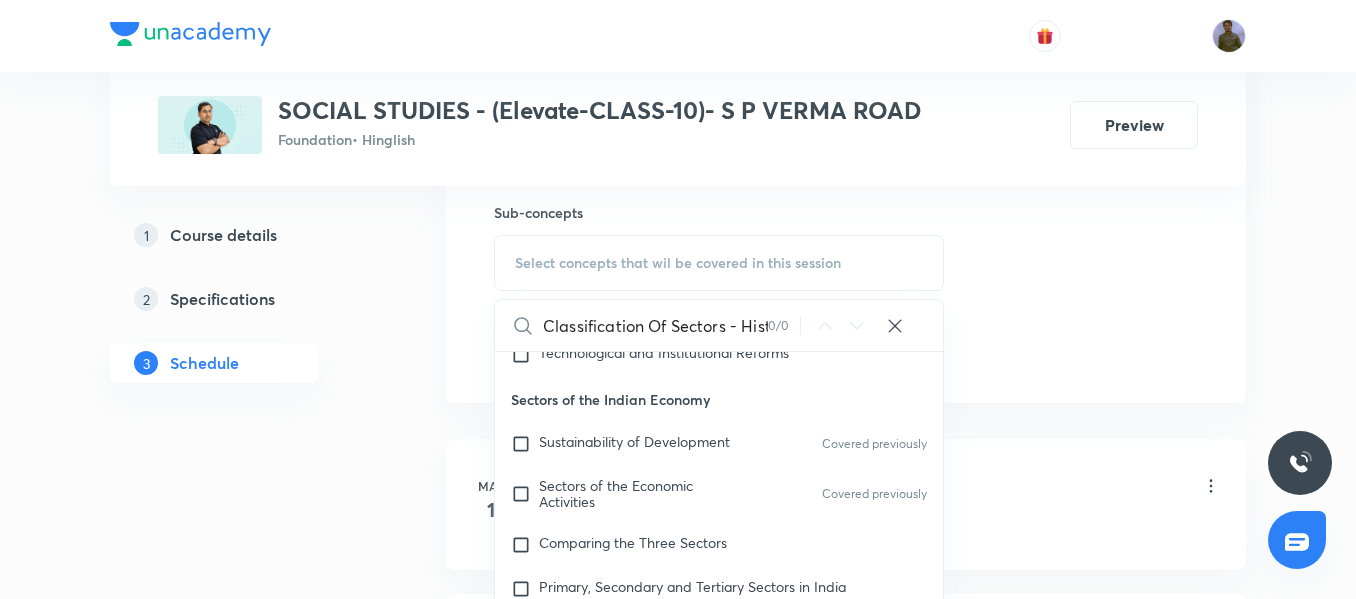 scroll, scrollTop: 0, scrollLeft: 185, axis: horizontal 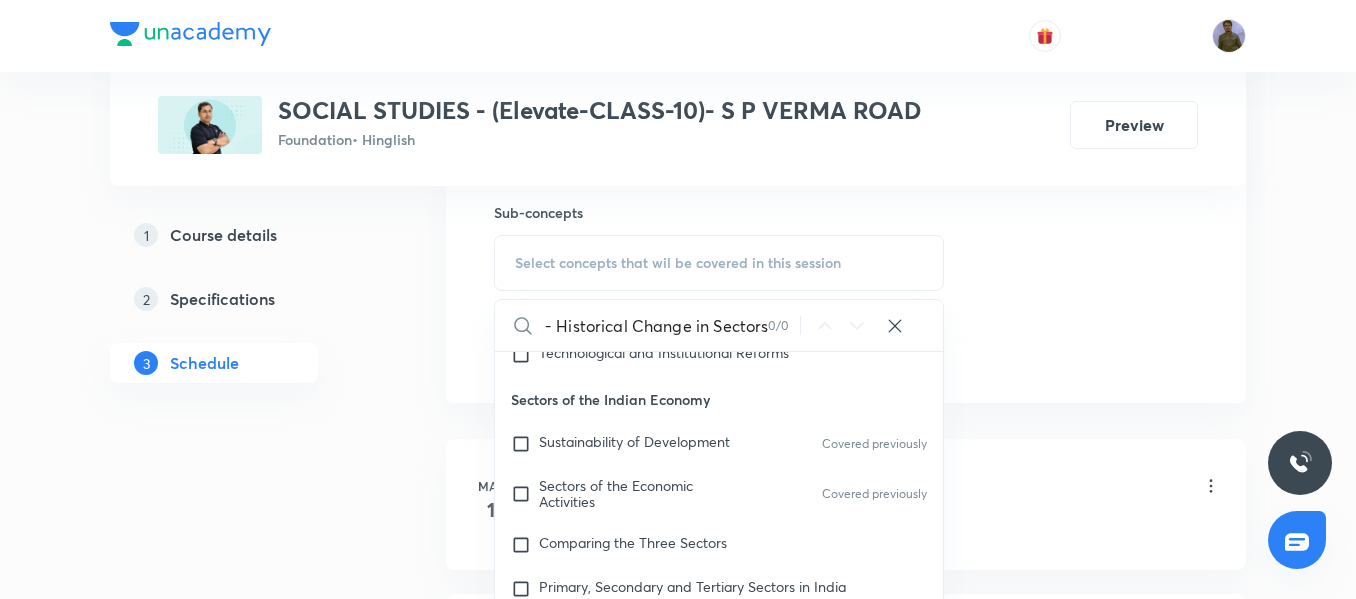 click on "Classification Of Sectors - Historical Change in Sectors" at bounding box center [655, 325] 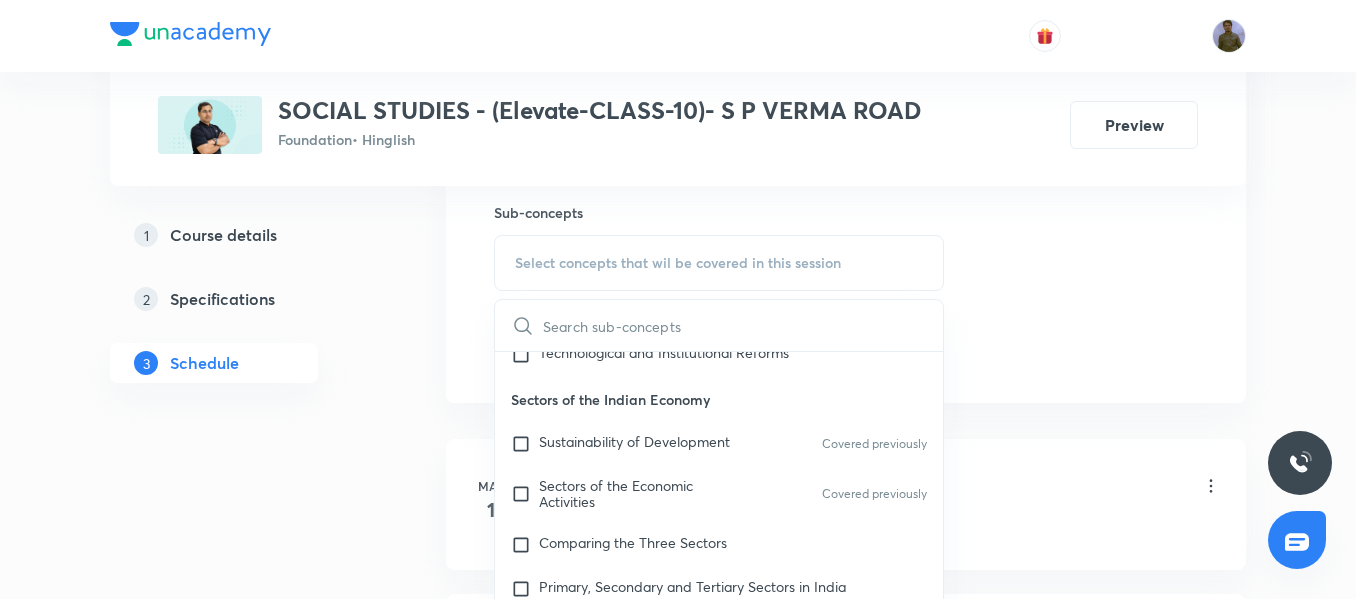 scroll, scrollTop: 0, scrollLeft: 0, axis: both 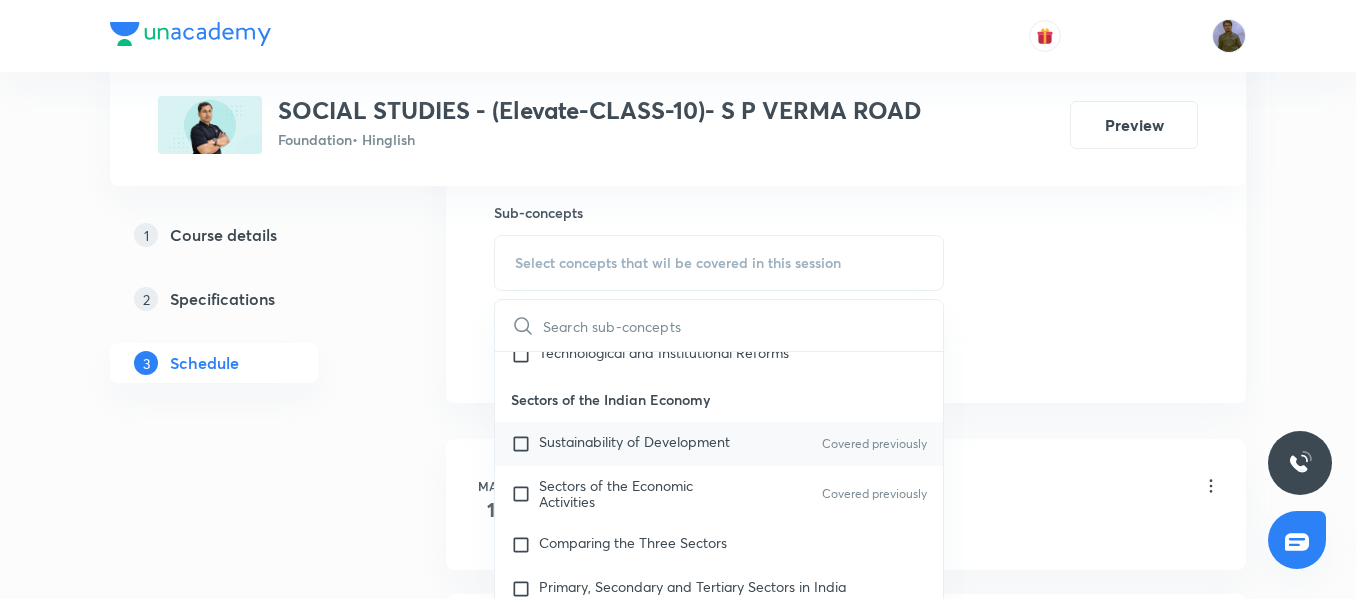 type 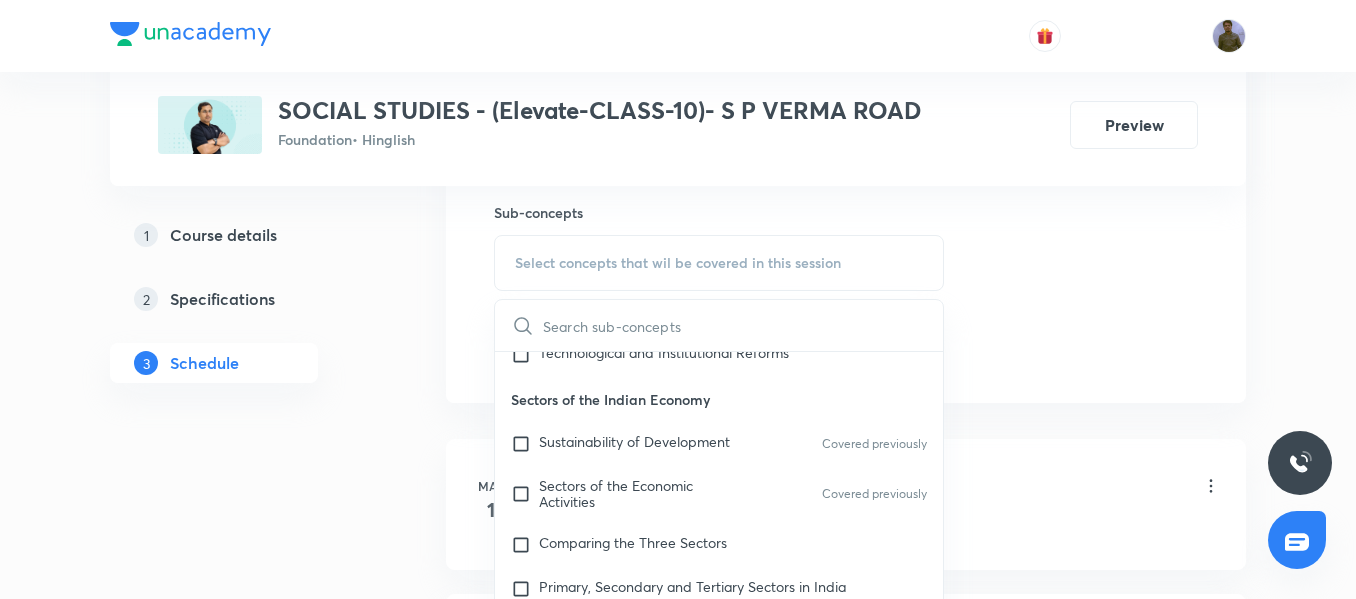 checkbox on "true" 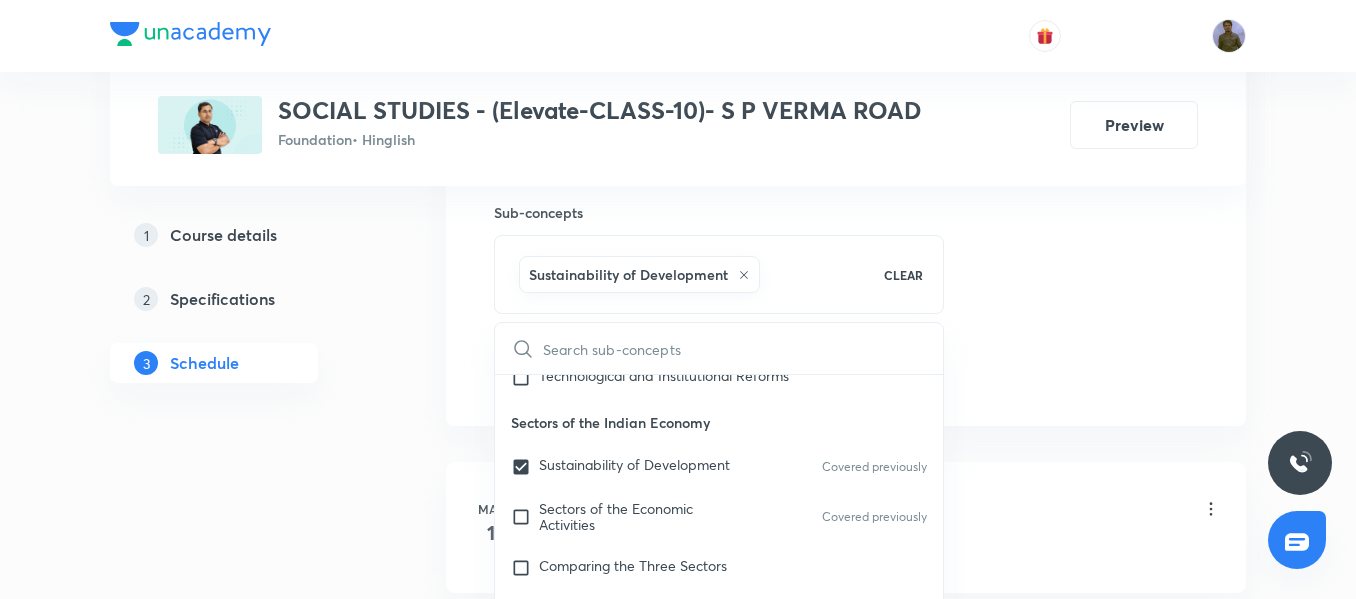 click on "Session  27 Live class Session title 31/99 Sectors of Indian Economy 03/03 ​ Schedule for Aug 5, 2025, 4:00 PM ​ Duration (in minutes) 45 ​   Session type Online Offline Room Room No-03 Sub-concepts Sustainability of Development CLEAR ​ French Revolution French Society During the Late Eighteenth Century Covered previously The Outbreak of the Revolution Covered previously France Abolishes Monarchy and Becomes a Republic Did Women Have a Revolution The Abolition of Slavery Covered previously The Age of Industrializaiton Market for Goods Before the Industrial Revolution Hand Labour and Steam Power Industrialization in the Colonies Factories Come Up The Peculiarities of Industrial Growth Nationalism in India The Sense of Collective Belonging The First World War, Khilafat and Non-cooperation Differing Strands Within the Movement Towards Civil Disobedience Print Culture and the Modern World Print and Censorship The First Printed Books Print Comes to Europe The Print Revolution and Its Impact Project Tiger" at bounding box center [846, -87] 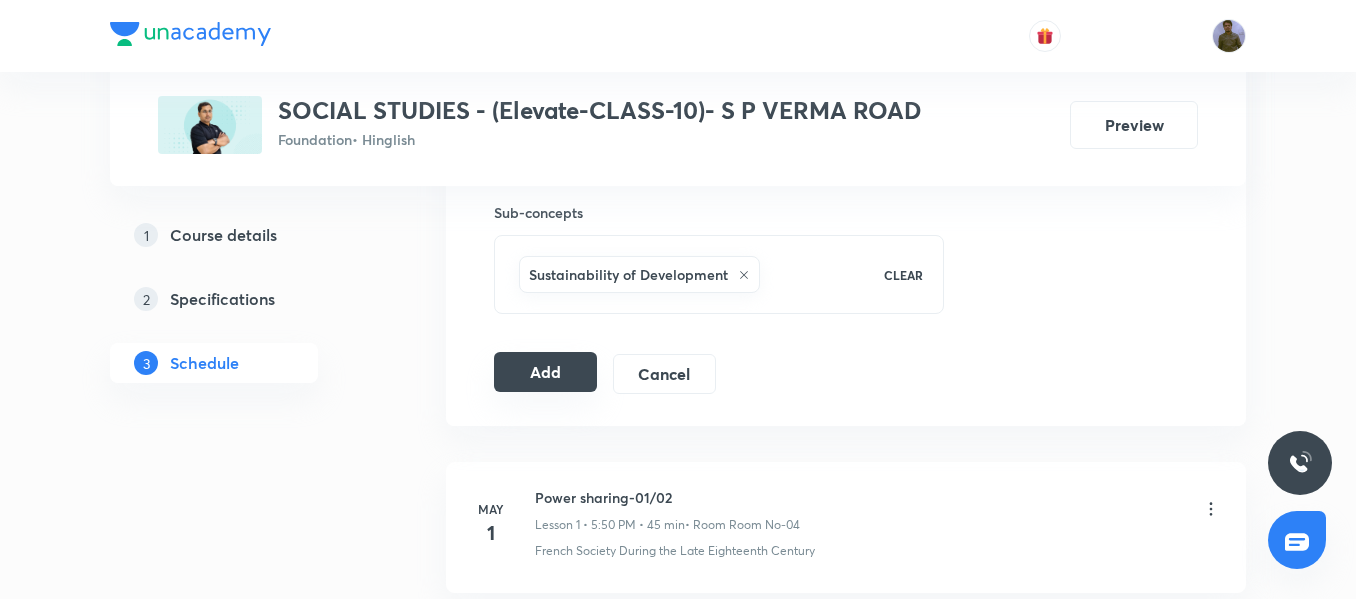 click on "Add" at bounding box center [545, 372] 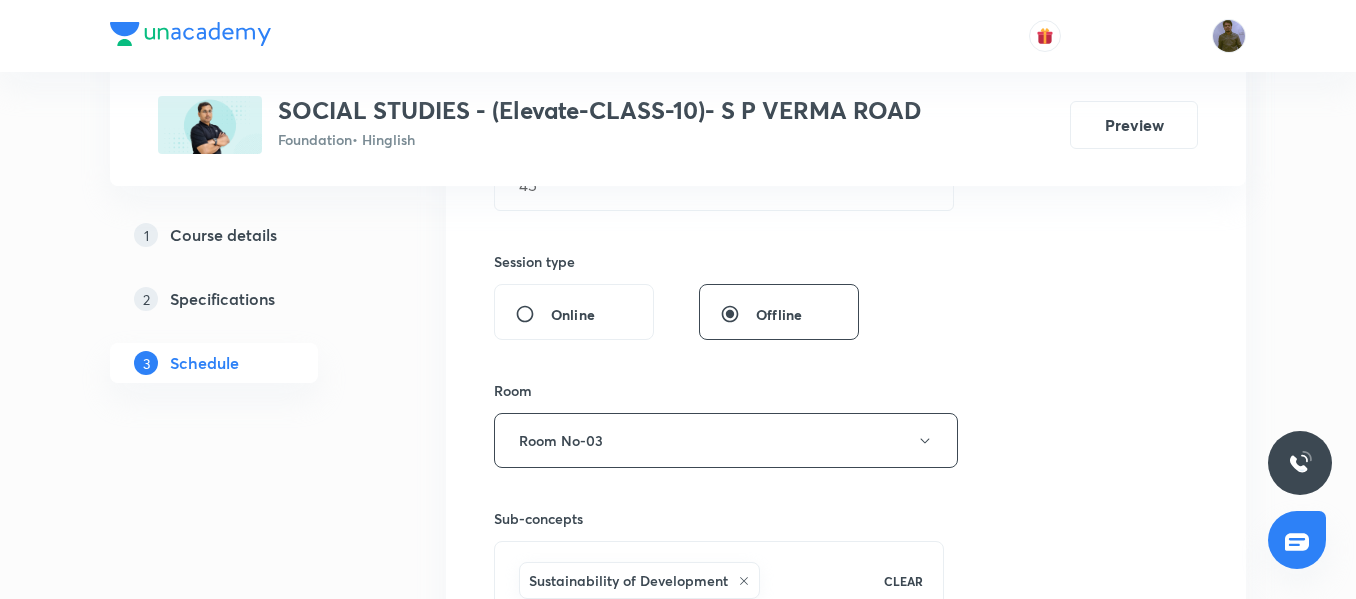 scroll, scrollTop: 800, scrollLeft: 0, axis: vertical 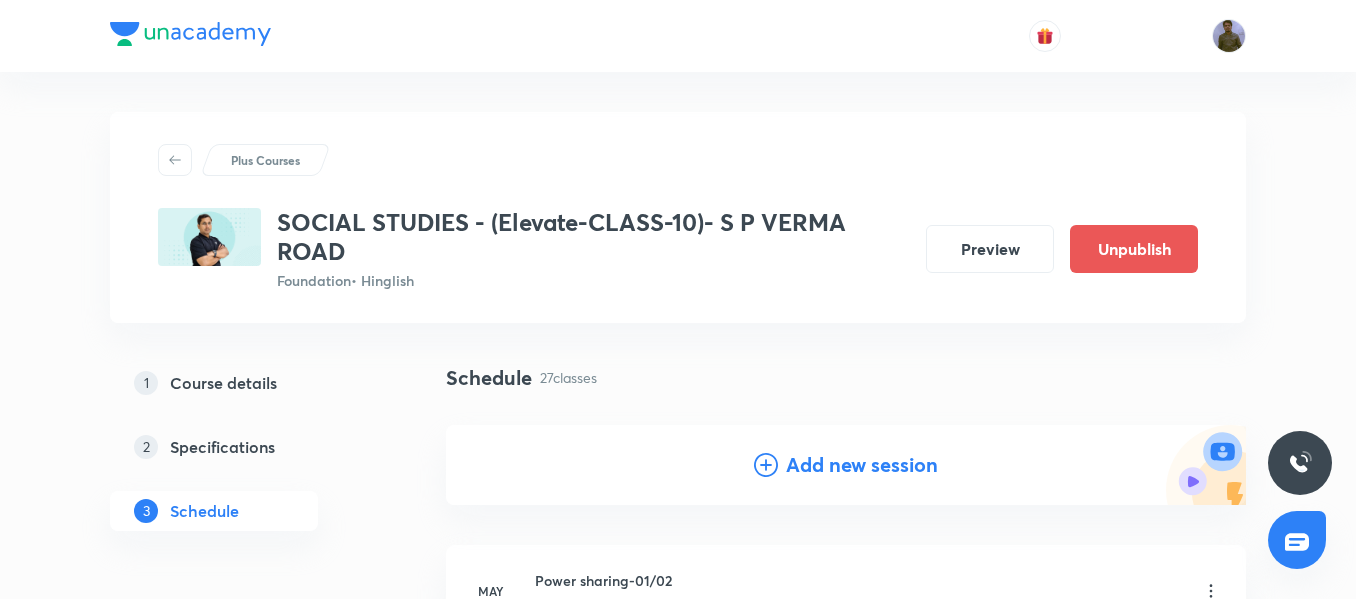 click on "Add new session" at bounding box center (862, 465) 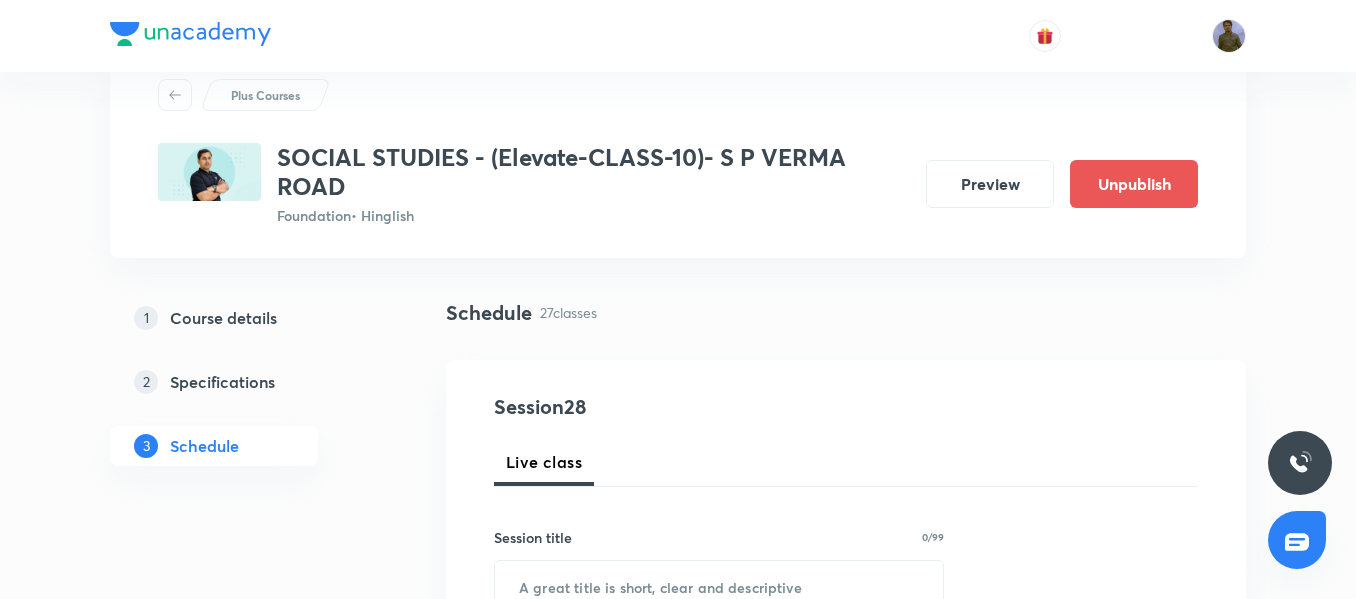 scroll, scrollTop: 100, scrollLeft: 0, axis: vertical 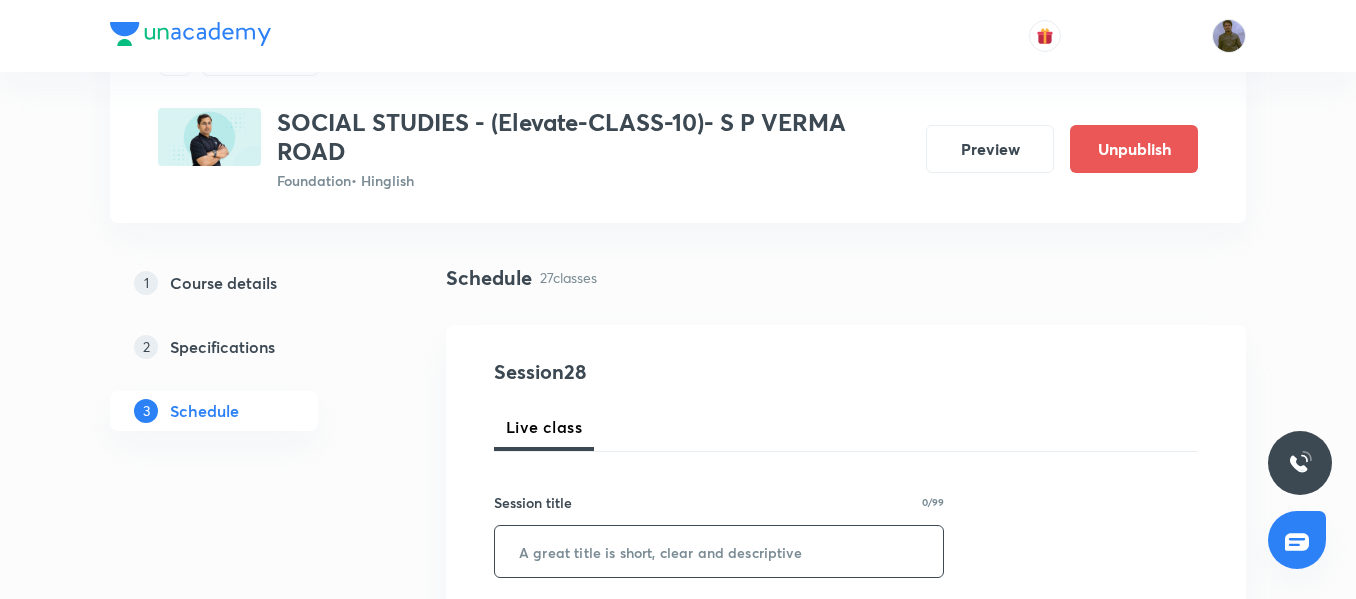 click at bounding box center [719, 551] 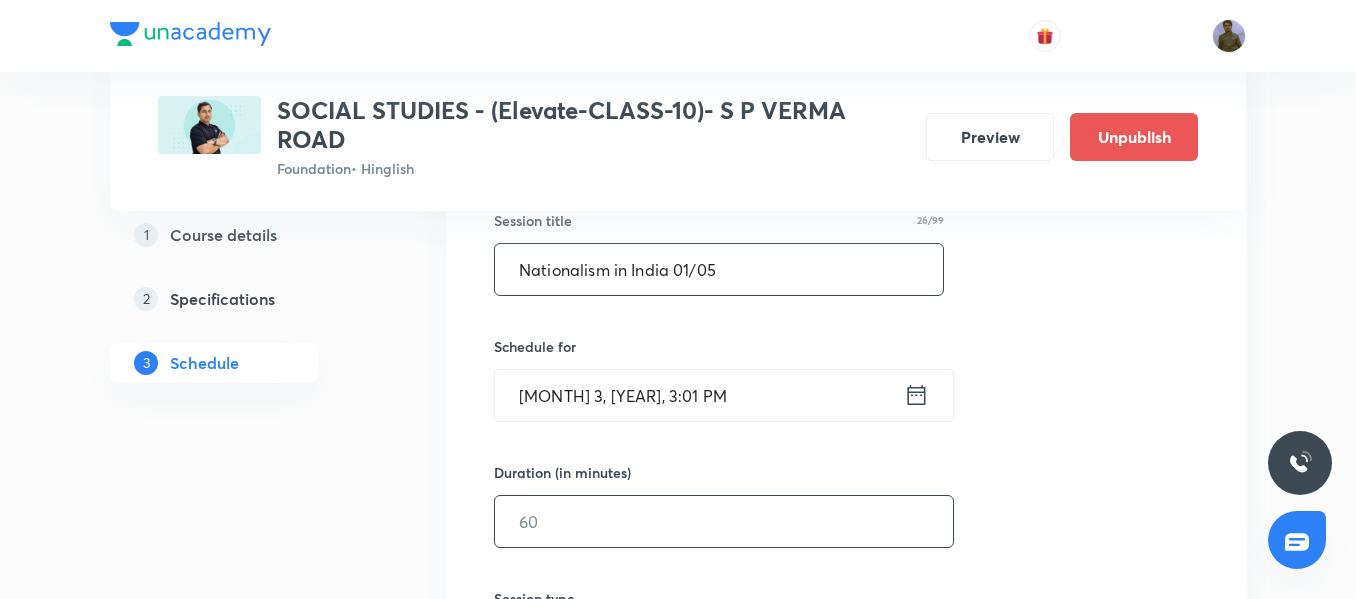 scroll, scrollTop: 400, scrollLeft: 0, axis: vertical 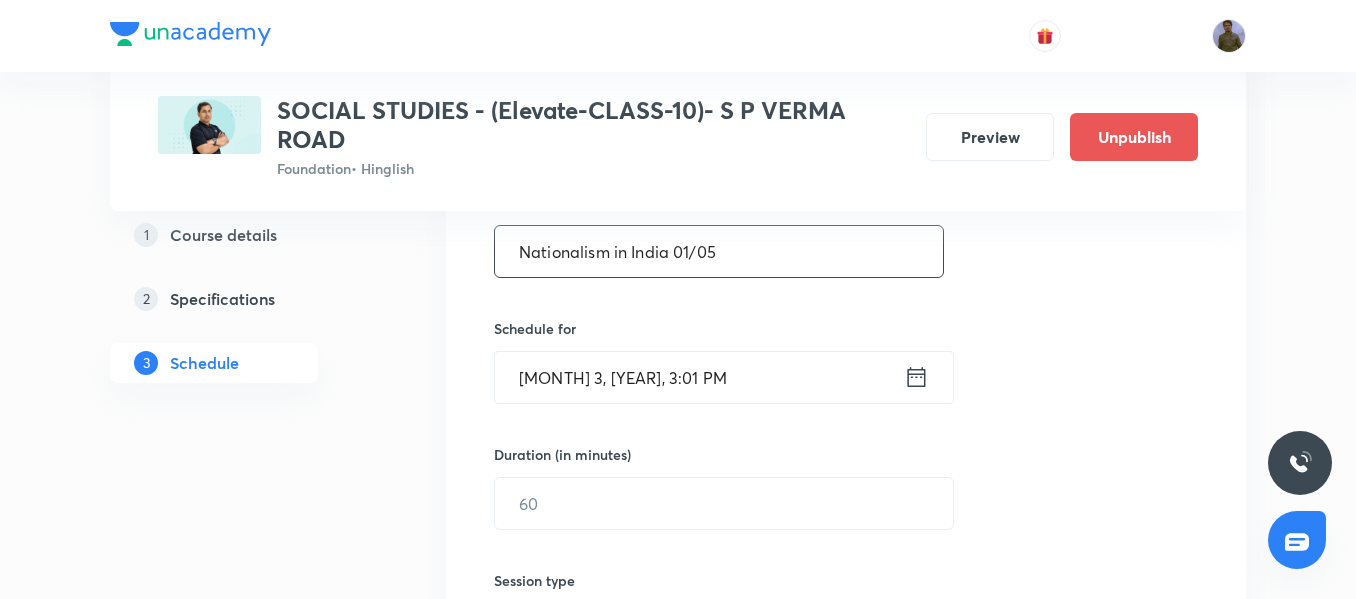 type on "Nationalism in India 01/05" 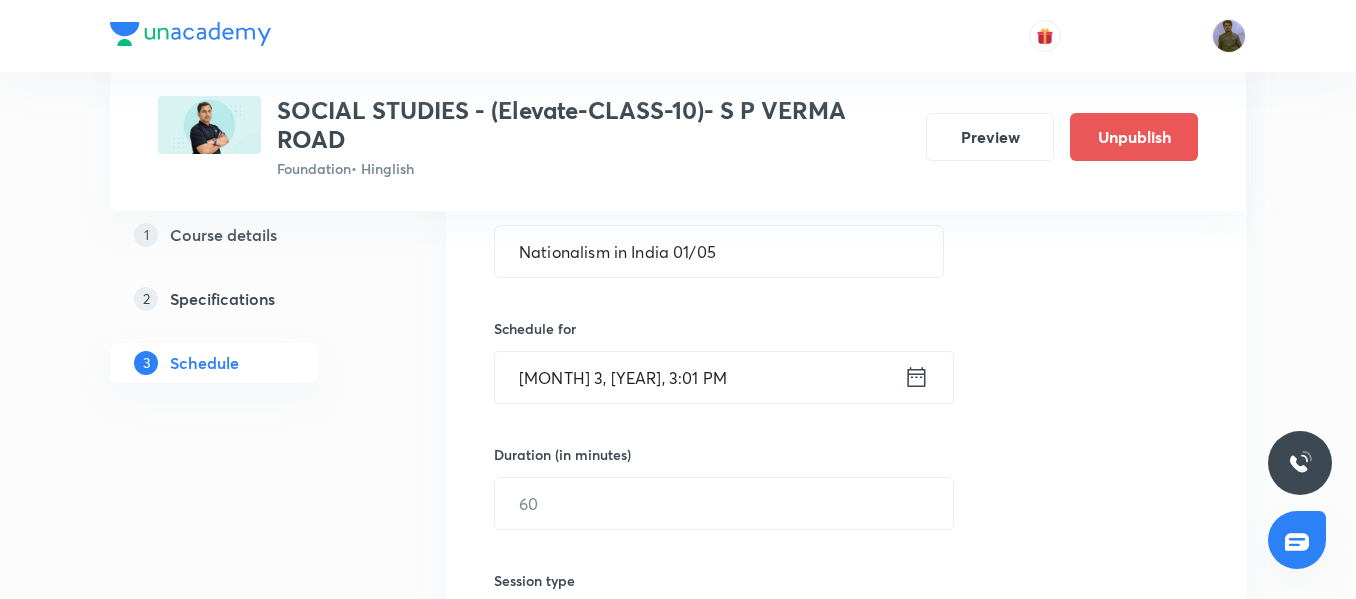 click on "Aug 3, 2025, 3:01 PM" at bounding box center (699, 377) 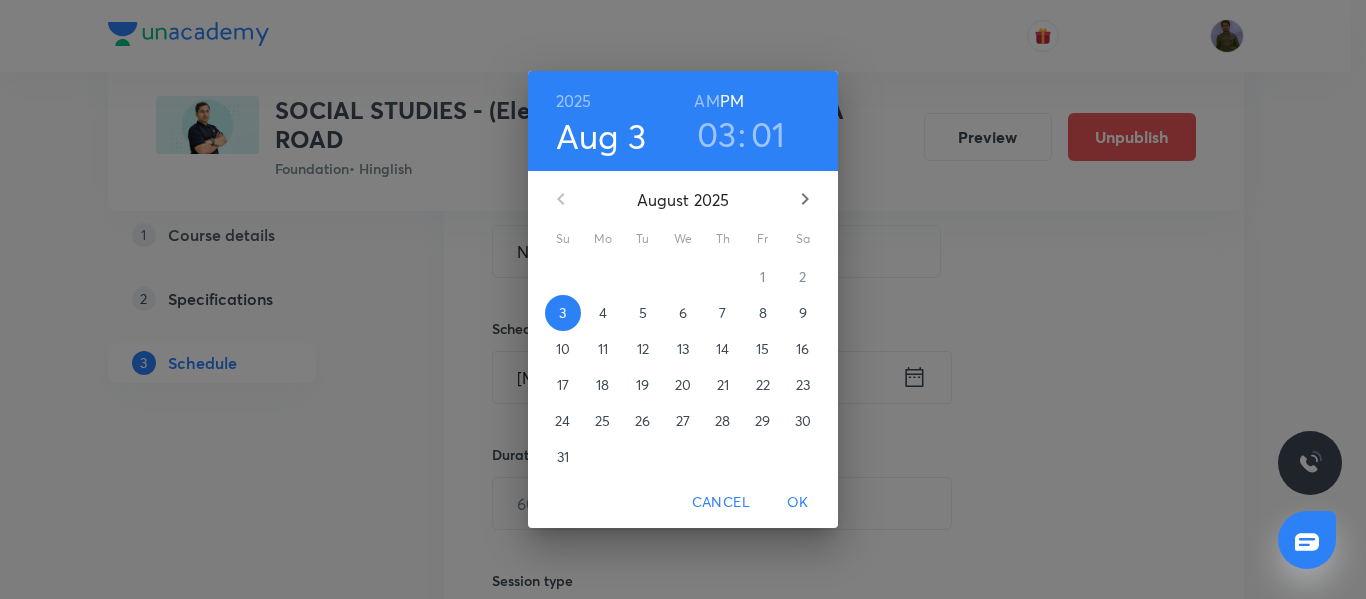 click on "9" at bounding box center (803, 313) 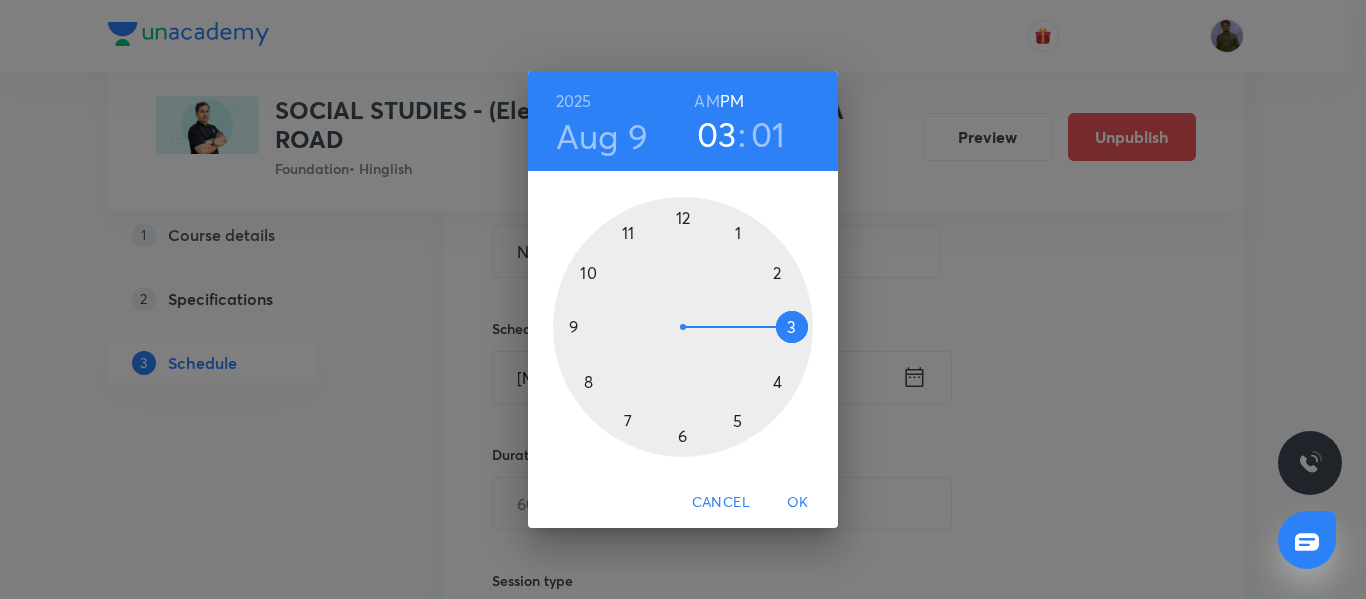 click at bounding box center (683, 327) 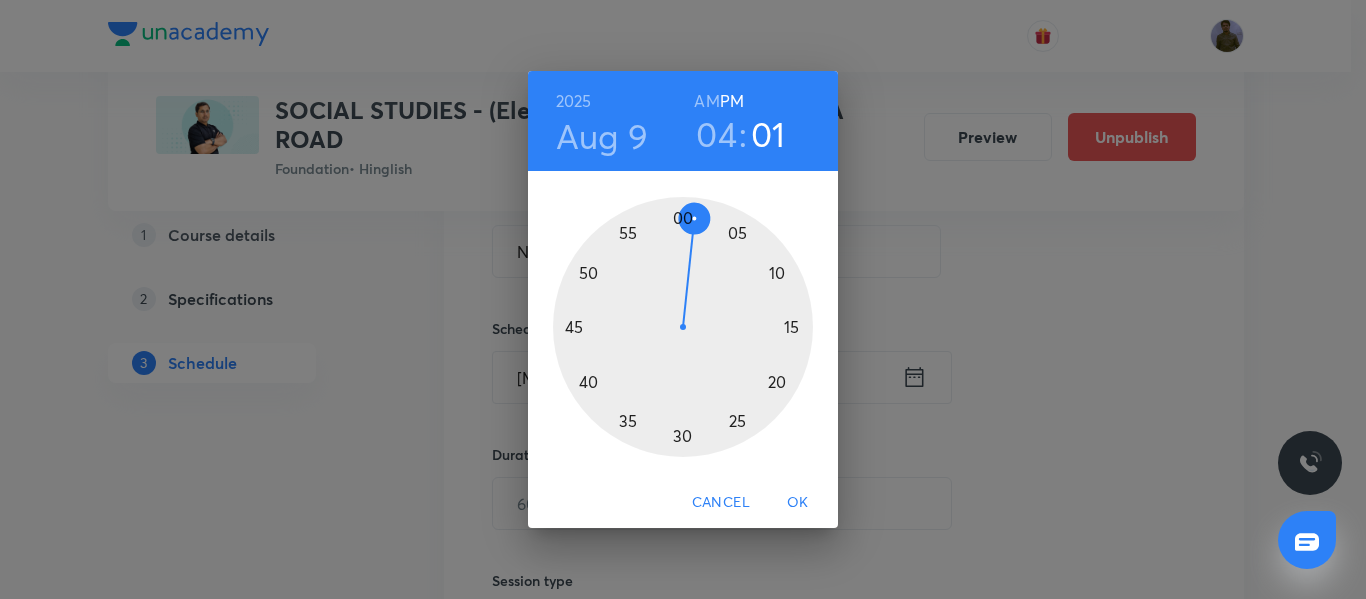 click at bounding box center (683, 327) 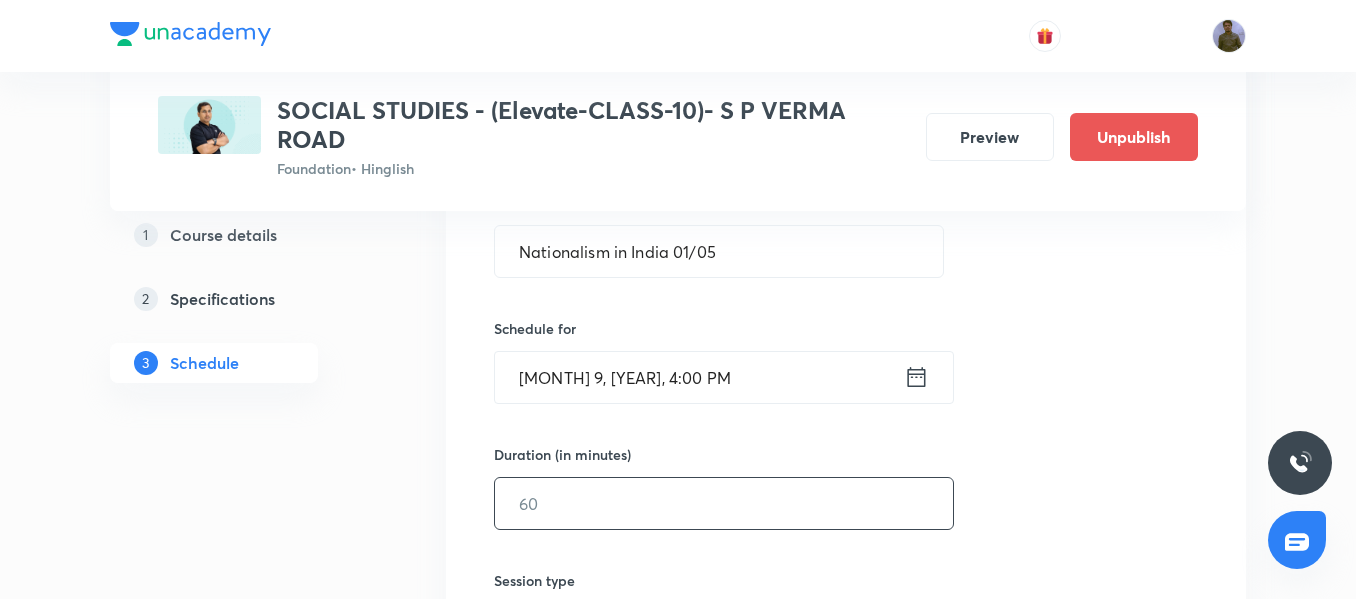click at bounding box center [724, 503] 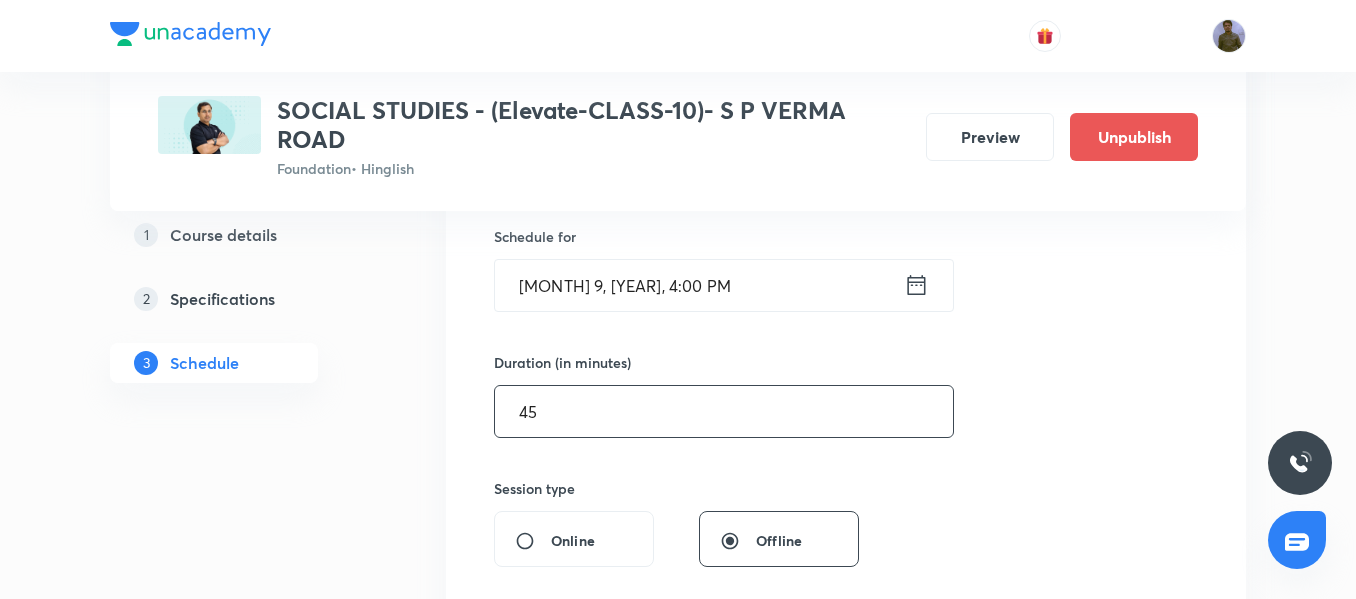 scroll, scrollTop: 700, scrollLeft: 0, axis: vertical 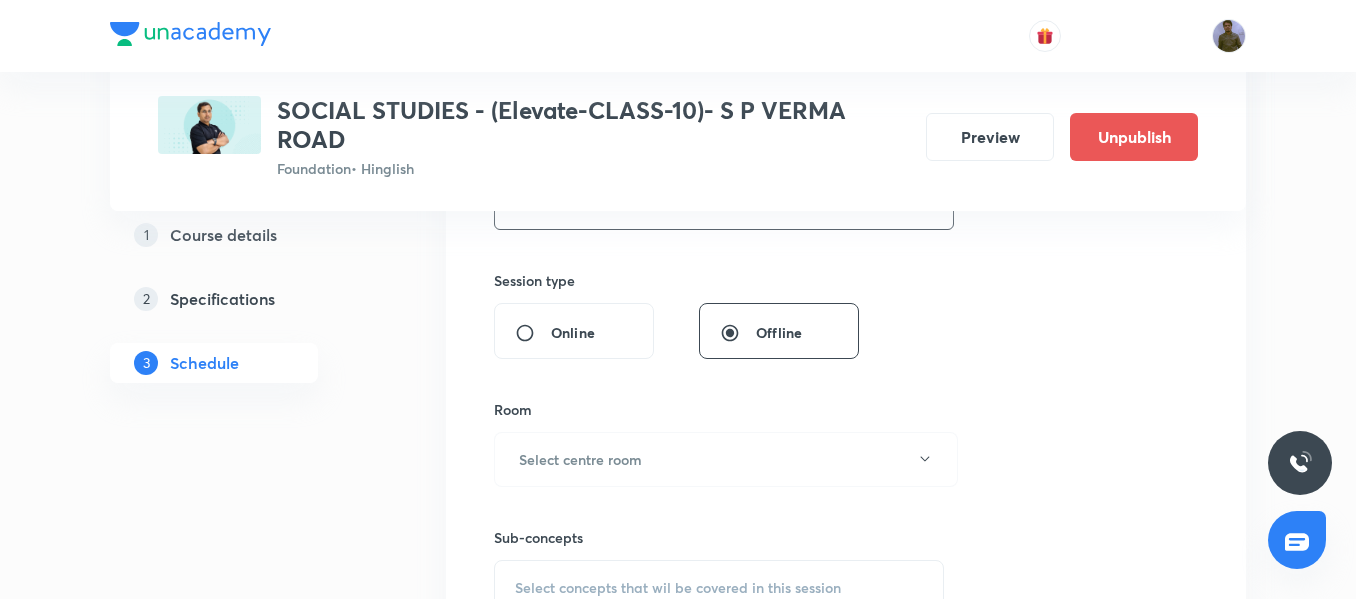 type on "45" 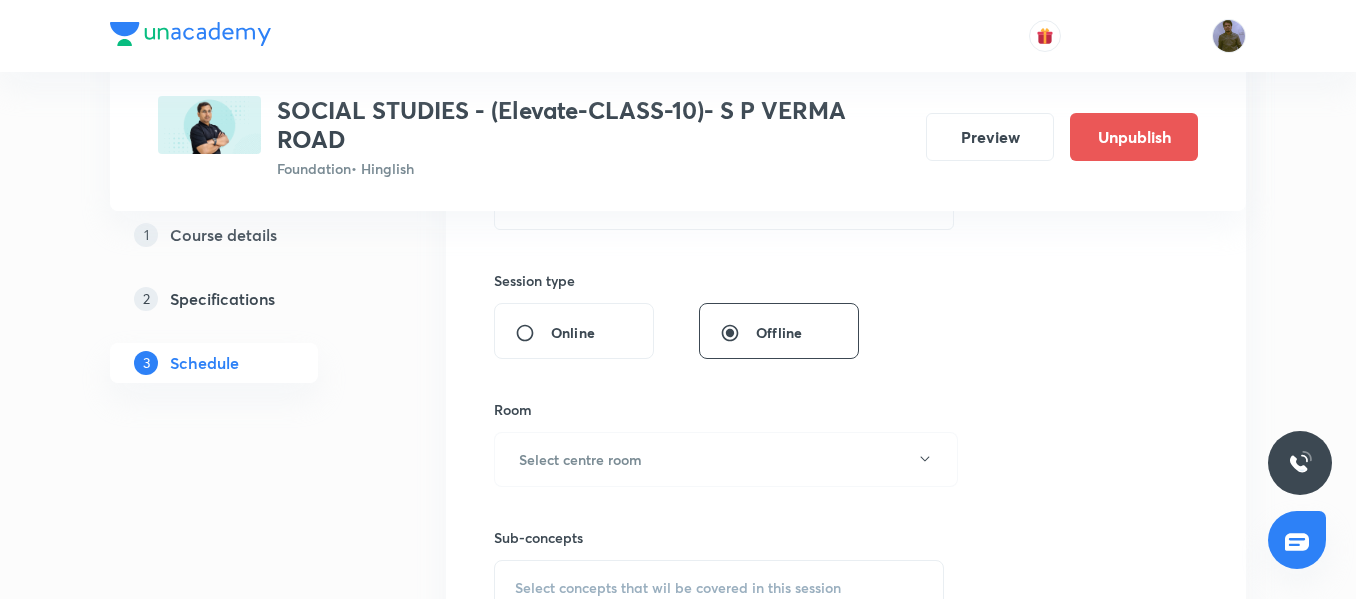 click on "Room" at bounding box center [719, 409] 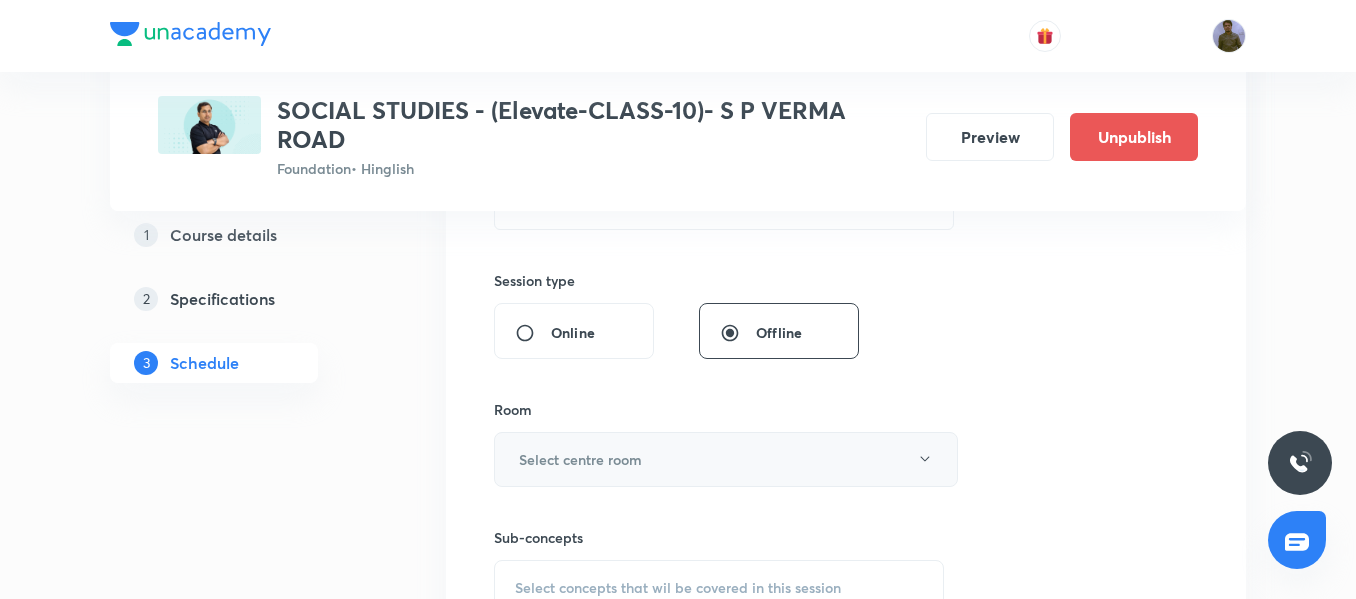 click on "Select centre room" at bounding box center [726, 459] 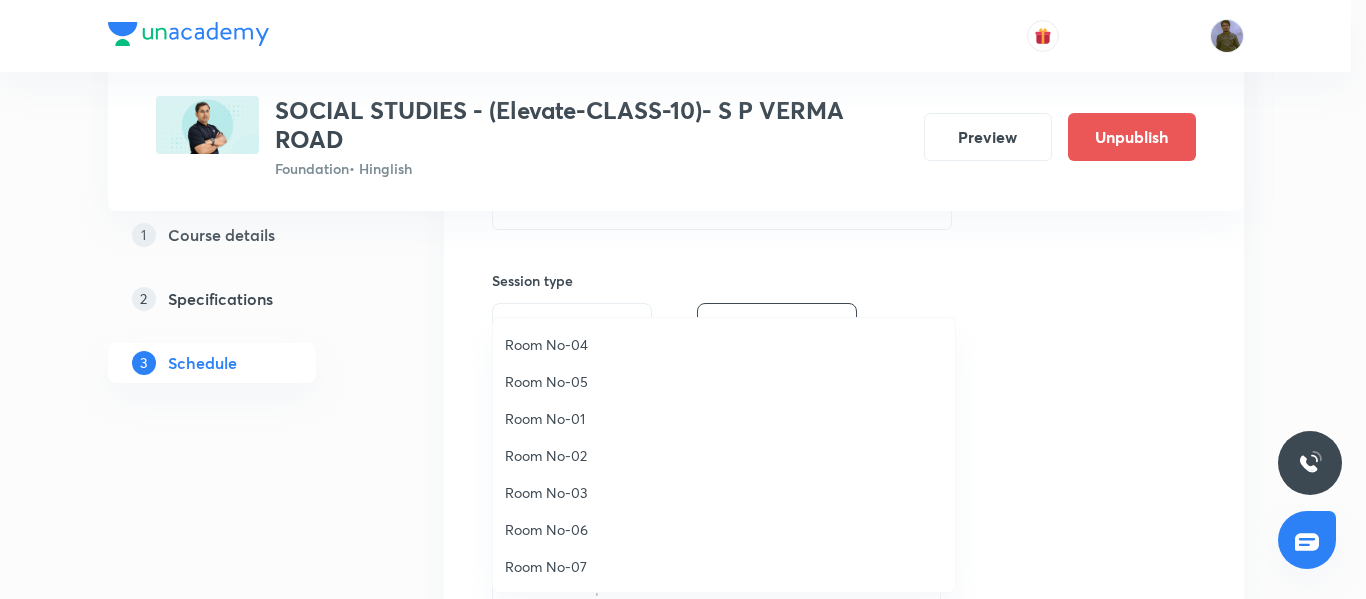 click on "Room No-03" at bounding box center [724, 492] 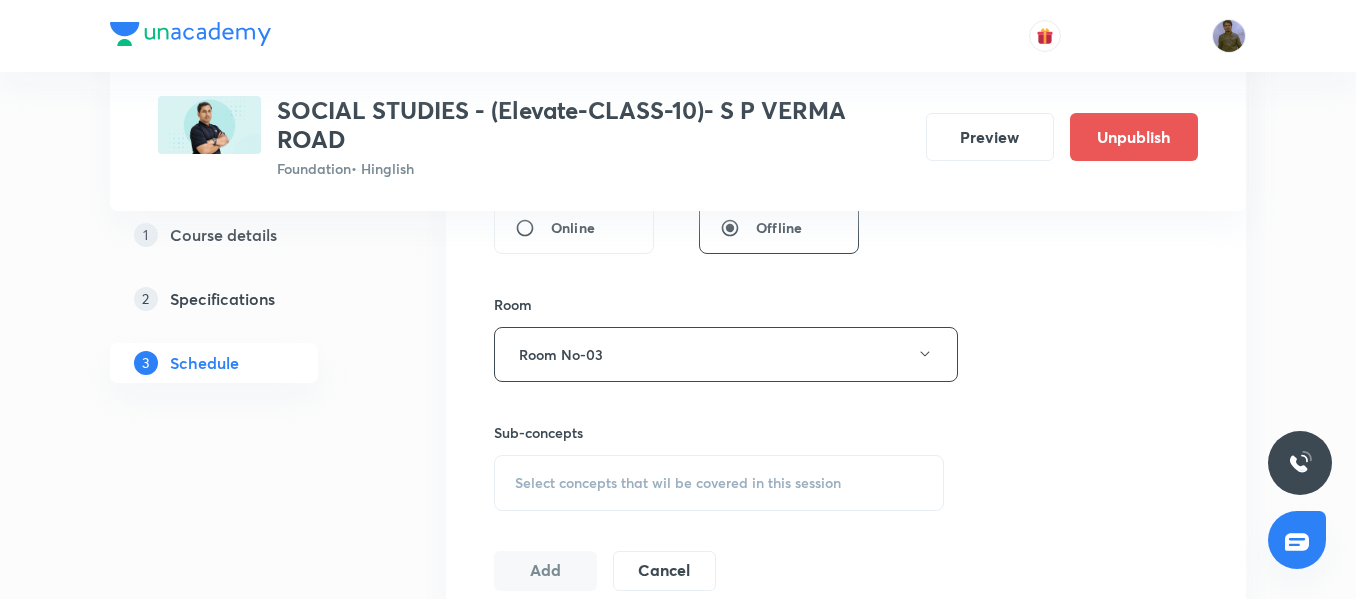 scroll, scrollTop: 900, scrollLeft: 0, axis: vertical 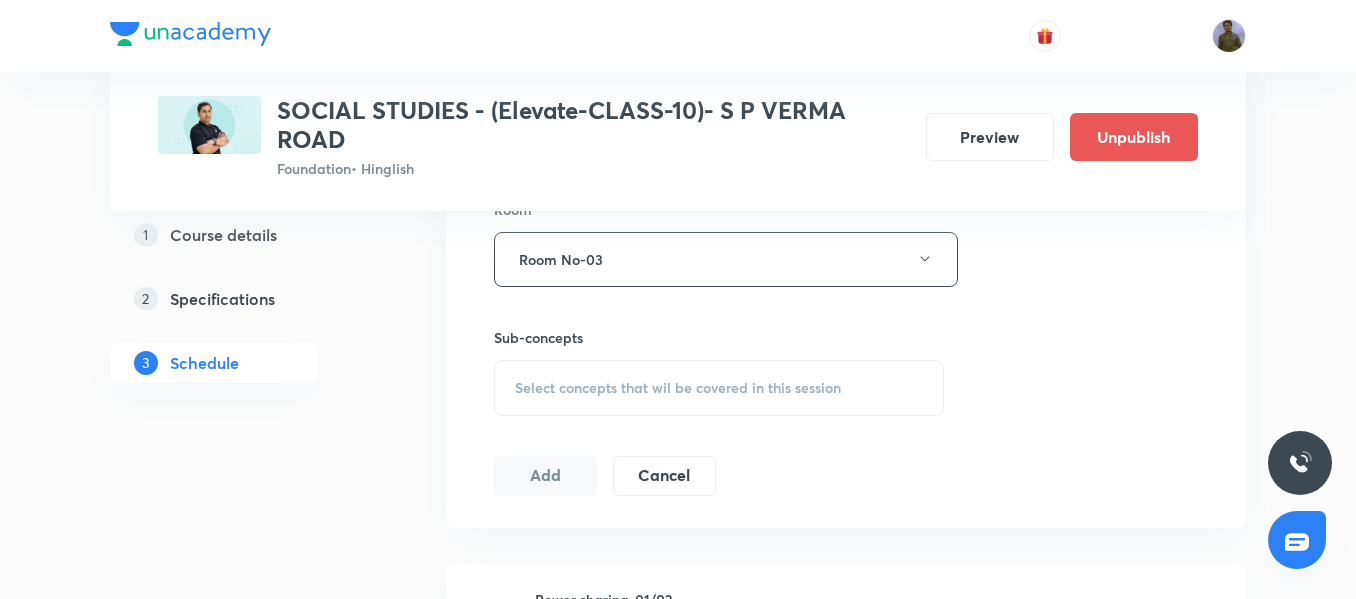 click on "Sub-concepts" at bounding box center (719, 337) 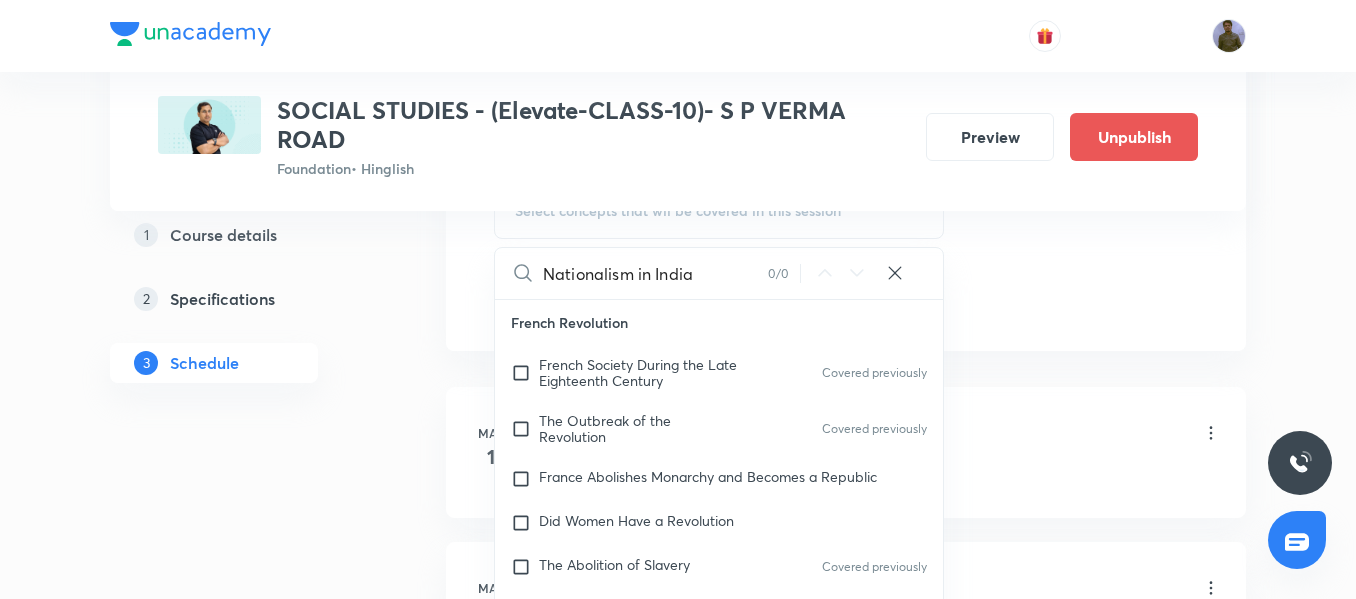 scroll, scrollTop: 1100, scrollLeft: 0, axis: vertical 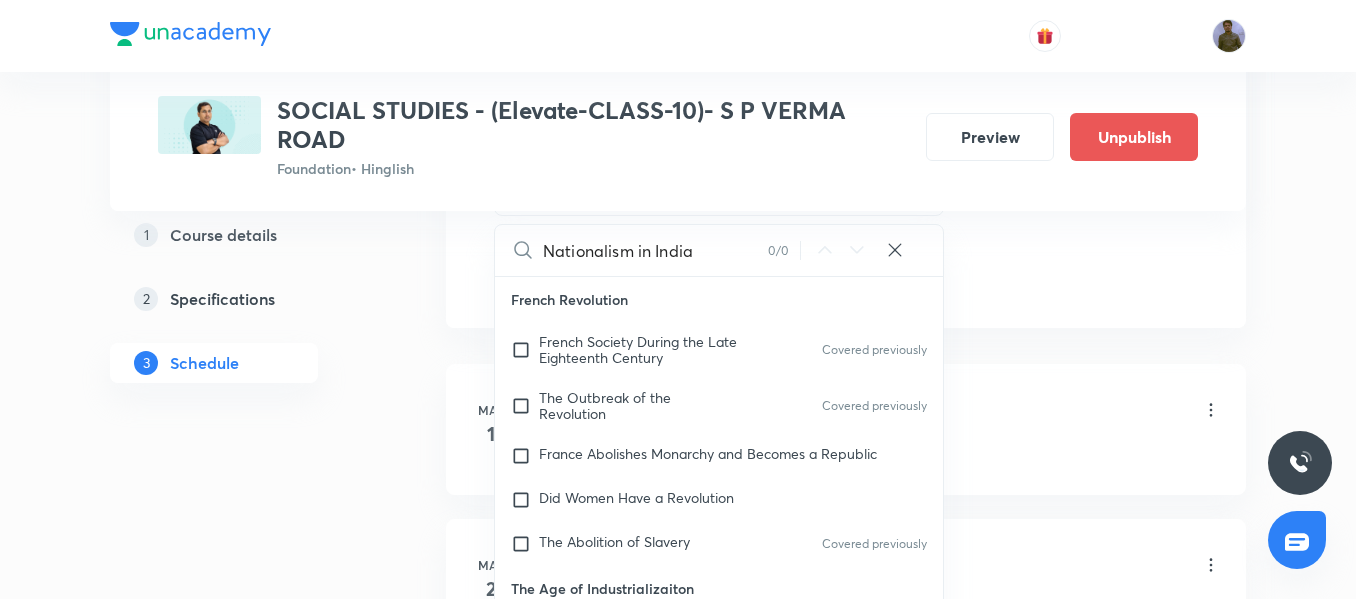 click on "Nationalism in India" at bounding box center (655, 250) 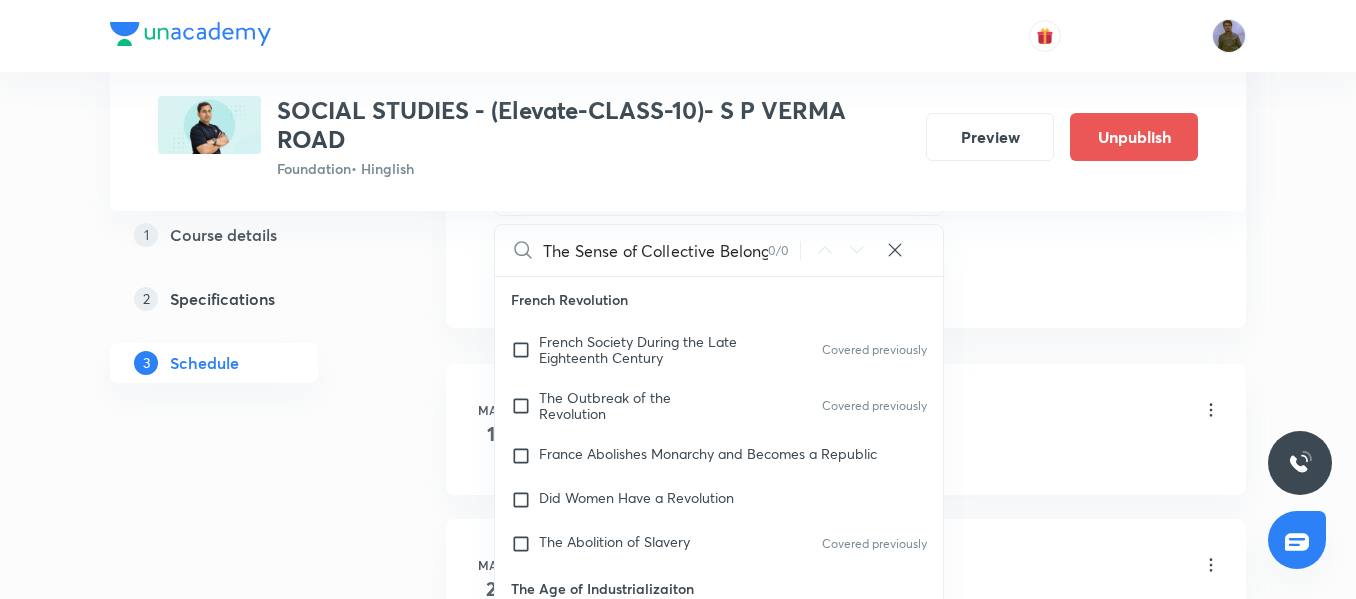 scroll, scrollTop: 0, scrollLeft: 23, axis: horizontal 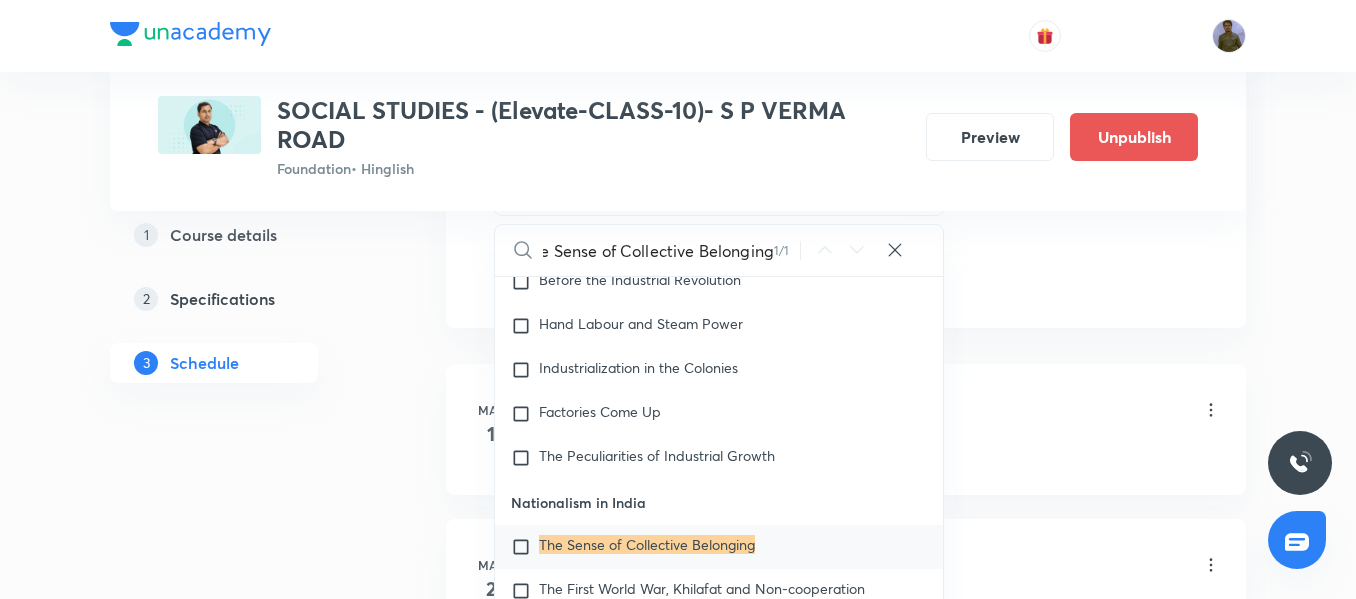 type on "The Sense of Collective Belonging" 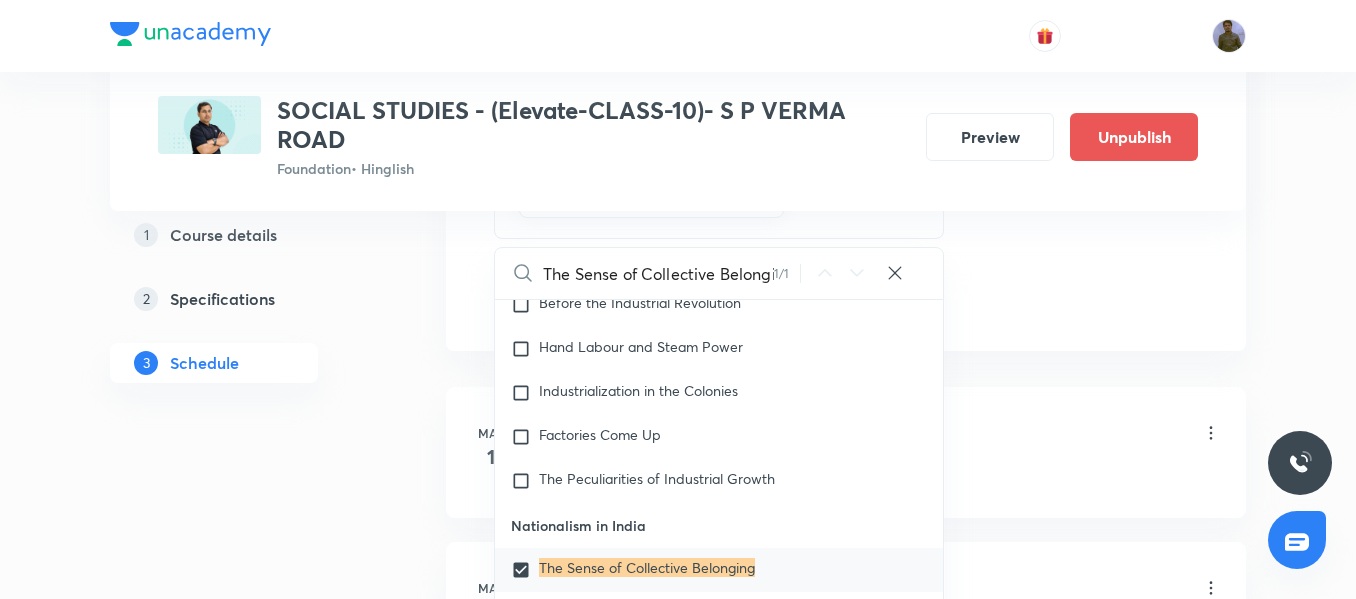 click on "Plus Courses SOCIAL STUDIES - (Elevate-CLASS-10)- S P VERMA ROAD Foundation  • Hinglish Preview Unpublish 1 Course details 2 Specifications 3 Schedule Schedule 27  classes Session  28 Live class Session title 26/99 Nationalism in India 01/05 ​ Schedule for Aug 9, 2025, 4:00 PM ​ Duration (in minutes) 45 ​   Session type Online Offline Room Room No-03 Sub-concepts The Sense of Collective Belonging CLEAR The Sense of Collective Belonging 1 / 1 ​ French Revolution French Society During the Late Eighteenth Century Covered previously The Outbreak of the Revolution Covered previously France Abolishes Monarchy and Becomes a Republic Did Women Have a Revolution The Abolition of Slavery Covered previously The Age of Industrializaiton Market for Goods Before the Industrial Revolution Hand Labour and Steam Power Industrialization in the Colonies Factories Come Up The Peculiarities of Industrial Growth Nationalism in India The Sense of Collective Belonging The First World War, Khilafat and Non-cooperation India" at bounding box center [678, 1856] 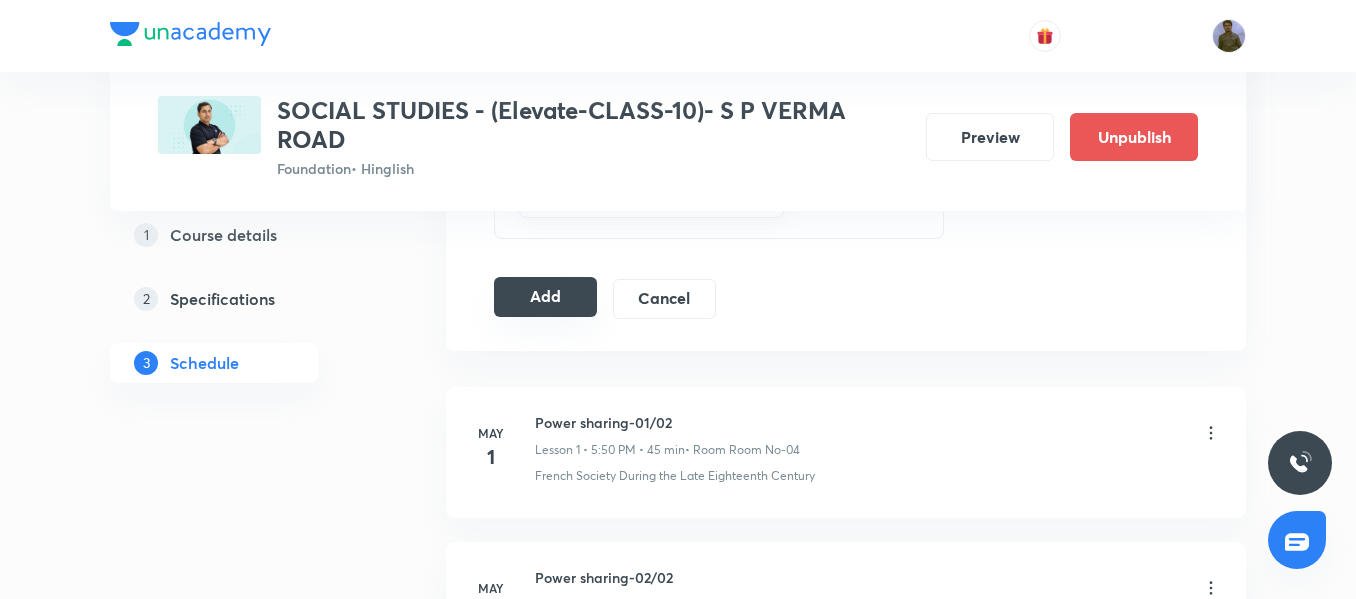 click on "Add" at bounding box center (545, 297) 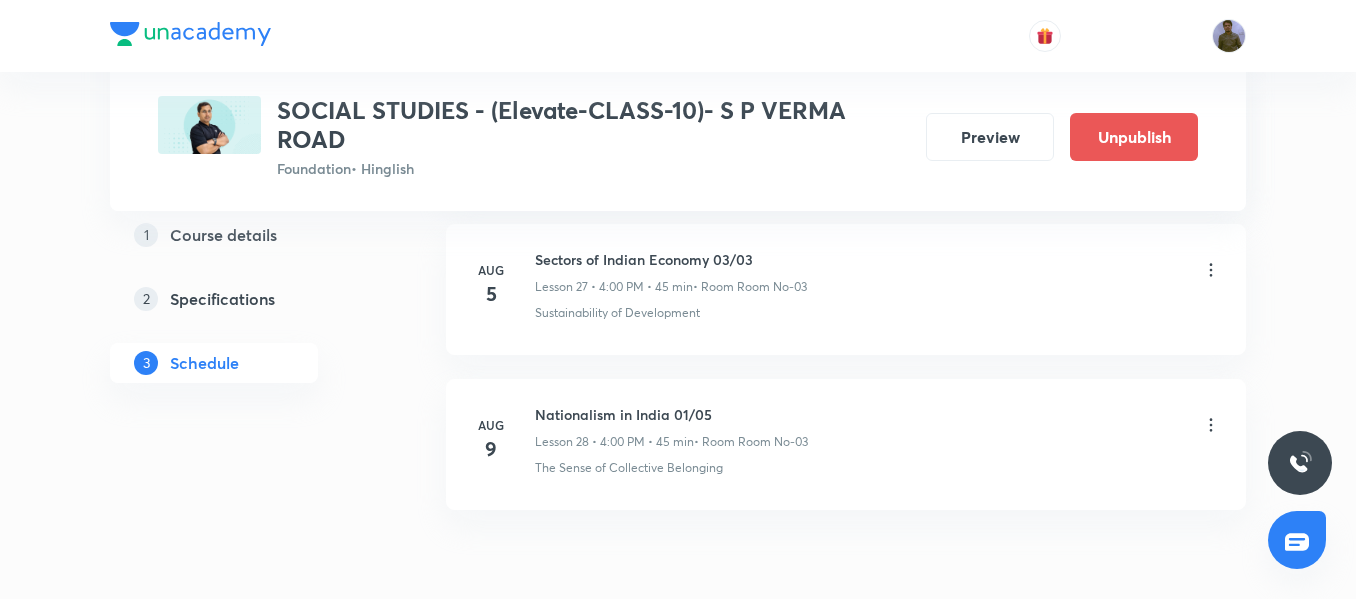 scroll, scrollTop: 4250, scrollLeft: 0, axis: vertical 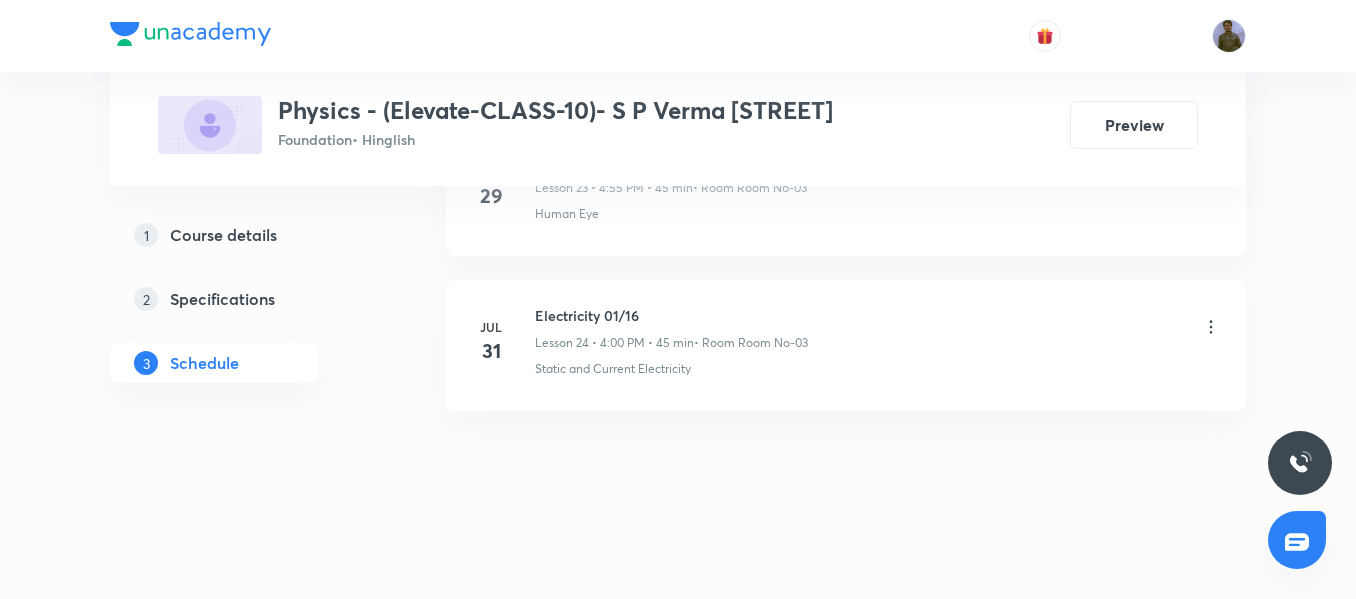 click on "Electricity 01/16" at bounding box center (671, 315) 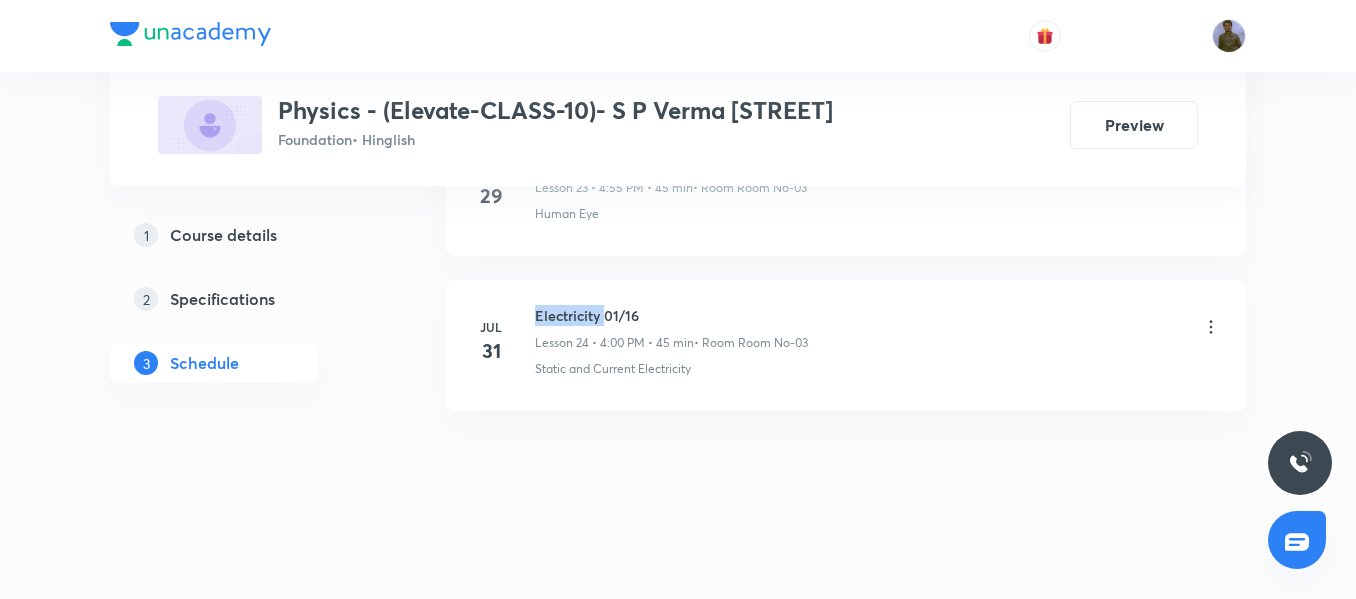 click on "Electricity 01/16" at bounding box center [671, 315] 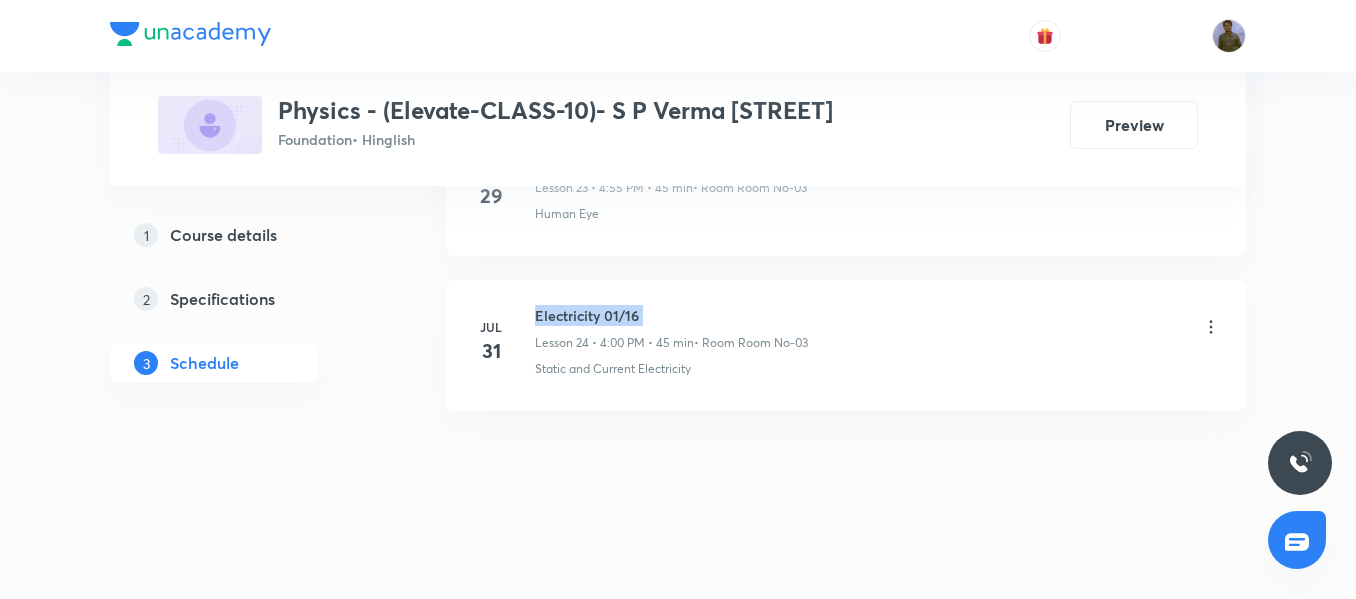 click on "Electricity 01/16" at bounding box center [671, 315] 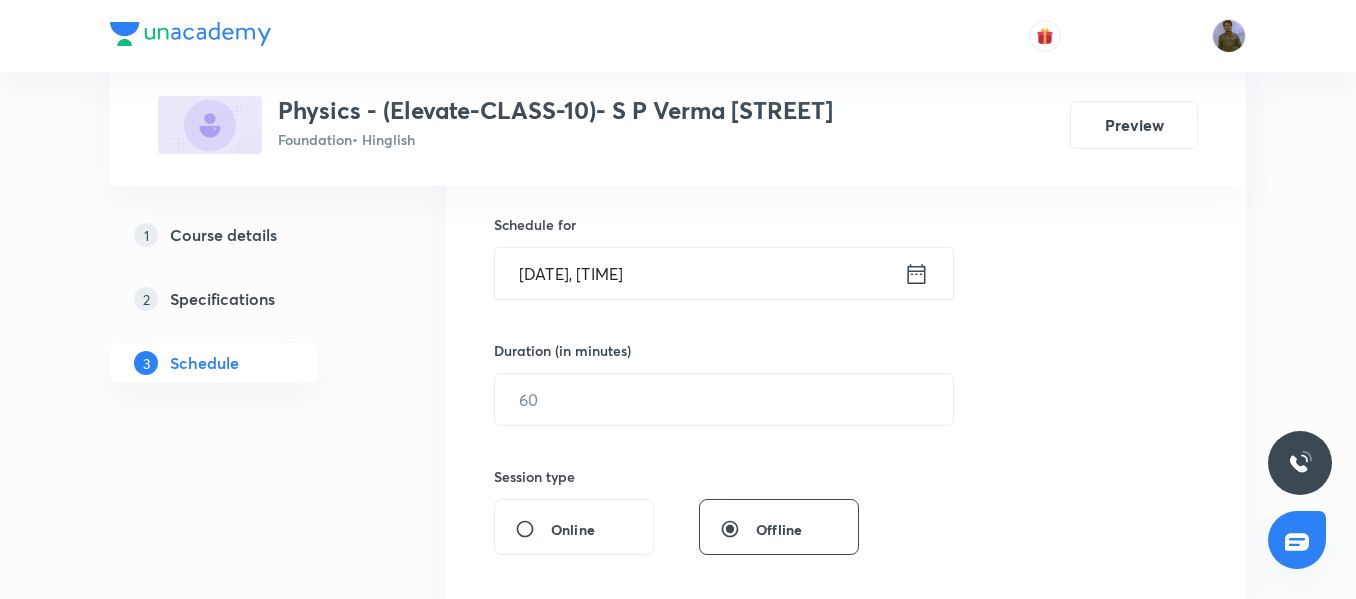 scroll, scrollTop: 377, scrollLeft: 0, axis: vertical 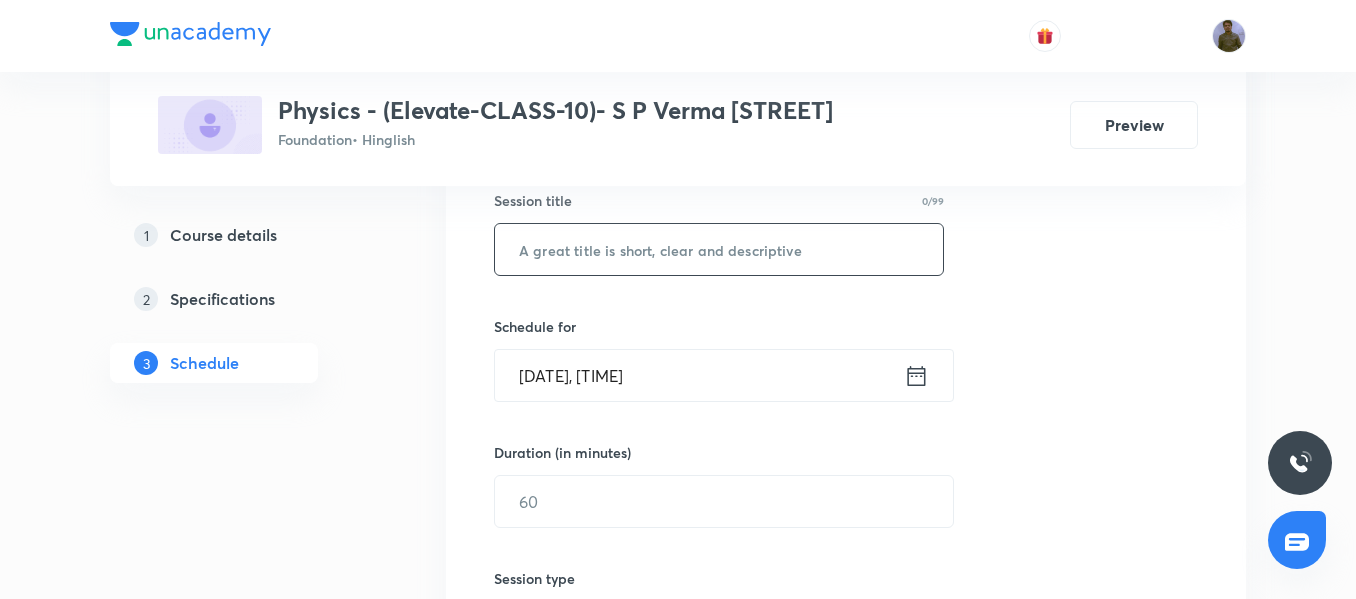 click at bounding box center [719, 249] 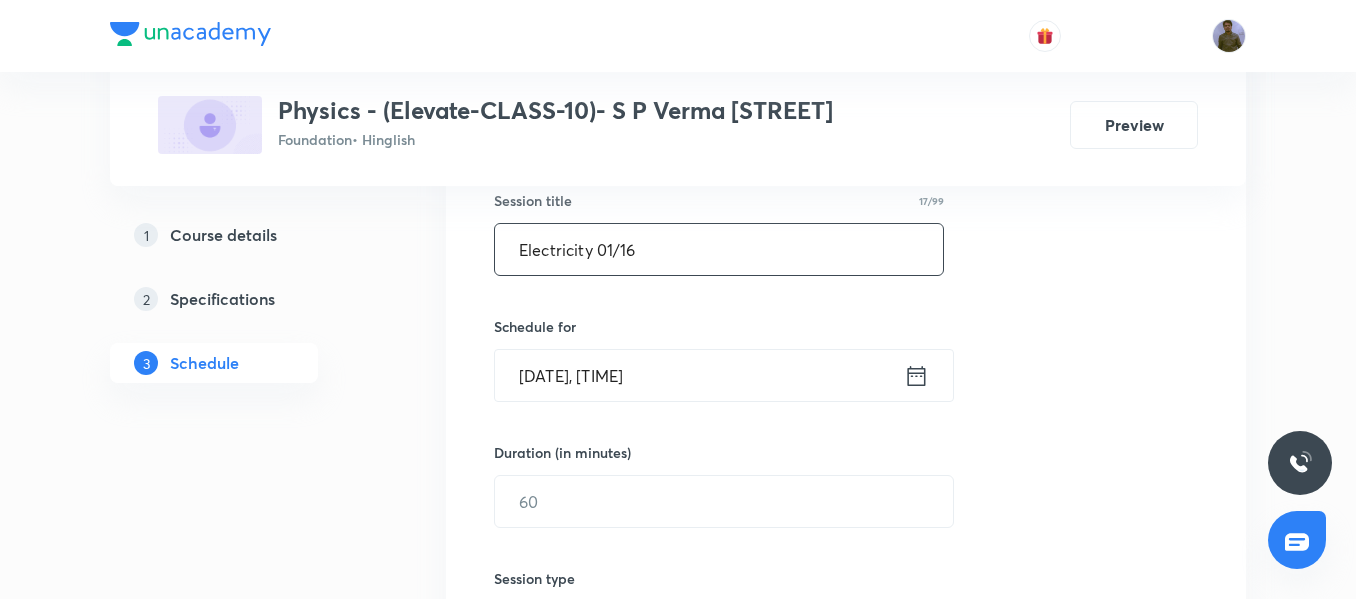 click on "Electricity 01/16" at bounding box center (719, 249) 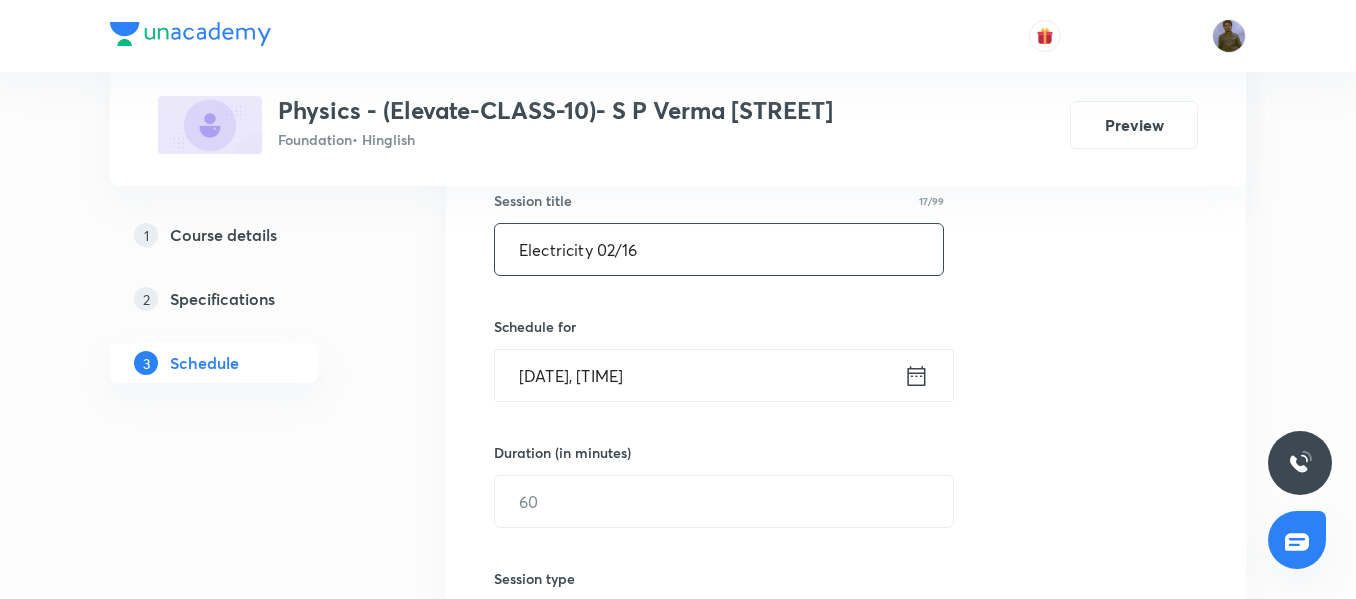 type on "Electricity 02/16" 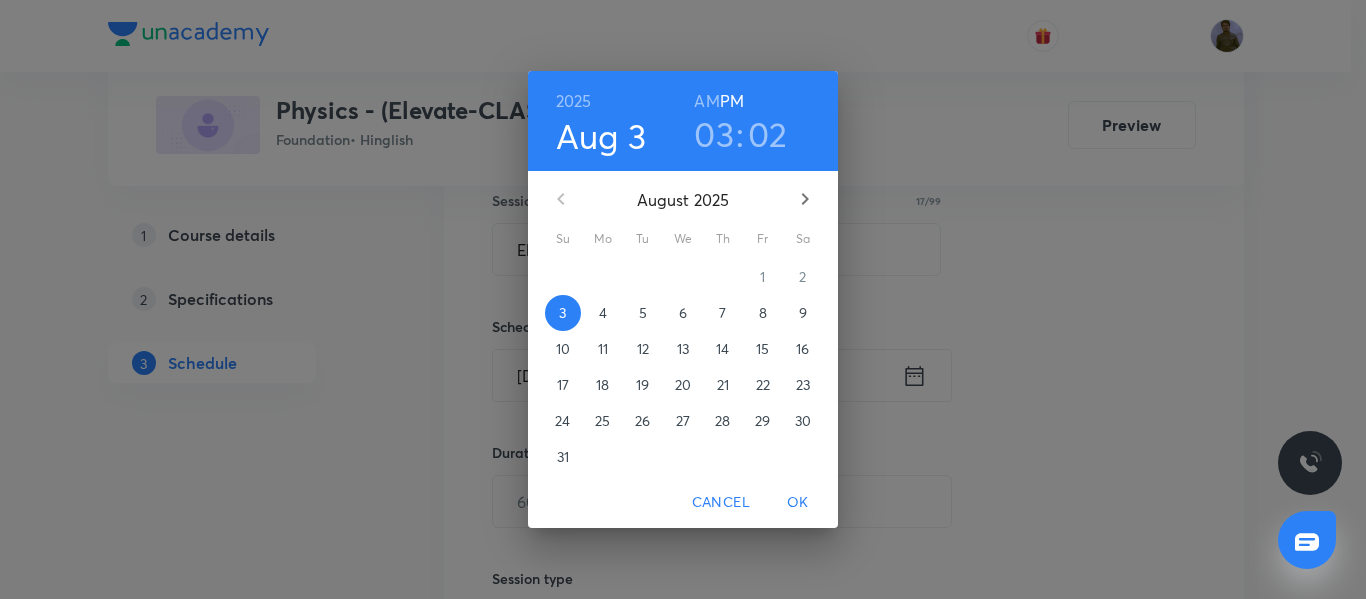 click on "5" at bounding box center [643, 313] 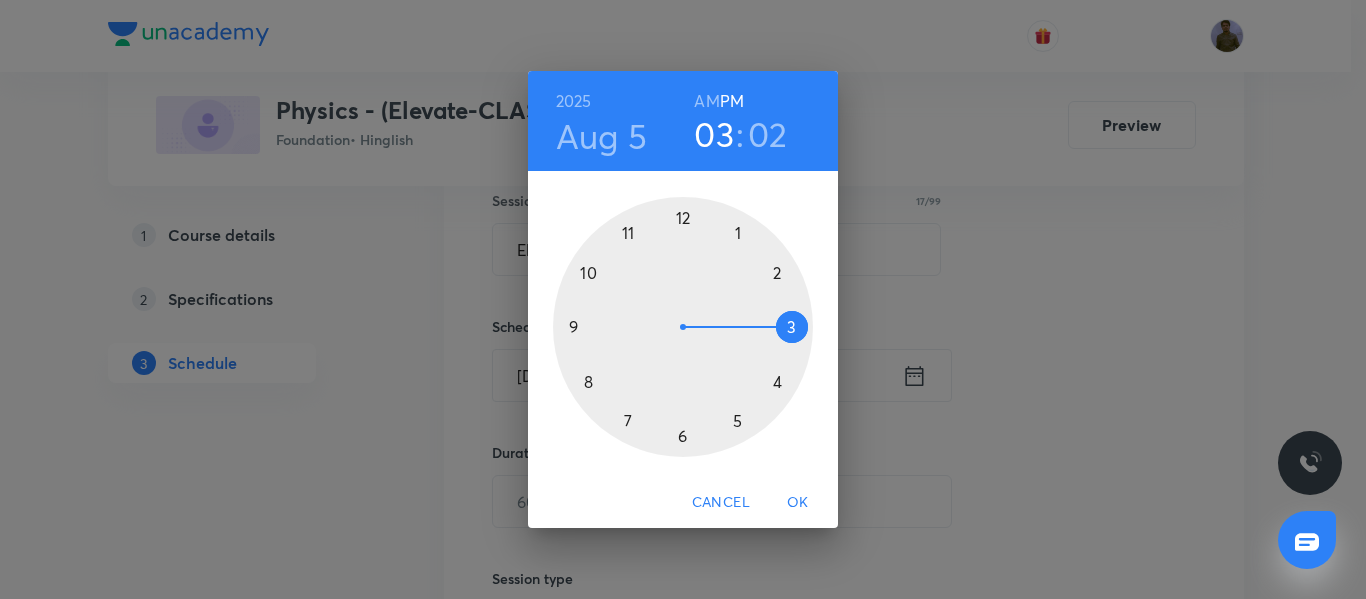 click at bounding box center (683, 327) 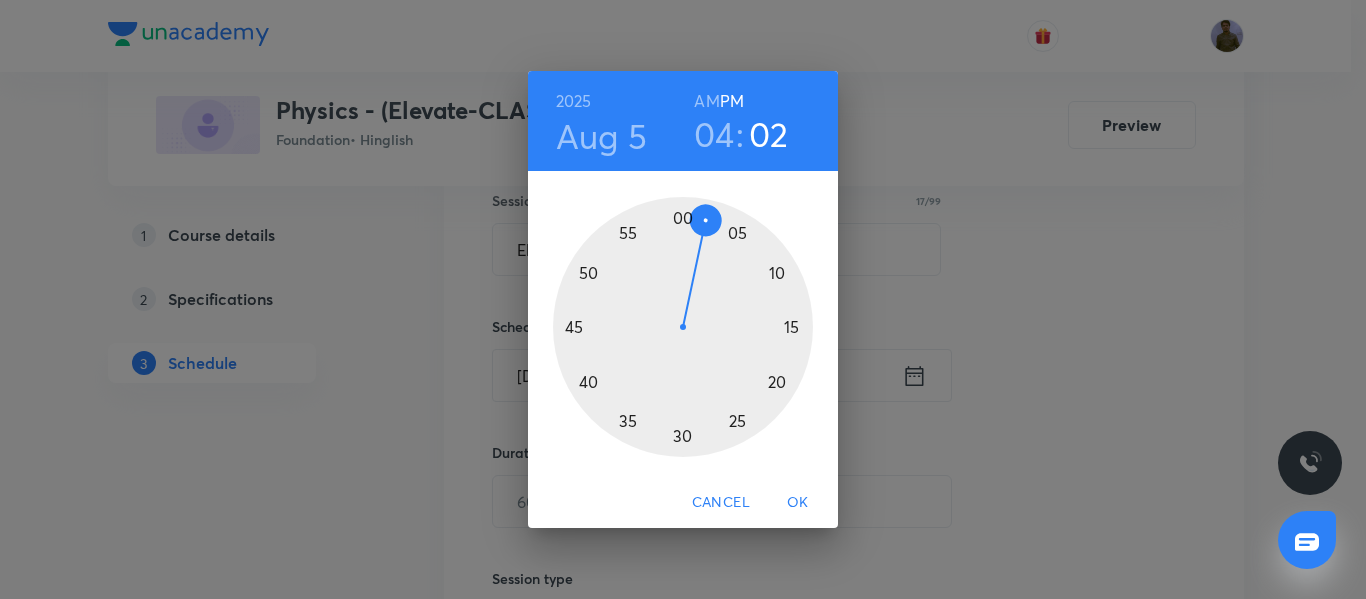 click at bounding box center (683, 327) 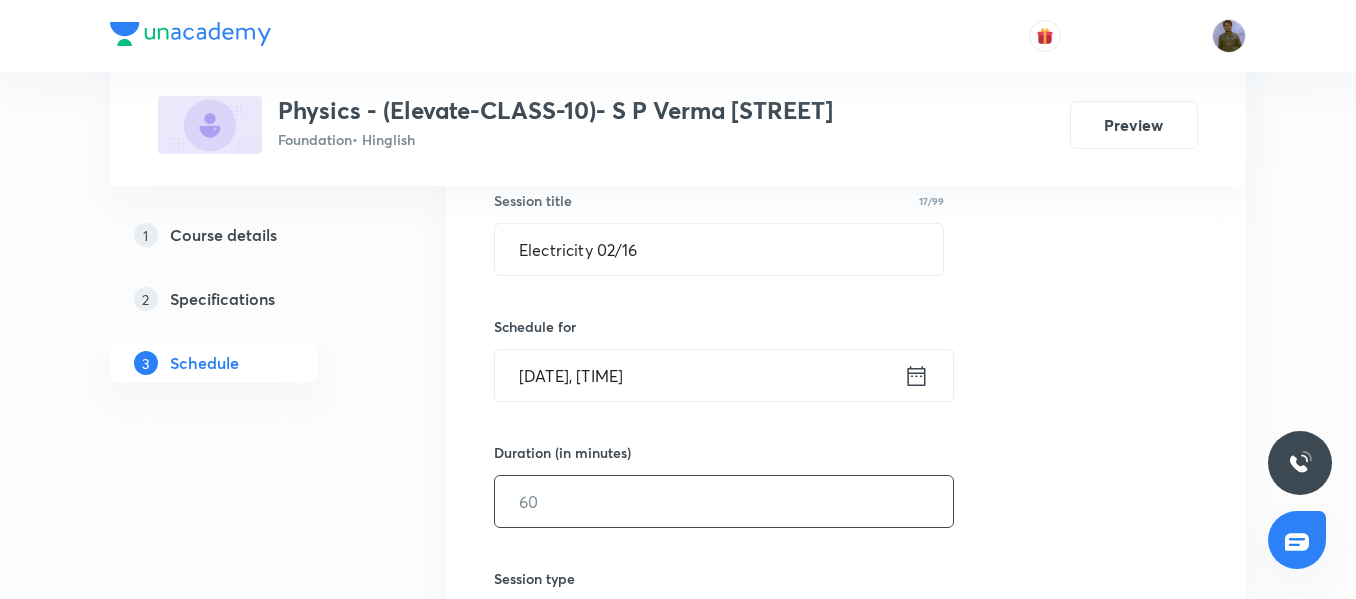 click at bounding box center [724, 501] 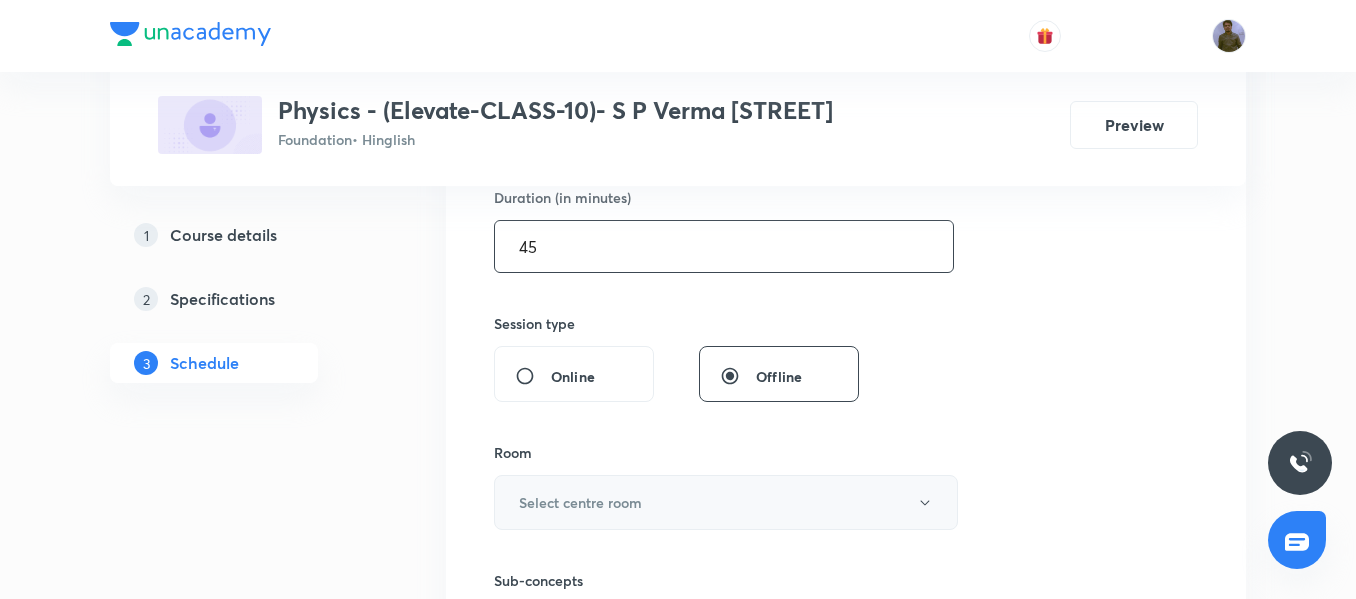 scroll, scrollTop: 677, scrollLeft: 0, axis: vertical 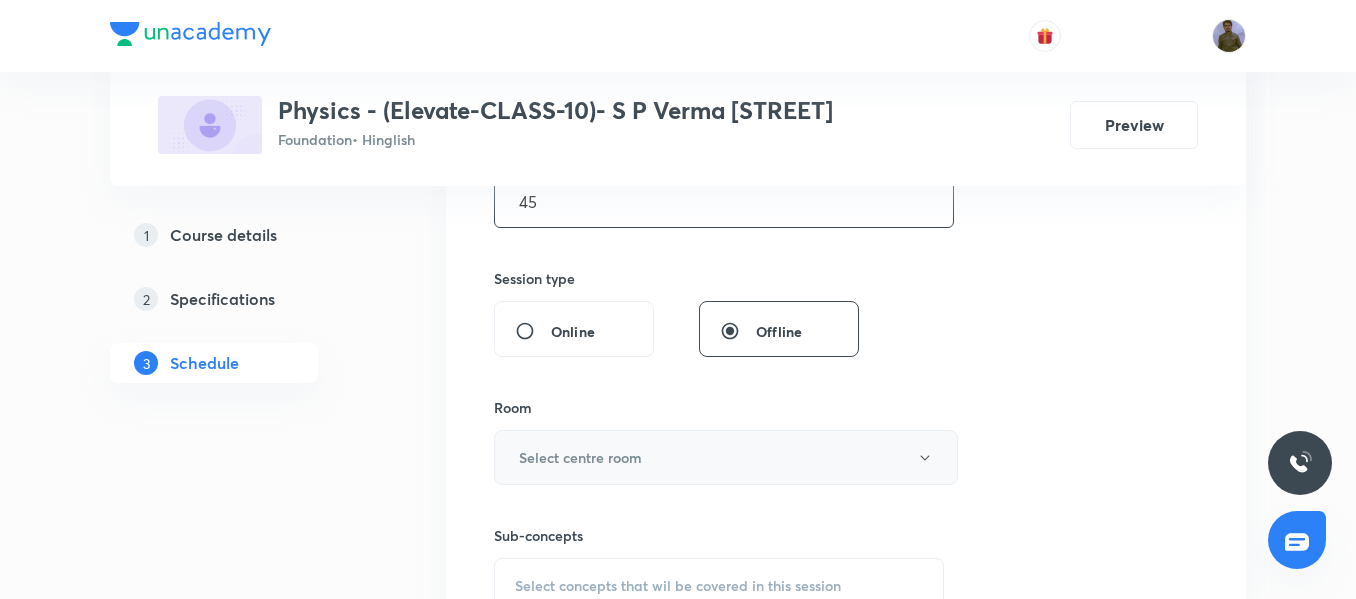 type on "45" 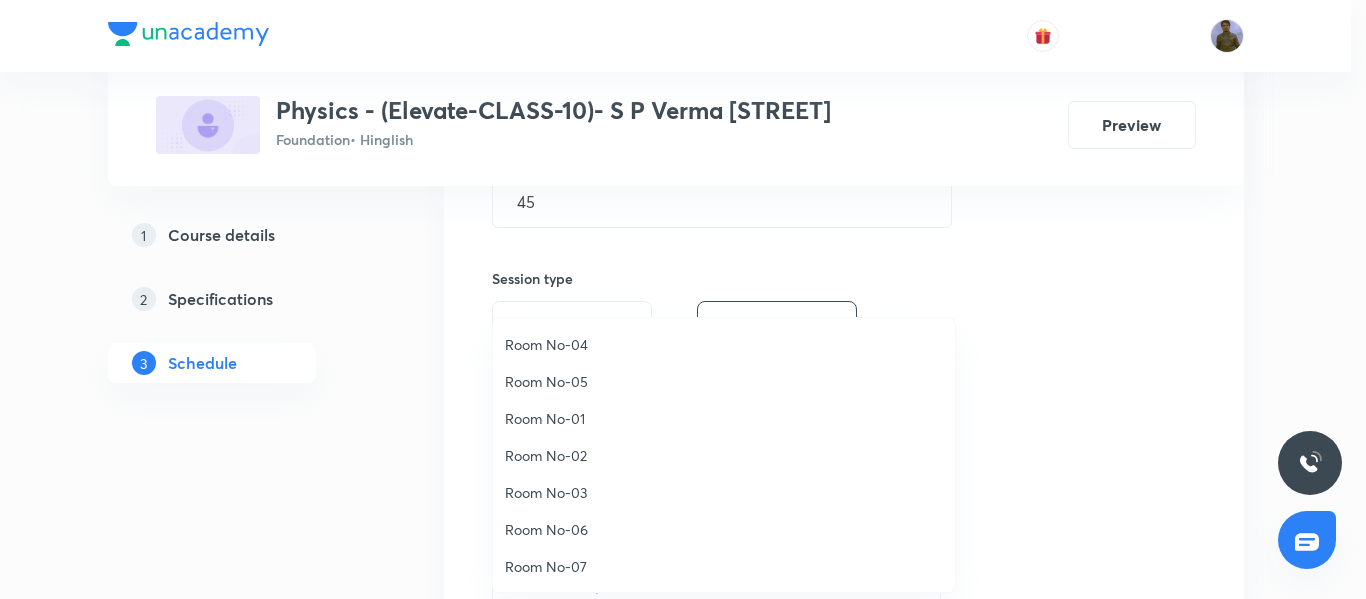 click on "Room No-03" at bounding box center [724, 492] 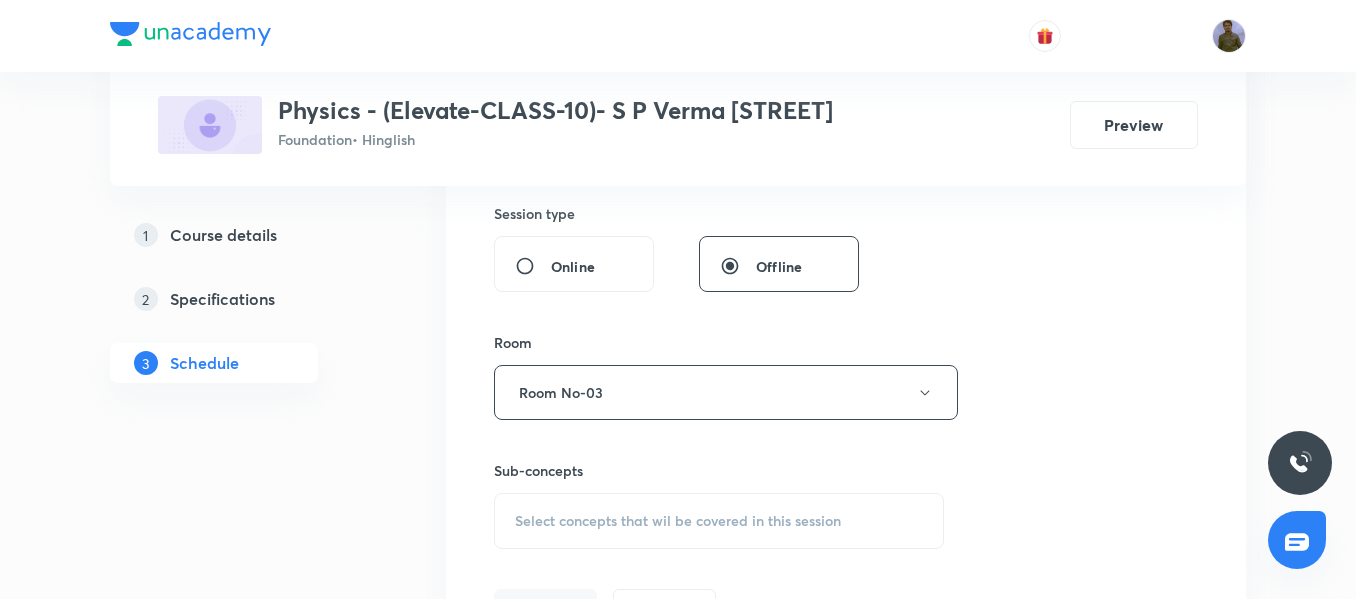 scroll, scrollTop: 777, scrollLeft: 0, axis: vertical 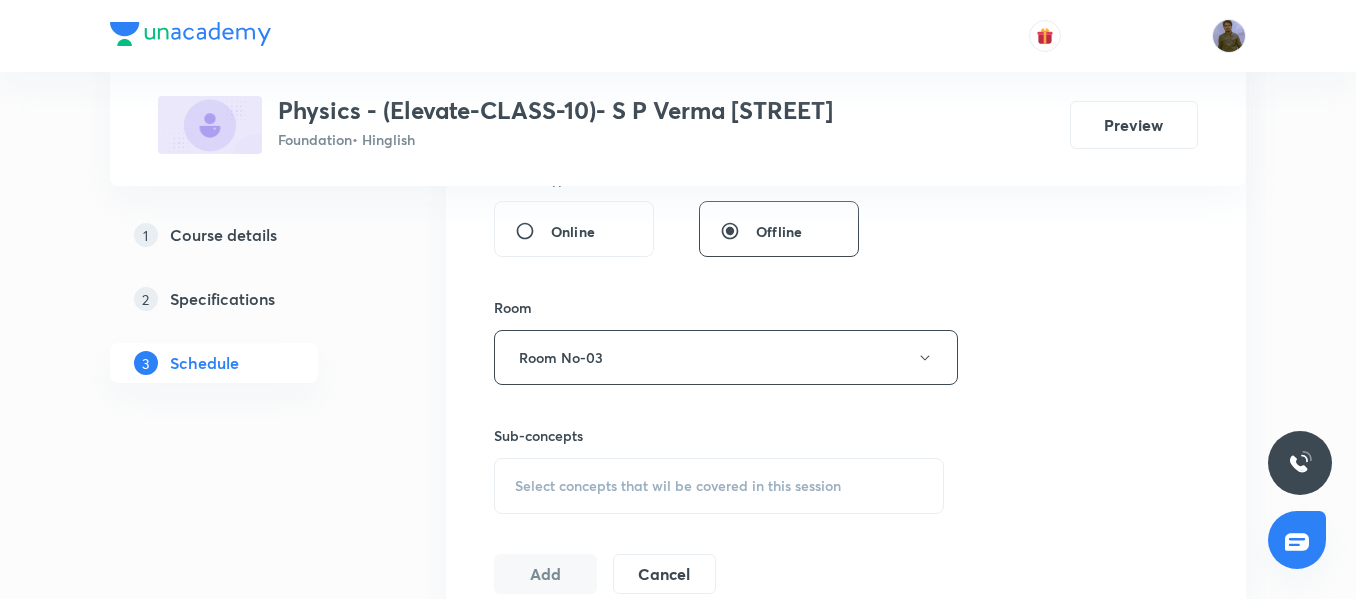 click on "Select concepts that wil be covered in this session" at bounding box center [678, 486] 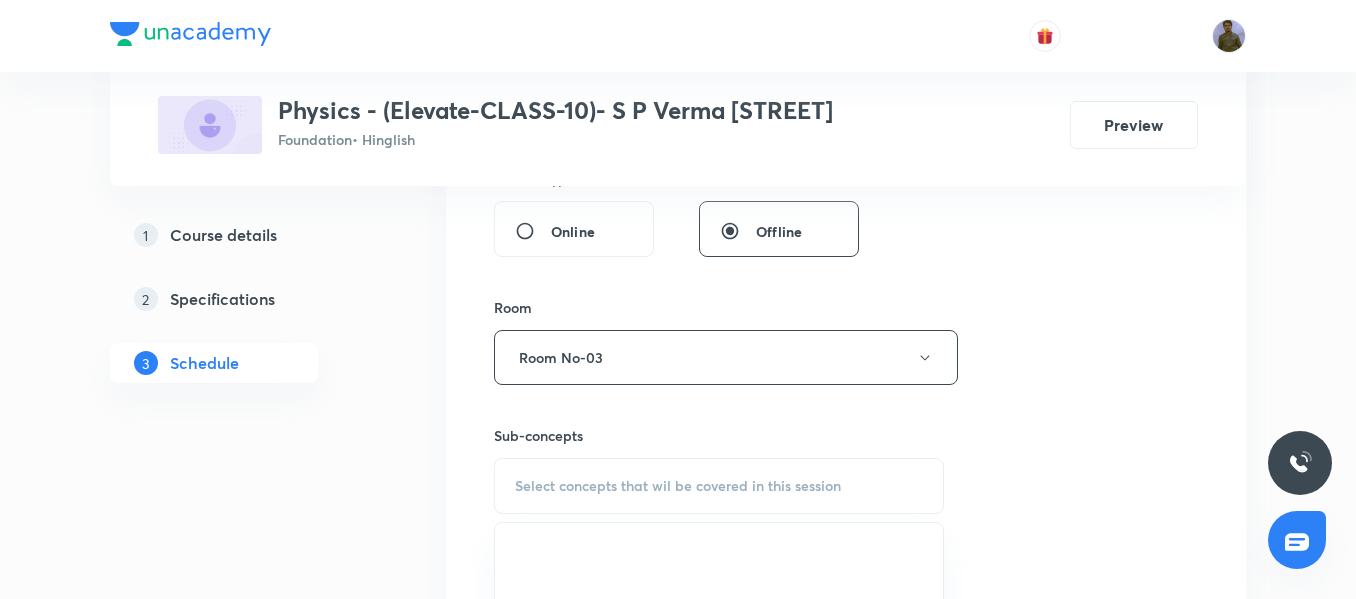 scroll, scrollTop: 877, scrollLeft: 0, axis: vertical 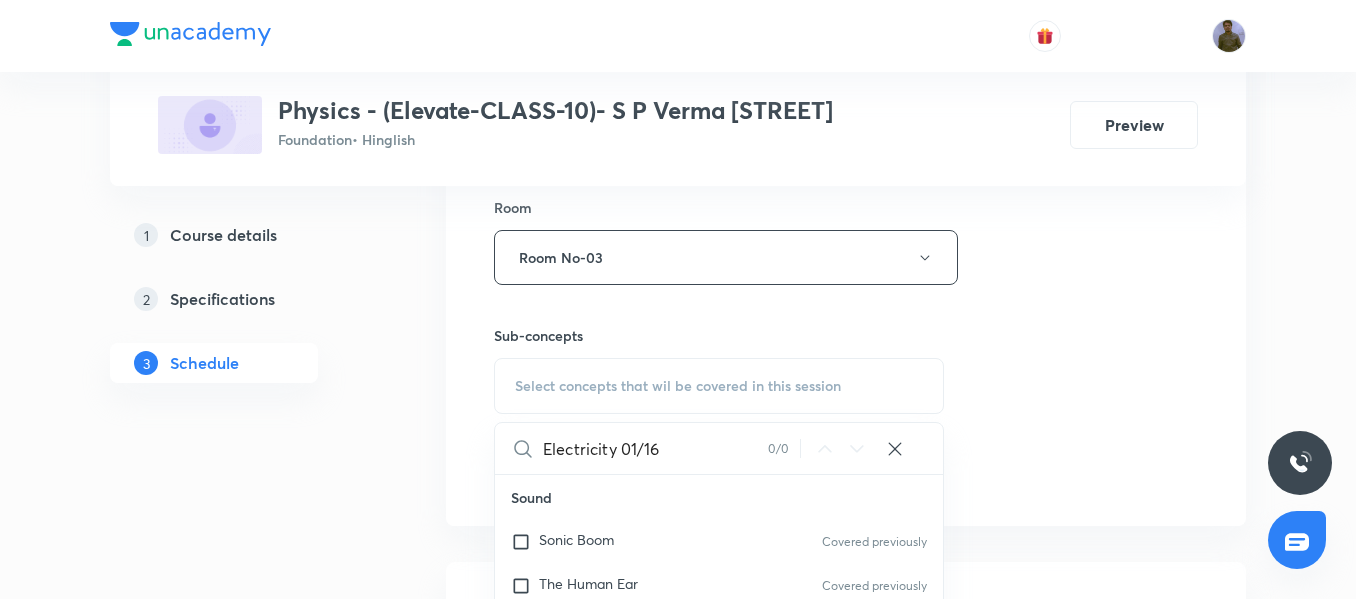 drag, startPoint x: 624, startPoint y: 442, endPoint x: 702, endPoint y: 454, distance: 78.91768 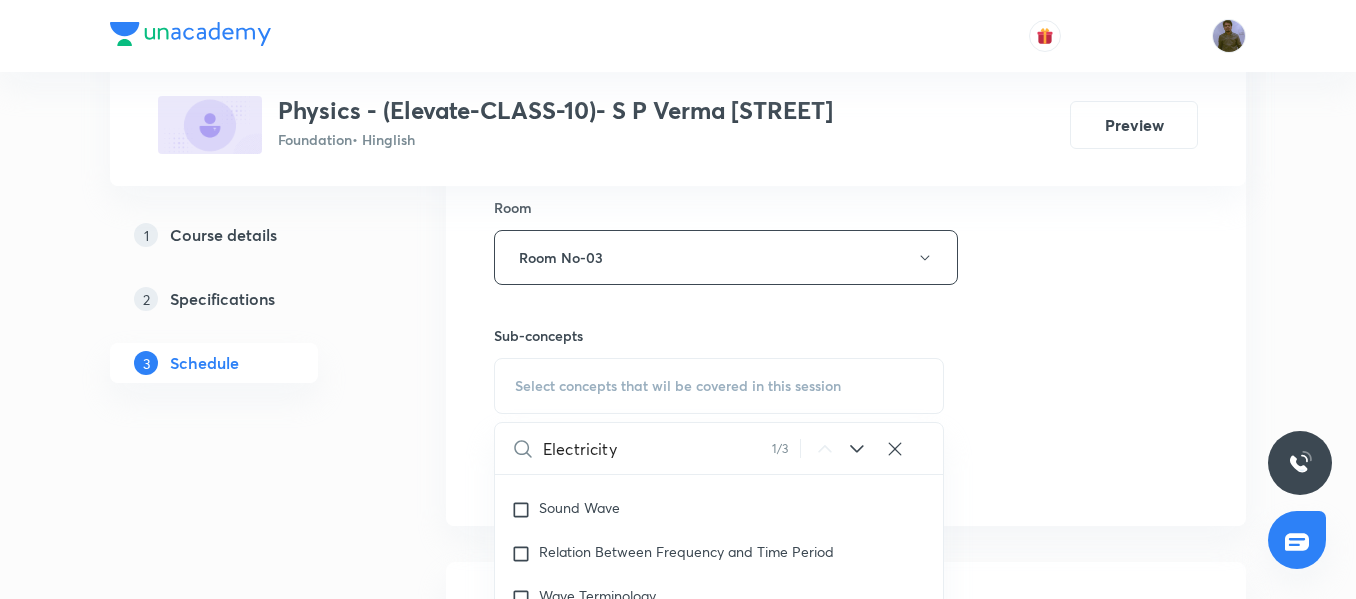 scroll, scrollTop: 778, scrollLeft: 0, axis: vertical 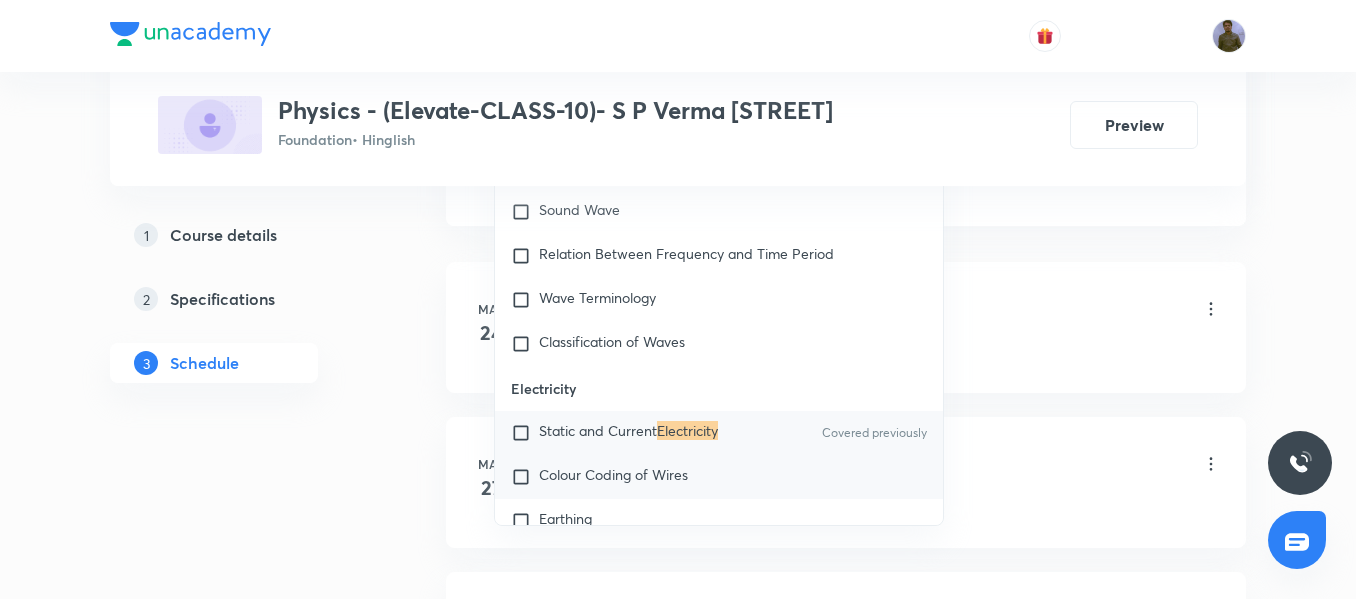 type on "Electricity" 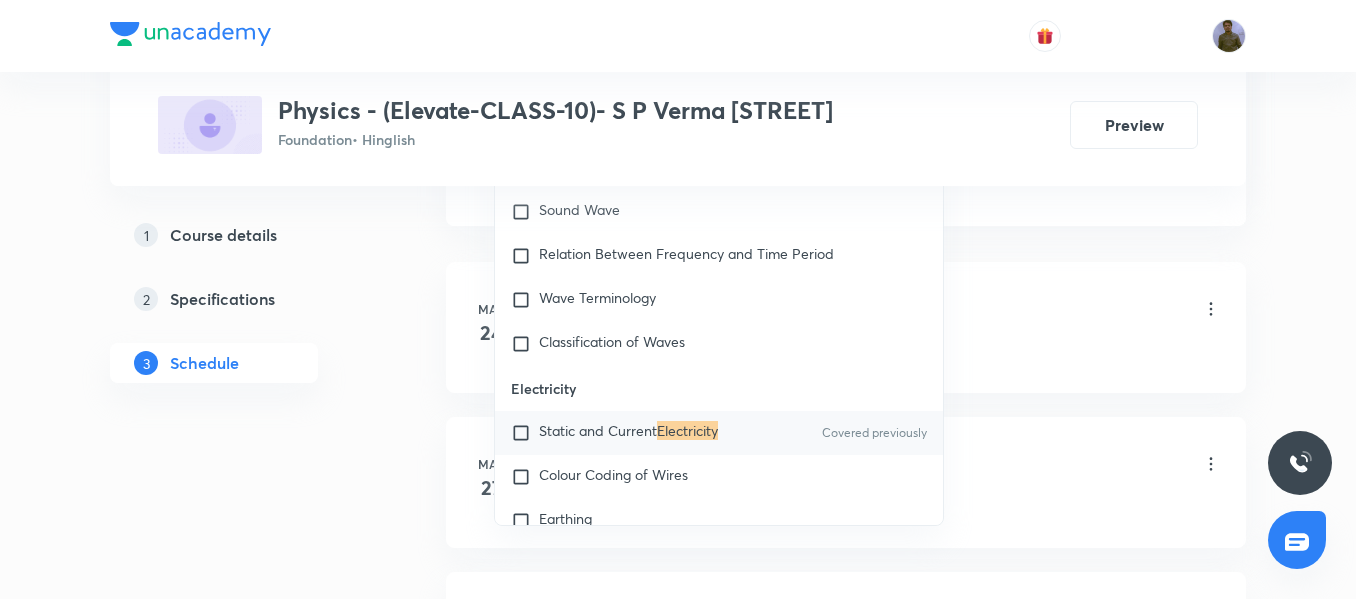 checkbox on "true" 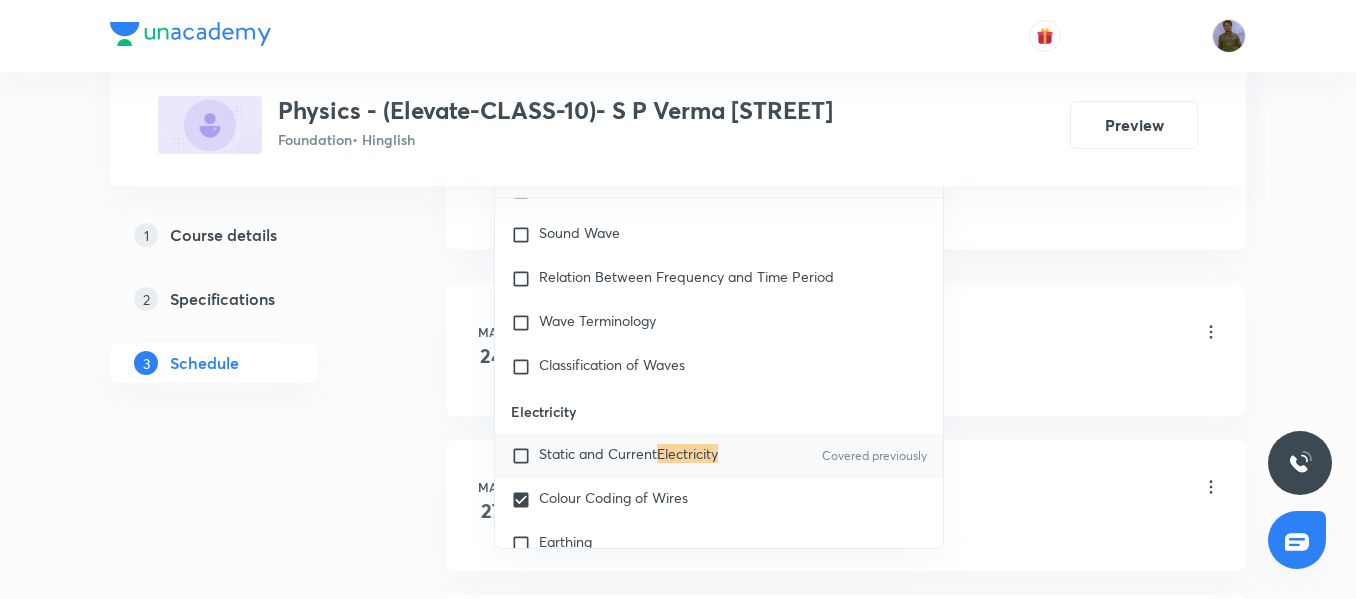 click on "[MONTH] Light – Reflection and Refraction-02/14 Lesson 2 • [TIME] • [DURATION] • Room Room No-03 The Human Ear" at bounding box center (846, 505) 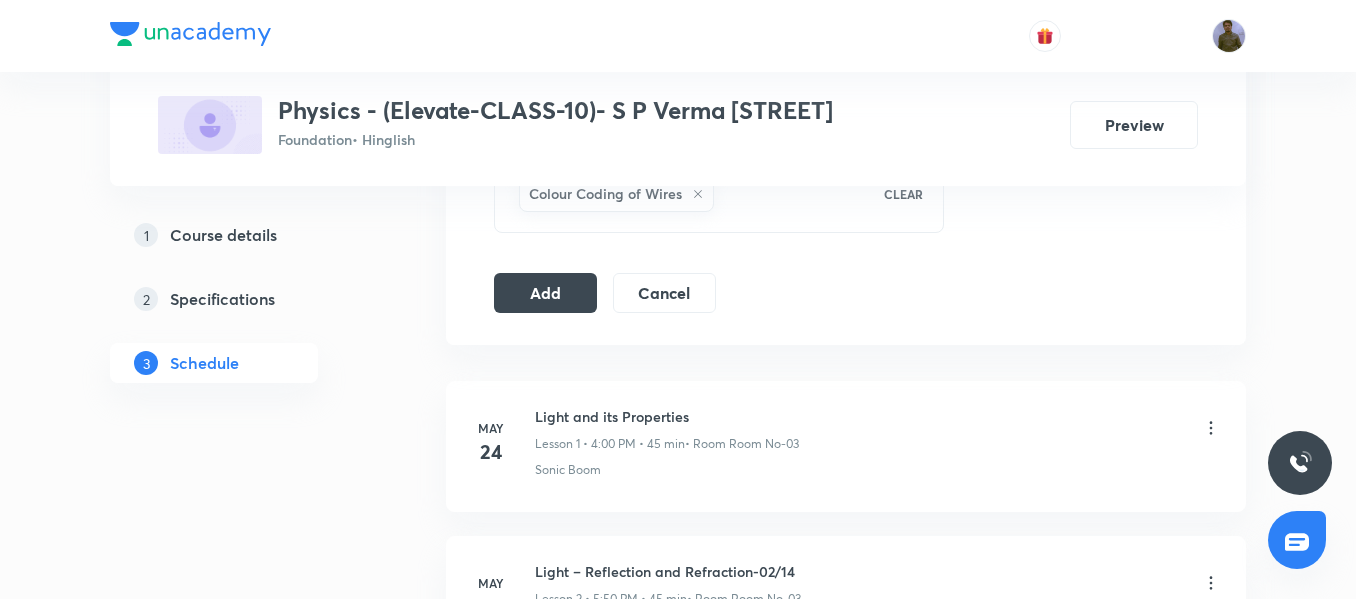 scroll, scrollTop: 977, scrollLeft: 0, axis: vertical 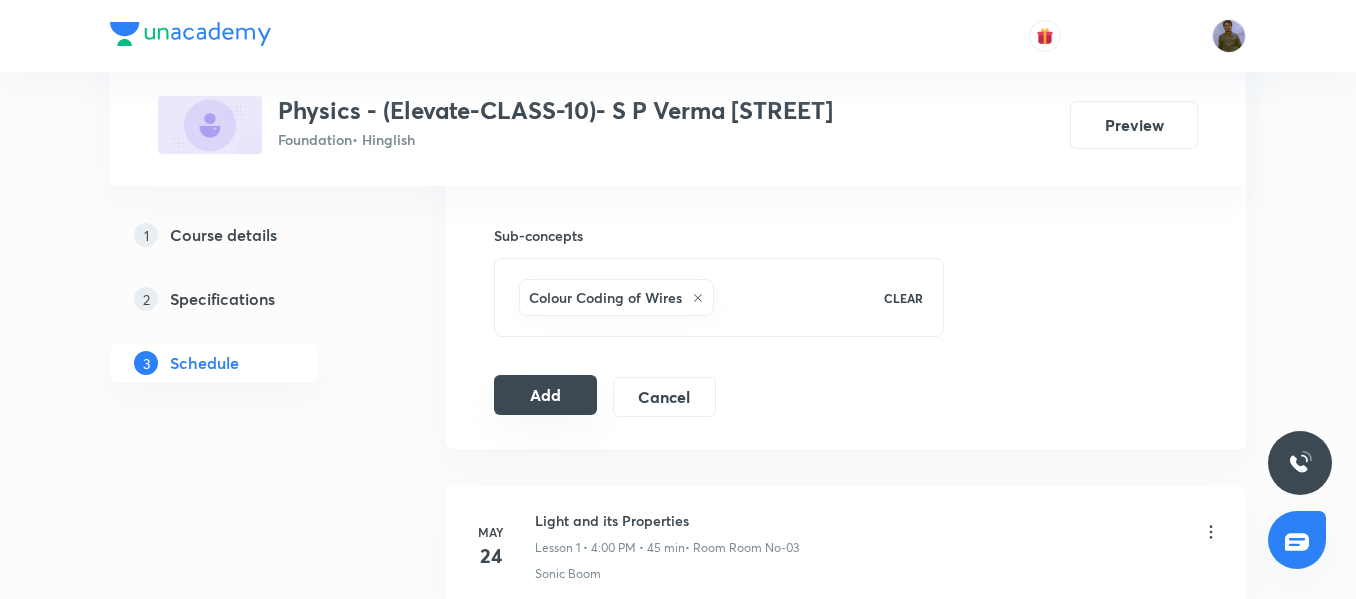 click on "Add" at bounding box center [545, 395] 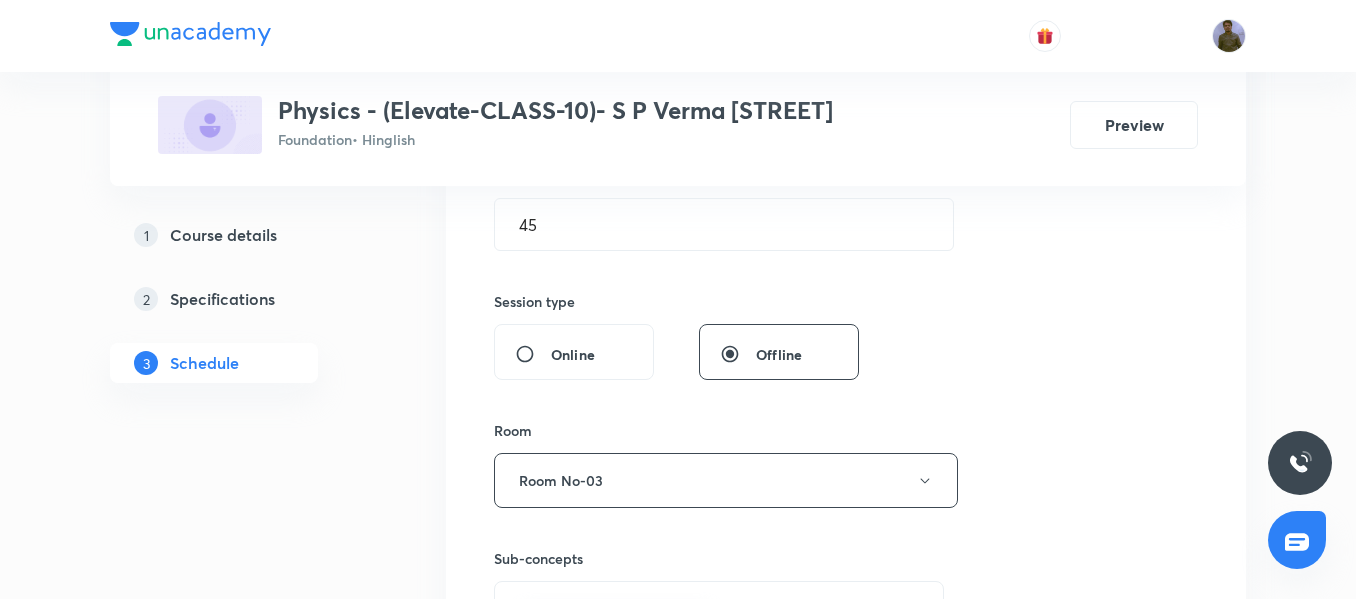 scroll, scrollTop: 677, scrollLeft: 0, axis: vertical 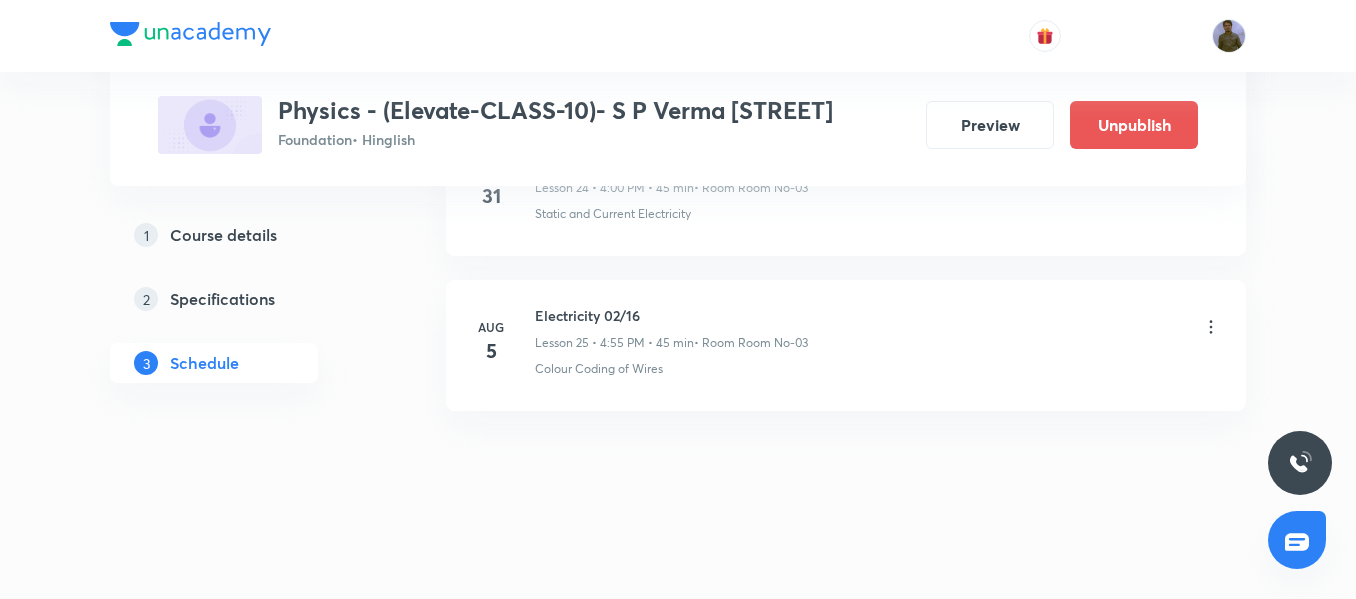 click on "Electricity 02/16" at bounding box center (671, 315) 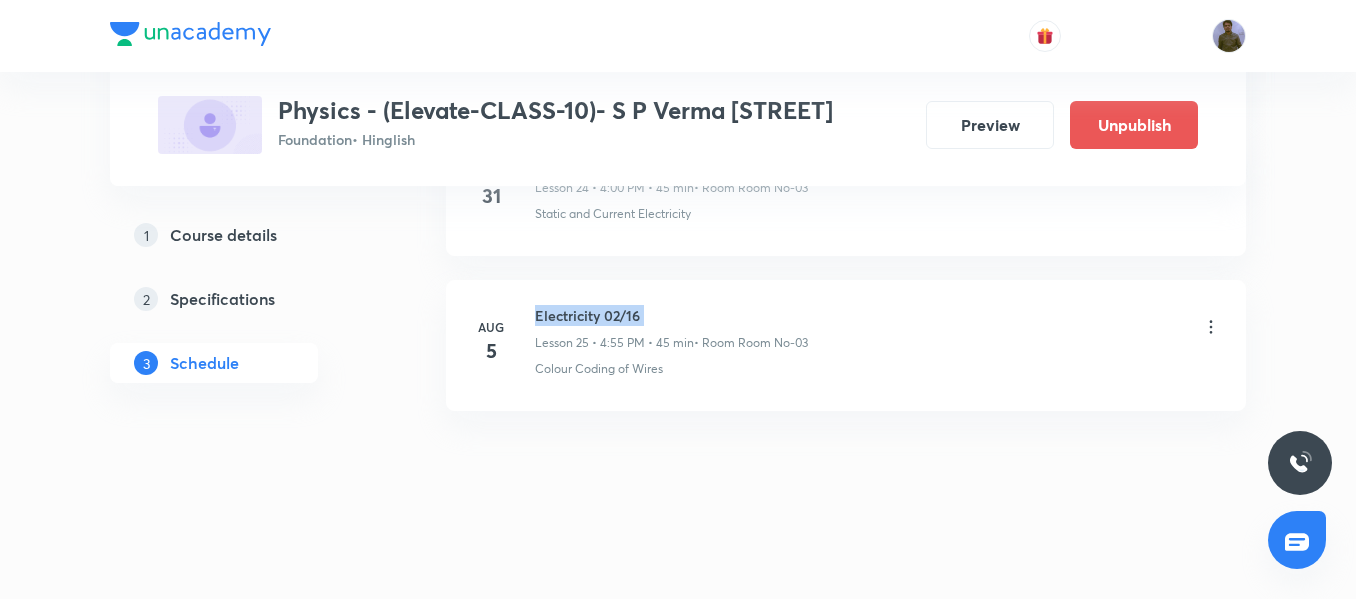 click on "Electricity 02/16" at bounding box center (671, 315) 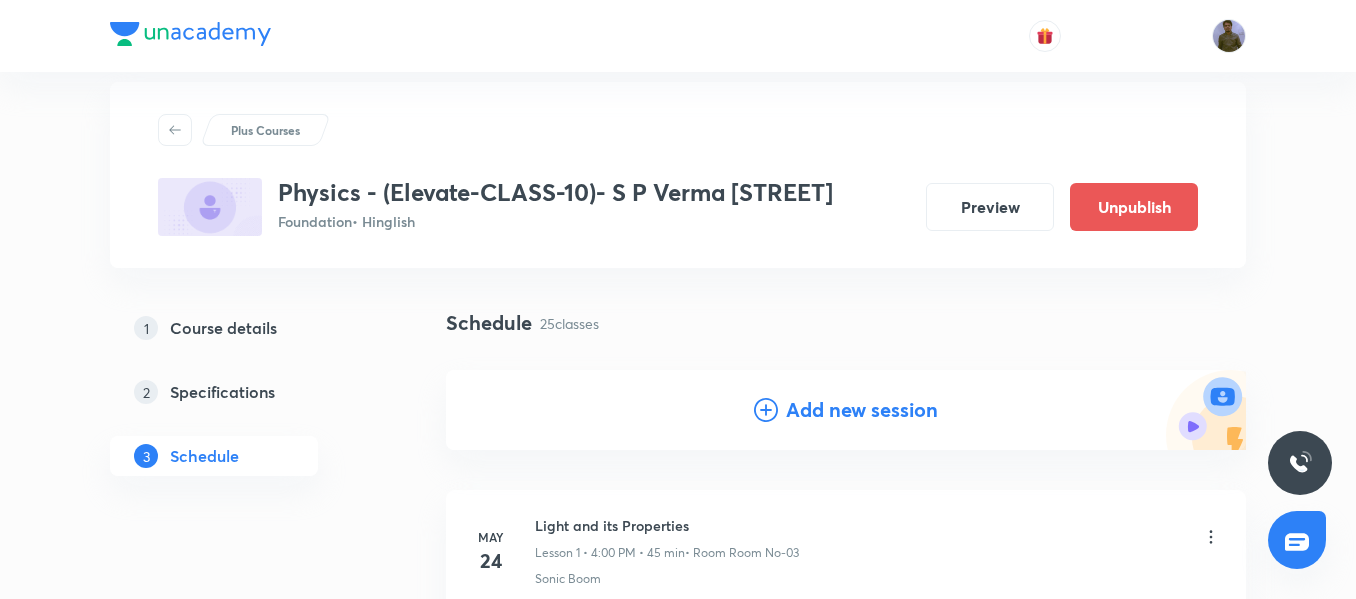 scroll, scrollTop: 0, scrollLeft: 0, axis: both 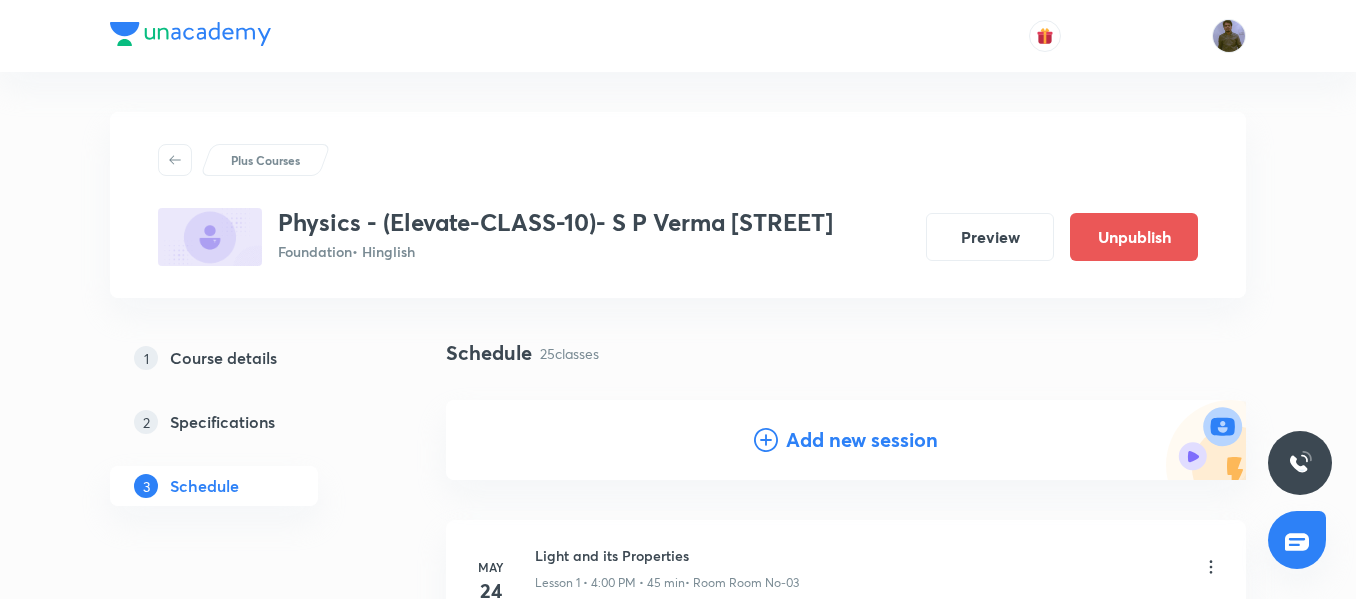 click on "Add new session" at bounding box center [862, 440] 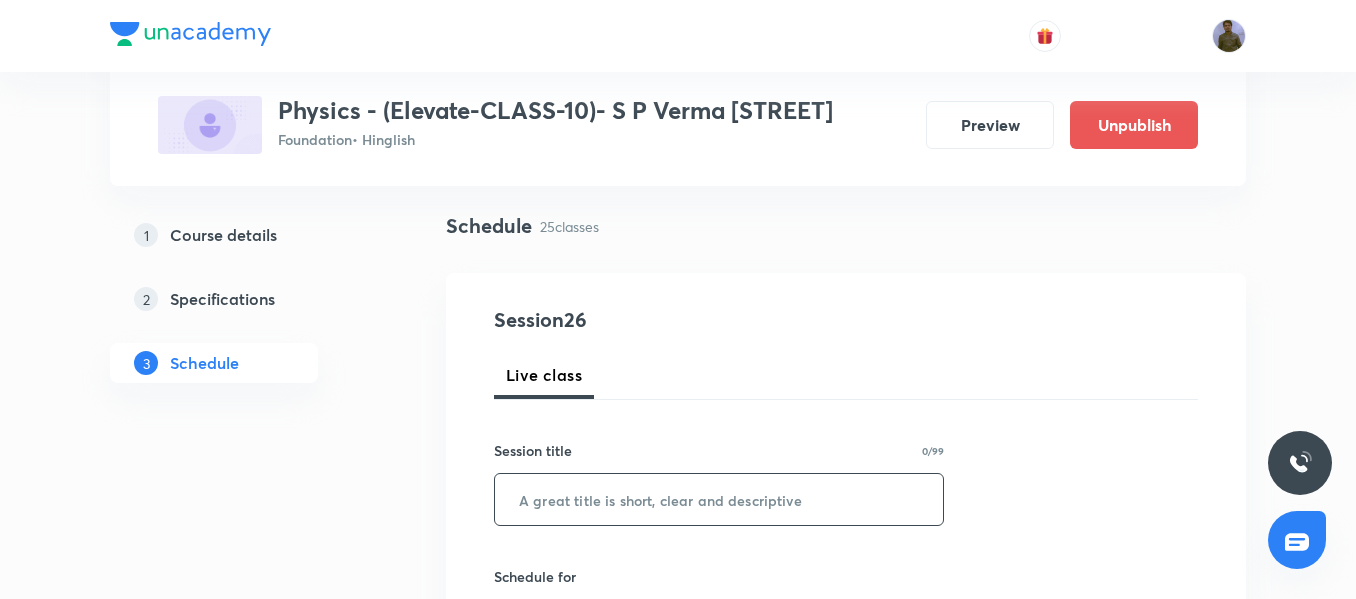 scroll, scrollTop: 200, scrollLeft: 0, axis: vertical 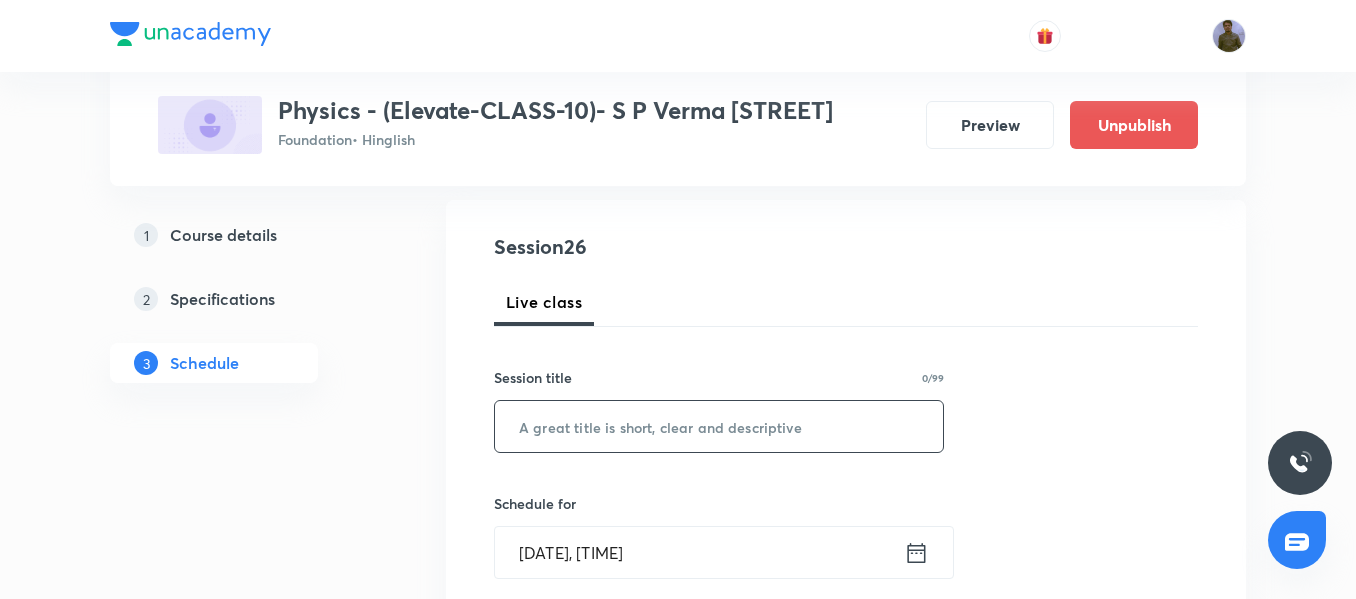click at bounding box center (719, 426) 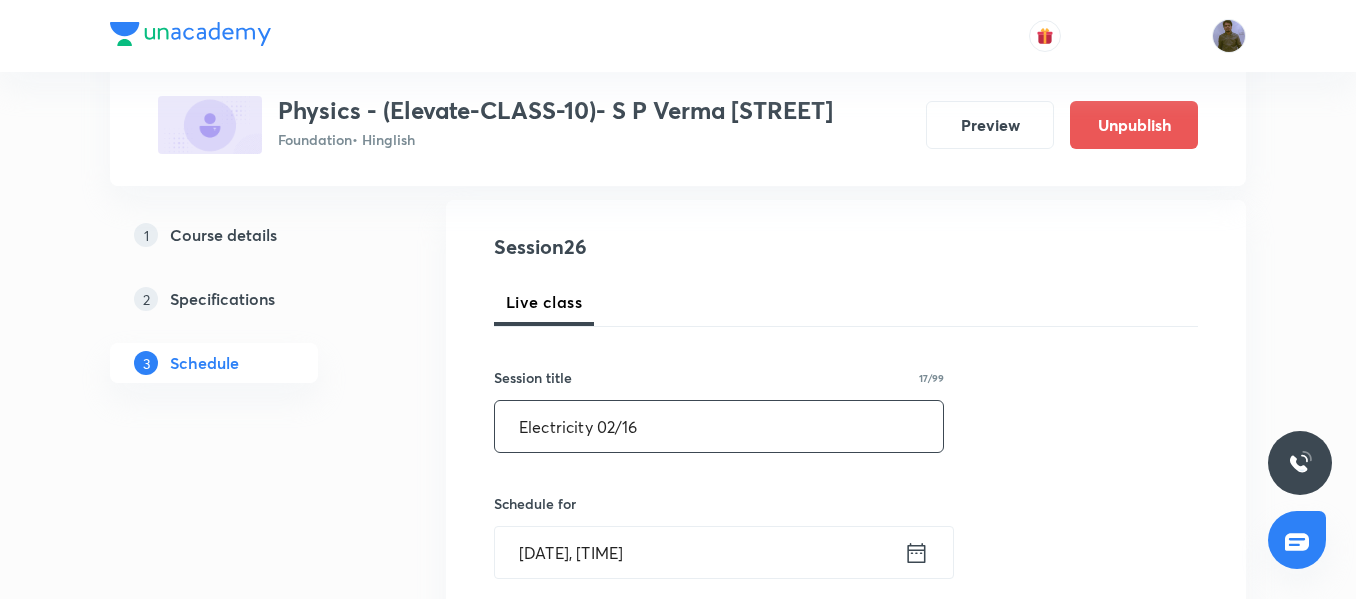 click on "Electricity 02/16" at bounding box center [719, 426] 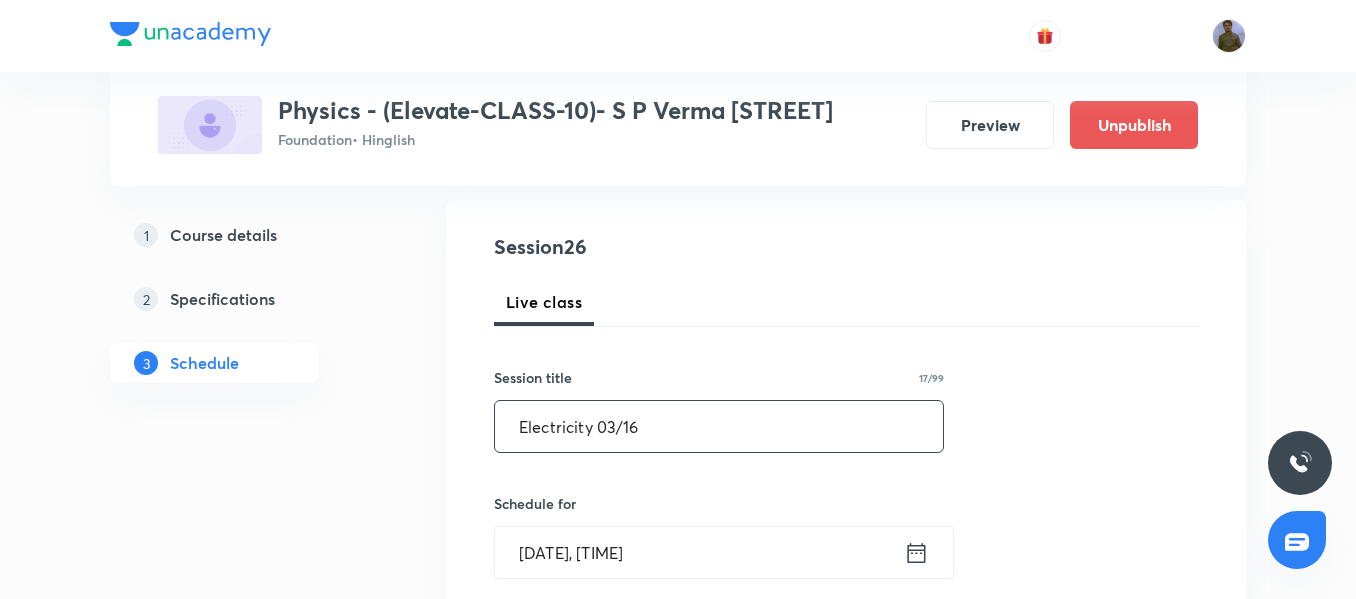 scroll, scrollTop: 300, scrollLeft: 0, axis: vertical 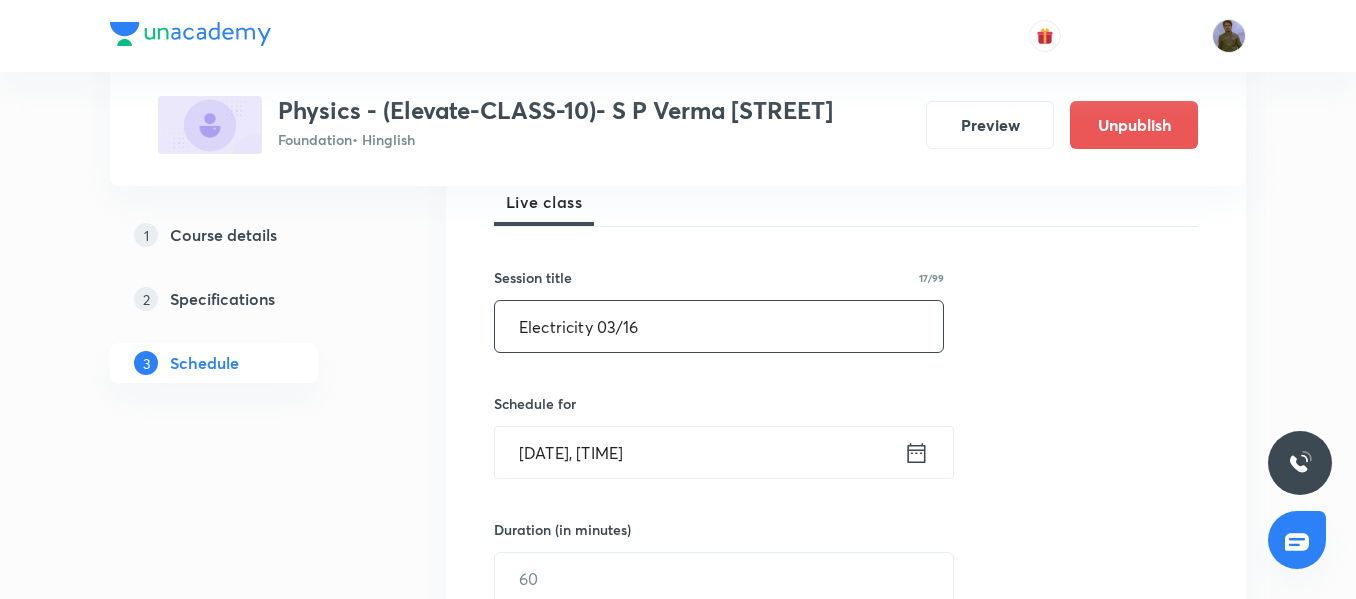 type on "Electricity 03/16" 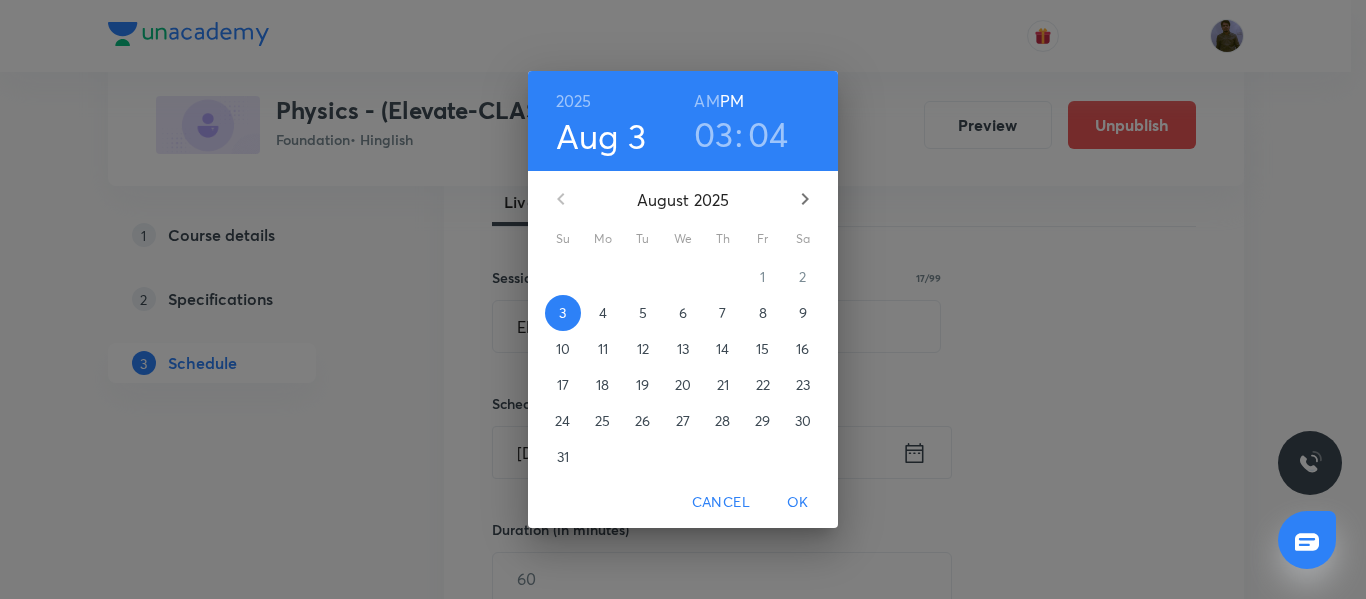 click on "7" at bounding box center (723, 313) 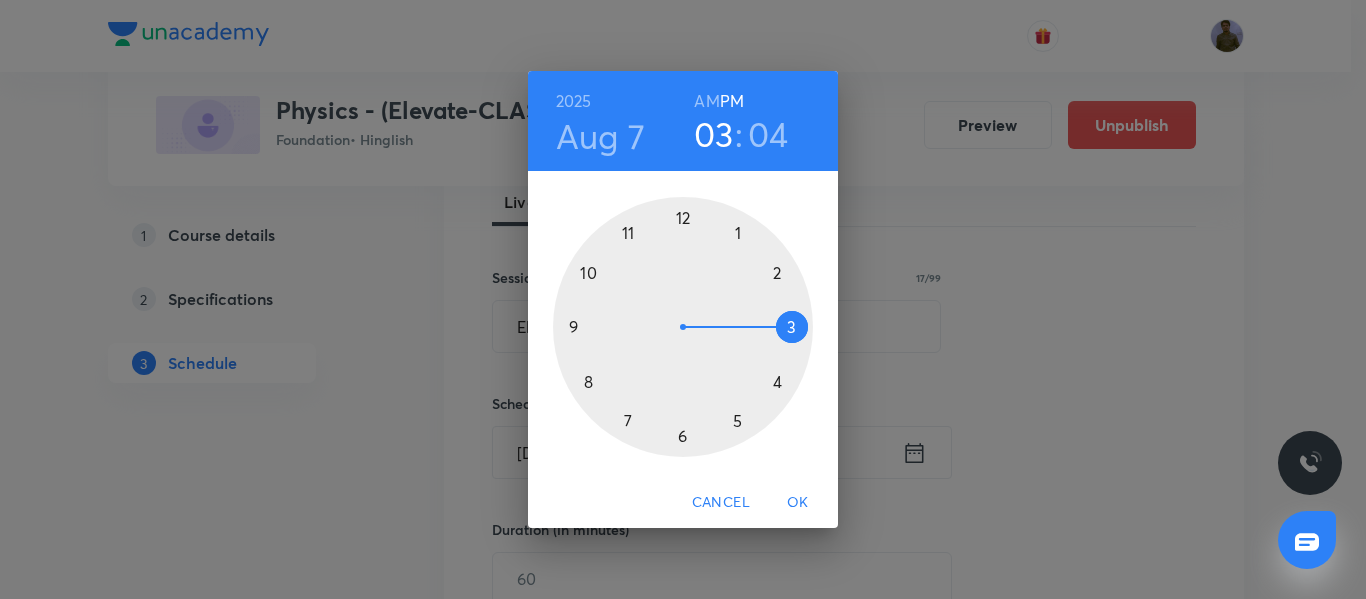 click at bounding box center (683, 327) 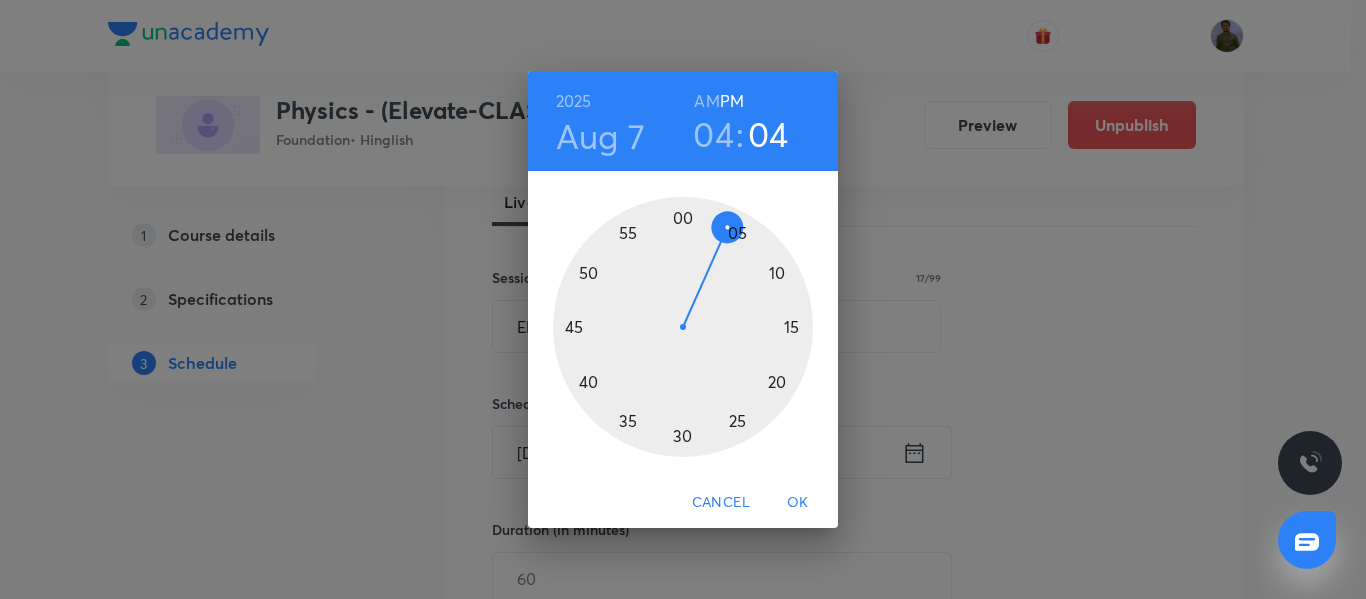 click at bounding box center (683, 327) 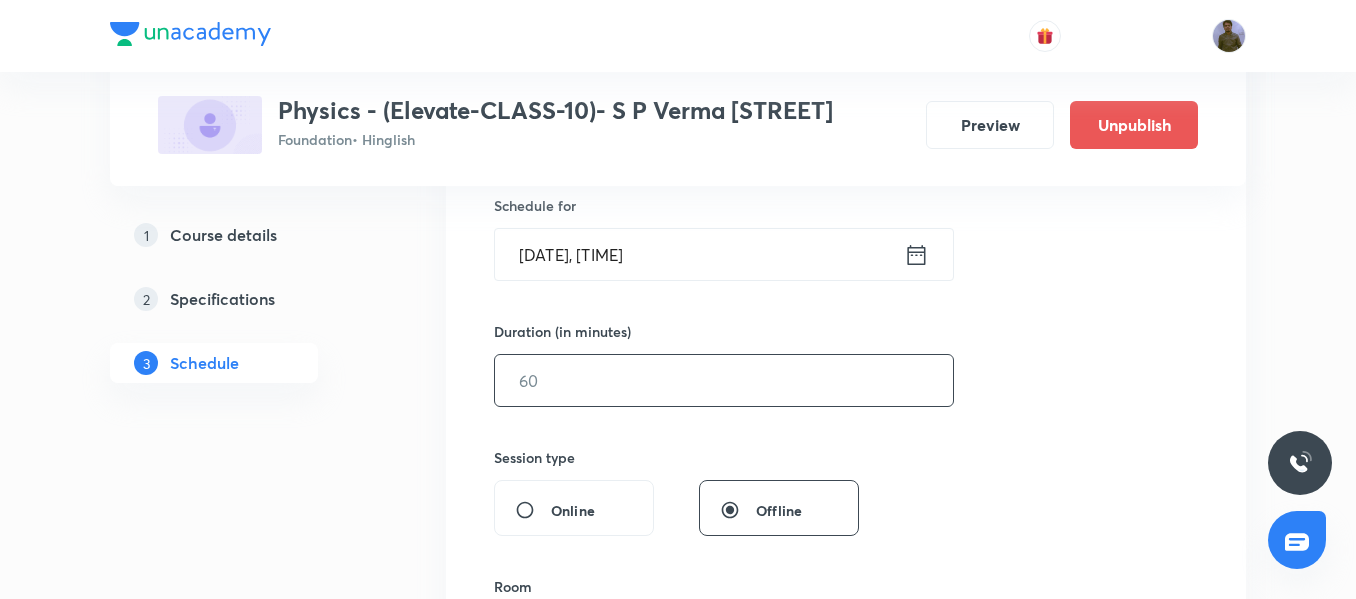 scroll, scrollTop: 500, scrollLeft: 0, axis: vertical 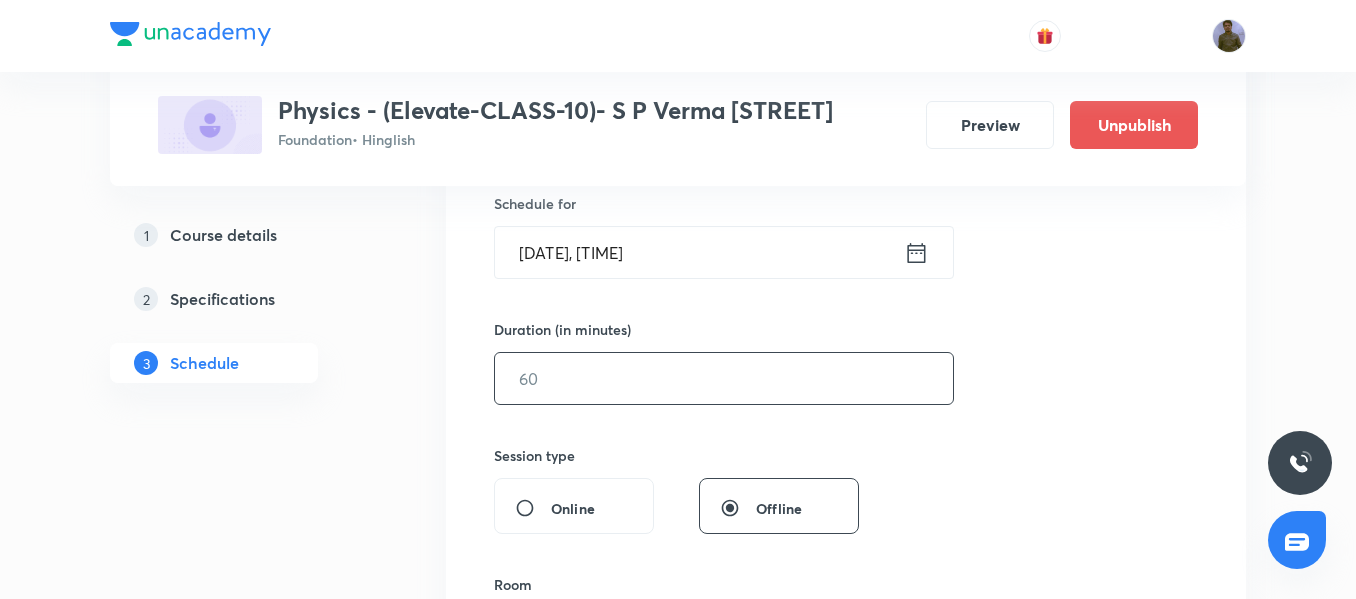 click at bounding box center [724, 378] 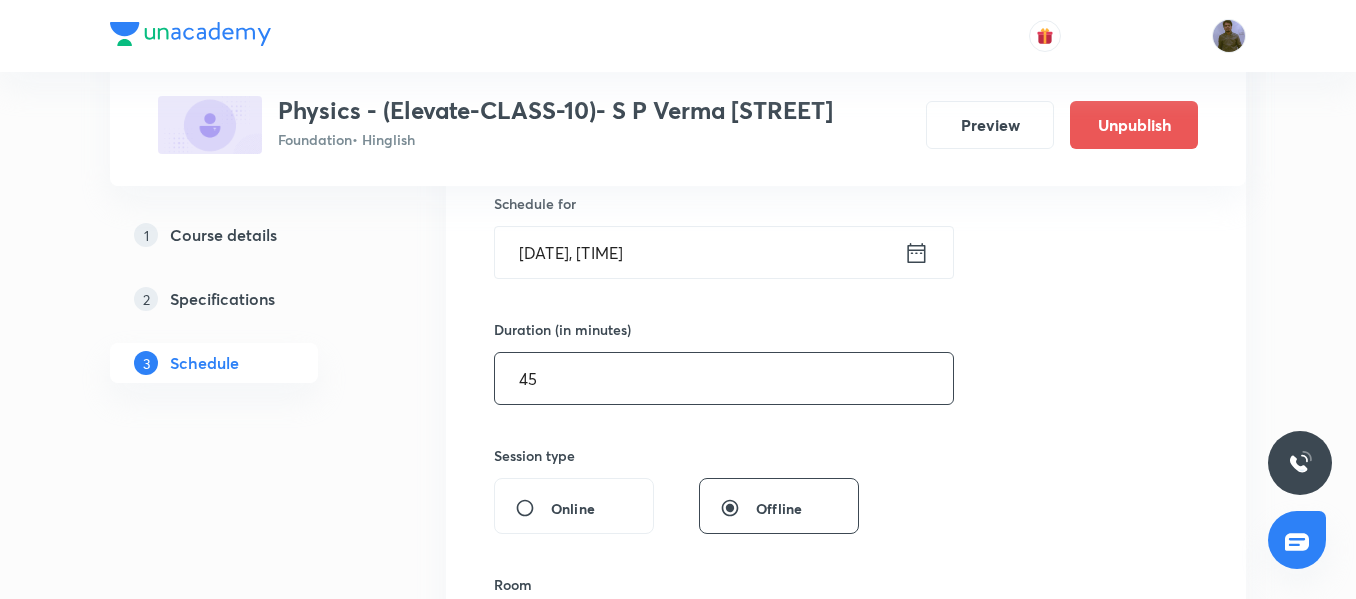 scroll, scrollTop: 700, scrollLeft: 0, axis: vertical 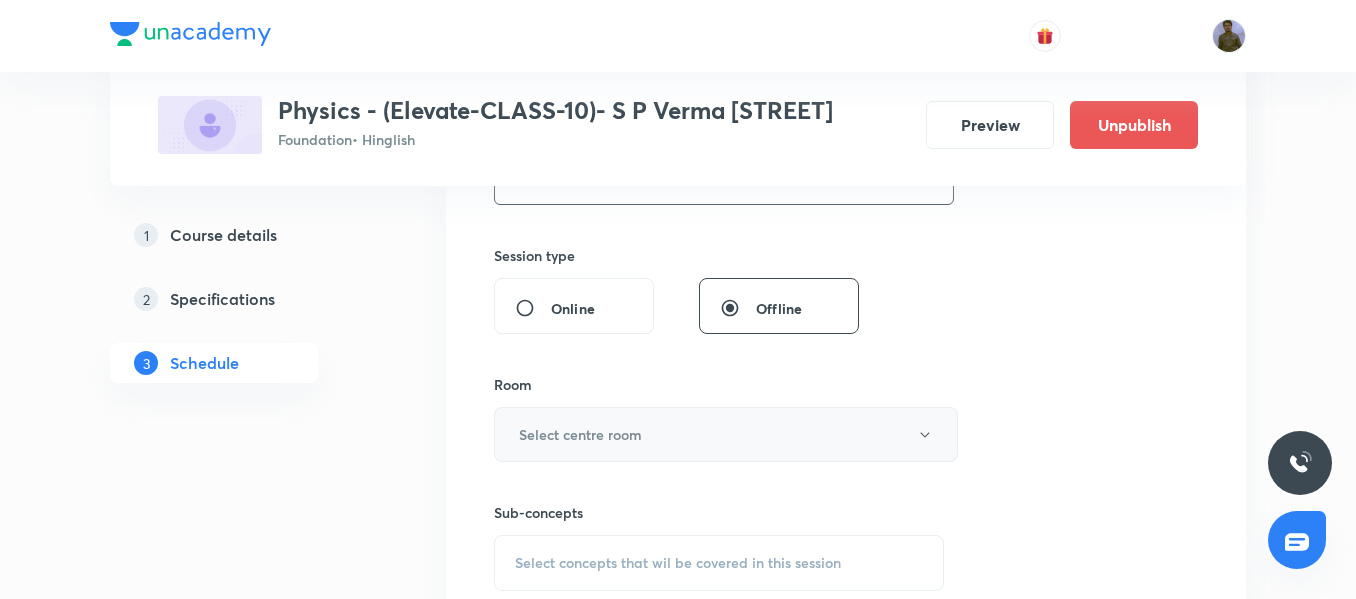type on "45" 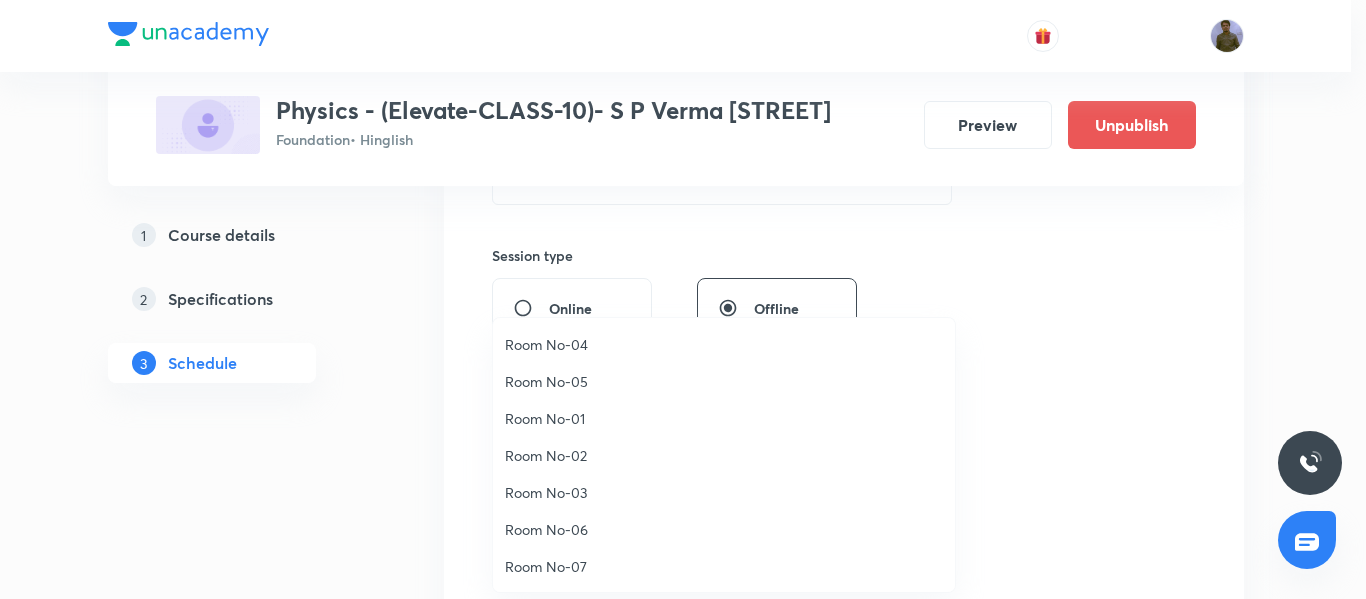 click on "Room No-03" at bounding box center (724, 492) 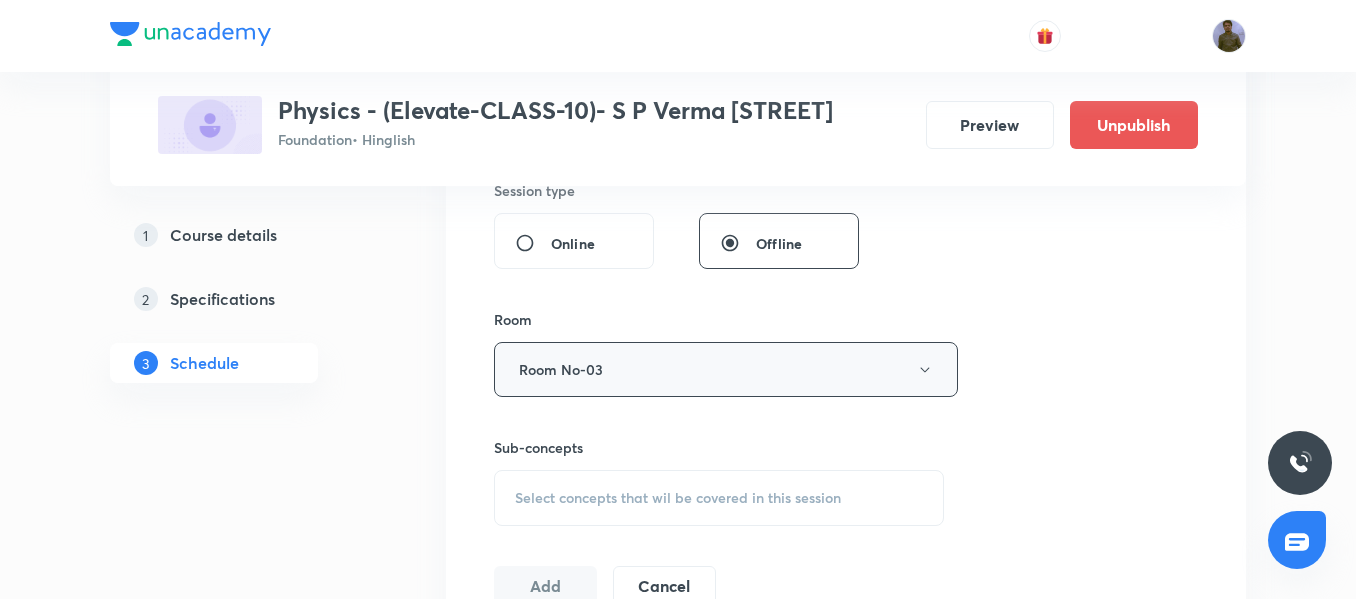 scroll, scrollTop: 800, scrollLeft: 0, axis: vertical 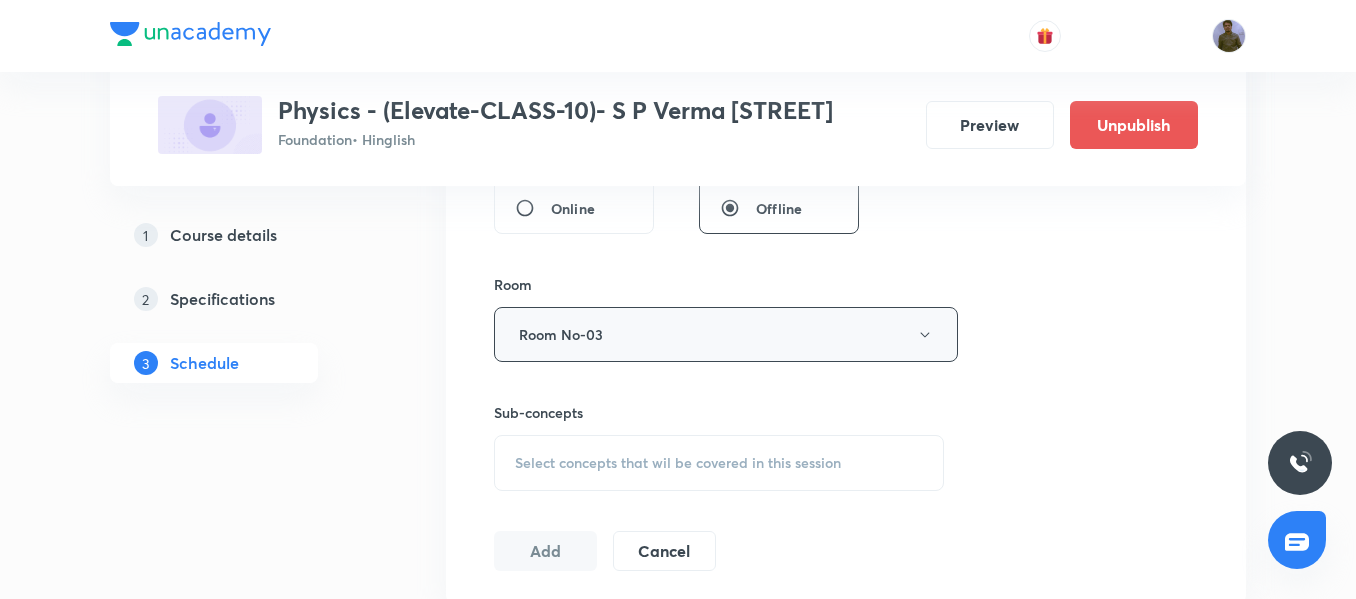 click on "Select concepts that wil be covered in this session" at bounding box center [678, 463] 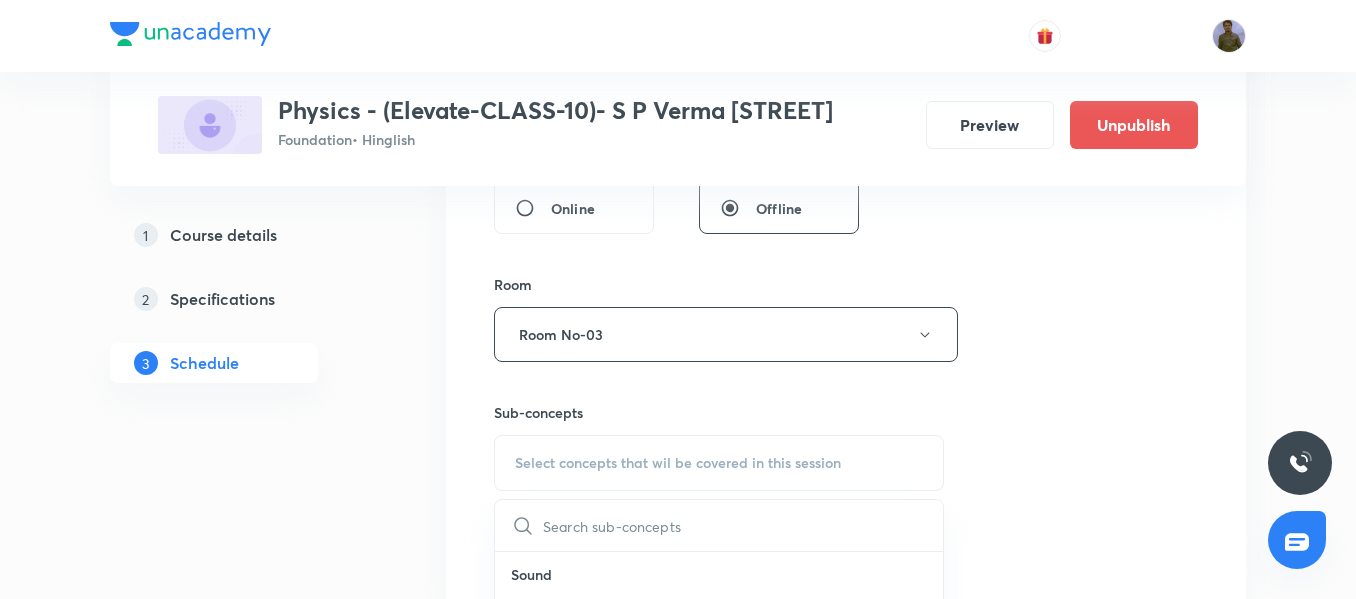 scroll, scrollTop: 900, scrollLeft: 0, axis: vertical 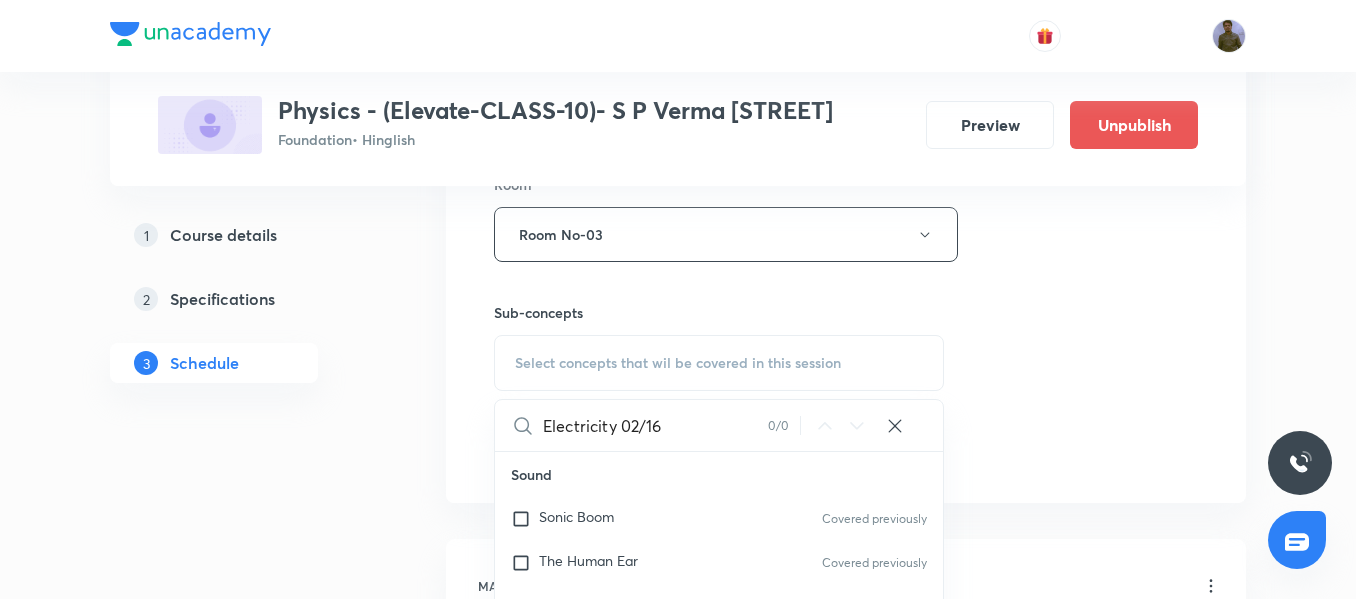 drag, startPoint x: 622, startPoint y: 424, endPoint x: 724, endPoint y: 432, distance: 102.31325 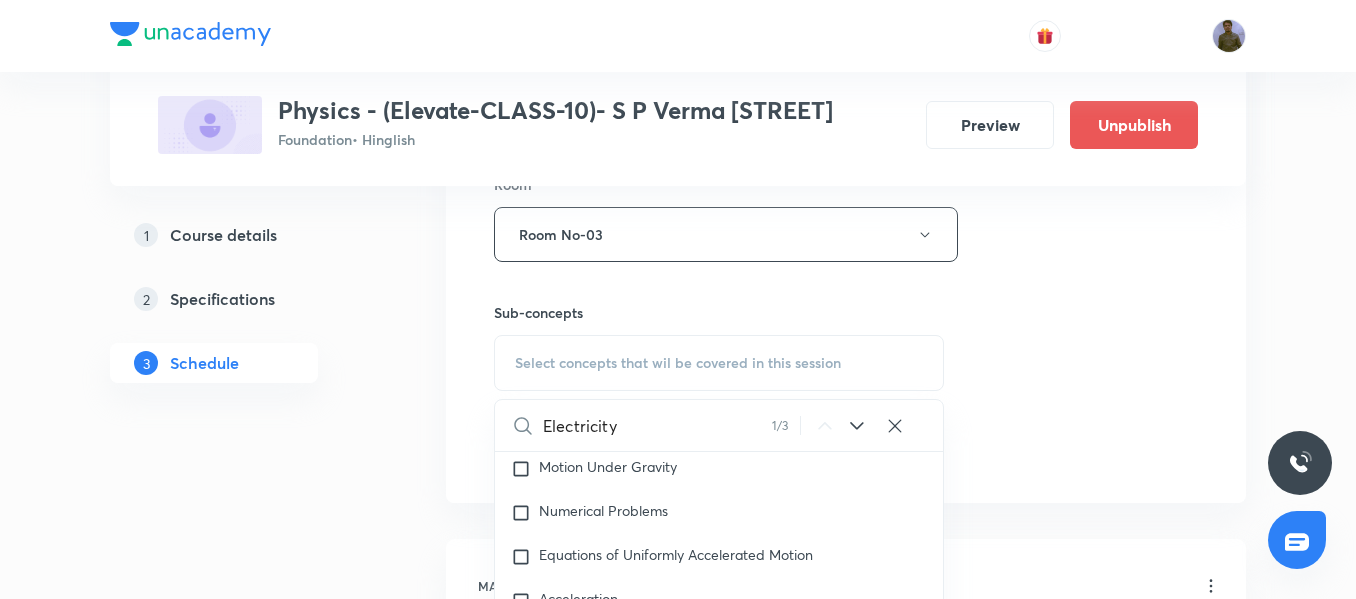 scroll, scrollTop: 2078, scrollLeft: 0, axis: vertical 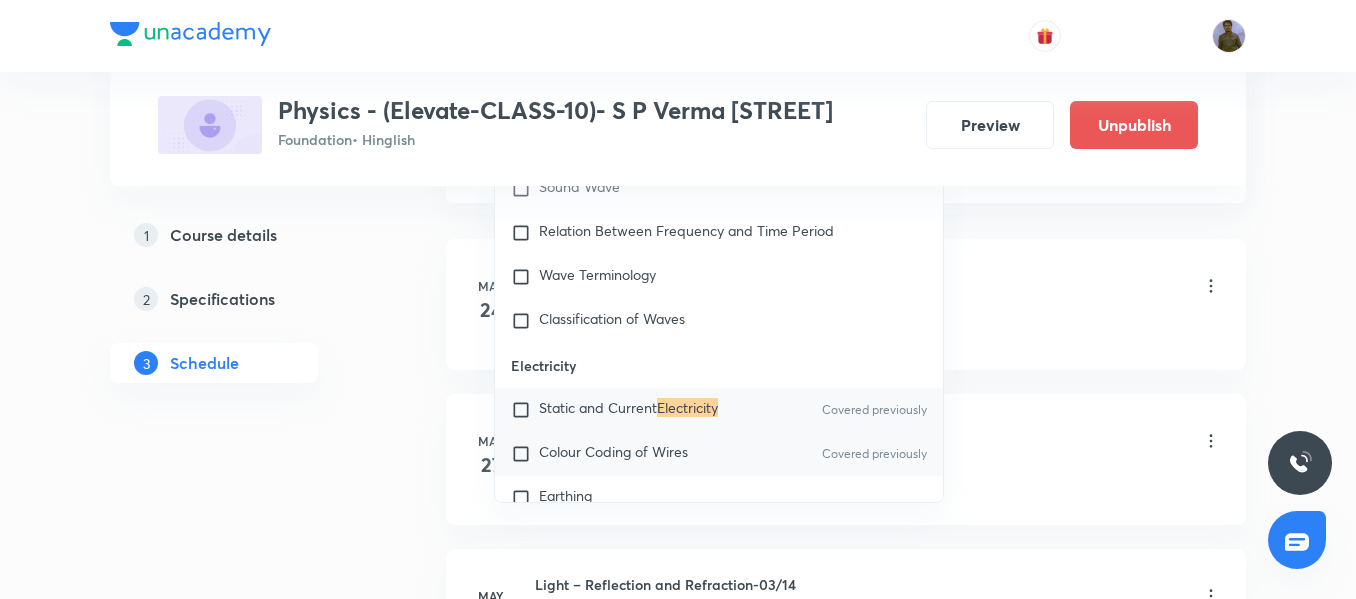 type on "Electricity" 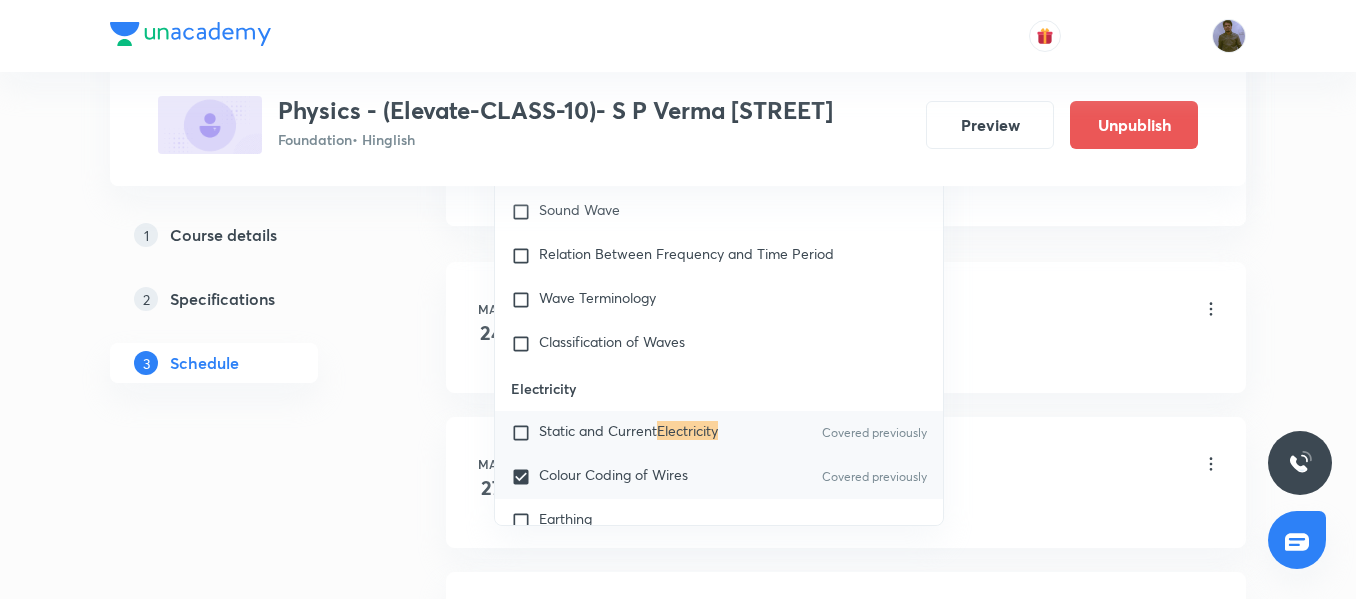 click on "Colour Coding of Wires" at bounding box center [613, 474] 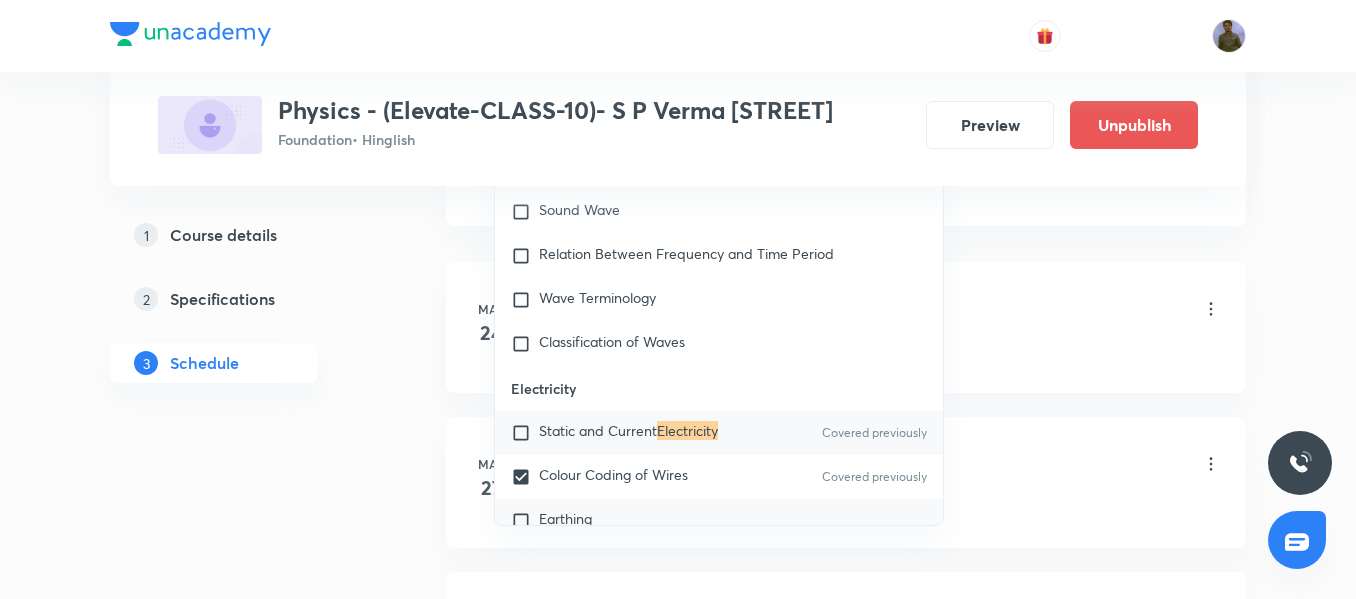 checkbox on "false" 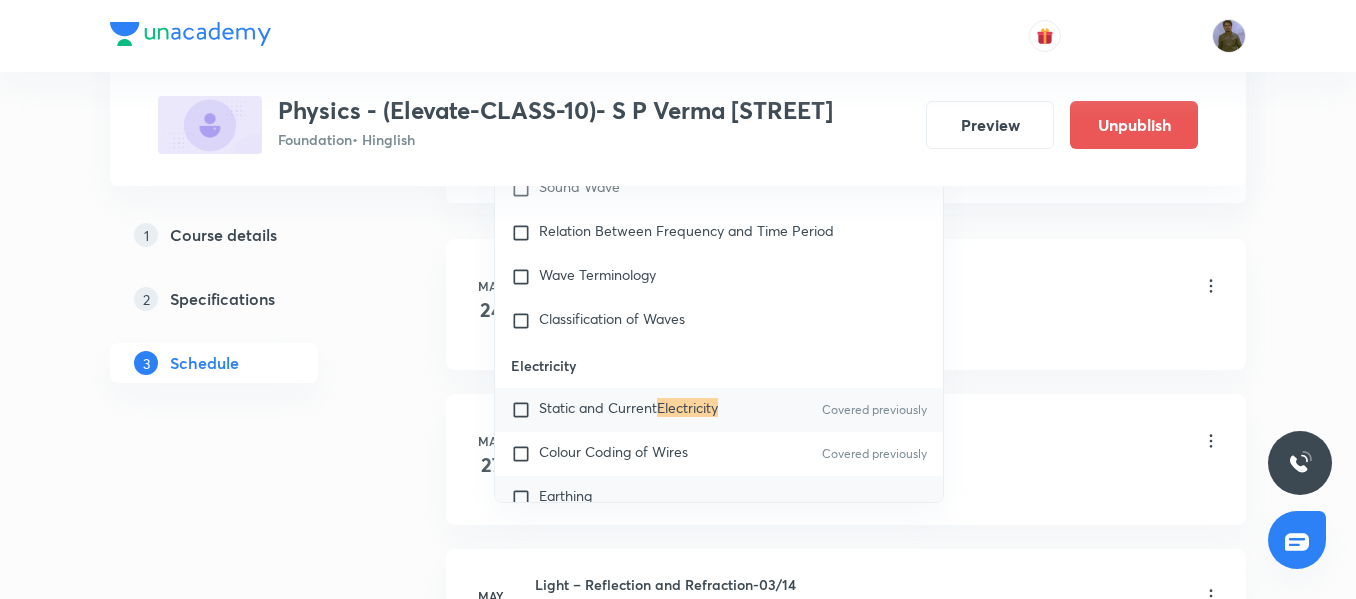 click on "Earthing" at bounding box center [719, 498] 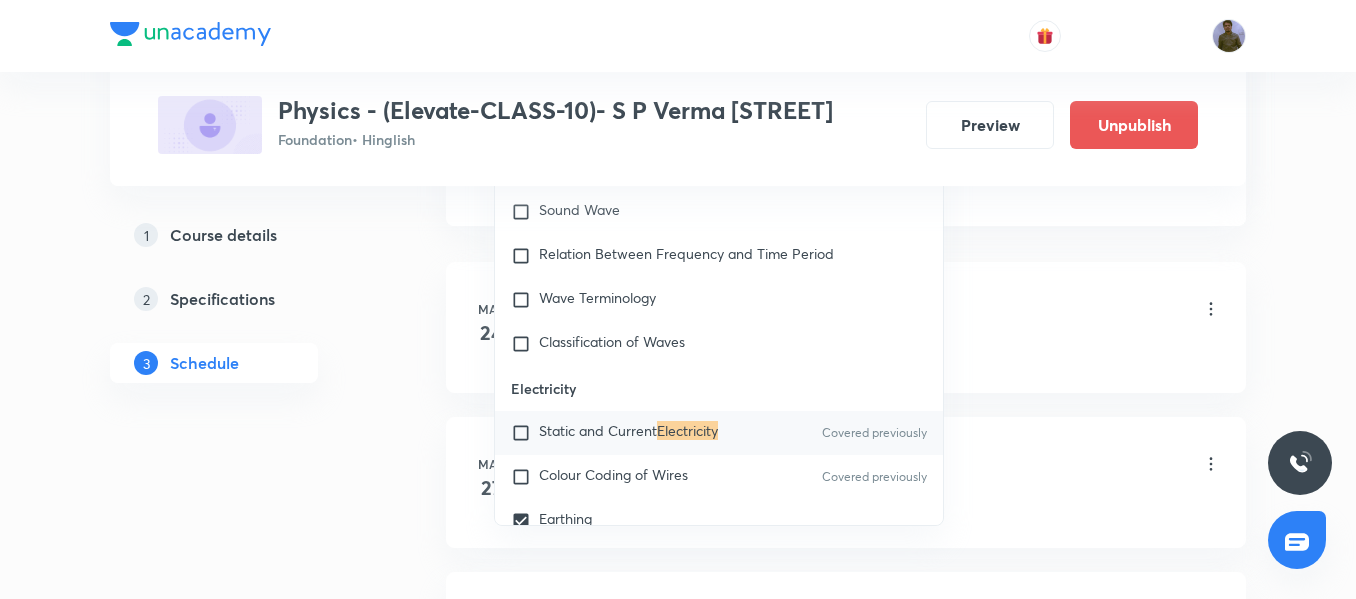 click on "May 27 Light – Reflection and Refraction-02/14 Lesson 2 • 5:50 PM • 45 min  • Room Room No-03 The Human Ear" at bounding box center [846, 482] 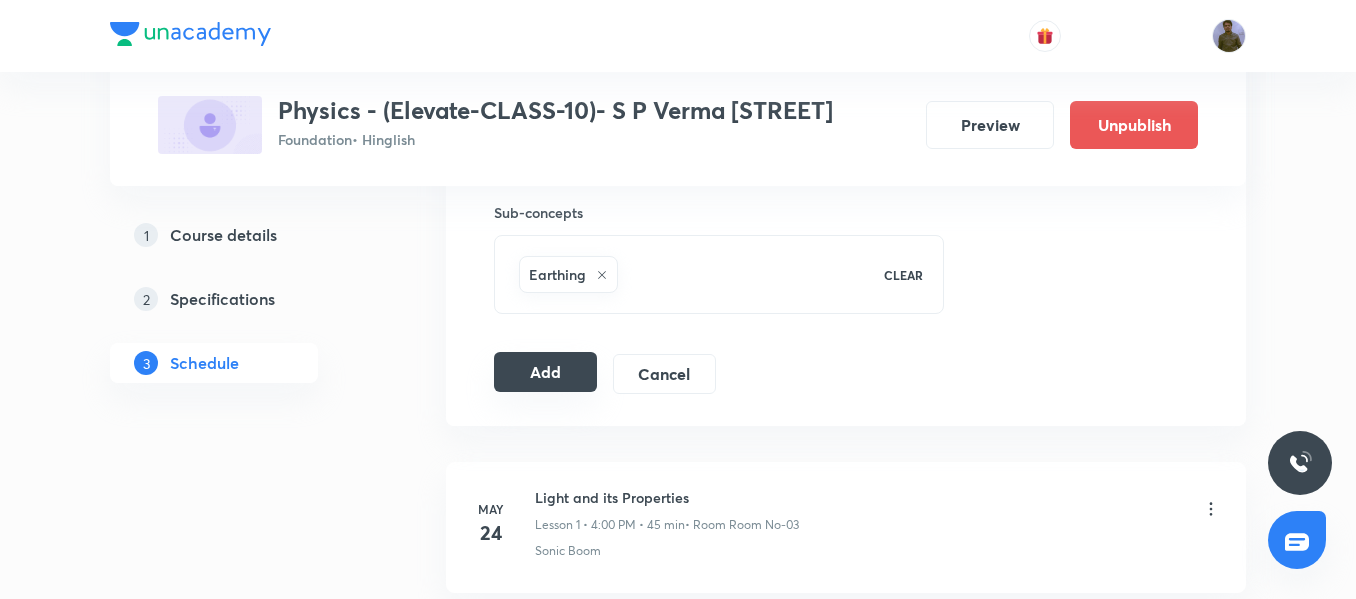 click on "Add" at bounding box center (545, 372) 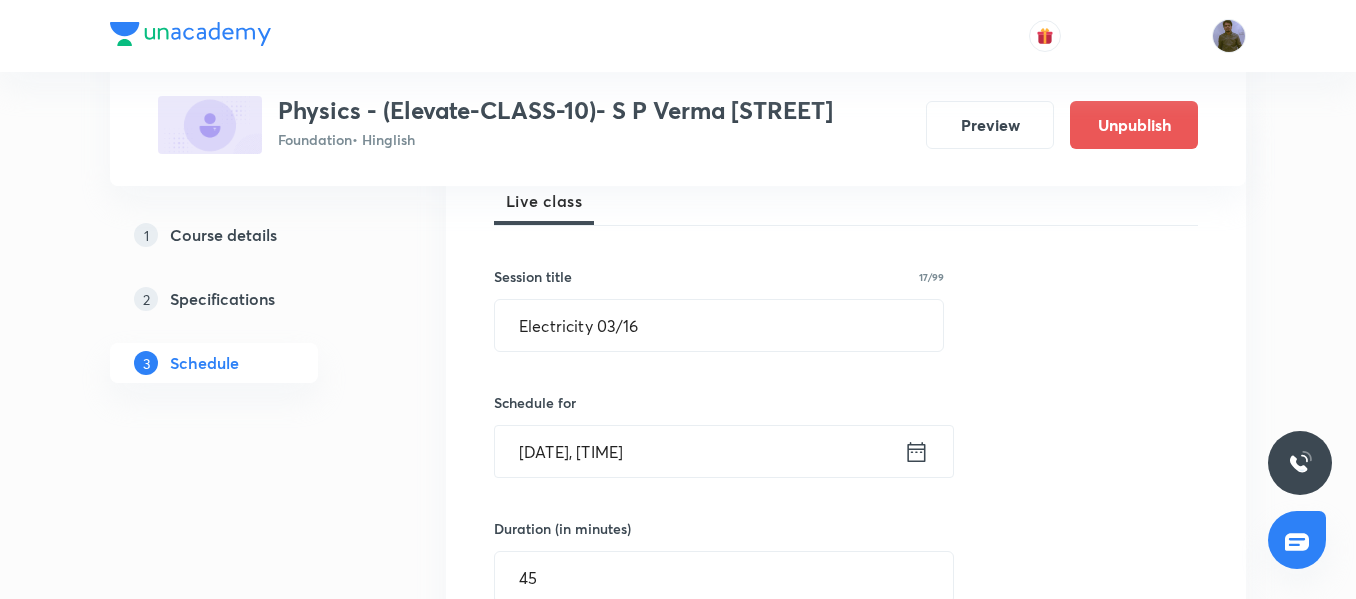 scroll, scrollTop: 300, scrollLeft: 0, axis: vertical 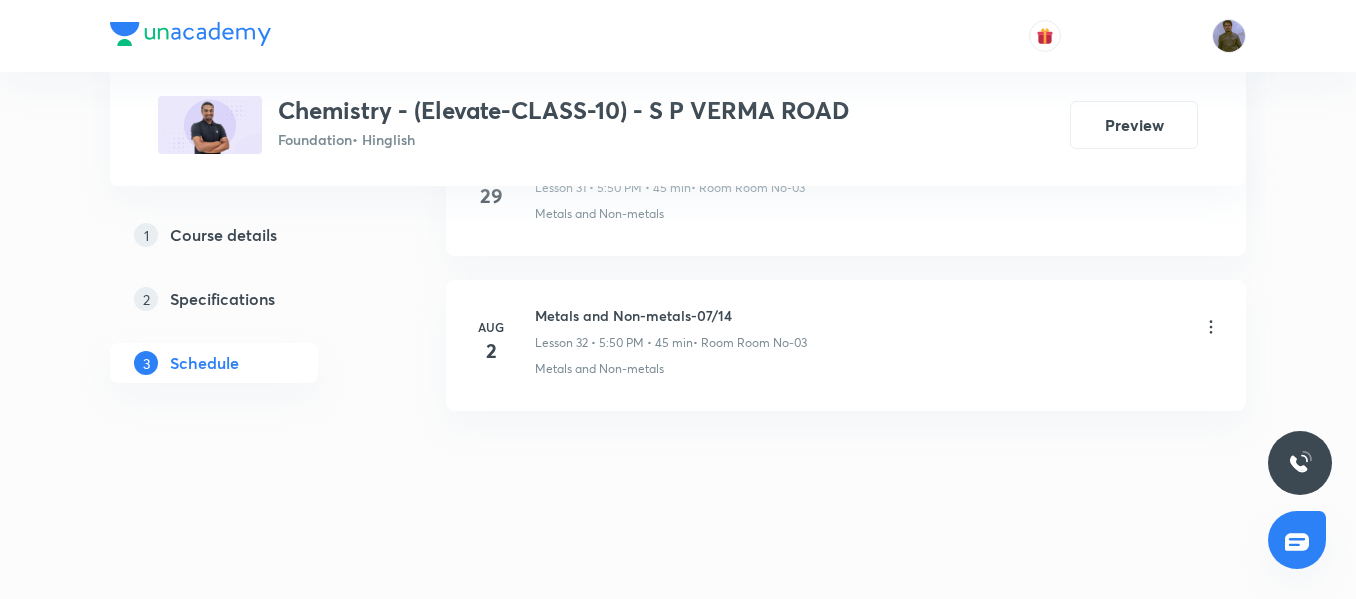 click on "Metals and Non-metals-07/14" at bounding box center [671, 315] 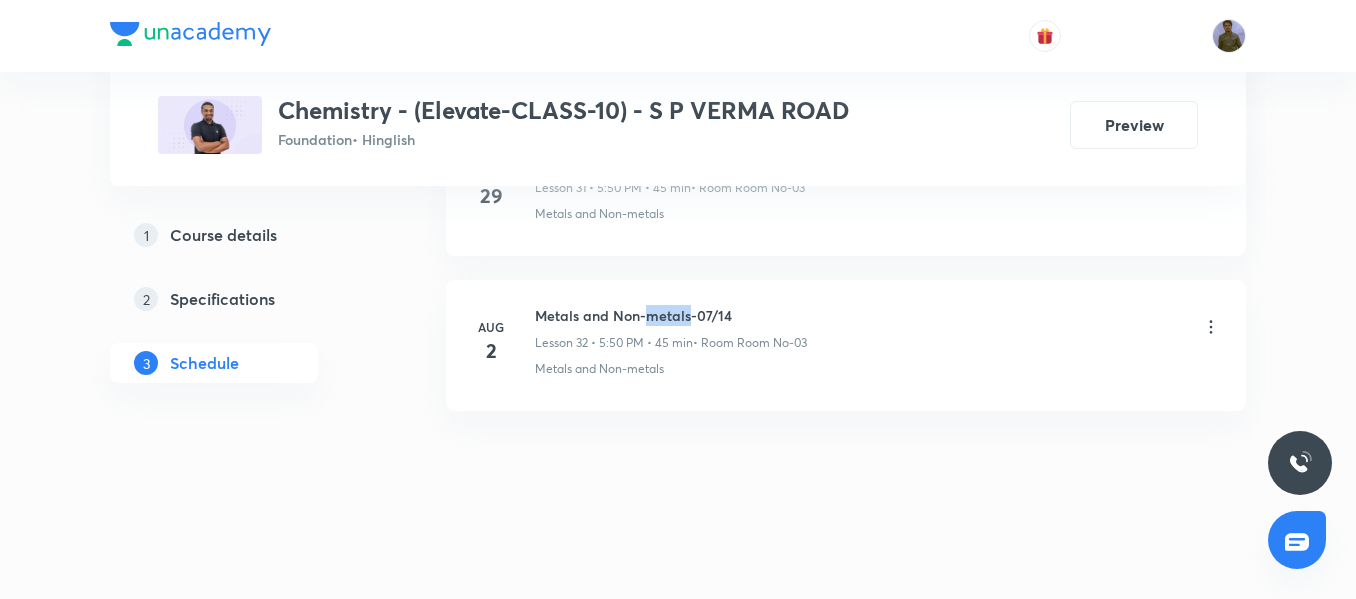 click on "Metals and Non-metals-07/14" at bounding box center (671, 315) 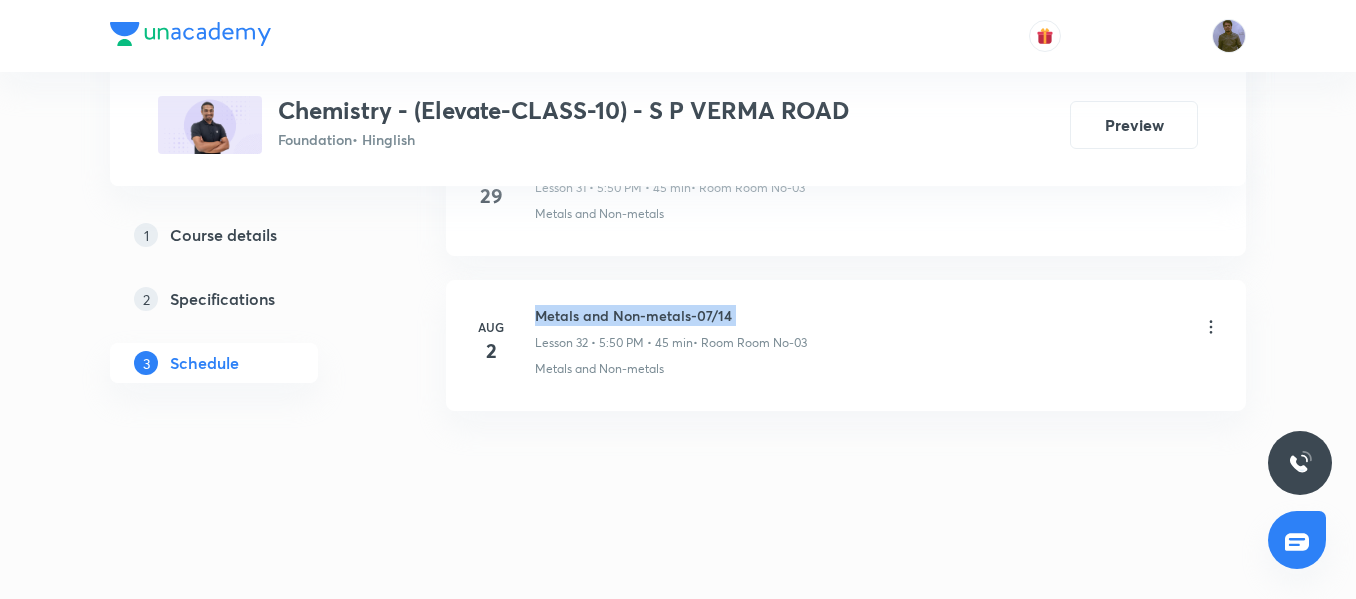 click on "Metals and Non-metals-07/14" at bounding box center [671, 315] 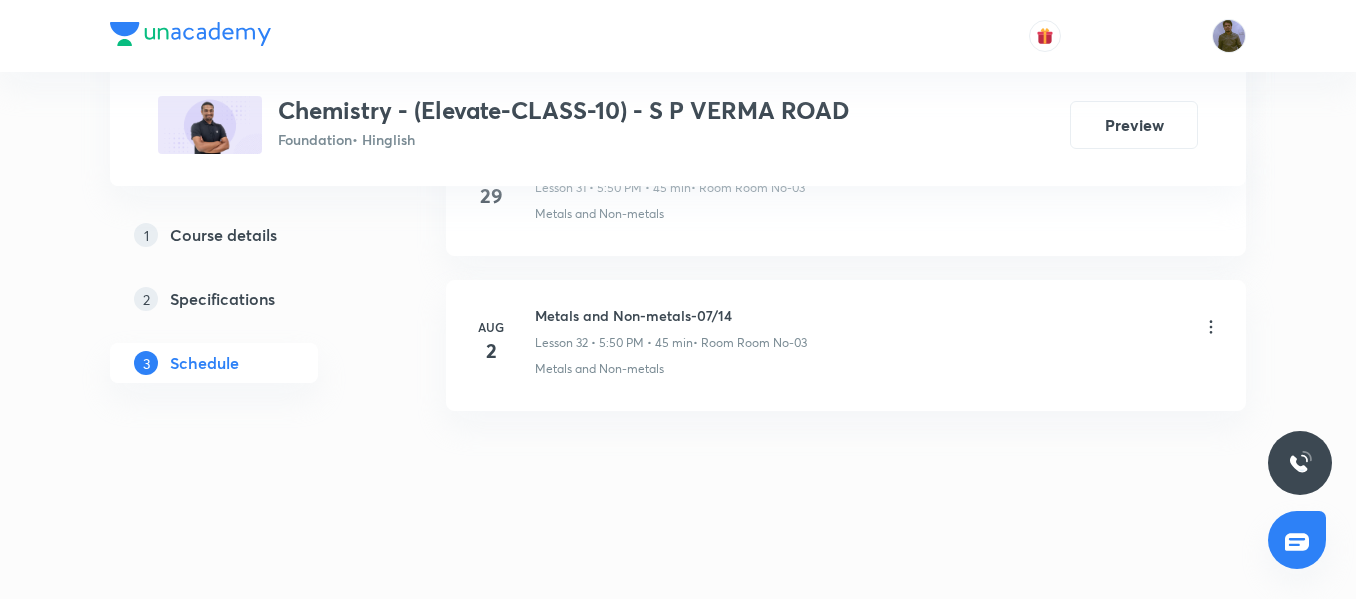 click on "Metals and Non-metals-07/14" at bounding box center [671, 315] 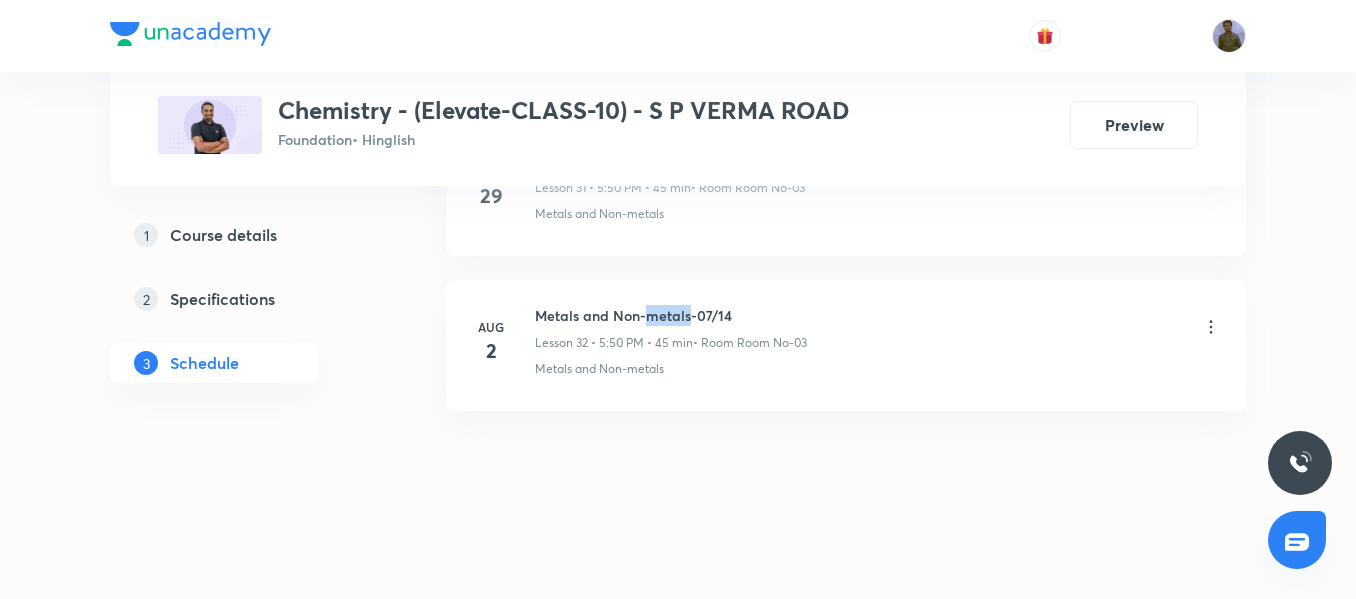 click on "Metals and Non-metals-07/14" at bounding box center [671, 315] 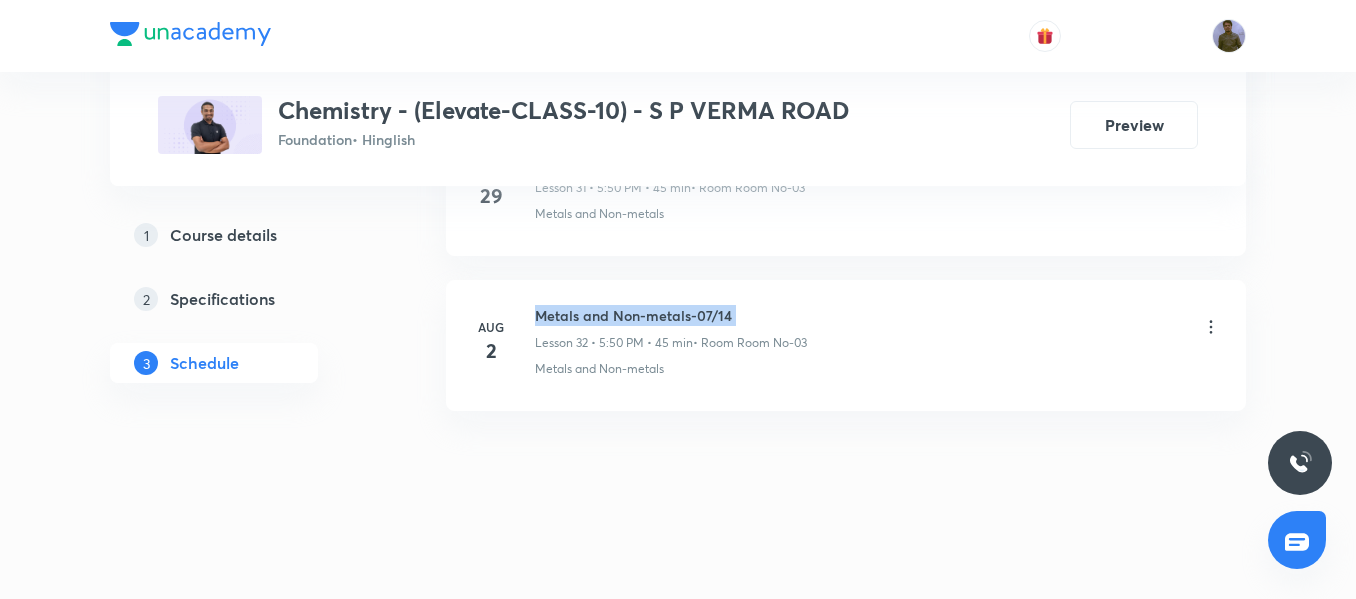 click on "Metals and Non-metals-07/14" at bounding box center (671, 315) 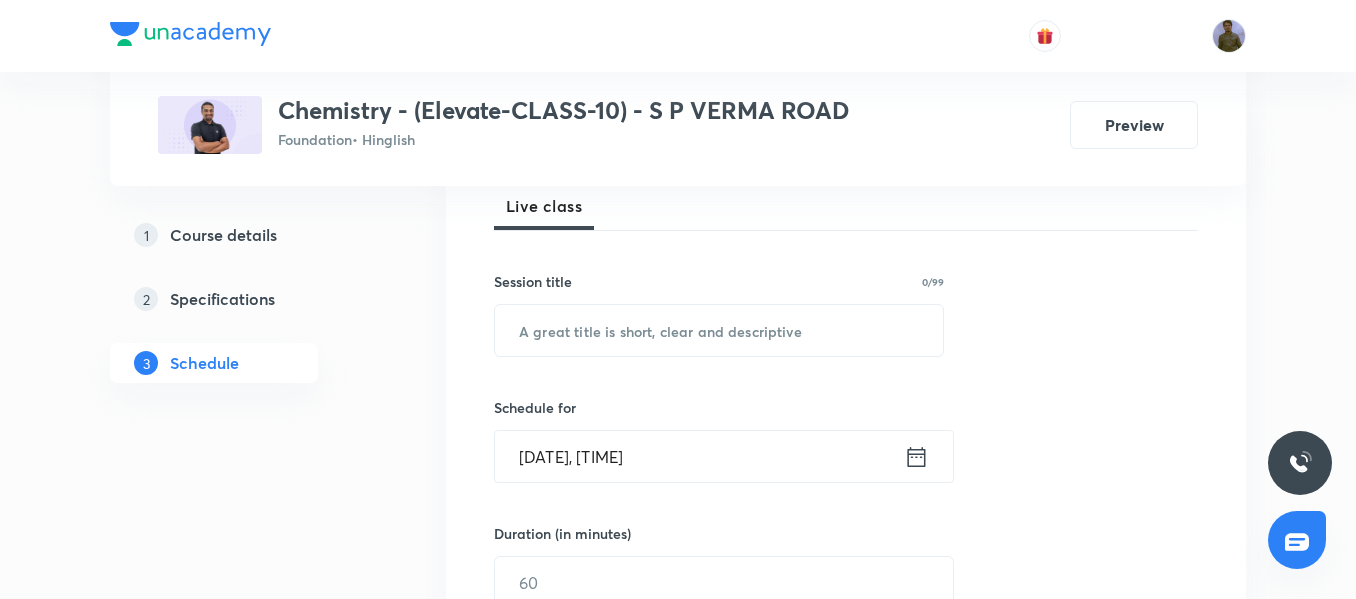 scroll, scrollTop: 142, scrollLeft: 0, axis: vertical 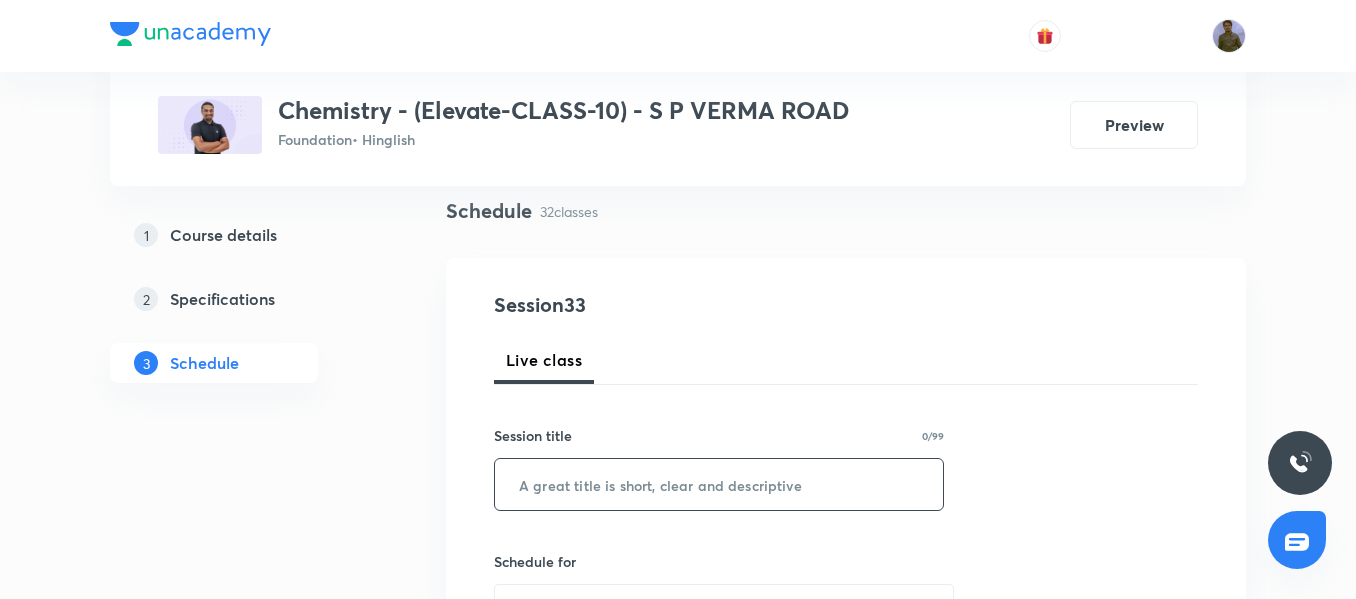 click at bounding box center [719, 484] 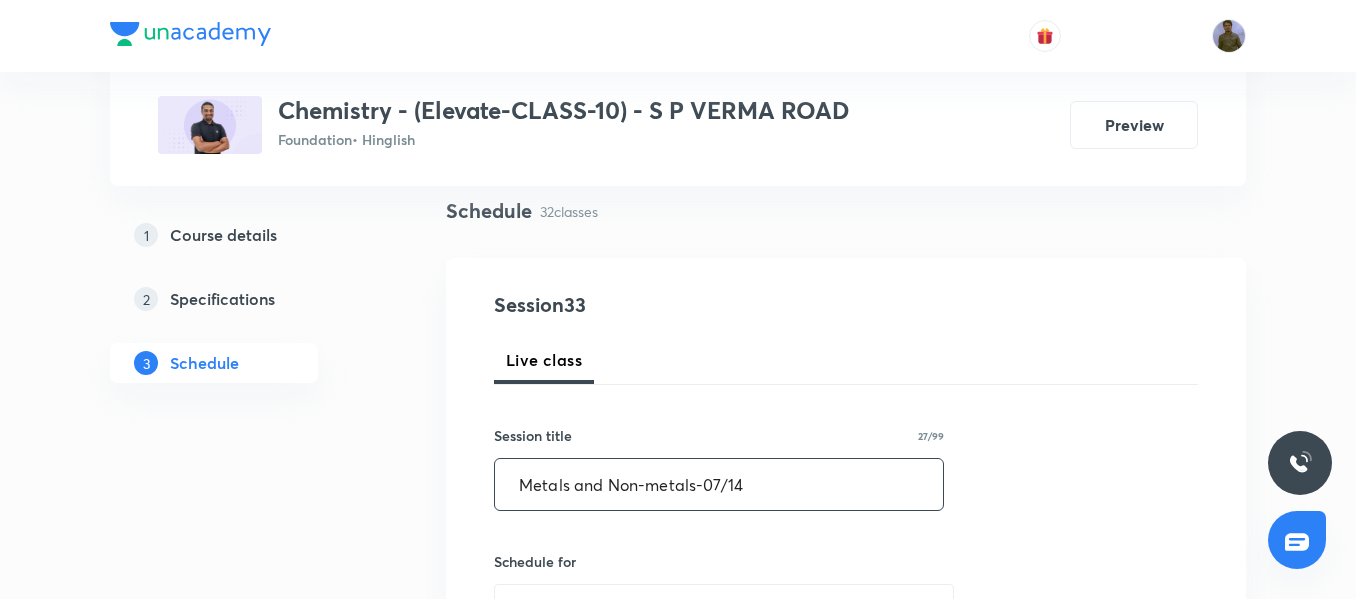click on "Metals and Non-metals-07/14" at bounding box center (719, 484) 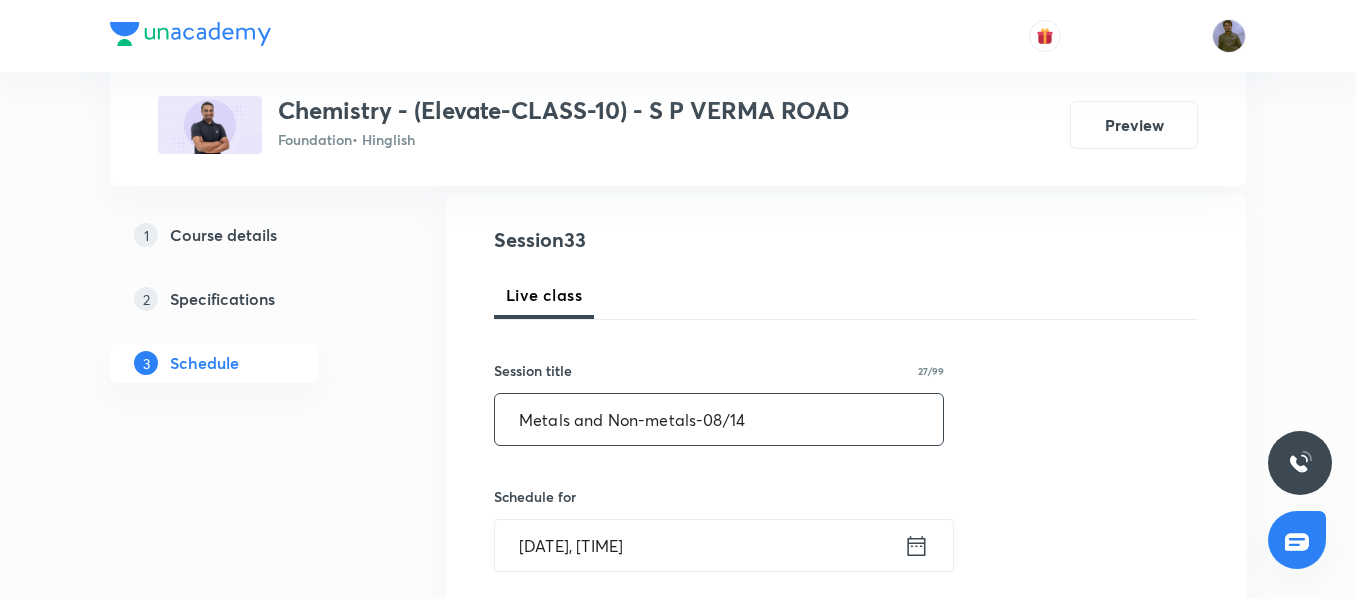 scroll, scrollTop: 242, scrollLeft: 0, axis: vertical 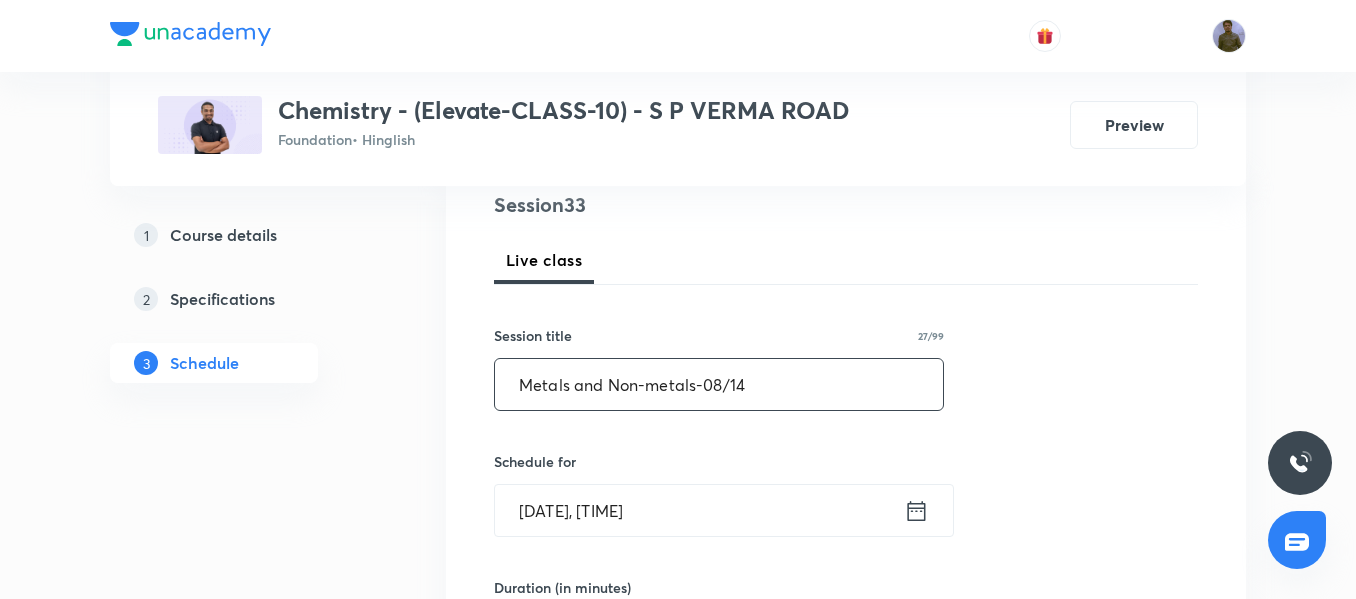 type on "Metals and Non-metals-08/14" 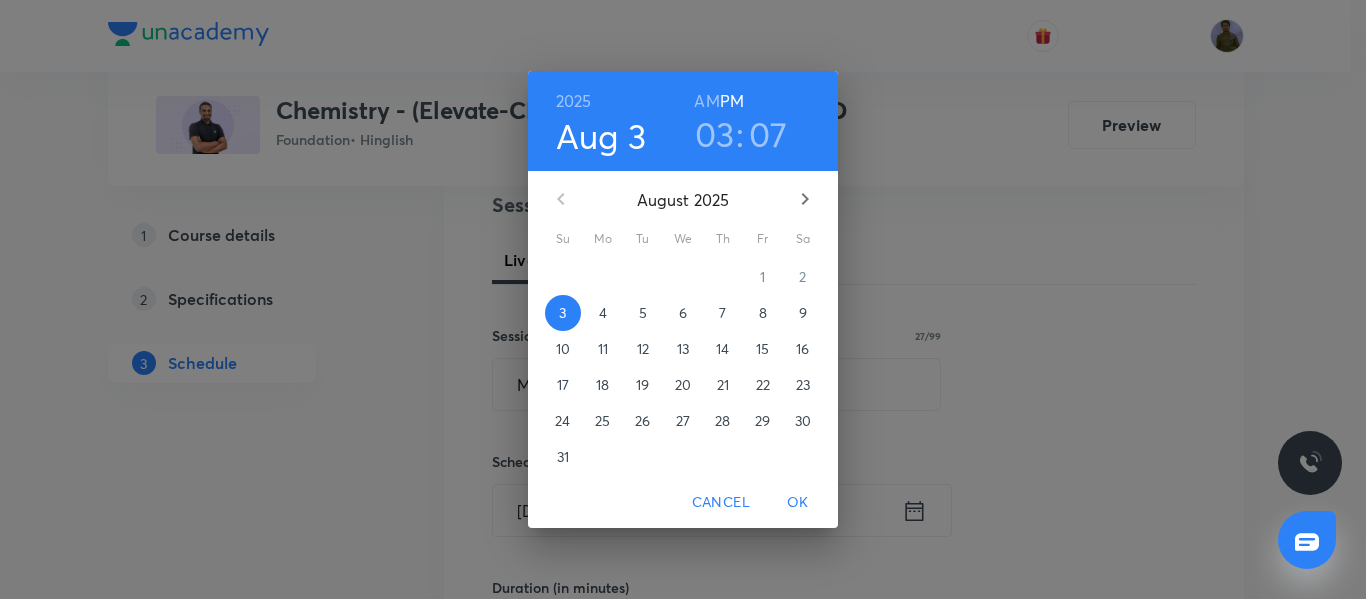click on "5" at bounding box center [643, 313] 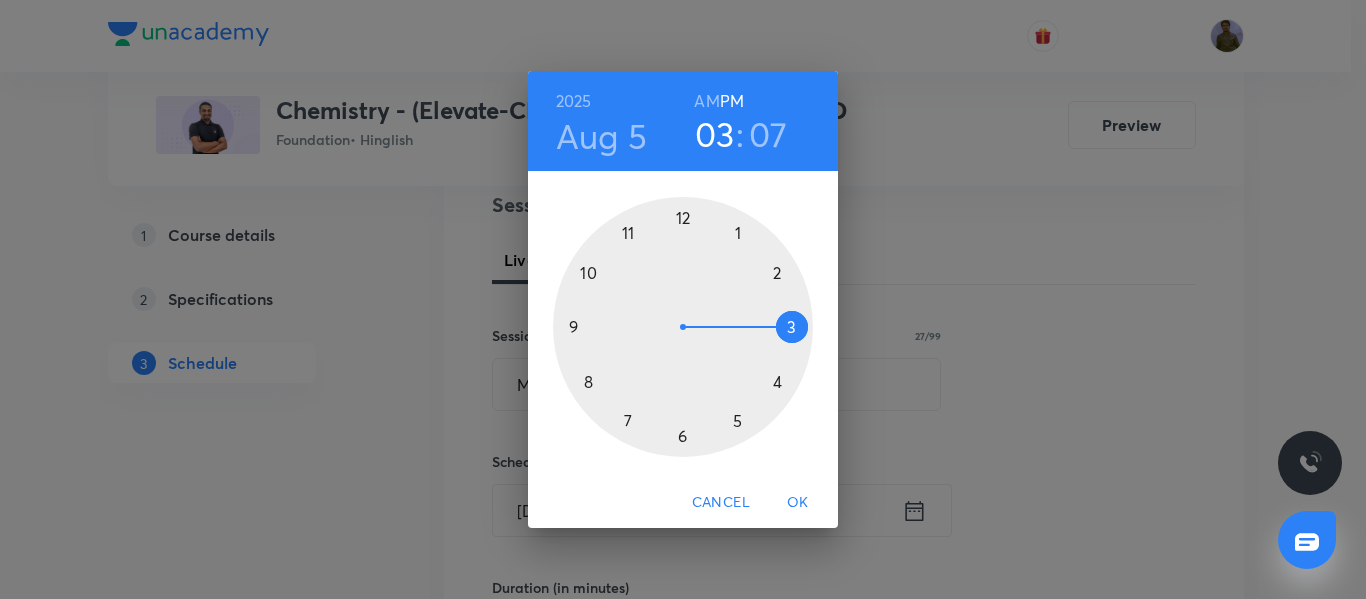 click at bounding box center [683, 327] 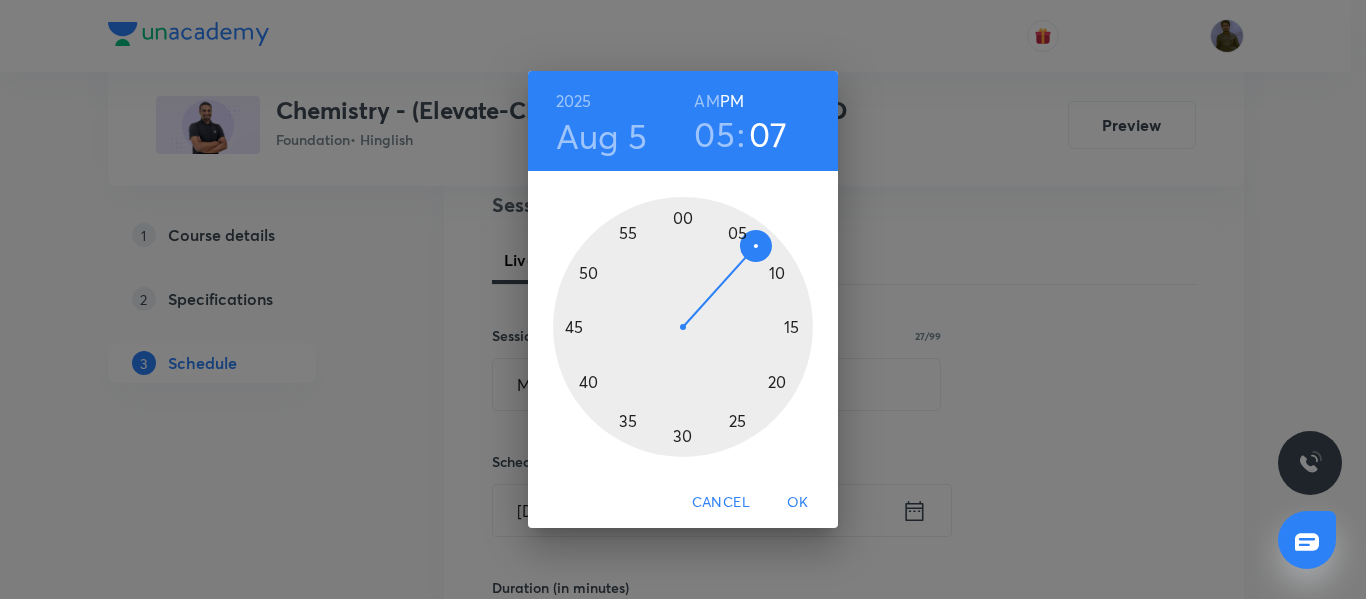 click at bounding box center (683, 327) 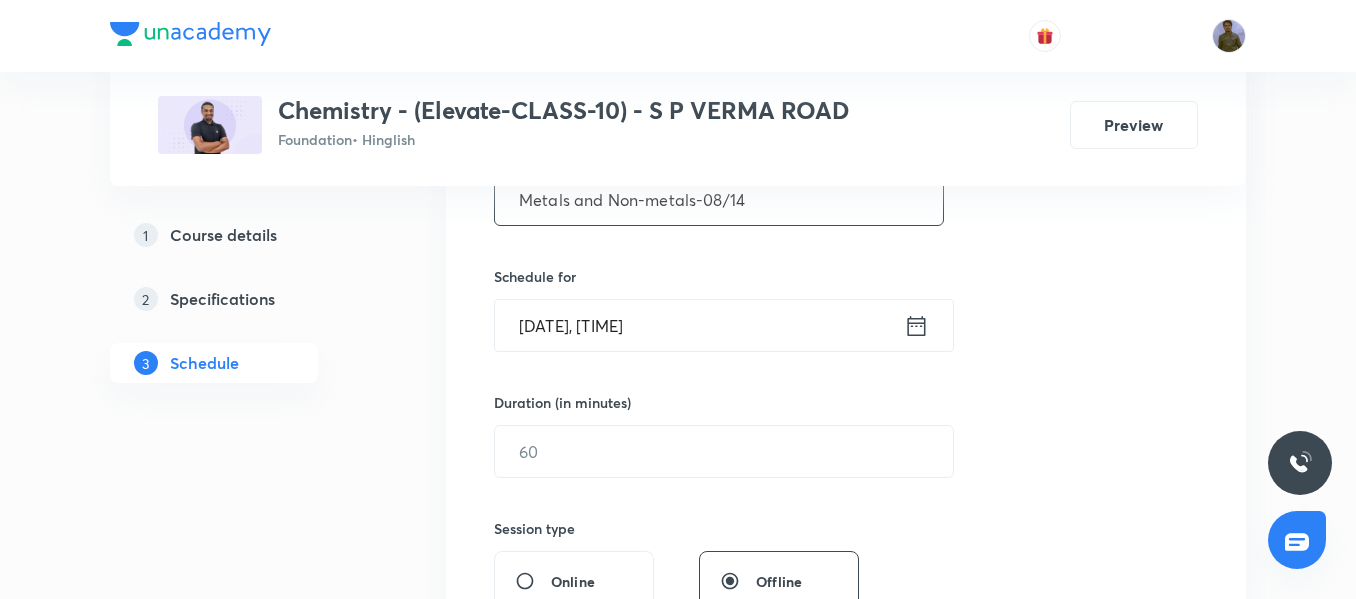 scroll, scrollTop: 442, scrollLeft: 0, axis: vertical 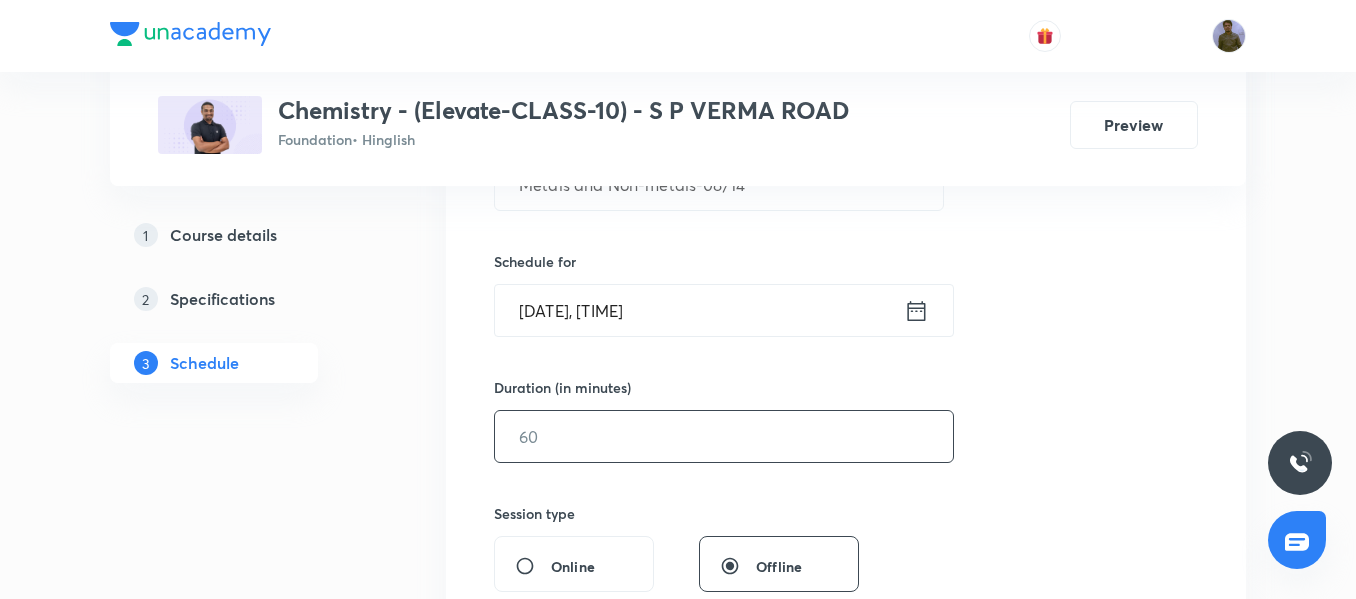 click at bounding box center (724, 436) 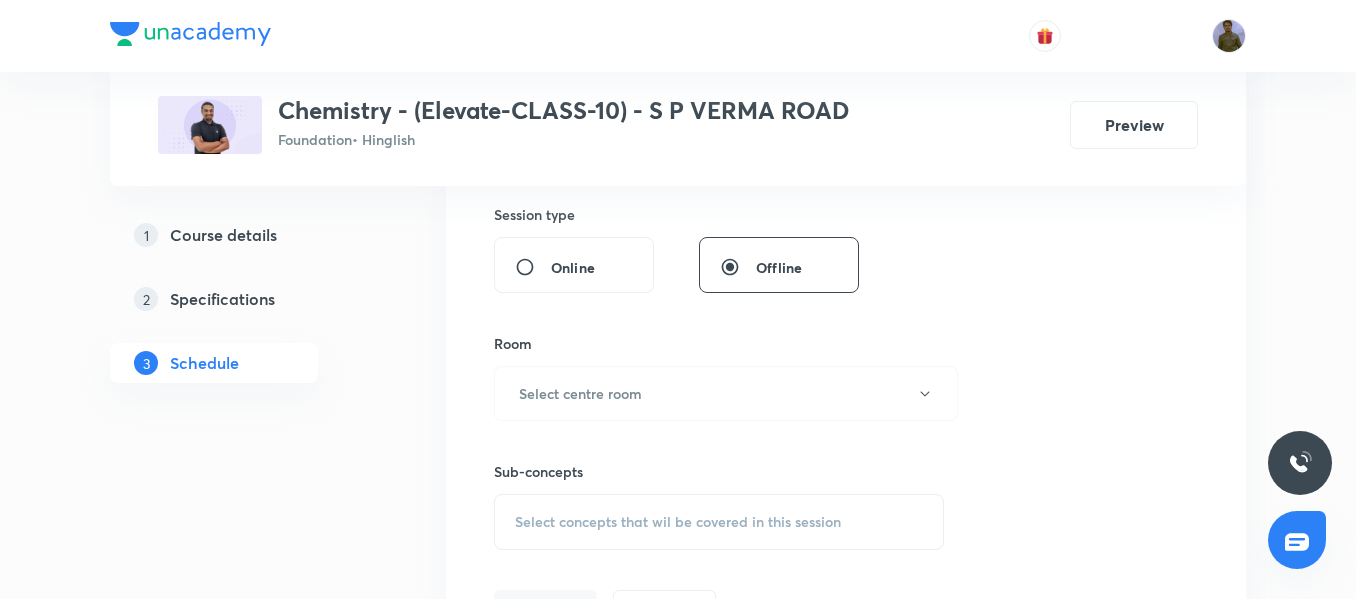 scroll, scrollTop: 742, scrollLeft: 0, axis: vertical 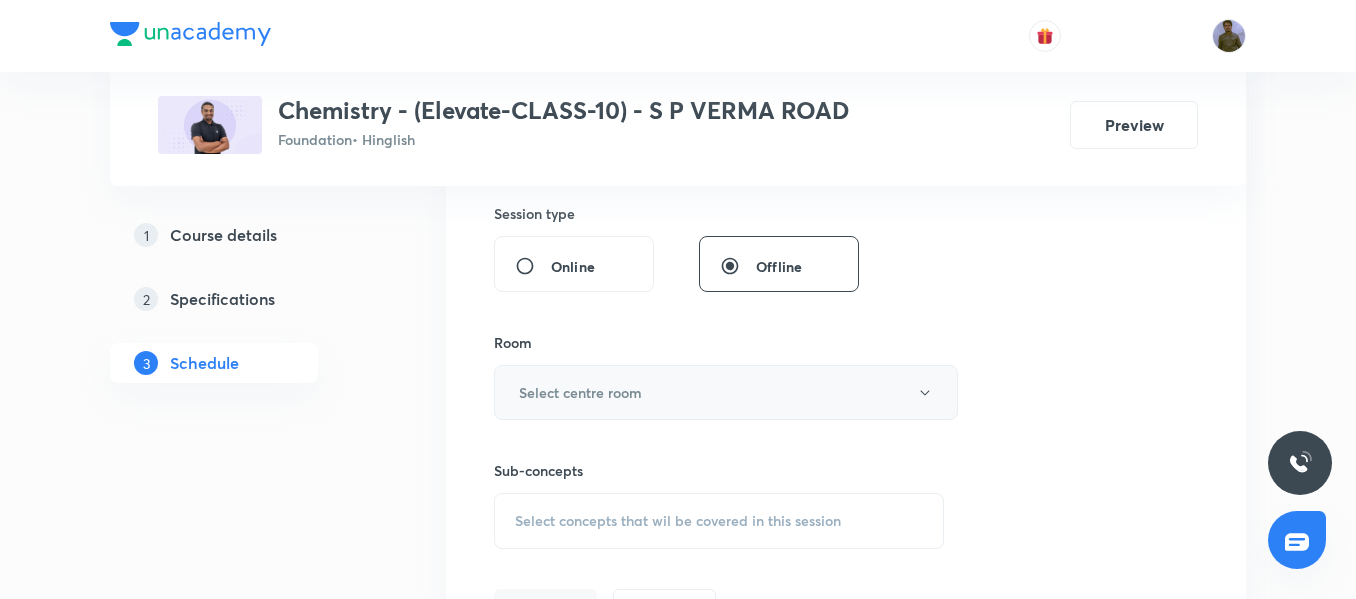 type on "45" 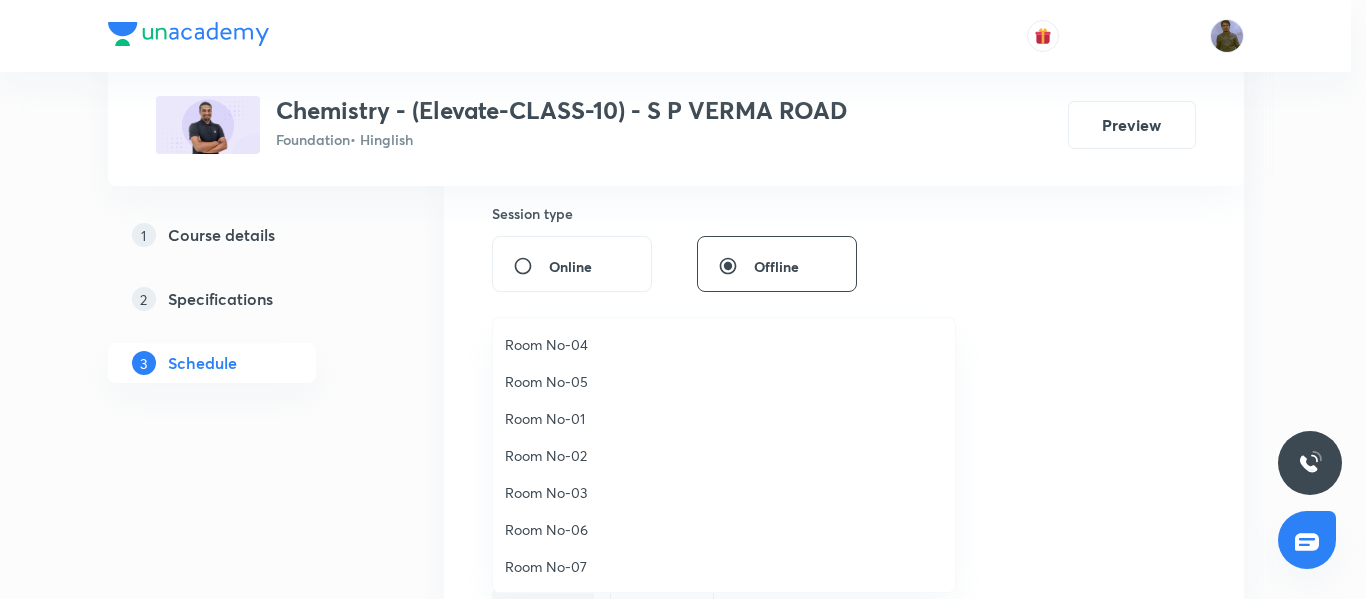click on "Room No-03" at bounding box center (724, 492) 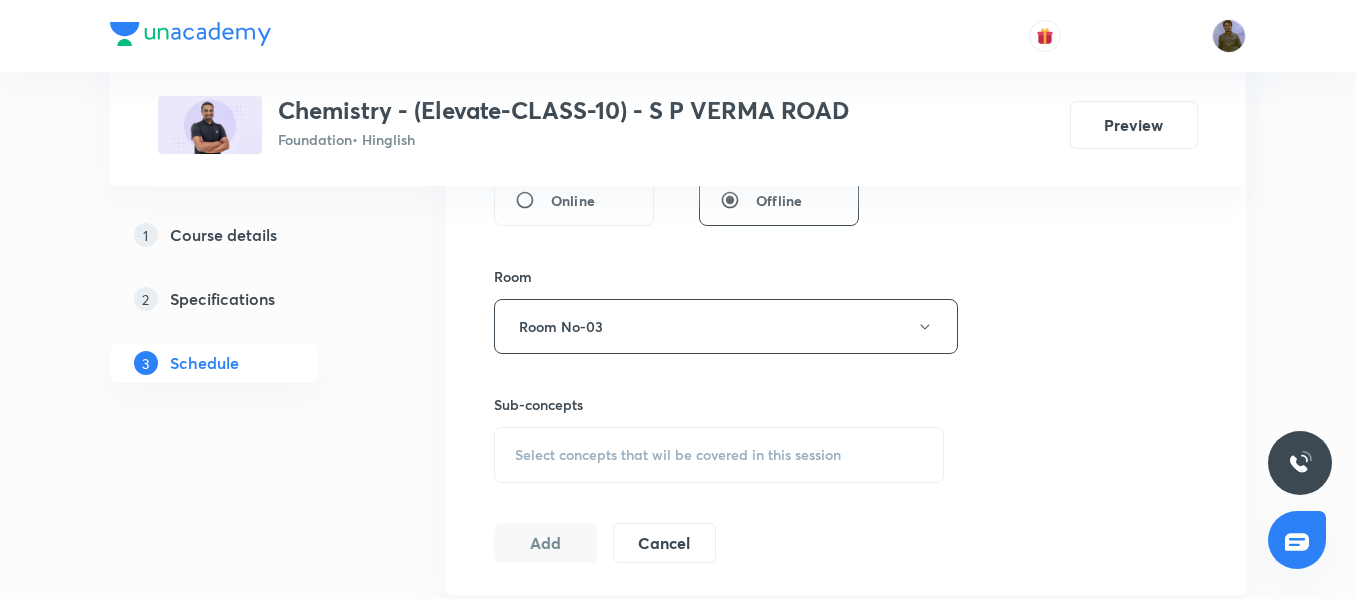 scroll, scrollTop: 842, scrollLeft: 0, axis: vertical 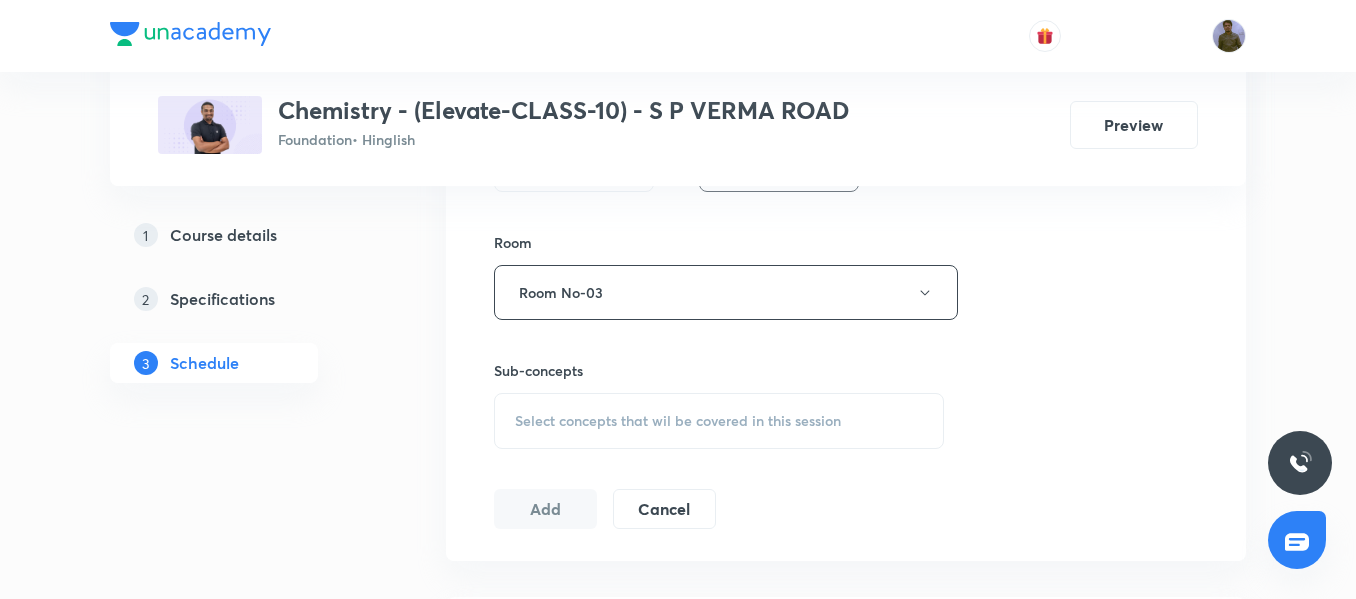click on "Select concepts that wil be covered in this session" at bounding box center [719, 421] 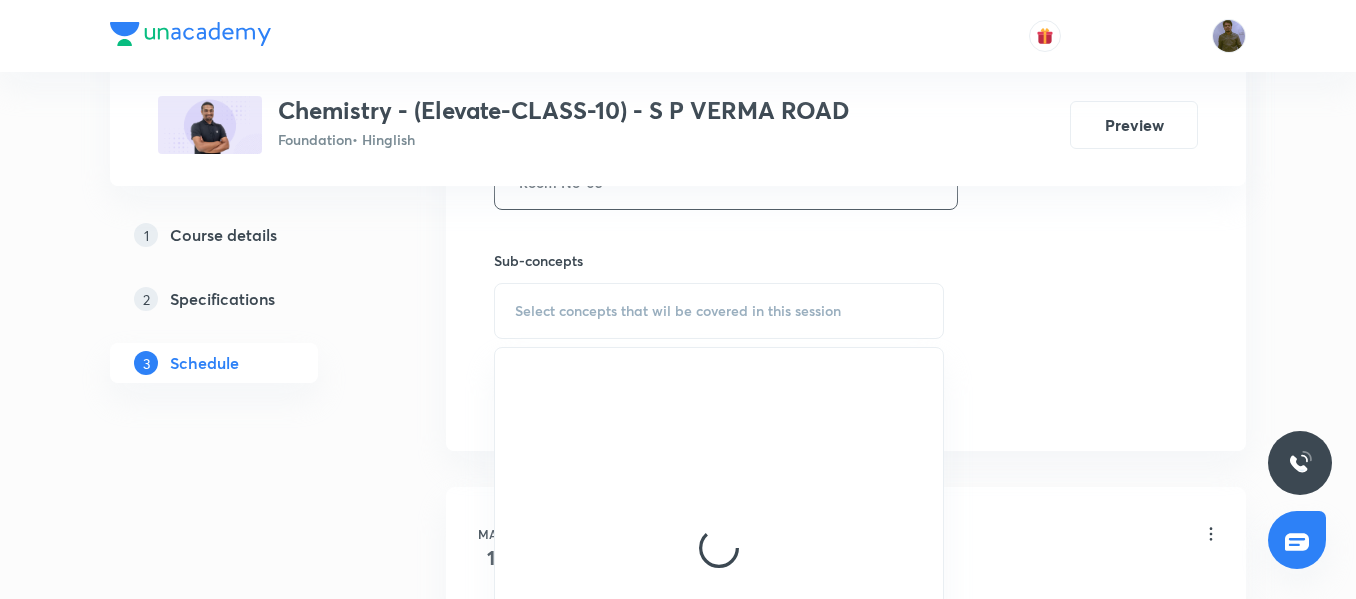 scroll, scrollTop: 1042, scrollLeft: 0, axis: vertical 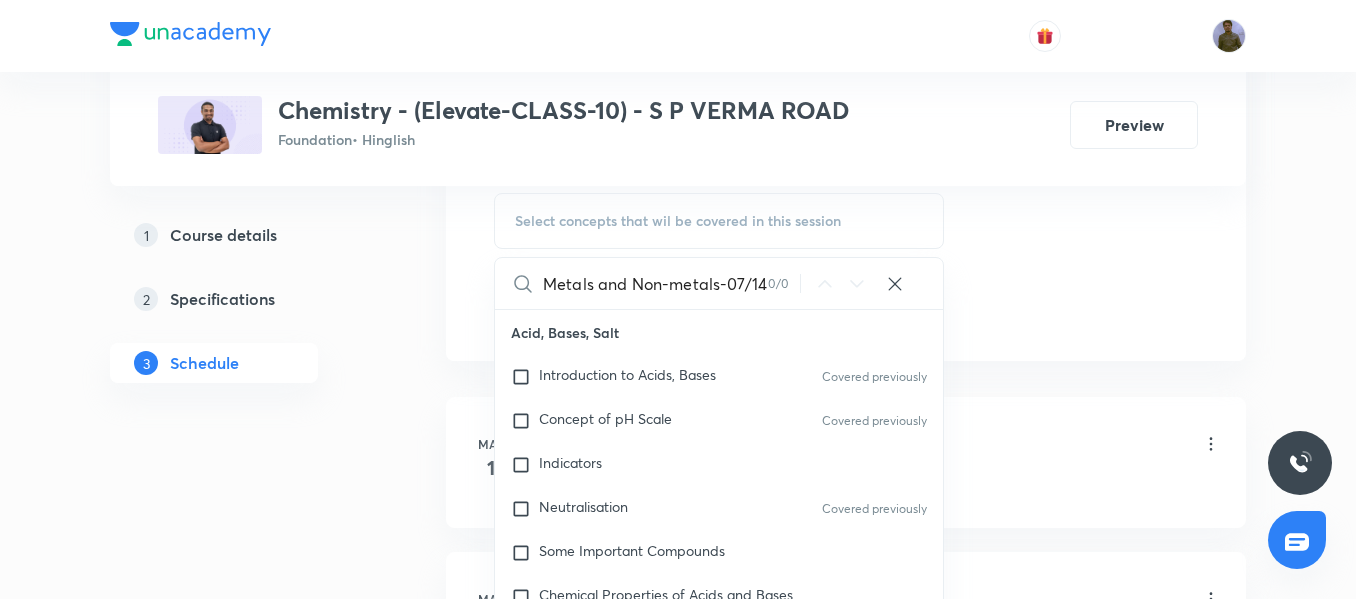 drag, startPoint x: 719, startPoint y: 283, endPoint x: 795, endPoint y: 295, distance: 76.941536 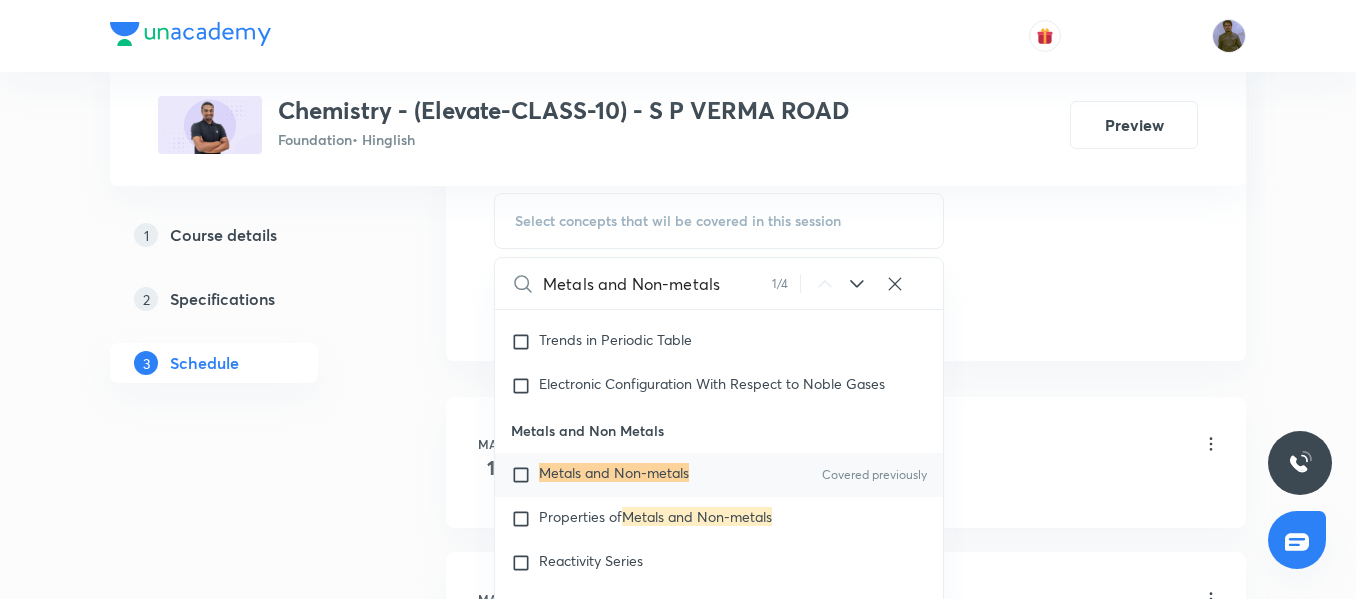 scroll, scrollTop: 683, scrollLeft: 0, axis: vertical 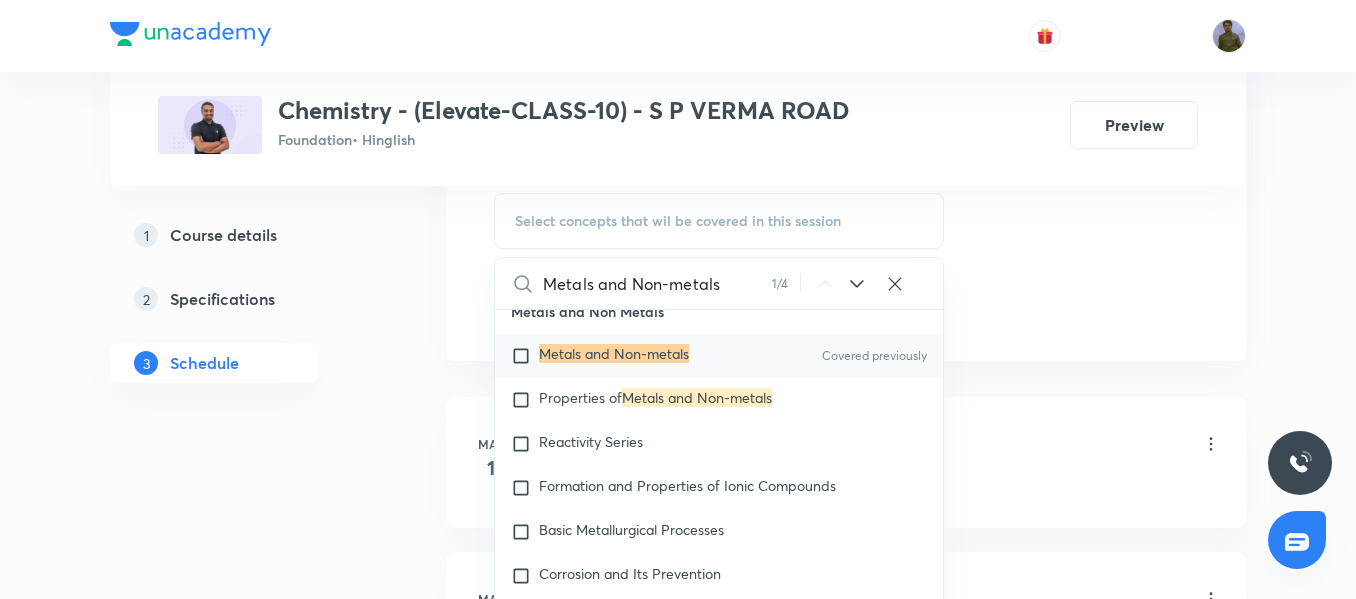 type on "Metals and Non-metals" 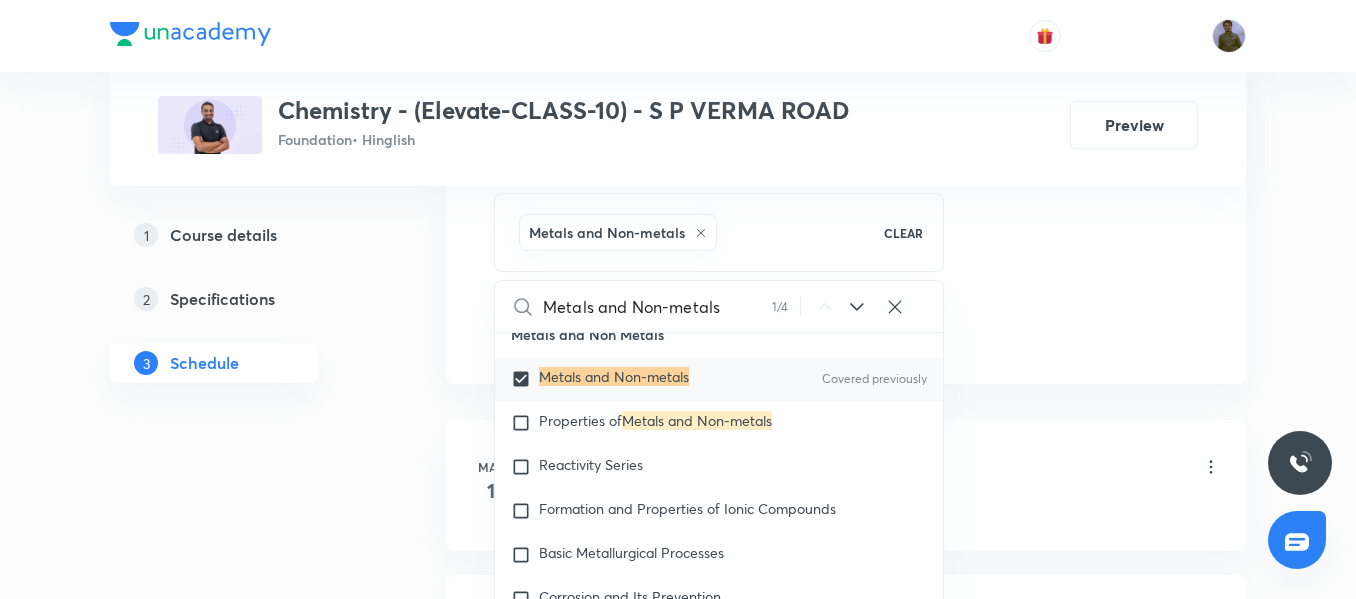 click on "Schedule 32  classes Session  33 Live class Session title 27/99 Metals and Non-metals-08/14 ​ Schedule for Aug 5, 2025, 5:50 PM ​ Duration (in minutes) 45 ​   Session type Online Offline Room Room No-03 Sub-concepts Metals and Non-metals CLEAR Metals and Non-metals 1 / 4 ​ Acid, Bases, Salt Introduction to Acids, Bases Covered previously Concept of pH Scale Covered previously Indicators Neutralisation Covered previously Some Important Compounds Chemical Properties of Acids and Bases Periodic Classification Periodic Classification of Elements : Need for Classification Early Attempts at Classification of Elements Dobereiner’s Triads & Newland’s Law of Octaves Mendeleev’s Periodic Table Modern Periodic Table Trends in Periodic Table Electronic Configuration With Respect to Noble Gases Metals and Non Metals Metals and Non-metals Covered previously Properties of  Metals and Non-metals Reactivity Series Formation and Properties of Ionic Compounds Basic Metallurgical Processes Structure of Atom Valency" at bounding box center [846, 2402] 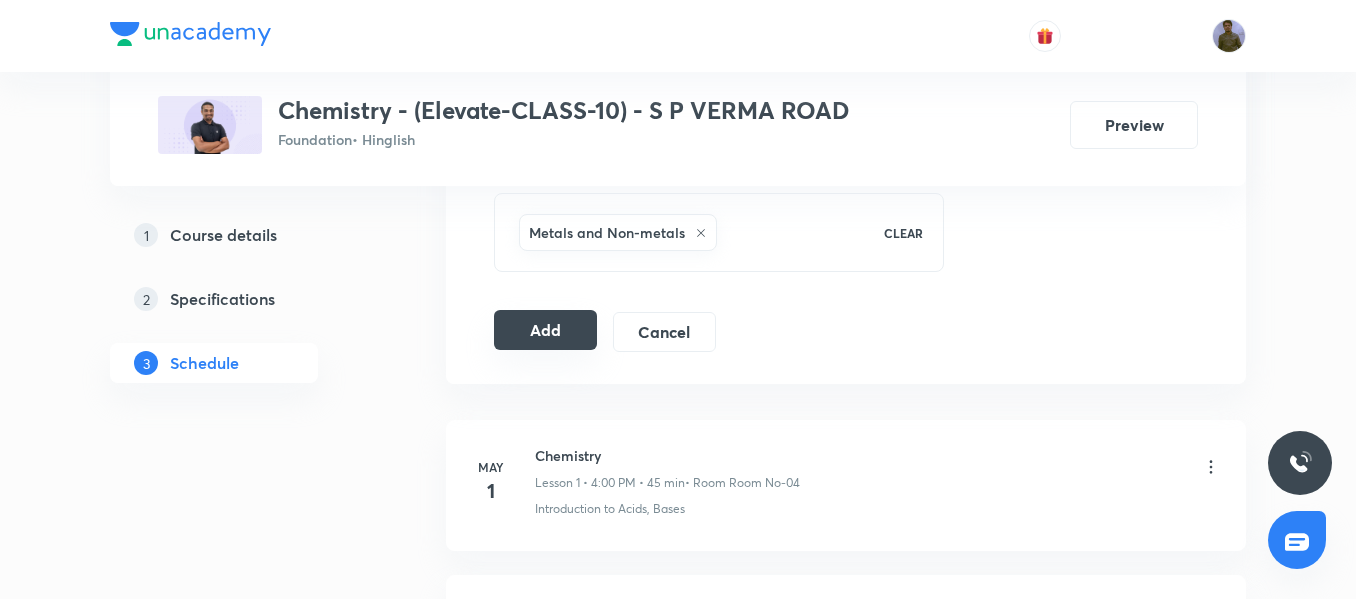 click on "Add" at bounding box center [545, 330] 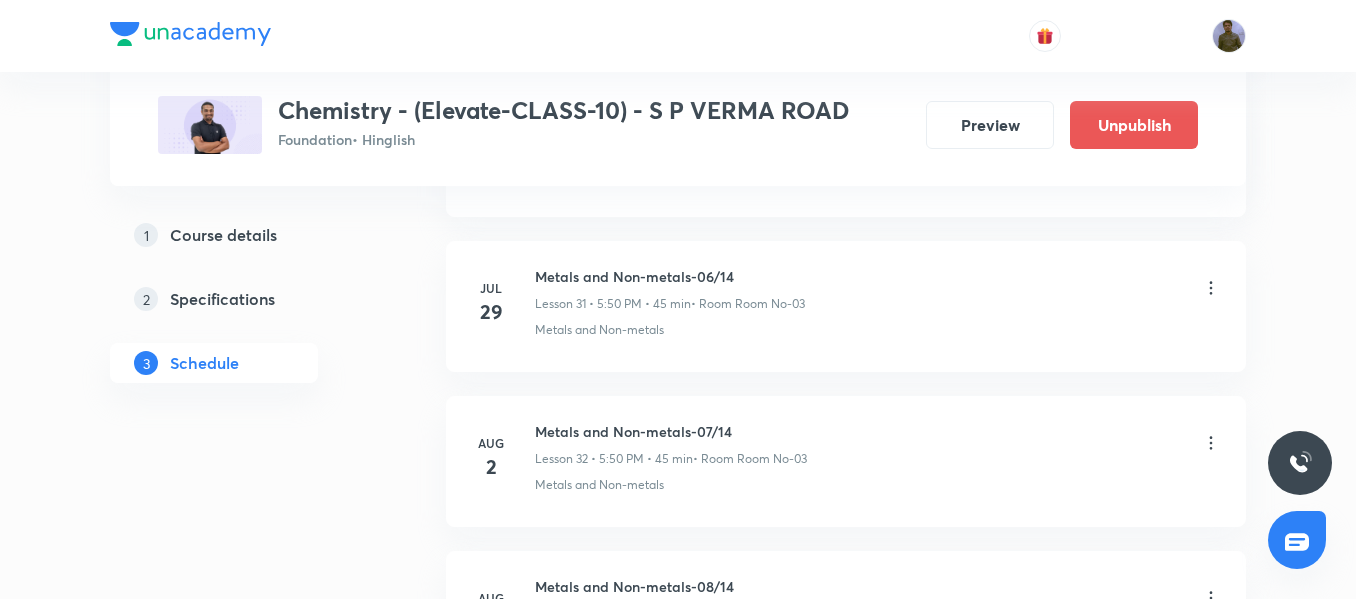 scroll, scrollTop: 5200, scrollLeft: 0, axis: vertical 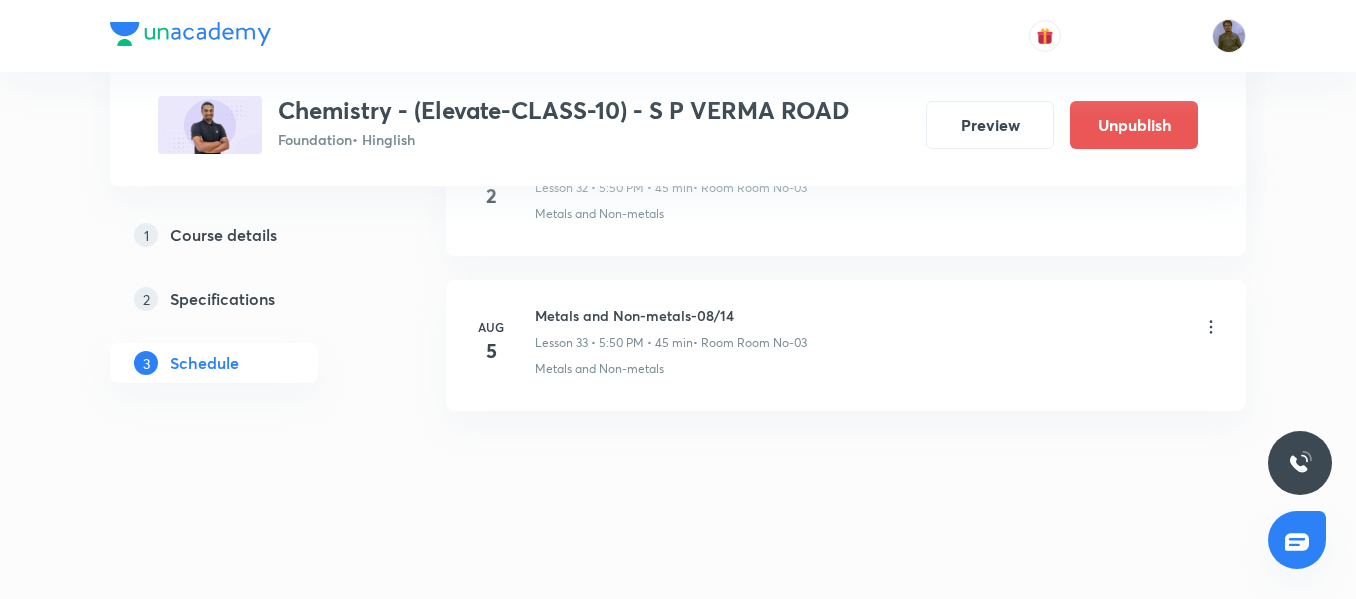 drag, startPoint x: 1354, startPoint y: 561, endPoint x: 1355, endPoint y: 518, distance: 43.011627 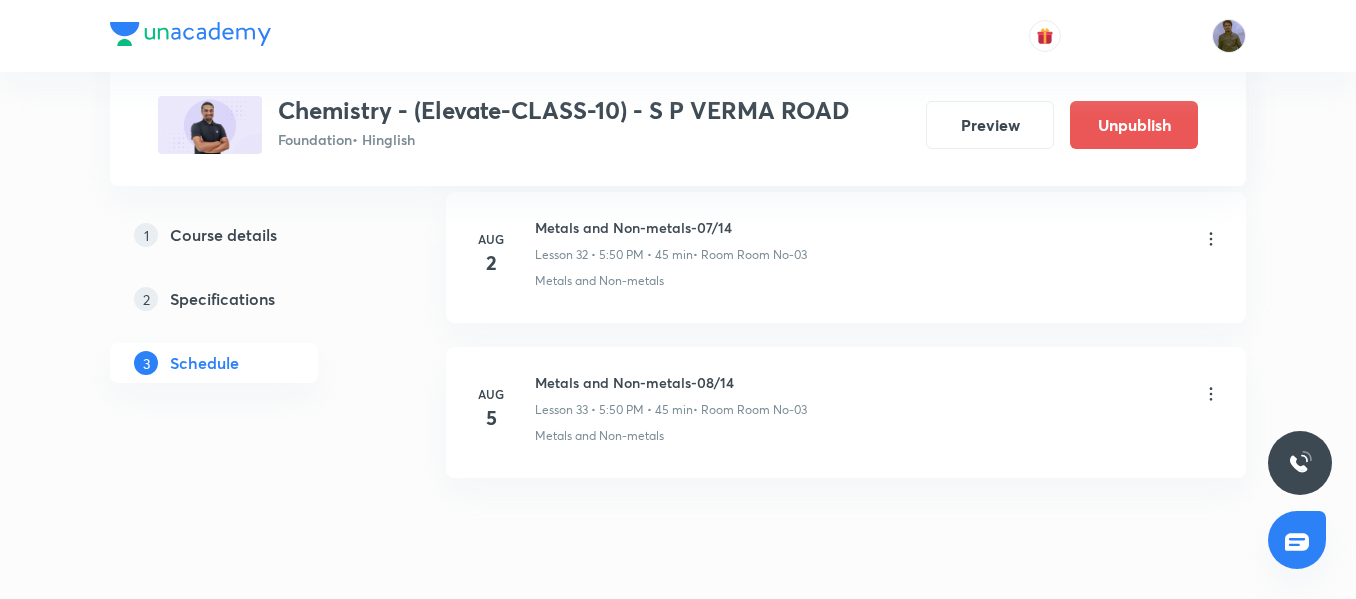 scroll, scrollTop: 5200, scrollLeft: 0, axis: vertical 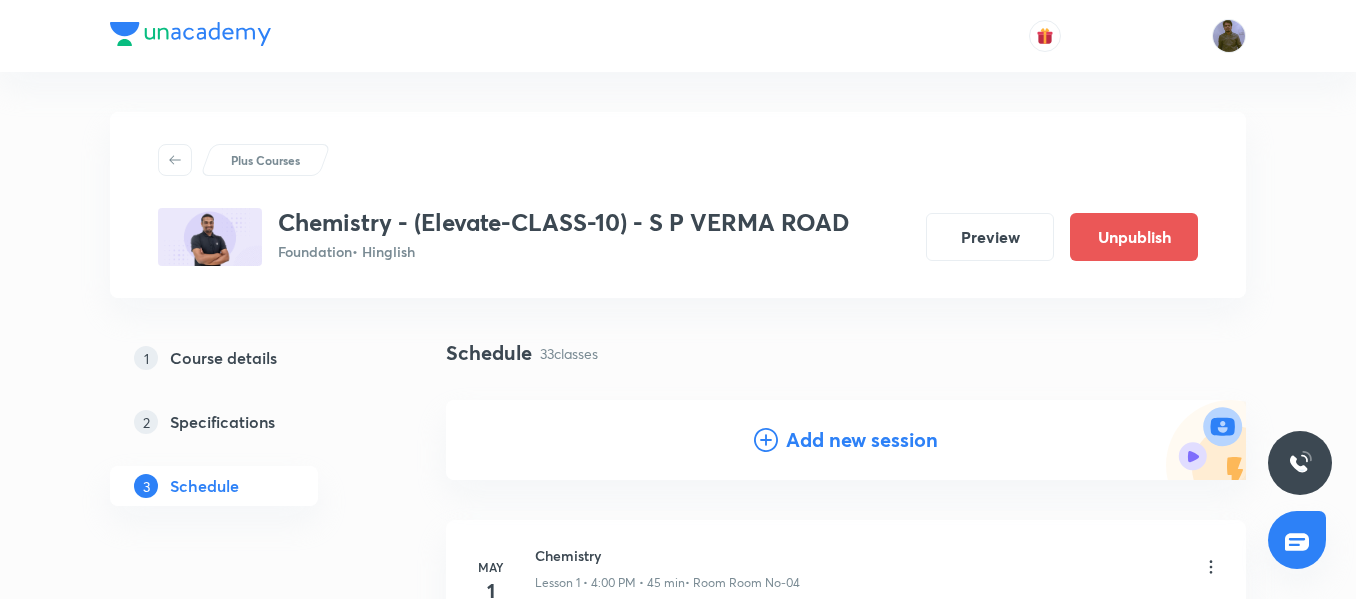 click on "Add new session" at bounding box center [862, 440] 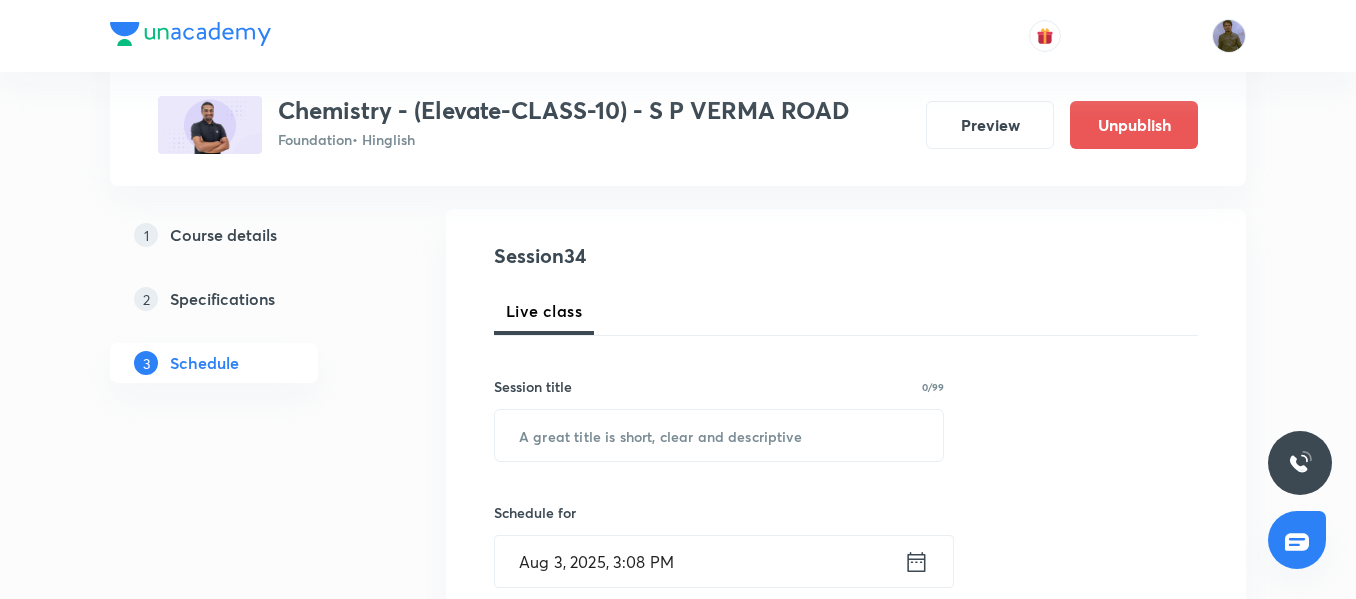 scroll, scrollTop: 200, scrollLeft: 0, axis: vertical 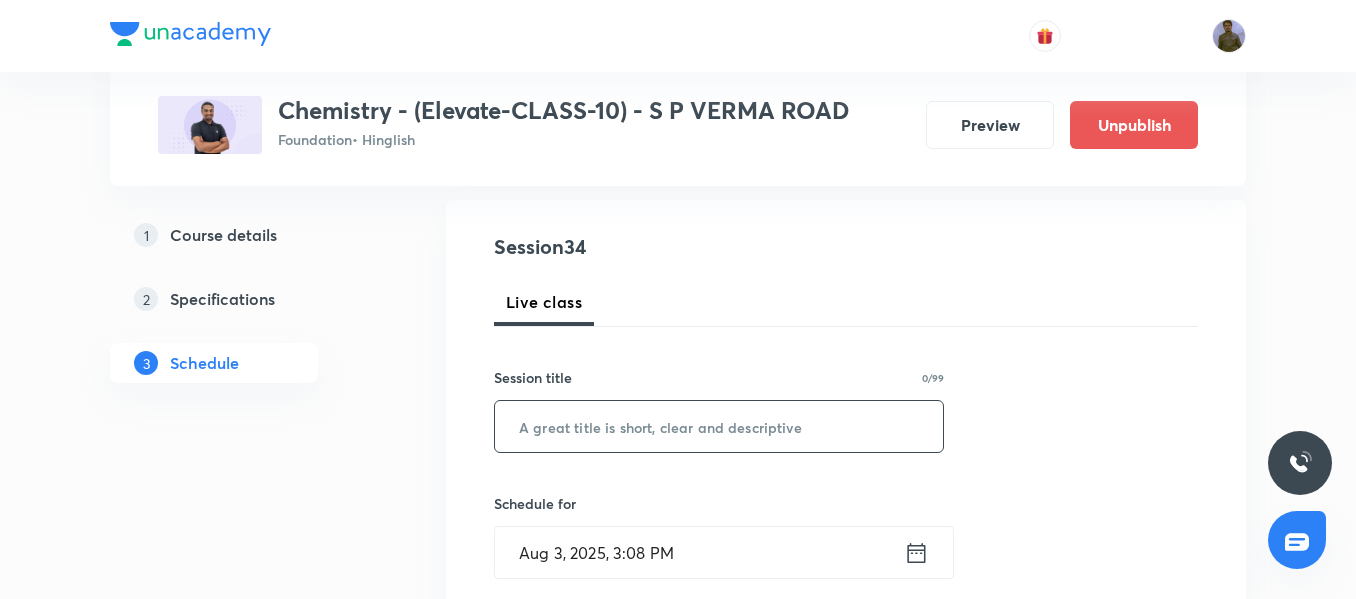 click at bounding box center (719, 426) 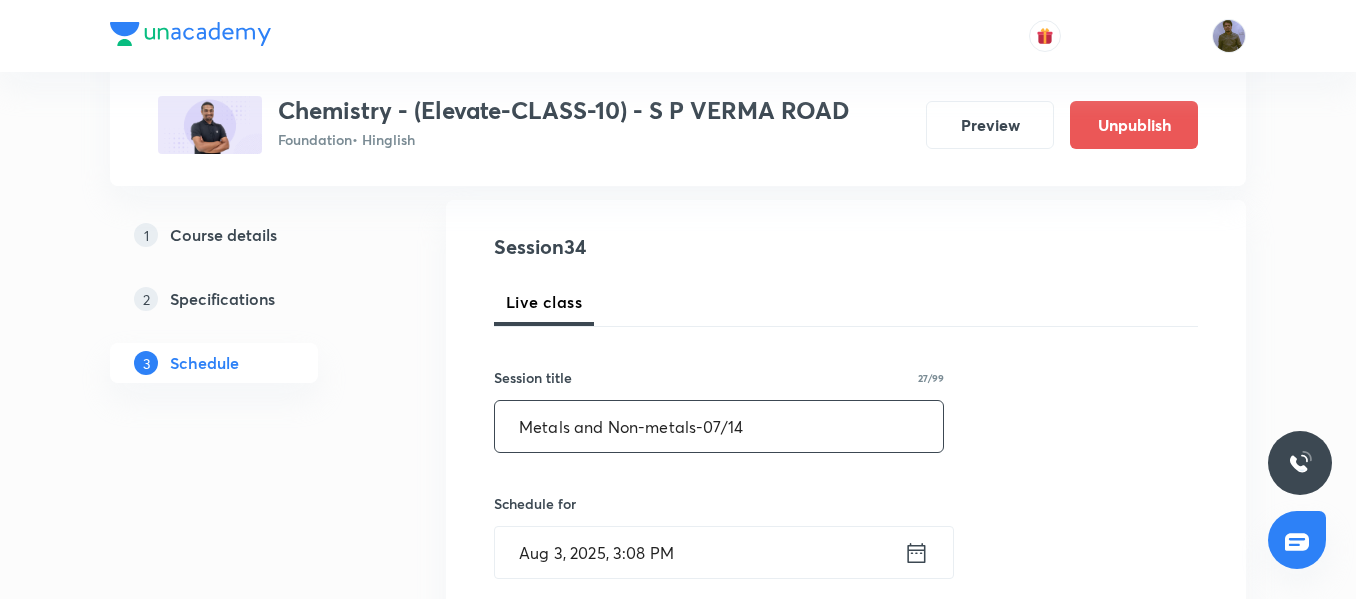 click on "Metals and Non-metals-07/14" at bounding box center (719, 426) 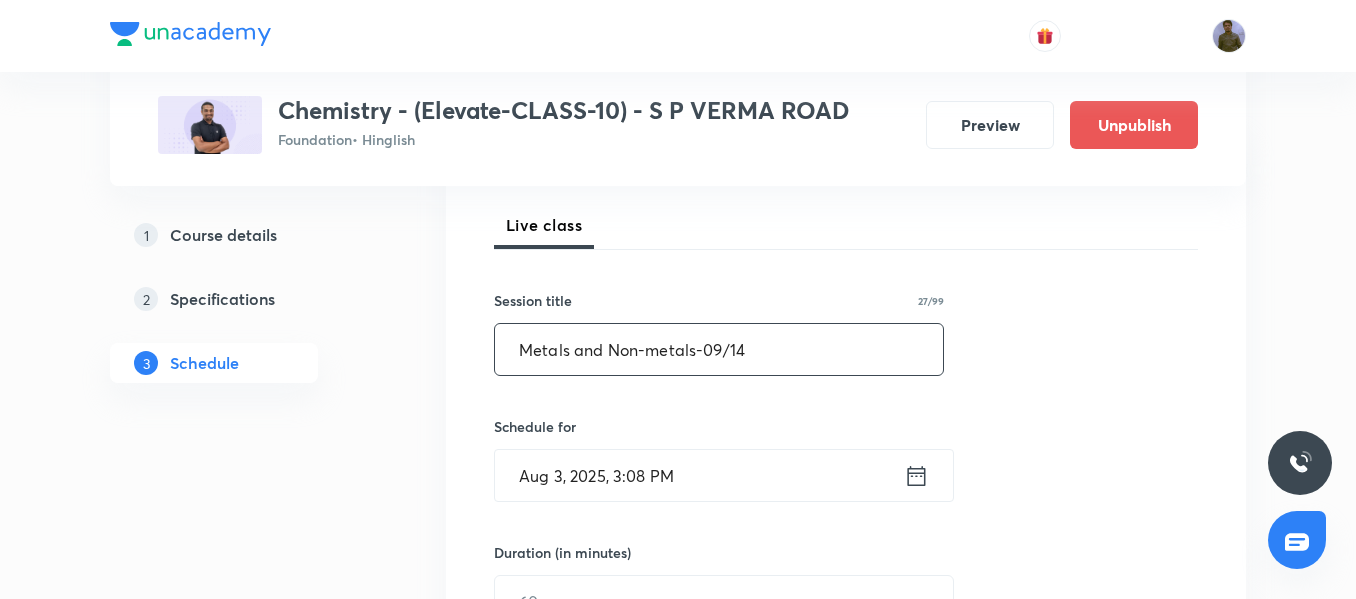 scroll, scrollTop: 400, scrollLeft: 0, axis: vertical 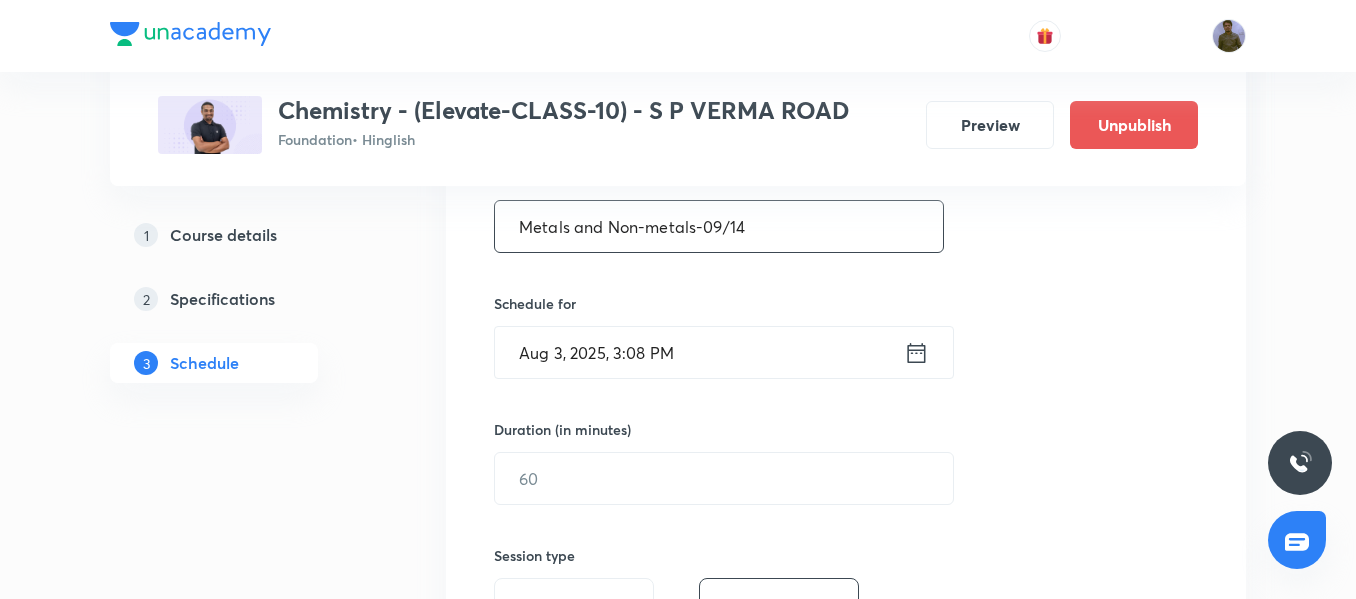 type on "Metals and Non-metals-09/14" 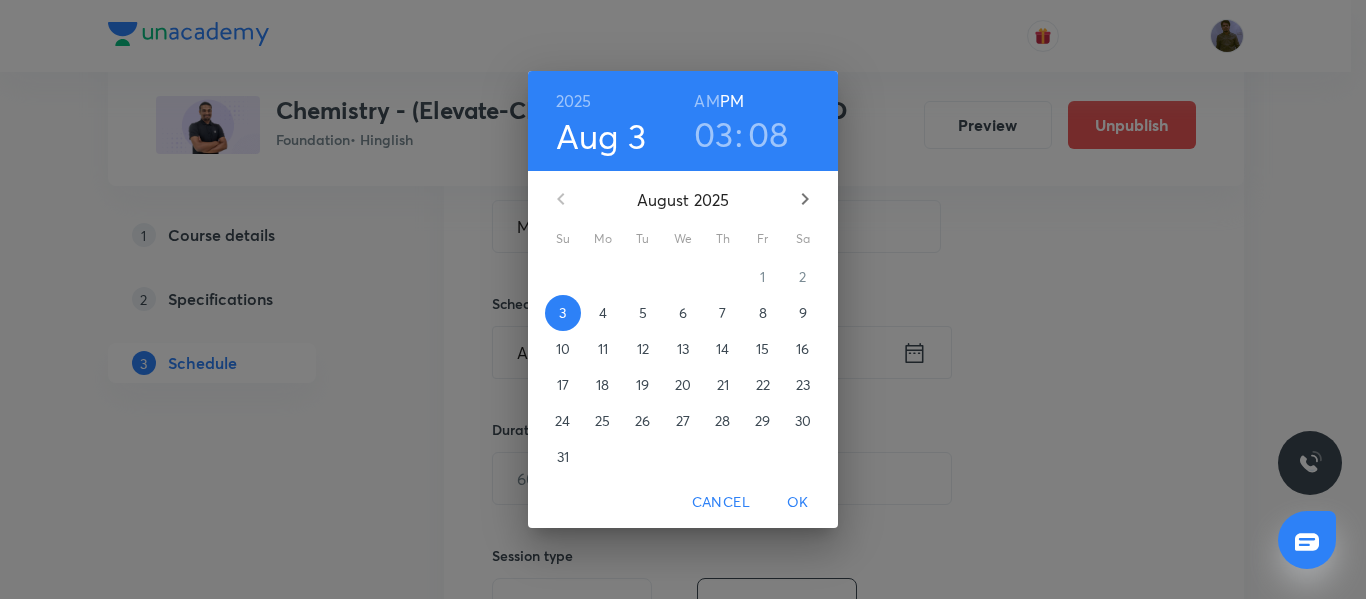 click on "9" at bounding box center (803, 313) 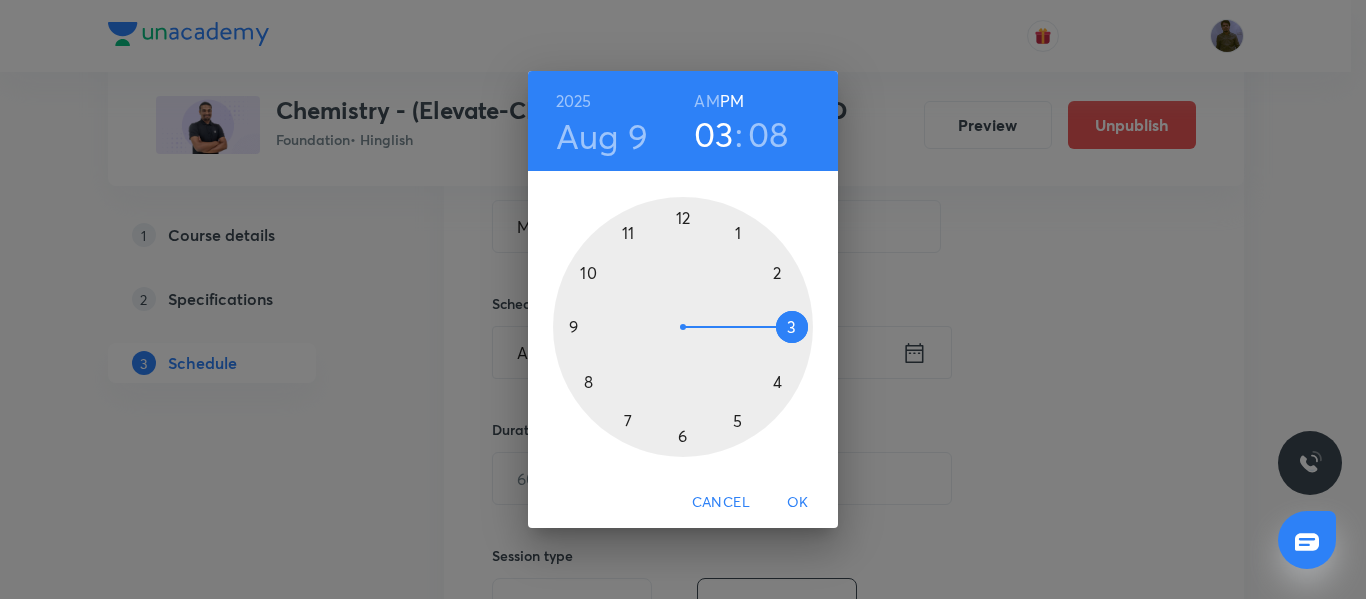 click at bounding box center (683, 327) 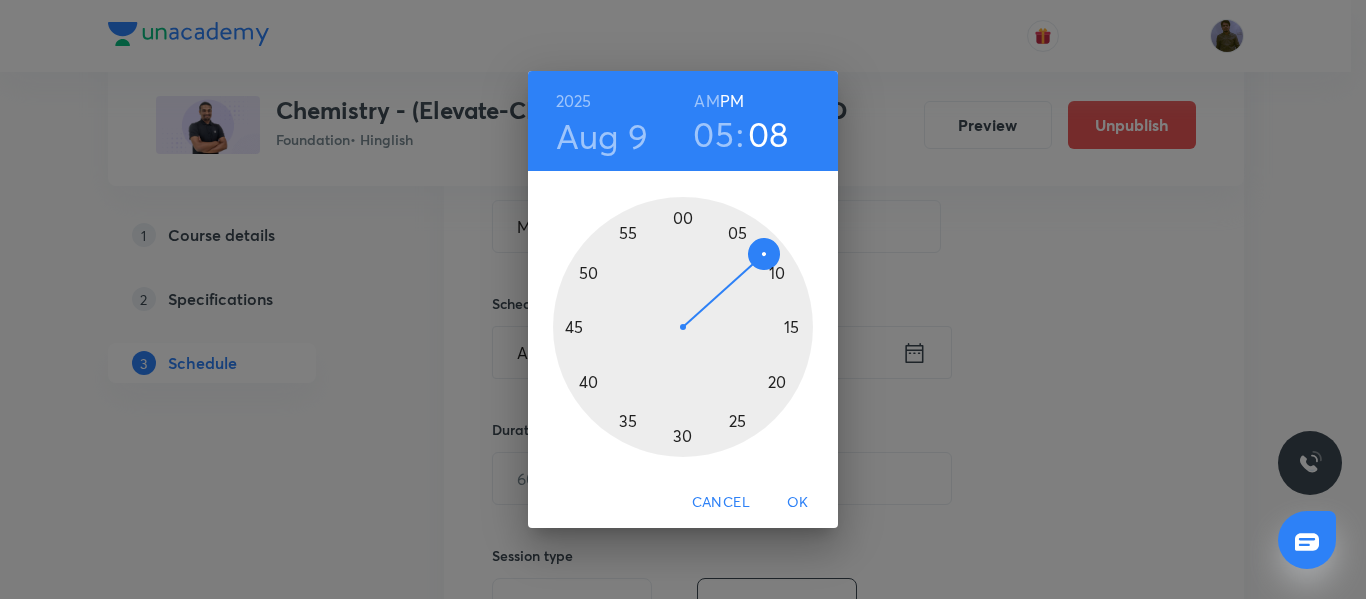 click at bounding box center (683, 327) 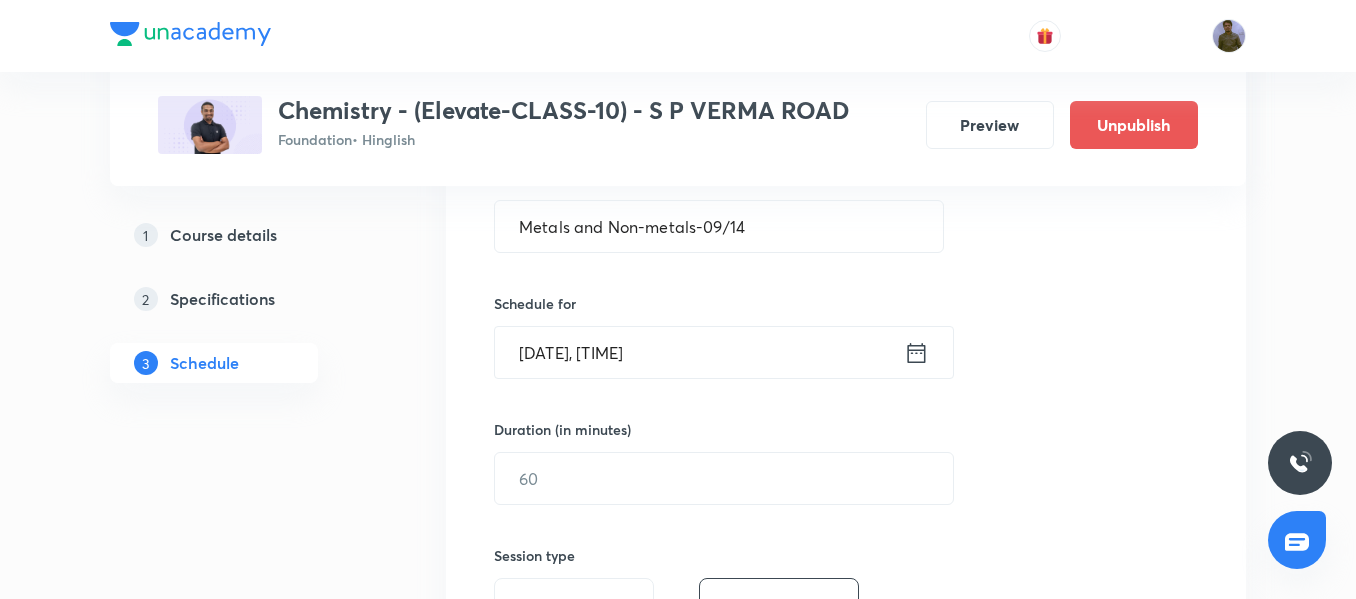 scroll, scrollTop: 500, scrollLeft: 0, axis: vertical 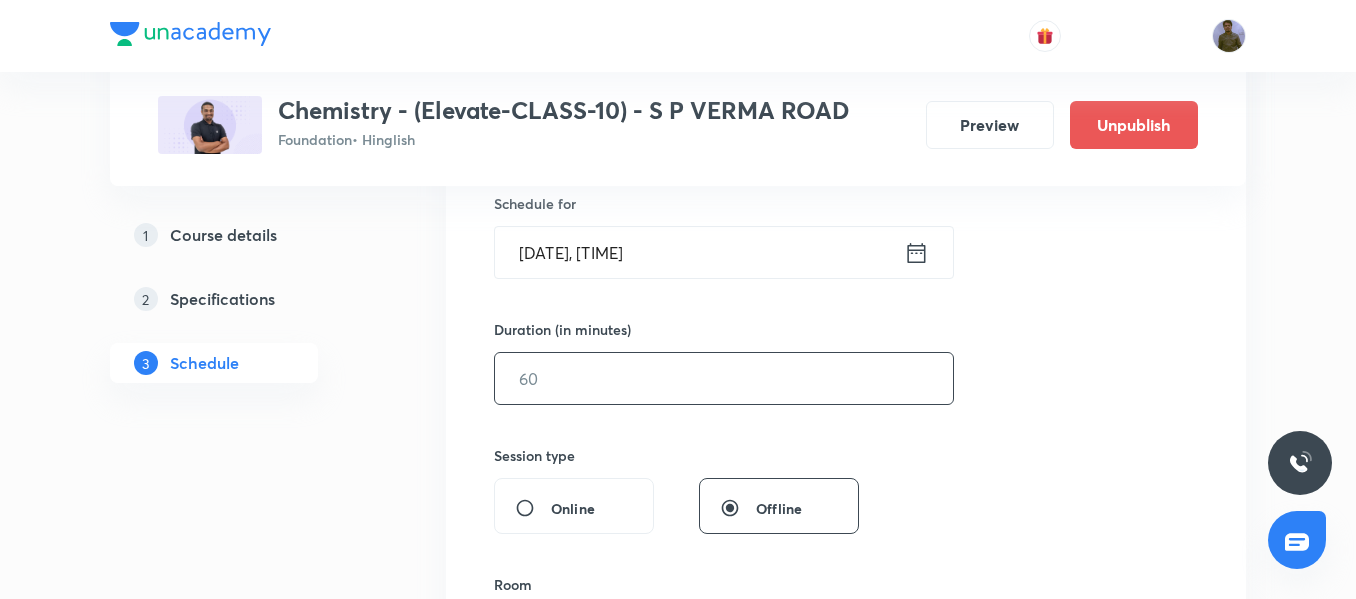 click at bounding box center (724, 378) 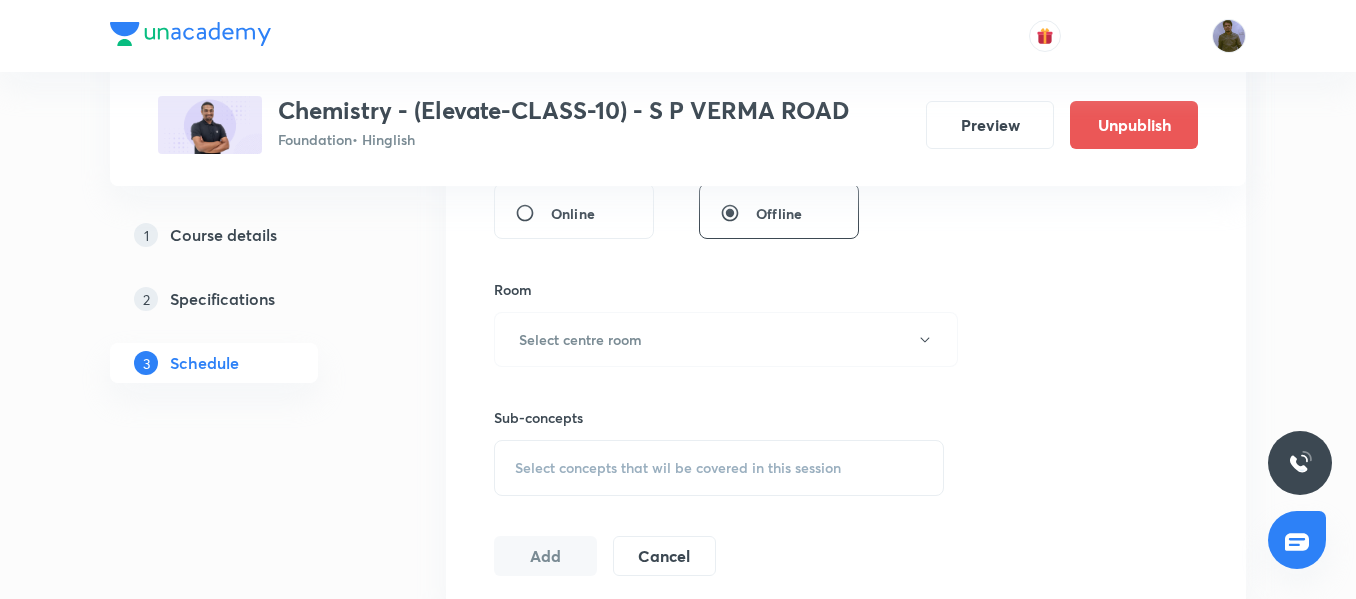 scroll, scrollTop: 800, scrollLeft: 0, axis: vertical 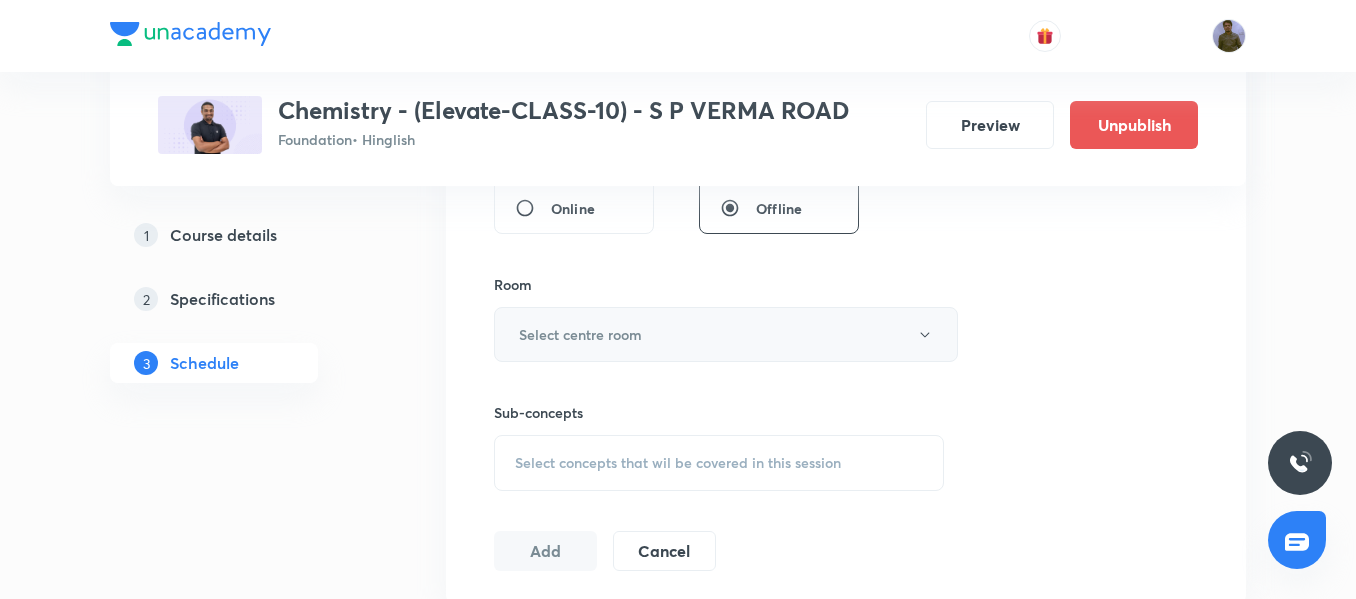 type on "45" 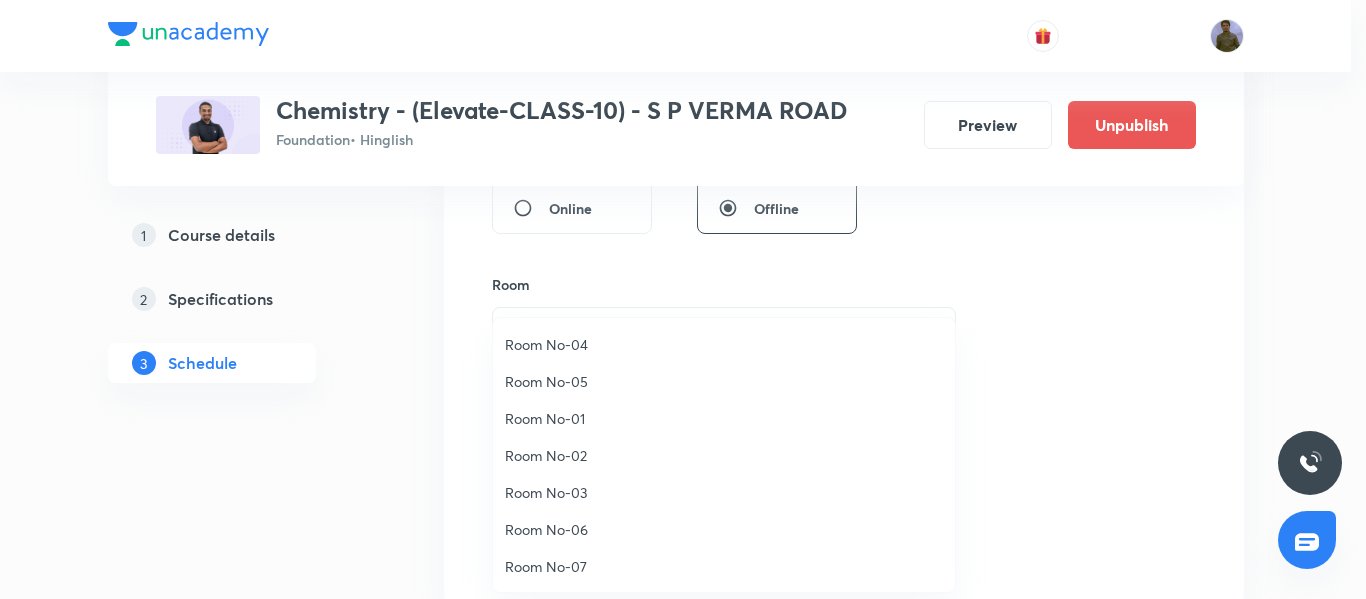 click on "Room No-03" at bounding box center [724, 492] 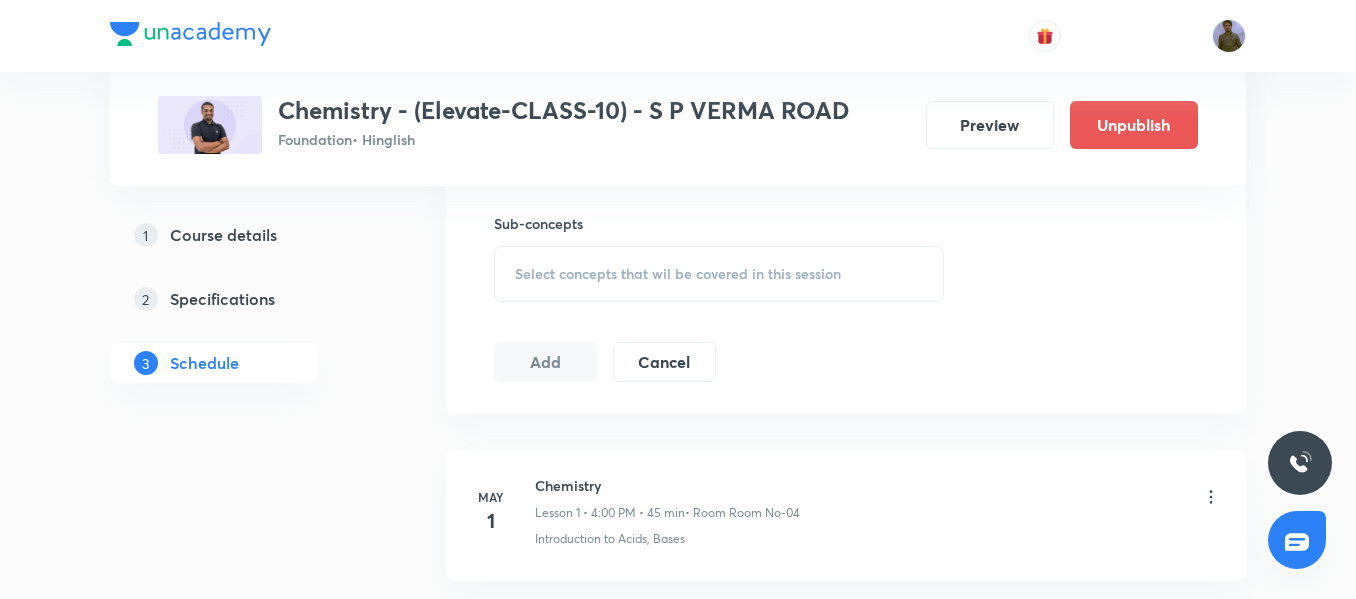 scroll, scrollTop: 1000, scrollLeft: 0, axis: vertical 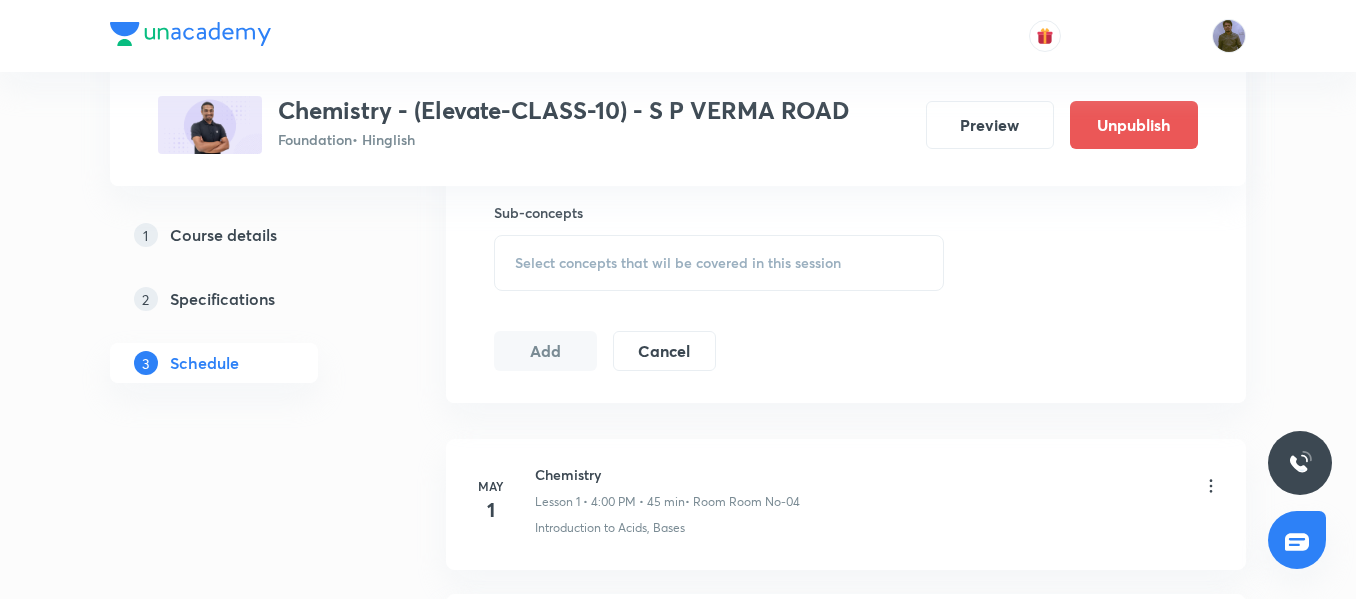 click on "Select concepts that wil be covered in this session" at bounding box center [678, 263] 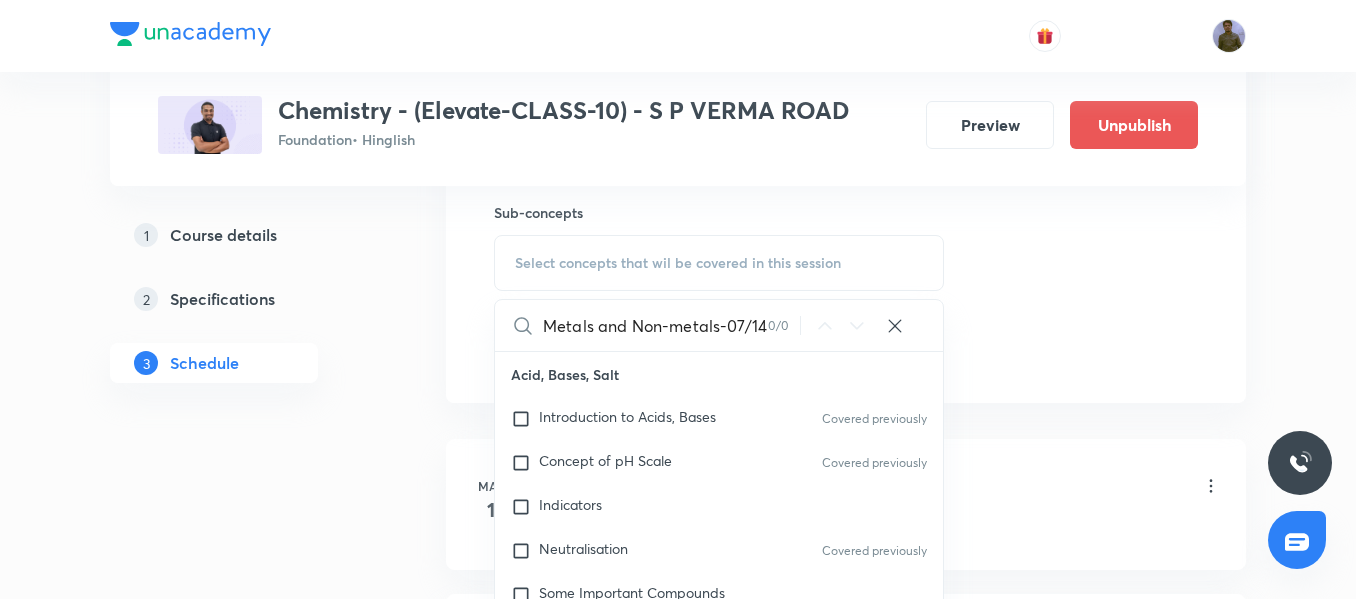drag, startPoint x: 781, startPoint y: 341, endPoint x: 798, endPoint y: 342, distance: 17.029387 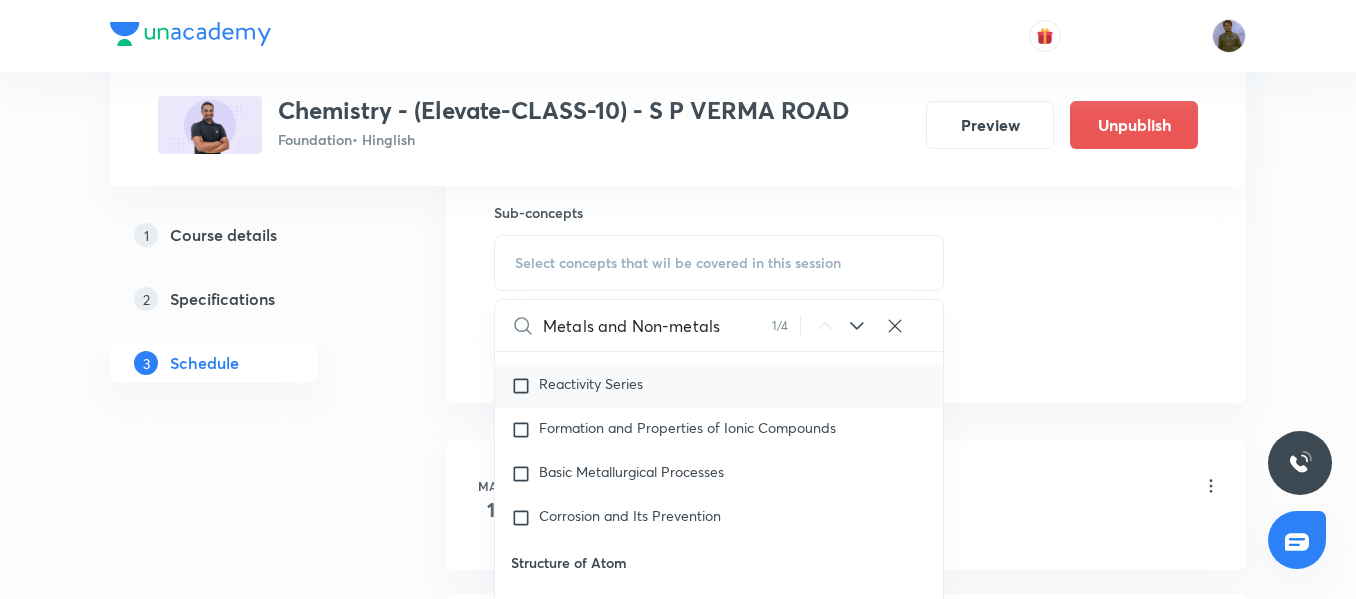 scroll, scrollTop: 683, scrollLeft: 0, axis: vertical 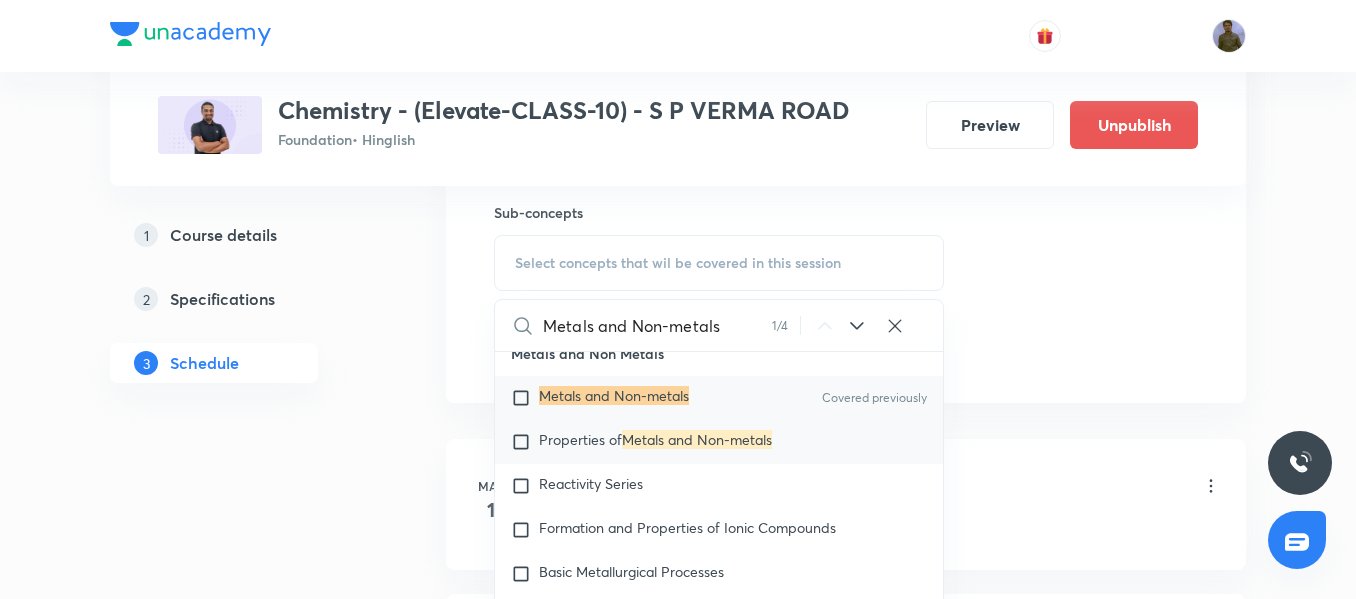 type on "Metals and Non-metals" 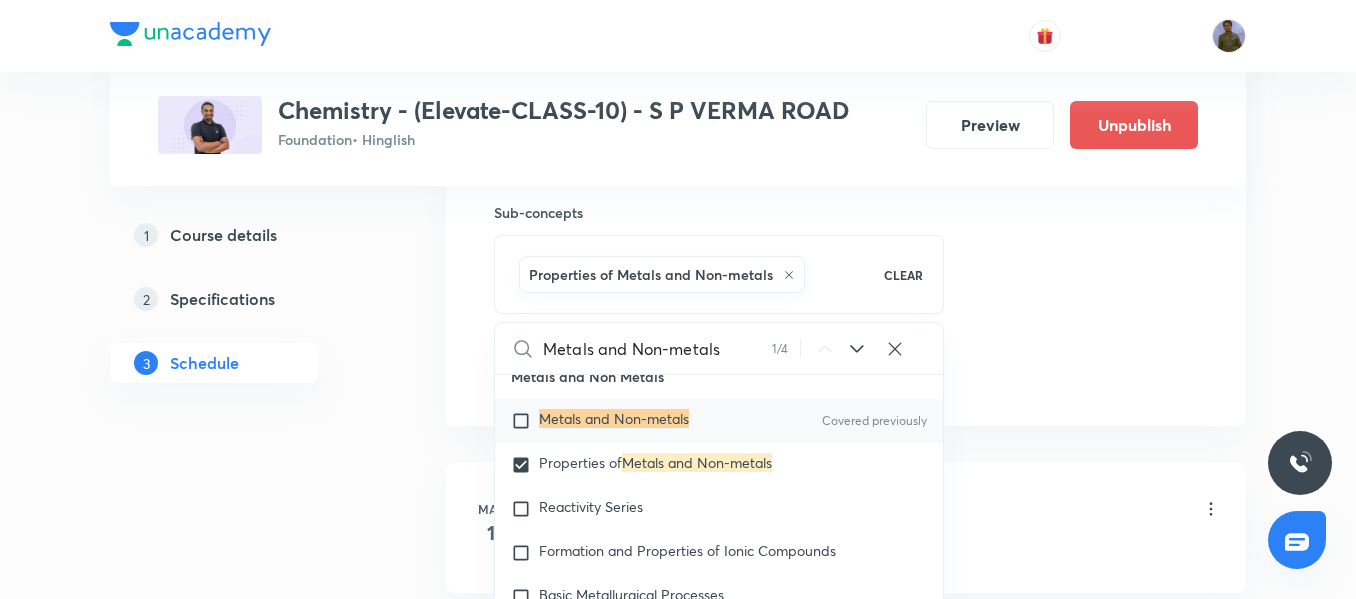 click on "Session  34 Live class Session title 27/99 Metals and Non-metals-09/14 ​ Schedule for Aug 9, 2025, 5:50 PM ​ Duration (in minutes) 45 ​   Session type Online Offline Room Room No-03 Sub-concepts Properties of Metals and Non-metals CLEAR Metals and Non-metals 1 / 4 ​ Acid, Bases, Salt Introduction to Acids, Bases Covered previously Concept of pH Scale Covered previously Indicators Neutralisation Covered previously Some Important Compounds Chemical Properties of Acids and Bases Periodic Classification Periodic Classification of Elements : Need for Classification Early Attempts at Classification of Elements Dobereiner’s Triads & Newland’s Law of Octaves Mendeleev’s Periodic Table Modern Periodic Table Trends in Periodic Table Electronic Configuration With Respect to Noble Gases Metals and Non Metals Metals and Non-metals Covered previously Properties of  Metals and Non-metals Reactivity Series Formation and Properties of Ionic Compounds Basic Metallurgical Processes Corrosion and Its Prevention Ktg" at bounding box center [846, -87] 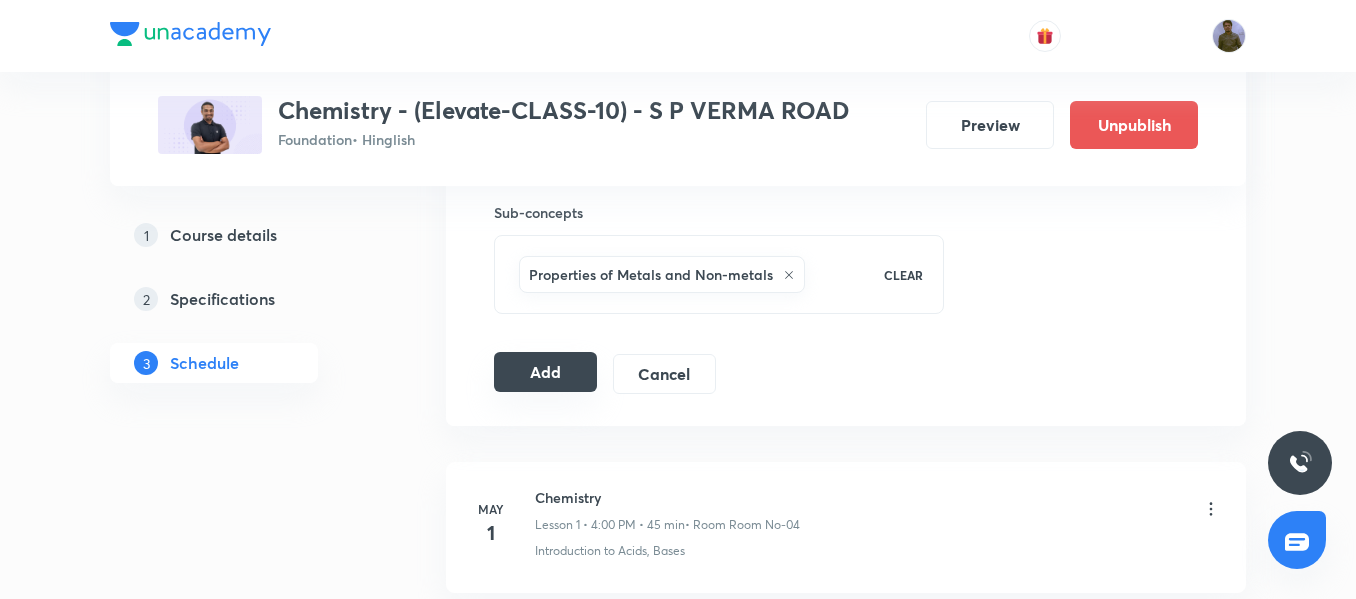 click on "Add" at bounding box center (545, 372) 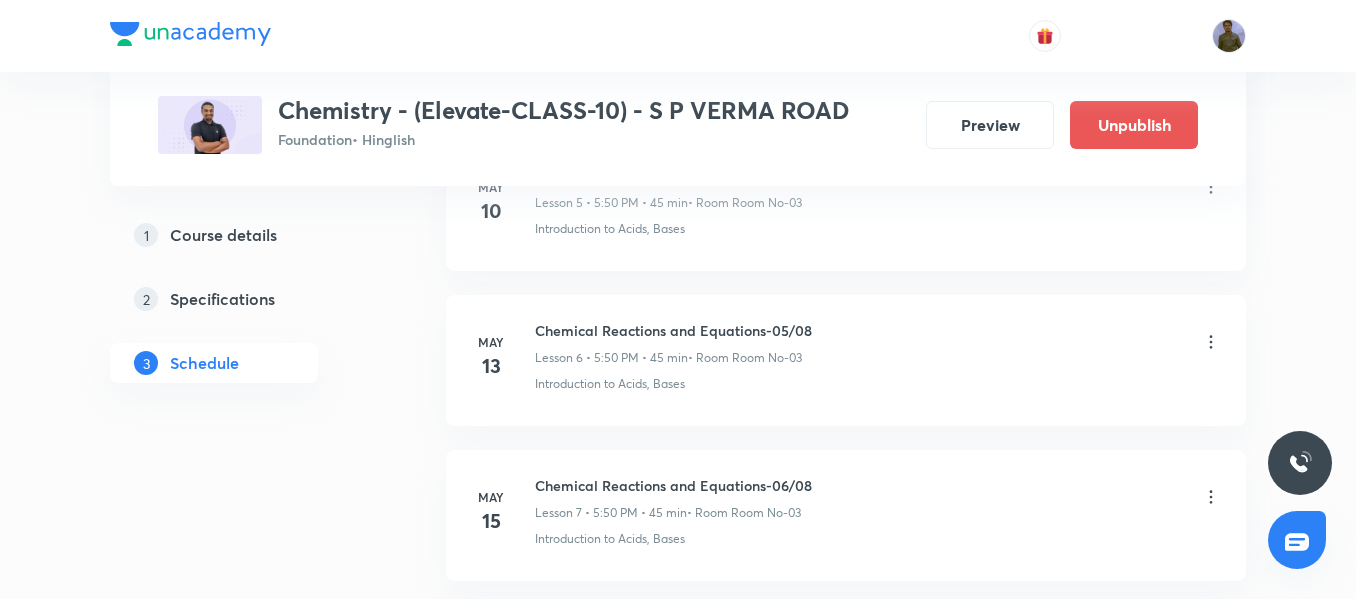 scroll, scrollTop: 5355, scrollLeft: 0, axis: vertical 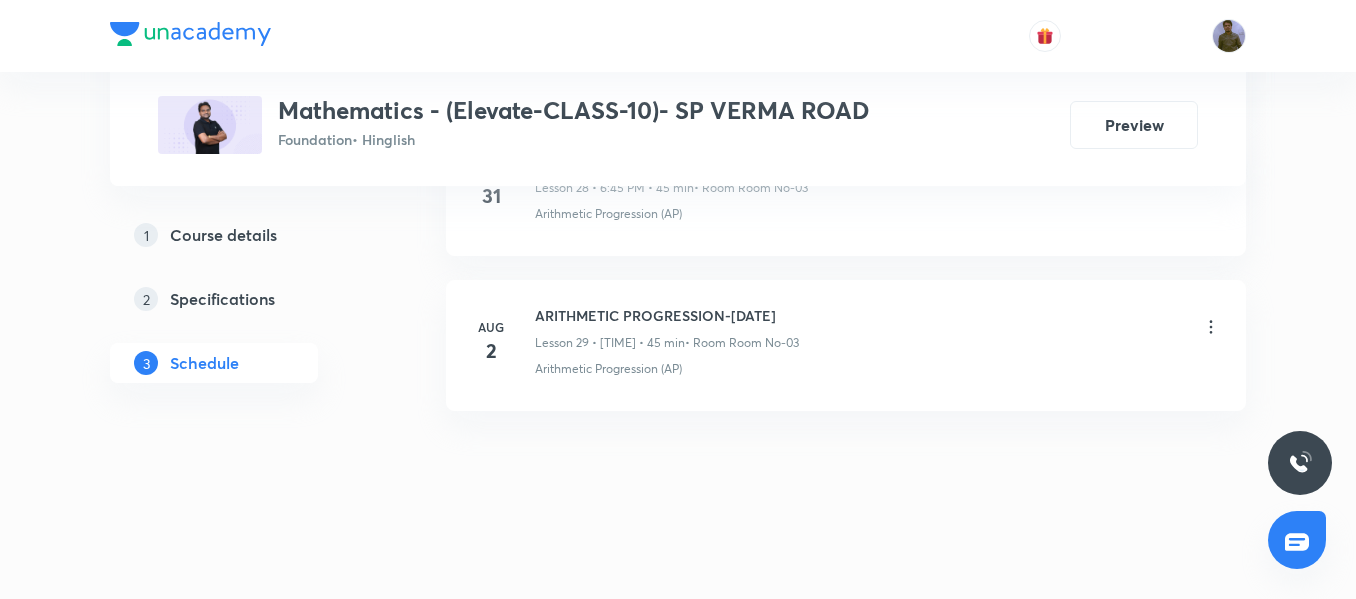 click on "ARITHMETIC PROGRESSION-[DATE]" at bounding box center (667, 315) 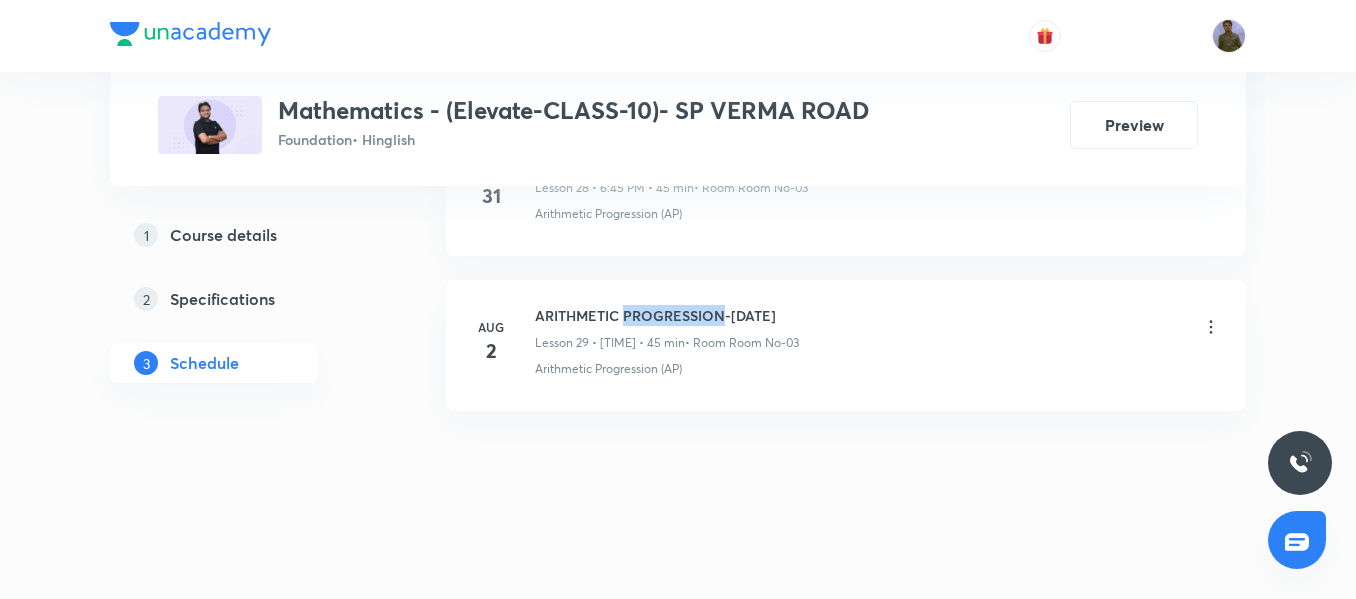 click on "ARITHMETIC PROGRESSION-[DATE]" at bounding box center [667, 315] 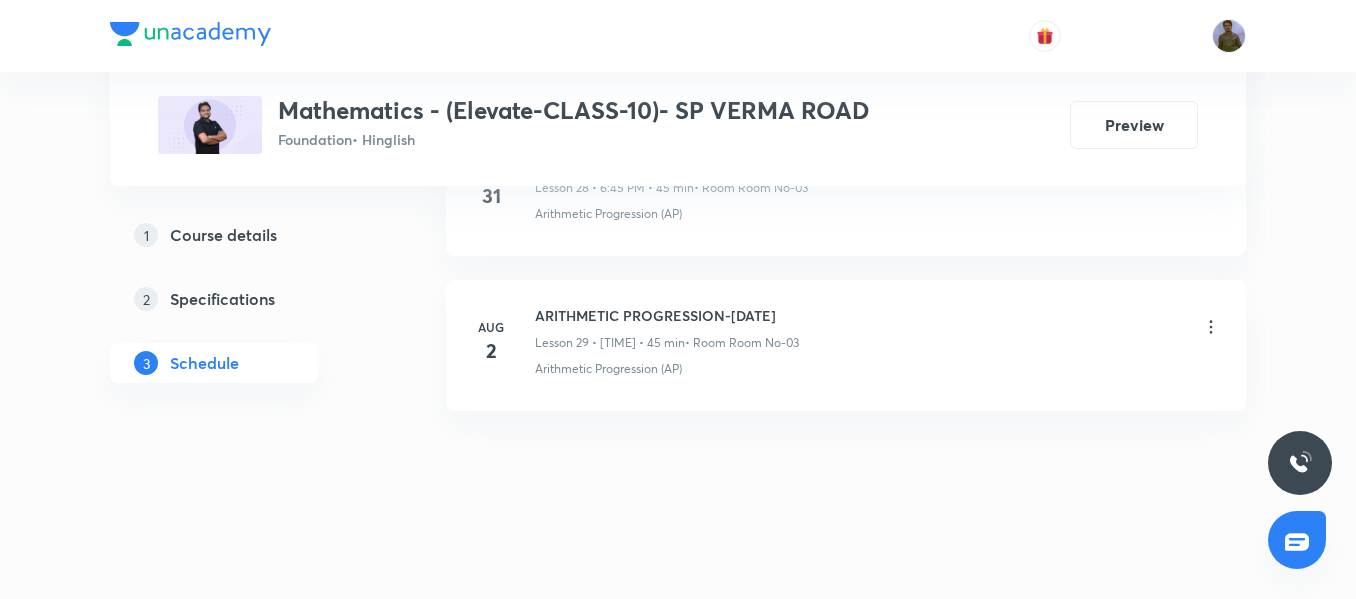 click on "ARITHMETIC PROGRESSION-[DATE]" at bounding box center (667, 315) 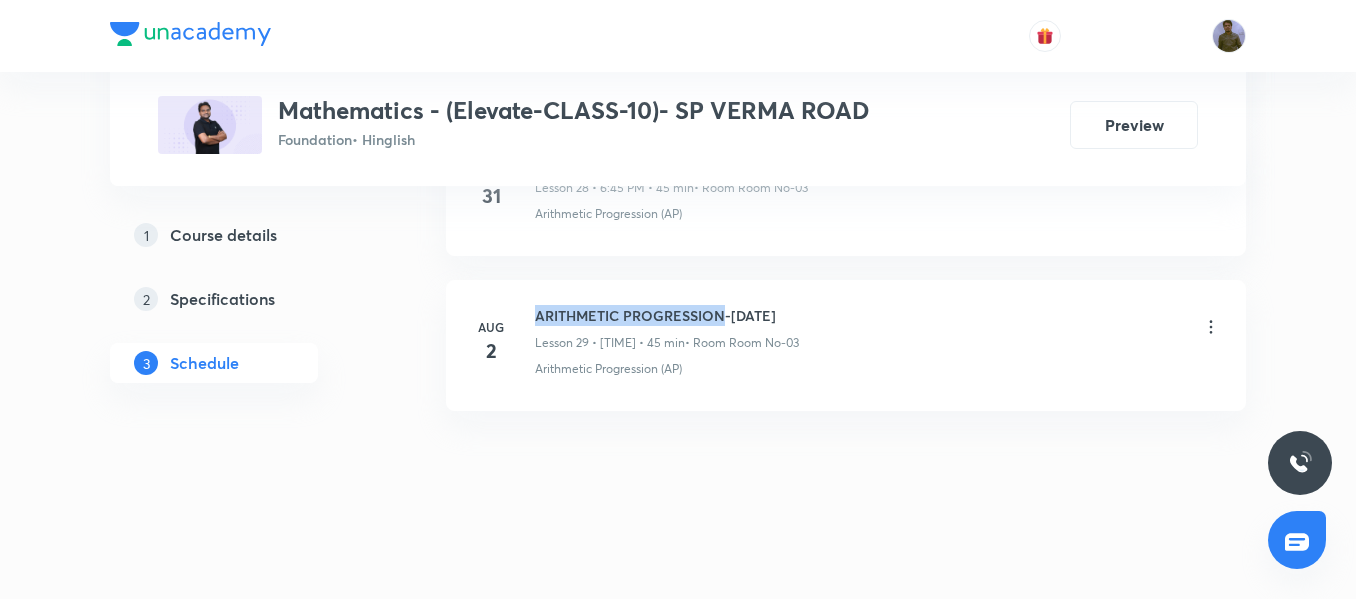drag, startPoint x: 536, startPoint y: 315, endPoint x: 726, endPoint y: 324, distance: 190.21304 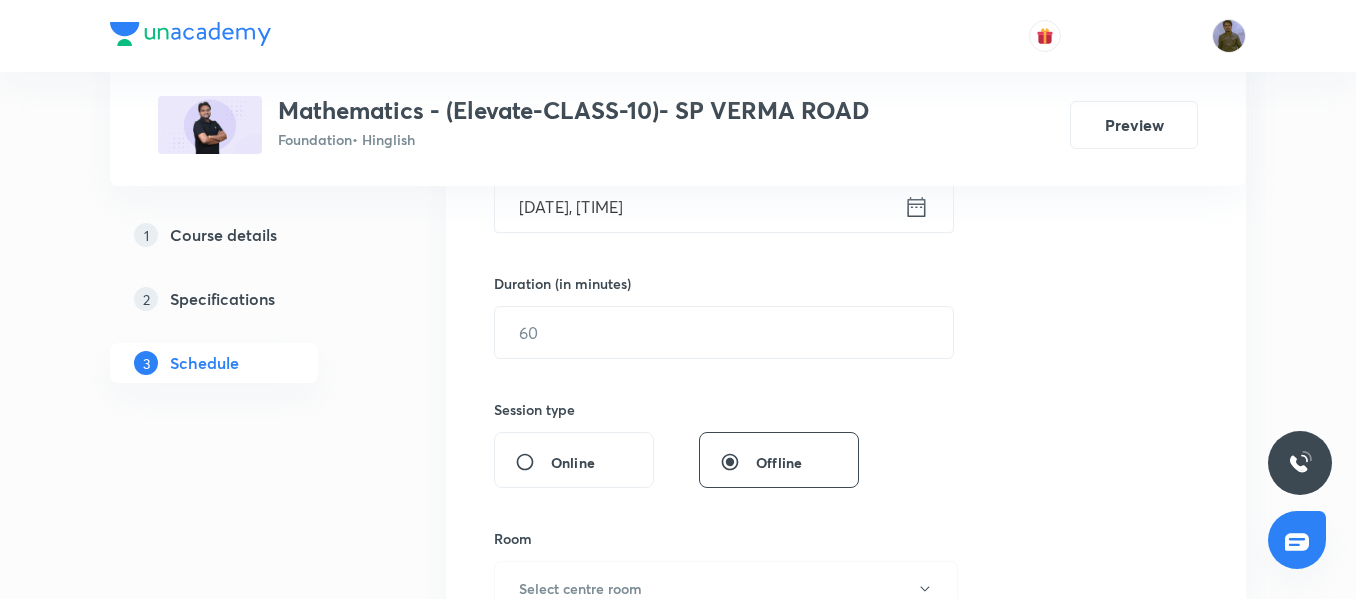 scroll, scrollTop: 346, scrollLeft: 0, axis: vertical 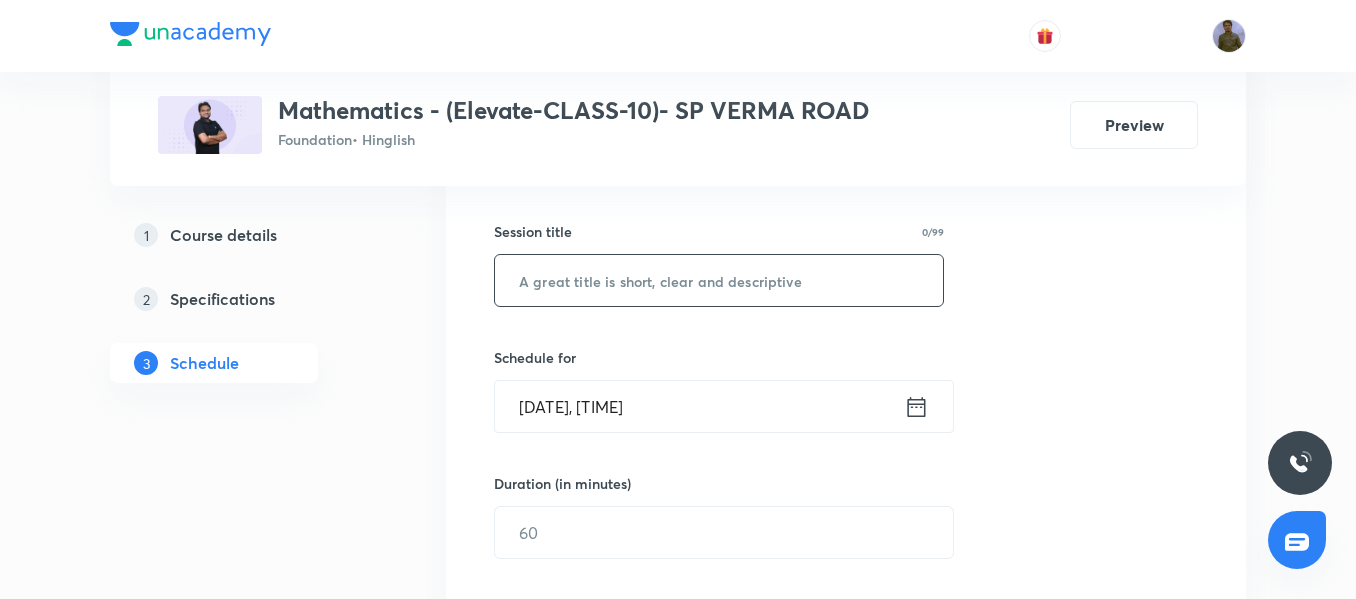 click at bounding box center [719, 280] 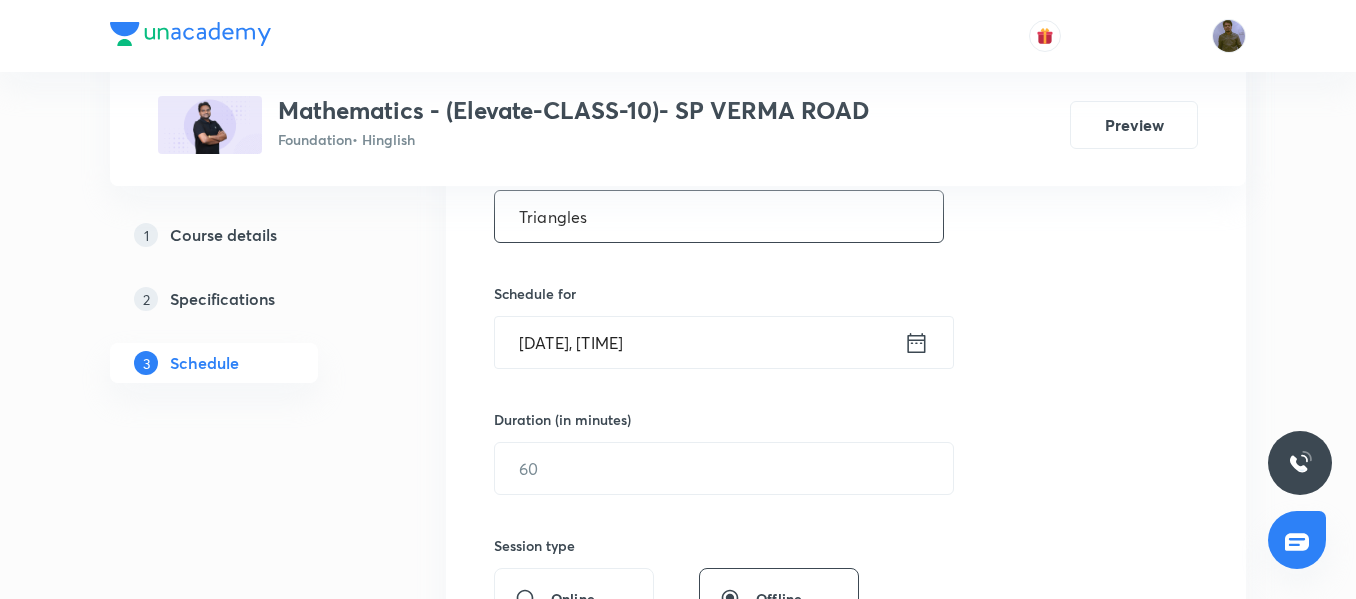 scroll, scrollTop: 446, scrollLeft: 0, axis: vertical 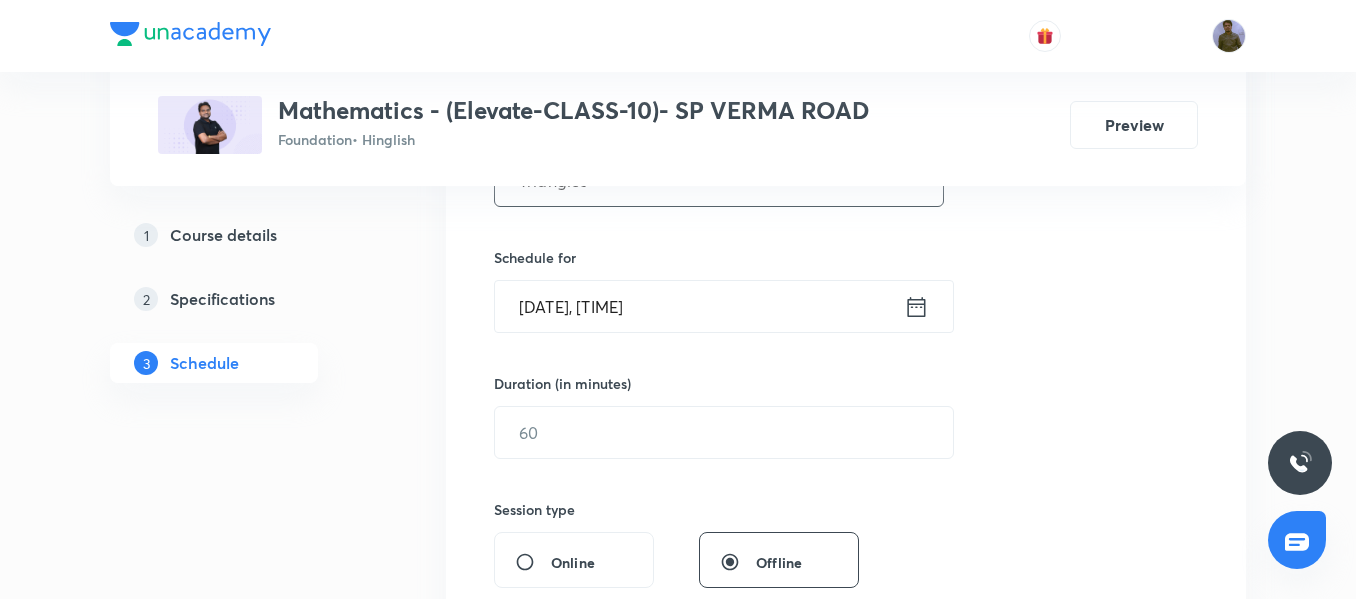 type on "Triangles" 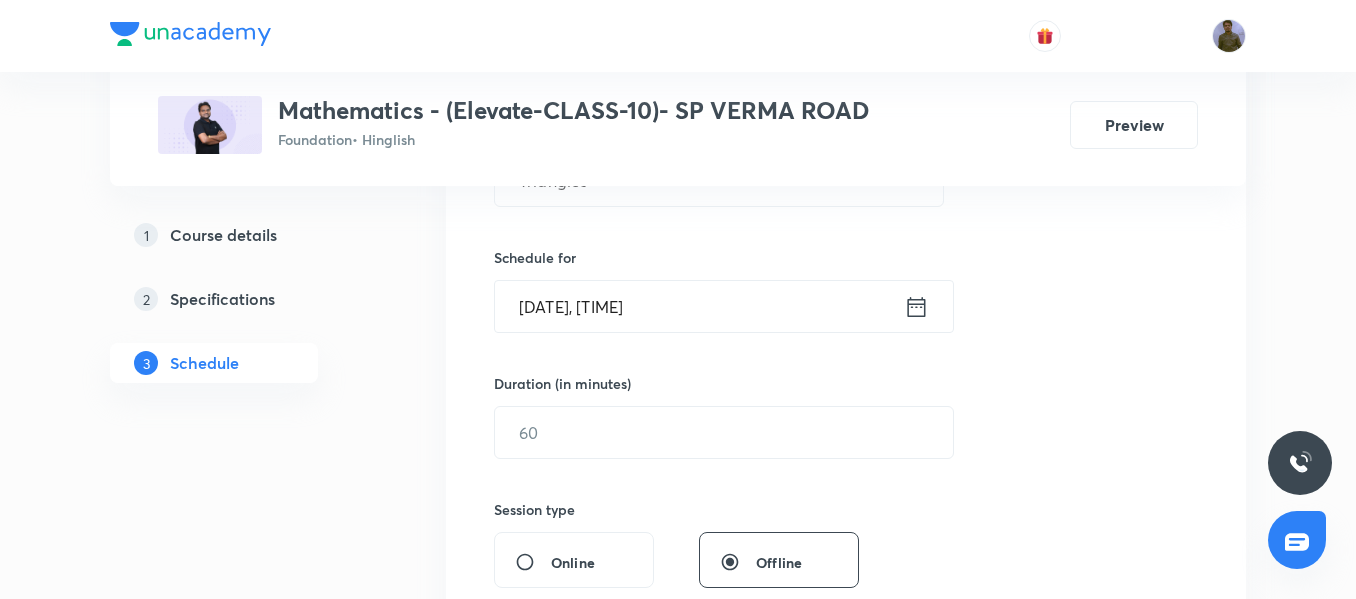 click on "[DATE], [TIME]" at bounding box center [699, 306] 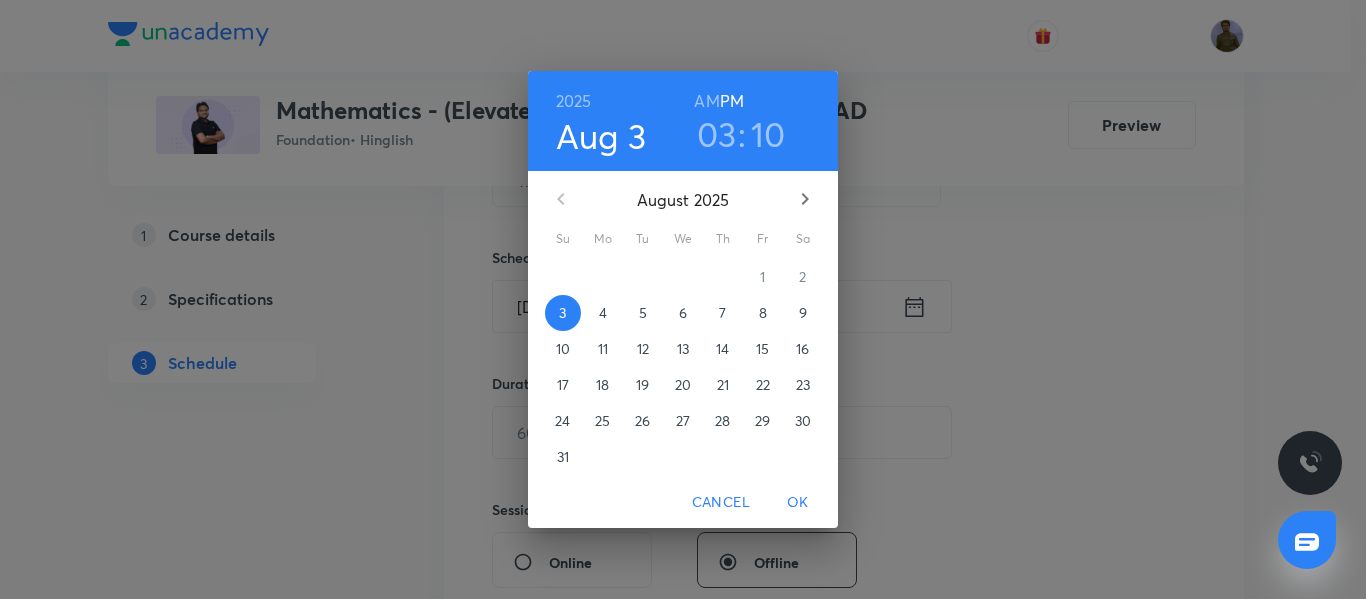 click on "5" at bounding box center (643, 313) 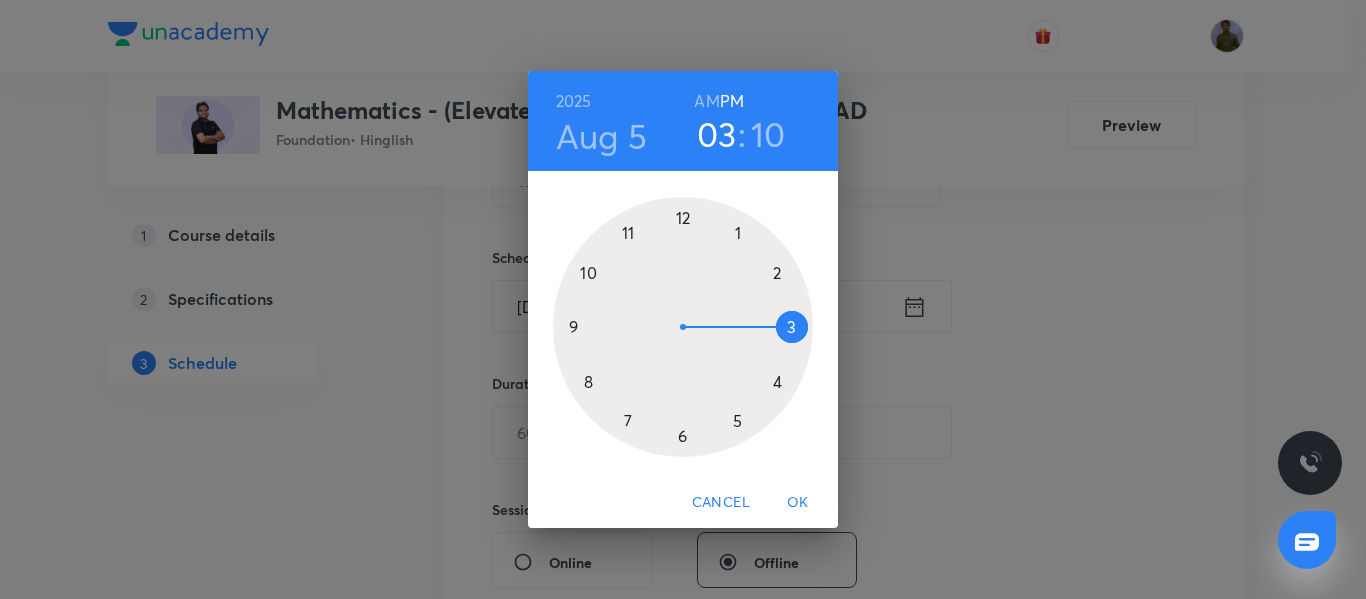 click at bounding box center (683, 327) 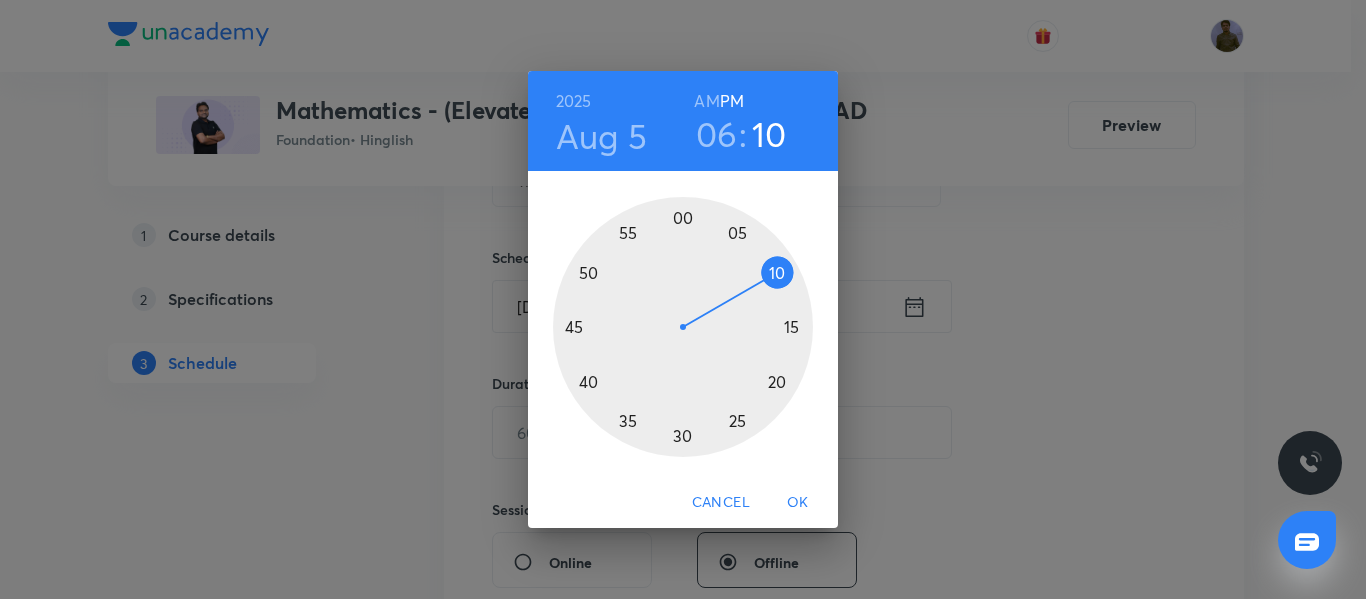 click at bounding box center (683, 327) 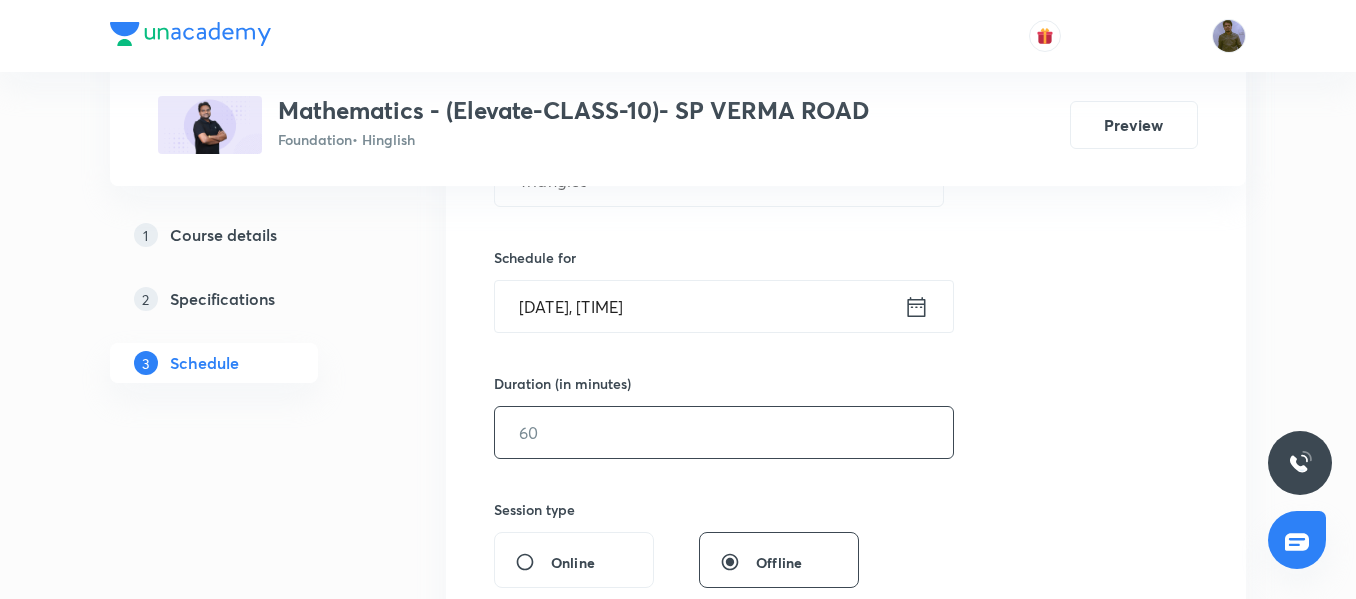 click at bounding box center (724, 432) 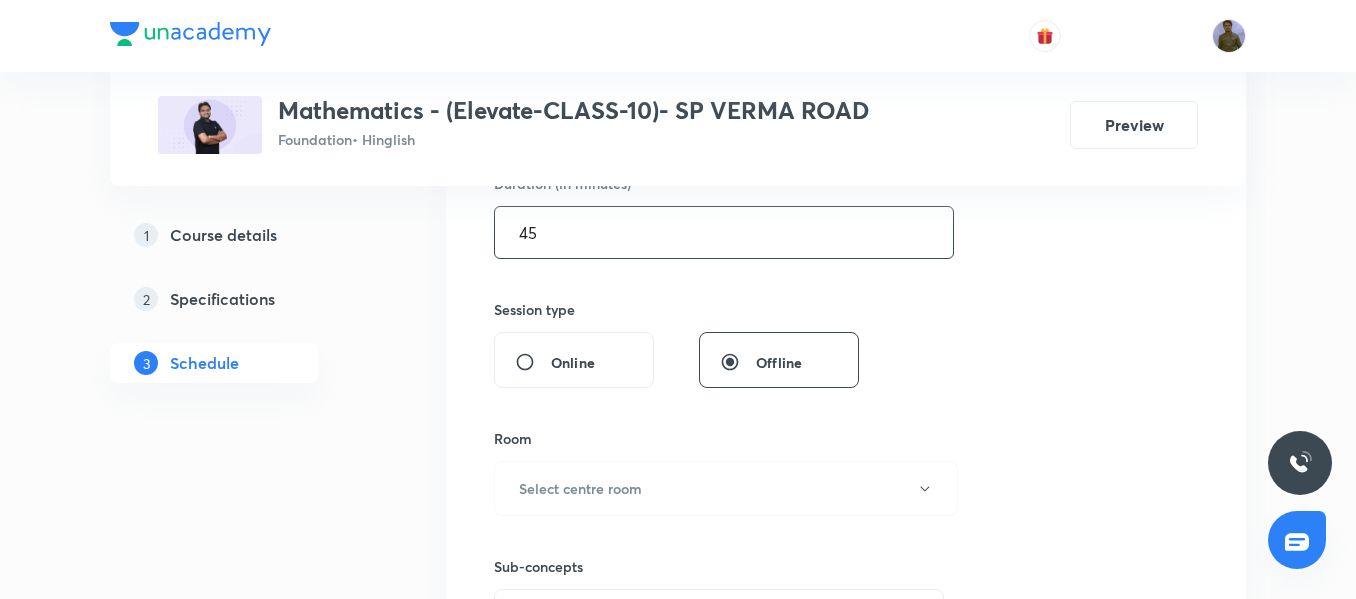 scroll, scrollTop: 746, scrollLeft: 0, axis: vertical 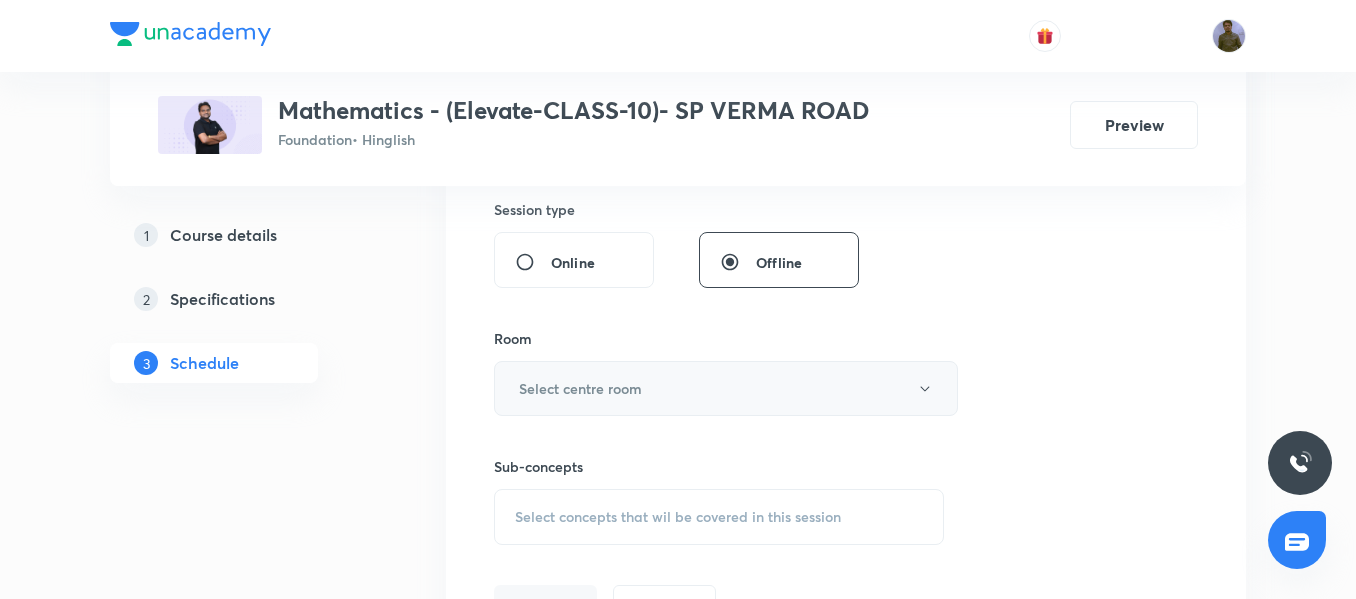 type on "45" 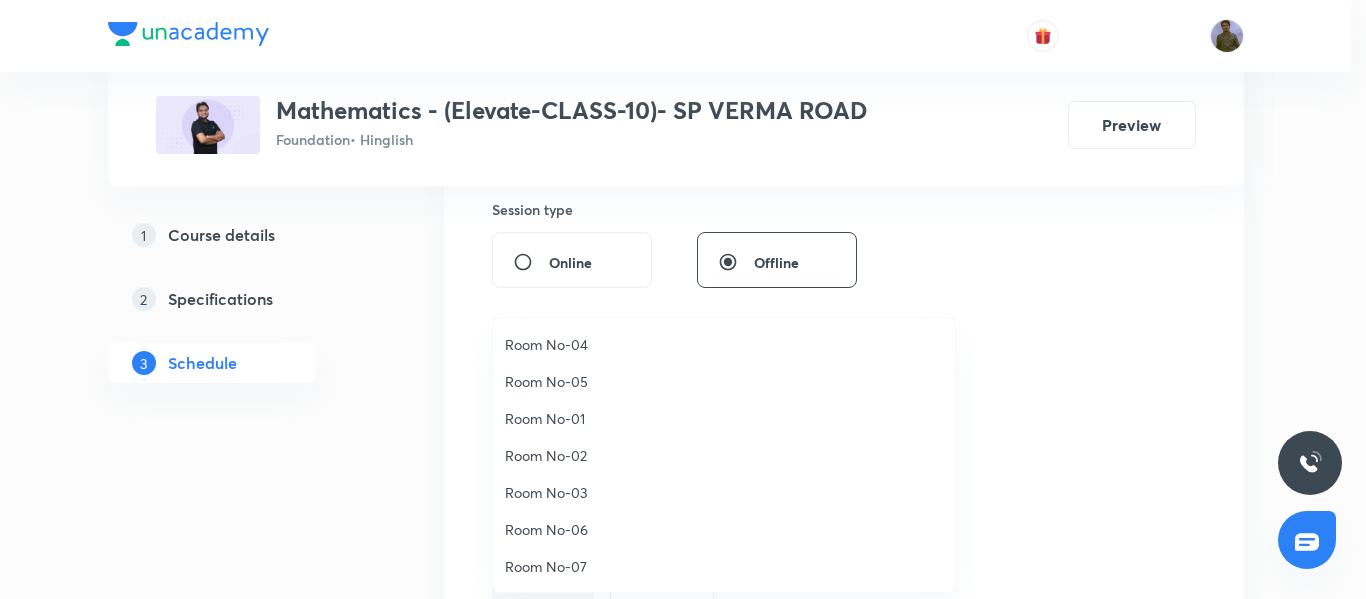 click on "Room No-03" at bounding box center [724, 492] 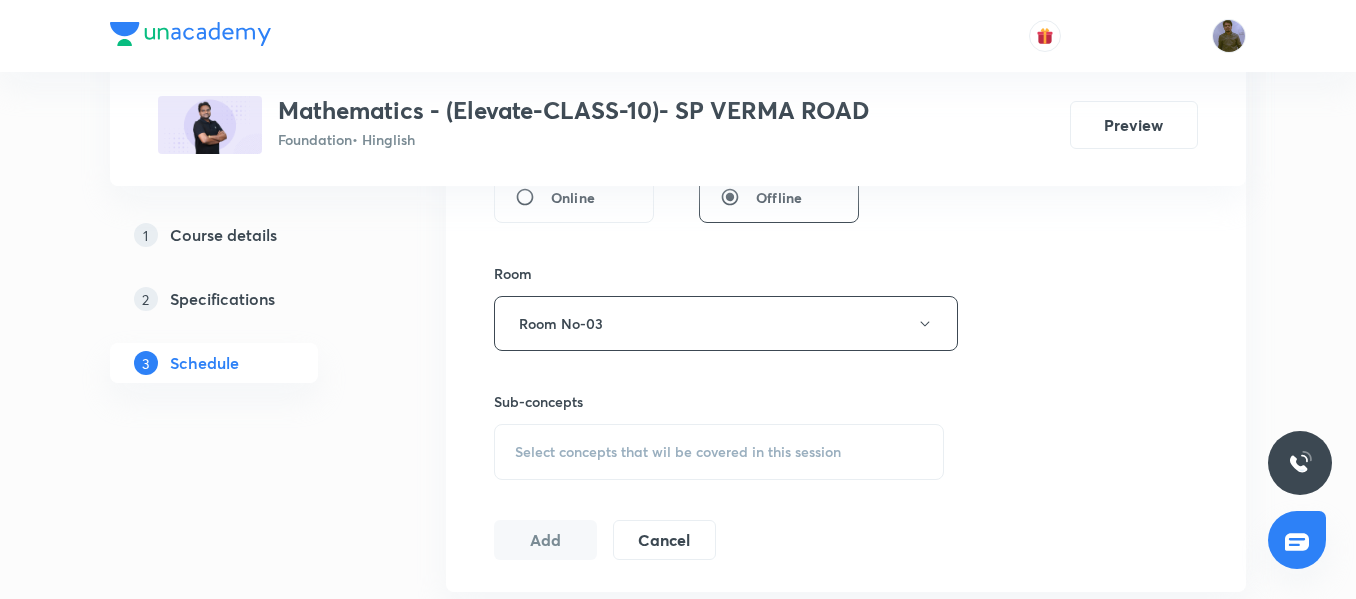 scroll, scrollTop: 846, scrollLeft: 0, axis: vertical 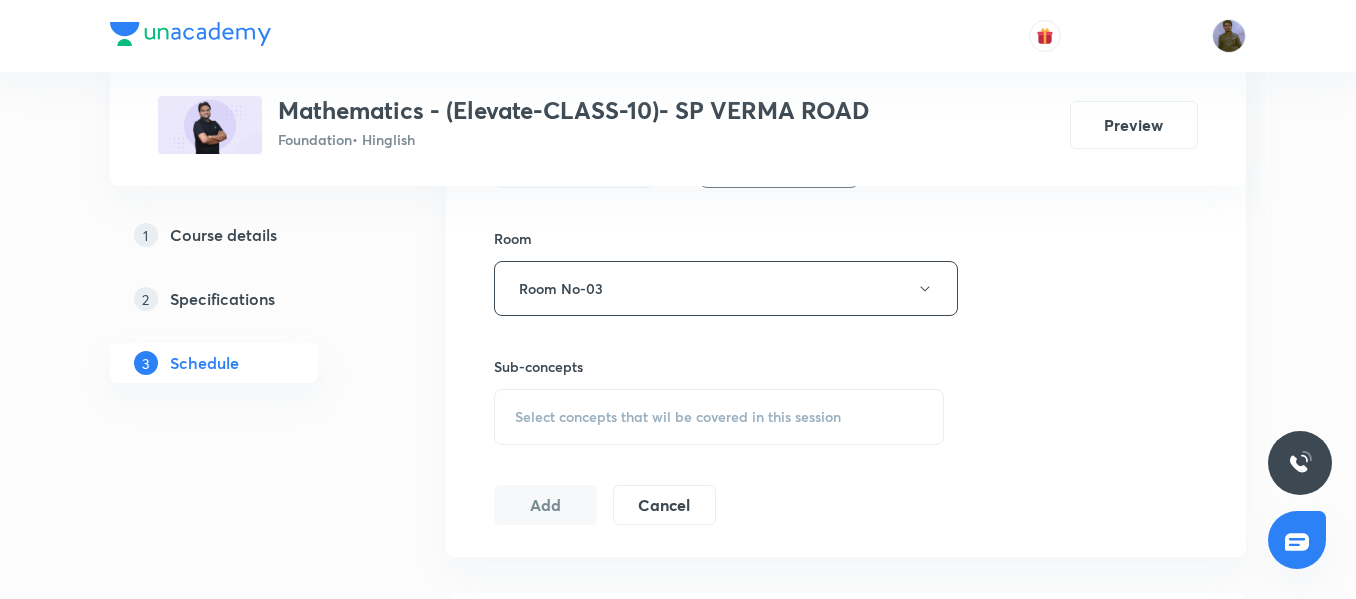 click on "Select concepts that wil be covered in this session" at bounding box center (678, 417) 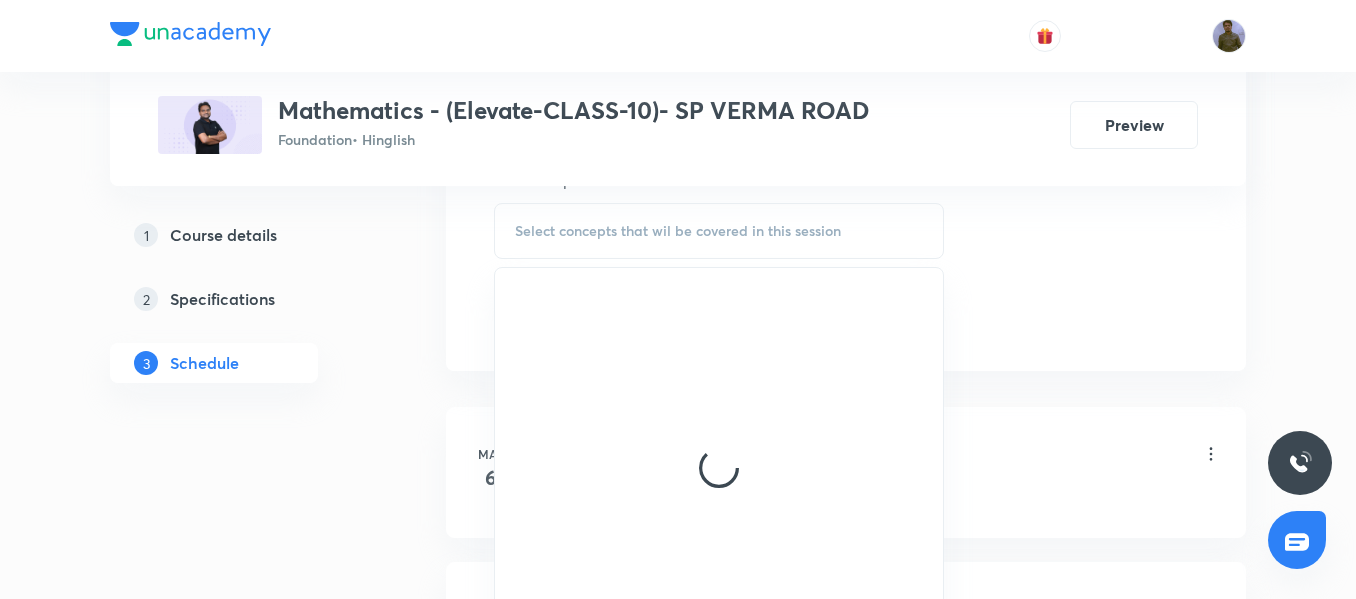 scroll, scrollTop: 1046, scrollLeft: 0, axis: vertical 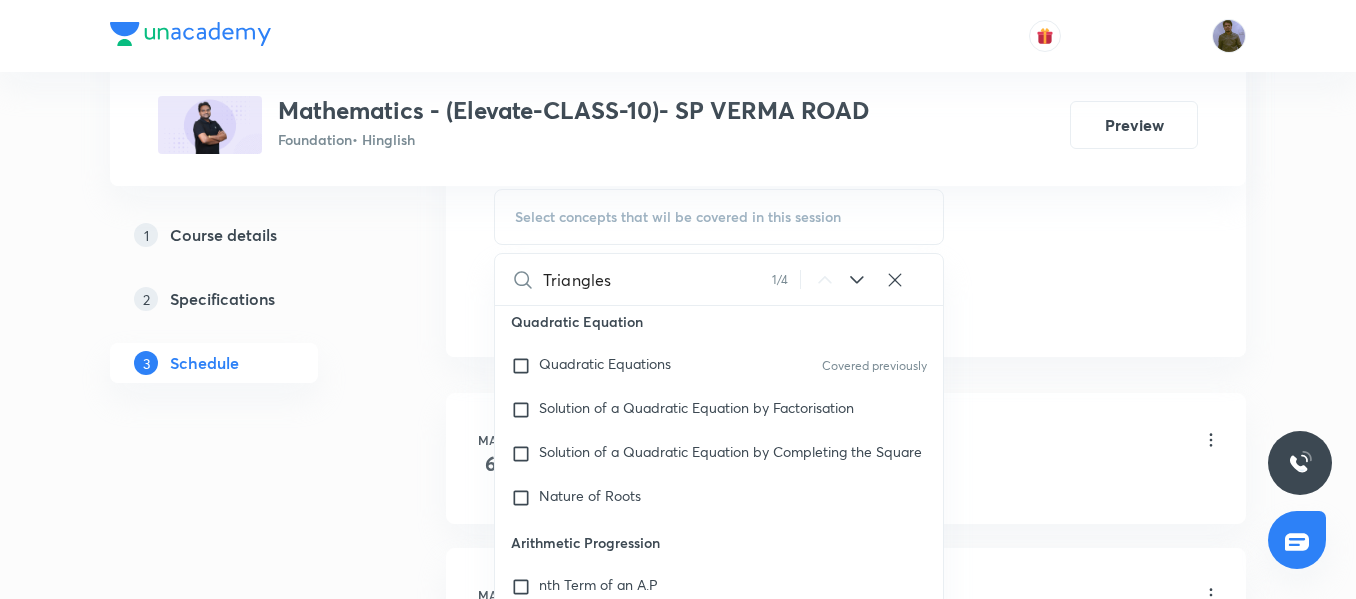 type on "Triangles" 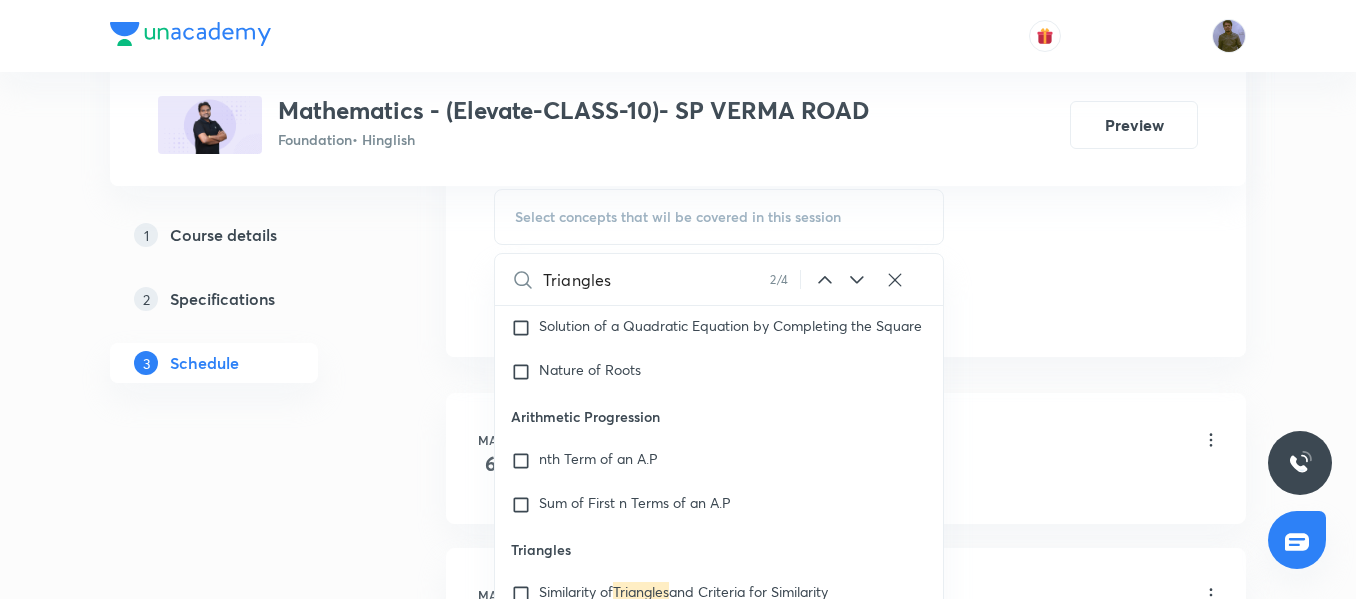 scroll, scrollTop: 9308, scrollLeft: 0, axis: vertical 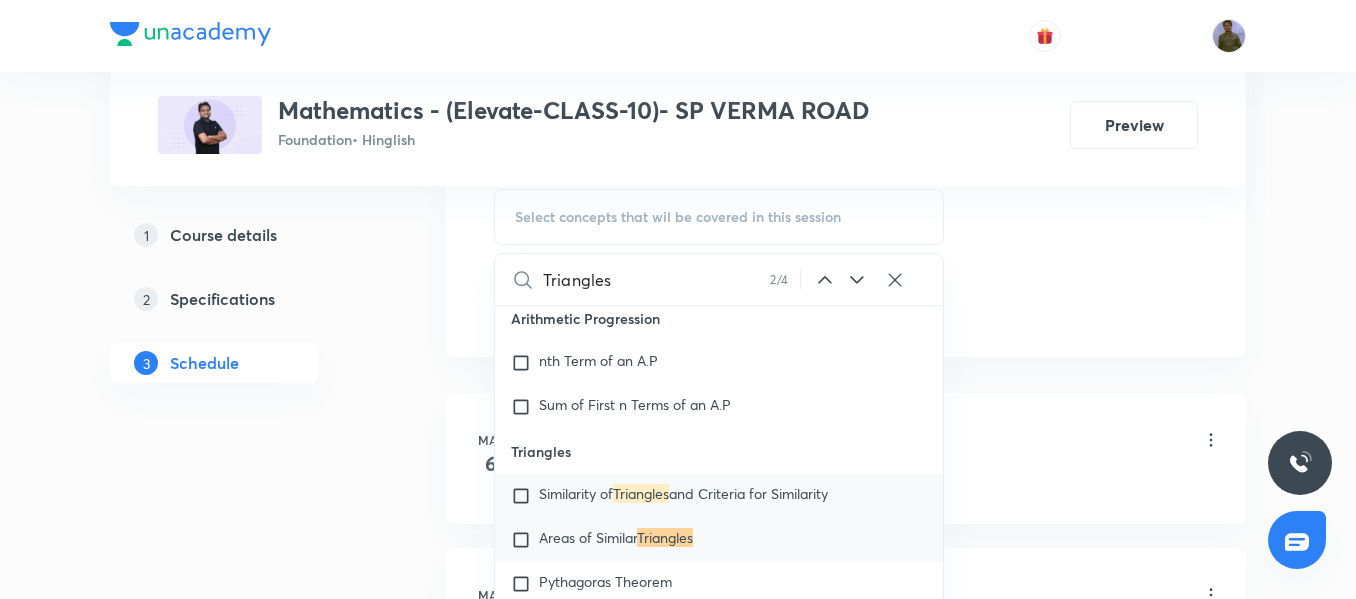 click on "Triangles" at bounding box center [641, 493] 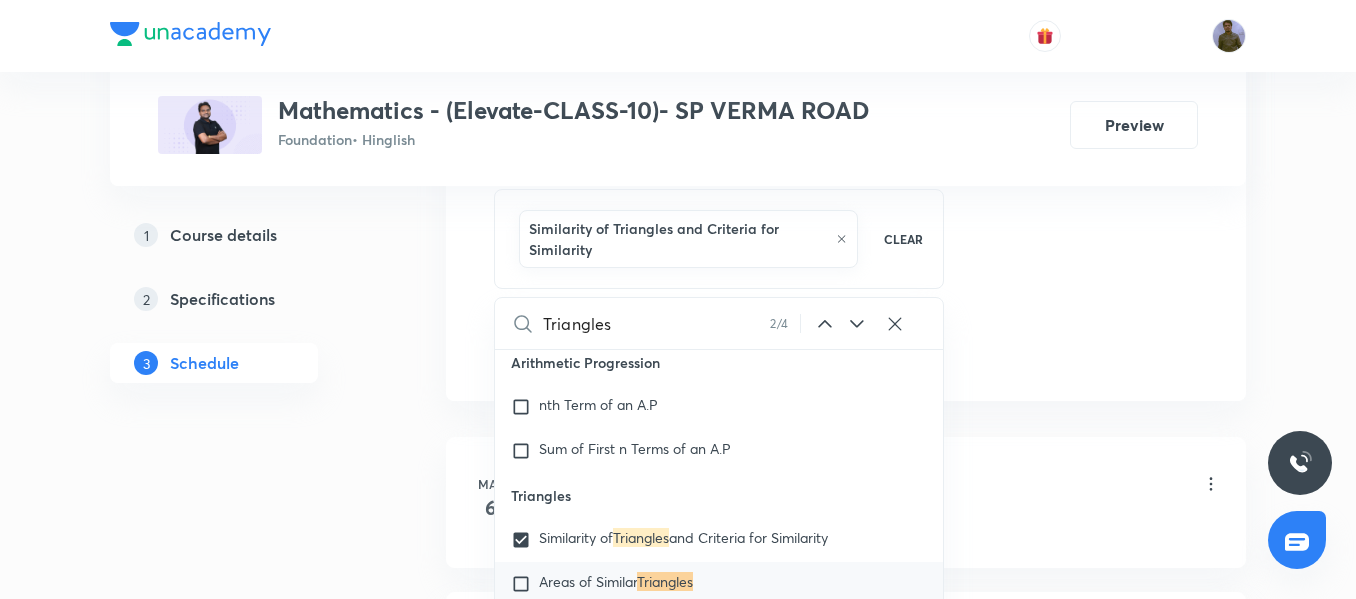 click on "Session  30 Live class Session title 9/99 Triangles ​ Schedule for Aug 5, 2025, 6:45 PM ​ Duration (in minutes) 45 ​   Session type Online Offline Room Room No-03 Sub-concepts Similarity of Triangles and Criteria for Similarity CLEAR Triangles 2 / 4 ​ Progression Progression Covered previously Commercial MathematicsCommercial Mathematics Covered previously Algebra Algebra Covered previously Mensuration Mensuration Covered previously Geometry Geometry Number Systems Number Systems Commercial Mathematics Commercial Mathematics Trigonometry Trigonometry Statistics and Probability Statistics and Probability Number Theory Binomial Theorem Logarithm Piece Wise Function Base System Definition Number System Finding Remainder Using Binomial Theorem Finding Greatest Term Use of Factorial Definition of Binomial Logarithmic Inequation Logarithmic Equation Formulae on Logarithm LCM and HCF Base System Fractional Part Greatest Integer Function Chinese Remainder Theorem Fermat and Wilson Theorem Euclidean Reduction" at bounding box center (846, -123) 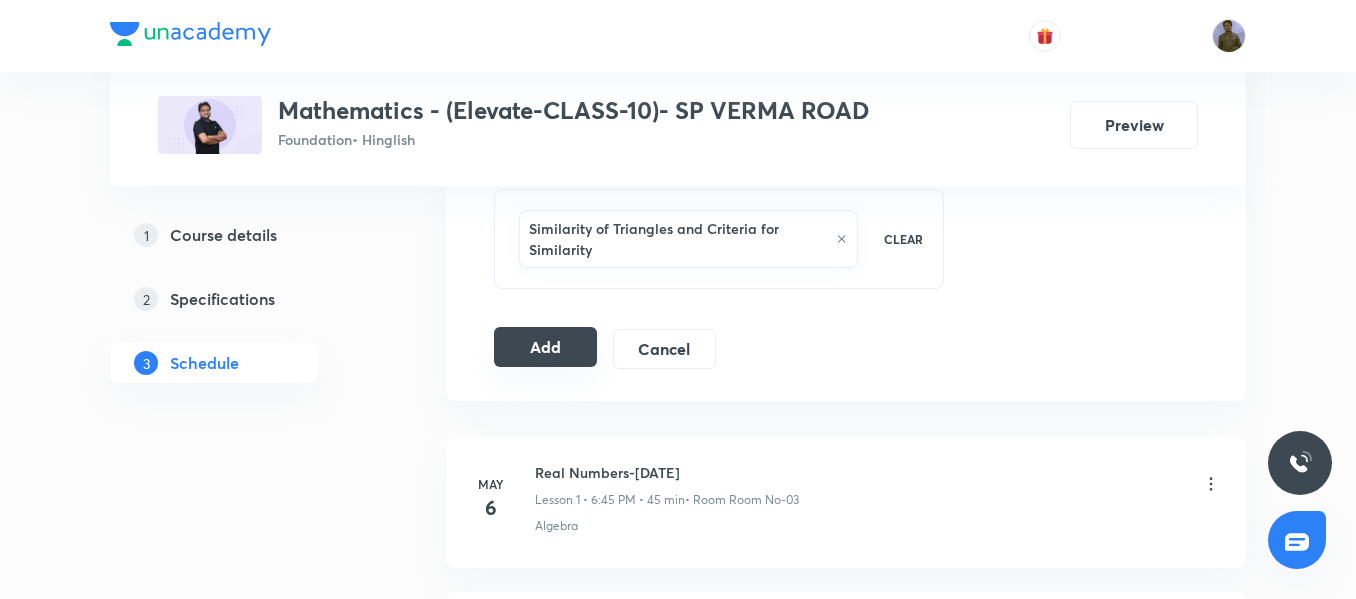 click on "Add" at bounding box center (545, 347) 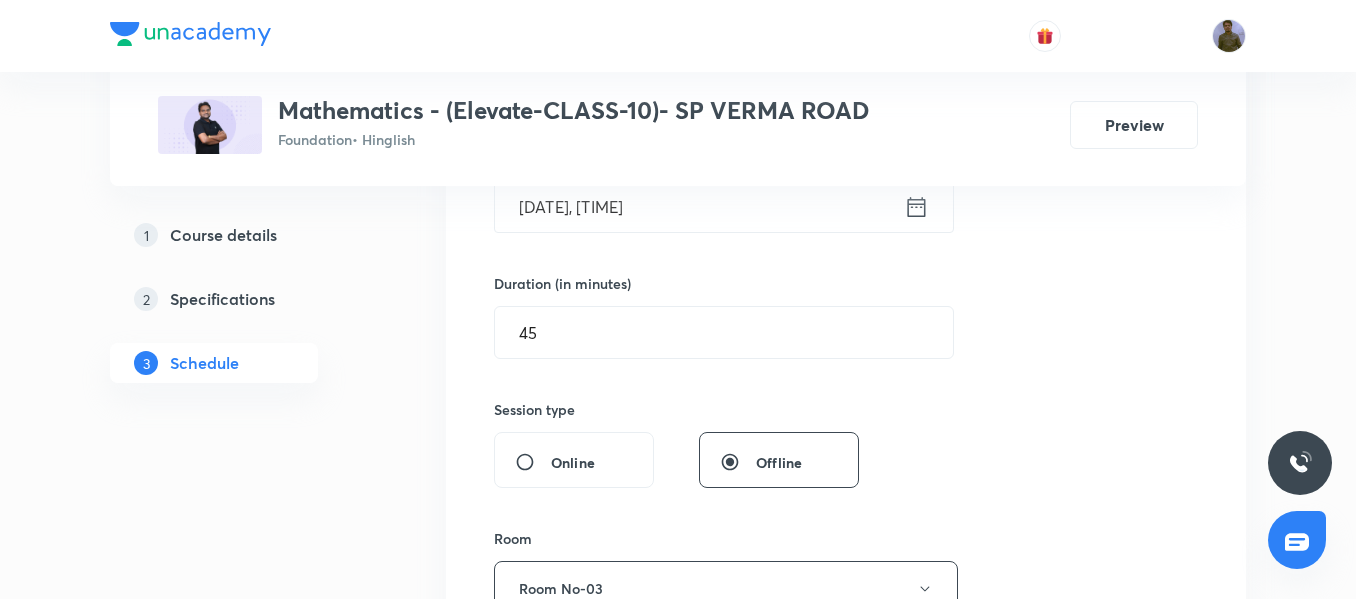 scroll, scrollTop: 346, scrollLeft: 0, axis: vertical 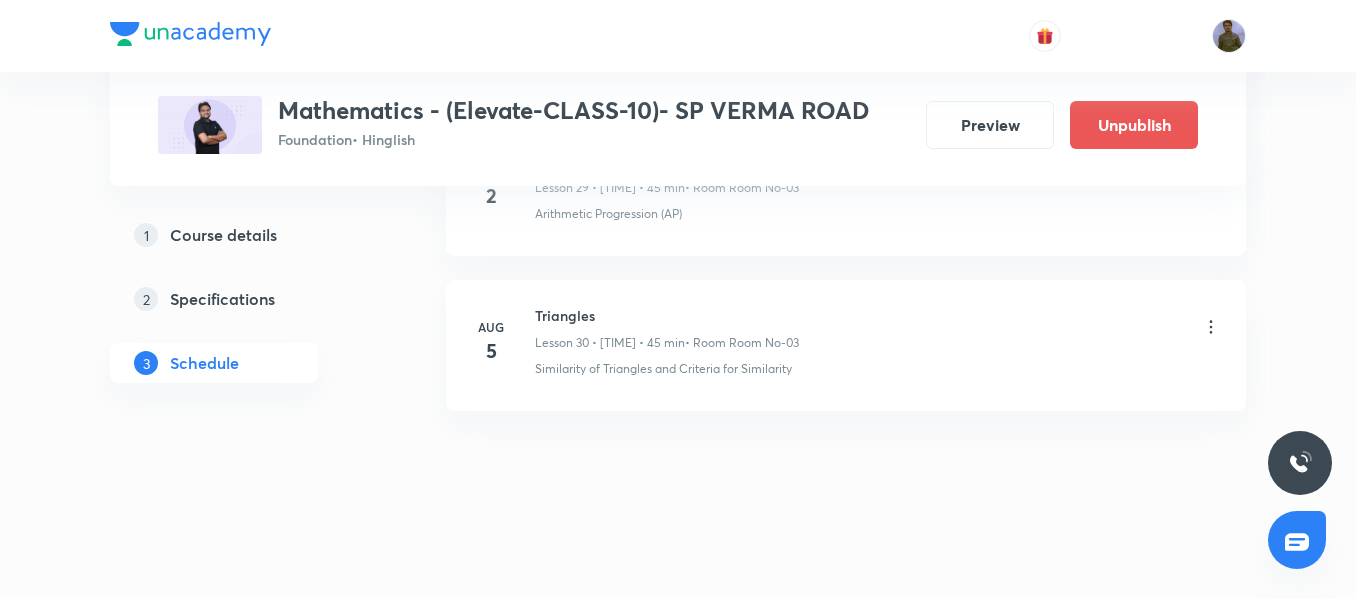click 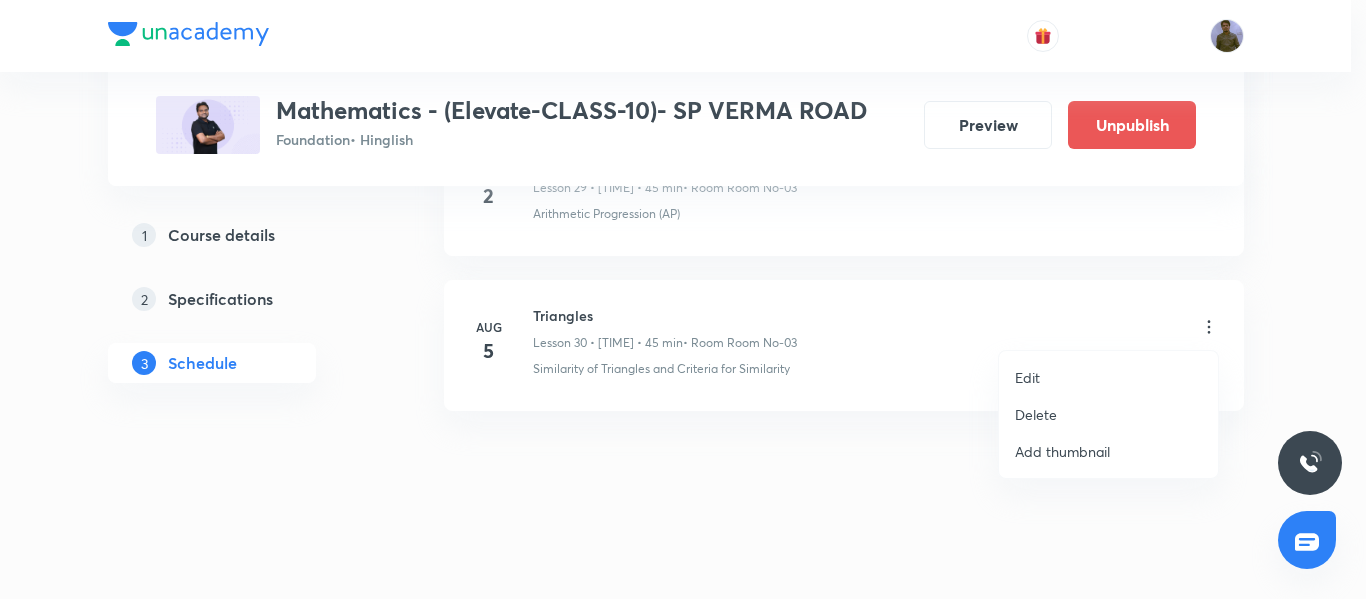 click on "Edit" at bounding box center (1108, 377) 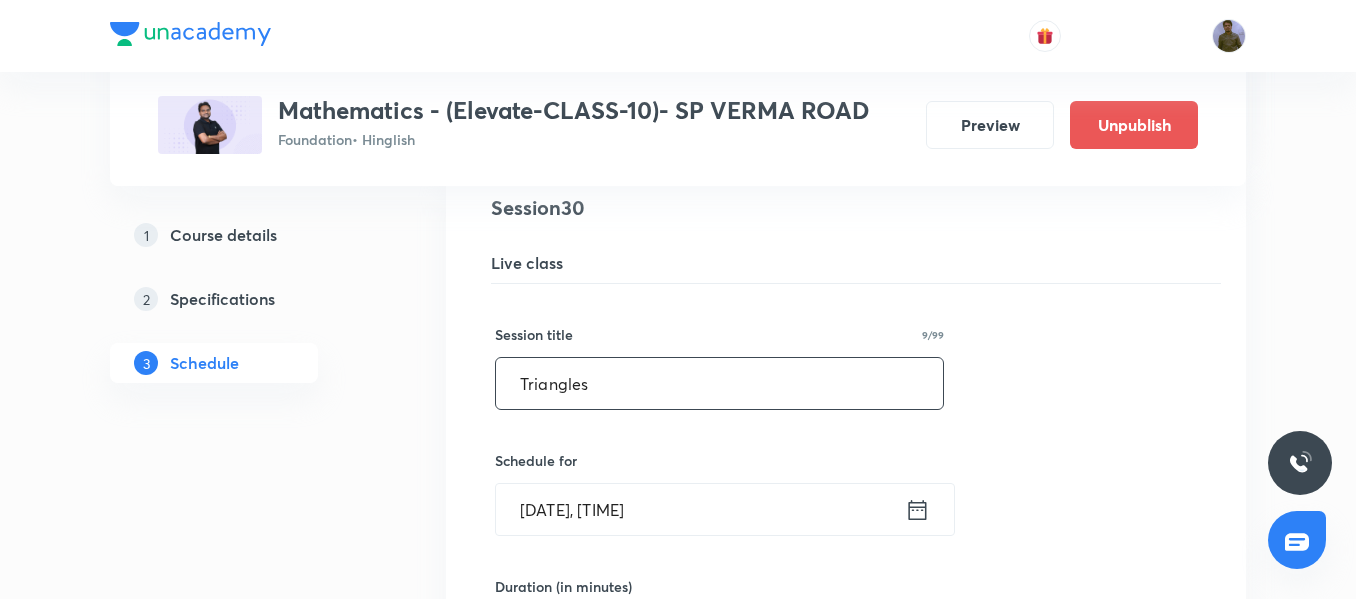 click on "Triangles" at bounding box center [719, 383] 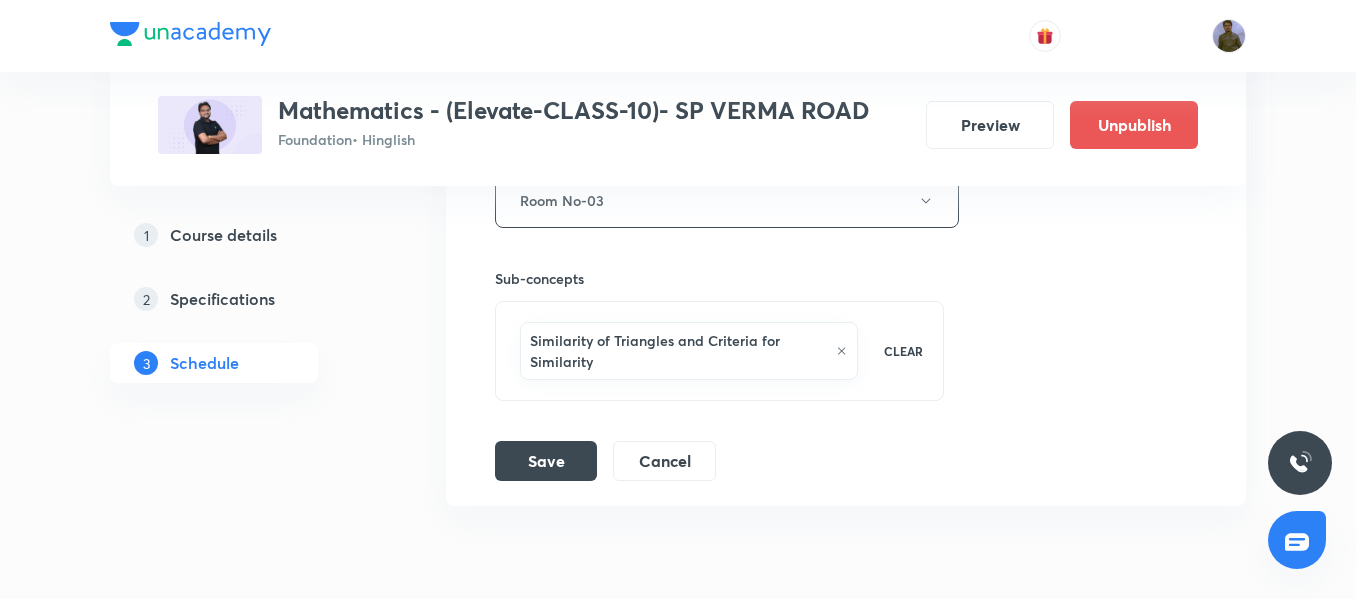 scroll, scrollTop: 5435, scrollLeft: 0, axis: vertical 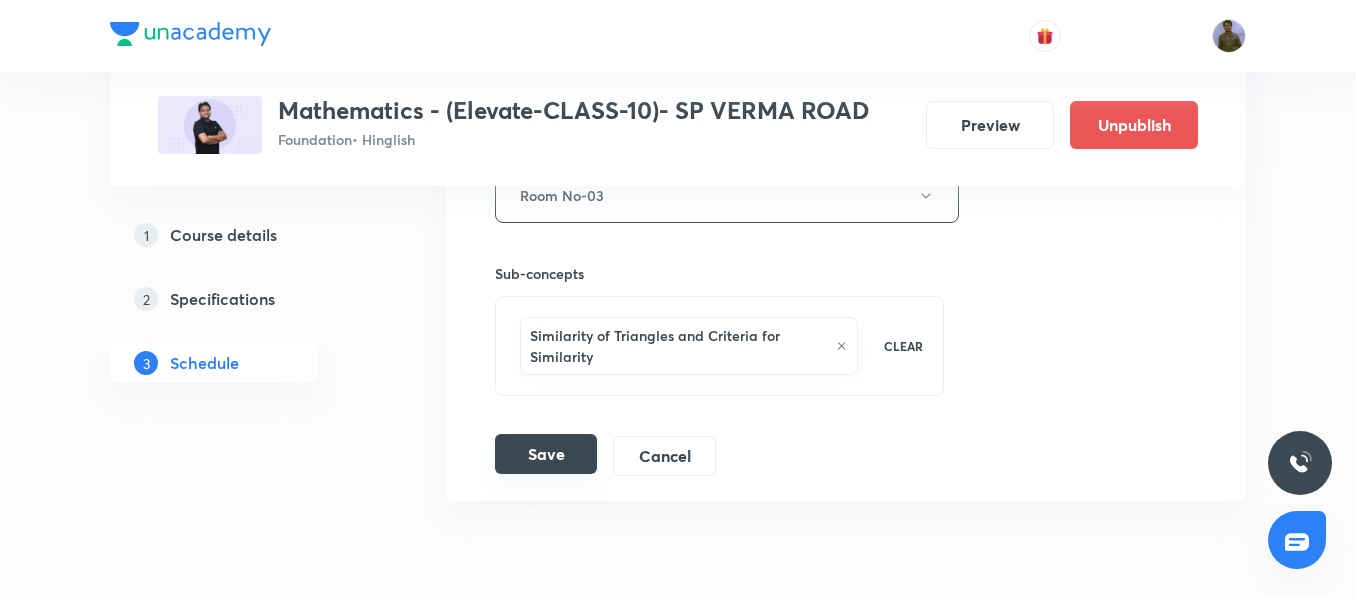 type on "Triangles 01/08" 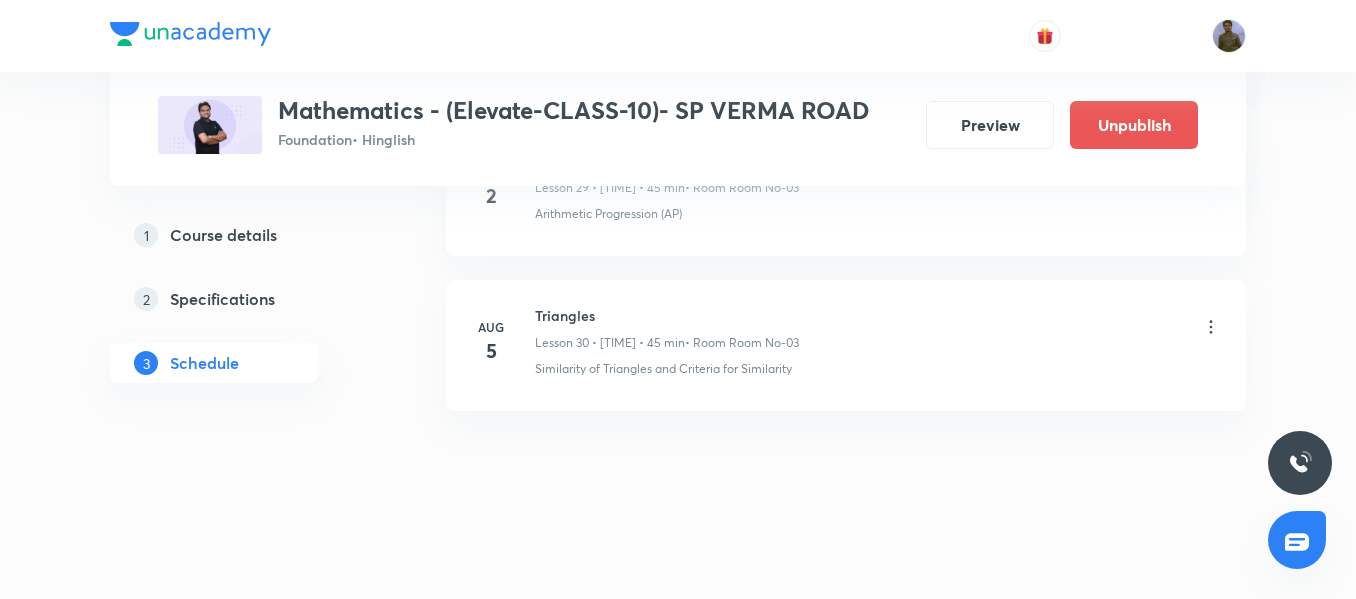 scroll, scrollTop: 4735, scrollLeft: 0, axis: vertical 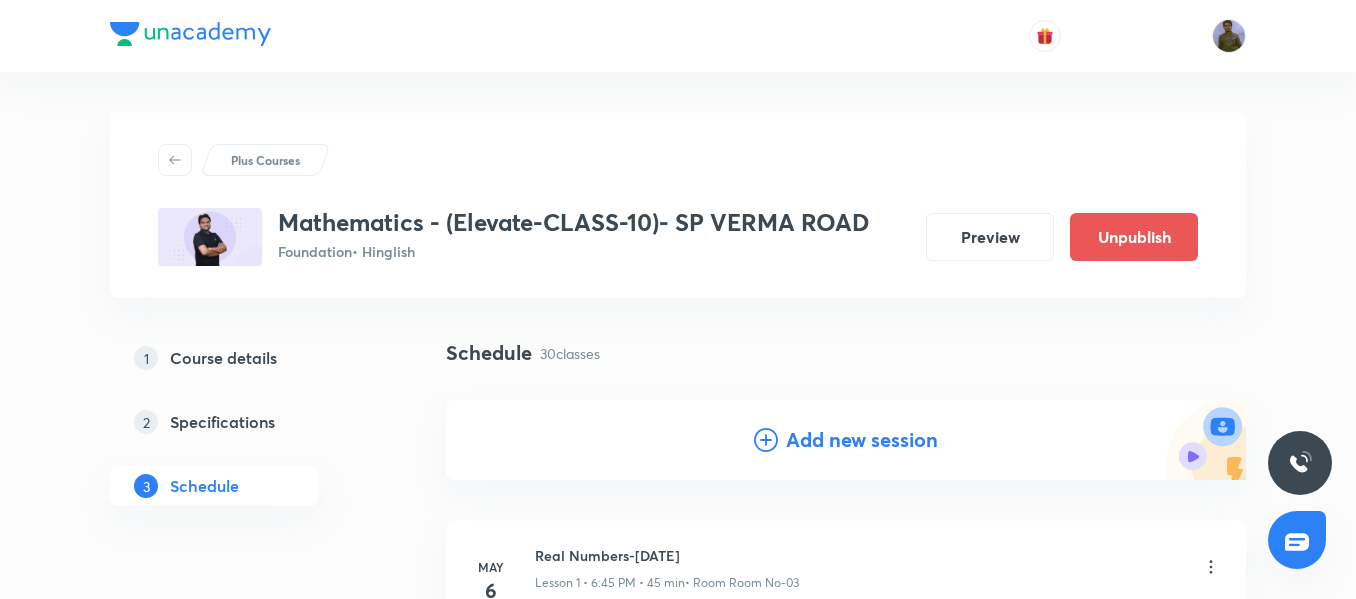 click on "Add new session" at bounding box center (862, 440) 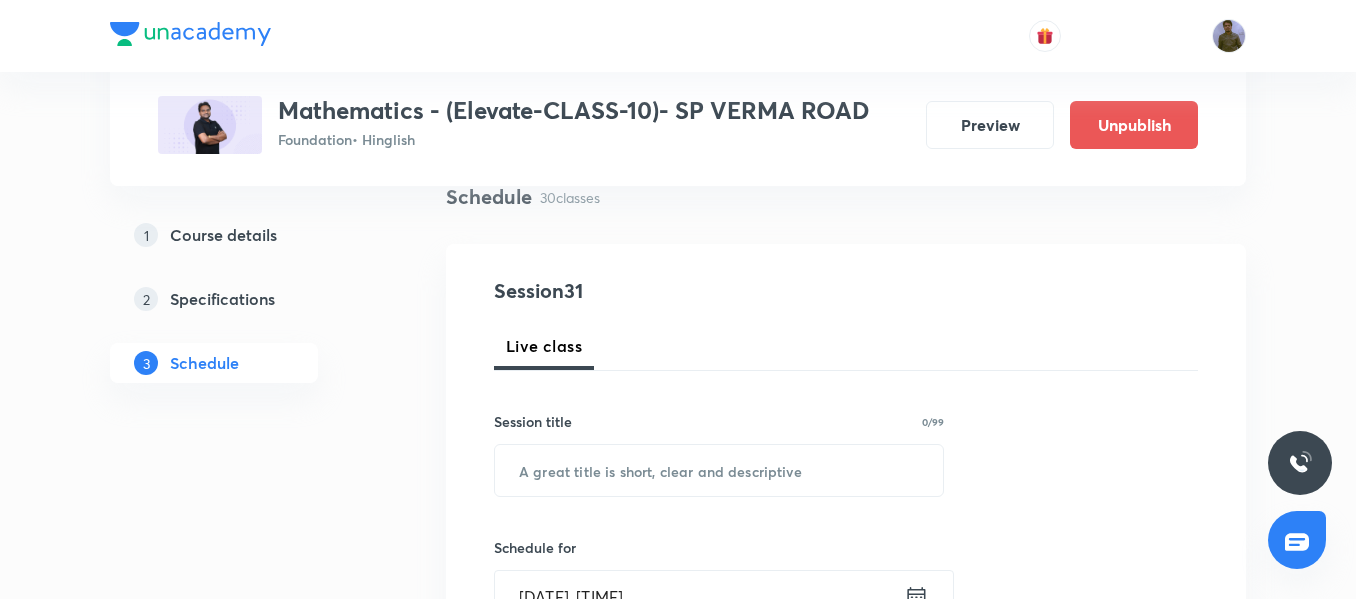 scroll, scrollTop: 200, scrollLeft: 0, axis: vertical 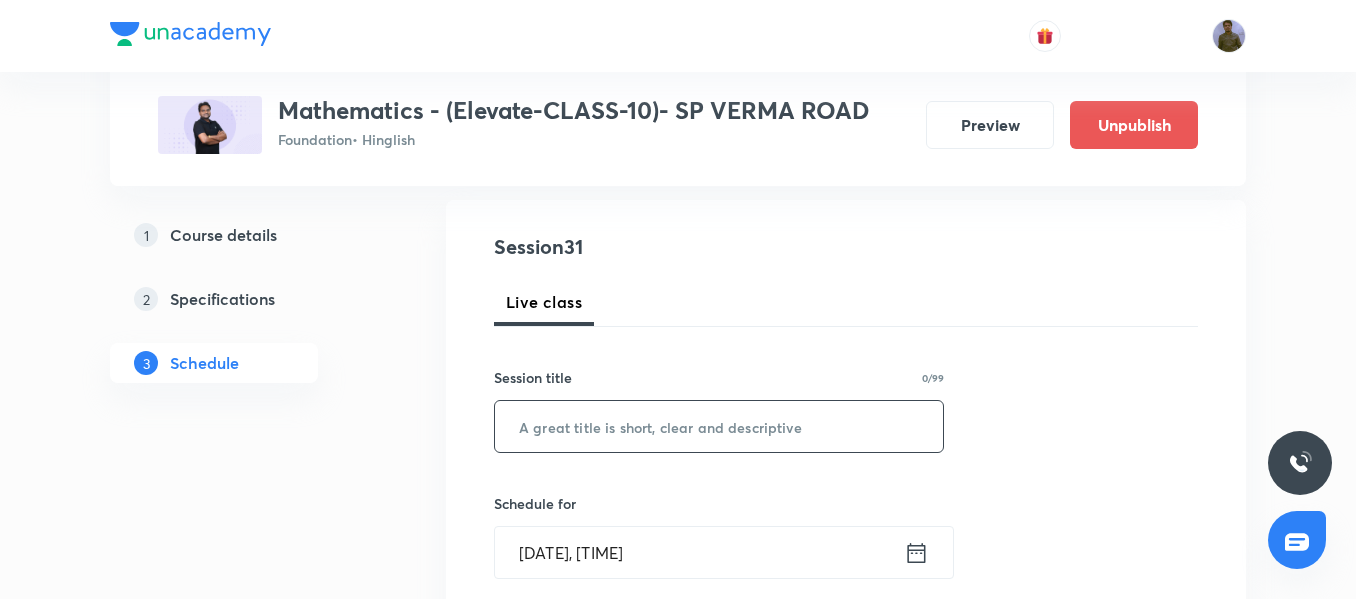 click at bounding box center [719, 426] 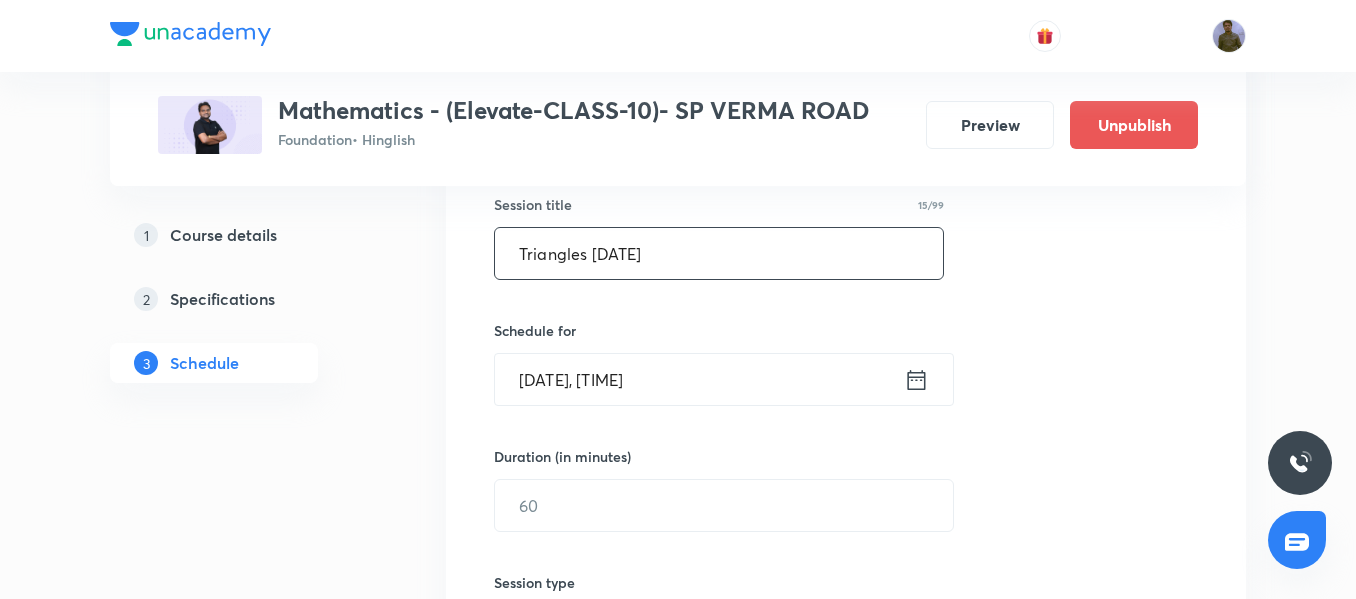 scroll, scrollTop: 400, scrollLeft: 0, axis: vertical 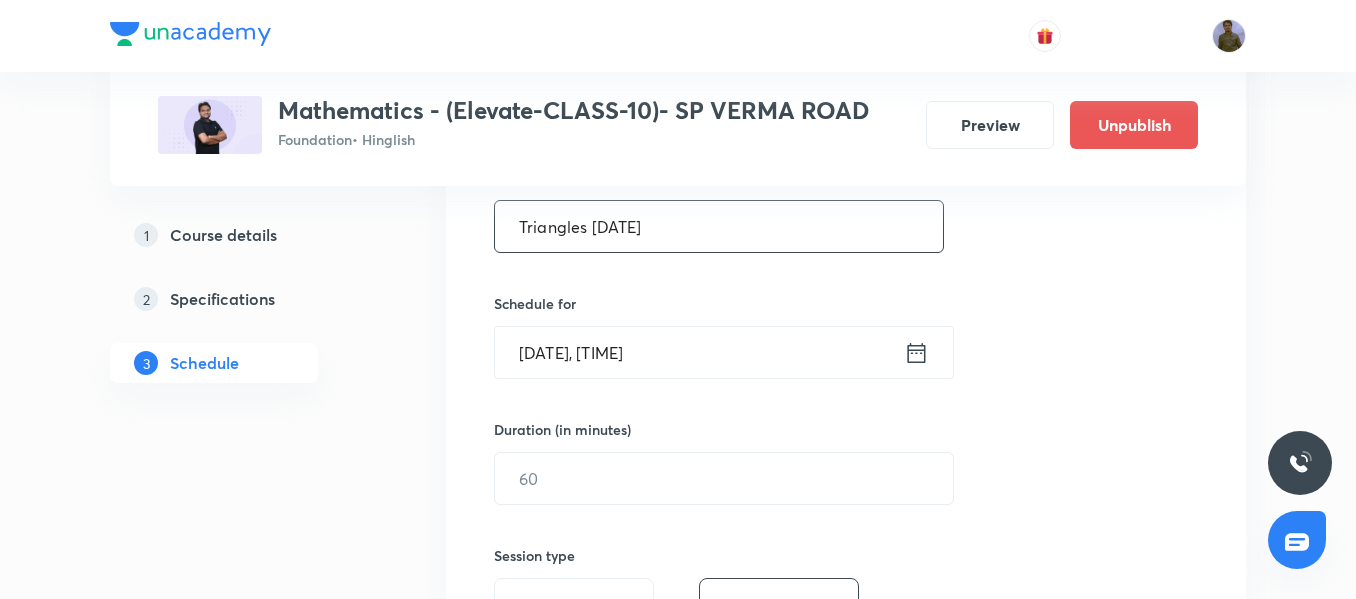 type on "Triangles 02/08" 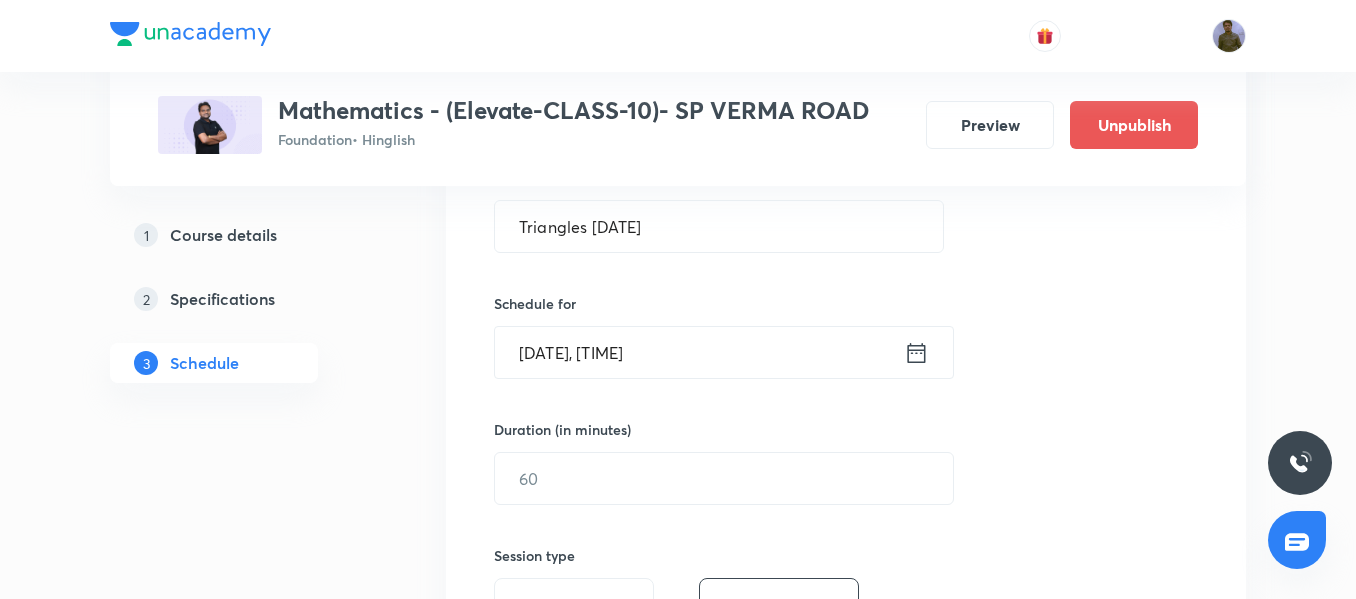 click on "Aug 3, 2025, 3:12 PM" at bounding box center (699, 352) 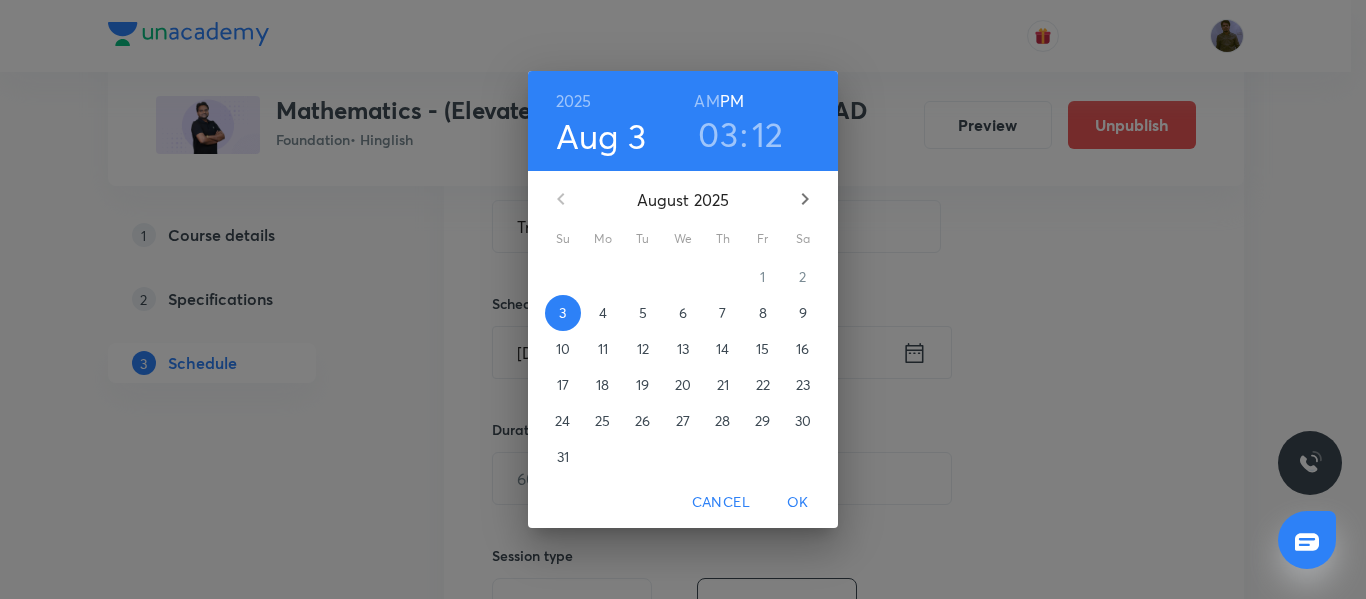 click on "7" at bounding box center [723, 313] 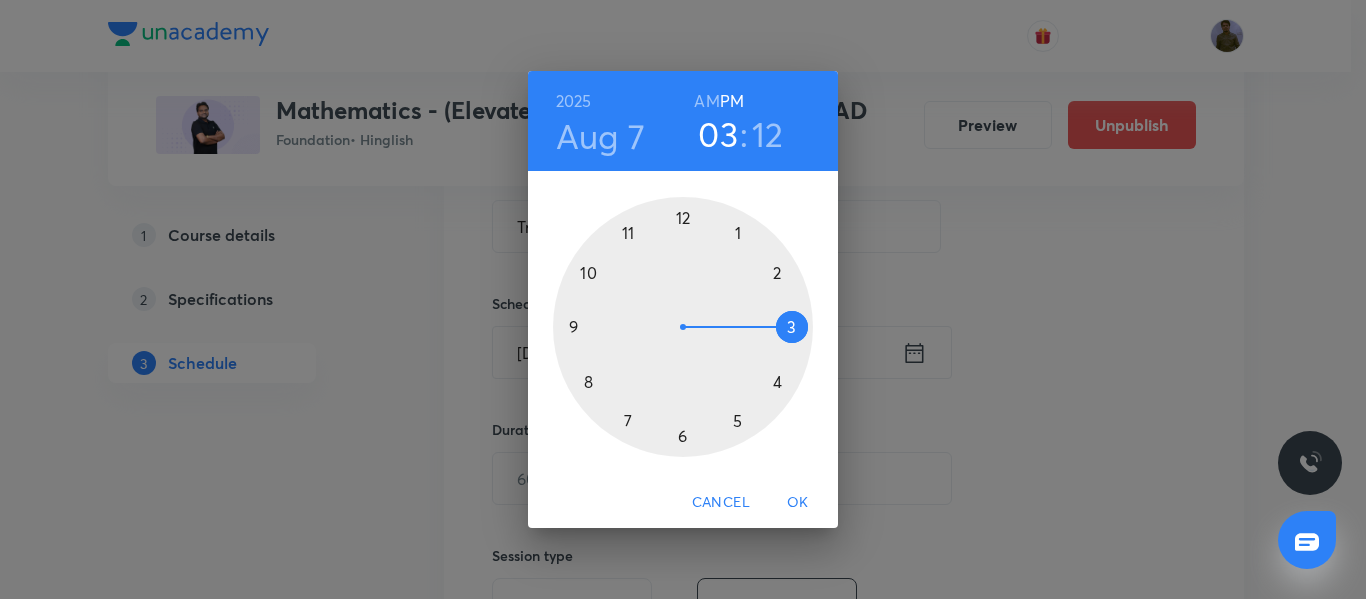 click at bounding box center [683, 327] 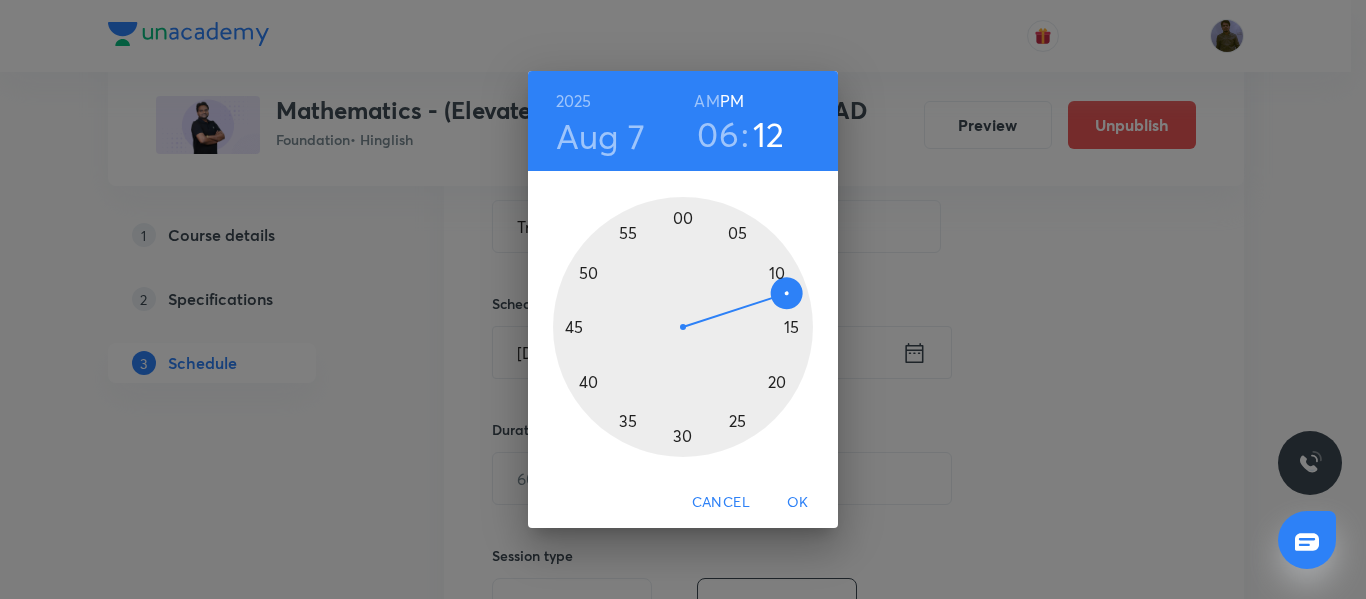 click at bounding box center (683, 327) 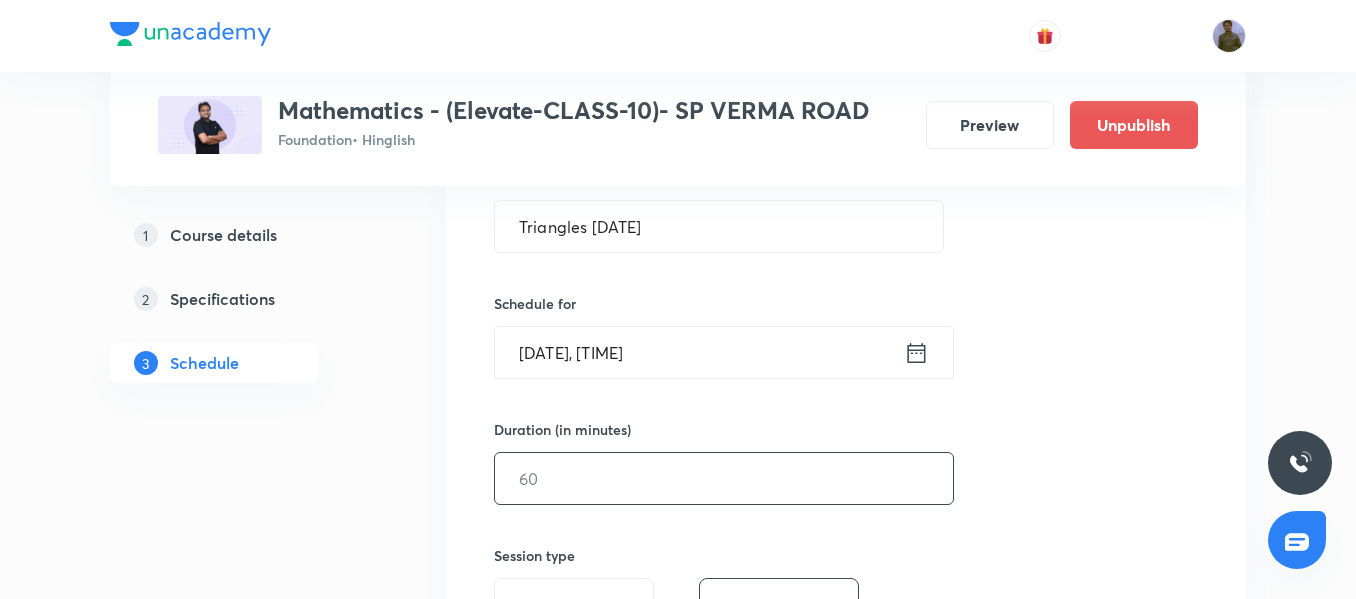 click at bounding box center (724, 478) 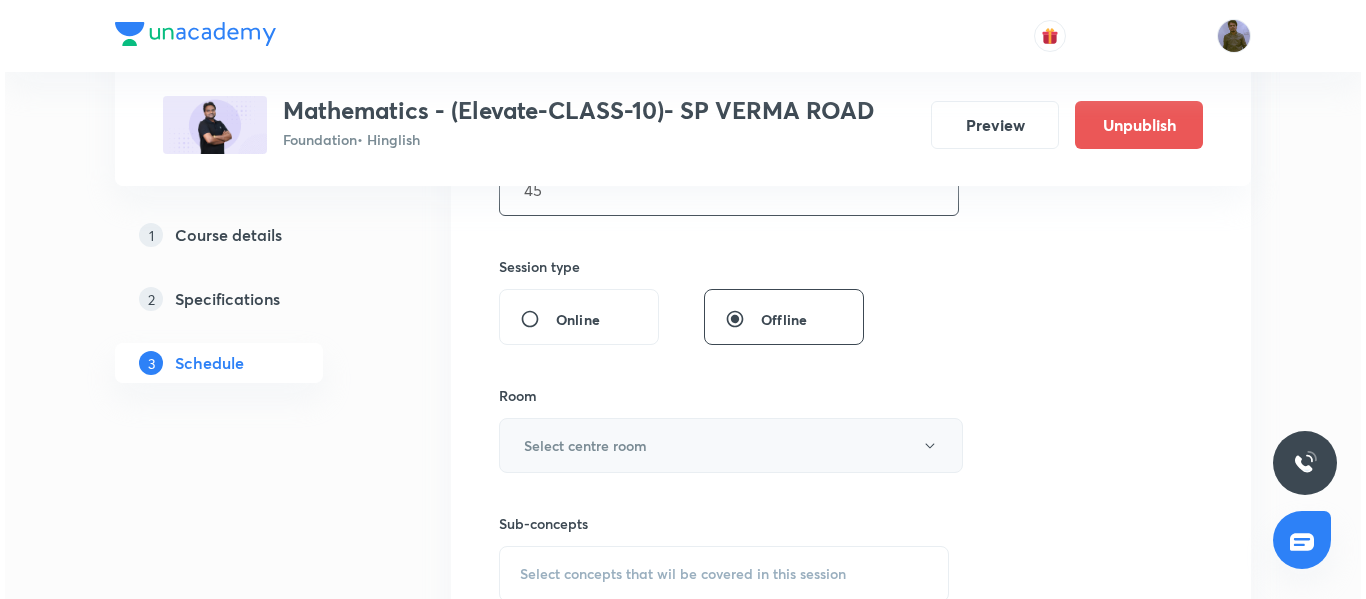 scroll, scrollTop: 700, scrollLeft: 0, axis: vertical 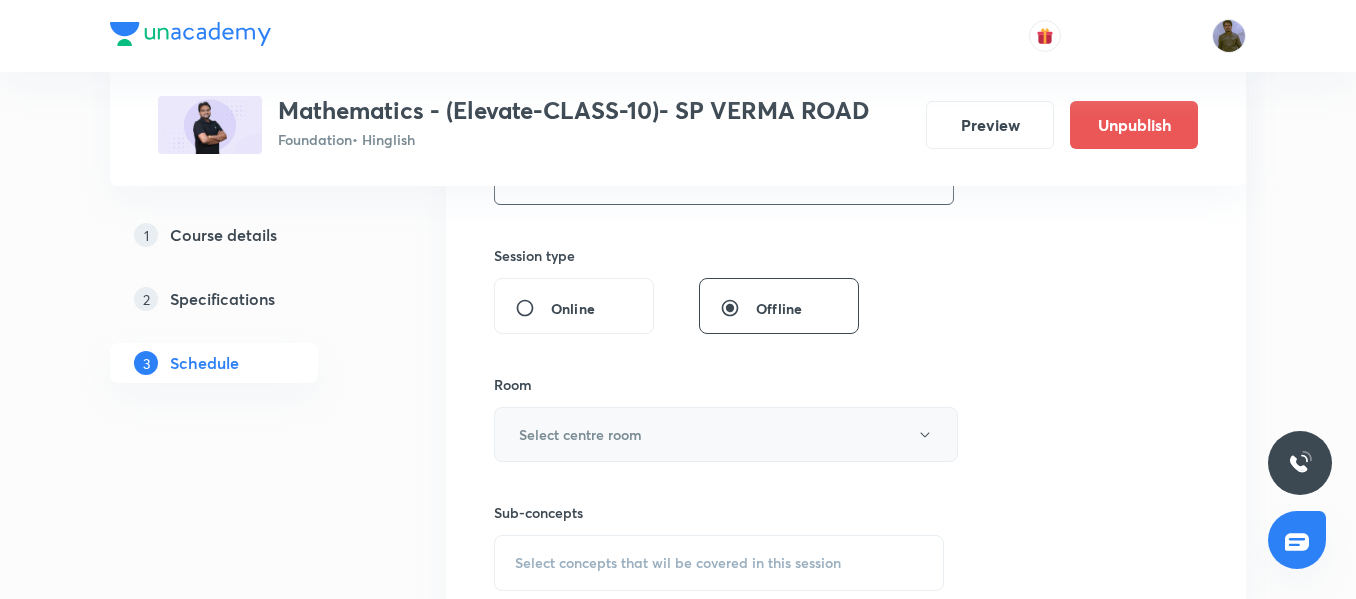 type on "45" 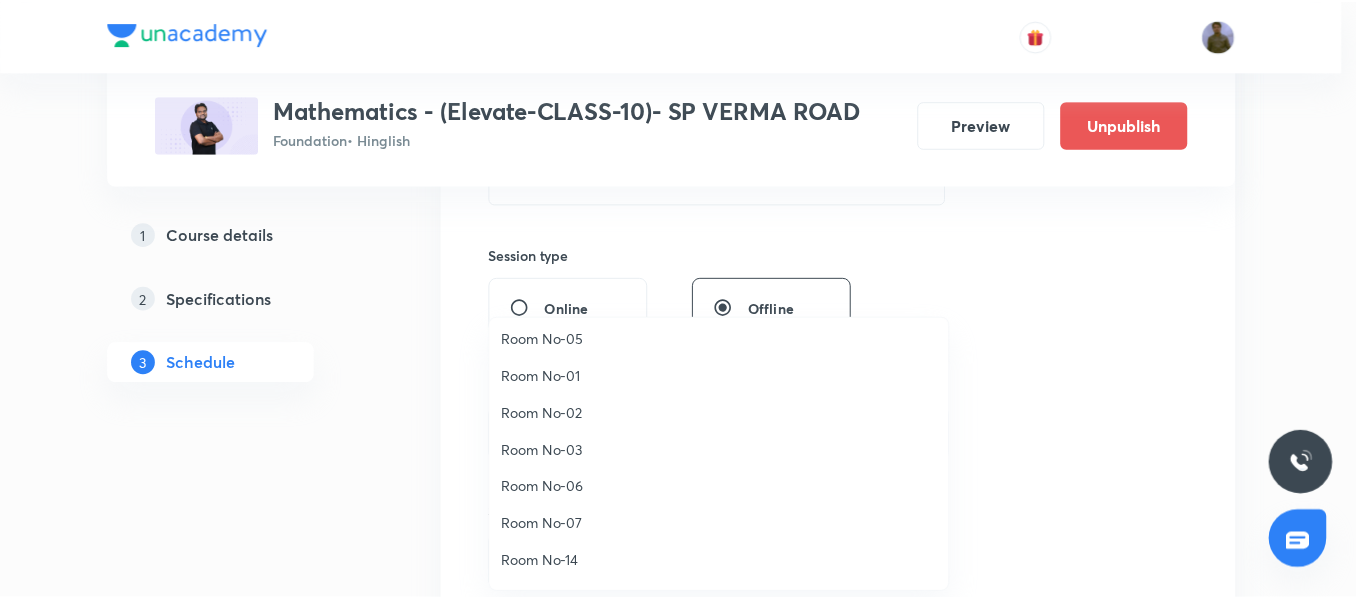 scroll, scrollTop: 75, scrollLeft: 0, axis: vertical 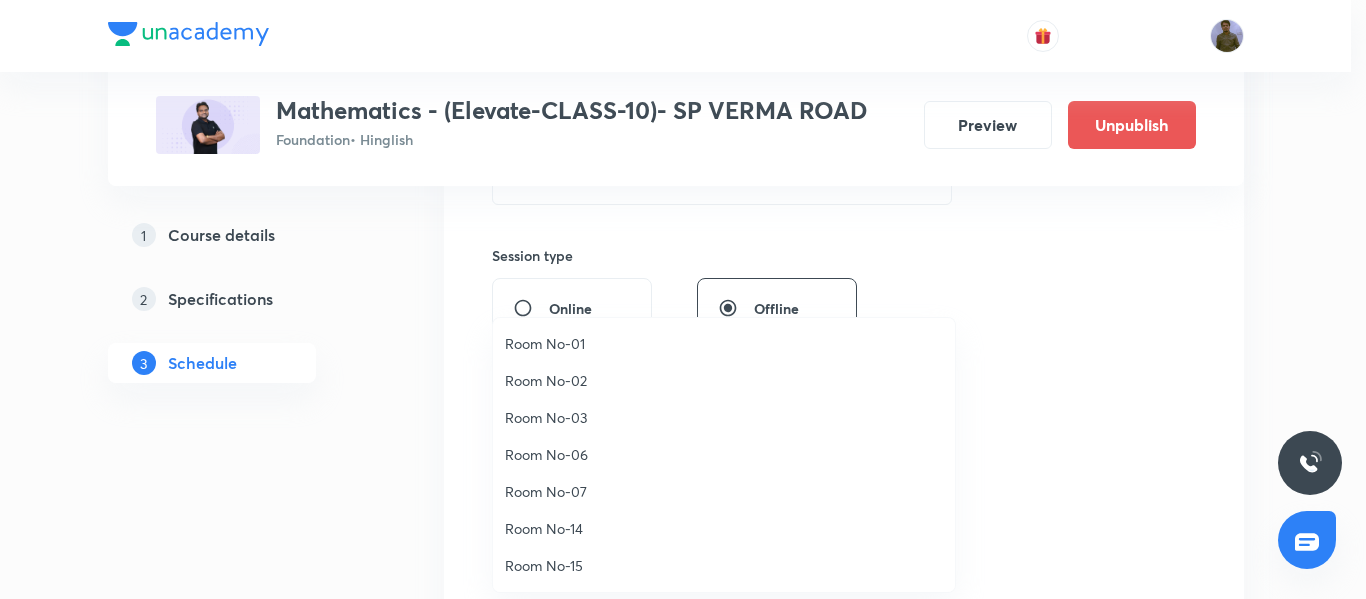 click on "Room No-03" at bounding box center (724, 417) 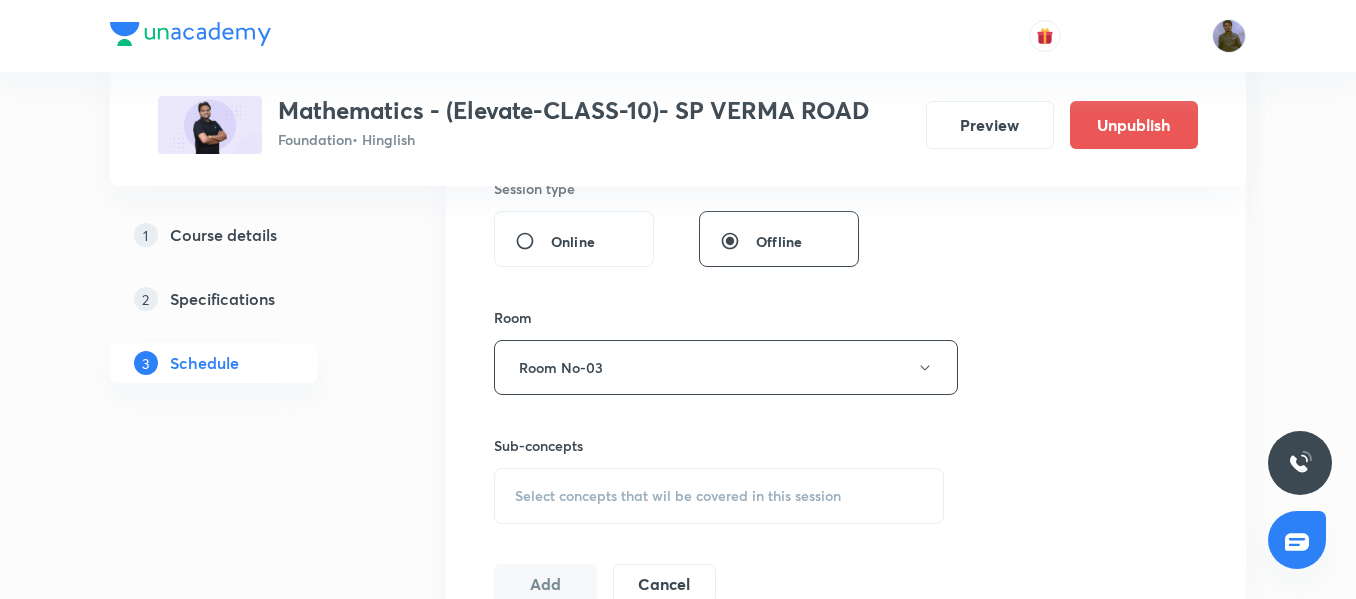 scroll, scrollTop: 900, scrollLeft: 0, axis: vertical 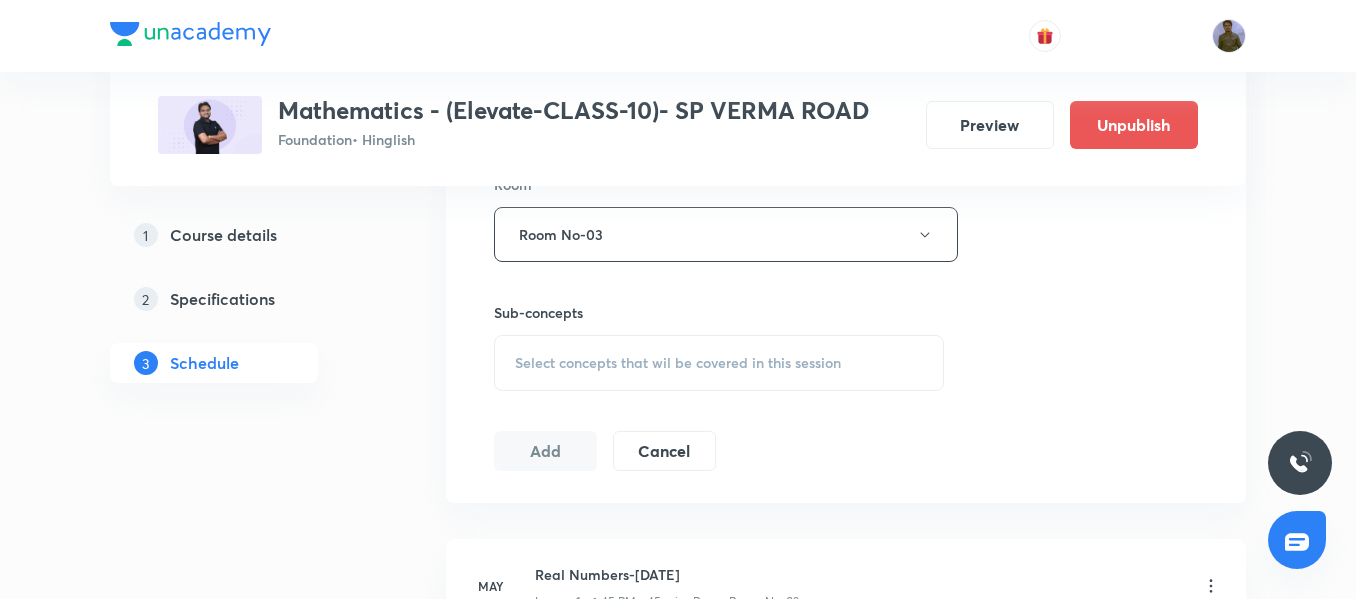 click on "Select concepts that wil be covered in this session" at bounding box center [678, 363] 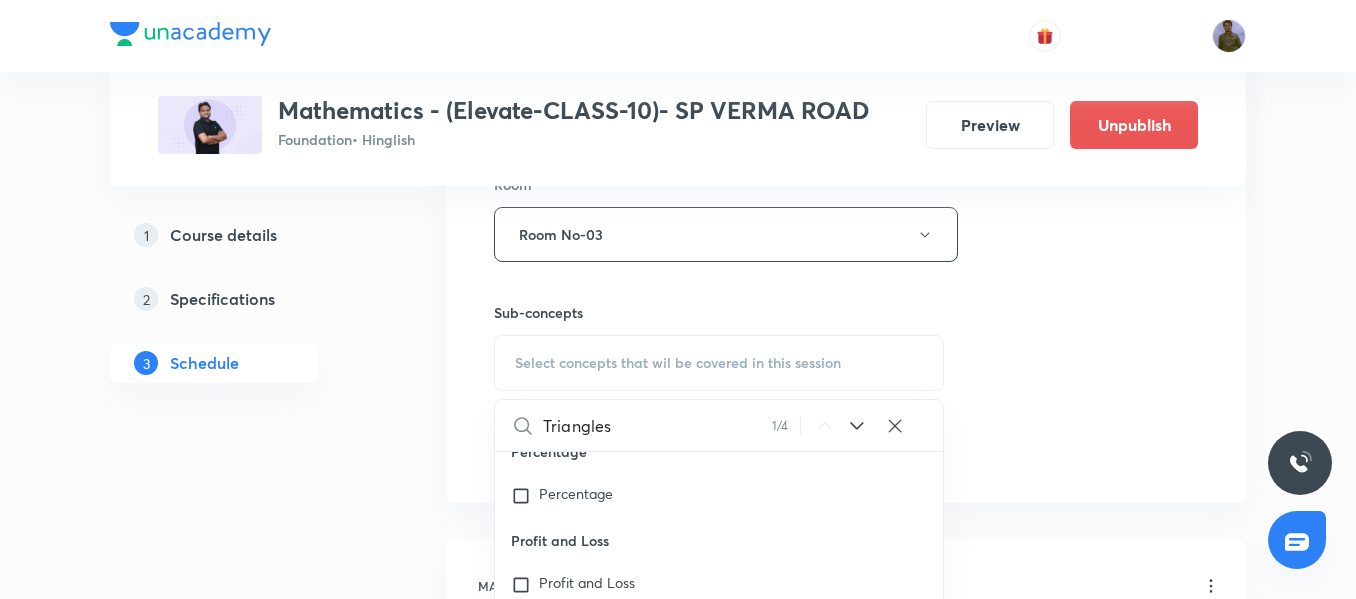 scroll, scrollTop: 9224, scrollLeft: 0, axis: vertical 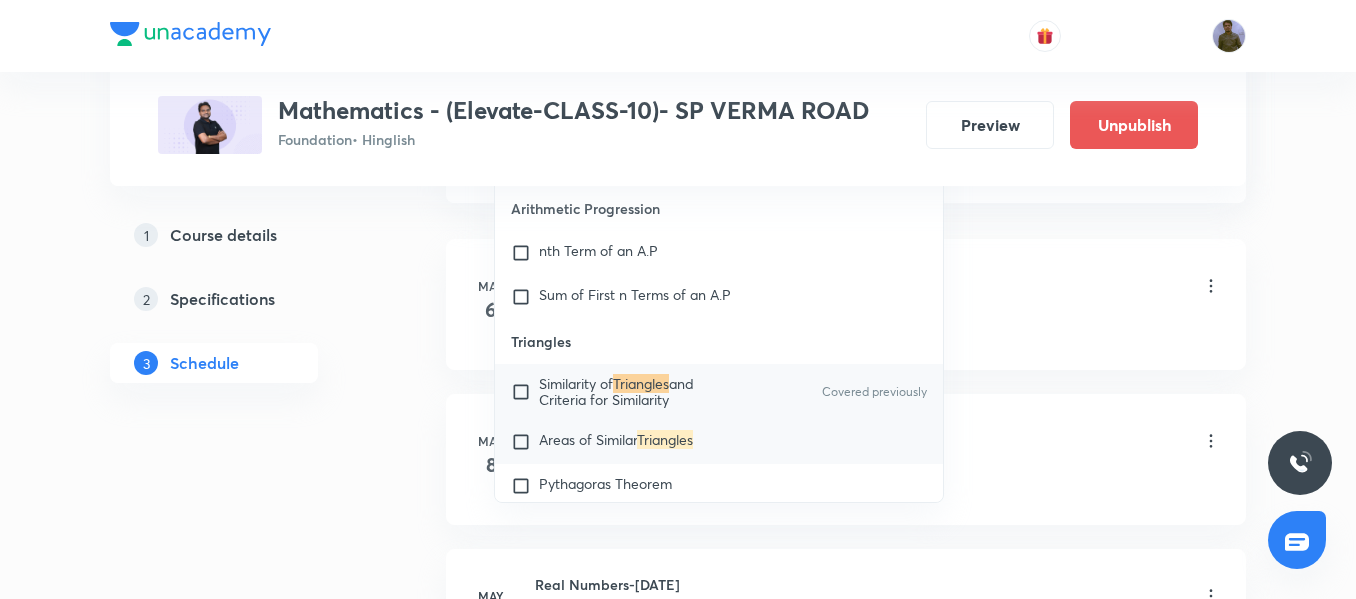 type on "Triangles" 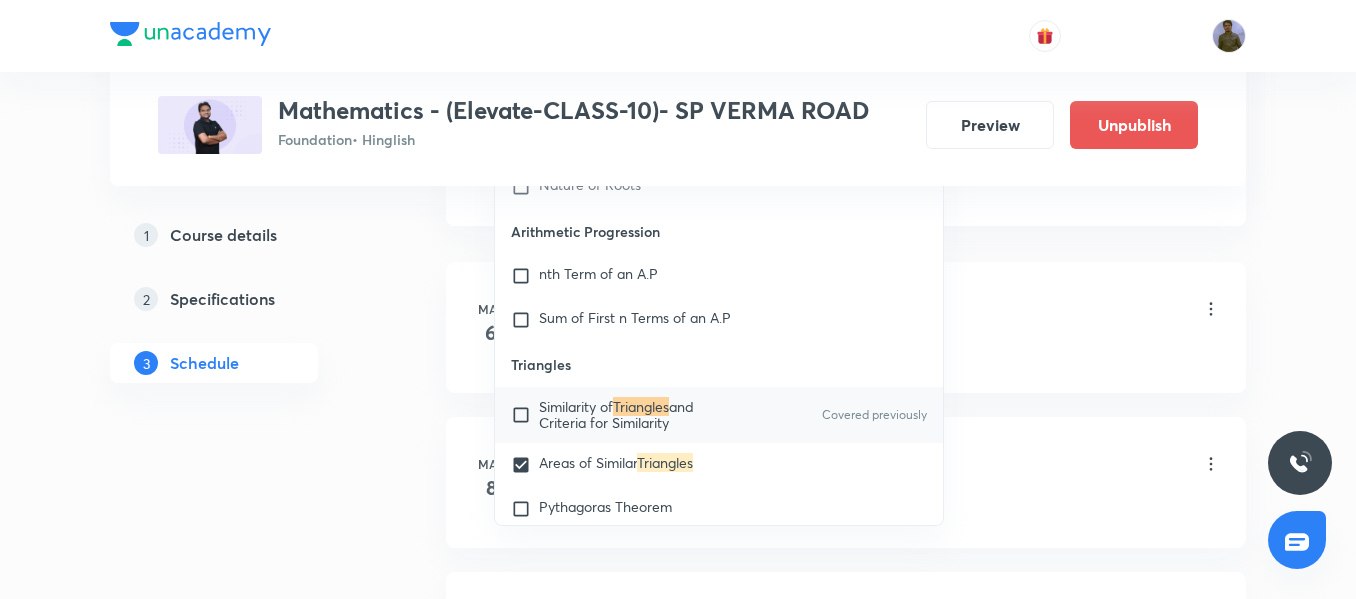 click on "May 8 Real Numbers-02/06 Lesson 2 • 6:45 PM • 45 min  • Room Room No-03 Commercial MathematicsCommercial Mathematics" at bounding box center [846, 482] 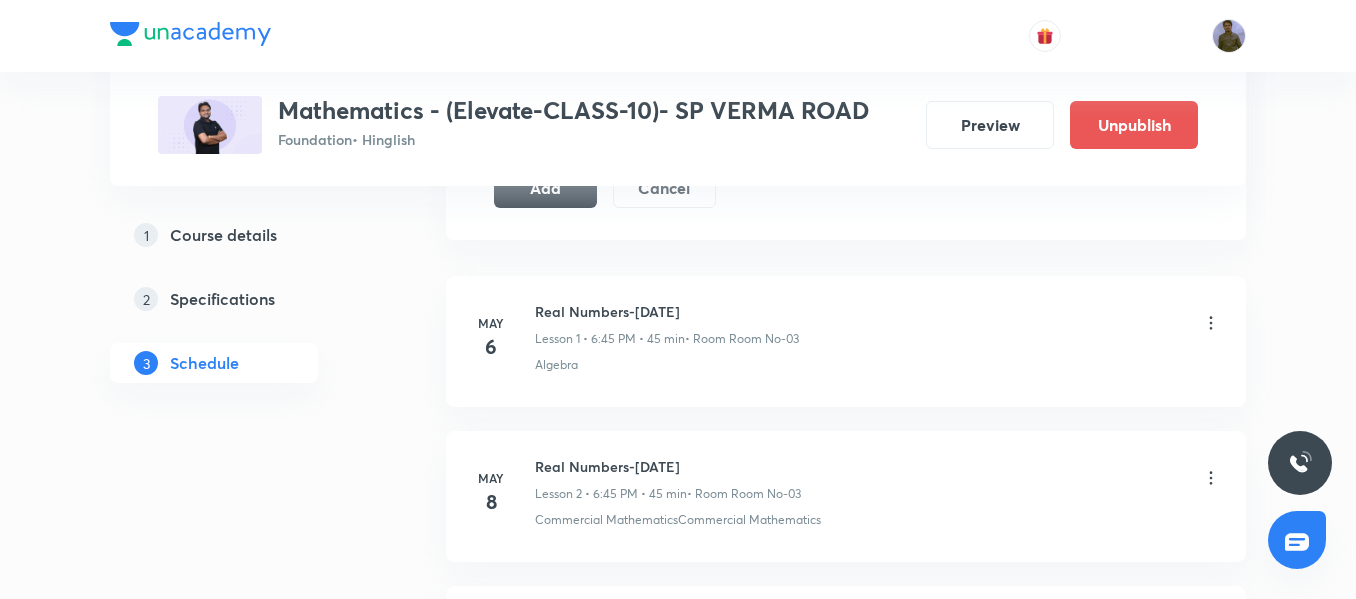 scroll, scrollTop: 1000, scrollLeft: 0, axis: vertical 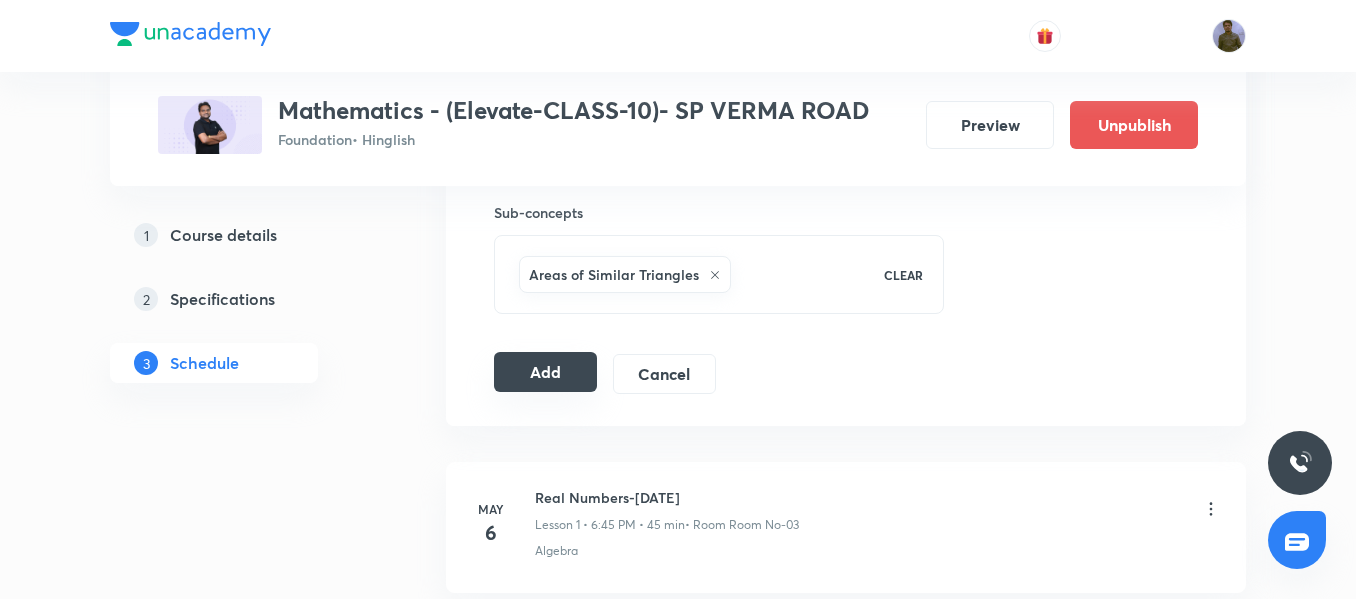click on "Add" at bounding box center [545, 372] 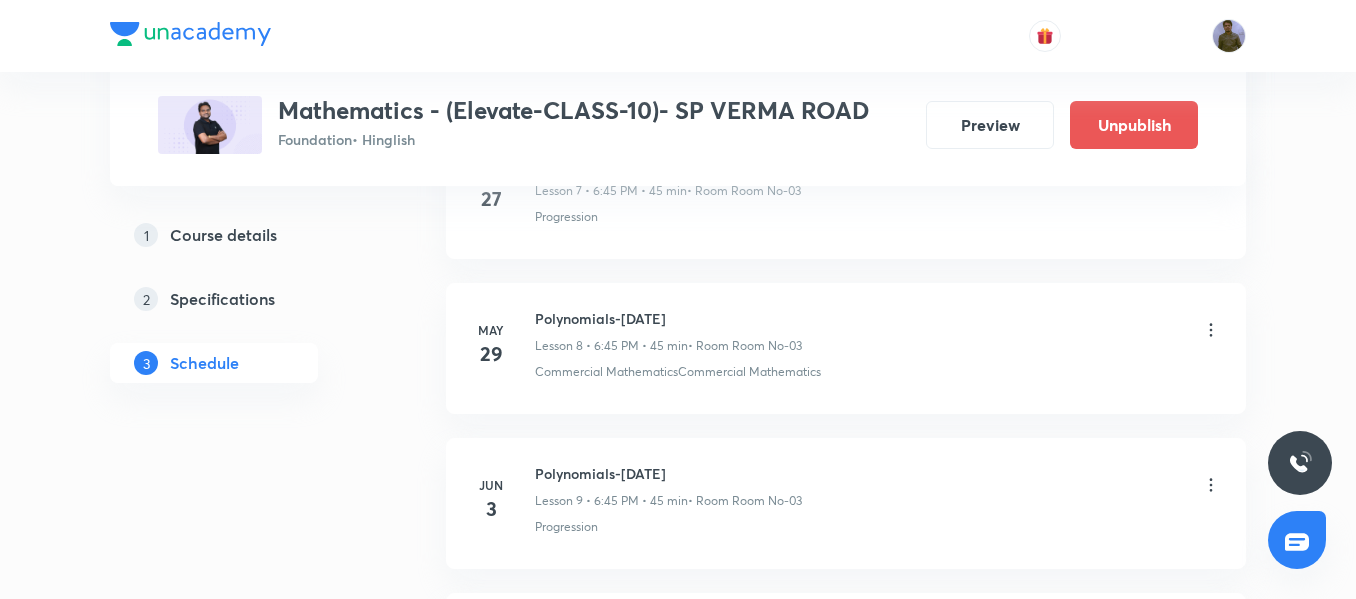 scroll, scrollTop: 1500, scrollLeft: 0, axis: vertical 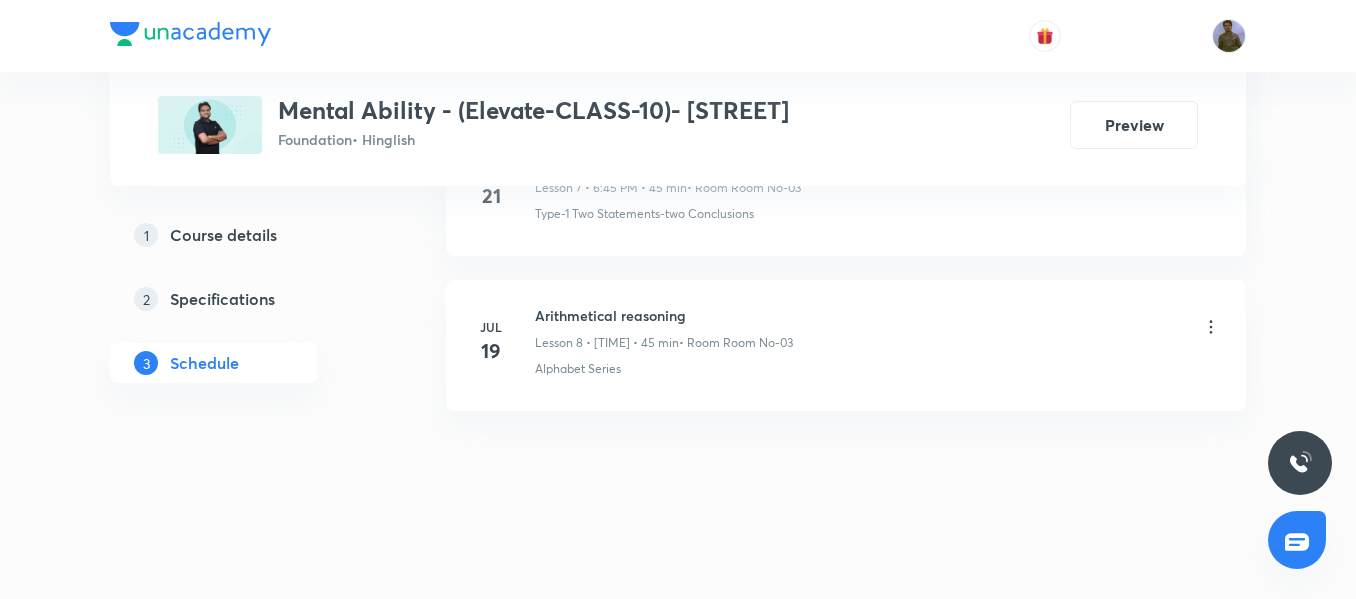 click on "Arithmetical reasoning" at bounding box center (664, 315) 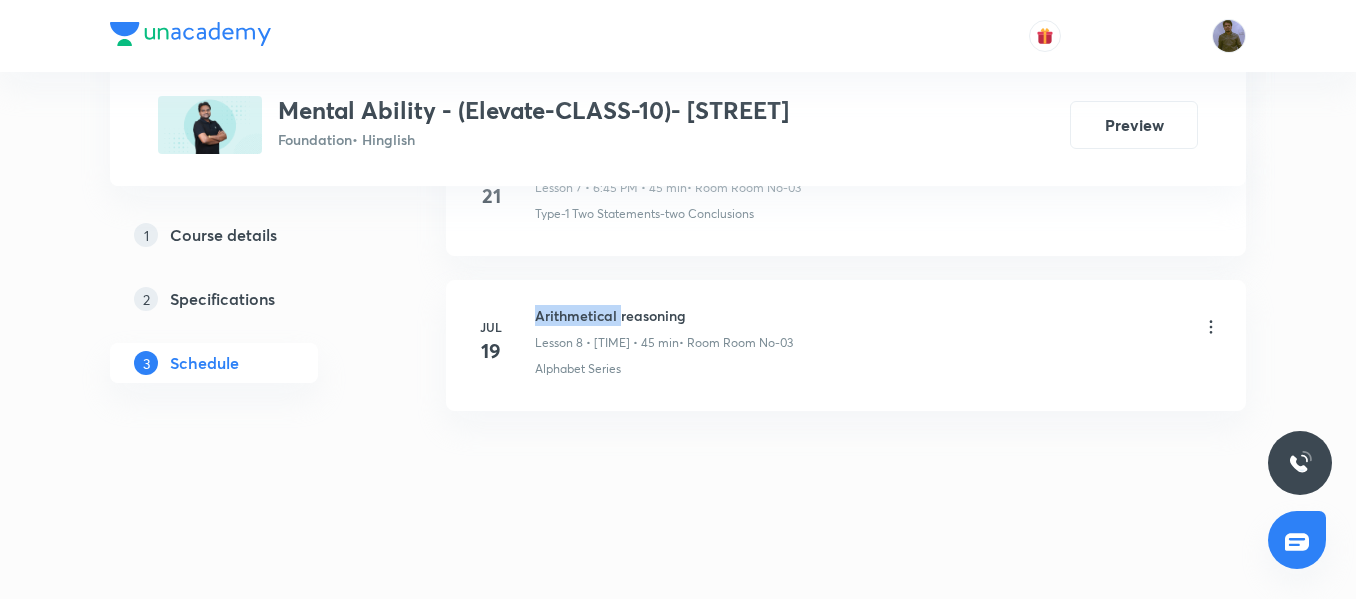 click on "Arithmetical reasoning" at bounding box center [664, 315] 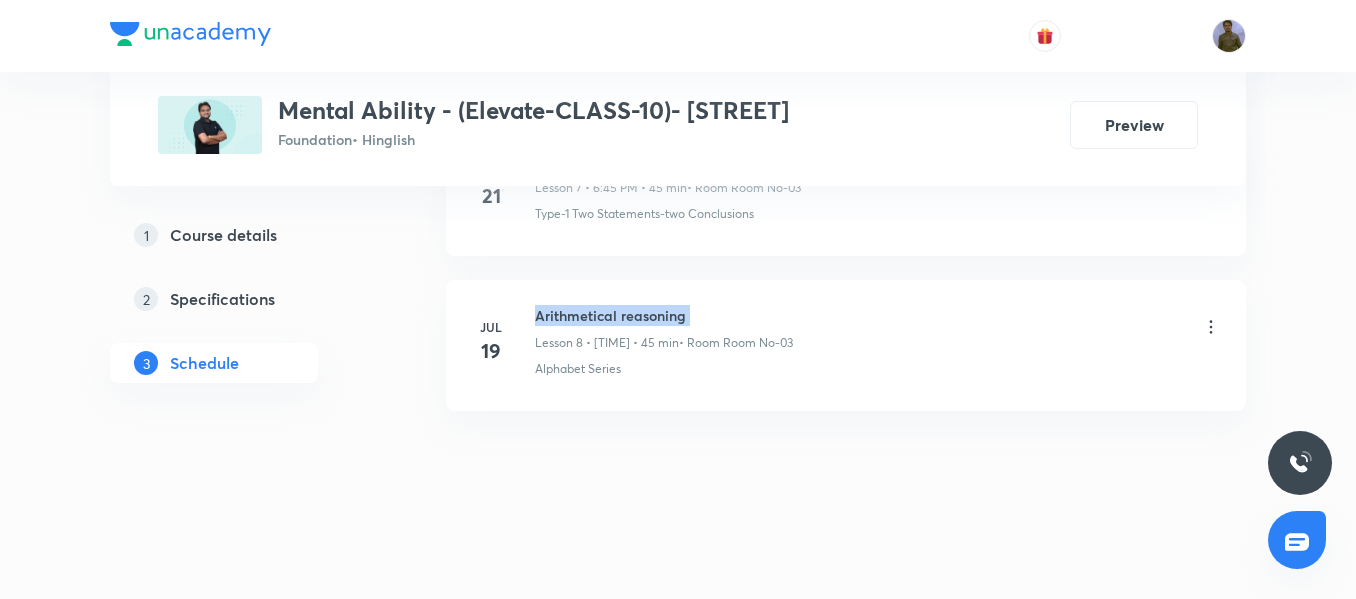copy on "Arithmetical reasoning" 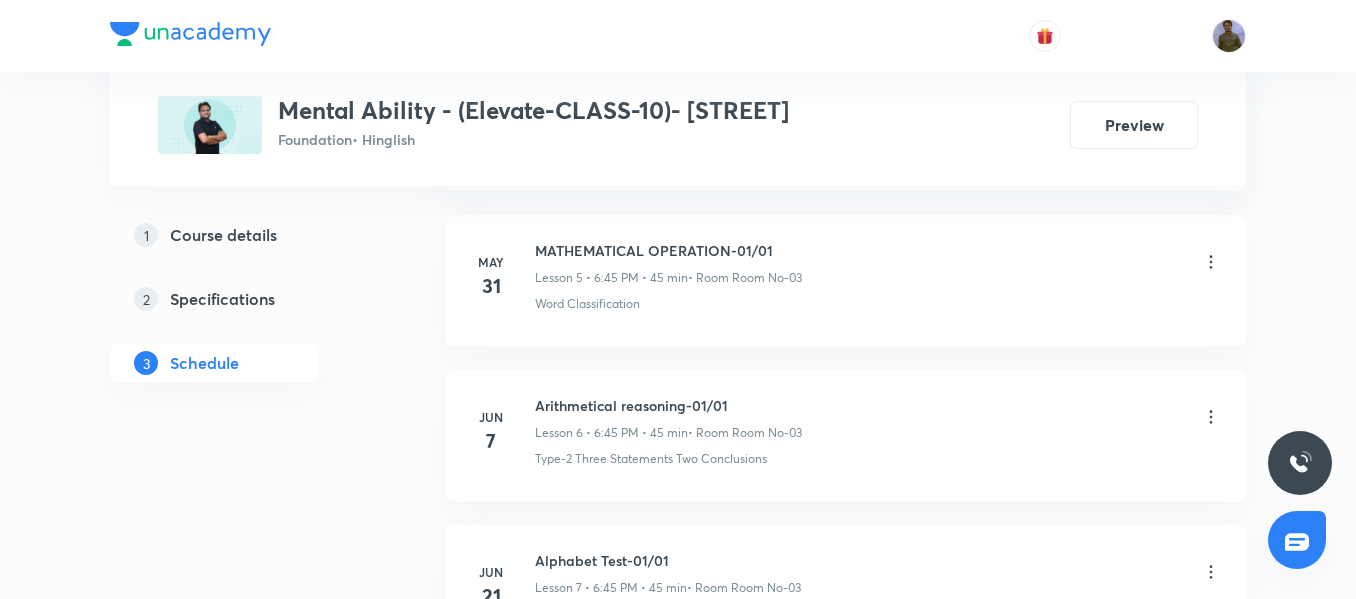 scroll, scrollTop: 123, scrollLeft: 0, axis: vertical 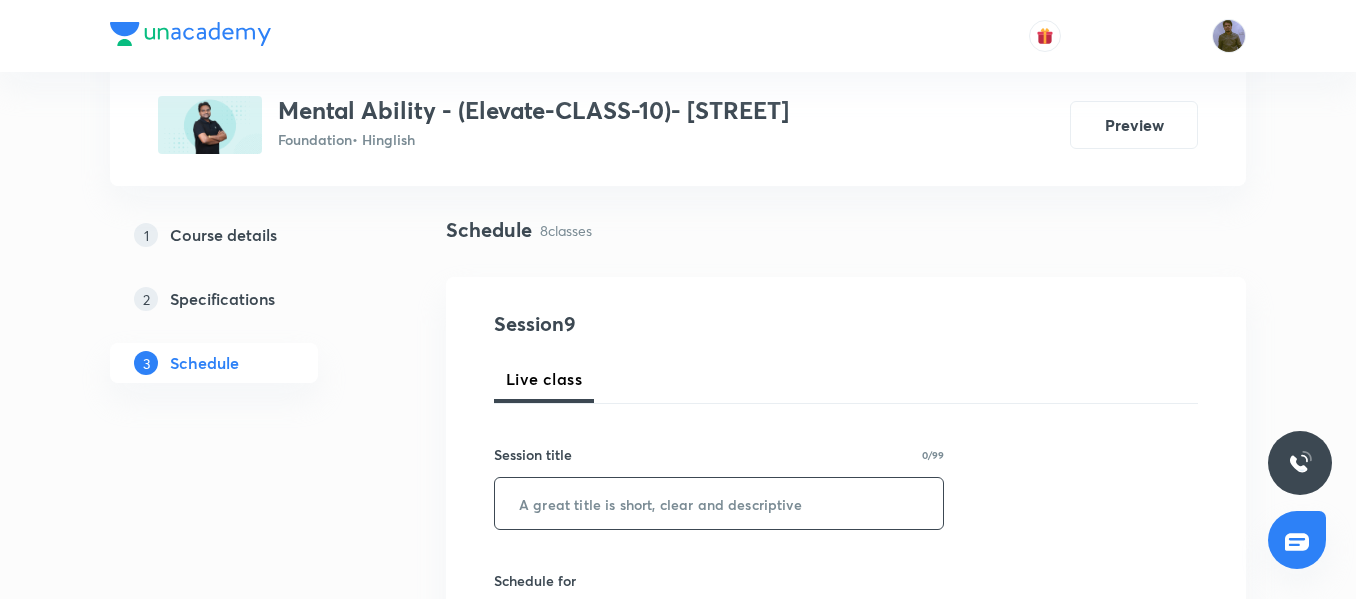 click at bounding box center (719, 503) 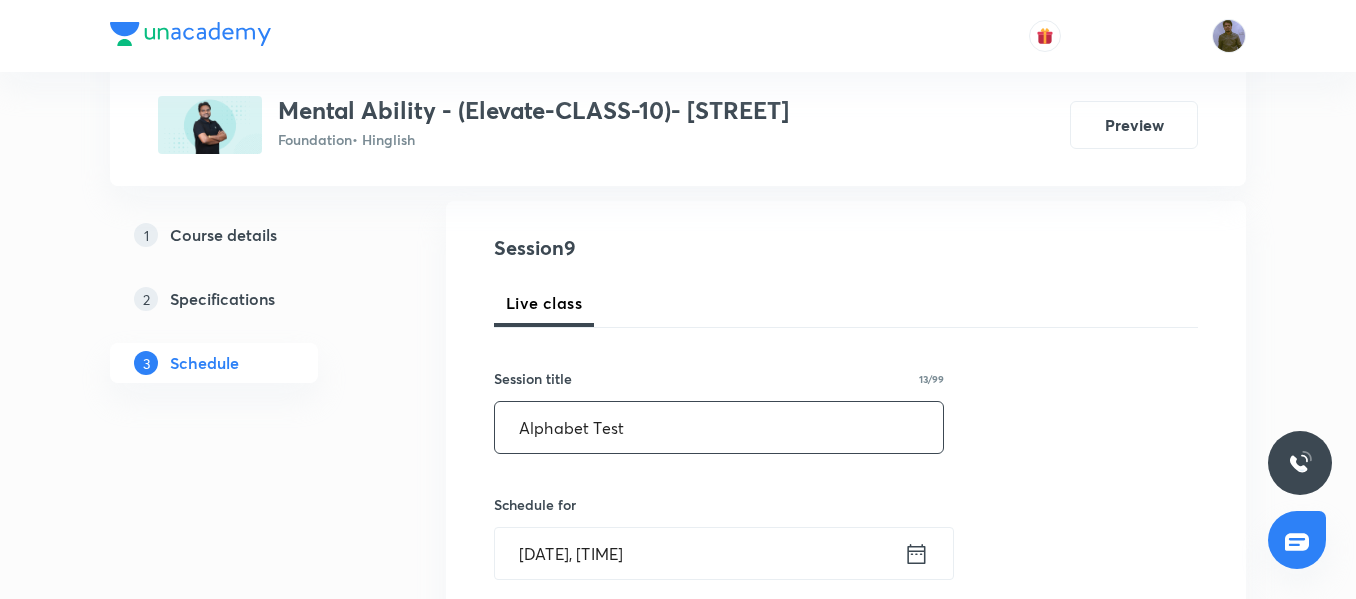 scroll, scrollTop: 323, scrollLeft: 0, axis: vertical 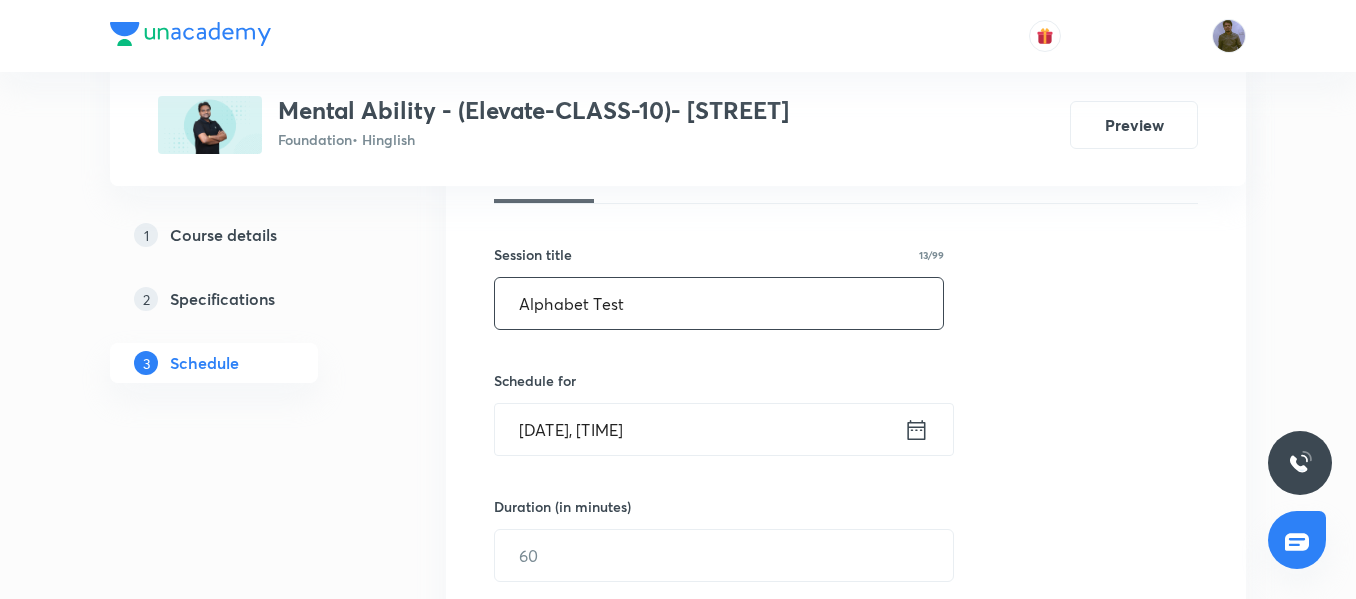 type on "Alphabet Test" 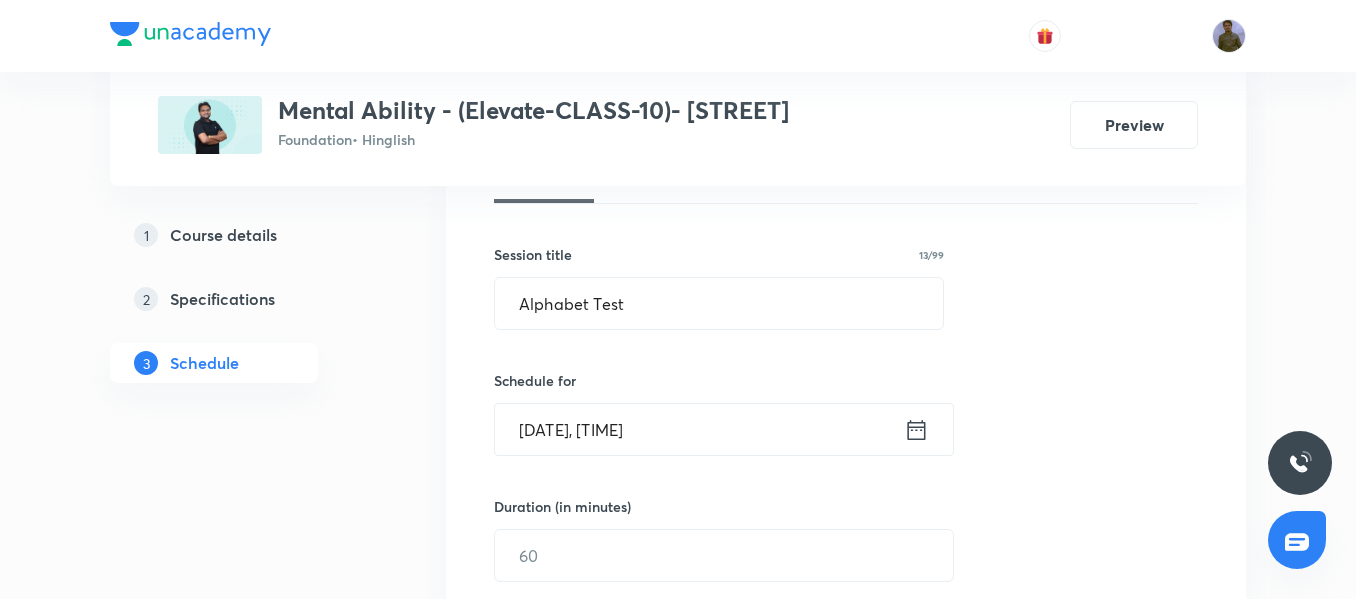 click on "[DATE], [TIME]" at bounding box center (699, 429) 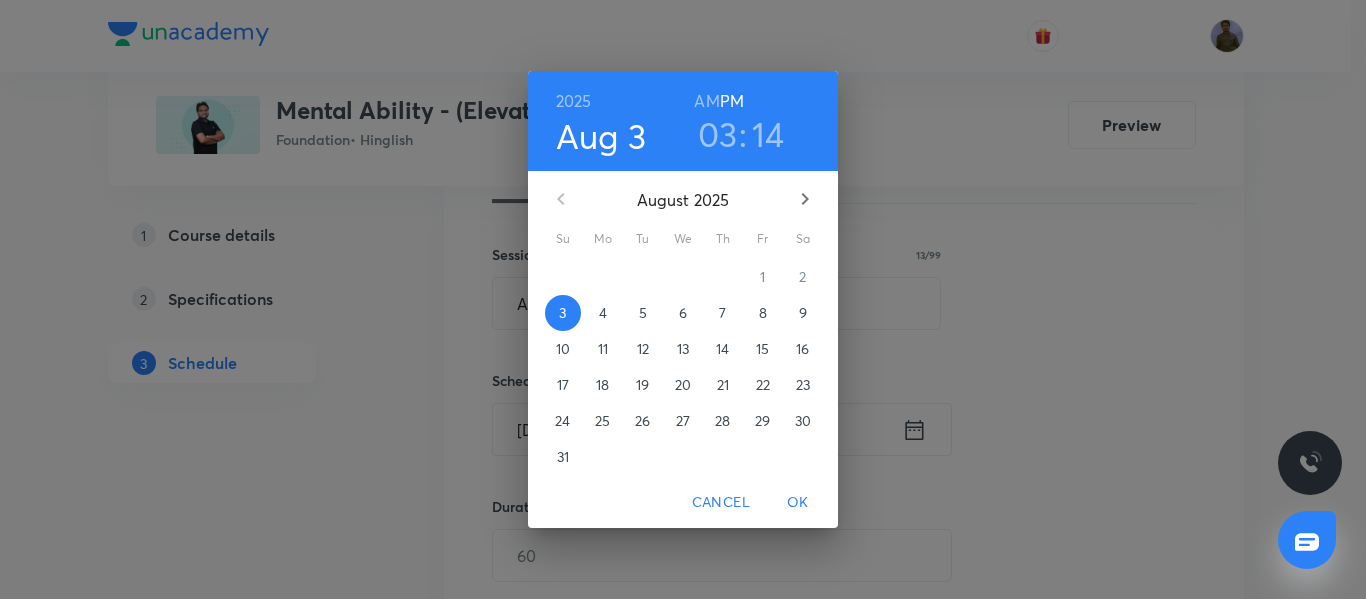 click on "9" at bounding box center (803, 313) 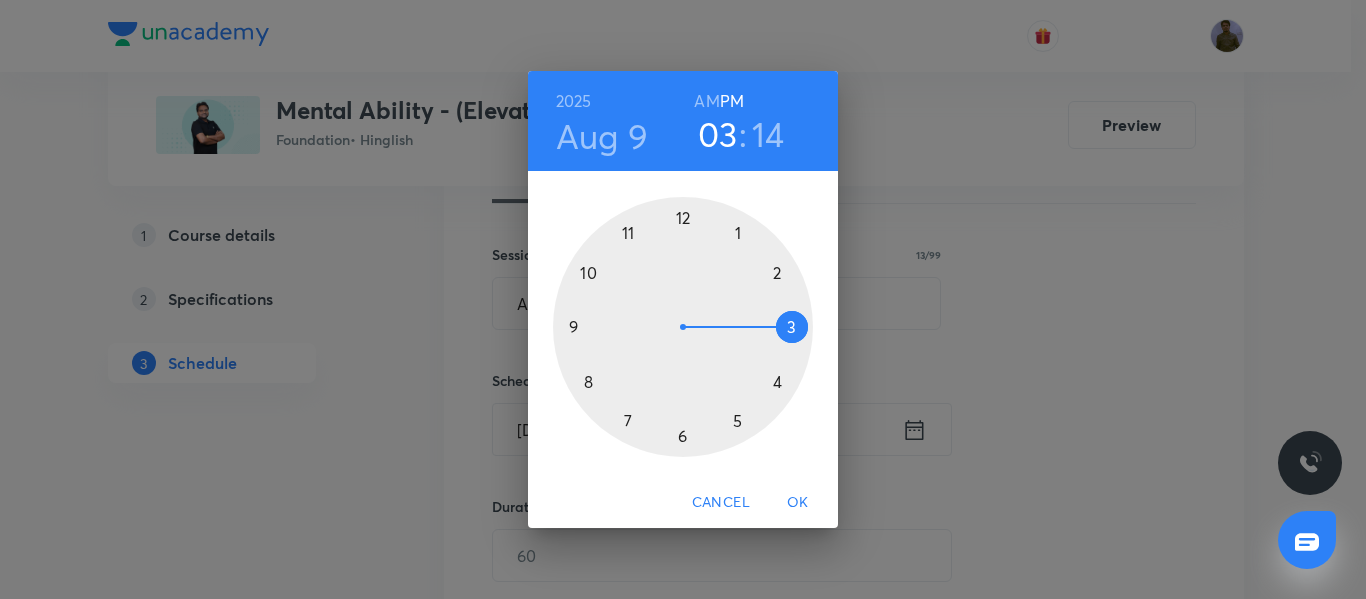 click at bounding box center (683, 327) 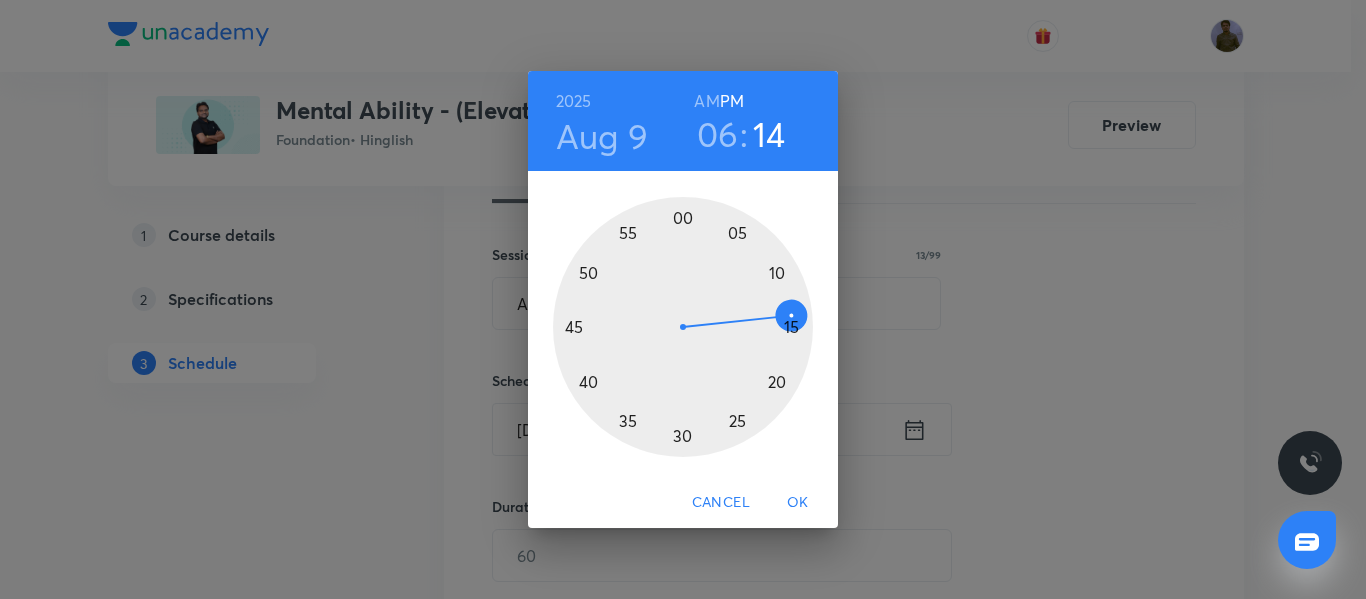 click at bounding box center [683, 327] 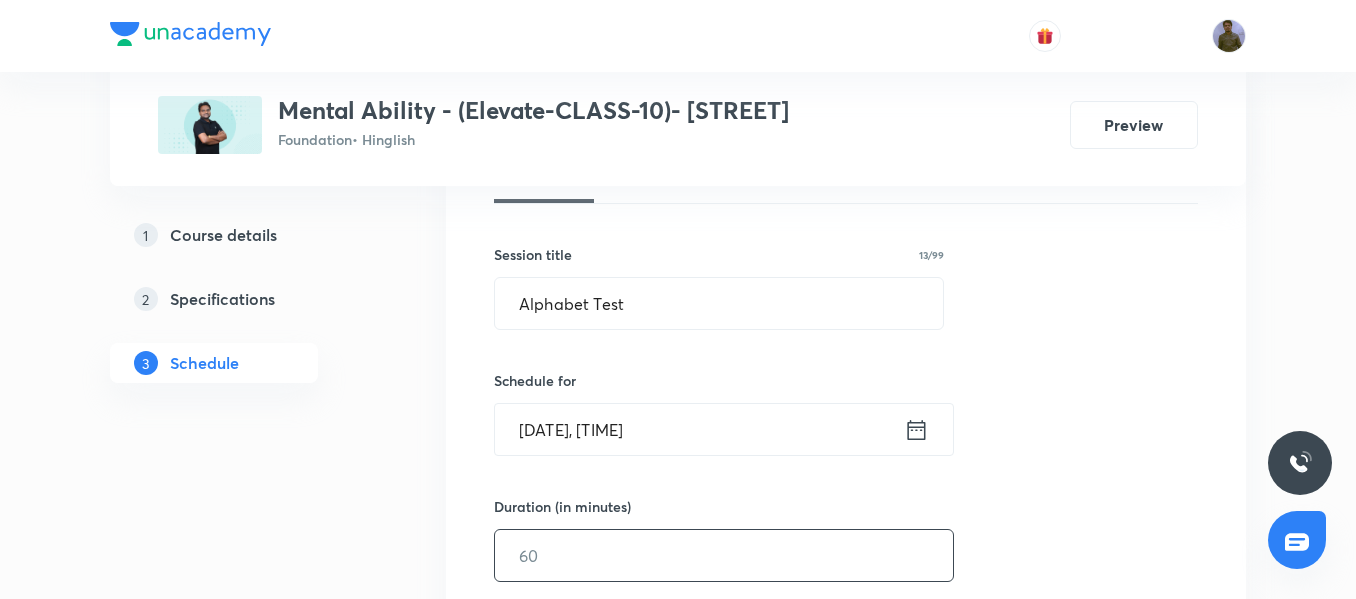 click at bounding box center [724, 555] 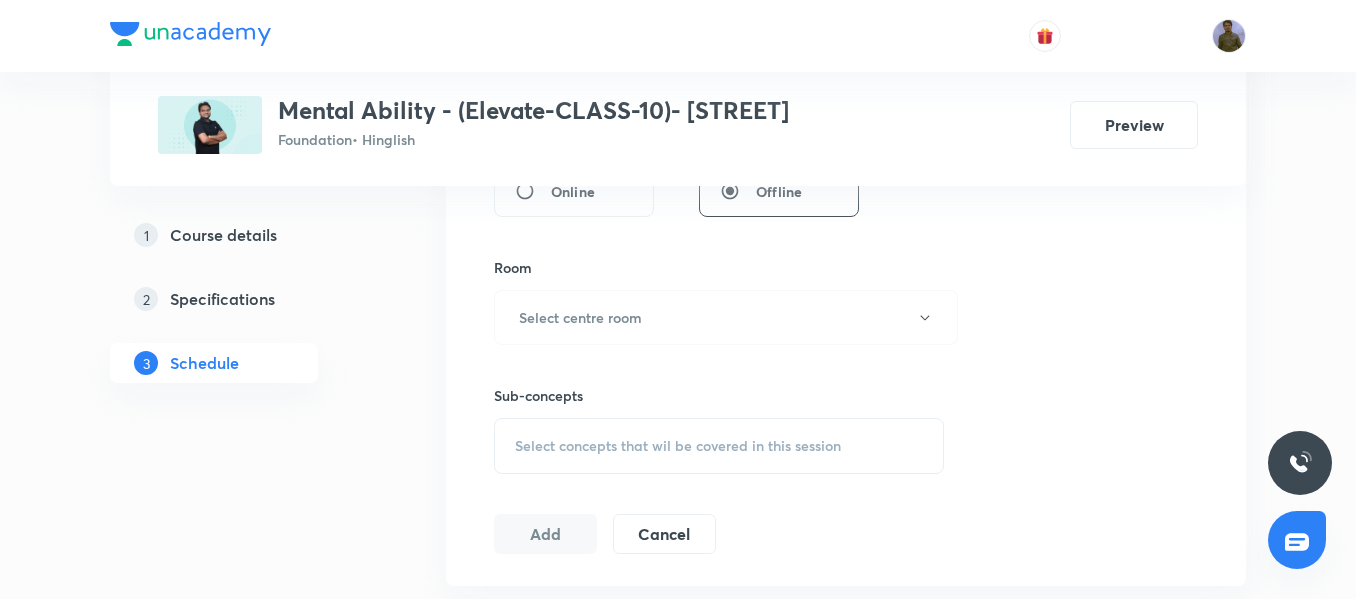 scroll, scrollTop: 823, scrollLeft: 0, axis: vertical 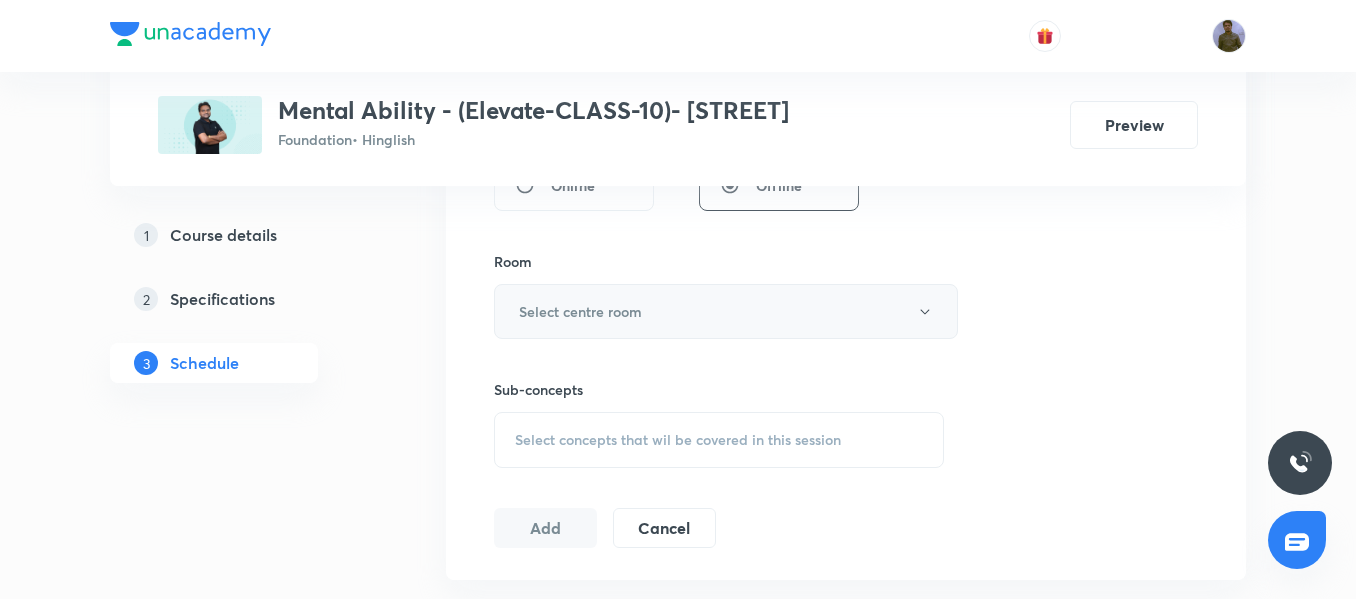 type on "45" 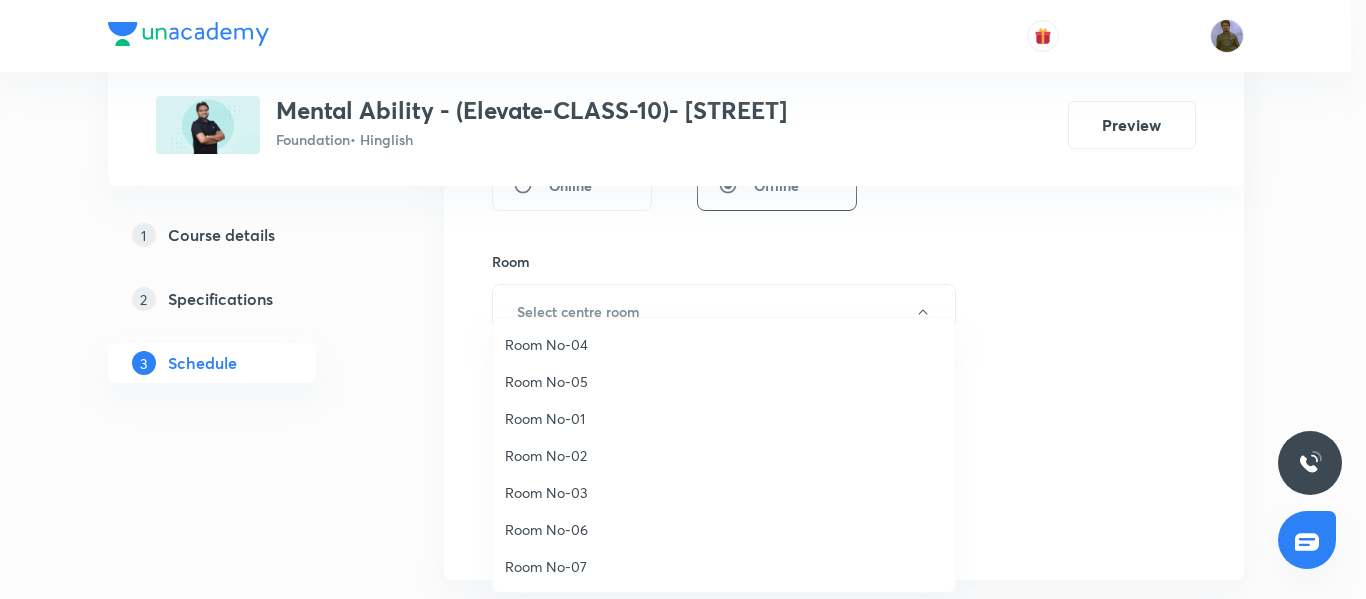 click on "Room No-02" at bounding box center (724, 455) 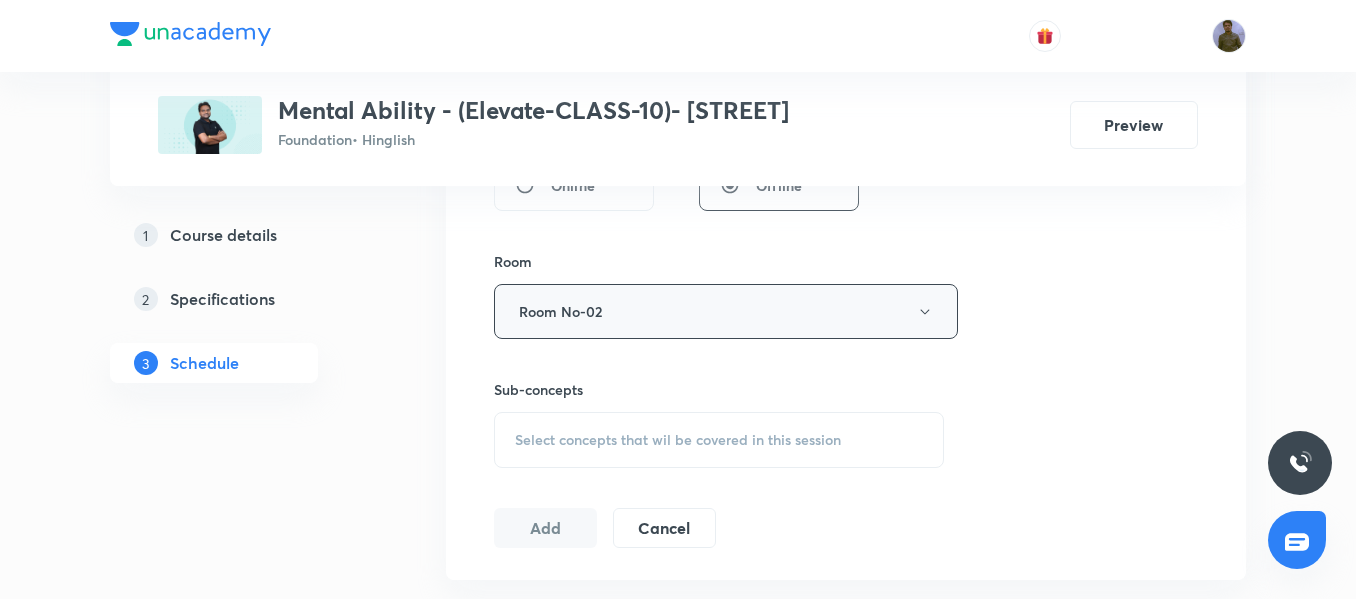 click on "Room No-02" at bounding box center (726, 311) 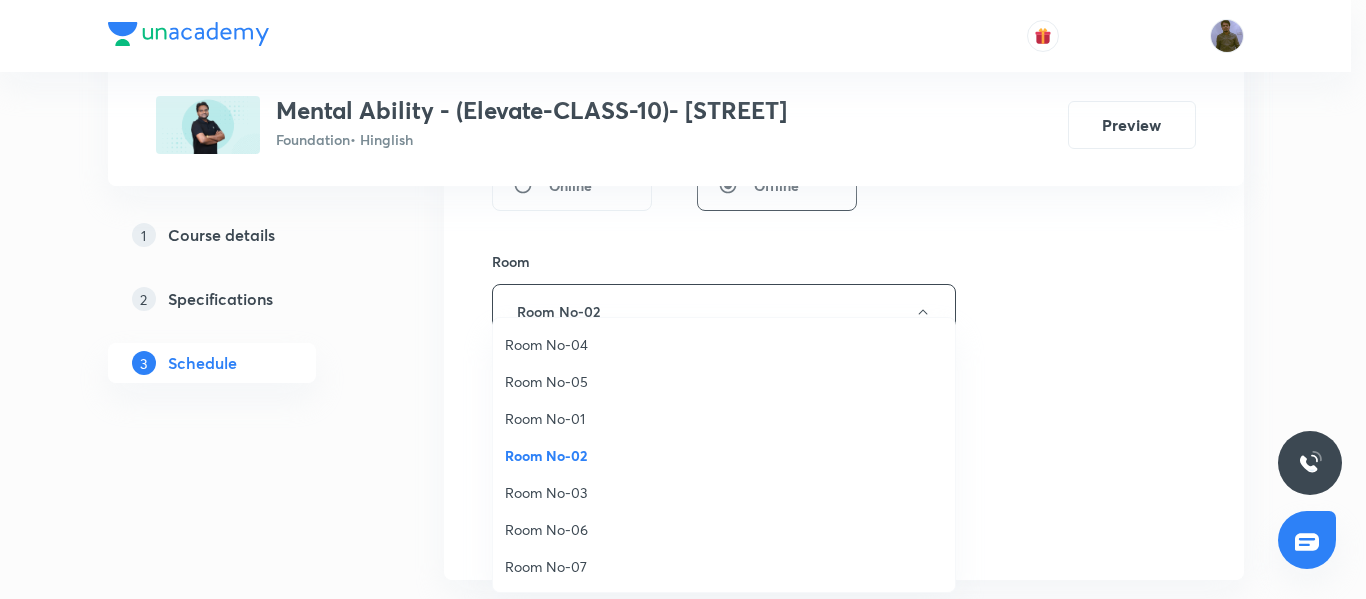 click on "Room No-03" at bounding box center (724, 492) 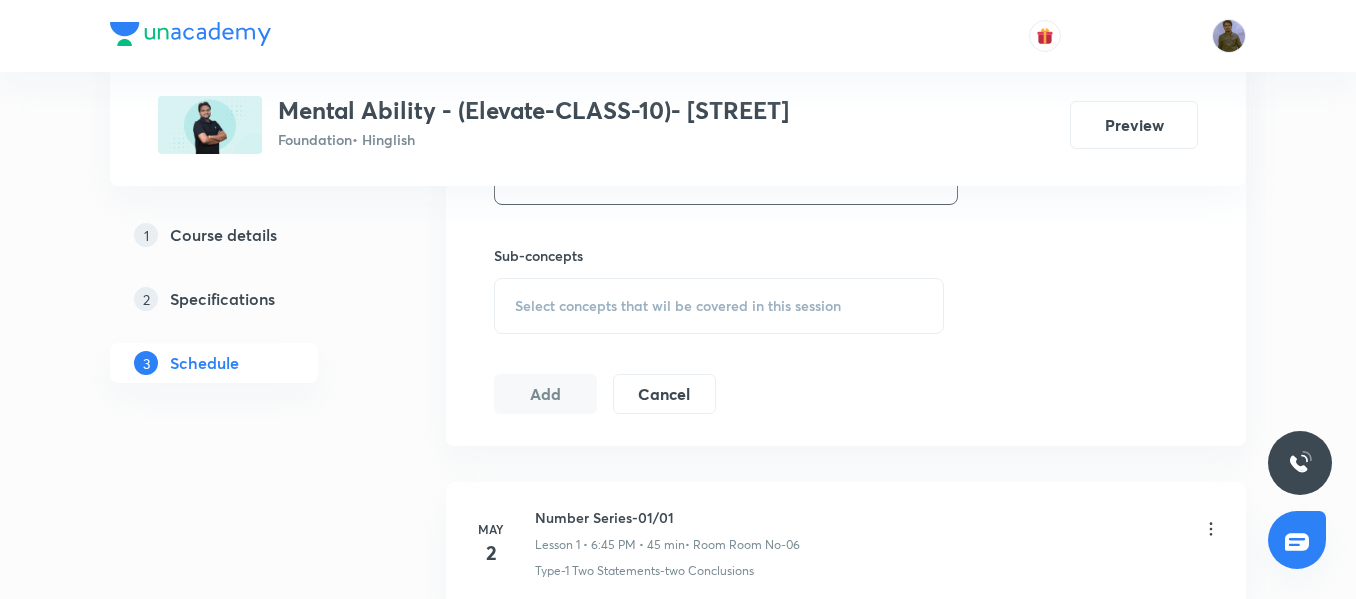 scroll, scrollTop: 923, scrollLeft: 0, axis: vertical 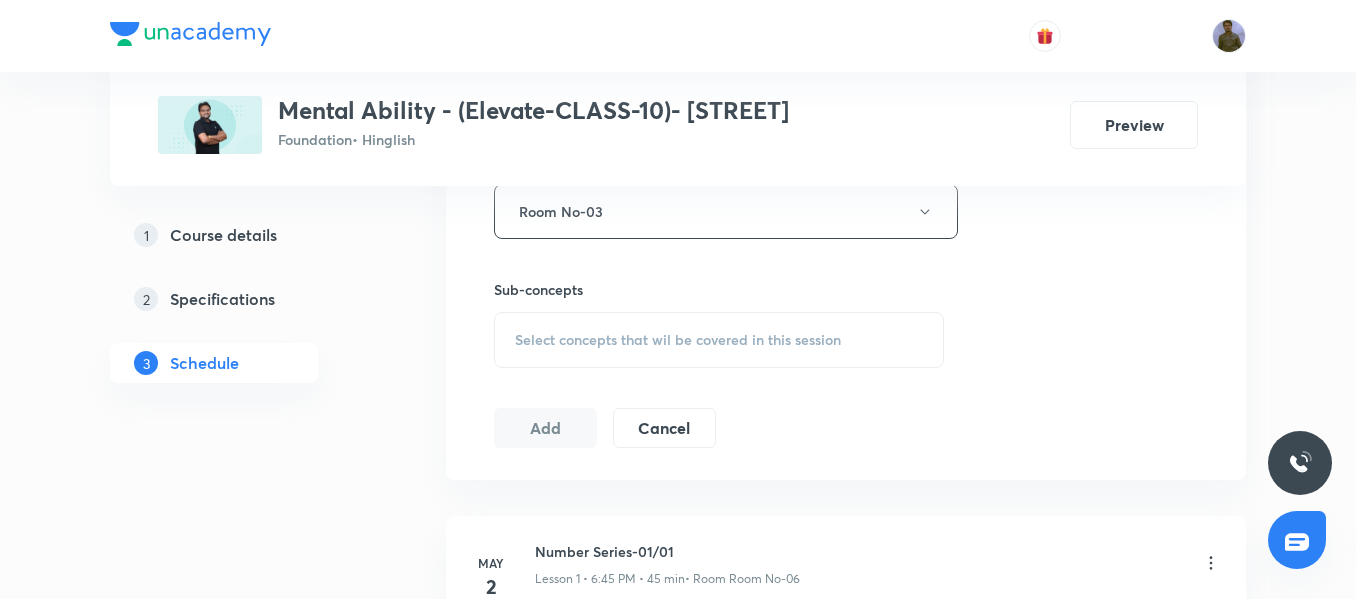 click on "Select concepts that wil be covered in this session" at bounding box center (719, 340) 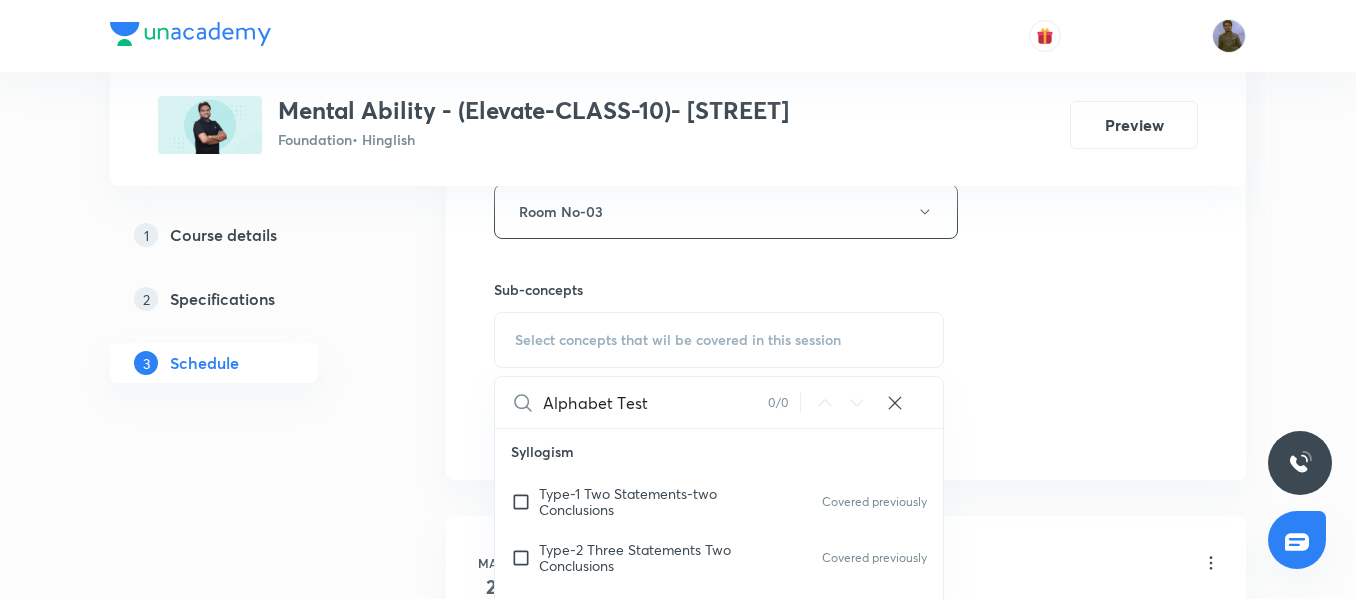 drag, startPoint x: 611, startPoint y: 399, endPoint x: 677, endPoint y: 397, distance: 66.0303 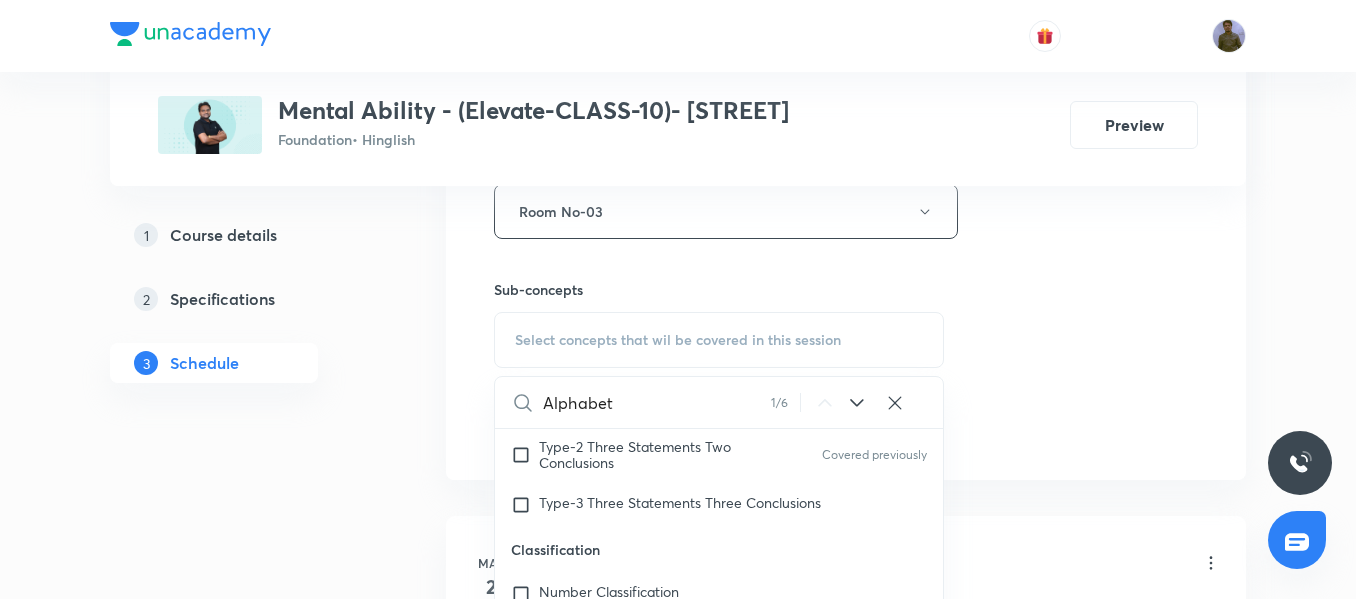 scroll, scrollTop: 408, scrollLeft: 0, axis: vertical 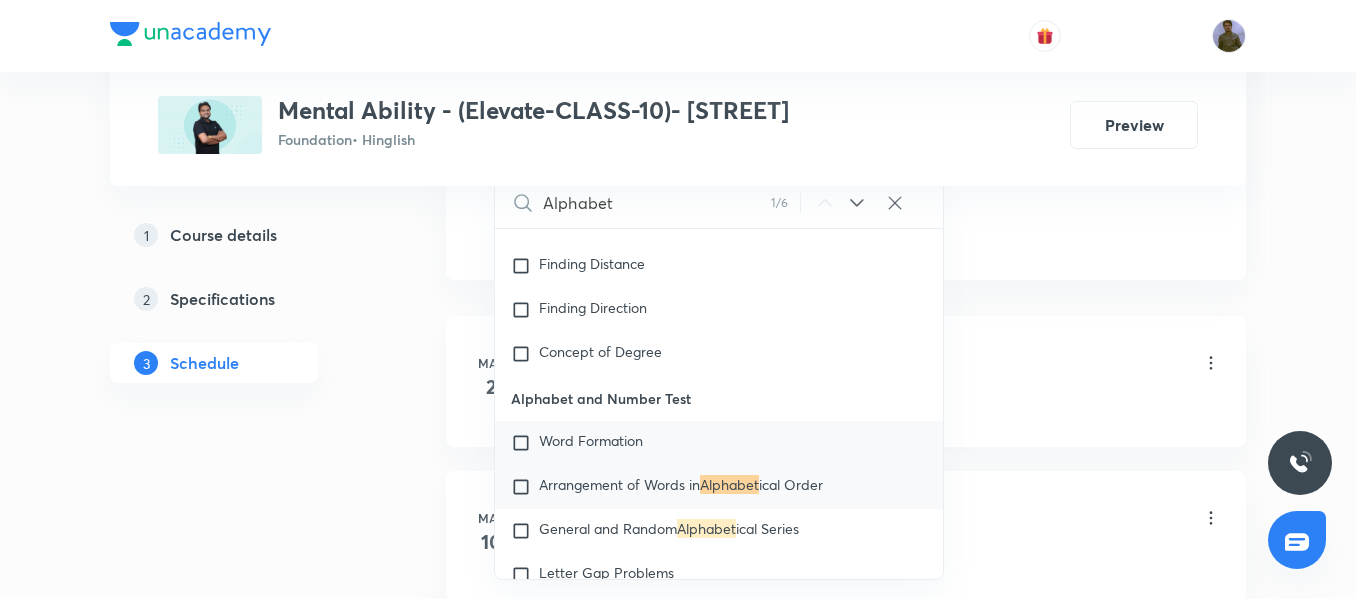 type on "Alphabet" 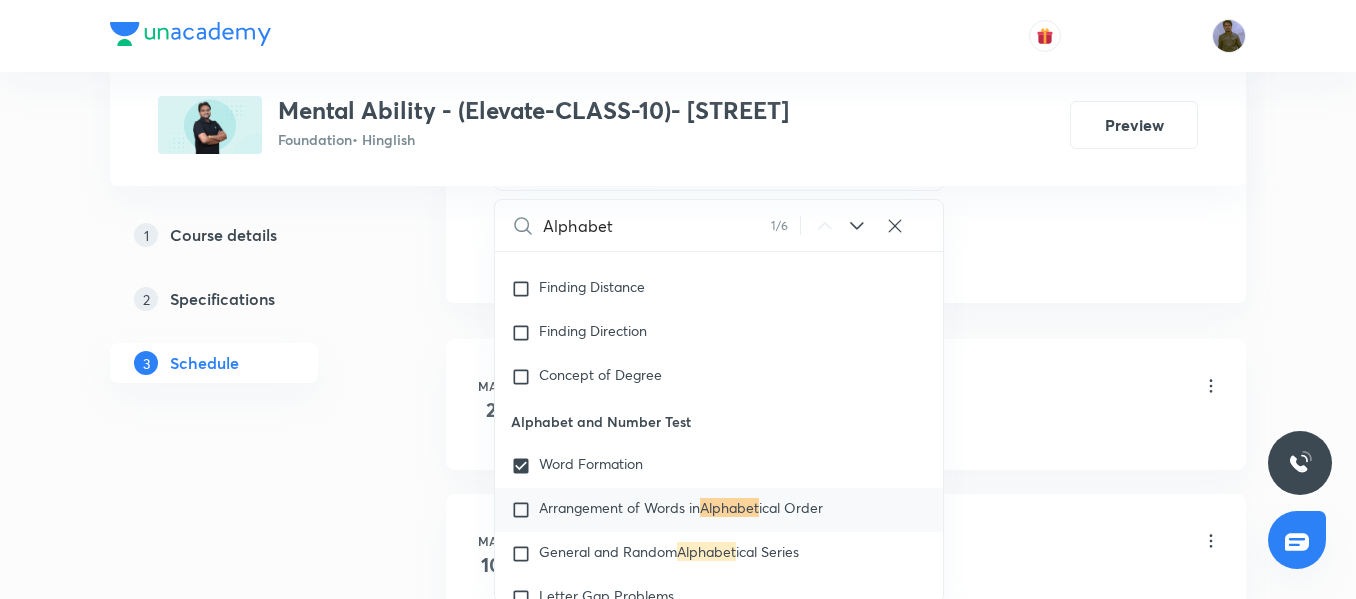 click on "[DATE] [NUMBER] Lesson 1 • [TIME] • 45 min  • Room Room No-06 Type-1 Two Statements-two Conclusions" at bounding box center (846, 404) 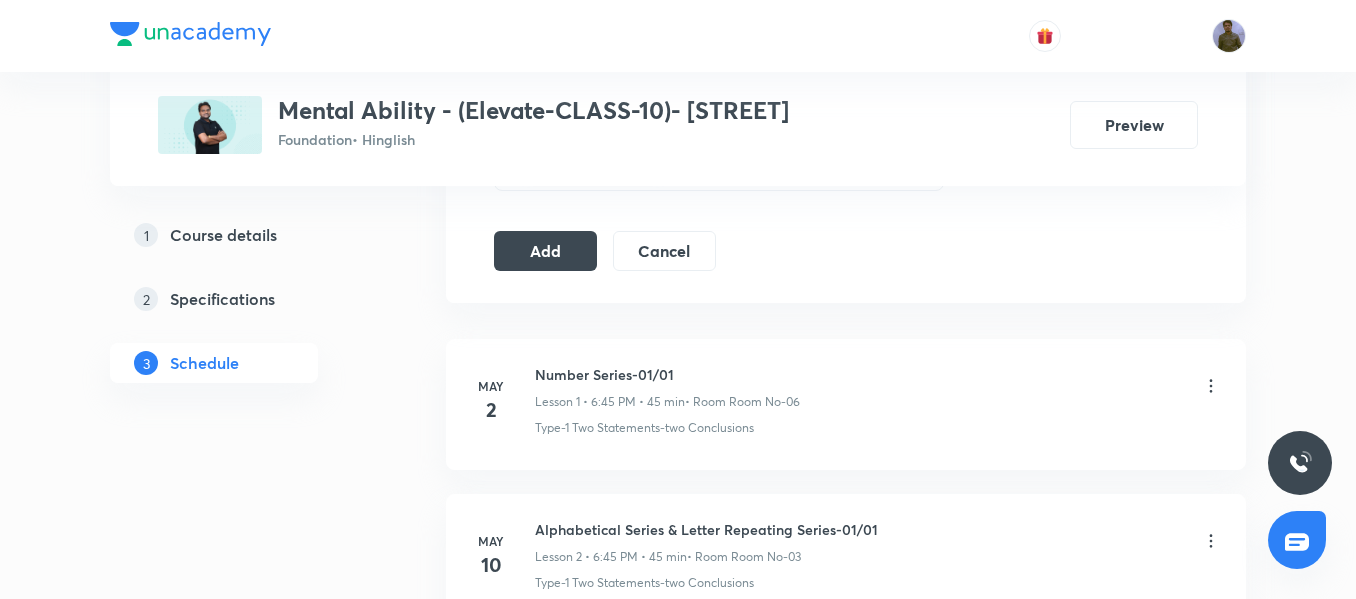 scroll, scrollTop: 923, scrollLeft: 0, axis: vertical 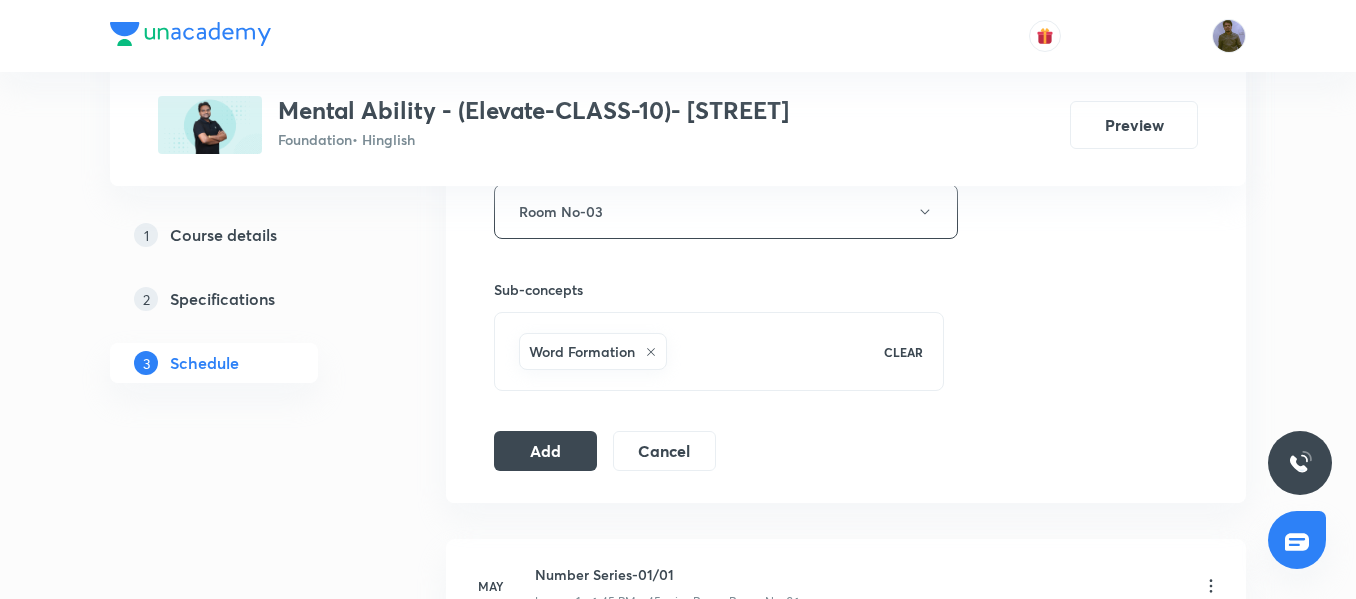 click on "Session  9 Live class Session title 13/99 Alphabet Test ​ Schedule for [DATE], [TIME] ​ Duration (in minutes) 45 ​   Session type Online Offline Room Room No-03 Sub-concepts Word Formation CLEAR Add Cancel" at bounding box center [846, -10] 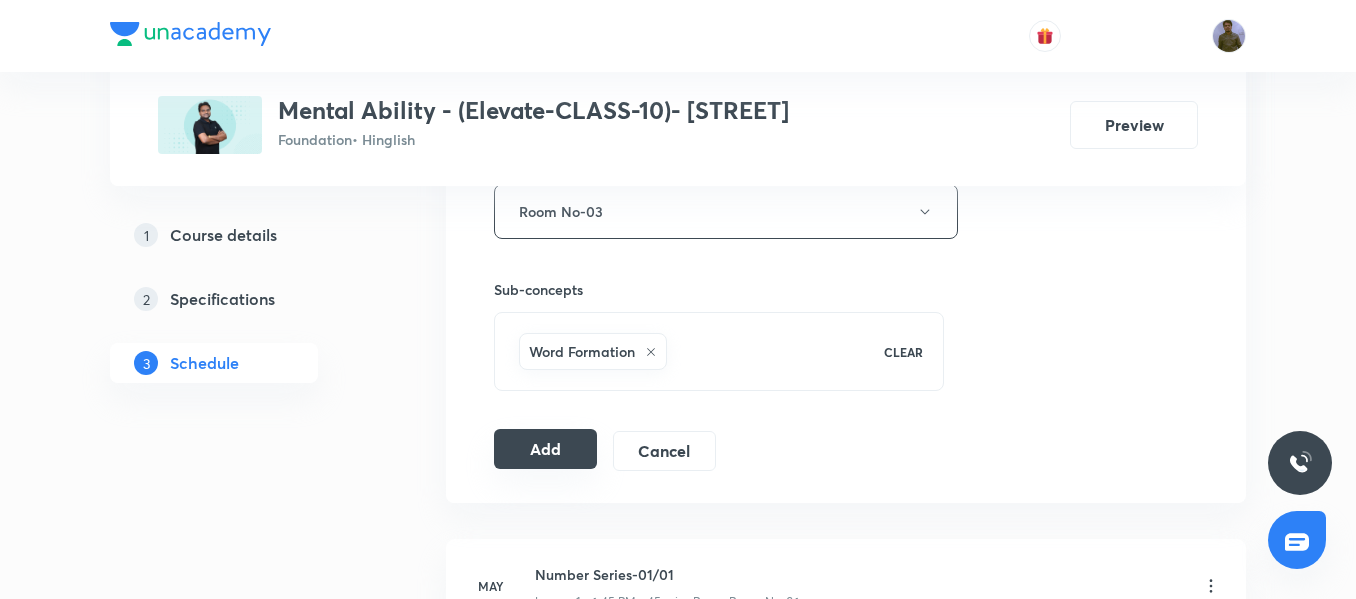 click on "Add" at bounding box center [545, 449] 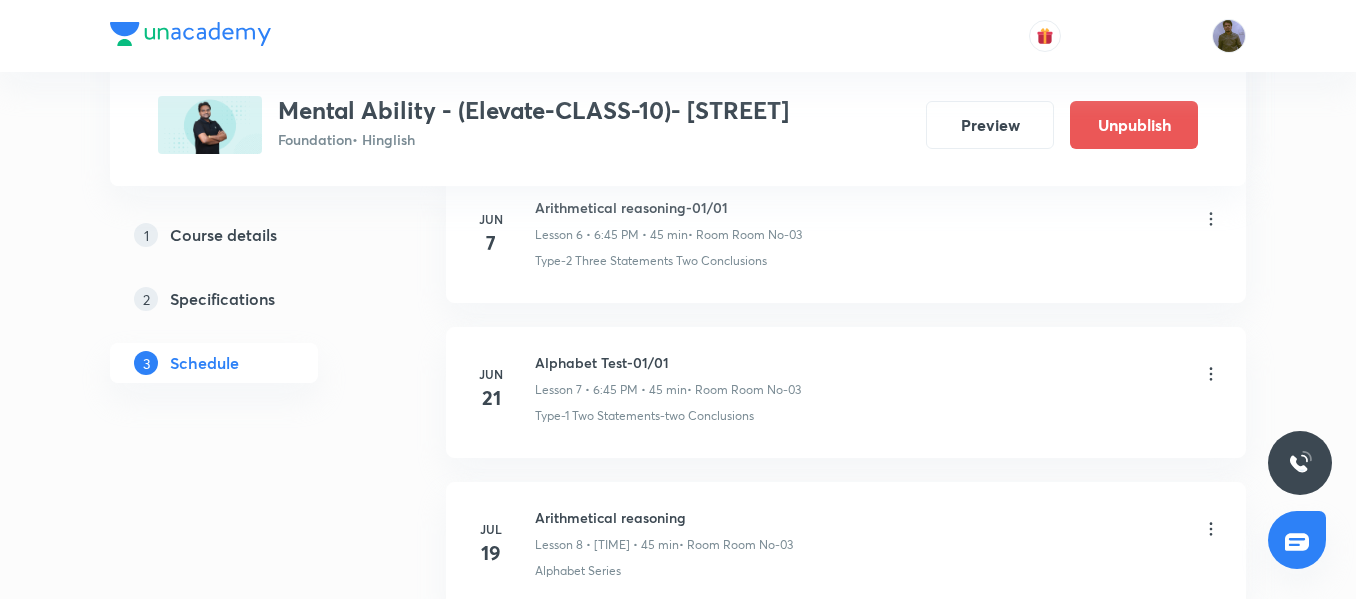 scroll, scrollTop: 1480, scrollLeft: 0, axis: vertical 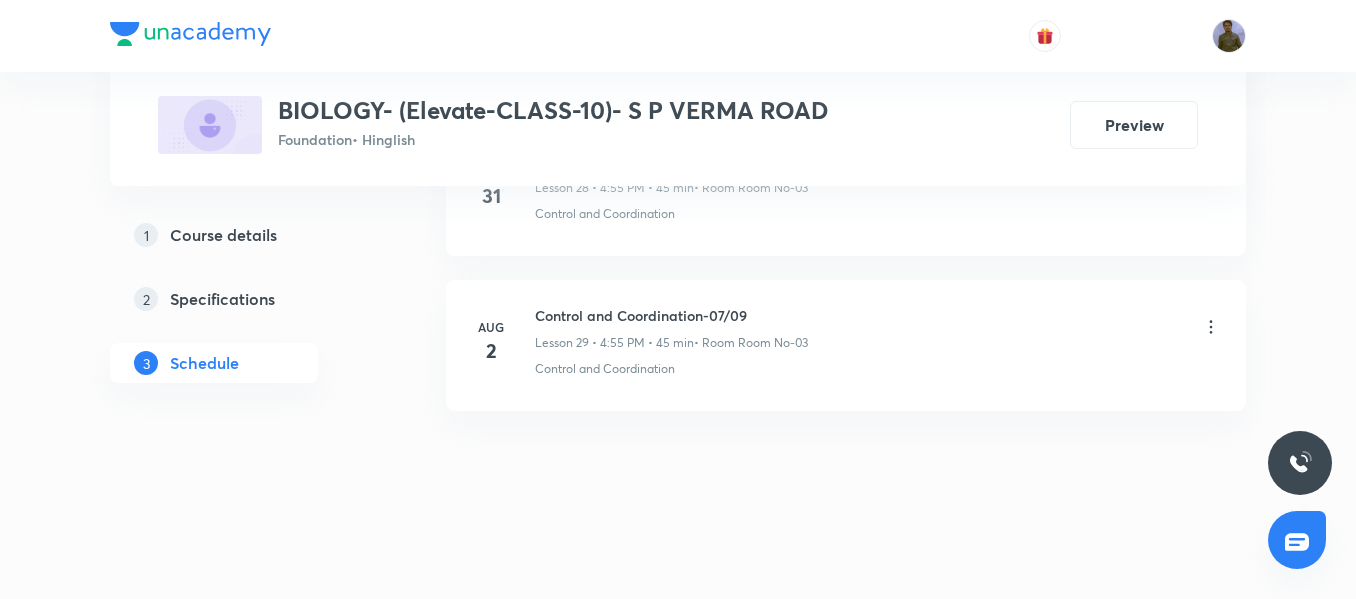 click on "Control and Coordination-07/09" at bounding box center [671, 315] 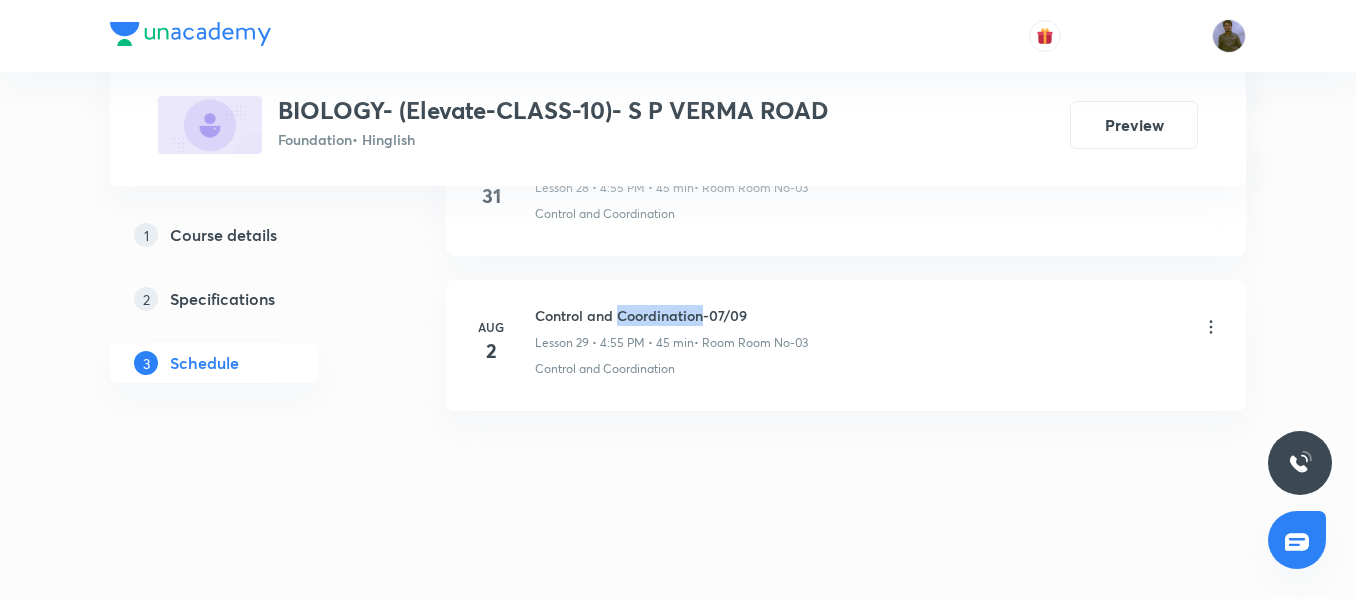 click on "Control and Coordination-07/09" at bounding box center (671, 315) 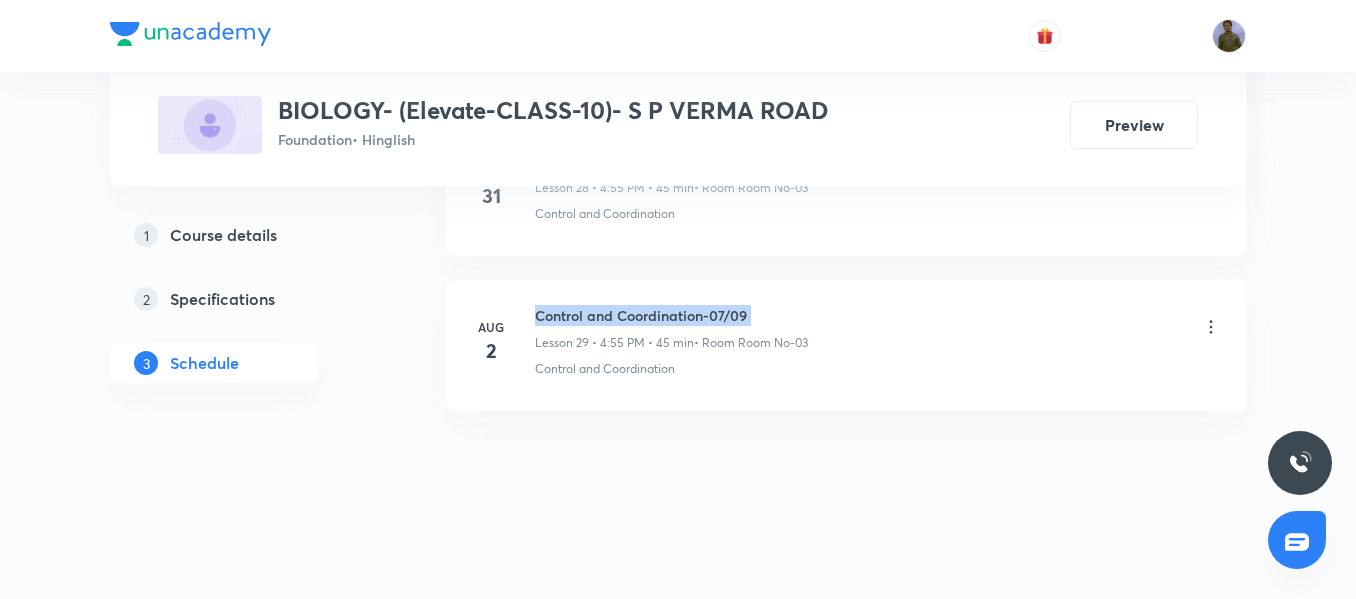 click on "Control and Coordination-07/09" at bounding box center (671, 315) 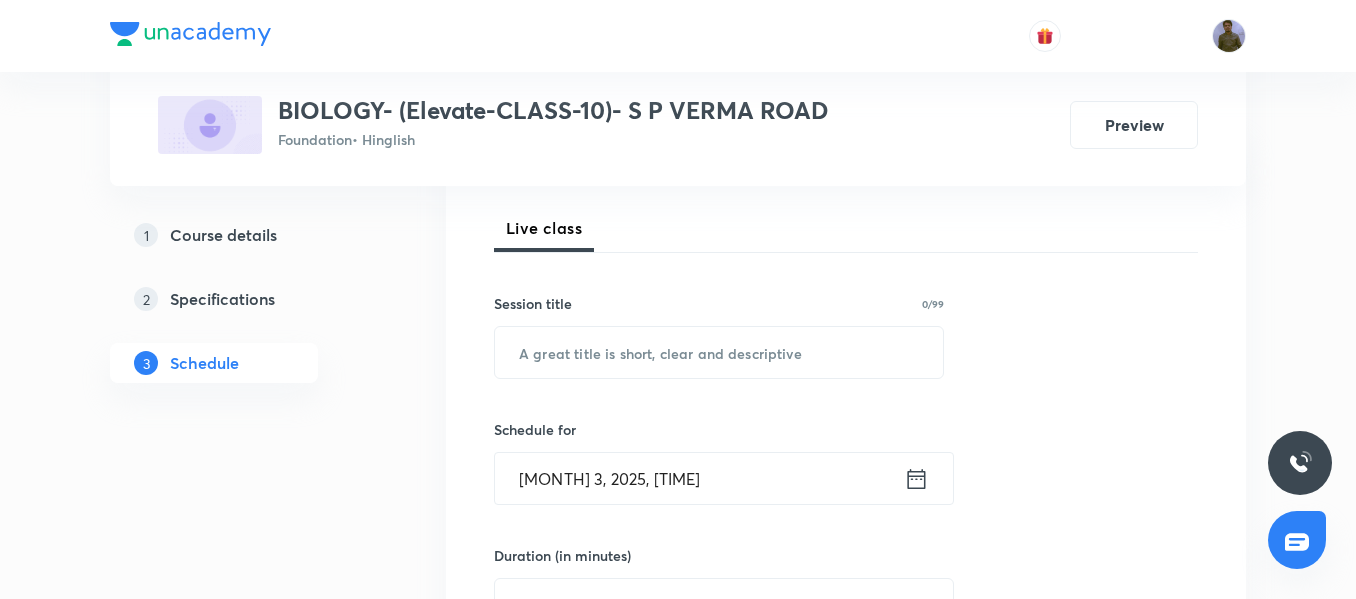 scroll, scrollTop: 167, scrollLeft: 0, axis: vertical 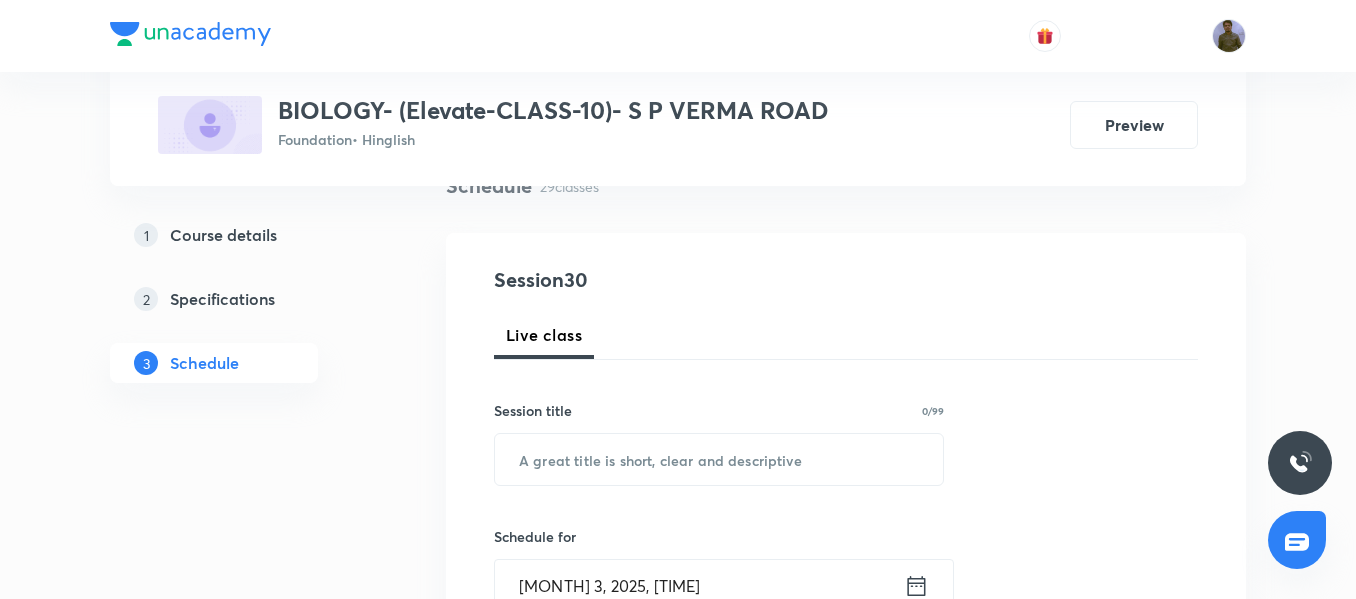 click on "Session  30 Live class Session title 0/99 ​ Schedule for Aug 3, 2025, 3:16 PM ​ Duration (in minutes) ​   Session type Online Offline Room Select centre room Sub-concepts Select concepts that wil be covered in this session Add Cancel" at bounding box center [846, 734] 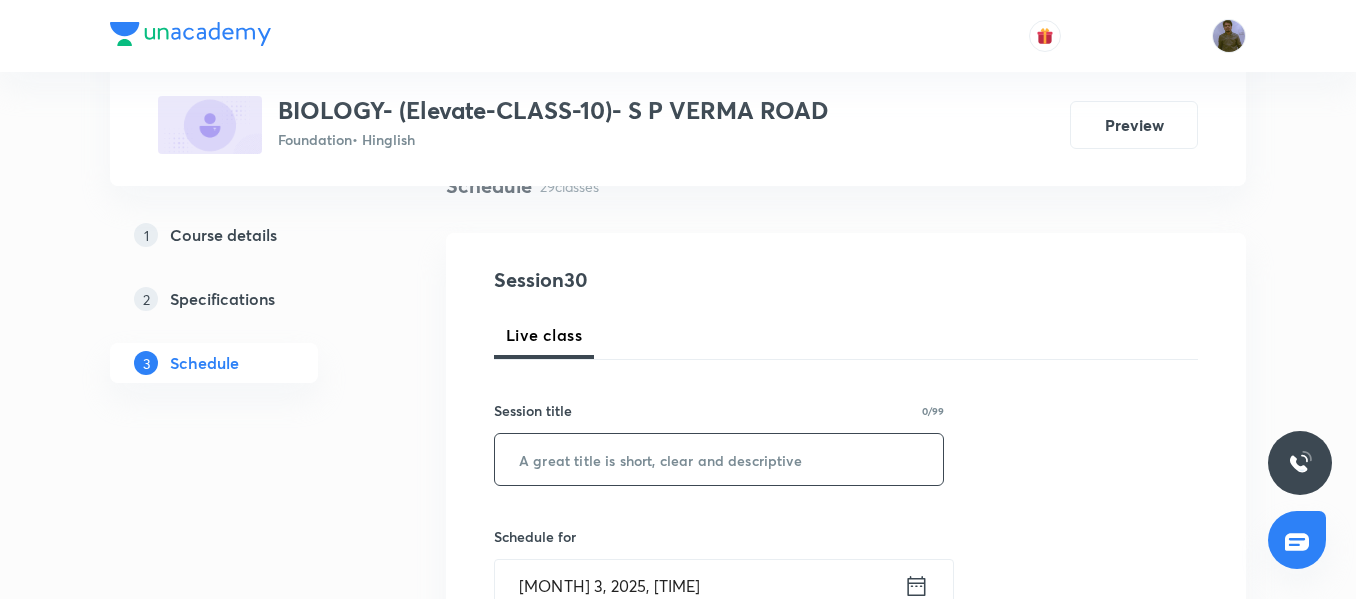 click at bounding box center (719, 459) 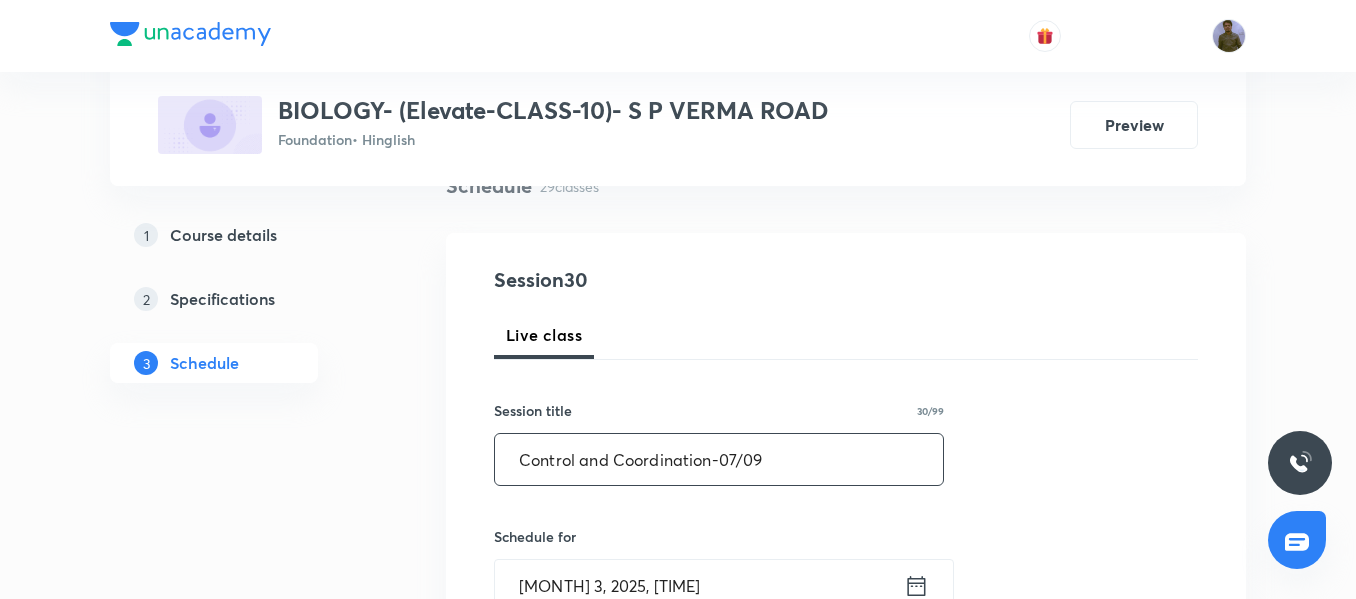 click on "Control and Coordination-07/09" at bounding box center [719, 459] 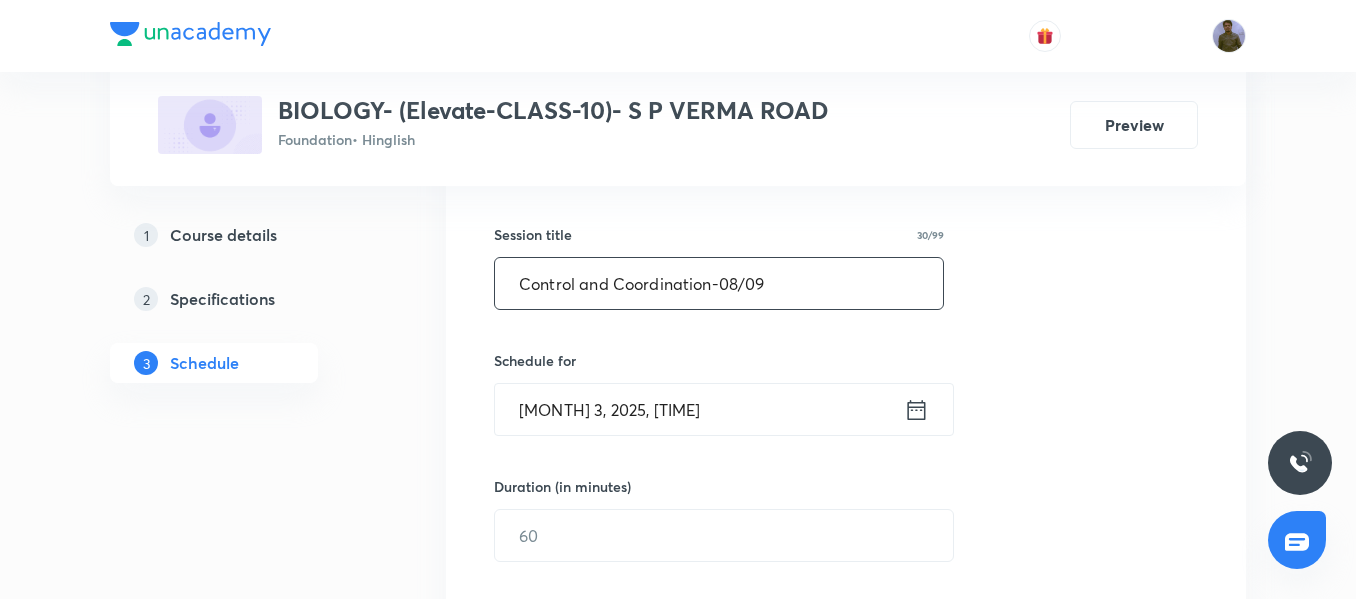 scroll, scrollTop: 367, scrollLeft: 0, axis: vertical 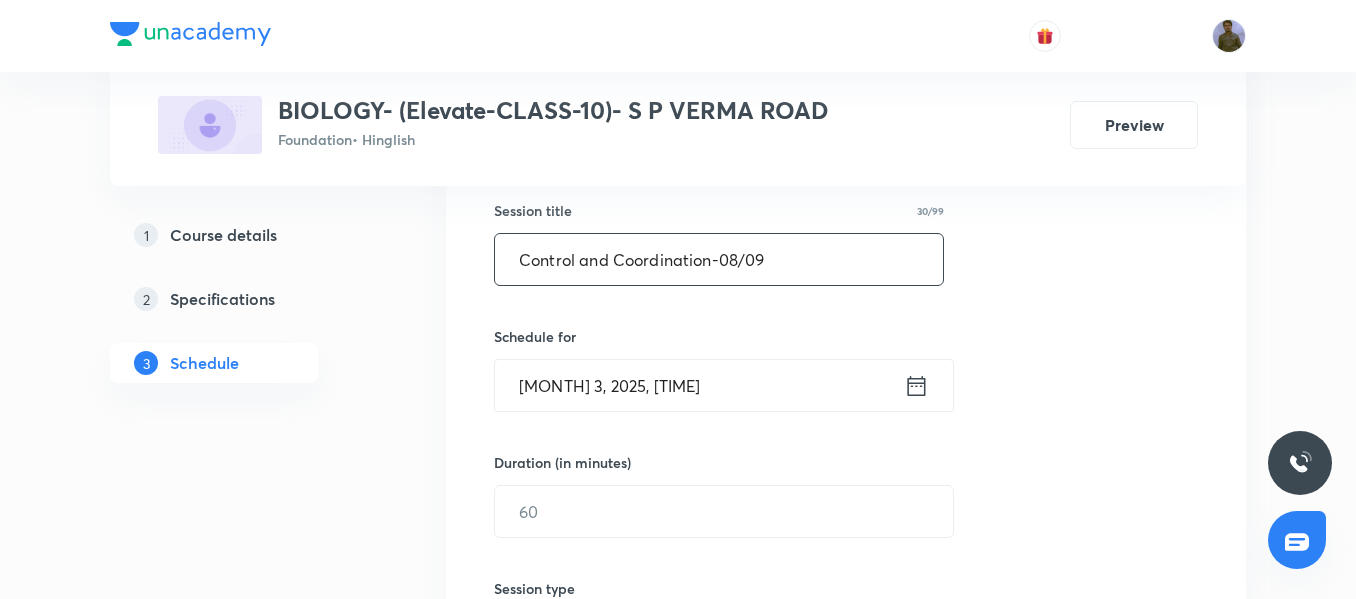 type on "Control and Coordination-08/09" 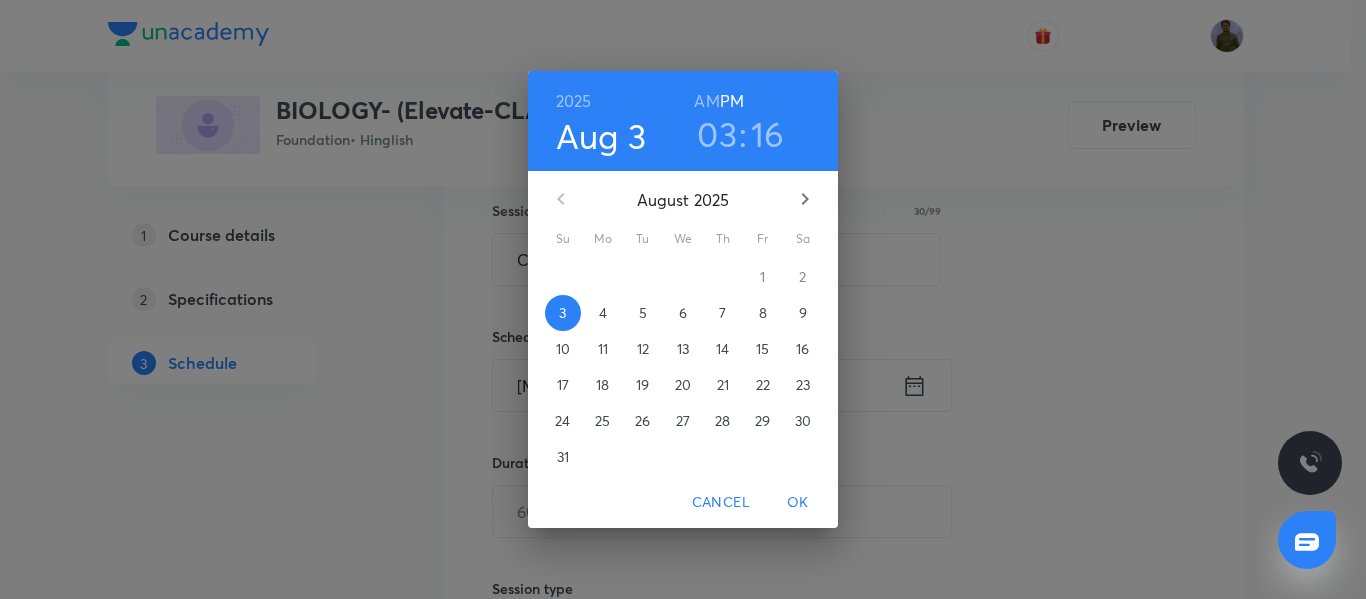 click on "7" at bounding box center (723, 313) 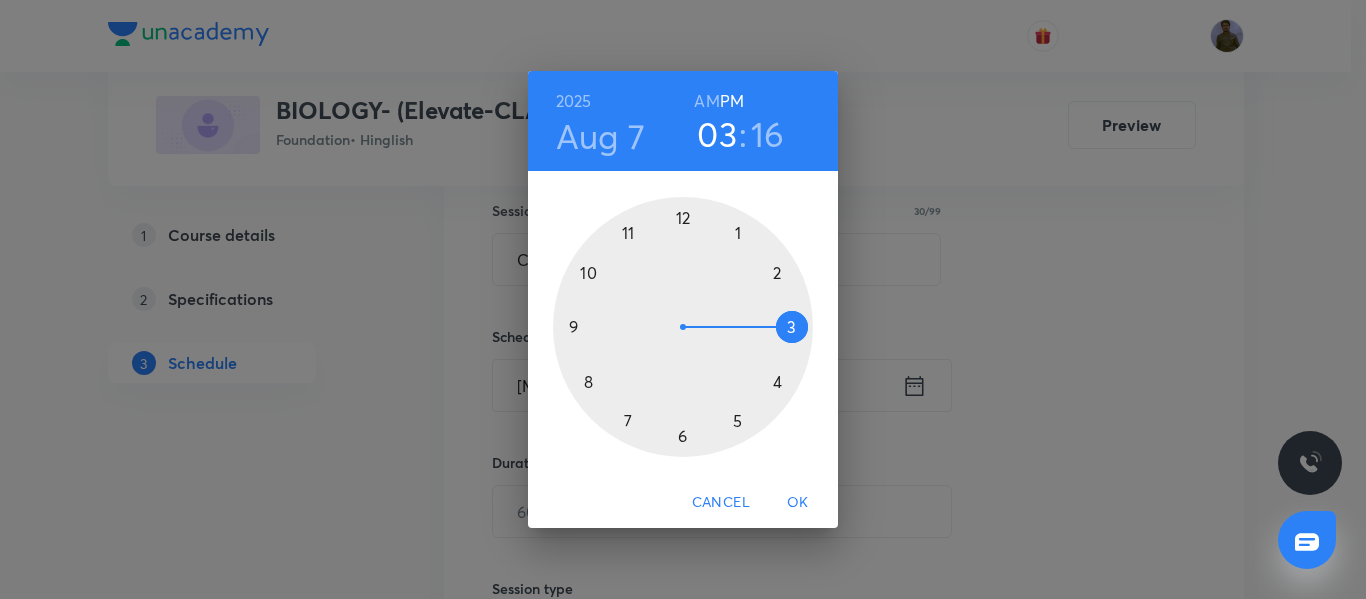 click at bounding box center (683, 327) 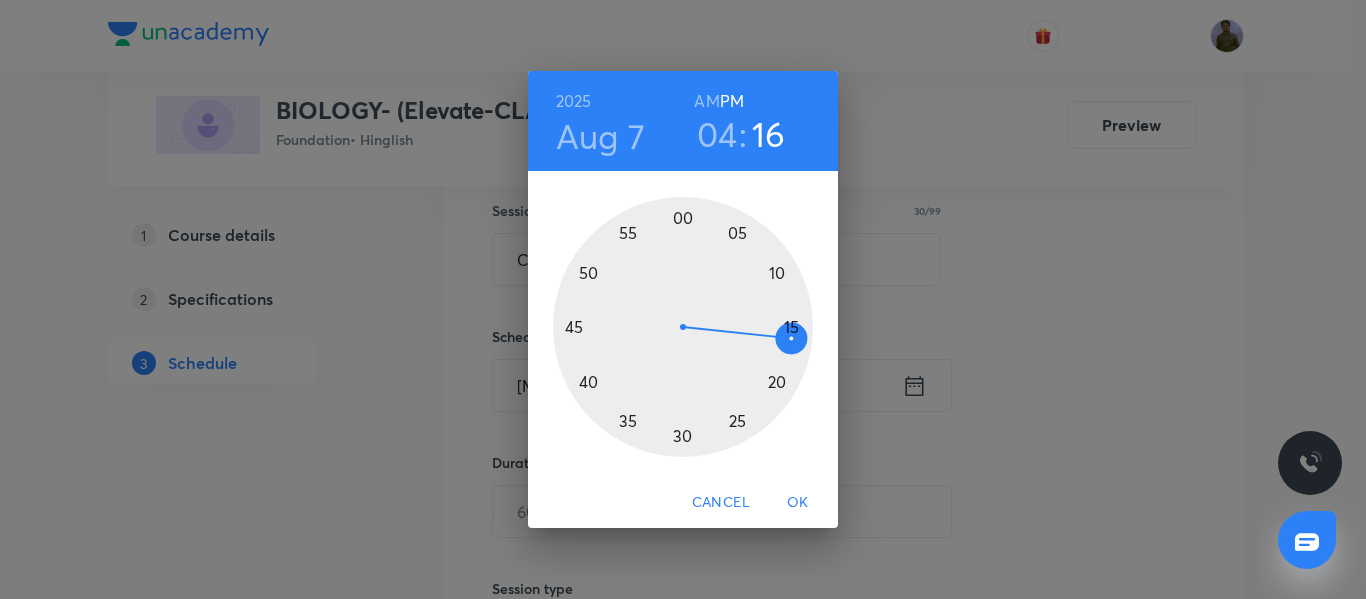 click at bounding box center (683, 327) 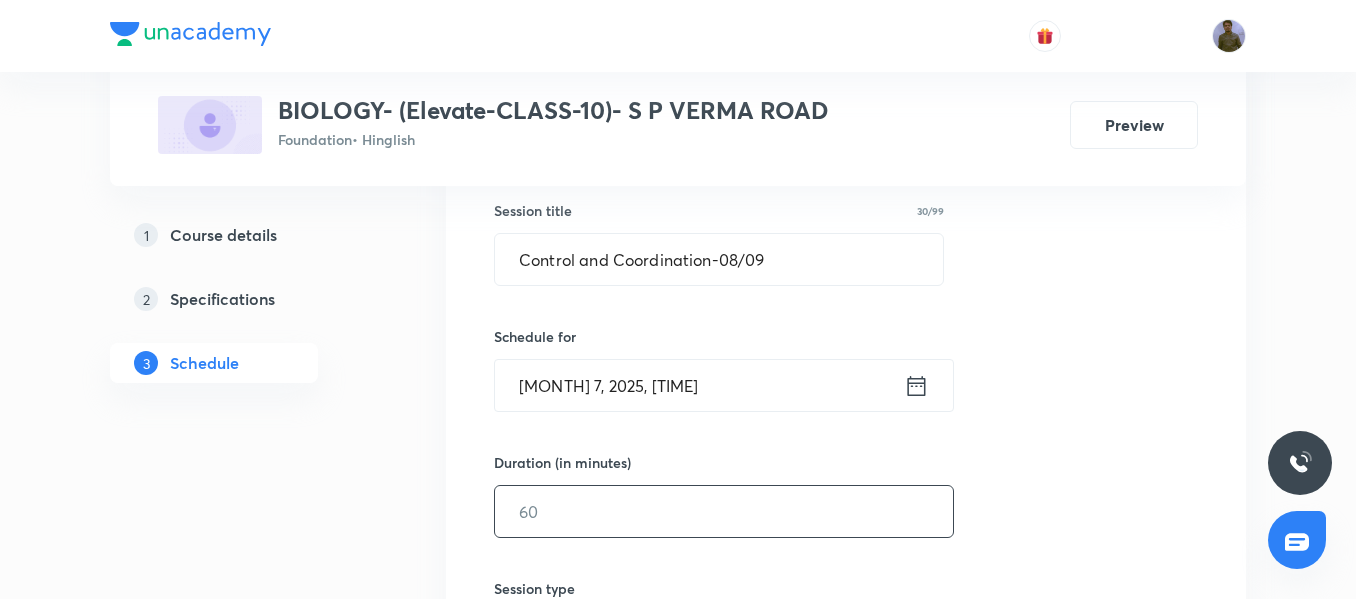 click at bounding box center (724, 511) 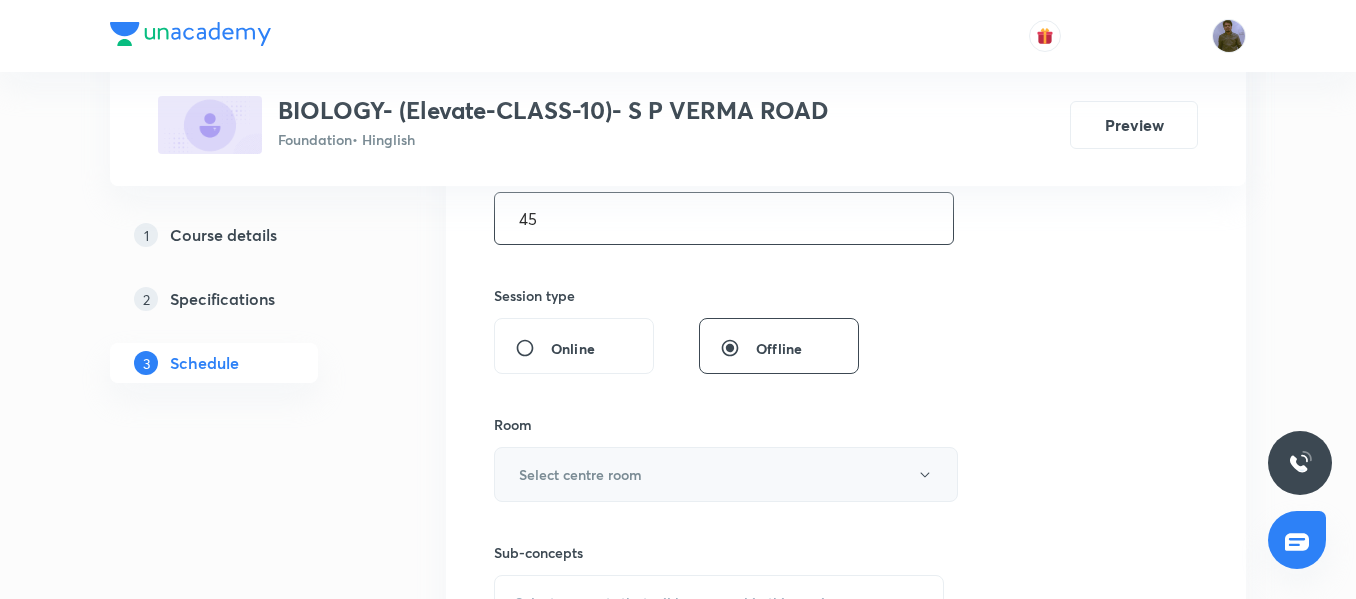 scroll, scrollTop: 667, scrollLeft: 0, axis: vertical 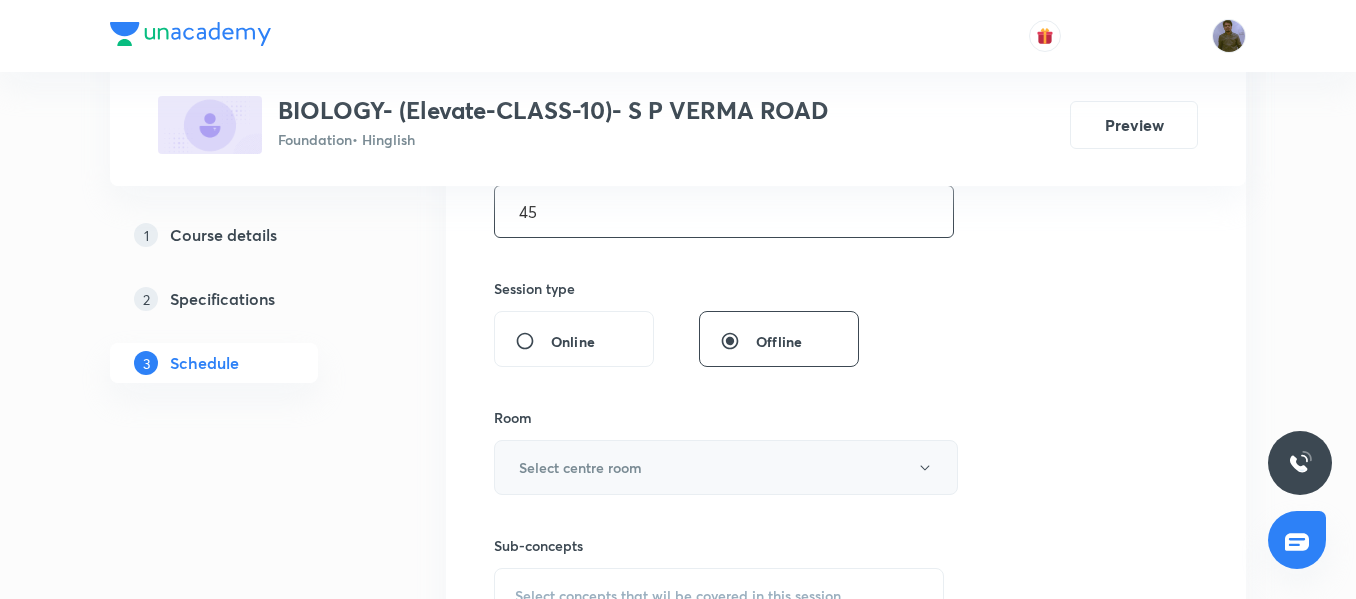 type on "45" 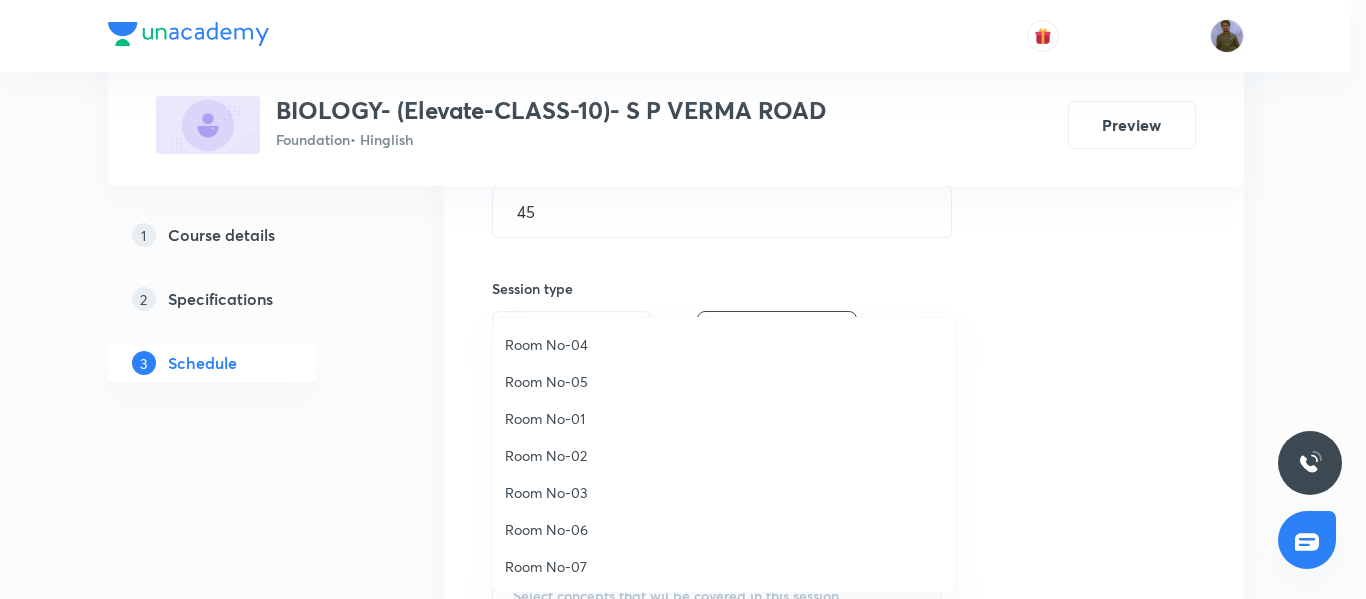 click on "Room No-03" at bounding box center [724, 492] 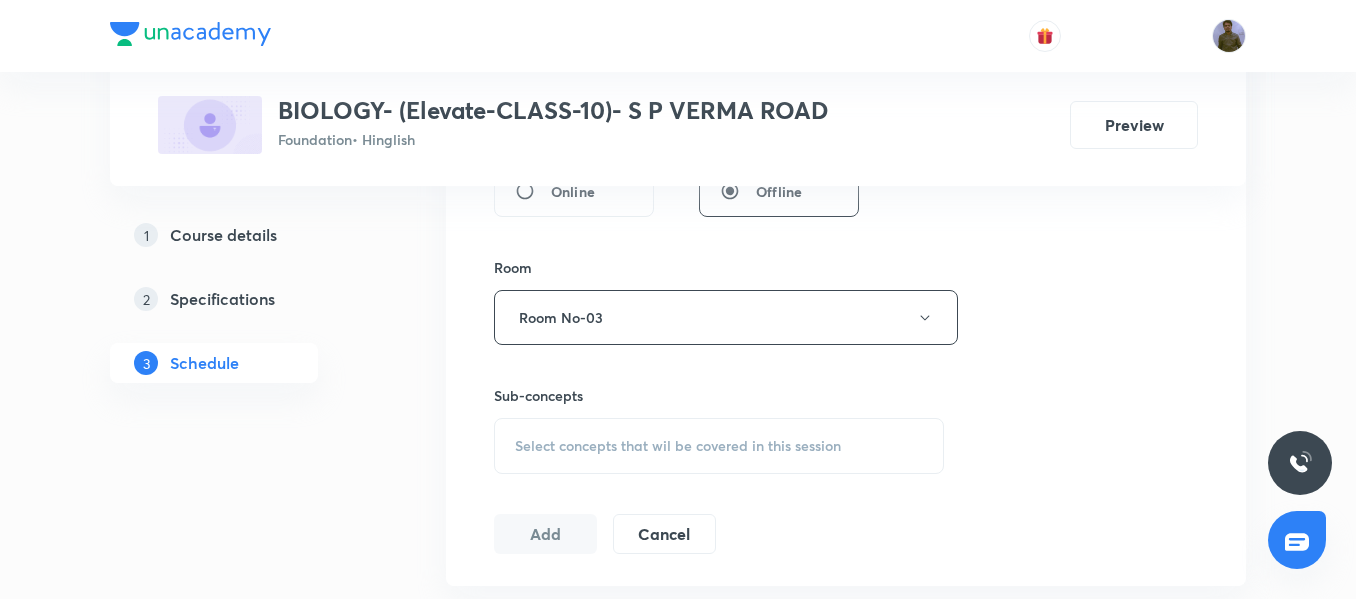 scroll, scrollTop: 867, scrollLeft: 0, axis: vertical 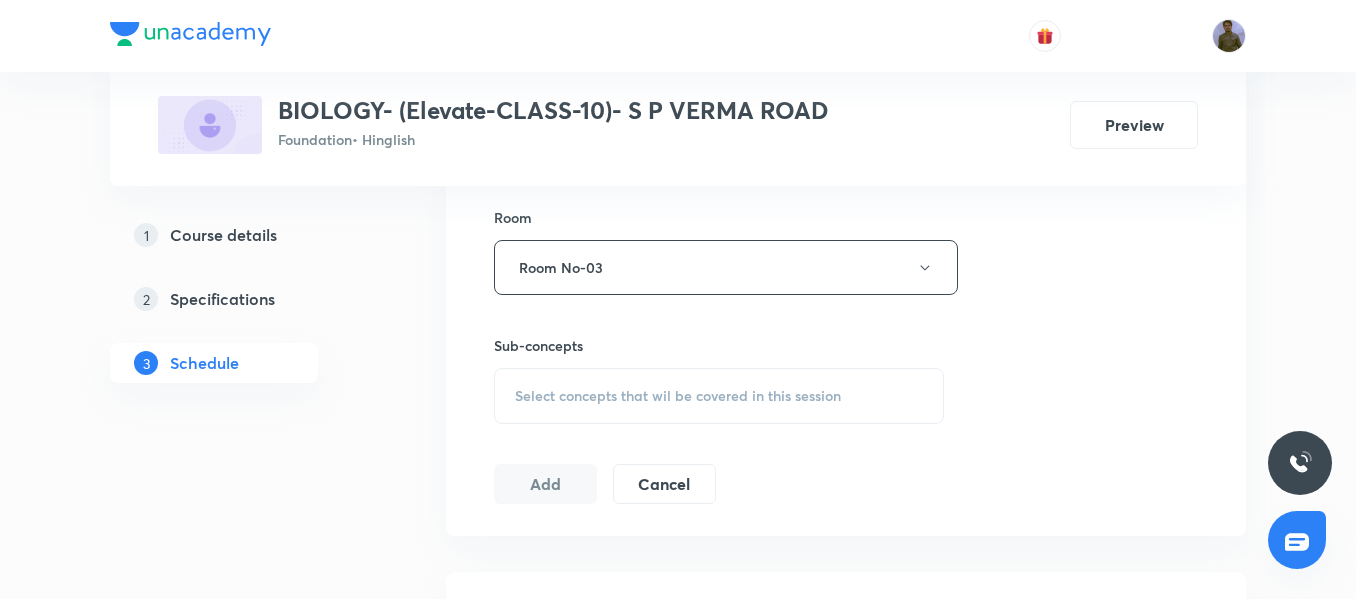 click on "Select concepts that wil be covered in this session" at bounding box center (678, 396) 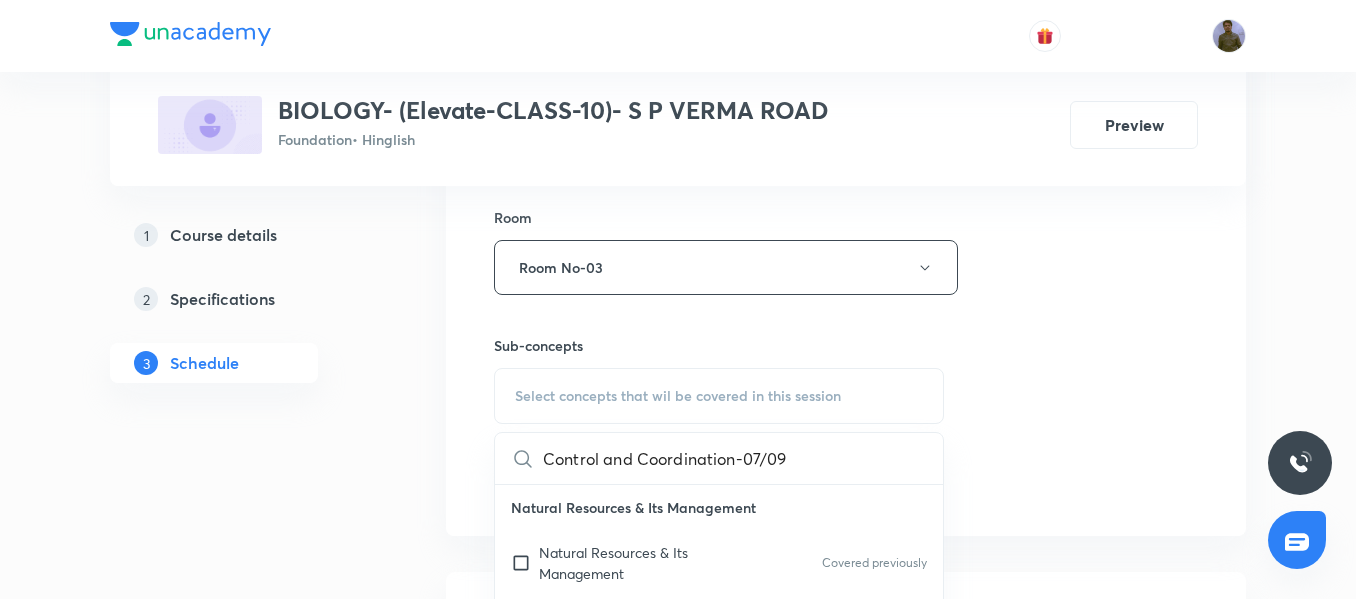 scroll, scrollTop: 0, scrollLeft: 17, axis: horizontal 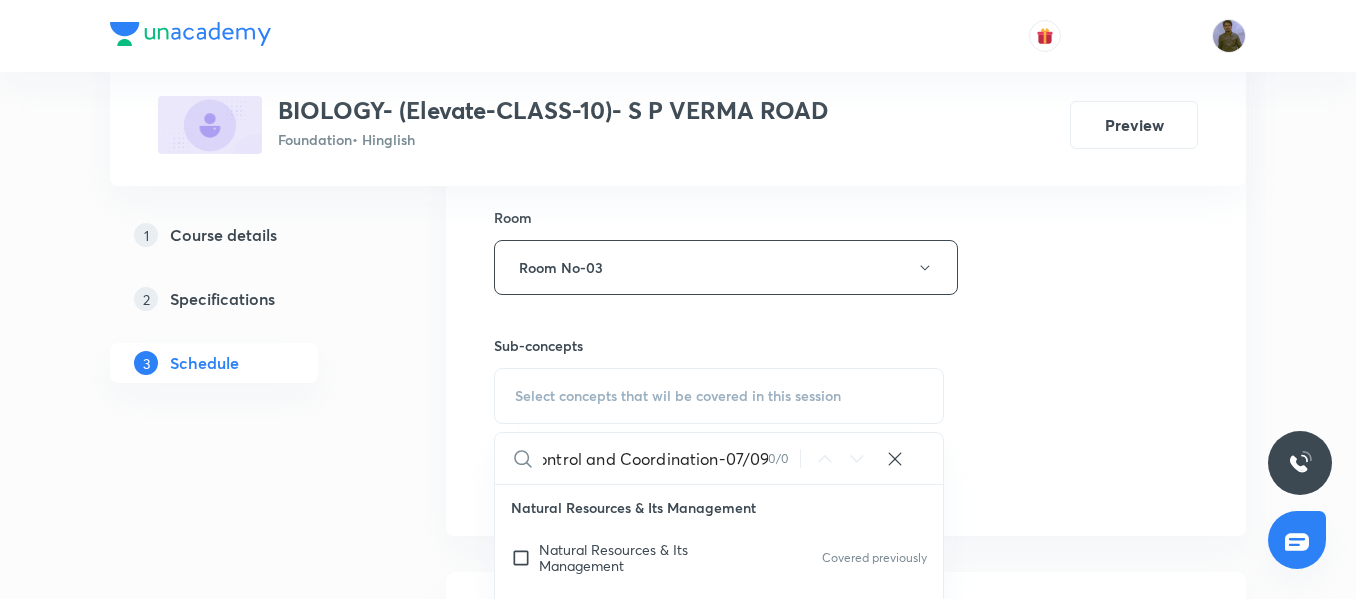 drag, startPoint x: 718, startPoint y: 455, endPoint x: 770, endPoint y: 455, distance: 52 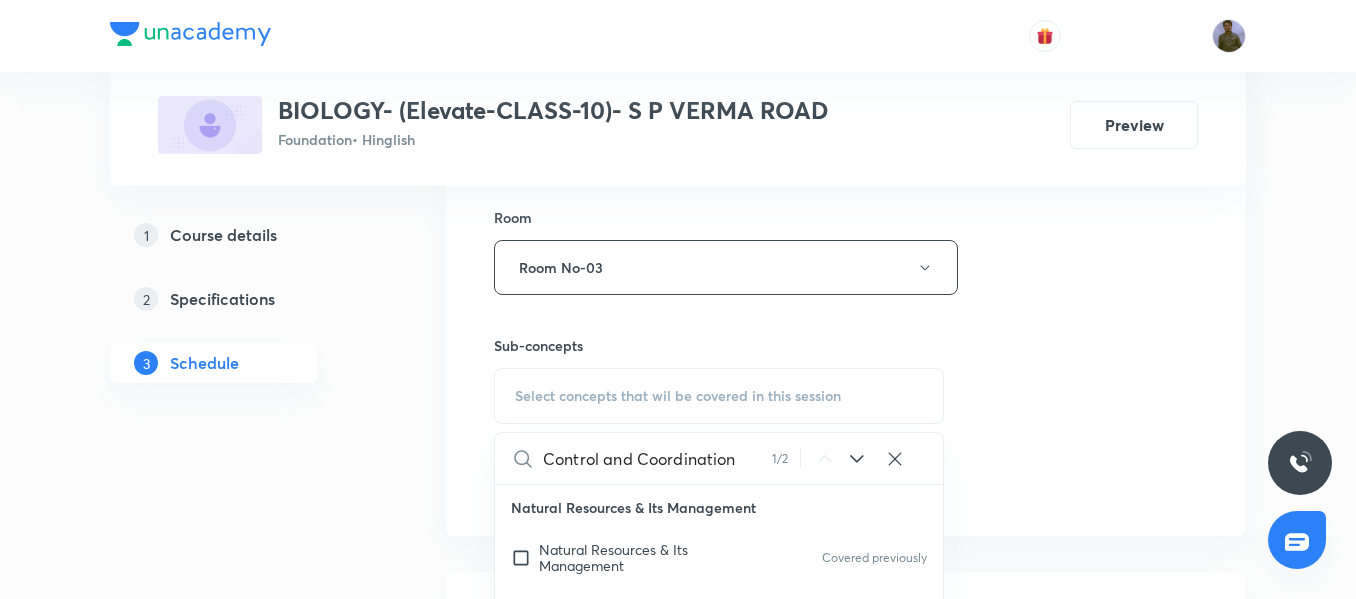 scroll, scrollTop: 0, scrollLeft: 0, axis: both 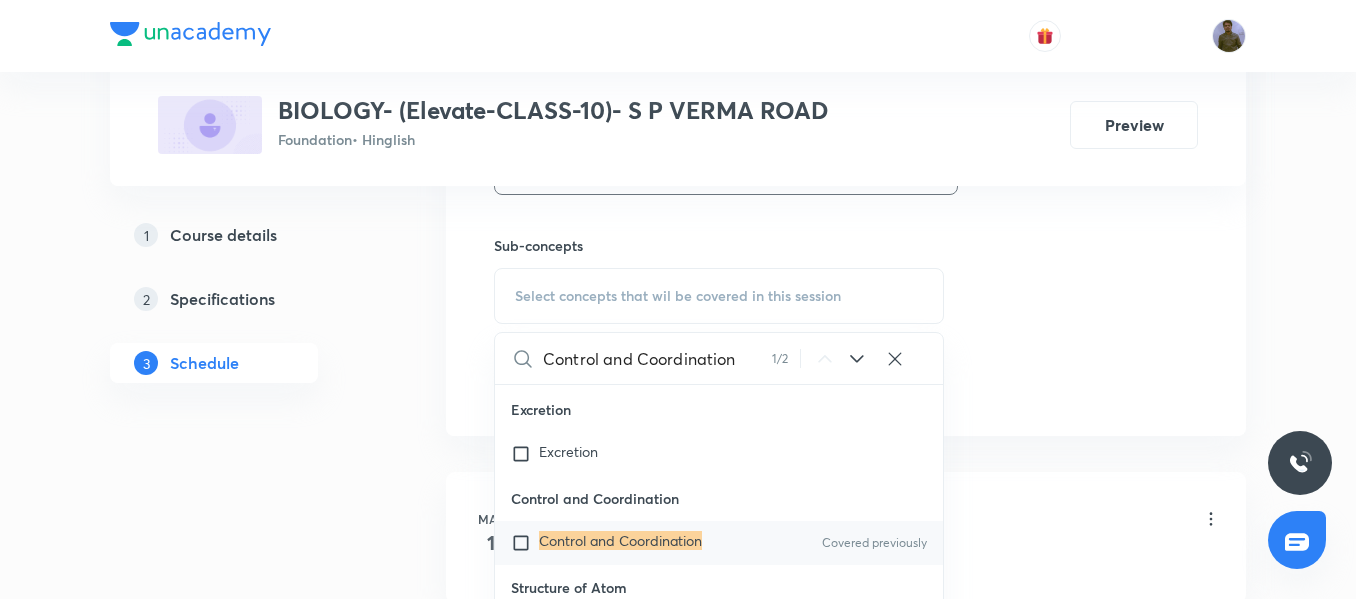 type on "Control and Coordination" 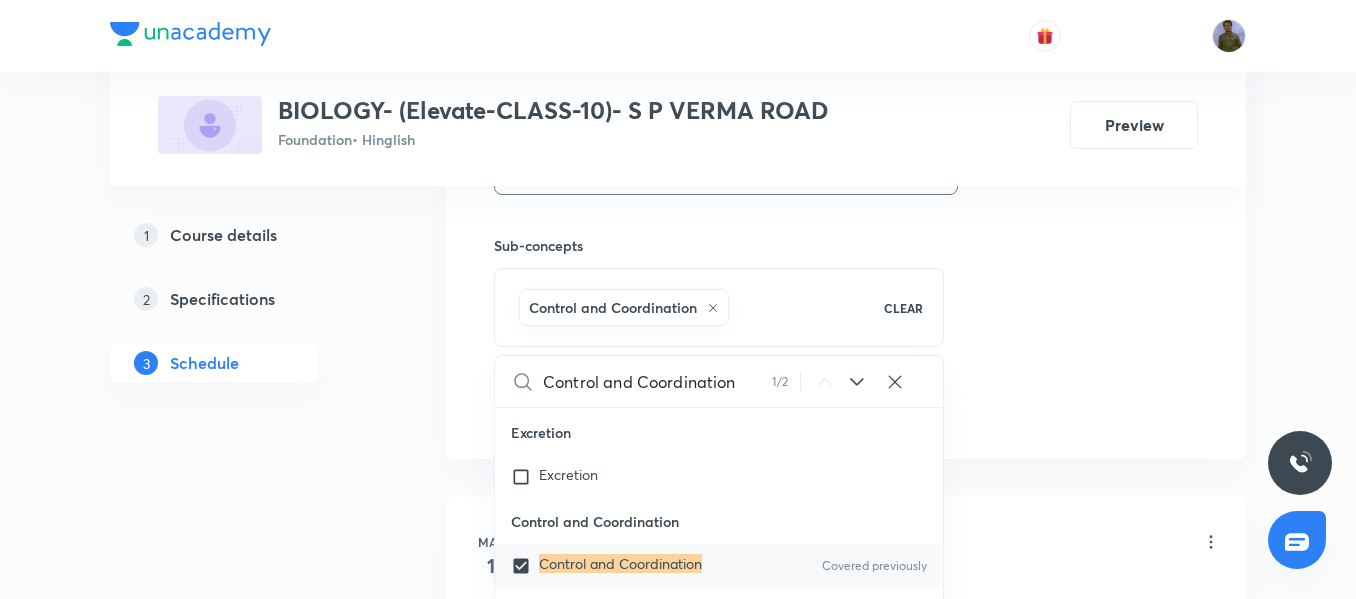 click on "Schedule 29  classes Session  30 Live class Session title 30/99 Control and Coordination-08/09 ​ Schedule for Aug 7, 2025, 4:55 PM ​ Duration (in minutes) 45 ​   Session type Online Offline Room Room No-03 Sub-concepts Control and Coordination CLEAR Control and Coordination 1 / 2 ​ Natural Resources & Its Management Natural Resources & Its Management Covered previously Cell Cell Covered previously Reproduction Reproduction Covered previously Origin & Evolution Origin & Evolution Covered previously Heredity and Variation Heredity and Variation Improvement in Food Resources Improvement in Food Resources Diversity in Living Organisms Diversity in Living Organisms Plant and Animal Nutrition Plant and Animal Nutrition Tissue Tissue Human Disease Human Disease Our Environment Our Environment Respiration Respiration Transportation Transportation Excretion Excretion Control and Coordination Control and Coordination Covered previously Structure of Atom Structure of Atom Heat Volume expansion co-efficient Waste" at bounding box center (846, 2244) 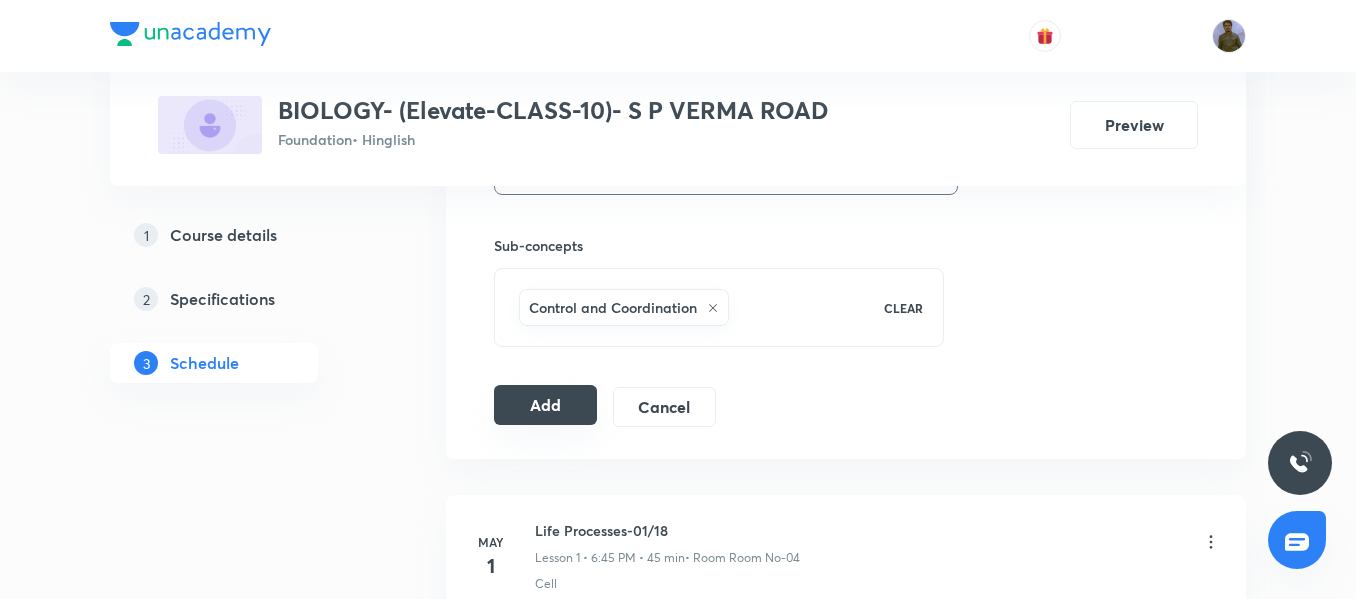 click on "Add" at bounding box center (545, 405) 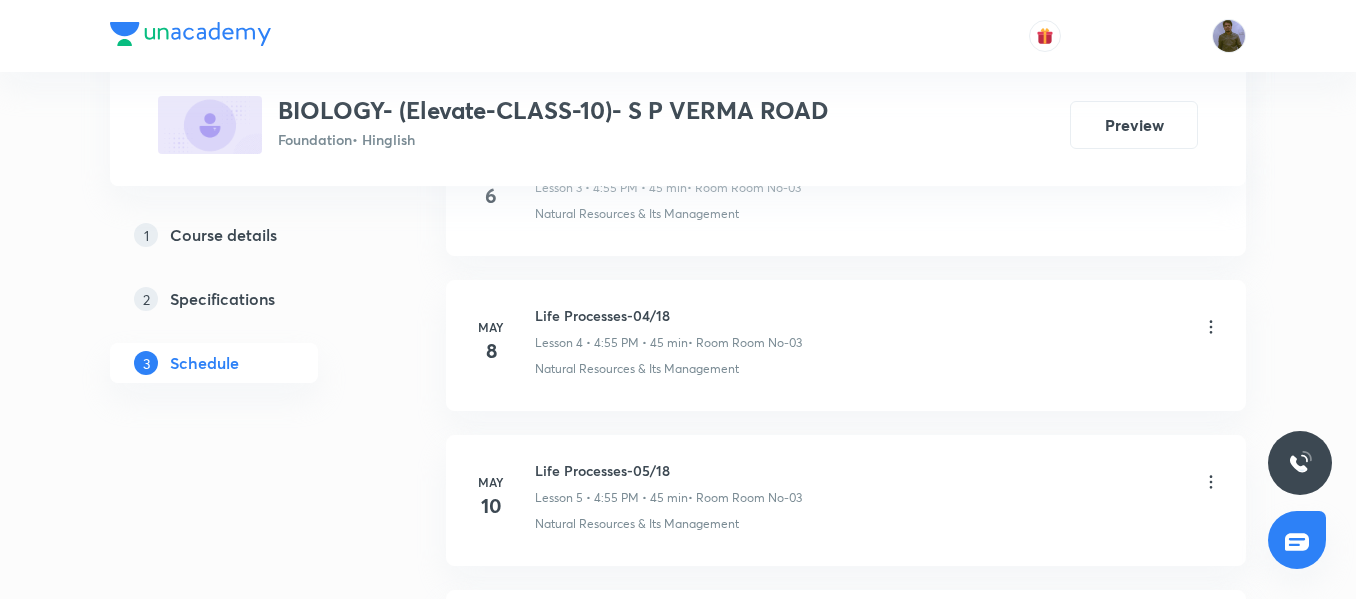scroll, scrollTop: 867, scrollLeft: 0, axis: vertical 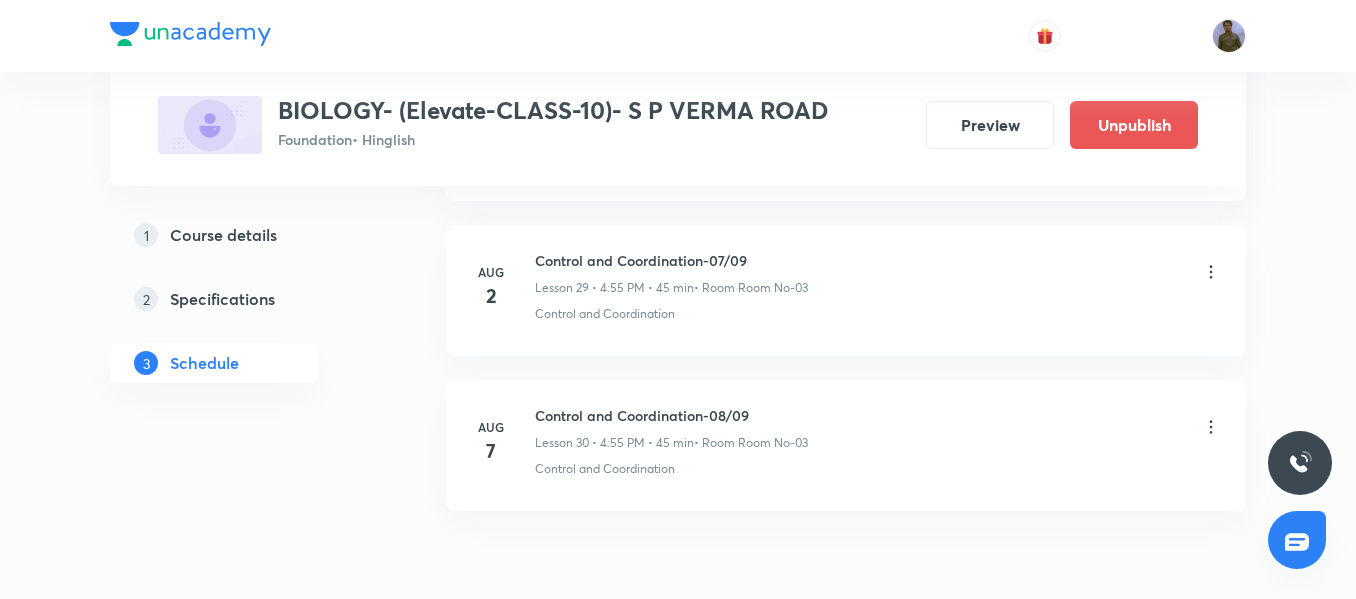 click on "Control and Coordination-08/09" at bounding box center (671, 415) 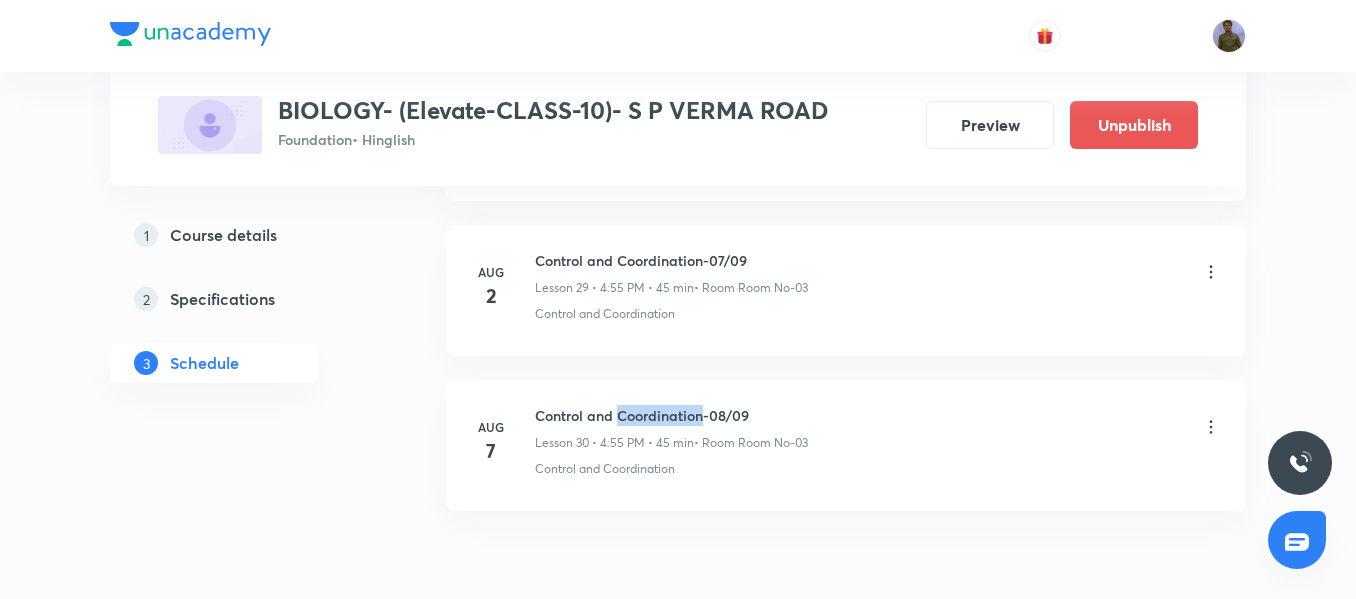 click on "Control and Coordination-08/09" at bounding box center (671, 415) 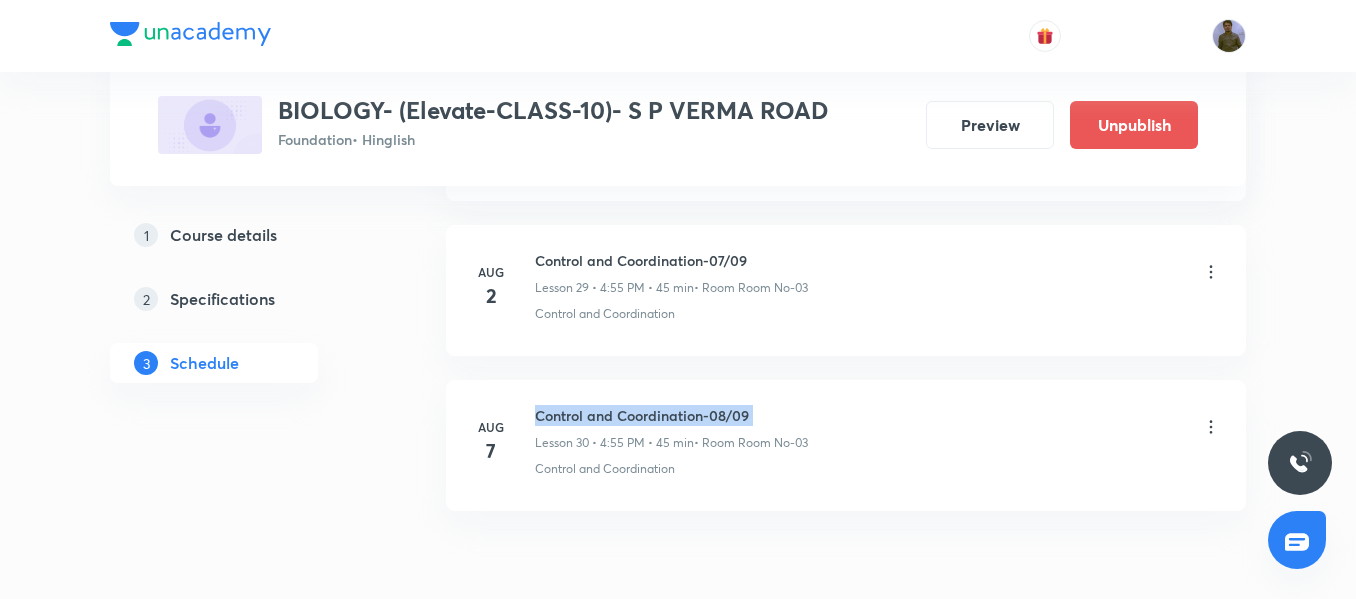 click on "Control and Coordination-08/09" at bounding box center (671, 415) 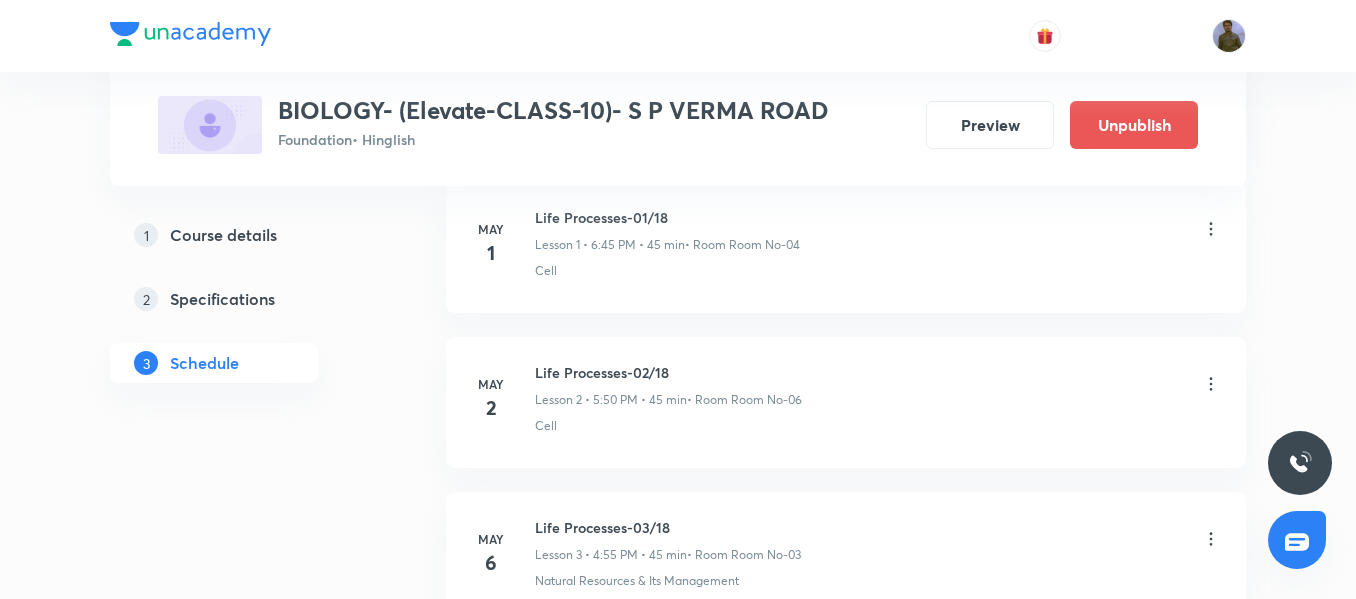 scroll, scrollTop: 0, scrollLeft: 0, axis: both 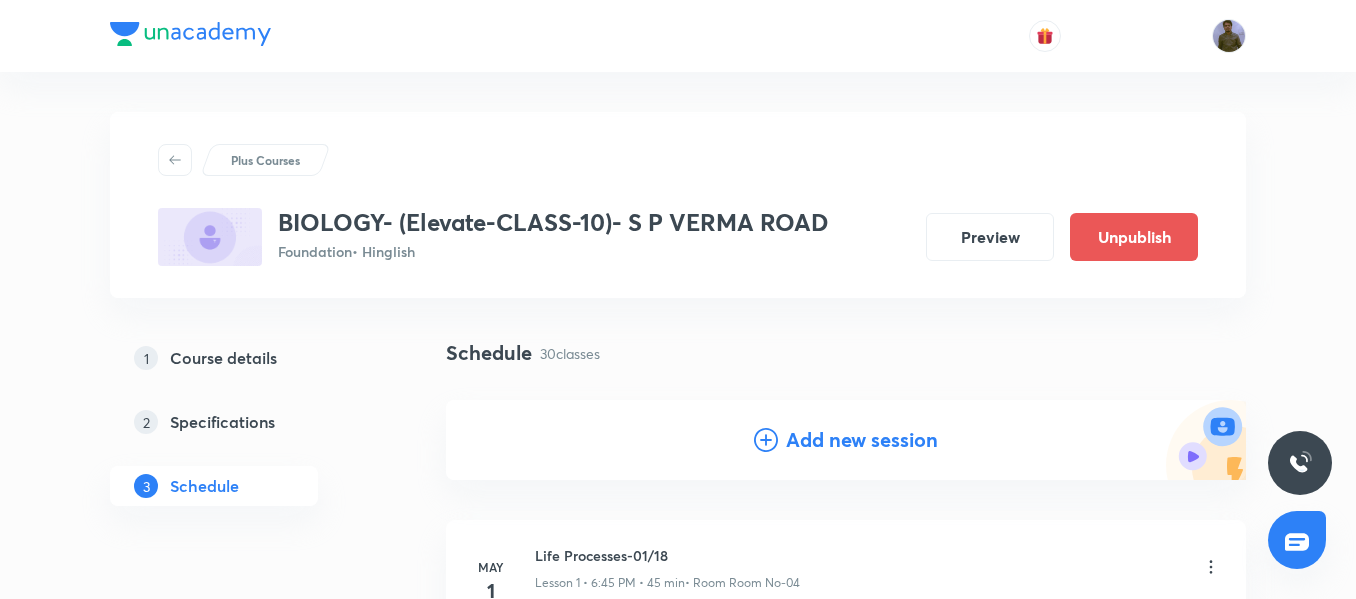 click on "Add new session" at bounding box center [862, 440] 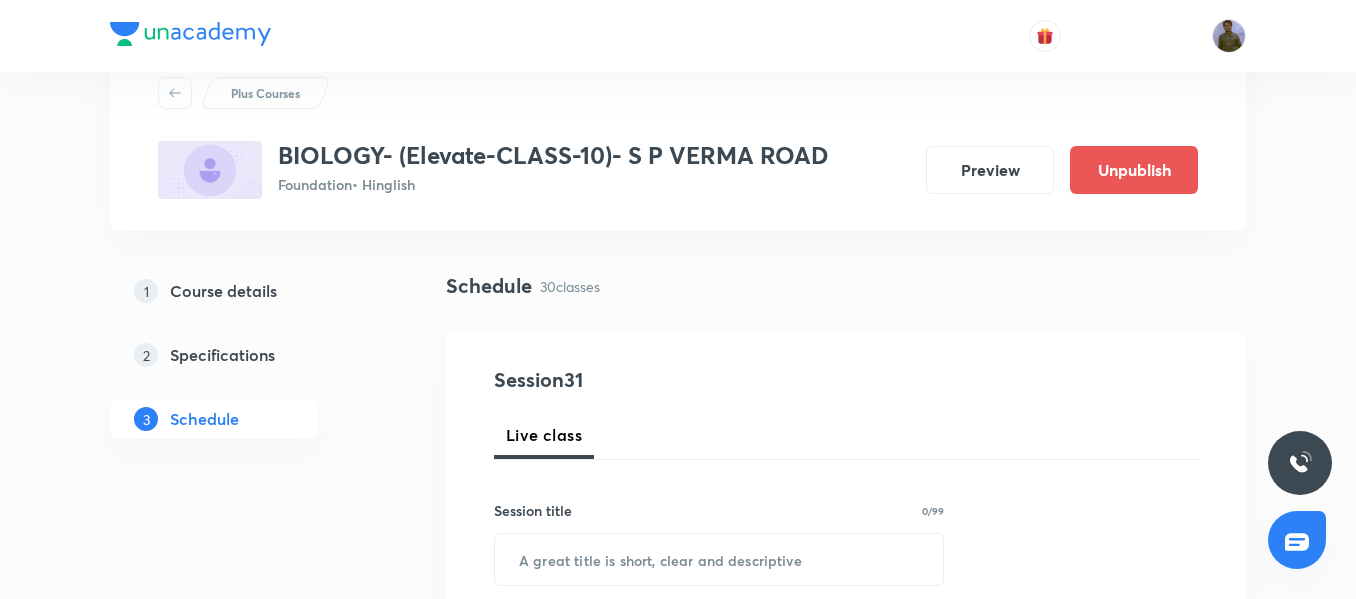 scroll, scrollTop: 100, scrollLeft: 0, axis: vertical 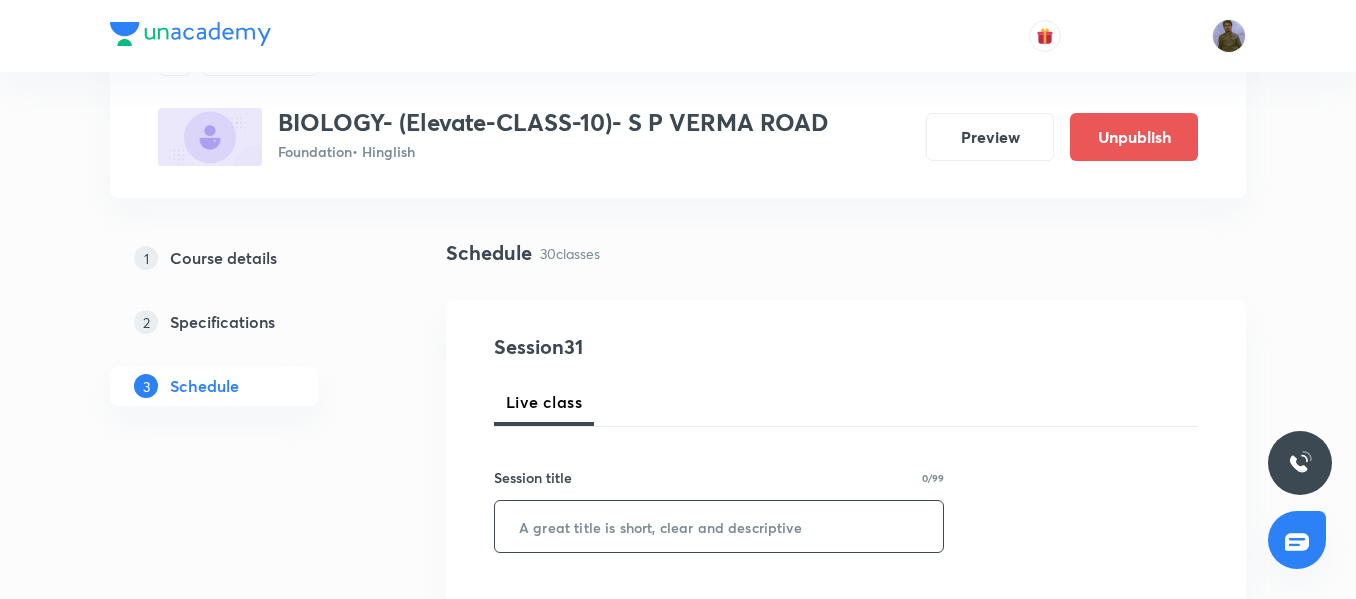 click at bounding box center [719, 526] 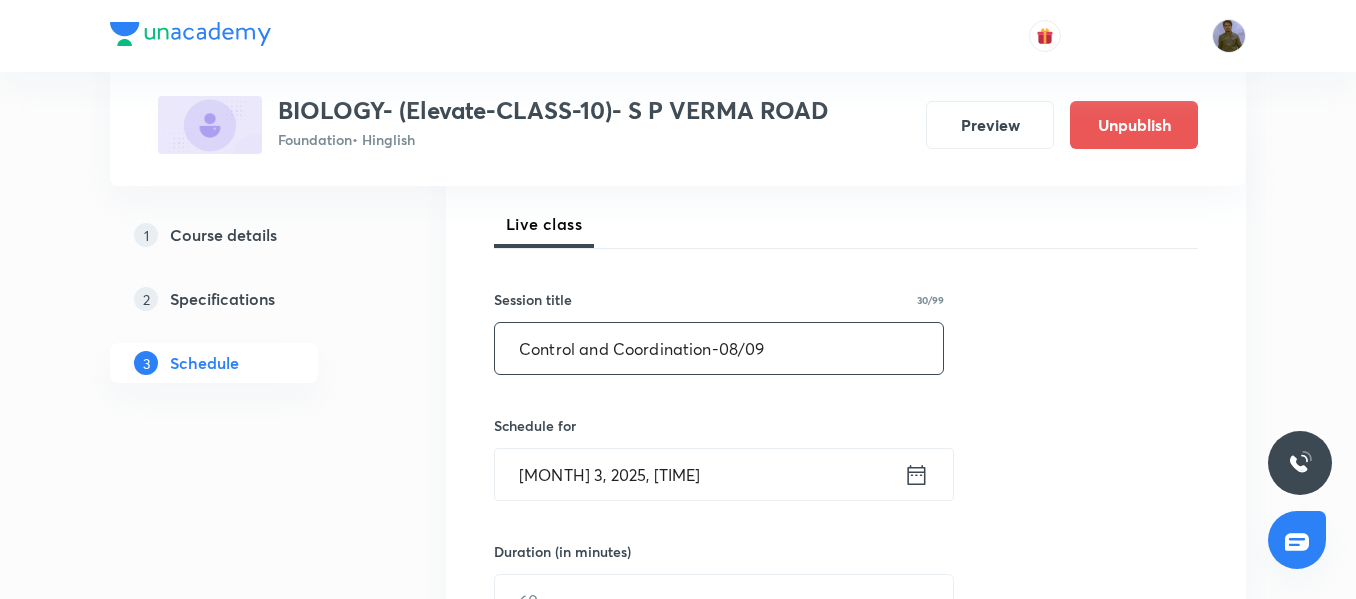 scroll, scrollTop: 300, scrollLeft: 0, axis: vertical 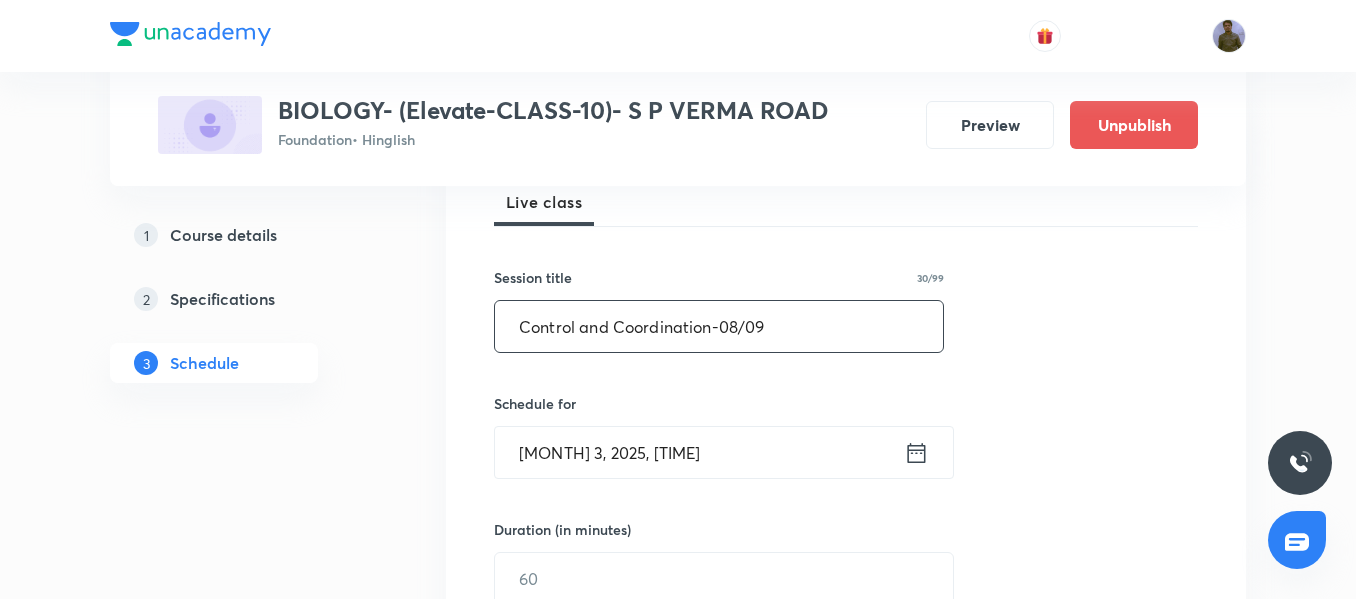 click on "Control and Coordination-08/09" at bounding box center [719, 326] 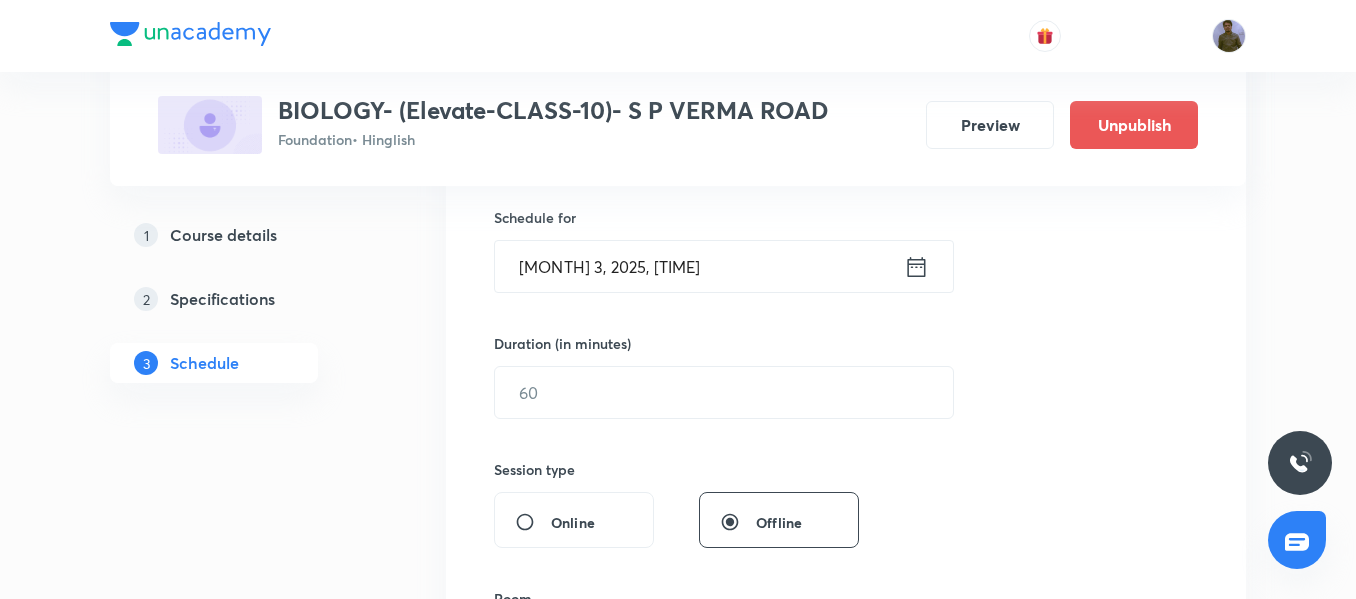 scroll, scrollTop: 500, scrollLeft: 0, axis: vertical 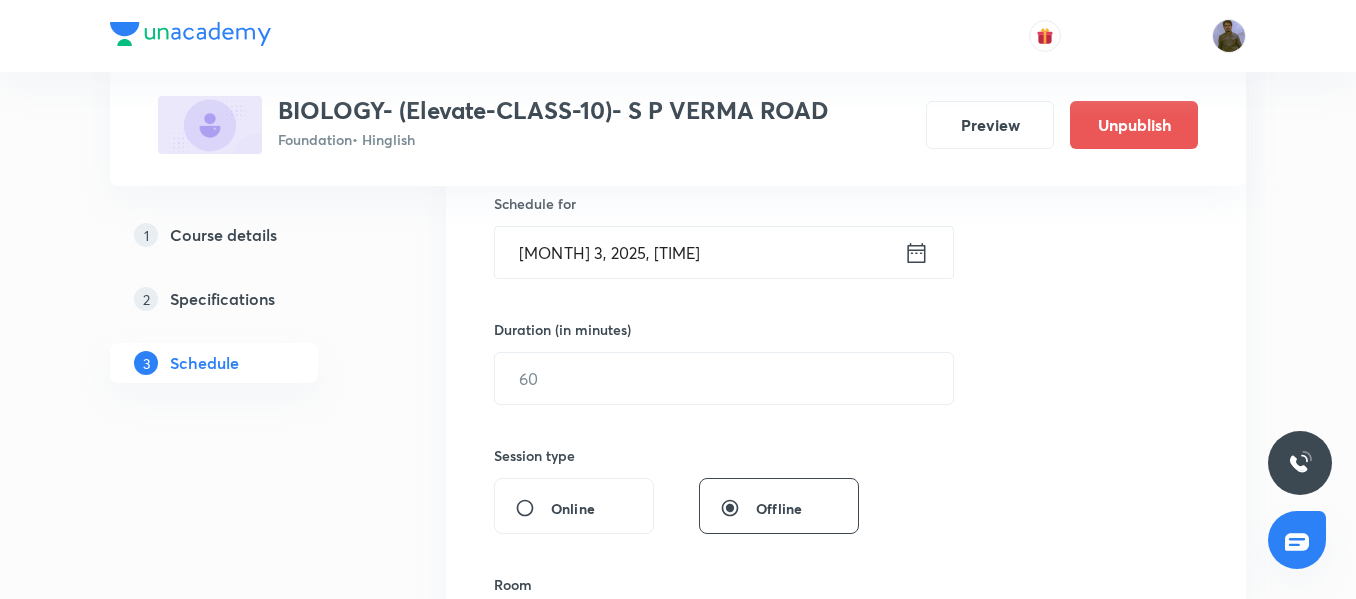 type on "Control and Coordination-09/09" 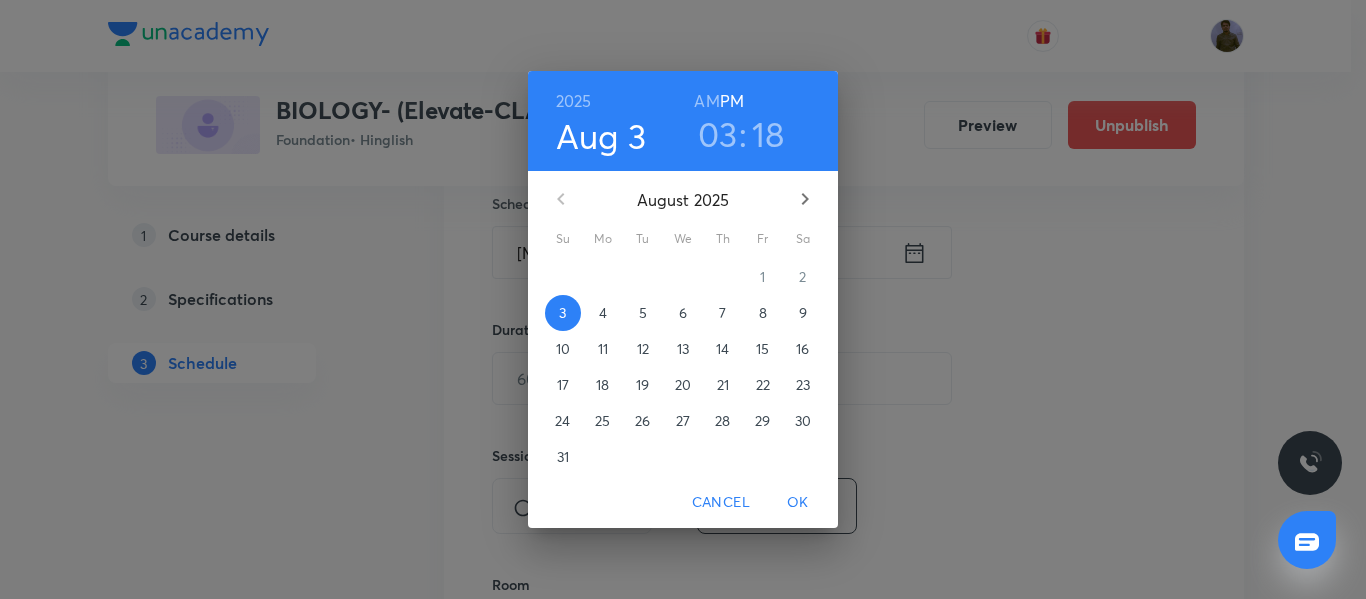 click on "9" at bounding box center [803, 313] 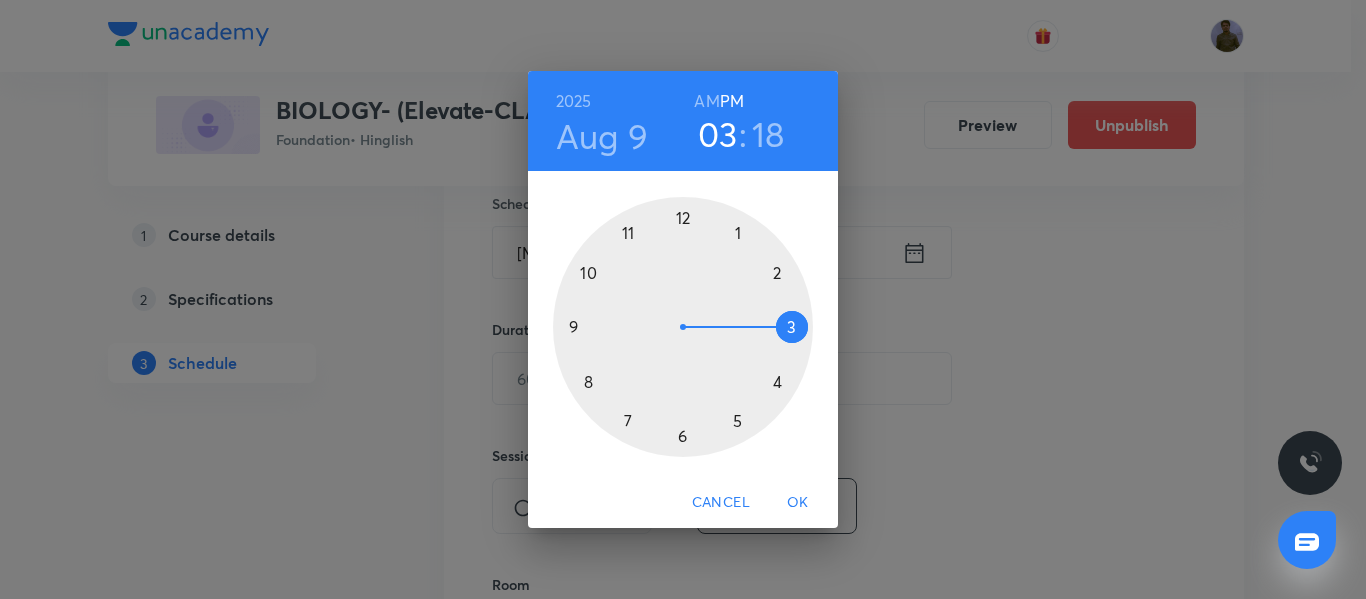click at bounding box center (683, 327) 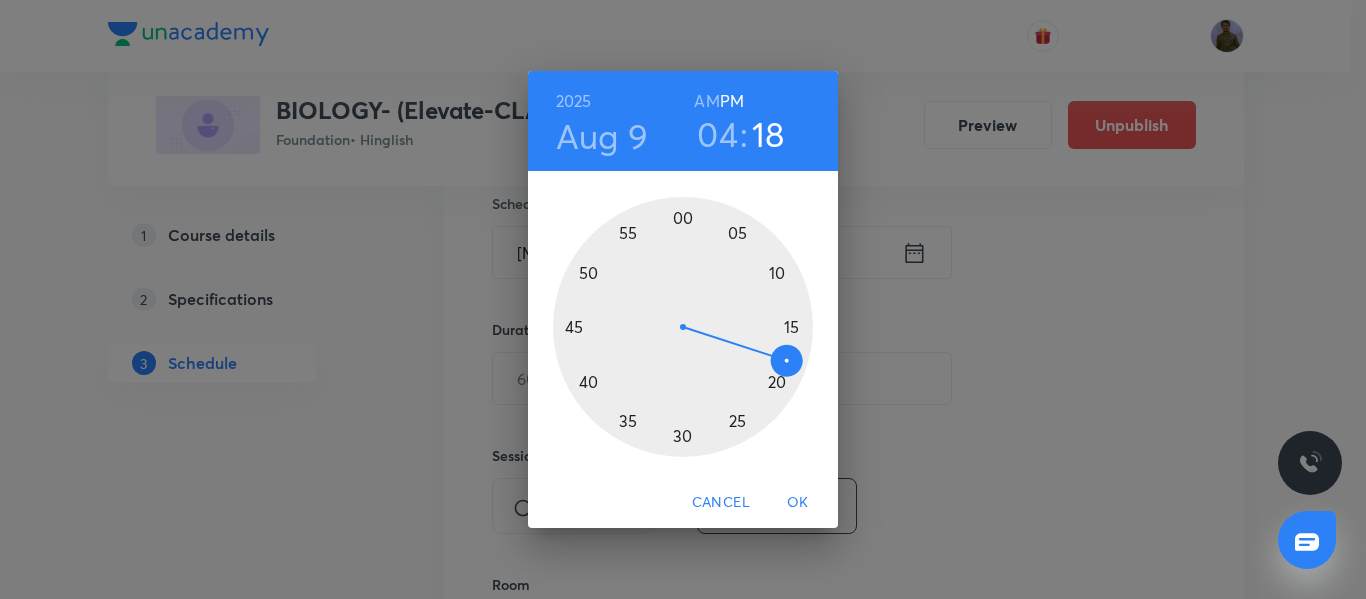 click at bounding box center [683, 327] 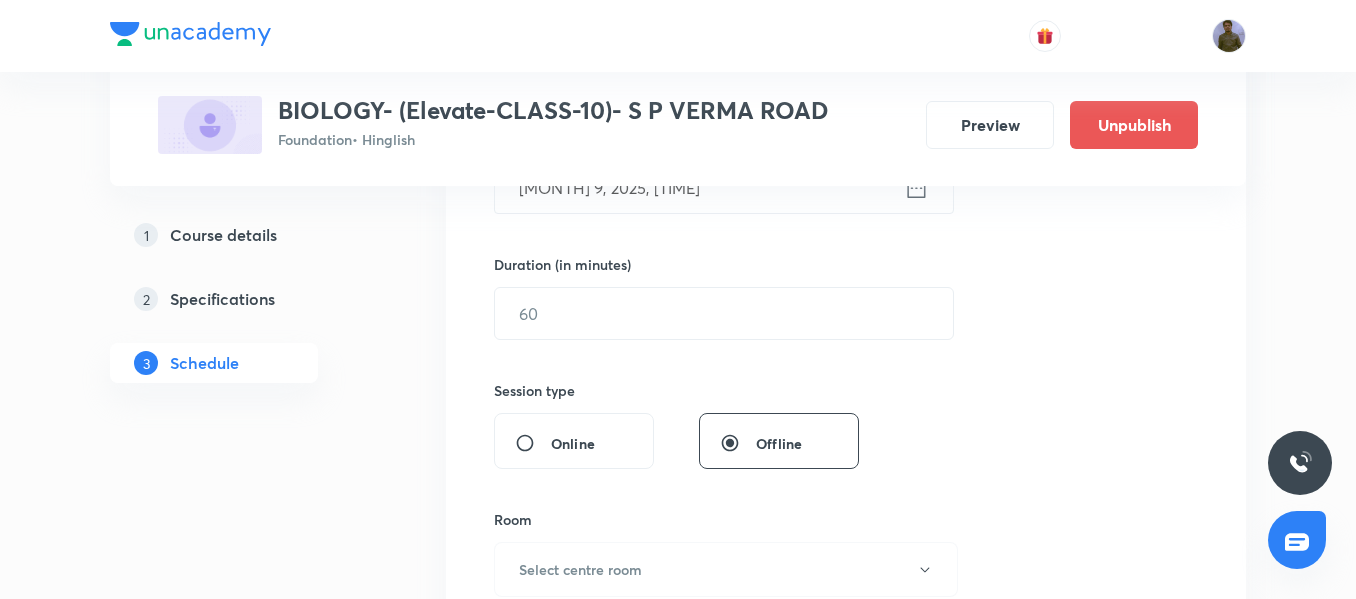 scroll, scrollTop: 600, scrollLeft: 0, axis: vertical 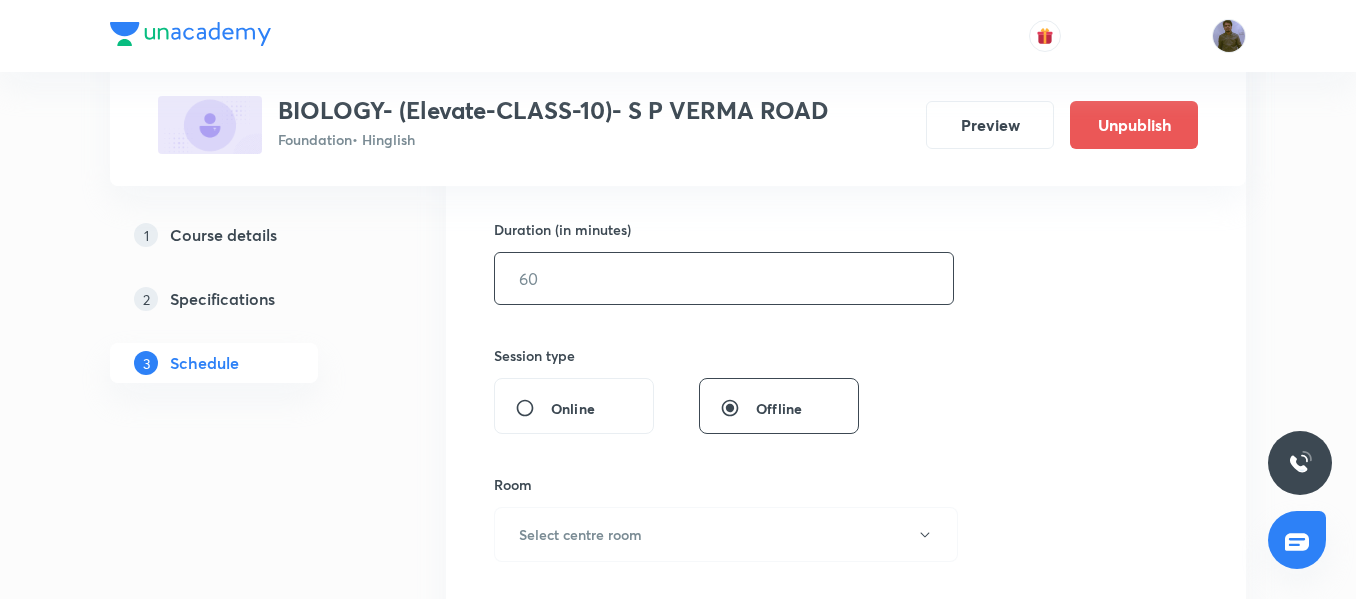 click at bounding box center [724, 278] 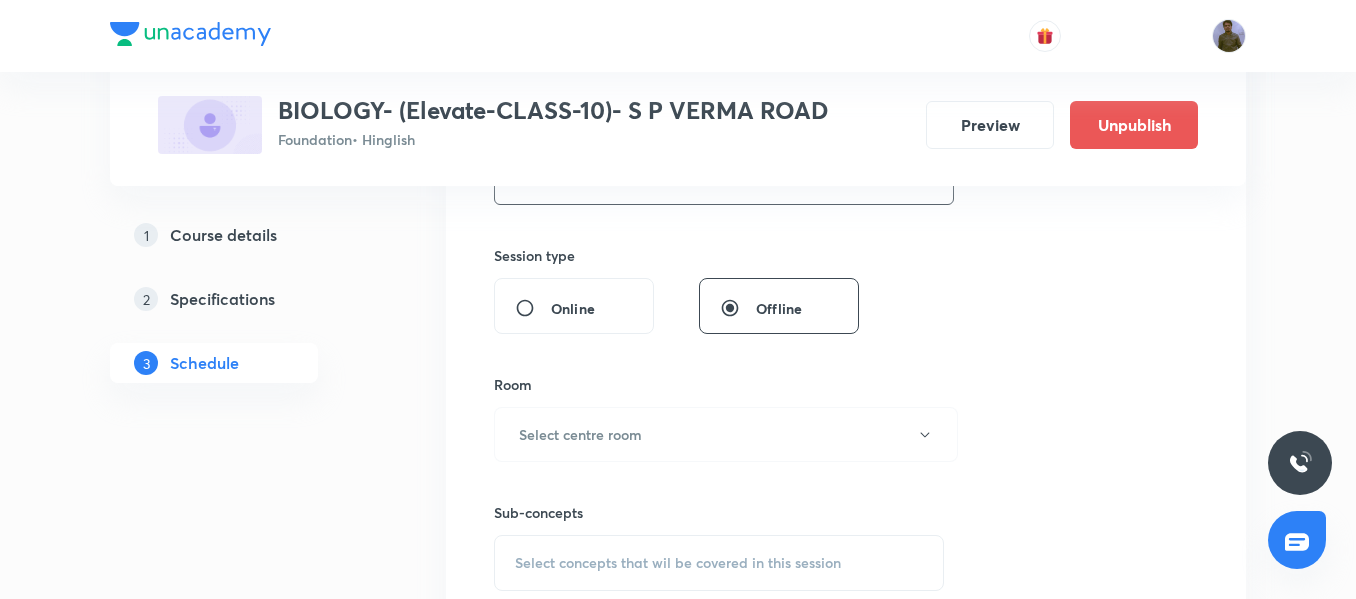 scroll, scrollTop: 800, scrollLeft: 0, axis: vertical 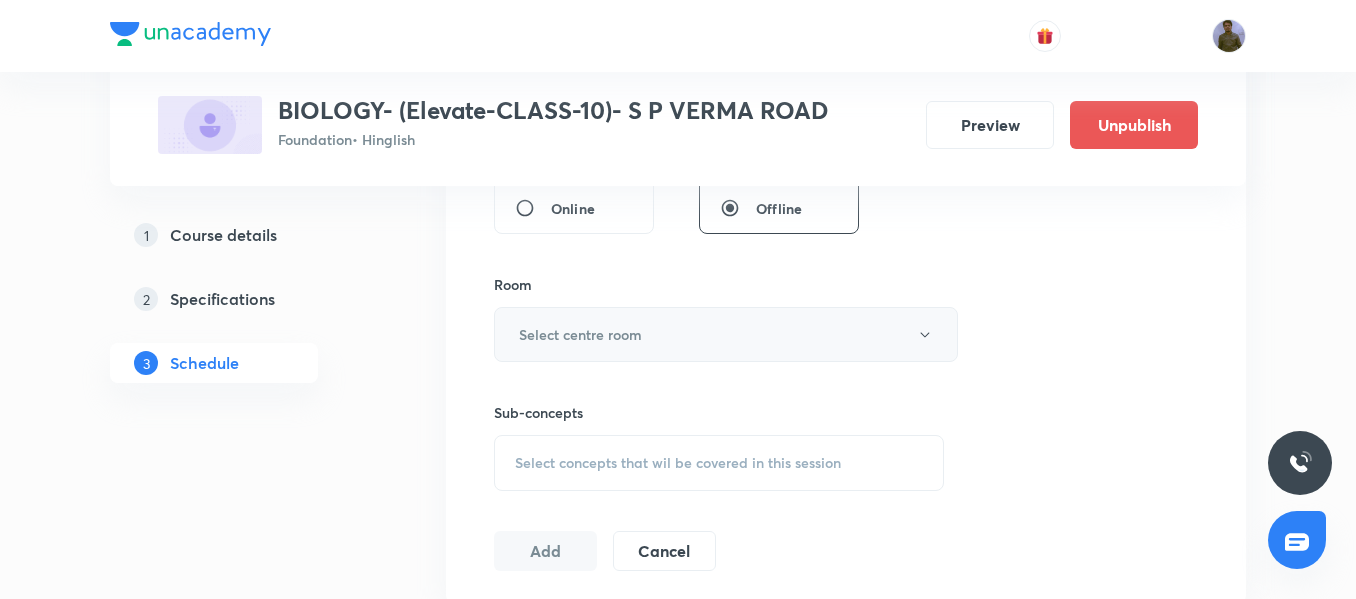 type on "45" 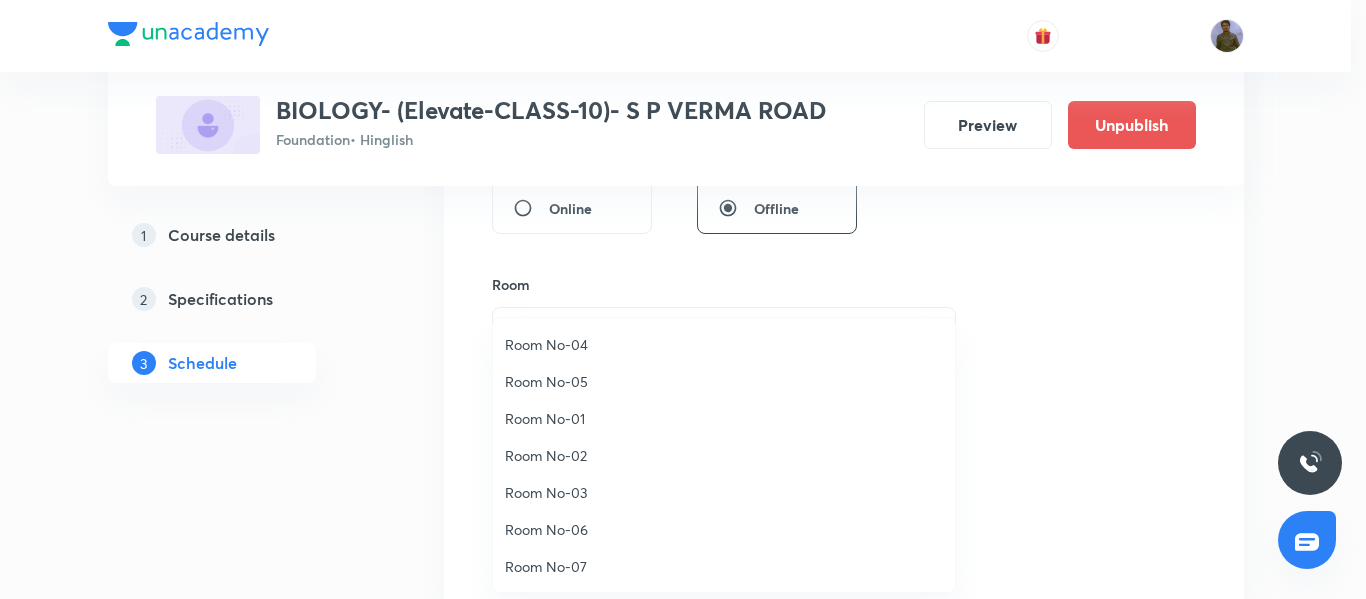 click on "Room No-03" at bounding box center [724, 492] 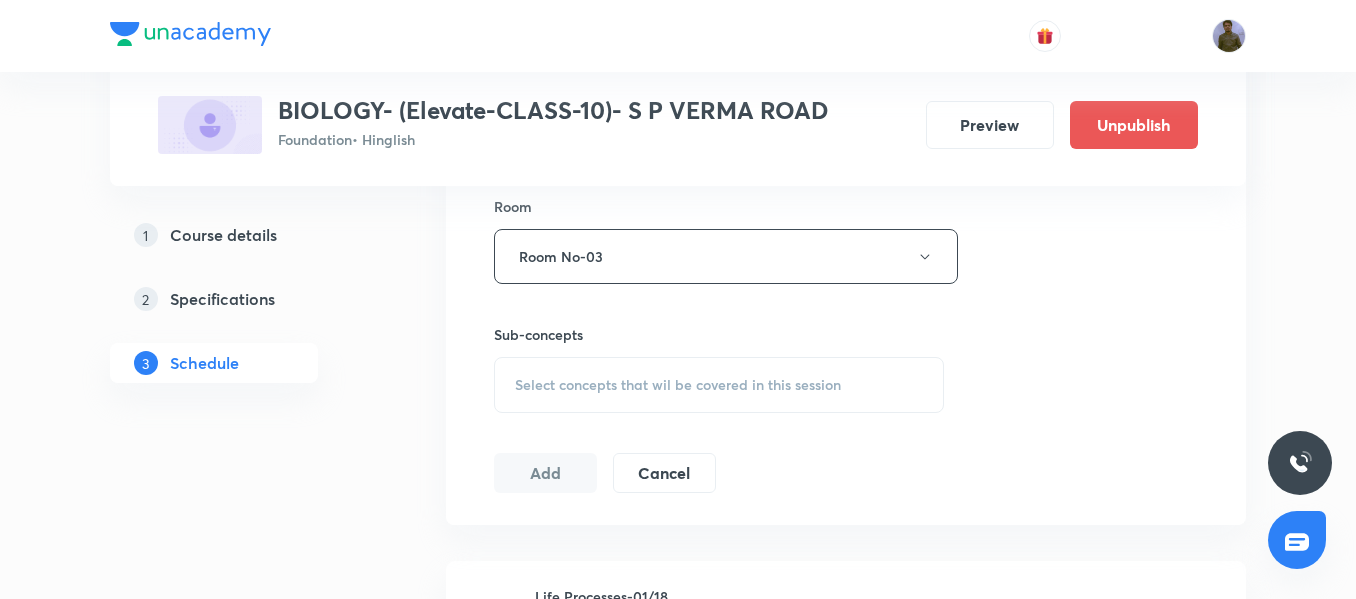 scroll, scrollTop: 900, scrollLeft: 0, axis: vertical 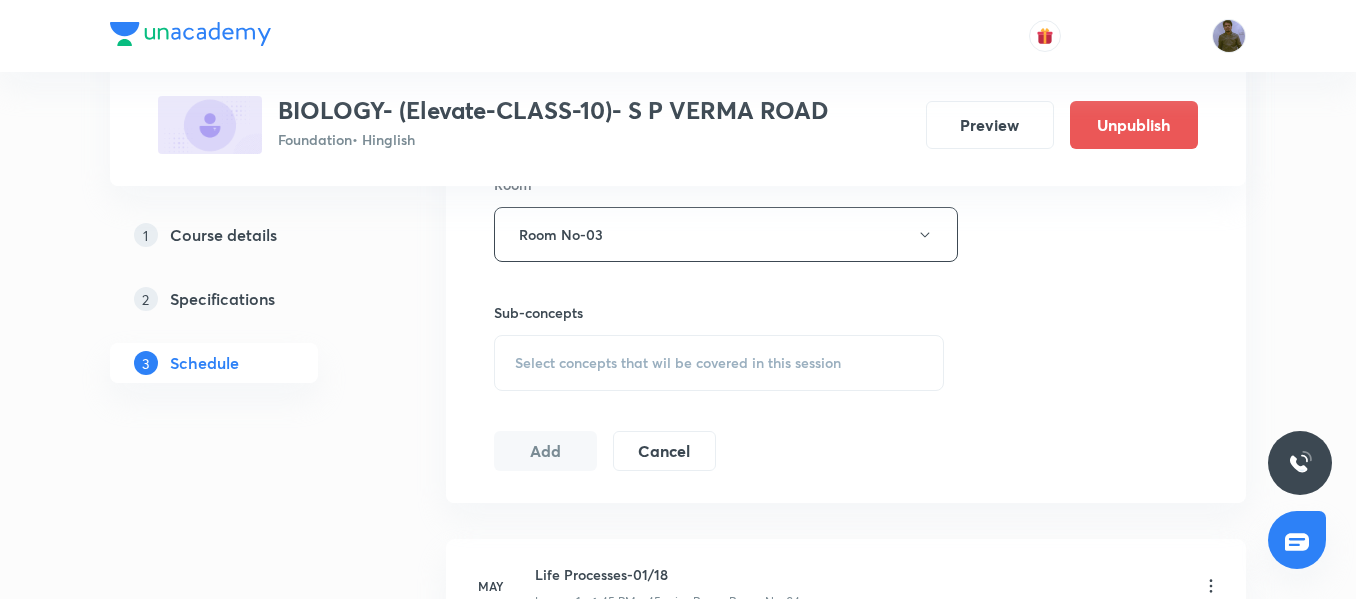 click on "Select concepts that wil be covered in this session" at bounding box center [678, 363] 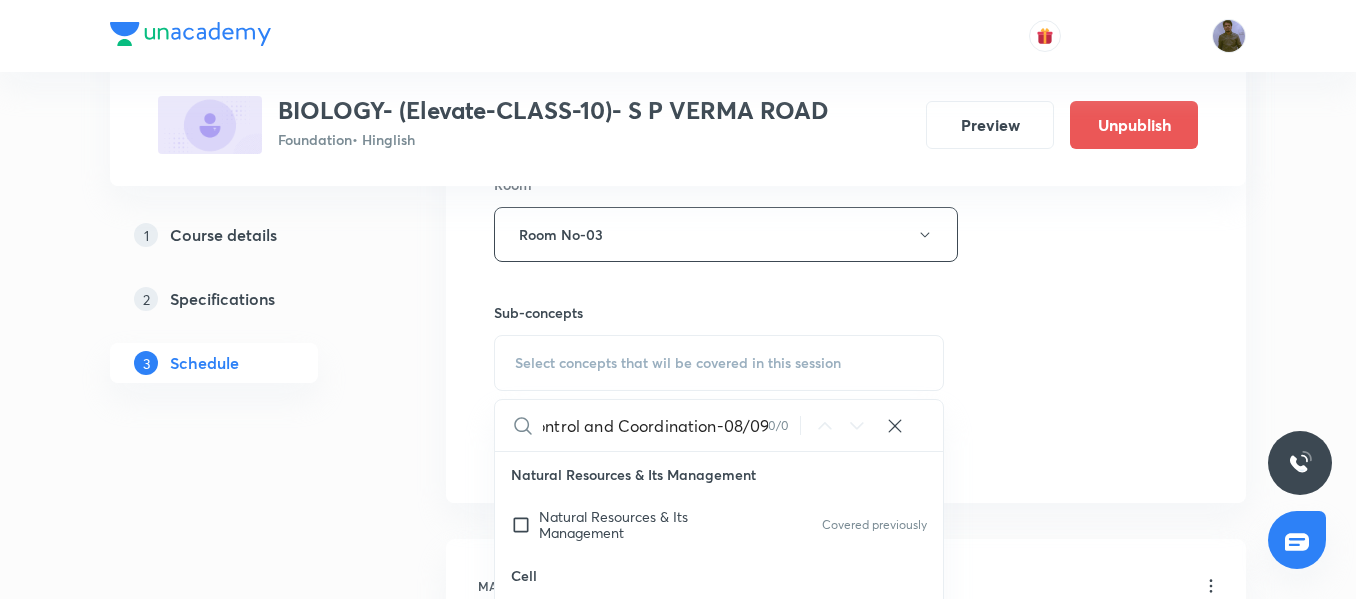 scroll, scrollTop: 0, scrollLeft: 20, axis: horizontal 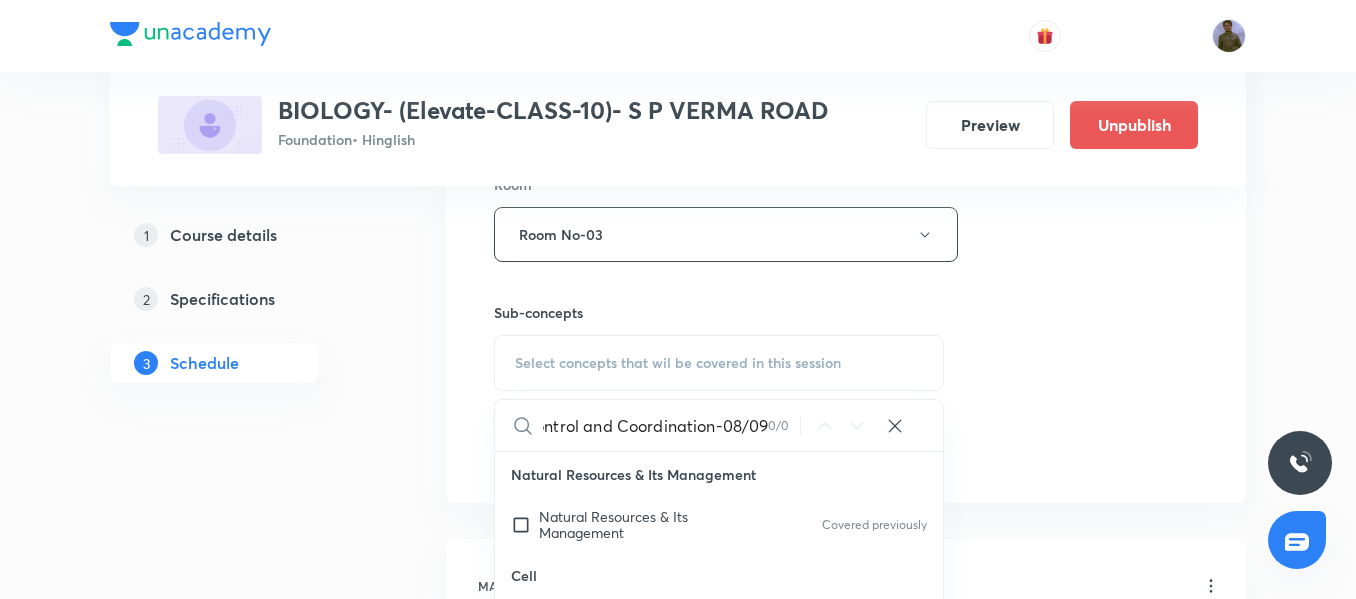 drag, startPoint x: 715, startPoint y: 424, endPoint x: 762, endPoint y: 427, distance: 47.095646 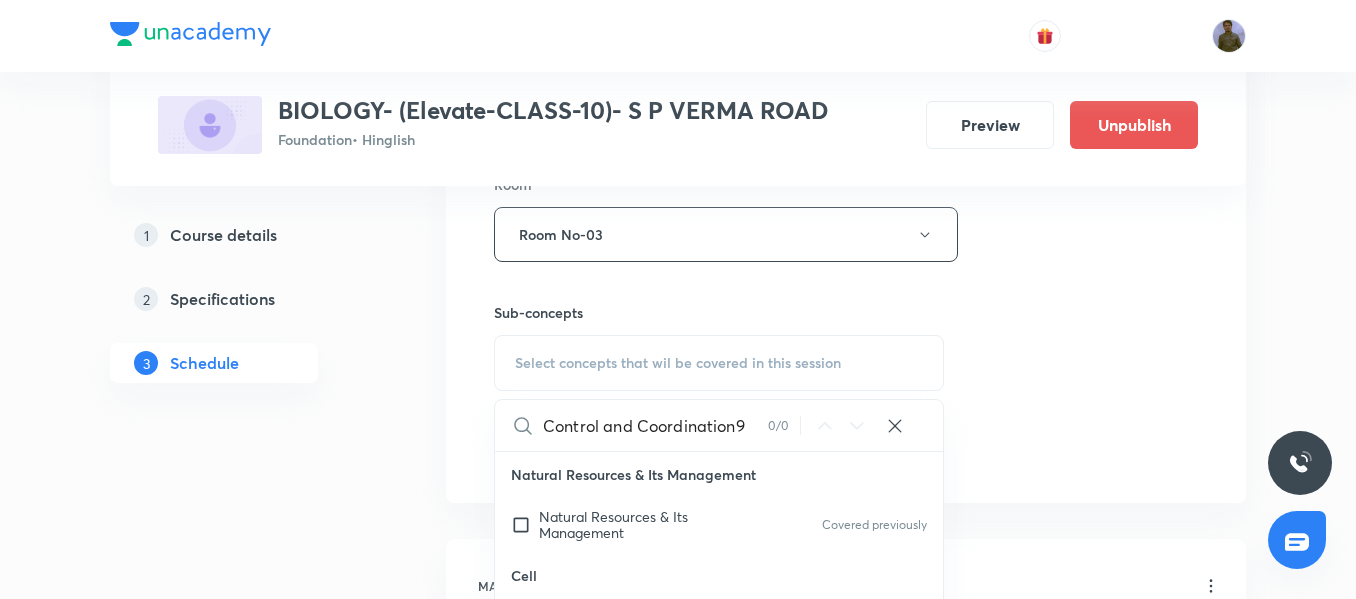 scroll, scrollTop: 0, scrollLeft: 0, axis: both 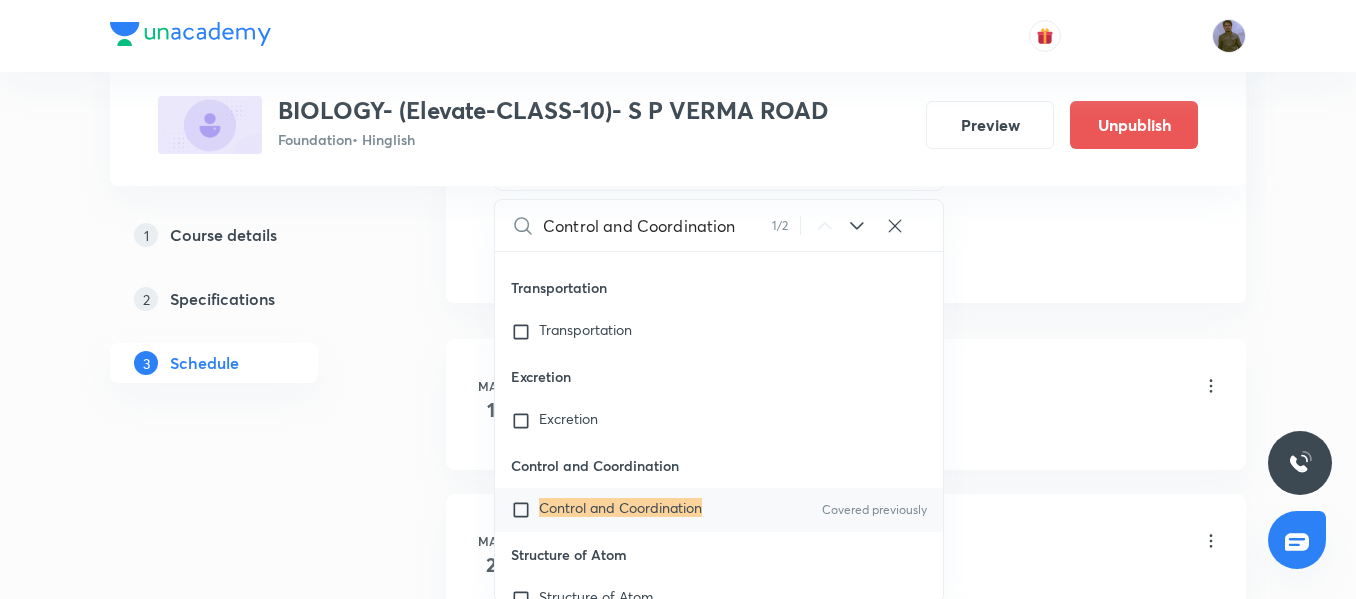 type on "Control and Coordination" 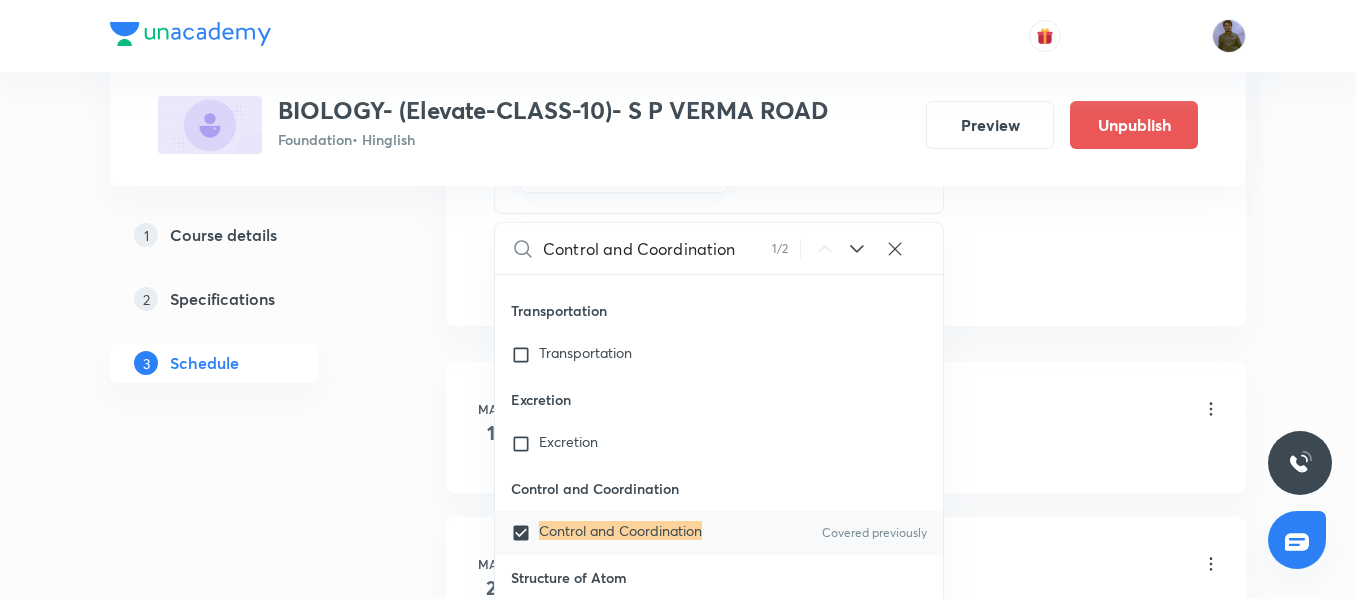 click on "May 1 Life Processes-01/18 Lesson 1 • 6:45 PM • 45 min  • Room Room No-04 Cell" at bounding box center (846, 427) 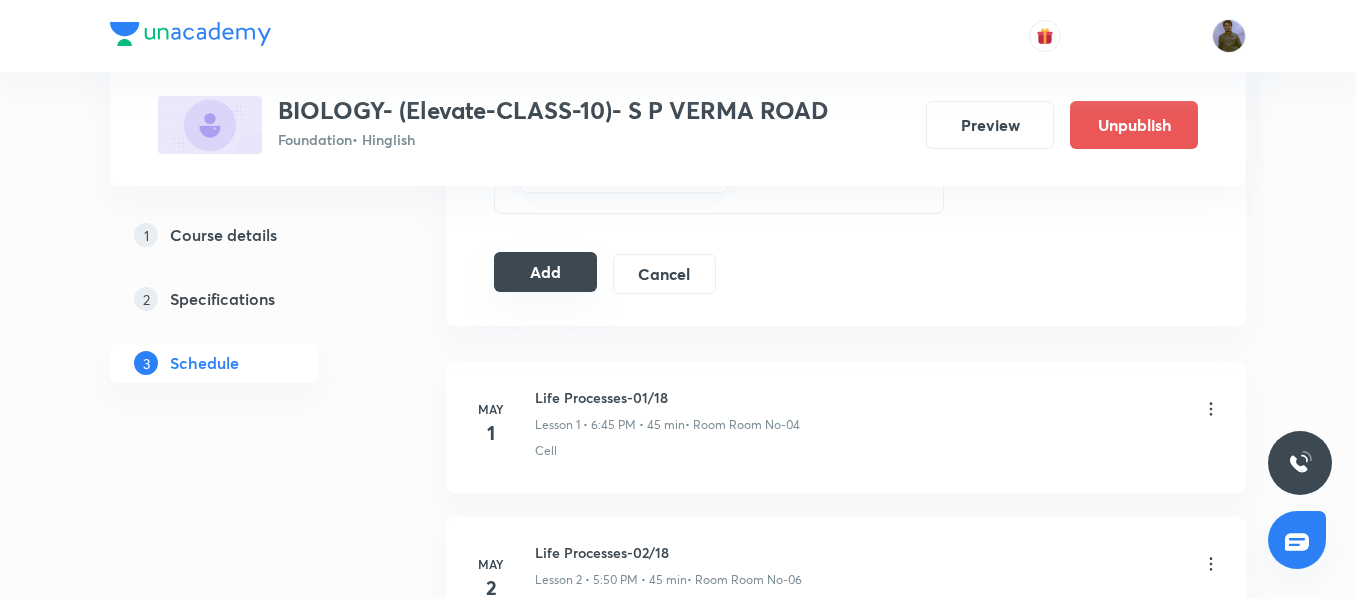 click on "Add" at bounding box center [545, 272] 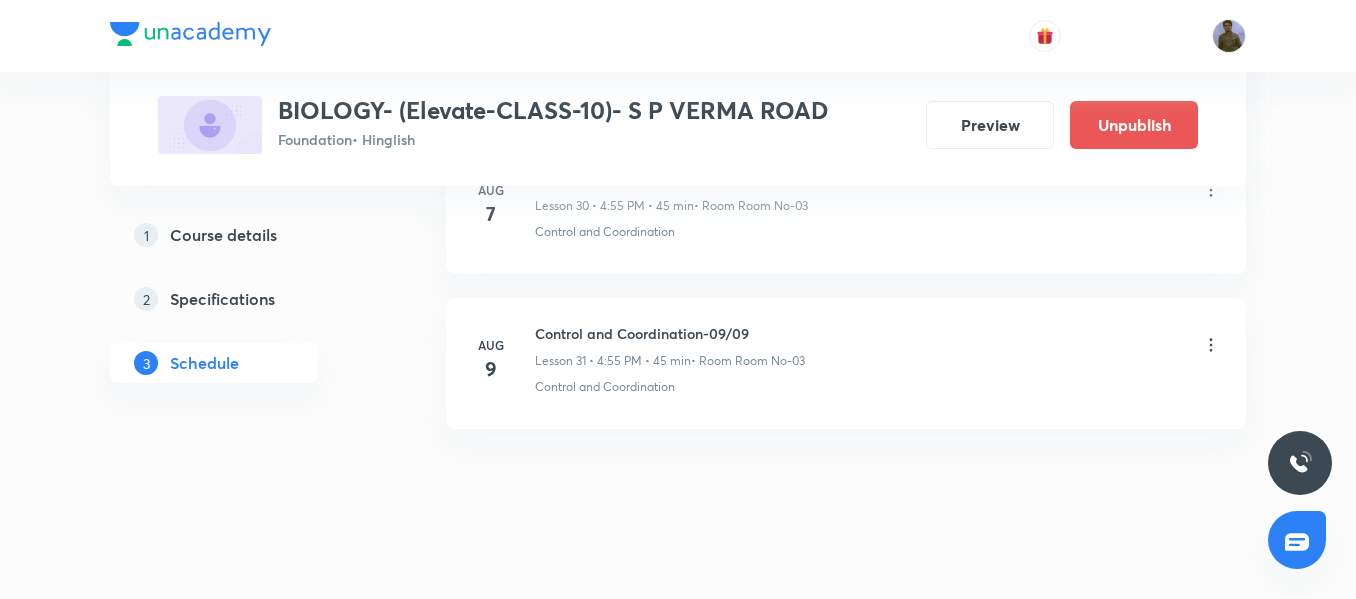 scroll, scrollTop: 4890, scrollLeft: 0, axis: vertical 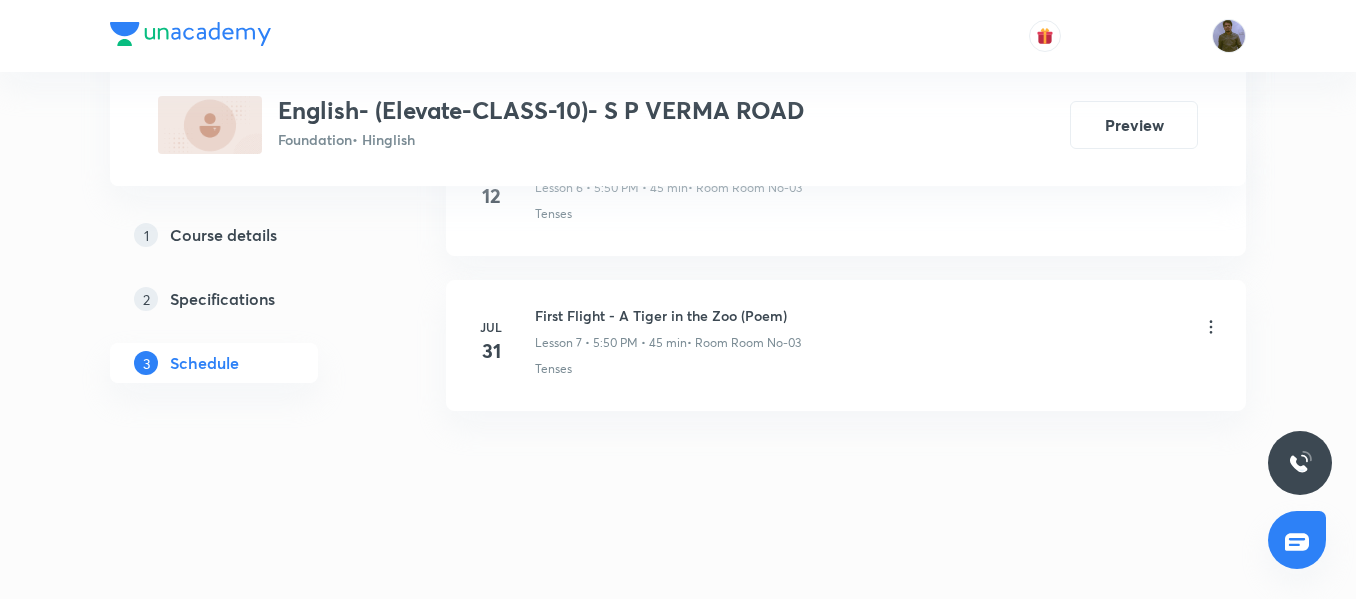 click on "First Flight - A Tiger in the Zoo (Poem)" at bounding box center (668, 315) 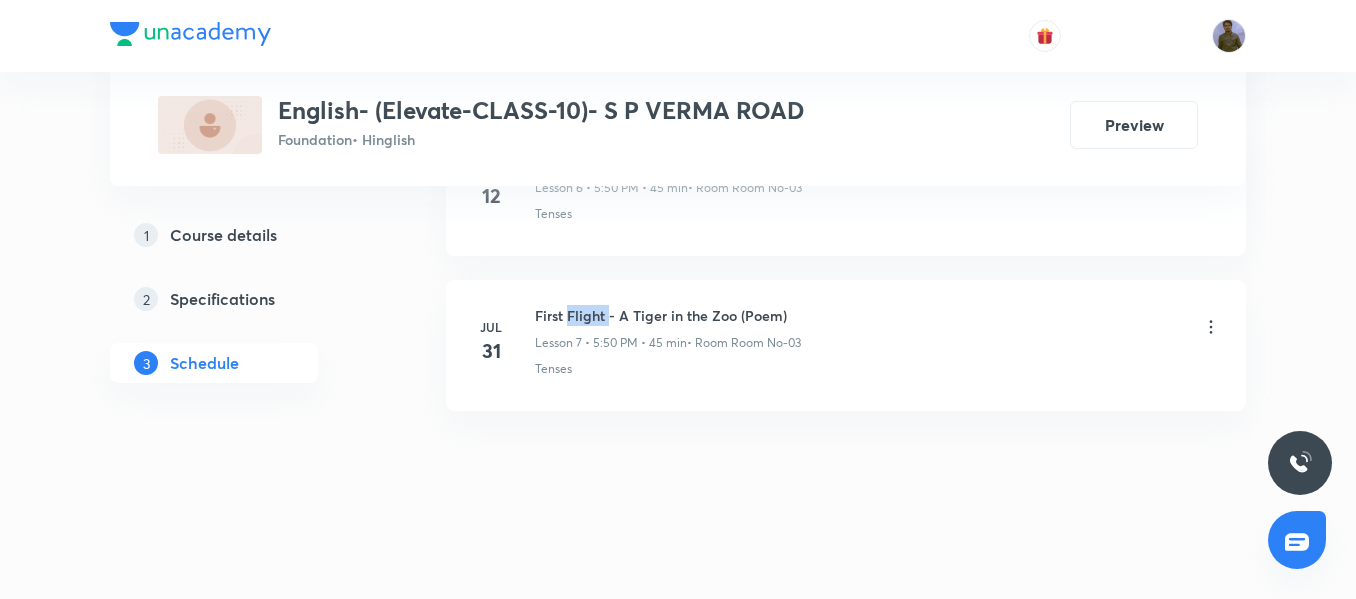 click on "First Flight - A Tiger in the Zoo (Poem)" at bounding box center (668, 315) 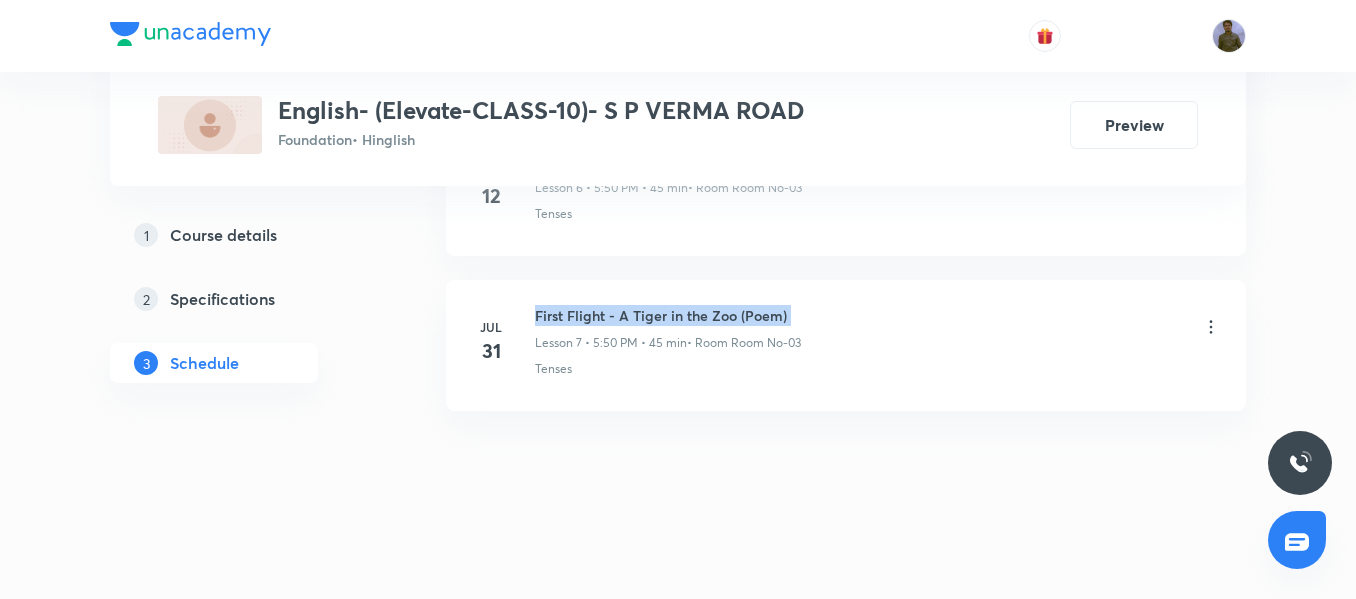 click on "First Flight - A Tiger in the Zoo (Poem)" at bounding box center (668, 315) 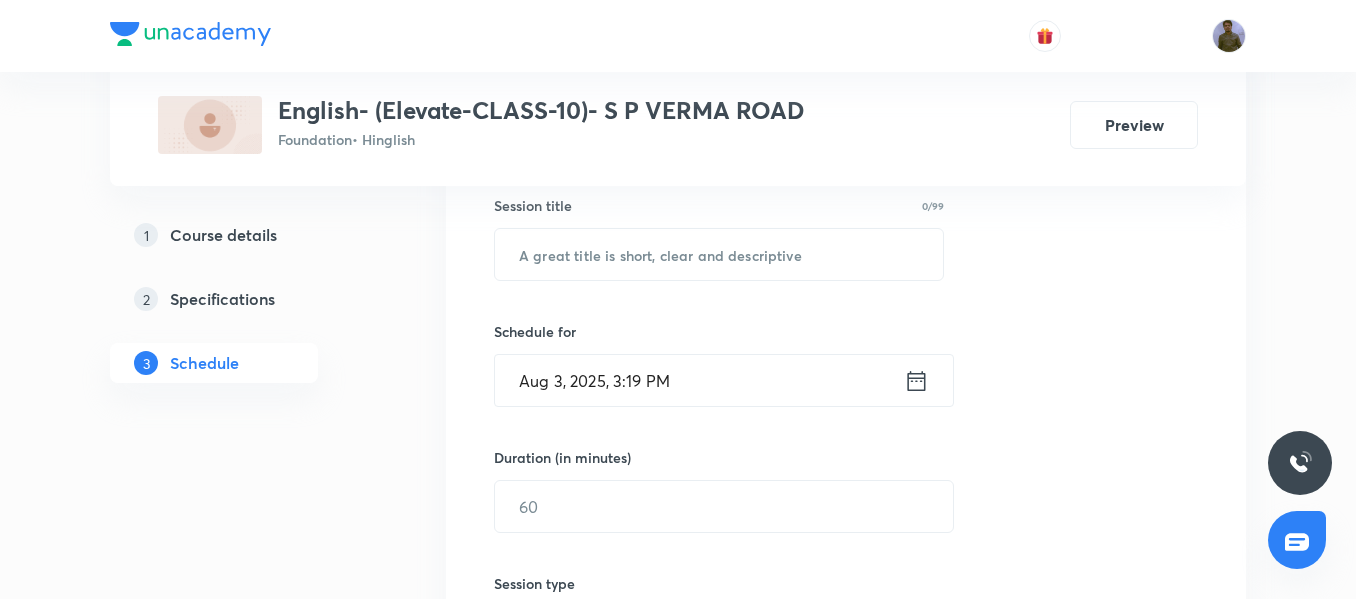 scroll, scrollTop: 0, scrollLeft: 0, axis: both 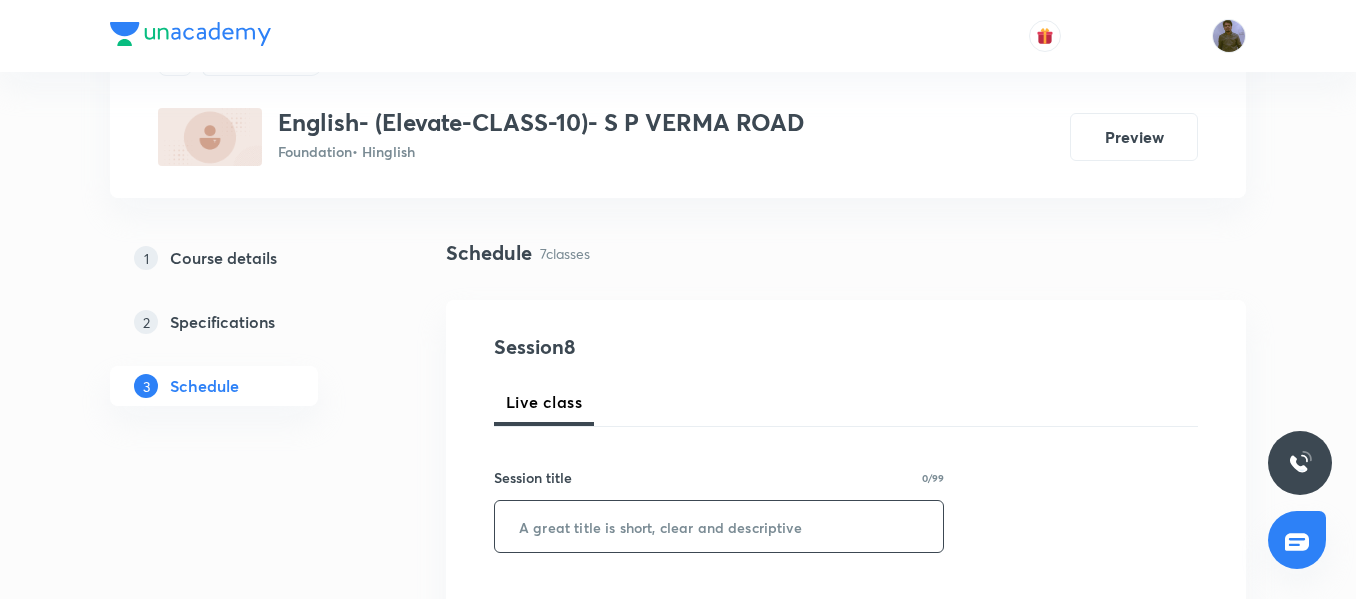 click at bounding box center (719, 526) 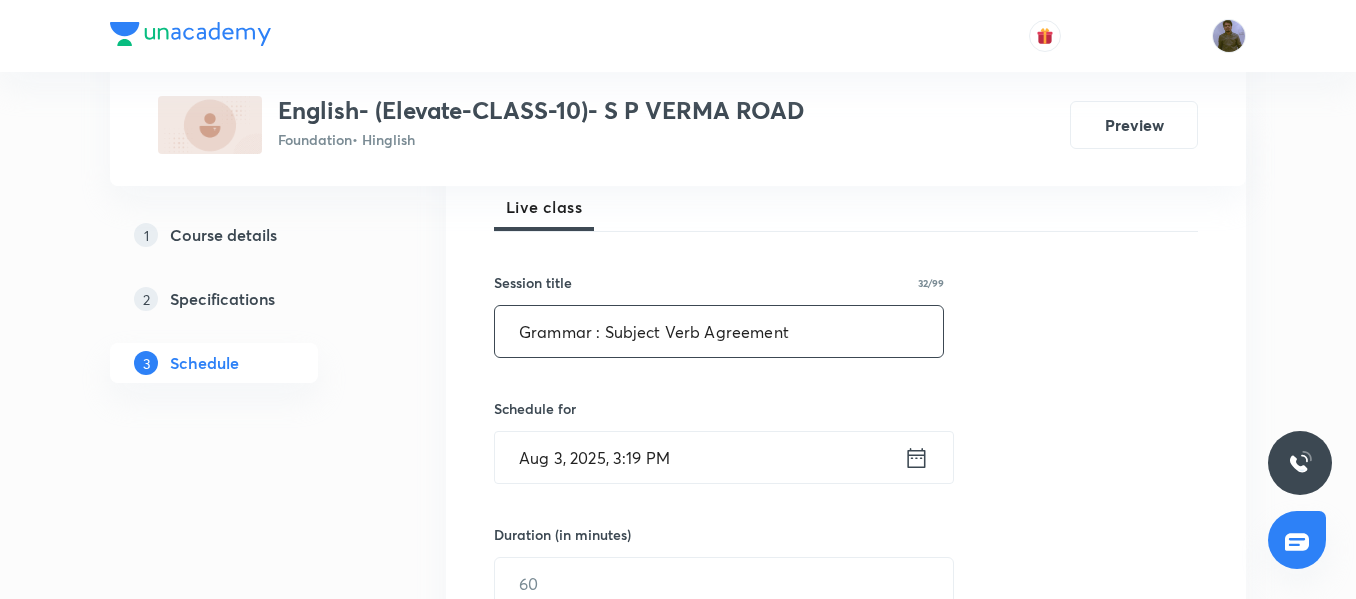 scroll, scrollTop: 300, scrollLeft: 0, axis: vertical 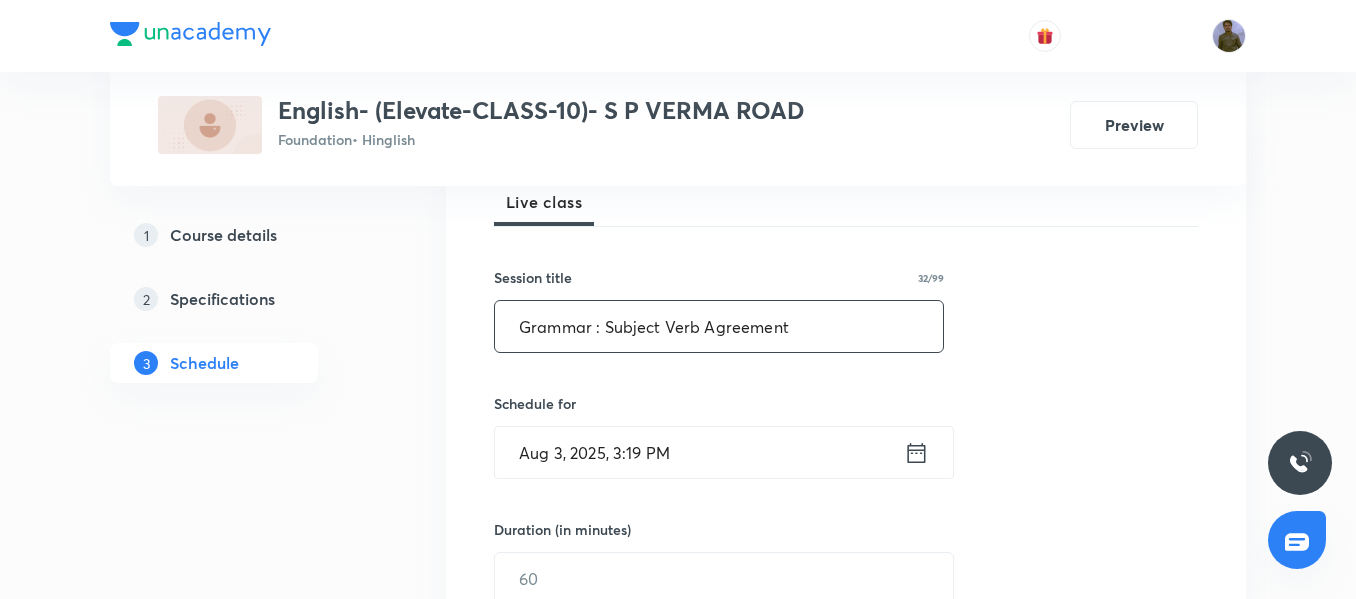 type on "Grammar : Subject Verb Agreement" 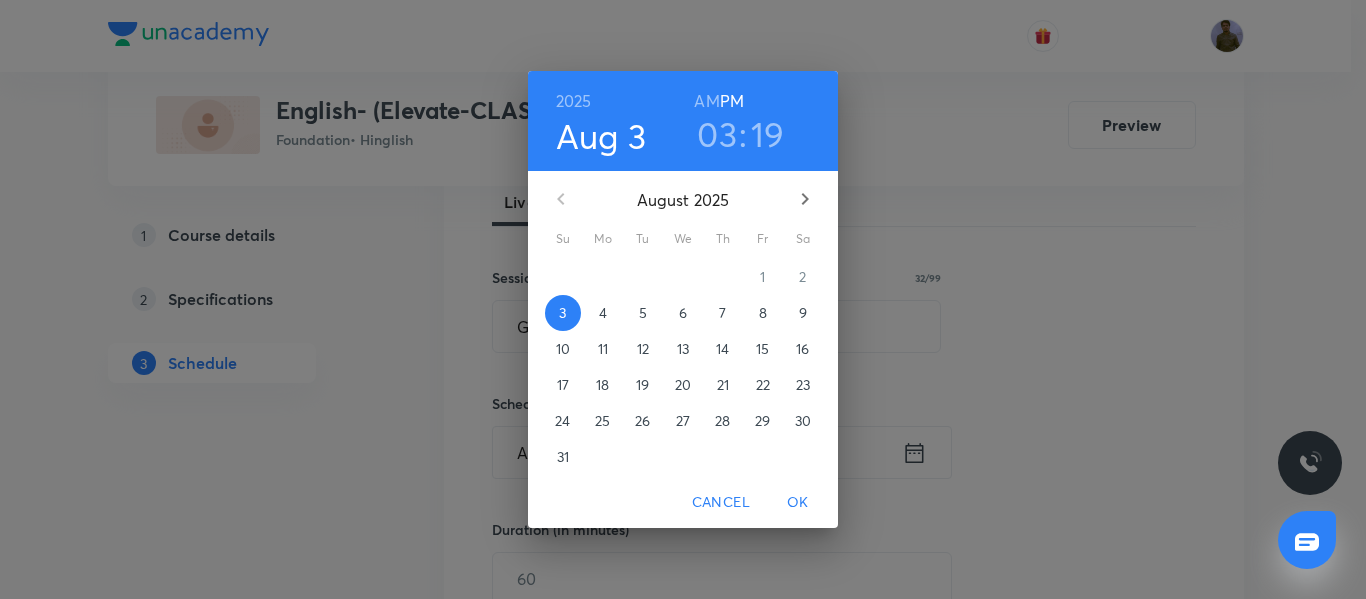 click on "7" at bounding box center (722, 313) 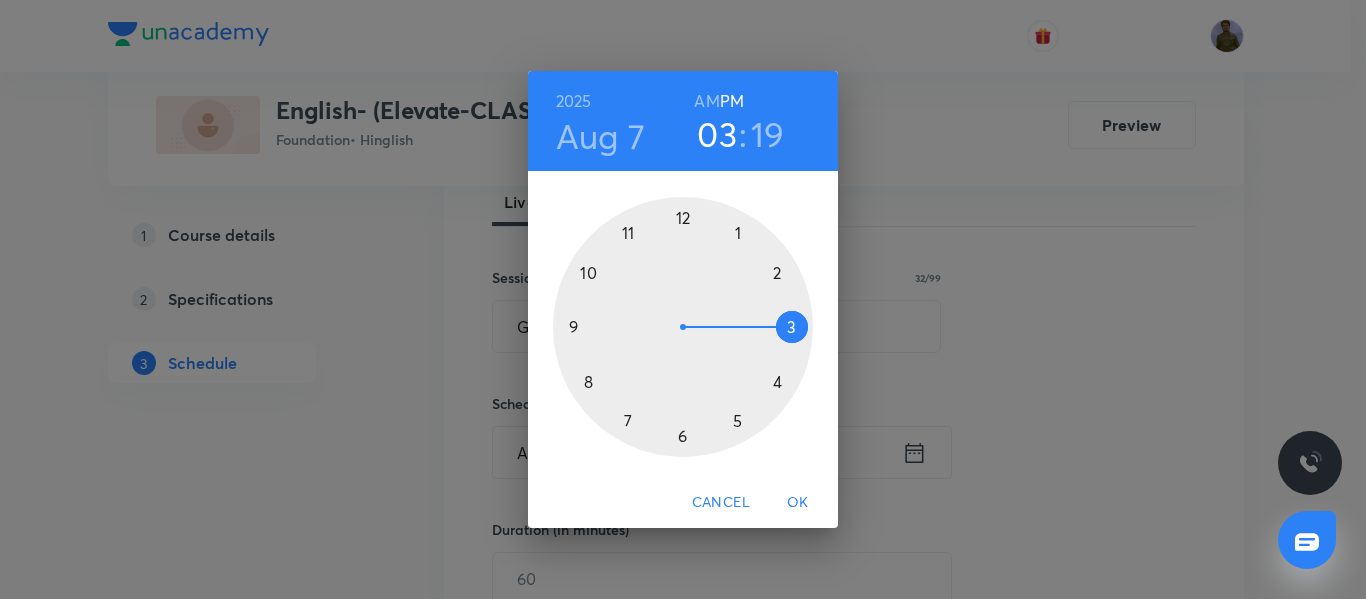 click at bounding box center (683, 327) 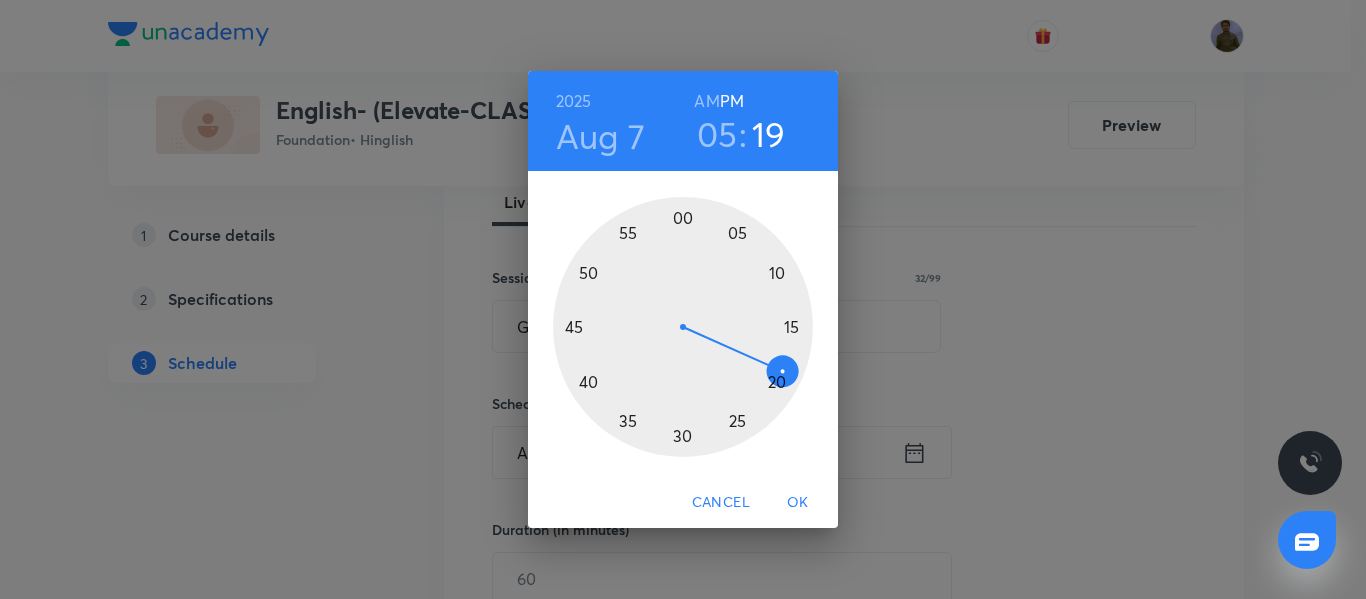 click at bounding box center (683, 327) 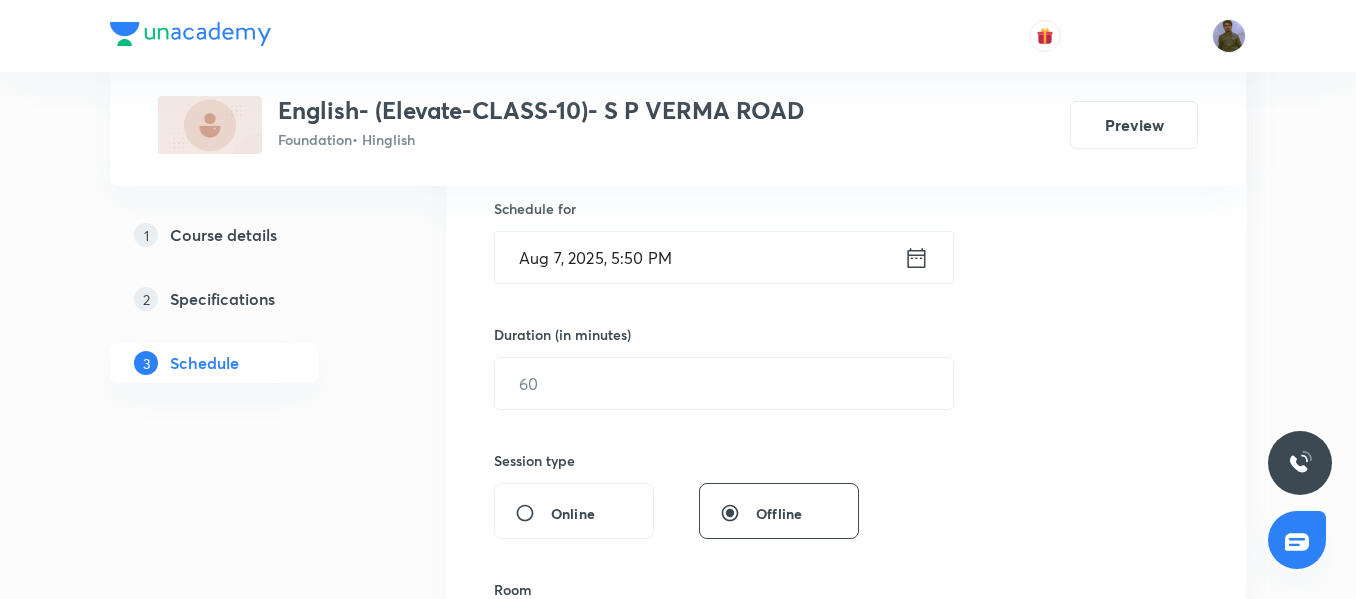 scroll, scrollTop: 500, scrollLeft: 0, axis: vertical 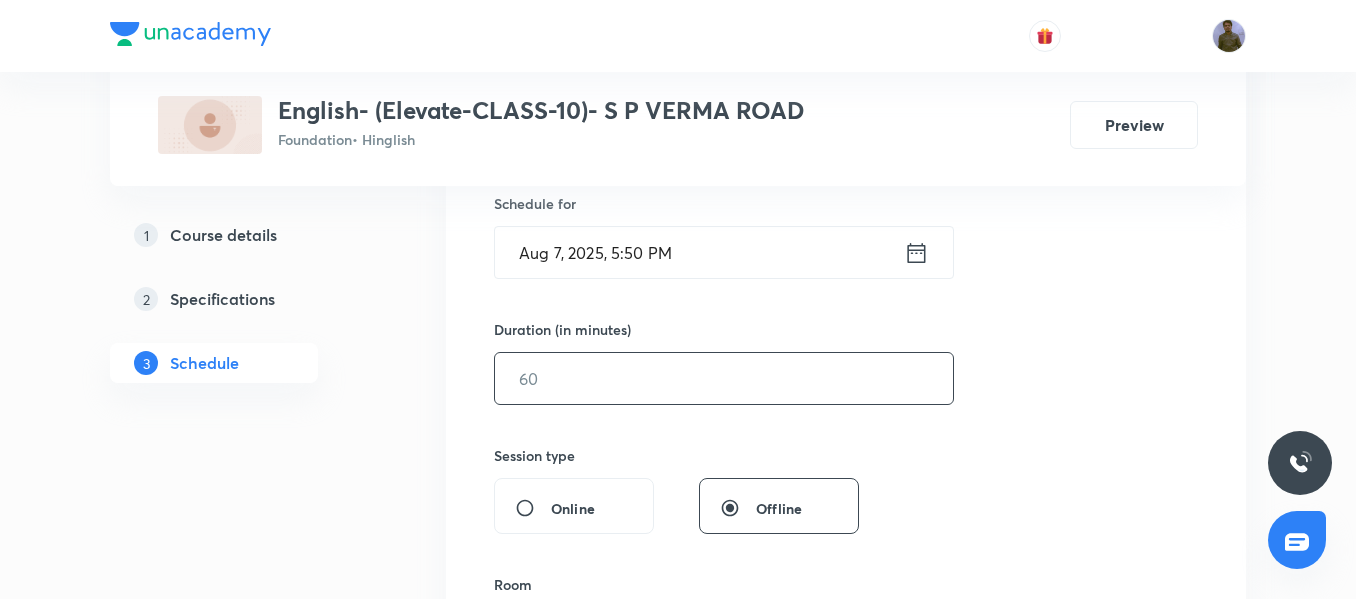 click at bounding box center [724, 378] 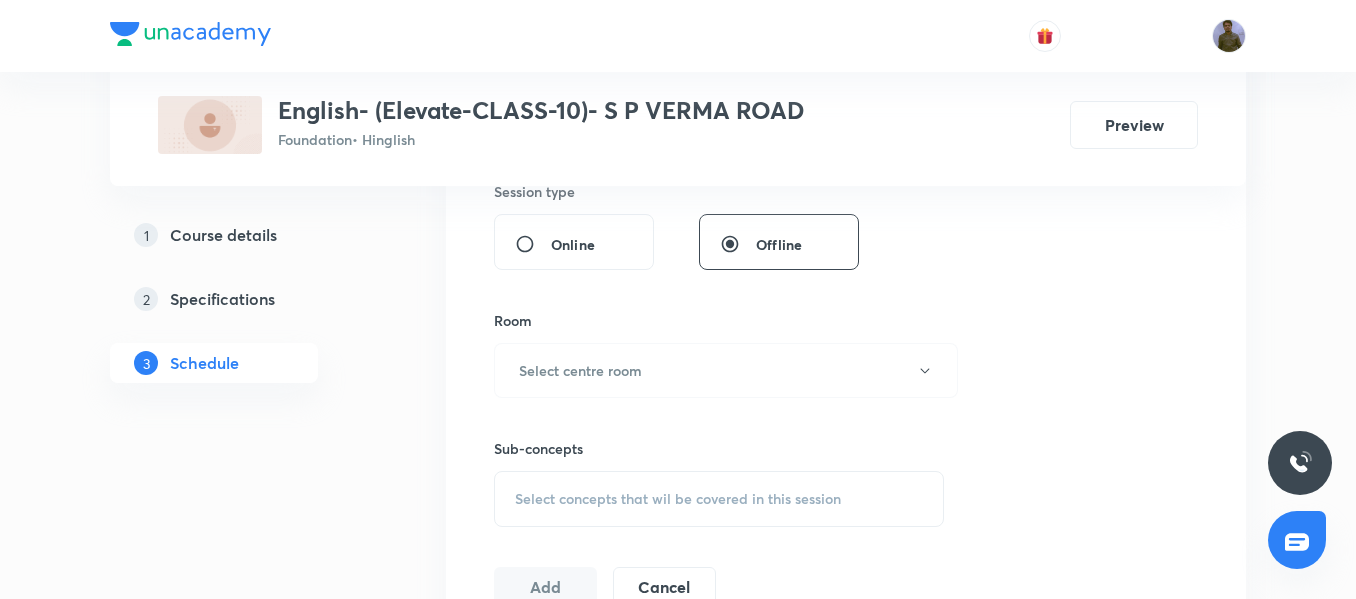 scroll, scrollTop: 800, scrollLeft: 0, axis: vertical 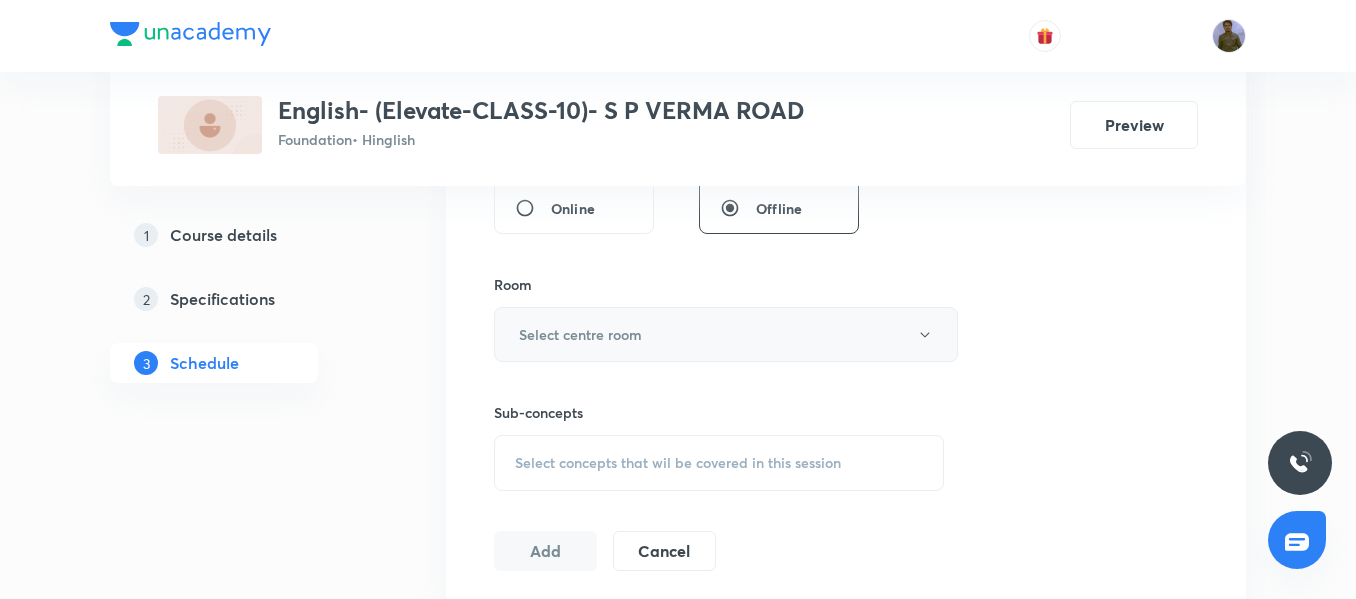 type on "45" 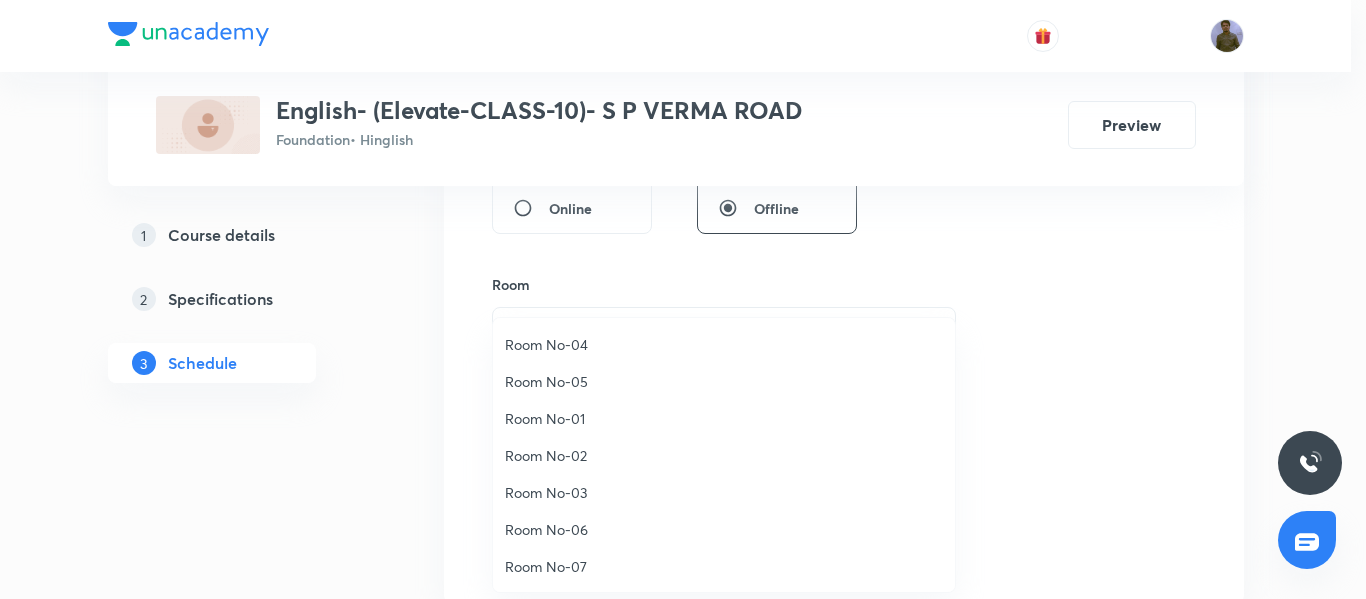 click on "Room No-03" at bounding box center (724, 492) 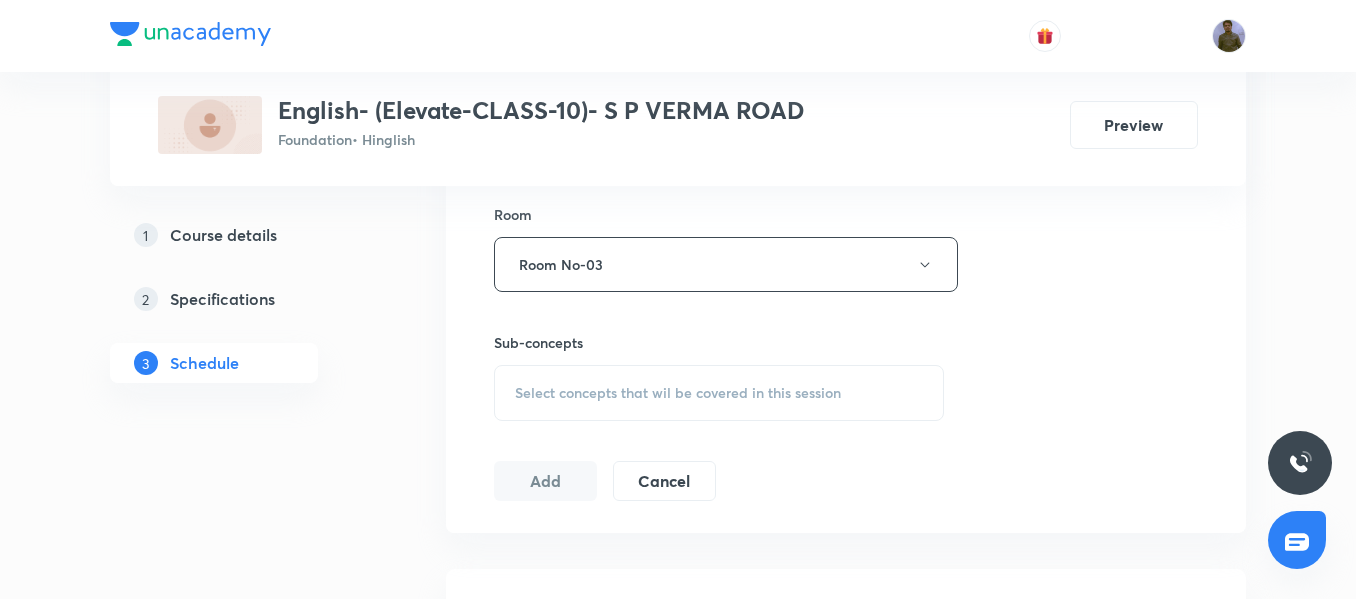 scroll, scrollTop: 900, scrollLeft: 0, axis: vertical 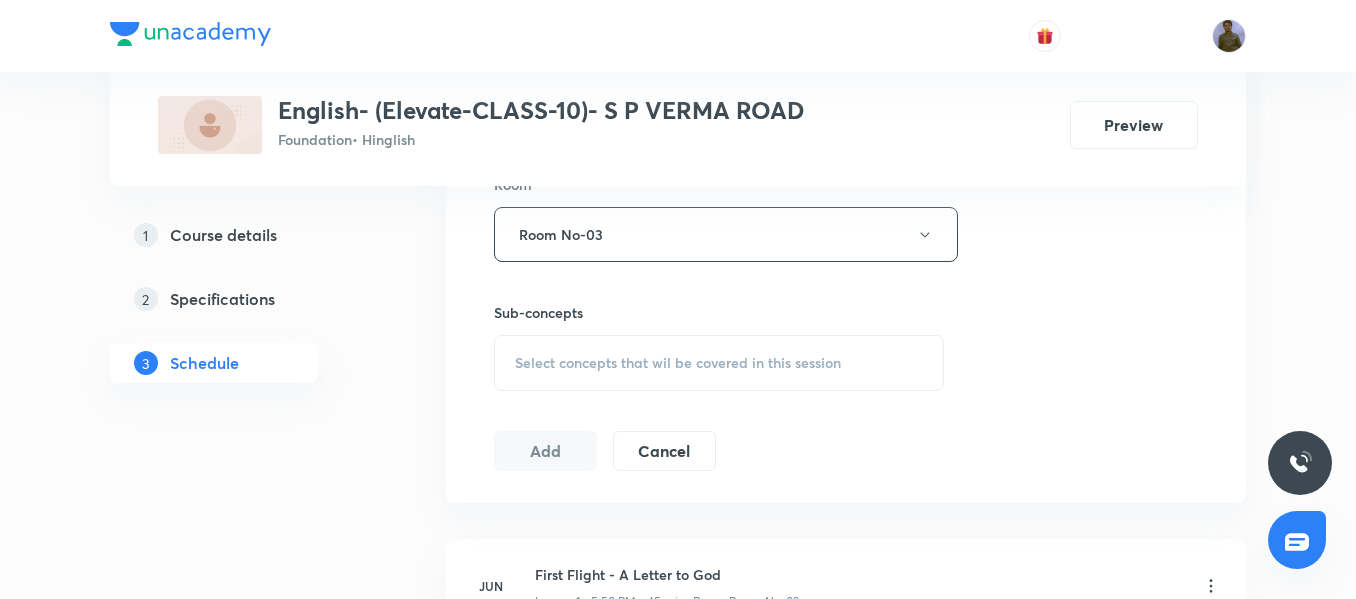 click on "Session  8 Live class Session title 32/99 Grammar : Subject Verb Agreement ​ Schedule for Aug 7, 2025, 5:50 PM ​ Duration (in minutes) 45 ​   Session type Online Offline Room Room No-03 Sub-concepts Select concepts that wil be covered in this session Add Cancel" at bounding box center [846, 1] 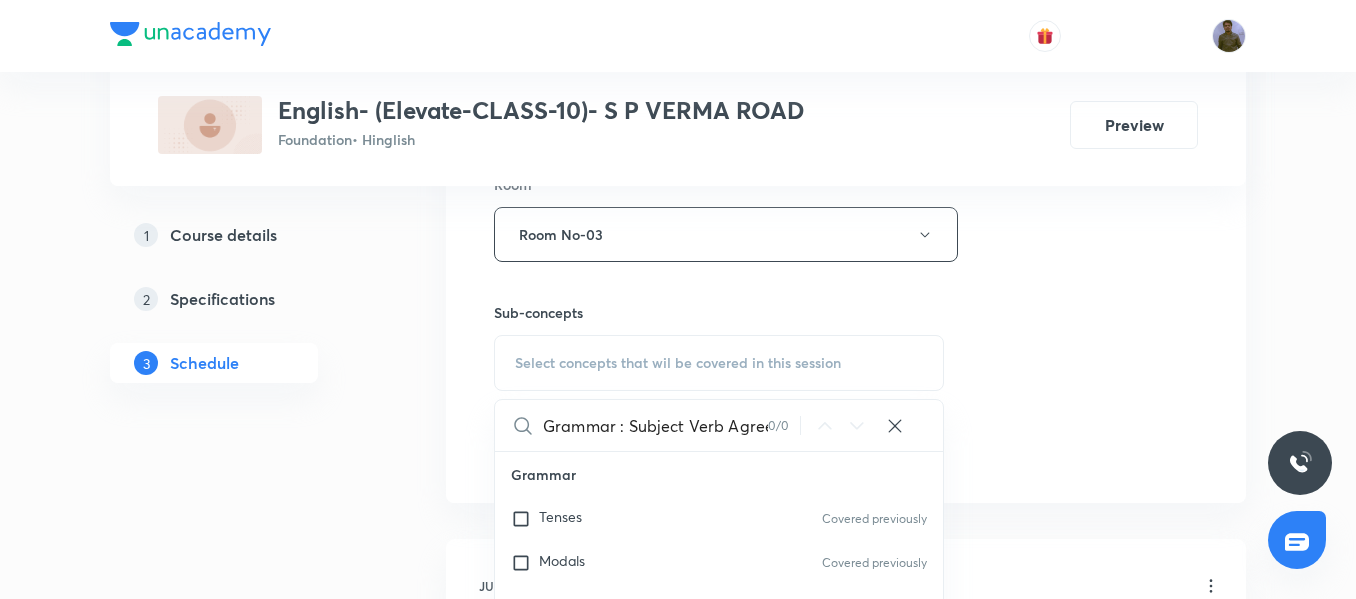 scroll, scrollTop: 0, scrollLeft: 41, axis: horizontal 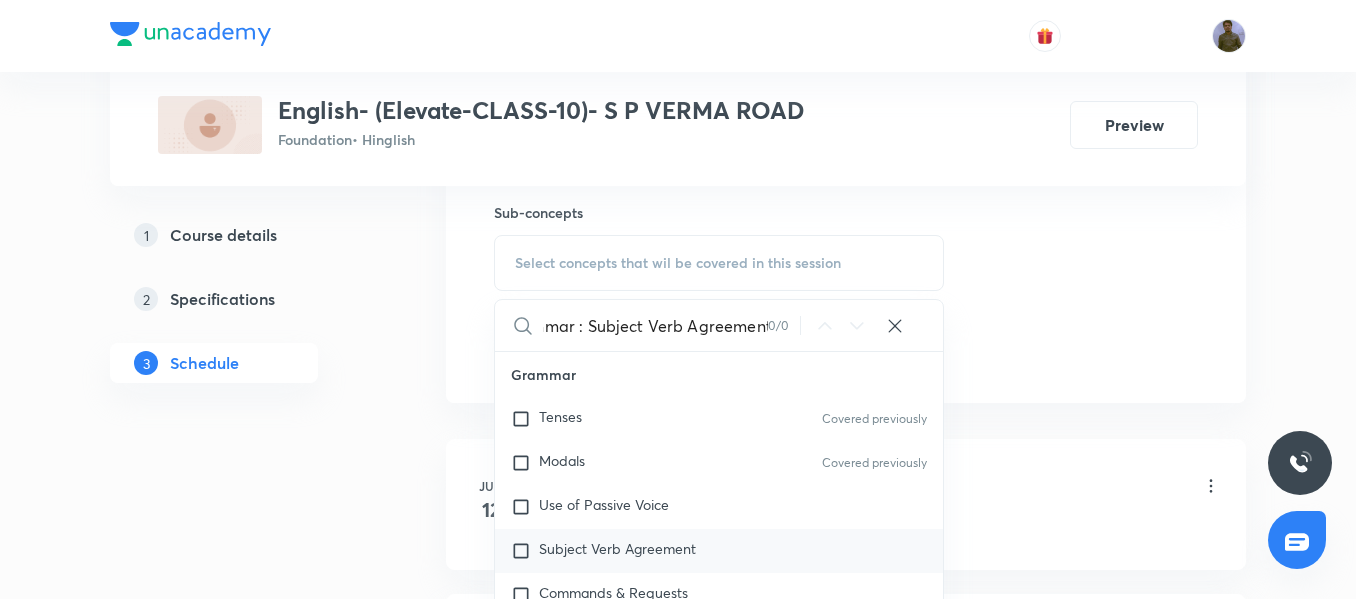 type on "Grammar : Subject Verb Agreement" 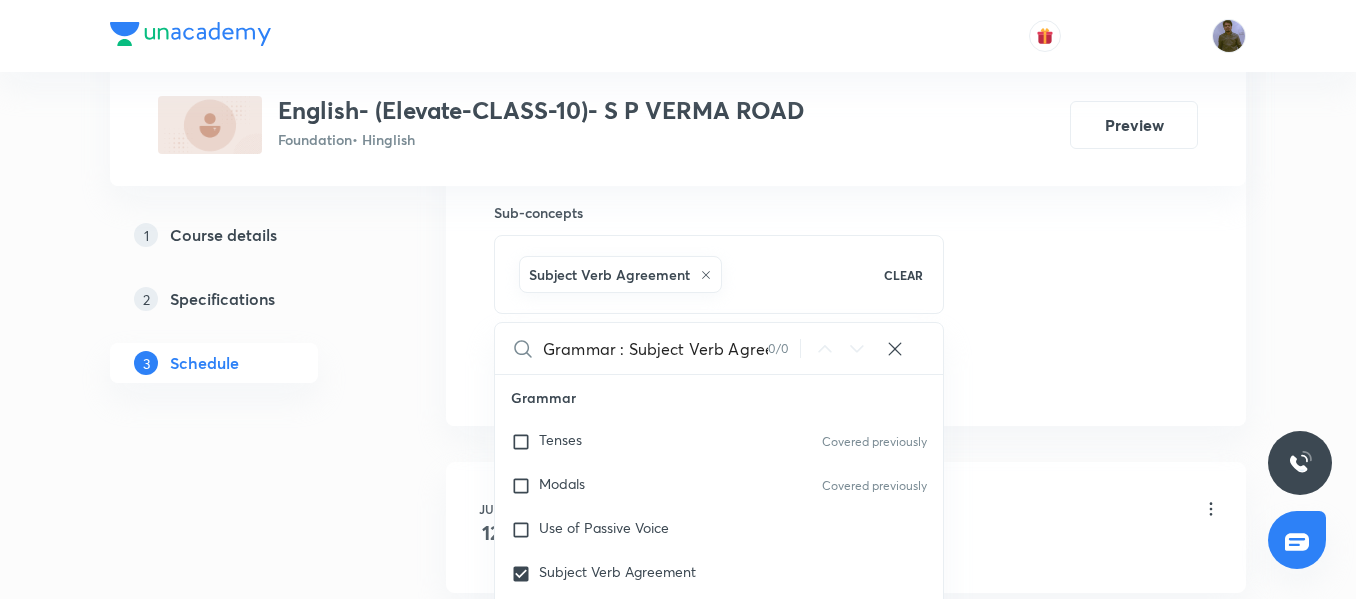 click on "Schedule 7  classes Session  8 Live class Session title 32/99 Grammar : Subject Verb Agreement ​ Schedule for Aug 7, 2025, 5:50 PM ​ Duration (in minutes) 45 ​   Session type Online Offline Room Room No-03 Sub-concepts Subject Verb Agreement CLEAR Grammar : Subject Verb Agreement 0 / 0 ​ Grammar Tenses Covered previously Modals Covered previously Use of Passive Voice Subject Verb Agreement Commands & Requests Statements Questions Noun Clauses Adverbs Relative Clauses Determinants Prepositions Writing Skills Formal Letter Article Short Story Writing Reading Skills Factual Passage Discursive Passage Literature Prose Poetry Drama Extended Reading Extended Reading Workbook Workbook Add Cancel Jun 12 First Flight - A Letter to God Lesson 1 • 5:50 PM • 45 min  • Room Room No-03 Tenses Jun 19 Figures of Speech Lesson 2 • 5:50 PM • 45 min  • Room Room No-03 Tenses Jun 26 A triumph of Surgery Lesson 3 • 7:05 PM • 45 min  • Room Room No-03 Tenses Jun 28 A triumph of Surgery Modals Jul 3 Jul" at bounding box center (846, 506) 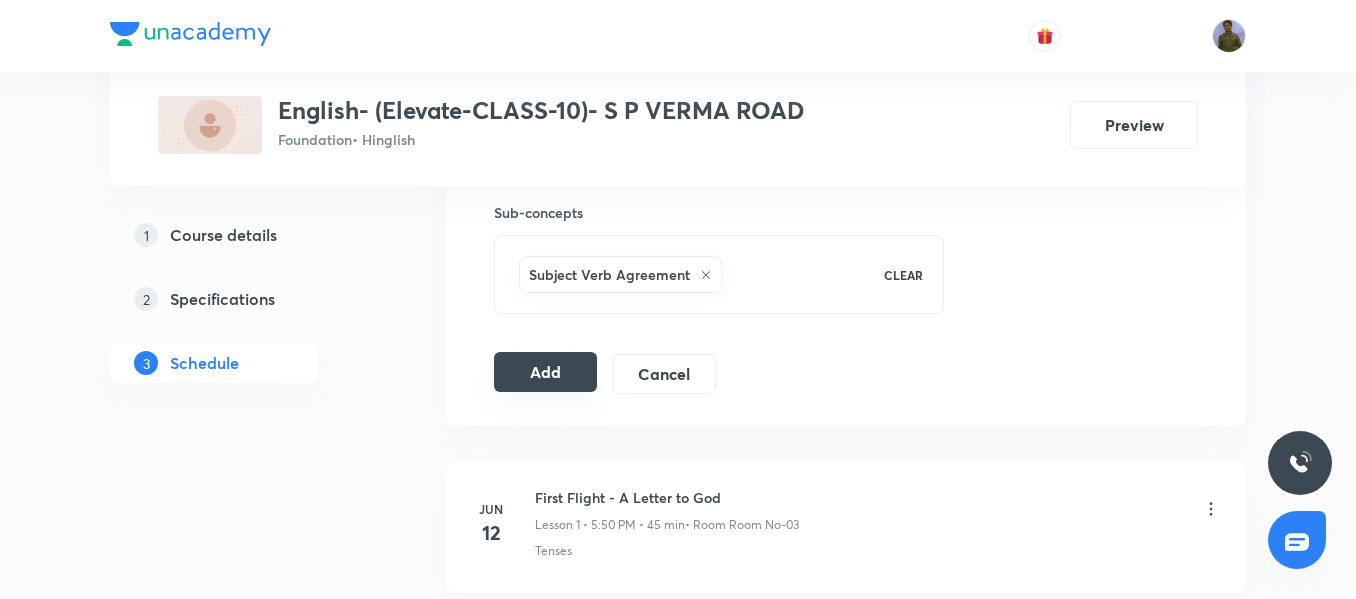 click on "Add" at bounding box center [545, 372] 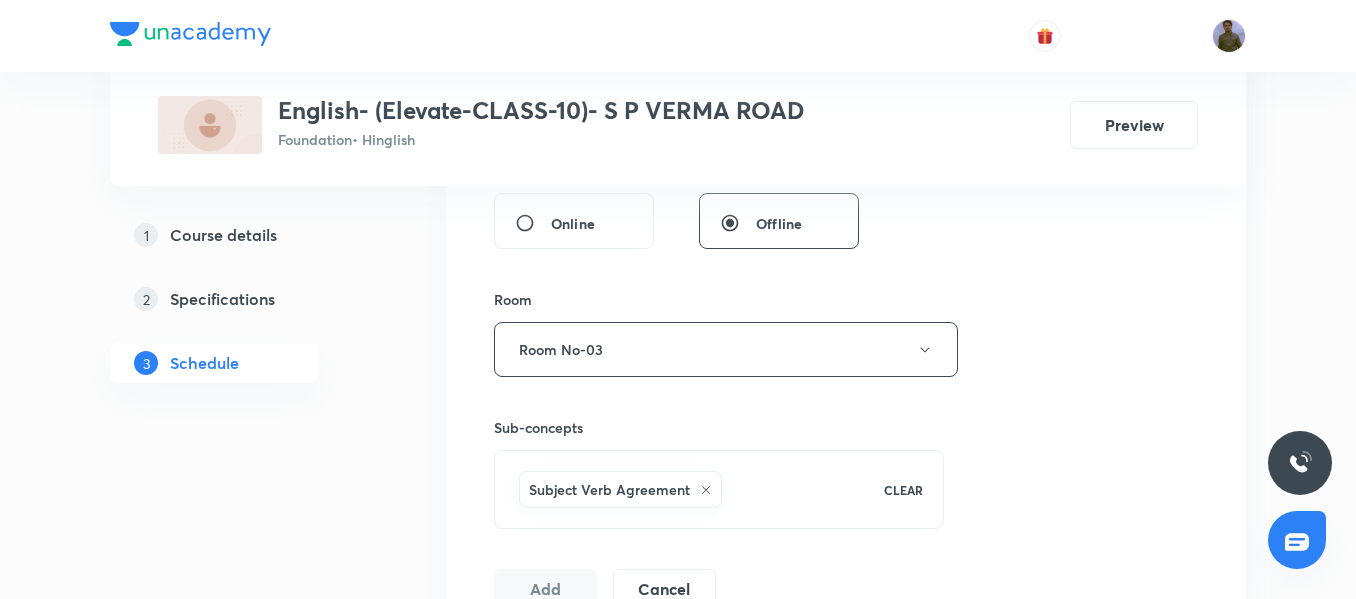 scroll, scrollTop: 800, scrollLeft: 0, axis: vertical 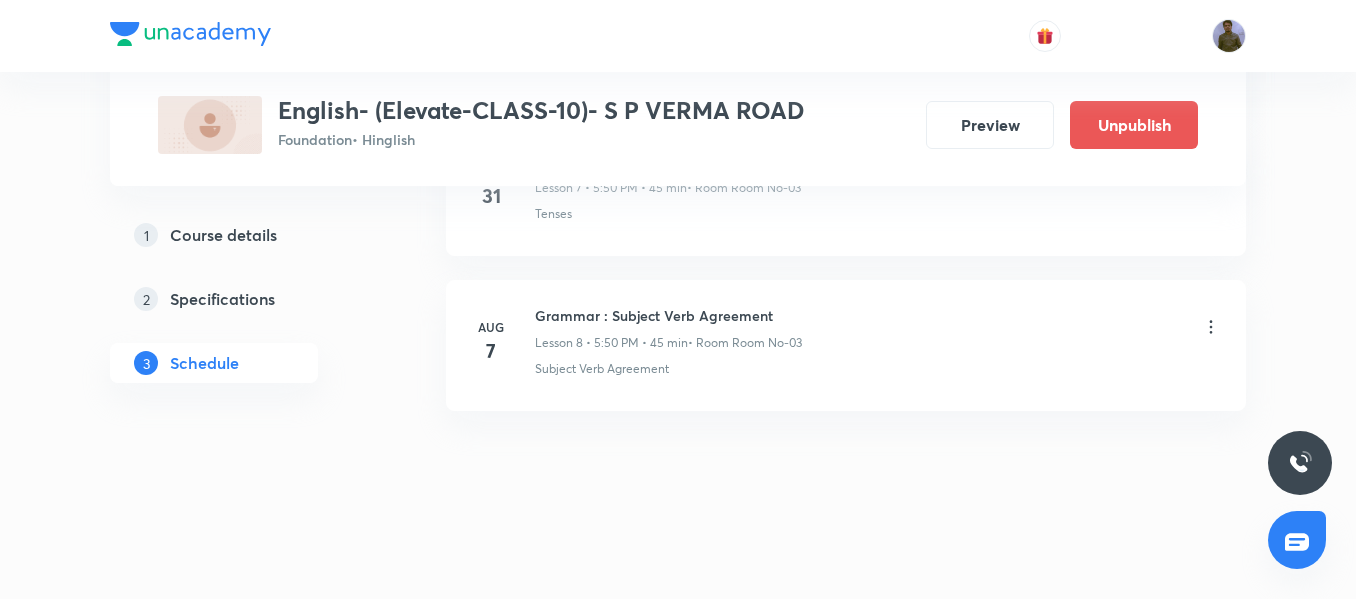click 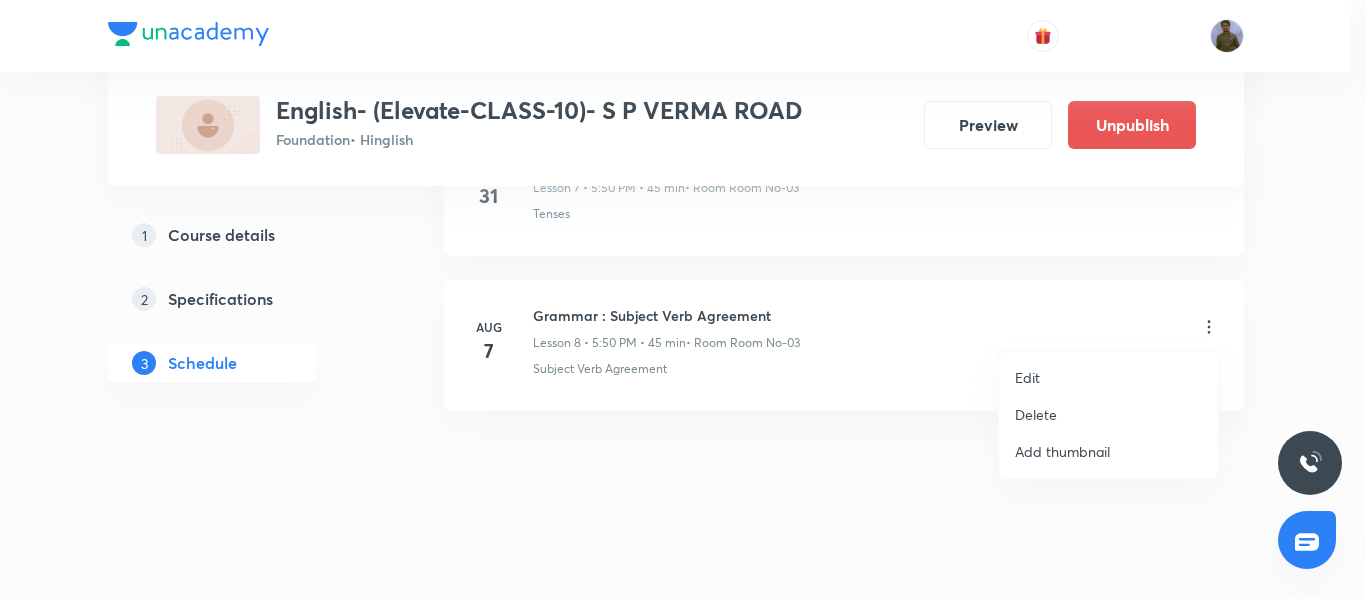 click on "Delete" at bounding box center (1108, 414) 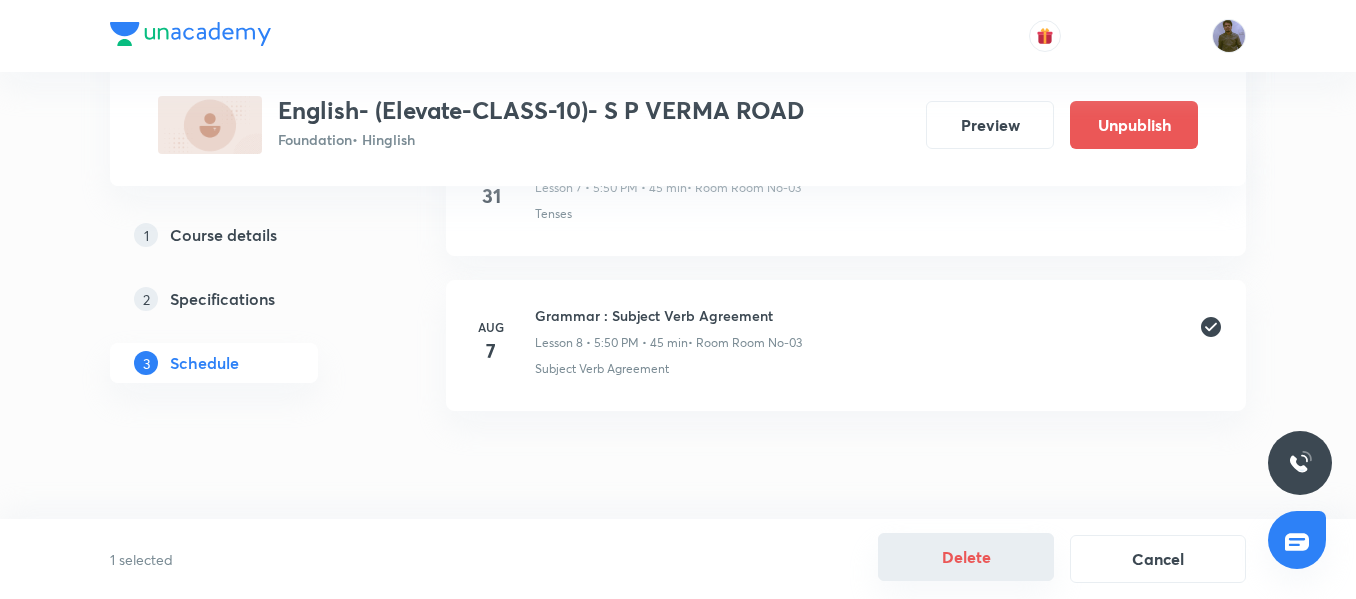 click on "Delete" at bounding box center (966, 557) 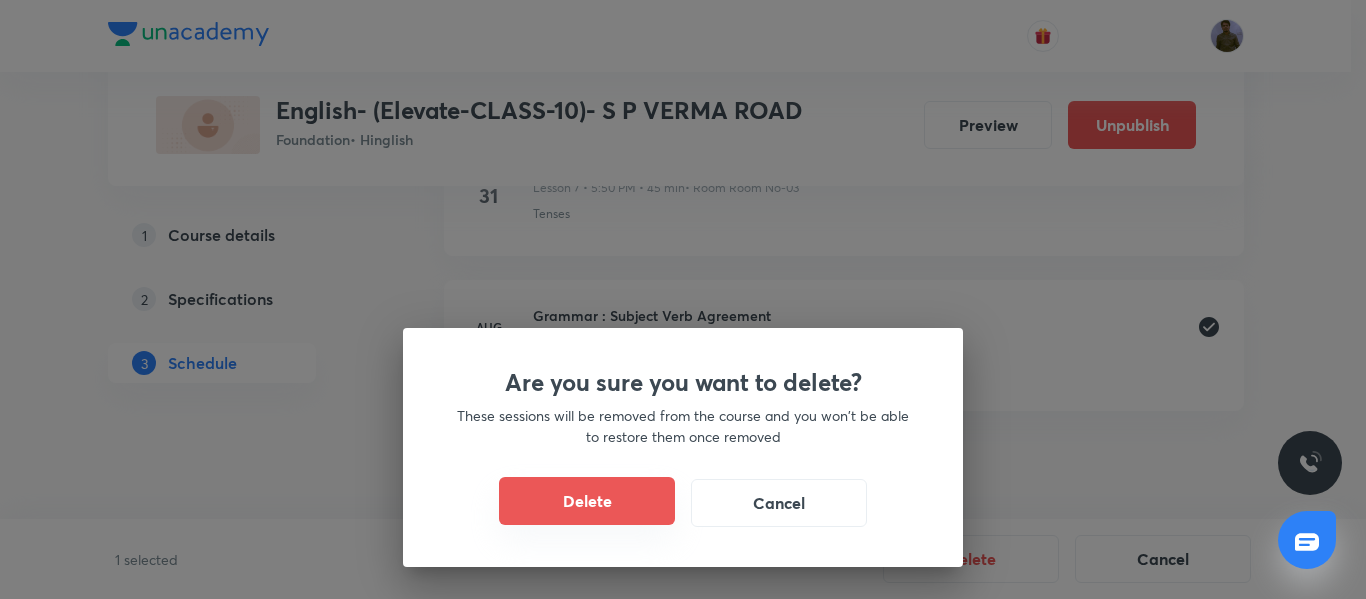 click on "Delete" at bounding box center (587, 501) 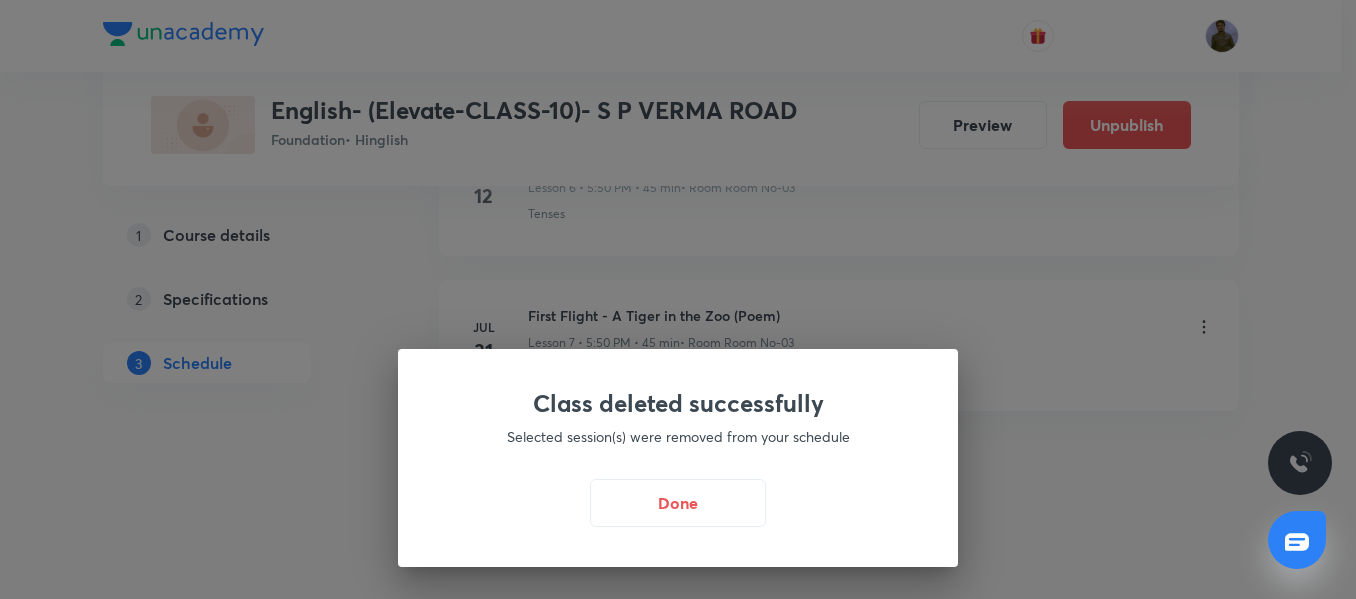 scroll, scrollTop: 2089, scrollLeft: 0, axis: vertical 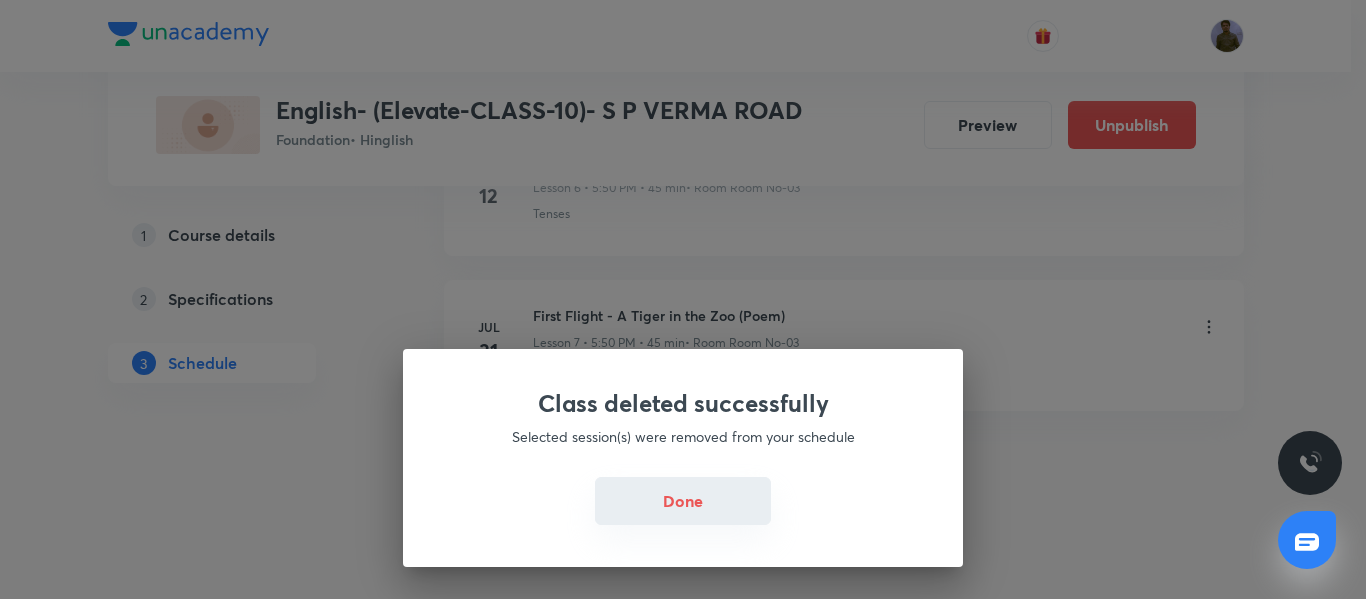 click on "Done" at bounding box center [683, 501] 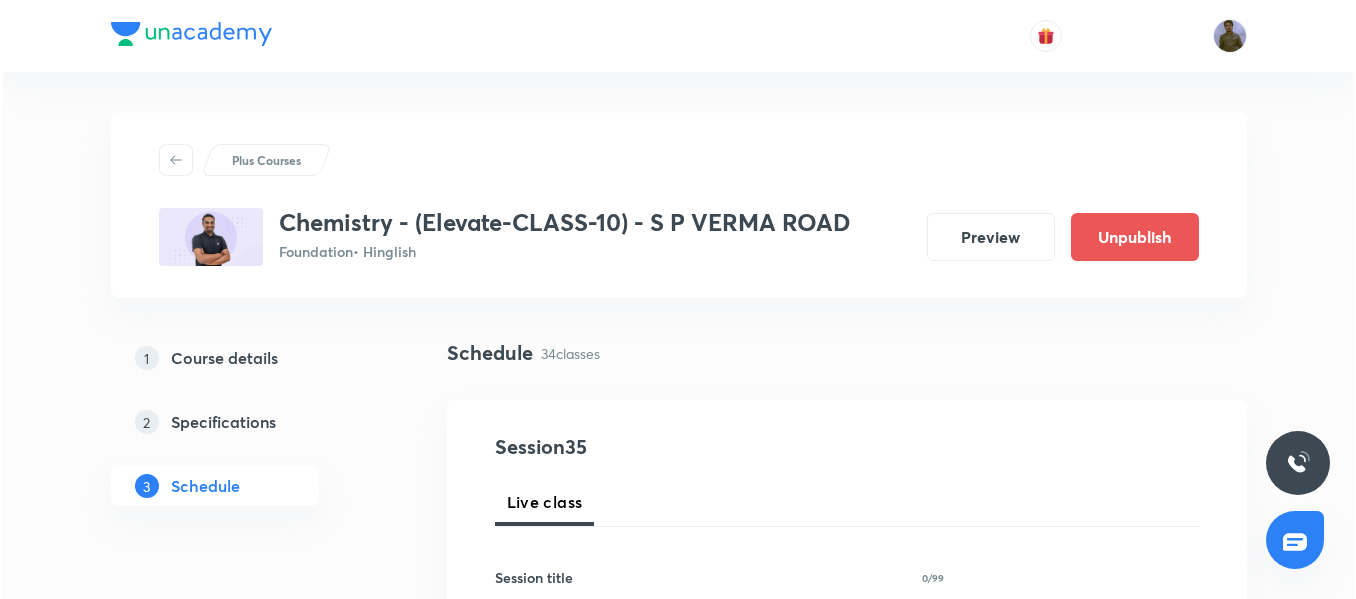 scroll, scrollTop: 0, scrollLeft: 0, axis: both 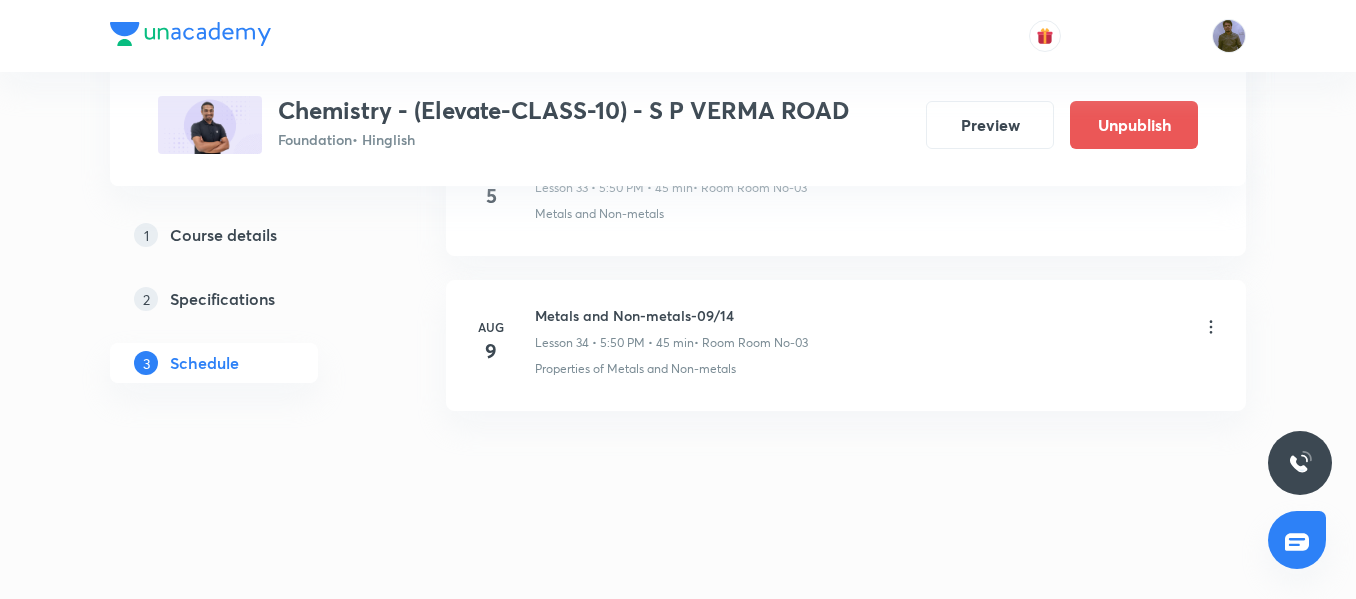 click on "Lesson 34 • 5:50 PM • 45 min" at bounding box center (614, 343) 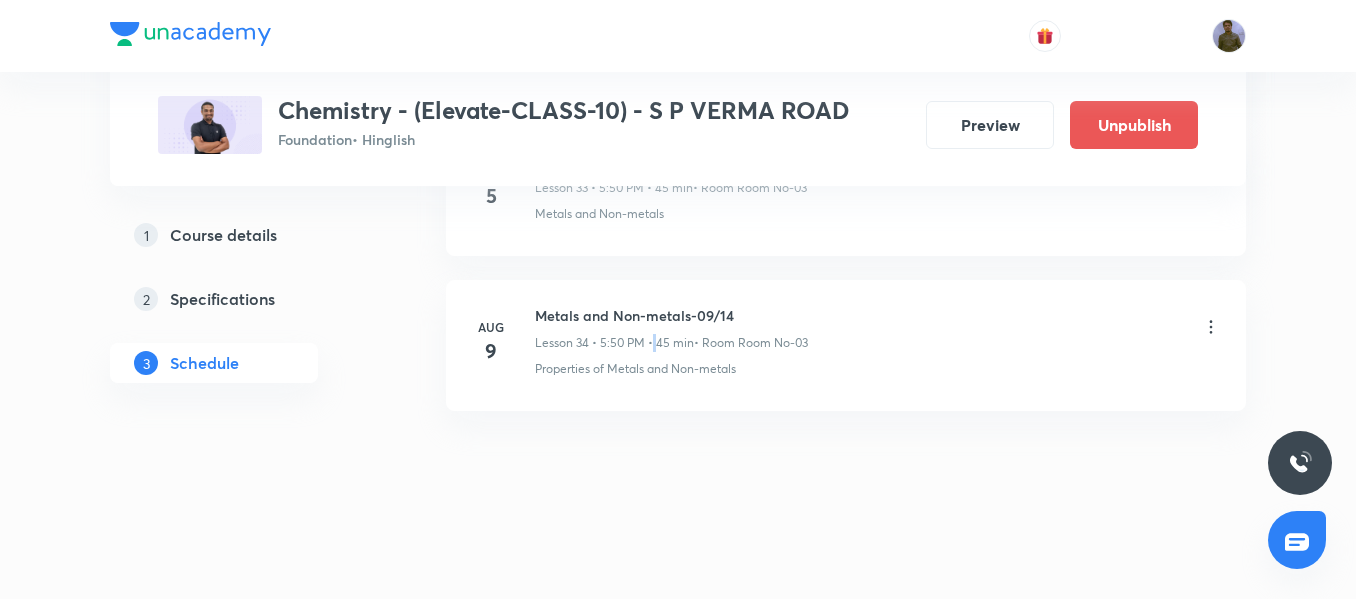 click on "Lesson 34 • 5:50 PM • 45 min" at bounding box center [614, 343] 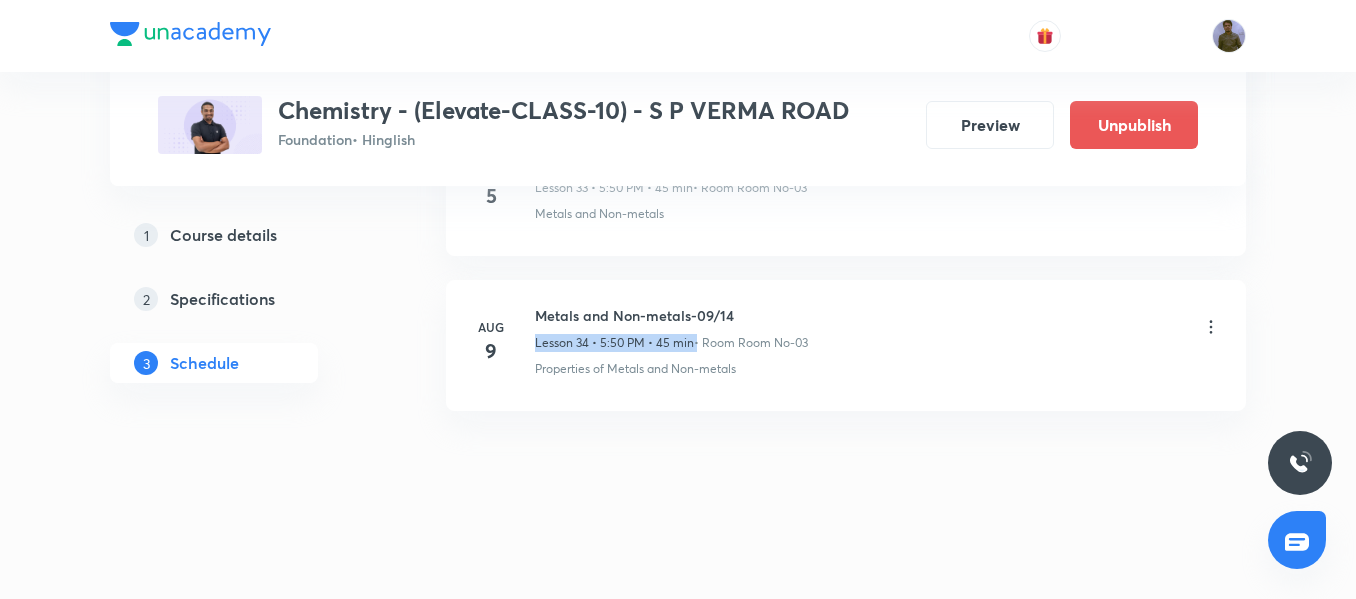 click on "Lesson 34 • 5:50 PM • 45 min" at bounding box center (614, 343) 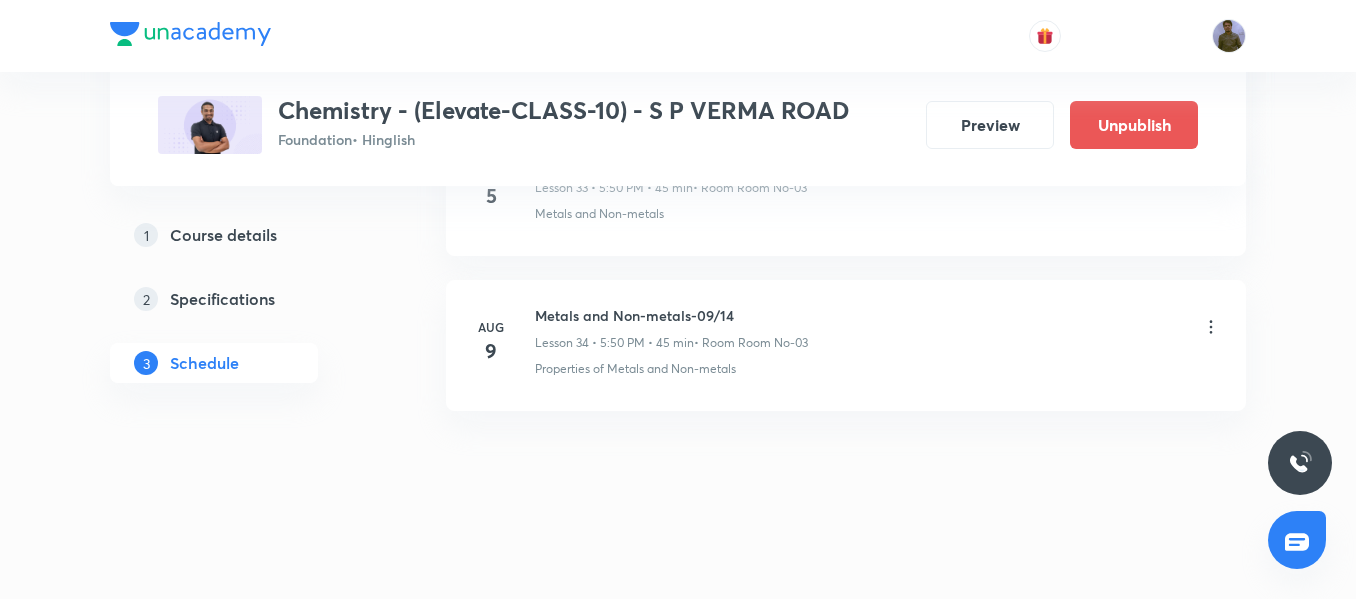 click on "Properties of Metals and Non-metals" at bounding box center [635, 369] 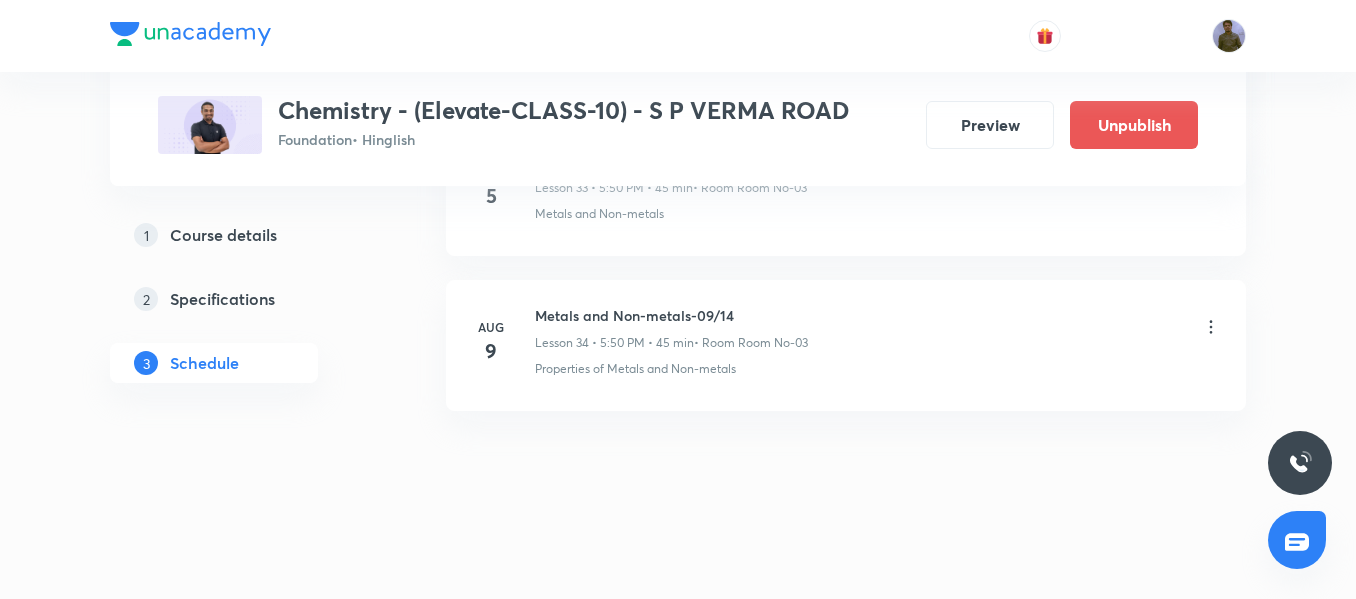 click 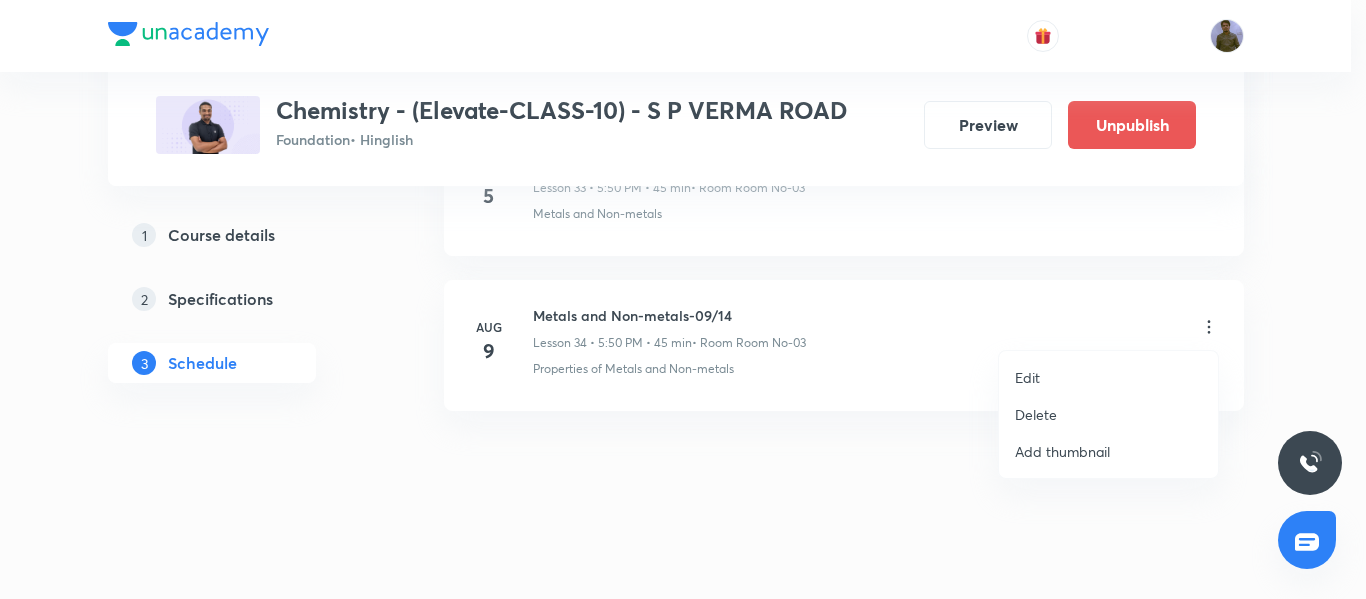 click on "Delete" at bounding box center [1108, 414] 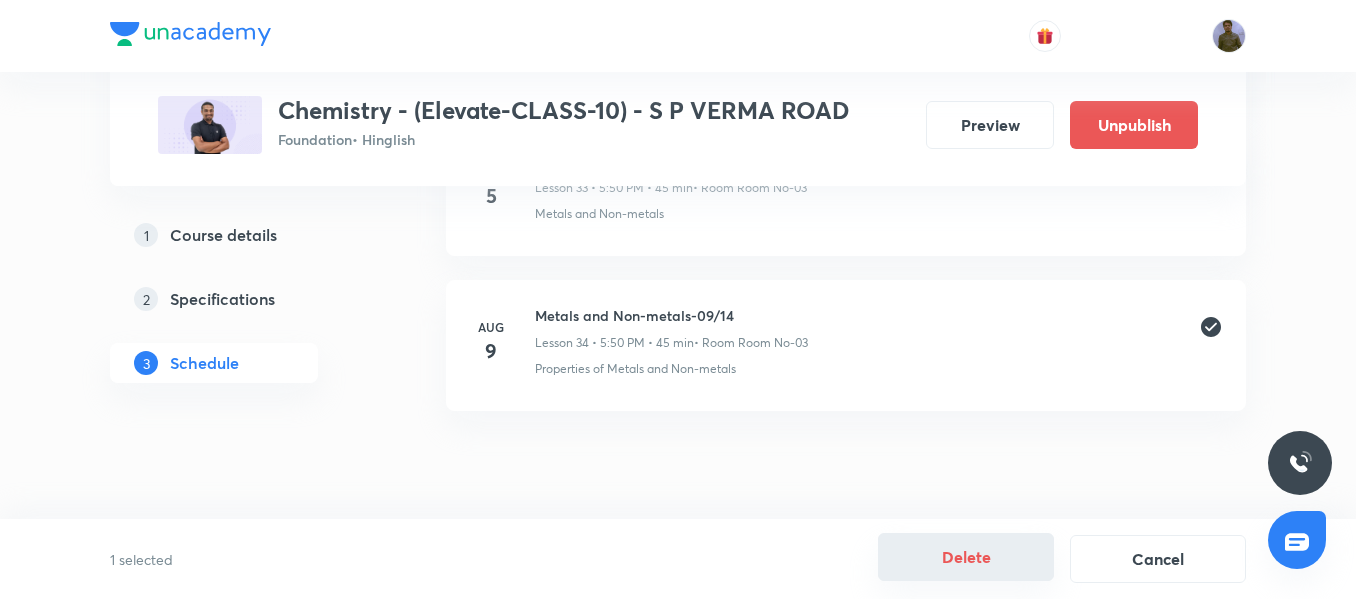 click on "Delete" at bounding box center [966, 557] 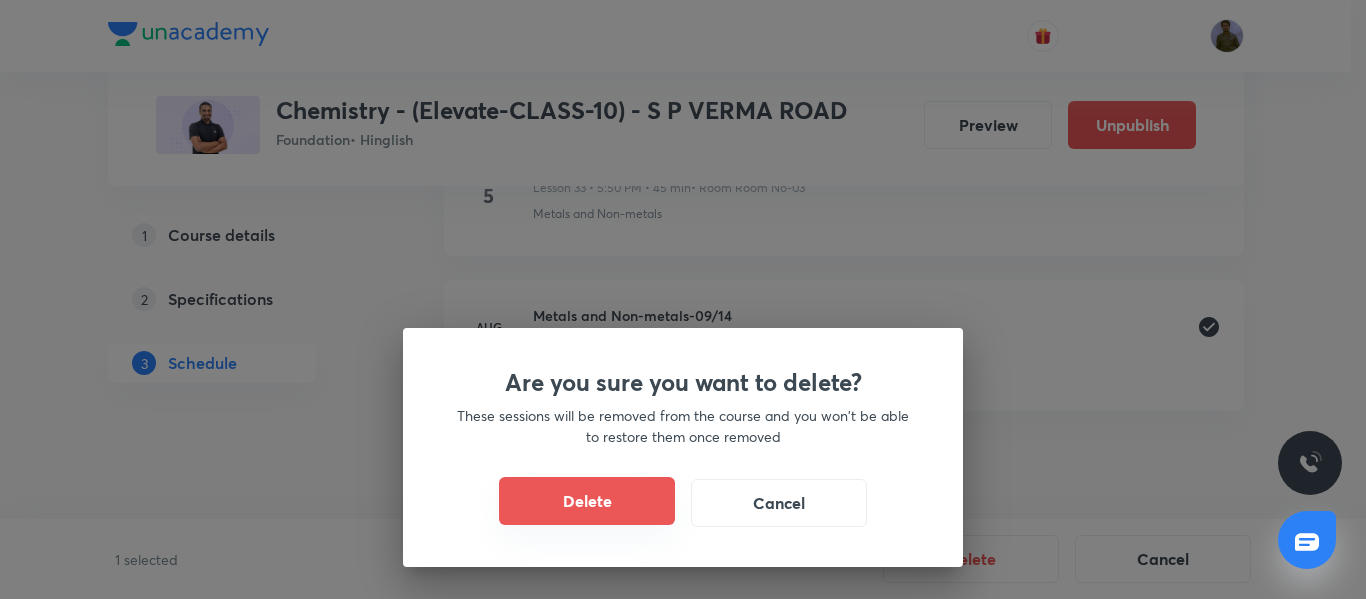 click on "Delete" at bounding box center (587, 501) 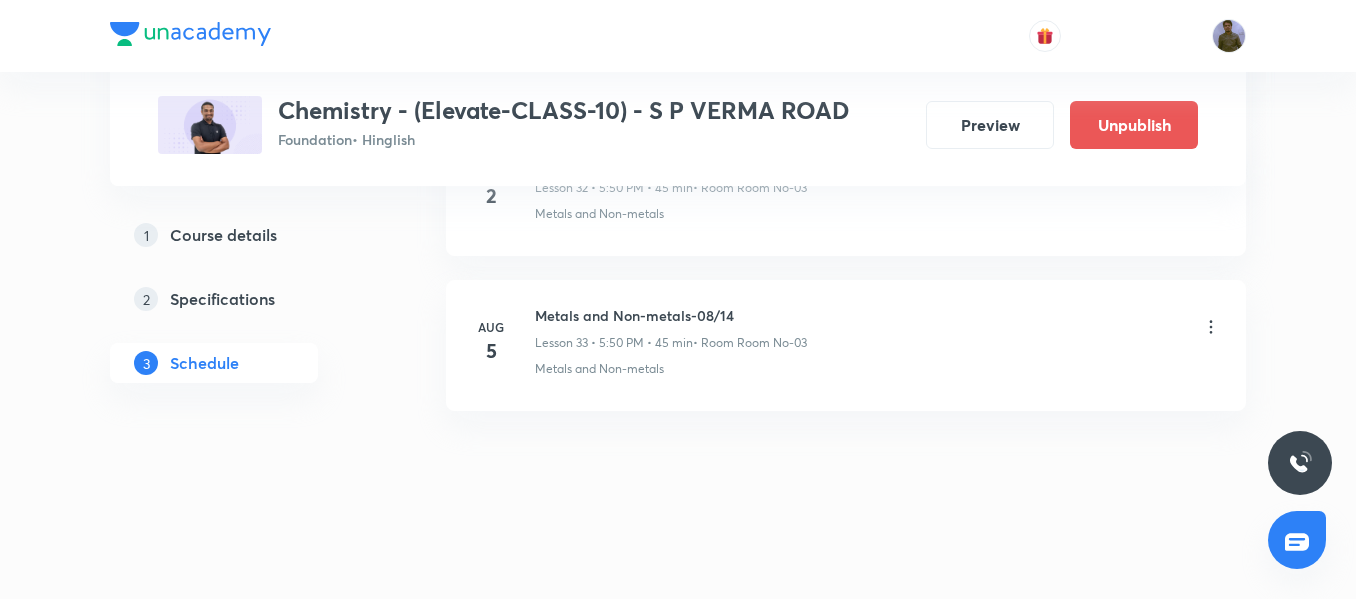 scroll, scrollTop: 6119, scrollLeft: 0, axis: vertical 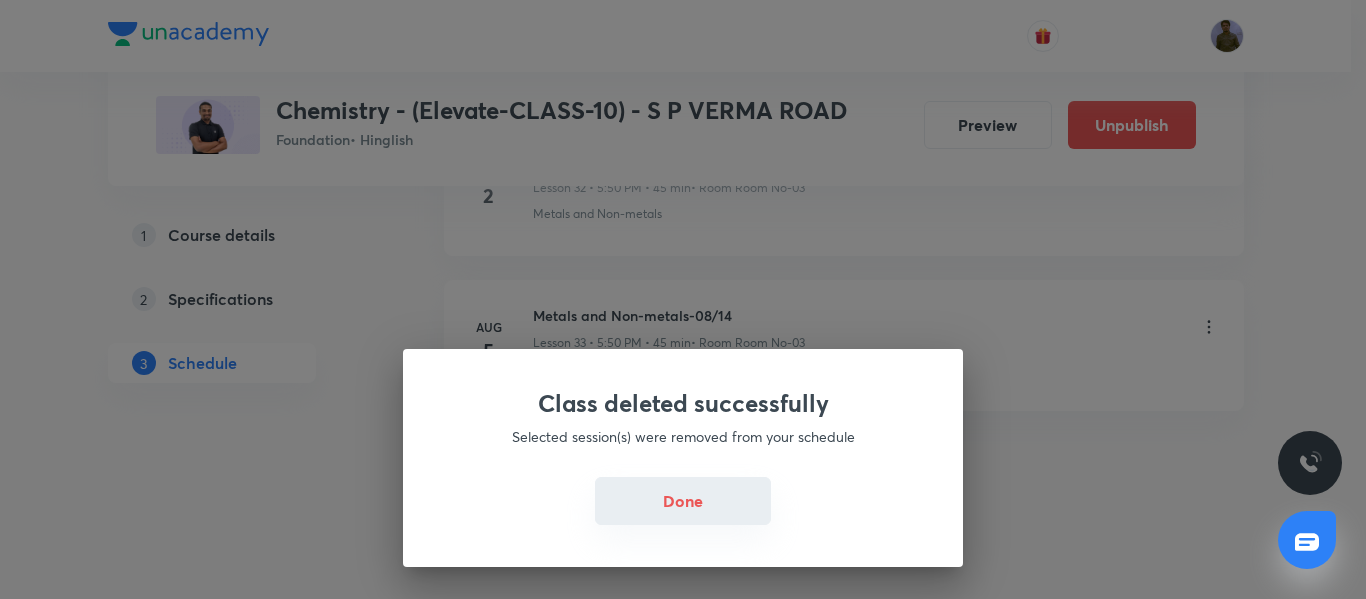 click on "Done" at bounding box center [683, 501] 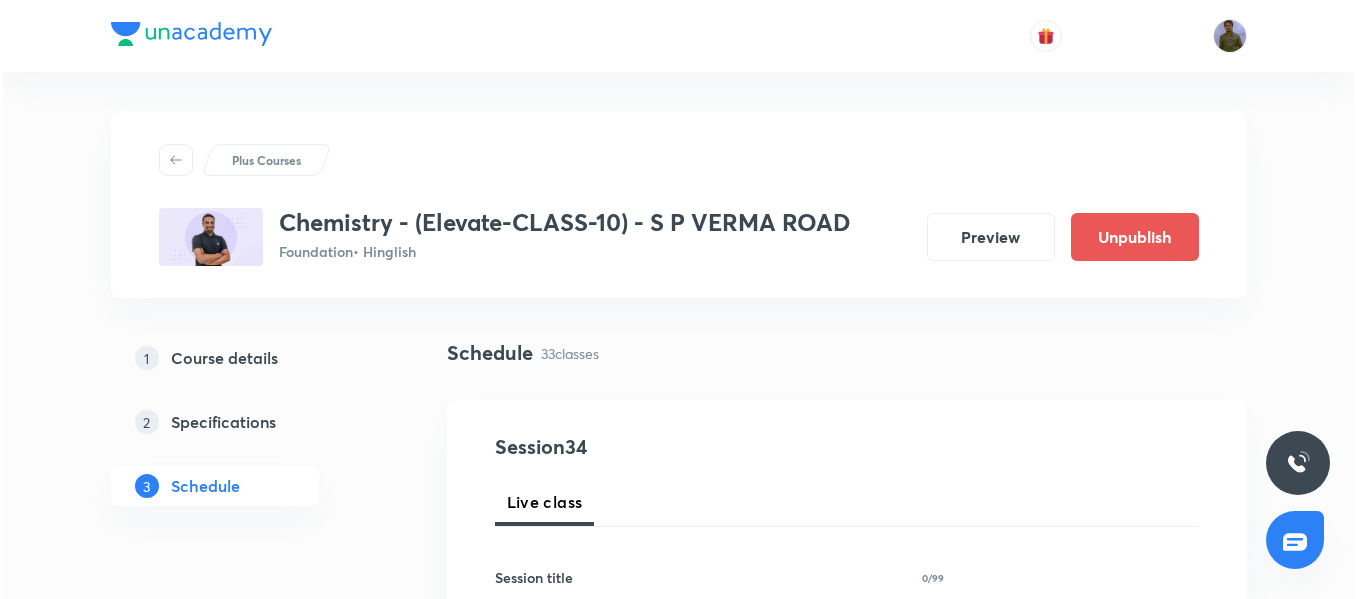 scroll, scrollTop: 0, scrollLeft: 0, axis: both 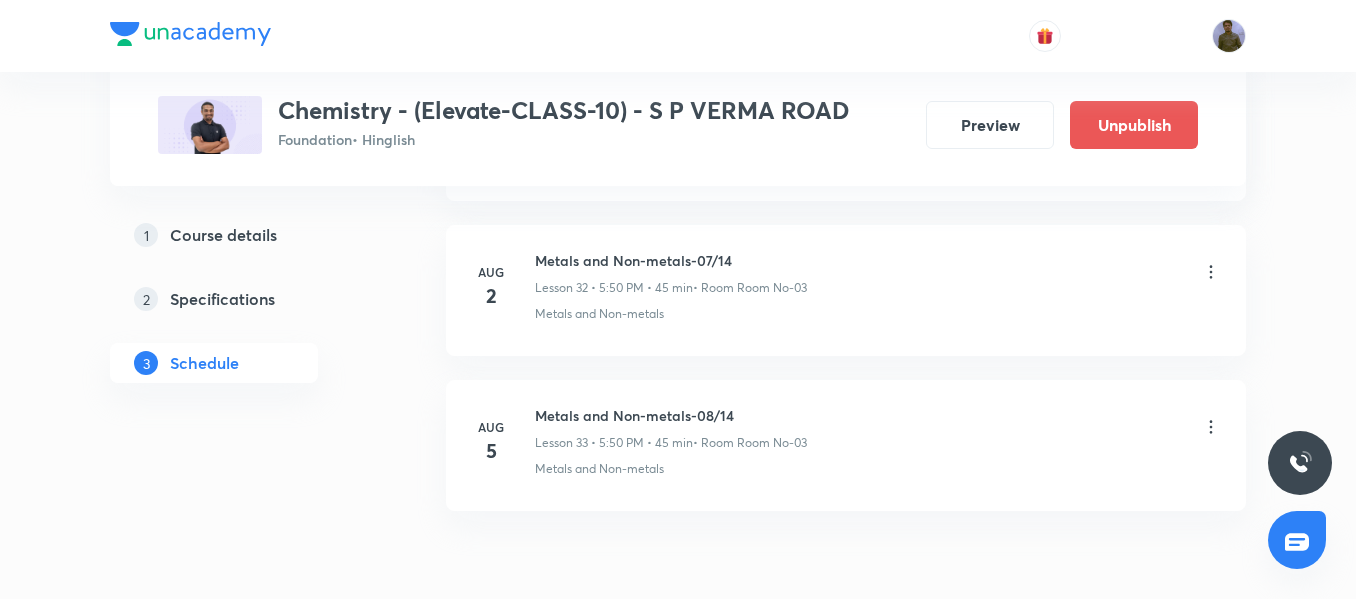 click 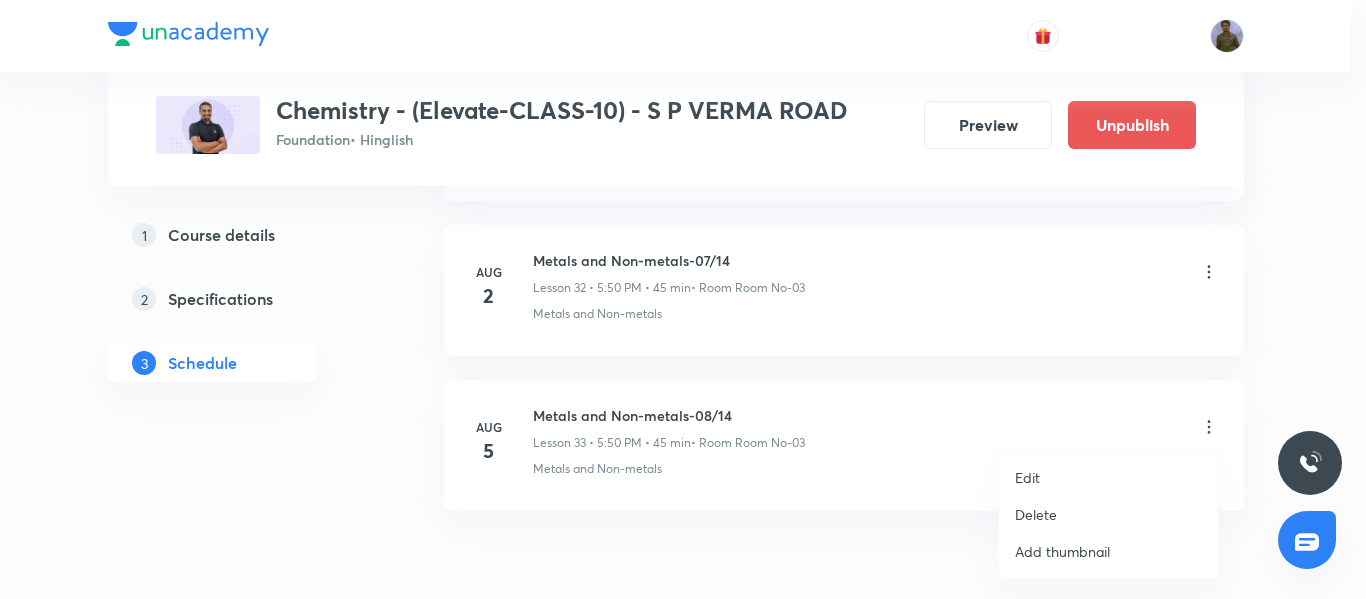 click on "Edit" at bounding box center (1108, 477) 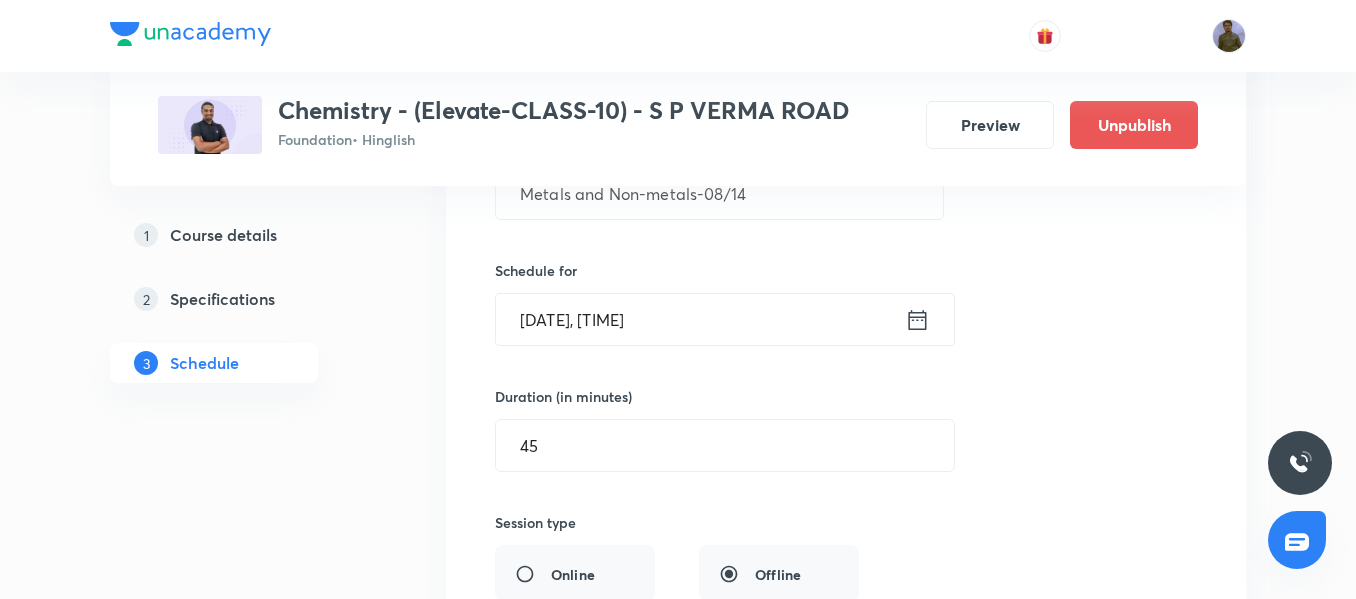 scroll, scrollTop: 5369, scrollLeft: 0, axis: vertical 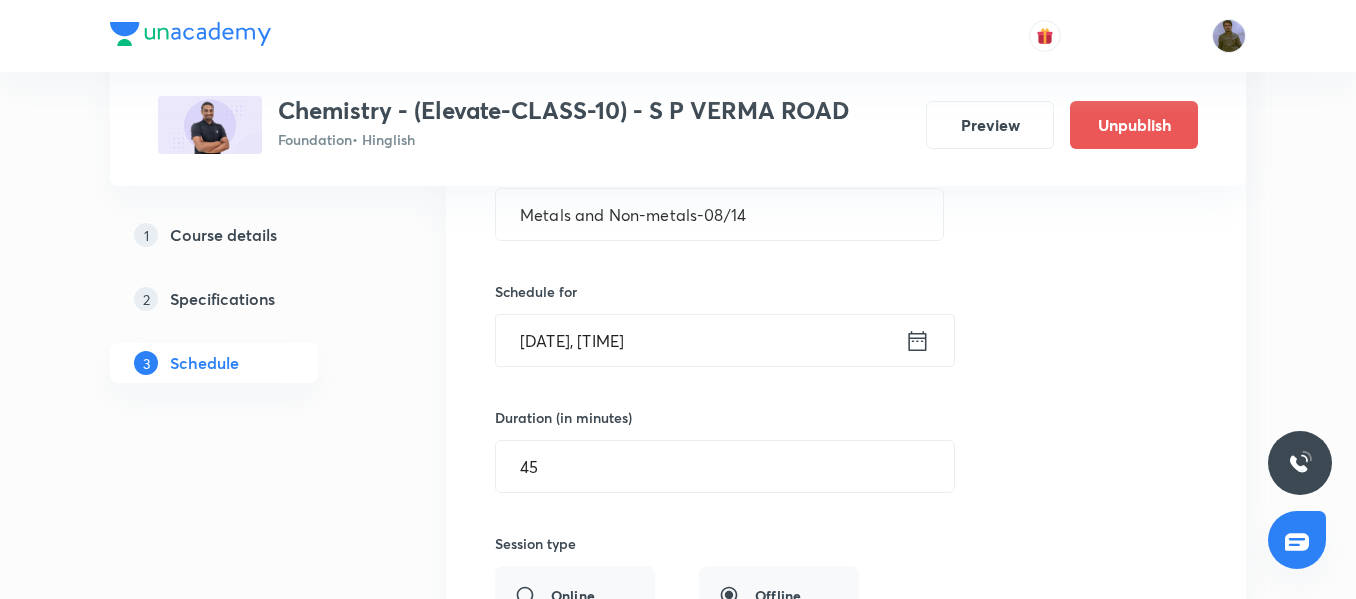 click on "[DATE], [TIME]" at bounding box center [700, 340] 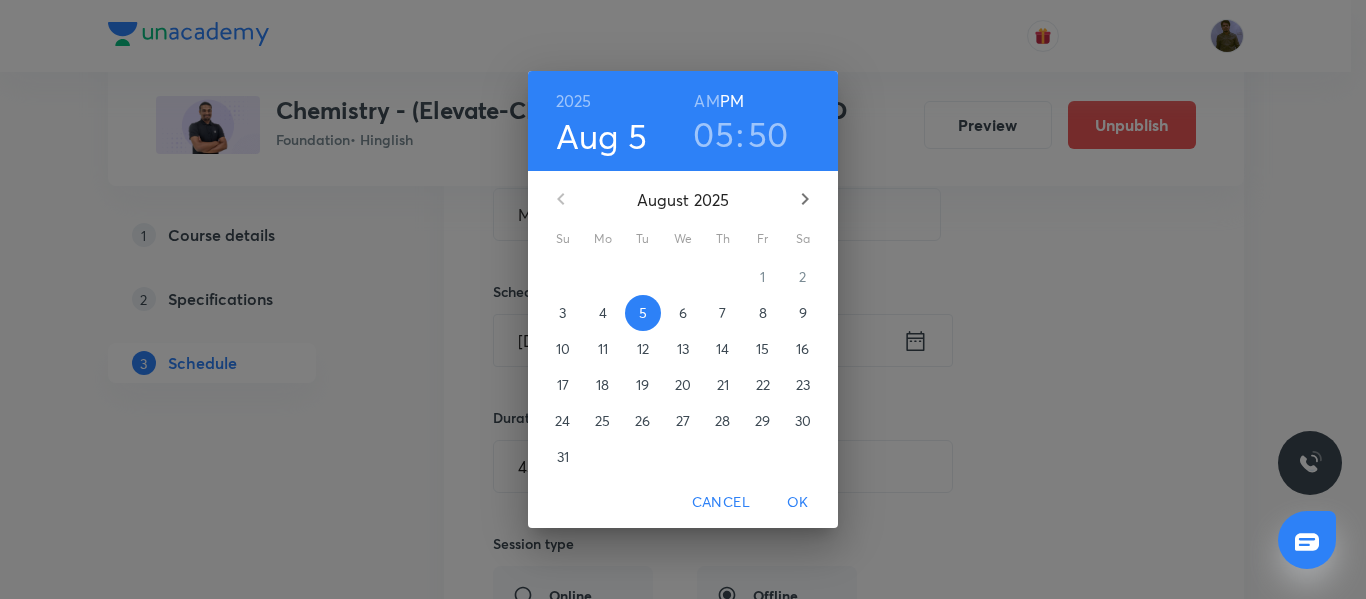 click on "7" at bounding box center [723, 313] 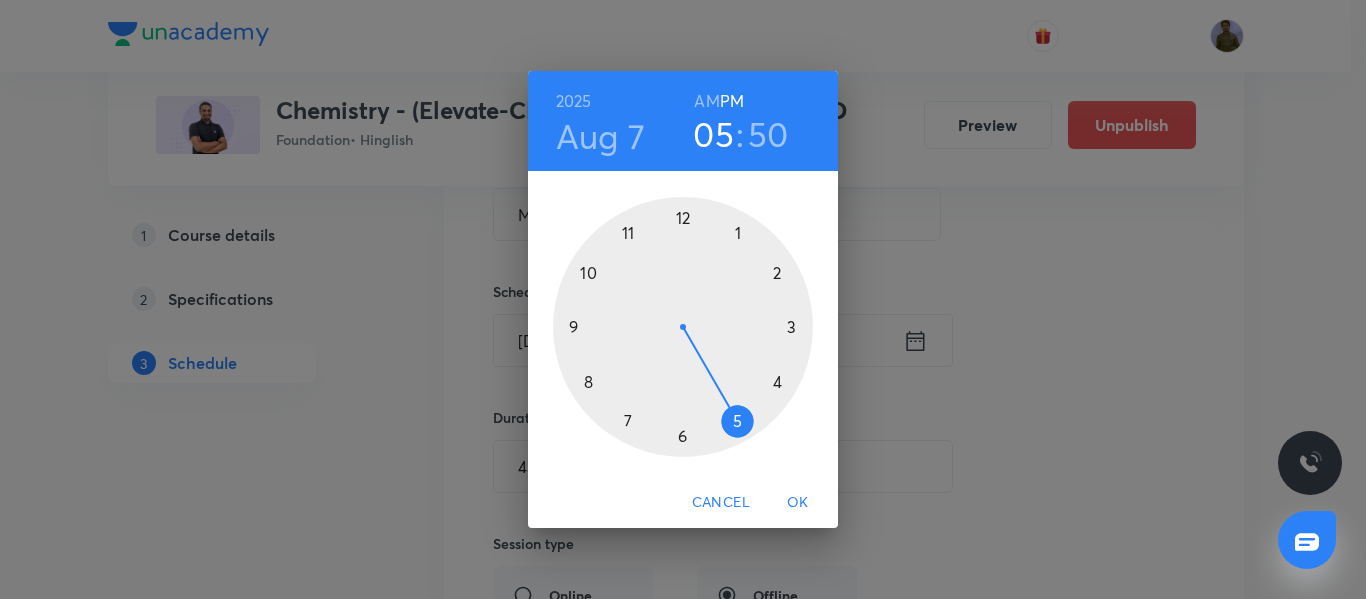 click on "OK" at bounding box center (798, 502) 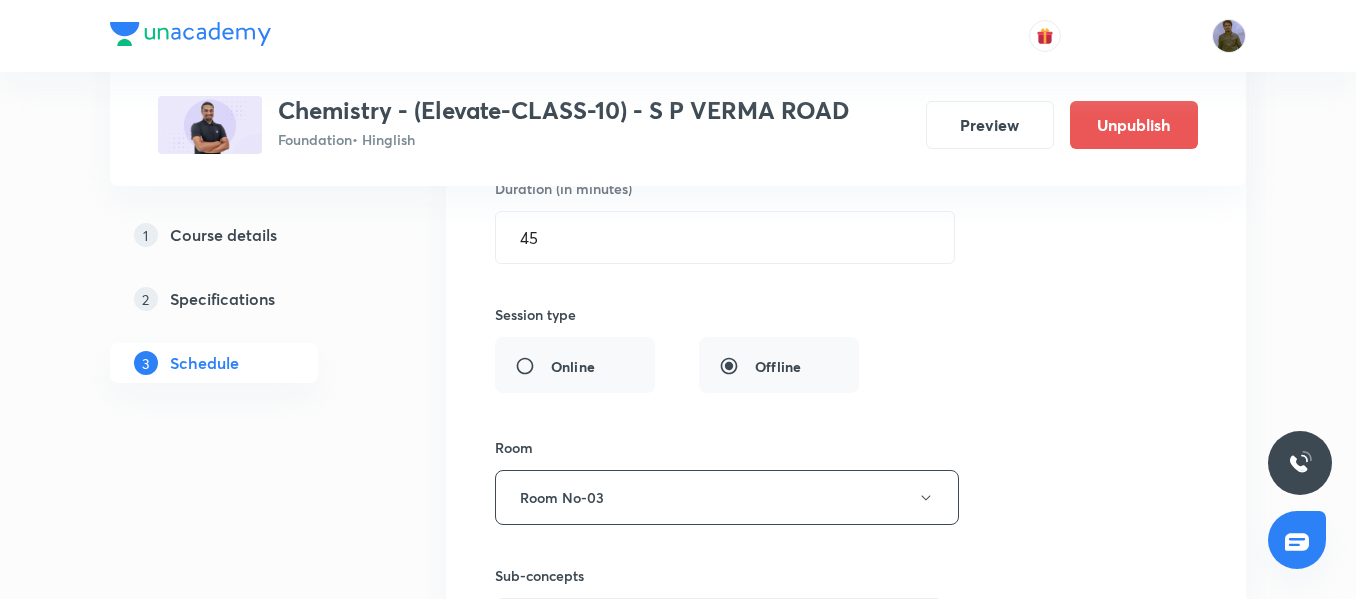 scroll, scrollTop: 5769, scrollLeft: 0, axis: vertical 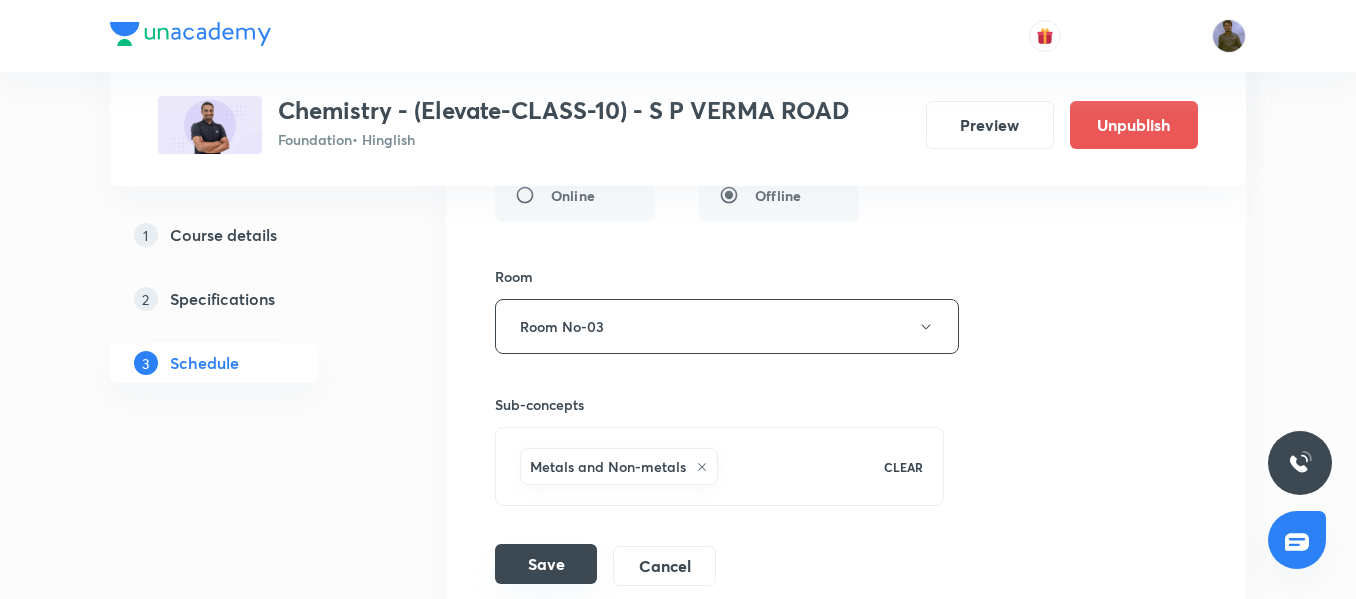 click on "Save" at bounding box center (546, 564) 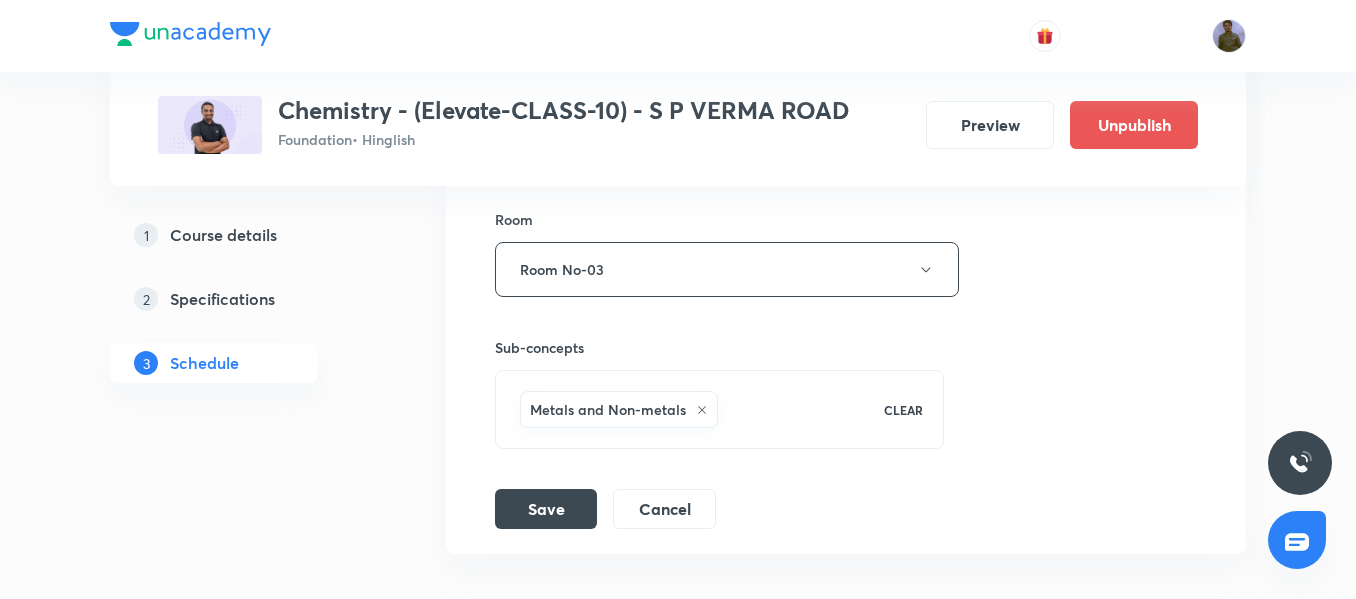 scroll, scrollTop: 6024, scrollLeft: 0, axis: vertical 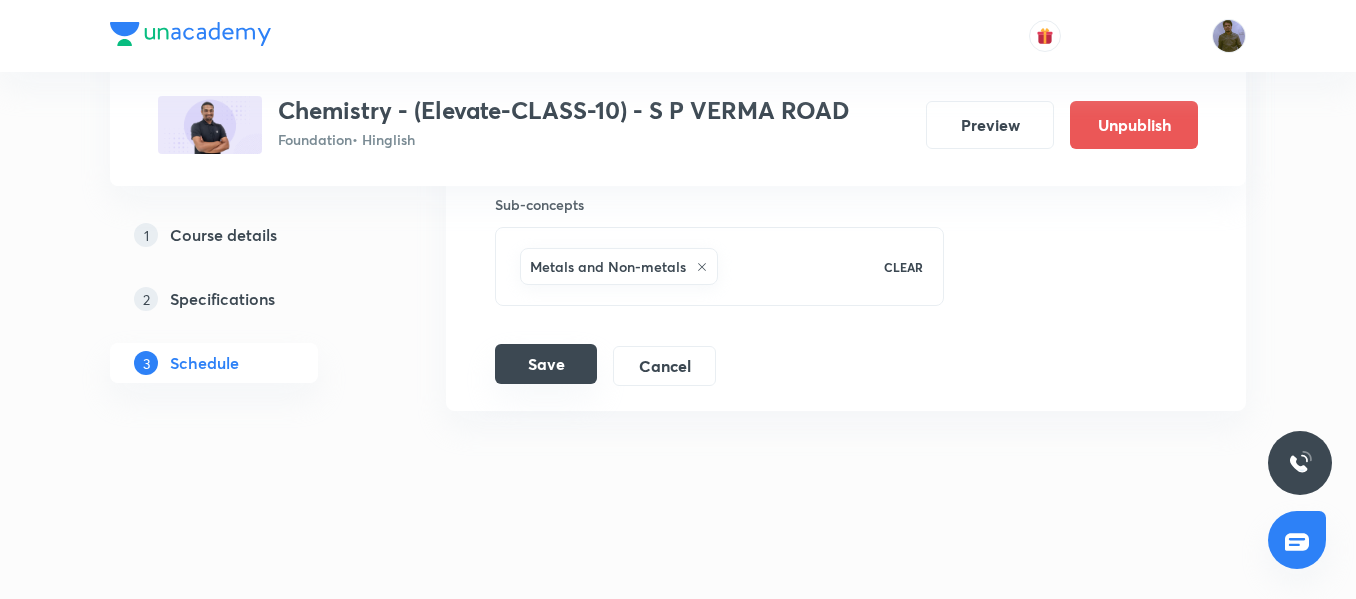 click on "Save" at bounding box center (546, 364) 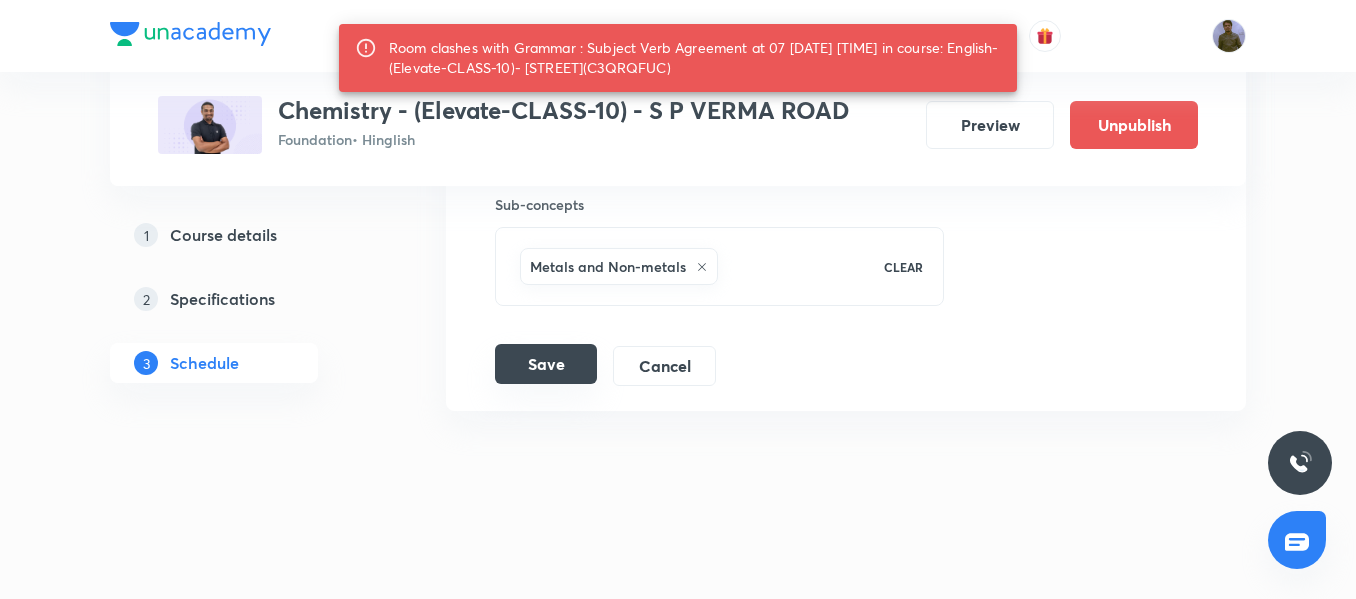 click on "Save" at bounding box center (546, 364) 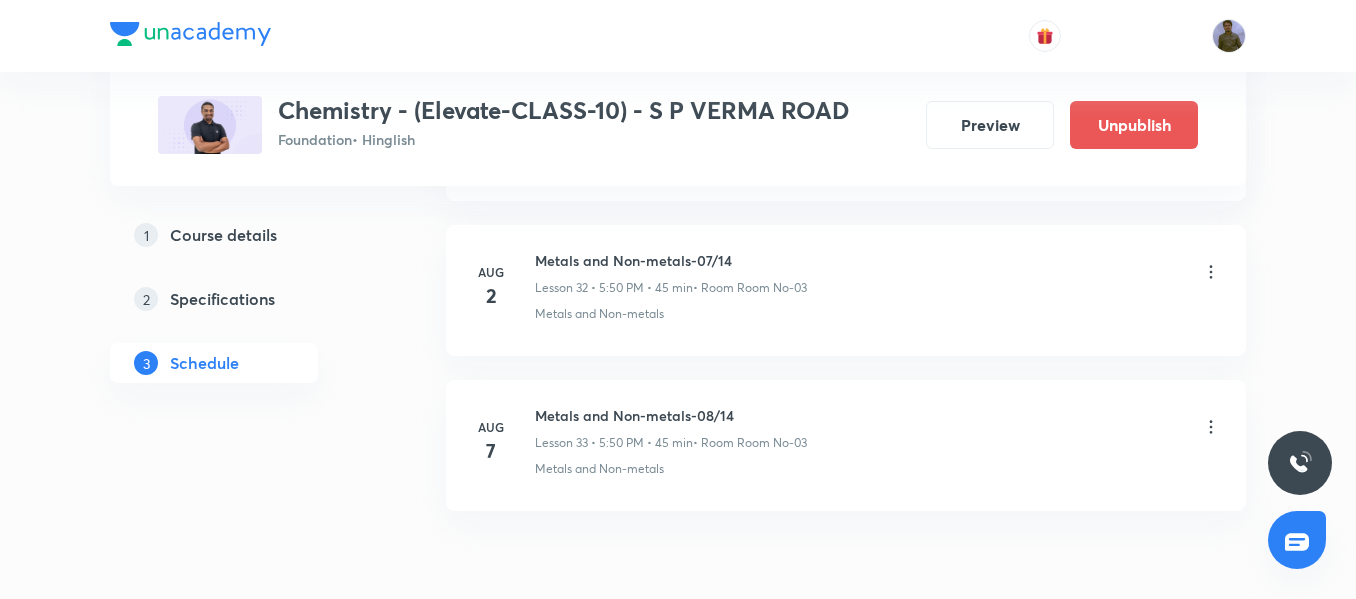 scroll, scrollTop: 5200, scrollLeft: 0, axis: vertical 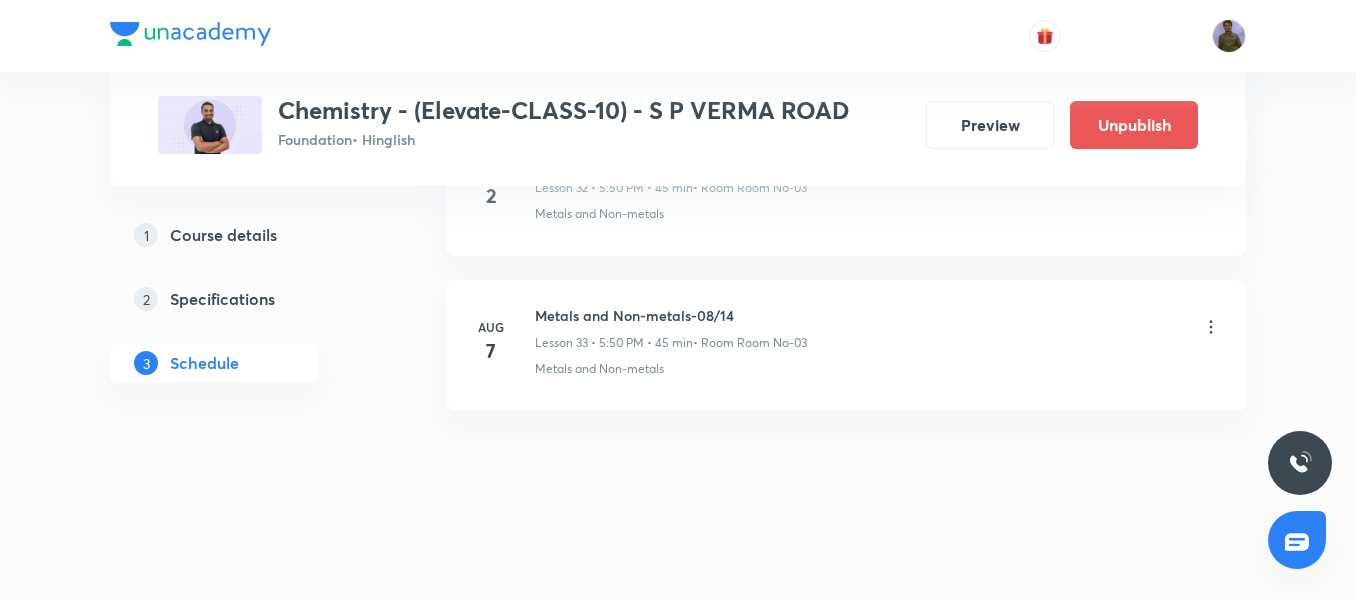 click on "Metals and Non-metals-08/14" at bounding box center [671, 315] 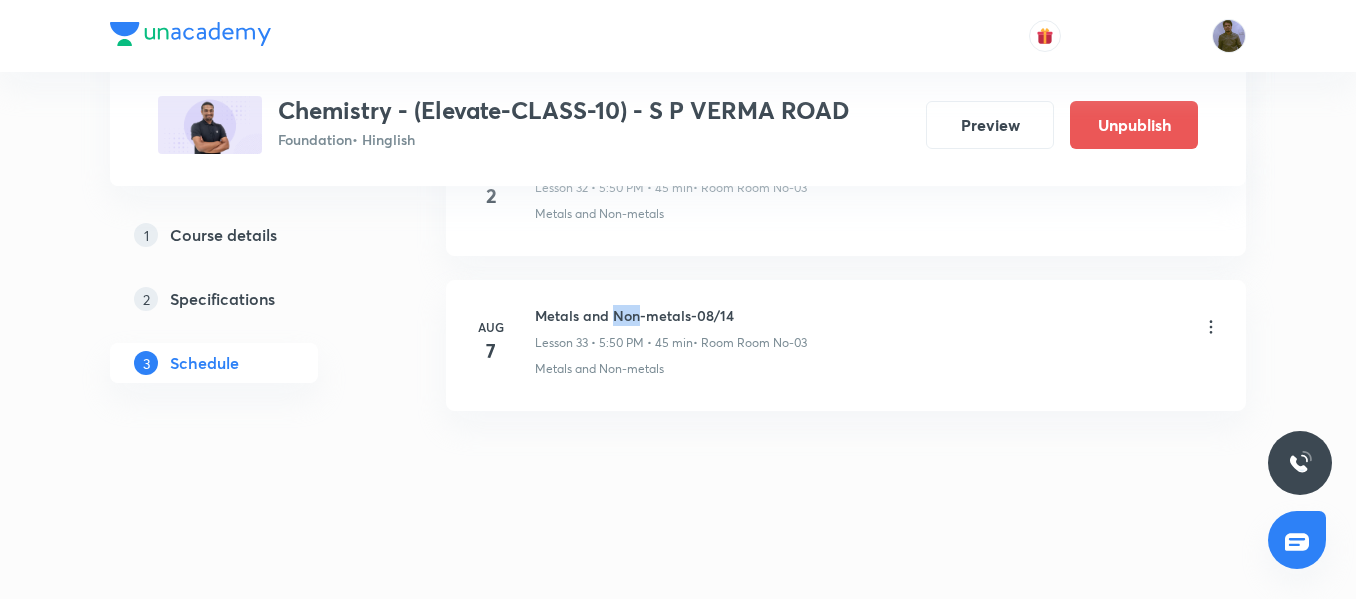 click on "Metals and Non-metals-08/14" at bounding box center [671, 315] 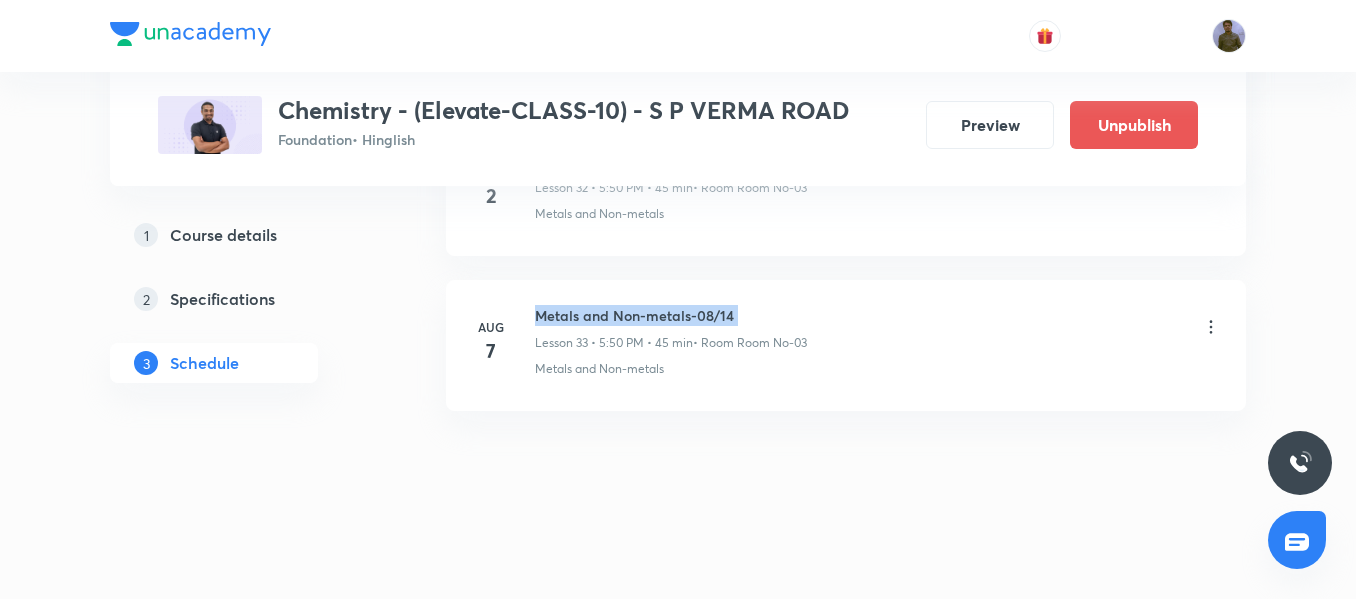 click on "Metals and Non-metals-08/14" at bounding box center [671, 315] 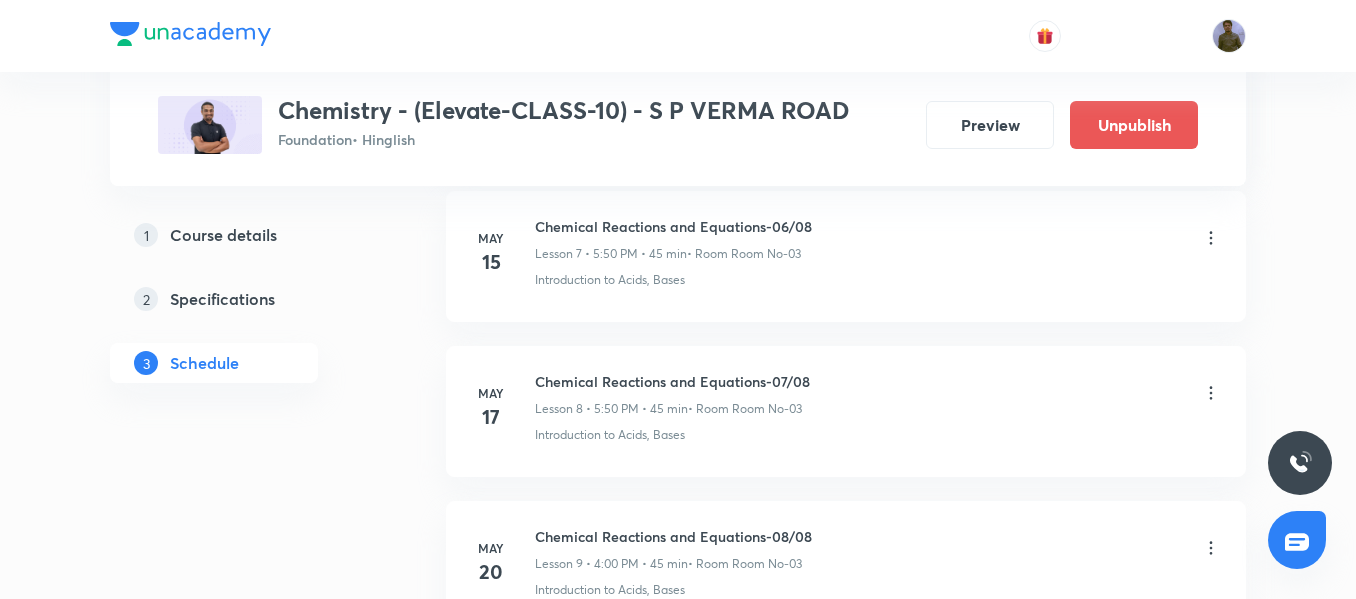 scroll, scrollTop: 0, scrollLeft: 0, axis: both 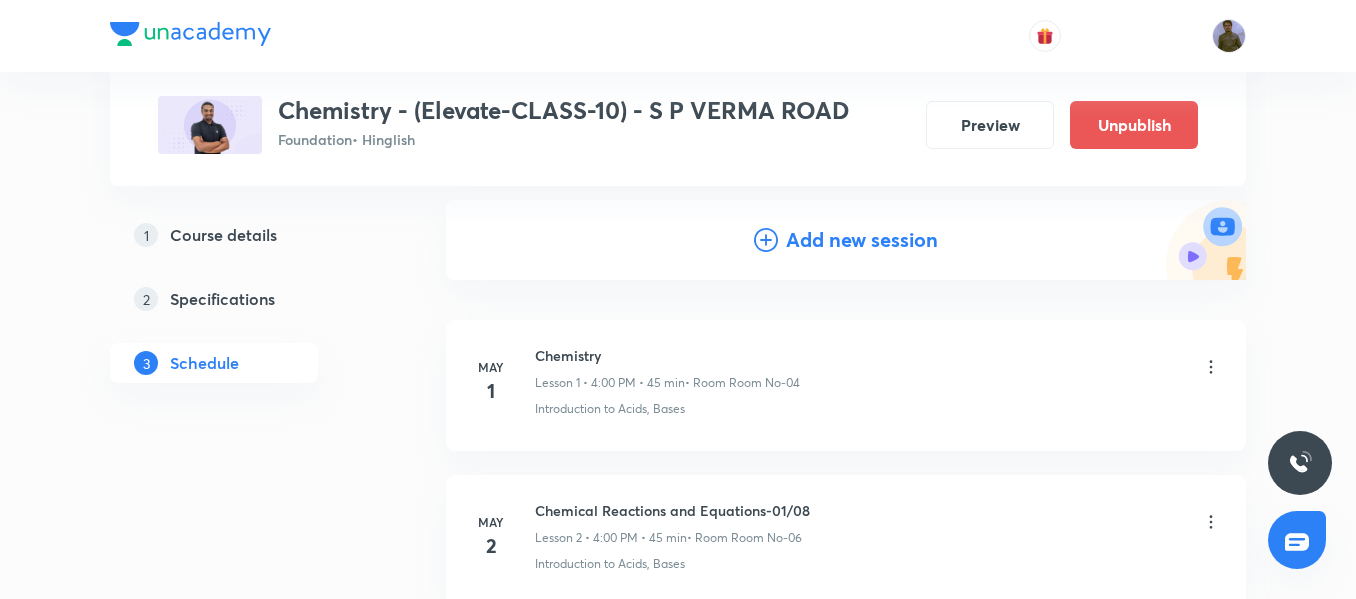 click on "Add new session" at bounding box center [862, 240] 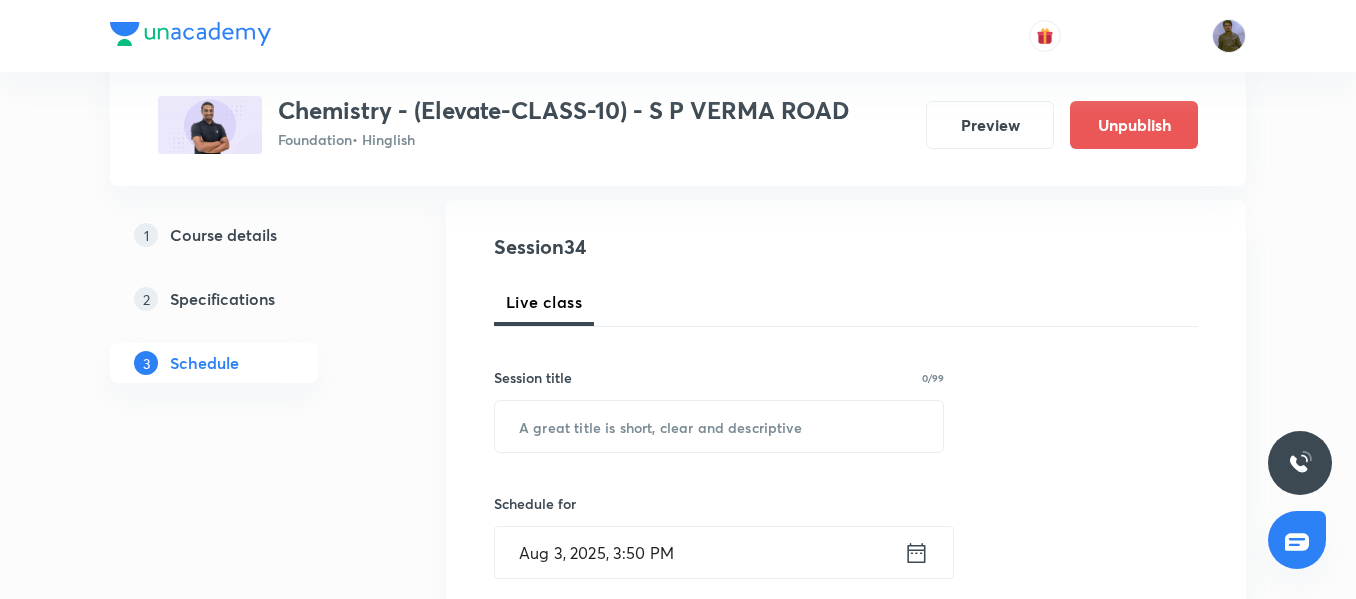 click on "Session title 0/99" at bounding box center (719, 377) 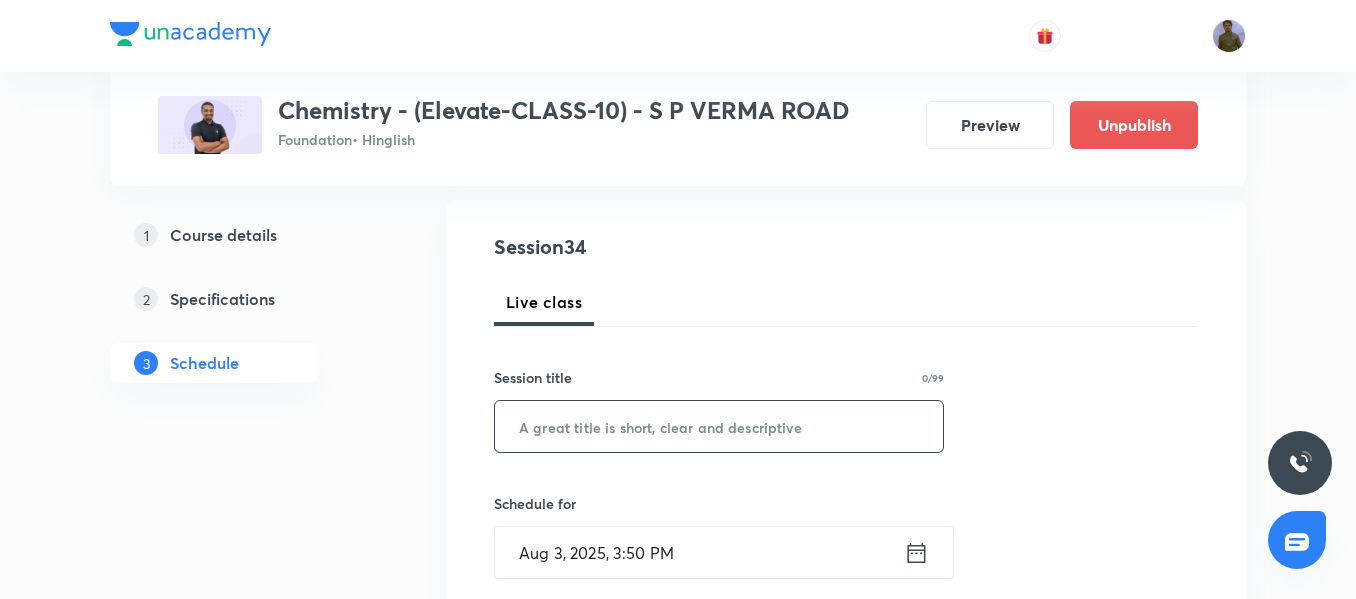 click at bounding box center (719, 426) 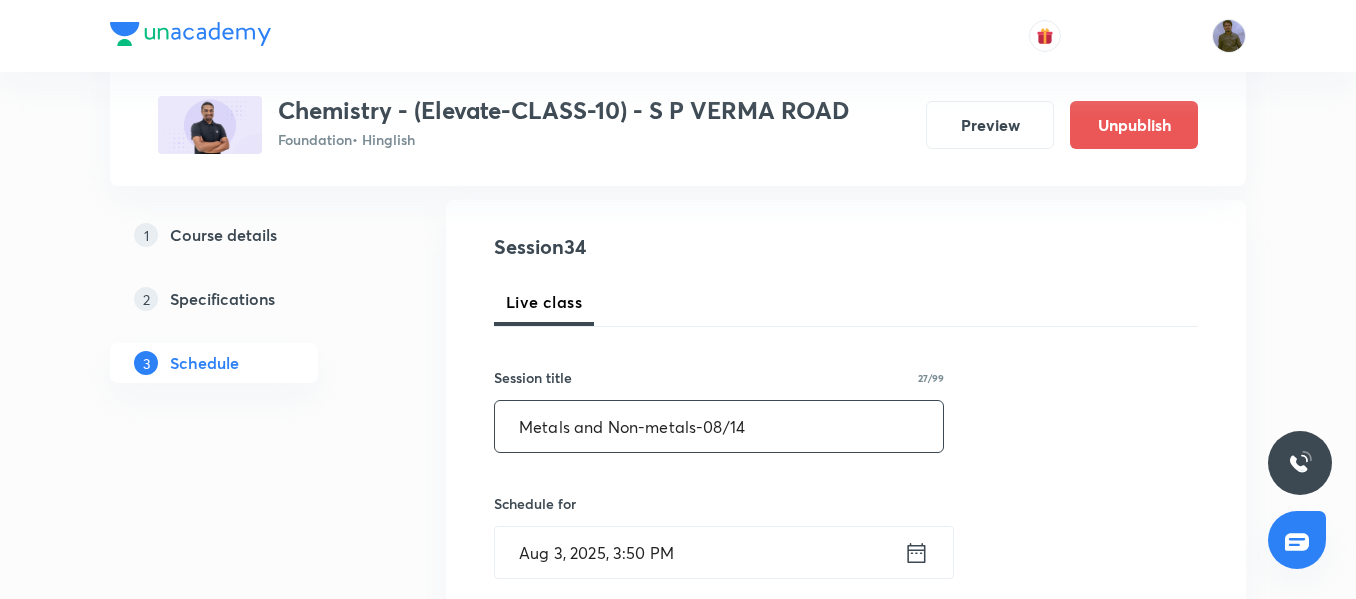 click on "Metals and Non-metals-08/14" at bounding box center [719, 426] 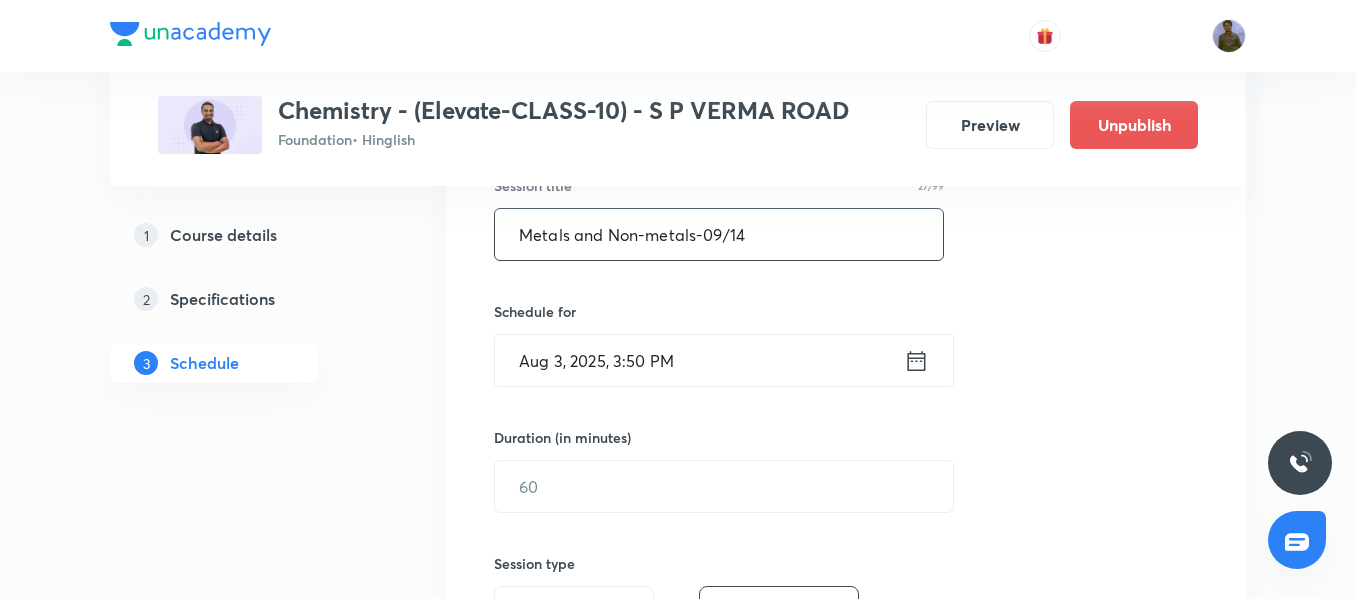 scroll, scrollTop: 400, scrollLeft: 0, axis: vertical 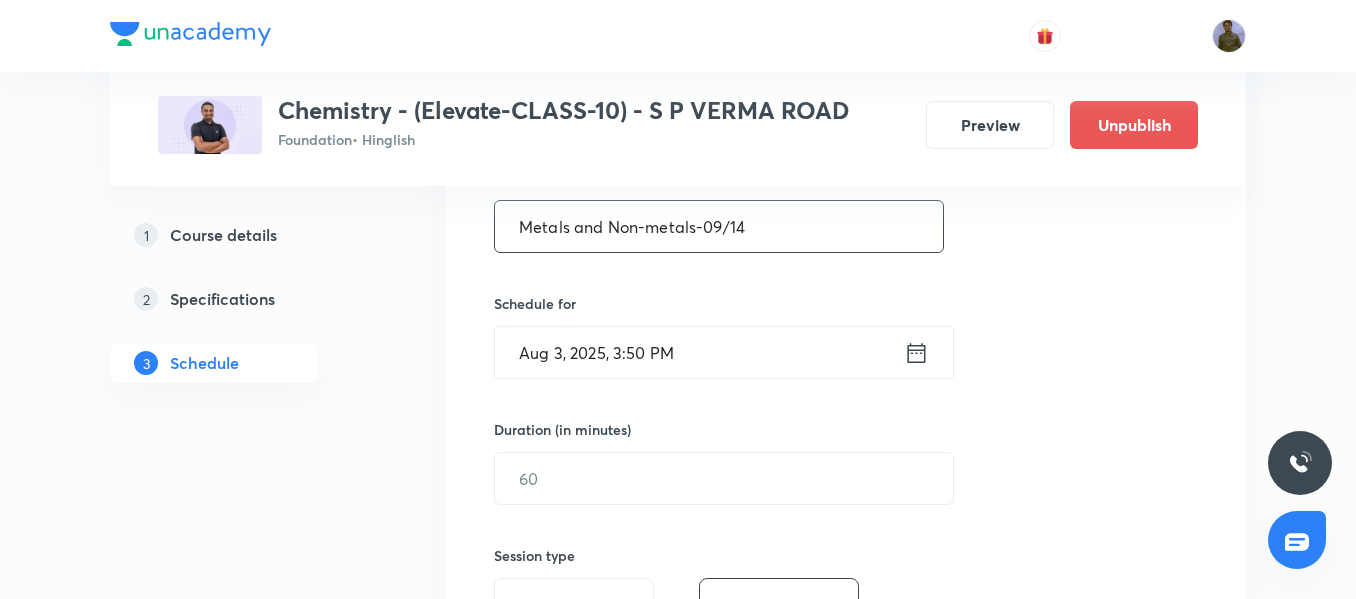 type on "Metals and Non-metals-09/14" 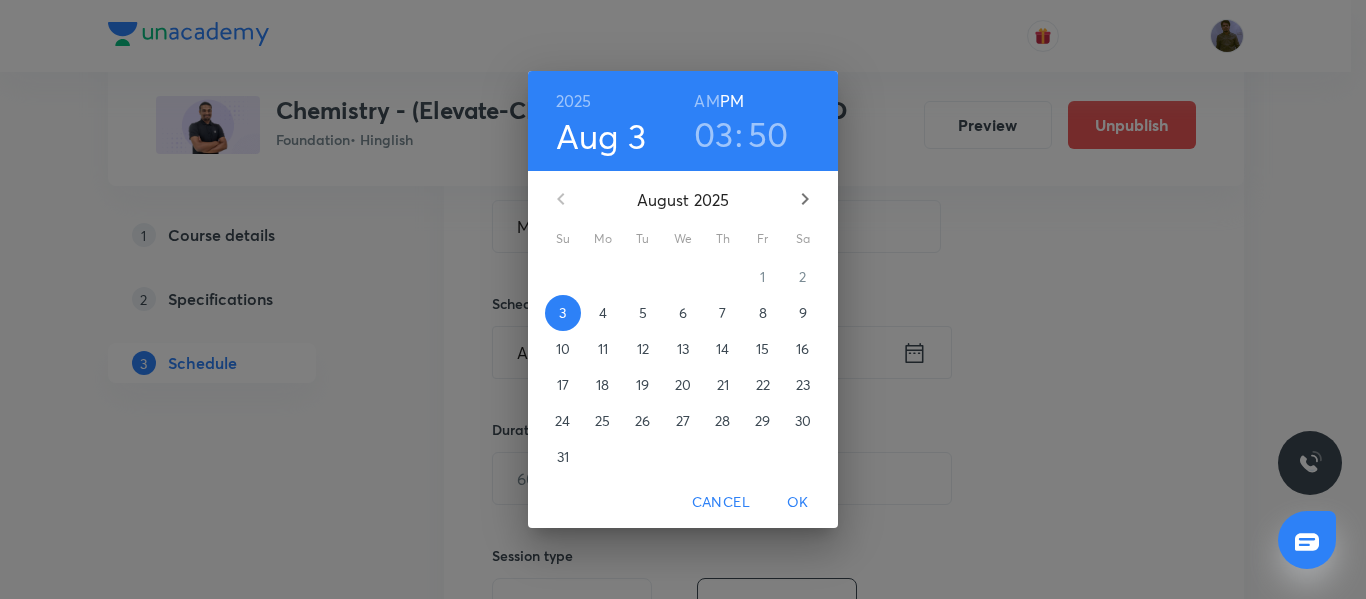 click on "9" at bounding box center [803, 313] 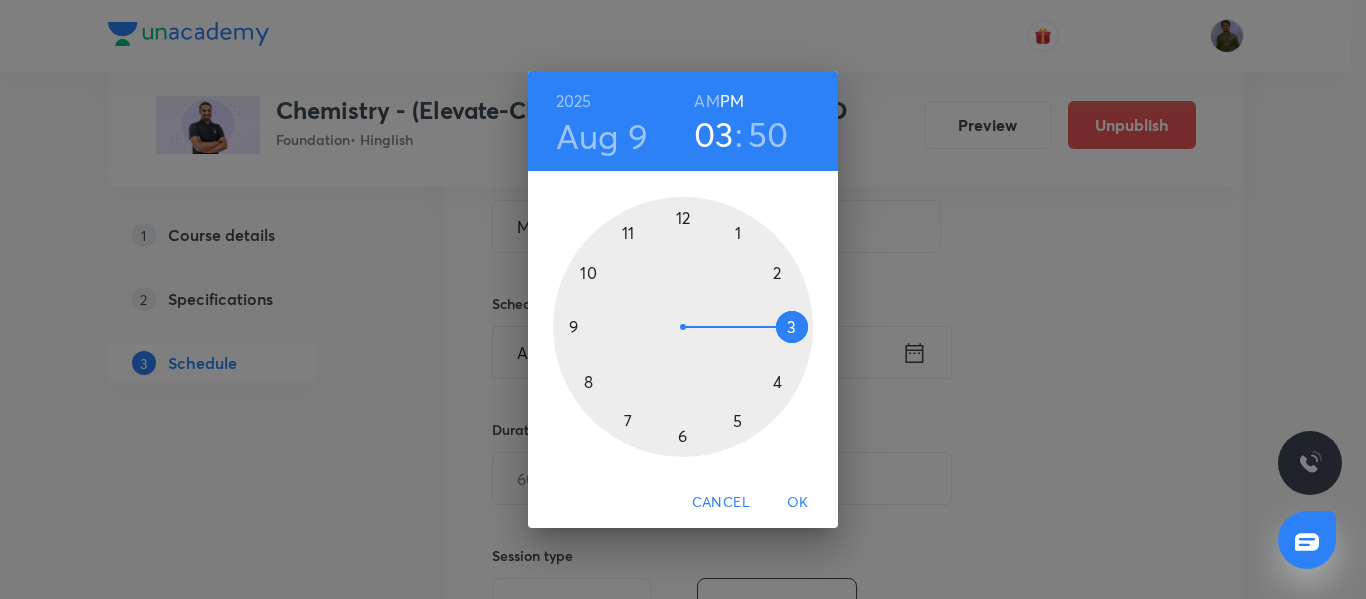 click at bounding box center [683, 327] 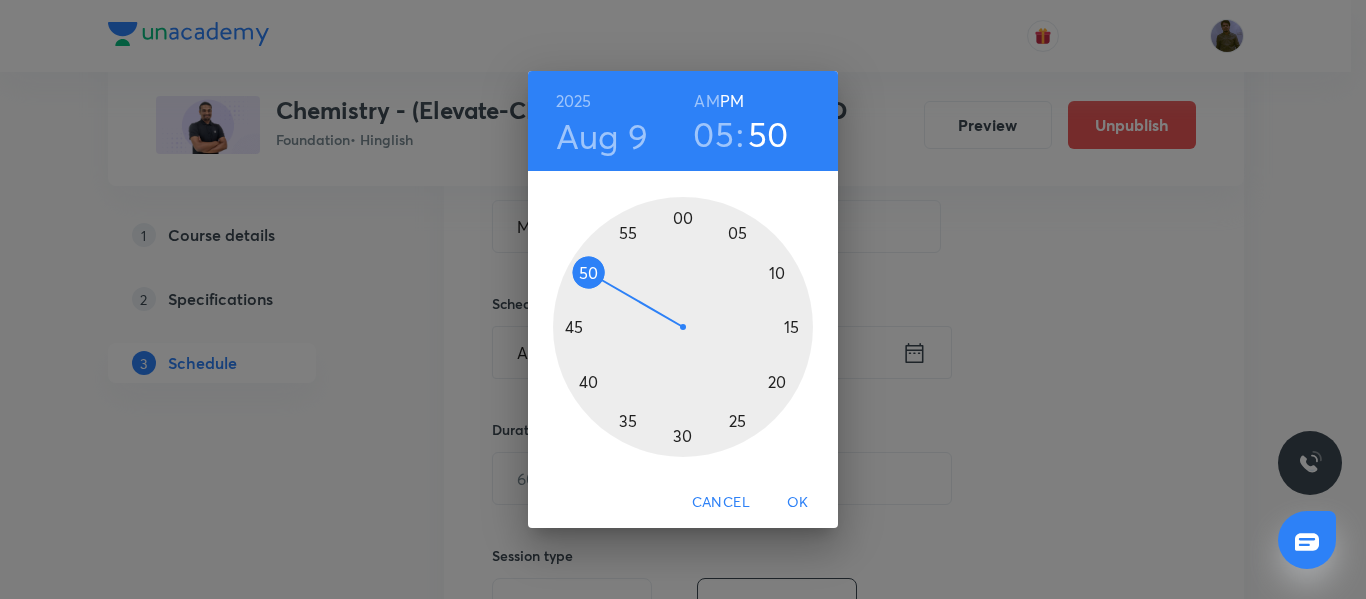 click at bounding box center [683, 327] 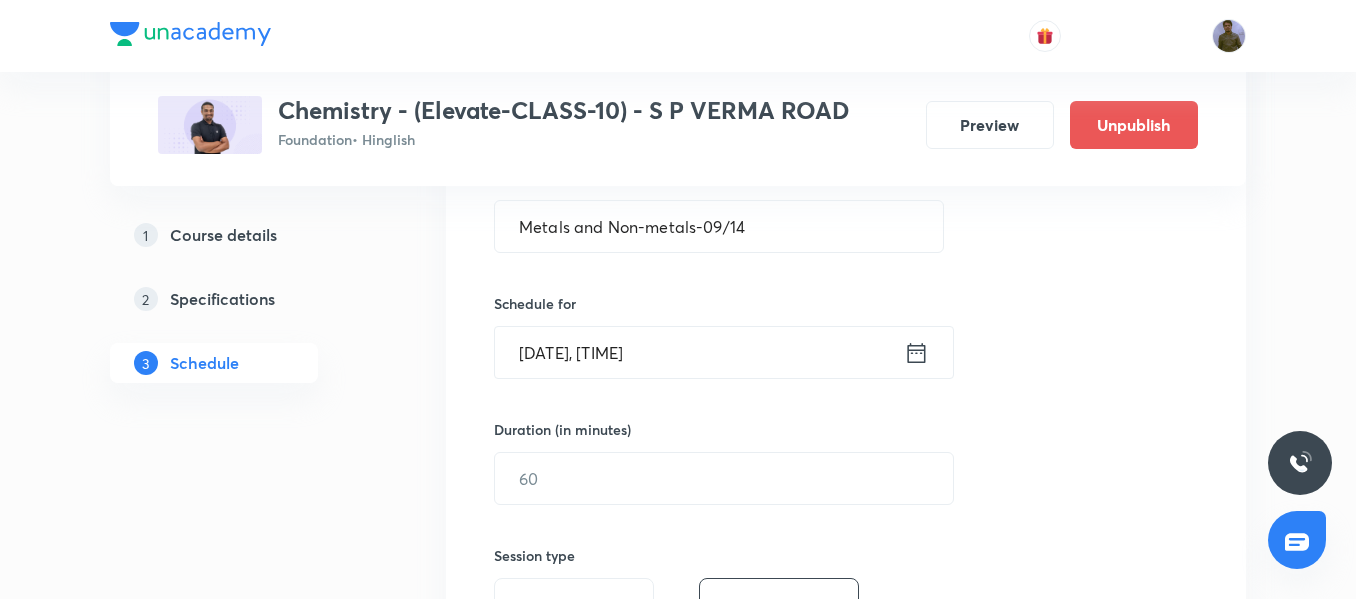 click on "[DATE], [TIME]" at bounding box center [699, 352] 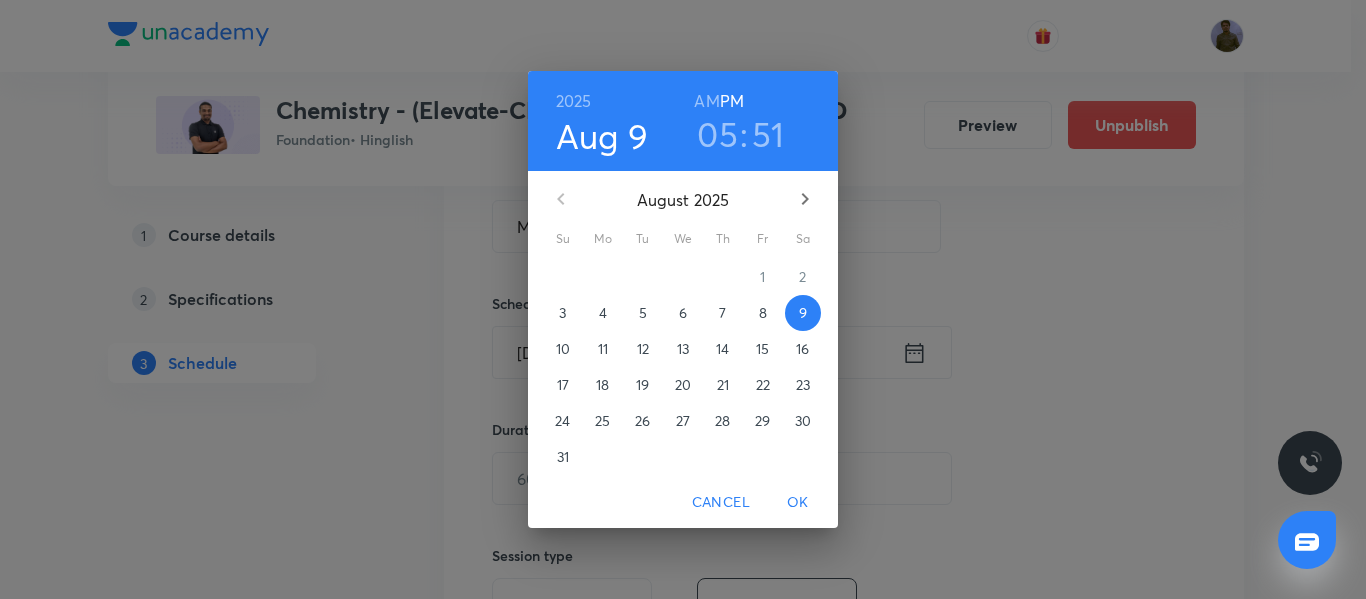 click on "51" at bounding box center [768, 134] 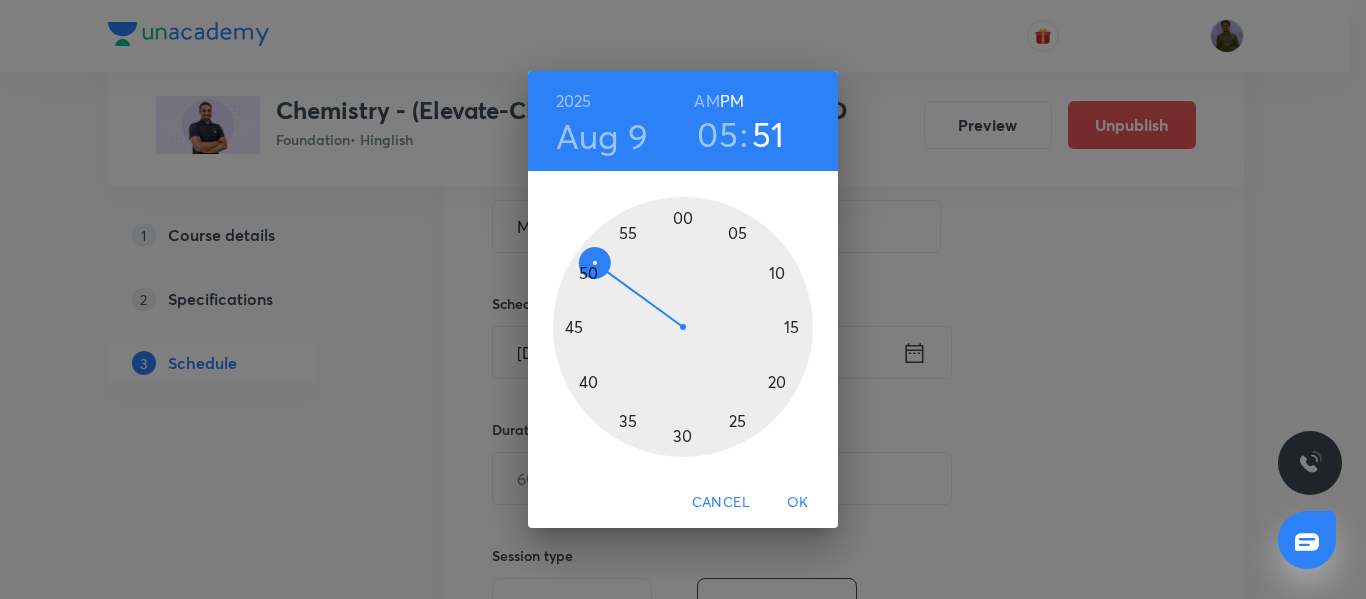 click at bounding box center (683, 327) 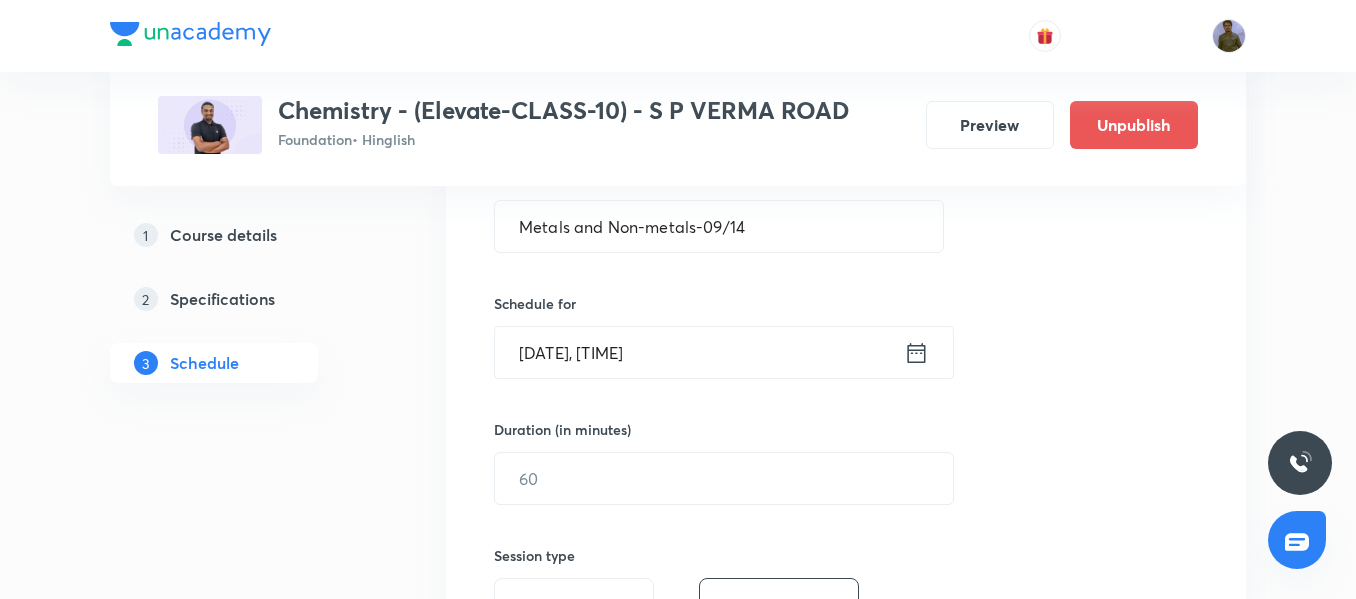 click on "Duration (in minutes) ​" at bounding box center (676, 462) 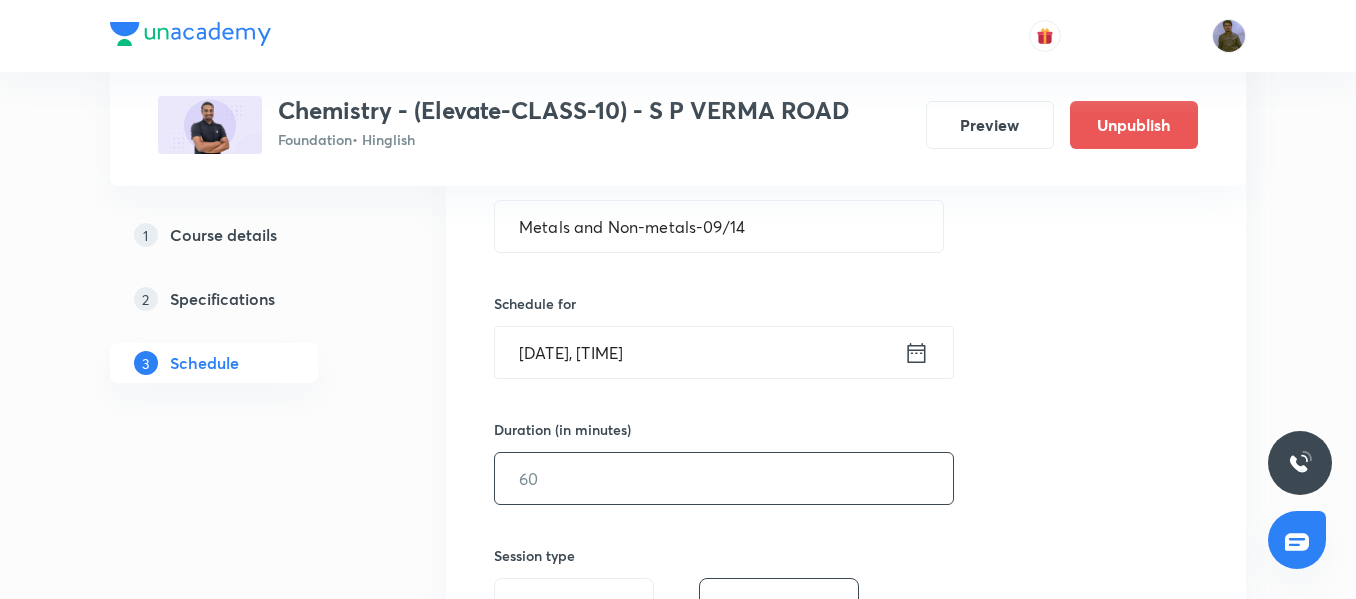 click at bounding box center (724, 478) 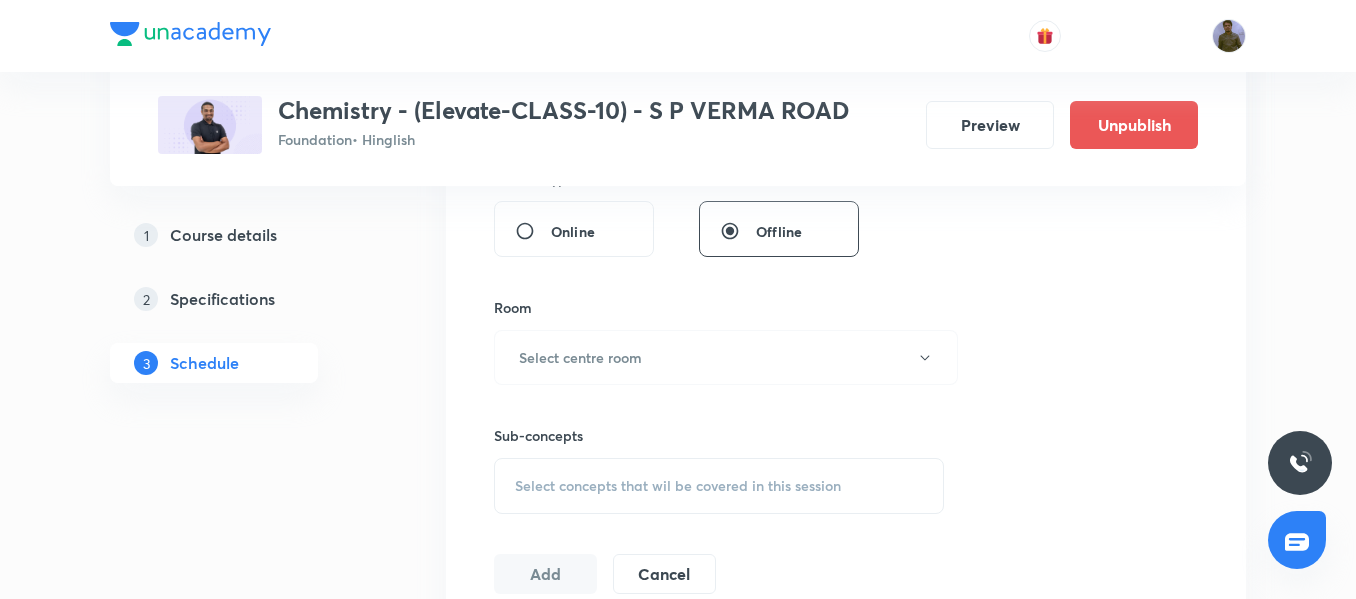 scroll, scrollTop: 800, scrollLeft: 0, axis: vertical 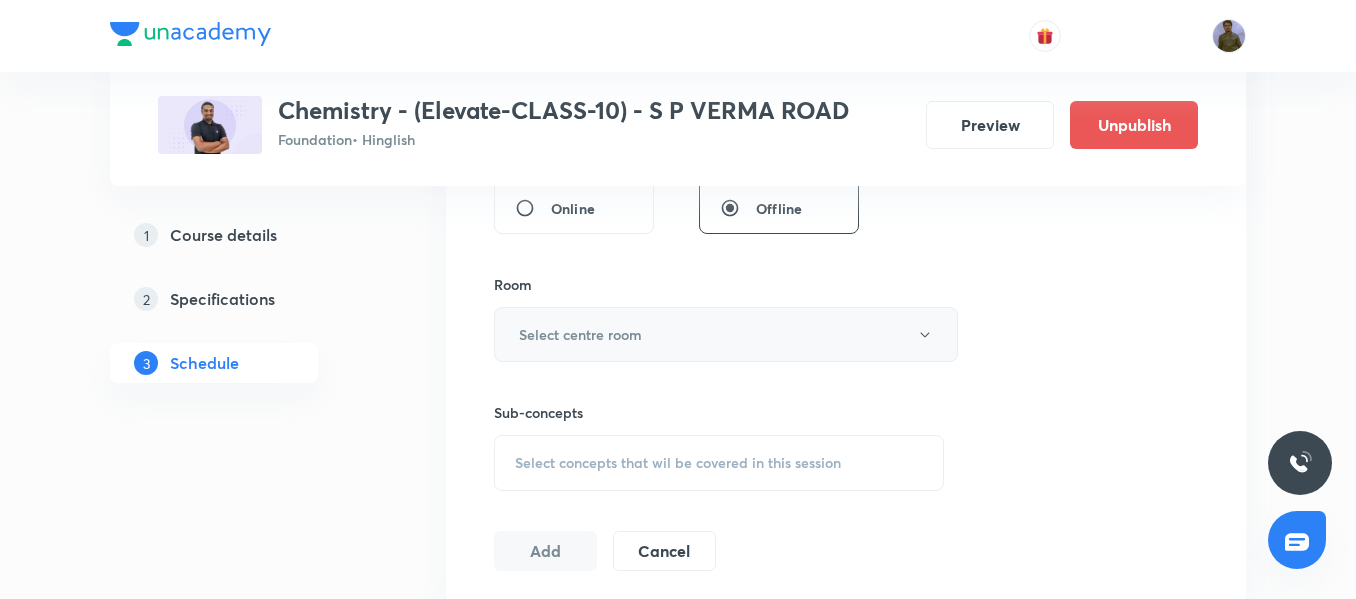 type on "45" 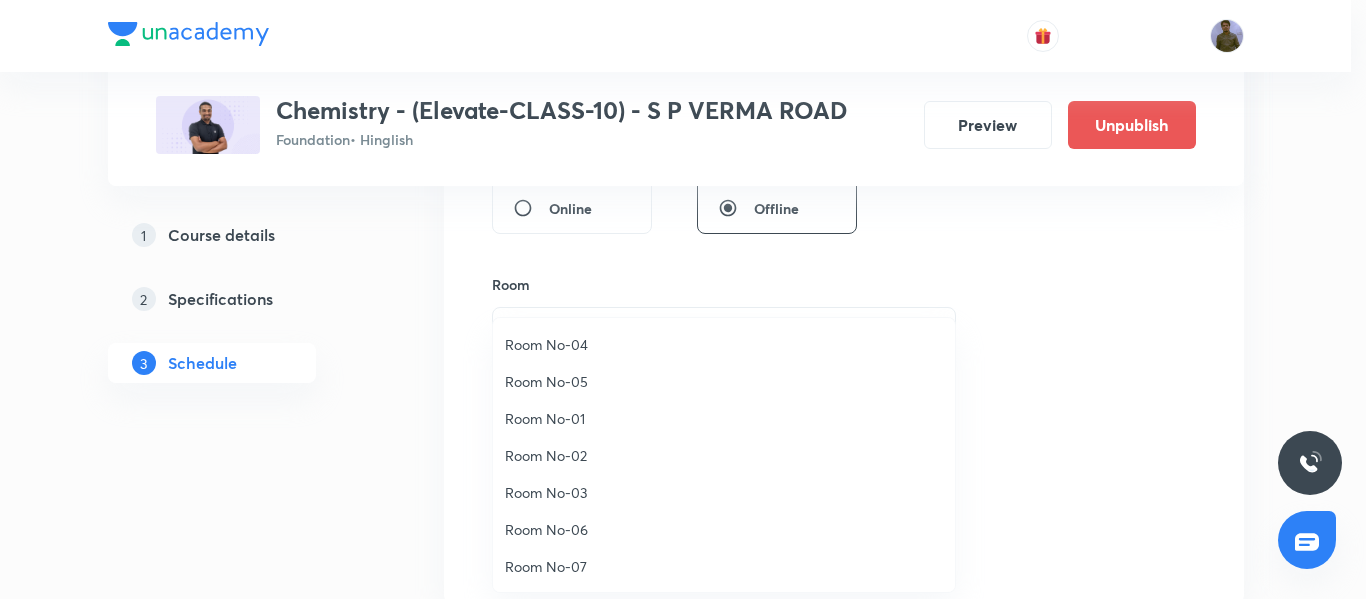 click on "Room No-03" at bounding box center (724, 492) 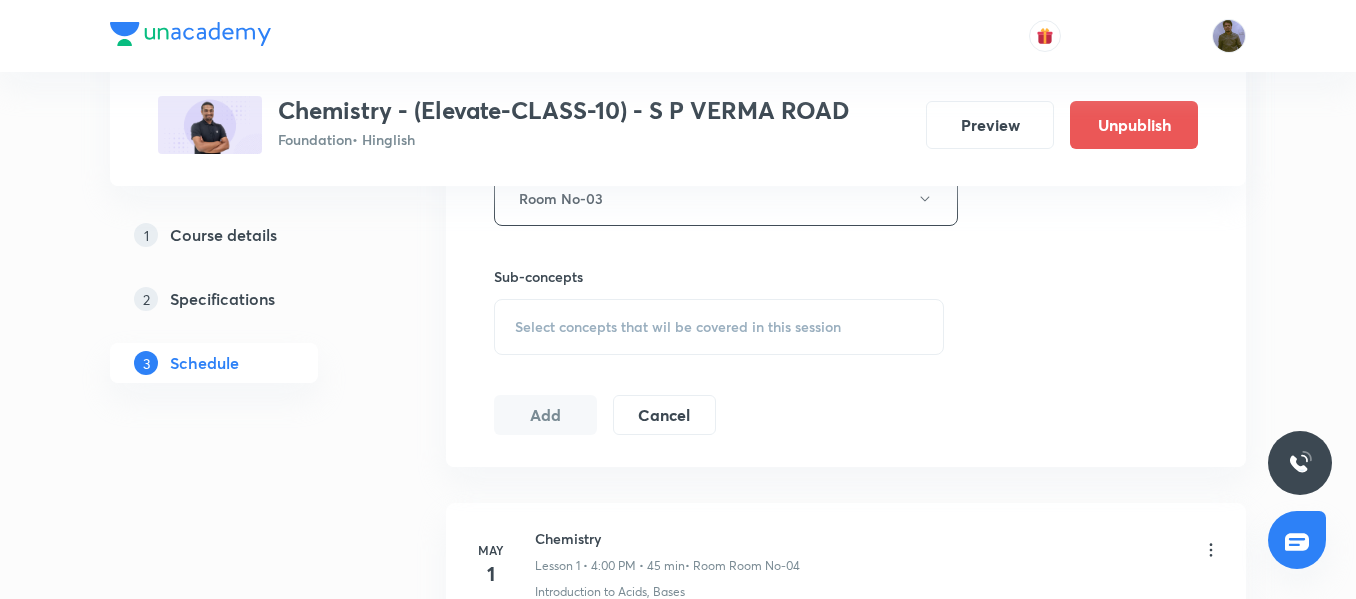 scroll, scrollTop: 1000, scrollLeft: 0, axis: vertical 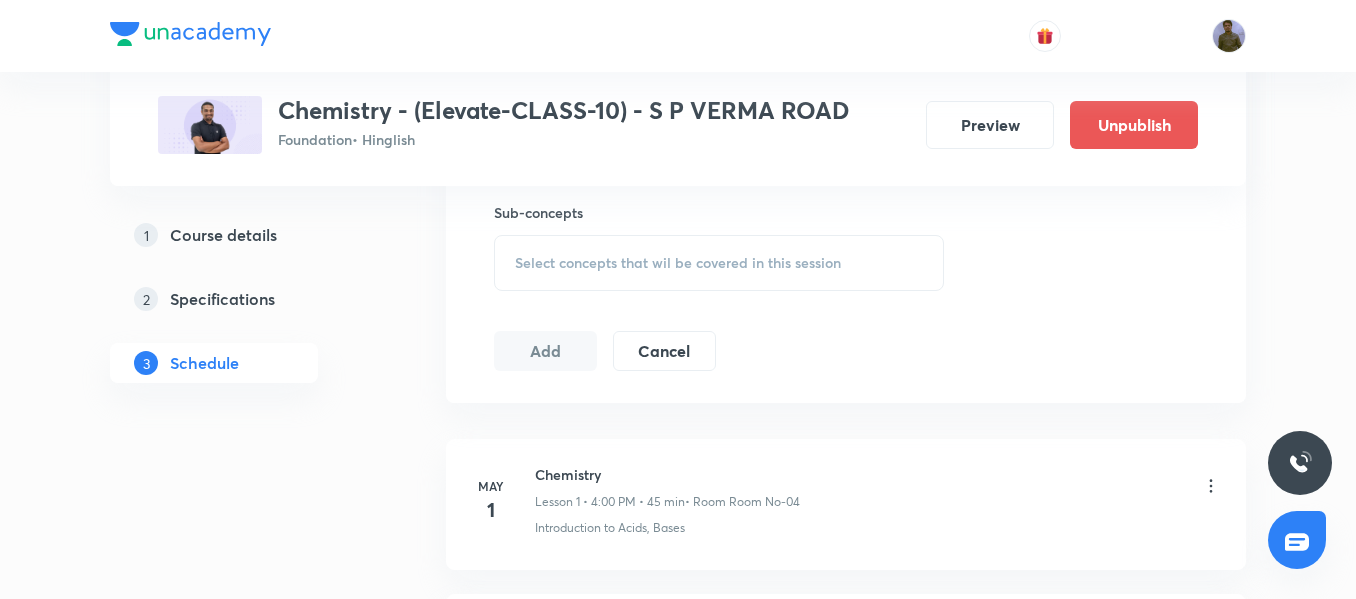 click on "Select concepts that wil be covered in this session" at bounding box center [678, 263] 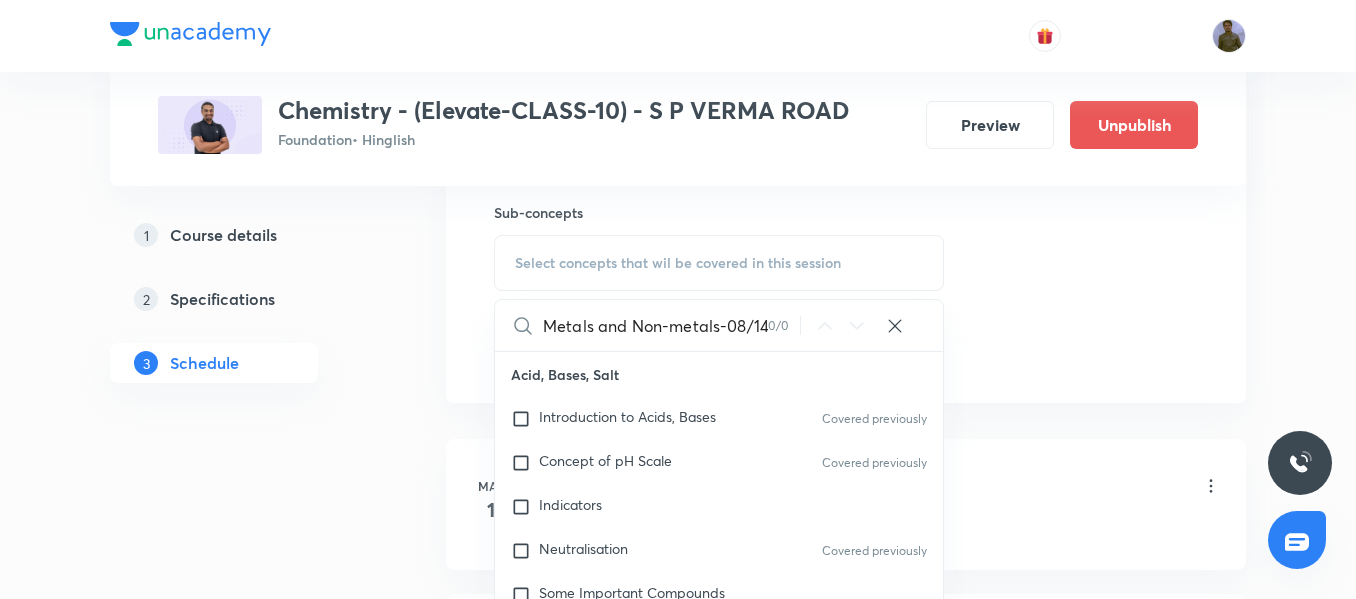 drag, startPoint x: 713, startPoint y: 326, endPoint x: 759, endPoint y: 329, distance: 46.09772 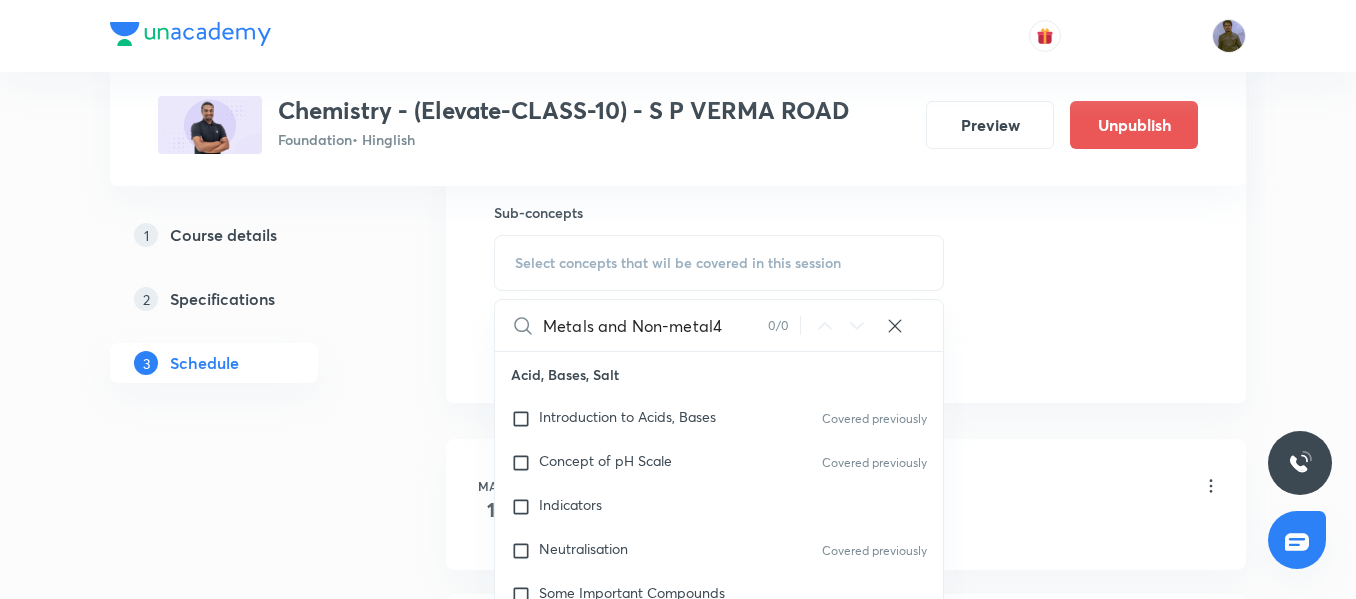 drag, startPoint x: 733, startPoint y: 322, endPoint x: 715, endPoint y: 318, distance: 18.439089 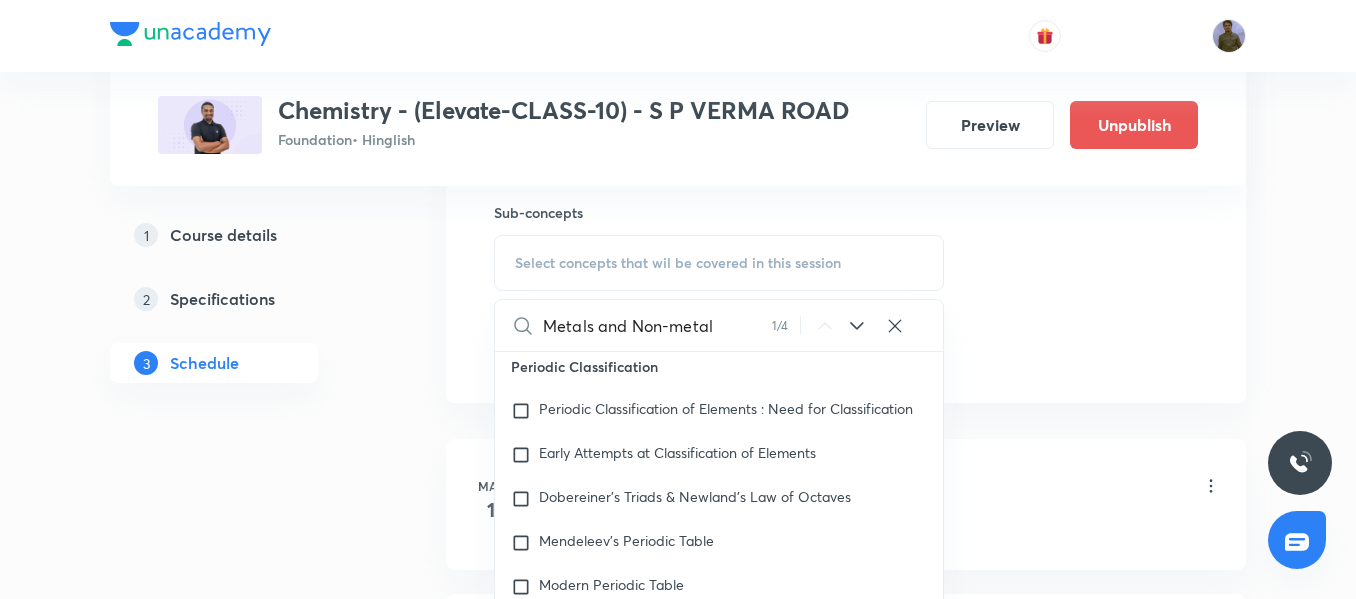 scroll, scrollTop: 483, scrollLeft: 0, axis: vertical 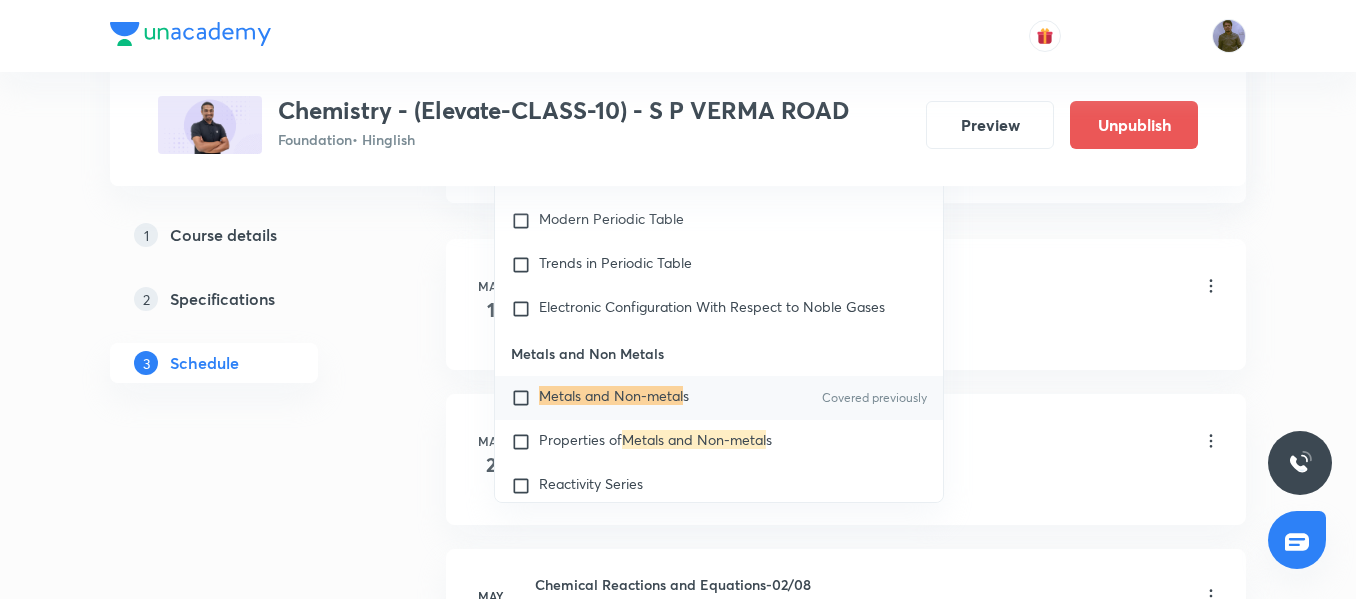 type on "Metals and Non-metal" 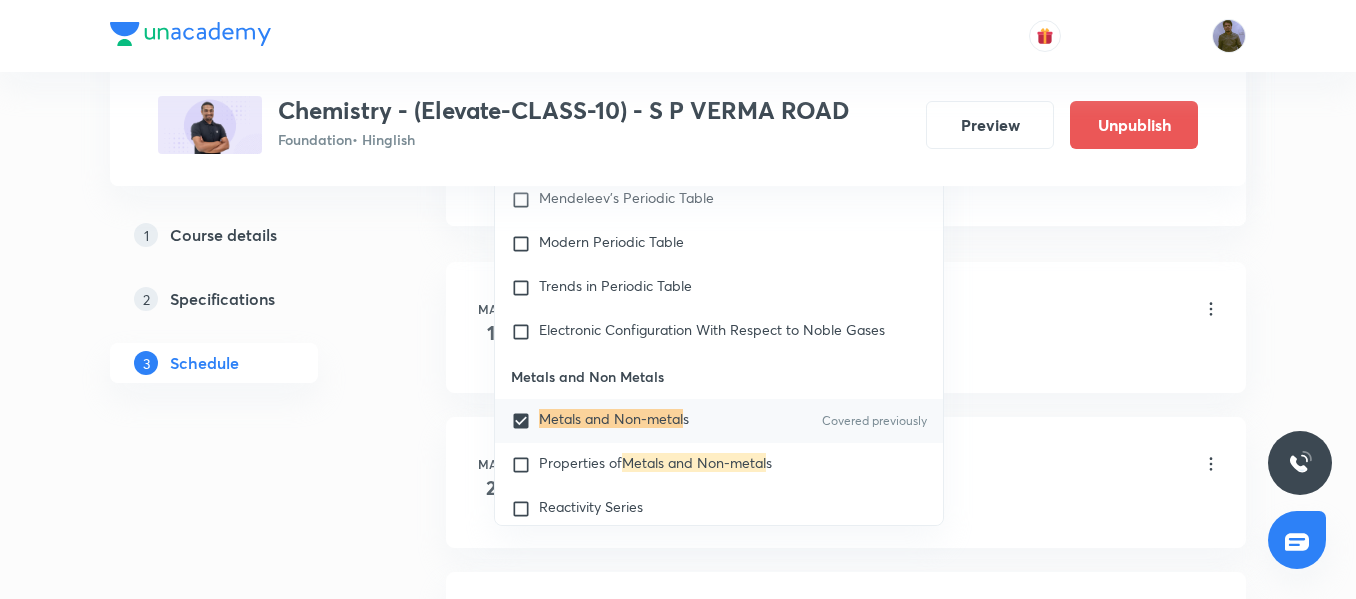 click on "Plus Courses Chemistry - (Elevate-CLASS-10) - S P VERMA ROAD Foundation  • Hinglish Preview Unpublish 1 Course details 2 Specifications 3 Schedule Schedule 33  classes Session  34 Live class Session title 27/99 Metals and Non-metals-09/14 ​ Schedule for Aug 9, 2025, 5:50 PM ​ Duration (in minutes) 45 ​   Session type Online Offline Room Room No-03 Sub-concepts Metals and Non-metals CLEAR Metals and Non-metal 1 / 4 ​ Acid, Bases, Salt Introduction to Acids, Bases Covered previously Concept of pH Scale Covered previously Indicators Neutralisation Covered previously Some Important Compounds Chemical Properties of Acids and Bases Periodic Classification Periodic Classification of Elements : Need for Classification Early Attempts at Classification of Elements Dobereiner’s Triads & Newland’s Law of Octaves Mendeleev’s Periodic Table Modern Periodic Table Trends in Periodic Table Electronic Configuration With Respect to Noble Gases Metals and Non Metals Metals and Non-metal s Covered previously s Ktg" at bounding box center (678, 2208) 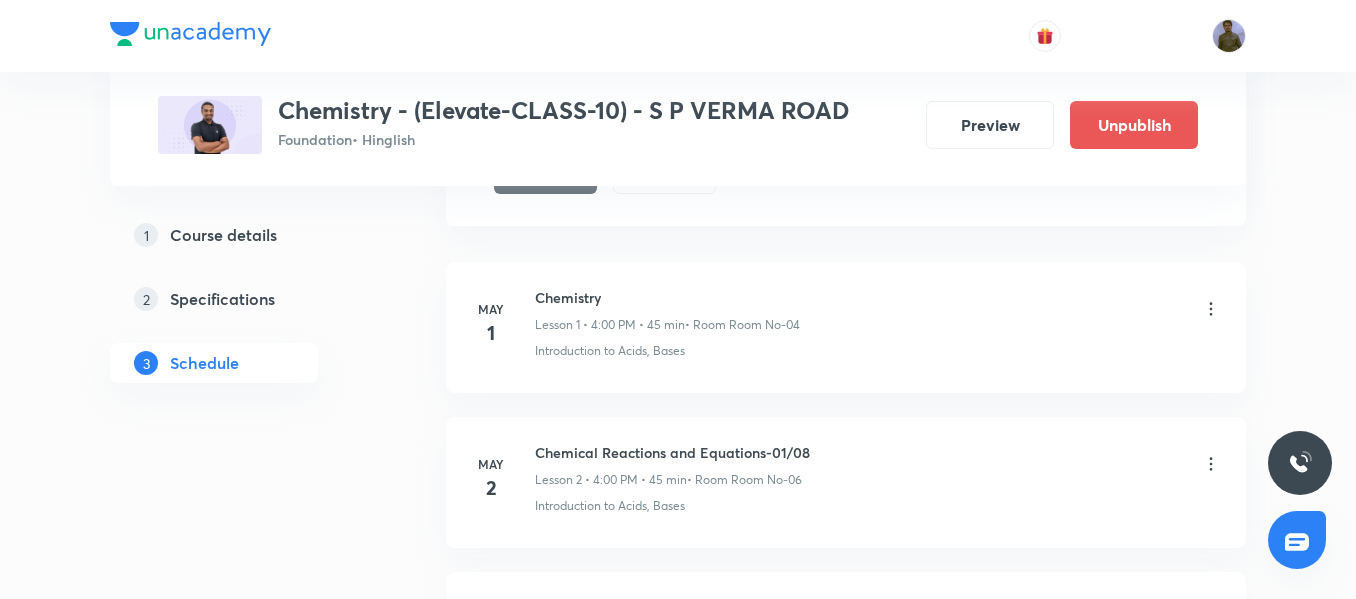 scroll, scrollTop: 1100, scrollLeft: 0, axis: vertical 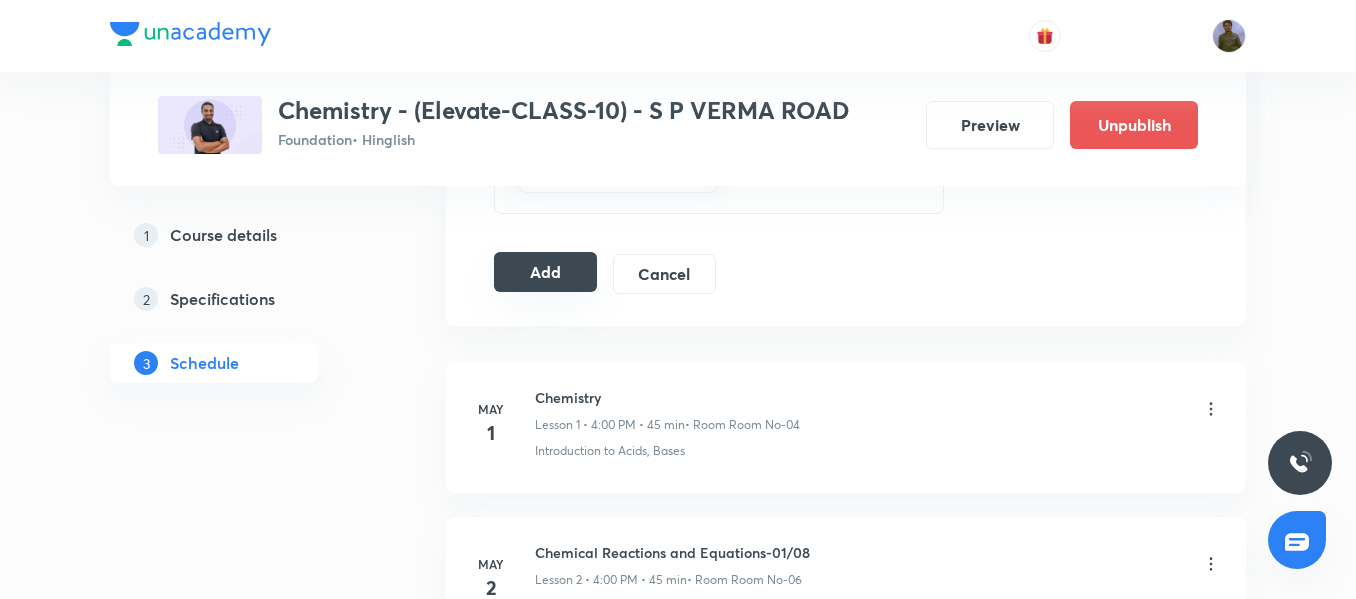 click on "Add" at bounding box center [545, 272] 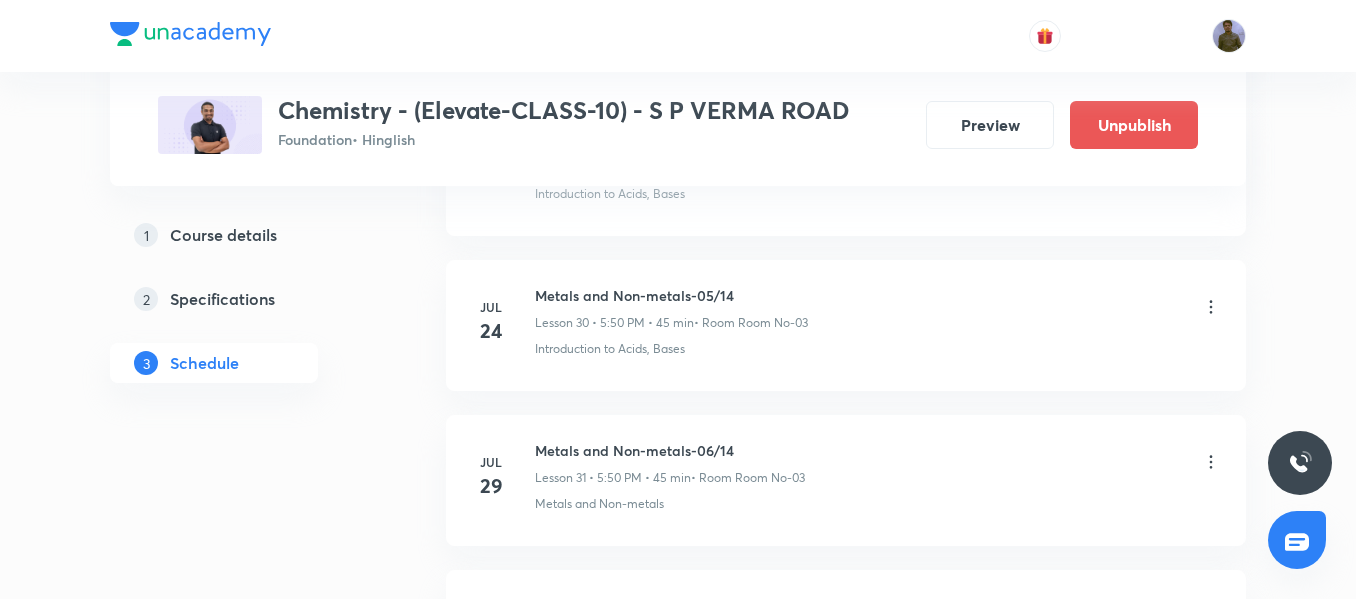 scroll, scrollTop: 5055, scrollLeft: 0, axis: vertical 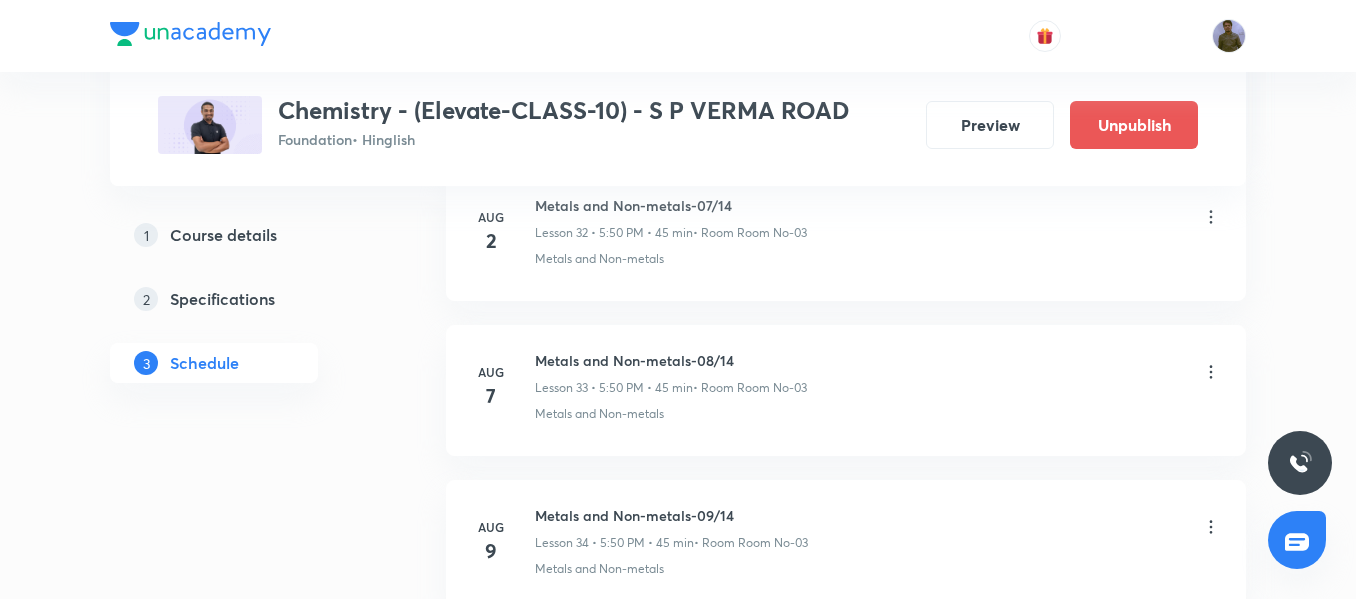 click on "Metals and Non-metals-08/14" at bounding box center (671, 360) 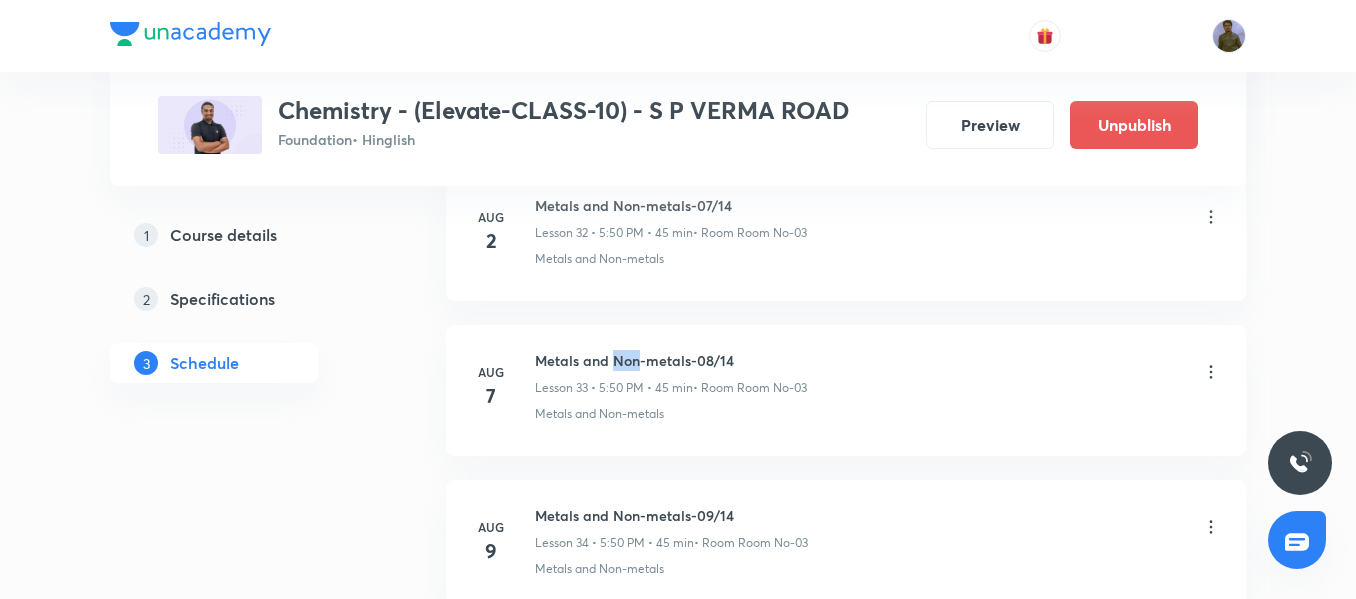 click on "Metals and Non-metals-08/14" at bounding box center (671, 360) 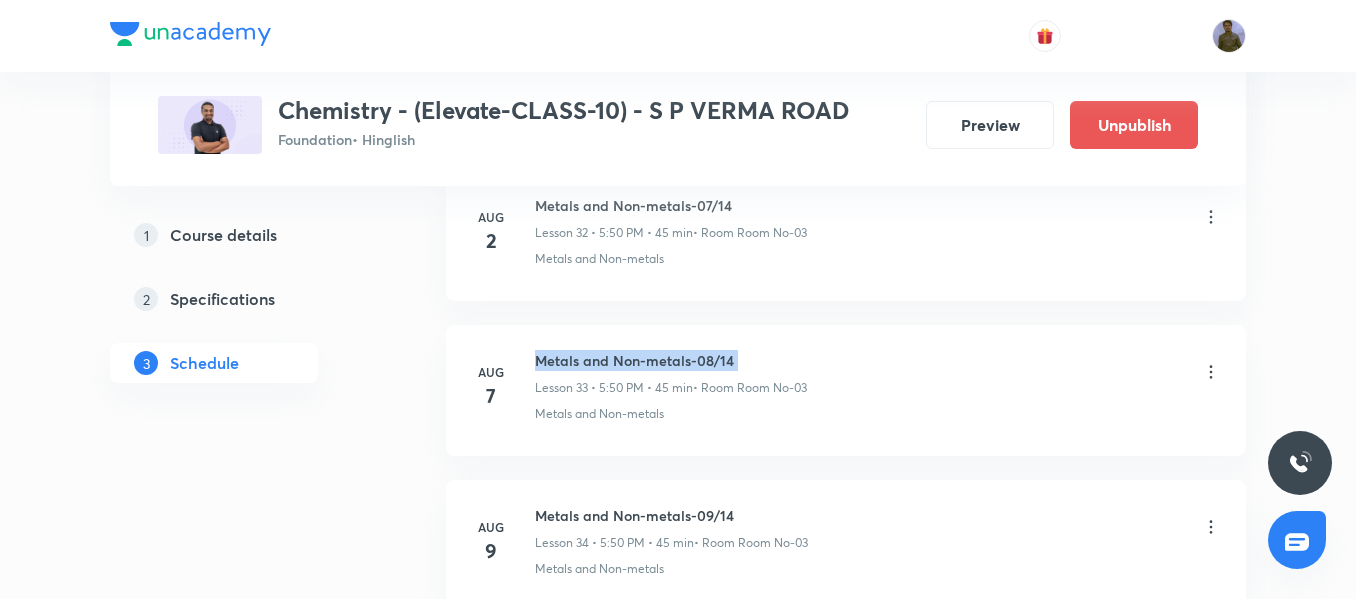 click on "Metals and Non-metals-08/14" at bounding box center (671, 360) 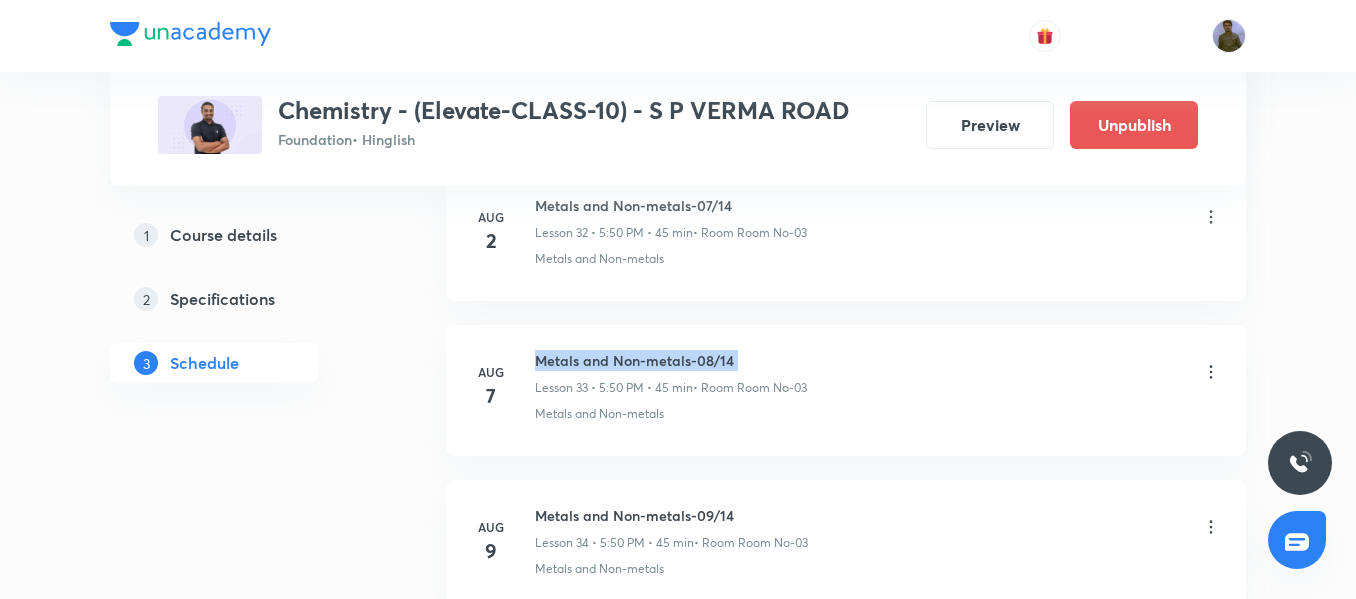 copy on "Metals and Non-metals-08/14" 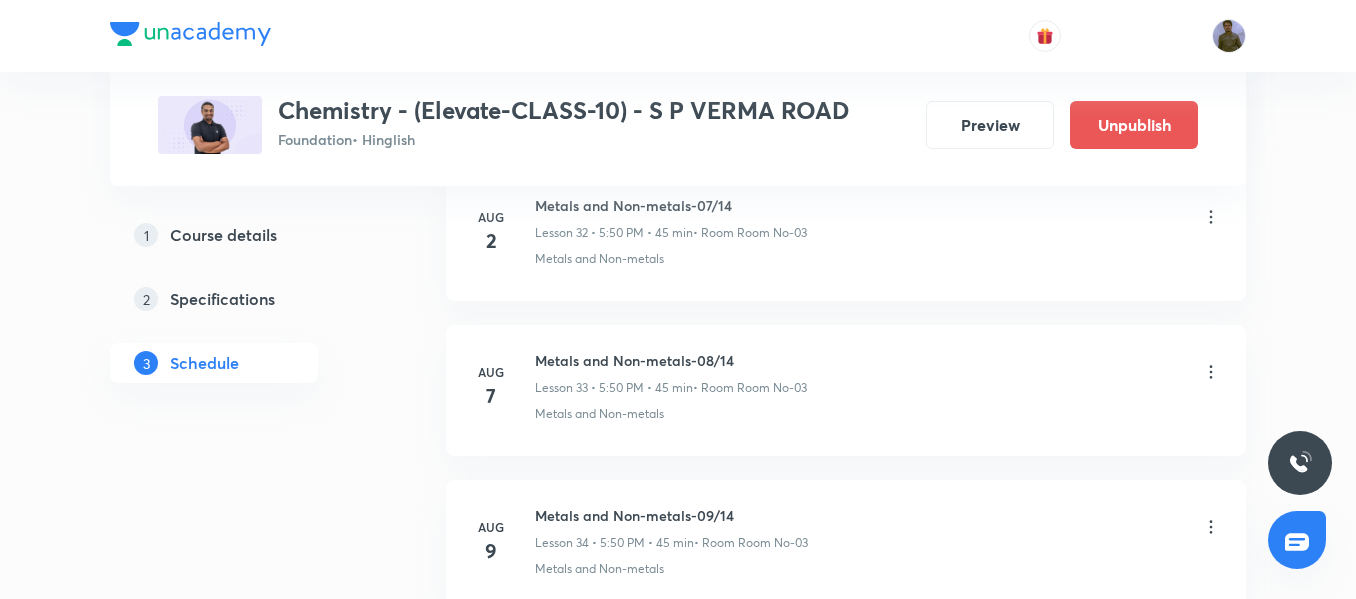 click on "Metals and Non-metals" at bounding box center [599, 414] 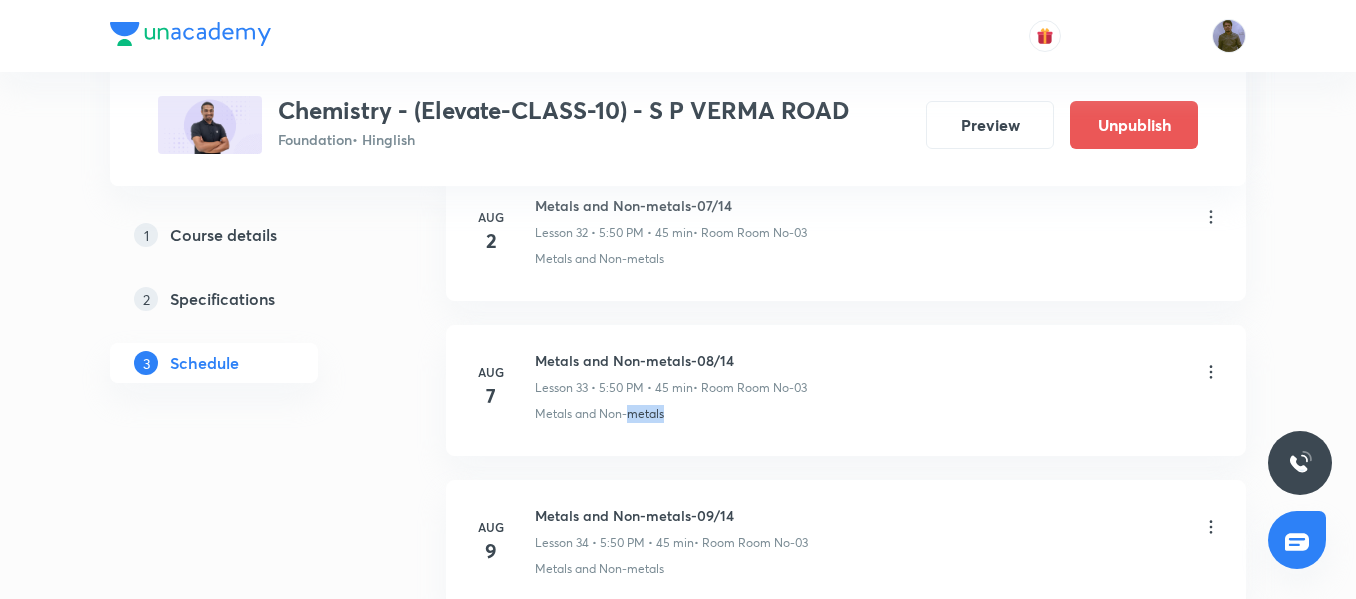 click on "Metals and Non-metals" at bounding box center (599, 414) 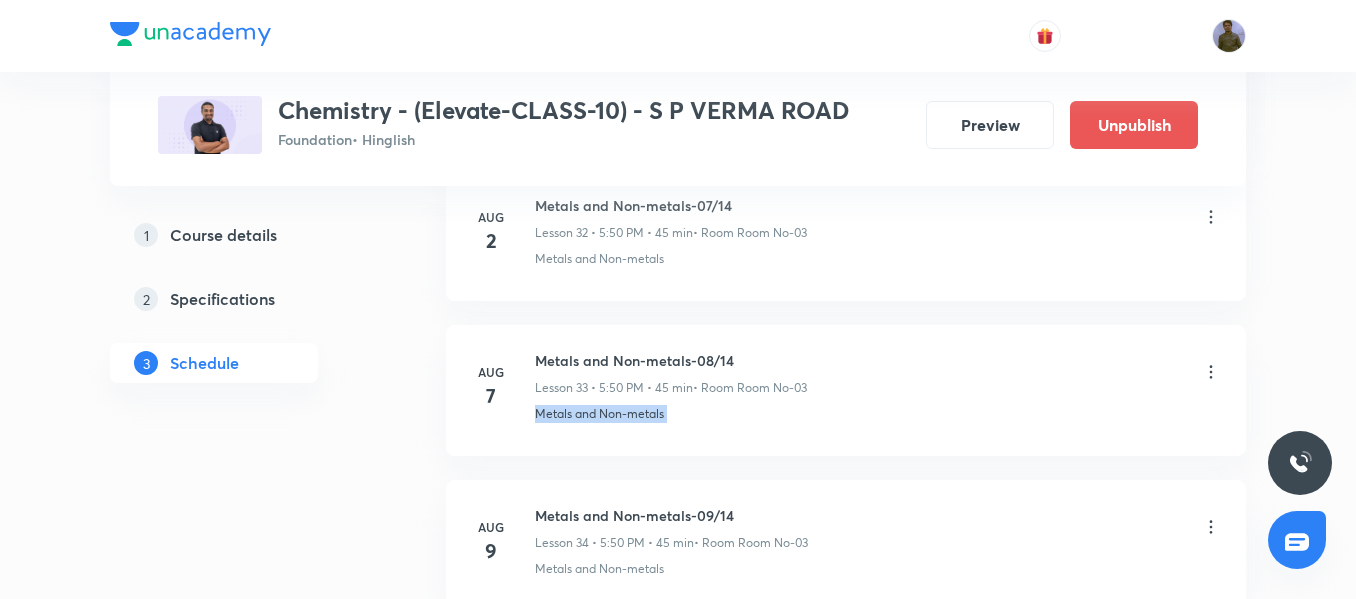 click on "Metals and Non-metals" at bounding box center (599, 414) 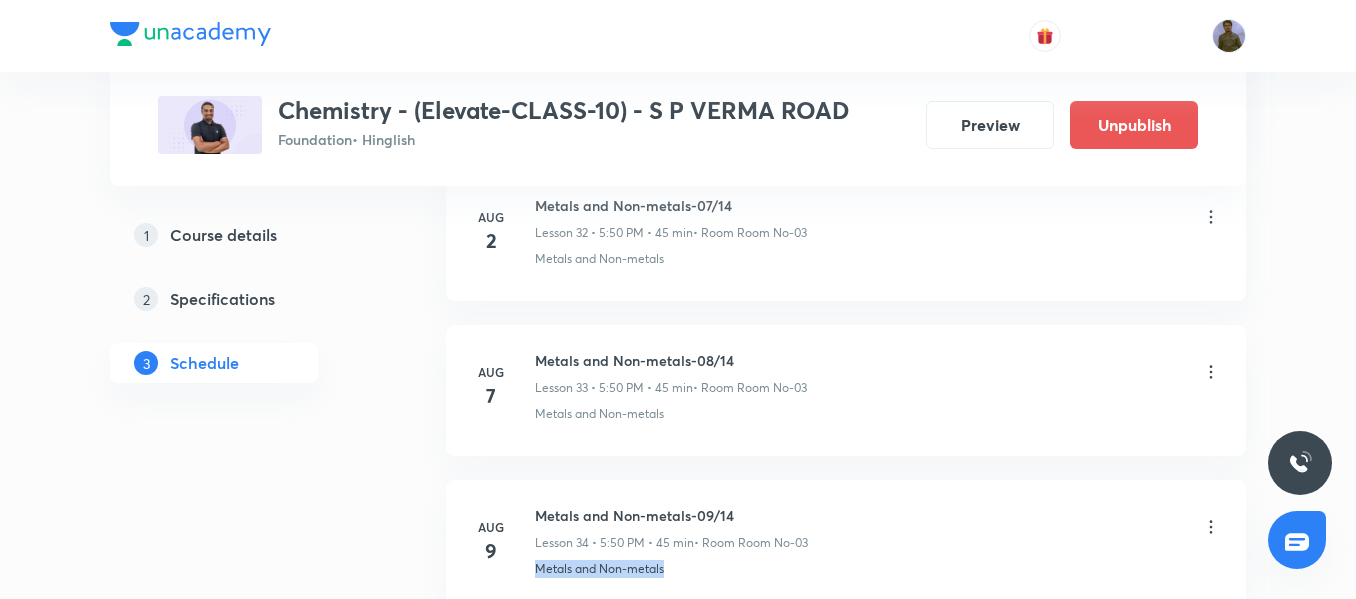 drag, startPoint x: 1353, startPoint y: 561, endPoint x: 1363, endPoint y: 516, distance: 46.09772 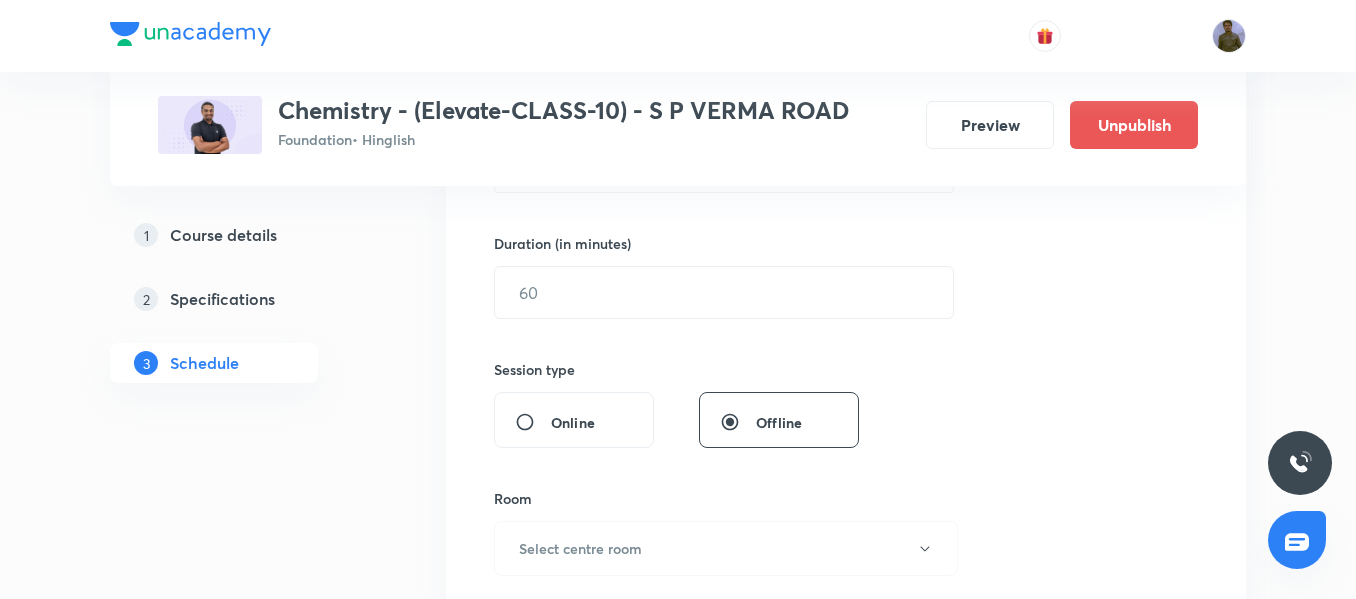 scroll, scrollTop: 354, scrollLeft: 0, axis: vertical 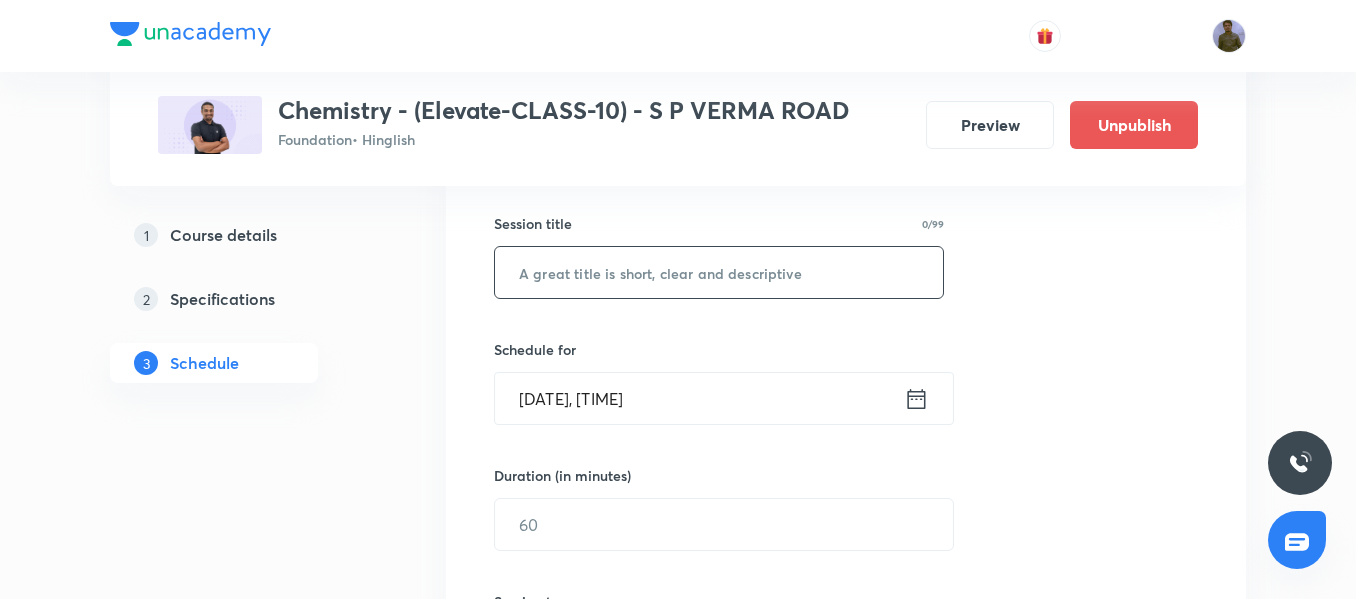click at bounding box center (719, 272) 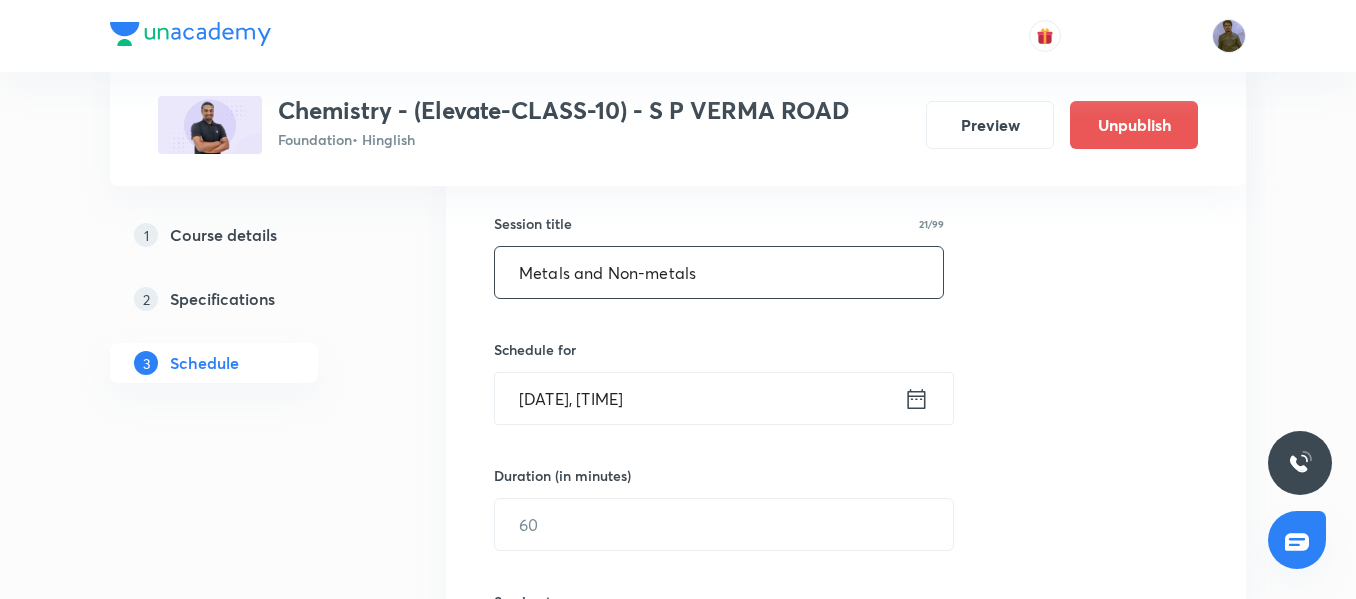 drag, startPoint x: 723, startPoint y: 276, endPoint x: 315, endPoint y: 270, distance: 408.04413 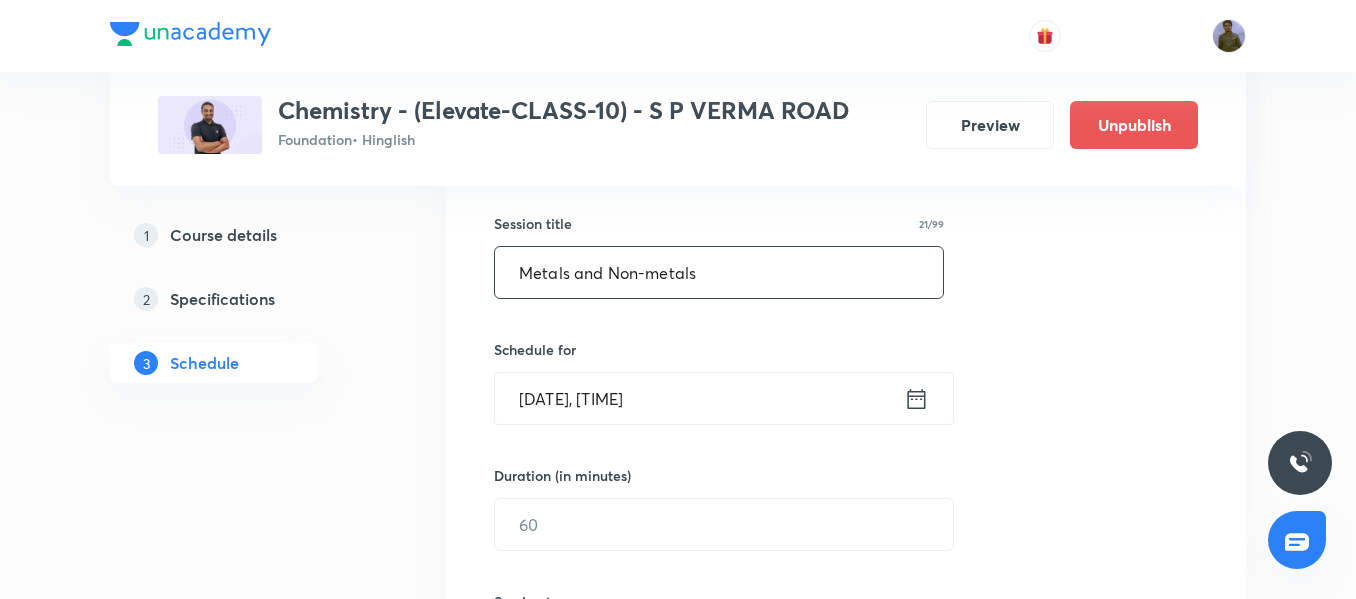 paste on "-08/14" 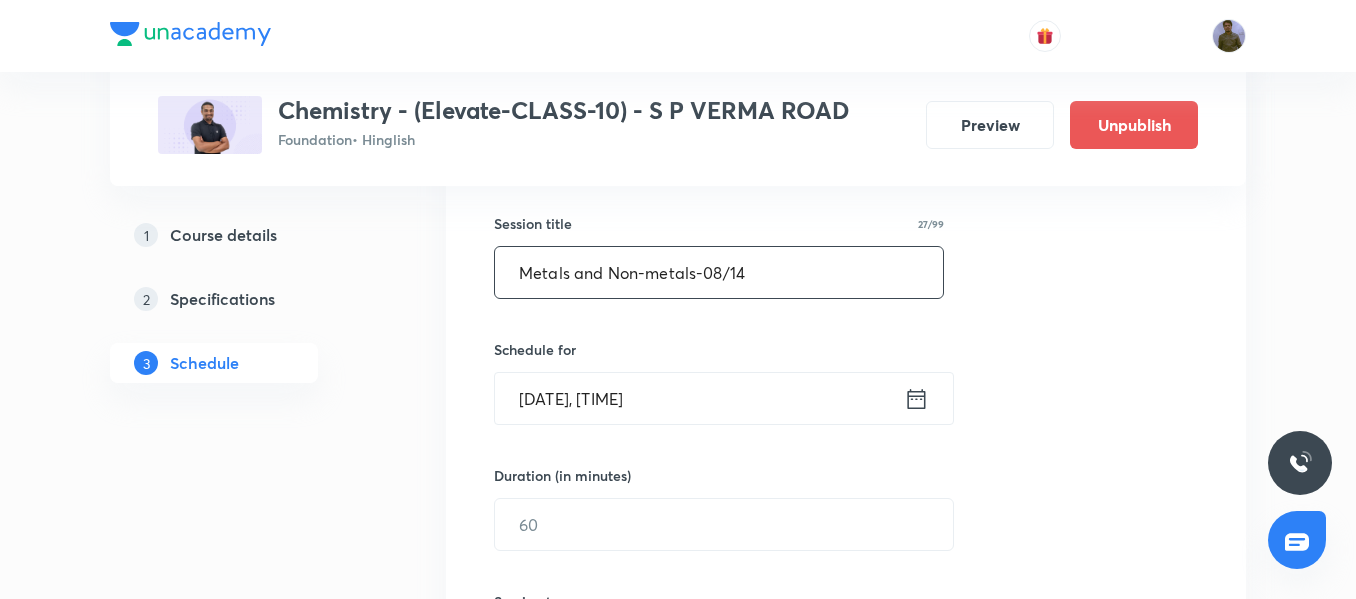 type on "Metals and Non-metals-08/14" 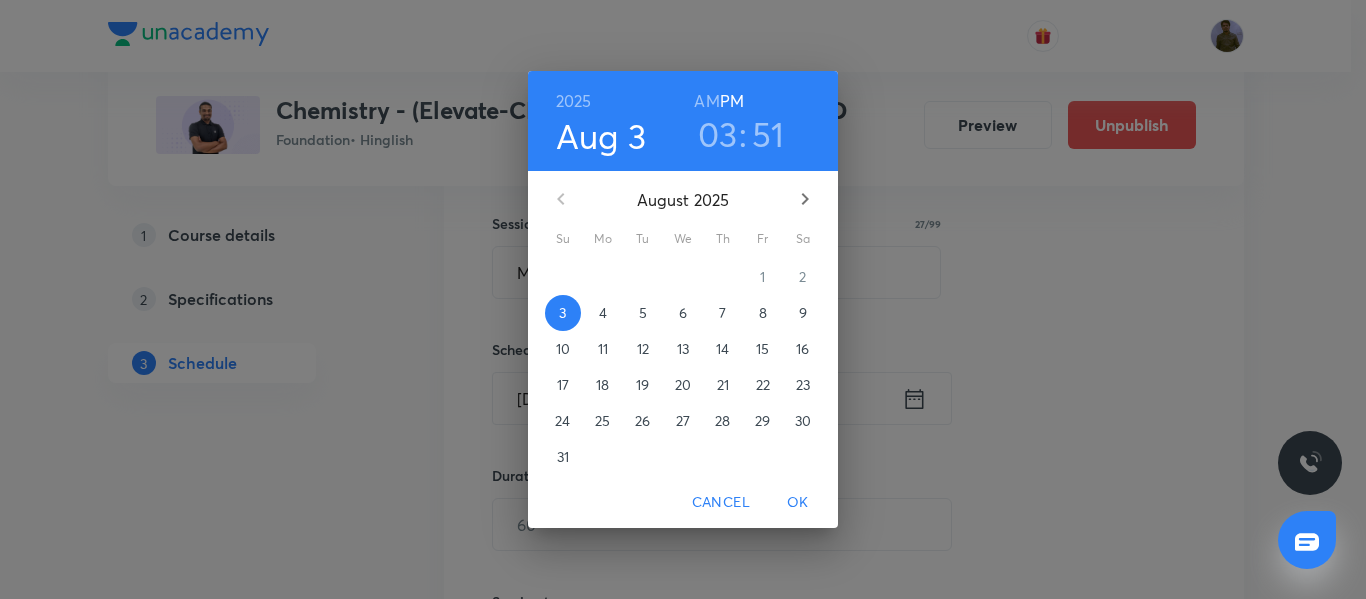 click on "5" at bounding box center [643, 313] 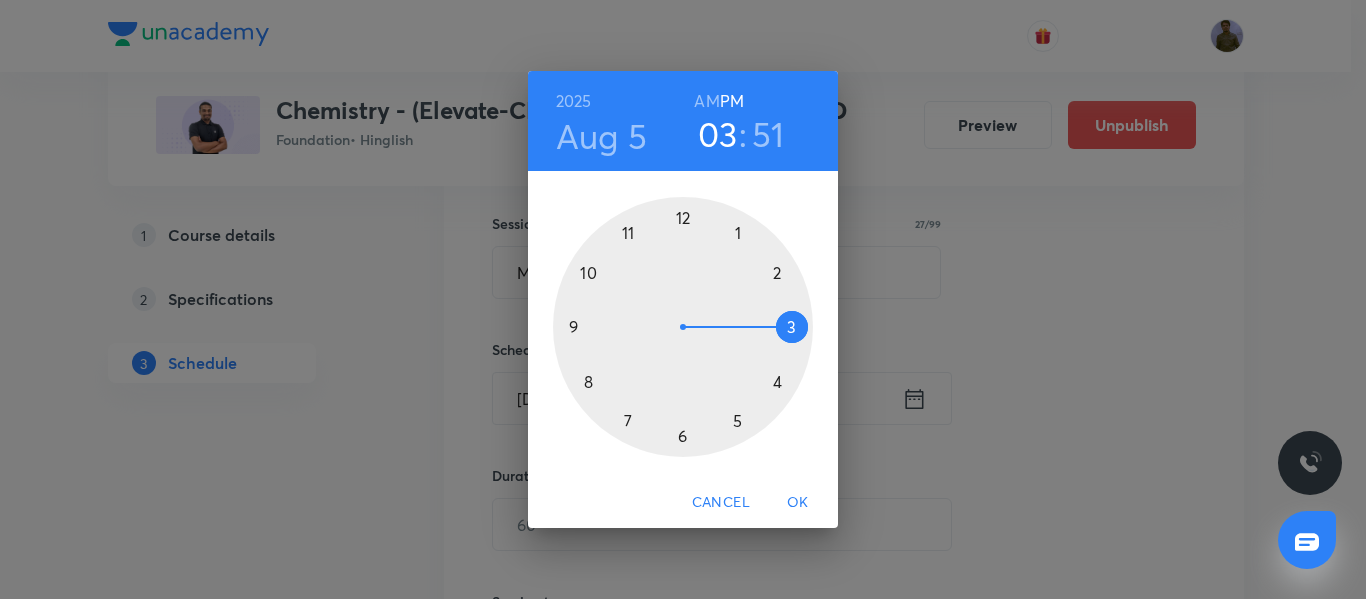 click at bounding box center (683, 327) 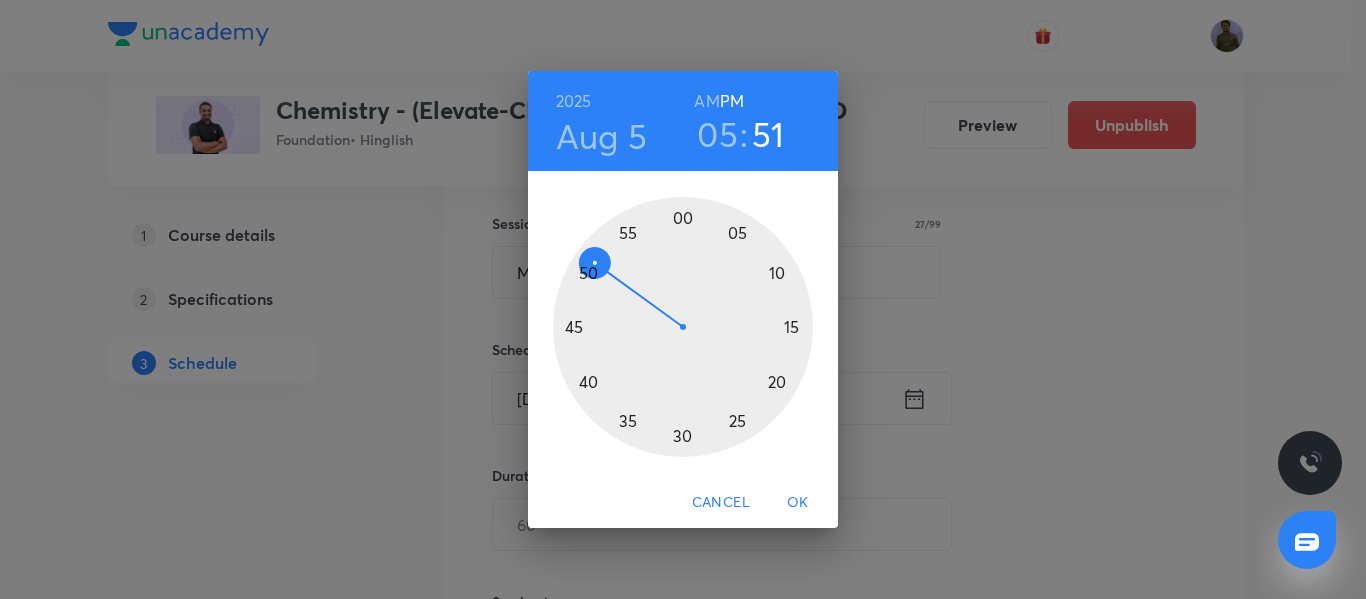 click at bounding box center [683, 327] 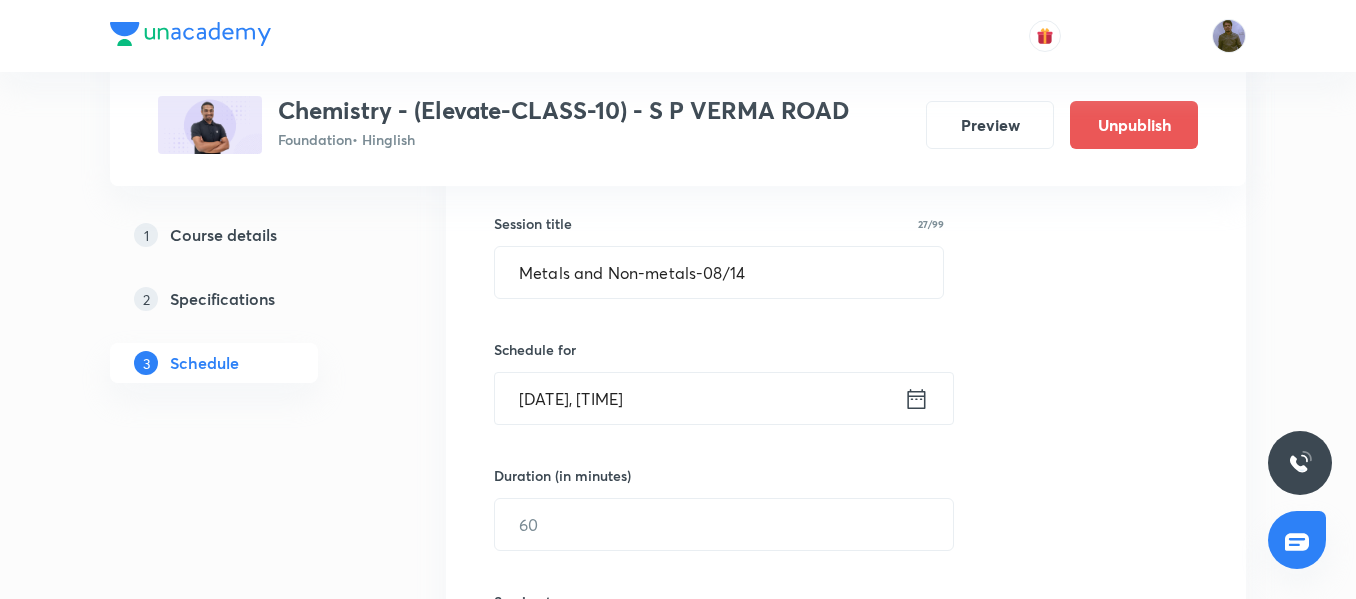 scroll, scrollTop: 454, scrollLeft: 0, axis: vertical 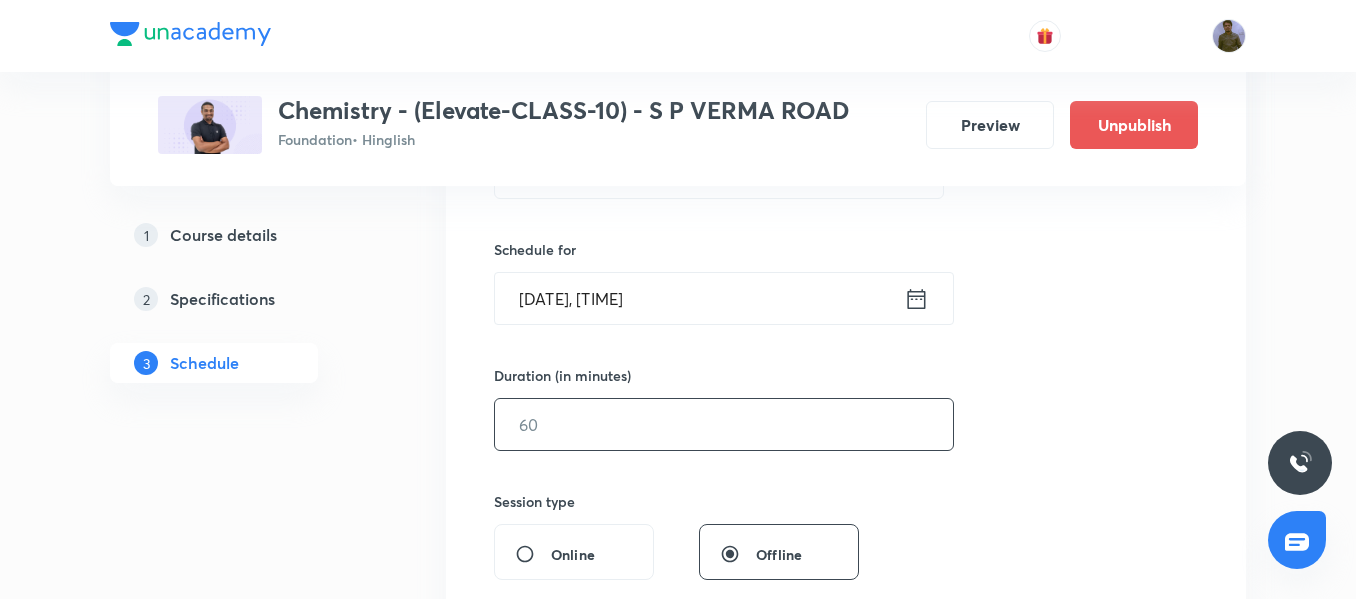 click at bounding box center (724, 424) 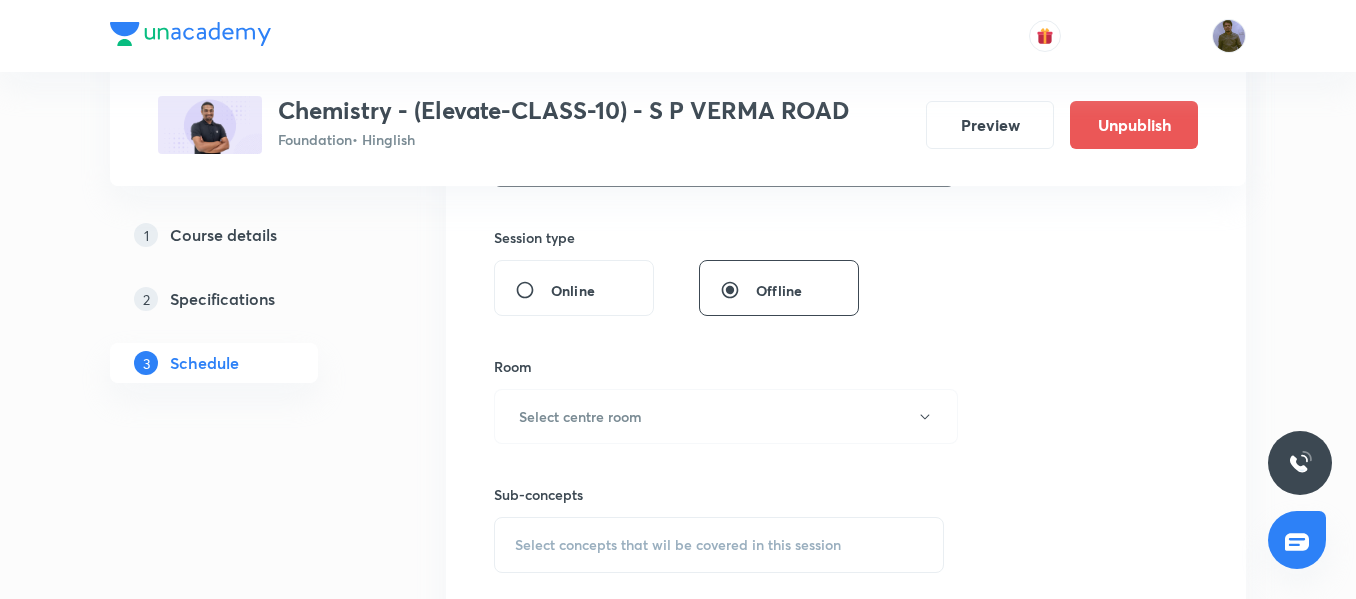 scroll, scrollTop: 754, scrollLeft: 0, axis: vertical 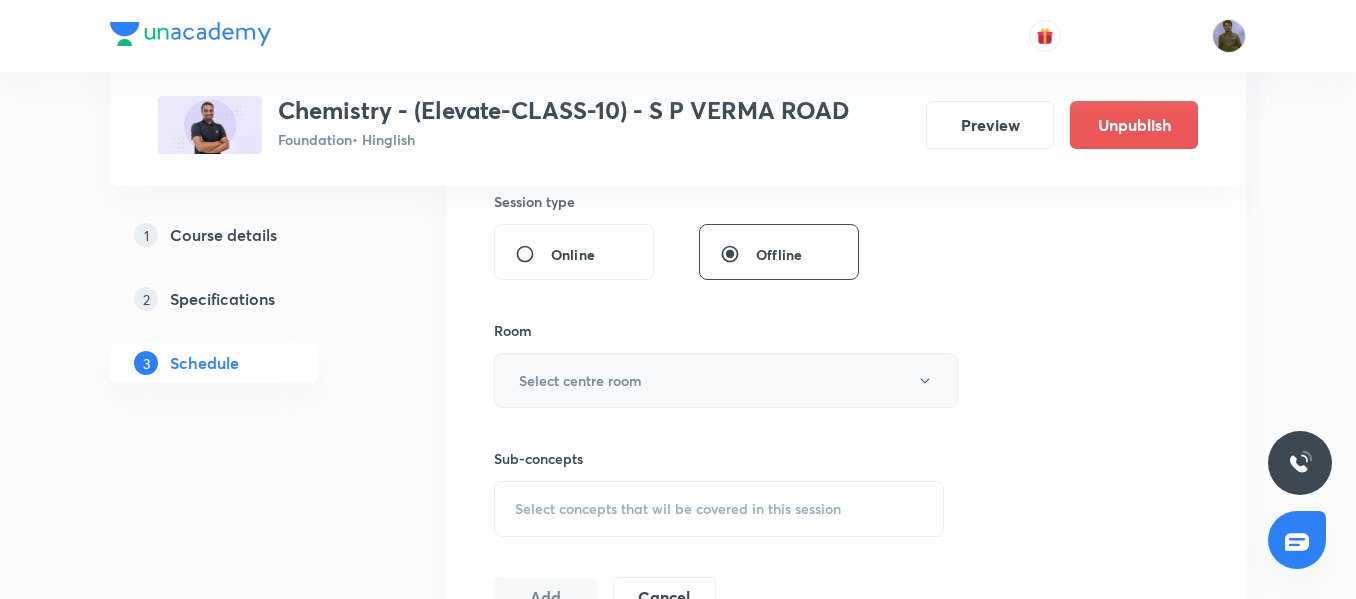 type on "45" 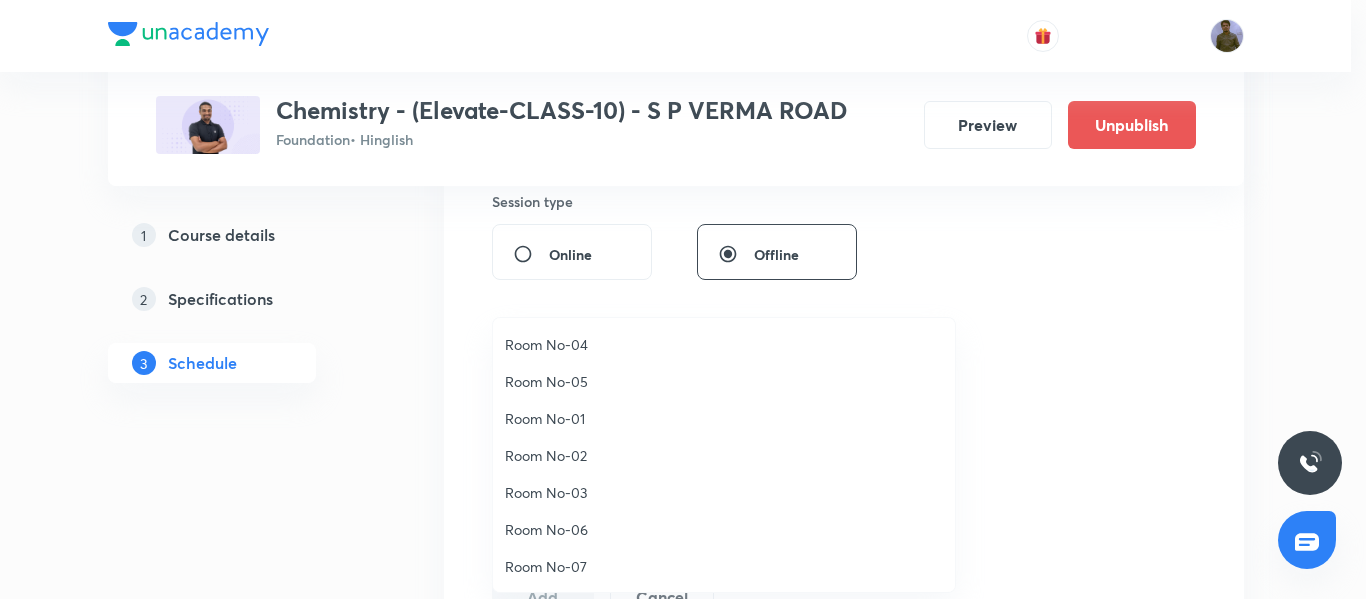 click on "Room No-03" at bounding box center (724, 492) 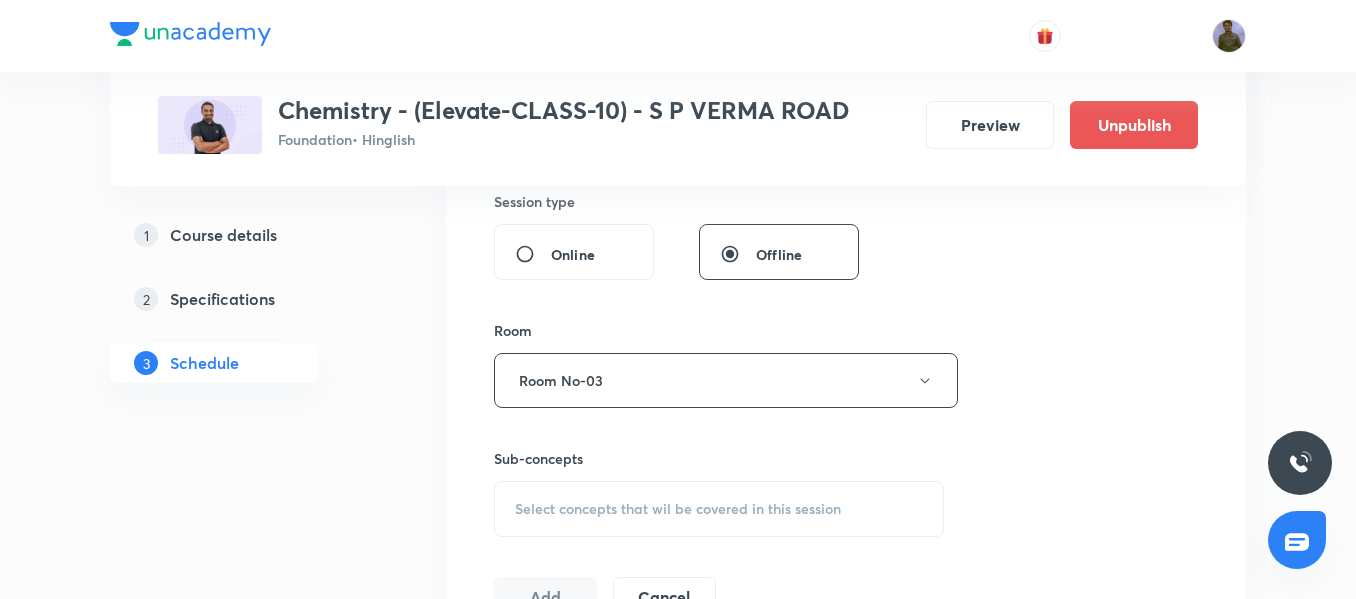 click on "Select concepts that wil be covered in this session" at bounding box center [719, 509] 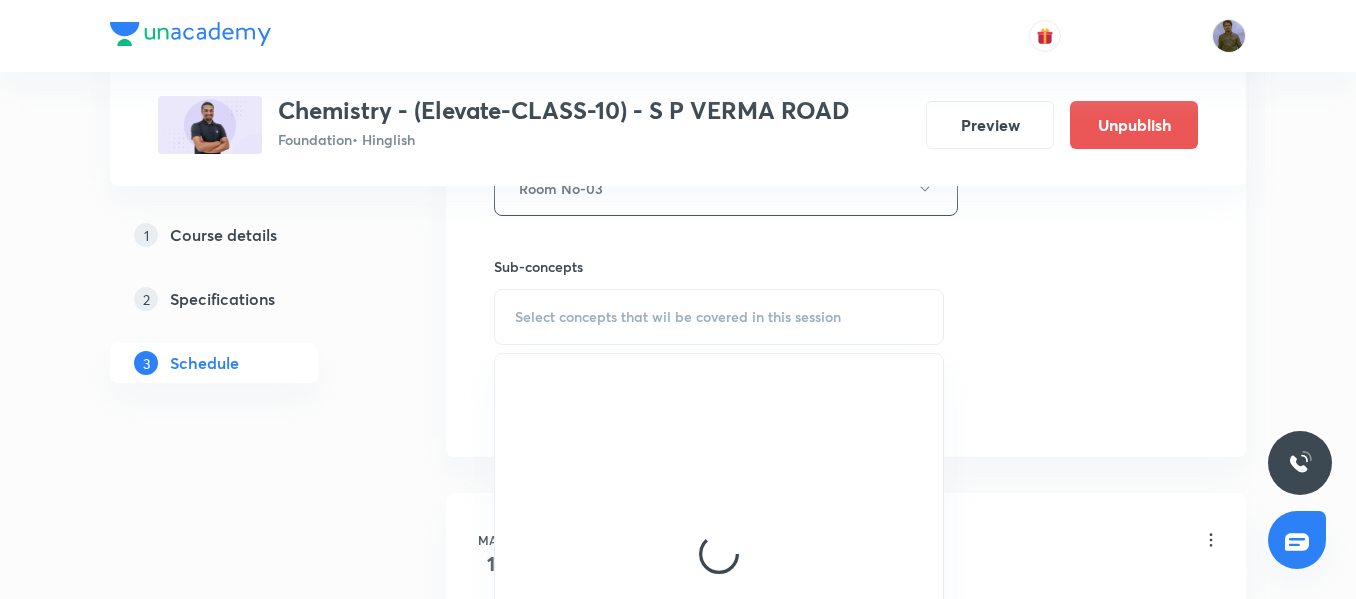 scroll, scrollTop: 954, scrollLeft: 0, axis: vertical 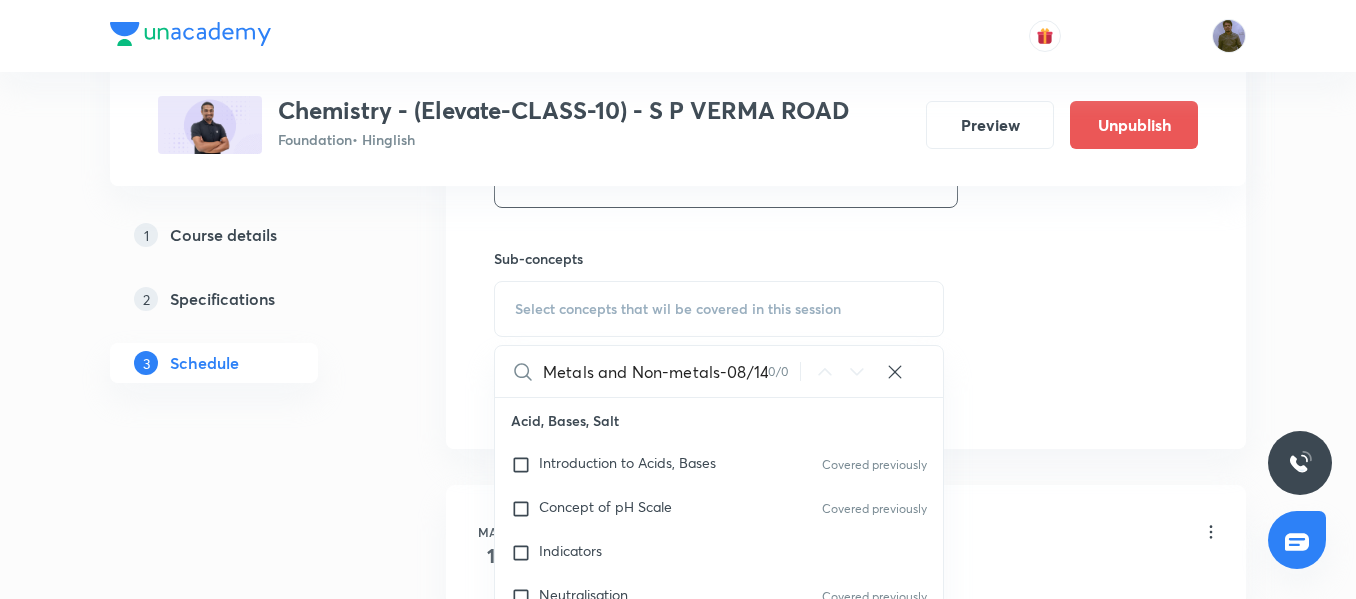 drag, startPoint x: 714, startPoint y: 369, endPoint x: 816, endPoint y: 381, distance: 102.70345 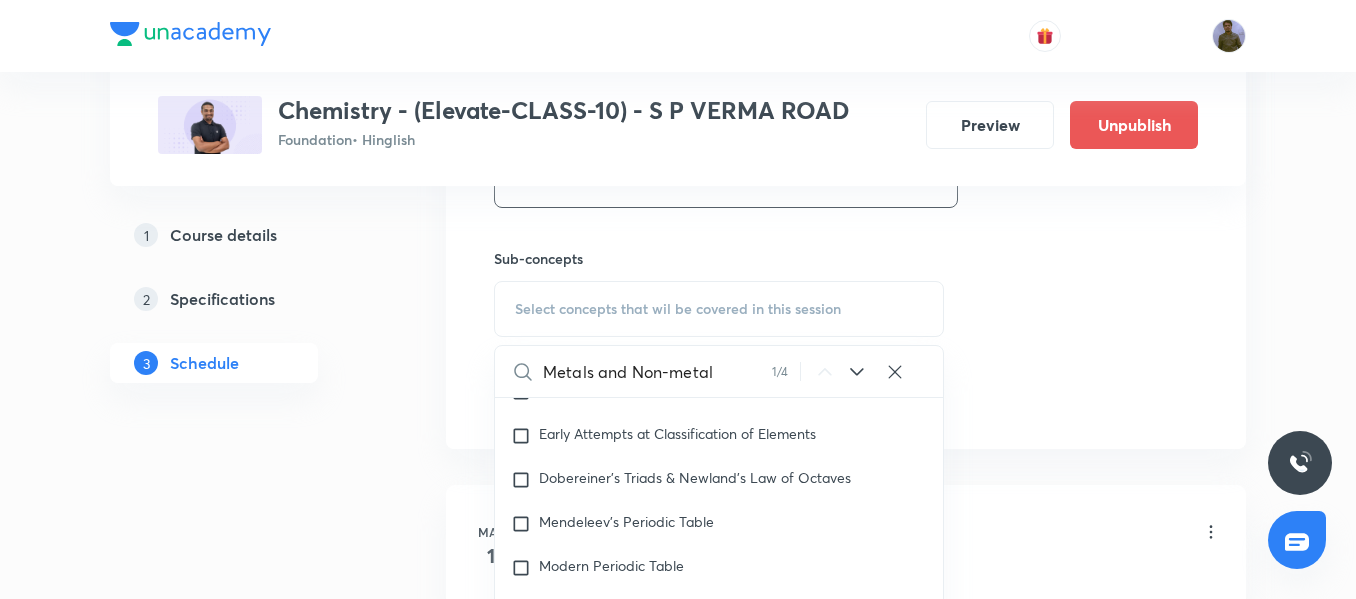 scroll, scrollTop: 483, scrollLeft: 0, axis: vertical 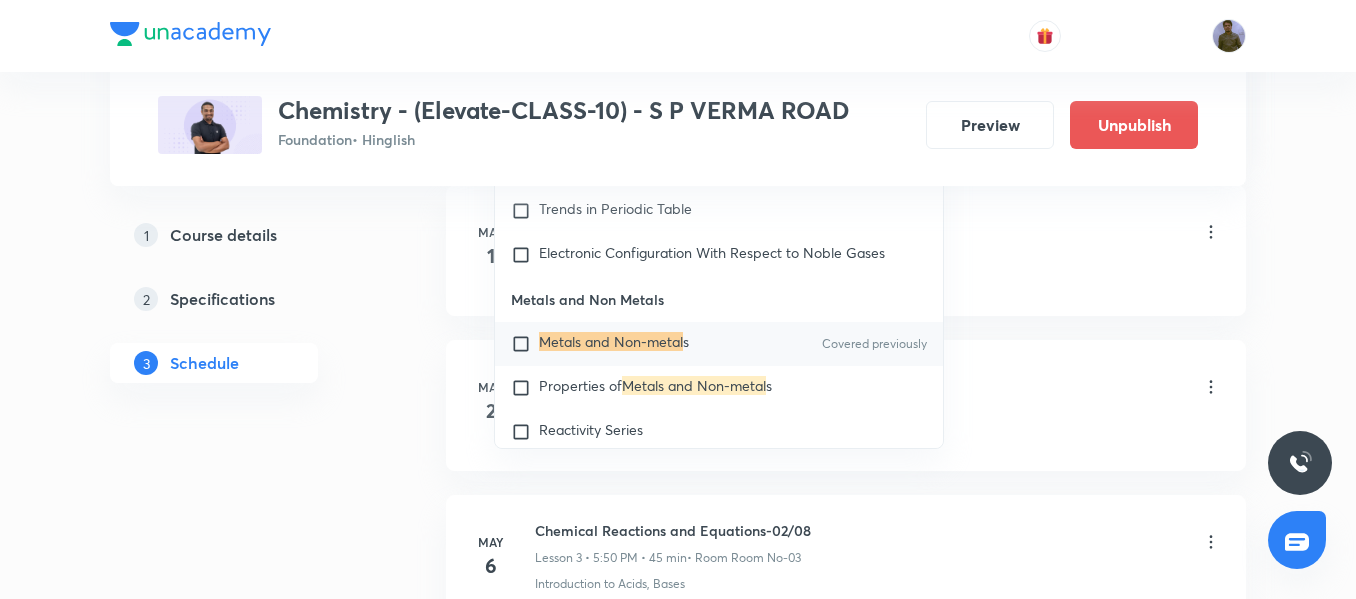 type on "Metals and Non-metal" 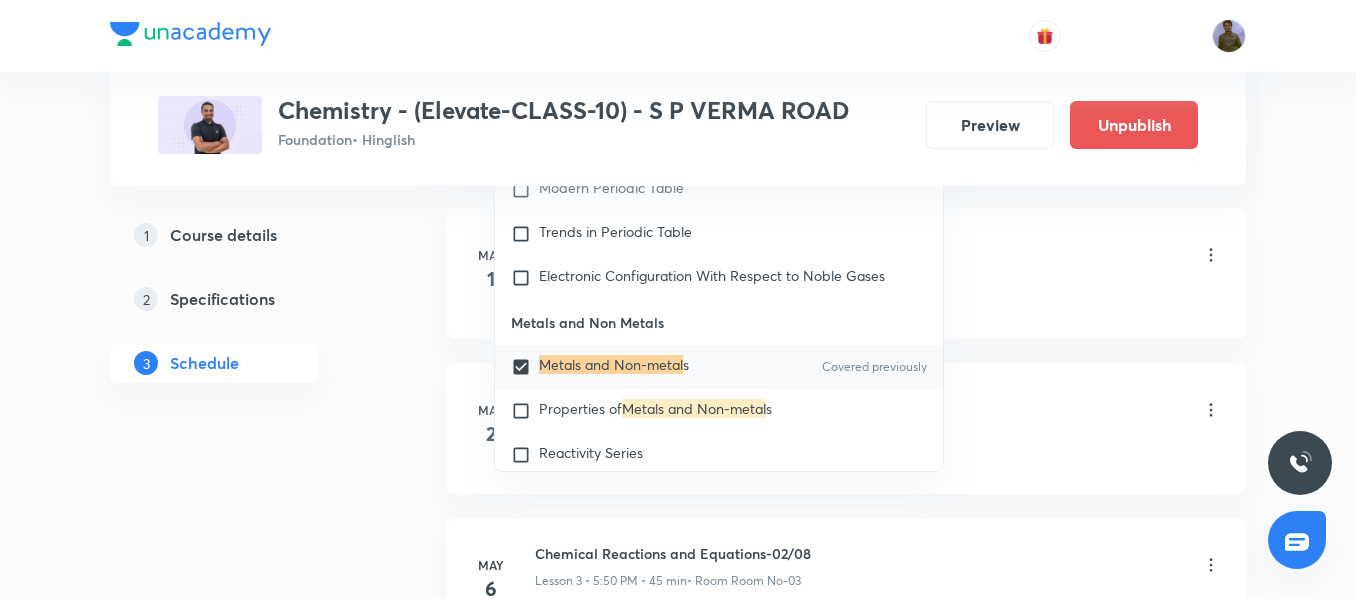 click on "May 1 Chemistry Lesson 1 • [TIME] • 45 min  • Room Room No-04 Introduction to Acids, Bases" at bounding box center (846, 273) 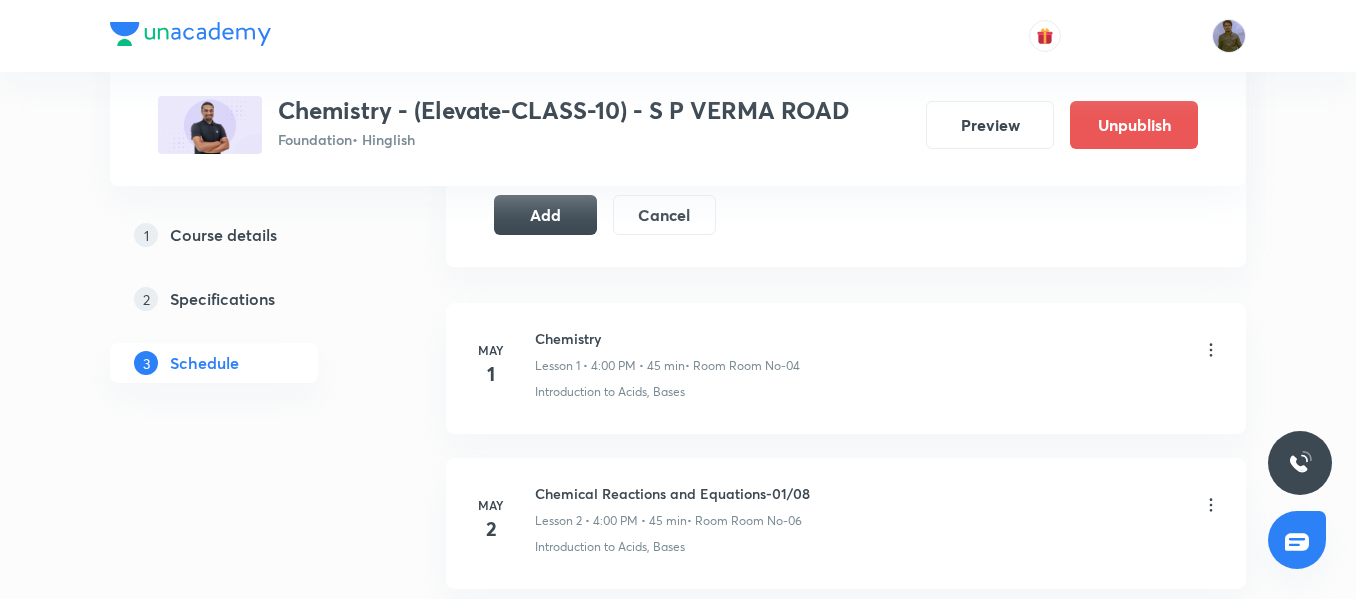 scroll, scrollTop: 1054, scrollLeft: 0, axis: vertical 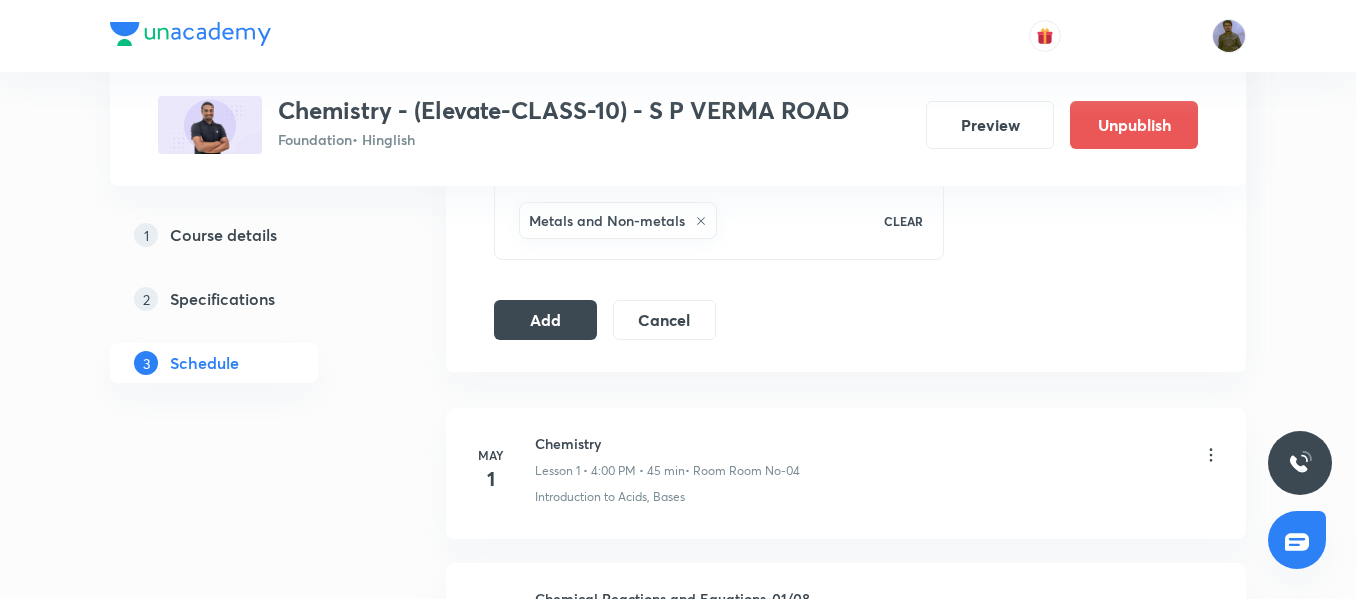 drag, startPoint x: 566, startPoint y: 319, endPoint x: 551, endPoint y: 371, distance: 54.120235 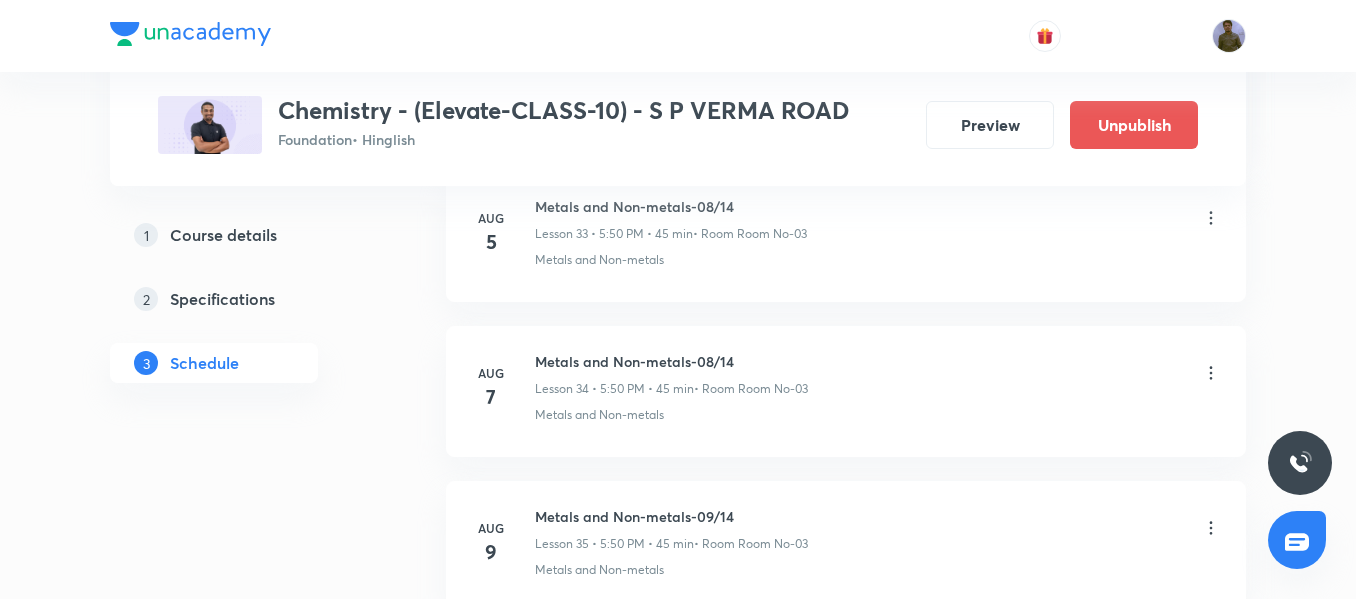 scroll, scrollTop: 5310, scrollLeft: 0, axis: vertical 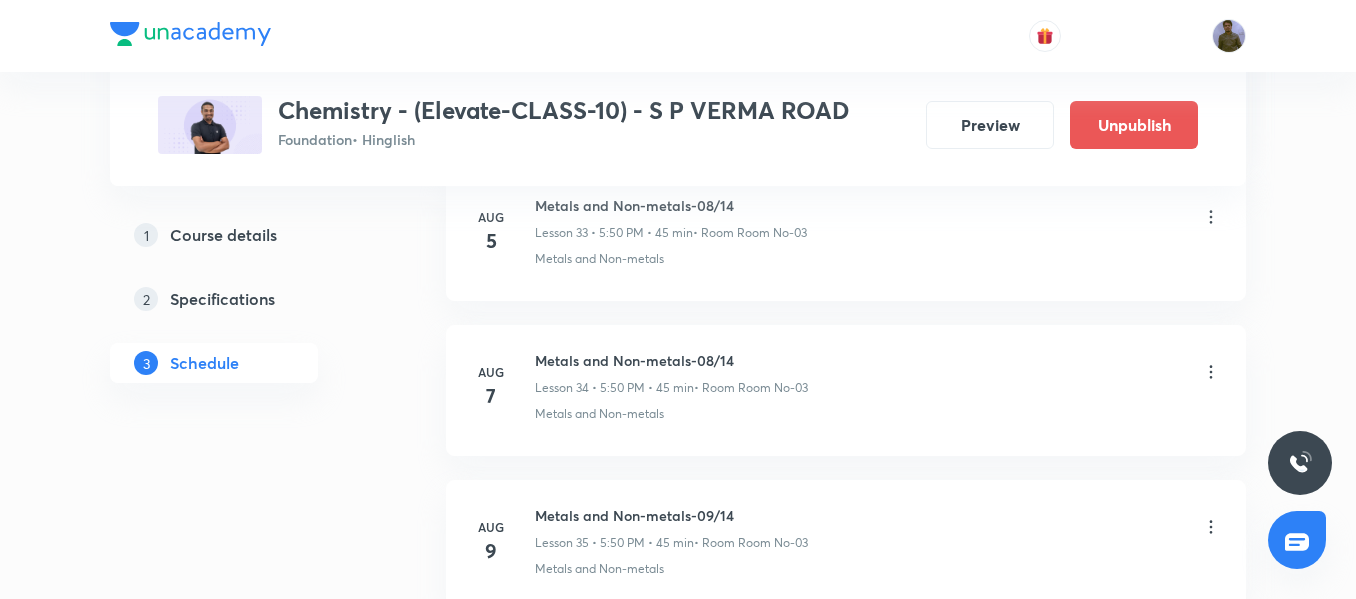 click 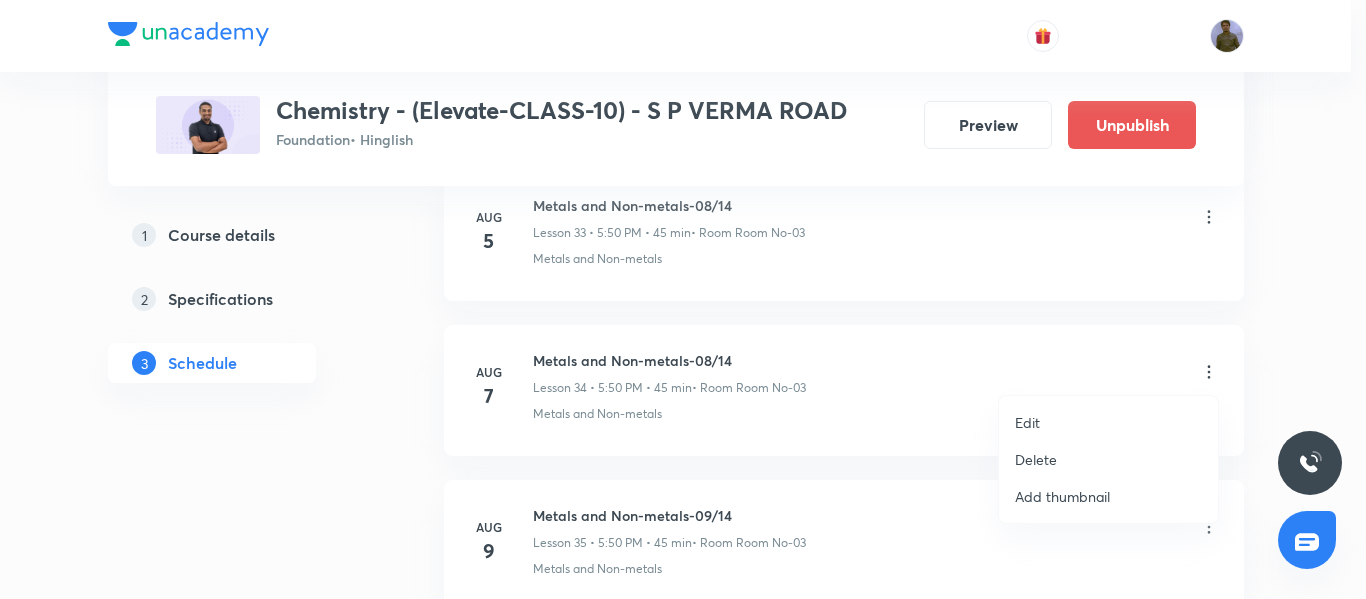 click on "Edit" at bounding box center [1108, 422] 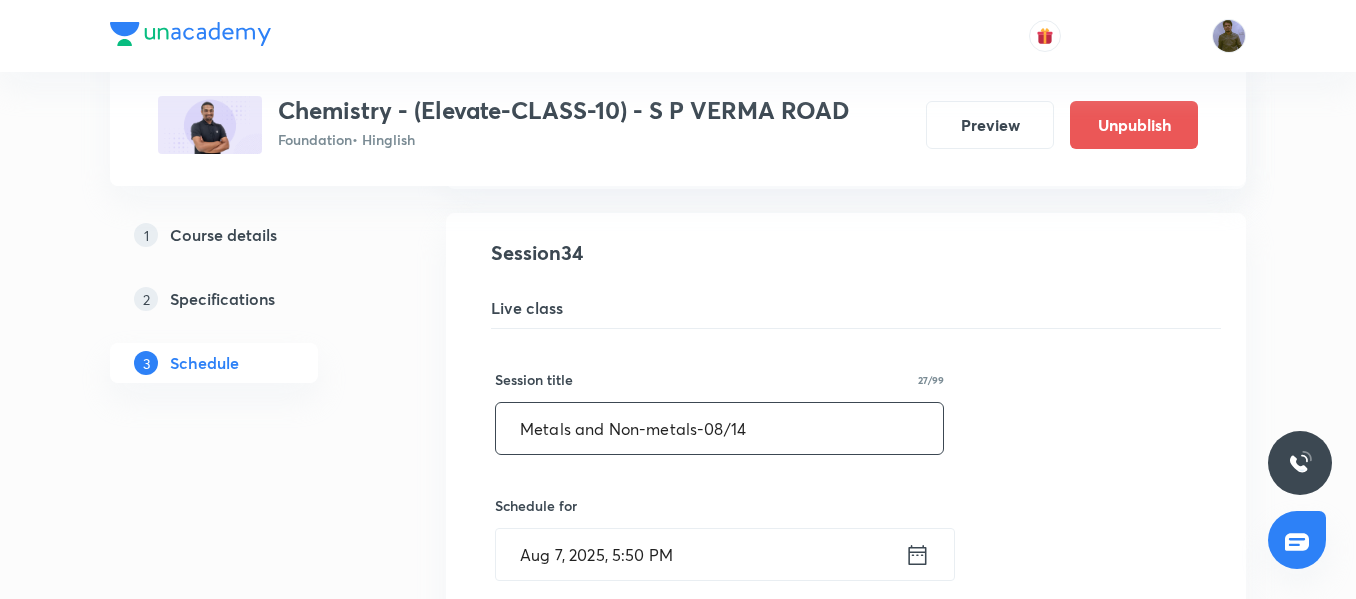click on "Metals and Non-metals-08/14" at bounding box center [719, 428] 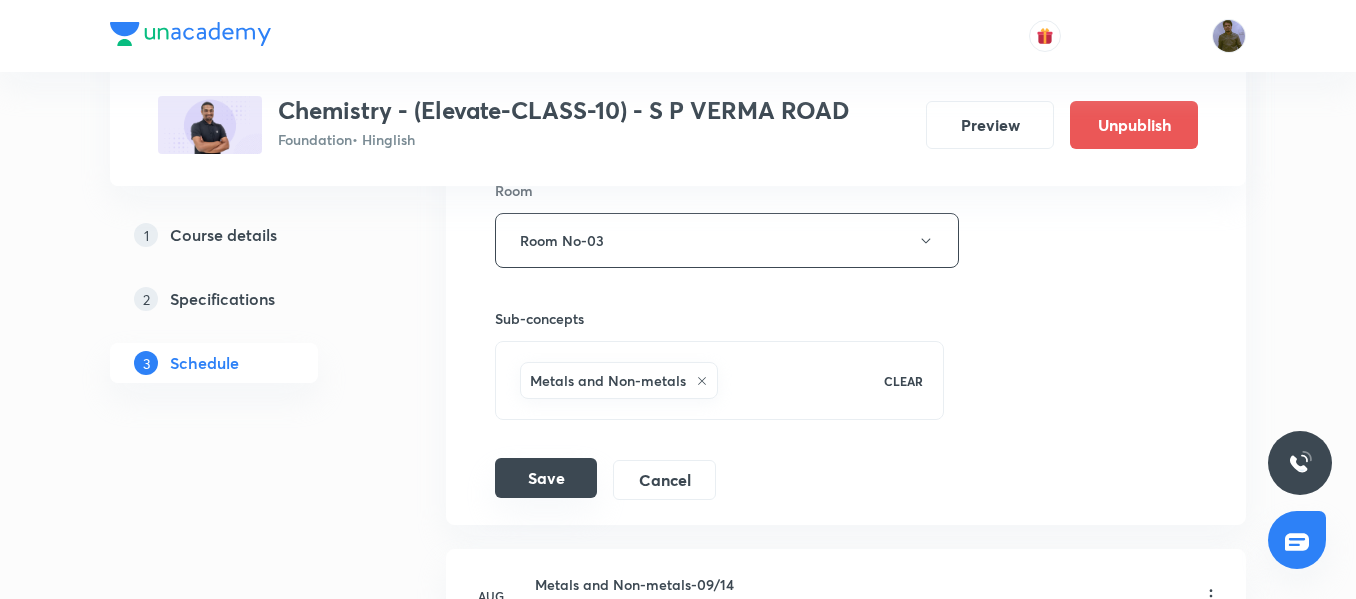 type on "Metals and Non-metals-09/14" 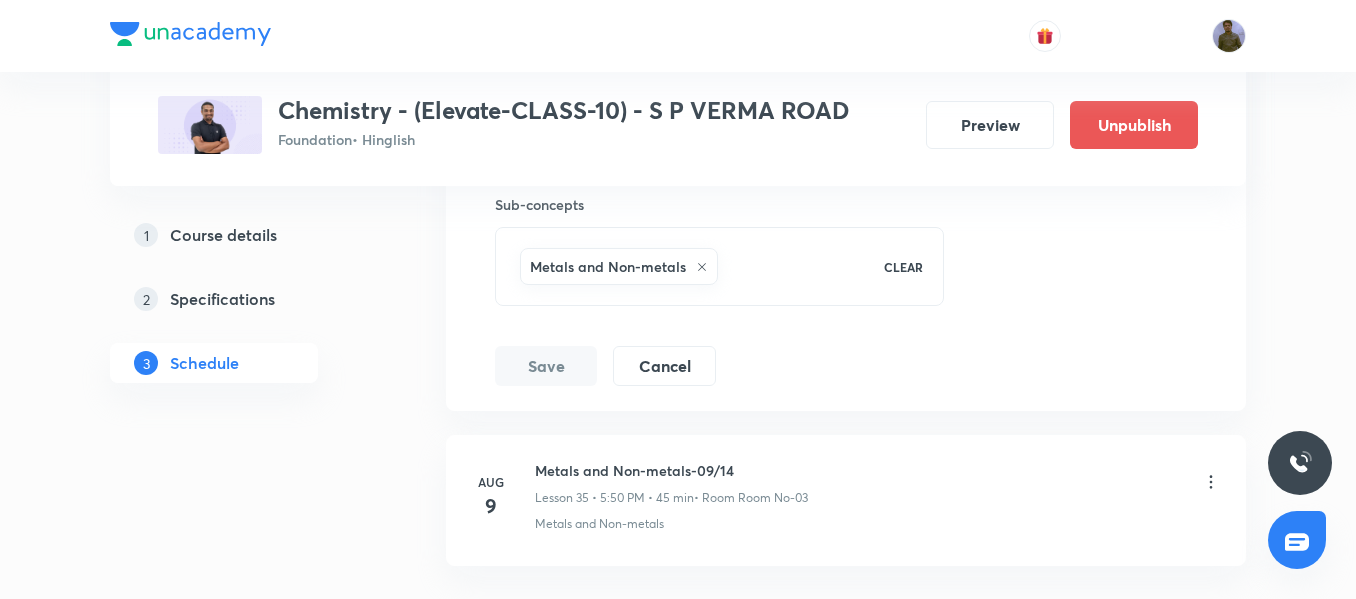 scroll, scrollTop: 6279, scrollLeft: 0, axis: vertical 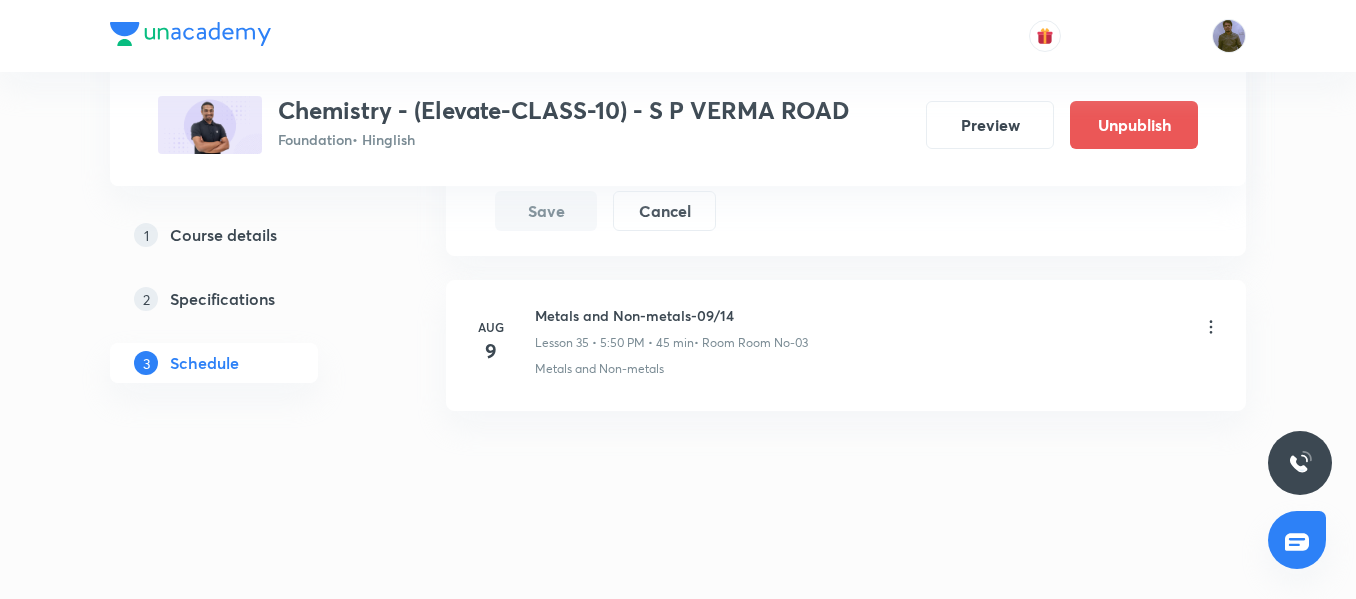 click 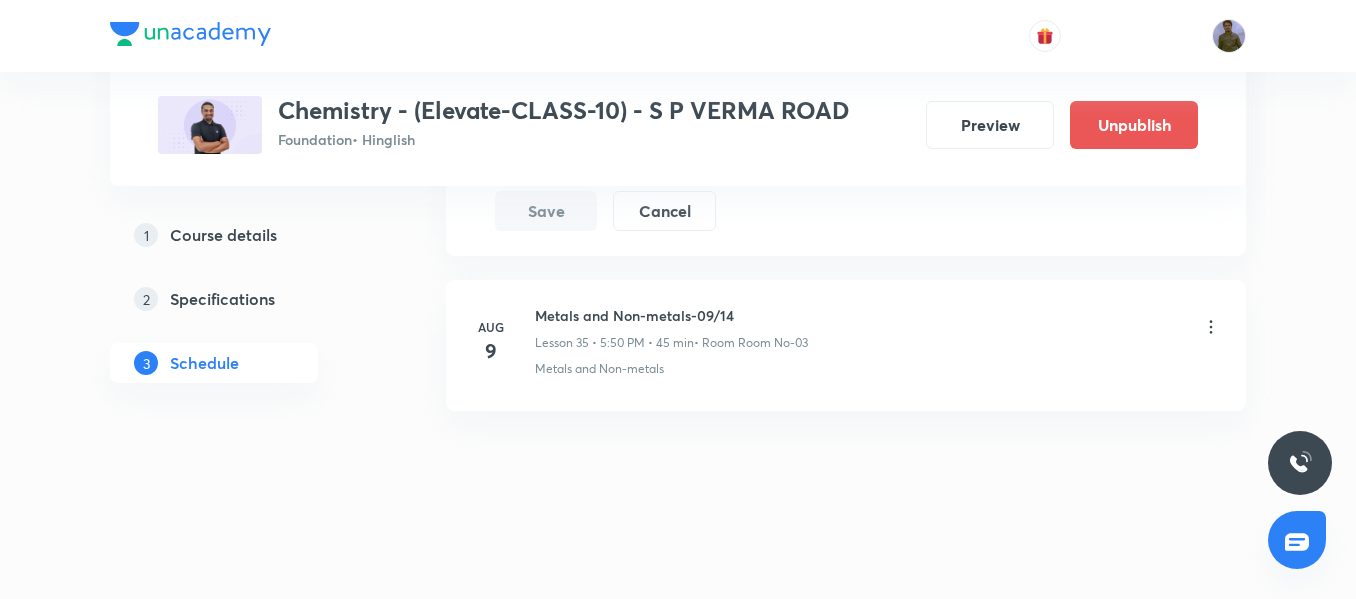 click 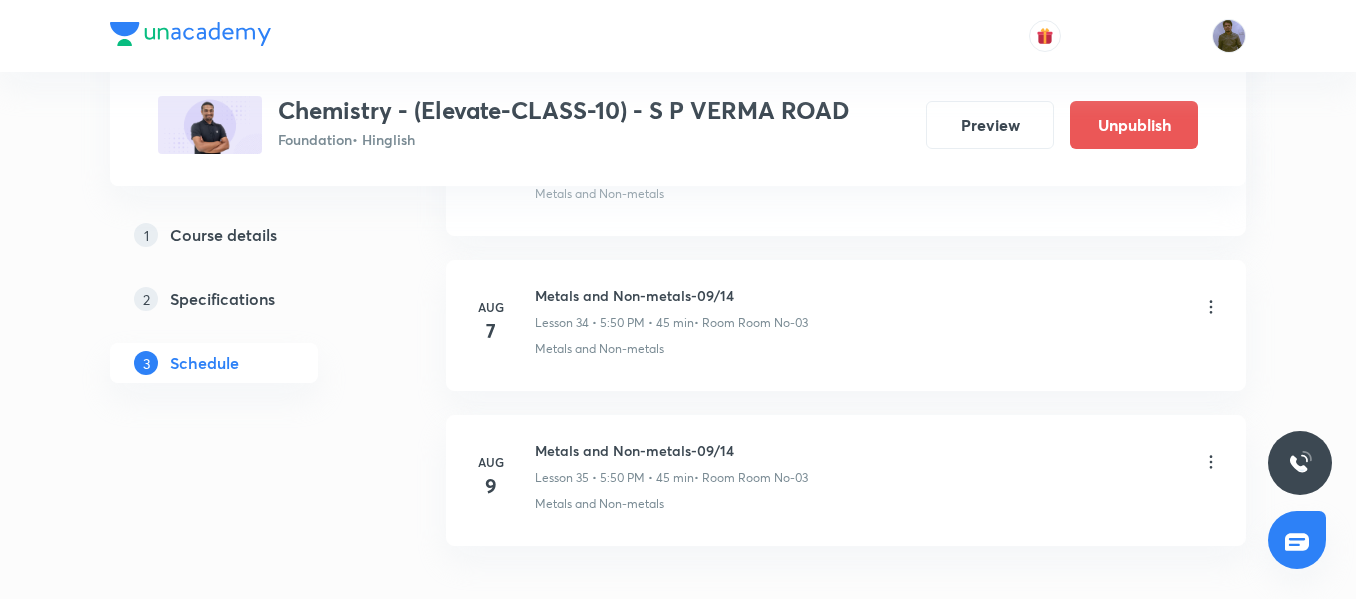 scroll, scrollTop: 5410, scrollLeft: 0, axis: vertical 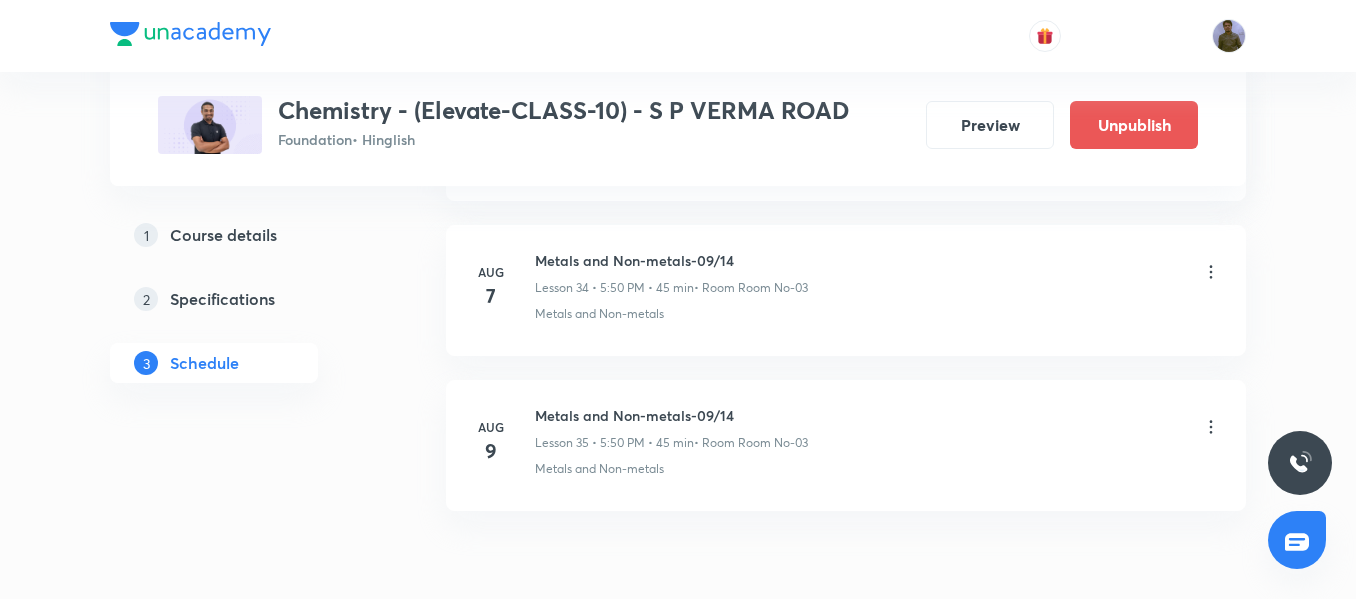 click 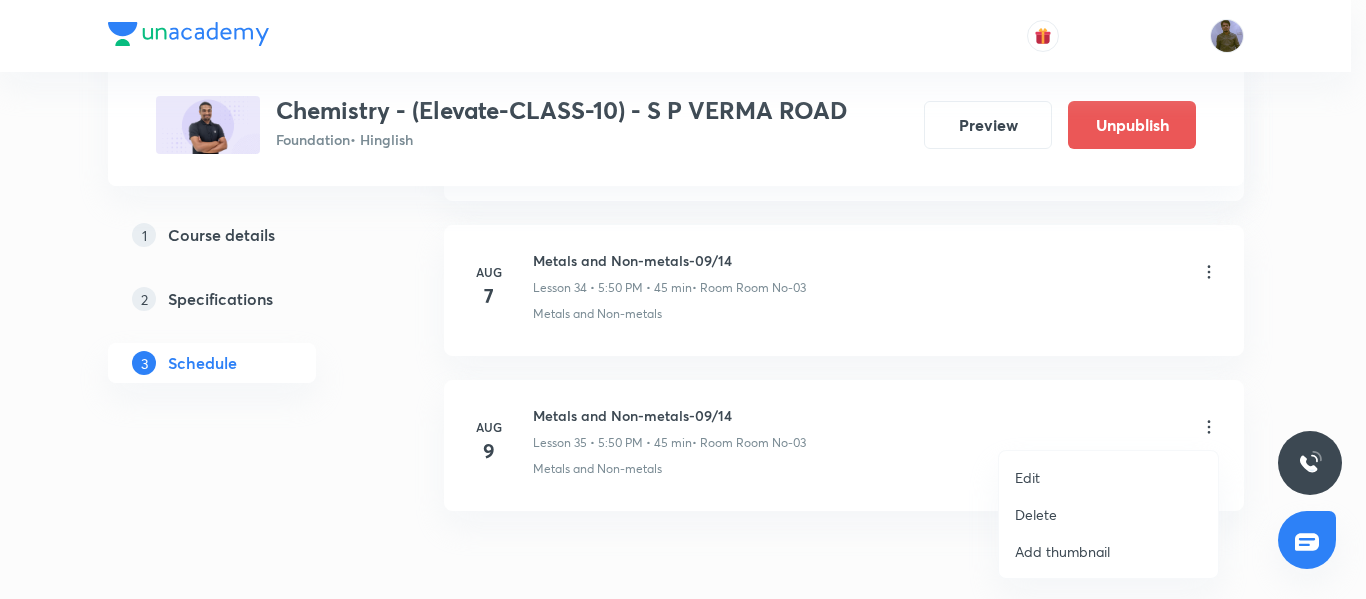 click on "Edit" at bounding box center (1108, 477) 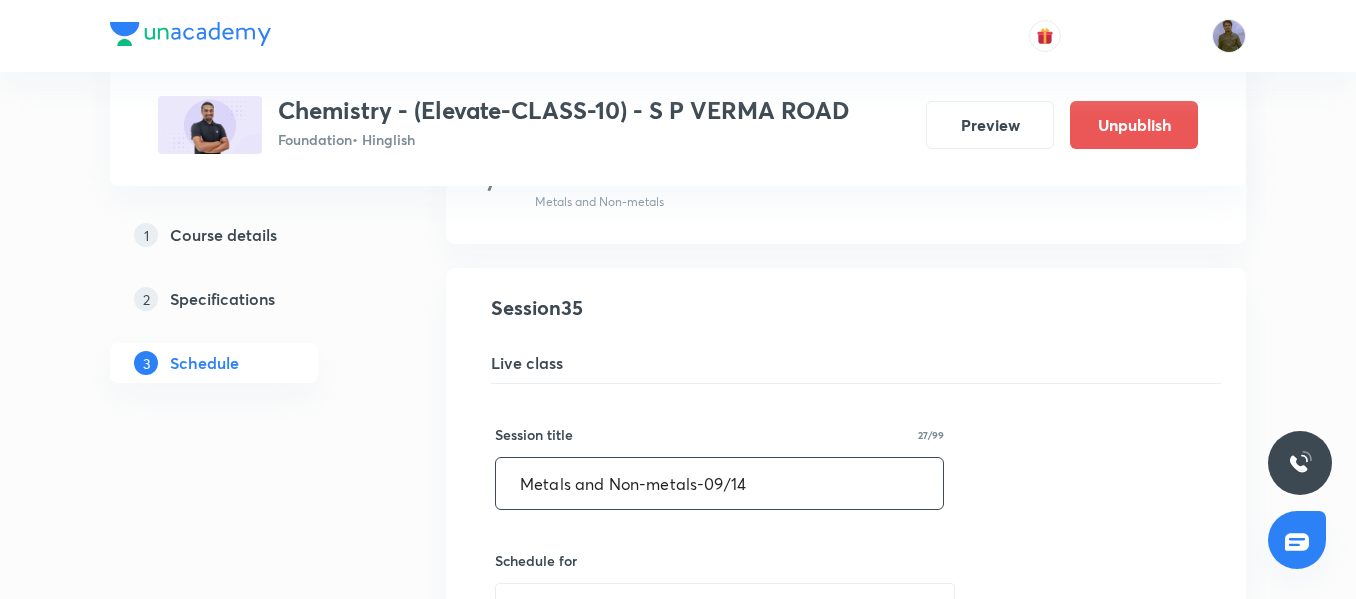 click on "Metals and Non-metals-09/14" at bounding box center (719, 483) 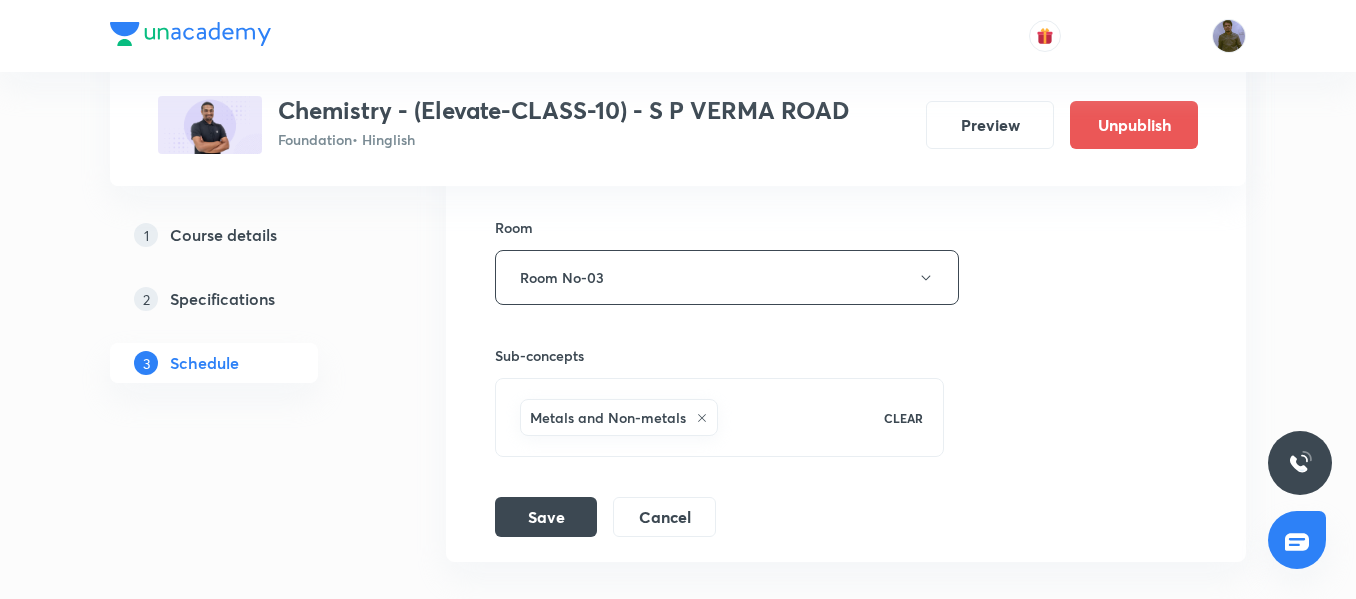 scroll, scrollTop: 6210, scrollLeft: 0, axis: vertical 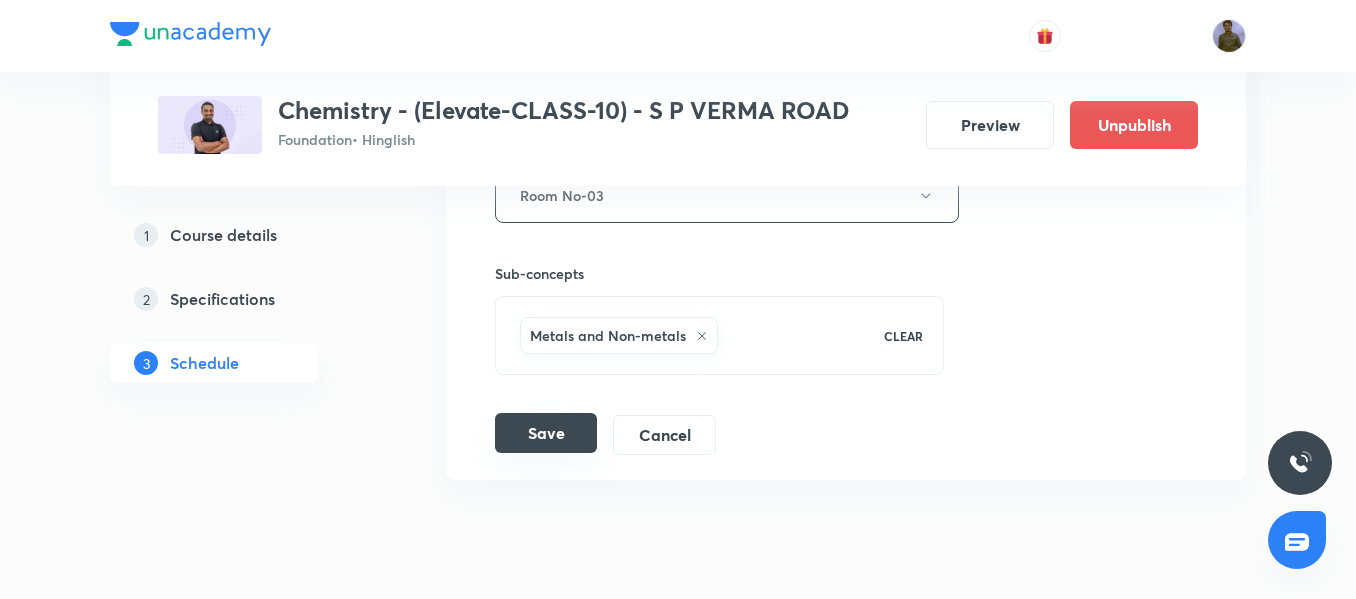 type on "Metals and Non-metals-10/14" 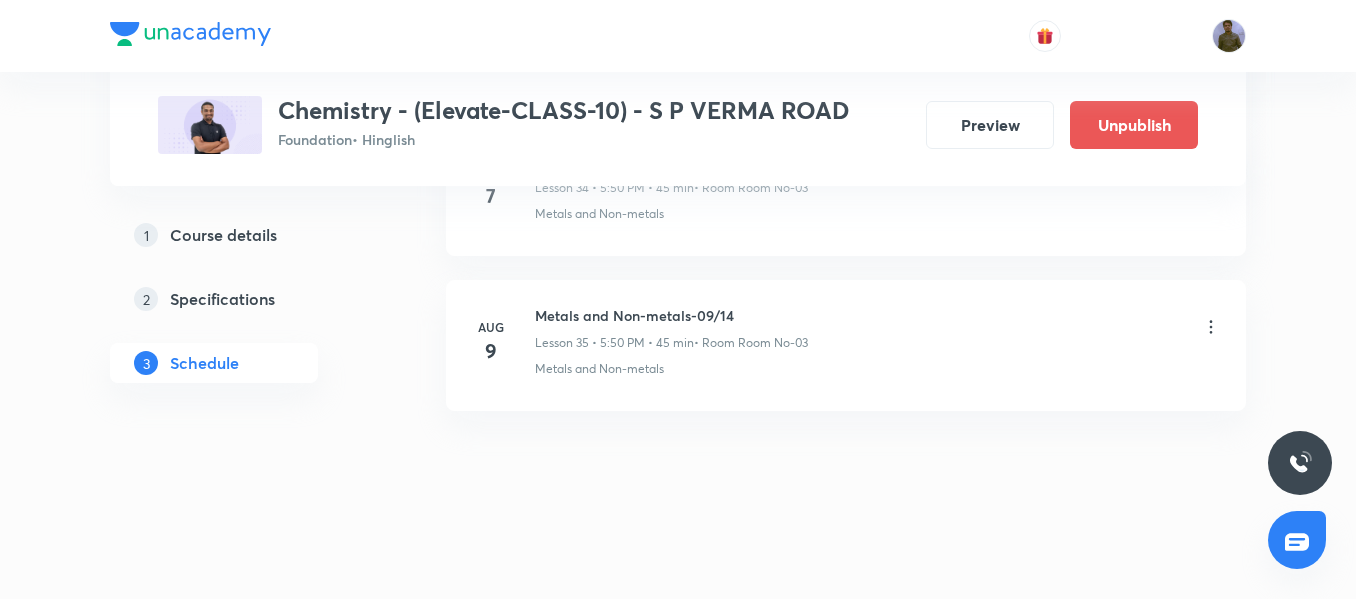 scroll, scrollTop: 5510, scrollLeft: 0, axis: vertical 